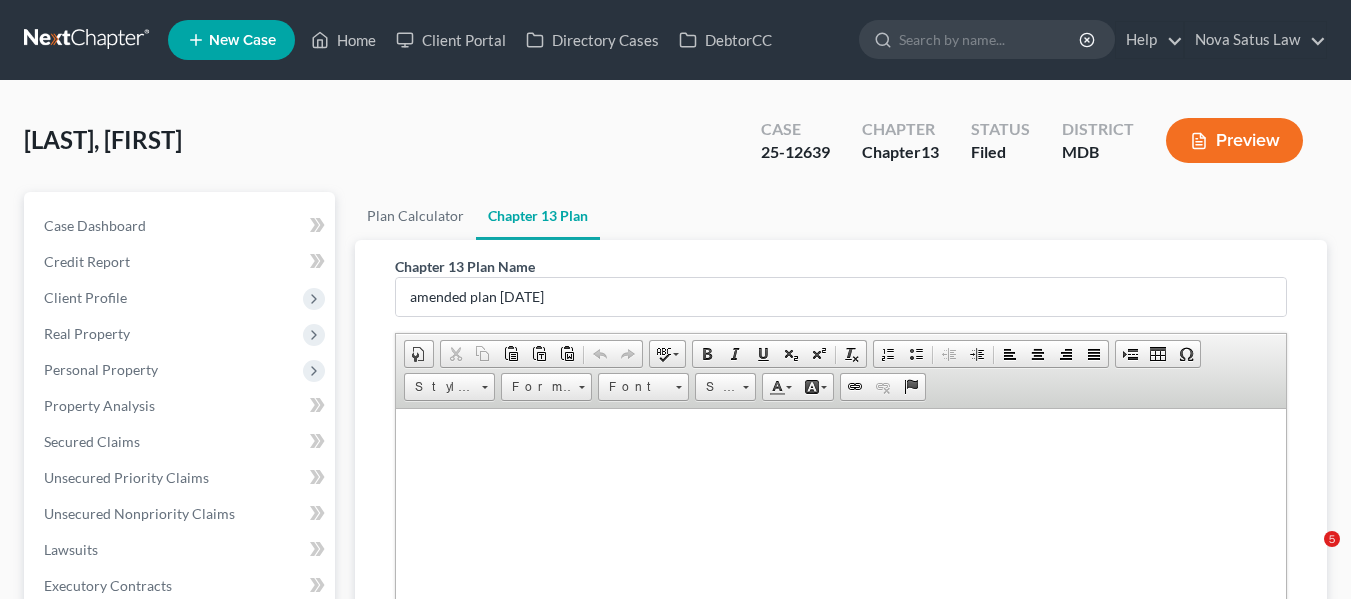 scroll, scrollTop: 0, scrollLeft: 0, axis: both 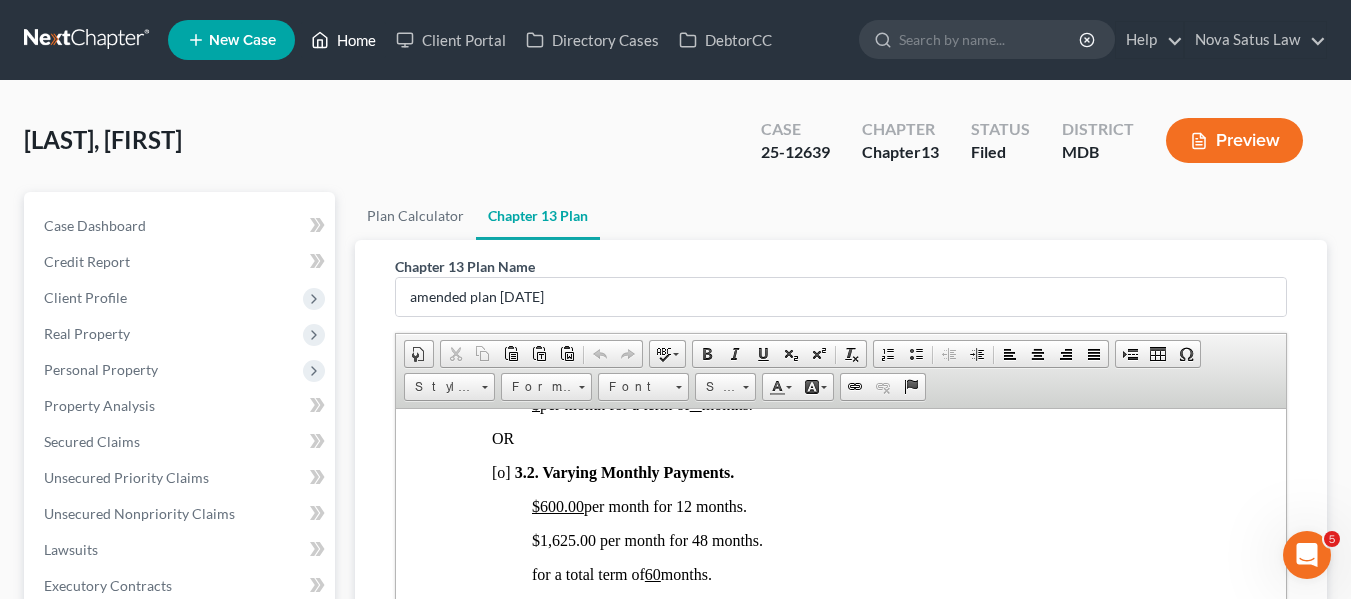 click 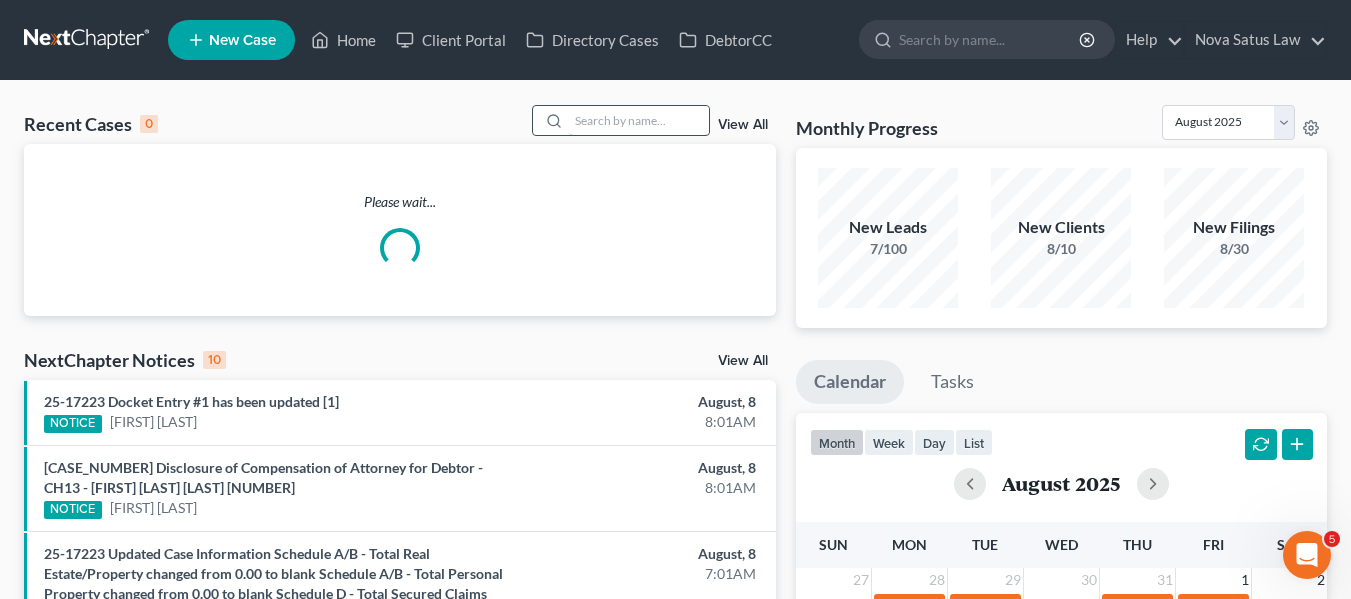 click at bounding box center (639, 120) 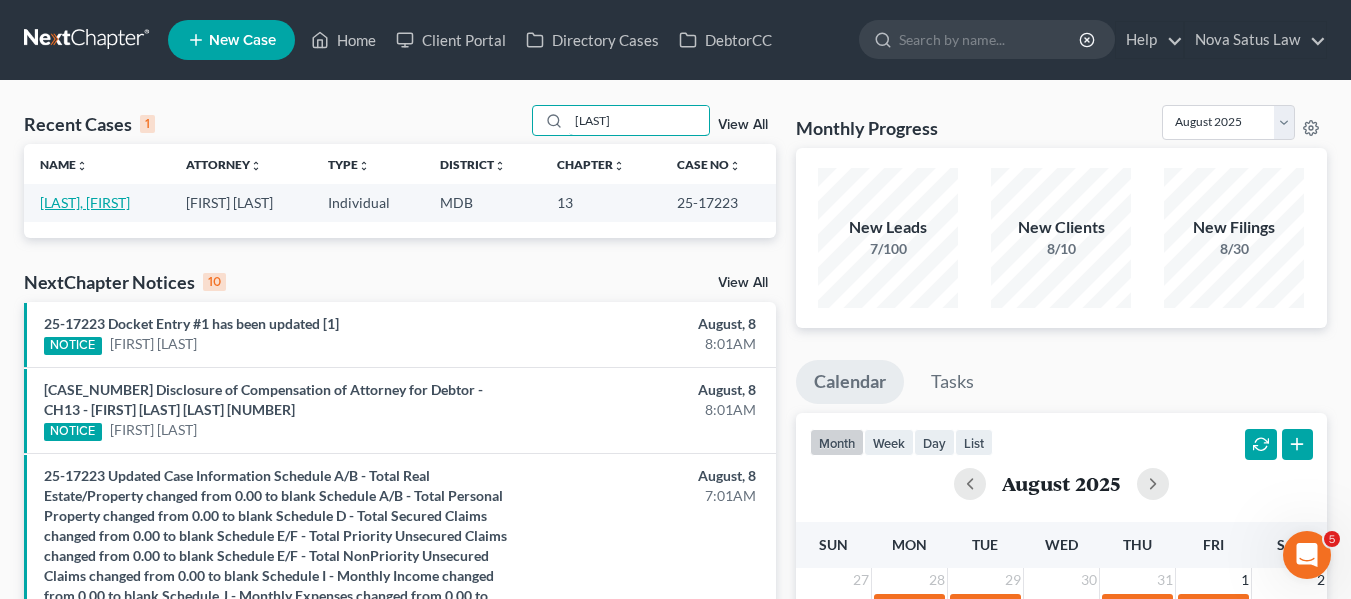 type on "prawl" 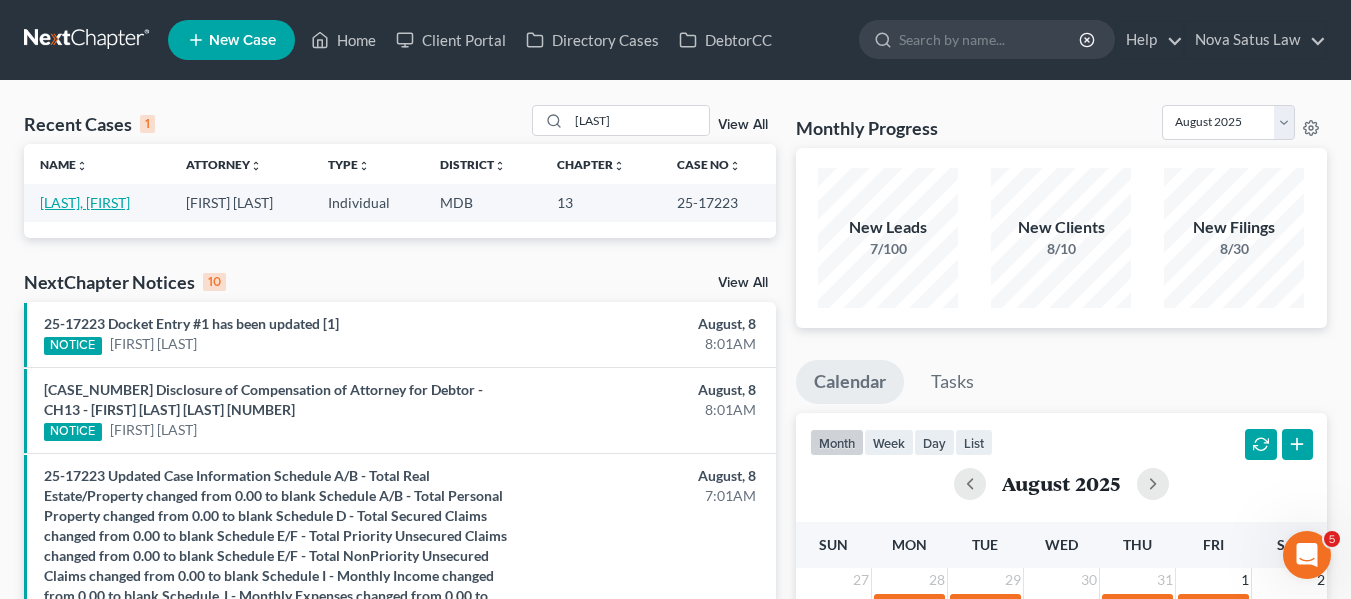 click on "[LAST], [FIRST]" at bounding box center [85, 202] 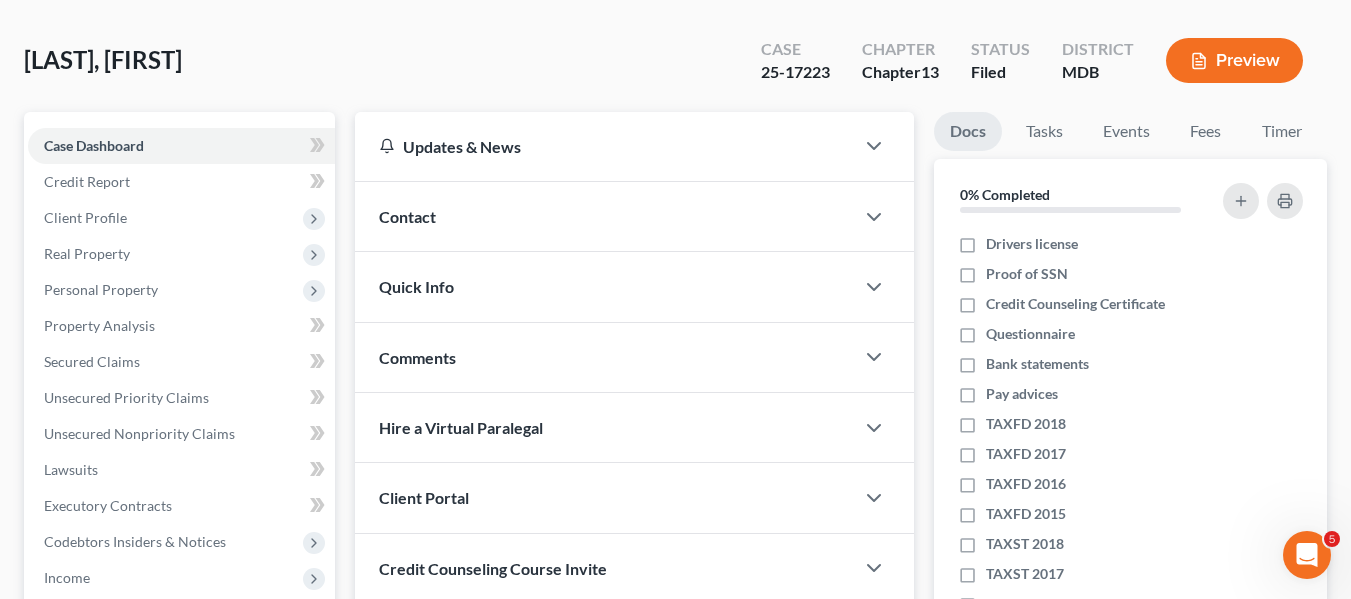scroll, scrollTop: 77, scrollLeft: 0, axis: vertical 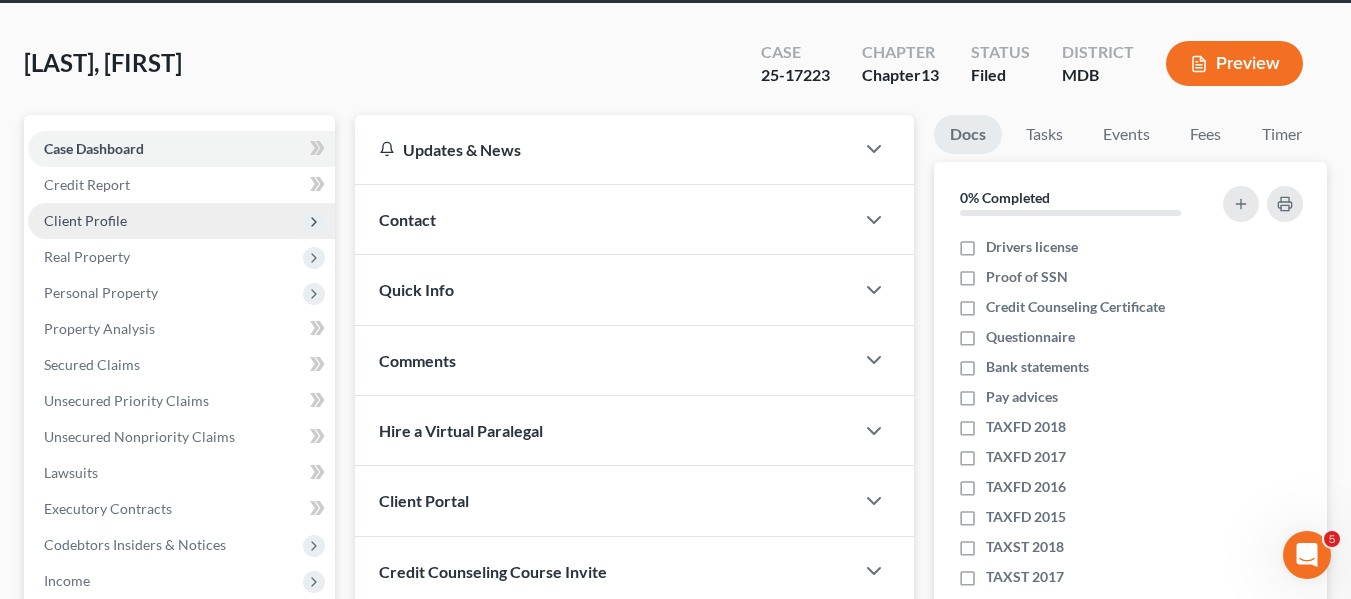 click on "Client Profile" at bounding box center (181, 221) 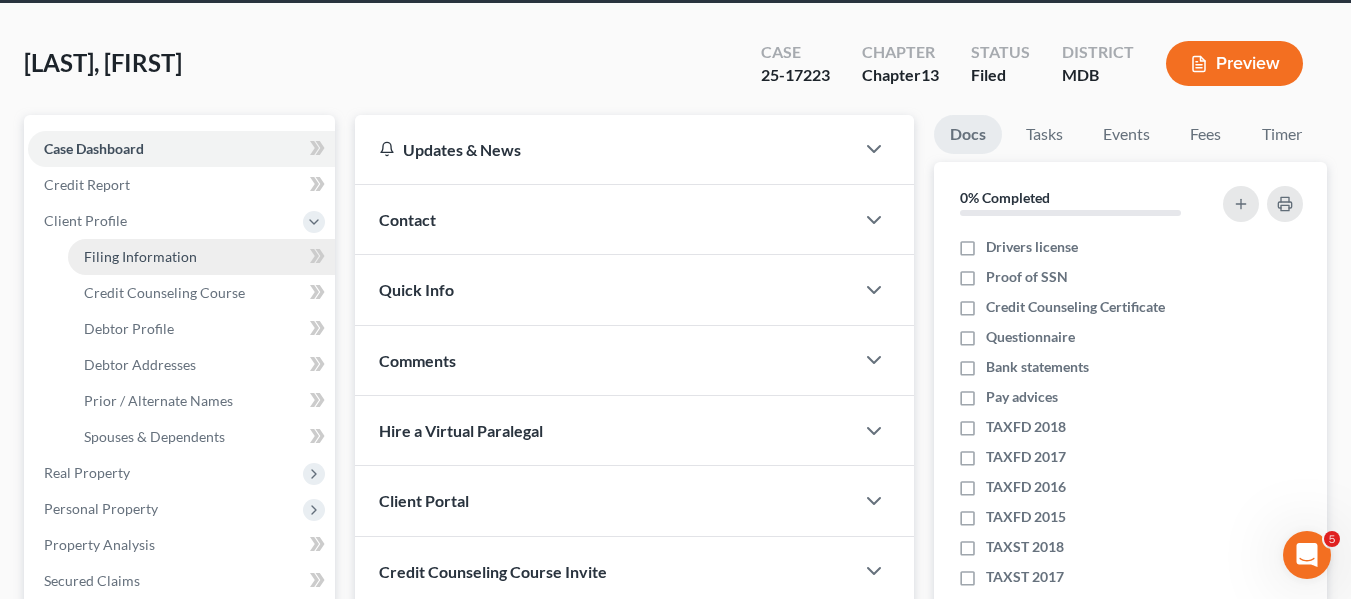 click on "Filing Information" at bounding box center (140, 256) 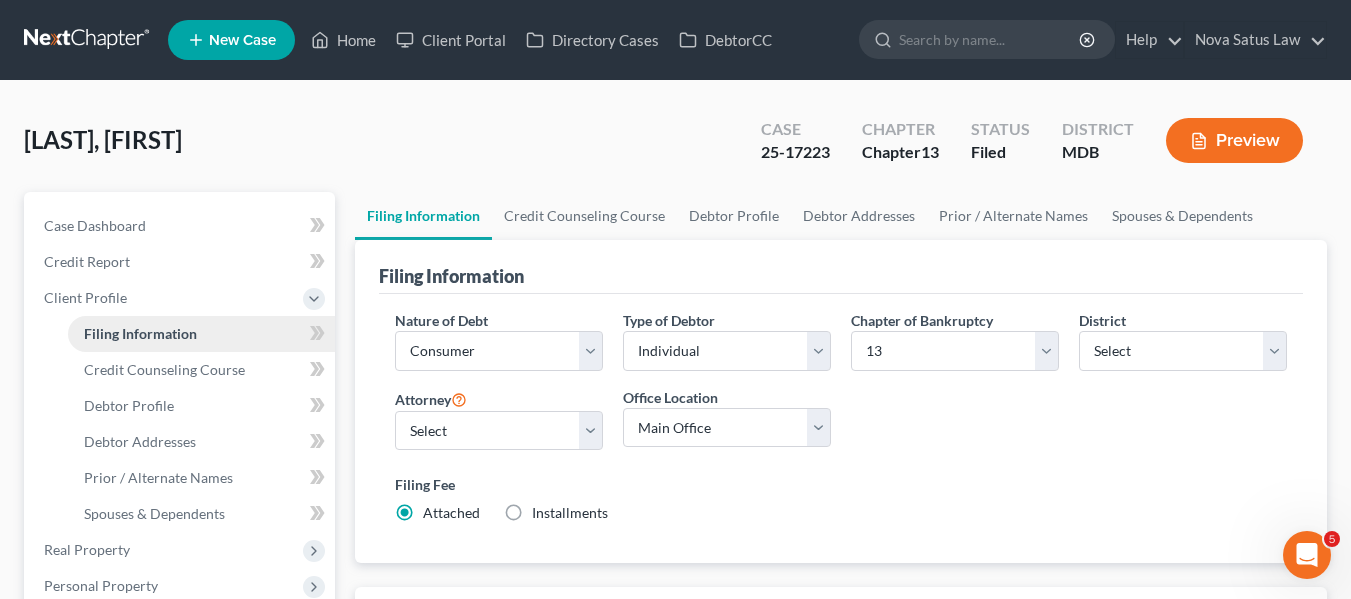 scroll, scrollTop: 224, scrollLeft: 0, axis: vertical 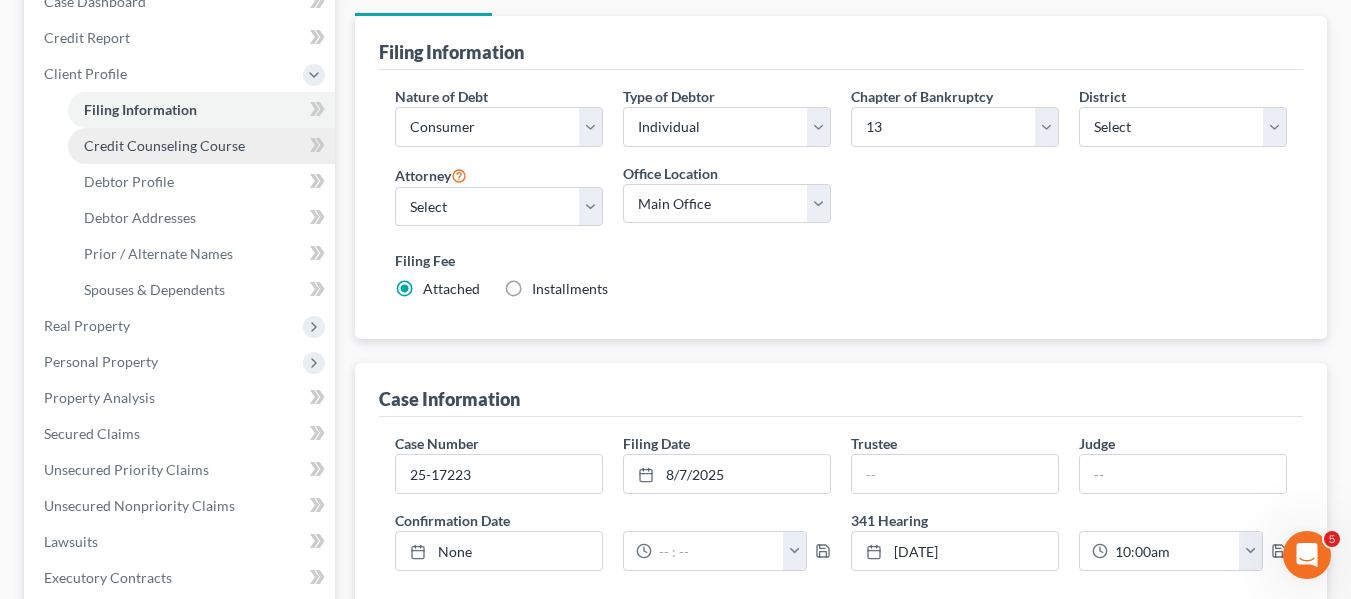 click on "Credit Counseling Course" at bounding box center [164, 145] 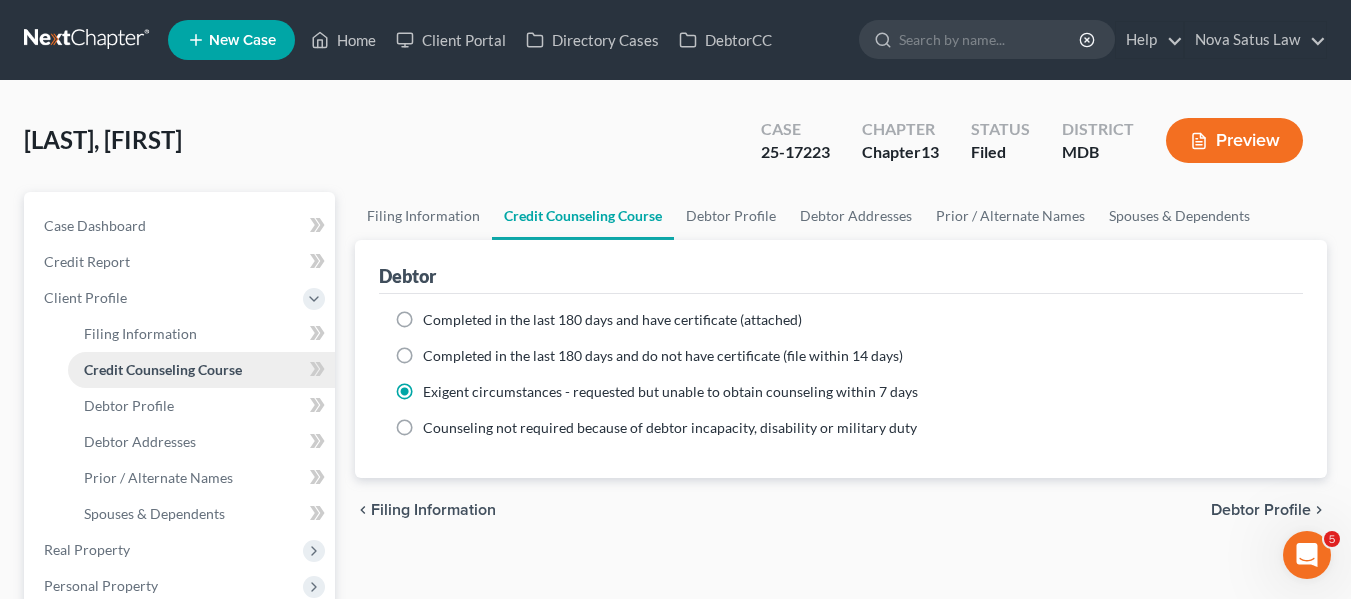 scroll, scrollTop: 161, scrollLeft: 0, axis: vertical 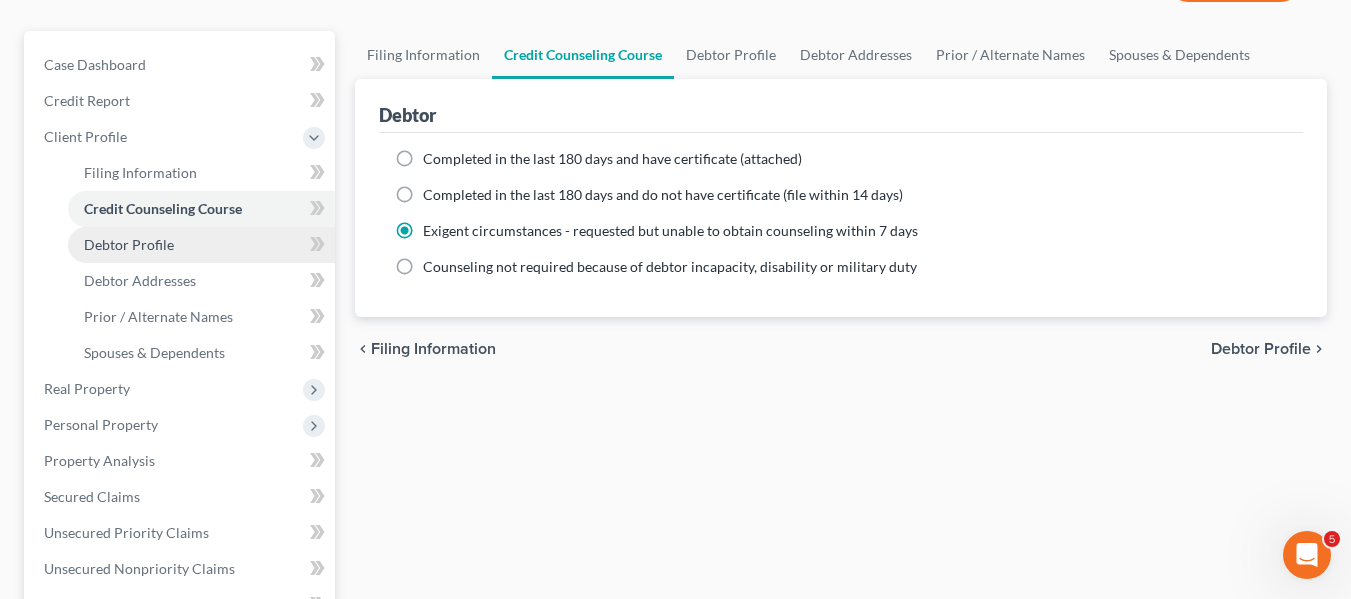 click on "Debtor Profile" at bounding box center [129, 244] 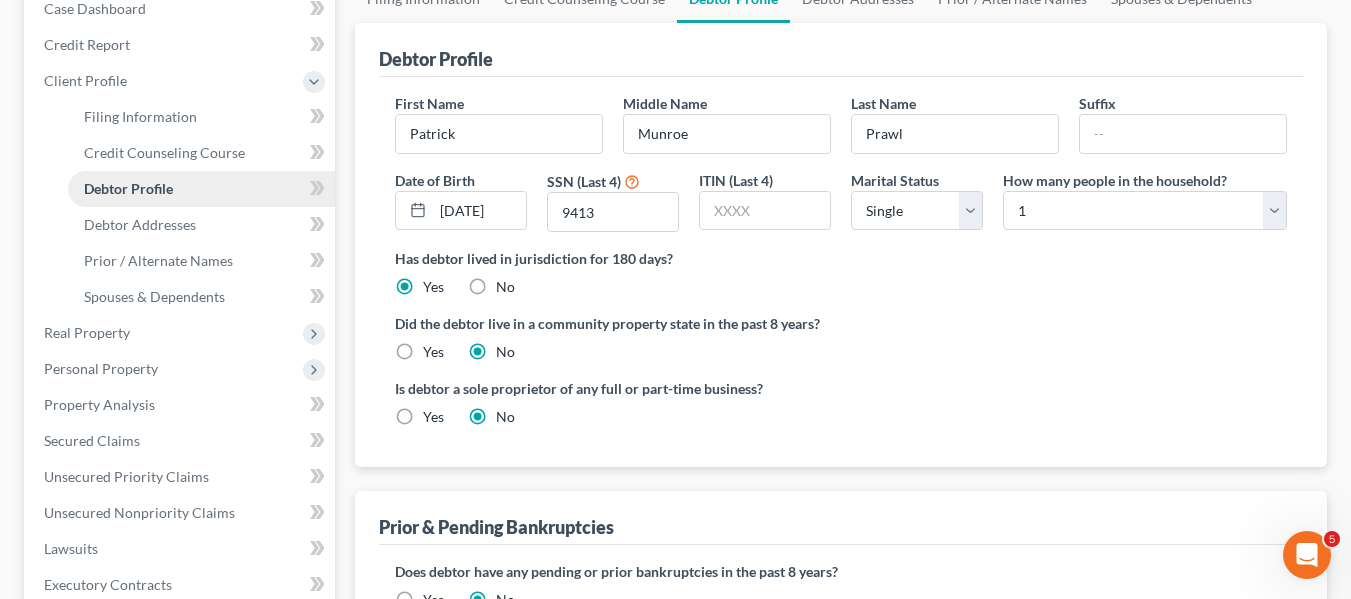 scroll, scrollTop: 367, scrollLeft: 0, axis: vertical 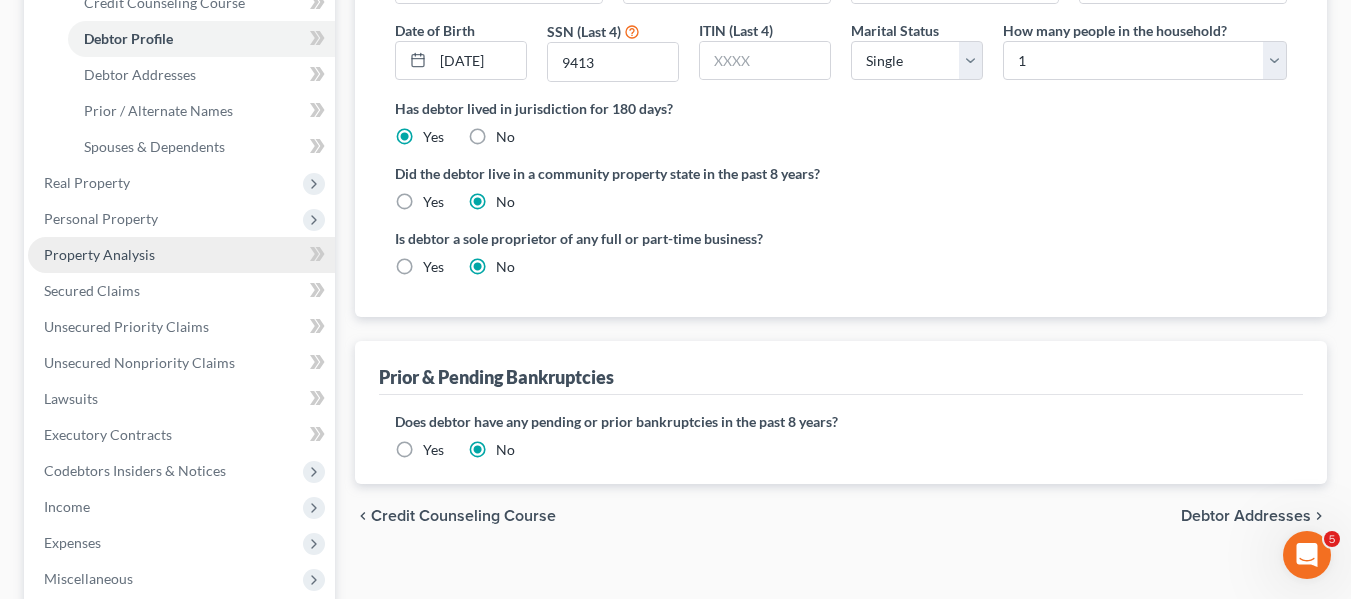click on "Property Analysis" at bounding box center (99, 254) 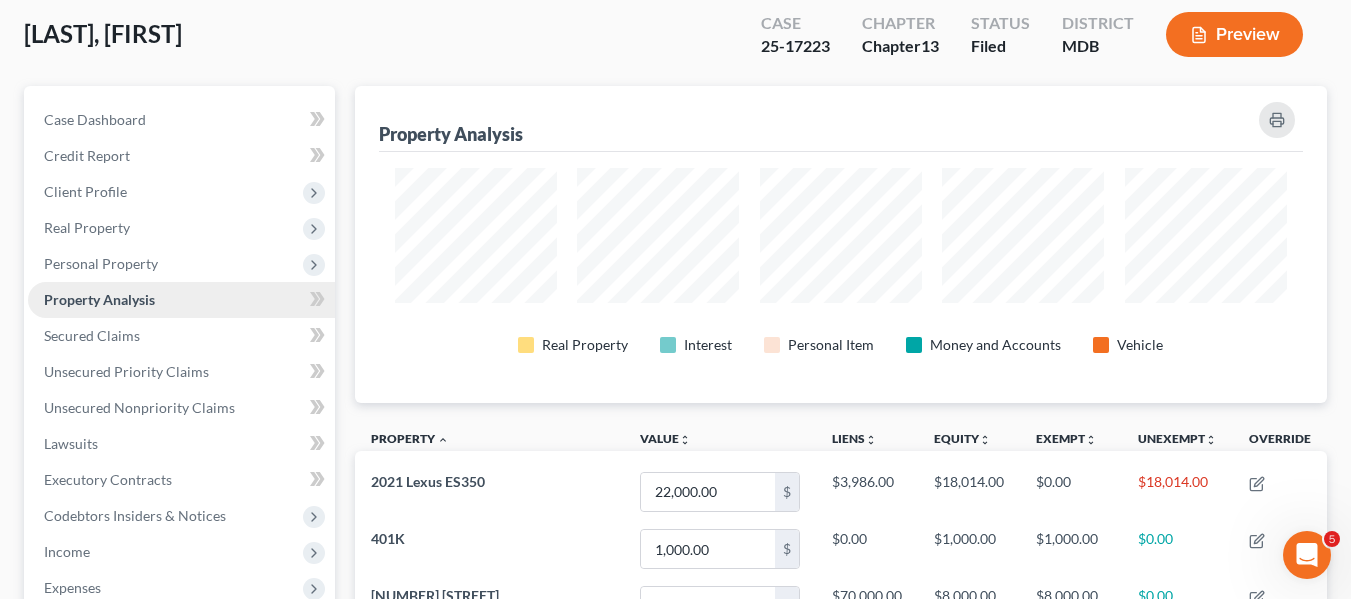 scroll, scrollTop: 0, scrollLeft: 0, axis: both 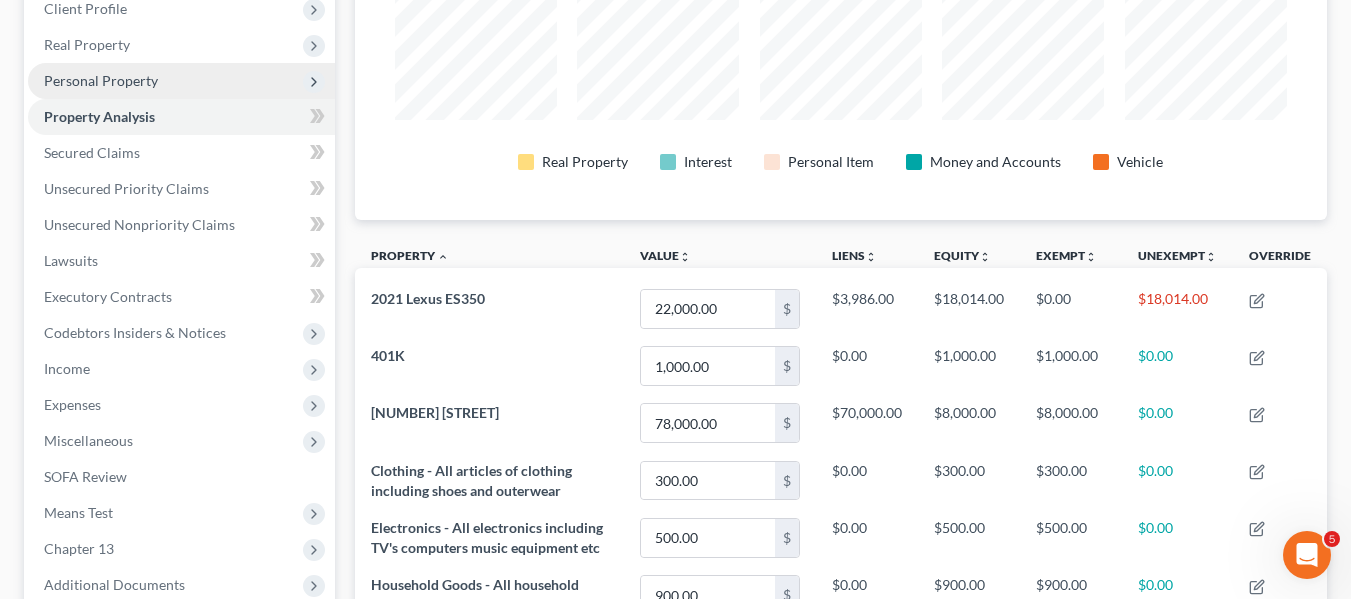 click on "Personal Property" at bounding box center (101, 80) 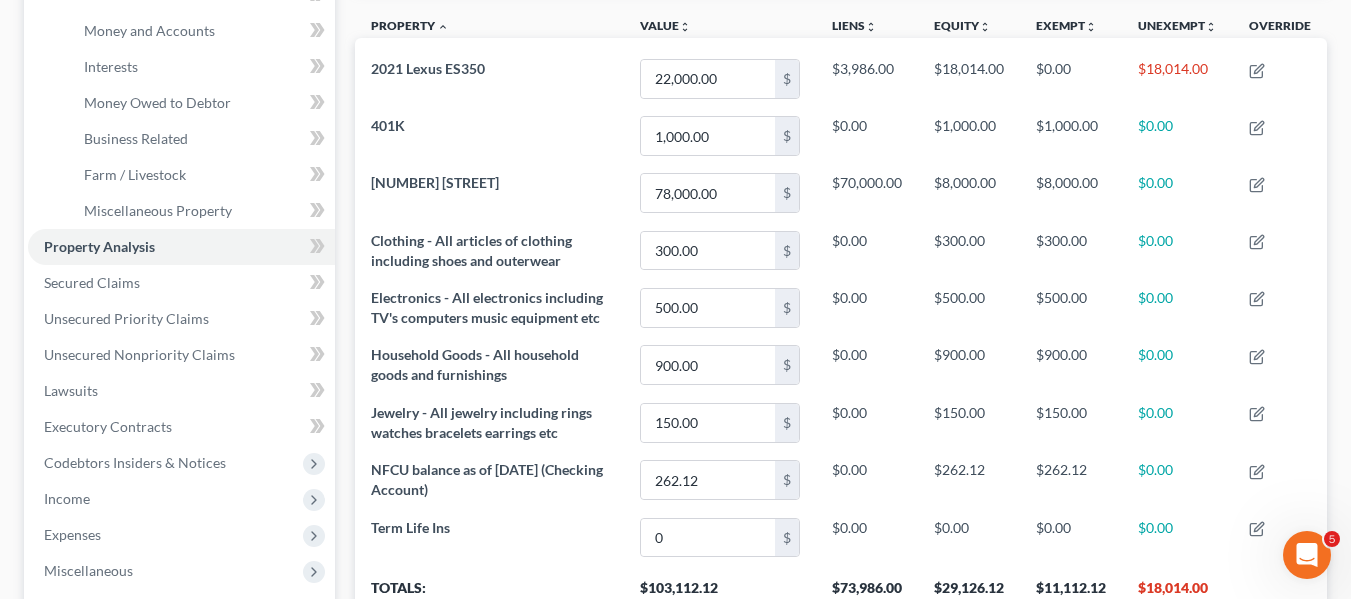 scroll, scrollTop: 520, scrollLeft: 0, axis: vertical 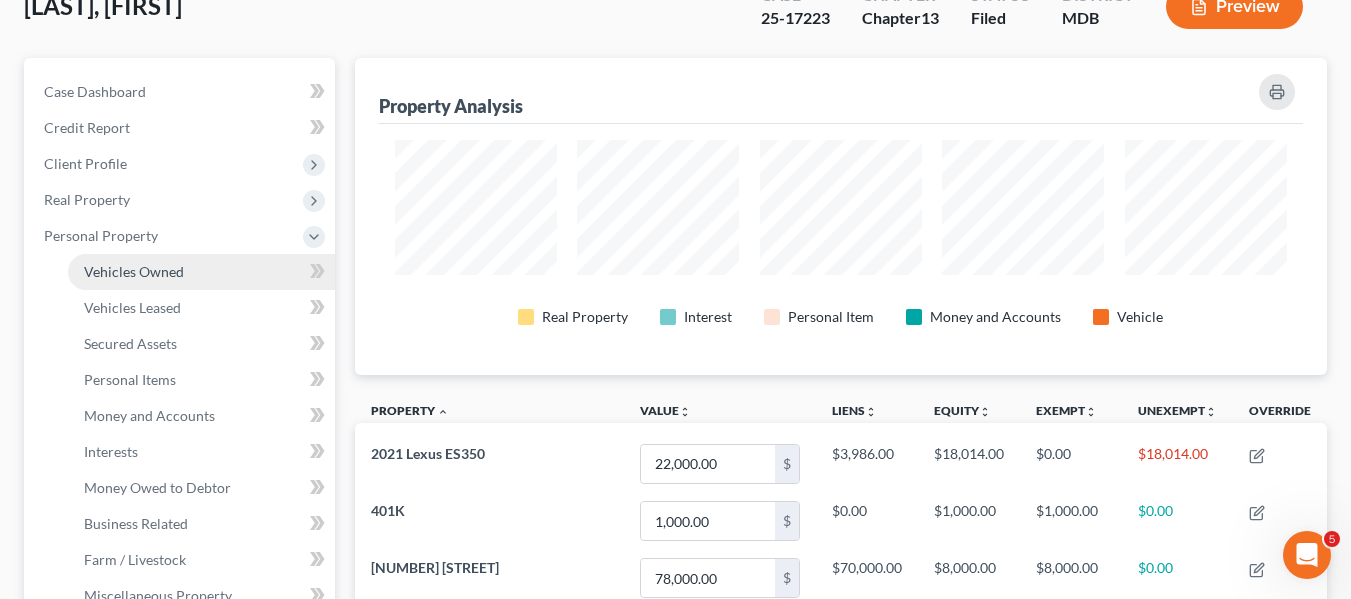 click on "Vehicles Owned" at bounding box center [134, 271] 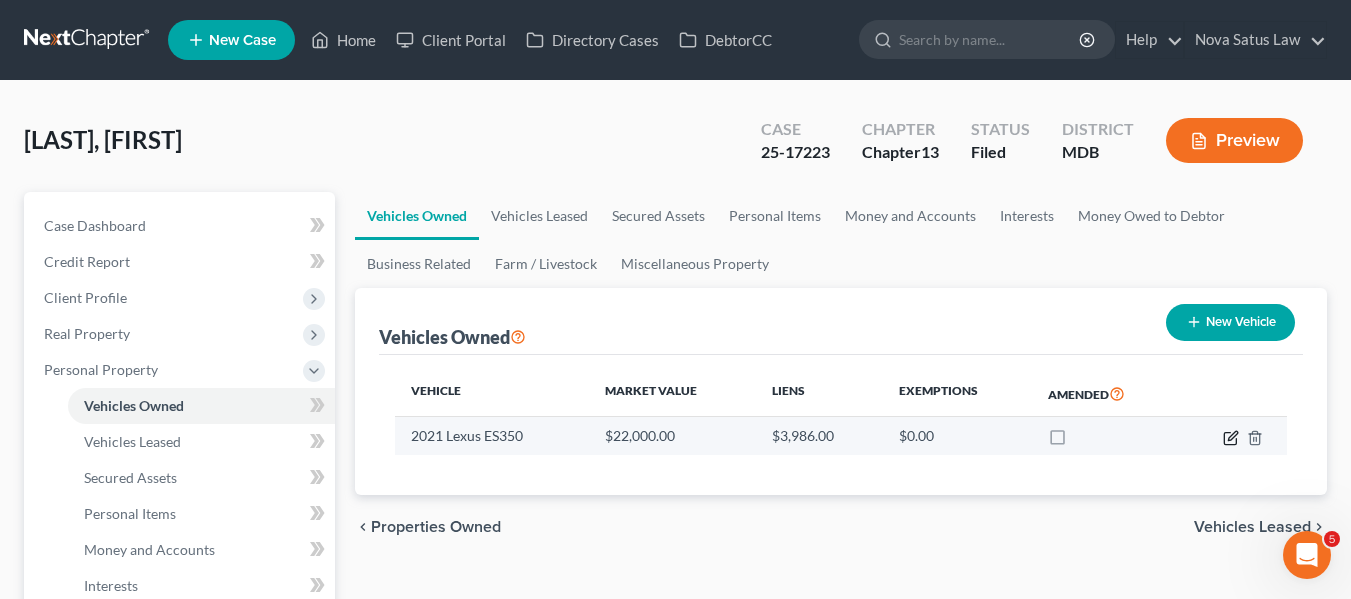 click 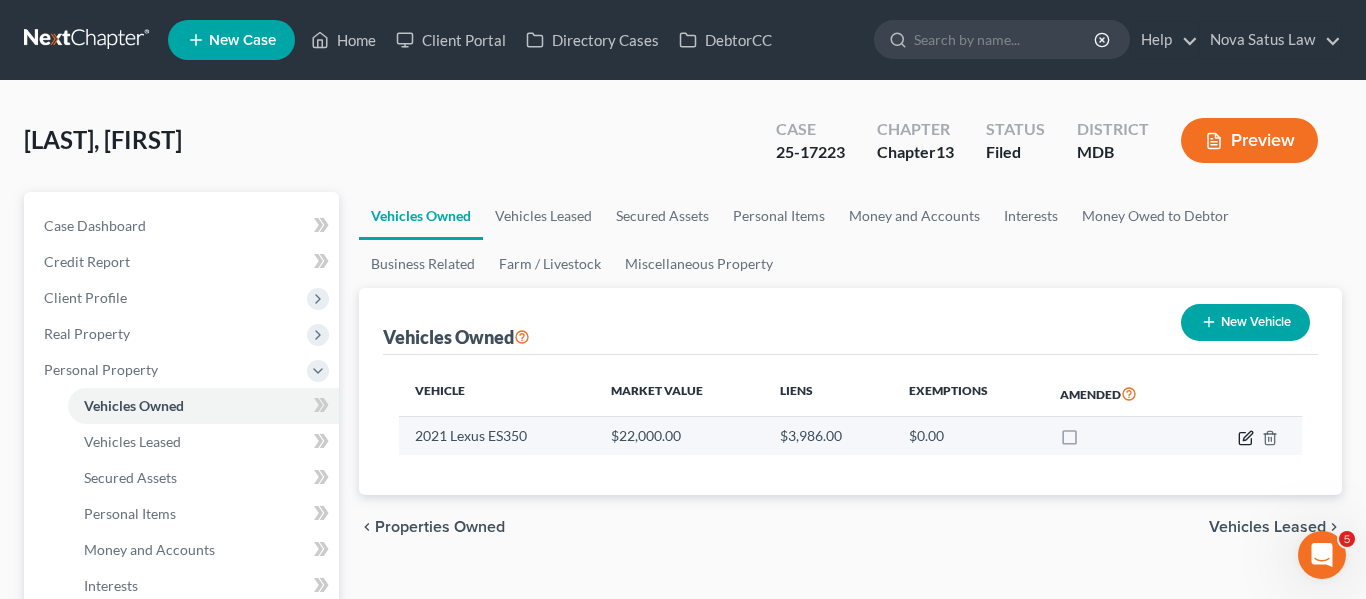select on "0" 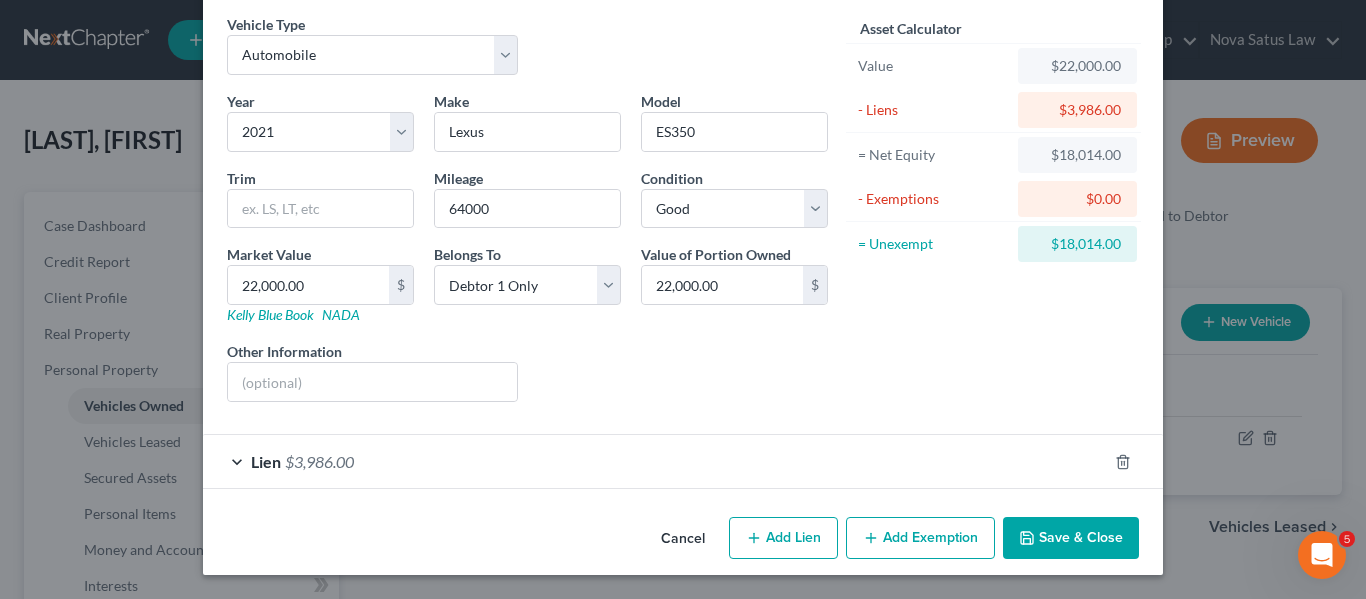 click on "Add Exemption" at bounding box center [920, 538] 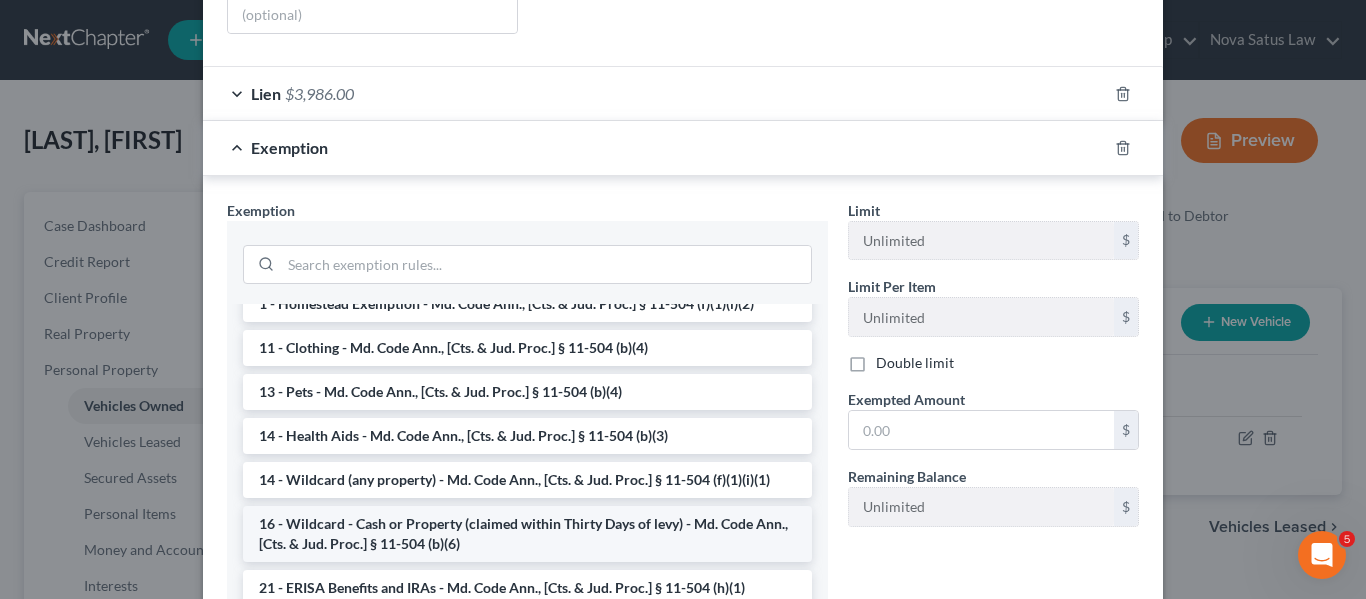 click on "16 - Wildcard - Cash or Property (claimed within Thirty Days of levy) - Md. Code Ann., [Cts. & Jud. Proc.] § 11-504 (b)(6)" at bounding box center [527, 534] 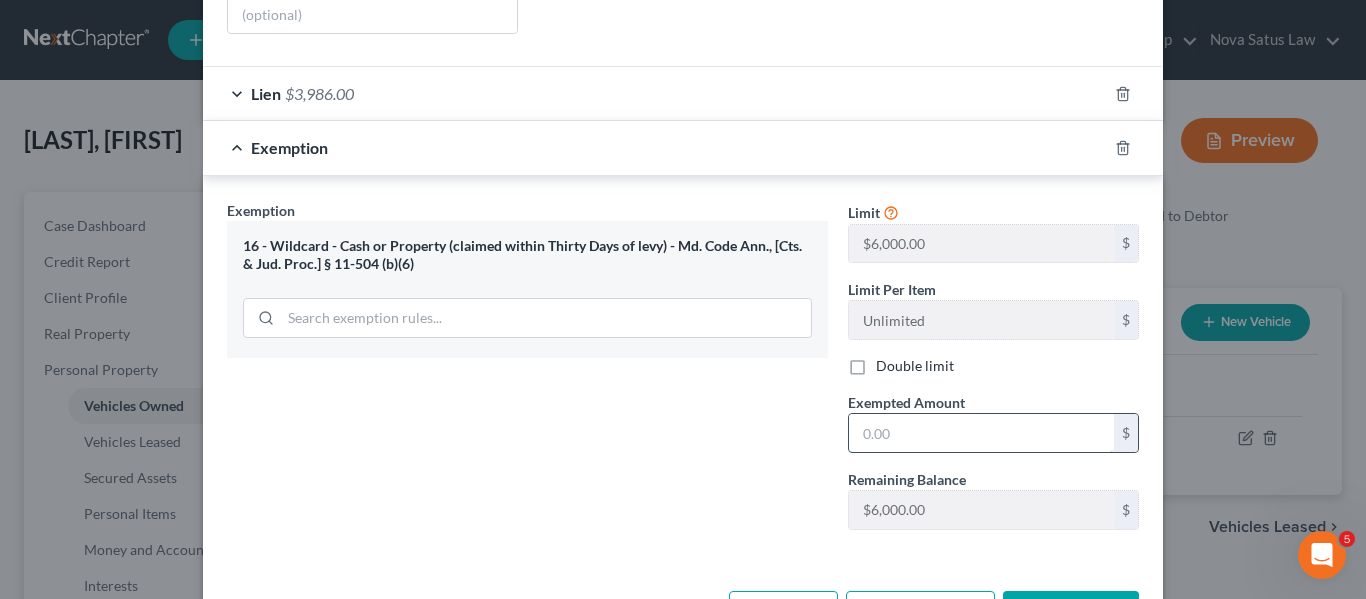 click at bounding box center (981, 433) 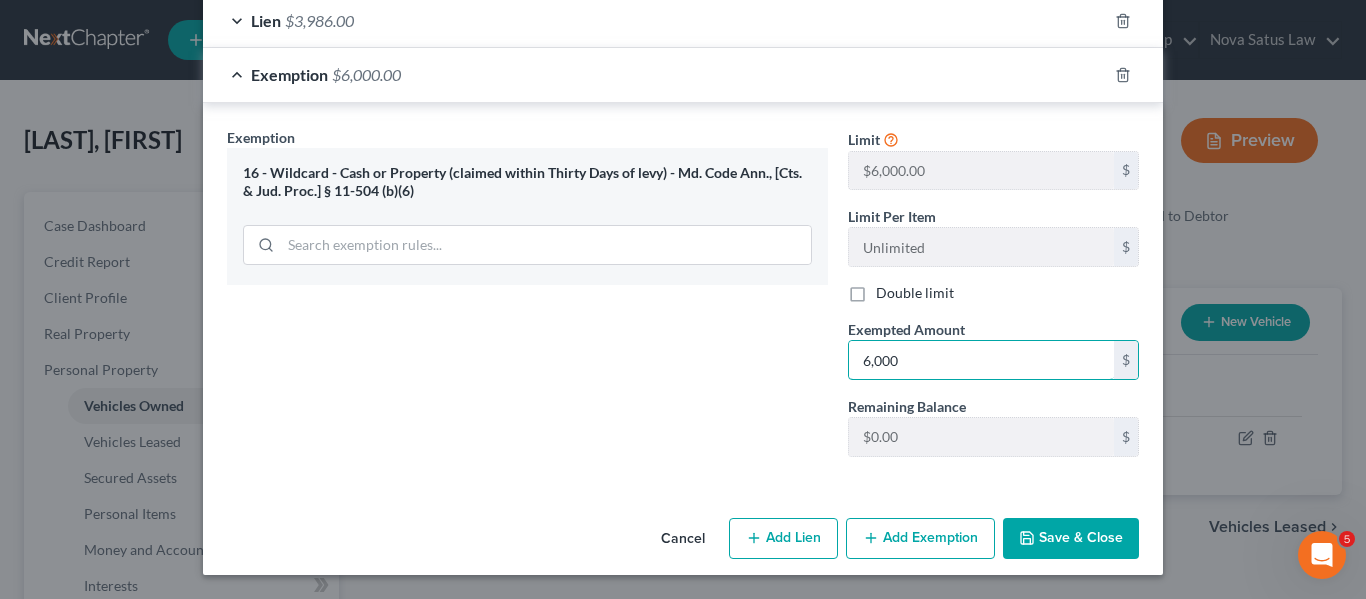 type on "6,000" 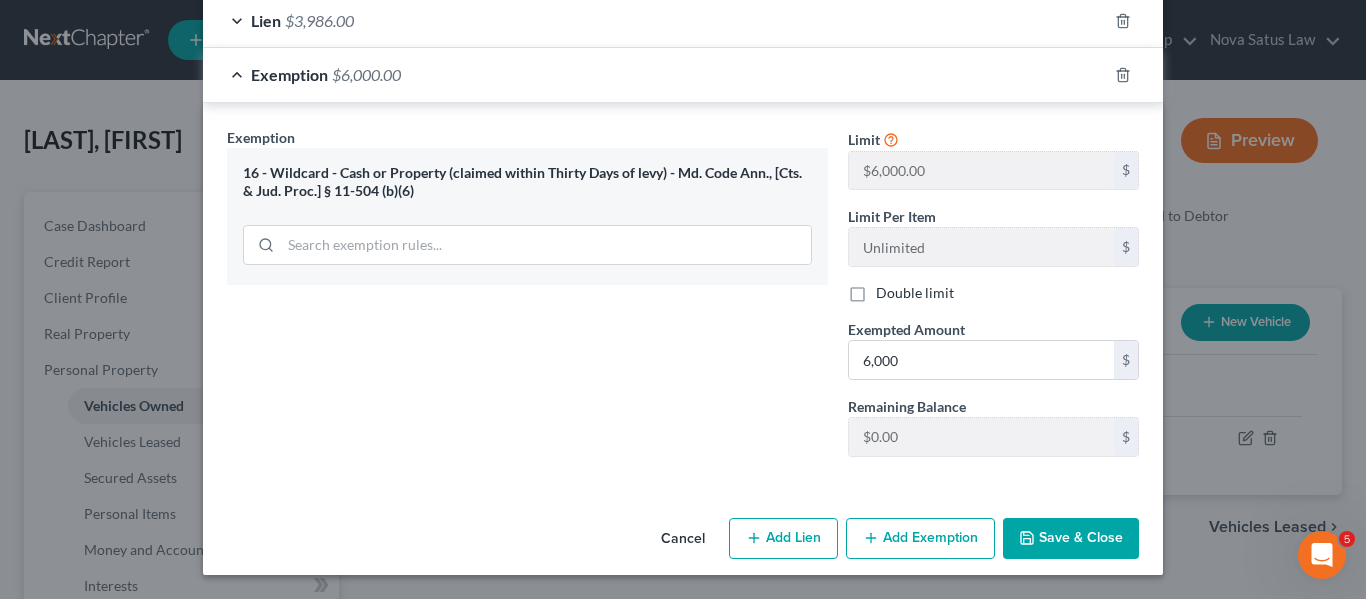 click 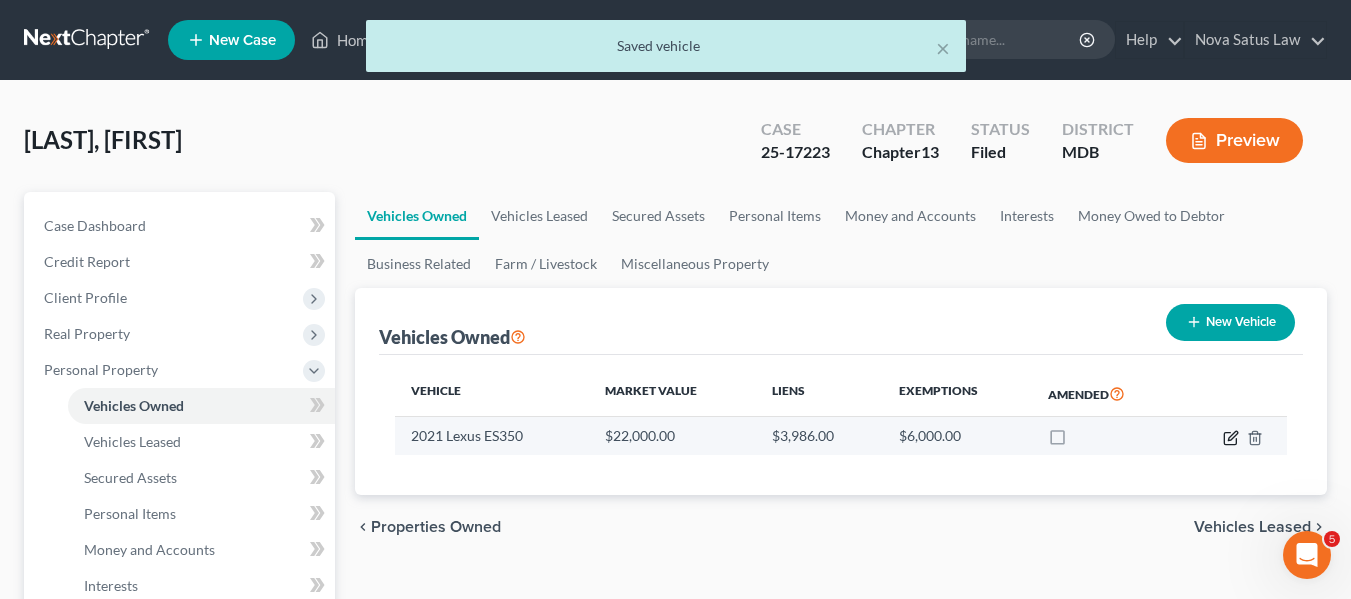 click 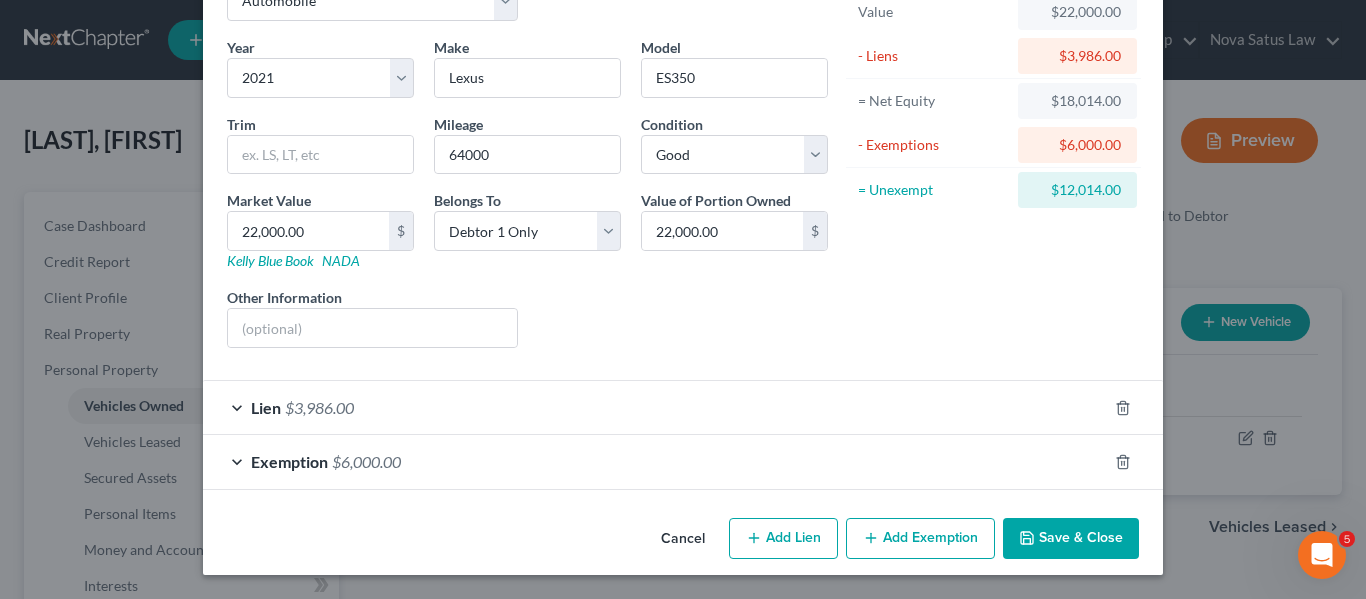 click 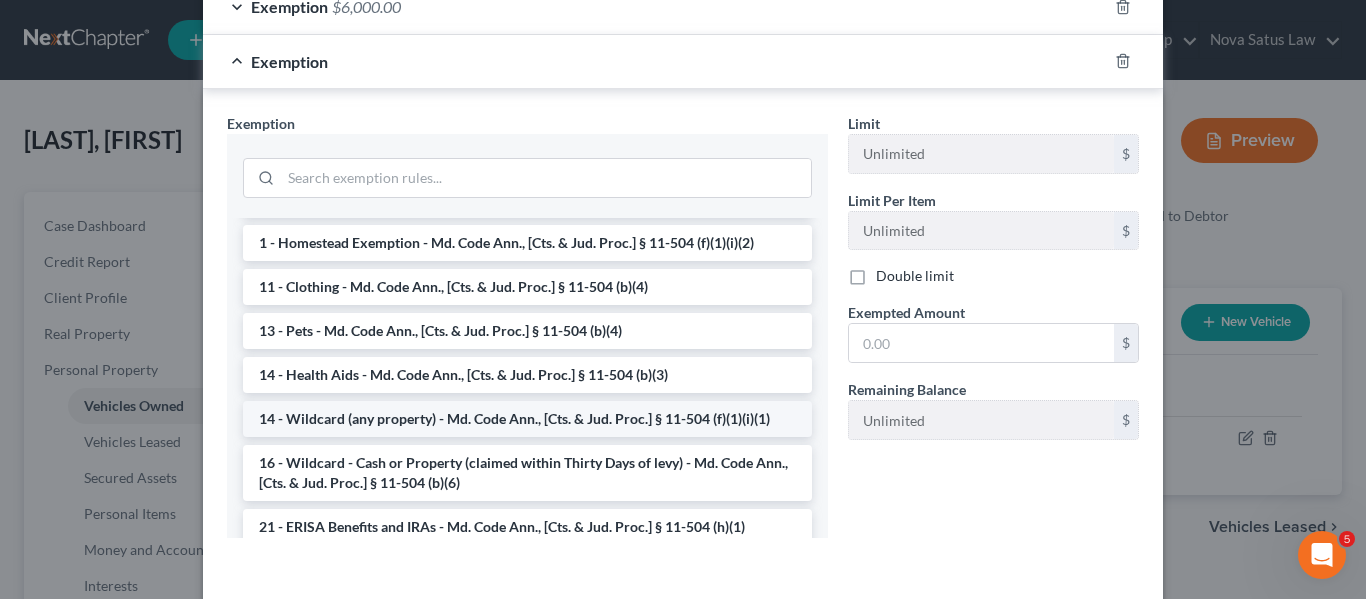 click on "14 - Wildcard (any property) - Md. Code Ann., [Cts. & Jud. Proc.] § 11-504 (f)(1)(i)(1)" at bounding box center (527, 419) 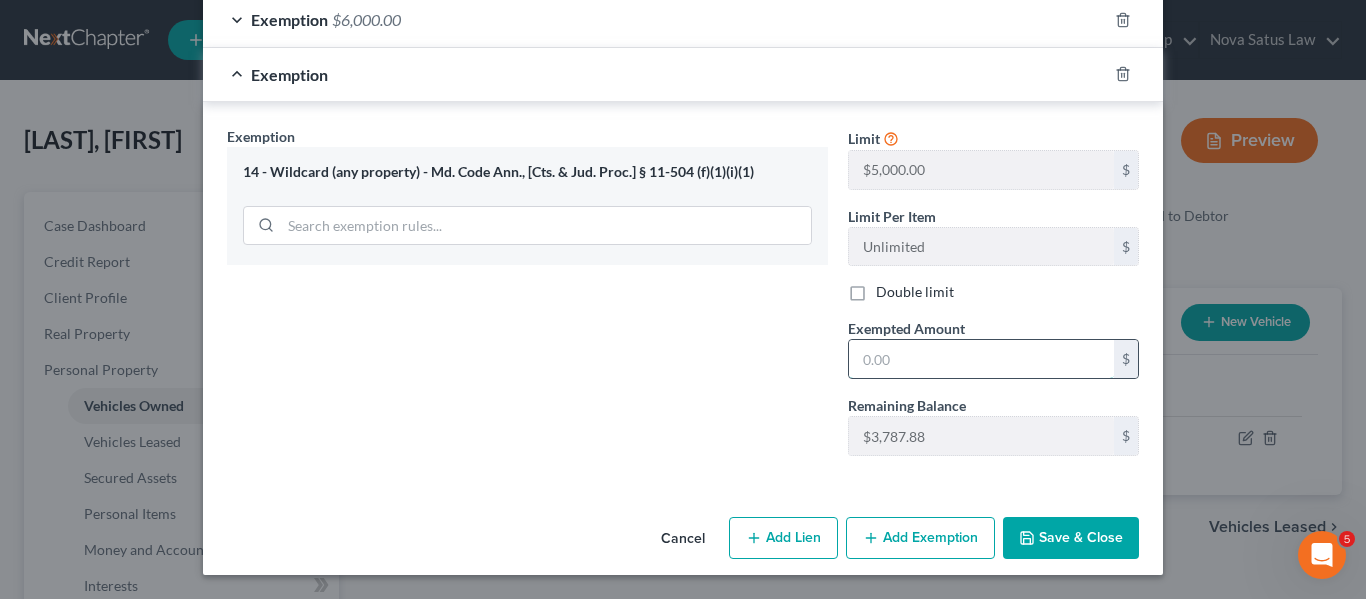 click at bounding box center (981, 359) 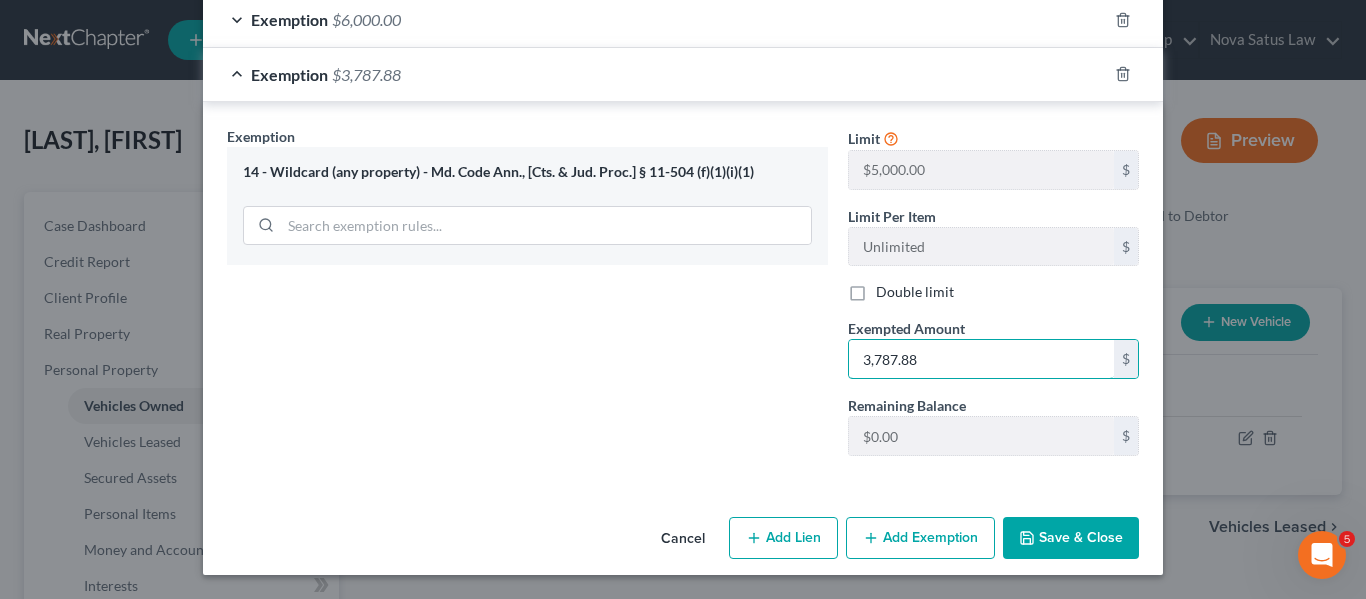 type on "3,787.88" 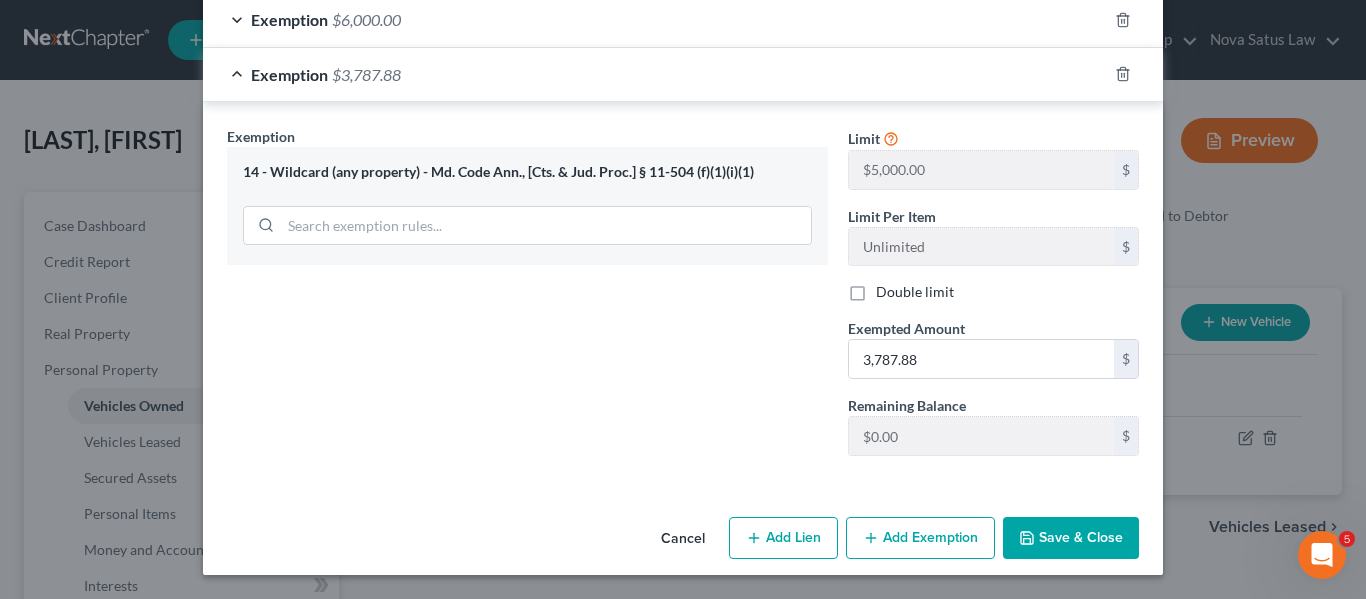 click on "Save & Close" at bounding box center (1071, 538) 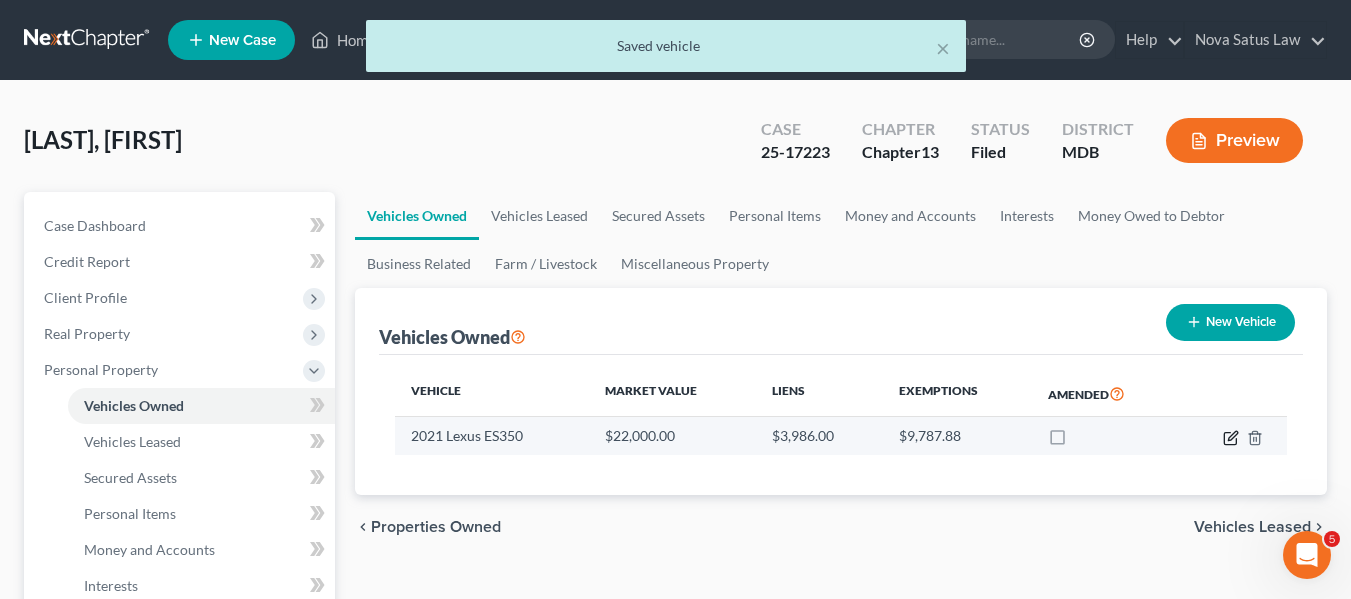 click 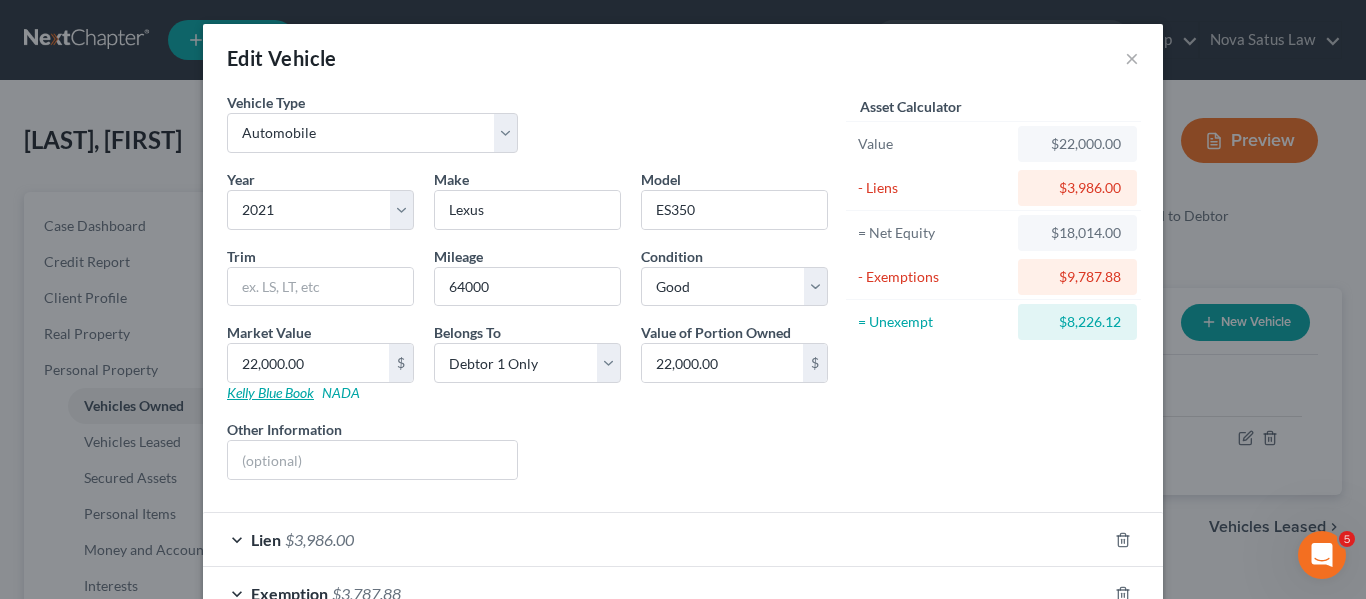 click on "Kelly Blue Book" at bounding box center [270, 392] 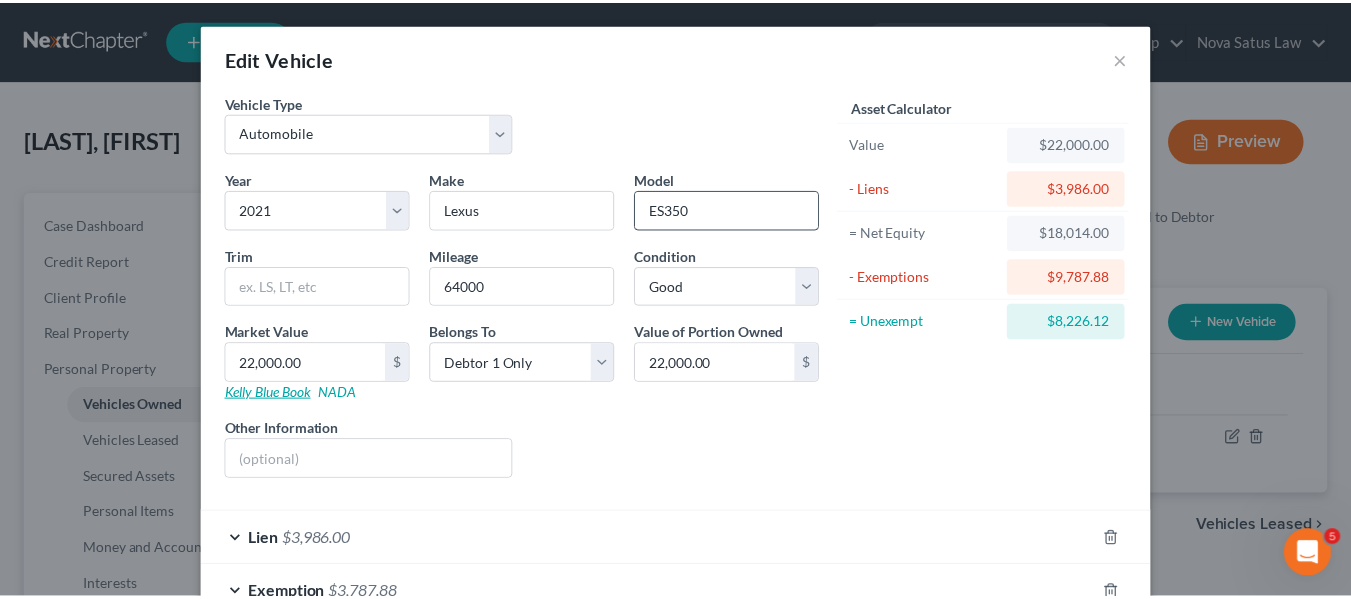 scroll, scrollTop: 186, scrollLeft: 0, axis: vertical 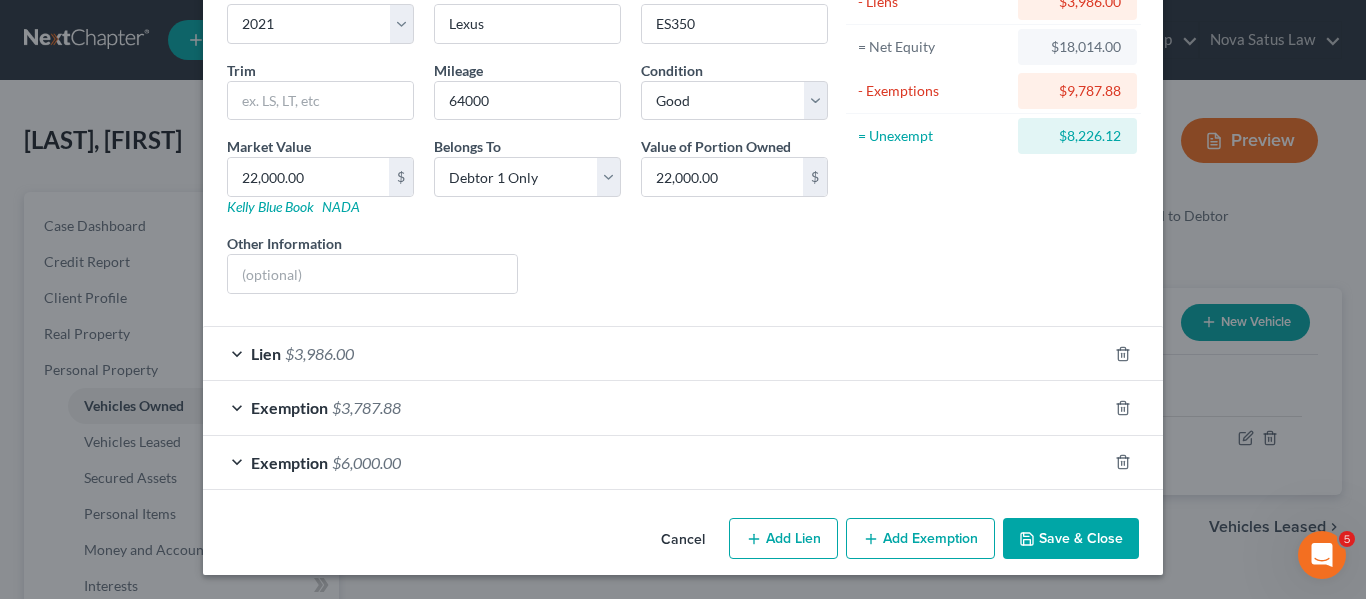 click 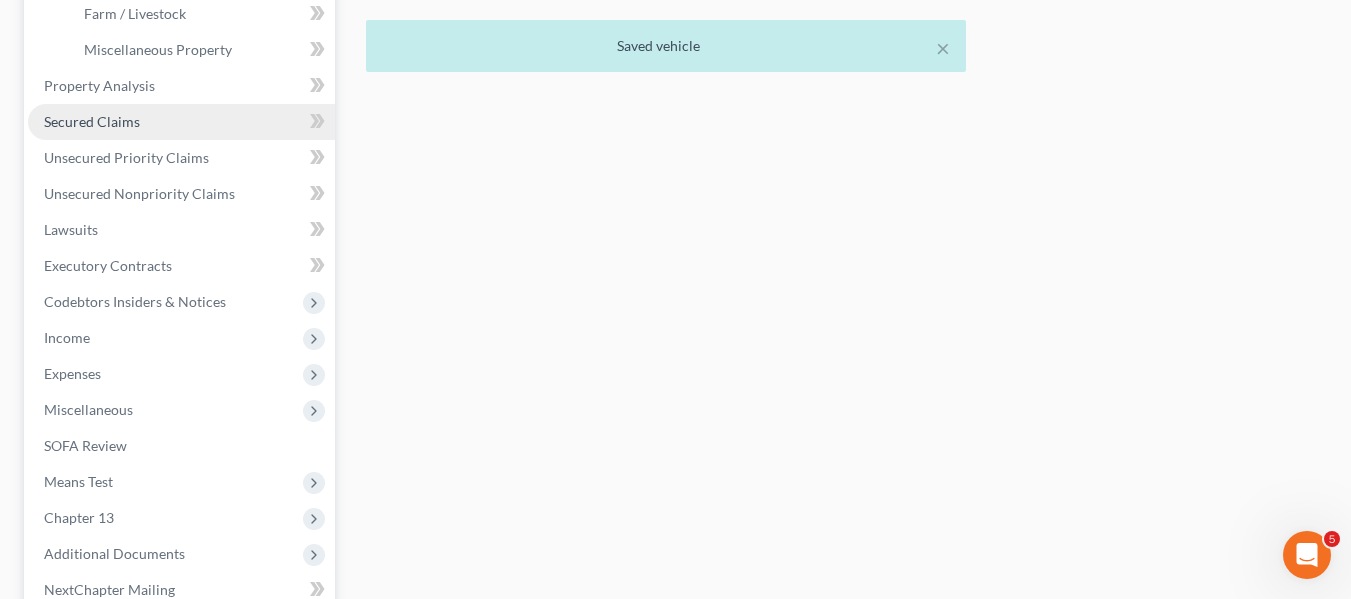 scroll, scrollTop: 766, scrollLeft: 0, axis: vertical 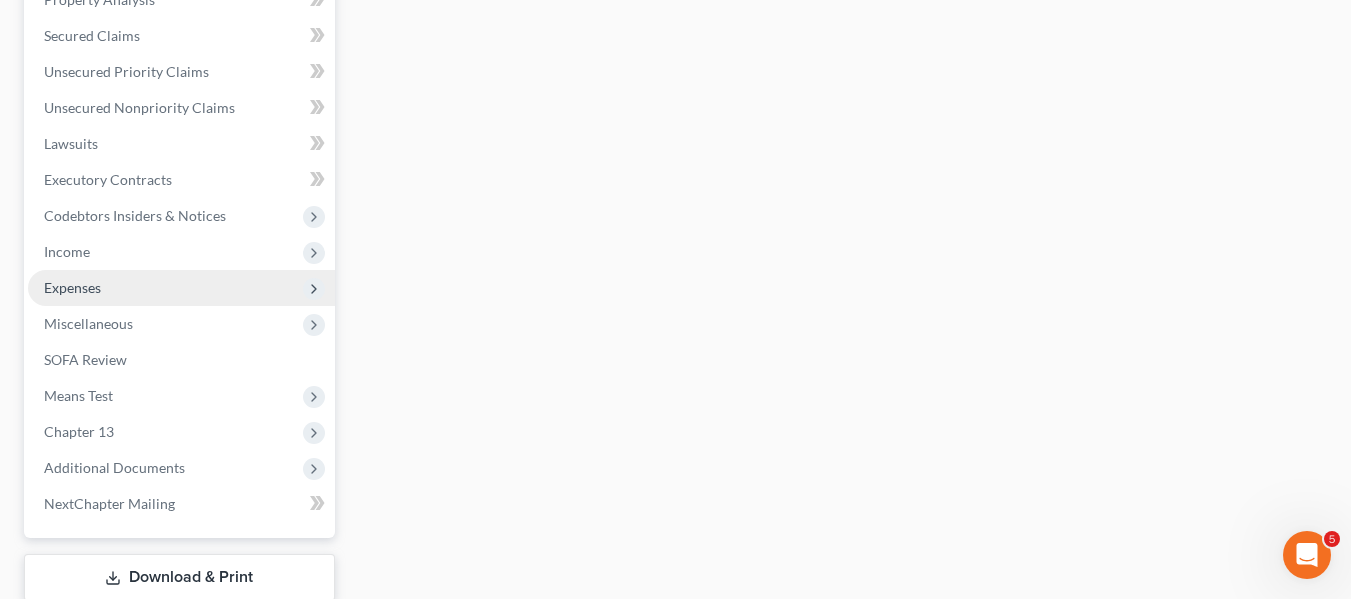 click on "Expenses" at bounding box center [181, 288] 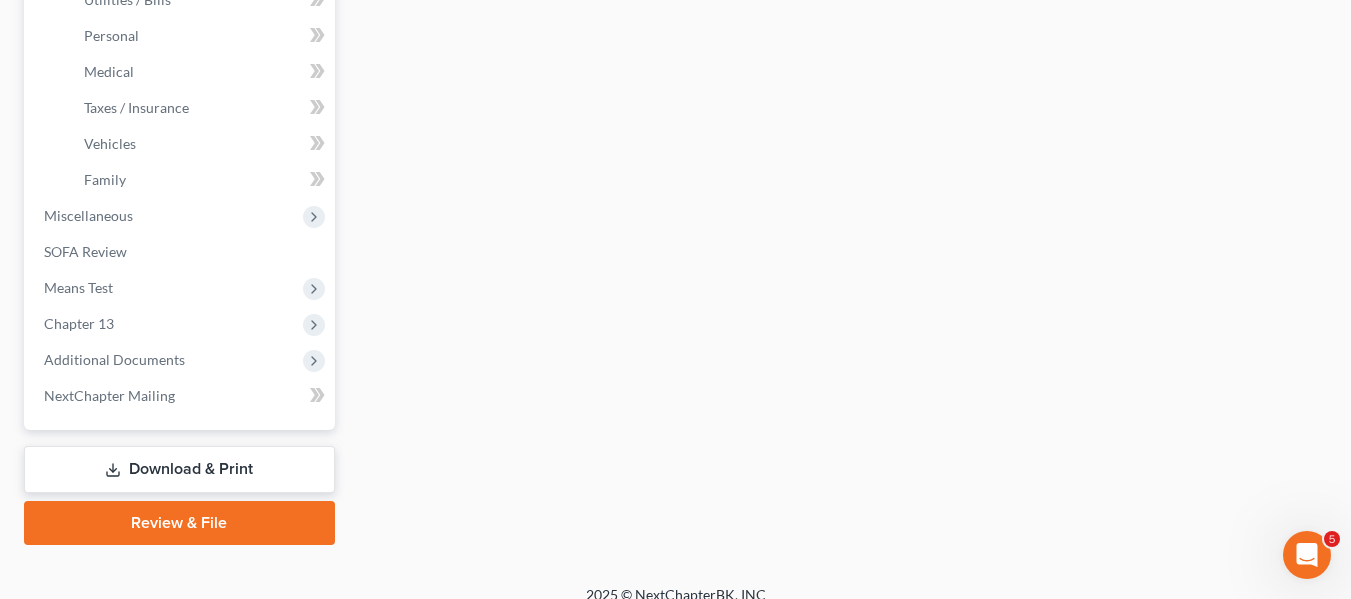 scroll, scrollTop: 406, scrollLeft: 0, axis: vertical 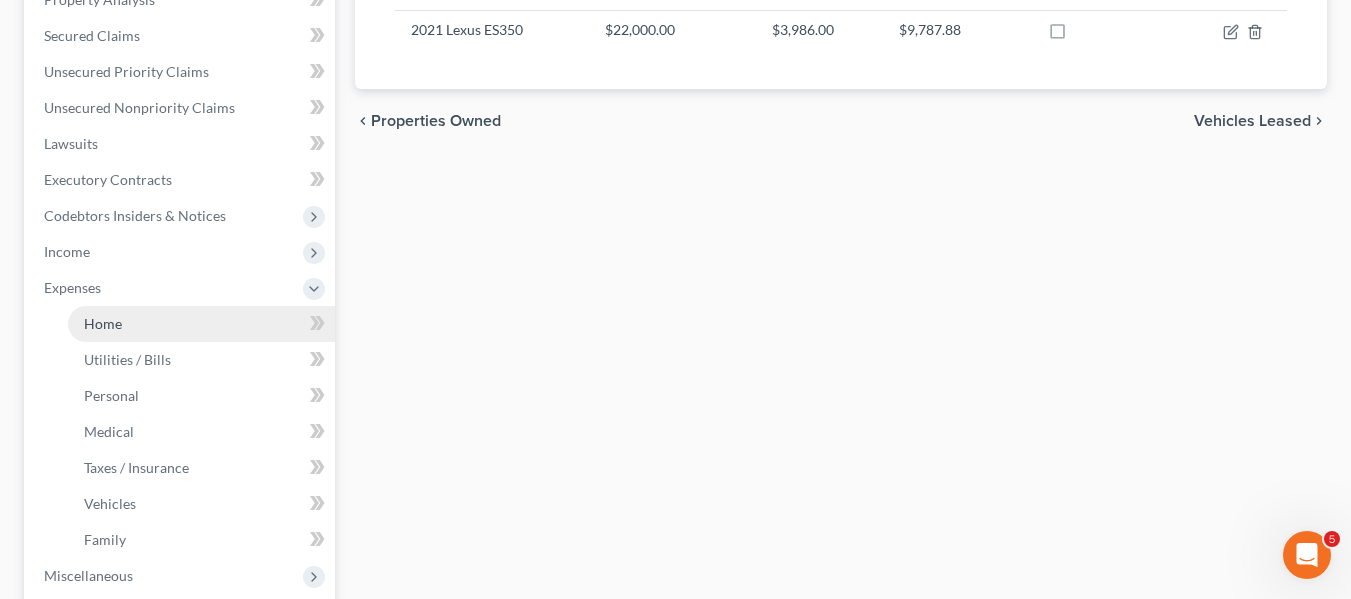 click on "Home" at bounding box center [201, 324] 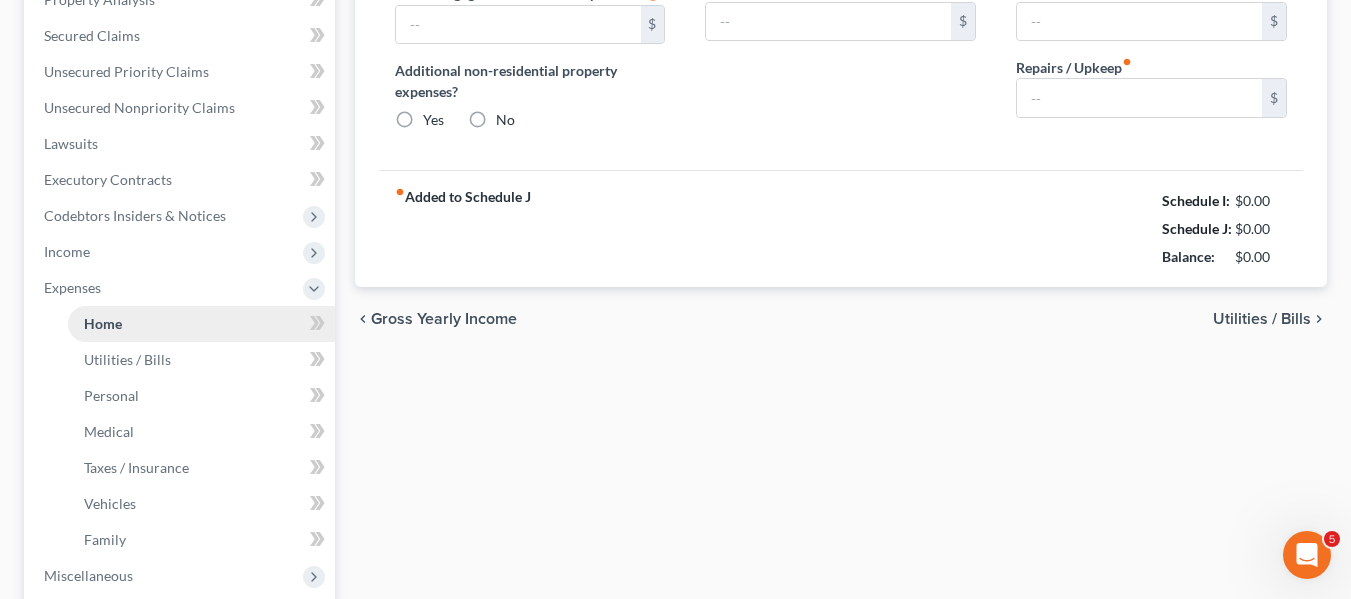 type on "700.00" 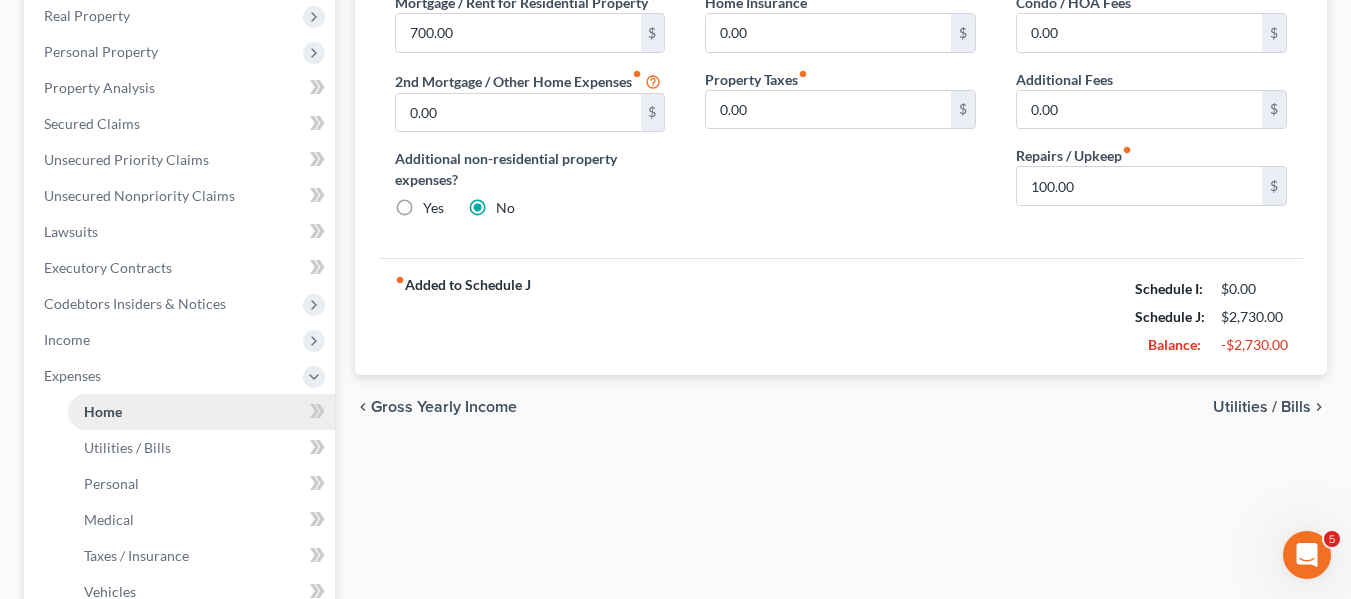 scroll, scrollTop: 294, scrollLeft: 0, axis: vertical 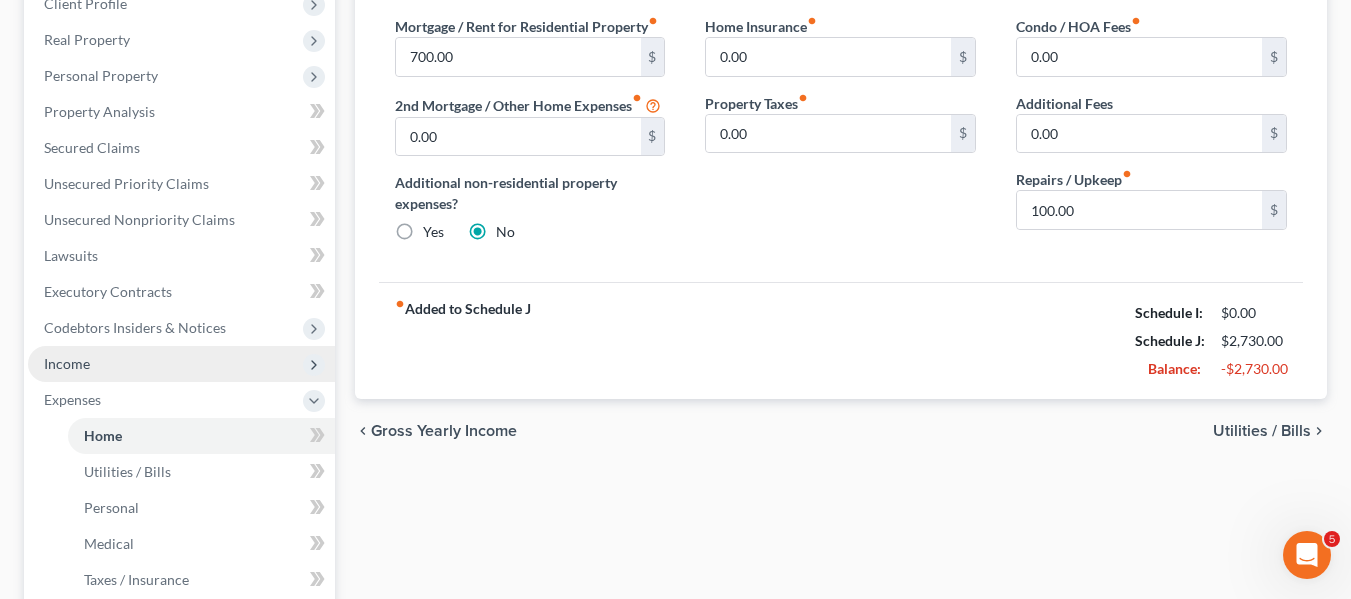 click on "Income" at bounding box center [67, 363] 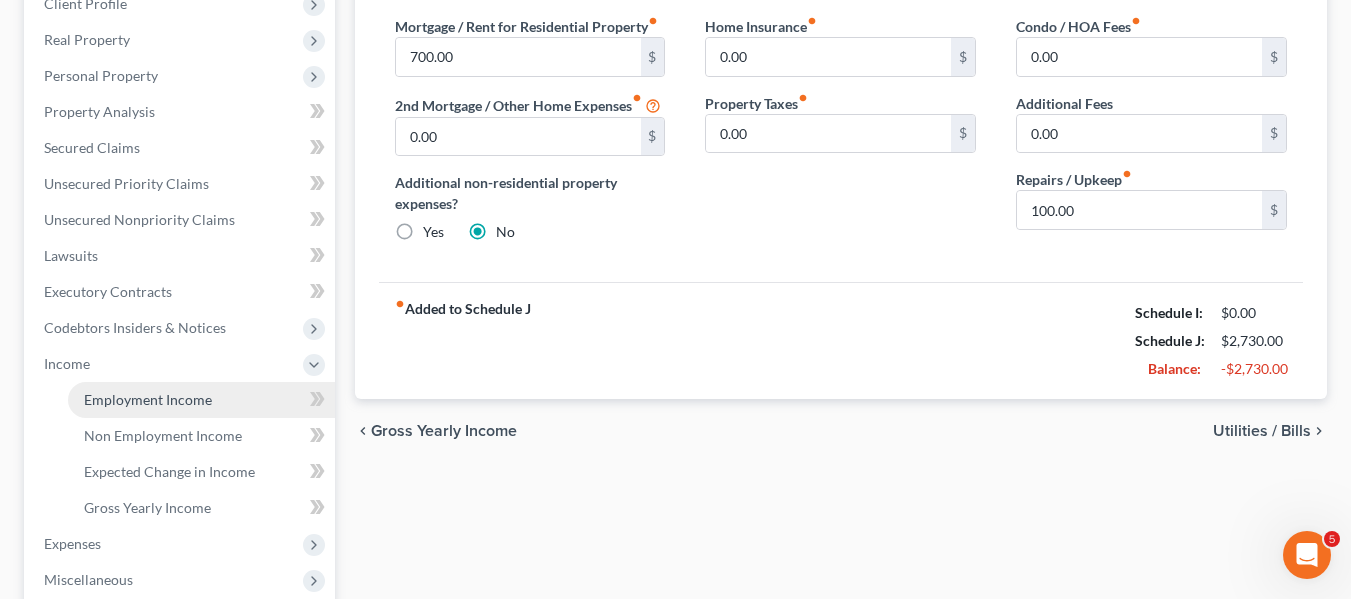 click on "Employment Income" at bounding box center [148, 399] 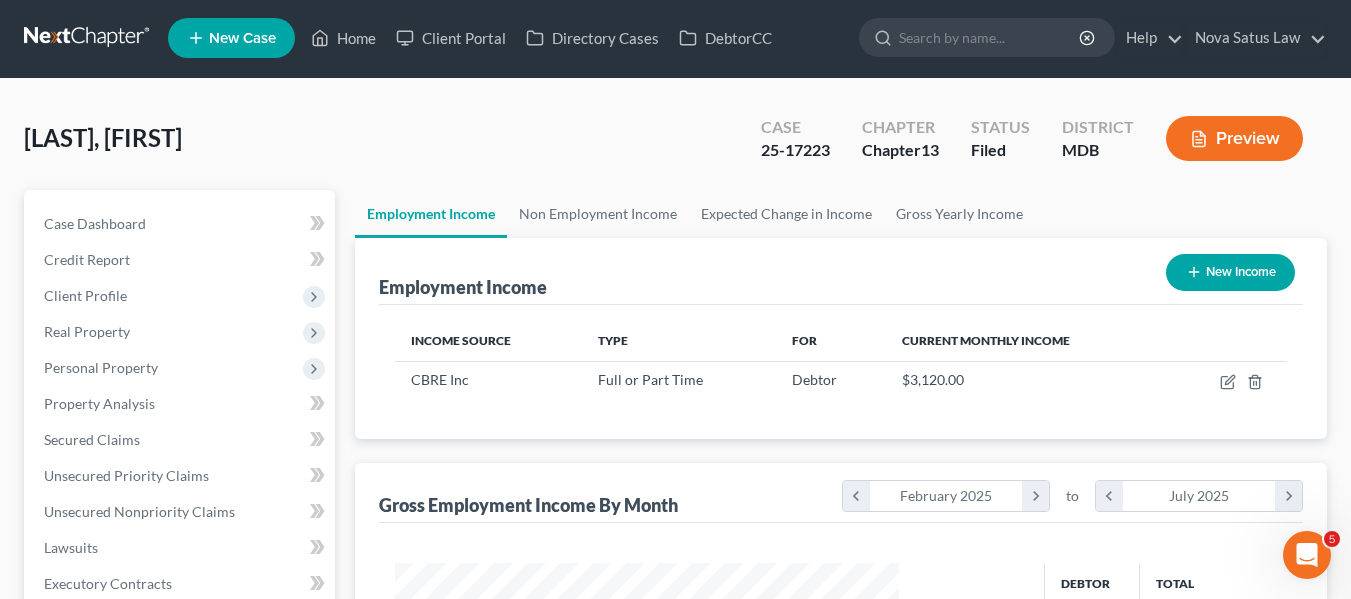 scroll, scrollTop: 0, scrollLeft: 0, axis: both 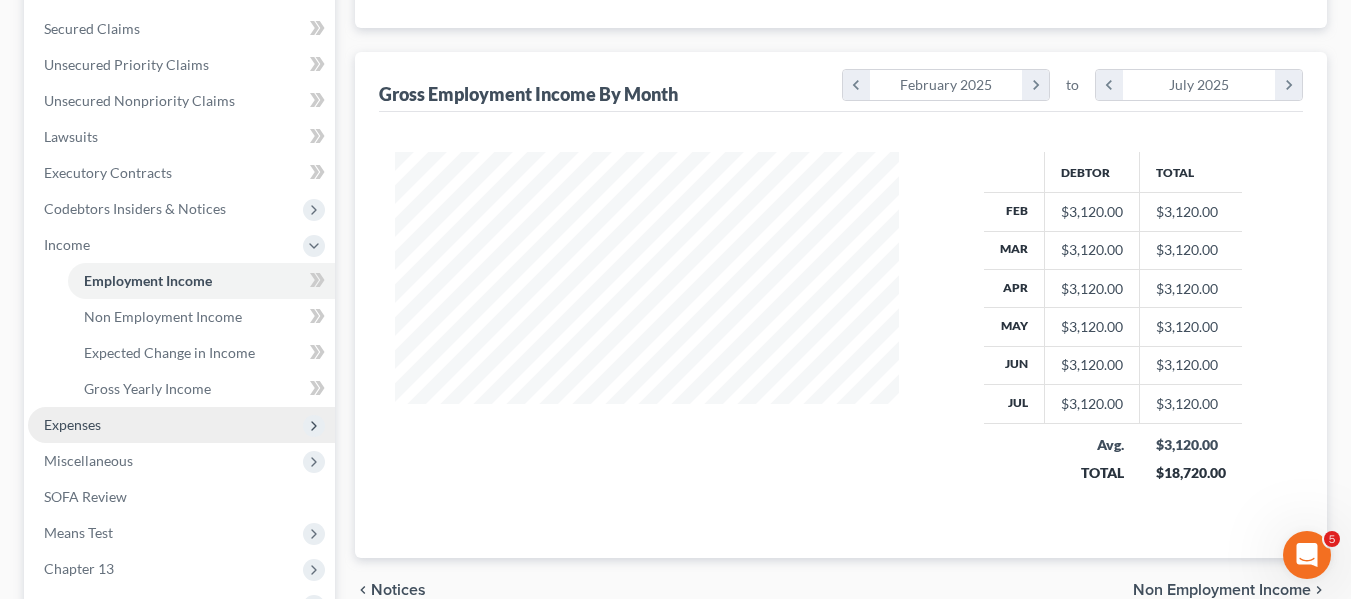 click on "Expenses" at bounding box center (181, 425) 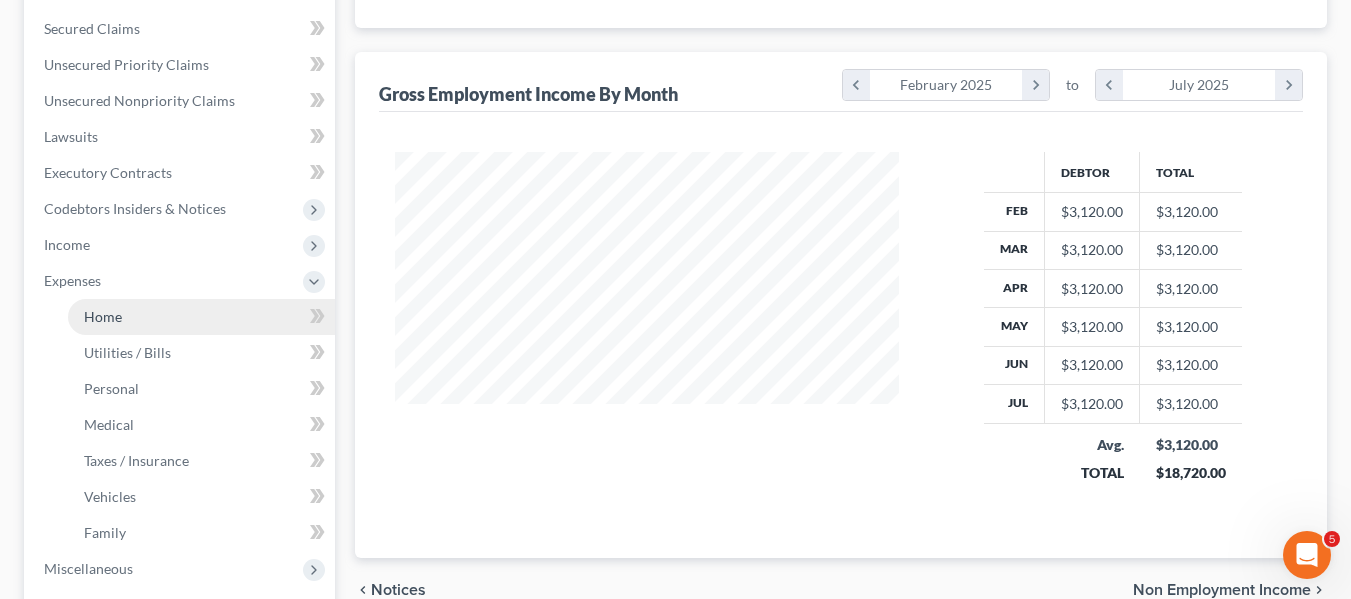 click on "Home" at bounding box center [103, 316] 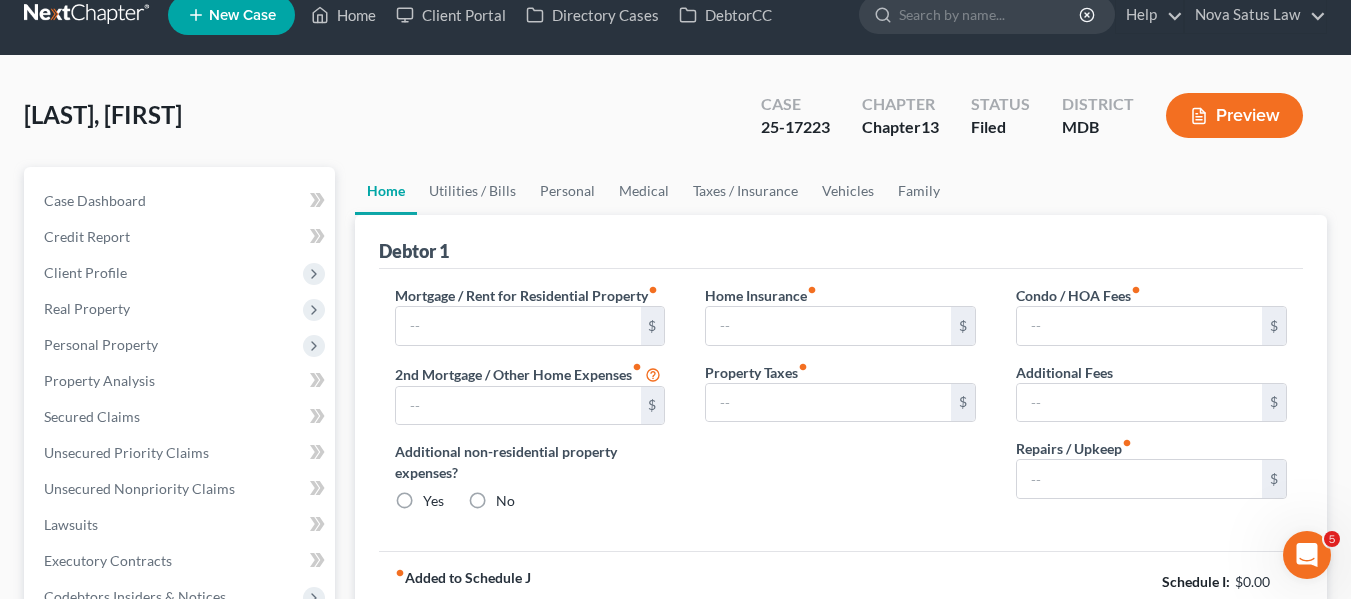 scroll, scrollTop: 0, scrollLeft: 0, axis: both 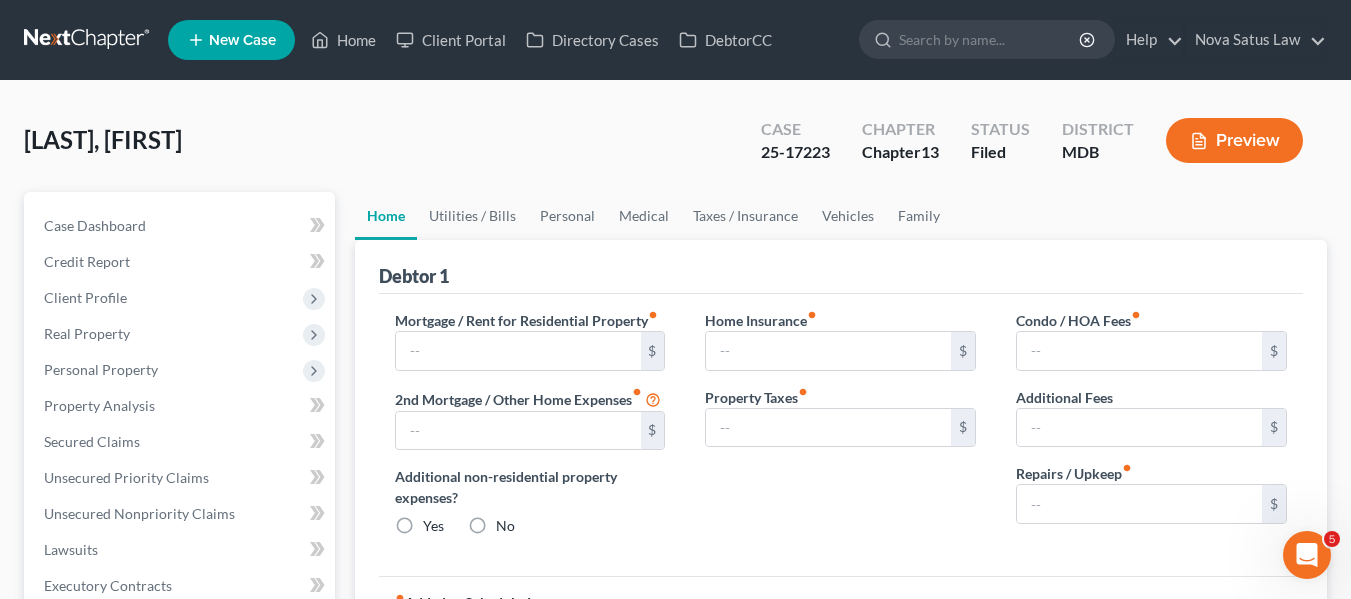 type on "700.00" 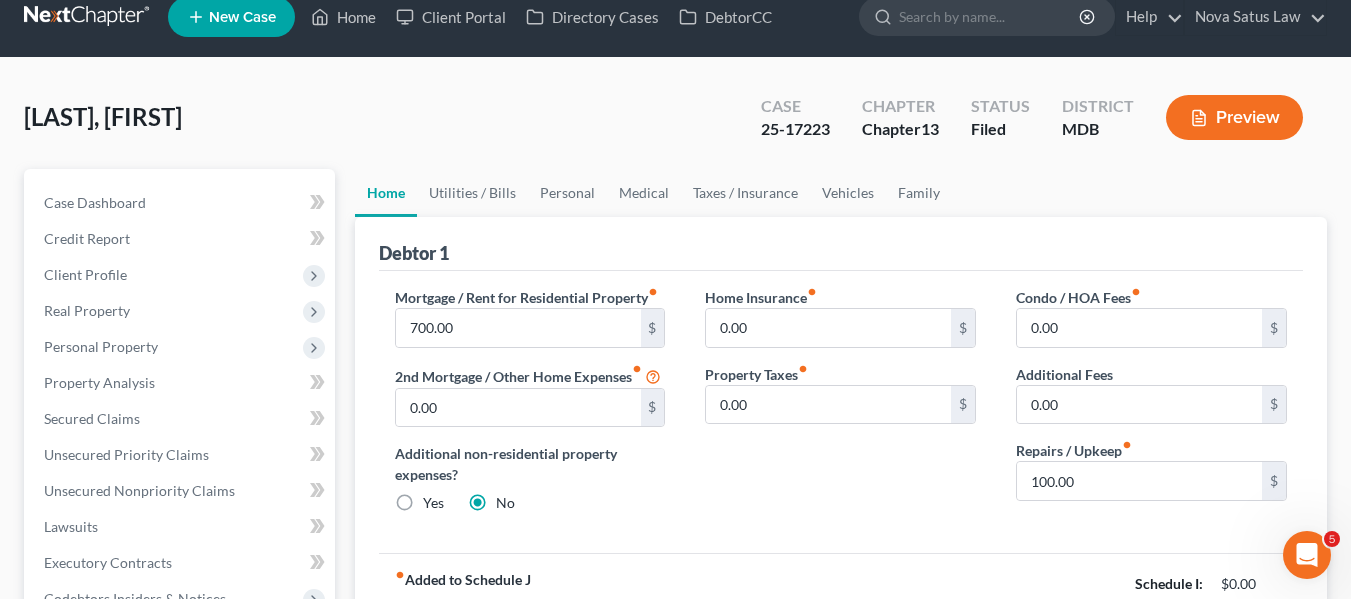 scroll, scrollTop: 0, scrollLeft: 0, axis: both 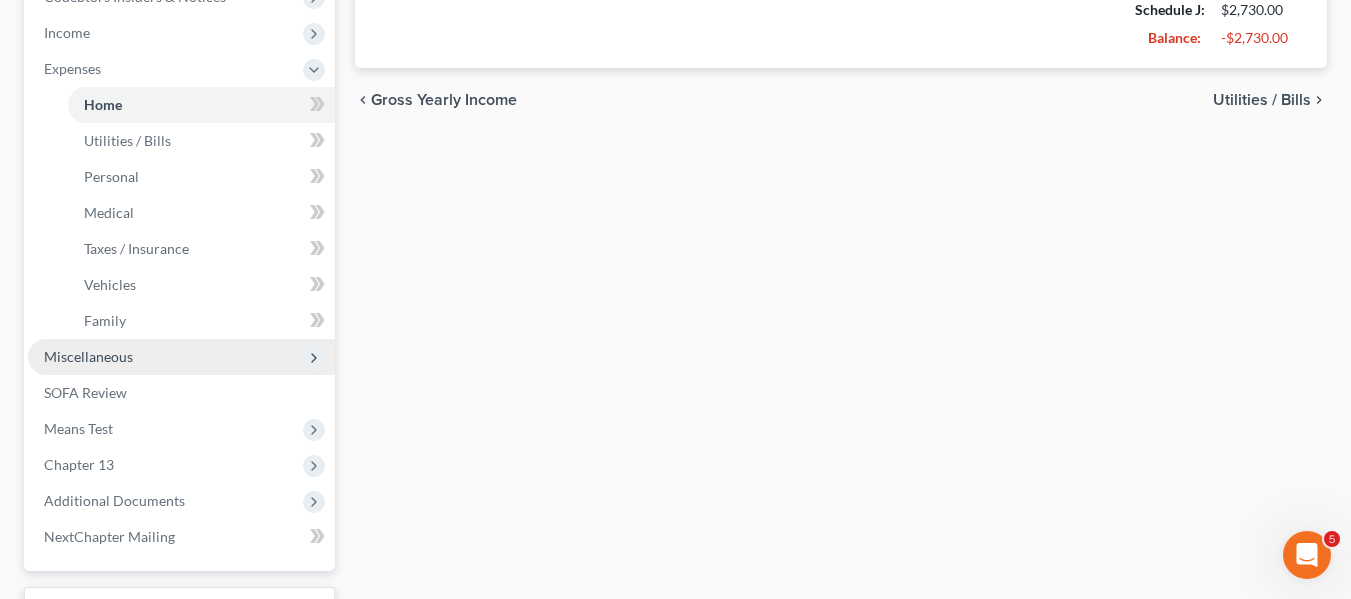 click on "Miscellaneous" at bounding box center [88, 356] 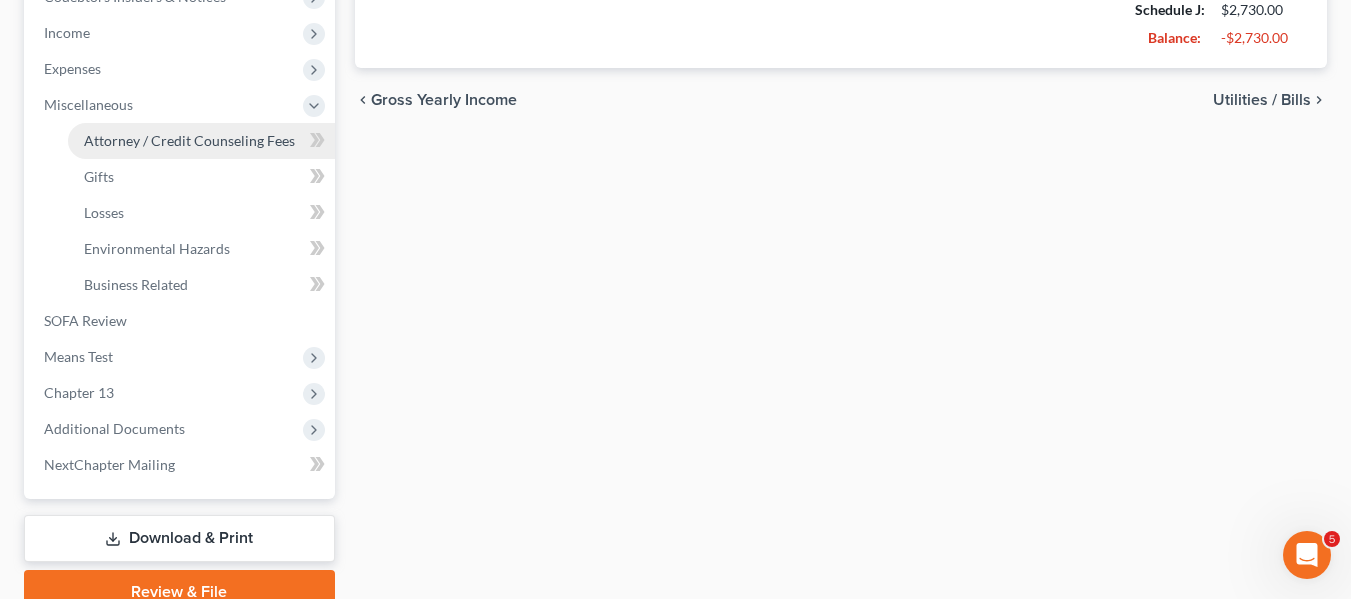 click on "Attorney / Credit Counseling Fees" at bounding box center [189, 140] 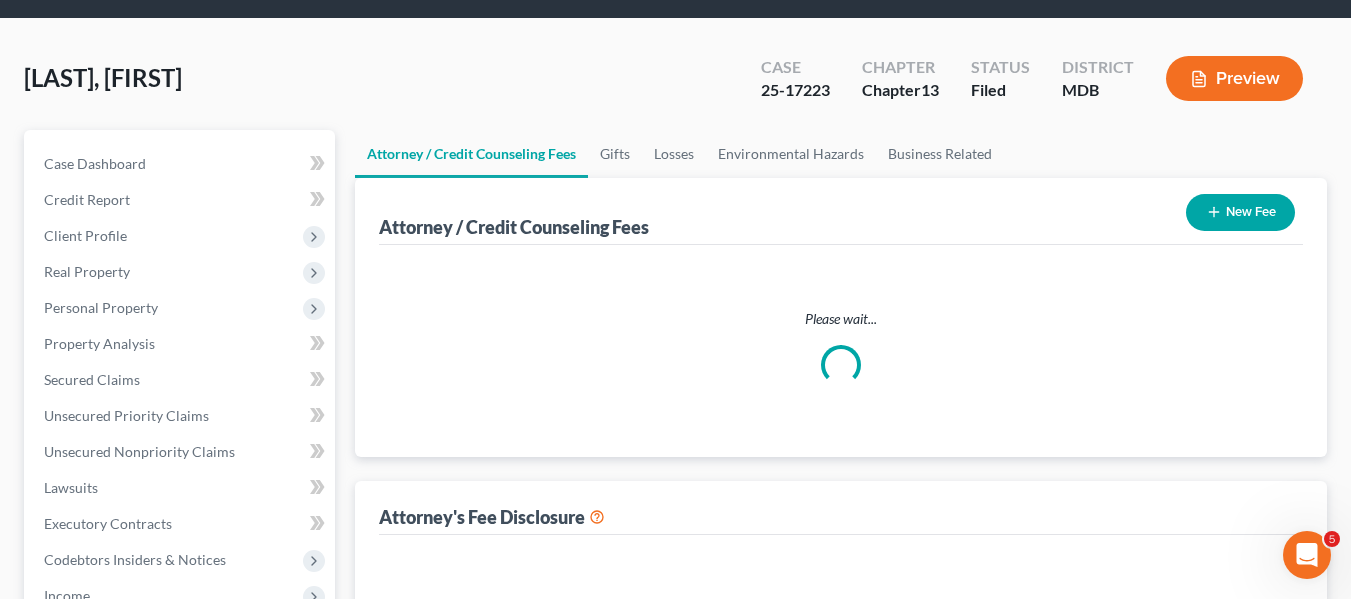 scroll, scrollTop: 6, scrollLeft: 0, axis: vertical 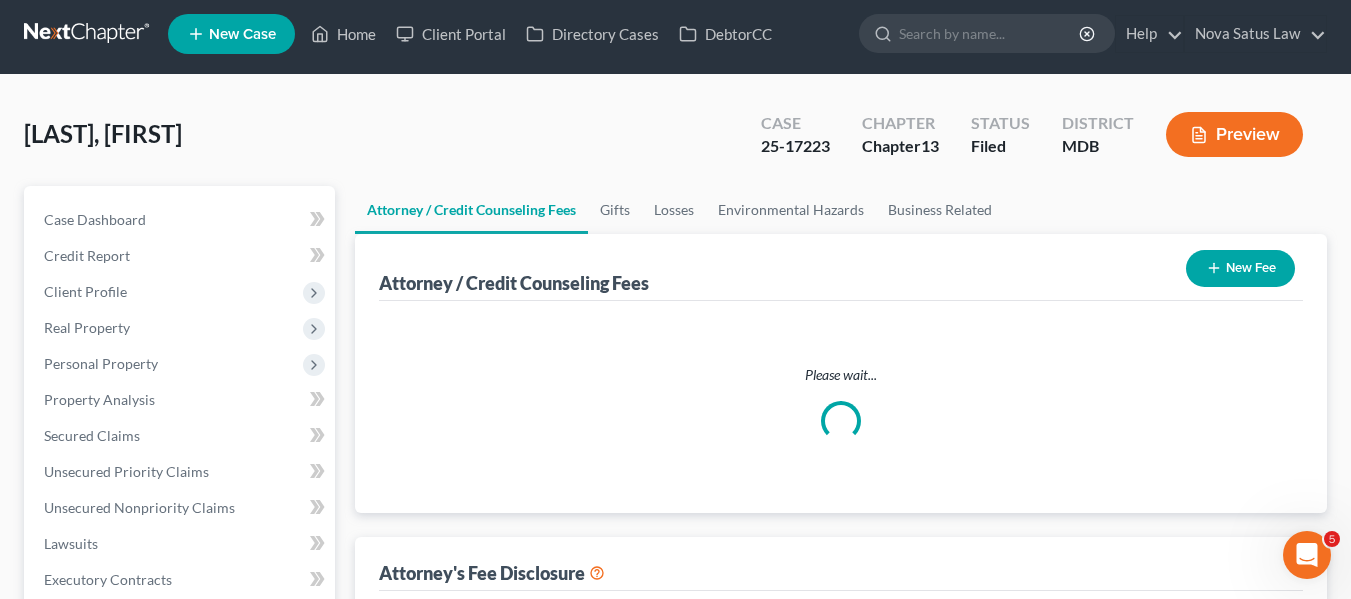 select on "2" 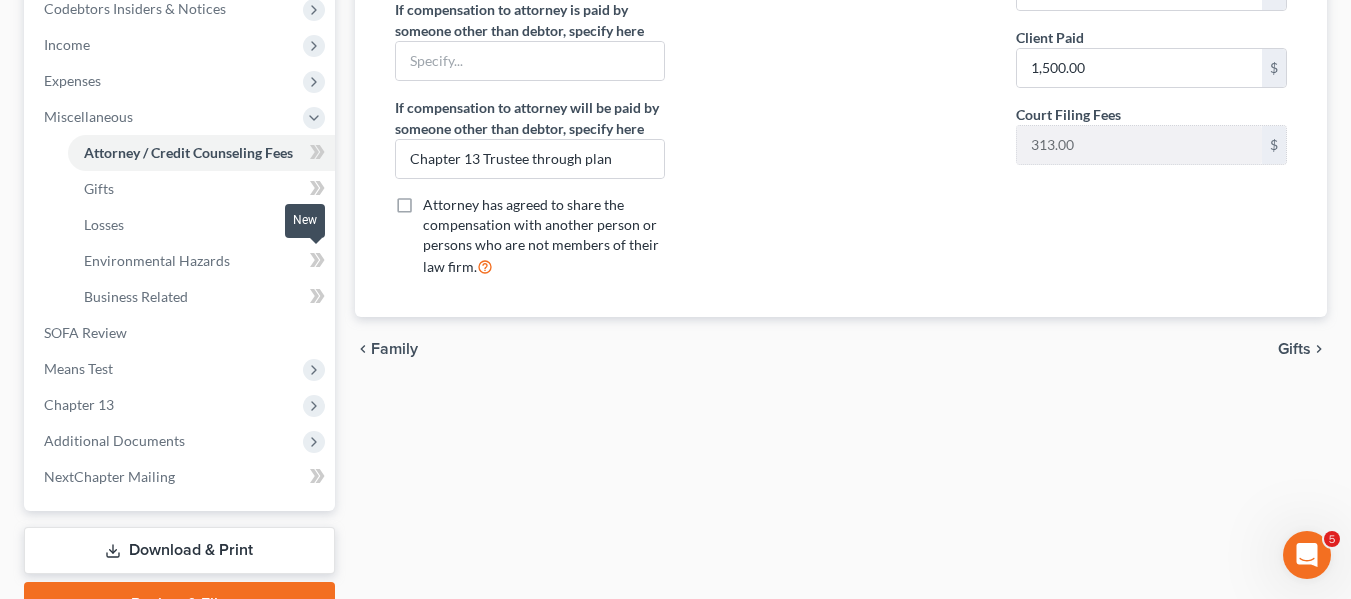 scroll, scrollTop: 622, scrollLeft: 0, axis: vertical 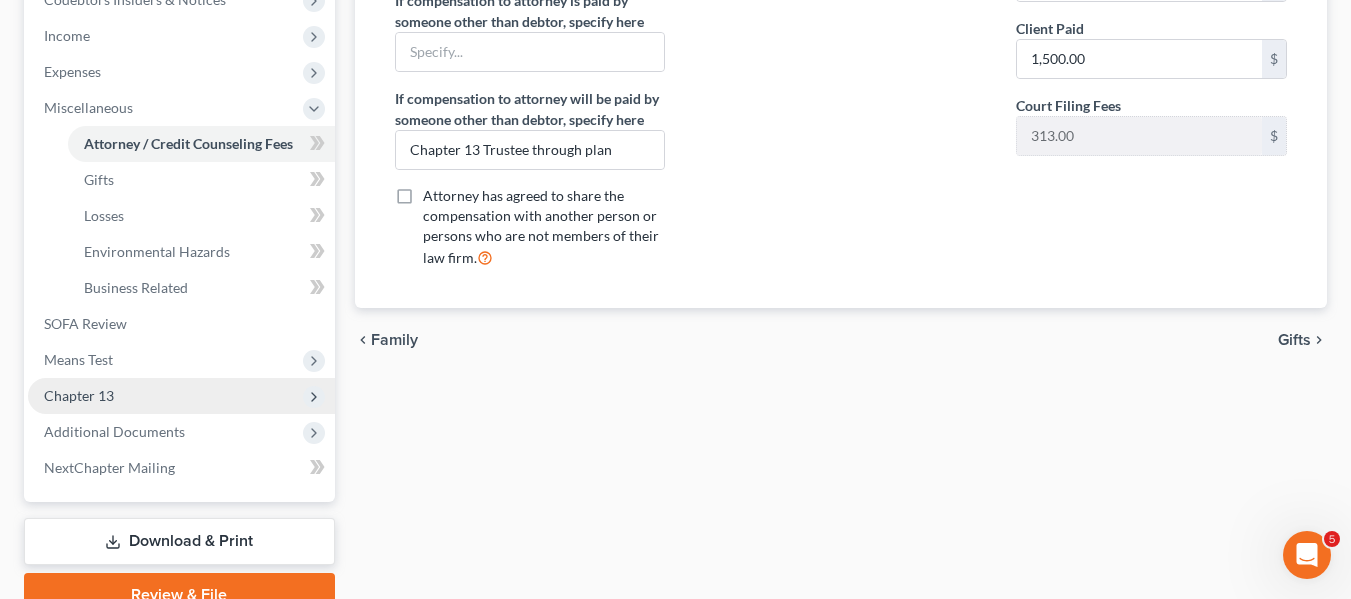 click on "Chapter 13" at bounding box center [79, 395] 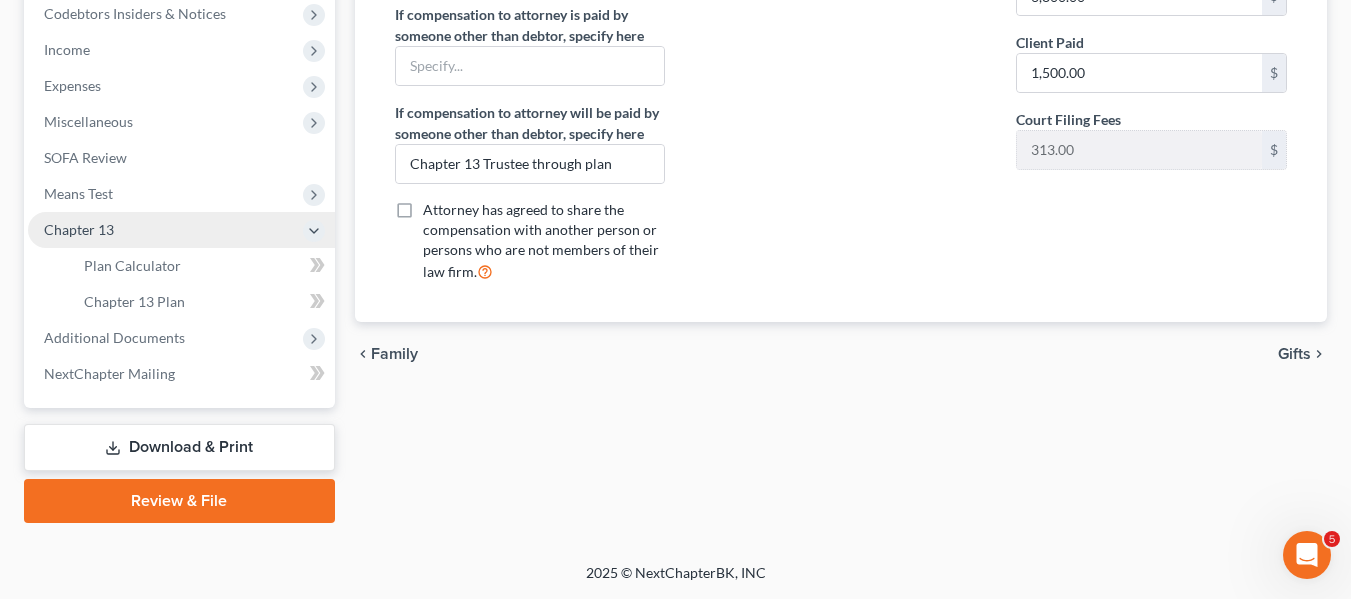 scroll, scrollTop: 608, scrollLeft: 0, axis: vertical 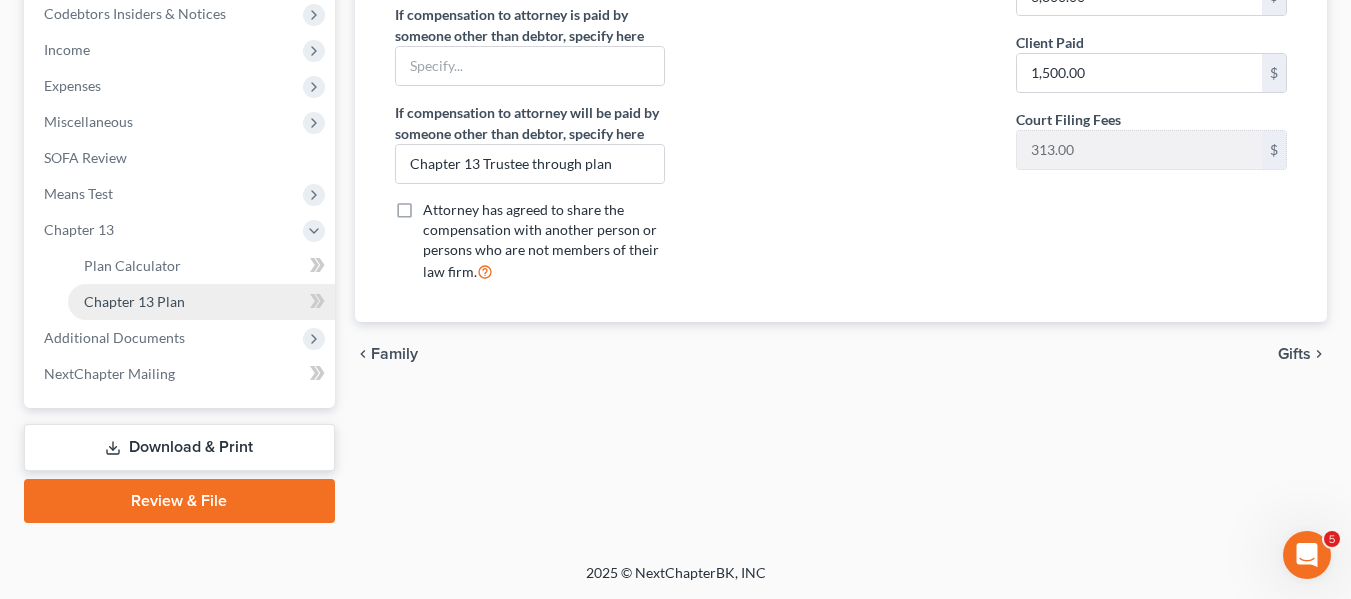 click on "Chapter 13 Plan" at bounding box center [201, 302] 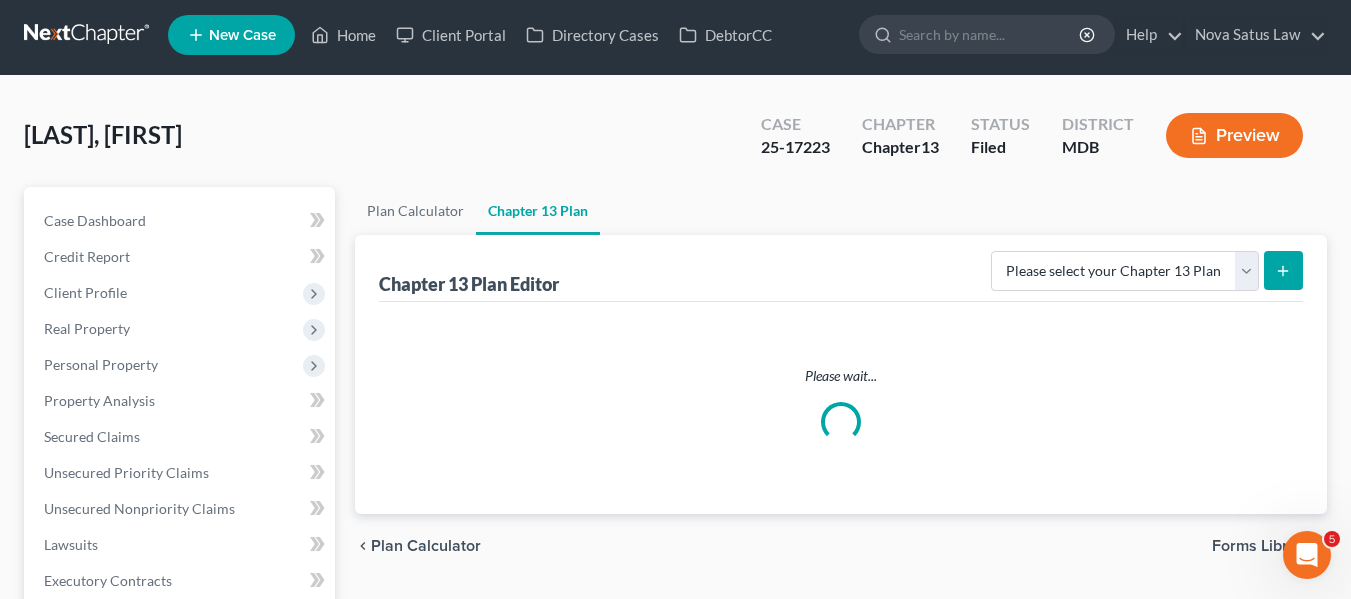 scroll, scrollTop: 0, scrollLeft: 0, axis: both 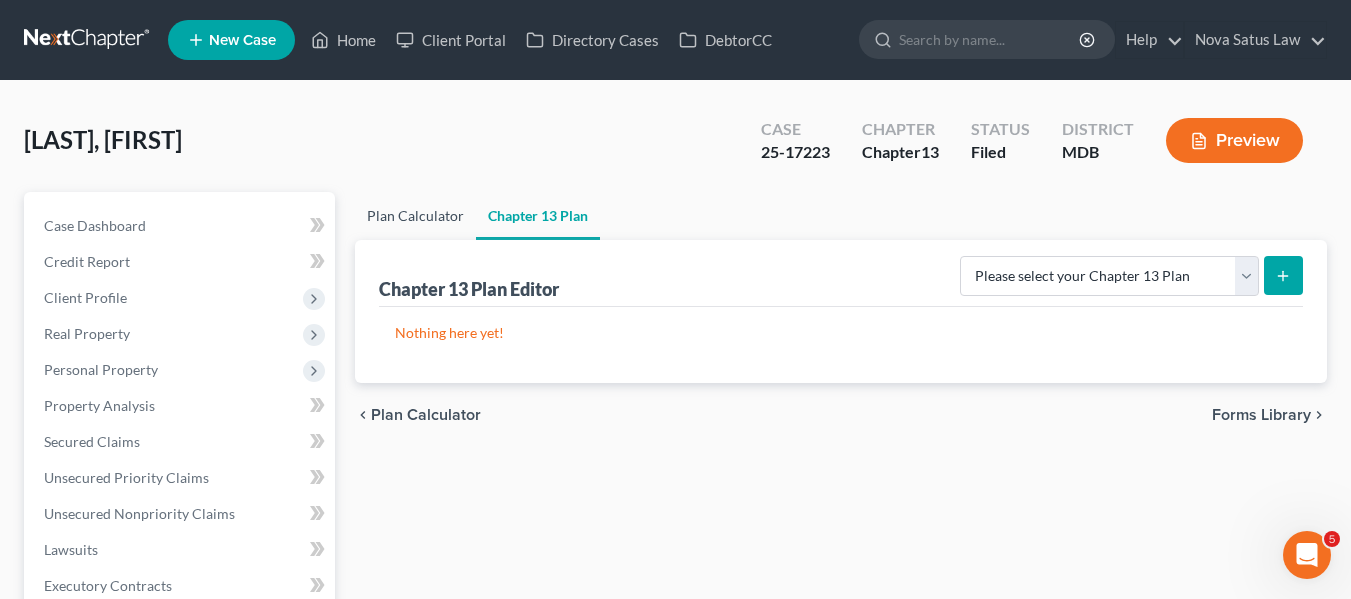 click on "Plan Calculator" at bounding box center [415, 216] 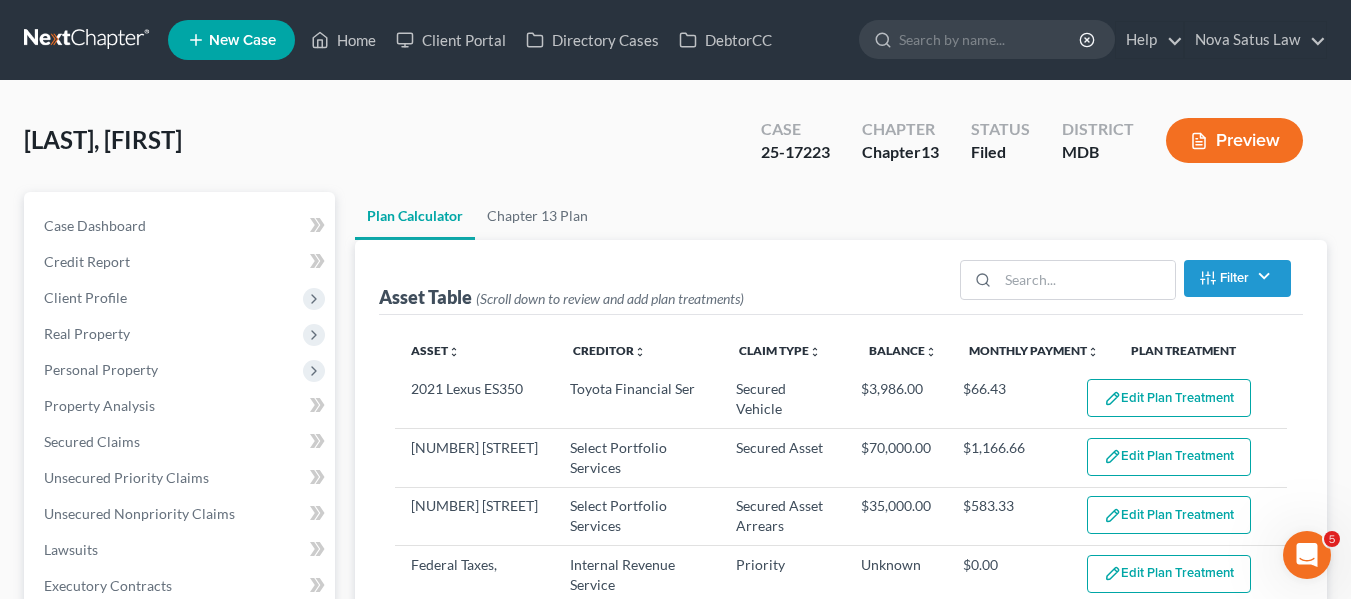 select on "59" 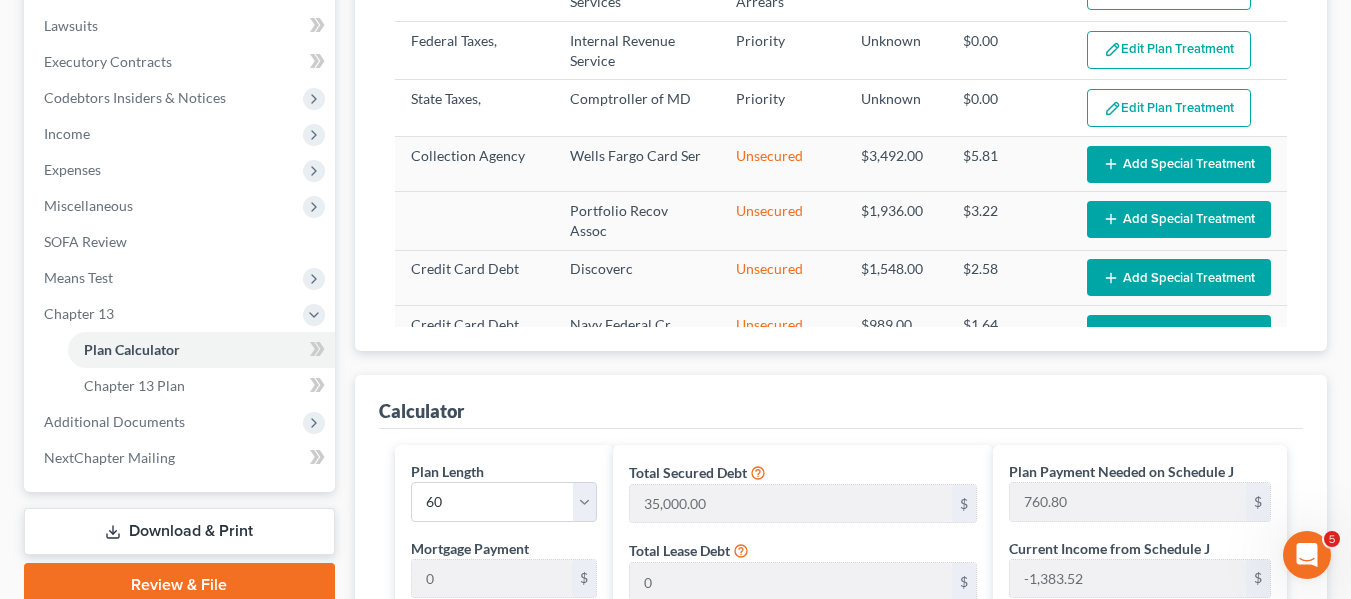 scroll, scrollTop: 1048, scrollLeft: 0, axis: vertical 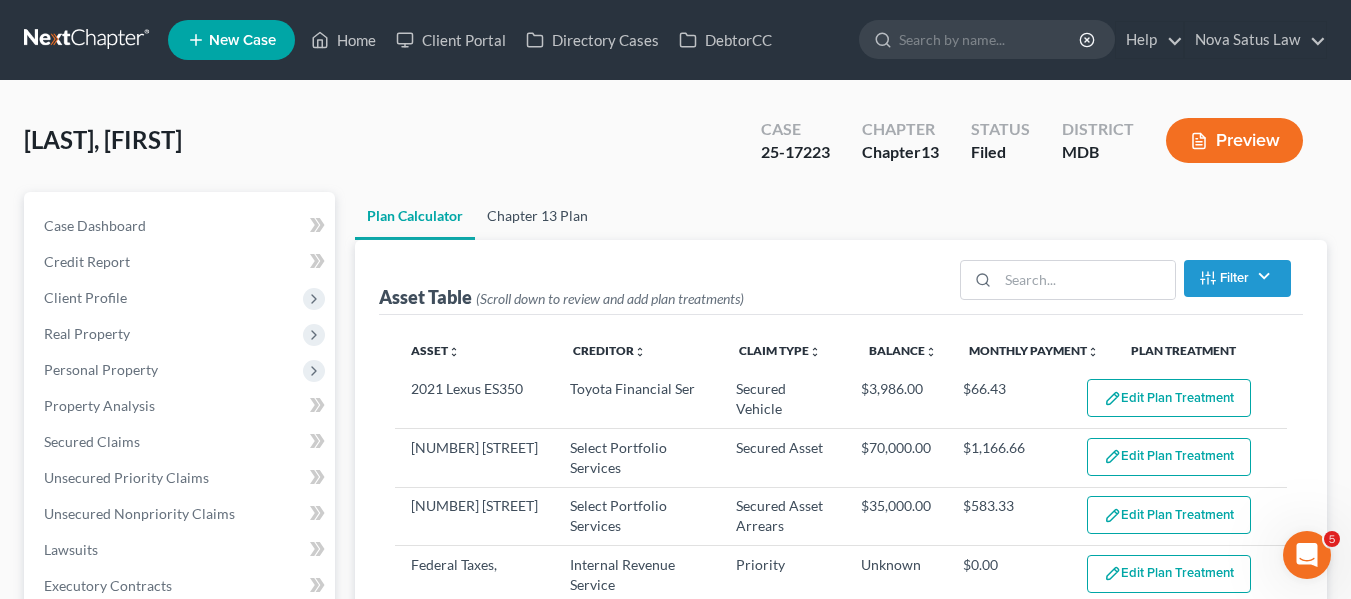 click on "Chapter 13 Plan" at bounding box center (537, 216) 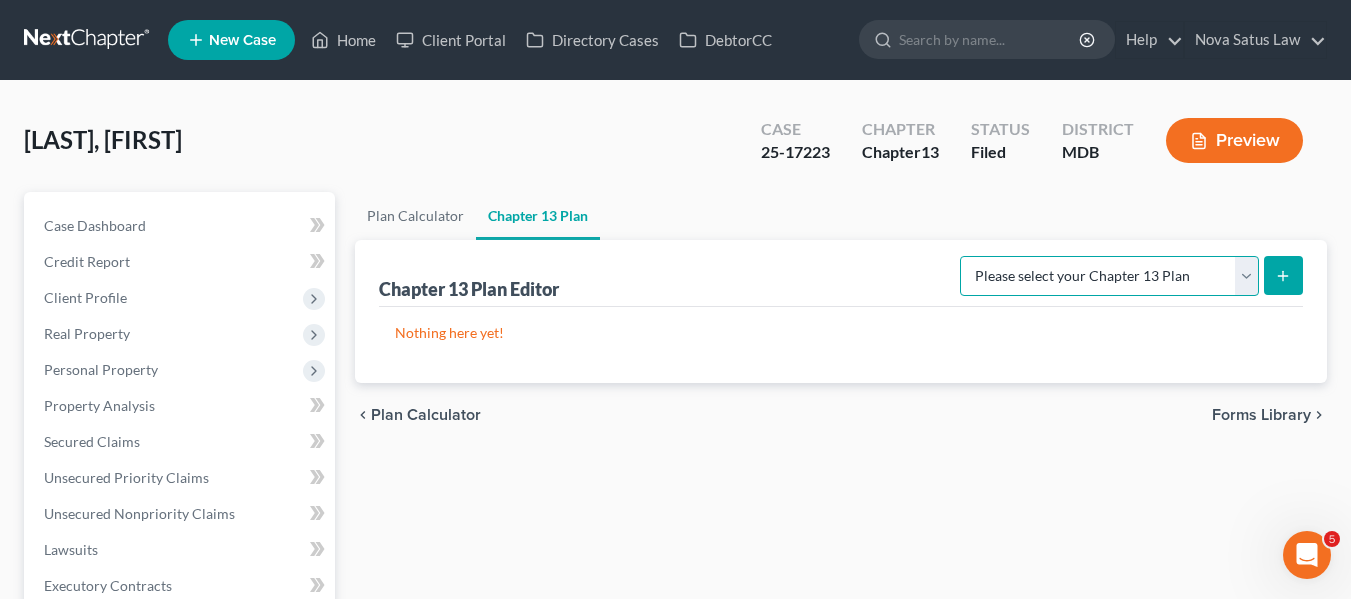 click on "Please select your Chapter 13 Plan District of Maryland District of Maryland - Effective 12/1/17 District of Maryland - Effective 12/1/24	 National Form Plan - Official Form 113" at bounding box center (1109, 276) 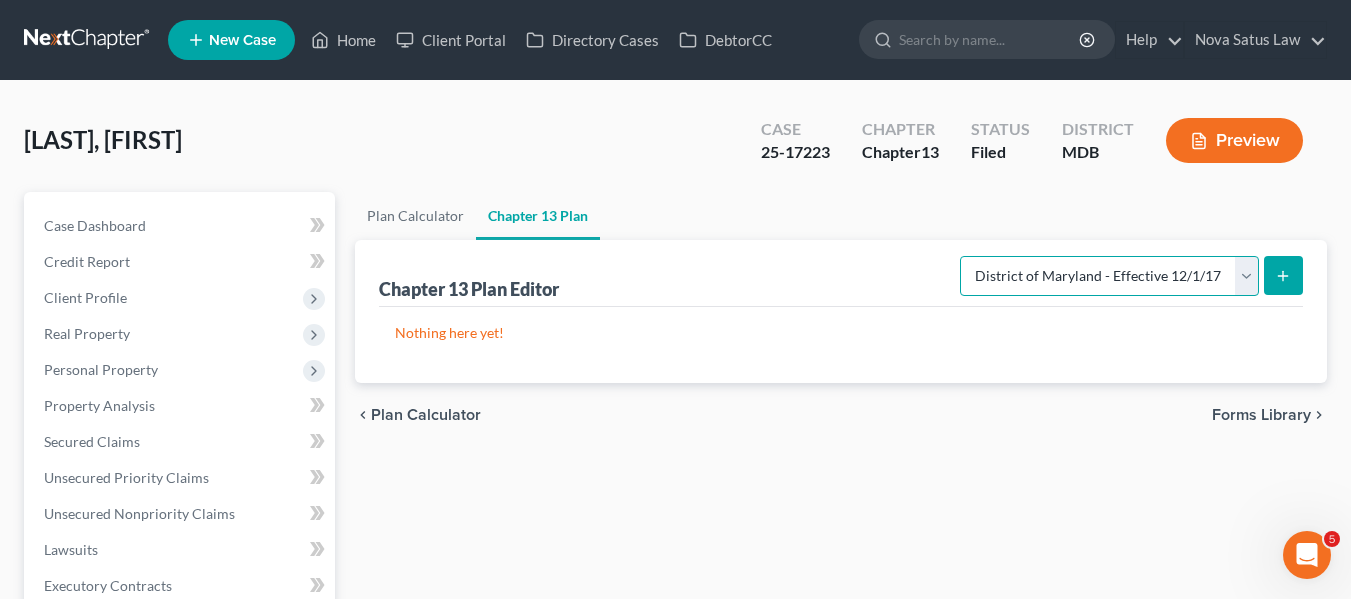 click on "Please select your Chapter 13 Plan District of Maryland District of Maryland - Effective 12/1/17 District of Maryland - Effective 12/1/24	 National Form Plan - Official Form 113" at bounding box center [1109, 276] 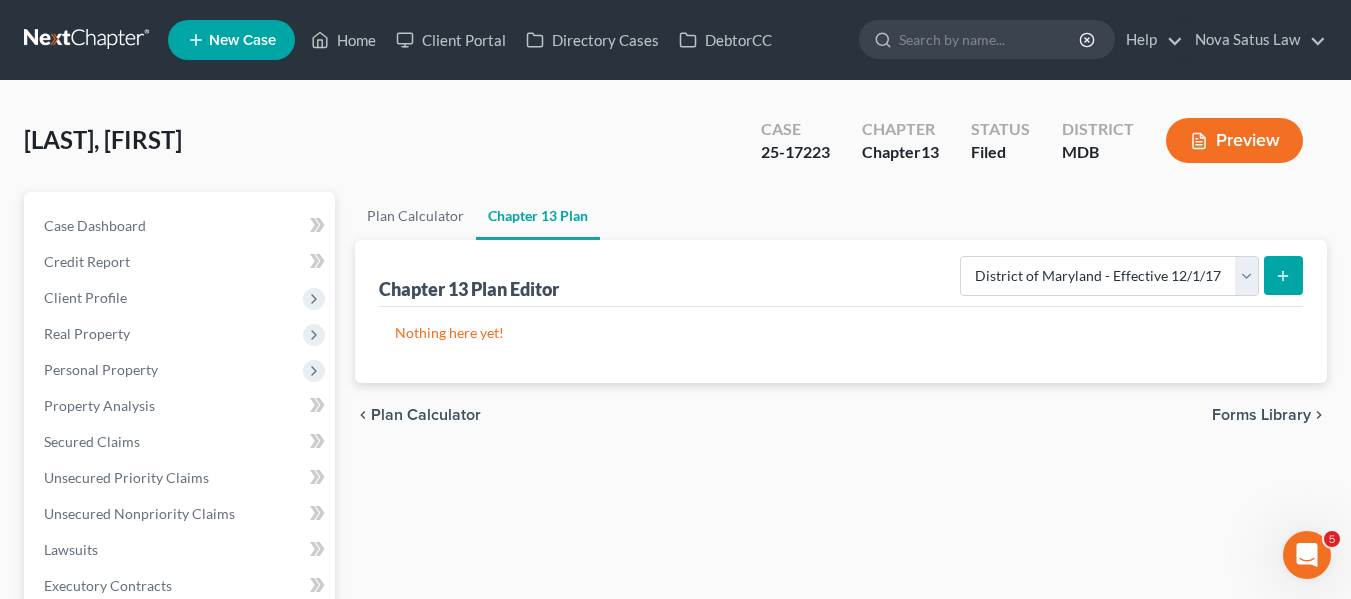 click 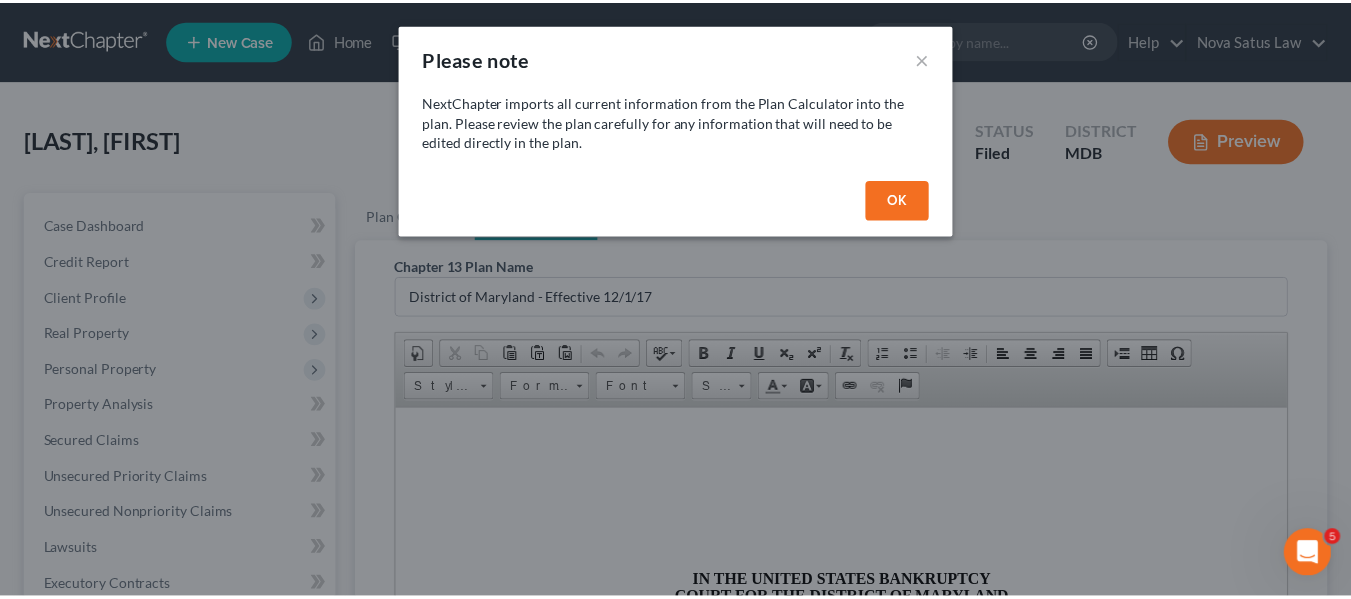 scroll, scrollTop: 0, scrollLeft: 0, axis: both 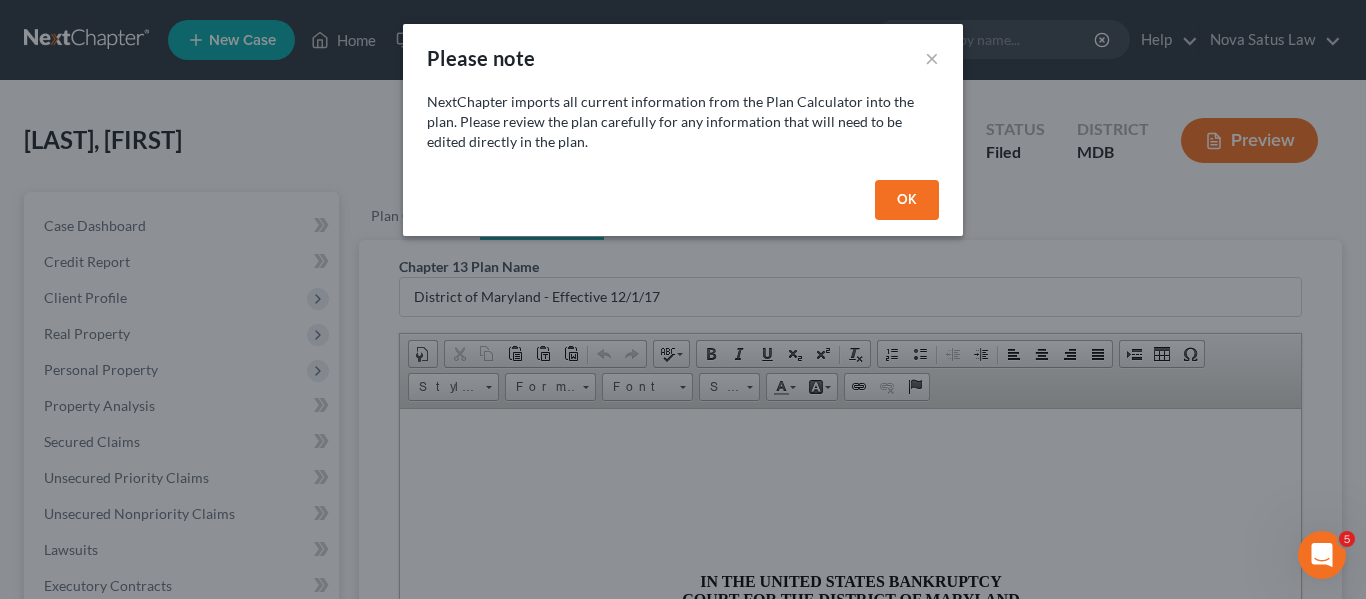 click on "OK" at bounding box center [907, 200] 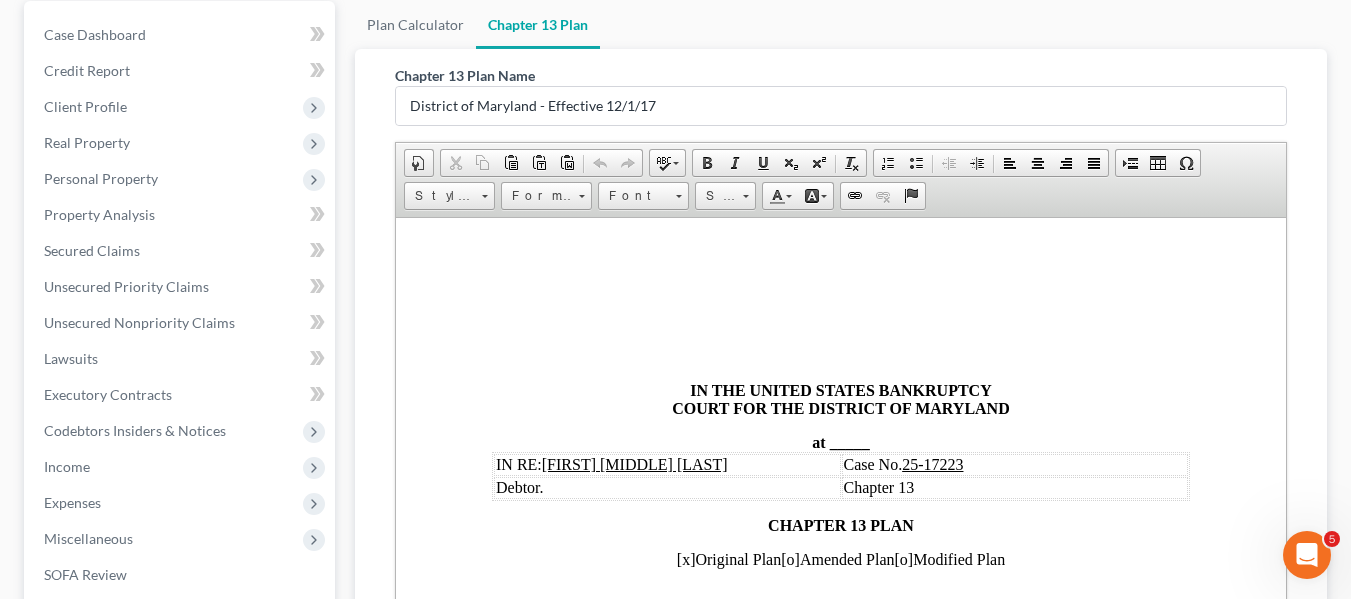 scroll, scrollTop: 233, scrollLeft: 0, axis: vertical 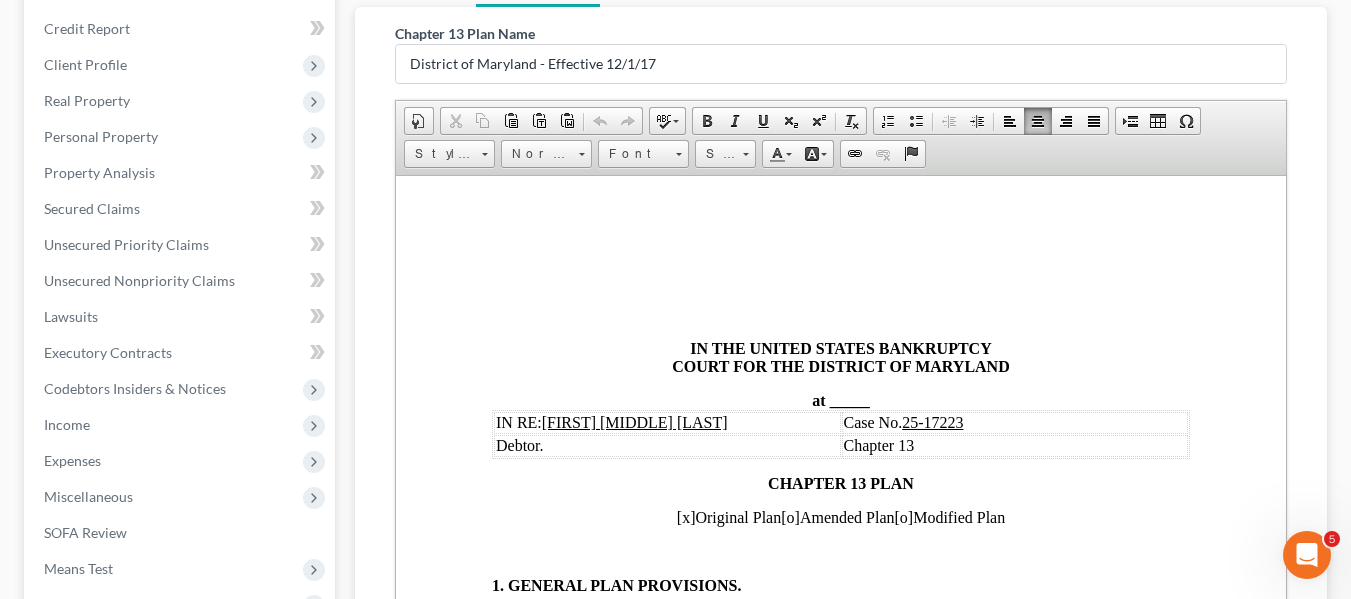 click on "_____" at bounding box center (849, 399) 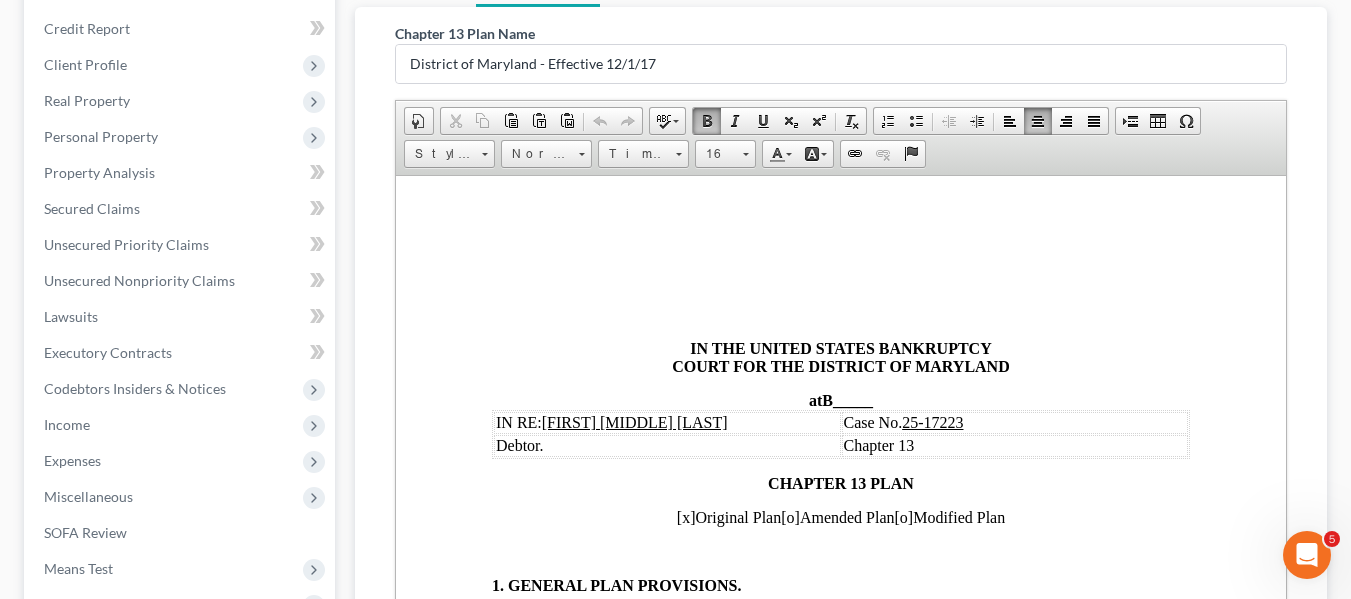 type 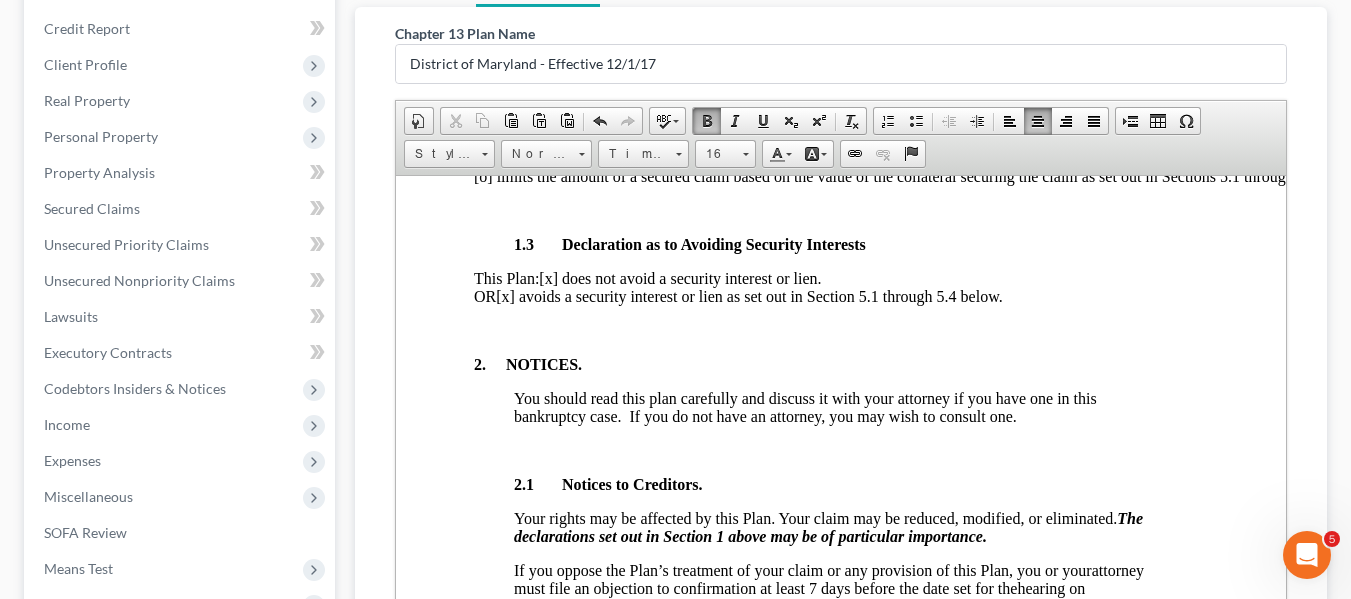 scroll, scrollTop: 755, scrollLeft: 0, axis: vertical 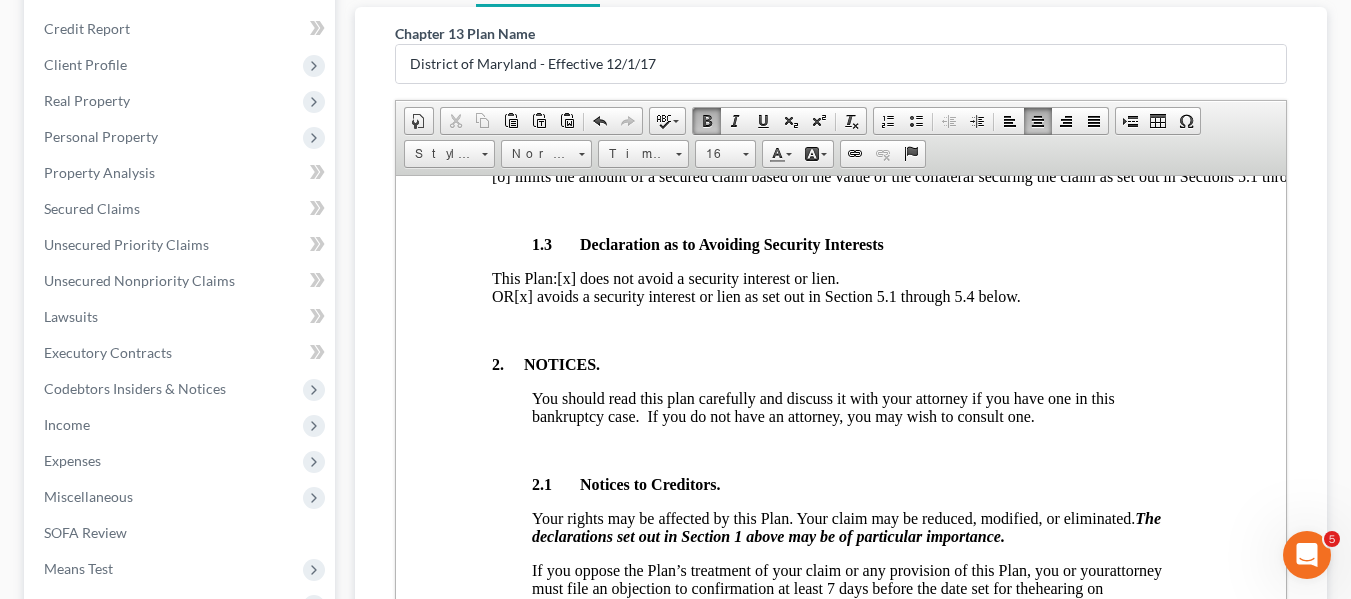 click on "[x] avoids a security interest or lien as set out in Section 5.1 through 5.4 below." at bounding box center [766, 295] 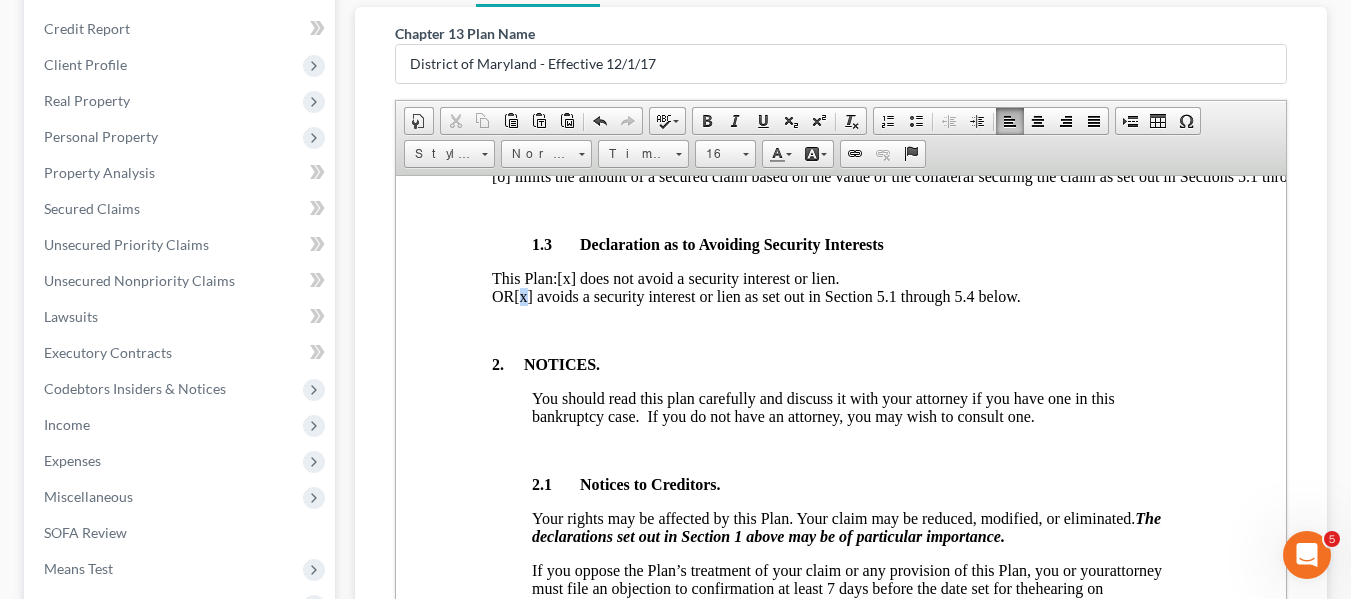 click on "[x] avoids a security interest or lien as set out in Section 5.1 through 5.4 below." at bounding box center [766, 295] 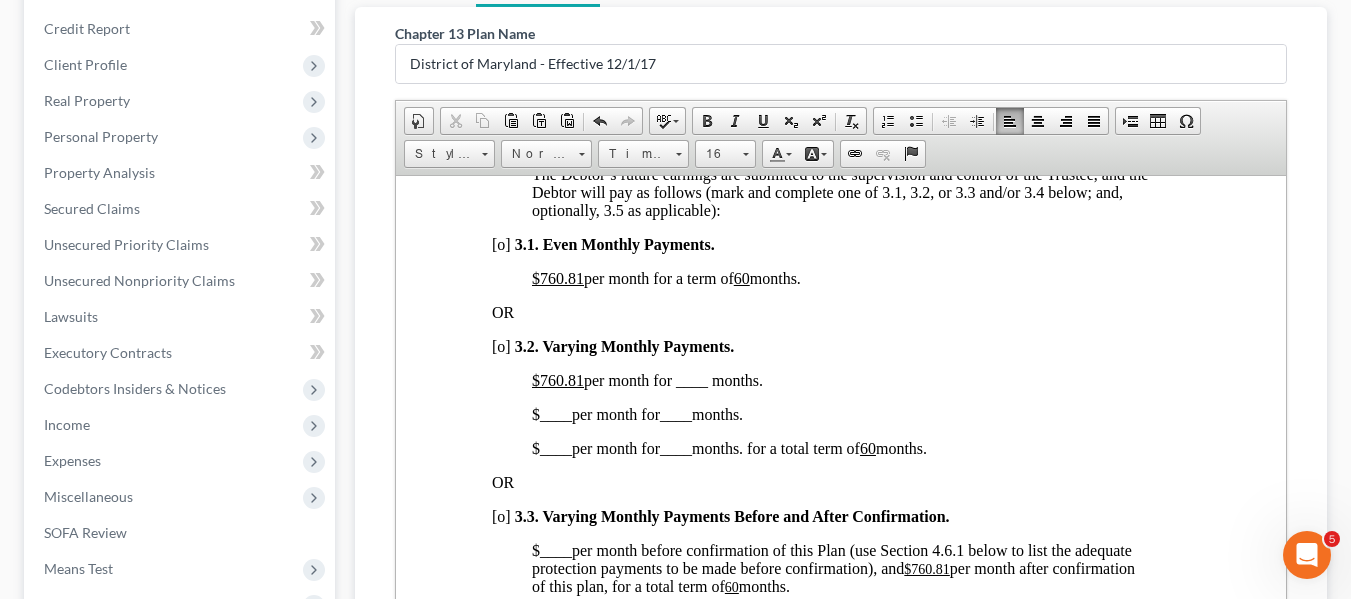 scroll, scrollTop: 1461, scrollLeft: 0, axis: vertical 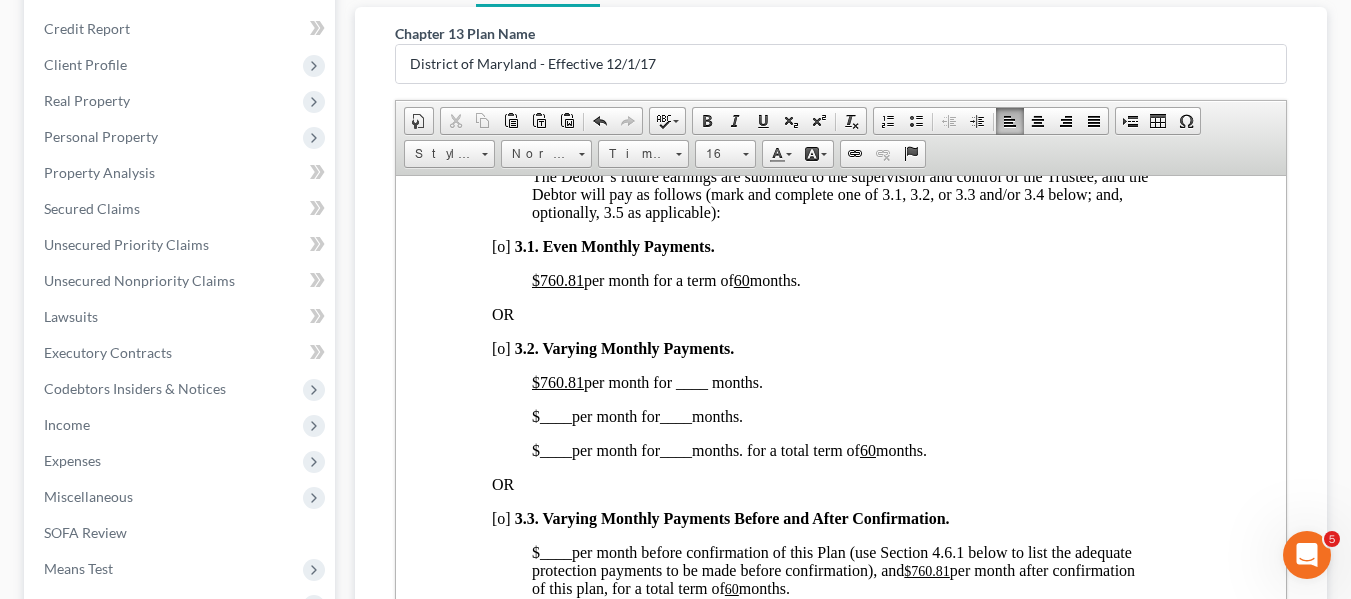 click on "$760.81" at bounding box center (557, 279) 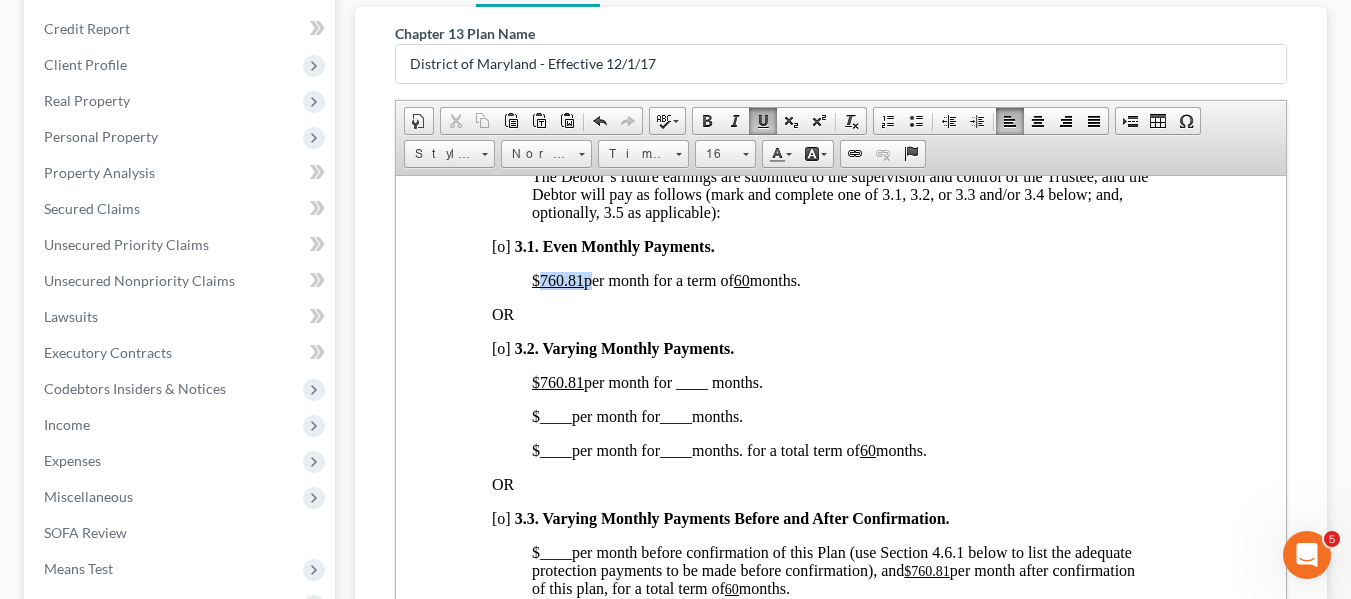 click on "$760.81" at bounding box center [557, 279] 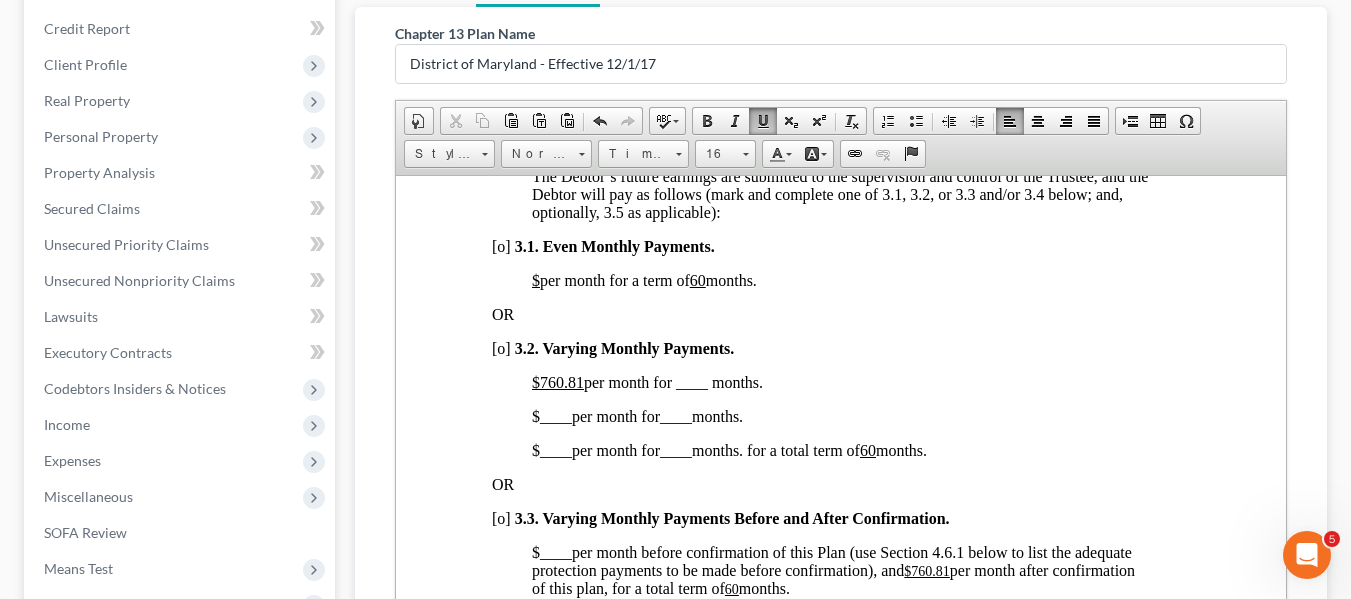 click on "60" at bounding box center (697, 279) 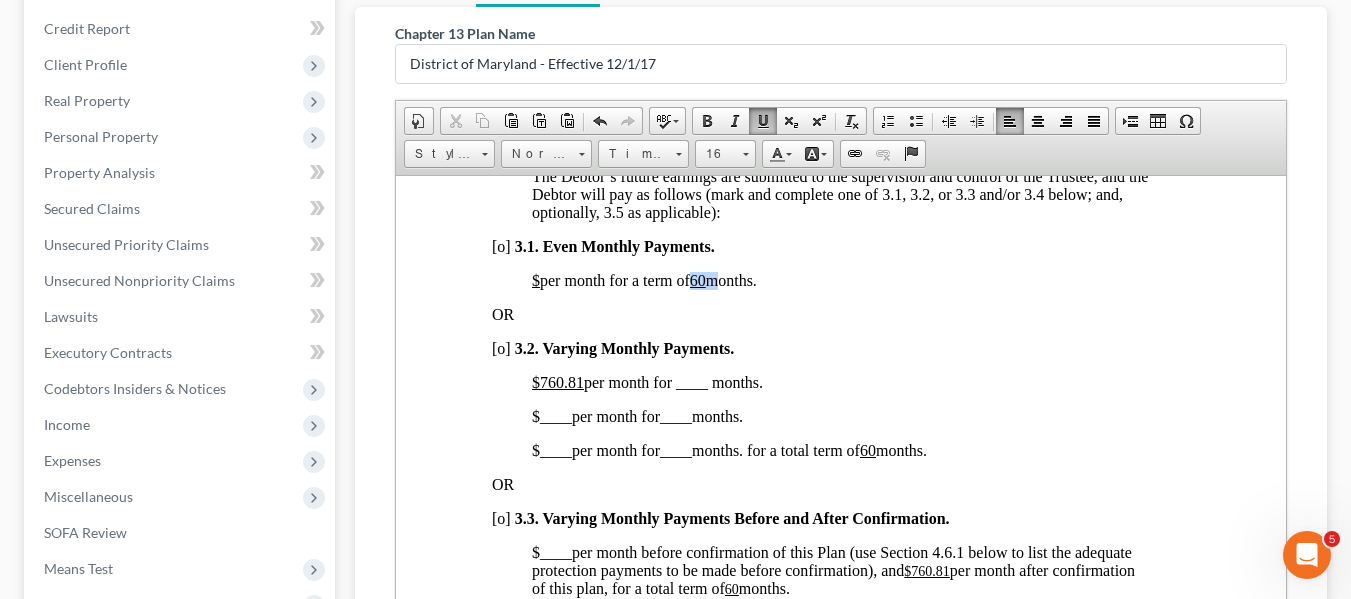 click on "60" at bounding box center (697, 279) 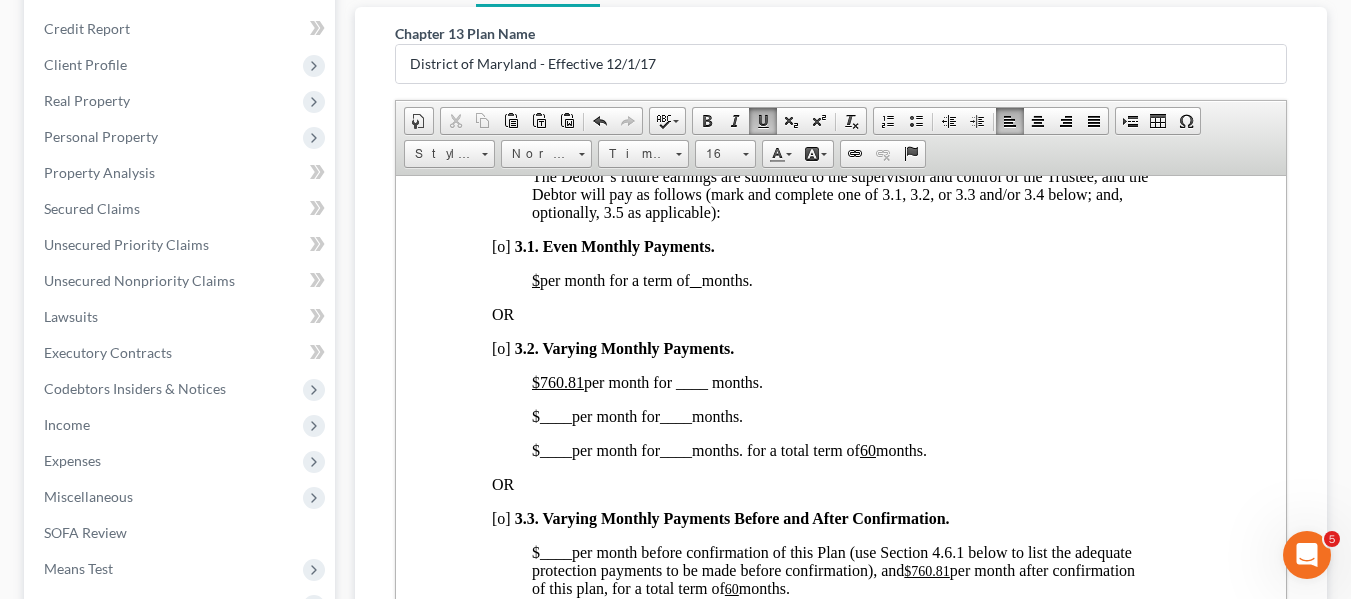 click on "[o]" at bounding box center [500, 347] 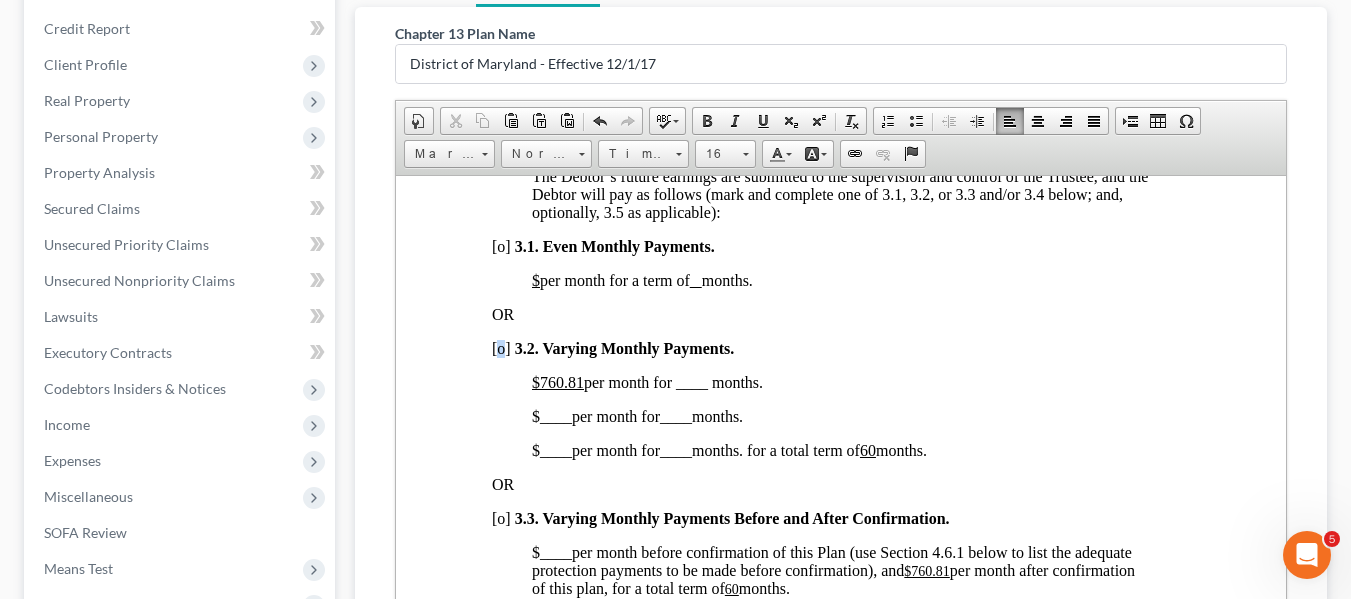 click on "[o]" at bounding box center [500, 347] 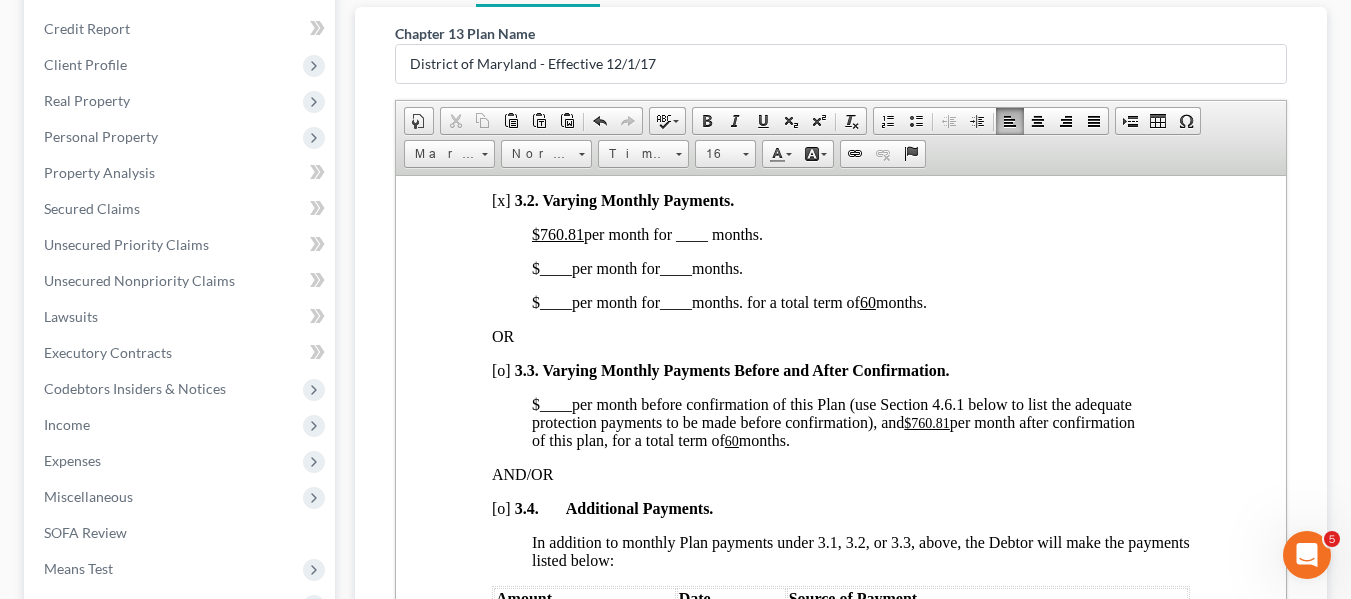scroll, scrollTop: 1607, scrollLeft: 0, axis: vertical 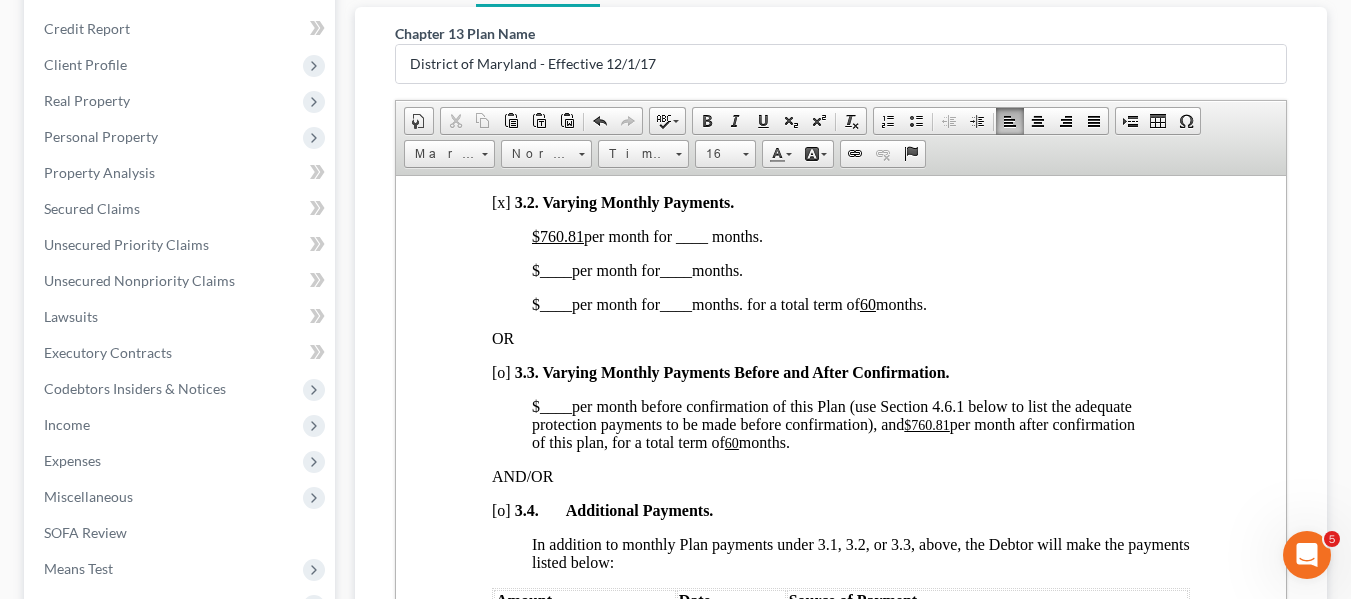 click on "$760.81" at bounding box center (557, 235) 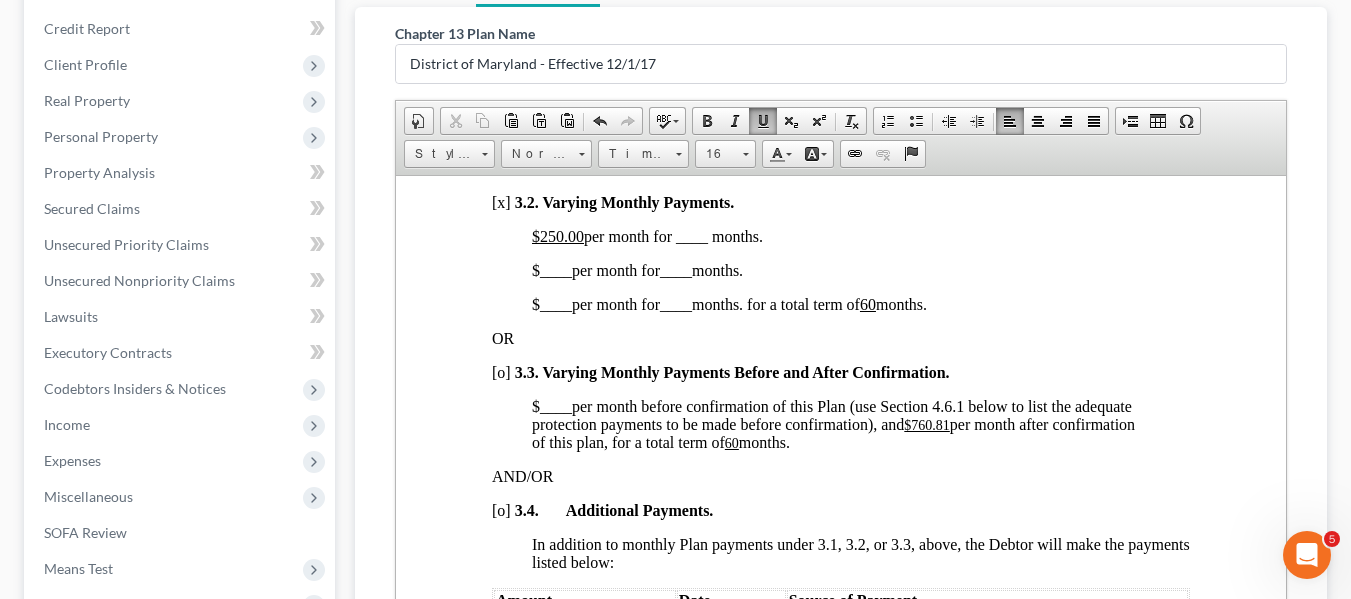 click on "$250.00  per month for ____ months." at bounding box center (646, 235) 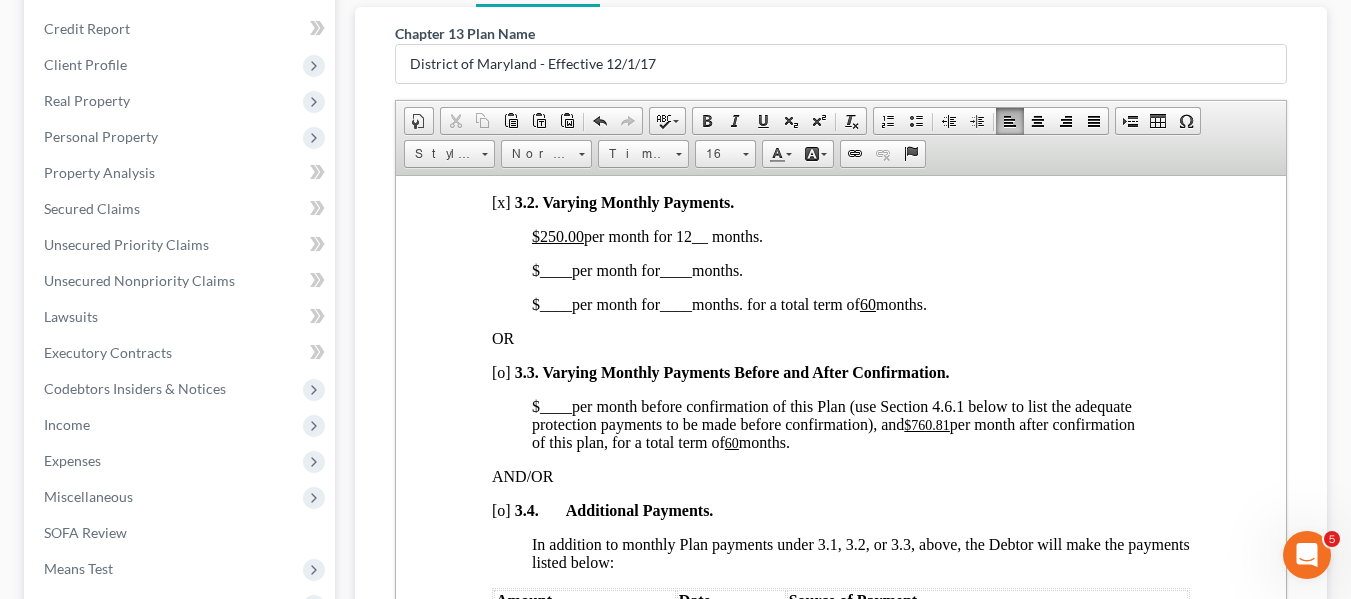 click on "$ ____  per month for  ____  months." at bounding box center (636, 269) 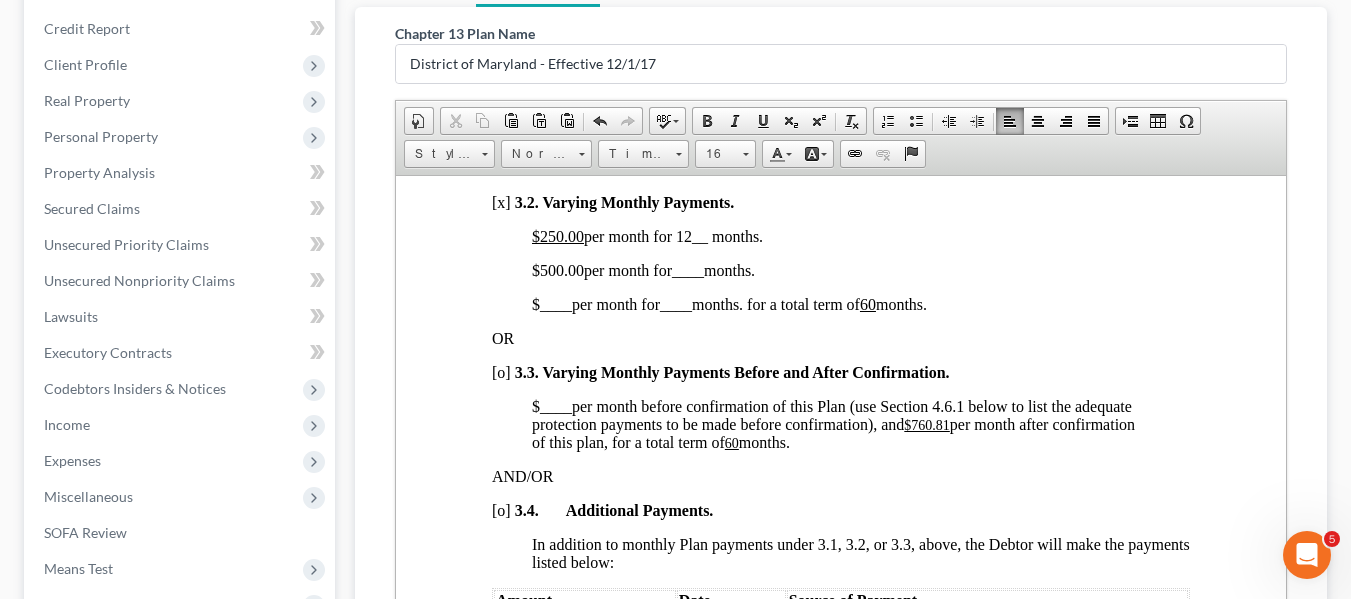 click on "____" at bounding box center (687, 269) 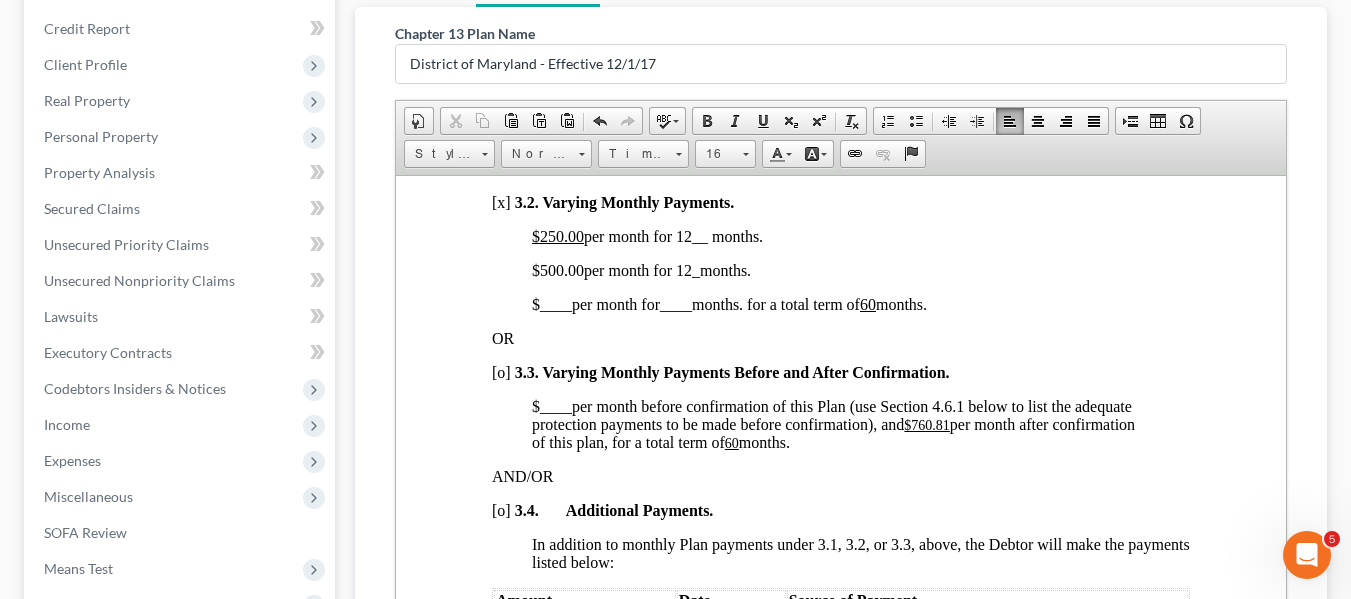 click on "$500.00  per month for 12 _  months." at bounding box center (860, 270) 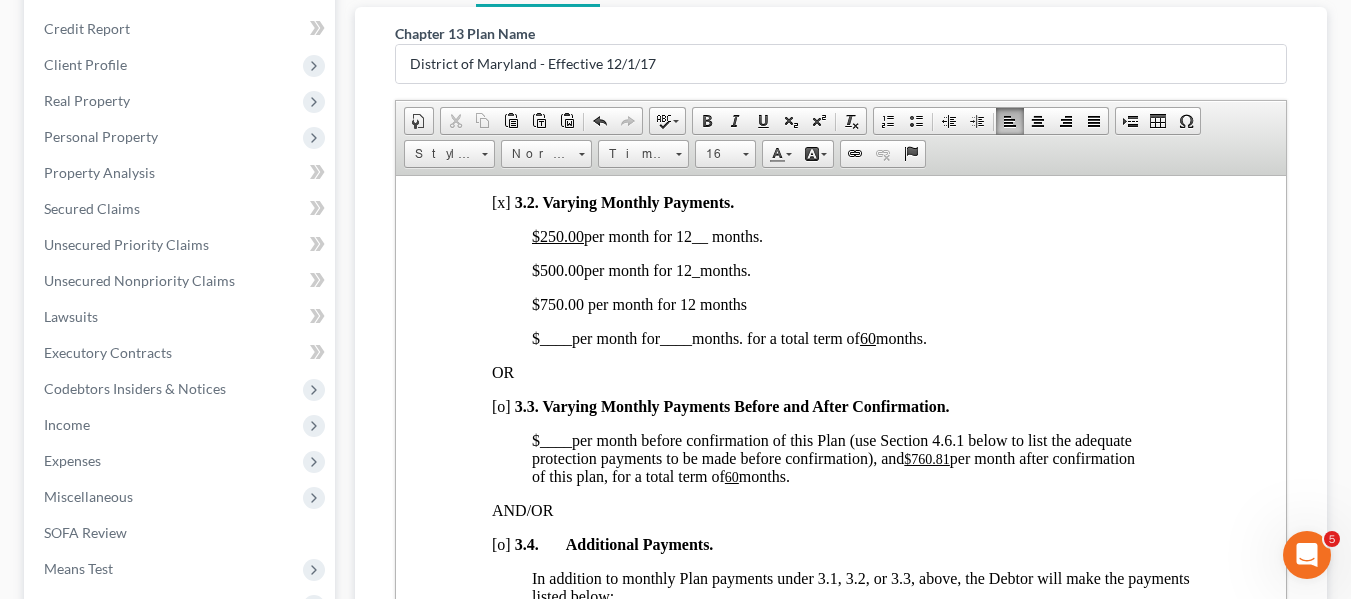 click on "____" at bounding box center (555, 337) 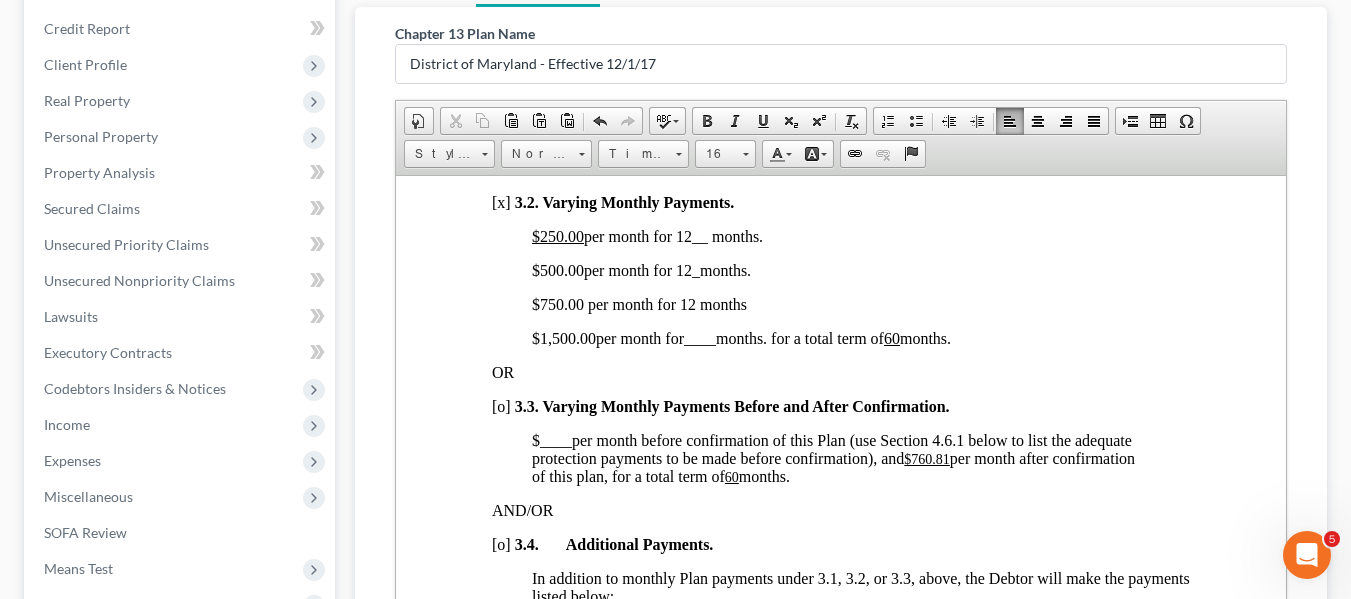click on "____" at bounding box center [699, 337] 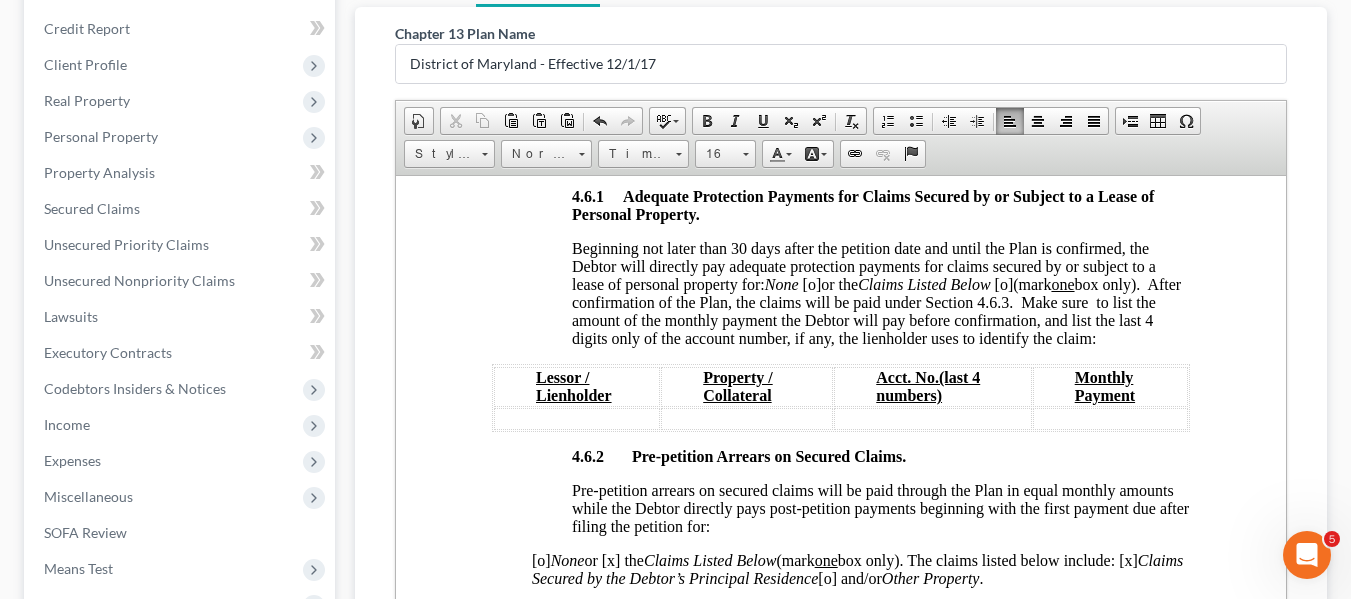 scroll, scrollTop: 3374, scrollLeft: 0, axis: vertical 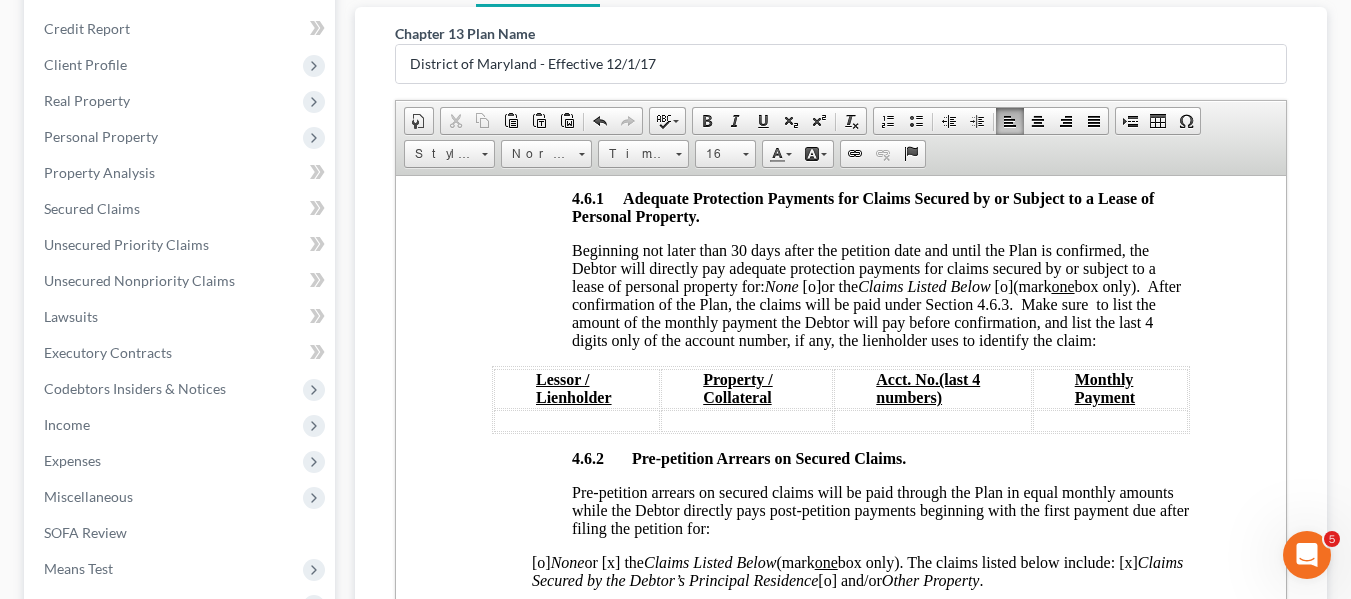 click on "[o]" at bounding box center [811, 285] 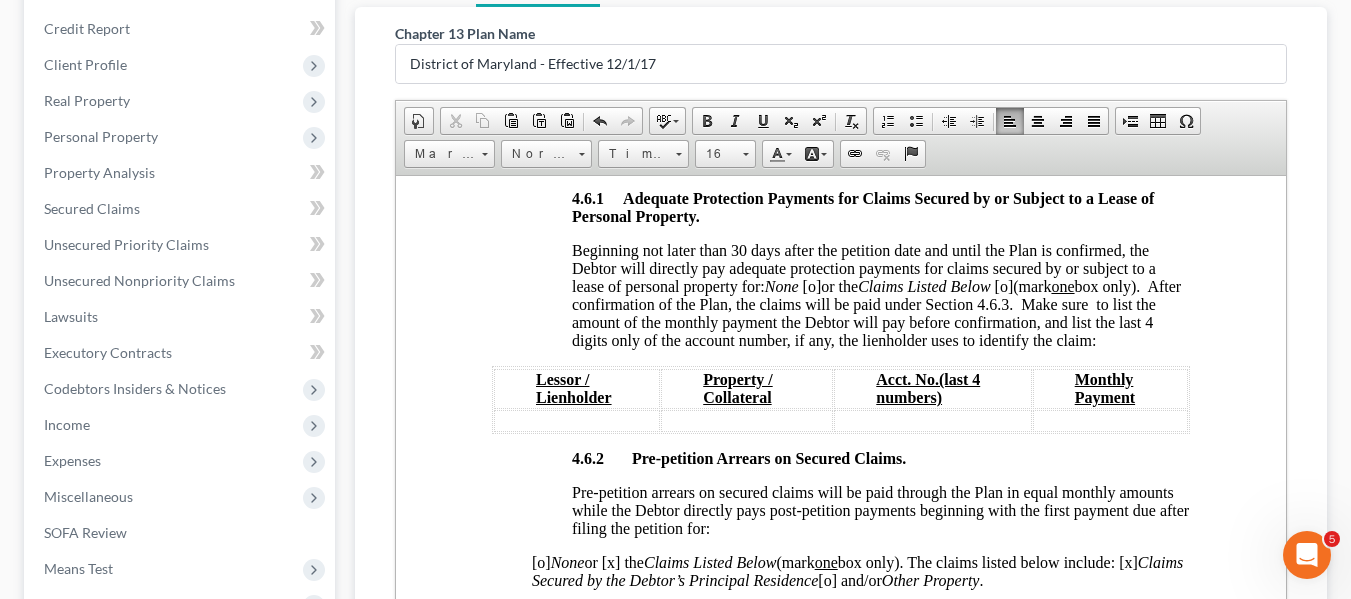 click on "[o]" at bounding box center (811, 285) 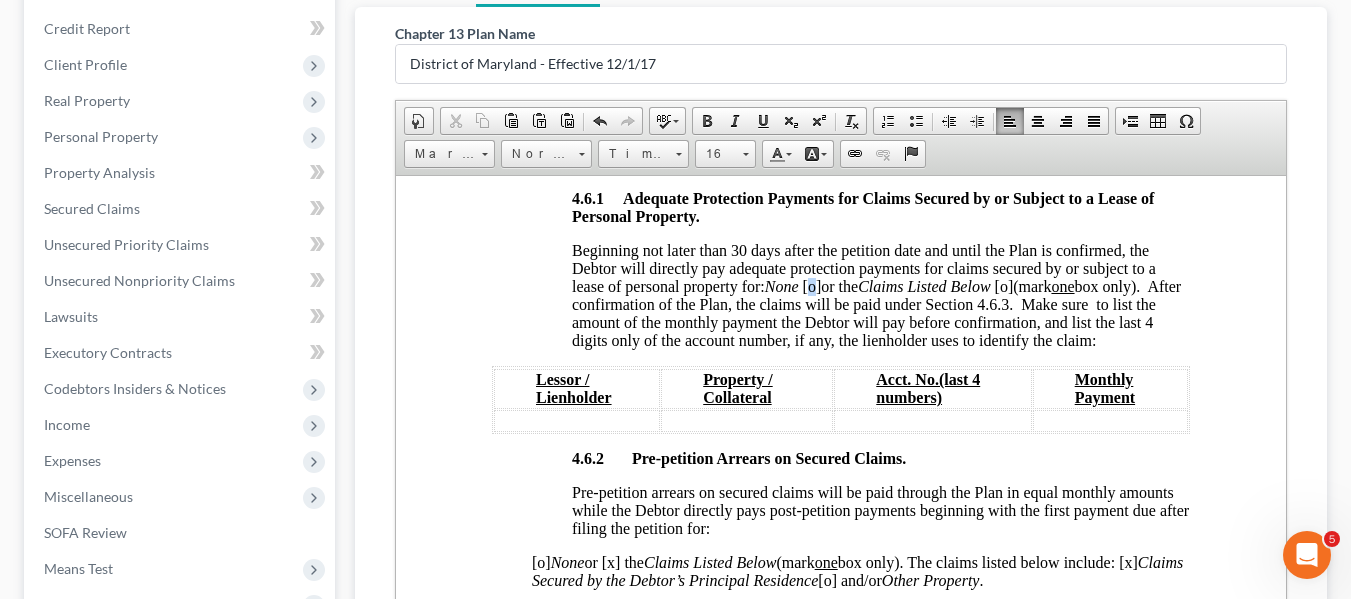 click on "[o]" at bounding box center [811, 285] 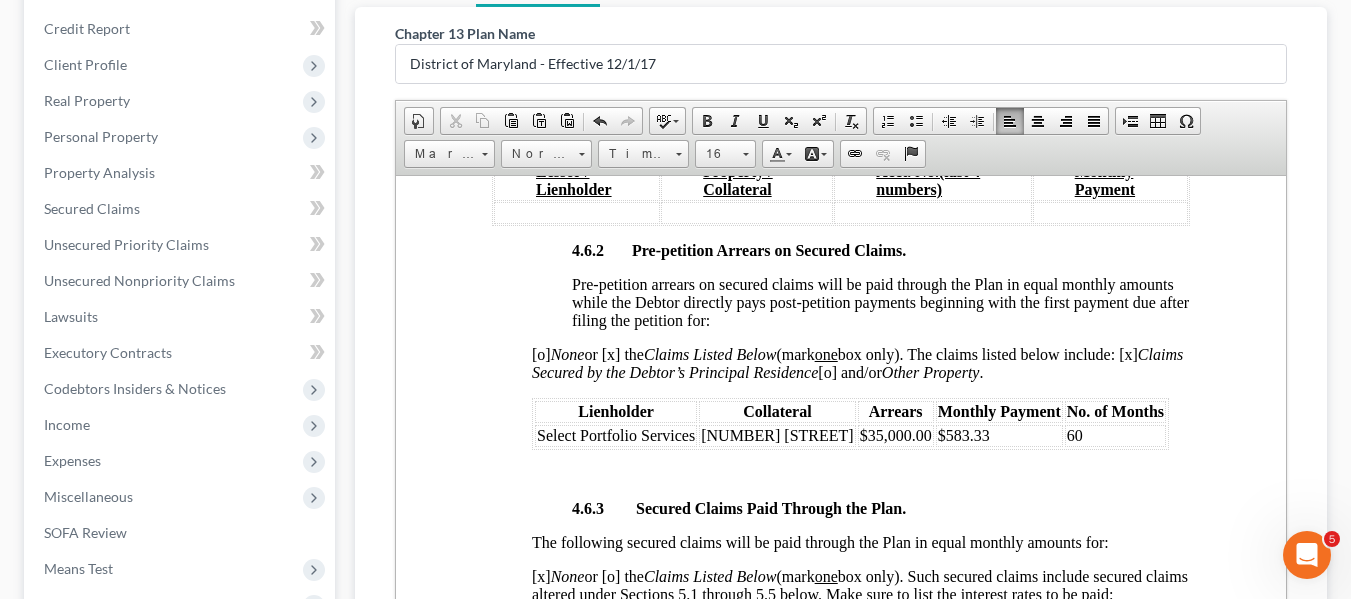 scroll, scrollTop: 3584, scrollLeft: 0, axis: vertical 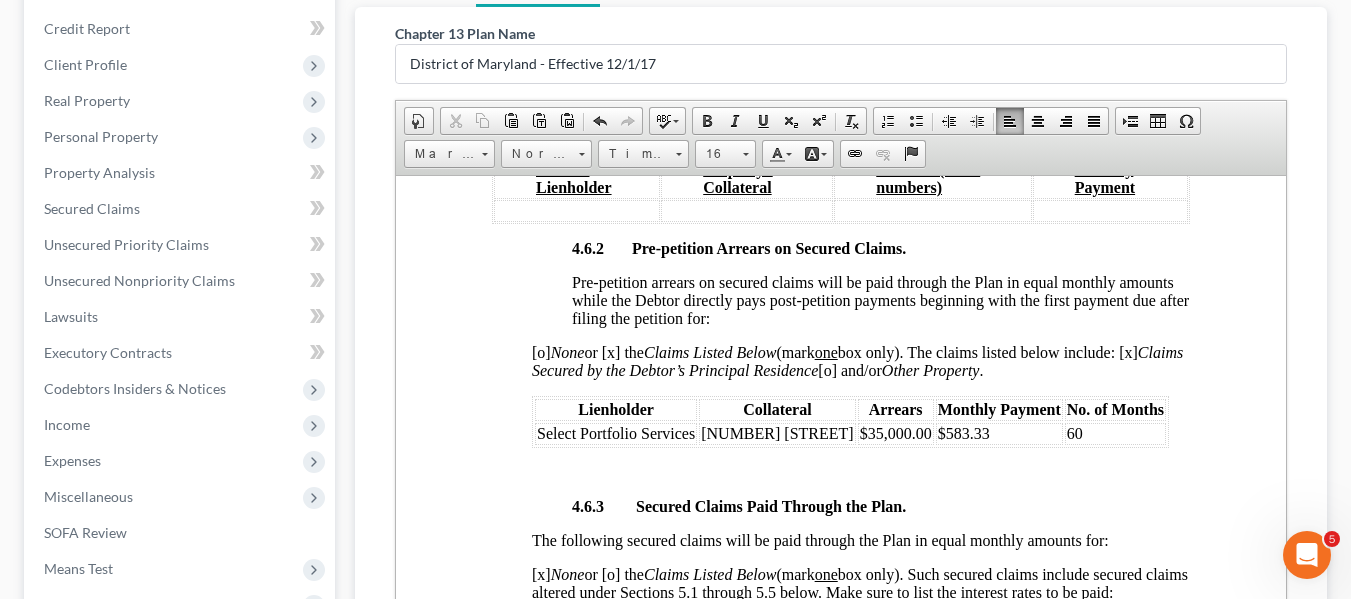click on "$583.33" at bounding box center [963, 432] 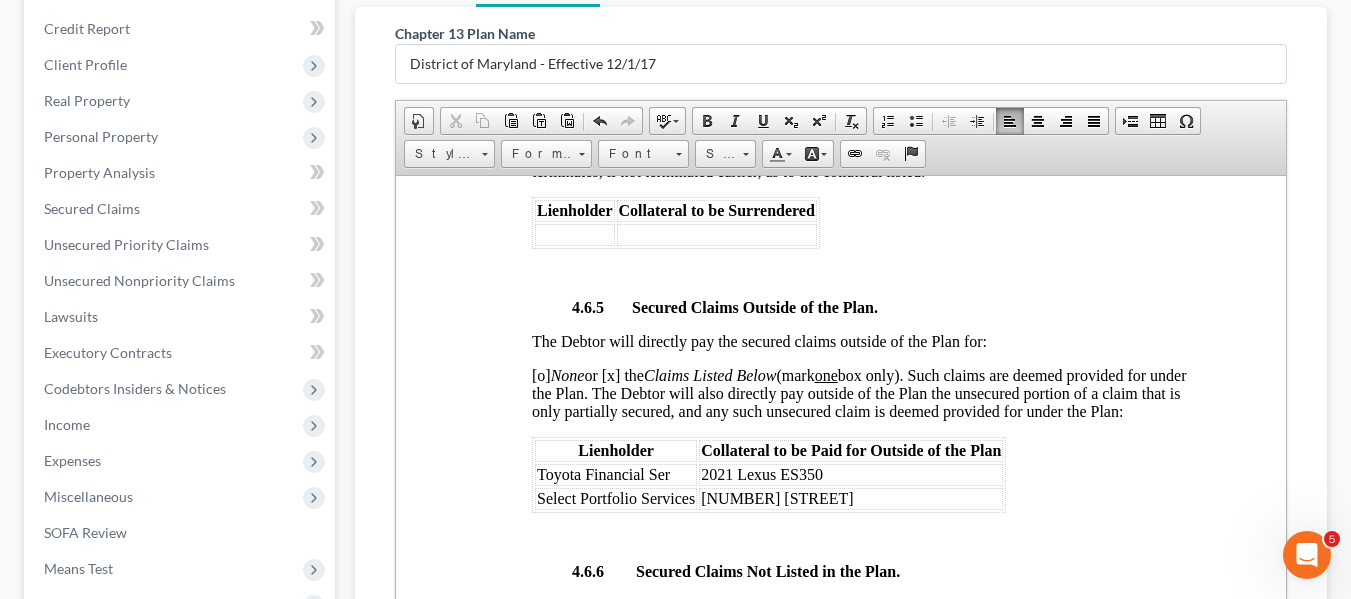 scroll, scrollTop: 4354, scrollLeft: 0, axis: vertical 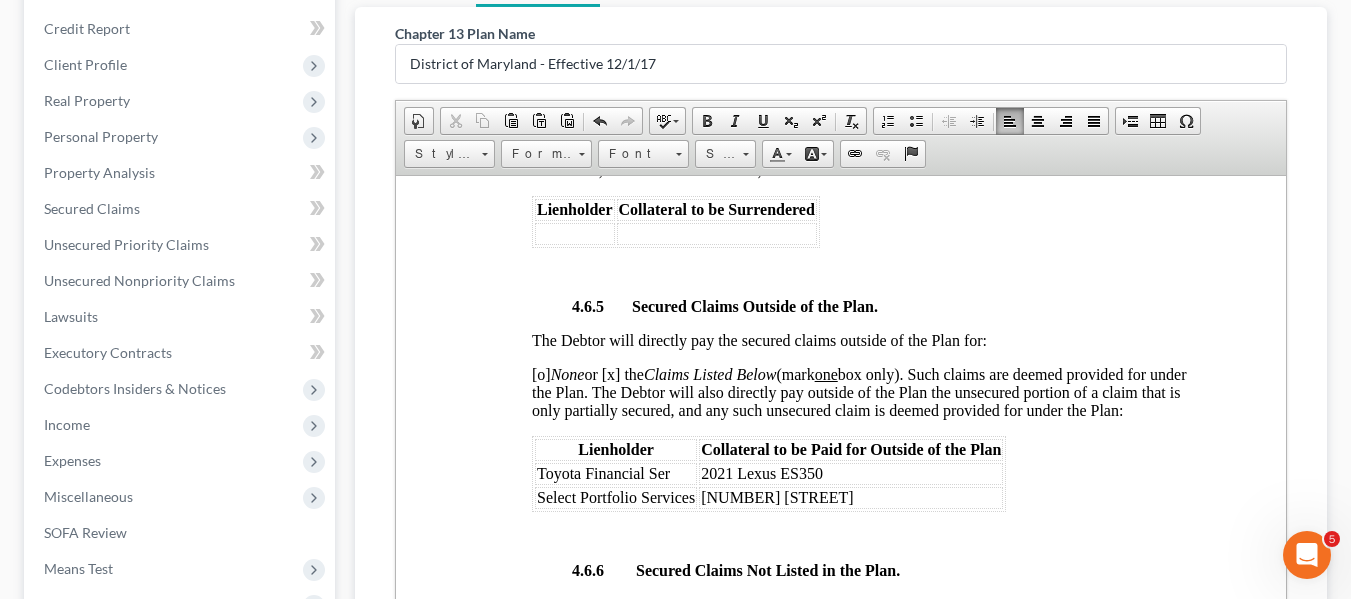 click on "Select Portfolio Services" at bounding box center (615, 496) 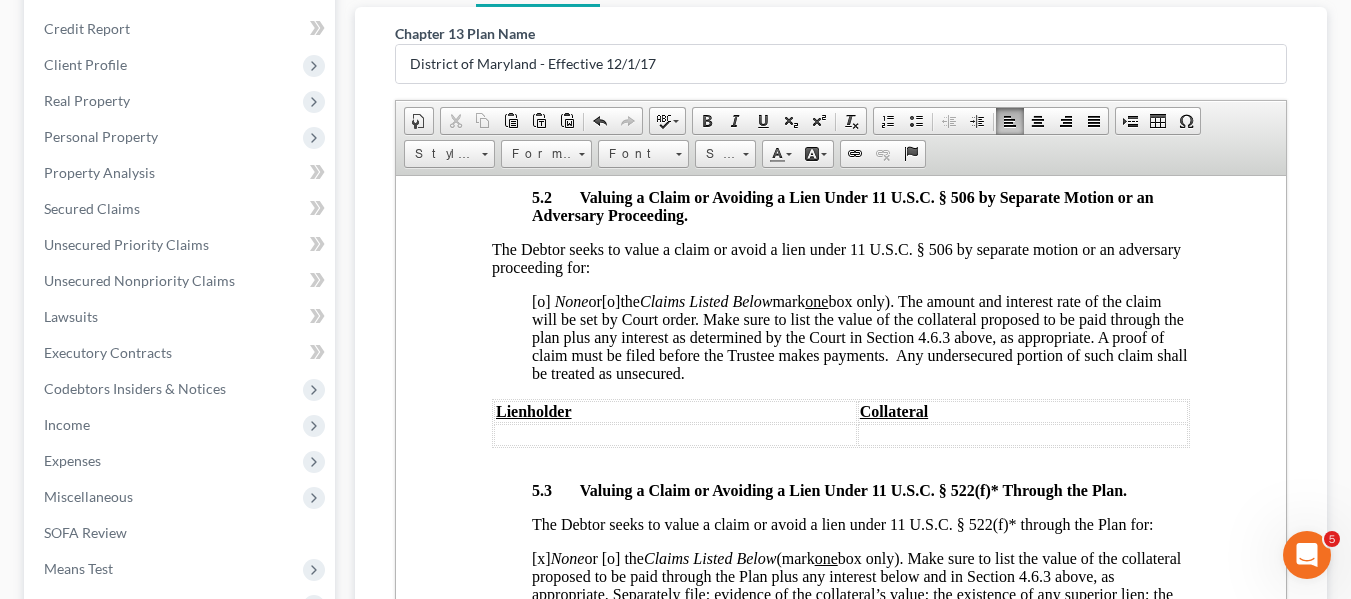 scroll, scrollTop: 5867, scrollLeft: 0, axis: vertical 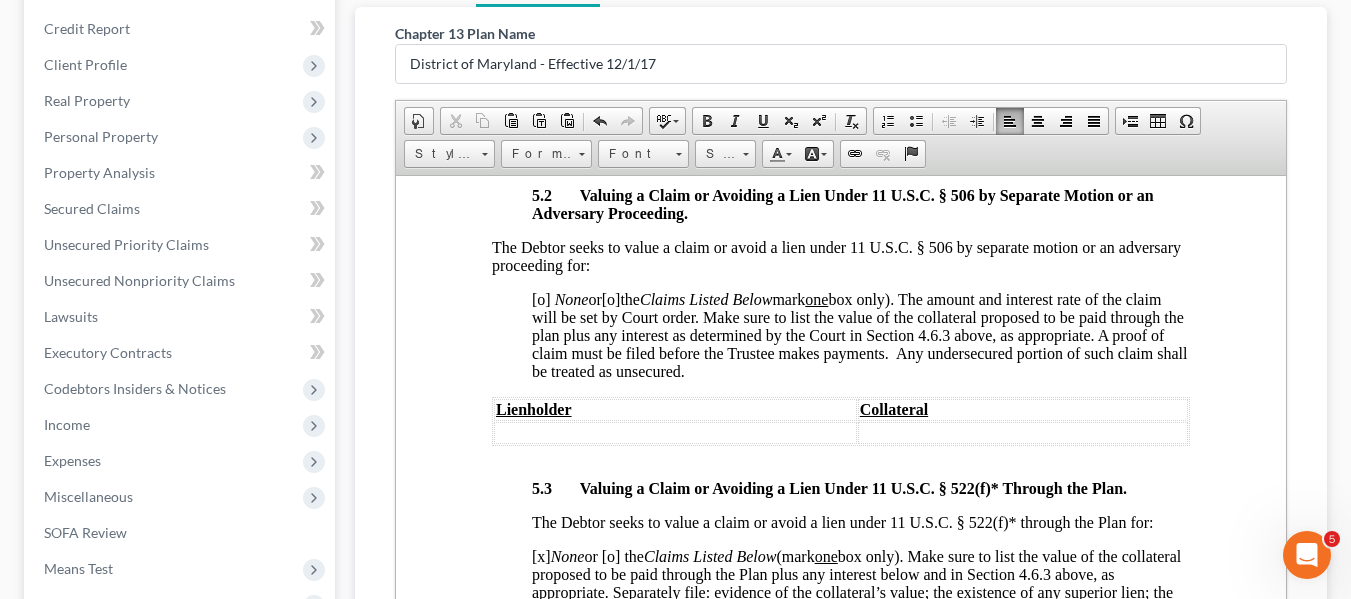 click on "[o]" at bounding box center (540, 298) 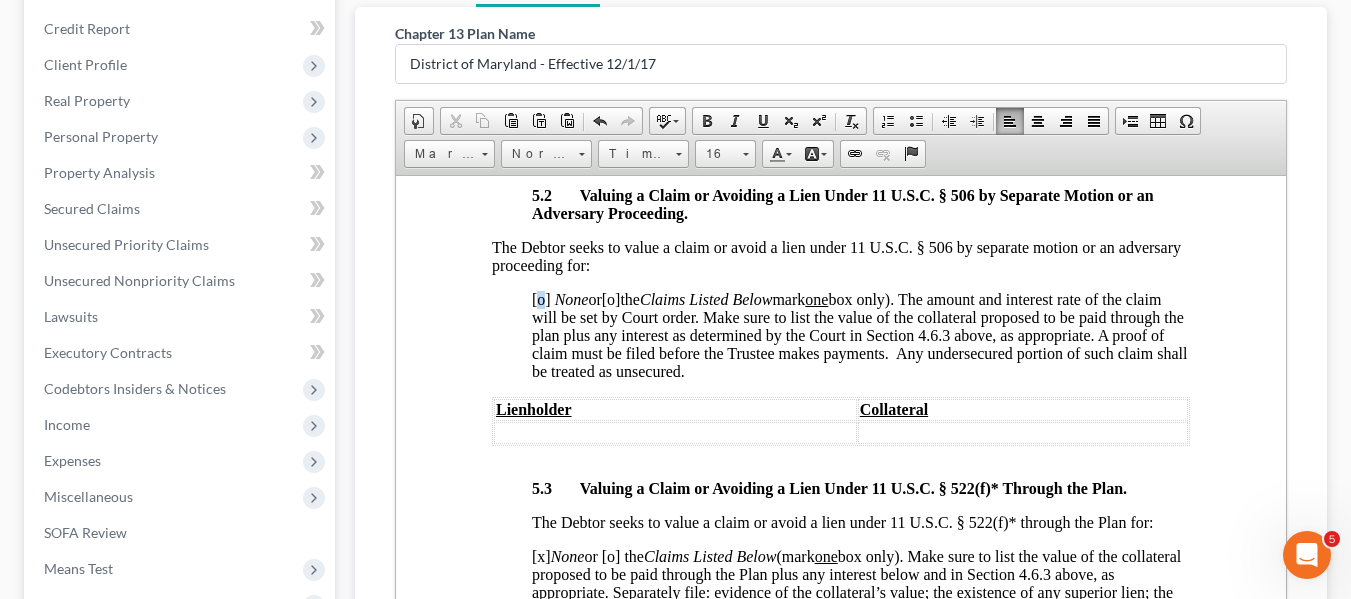 click on "[o]" at bounding box center (540, 298) 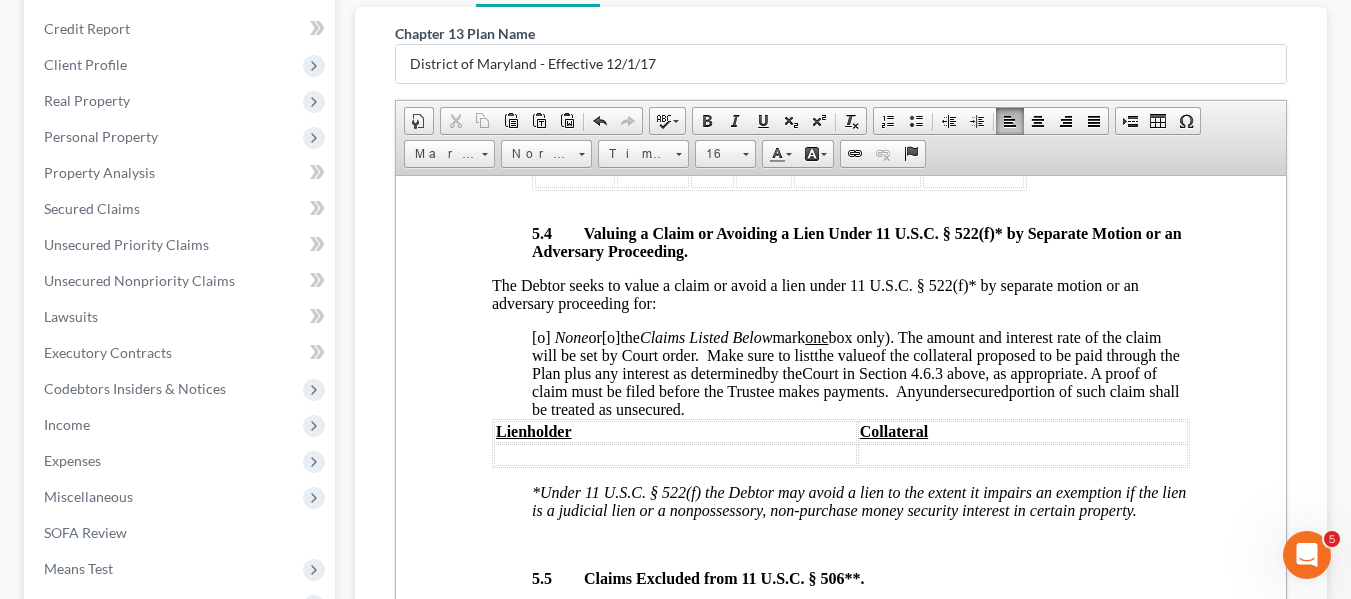 scroll, scrollTop: 6438, scrollLeft: 0, axis: vertical 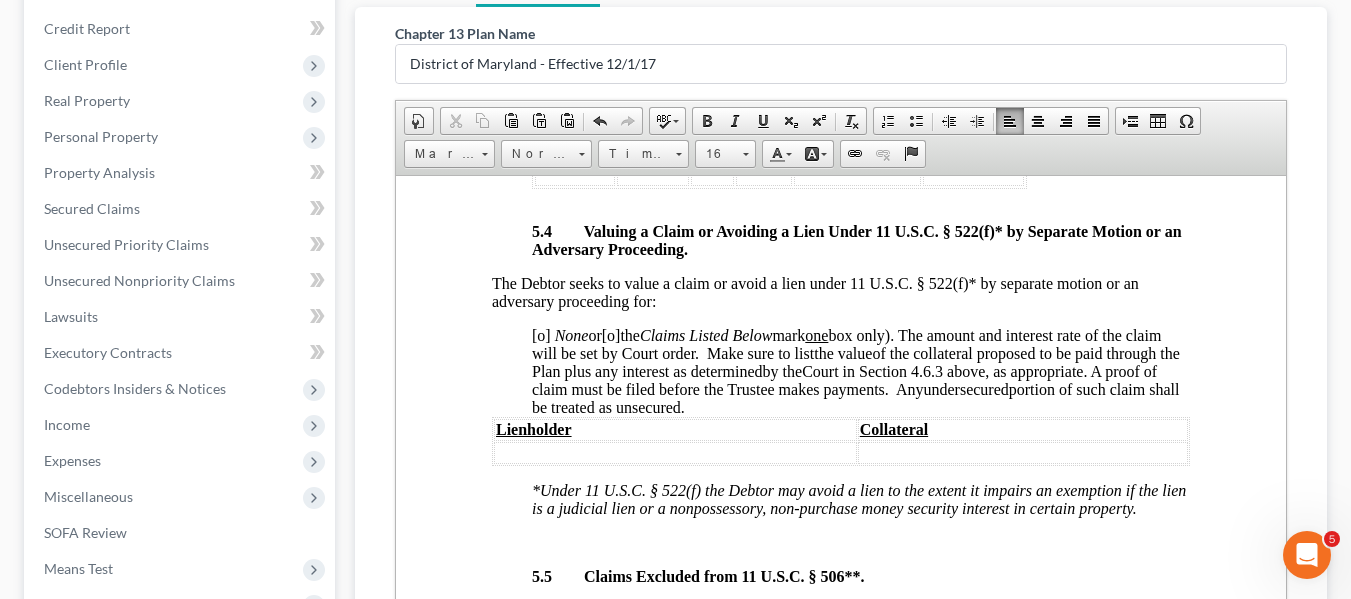 click on "[o]" at bounding box center [540, 334] 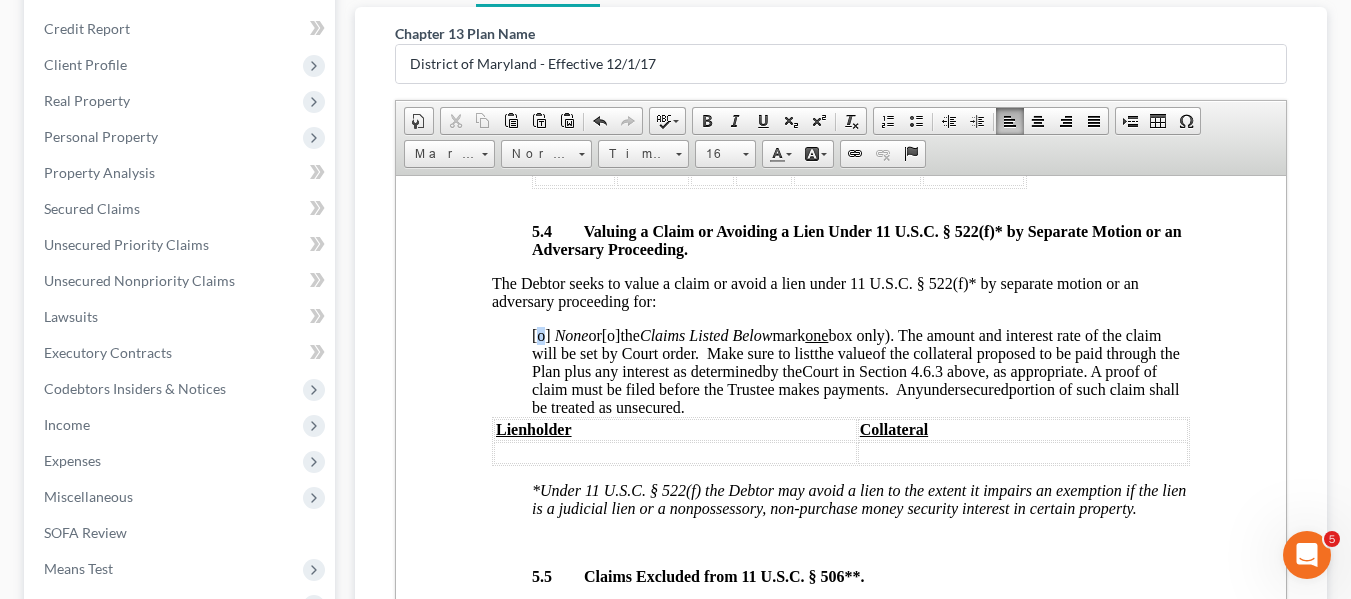 click on "[o]" at bounding box center (540, 334) 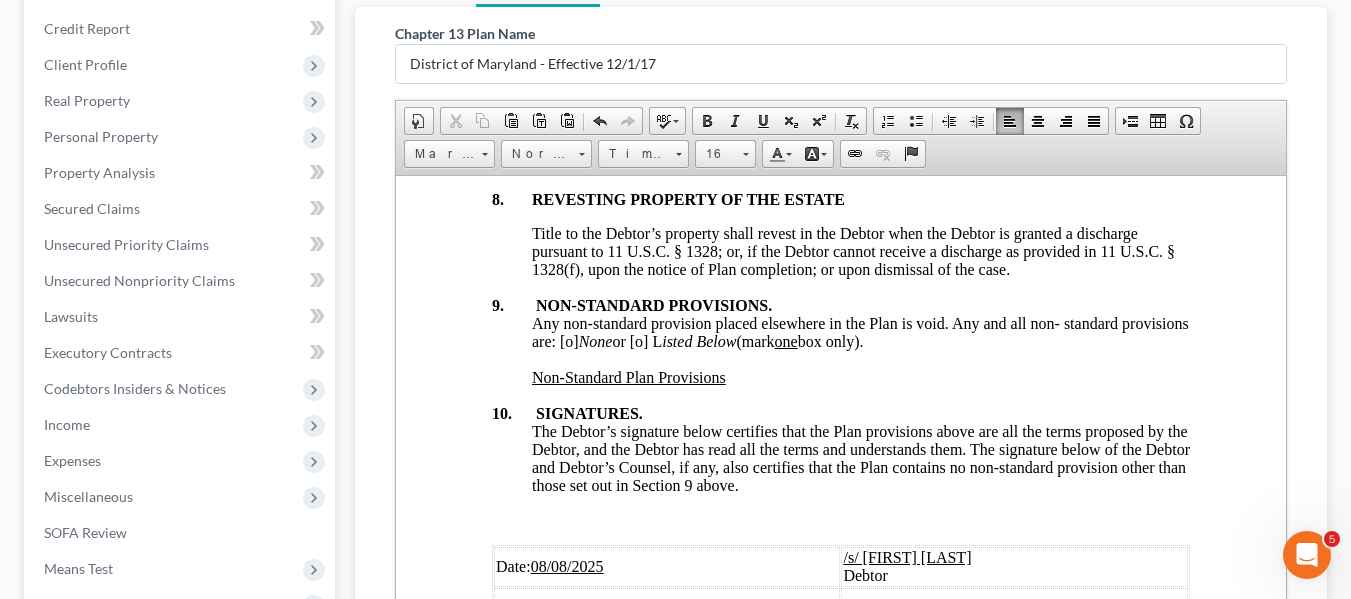 scroll, scrollTop: 7596, scrollLeft: 0, axis: vertical 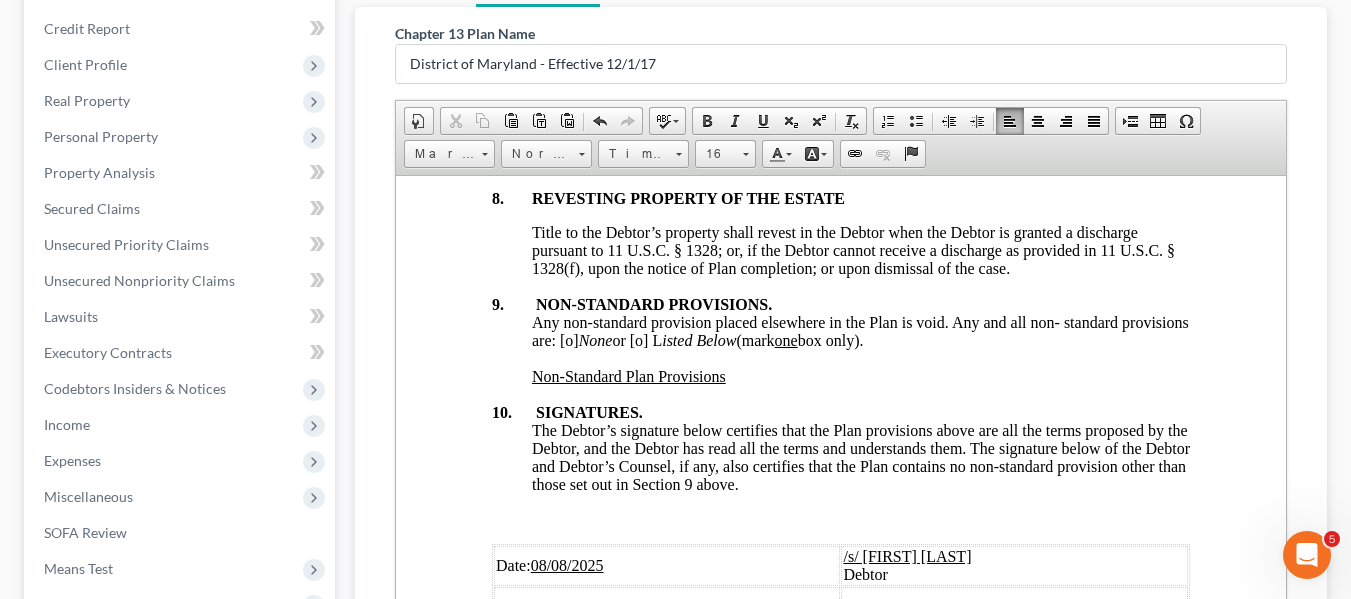 click on "Any non-standard provision placed elsewhere in the Plan is void. Any and all non- standard provisions are: [o]  None  or [o] L isted Below  (mark  one  box only)." at bounding box center (859, 330) 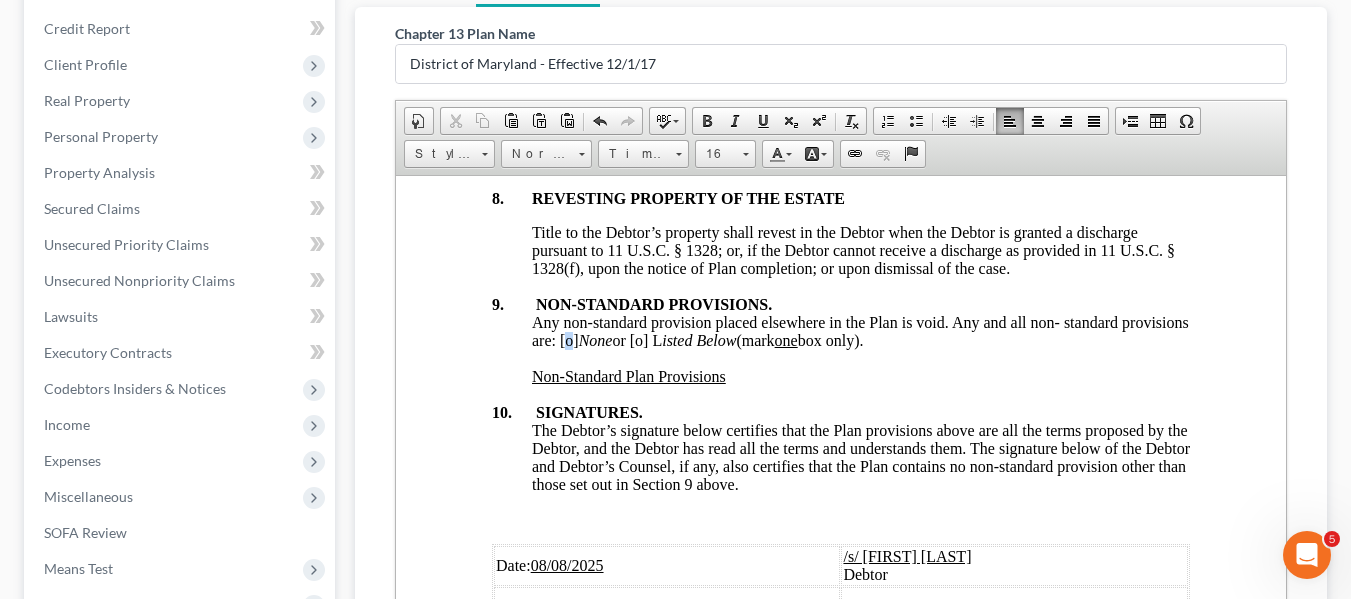 click on "Any non-standard provision placed elsewhere in the Plan is void. Any and all non- standard provisions are: [o]  None  or [o] L isted Below  (mark  one  box only)." at bounding box center [859, 330] 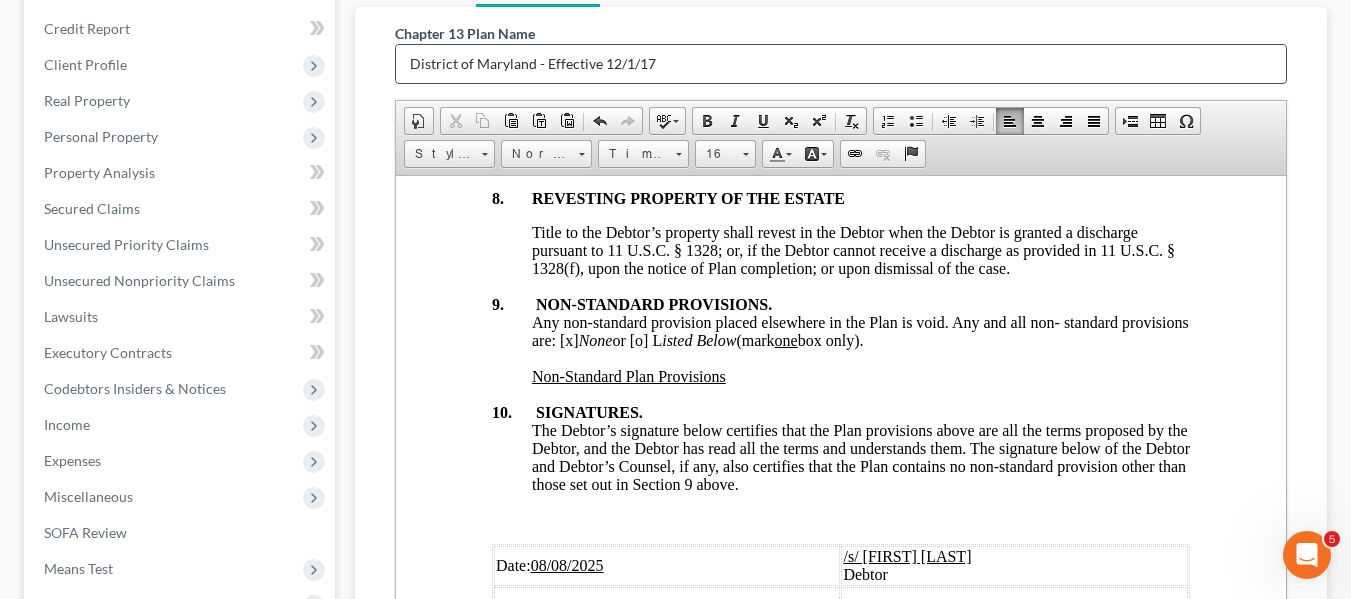 click on "District of Maryland - Effective 12/1/17" at bounding box center (841, 64) 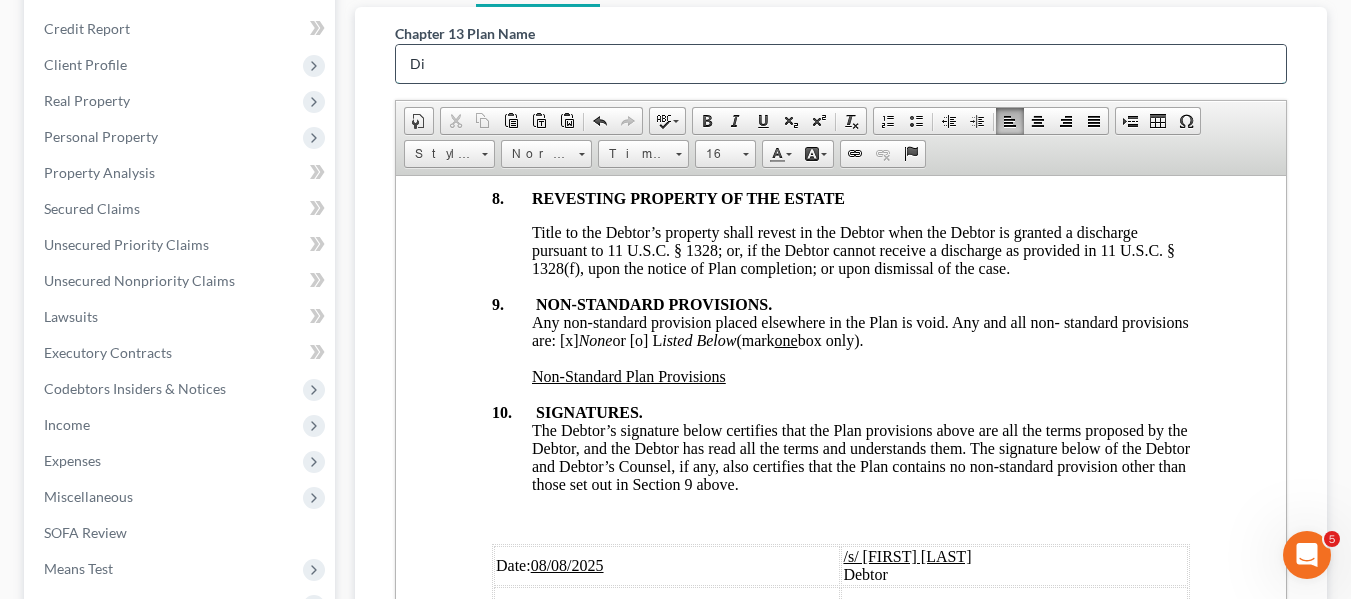 type on "D" 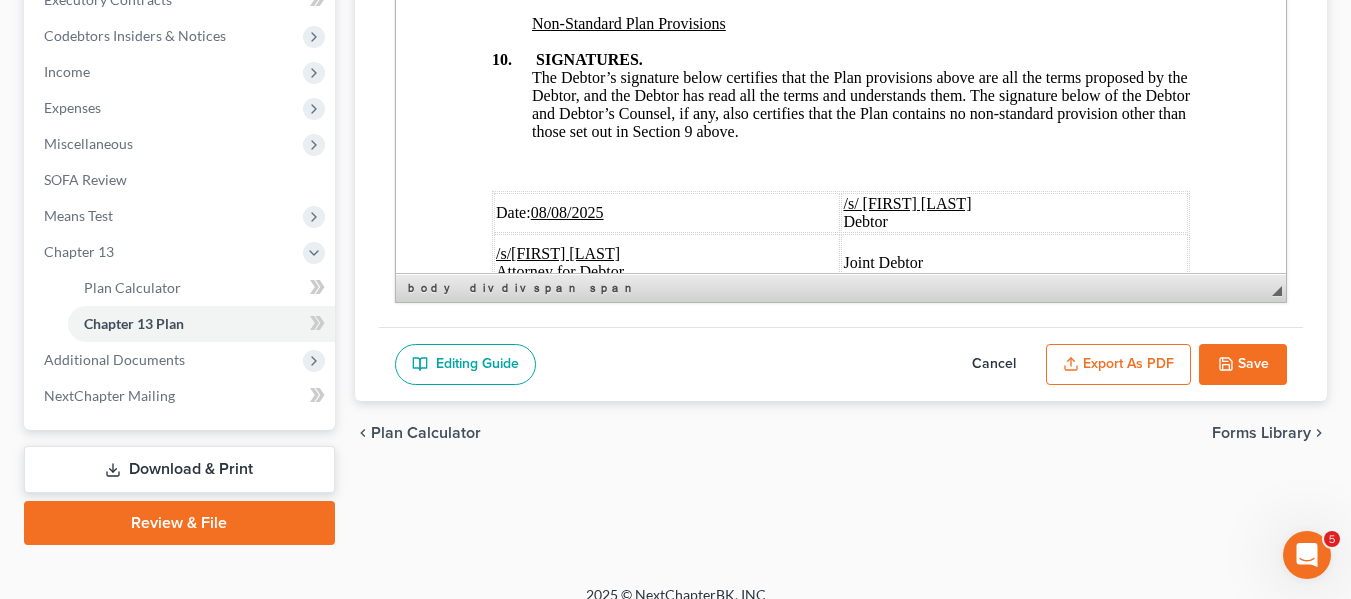scroll, scrollTop: 608, scrollLeft: 0, axis: vertical 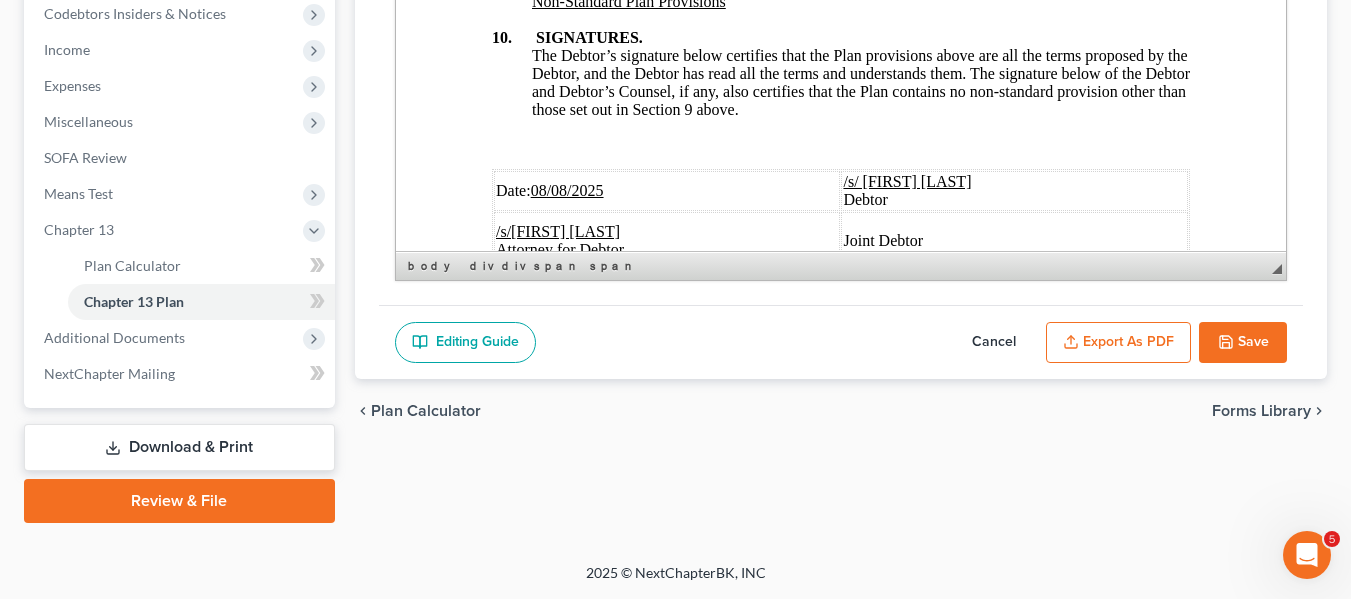 type on "original plan" 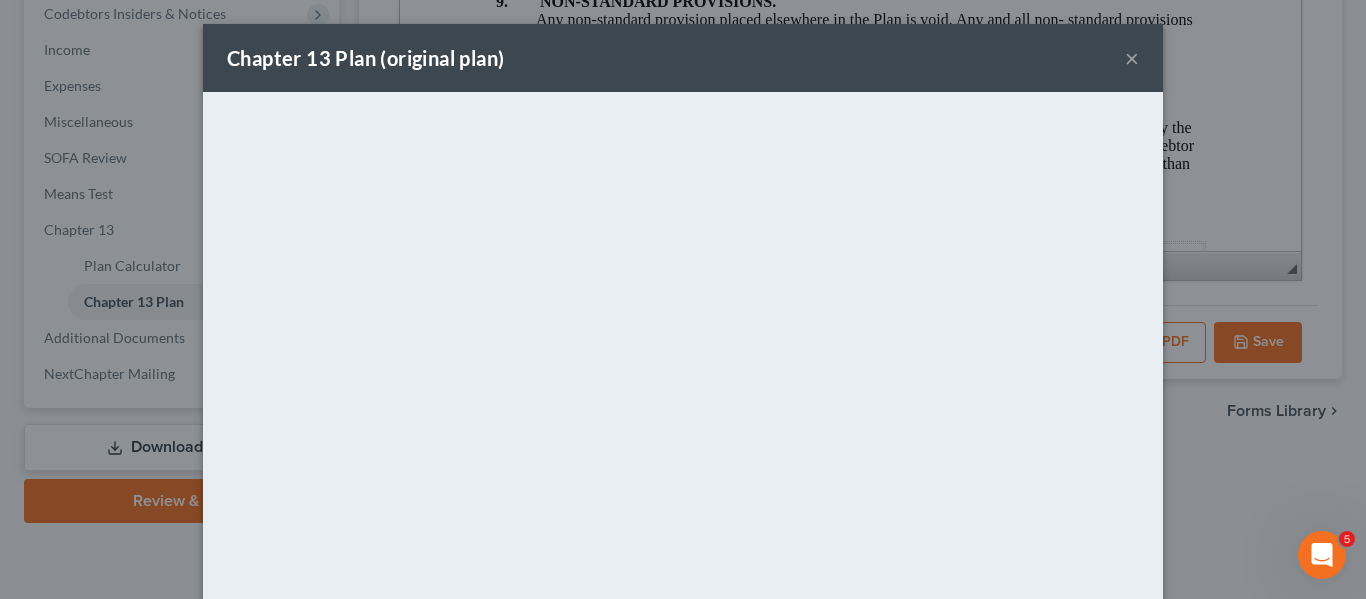 click on "Chapter 13 Plan (original plan) ×" at bounding box center [683, 58] 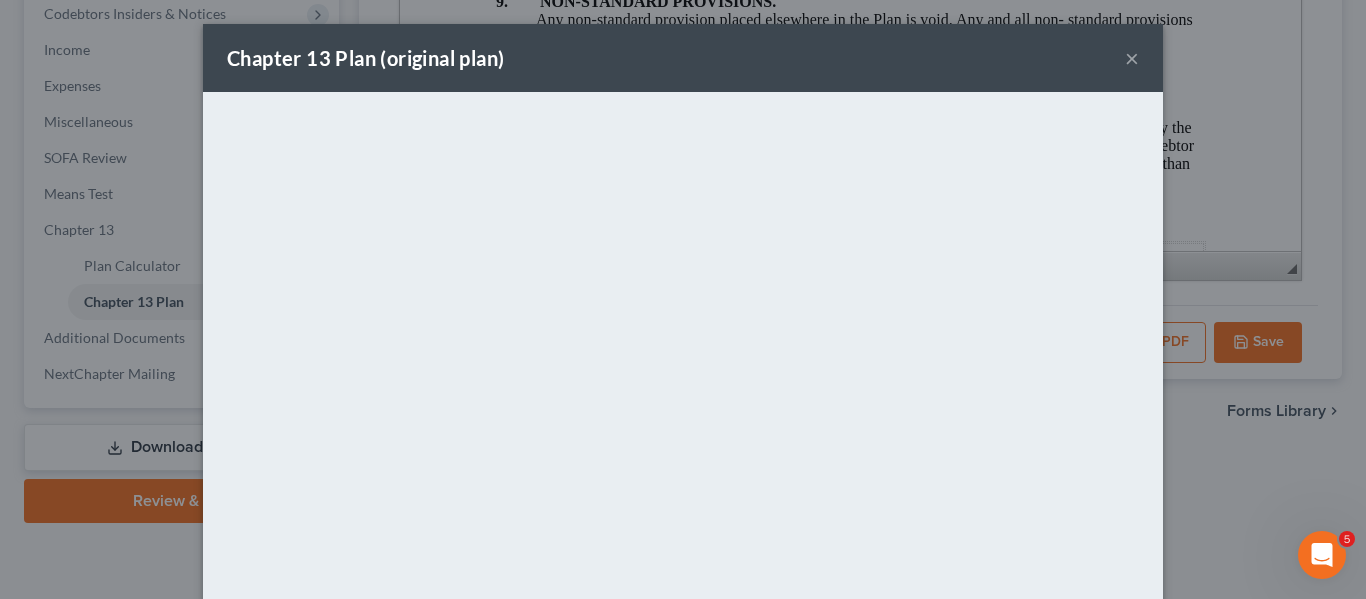 click on "×" at bounding box center (1132, 58) 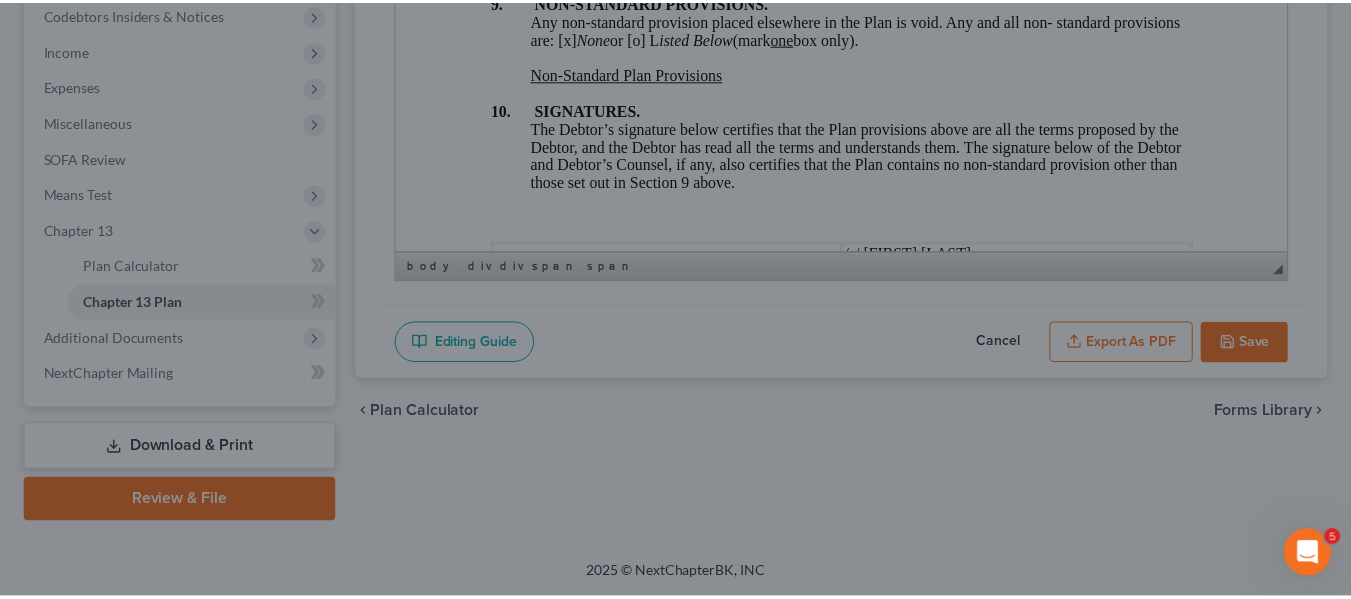 scroll, scrollTop: 7596, scrollLeft: 0, axis: vertical 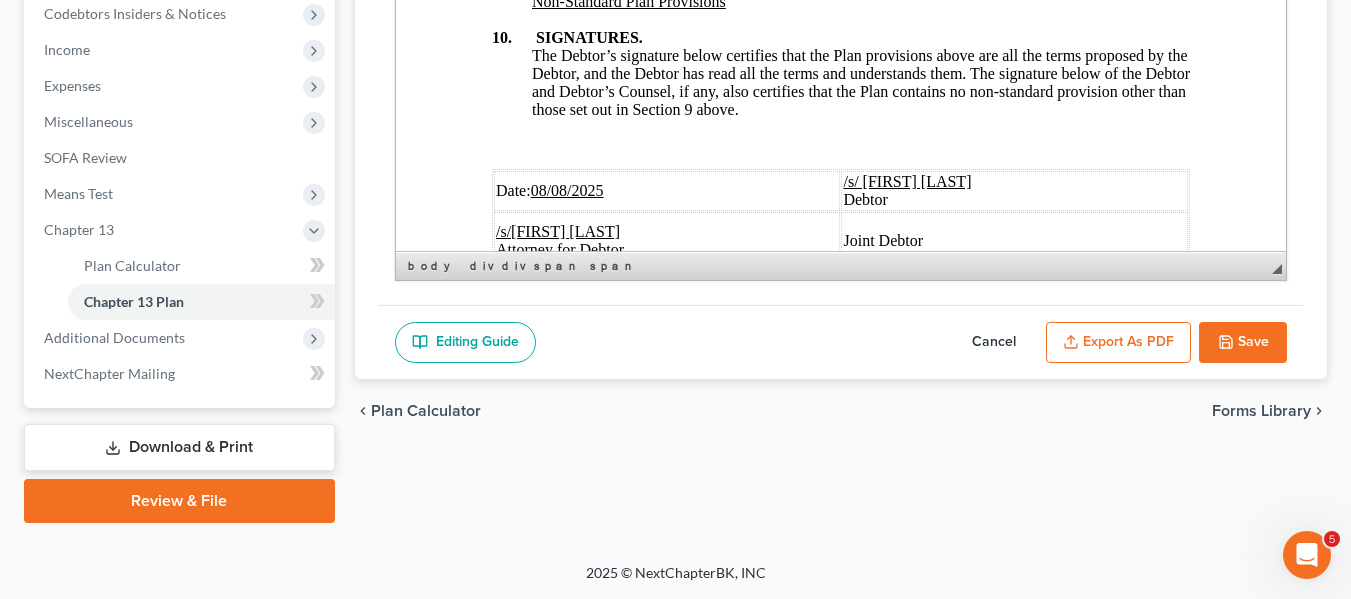 click on "Save" at bounding box center [1243, 343] 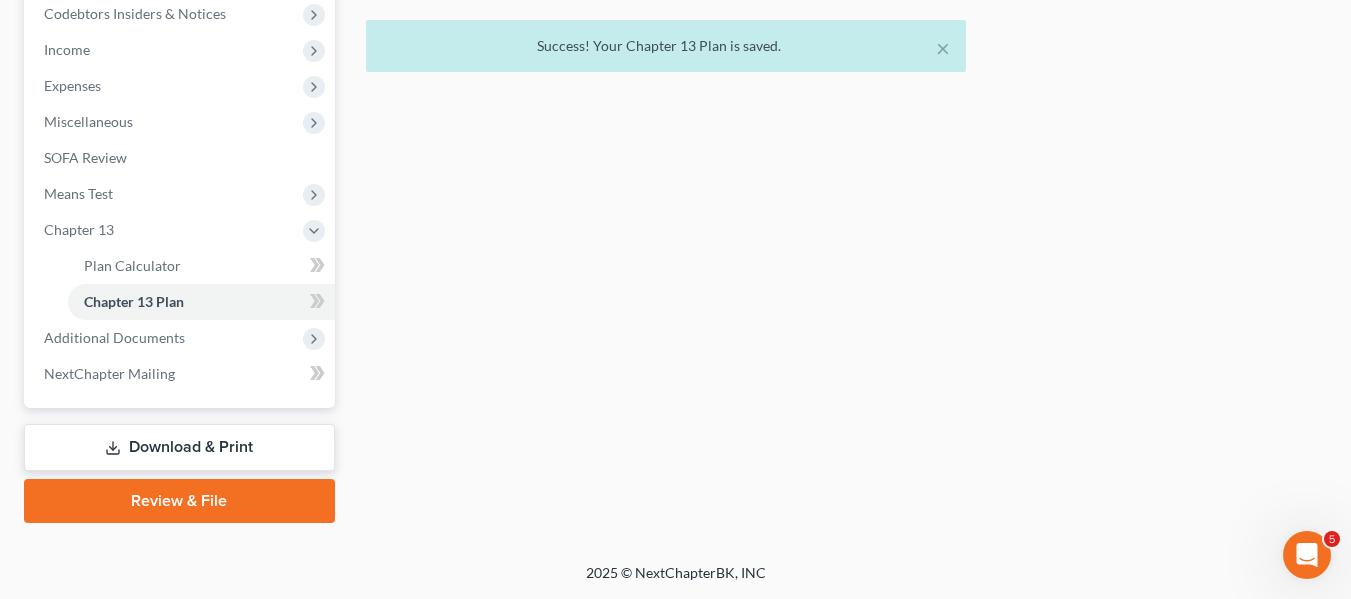 click on "Download & Print" at bounding box center [179, 447] 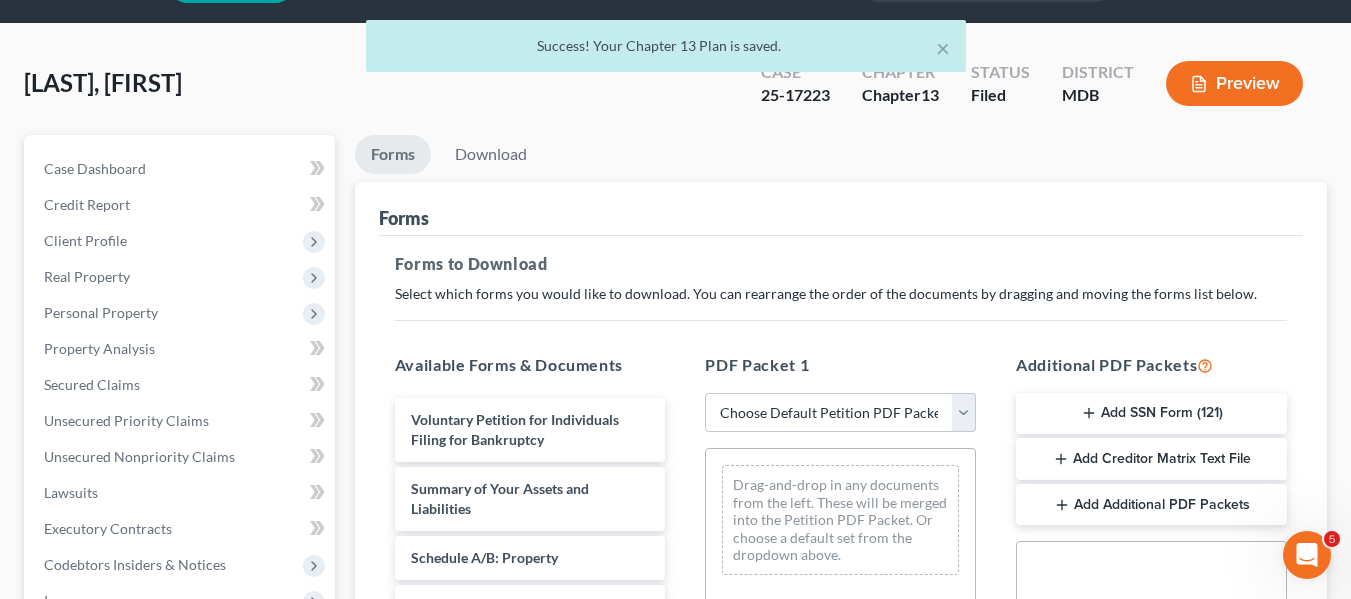 scroll, scrollTop: 0, scrollLeft: 0, axis: both 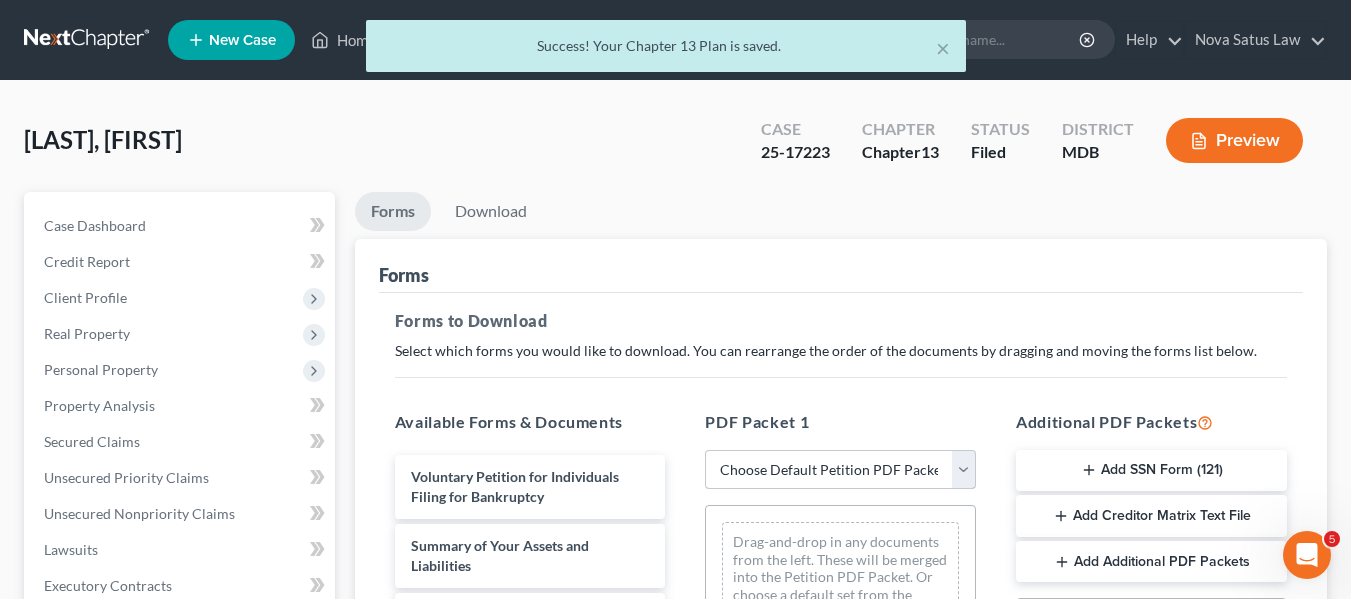 click on "Choose Default Petition PDF Packet Complete Bankruptcy Petition (all forms and schedules) Emergency Filing Forms (Petition and Creditor List Only) Amended Forms Signature Pages Only Supplemental Post Petition (Sch. I & J) Supplemental Post Petition (Sch. I) Supplemental Post Petition (Sch. J) AJ" at bounding box center (840, 470) 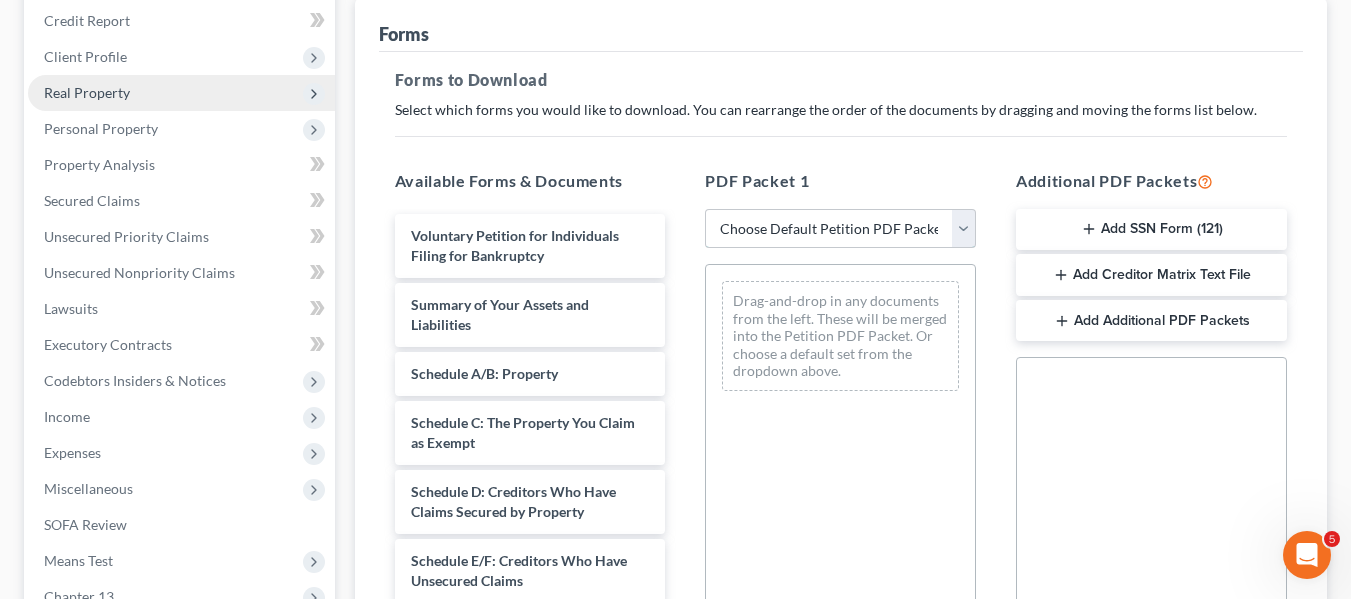 scroll, scrollTop: 245, scrollLeft: 0, axis: vertical 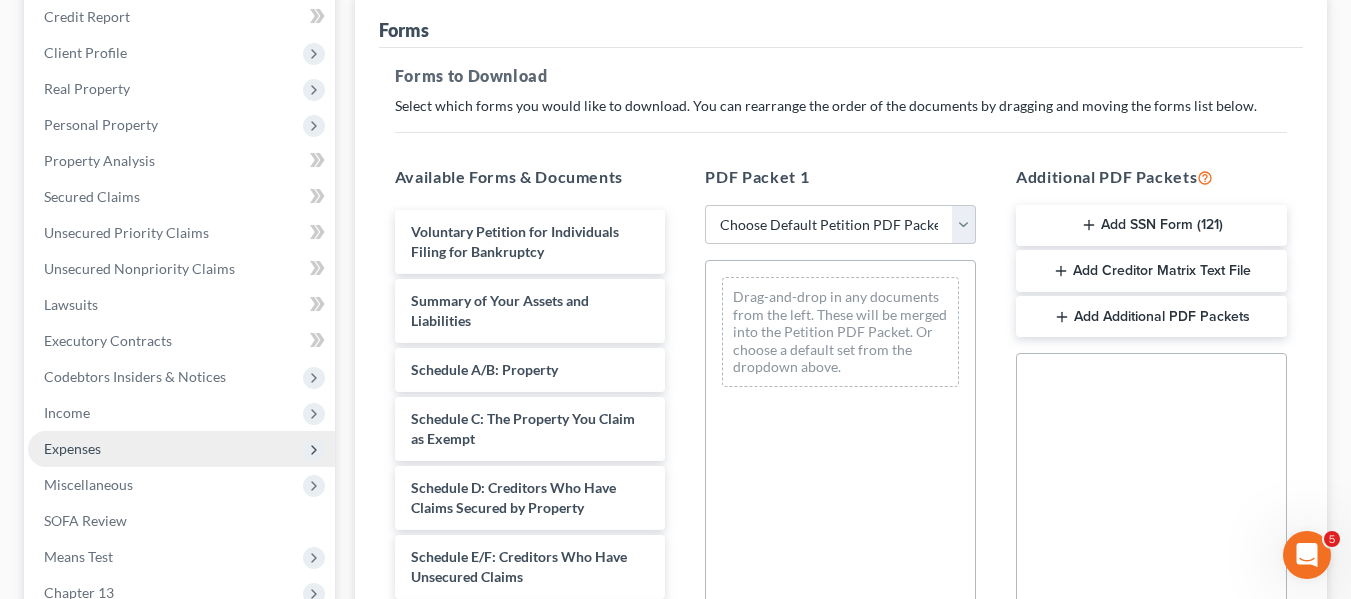 click on "Expenses" at bounding box center (181, 449) 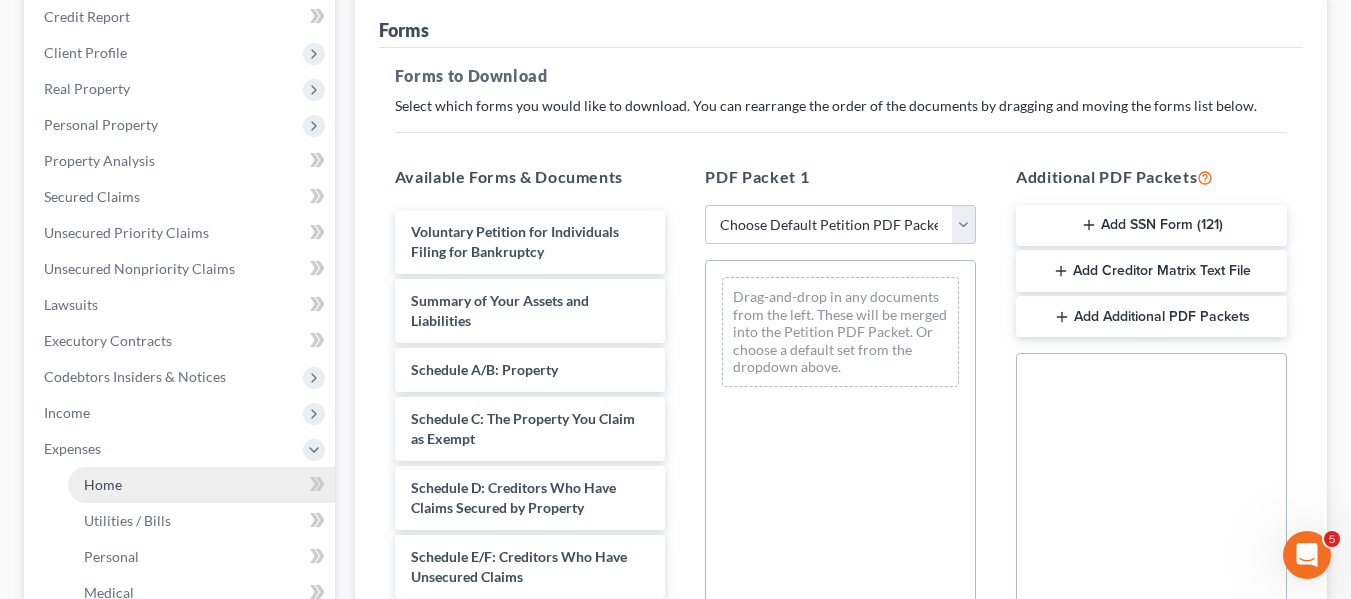 click on "Home" at bounding box center (201, 485) 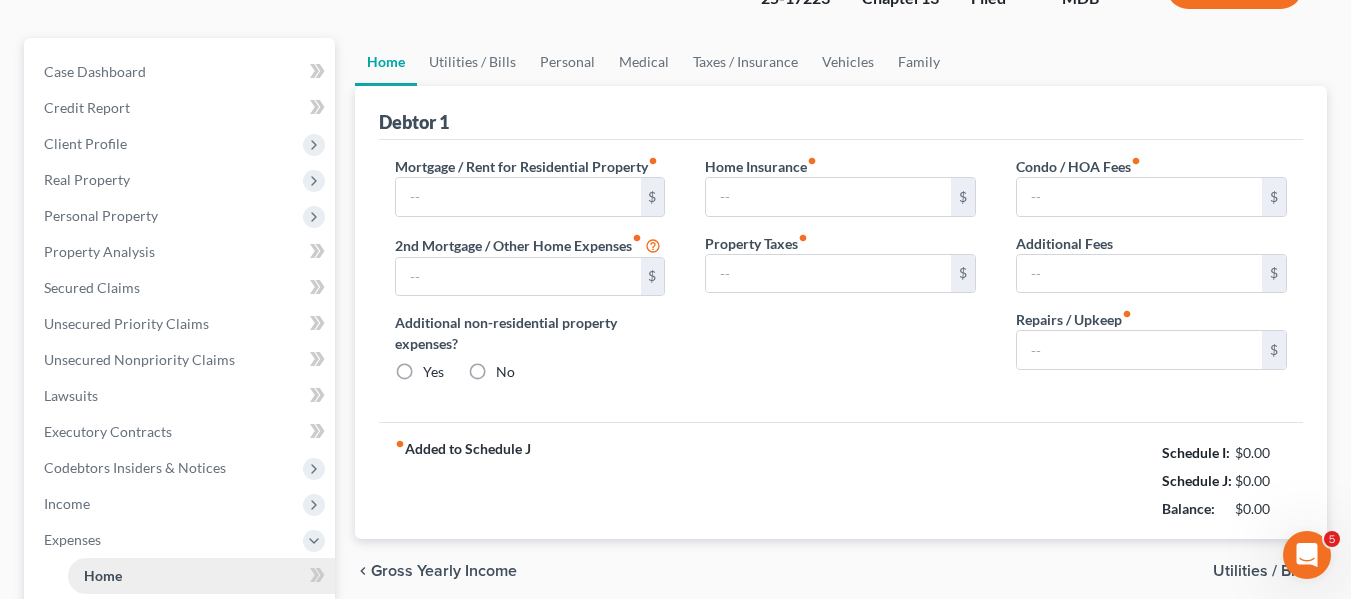 type on "700.00" 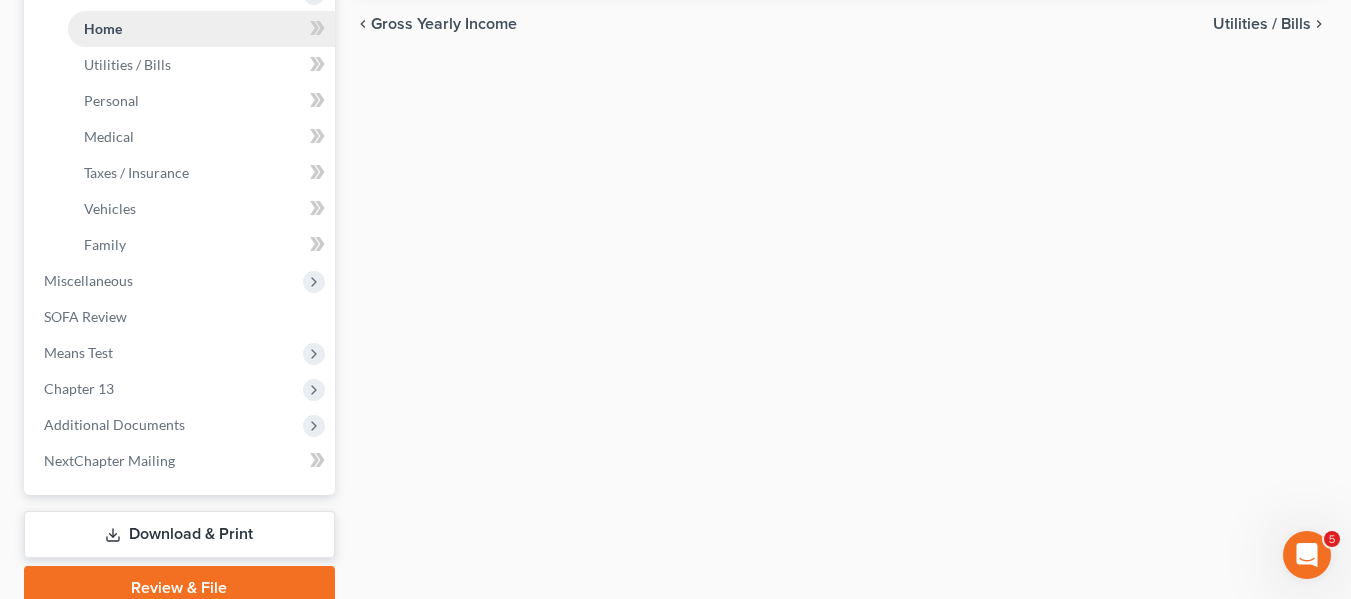 scroll, scrollTop: 788, scrollLeft: 0, axis: vertical 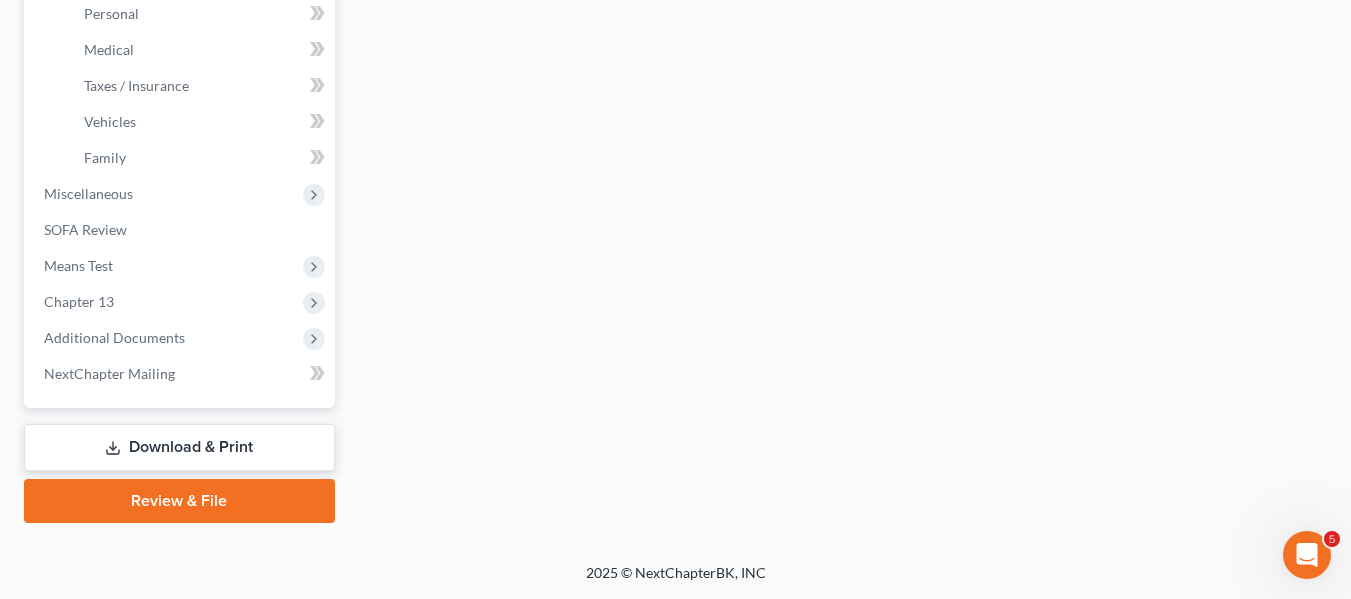 click on "Download & Print" at bounding box center [179, 447] 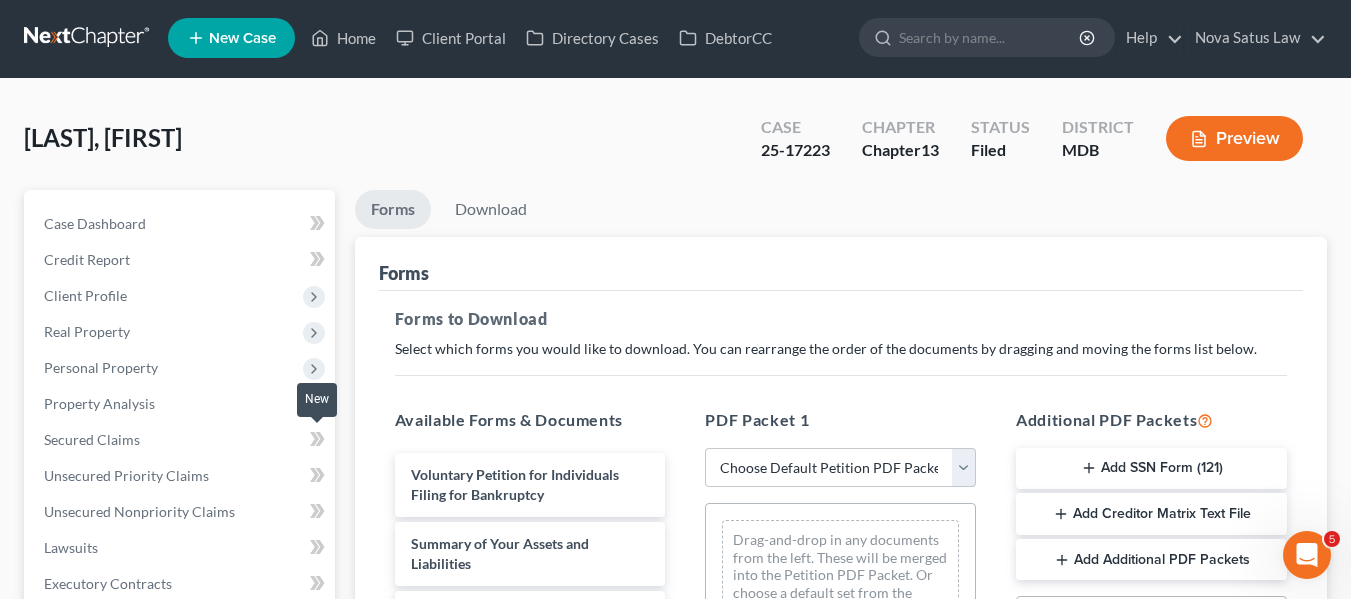 scroll, scrollTop: 0, scrollLeft: 0, axis: both 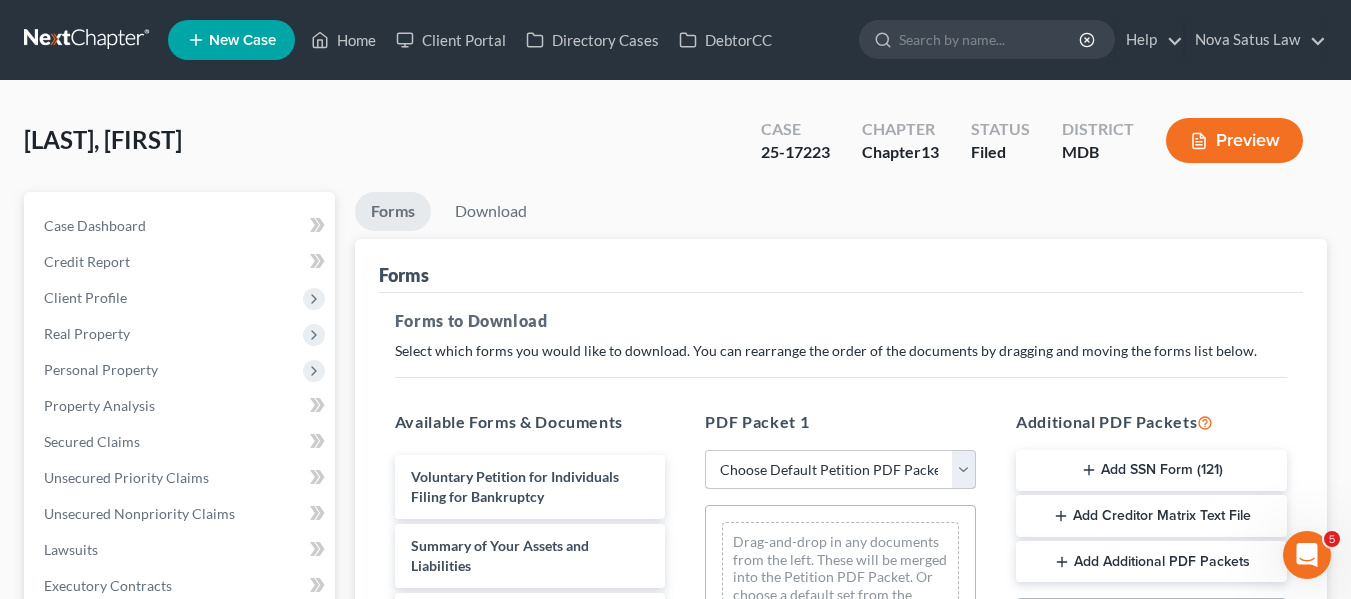 click on "Choose Default Petition PDF Packet Complete Bankruptcy Petition (all forms and schedules) Emergency Filing Forms (Petition and Creditor List Only) Amended Forms Signature Pages Only Supplemental Post Petition (Sch. I & J) Supplemental Post Petition (Sch. I) Supplemental Post Petition (Sch. J) AJ" at bounding box center (840, 470) 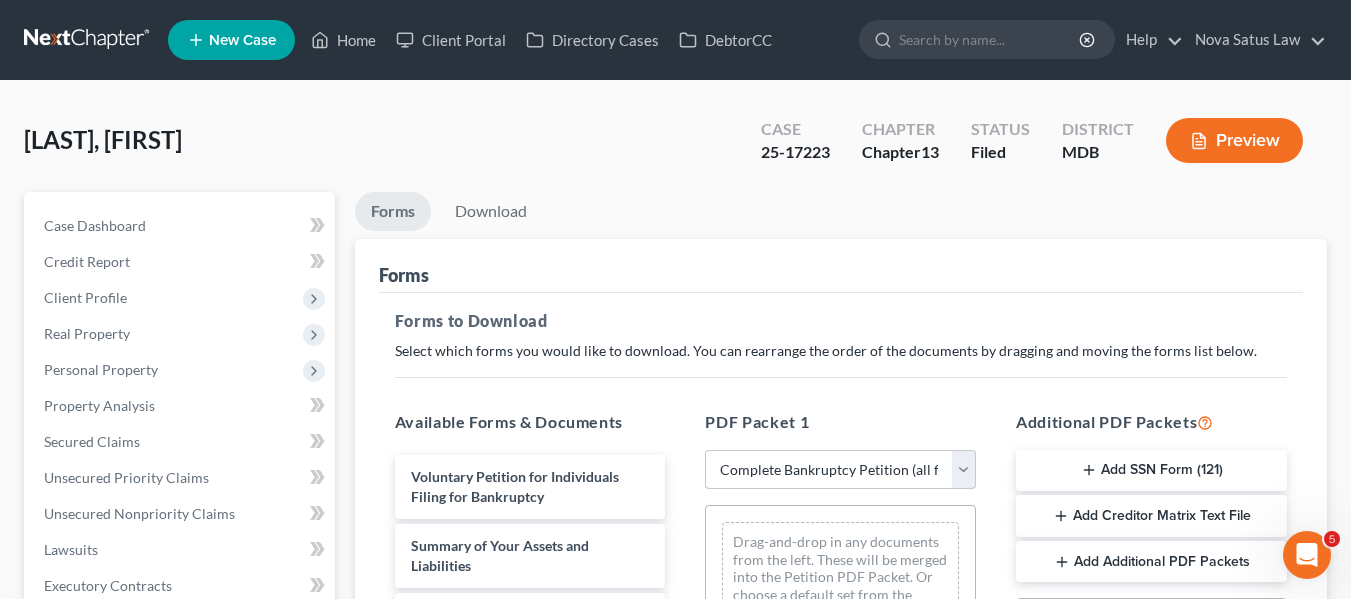 click on "Choose Default Petition PDF Packet Complete Bankruptcy Petition (all forms and schedules) Emergency Filing Forms (Petition and Creditor List Only) Amended Forms Signature Pages Only Supplemental Post Petition (Sch. I & J) Supplemental Post Petition (Sch. I) Supplemental Post Petition (Sch. J) AJ" at bounding box center [840, 470] 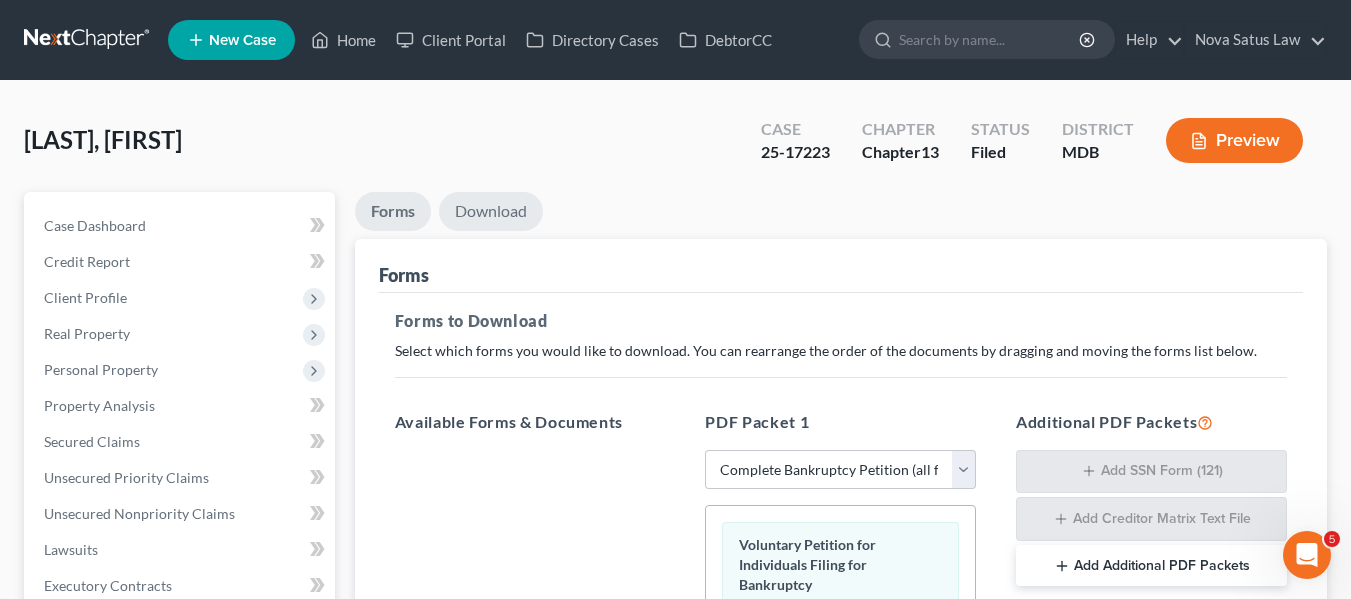 click on "Download" at bounding box center [491, 211] 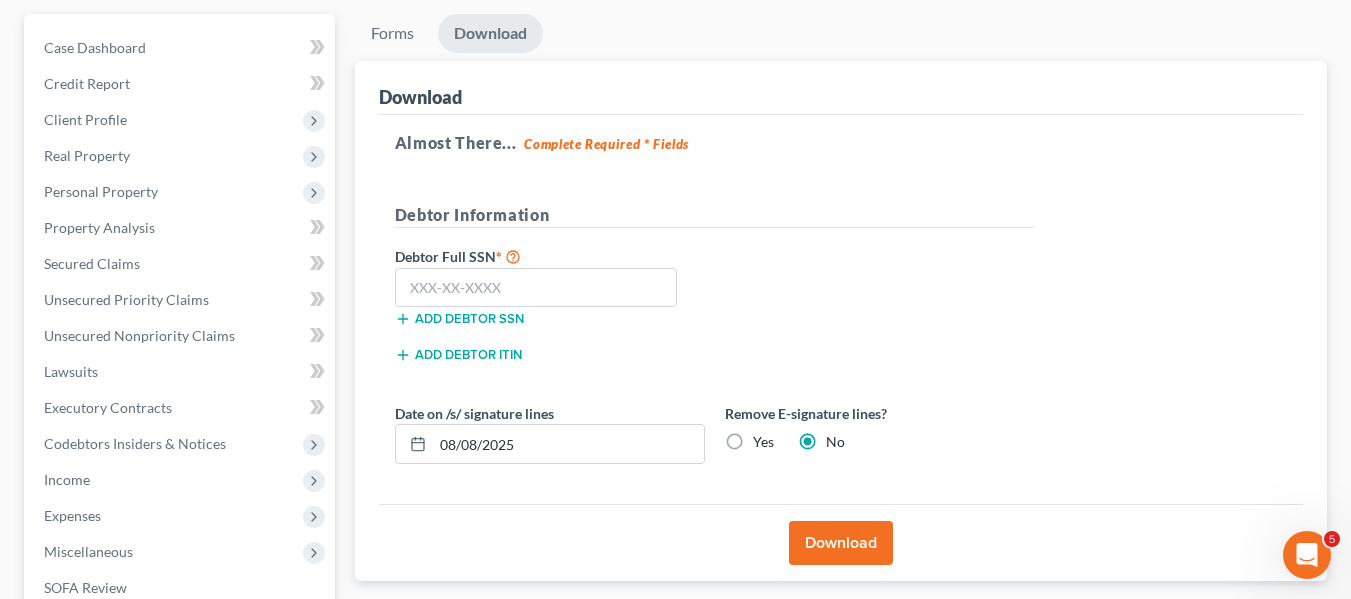 scroll, scrollTop: 179, scrollLeft: 0, axis: vertical 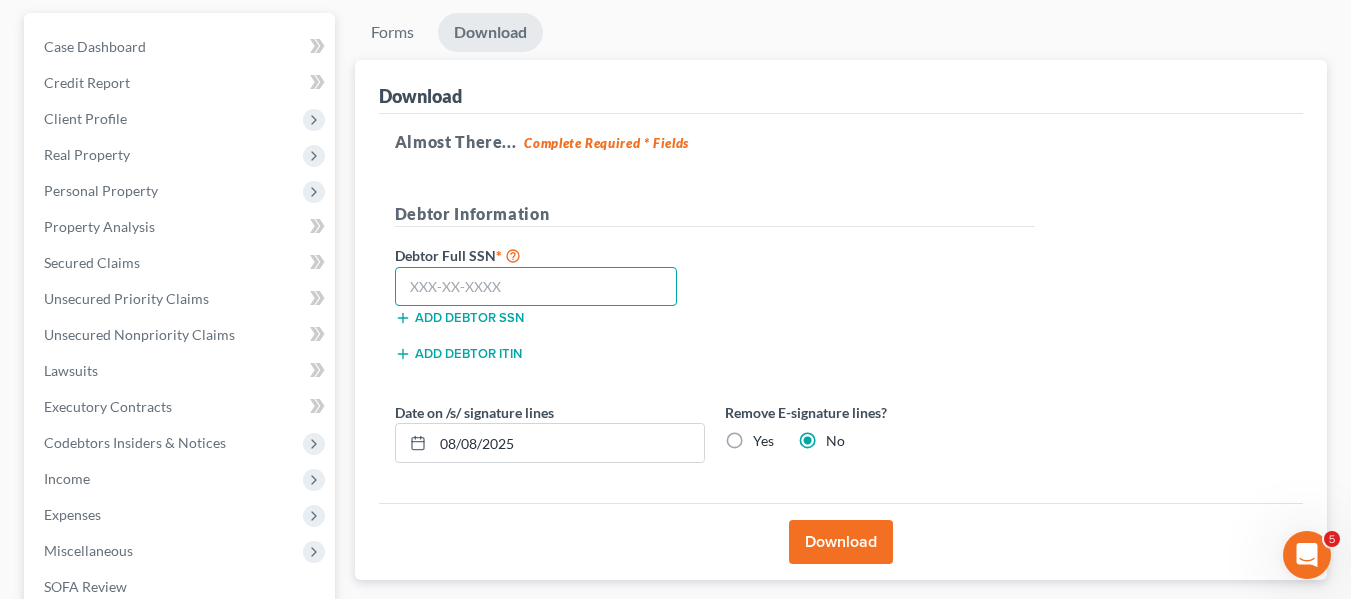 click at bounding box center (536, 287) 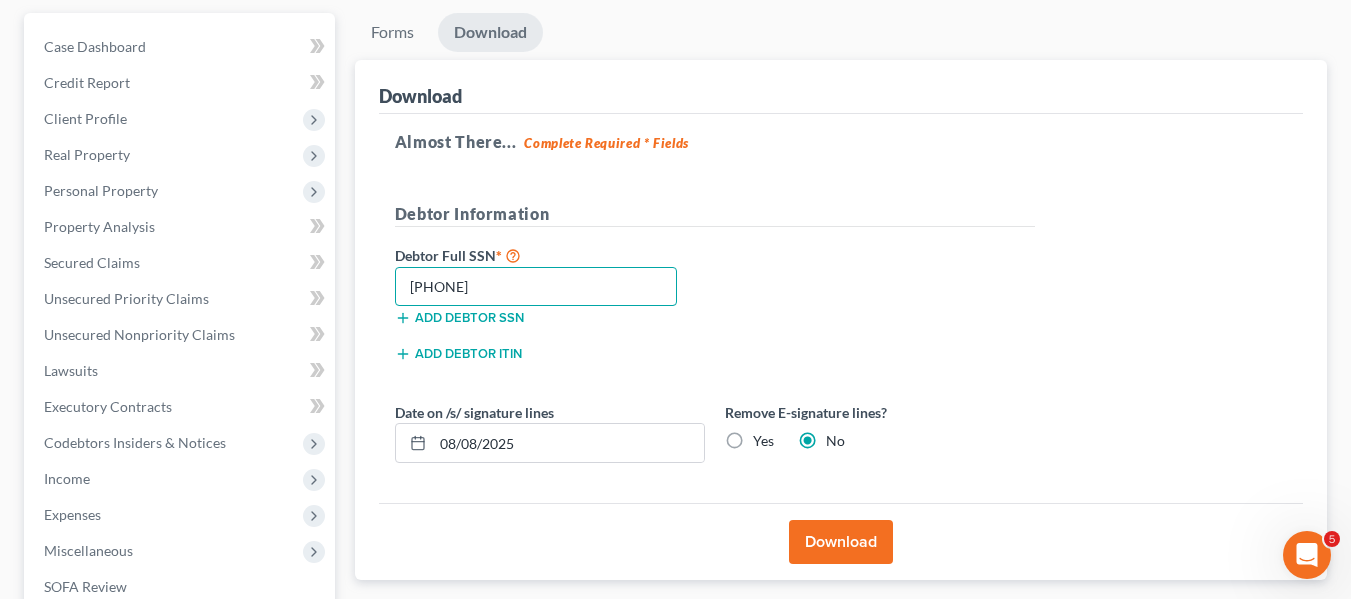 type on "214-02-9413" 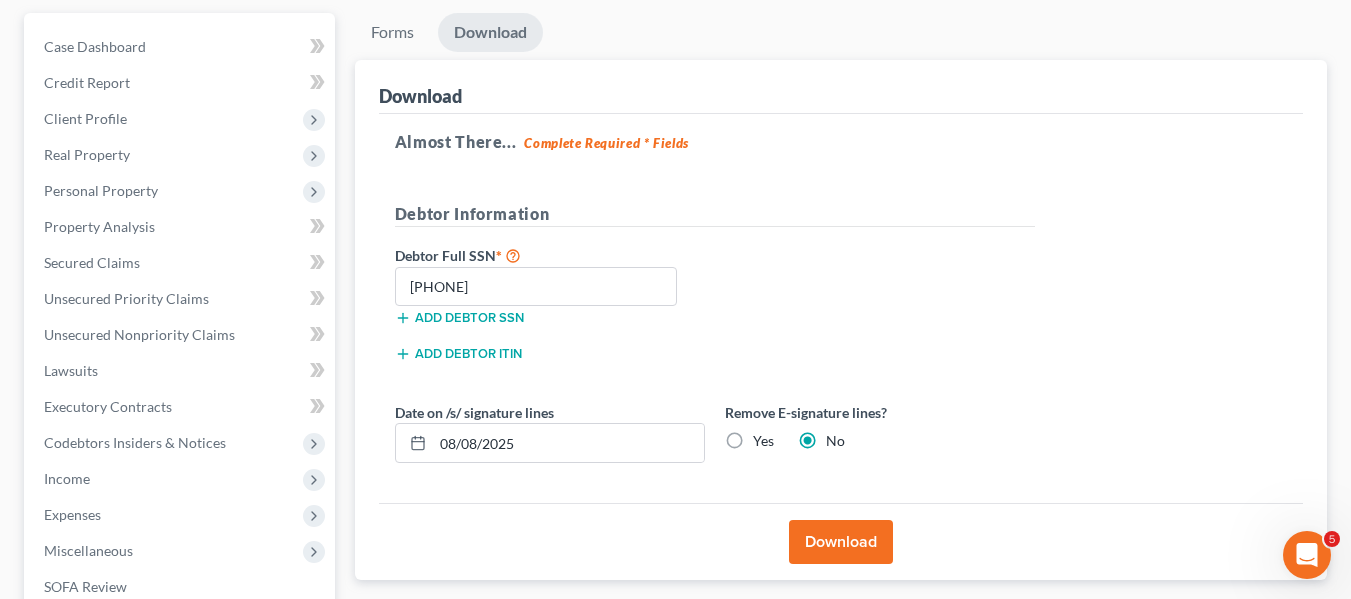 click on "Download" at bounding box center (841, 542) 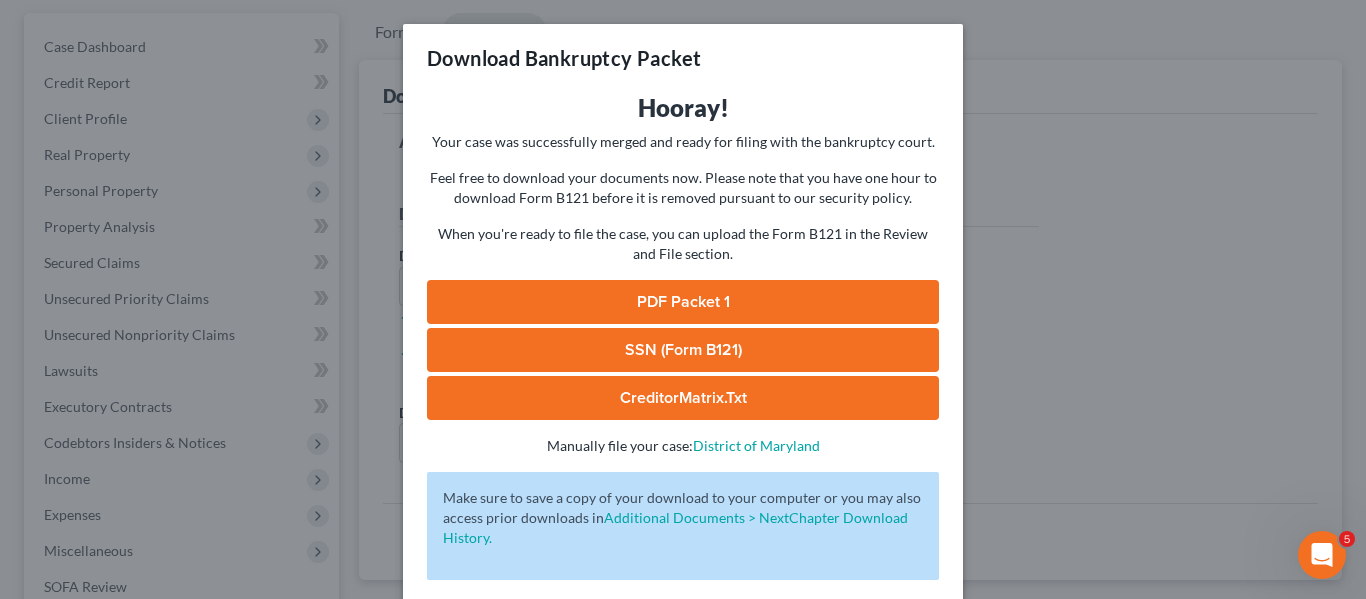 click on "PDF Packet 1" at bounding box center [683, 302] 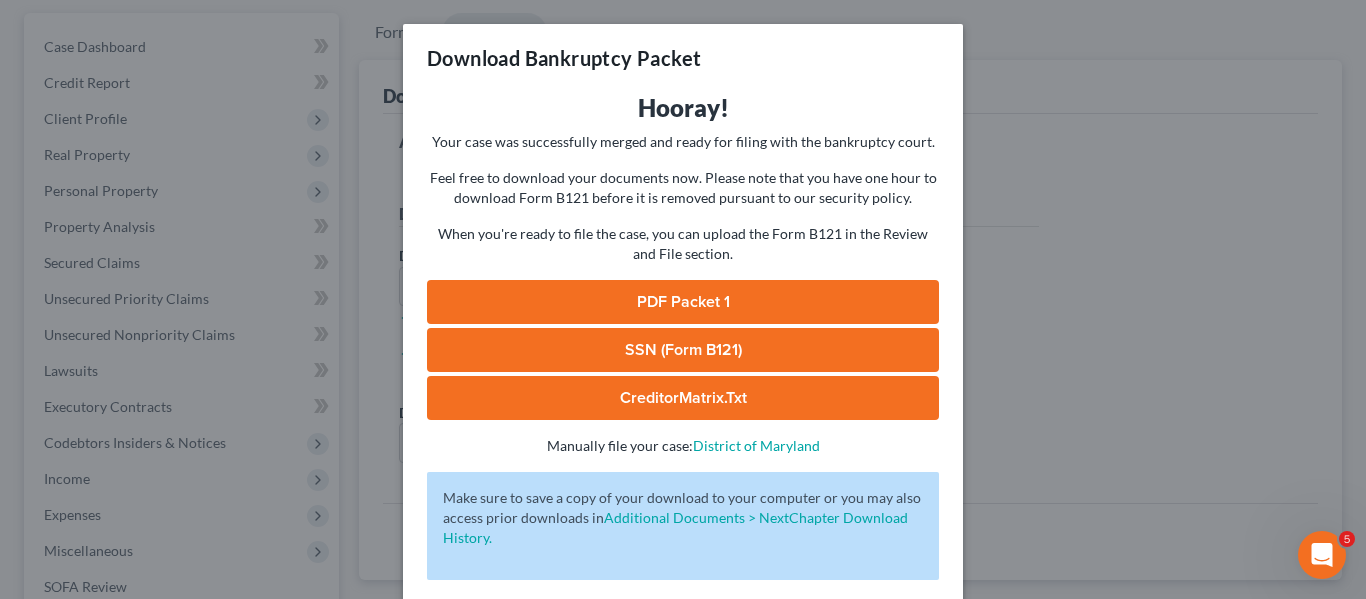 click on "Download Bankruptcy Packet
Hooray! Your case was successfully merged and ready for filing with the bankruptcy court. Feel free to download your documents now. Please note that you have one hour to download Form B121 before it is removed pursuant to our security policy. When you're ready to file the case, you can upload the Form B121 in the Review and File section. PDF Packet 1 SSN (Form B121) CreditorMatrix.txt -  Manually file your case:  District of Maryland Oops! There was an error with generating the download packet. -
Make sure to save a copy of your download to your computer or you may also access prior downloads in  Additional Documents > NextChapter Download History.
Complete!" at bounding box center [683, 299] 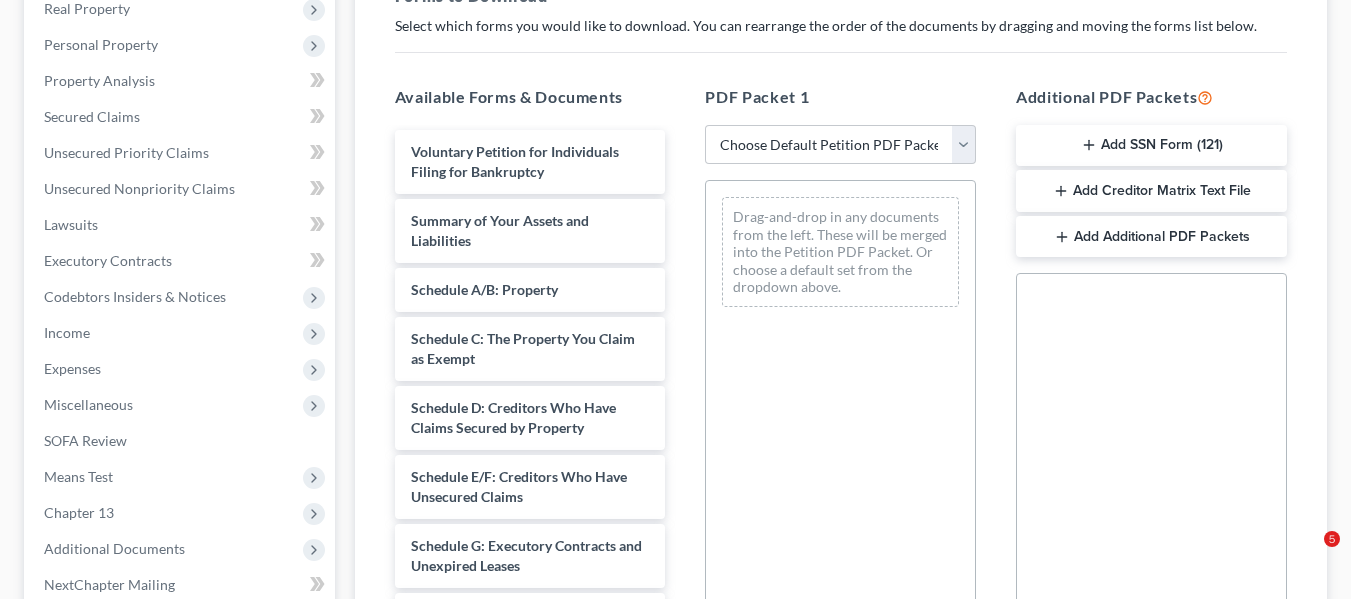 scroll, scrollTop: 324, scrollLeft: 0, axis: vertical 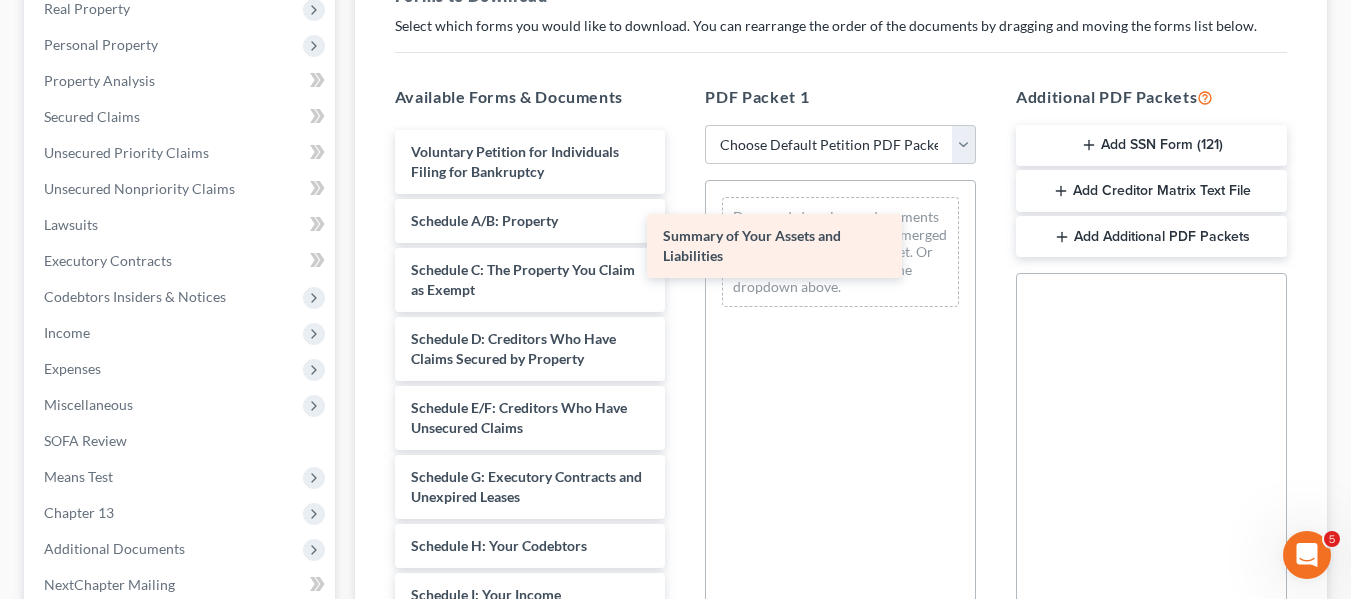 drag, startPoint x: 442, startPoint y: 219, endPoint x: 694, endPoint y: 234, distance: 252.44603 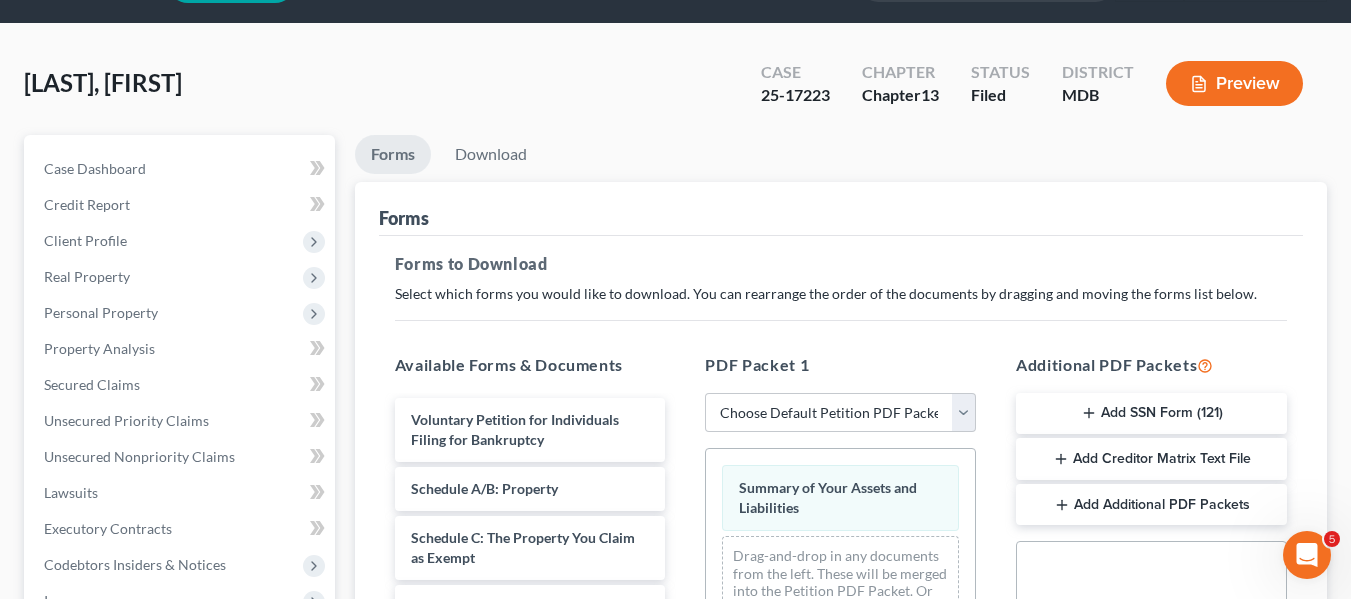 scroll, scrollTop: 0, scrollLeft: 0, axis: both 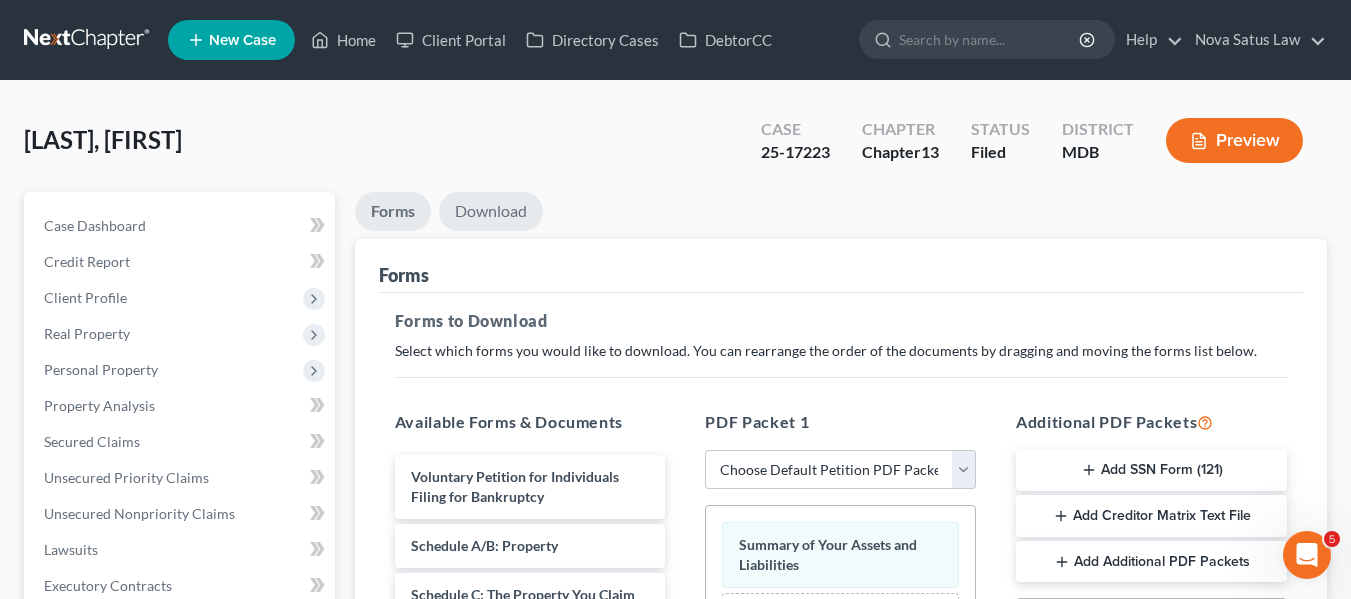 click on "Download" at bounding box center (491, 211) 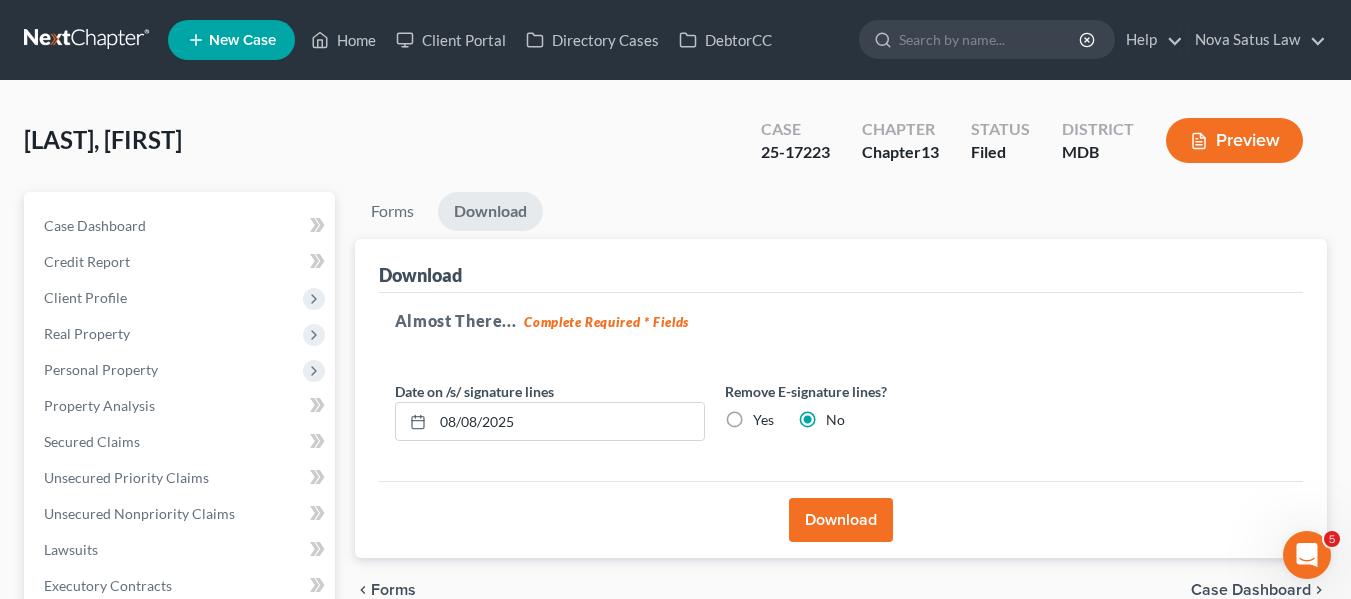 click on "Download" at bounding box center (841, 520) 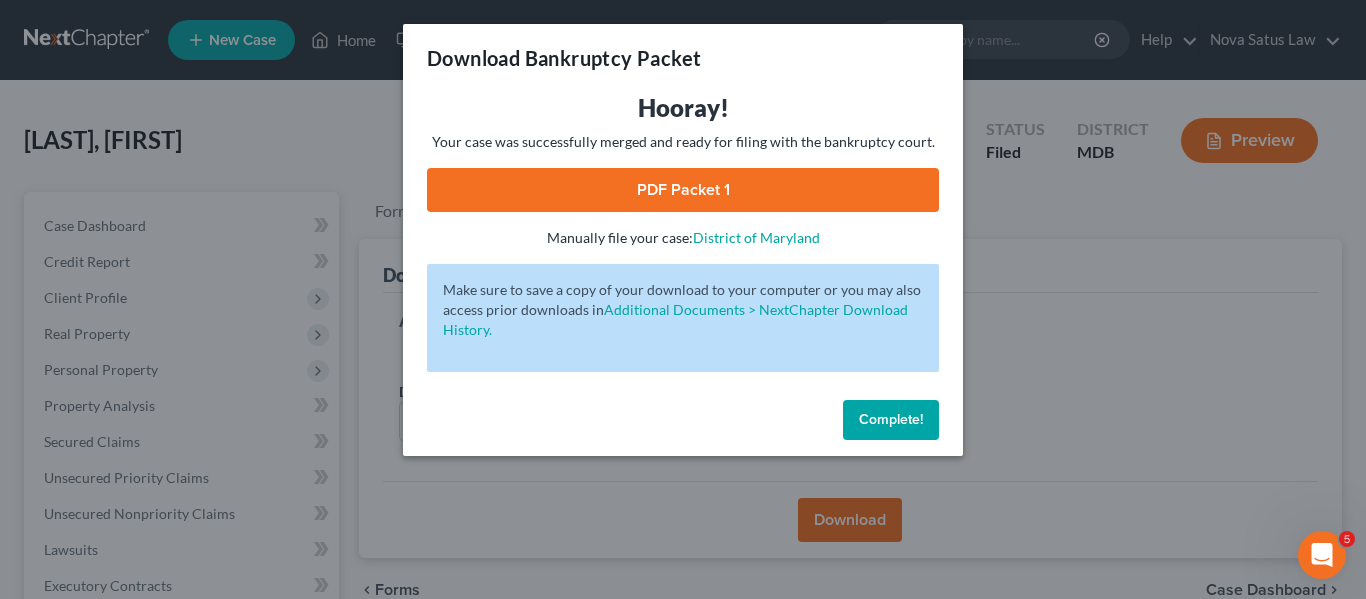 click on "PDF Packet 1" at bounding box center (683, 190) 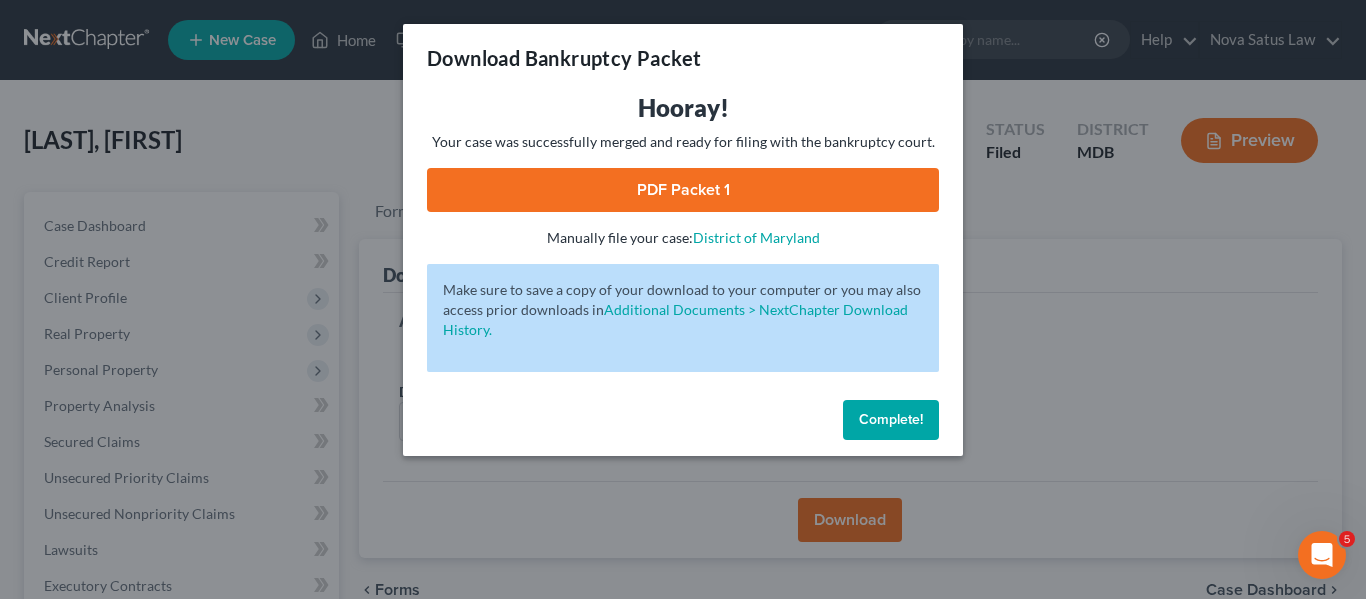 click on "Download Bankruptcy Packet
Hooray! Your case was successfully merged and ready for filing with the bankruptcy court. PDF Packet 1 -  Manually file your case:  District of Maryland Oops! There was an error with generating the download packet. -
Make sure to save a copy of your download to your computer or you may also access prior downloads in  Additional Documents > NextChapter Download History.
Complete!" at bounding box center [683, 299] 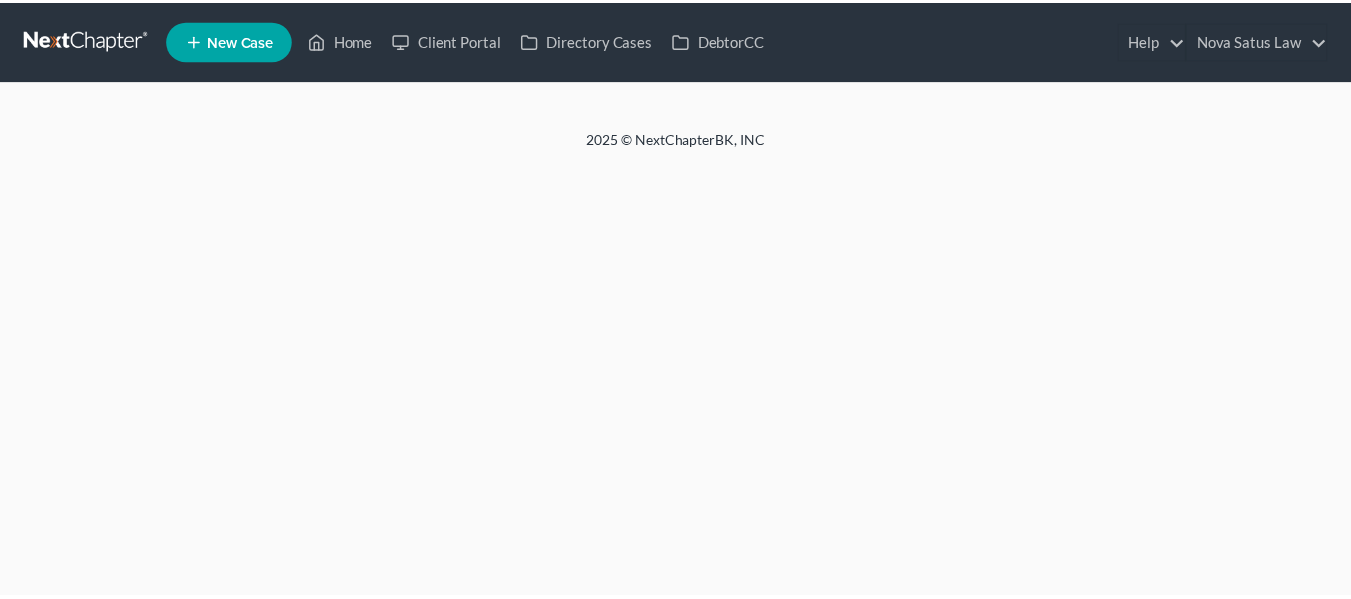 scroll, scrollTop: 0, scrollLeft: 0, axis: both 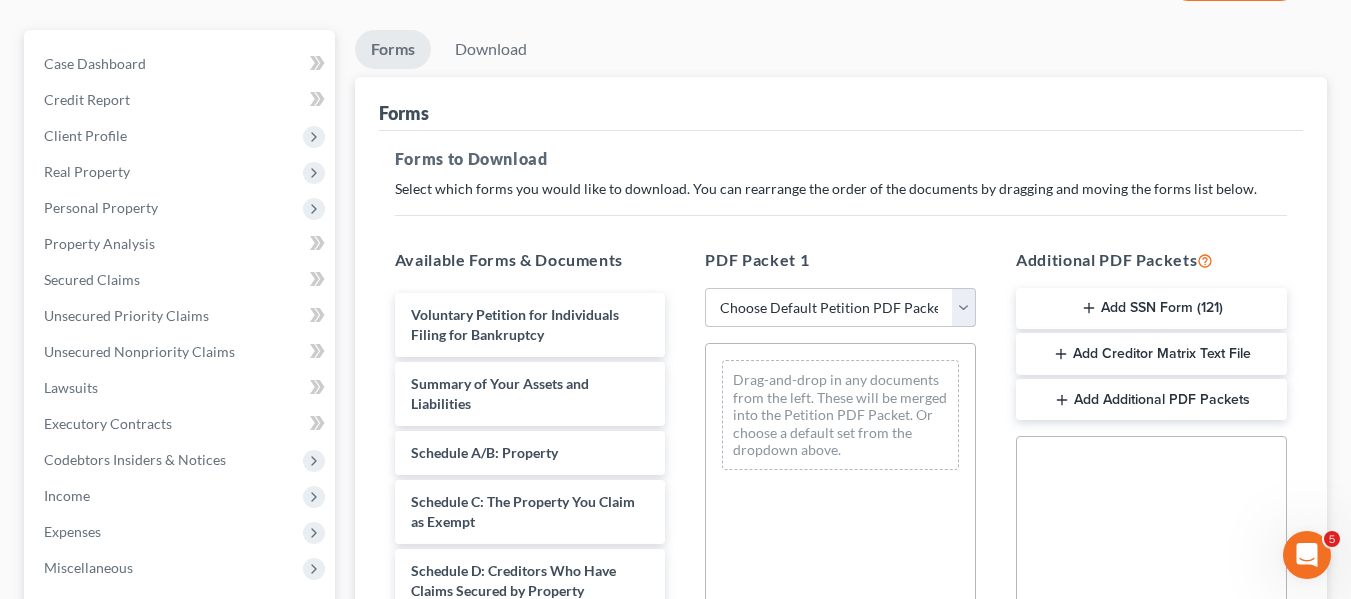 click on "Choose Default Petition PDF Packet Complete Bankruptcy Petition (all forms and schedules) Emergency Filing Forms (Petition and Creditor List Only) Amended Forms Signature Pages Only Supplemental Post Petition (Sch. I & J) Supplemental Post Petition (Sch. I) Supplemental Post Petition (Sch. J) AJ" at bounding box center [840, 308] 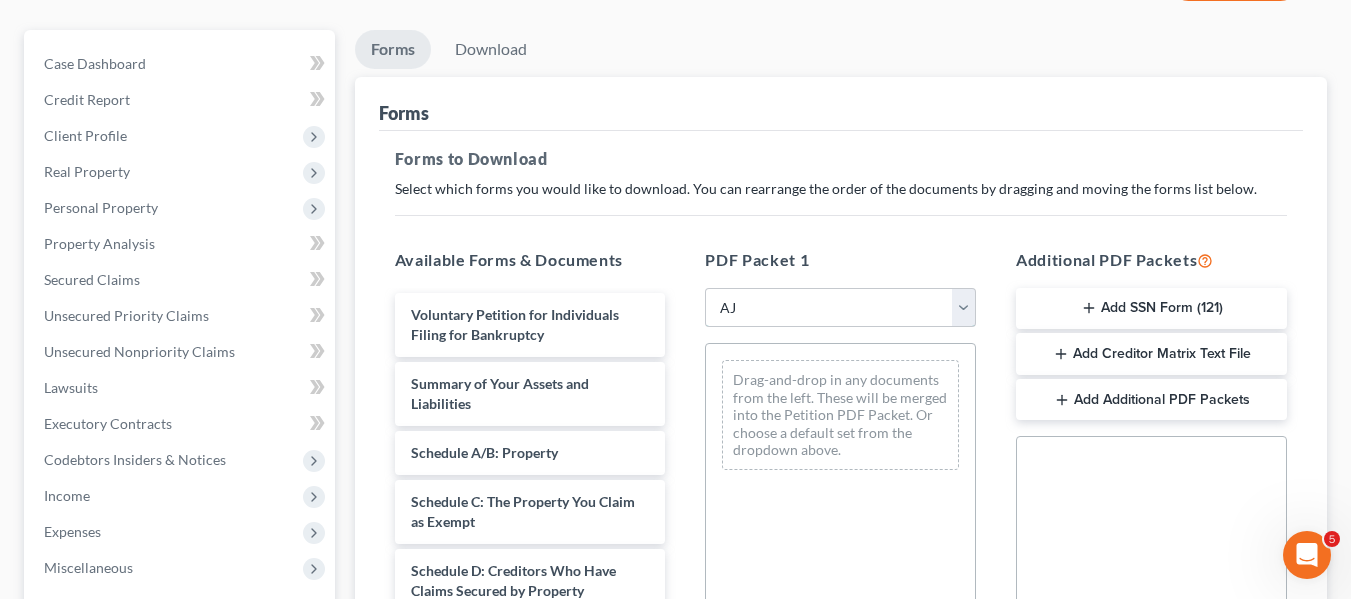 click on "Choose Default Petition PDF Packet Complete Bankruptcy Petition (all forms and schedules) Emergency Filing Forms (Petition and Creditor List Only) Amended Forms Signature Pages Only Supplemental Post Petition (Sch. I & J) Supplemental Post Petition (Sch. I) Supplemental Post Petition (Sch. J) AJ" at bounding box center (840, 308) 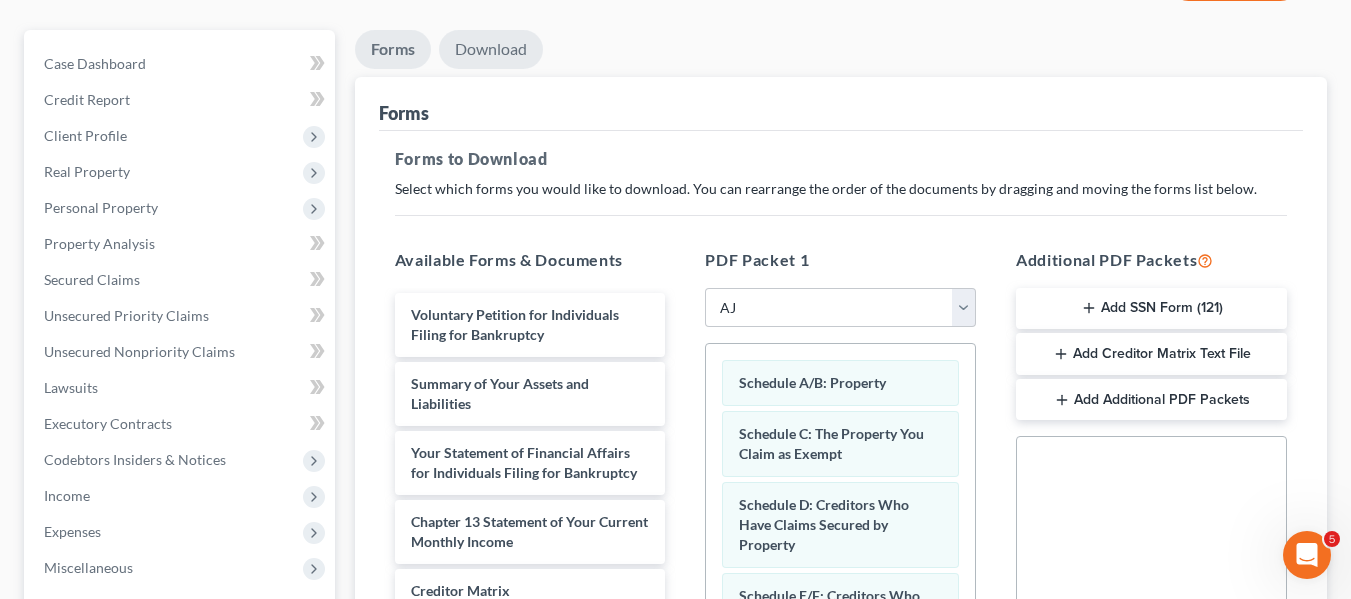 click on "Download" at bounding box center (491, 49) 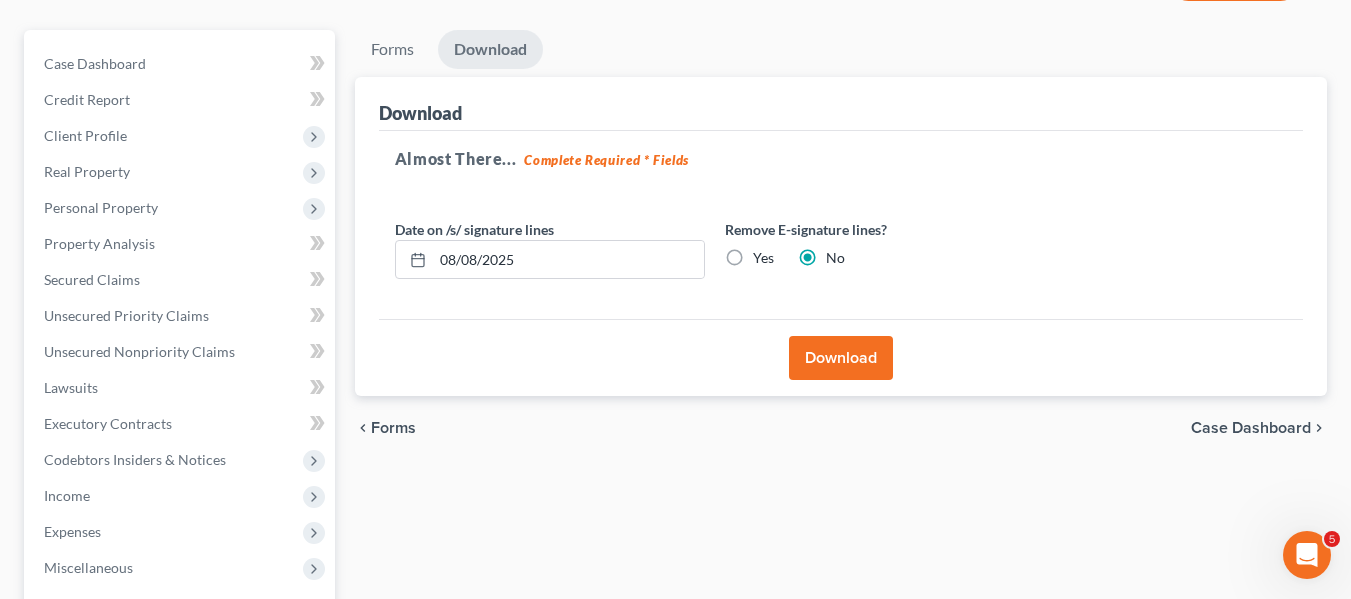 click on "Download" at bounding box center [841, 358] 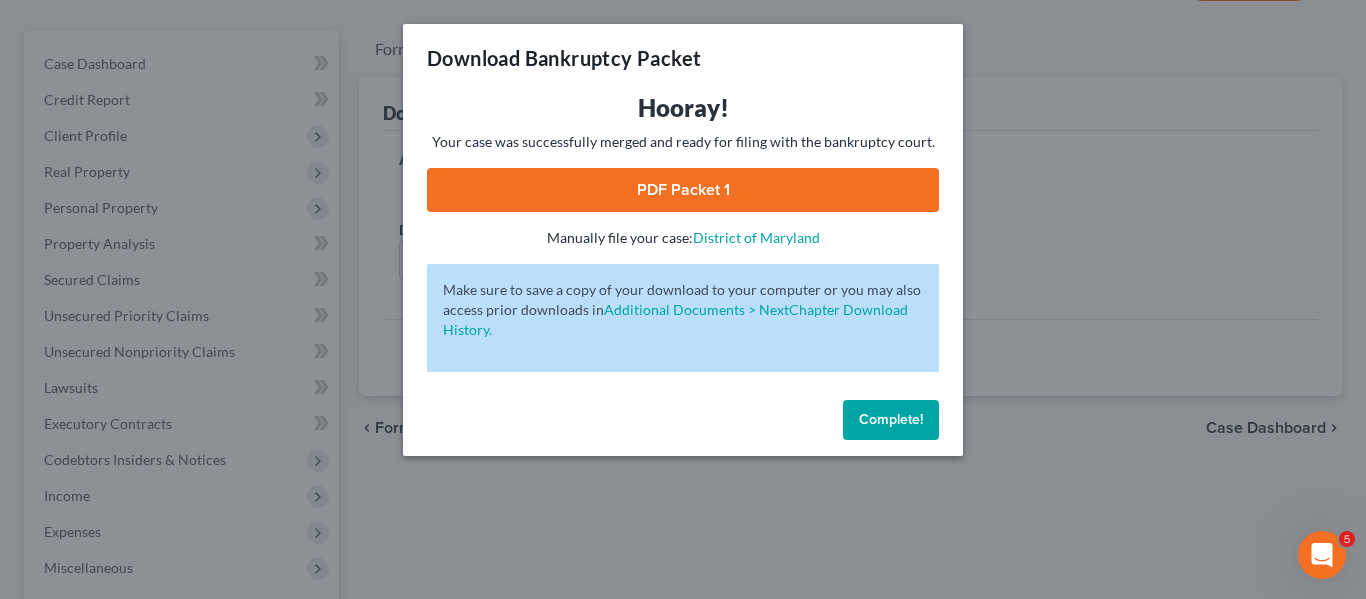 click on "PDF Packet 1" at bounding box center [683, 190] 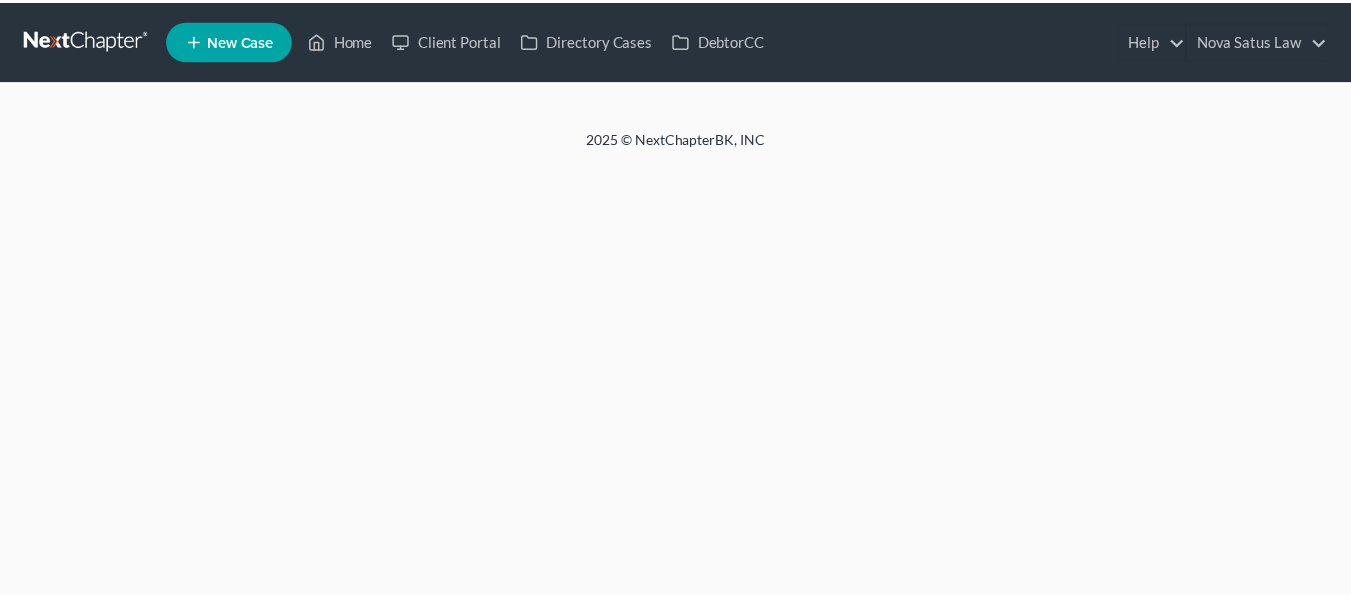 scroll, scrollTop: 0, scrollLeft: 0, axis: both 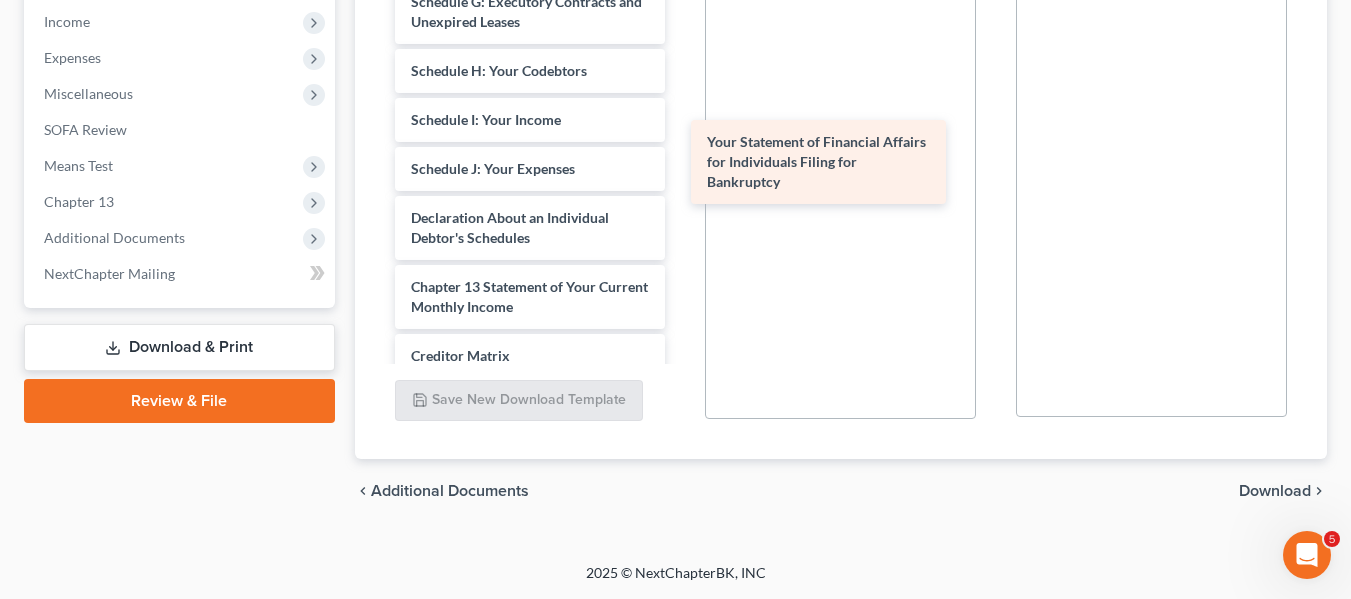 drag, startPoint x: 488, startPoint y: 303, endPoint x: 792, endPoint y: 160, distance: 335.95386 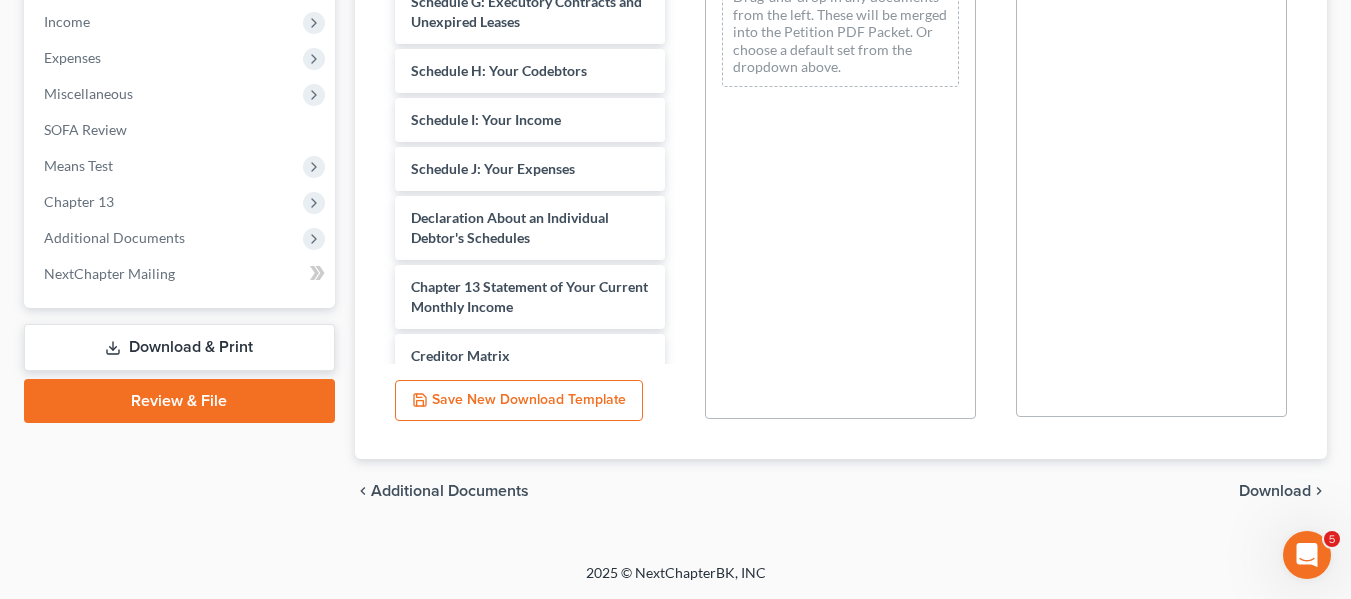scroll, scrollTop: 112, scrollLeft: 0, axis: vertical 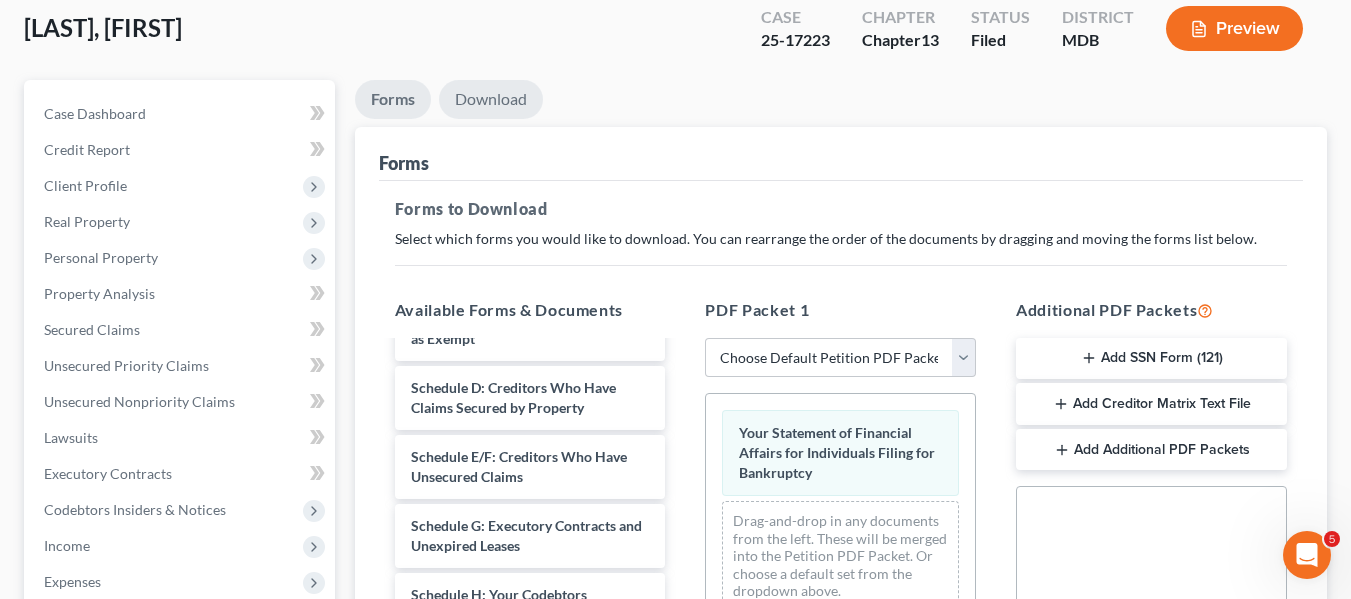 click on "Download" at bounding box center (491, 99) 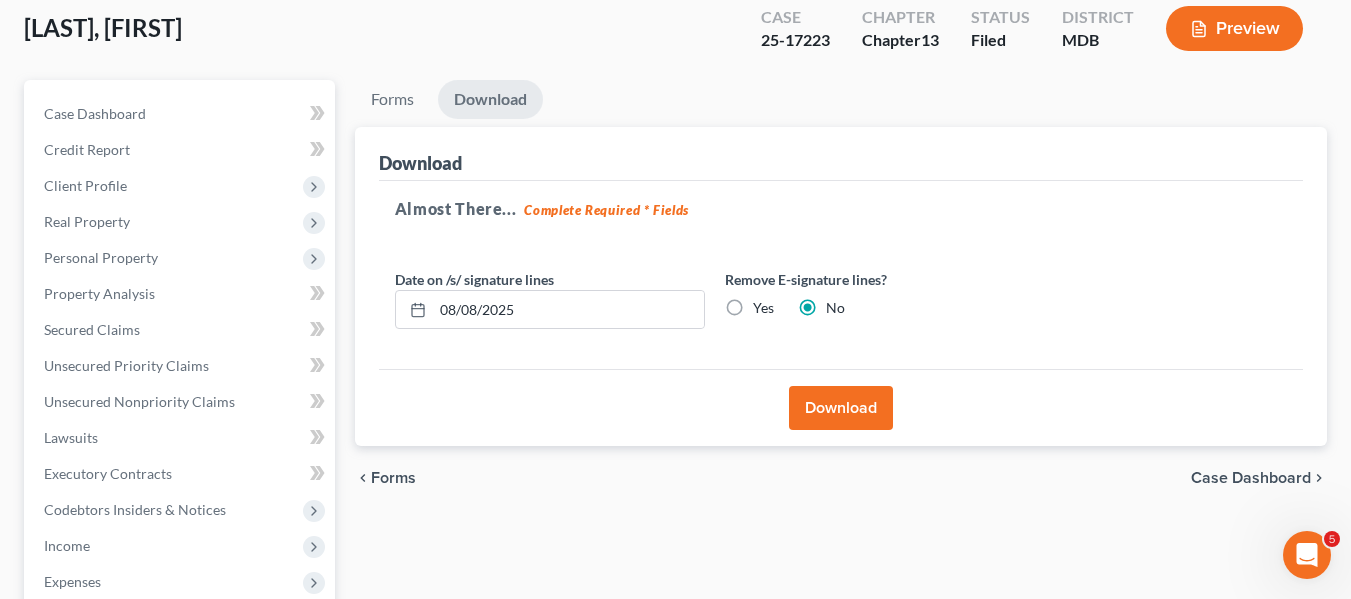 click on "Download" at bounding box center (841, 408) 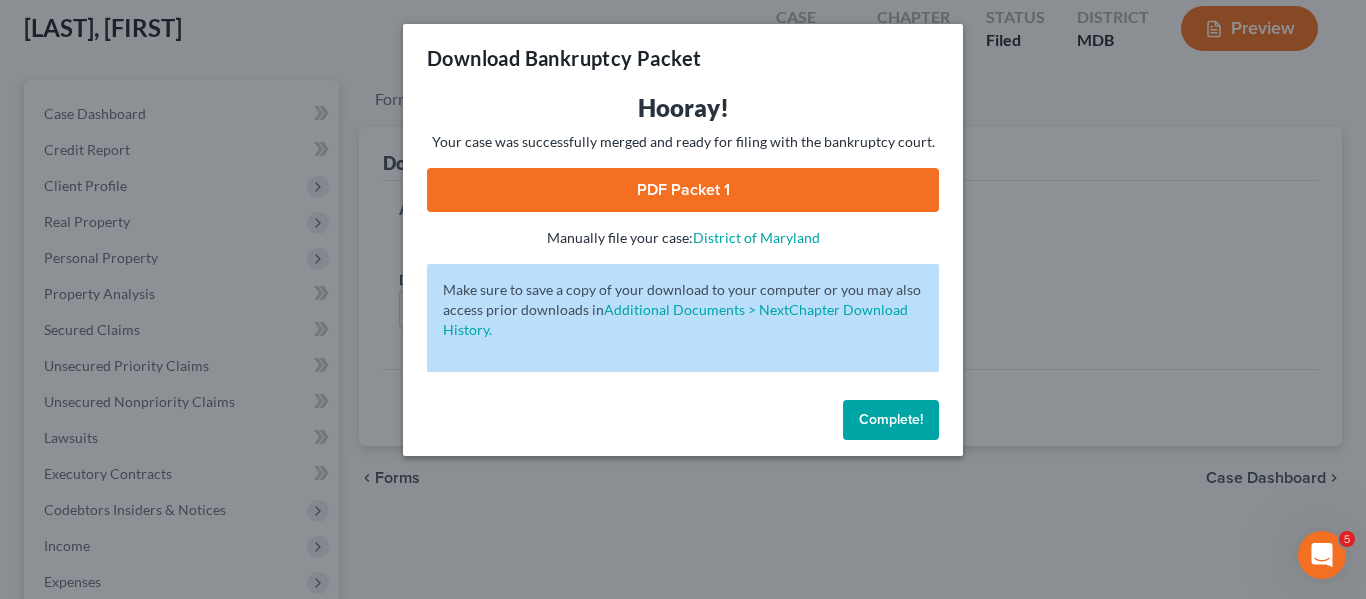 click on "PDF Packet 1" at bounding box center (683, 190) 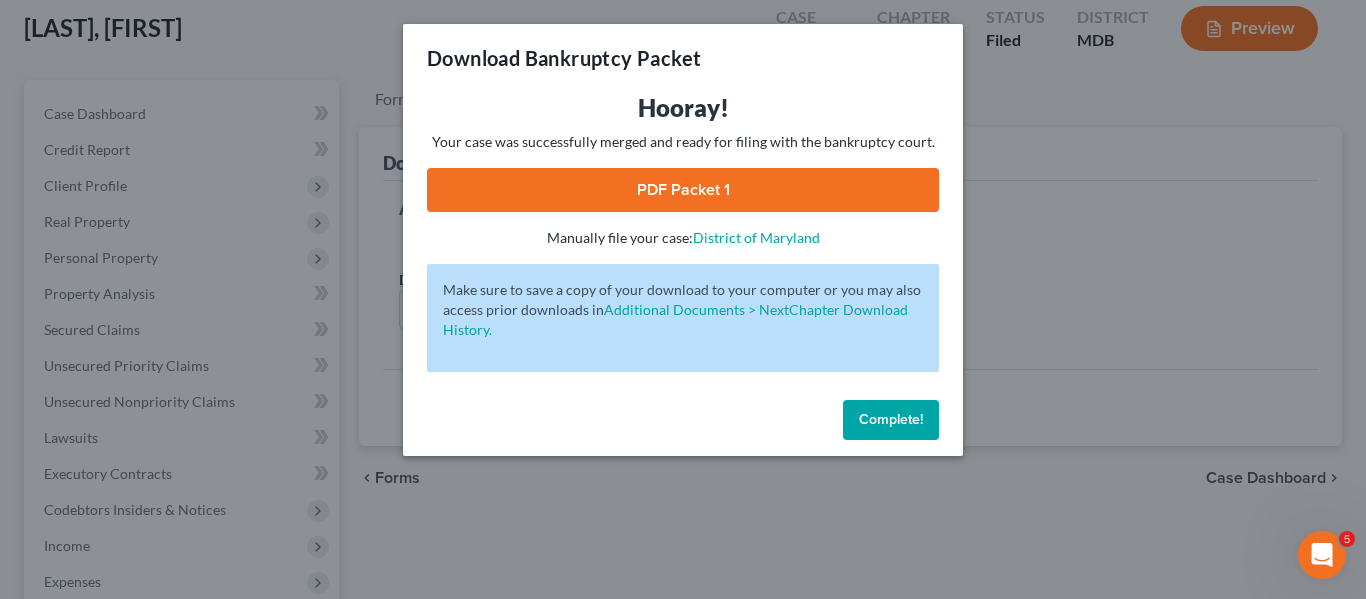 click on "Complete!" at bounding box center (891, 420) 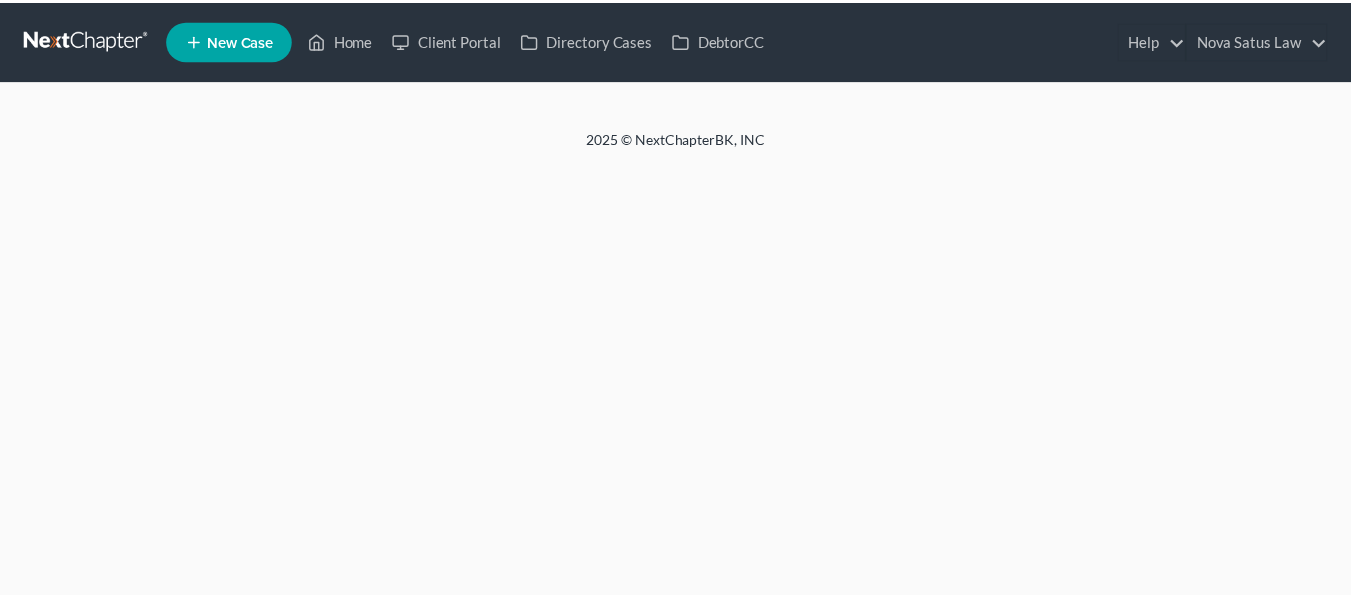 scroll, scrollTop: 0, scrollLeft: 0, axis: both 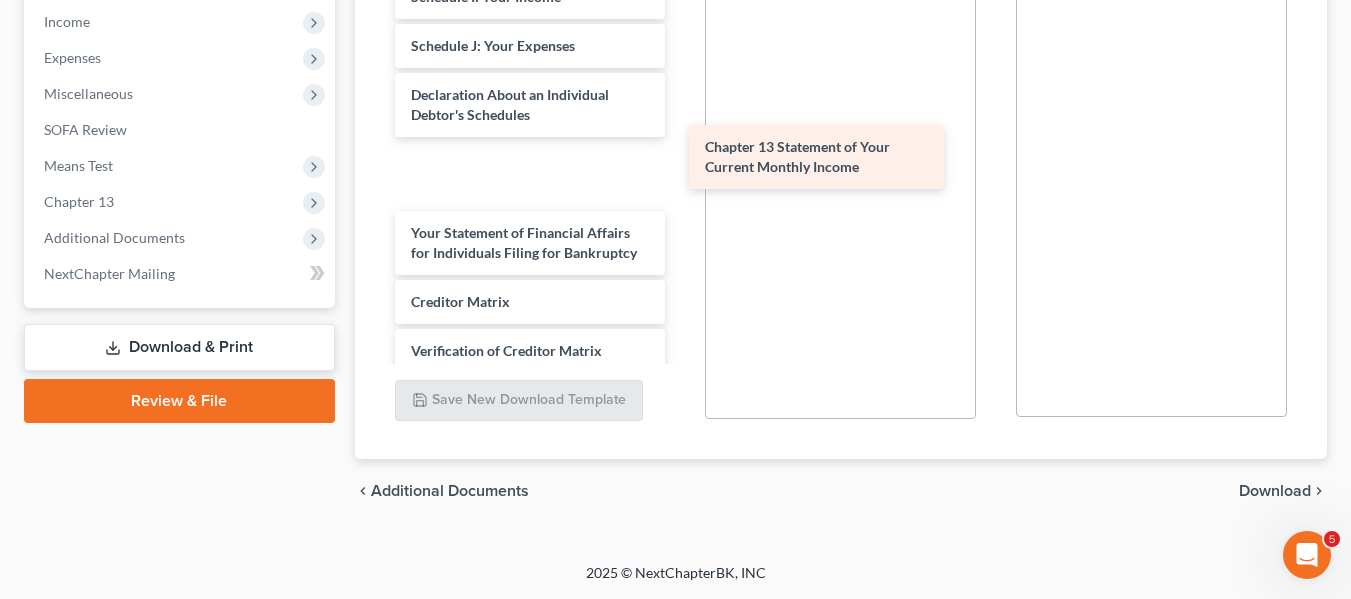 drag, startPoint x: 449, startPoint y: 252, endPoint x: 745, endPoint y: 147, distance: 314.07166 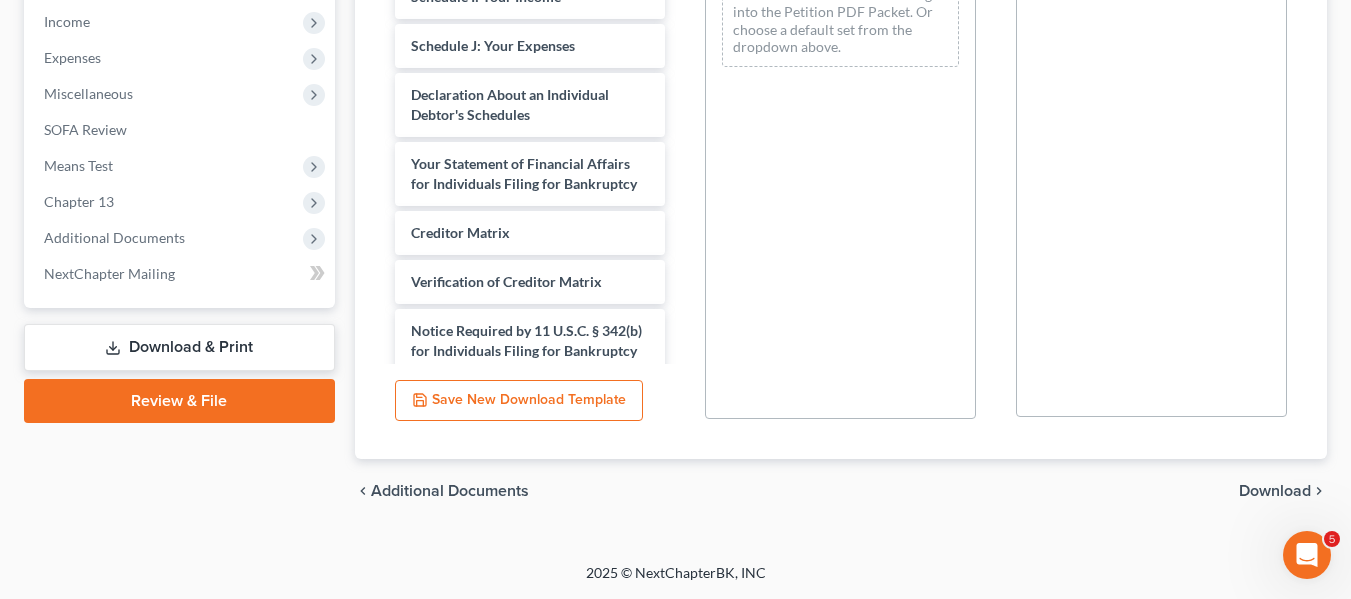 scroll, scrollTop: 112, scrollLeft: 0, axis: vertical 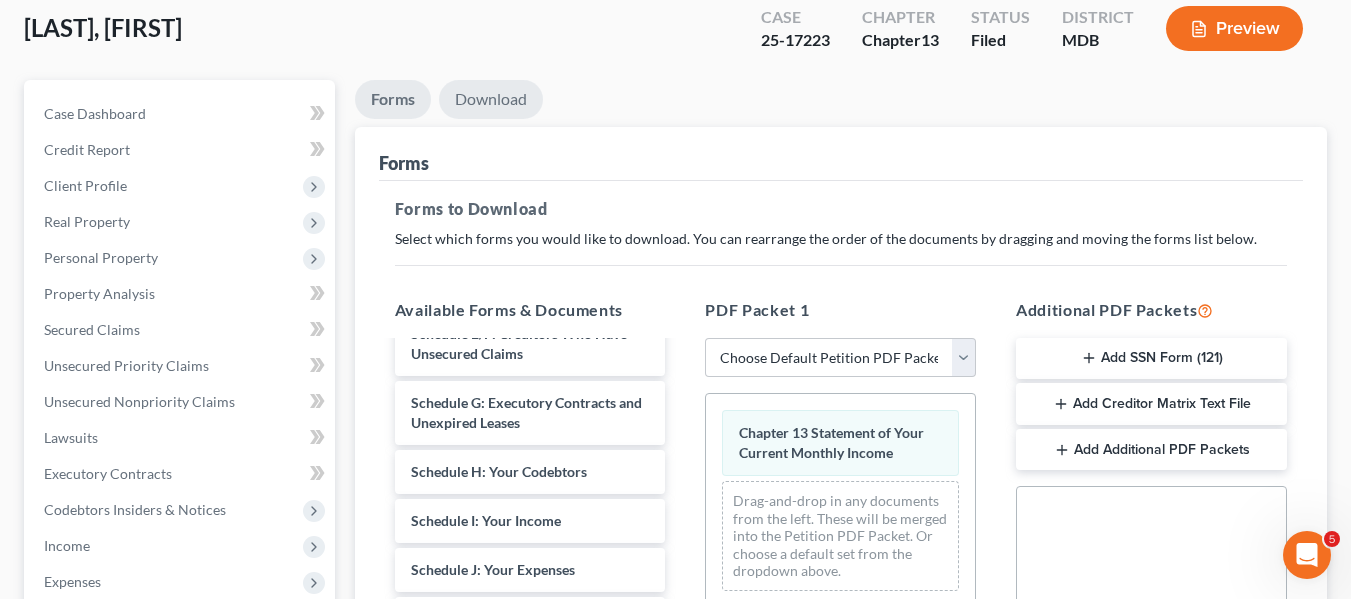 click on "Download" at bounding box center [491, 99] 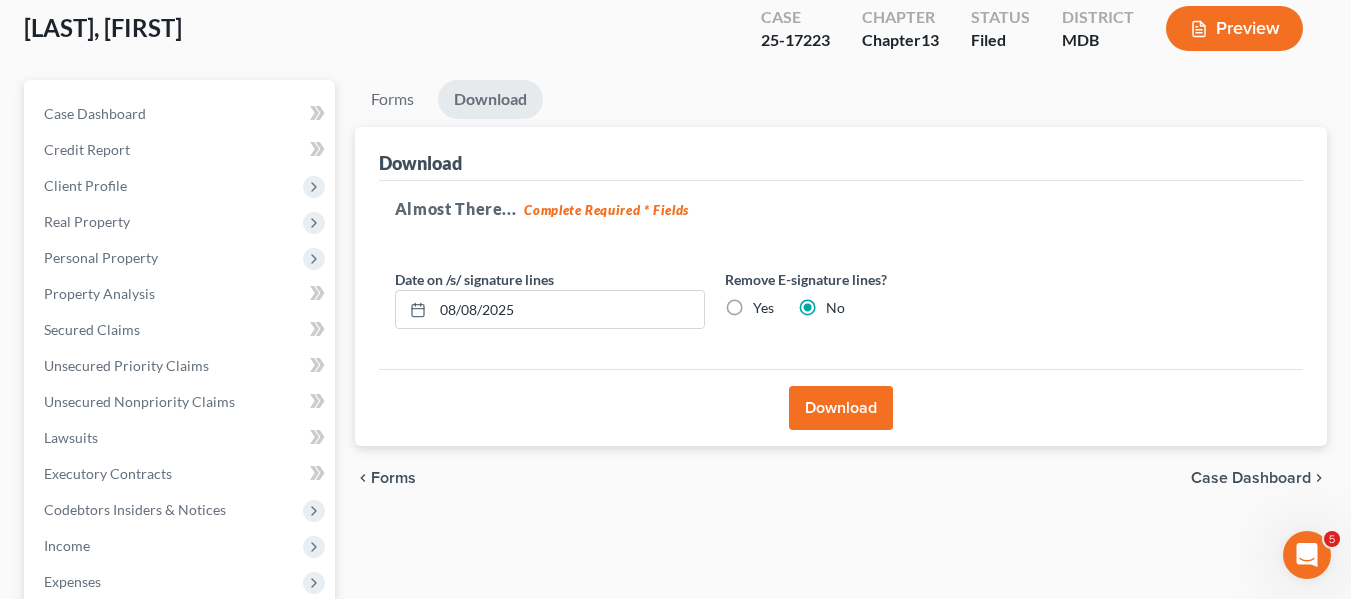 click on "Download" at bounding box center (841, 408) 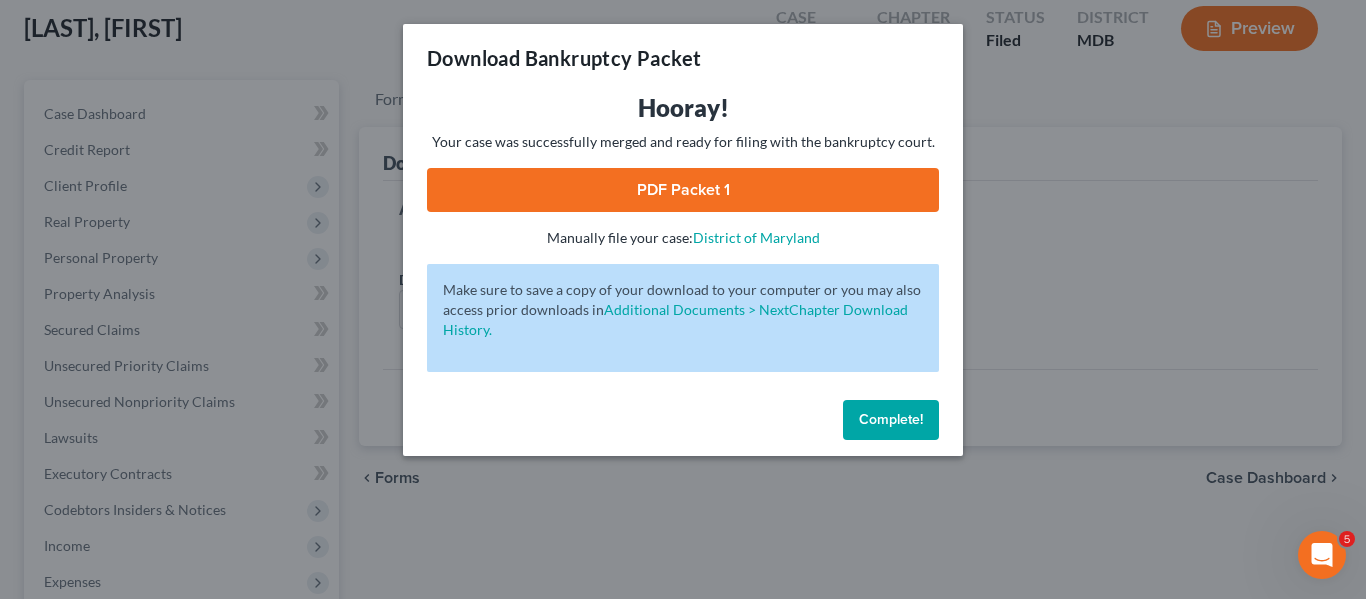click on "PDF Packet 1" at bounding box center [683, 190] 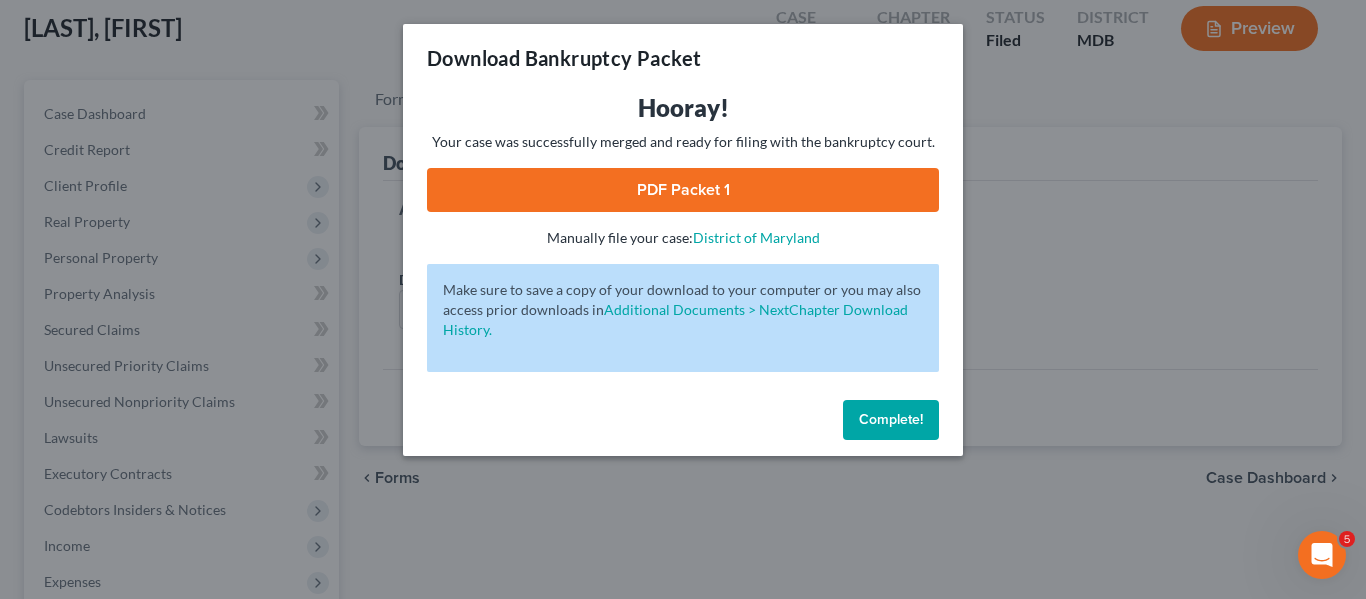 click on "Complete!" at bounding box center (891, 420) 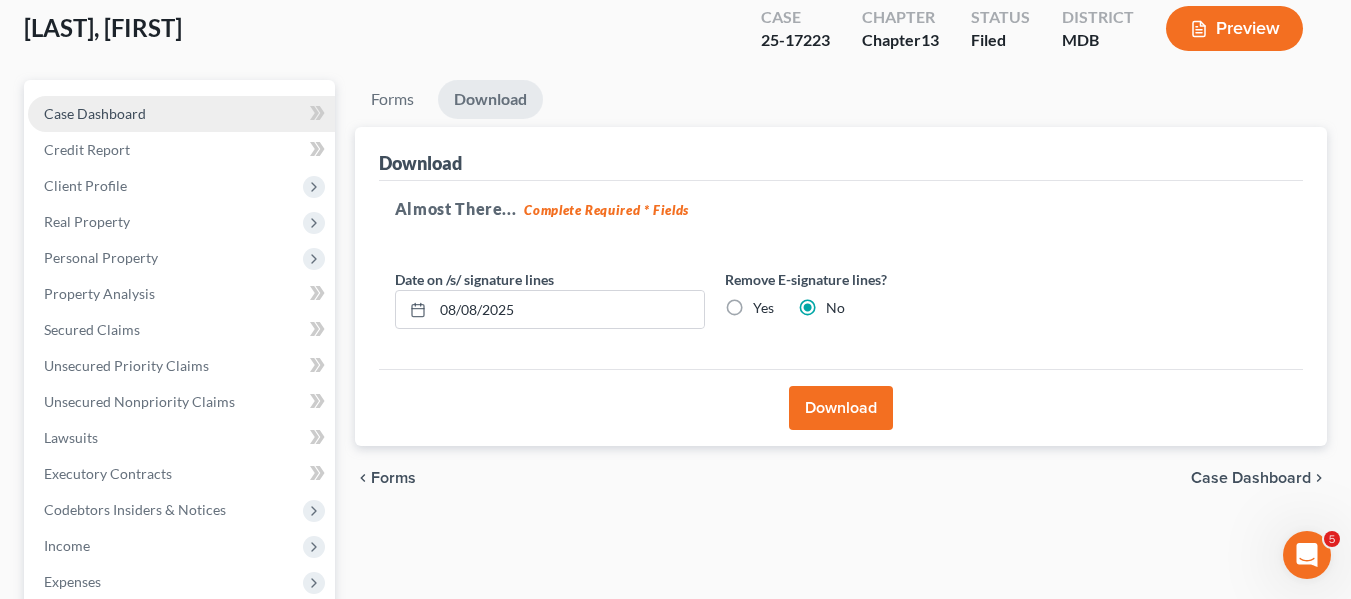 scroll, scrollTop: 0, scrollLeft: 0, axis: both 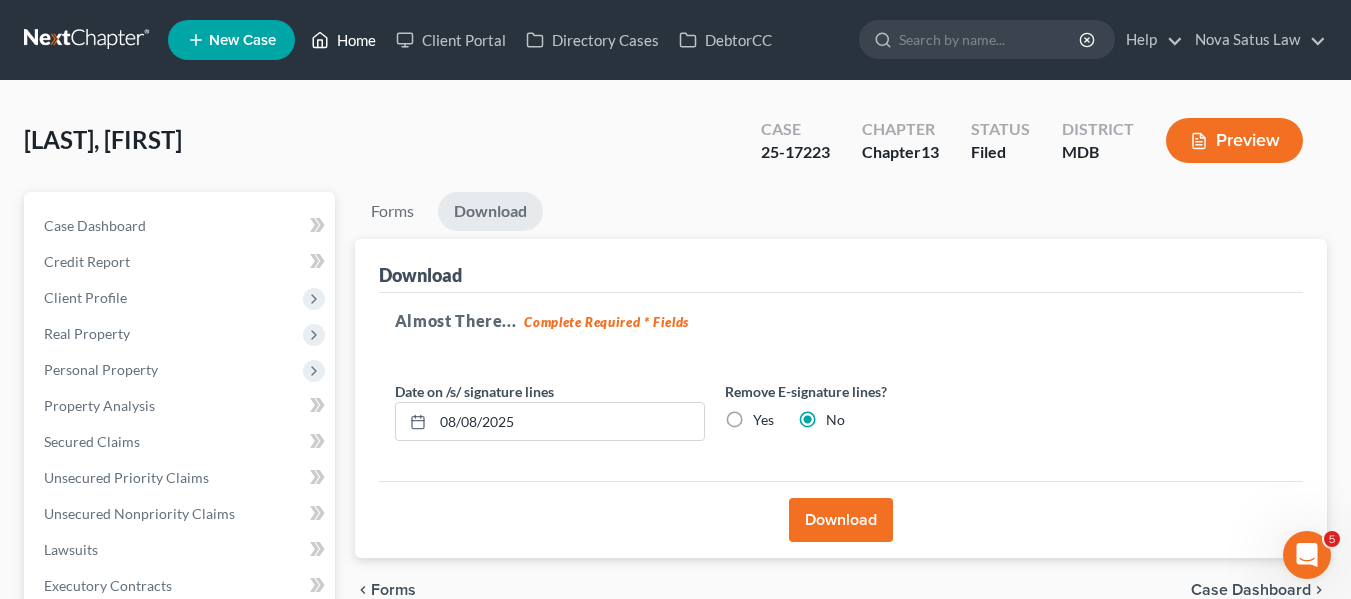 click on "Home" at bounding box center (343, 40) 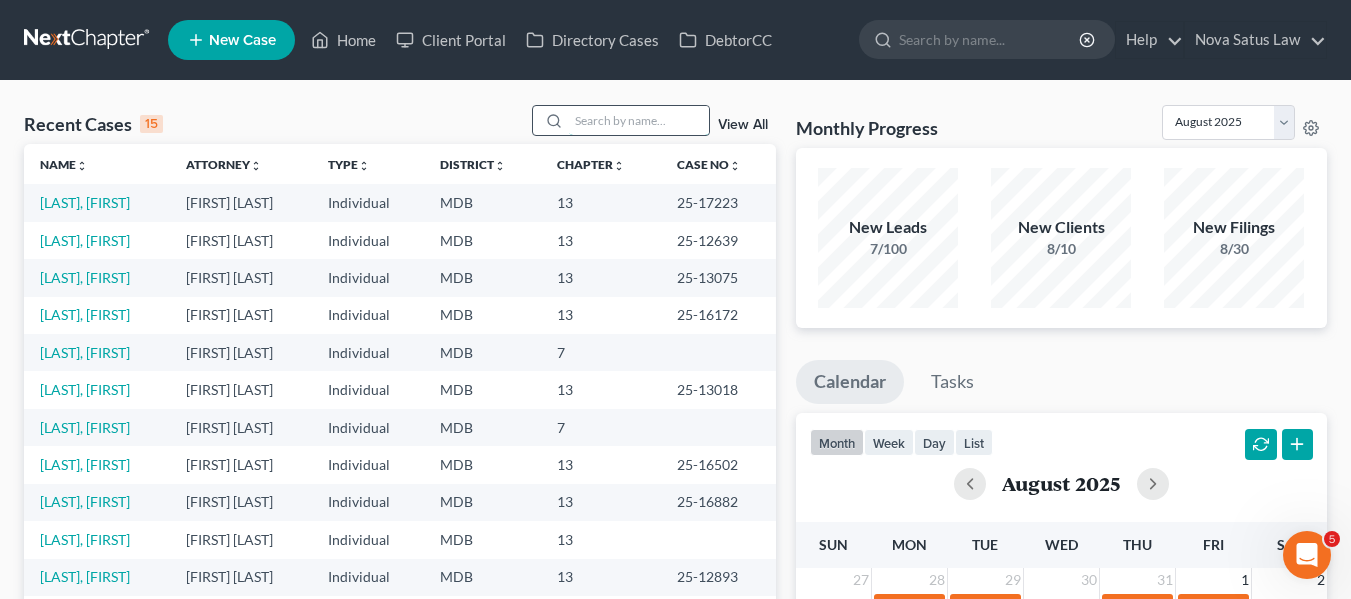click at bounding box center [639, 120] 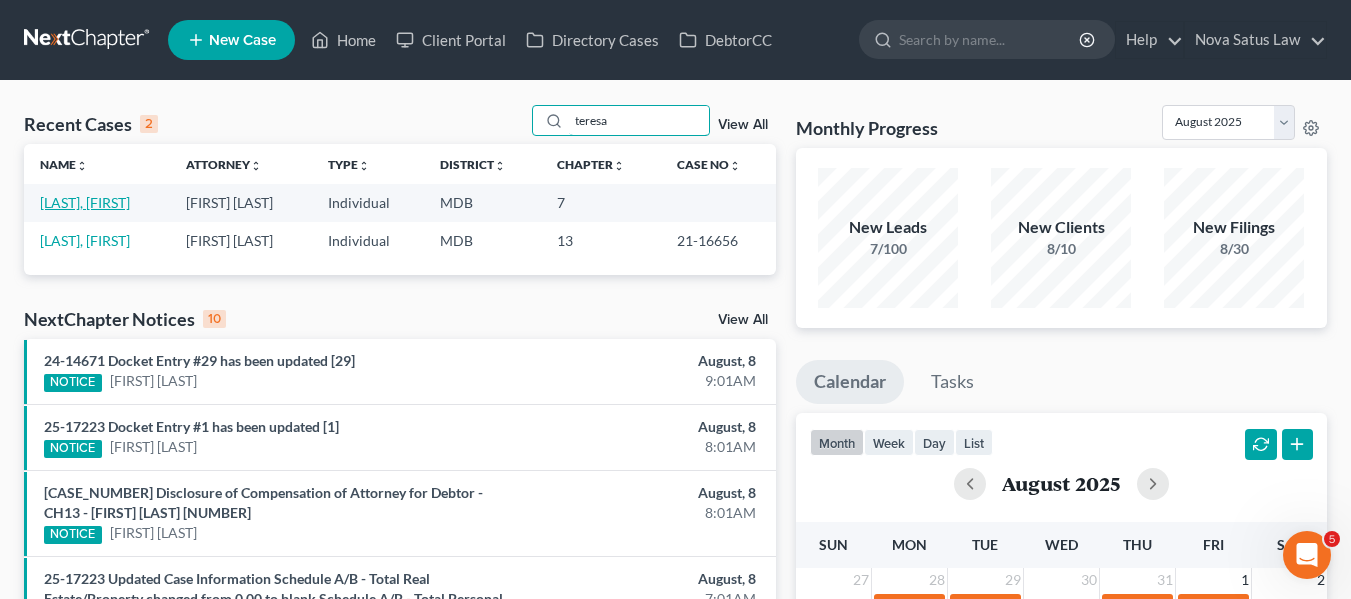 type on "teresa" 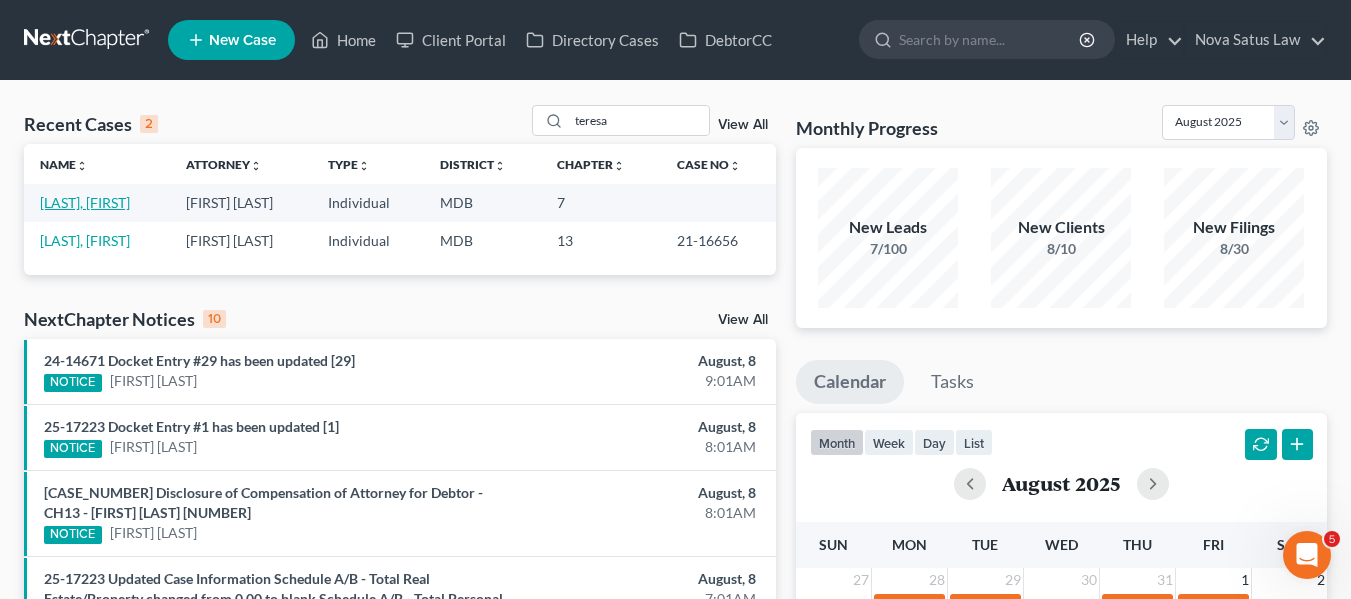 click on "[LAST], [FIRST]" at bounding box center (85, 202) 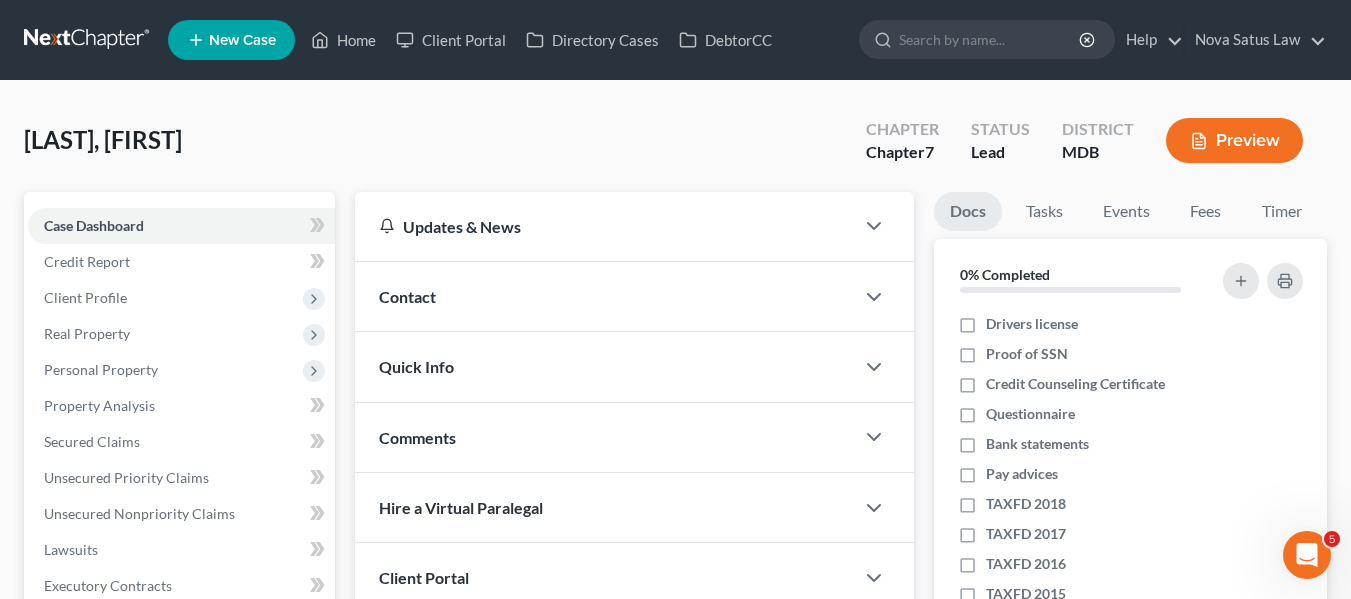 scroll, scrollTop: 132, scrollLeft: 0, axis: vertical 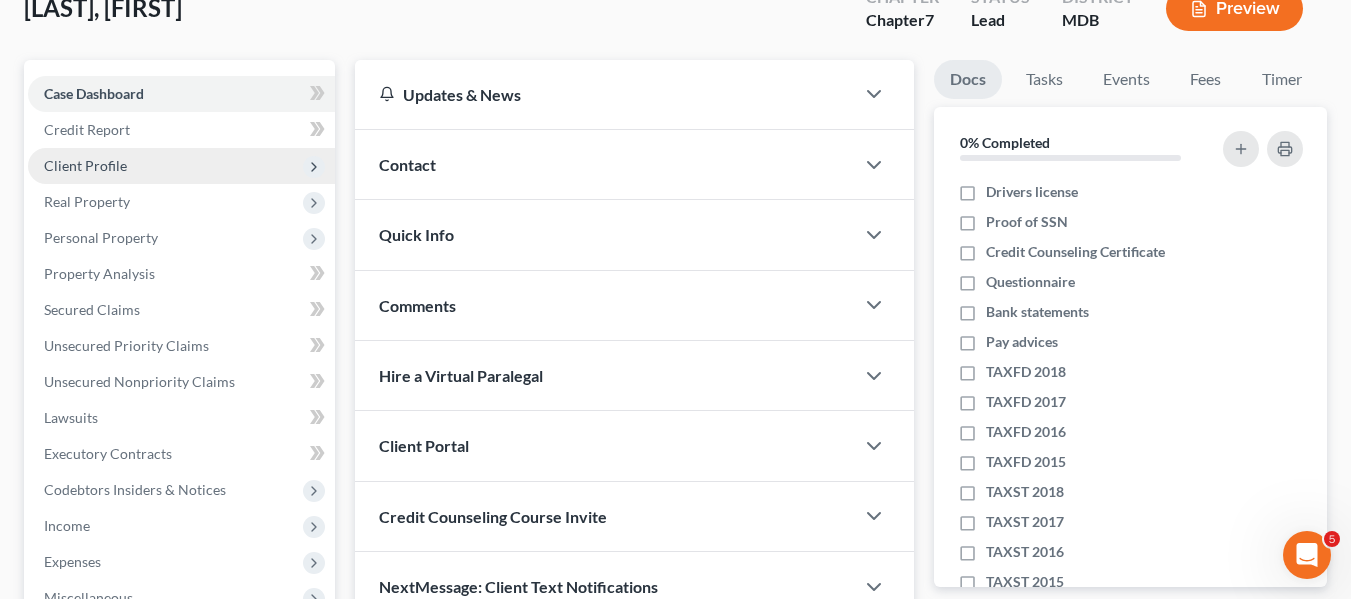click on "Client Profile" at bounding box center (181, 166) 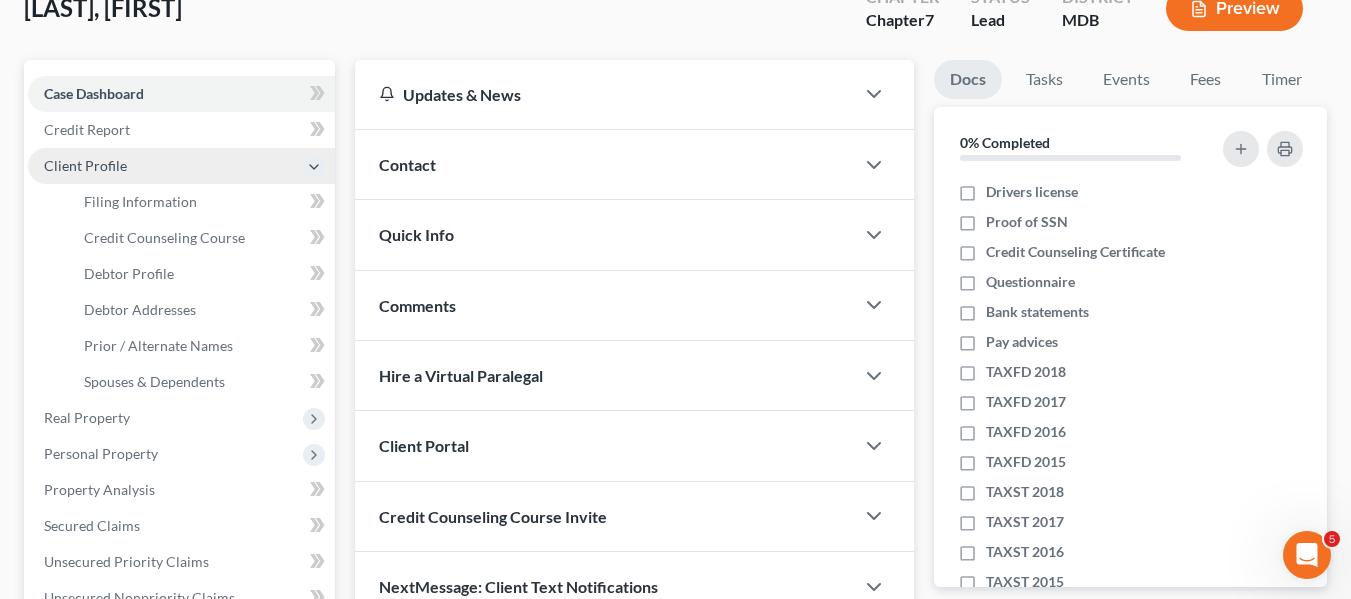 scroll, scrollTop: 214, scrollLeft: 0, axis: vertical 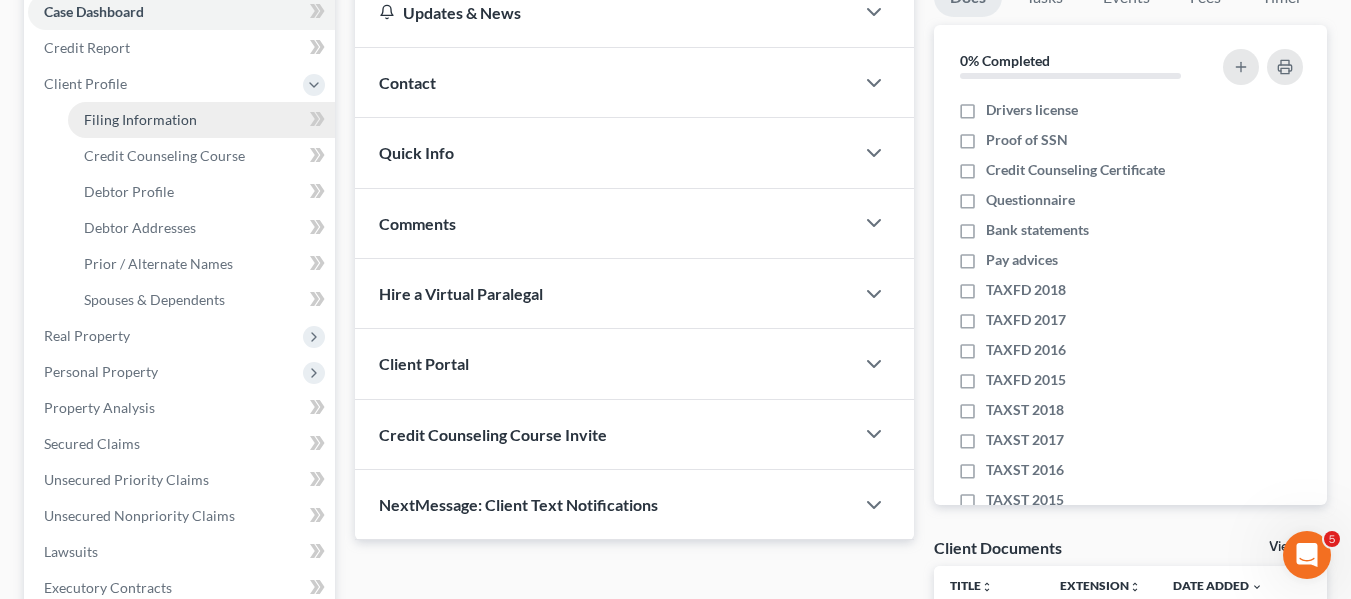 click on "Filing Information" at bounding box center [201, 120] 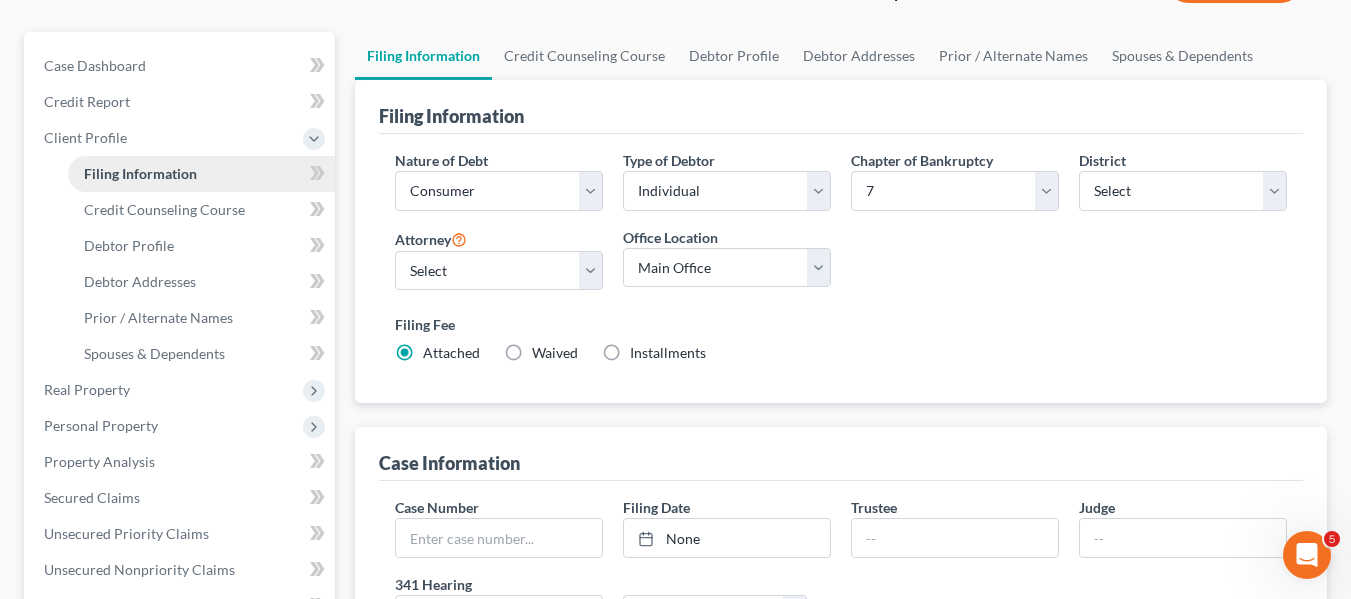 scroll, scrollTop: 166, scrollLeft: 0, axis: vertical 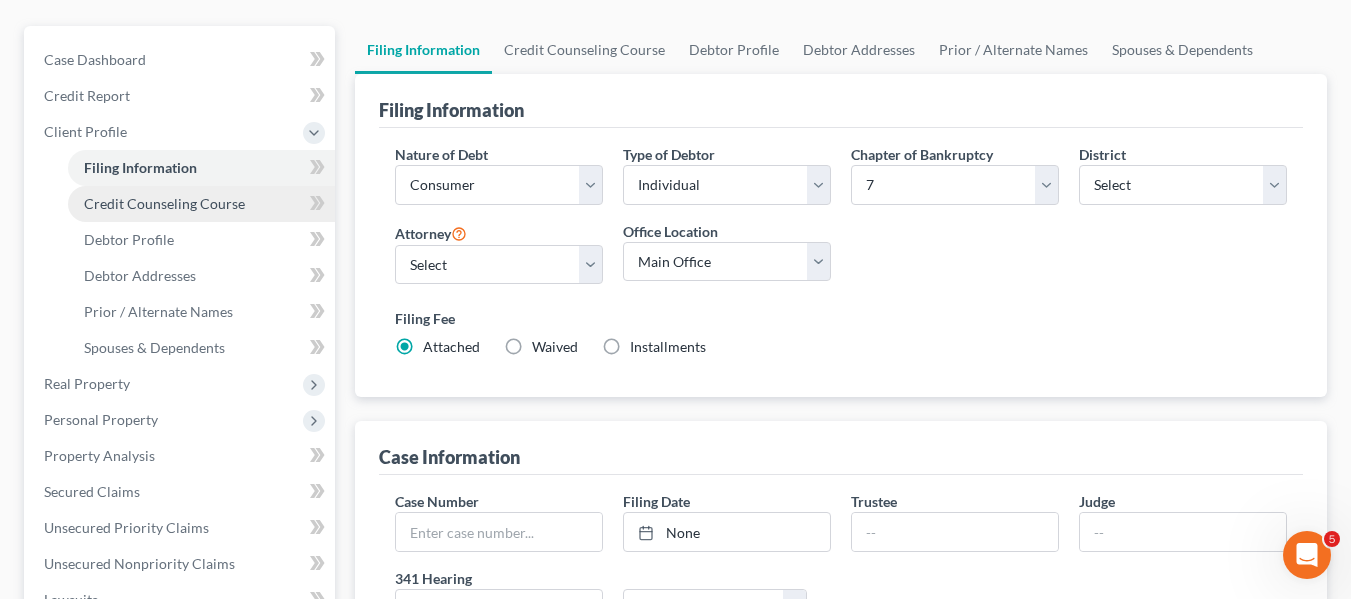 click on "Credit Counseling Course" at bounding box center (164, 203) 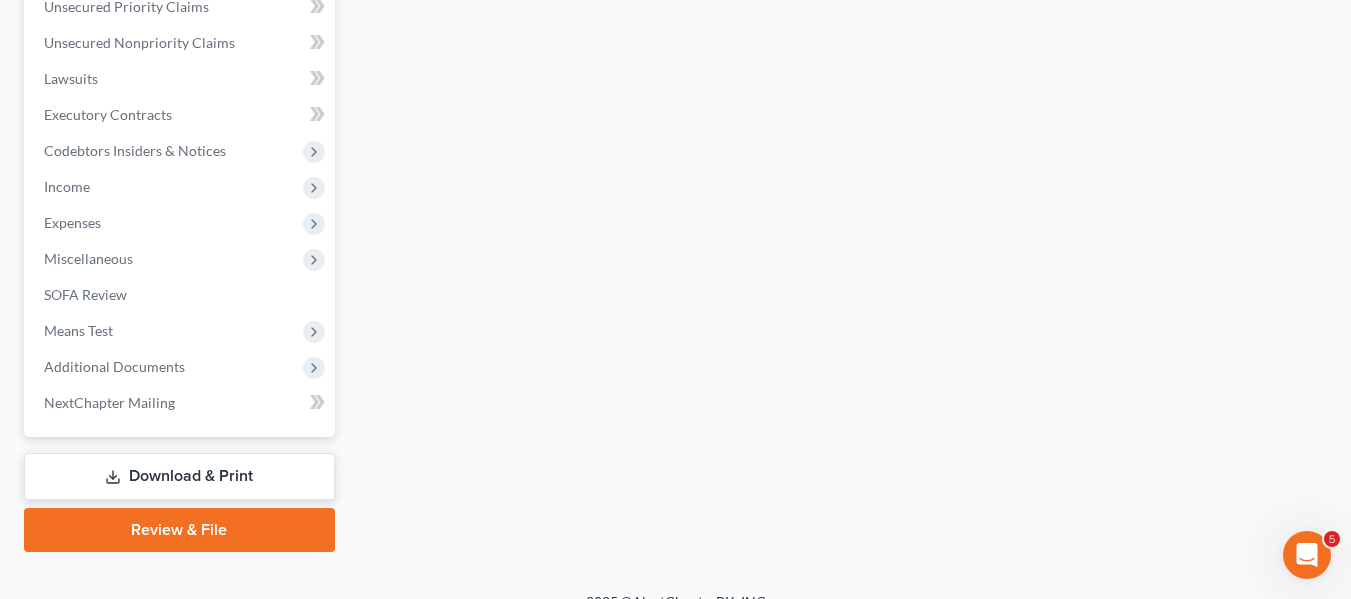 scroll, scrollTop: 716, scrollLeft: 0, axis: vertical 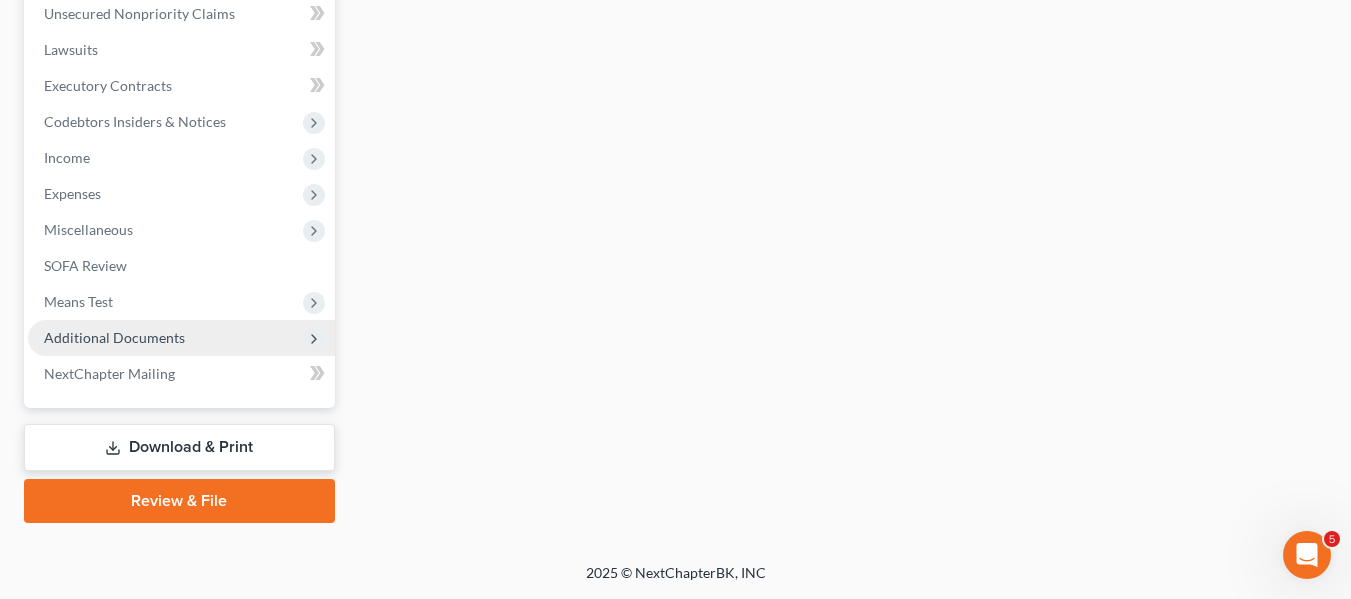 click on "Additional Documents" at bounding box center (114, 337) 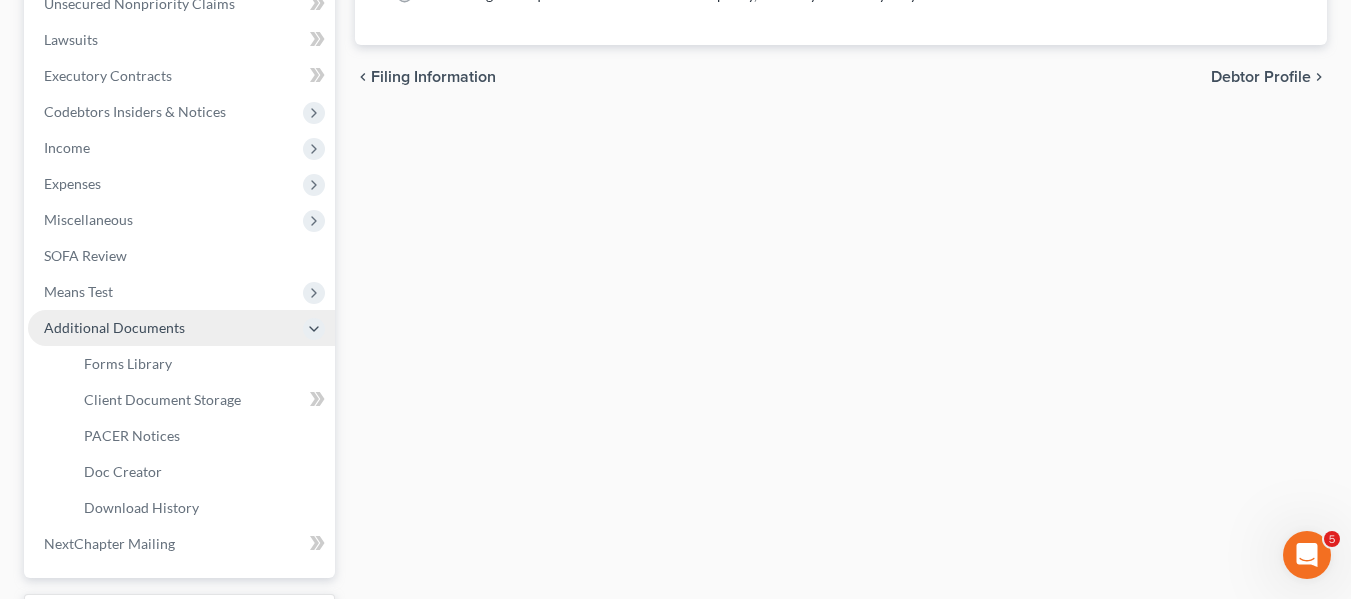 scroll, scrollTop: 500, scrollLeft: 0, axis: vertical 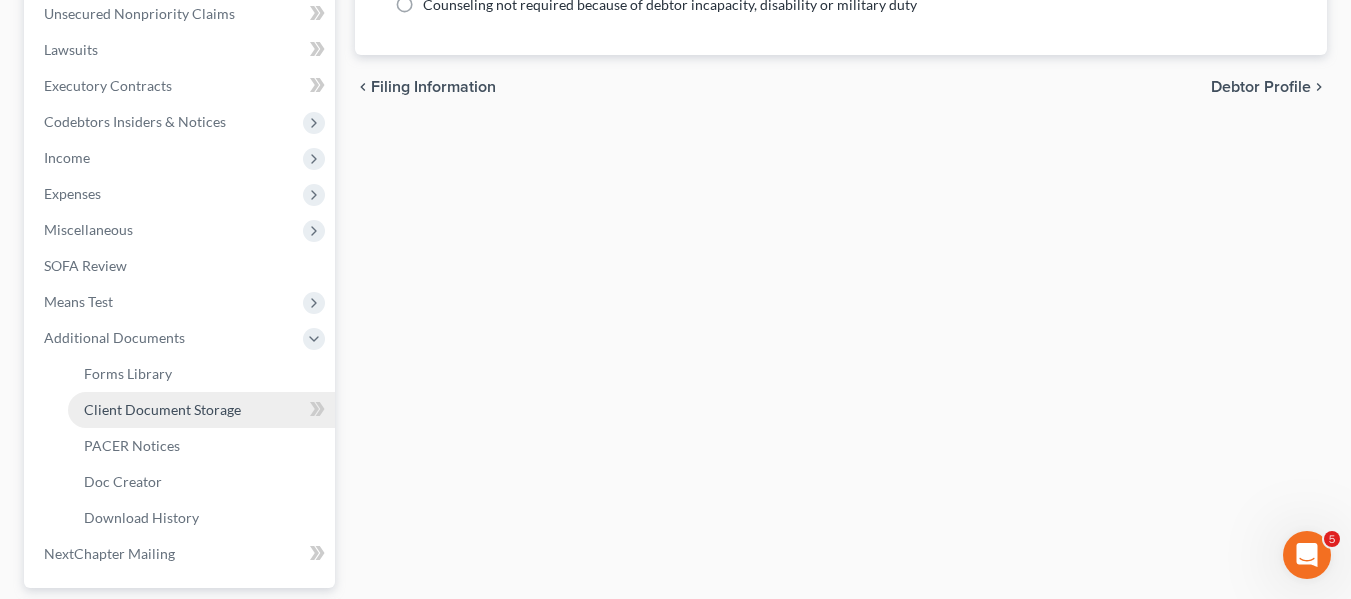 click on "Client Document Storage" at bounding box center [201, 410] 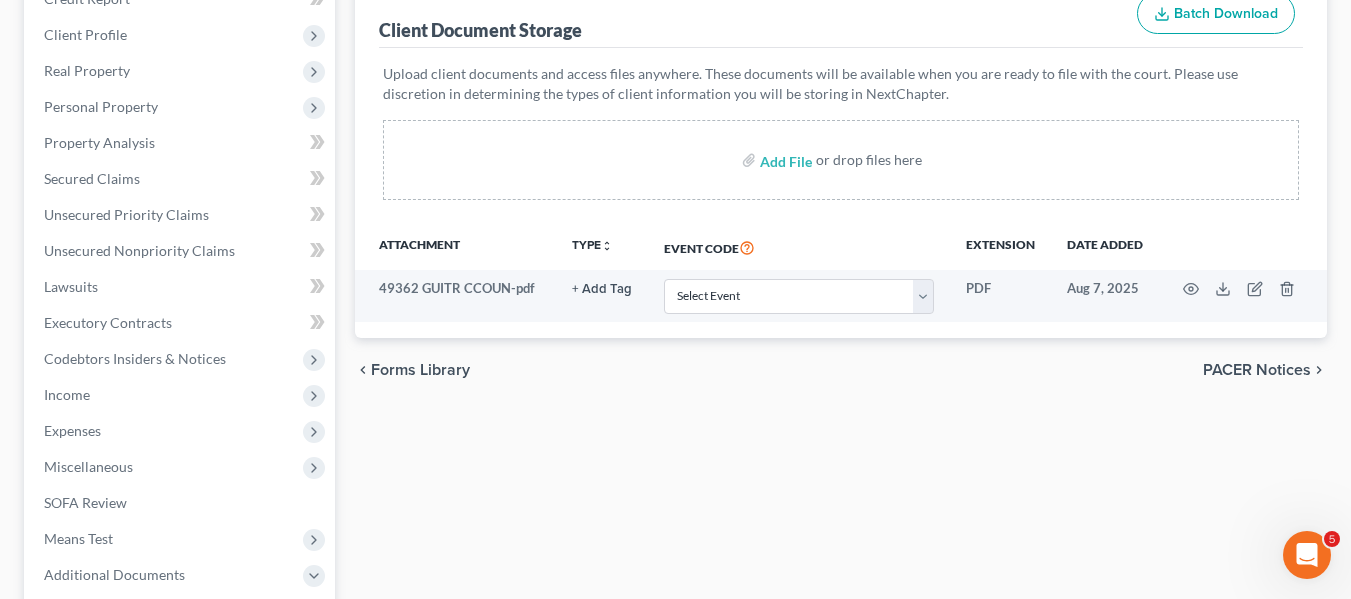 scroll, scrollTop: 264, scrollLeft: 0, axis: vertical 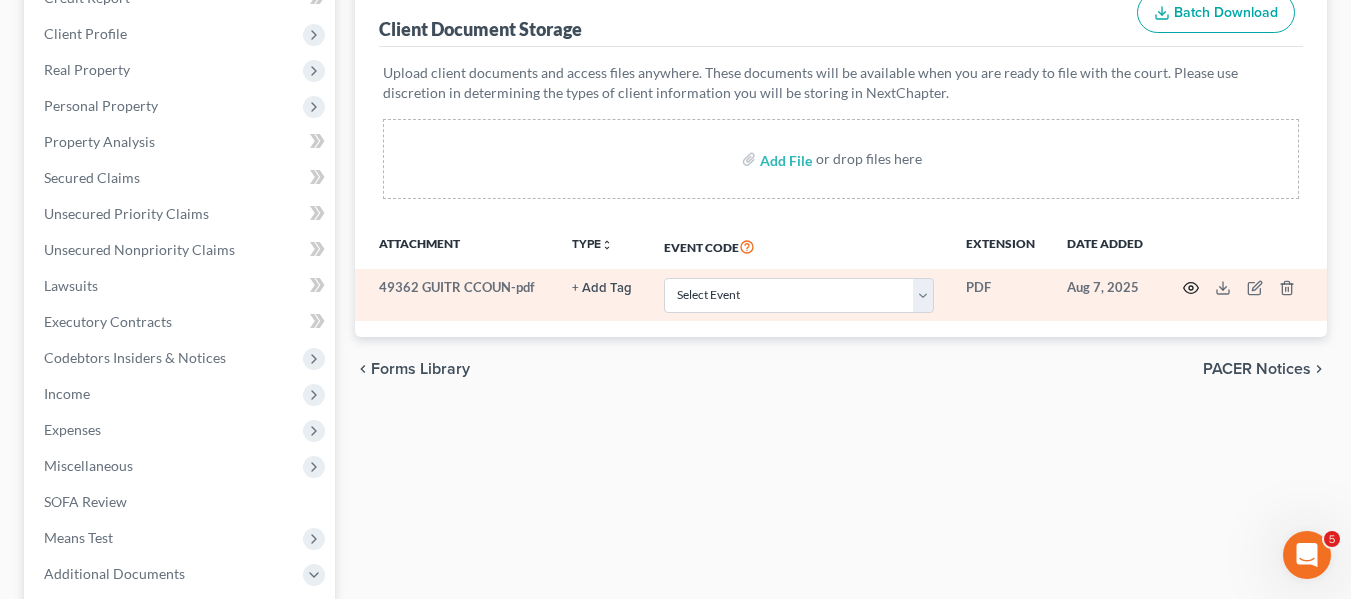 click 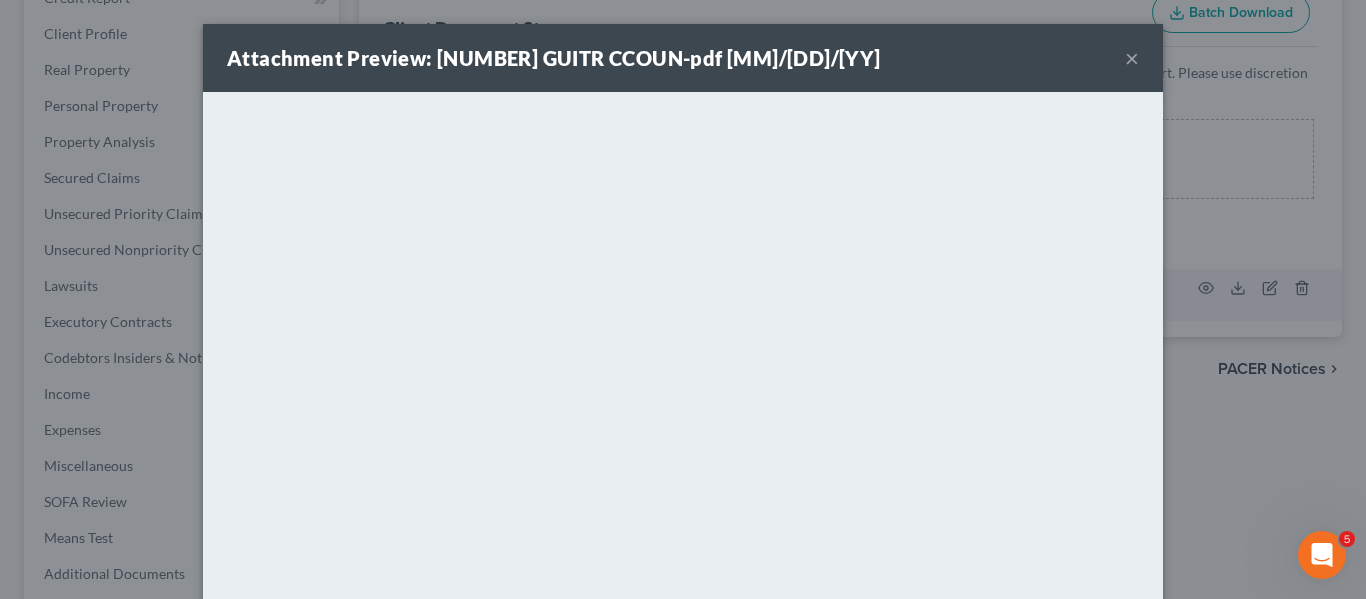 click on "×" at bounding box center (1132, 58) 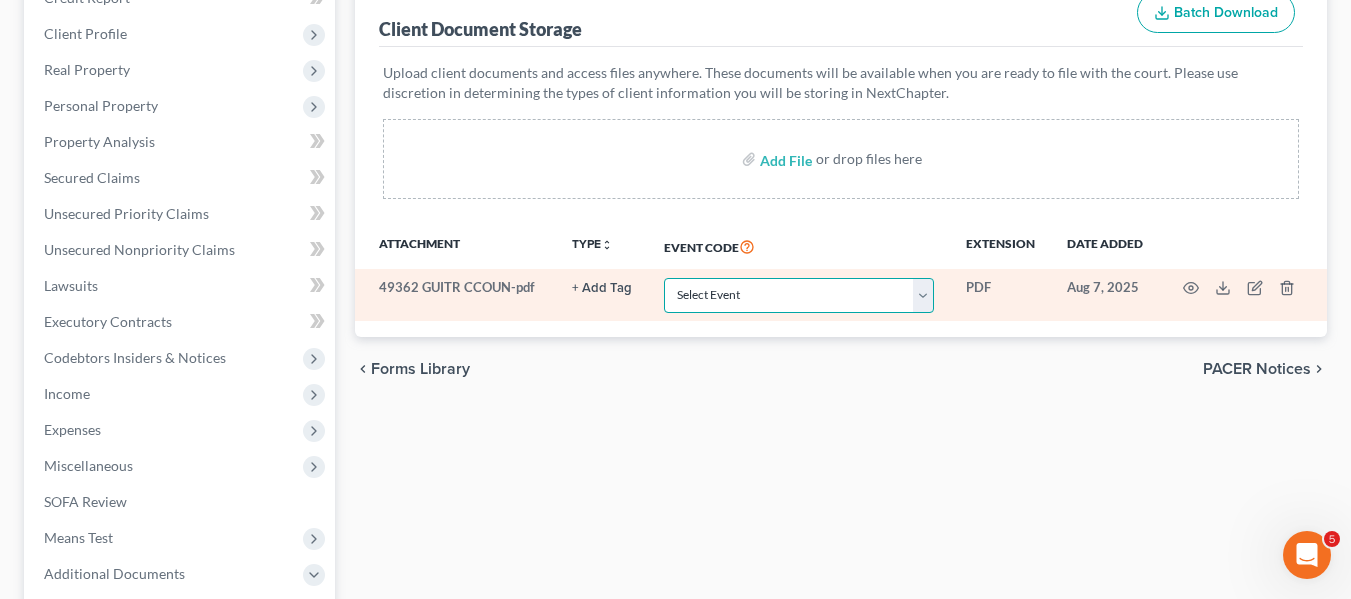 click on "Select Event Affidavit Affidavit of Adequate Protection and Lease Payments Affidavit of Default Affidavit of Justification Amended Creditor Matrix Amended Disclosure of Compensation of Attorney for Debtor Amended Reaffirmation Agreement Amended Schedules Amended Statement of Financial Affairs Amended Voluntary Petition Attachment to Voluntary Petition for Non-Individuals Ch 11 Balance Sheet Bankruptcy Petition Preparer's Notice, Declaration, and Signature (Form 119) Bill of Costs Certificate of Credit Counseling Certificate of Service Certificate of Service of Tax Information to Requestor Certificate of Service of Tax Information to Taxing Authority Chapter 11 Final Report and Account Chapter 11 Monthly Operating Report UST Form 11-MOR Chapter 11 Post-Confirmation Report Chapter 11 Small Business Documents Chapter 11 Statement of Monthly Income Form 122B Chapter 13 Calculation of Disposable Income 122C-2 Chapter 13 Interim Business Report Chapter 13 Plan Chapter 13 Pre-Confirmation Certificate Declaration" at bounding box center [799, 295] 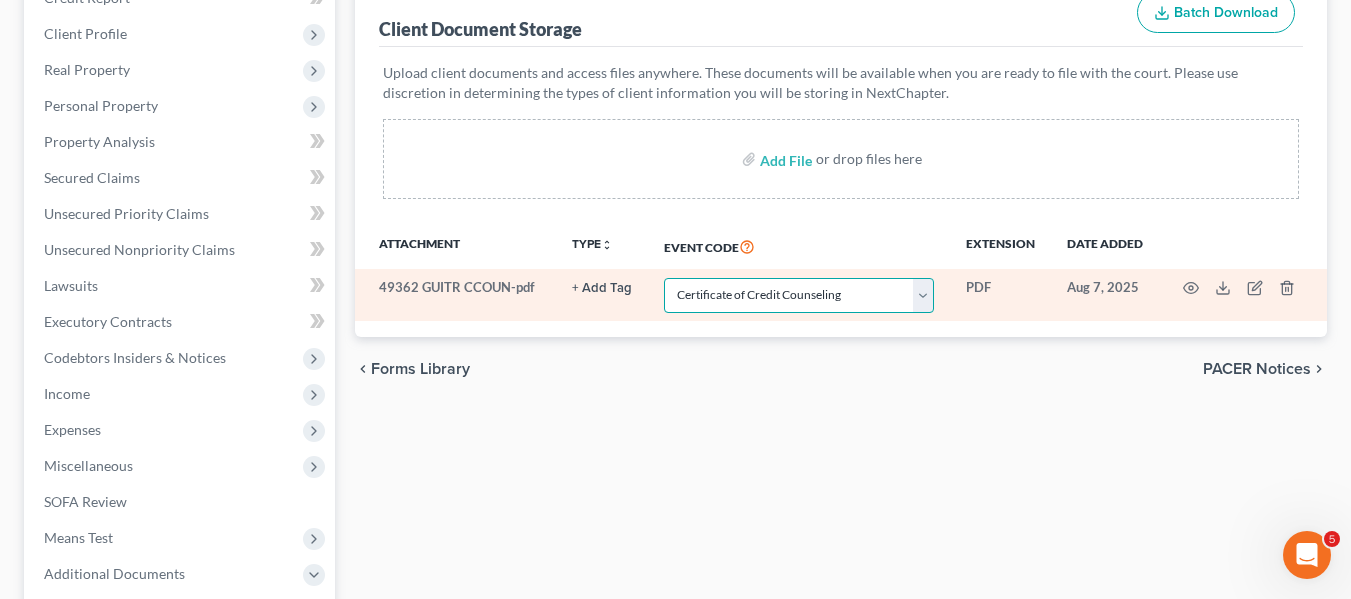 click on "Select Event Affidavit Affidavit of Adequate Protection and Lease Payments Affidavit of Default Affidavit of Justification Amended Creditor Matrix Amended Disclosure of Compensation of Attorney for Debtor Amended Reaffirmation Agreement Amended Schedules Amended Statement of Financial Affairs Amended Voluntary Petition Attachment to Voluntary Petition for Non-Individuals Ch 11 Balance Sheet Bankruptcy Petition Preparer's Notice, Declaration, and Signature (Form 119) Bill of Costs Certificate of Credit Counseling Certificate of Service Certificate of Service of Tax Information to Requestor Certificate of Service of Tax Information to Taxing Authority Chapter 11 Final Report and Account Chapter 11 Monthly Operating Report UST Form 11-MOR Chapter 11 Post-Confirmation Report Chapter 11 Small Business Documents Chapter 11 Statement of Monthly Income Form 122B Chapter 13 Calculation of Disposable Income 122C-2 Chapter 13 Interim Business Report Chapter 13 Plan Chapter 13 Pre-Confirmation Certificate Declaration" at bounding box center [799, 295] 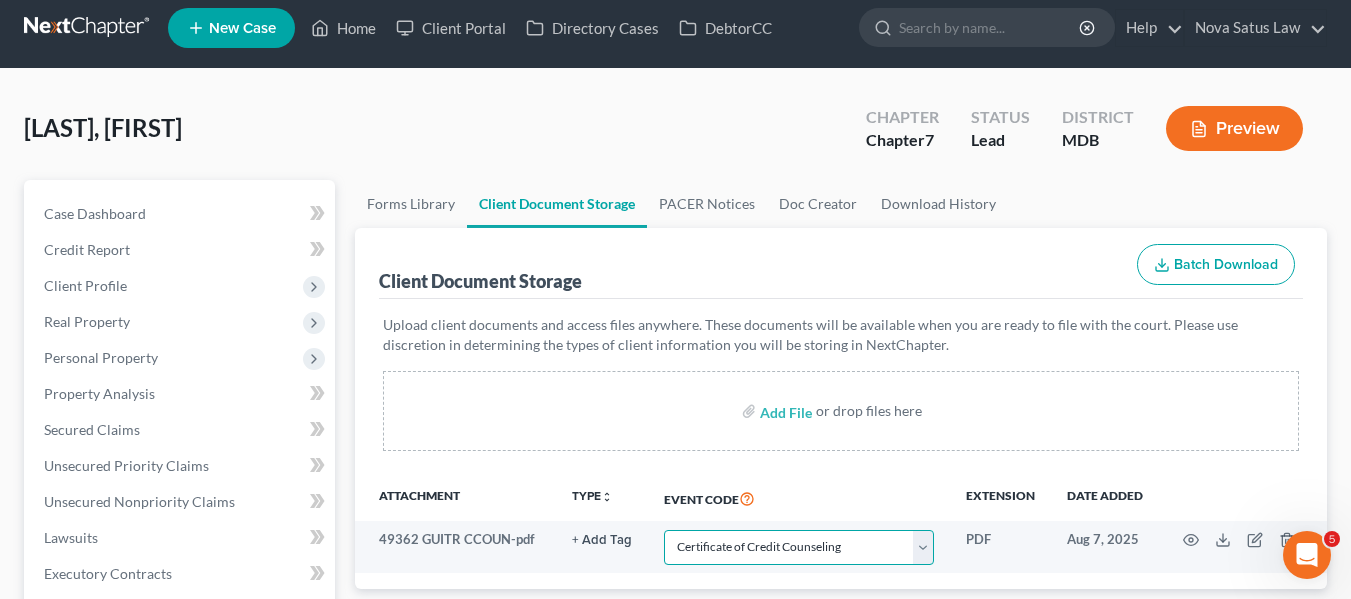 scroll, scrollTop: 11, scrollLeft: 0, axis: vertical 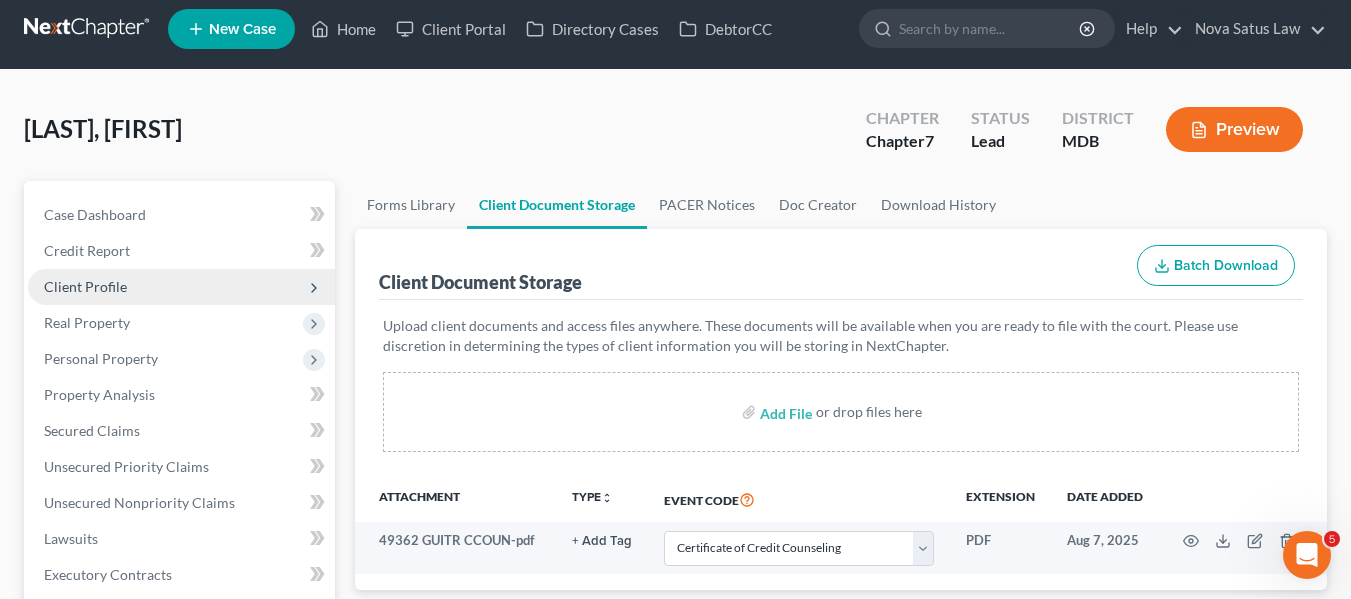 click on "Client Profile" at bounding box center [181, 287] 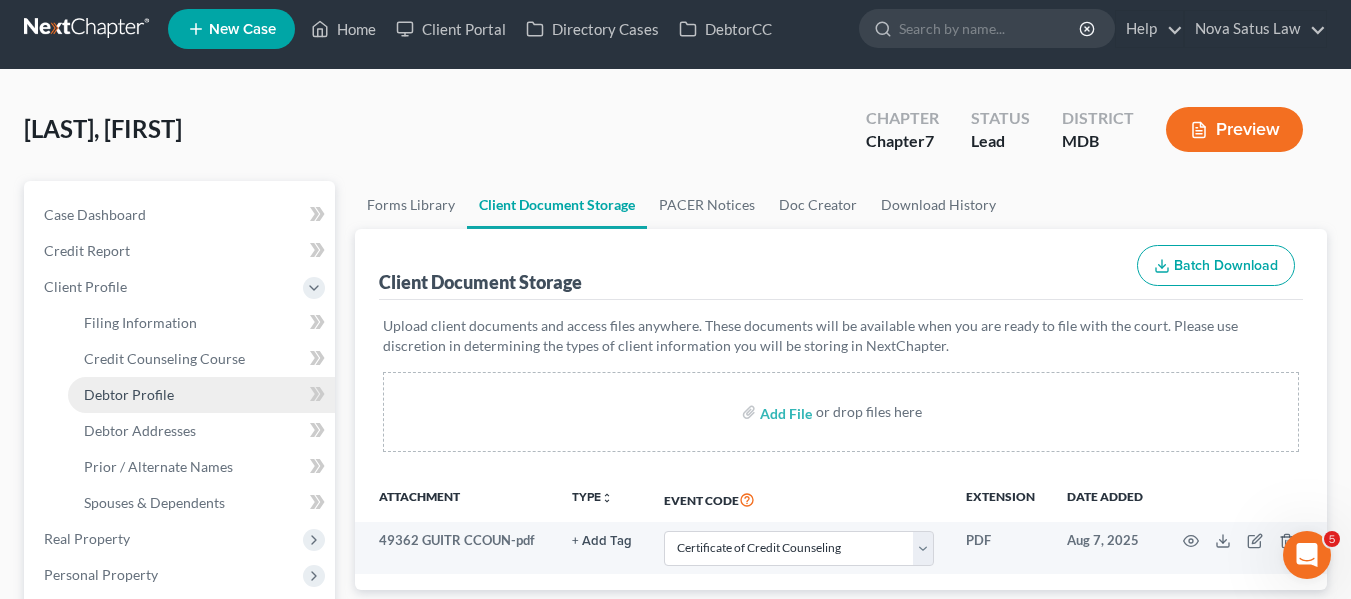 click on "Debtor Profile" at bounding box center (201, 395) 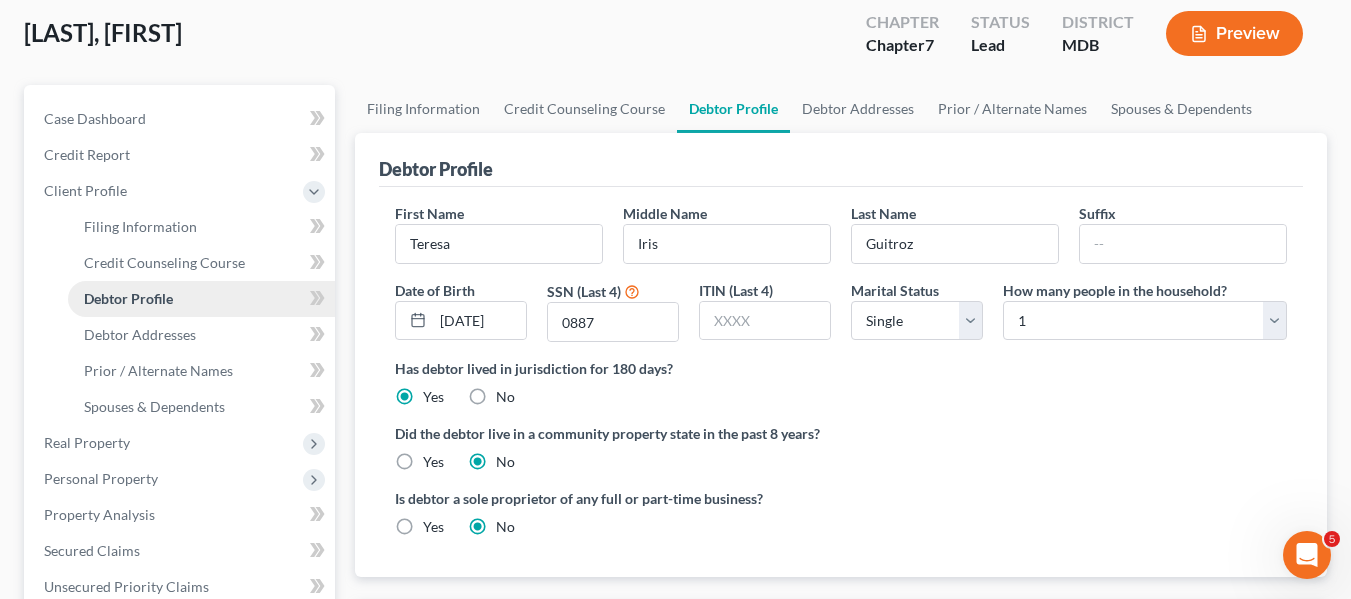 scroll, scrollTop: 108, scrollLeft: 0, axis: vertical 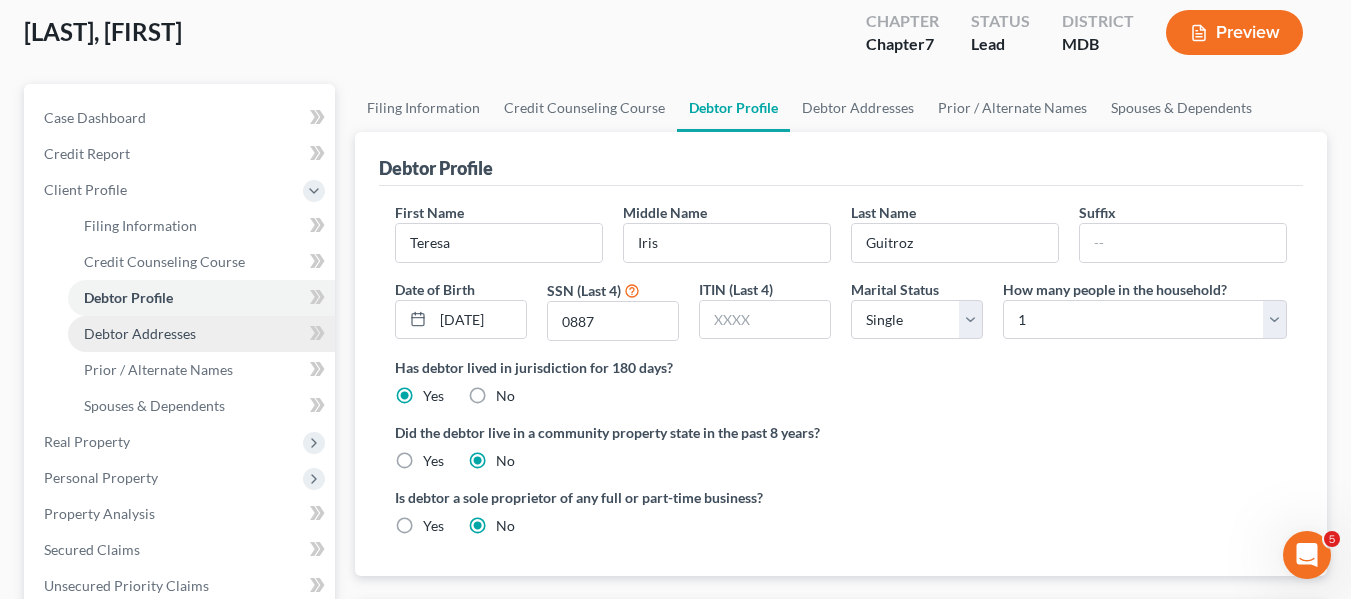 click on "Debtor Addresses" at bounding box center (201, 334) 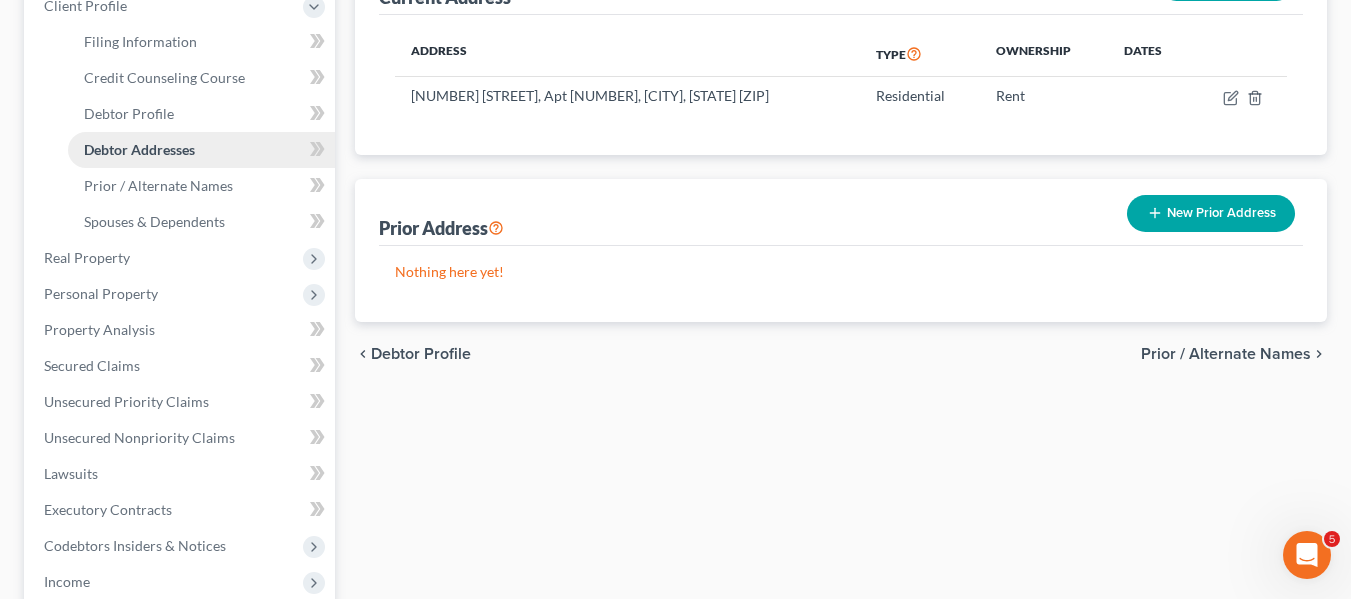 scroll, scrollTop: 293, scrollLeft: 0, axis: vertical 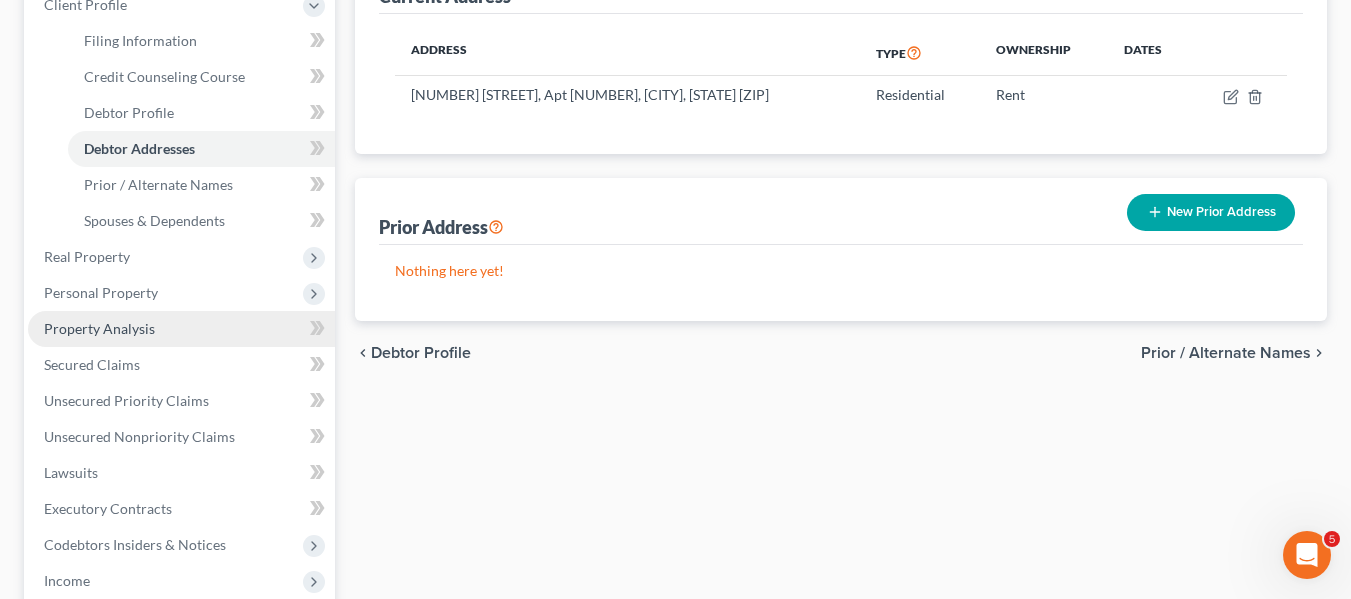 click on "Property Analysis" at bounding box center [181, 329] 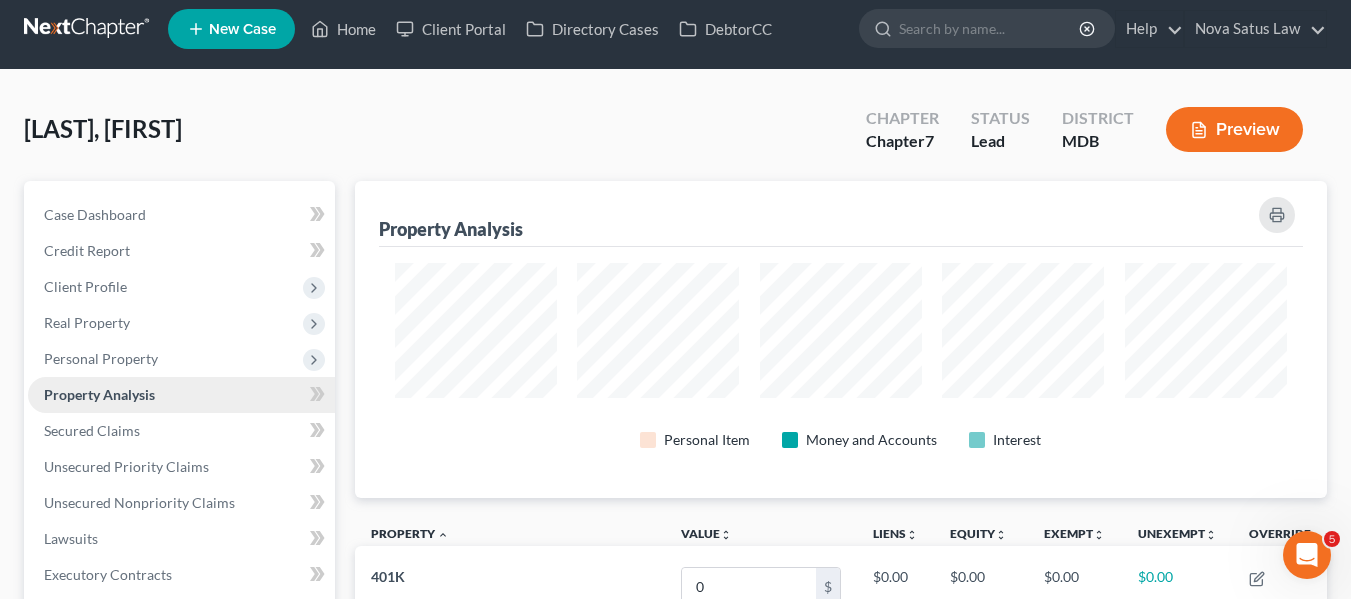 scroll, scrollTop: 0, scrollLeft: 0, axis: both 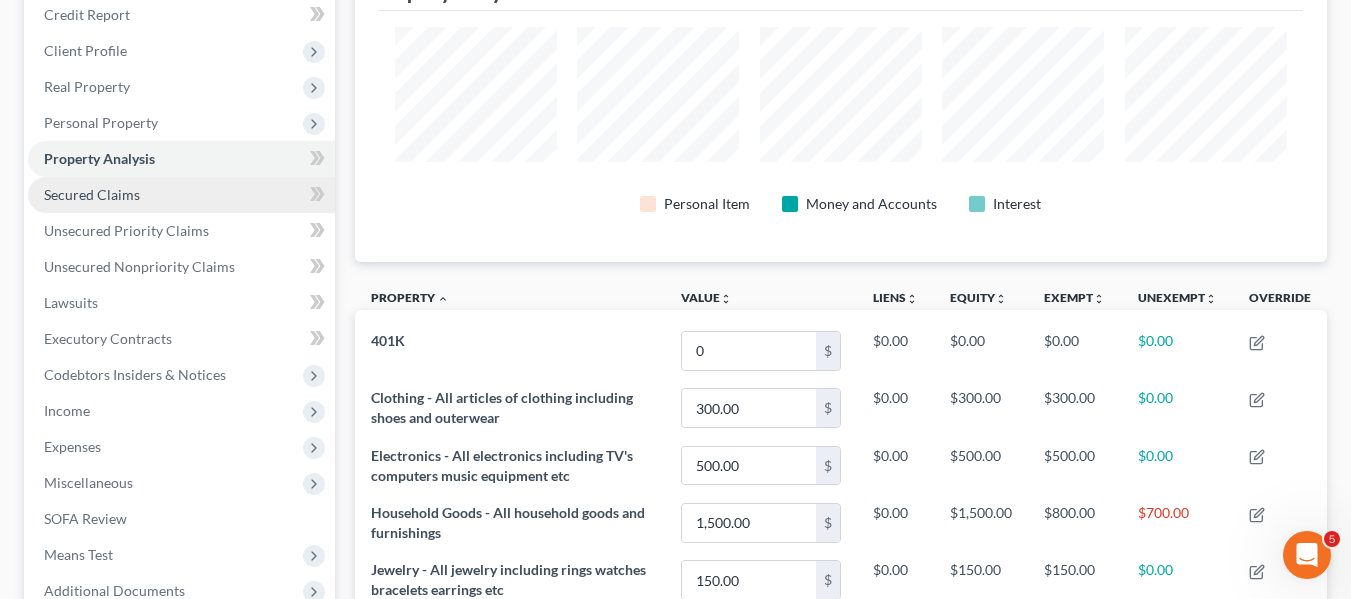 click on "Secured Claims" at bounding box center (181, 195) 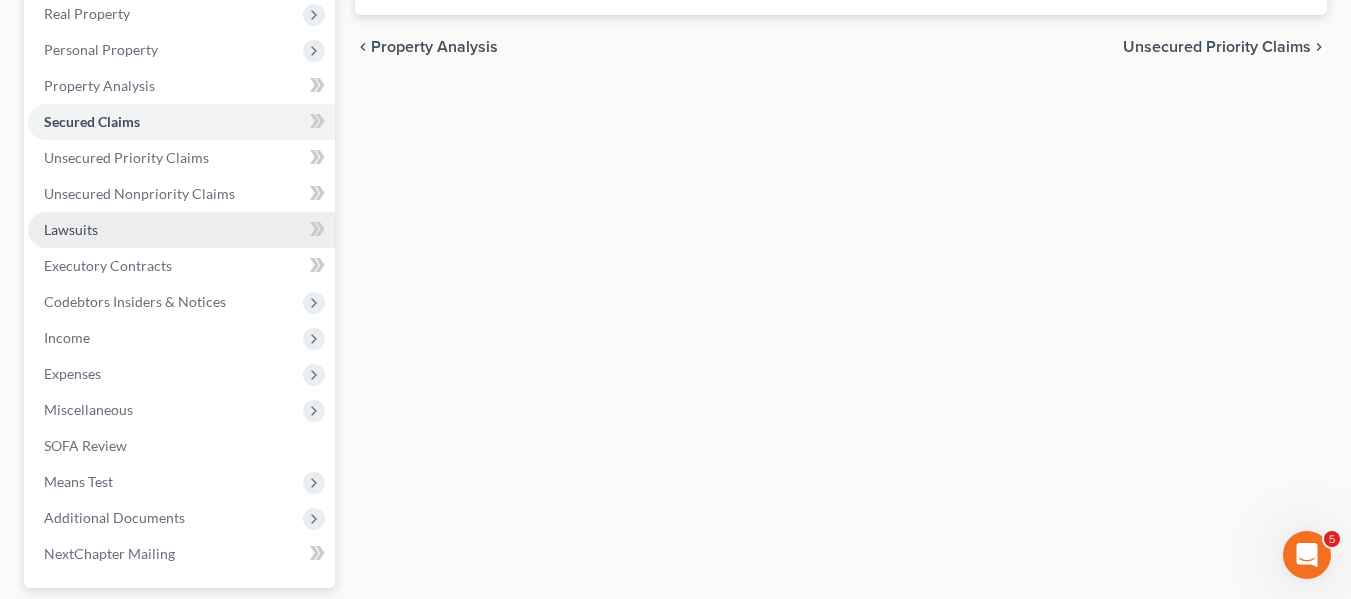 click on "Lawsuits" at bounding box center [181, 230] 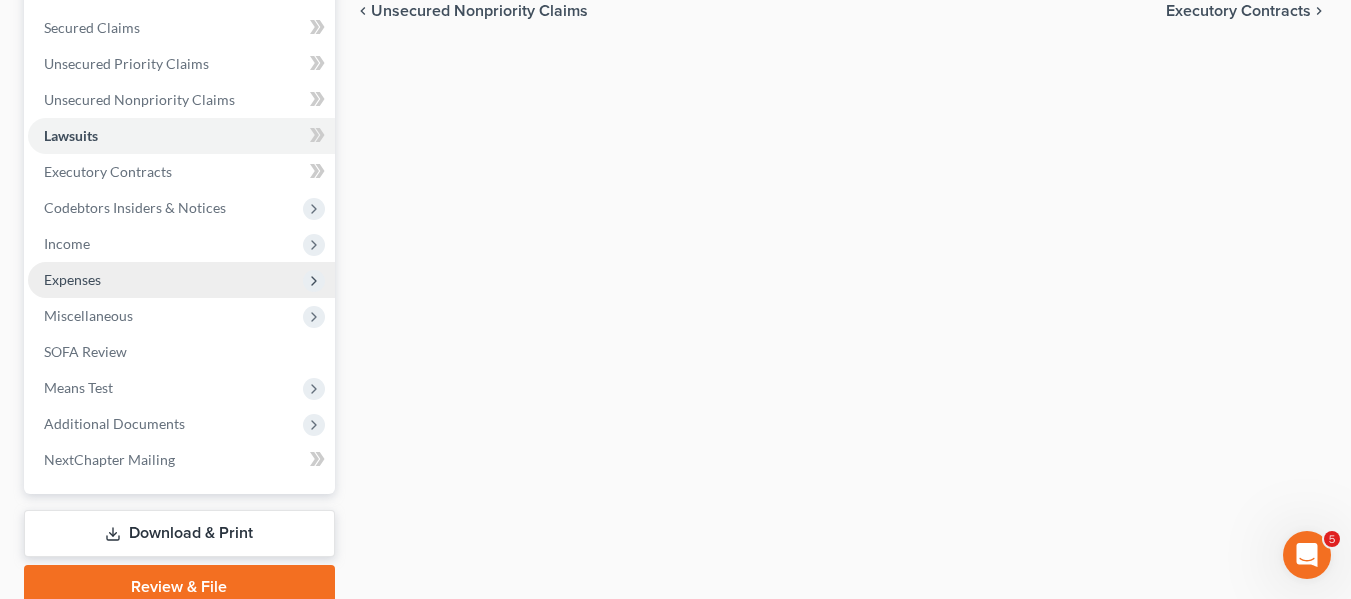 click on "Expenses" at bounding box center (181, 280) 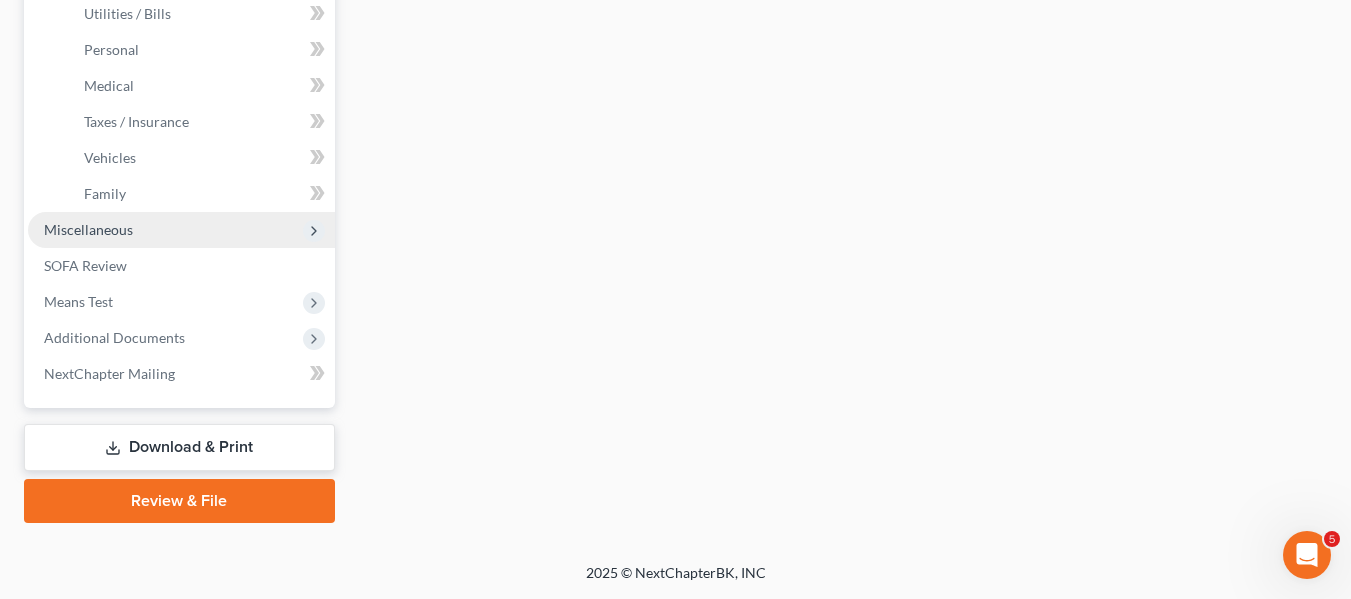 click on "Miscellaneous" at bounding box center (88, 229) 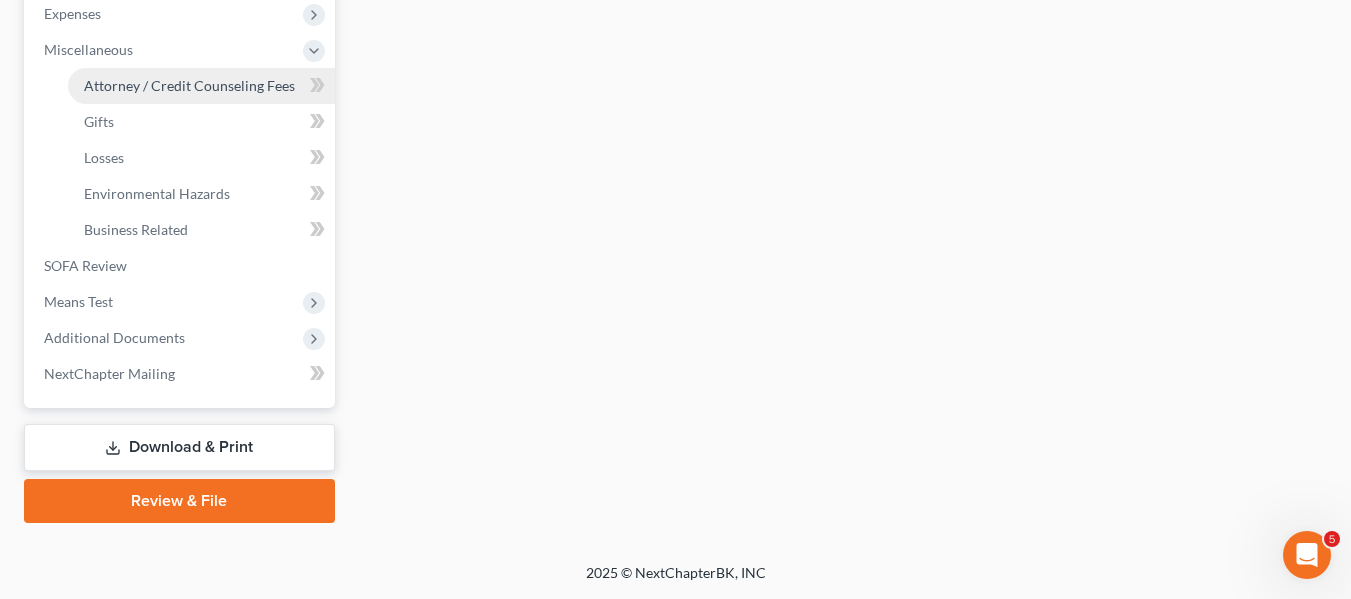 click on "Attorney / Credit Counseling Fees" at bounding box center [189, 85] 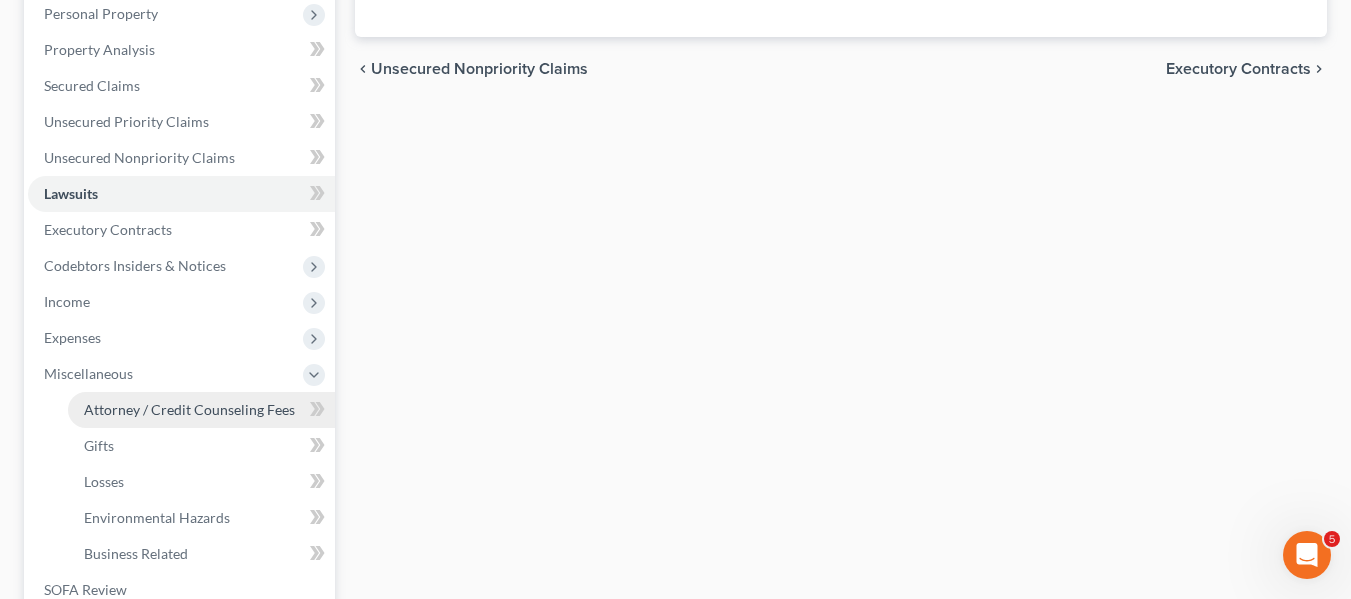 select on "1" 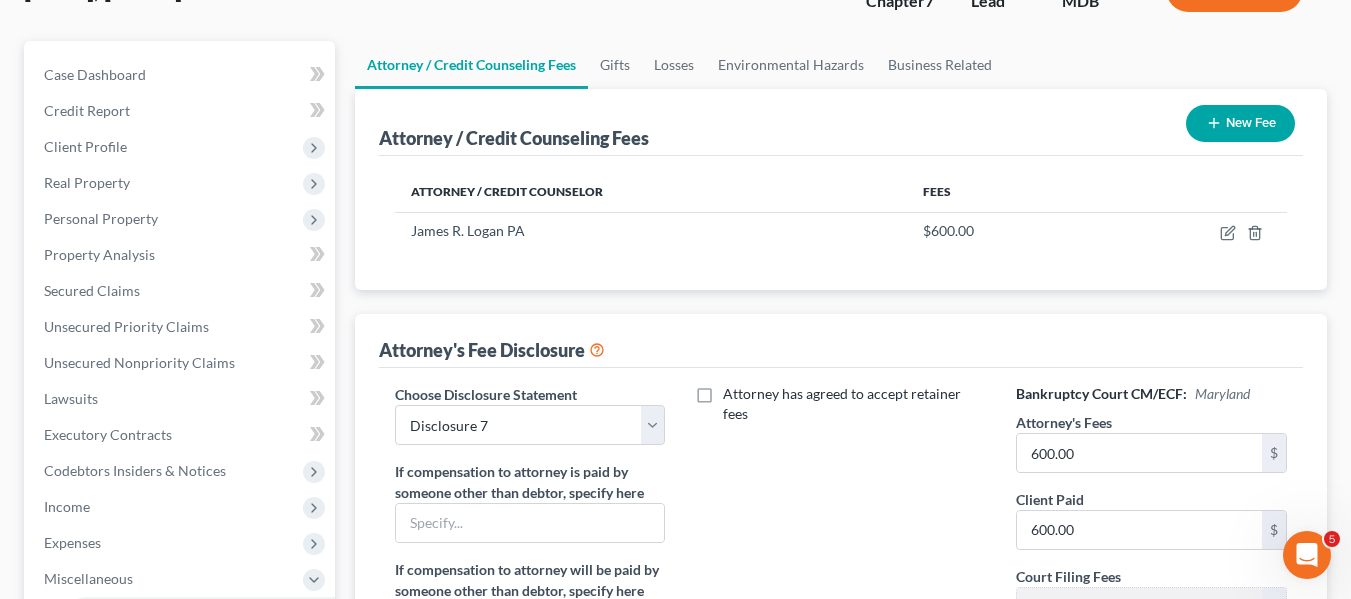 scroll, scrollTop: 152, scrollLeft: 0, axis: vertical 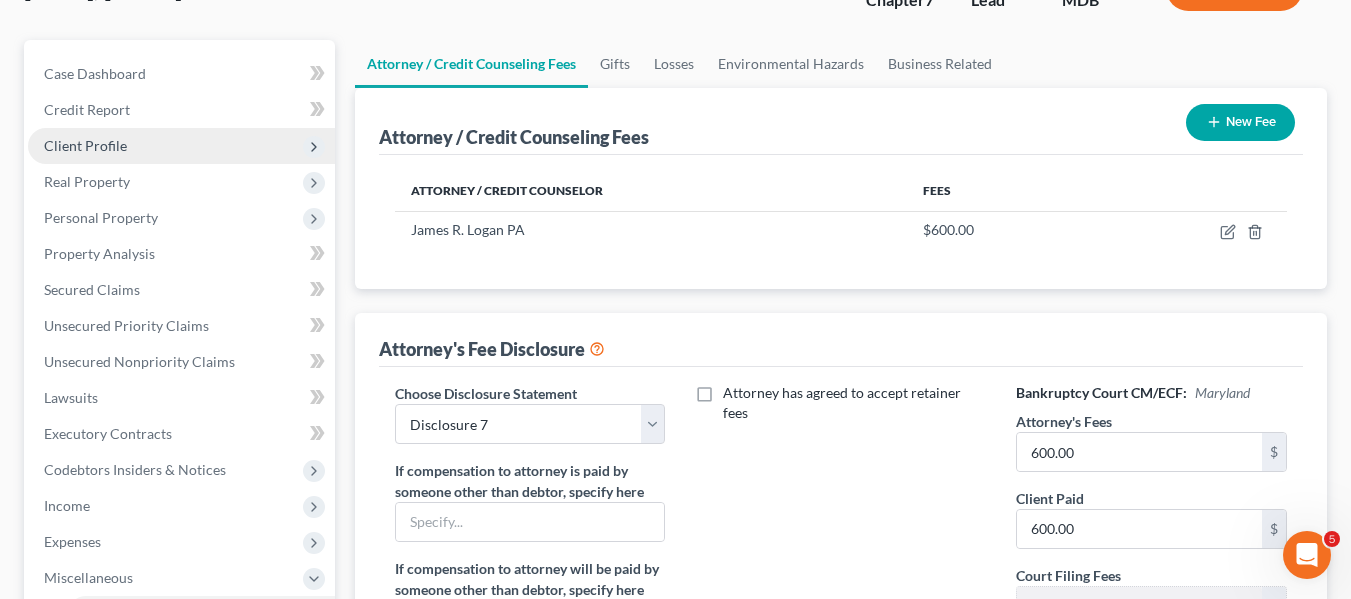 click on "Client Profile" at bounding box center [85, 145] 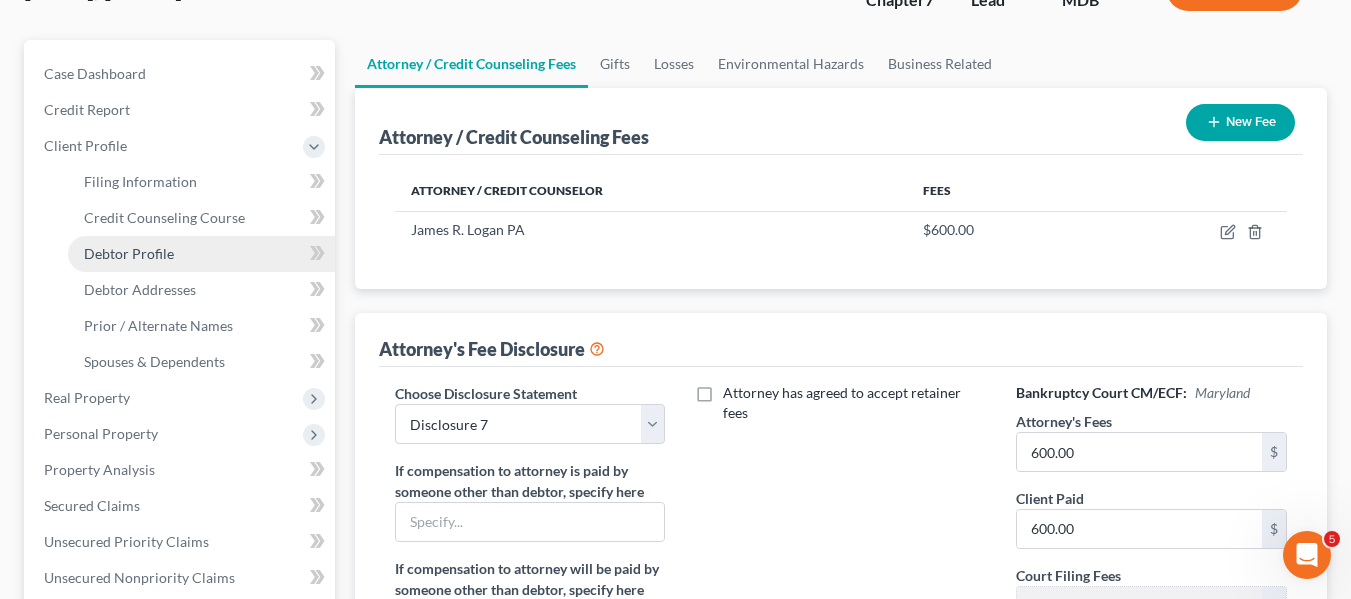 click on "Debtor Profile" at bounding box center [129, 253] 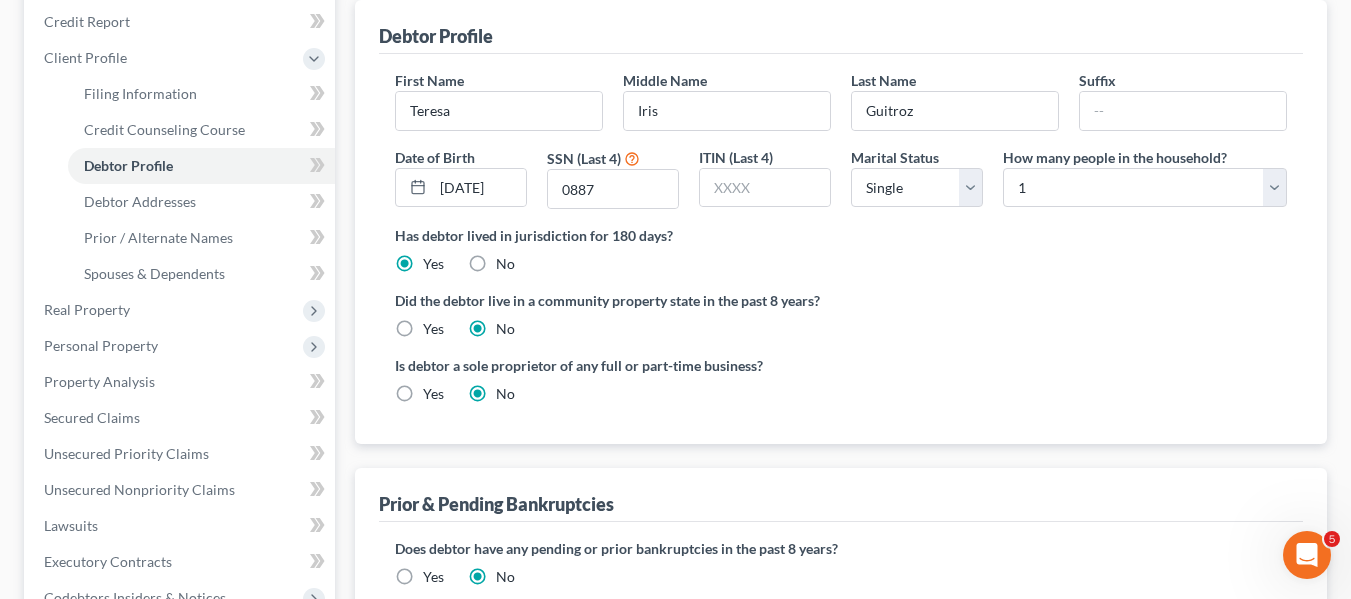 scroll, scrollTop: 238, scrollLeft: 0, axis: vertical 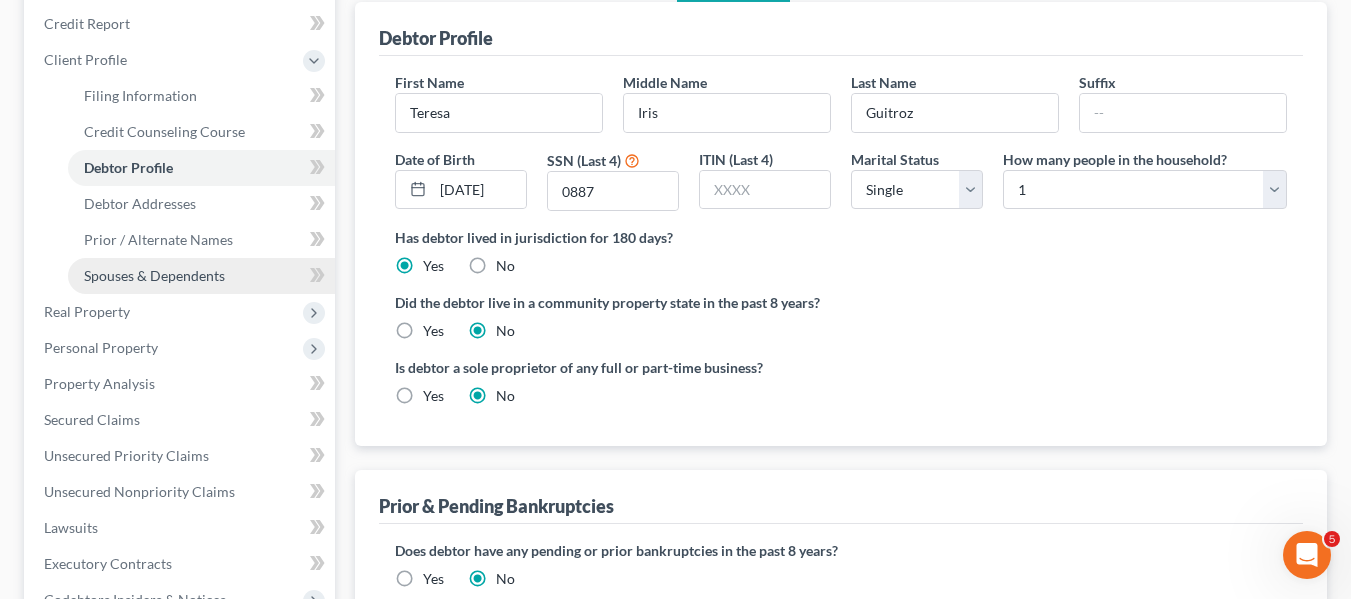 click on "Spouses & Dependents" at bounding box center [154, 275] 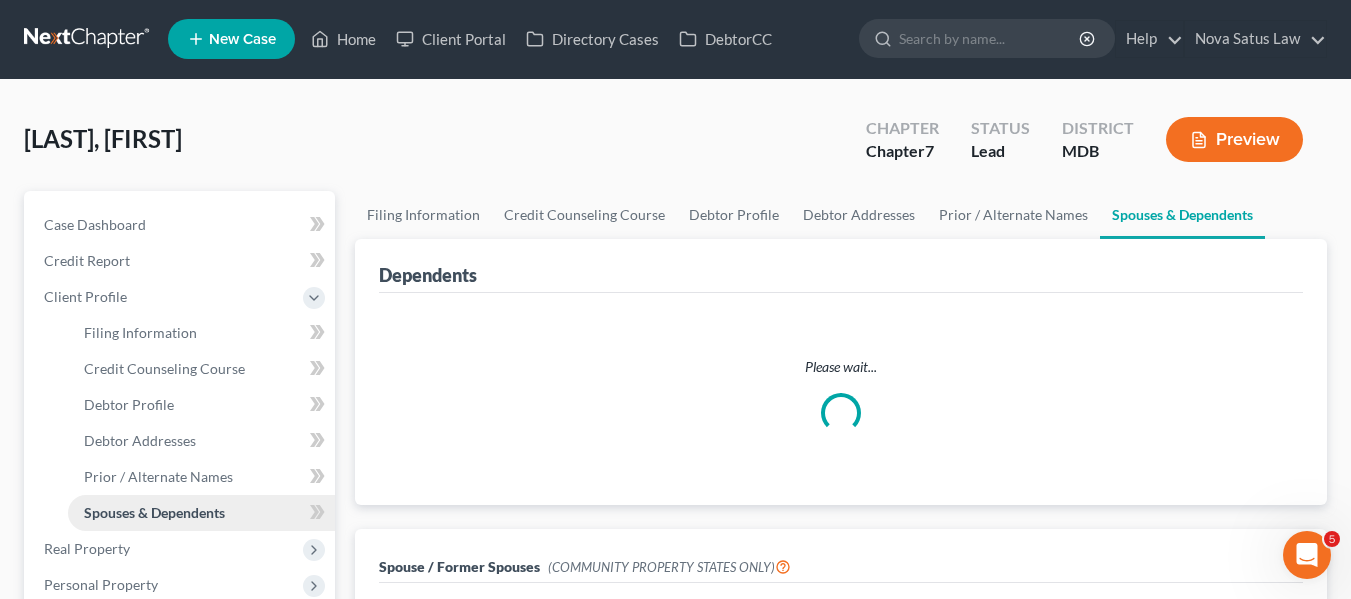 scroll, scrollTop: 0, scrollLeft: 0, axis: both 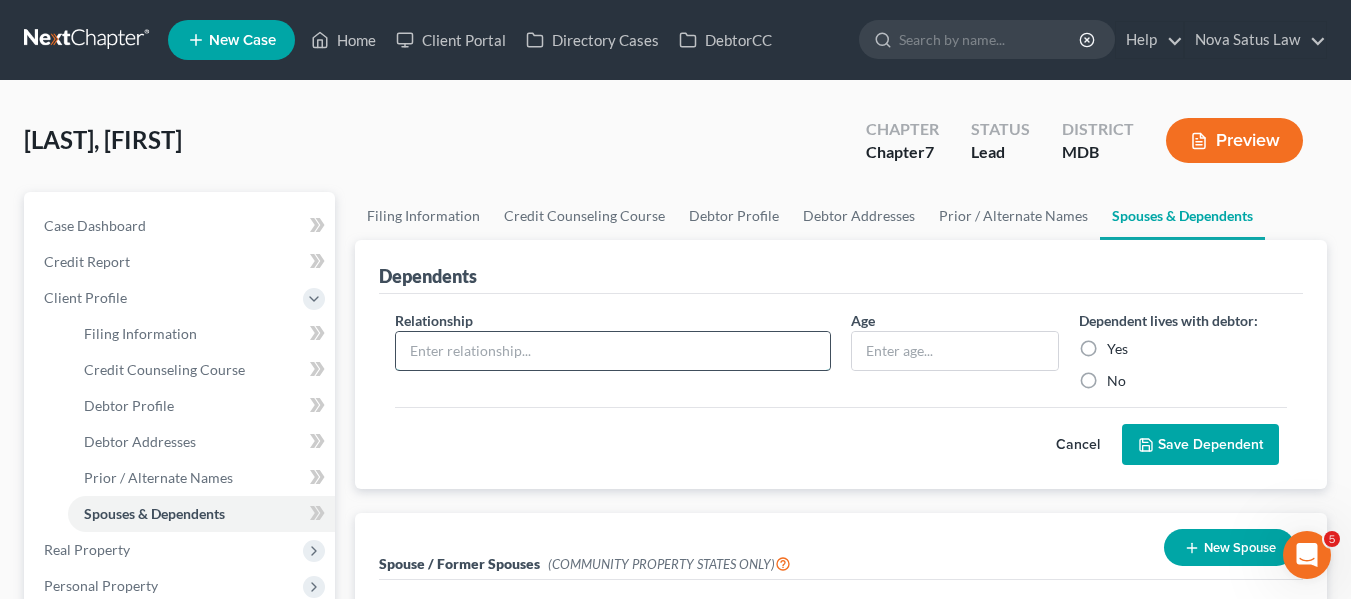 click at bounding box center (613, 351) 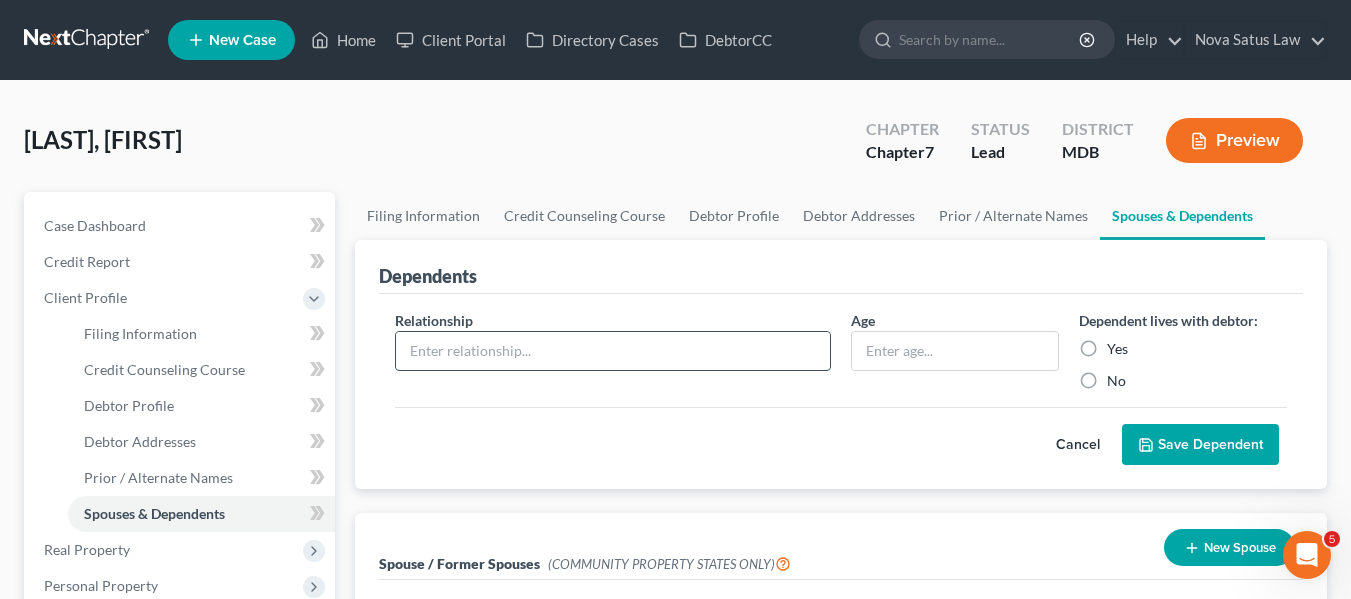type on "Daughter" 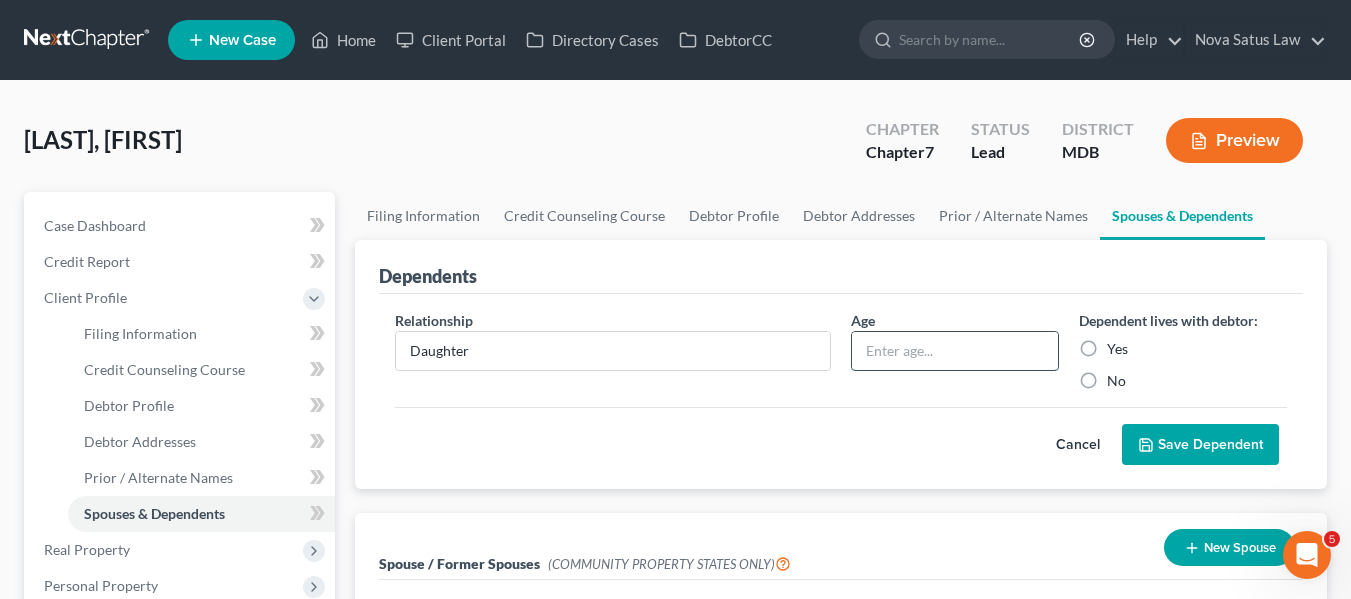 click at bounding box center (955, 351) 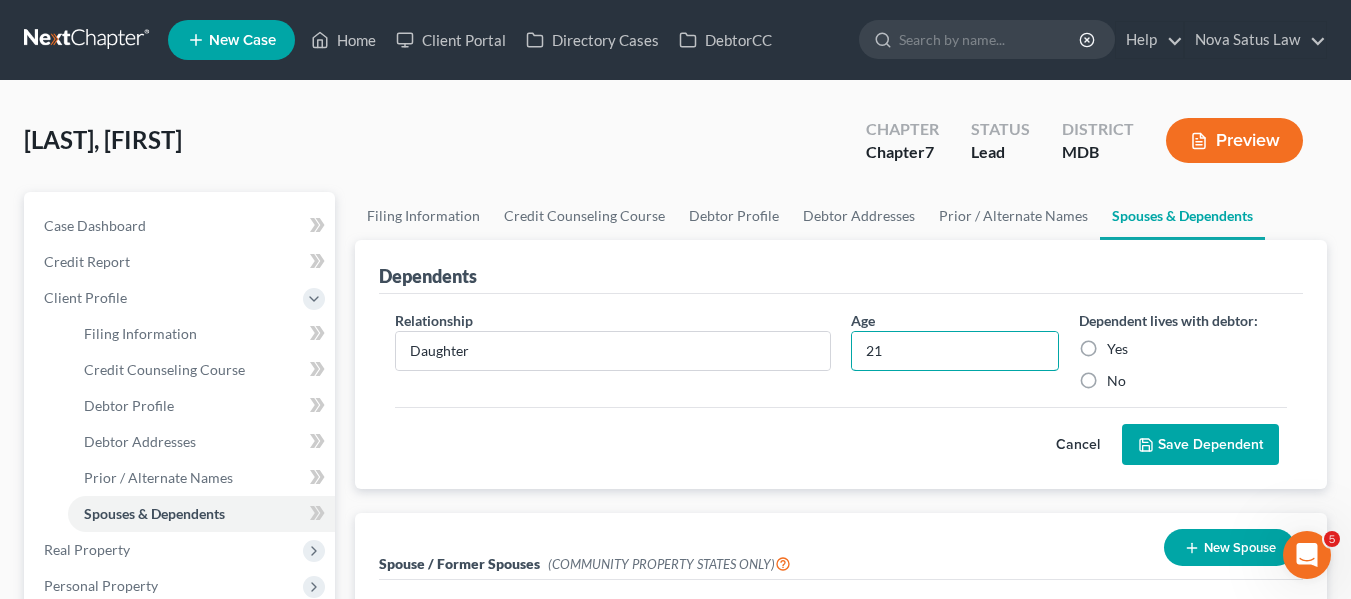type on "21" 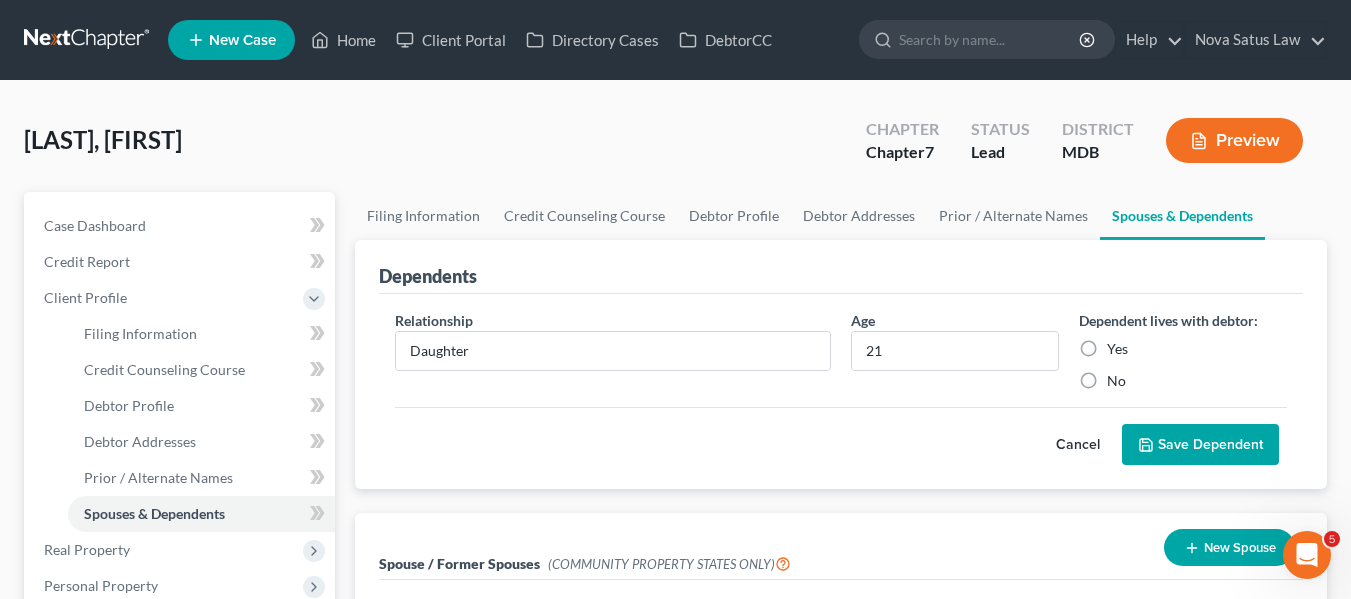 click on "Yes" at bounding box center [1117, 349] 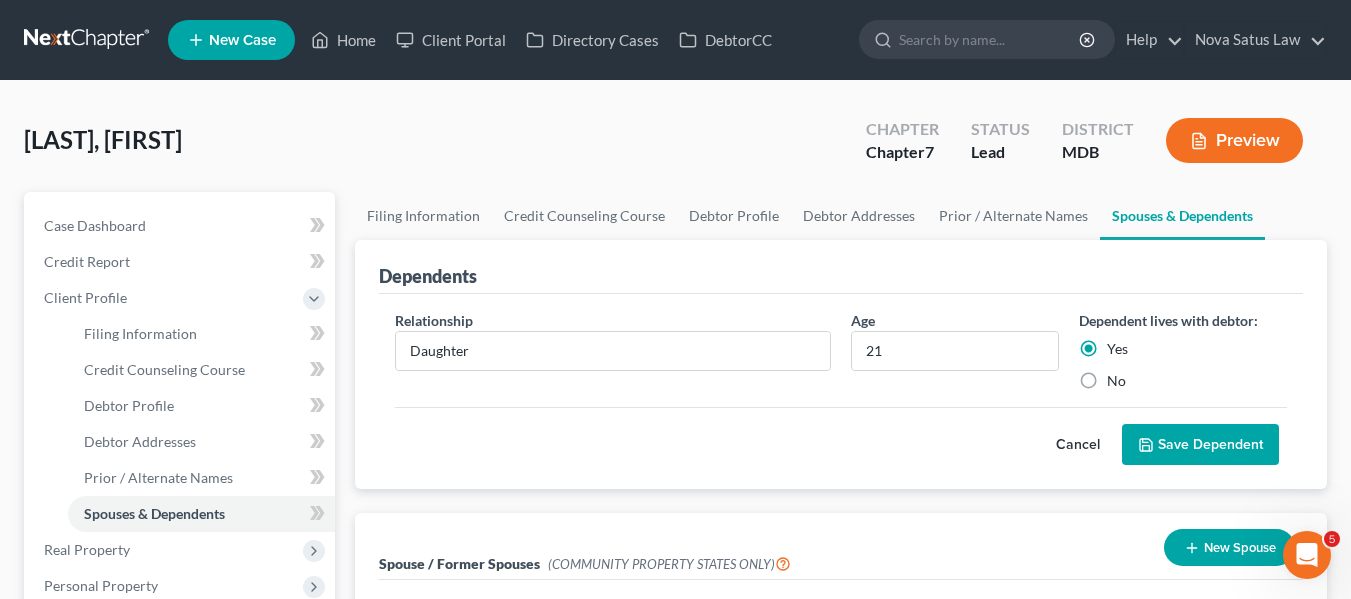 click on "Save Dependent" at bounding box center (1200, 445) 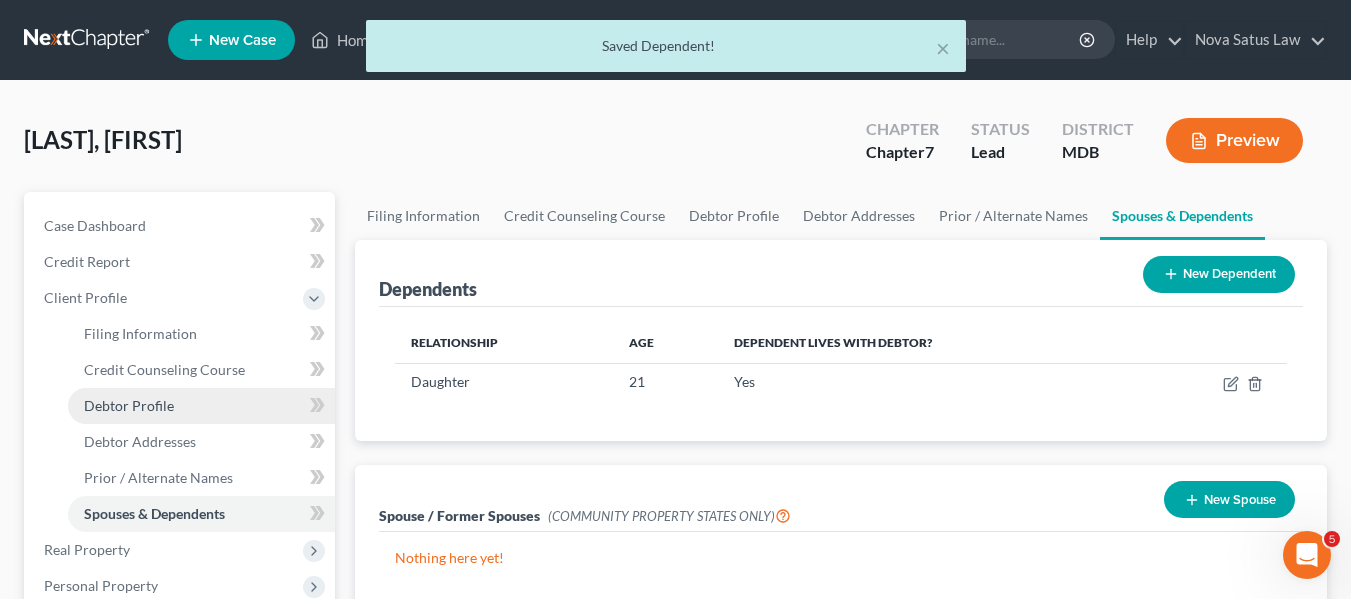 click on "Debtor Profile" at bounding box center (201, 406) 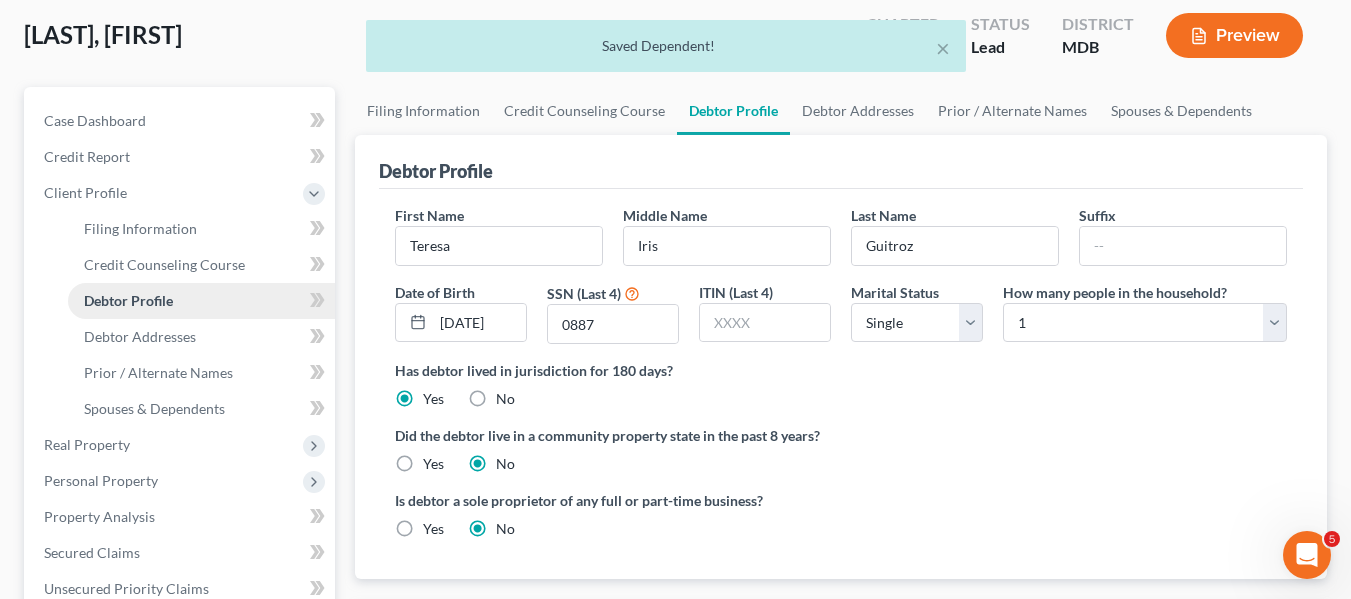 scroll, scrollTop: 106, scrollLeft: 0, axis: vertical 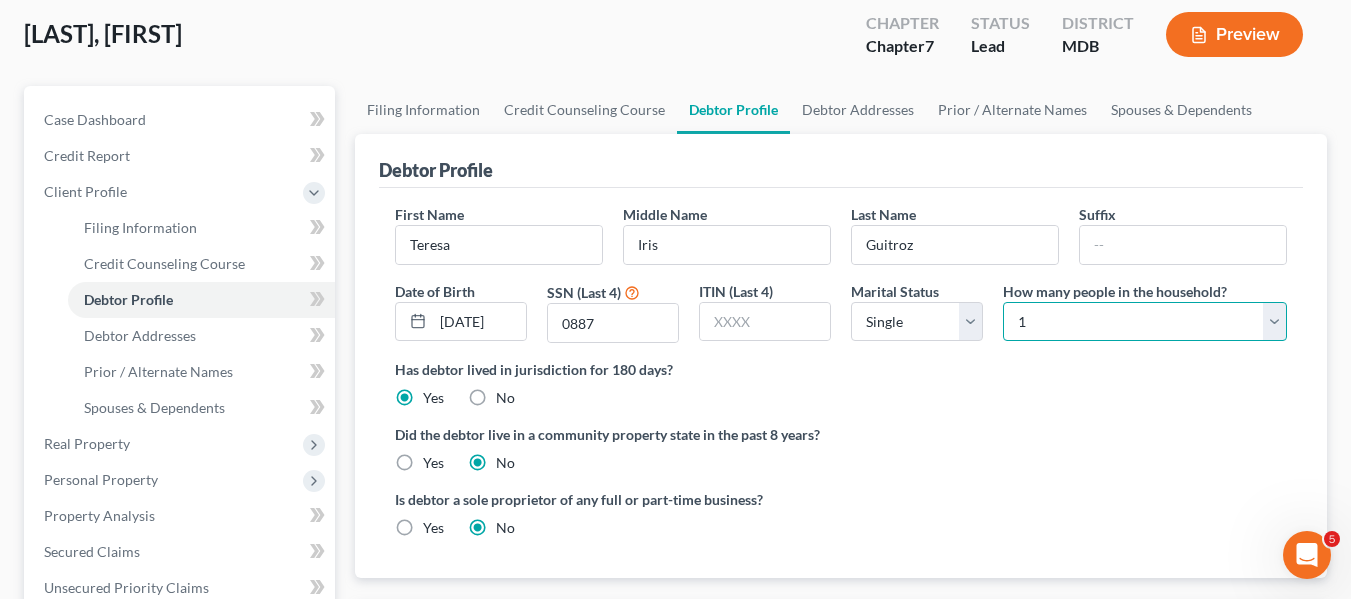 click on "Select 1 2 3 4 5 6 7 8 9 10 11 12 13 14 15 16 17 18 19 20" at bounding box center [1145, 322] 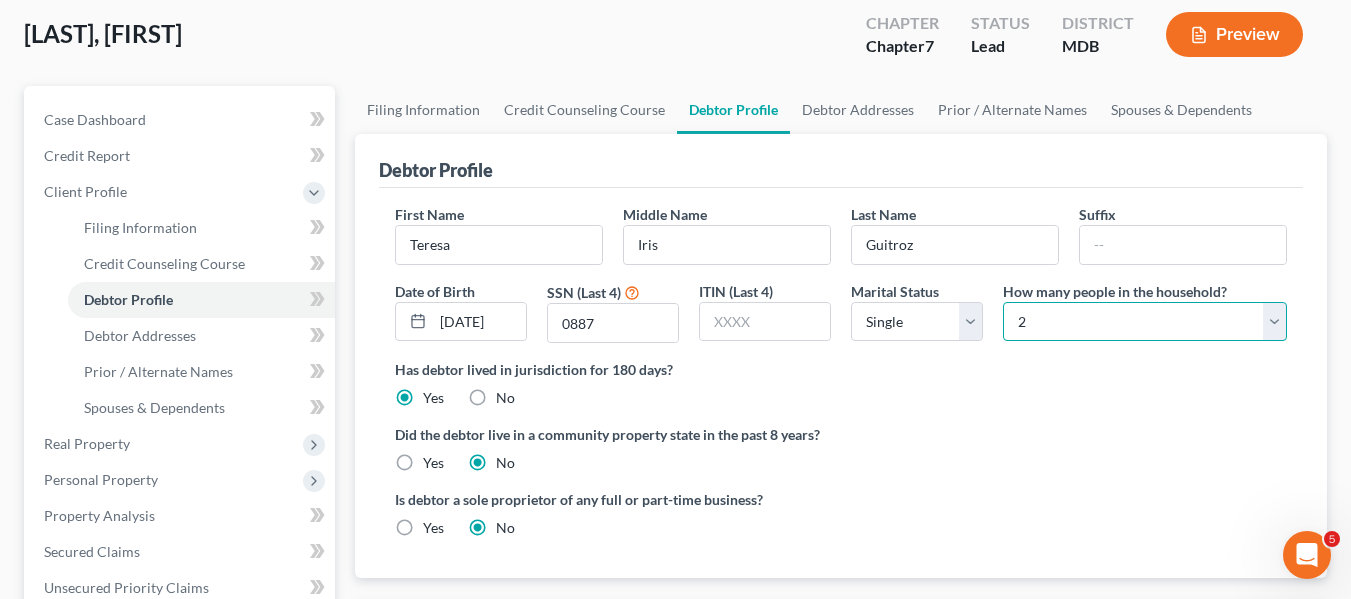 click on "Select 1 2 3 4 5 6 7 8 9 10 11 12 13 14 15 16 17 18 19 20" at bounding box center [1145, 322] 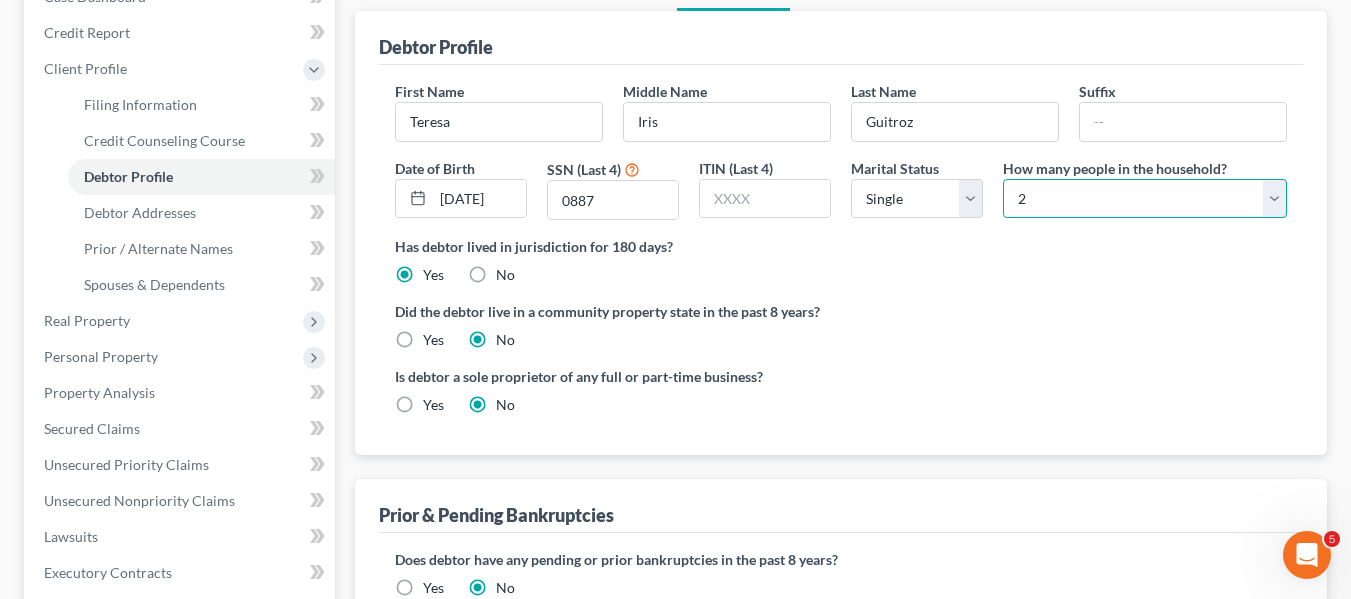 scroll, scrollTop: 230, scrollLeft: 0, axis: vertical 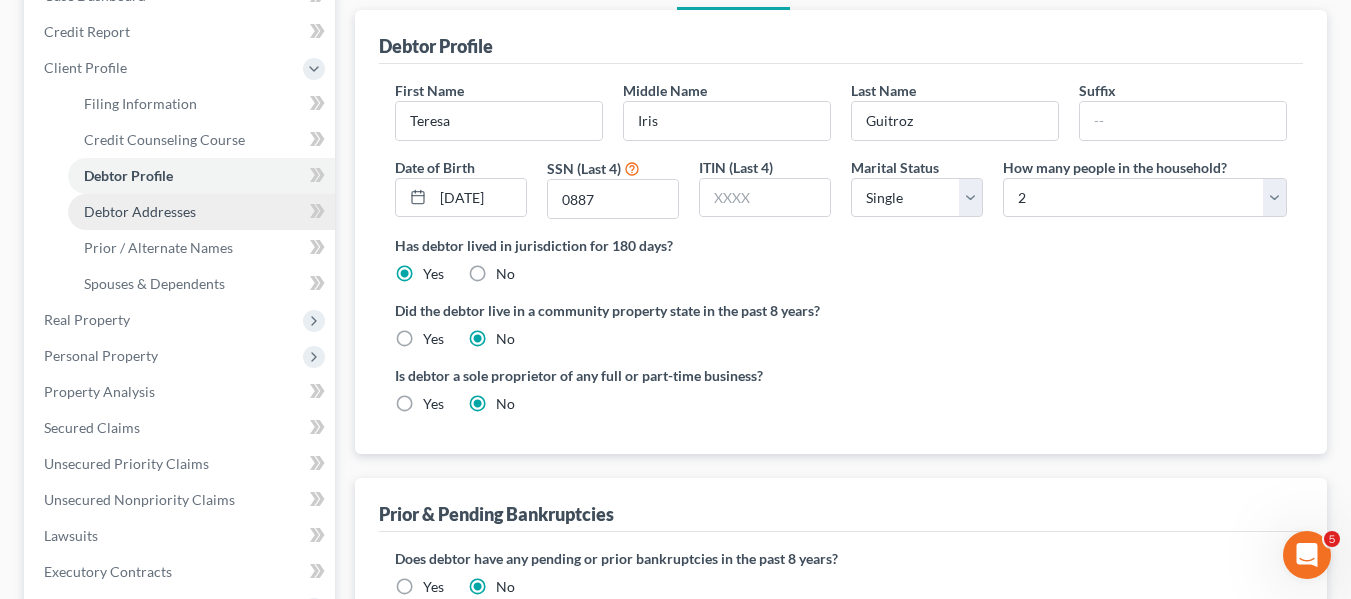 click on "Debtor Addresses" at bounding box center (140, 211) 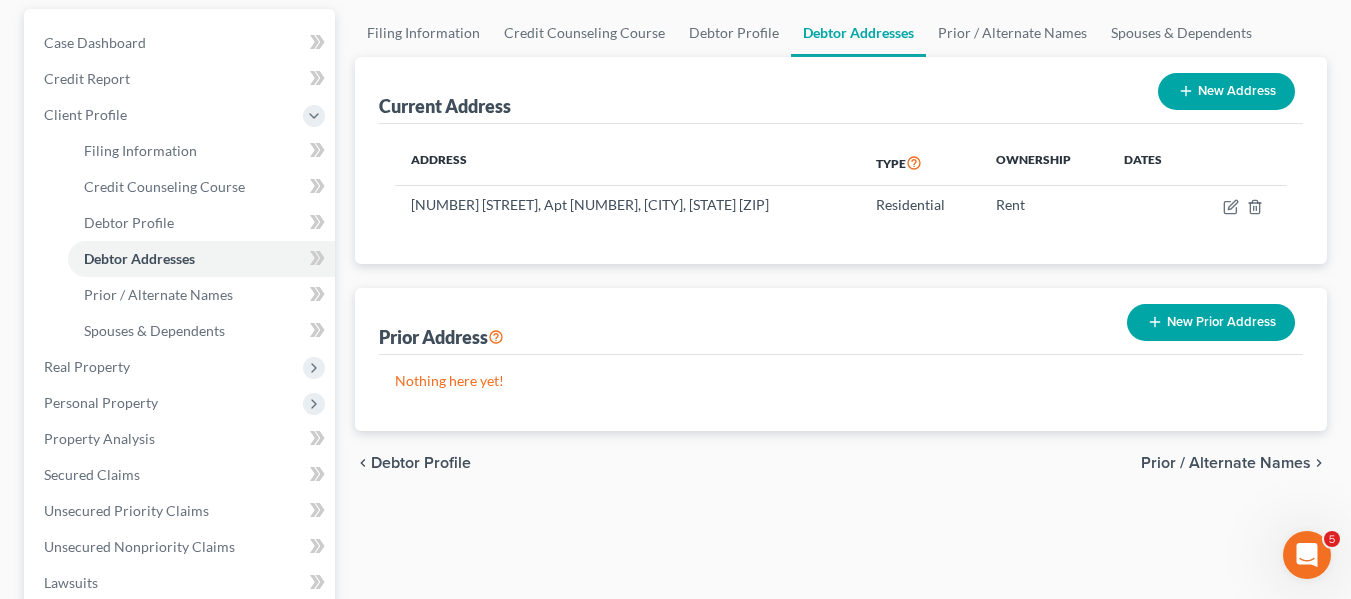 scroll, scrollTop: 184, scrollLeft: 0, axis: vertical 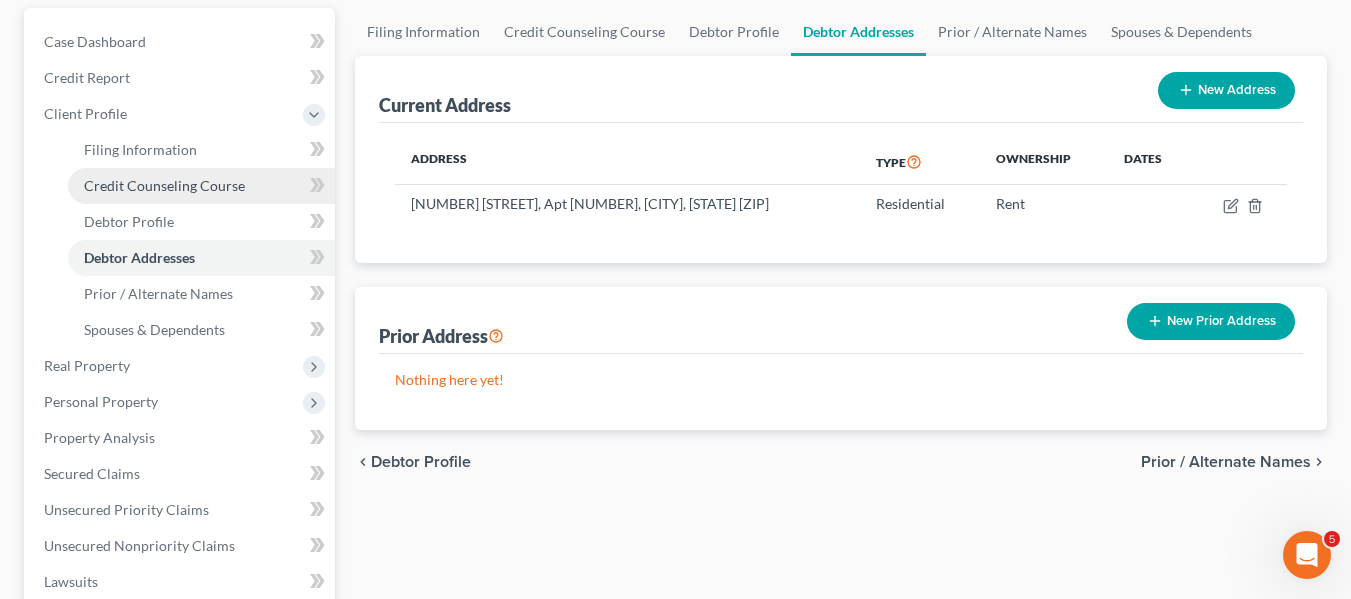 click on "Credit Counseling Course" at bounding box center (164, 185) 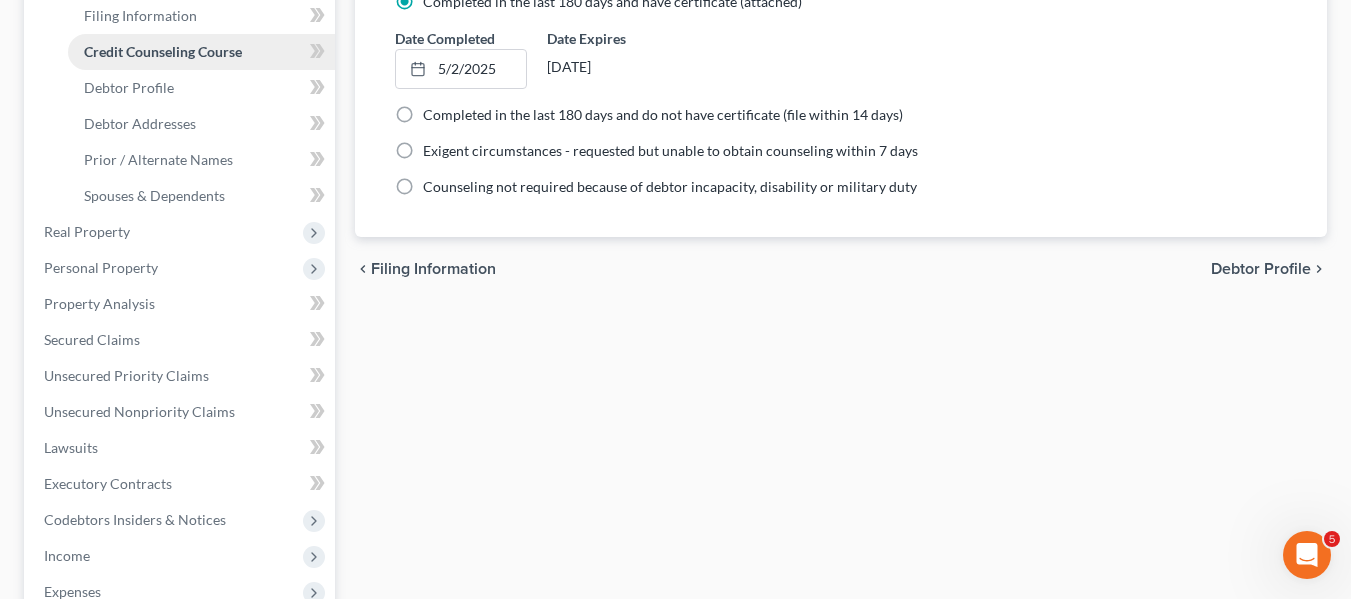 scroll, scrollTop: 319, scrollLeft: 0, axis: vertical 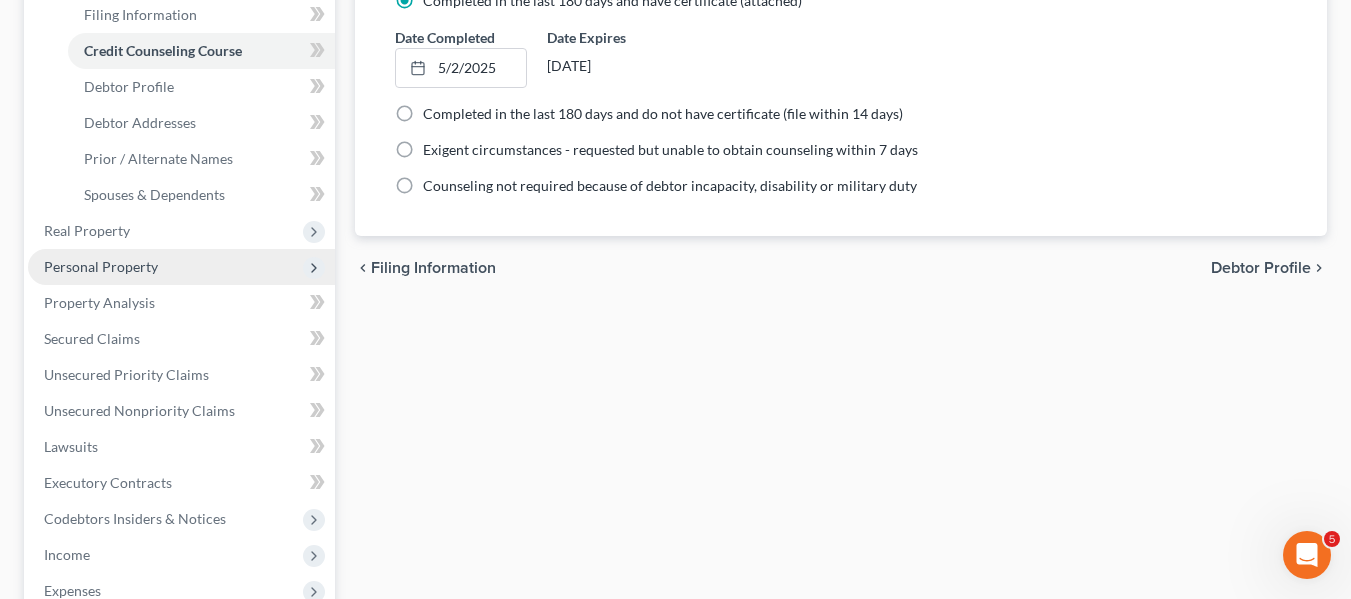 click on "Personal Property" at bounding box center (101, 266) 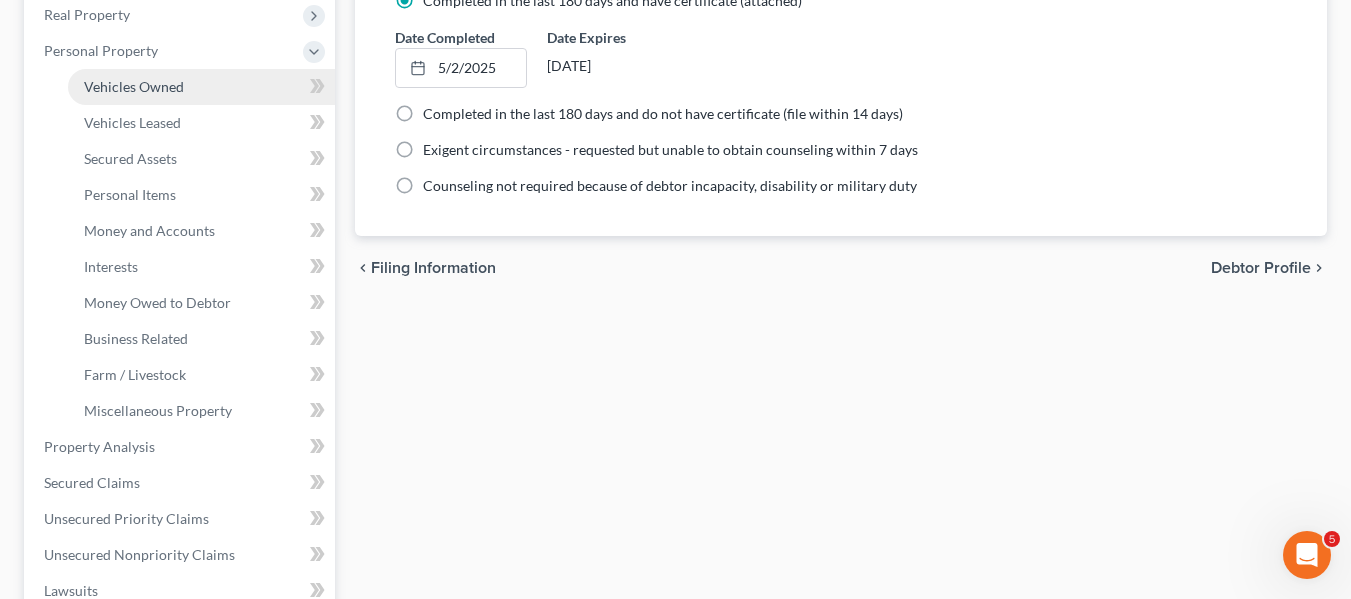 click on "Vehicles Owned" at bounding box center [134, 86] 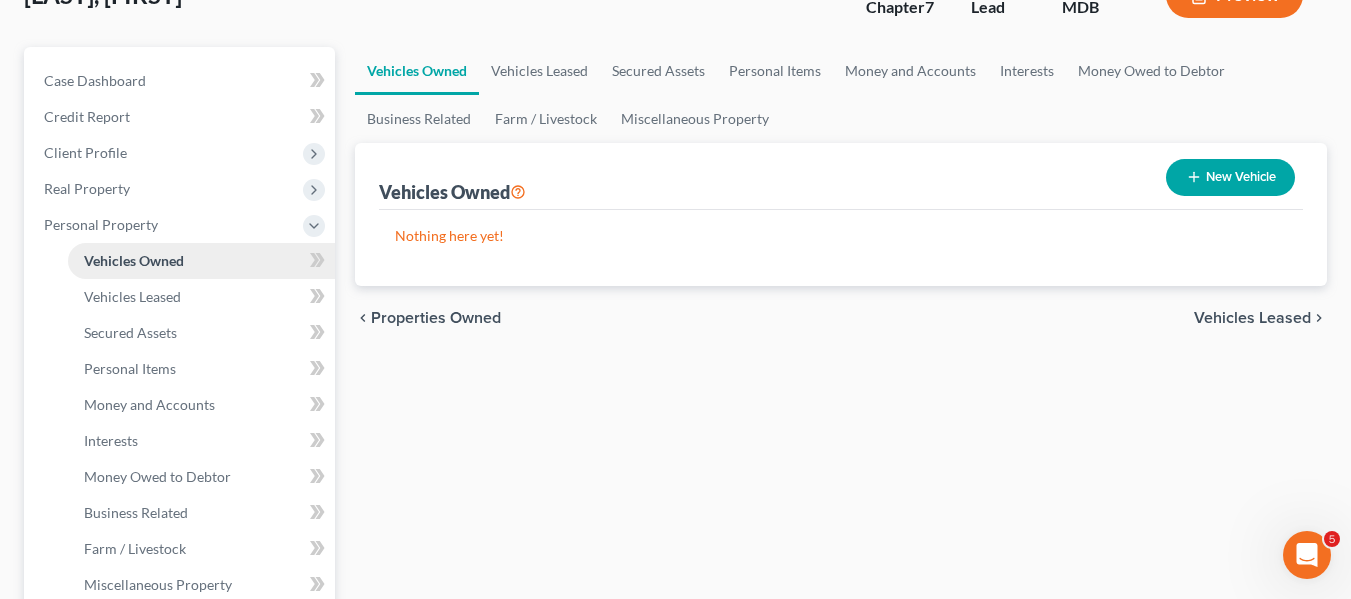 scroll, scrollTop: 152, scrollLeft: 0, axis: vertical 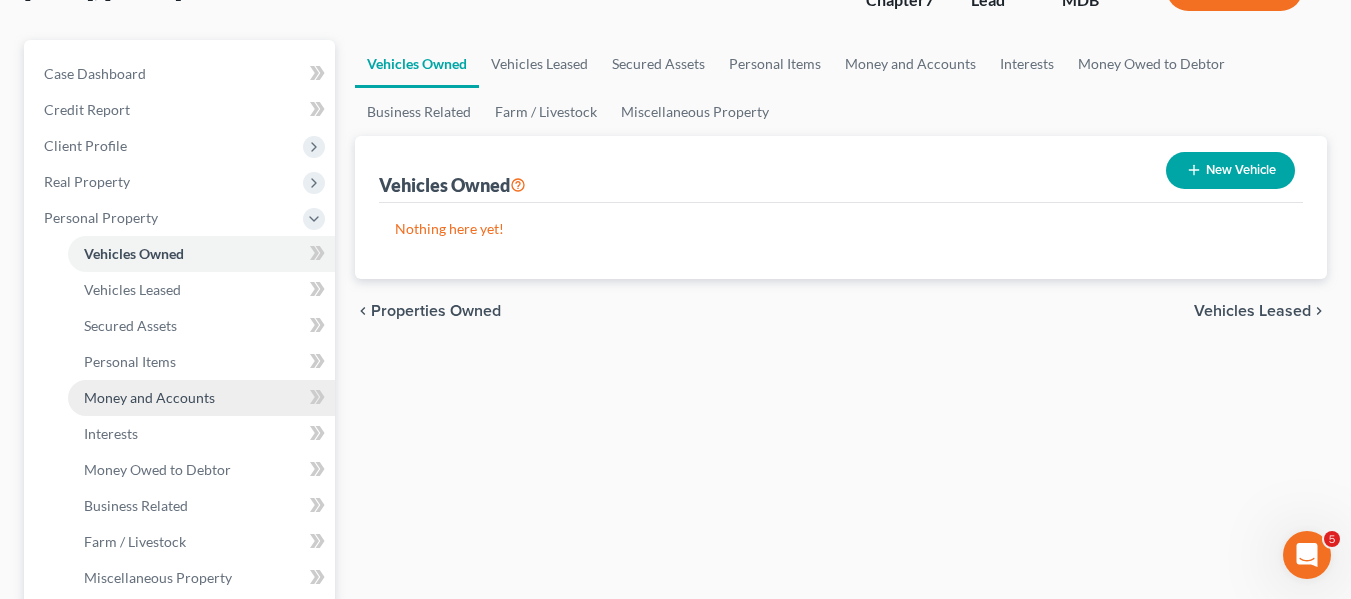 click on "Money and Accounts" at bounding box center (149, 397) 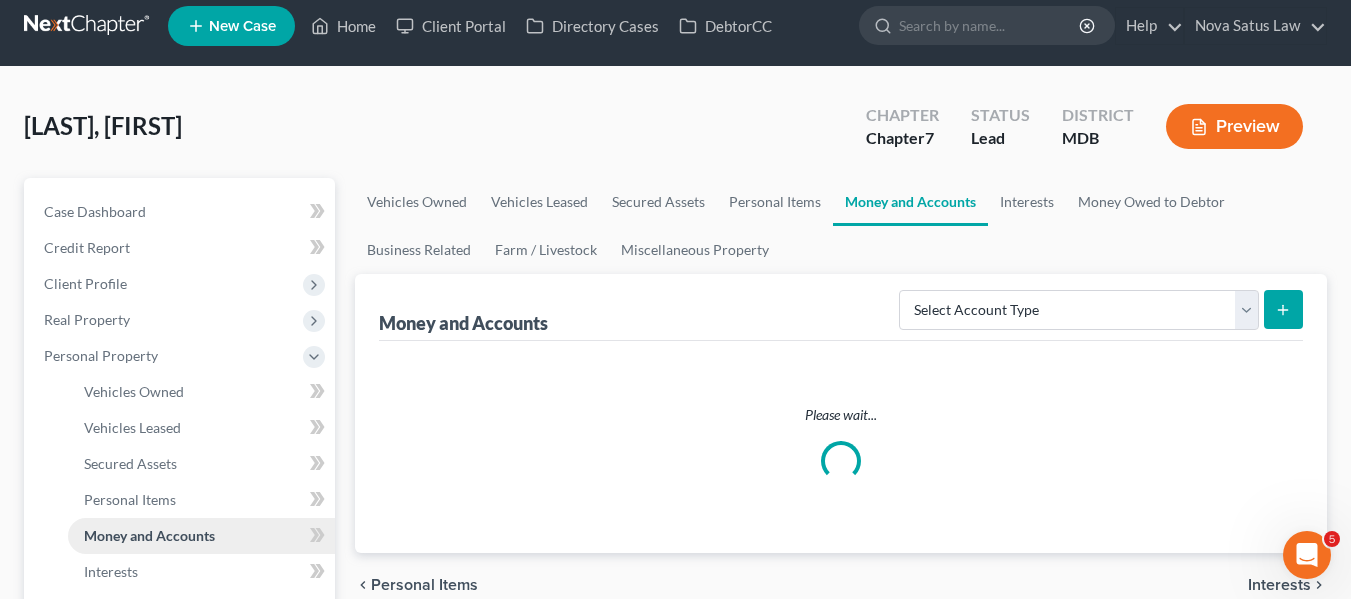 scroll, scrollTop: 0, scrollLeft: 0, axis: both 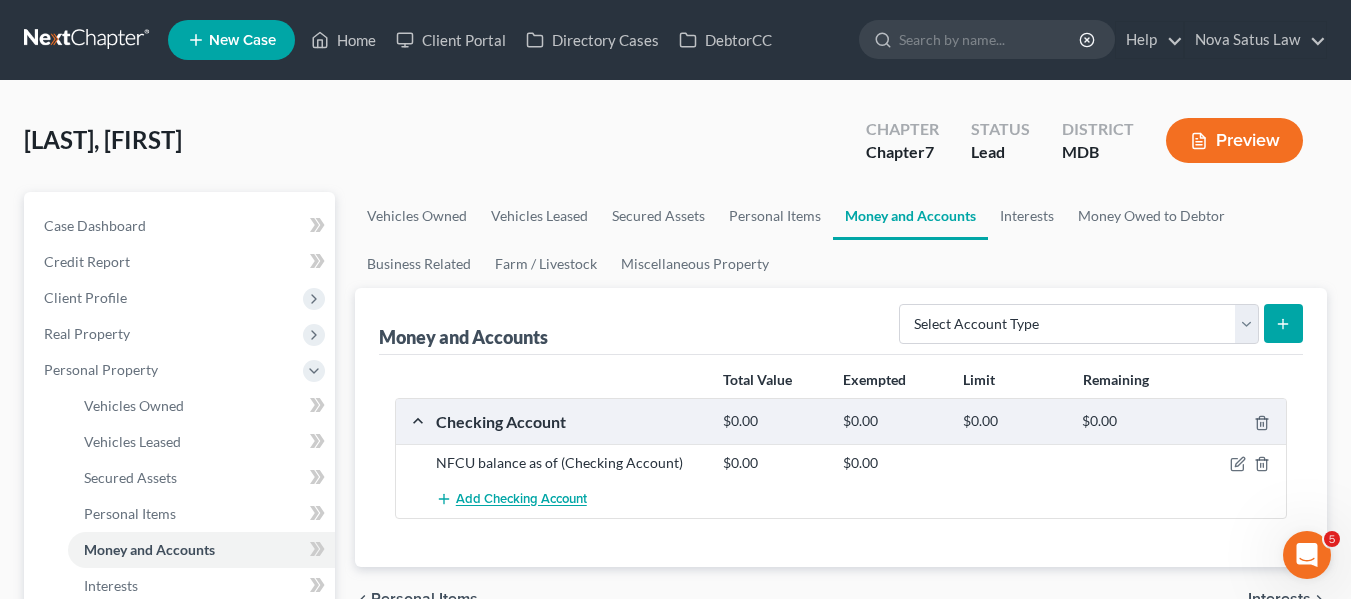 click on "Add Checking Account" at bounding box center [521, 500] 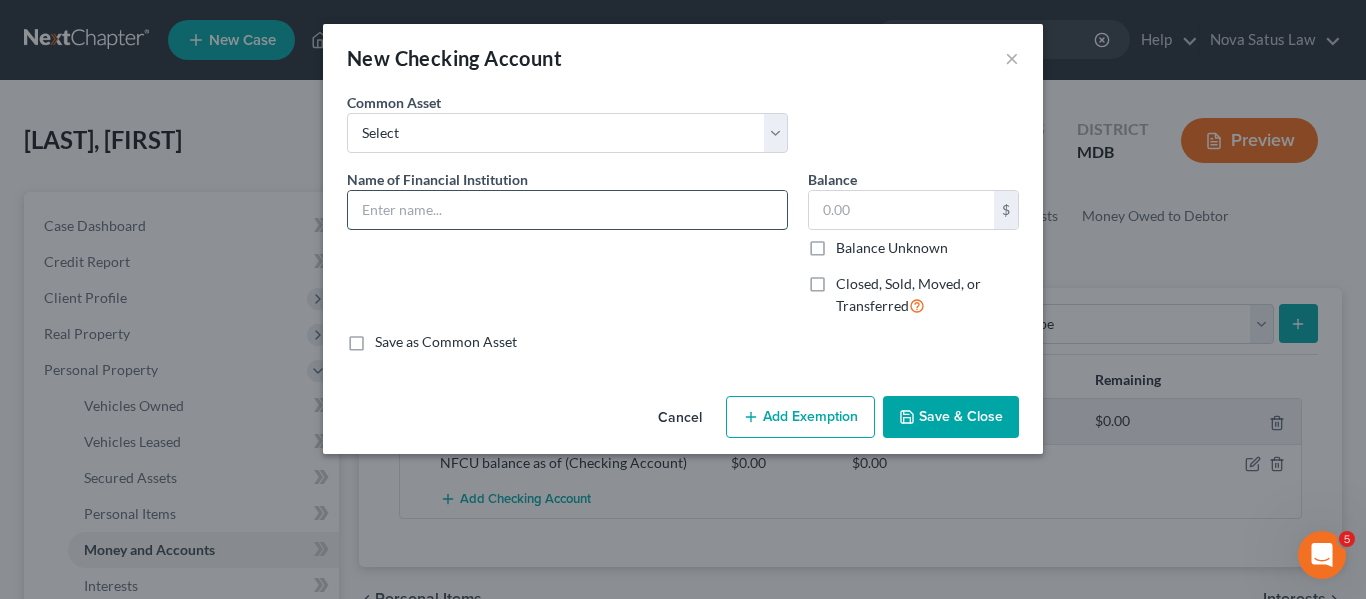 click at bounding box center [567, 210] 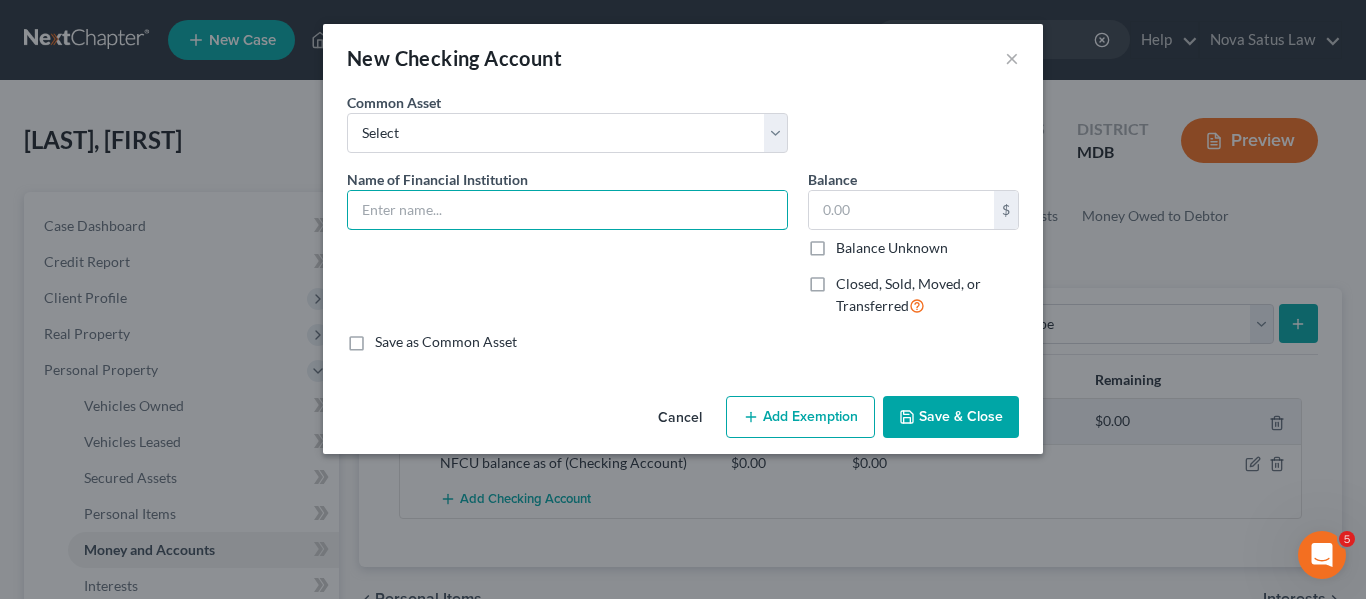 type on "Capital One; balance as of" 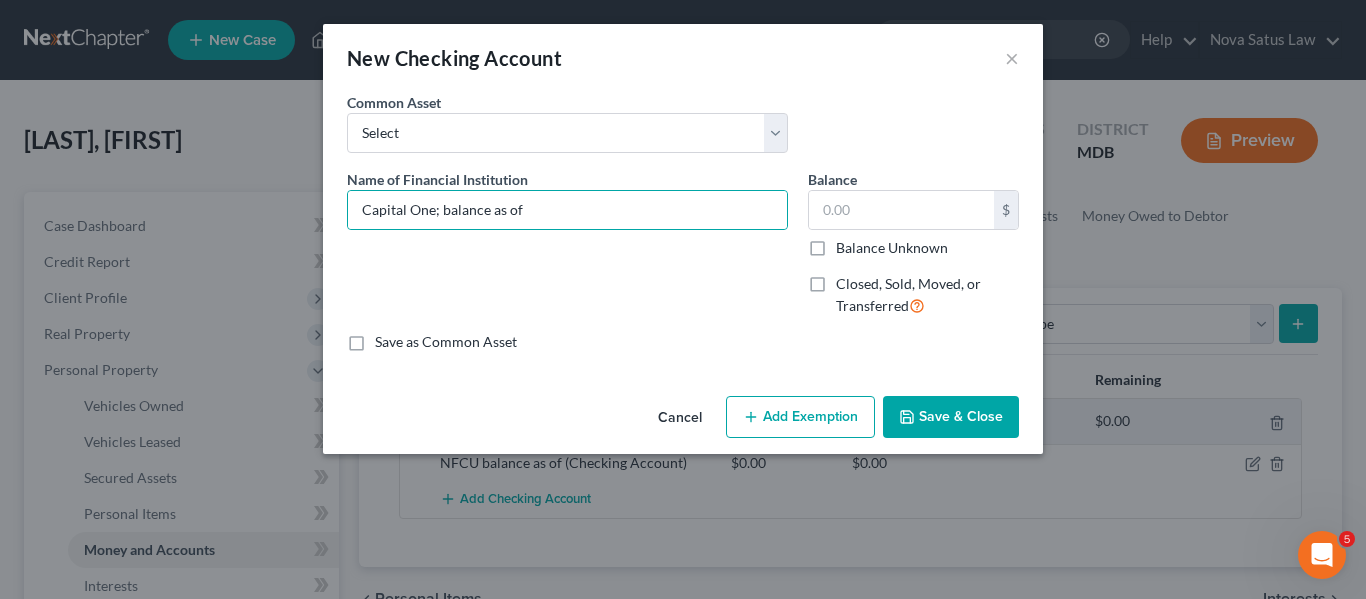click on "Save & Close" at bounding box center (951, 417) 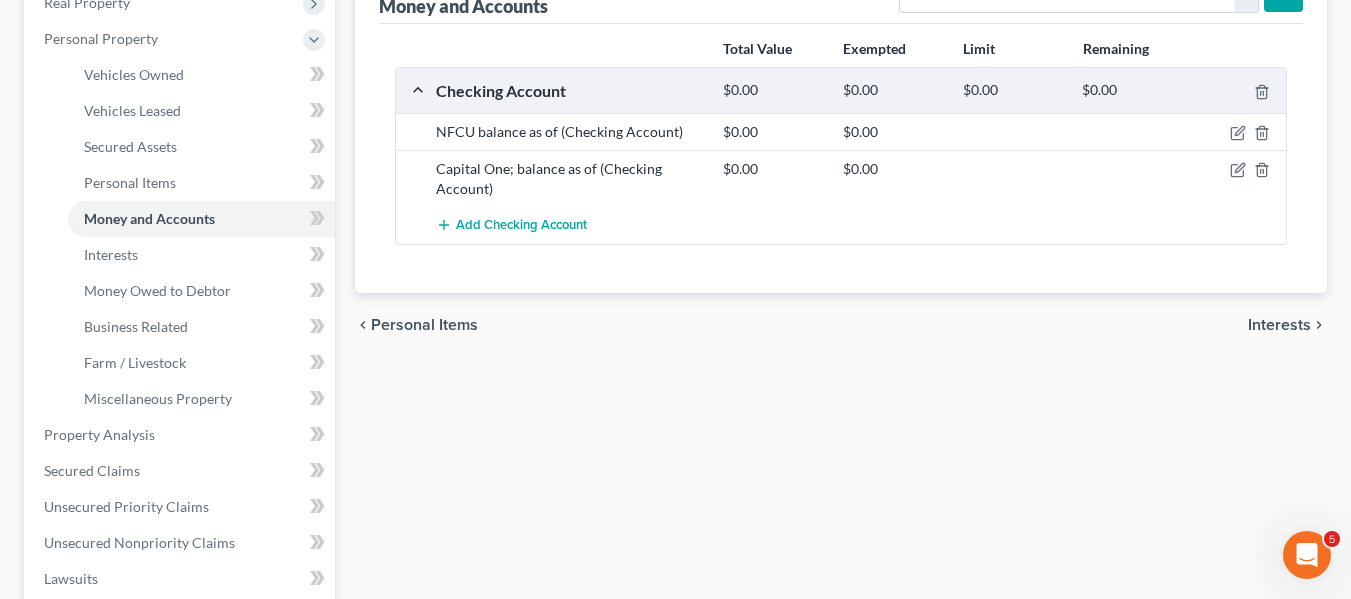 scroll, scrollTop: 332, scrollLeft: 0, axis: vertical 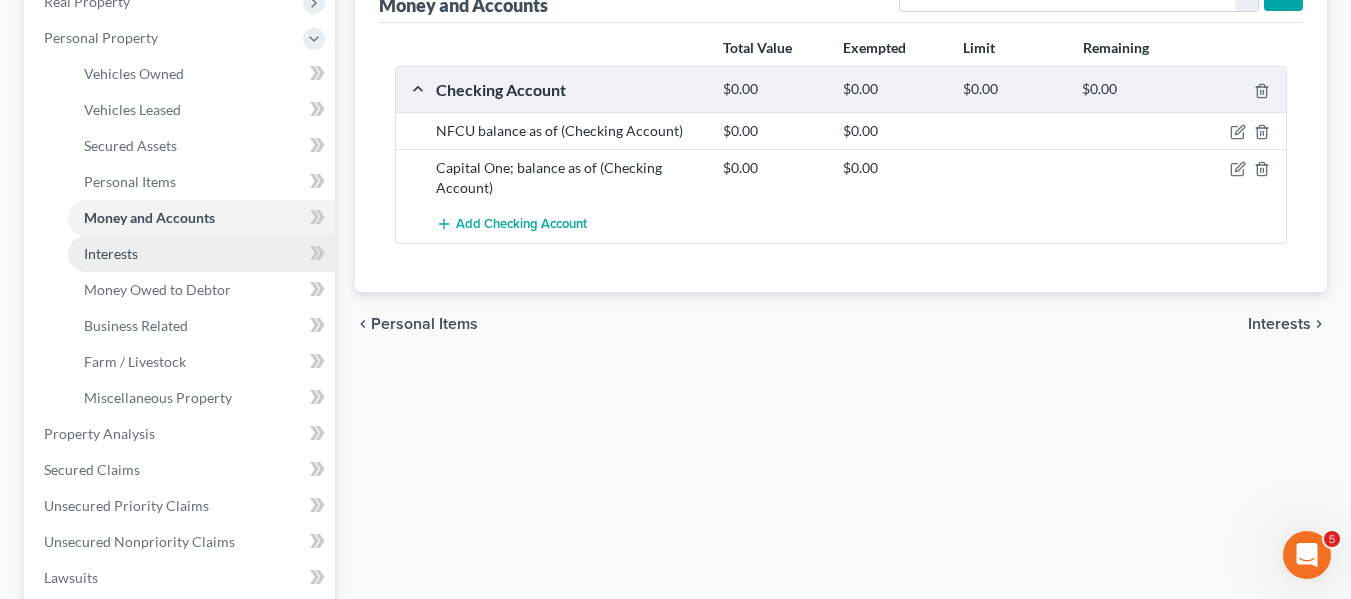 click on "Interests" at bounding box center [201, 254] 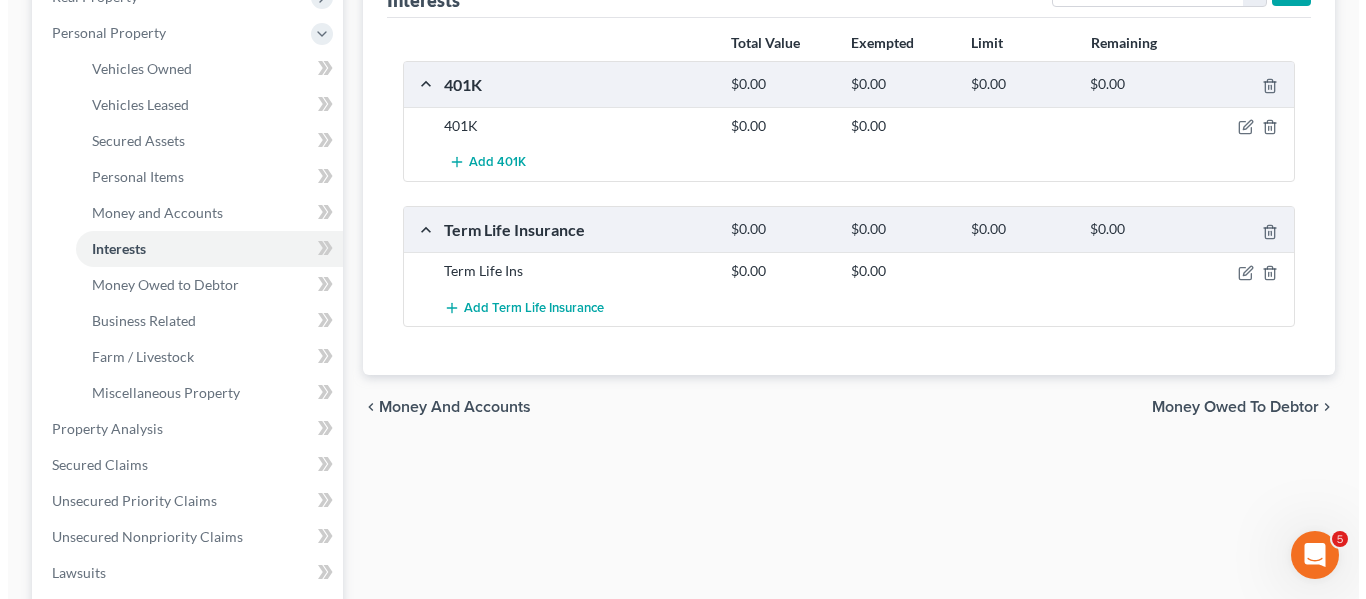 scroll, scrollTop: 334, scrollLeft: 0, axis: vertical 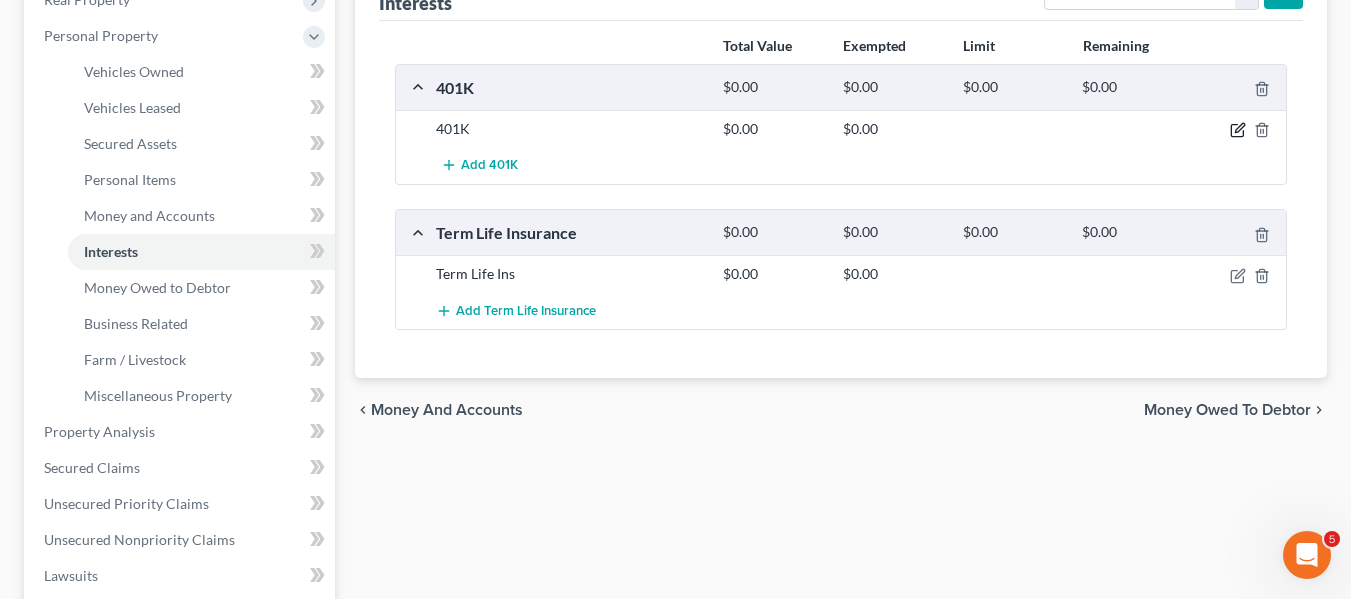 click 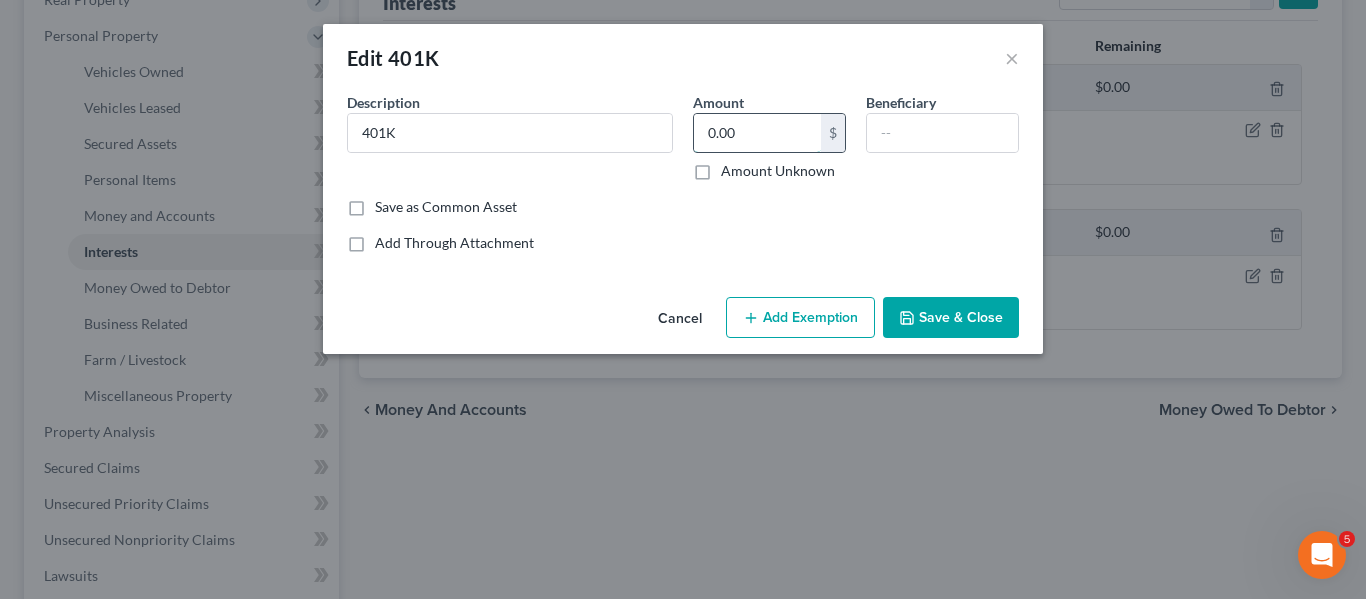 click on "0.00" at bounding box center [757, 133] 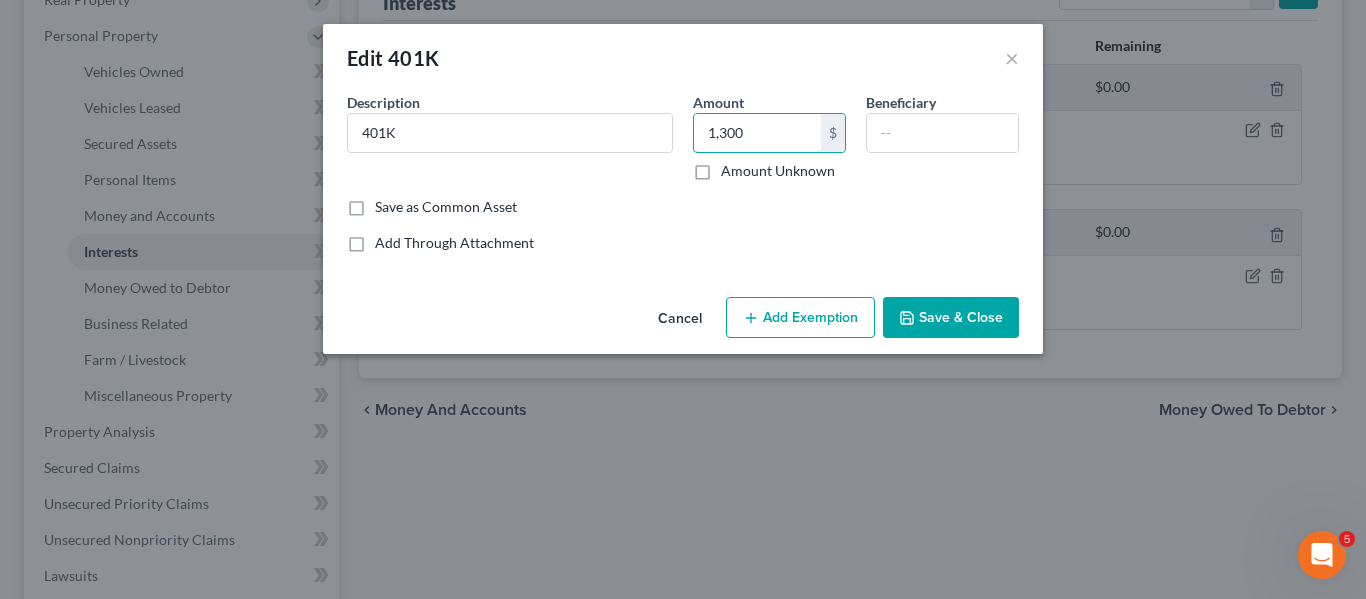 type on "1,300" 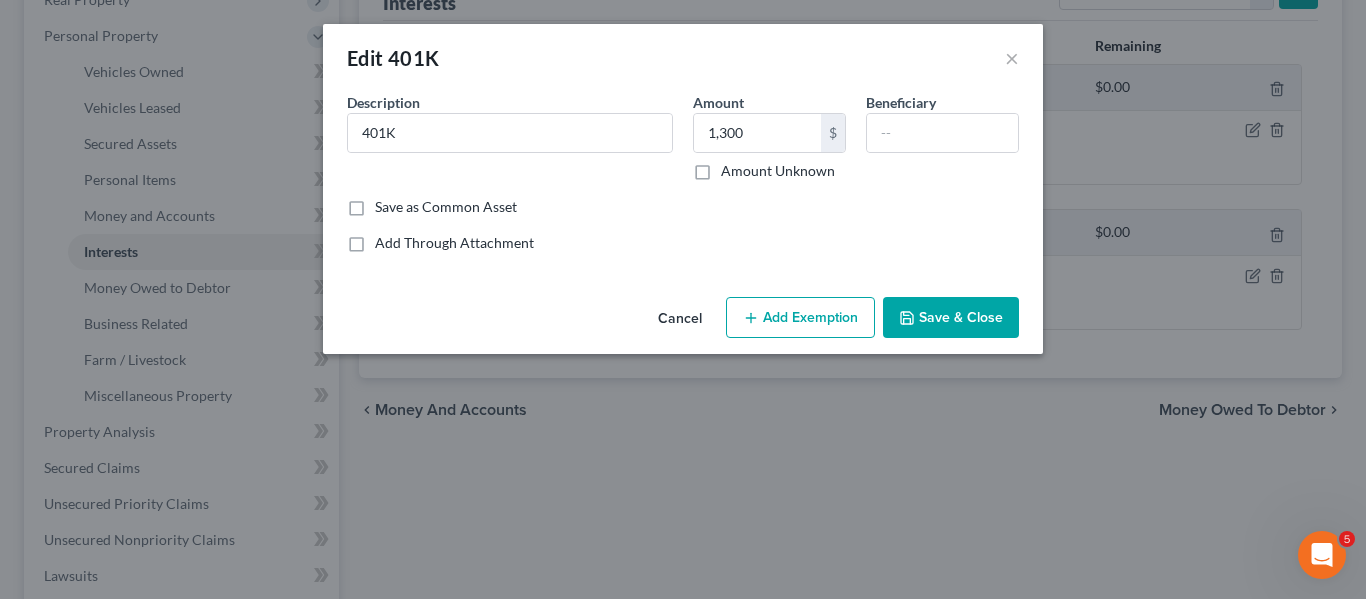click on "Add Exemption" at bounding box center (800, 318) 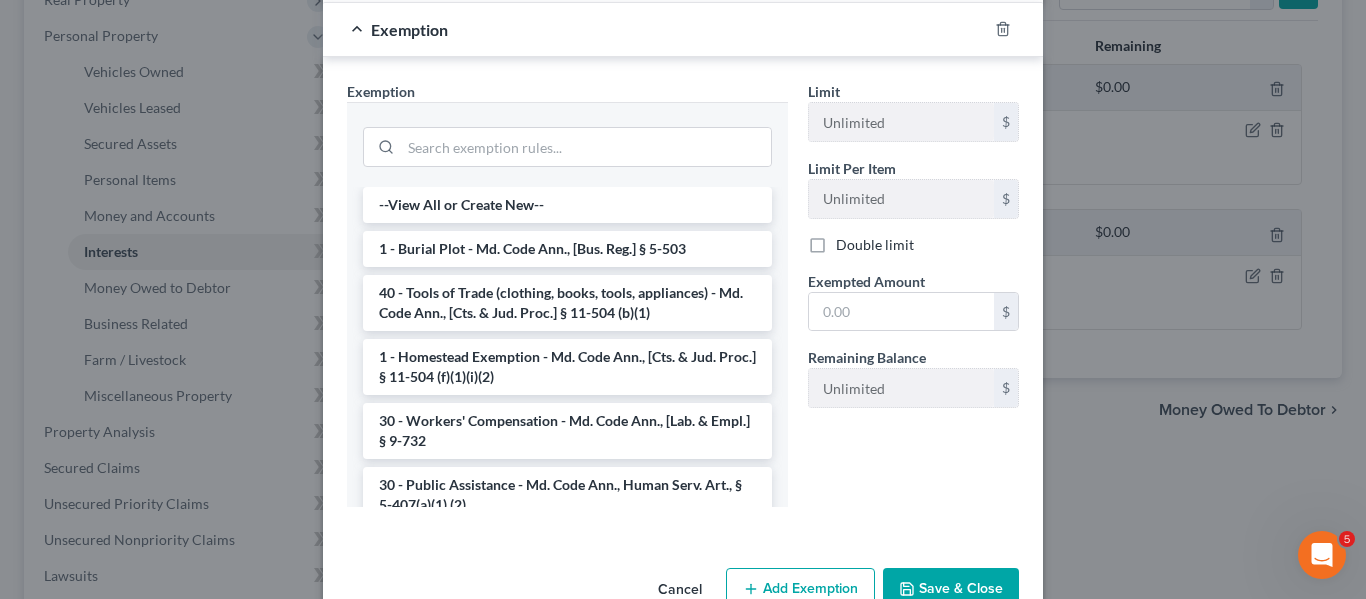 scroll, scrollTop: 317, scrollLeft: 0, axis: vertical 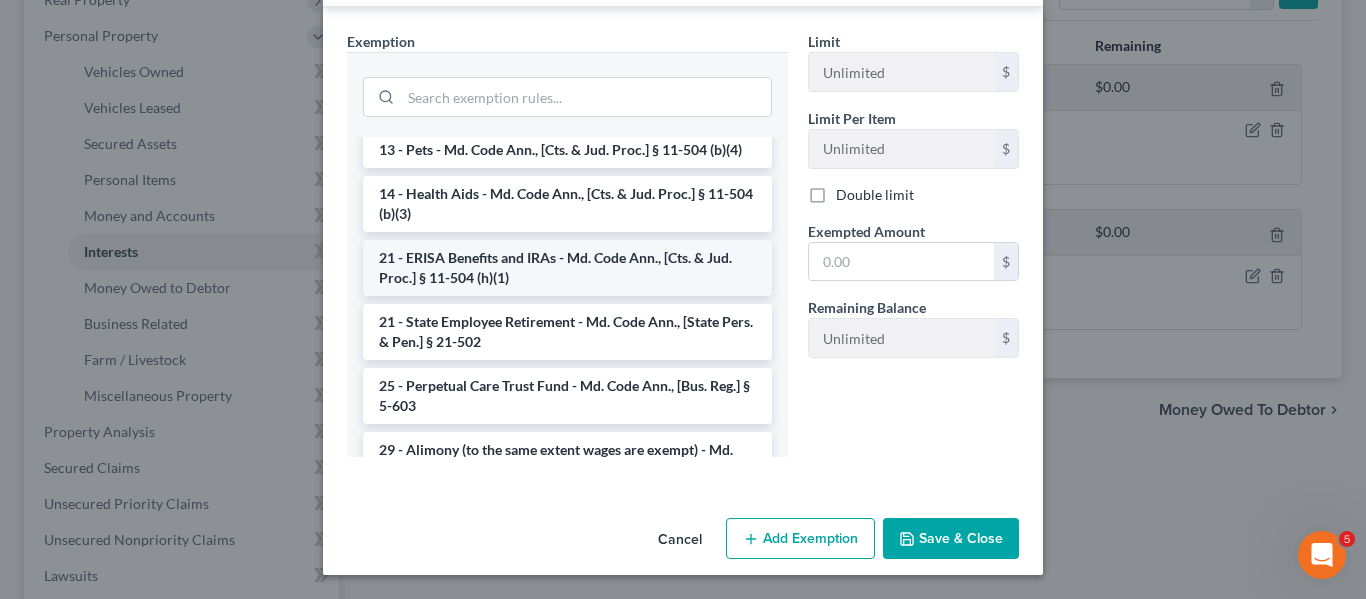 click on "21 - ERISA Benefits and IRAs - Md. Code Ann., [Cts. & Jud. Proc.] § 11-504 (h)(1)" at bounding box center (567, 268) 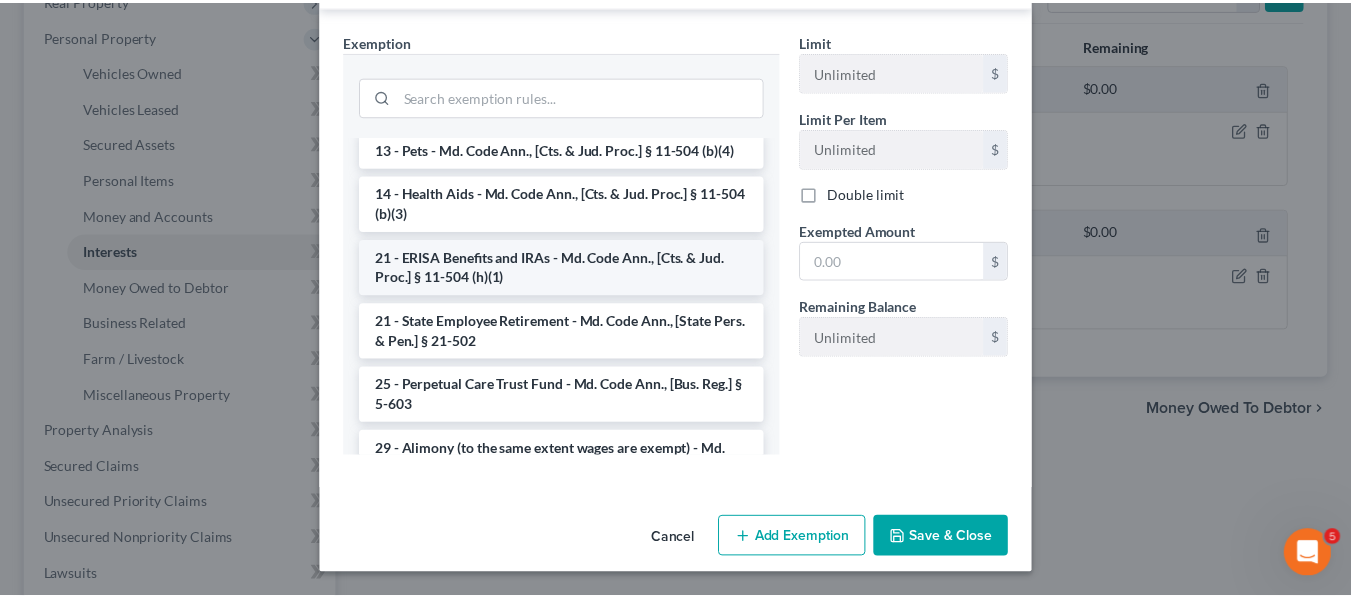 scroll, scrollTop: 222, scrollLeft: 0, axis: vertical 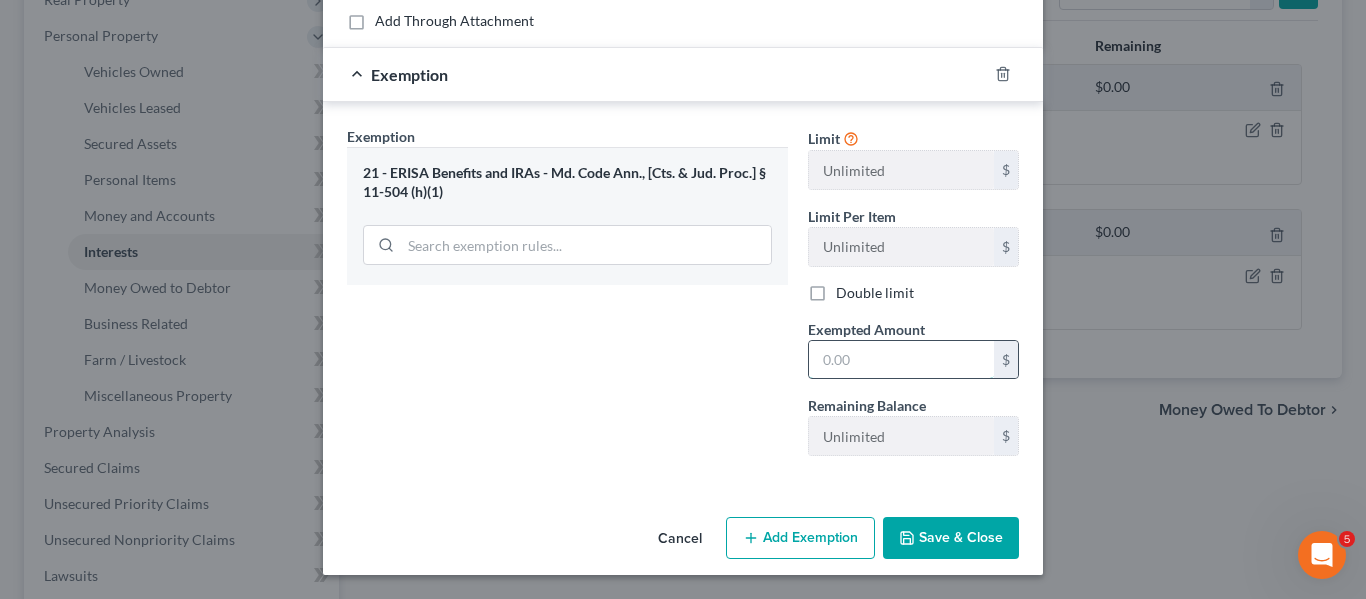 click at bounding box center (901, 360) 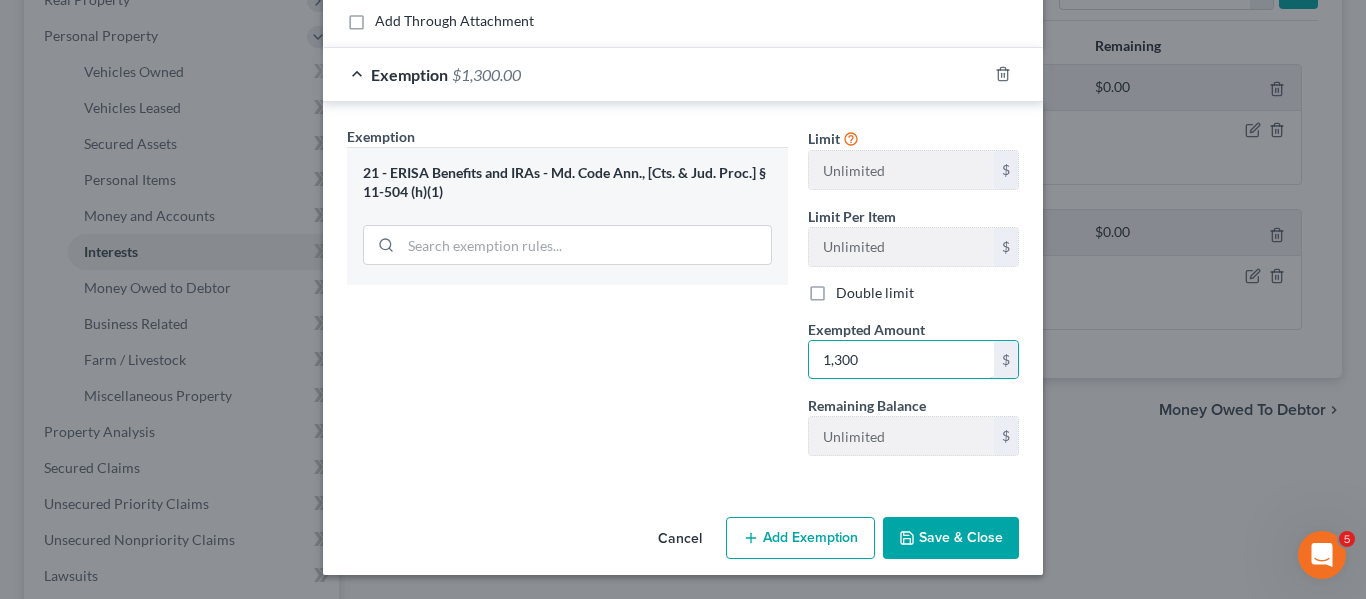 type on "1,300" 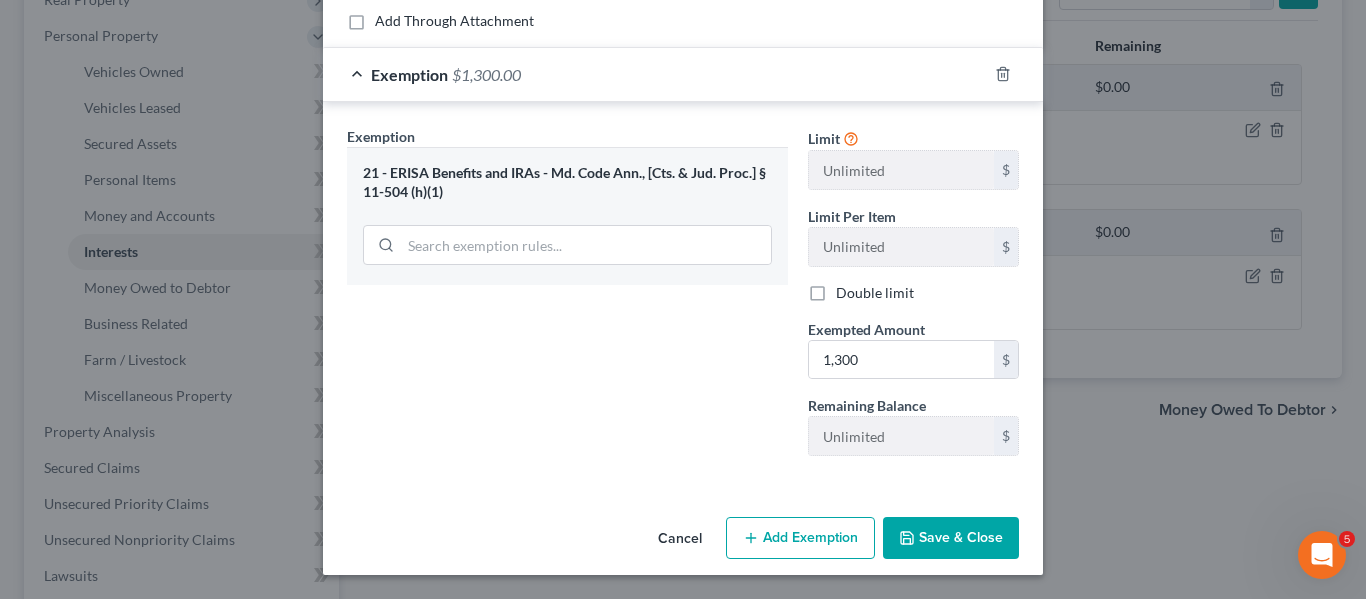 click on "Save & Close" at bounding box center (951, 538) 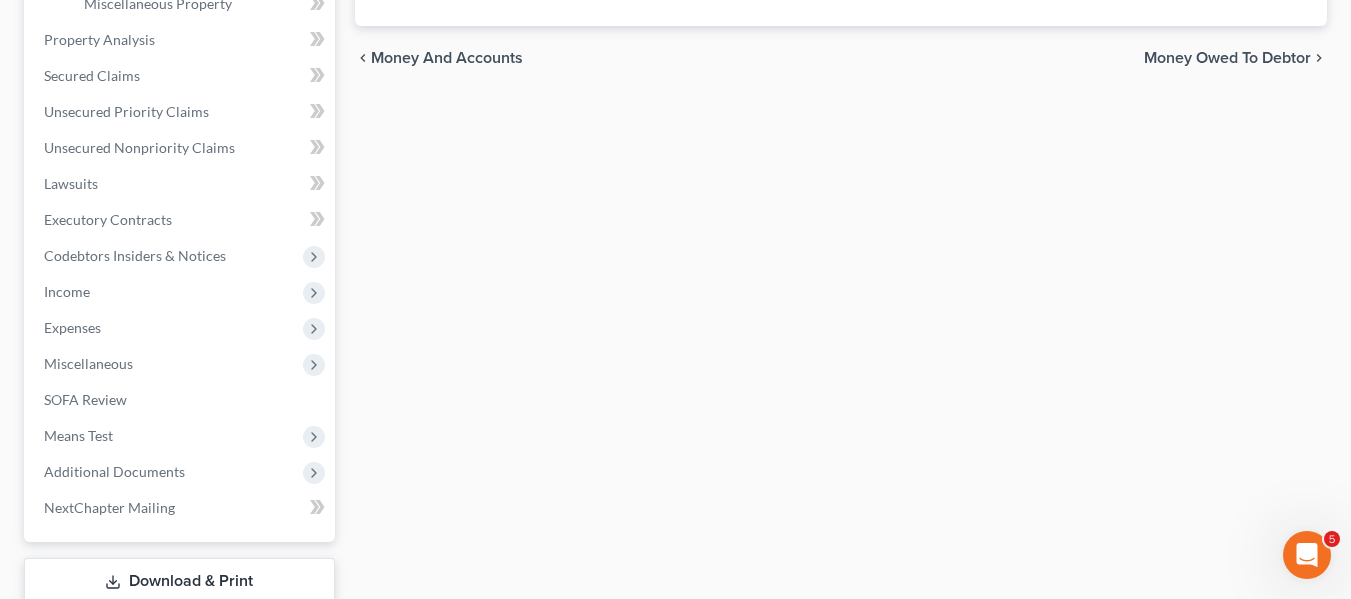 scroll, scrollTop: 620, scrollLeft: 0, axis: vertical 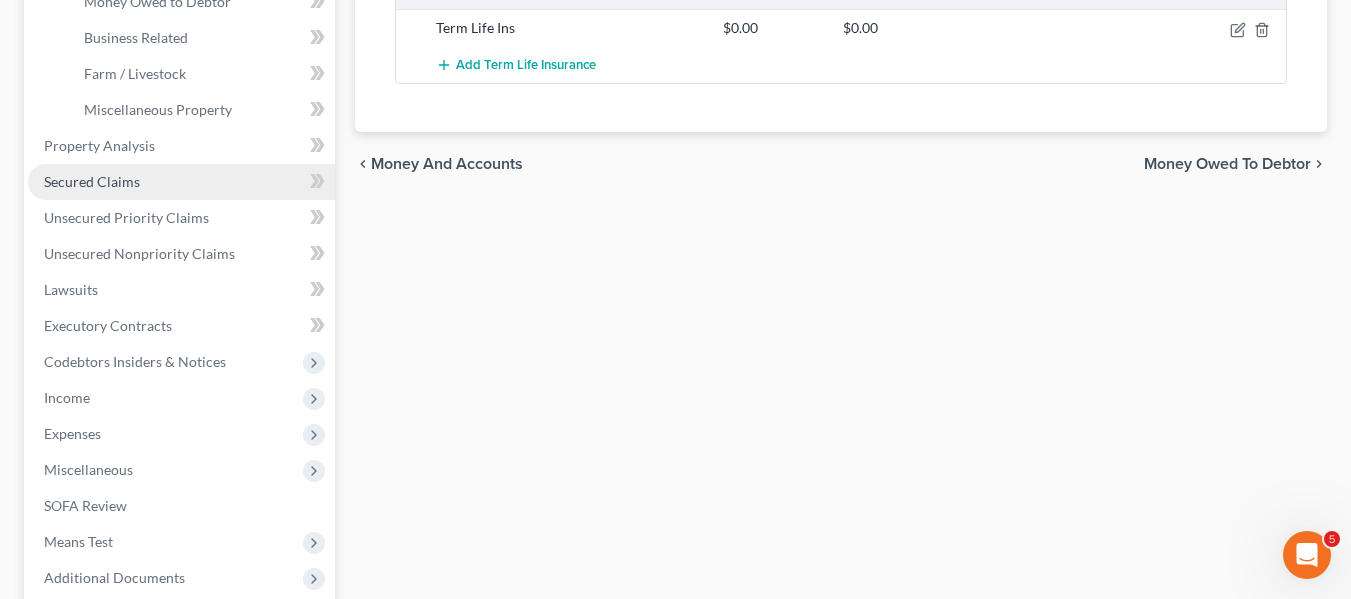 click on "Secured Claims" at bounding box center (181, 182) 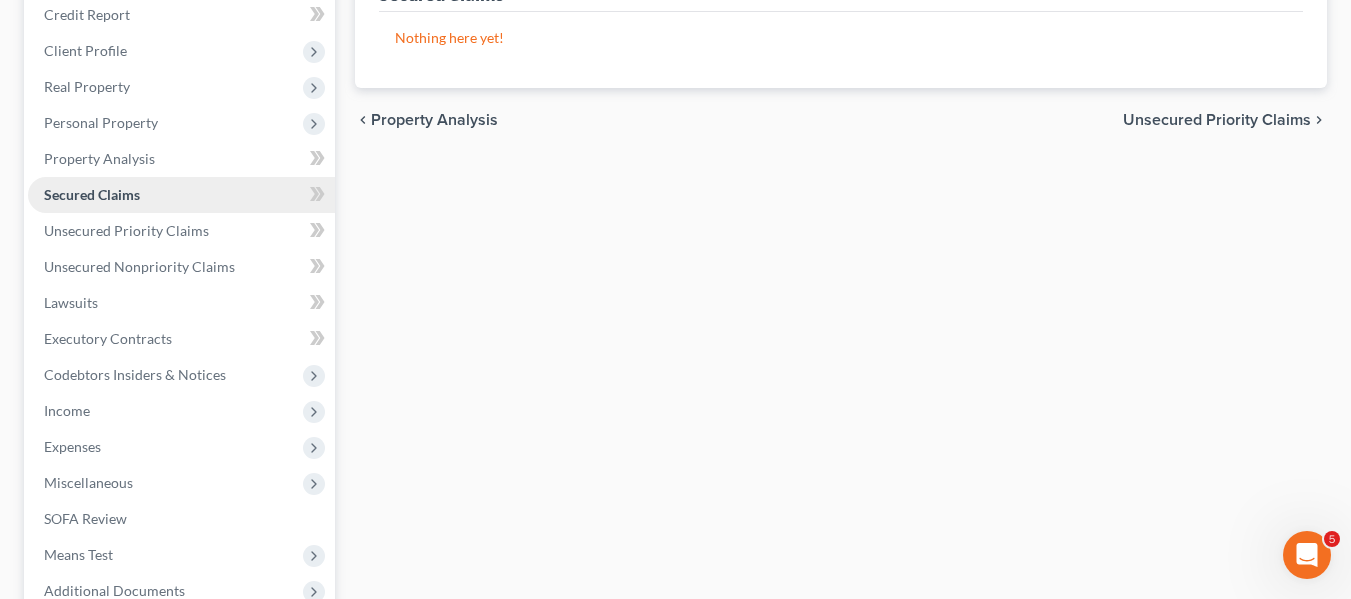 scroll, scrollTop: 239, scrollLeft: 0, axis: vertical 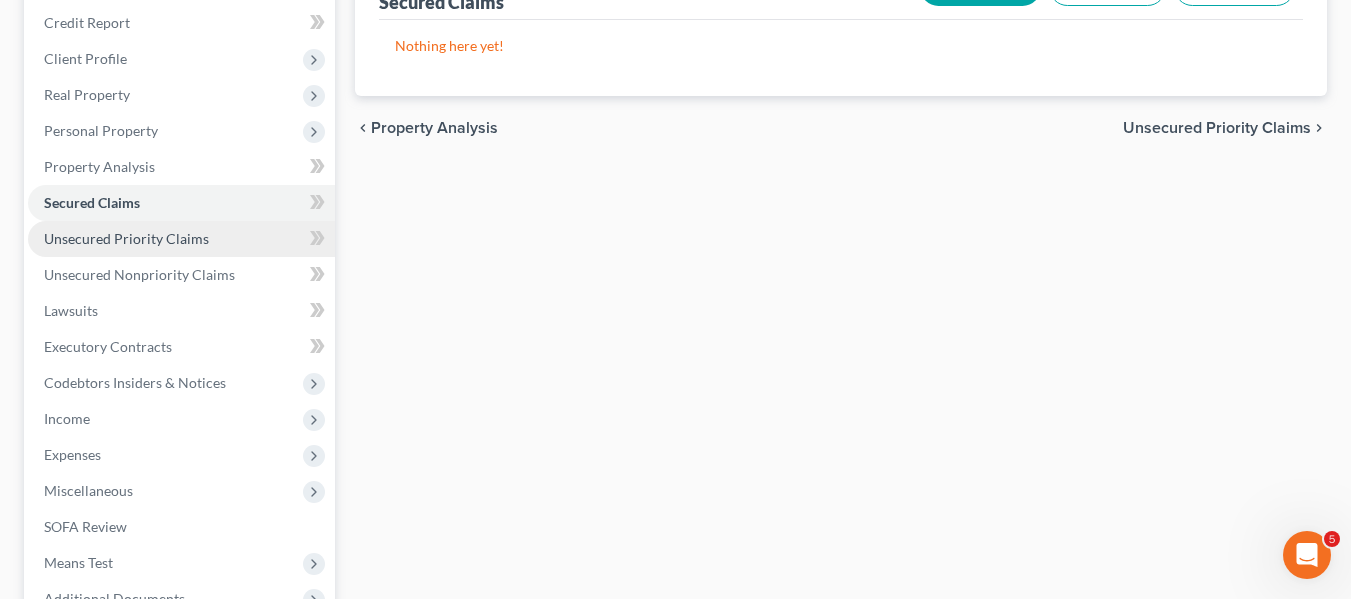 click on "Unsecured Priority Claims" at bounding box center (181, 239) 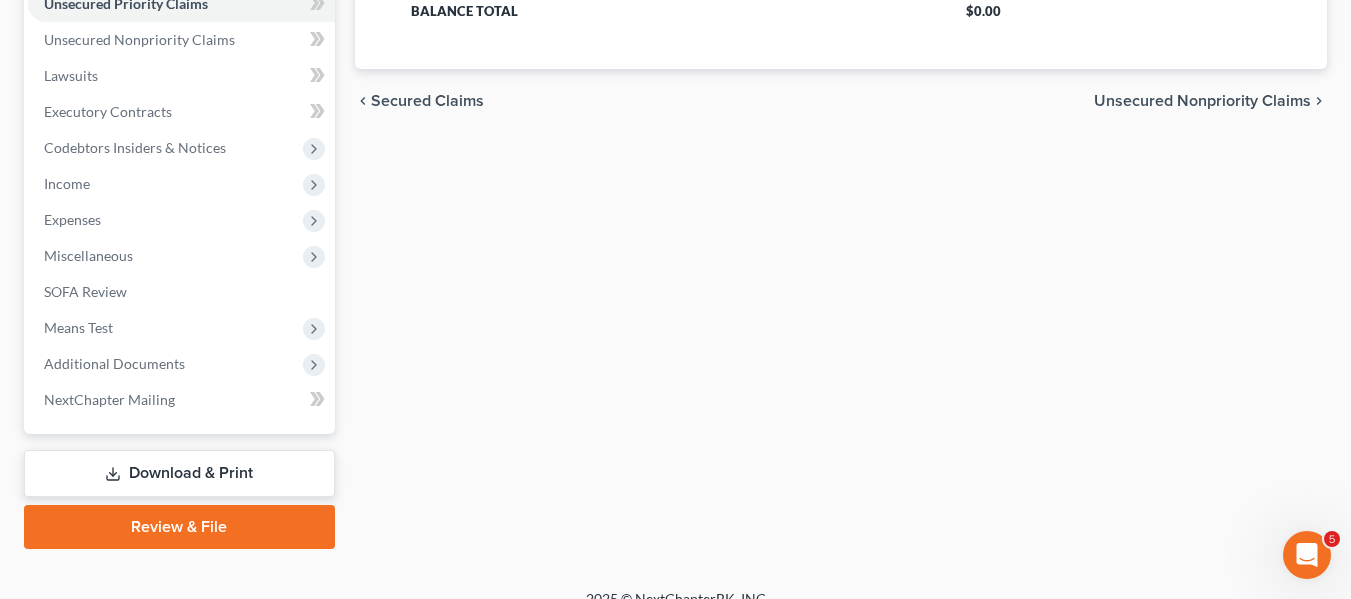 scroll, scrollTop: 500, scrollLeft: 0, axis: vertical 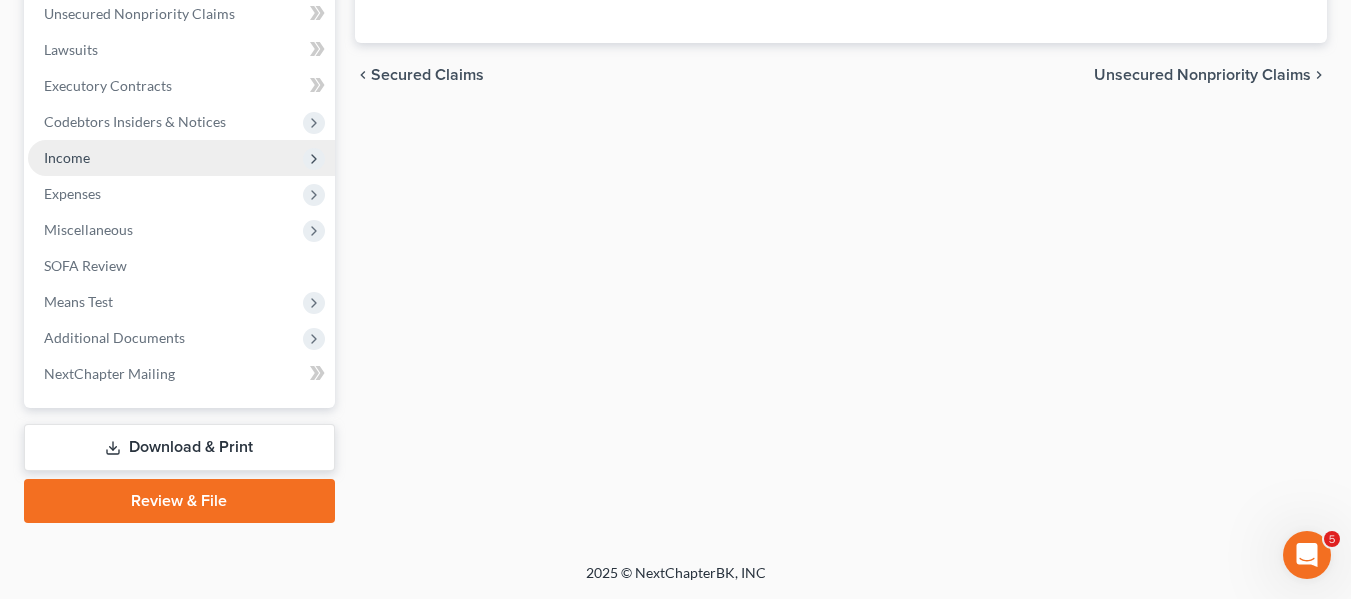 click on "Income" at bounding box center [181, 158] 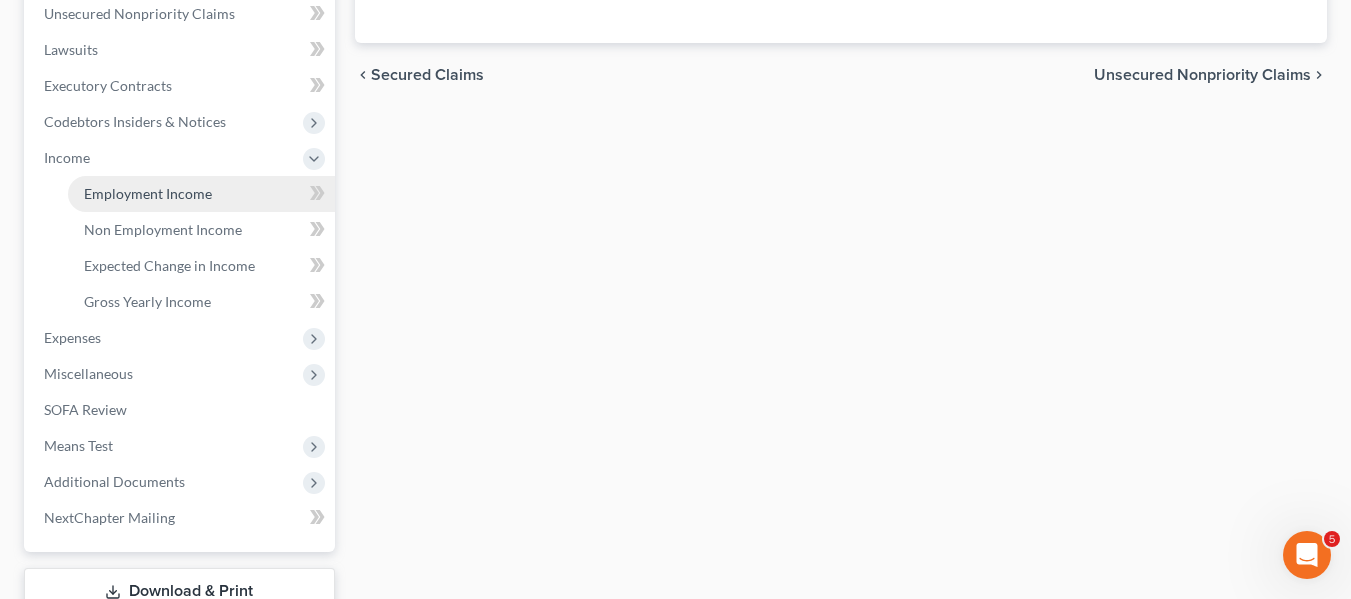 click on "Employment Income" at bounding box center (148, 193) 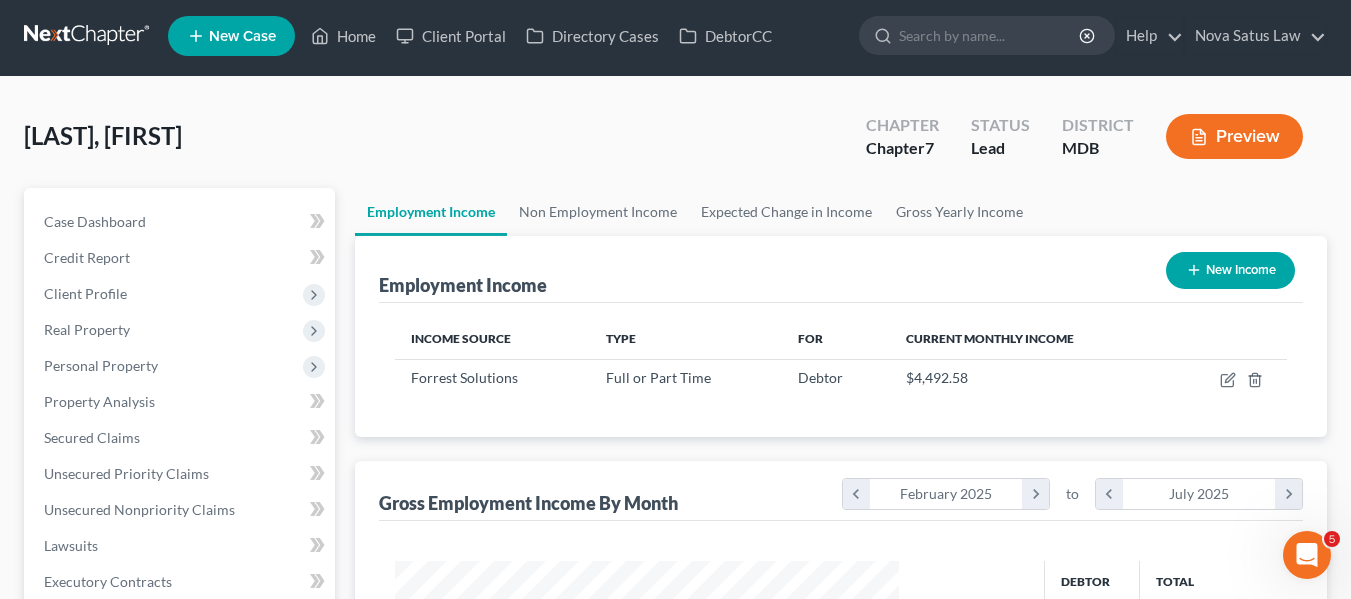 scroll, scrollTop: 0, scrollLeft: 0, axis: both 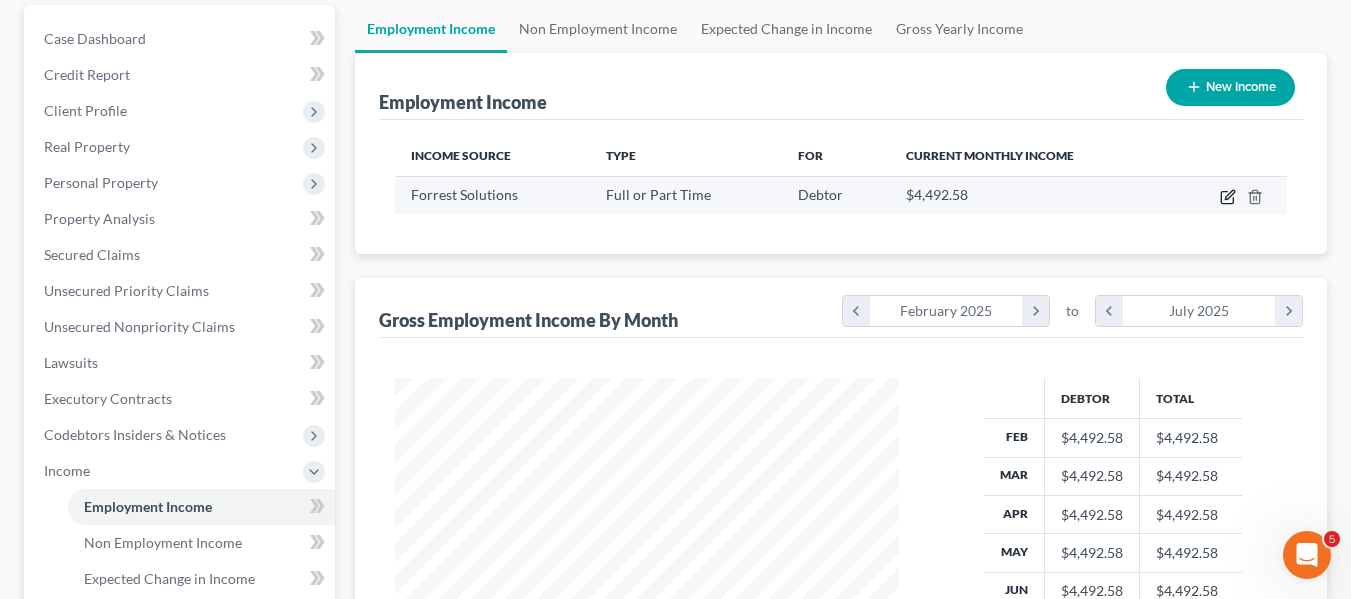 click 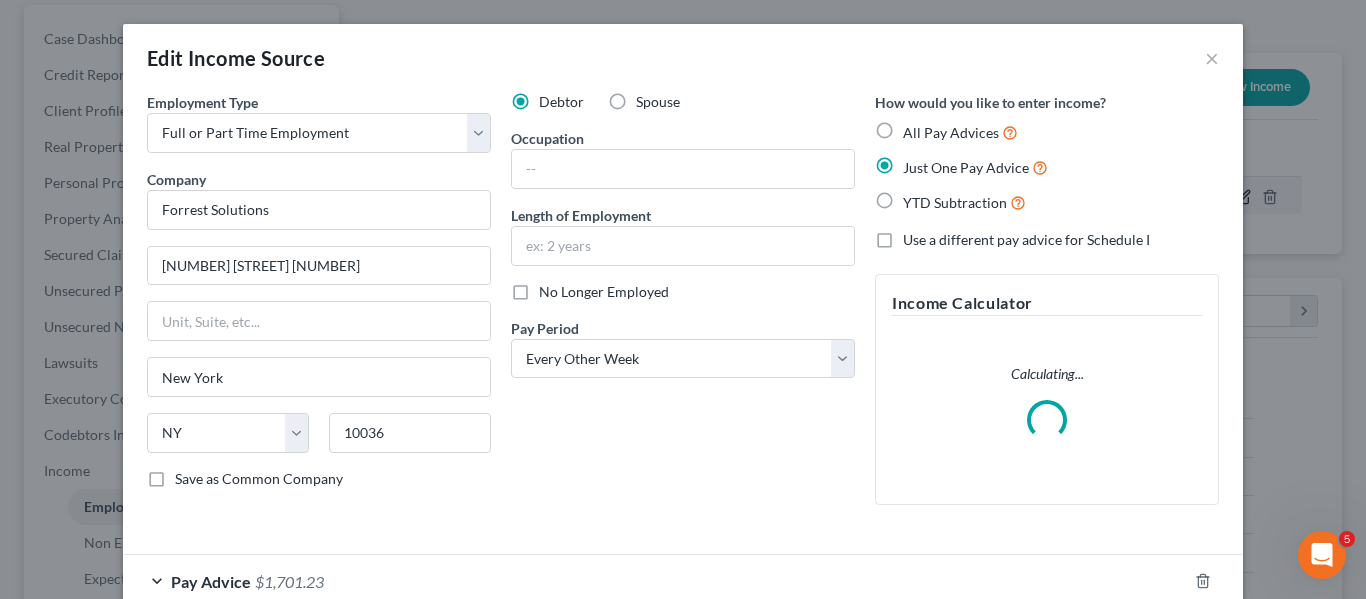 scroll, scrollTop: 999642, scrollLeft: 999450, axis: both 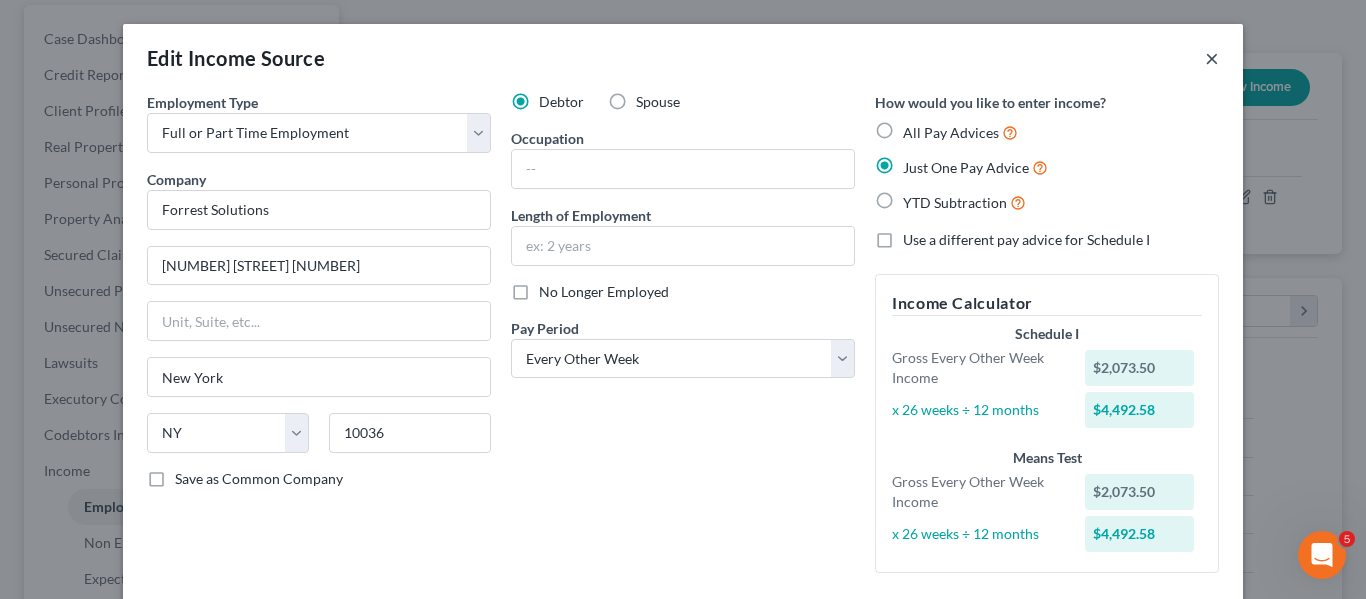 click on "×" at bounding box center (1212, 58) 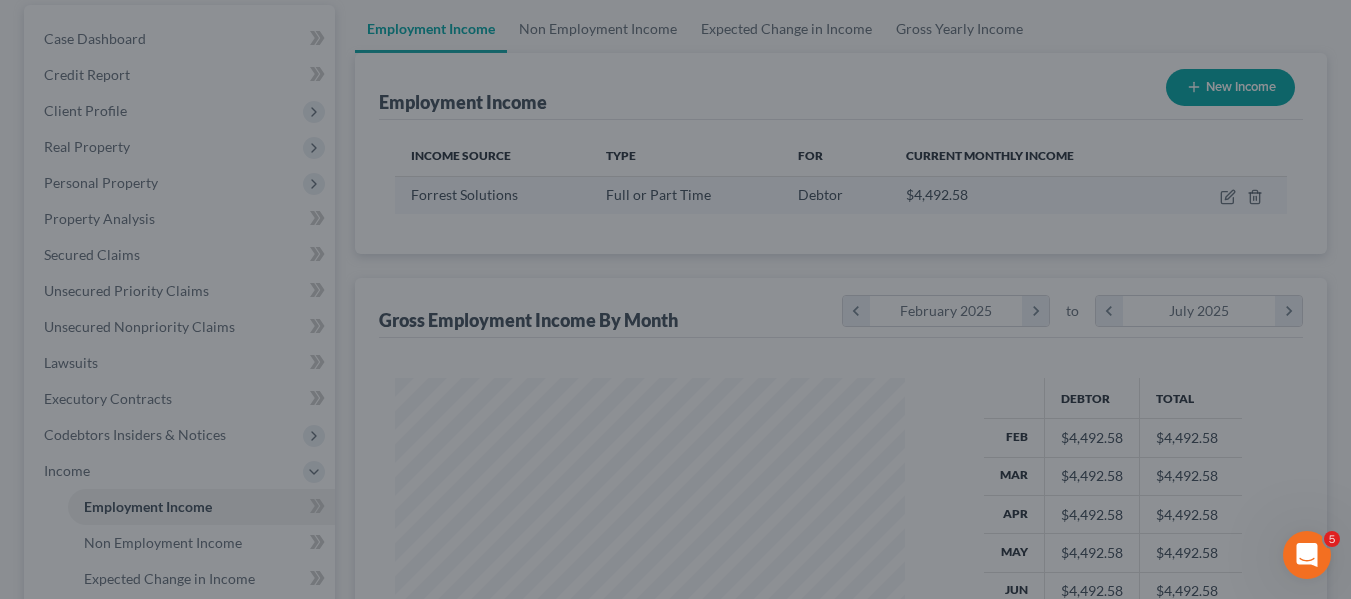scroll, scrollTop: 359, scrollLeft: 544, axis: both 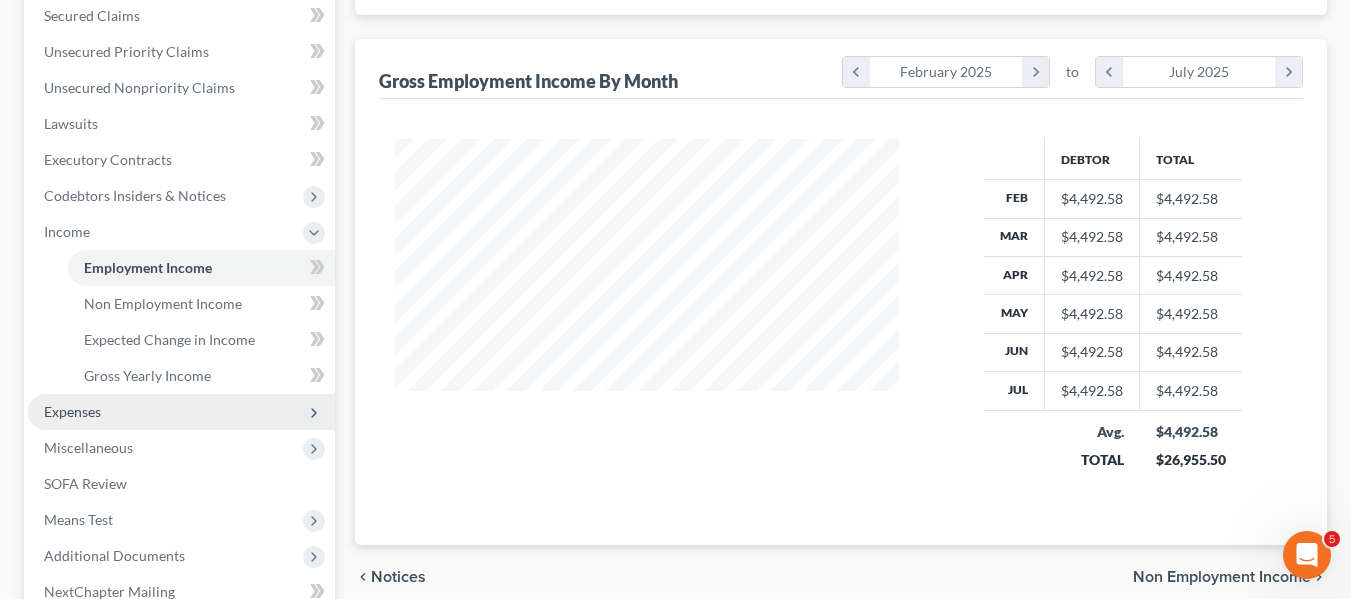 click on "Expenses" at bounding box center [72, 411] 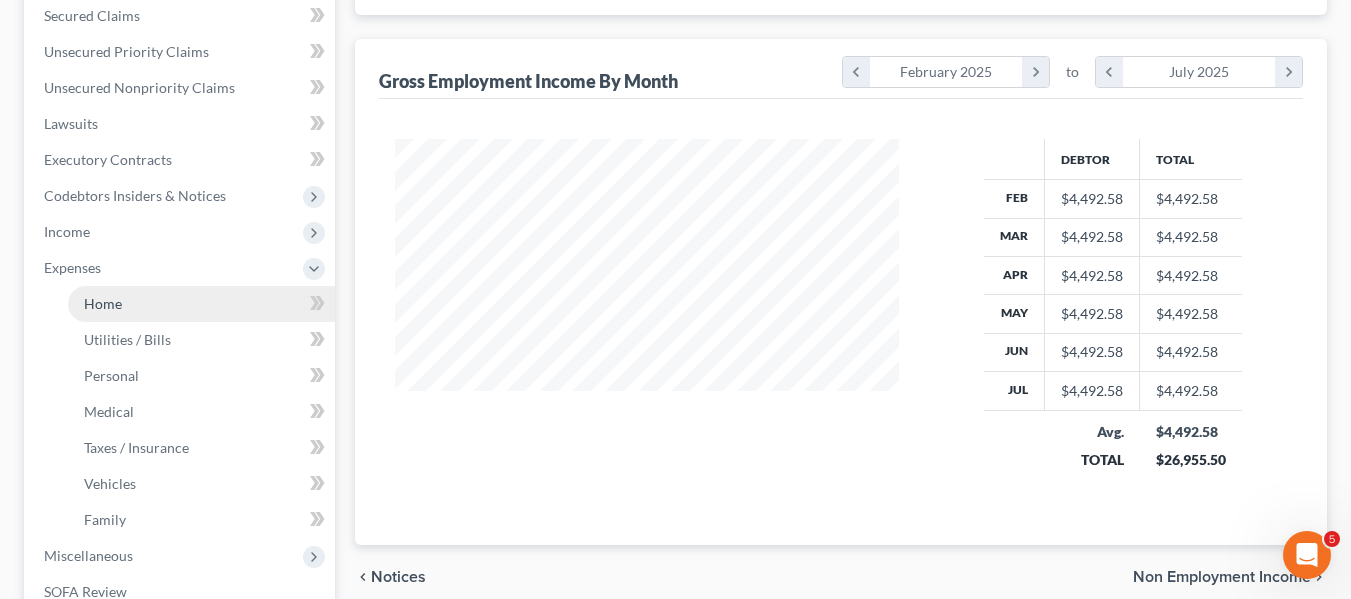 click on "Home" at bounding box center [103, 303] 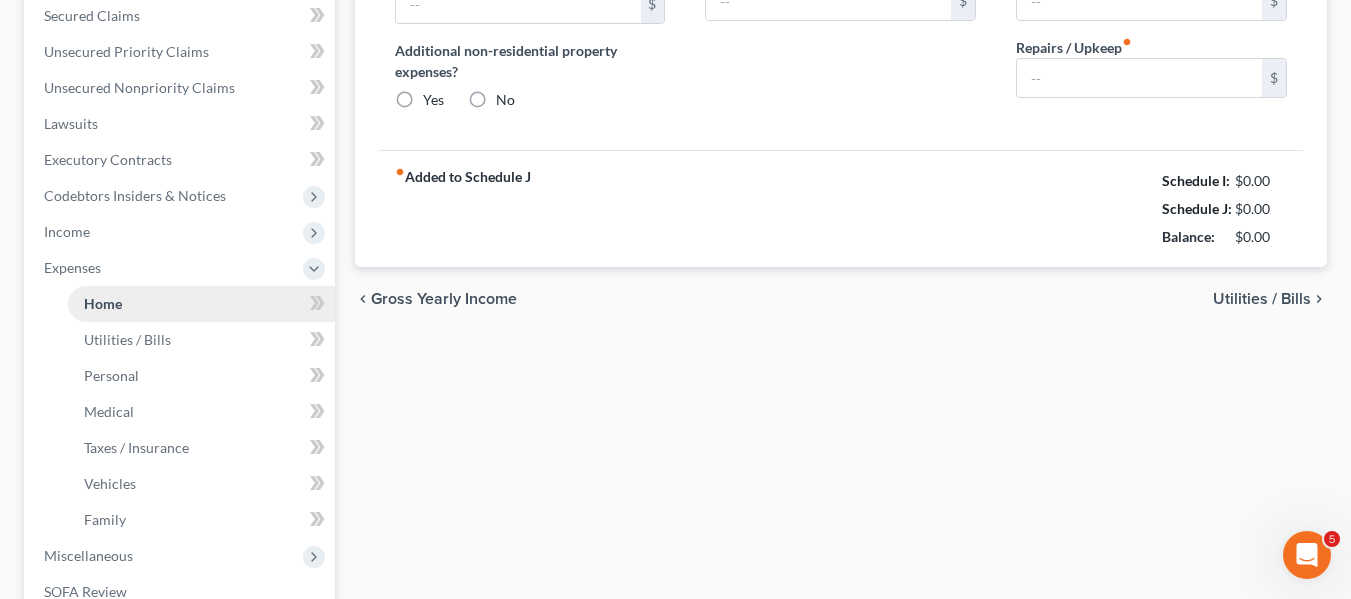 scroll, scrollTop: 64, scrollLeft: 0, axis: vertical 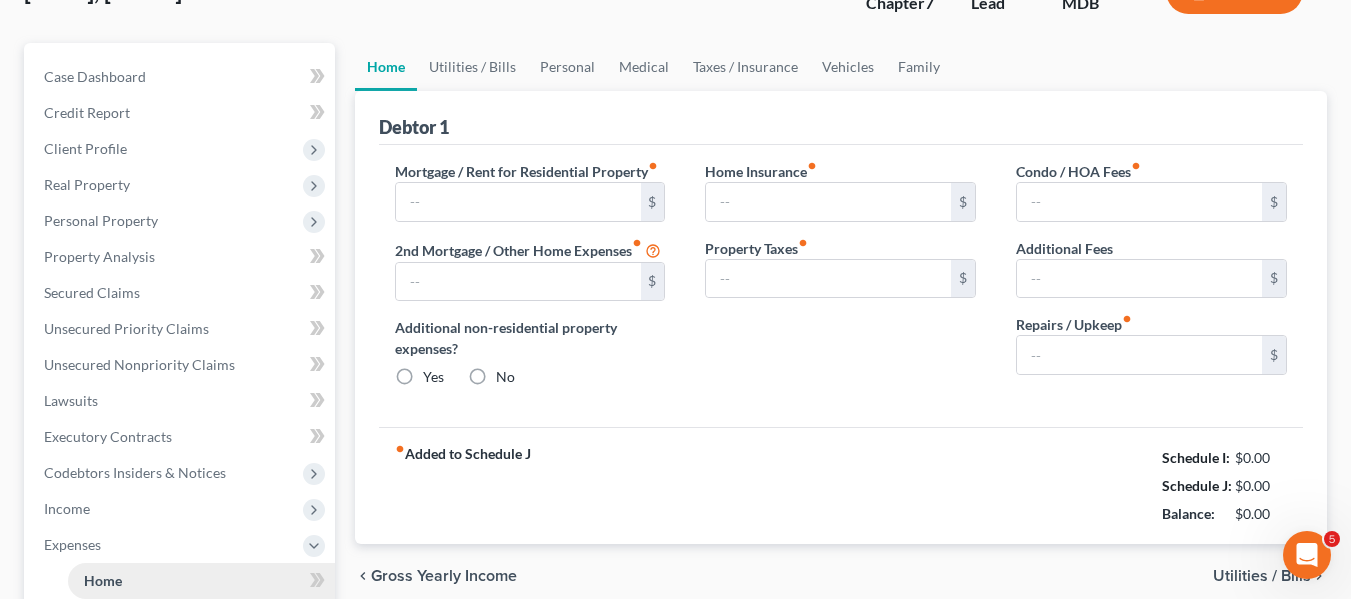 type on "0.00" 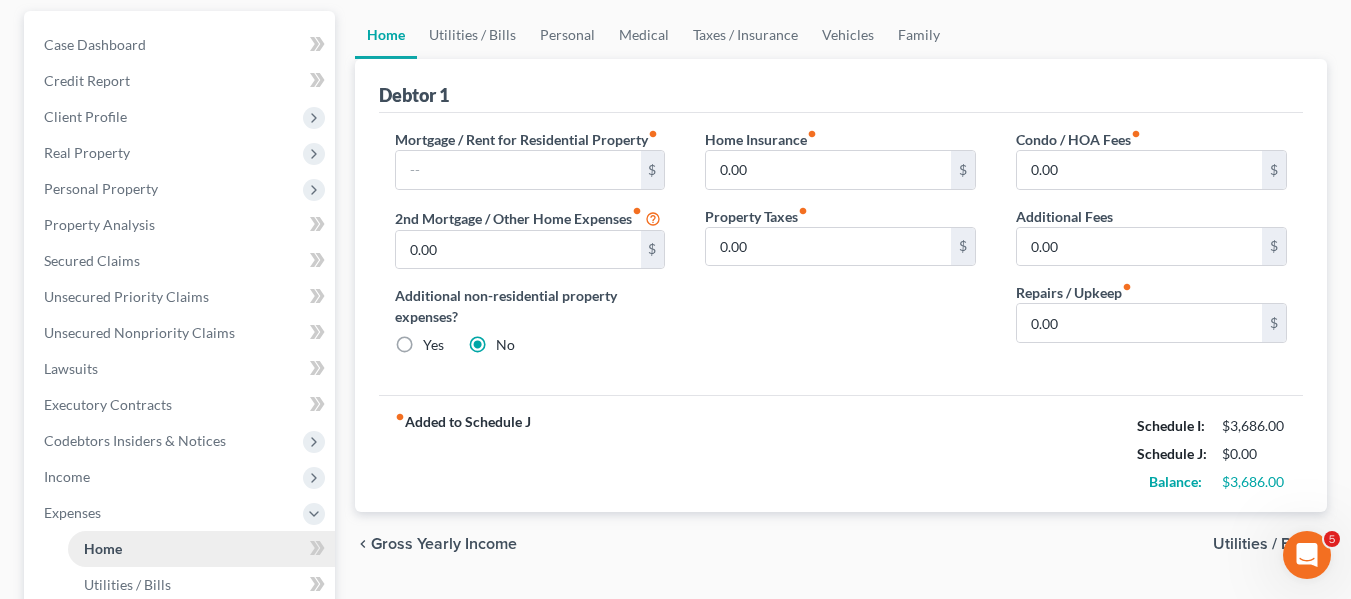 scroll, scrollTop: 180, scrollLeft: 0, axis: vertical 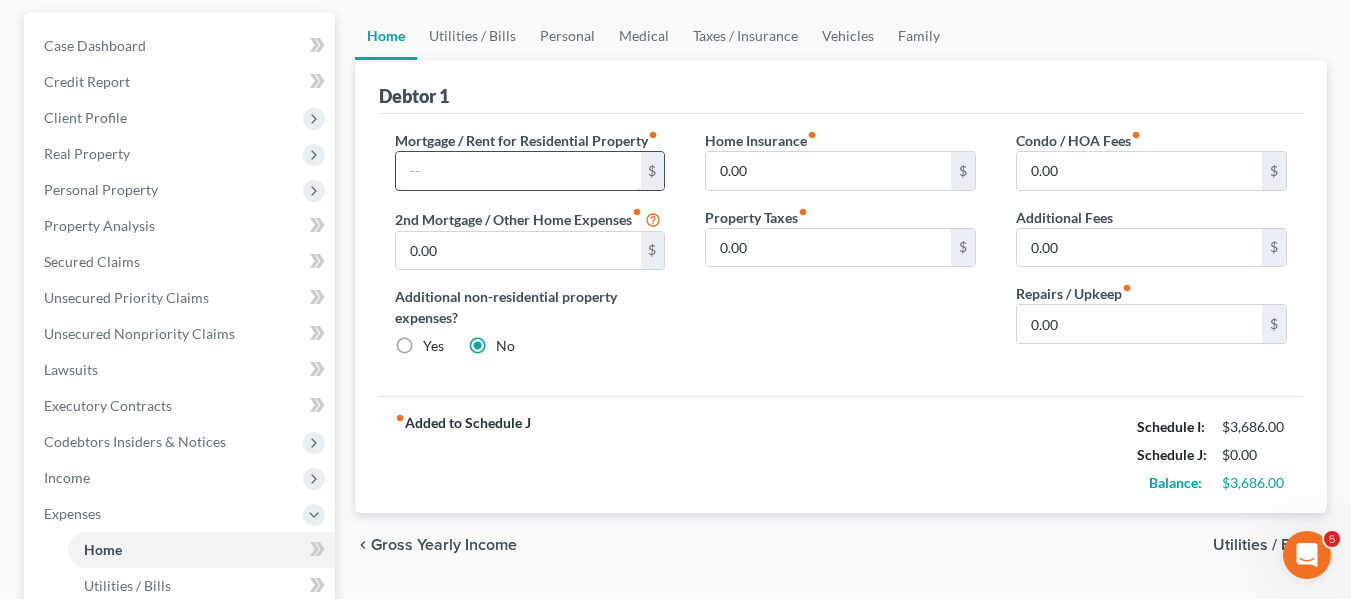 click at bounding box center (518, 171) 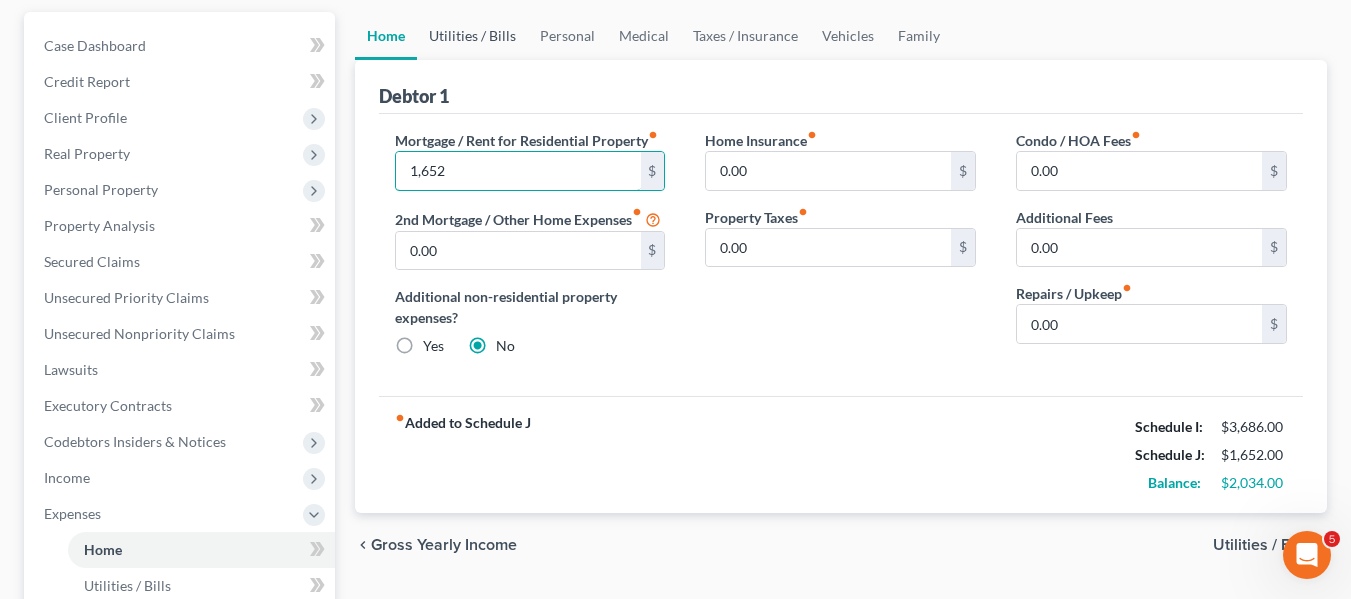 type on "1,652" 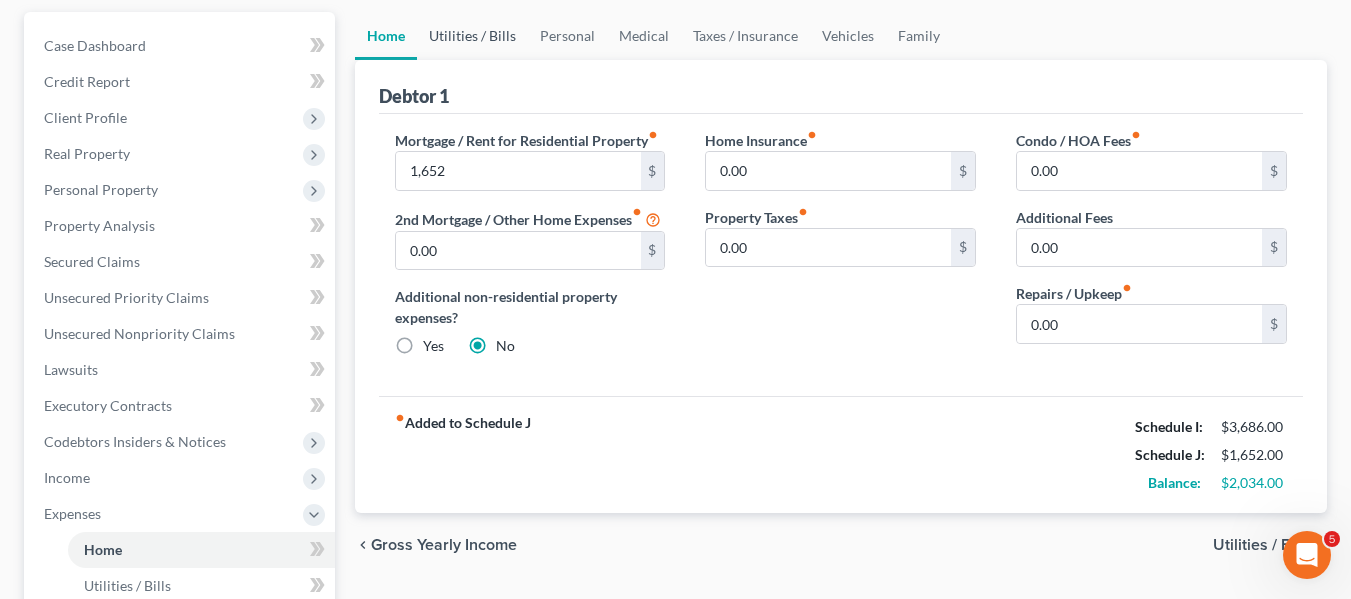 click on "Utilities / Bills" at bounding box center [472, 36] 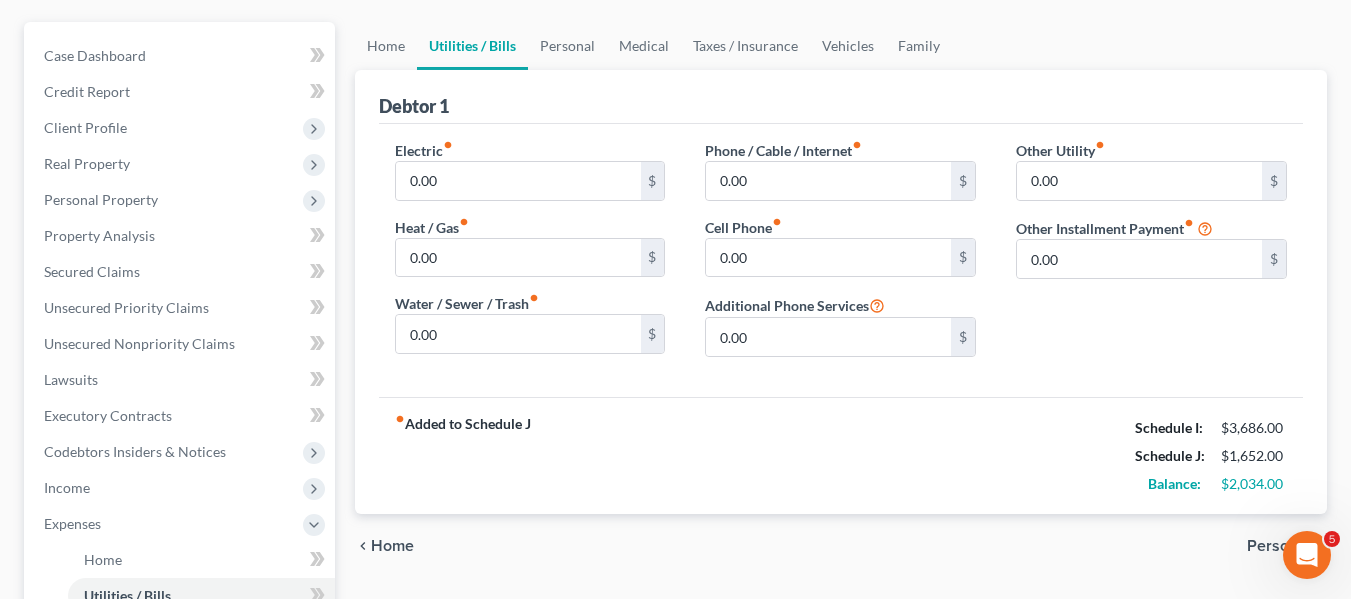 scroll, scrollTop: 171, scrollLeft: 0, axis: vertical 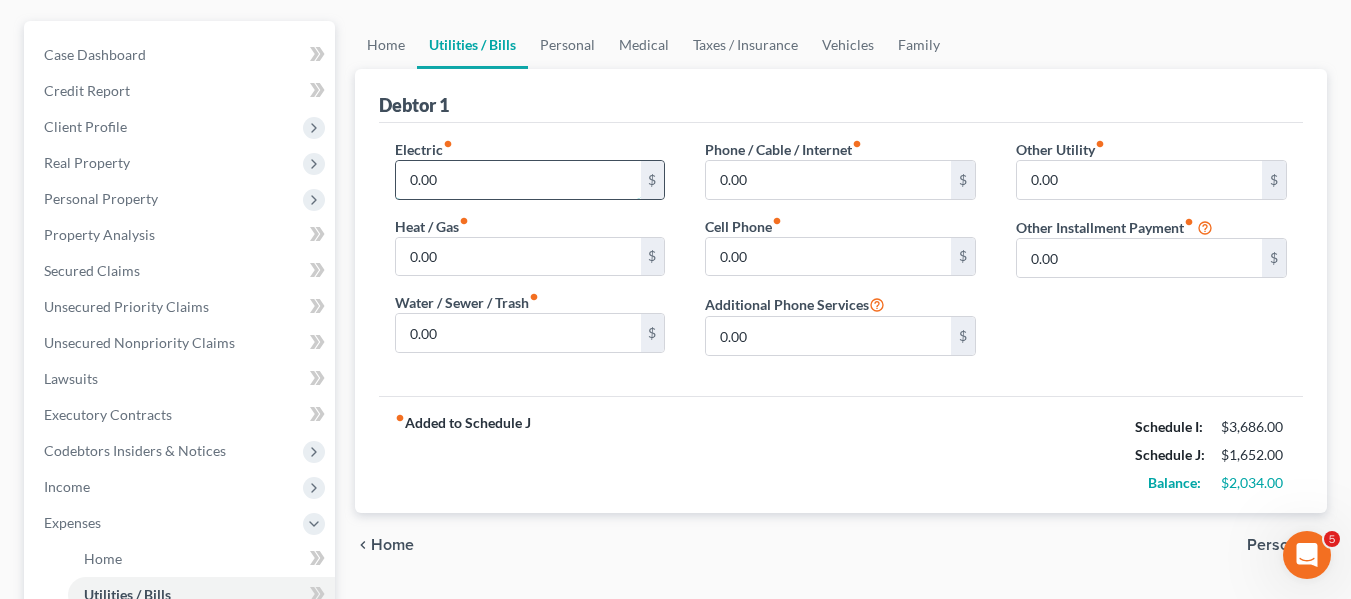 click on "0.00" at bounding box center [518, 180] 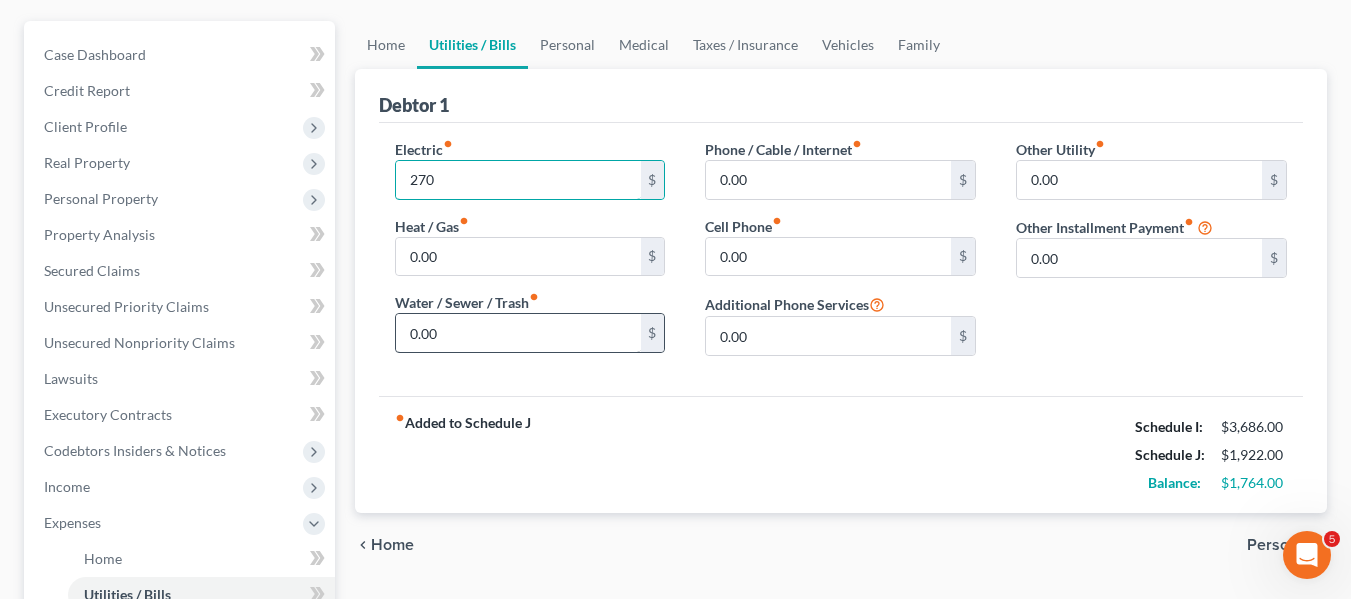 type on "270" 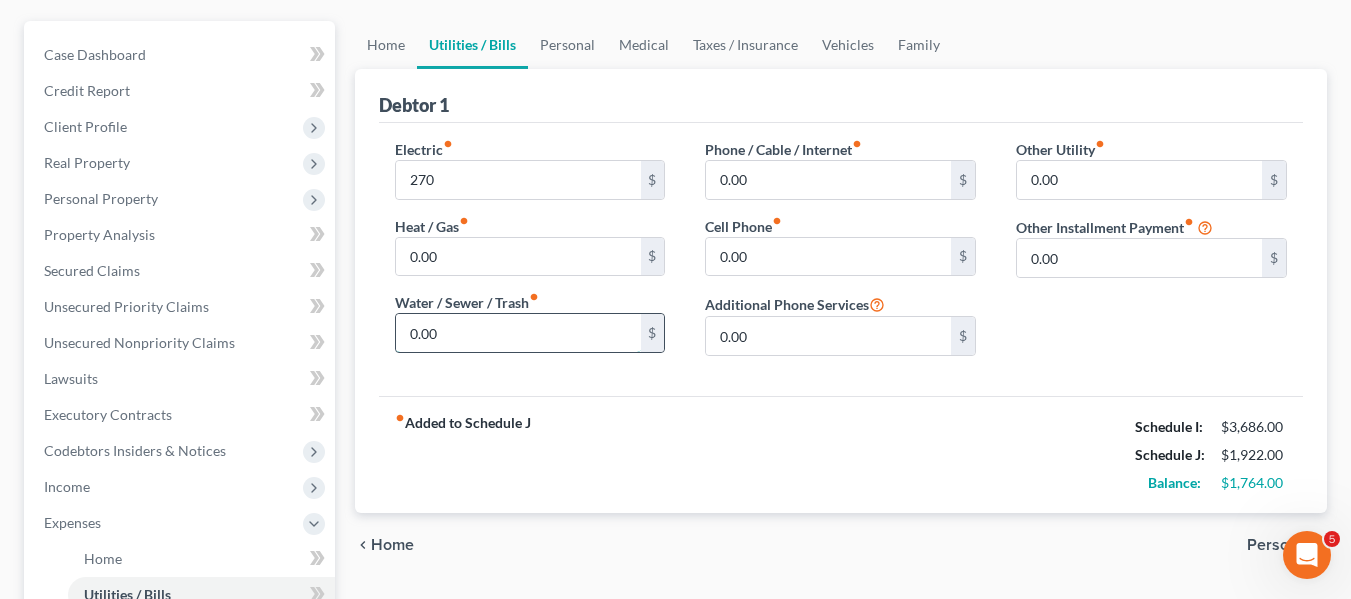 click on "0.00" at bounding box center (518, 333) 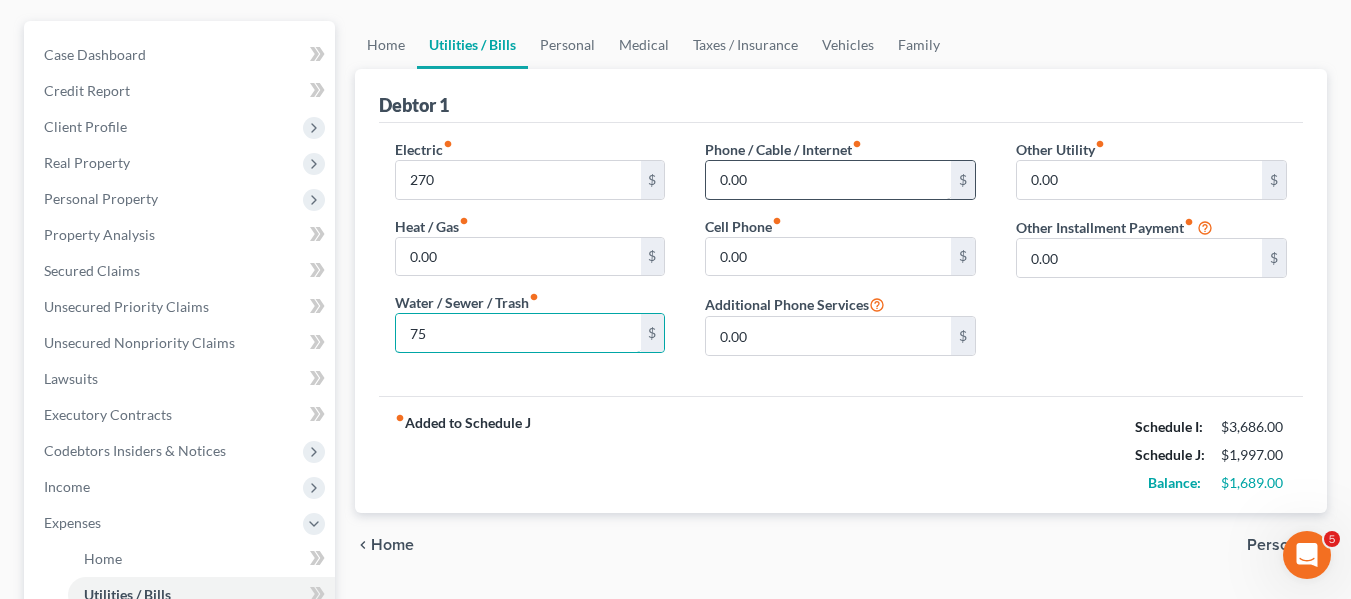 type on "75" 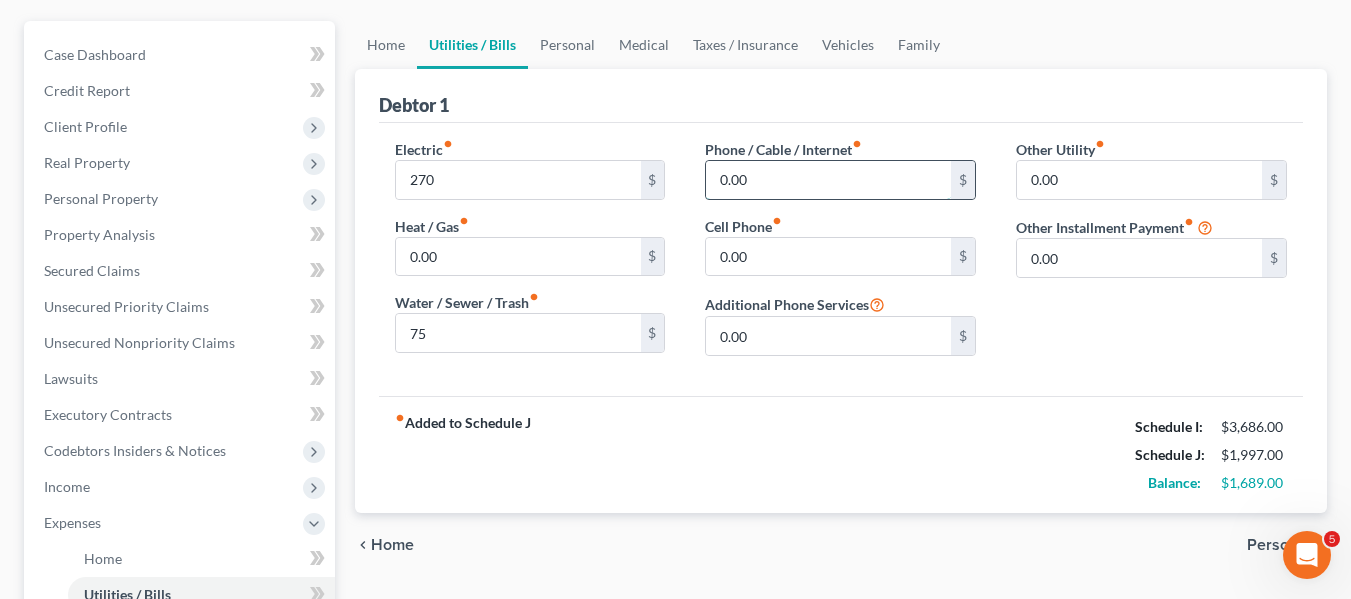 click on "0.00" at bounding box center (828, 180) 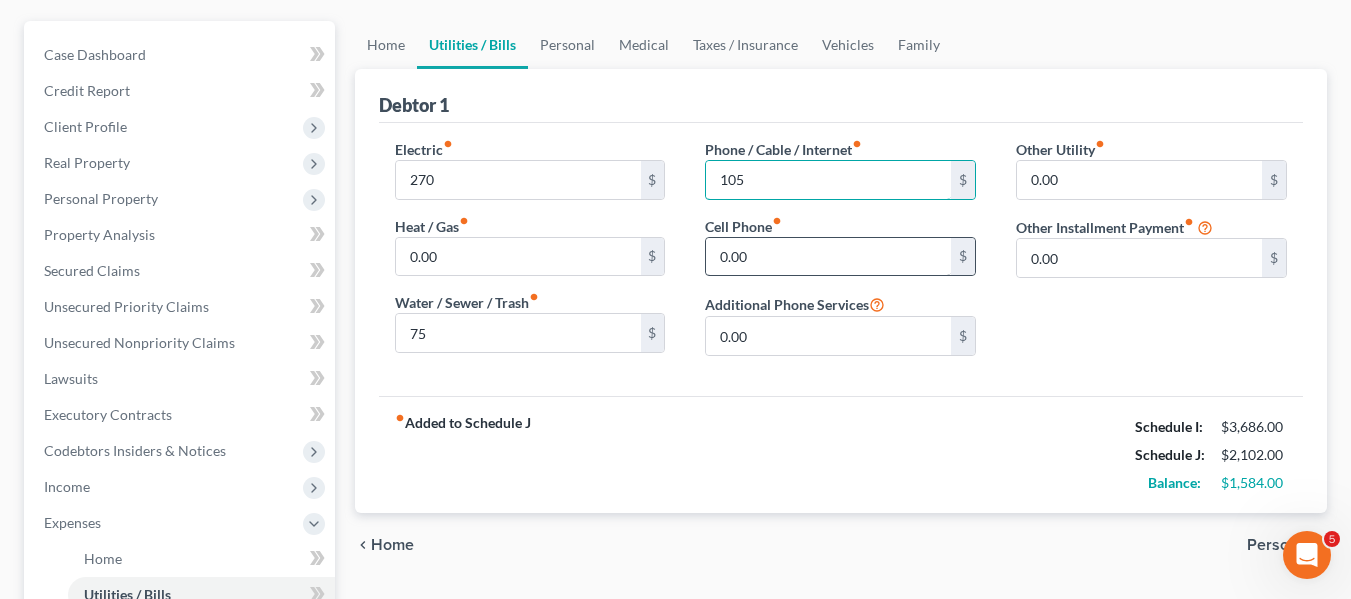 type on "105" 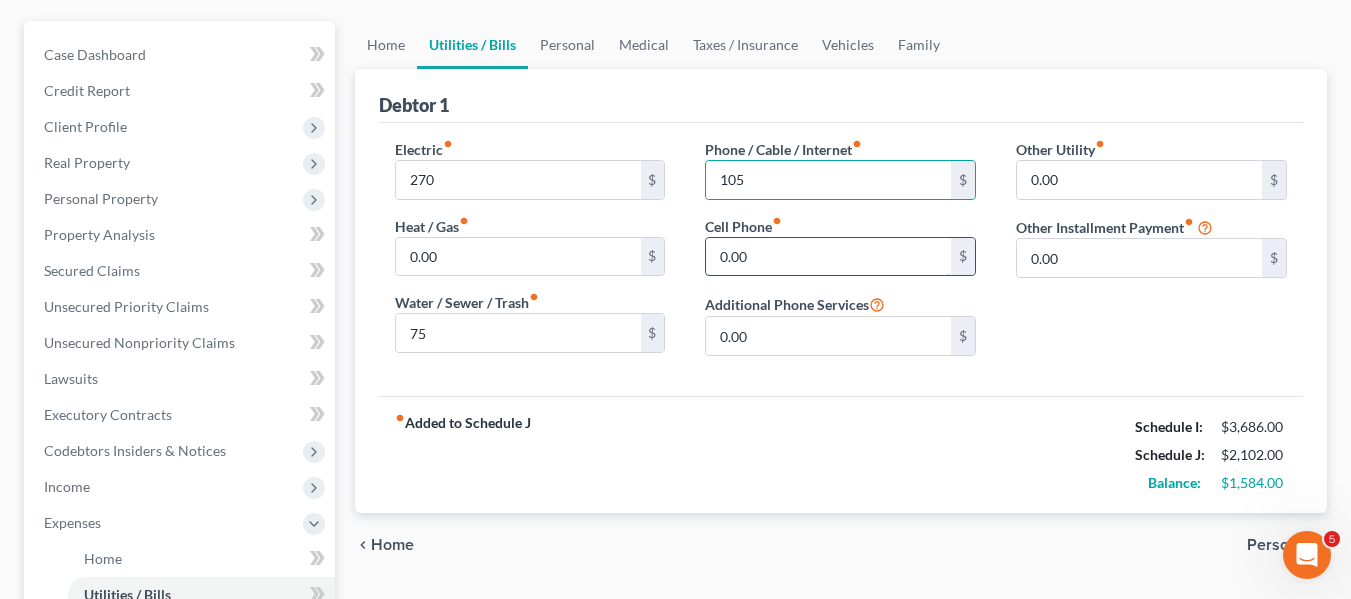 click on "0.00" at bounding box center (828, 257) 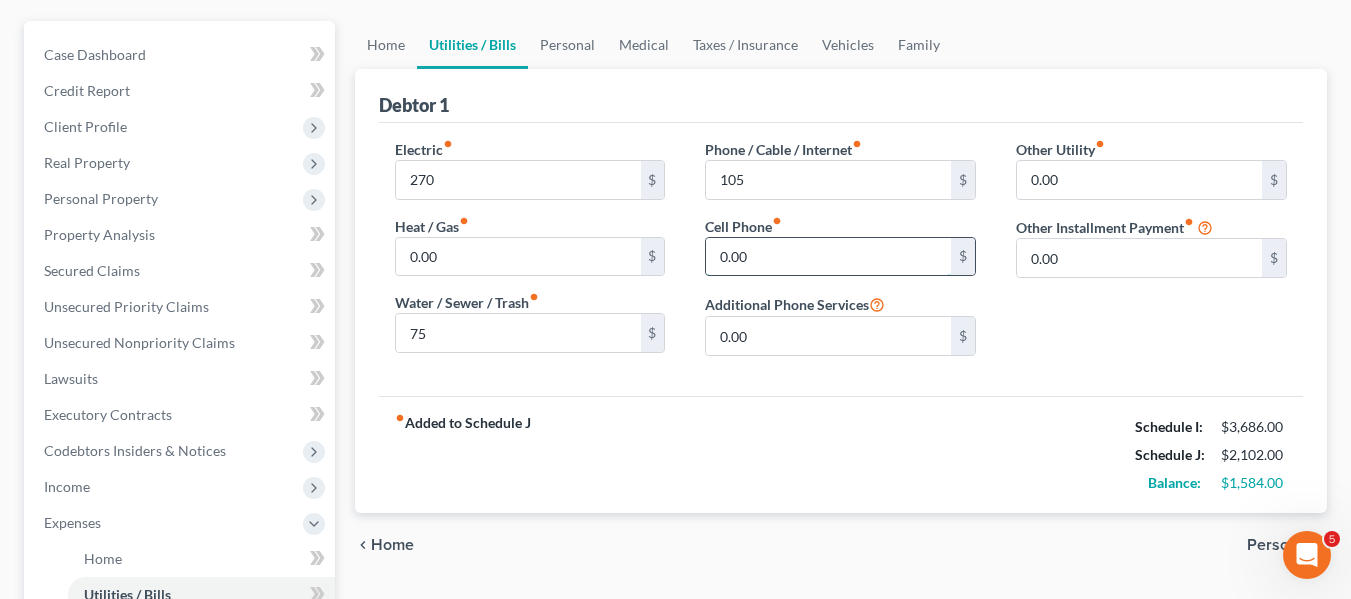 click on "0.00" at bounding box center (828, 257) 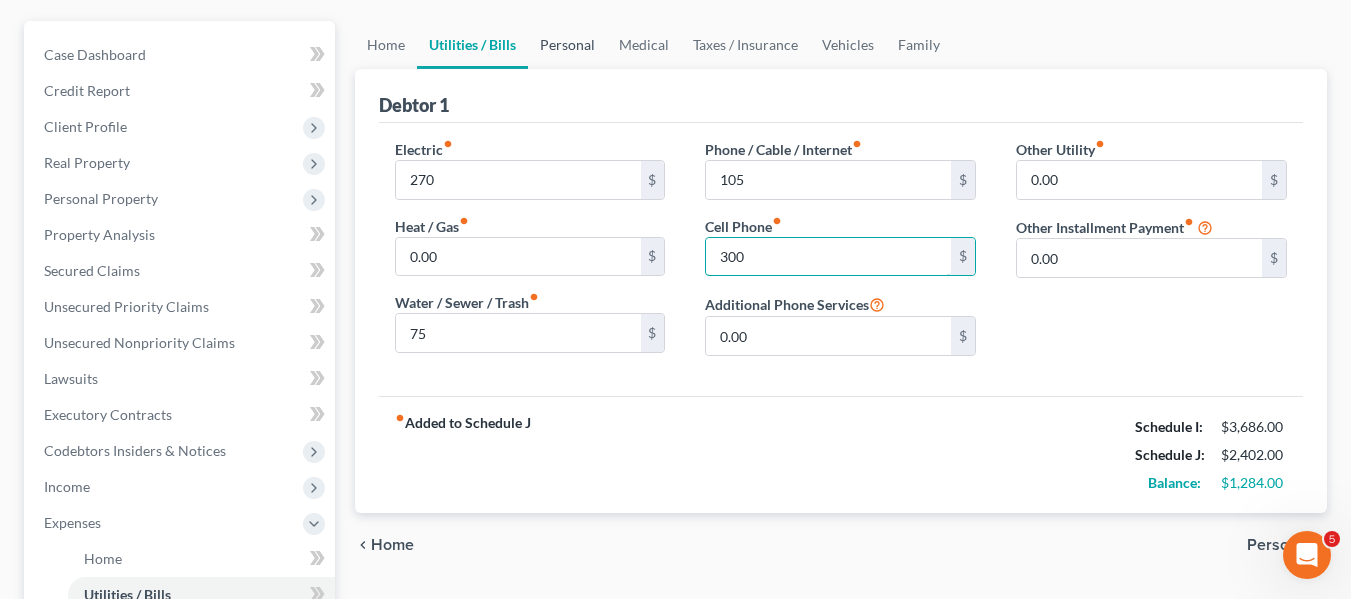 type on "300" 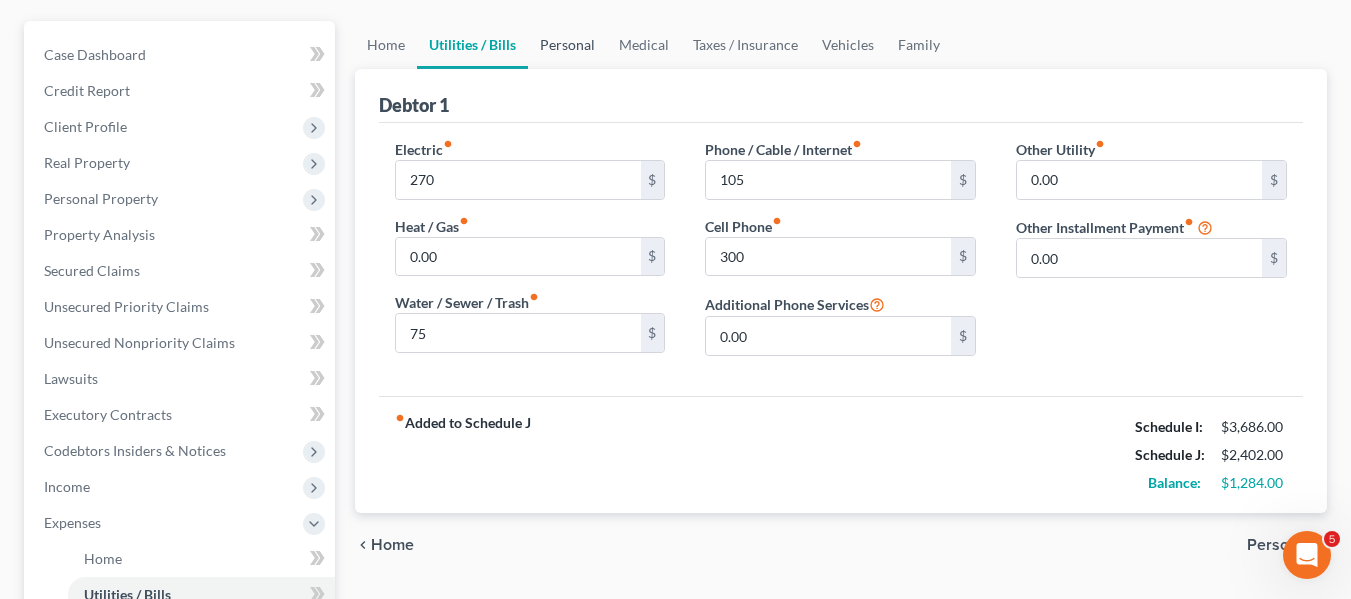 click on "Personal" at bounding box center (567, 45) 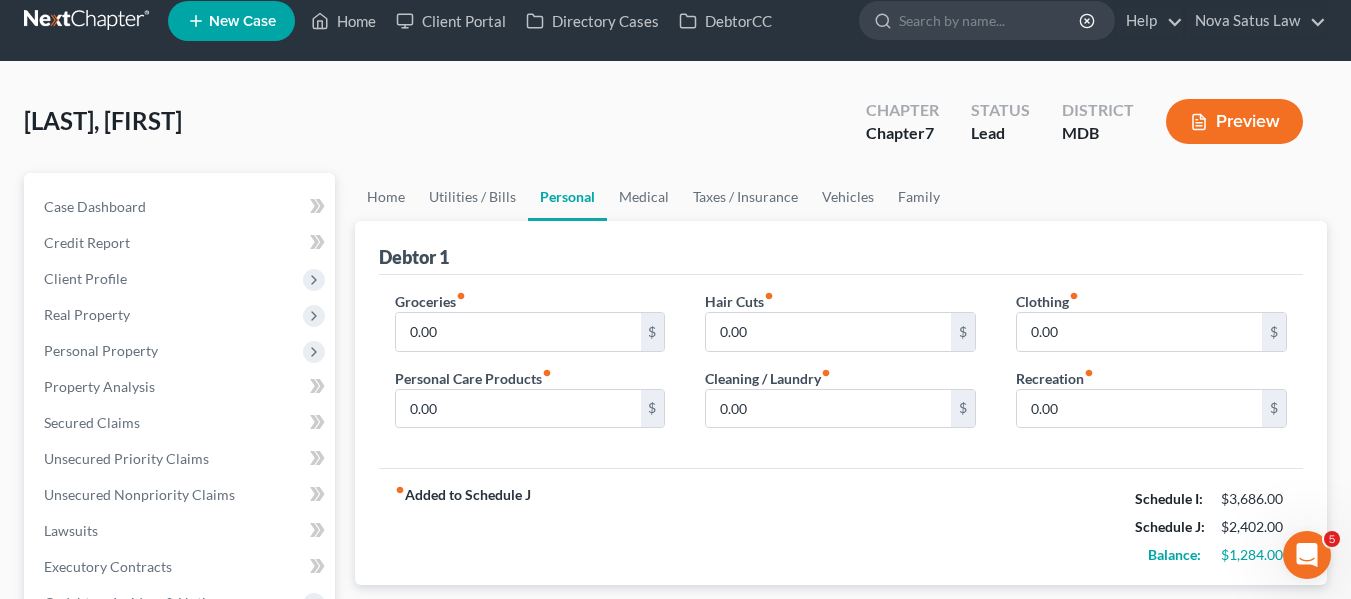 scroll, scrollTop: 0, scrollLeft: 0, axis: both 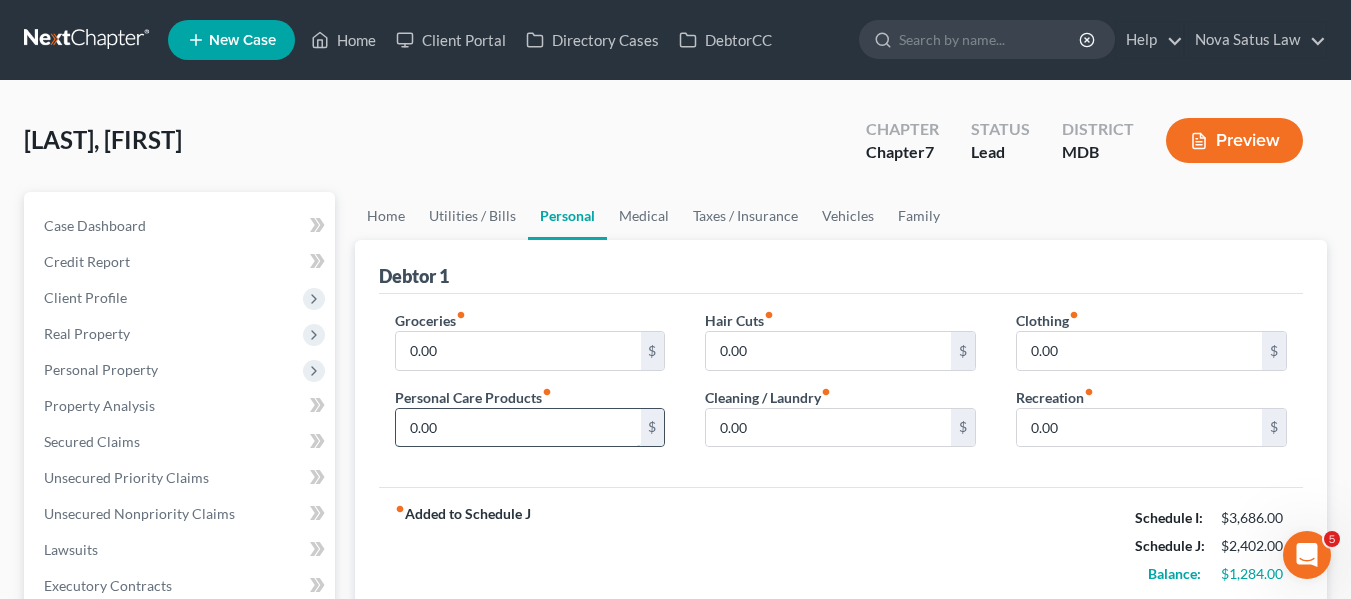 click on "0.00" at bounding box center [518, 428] 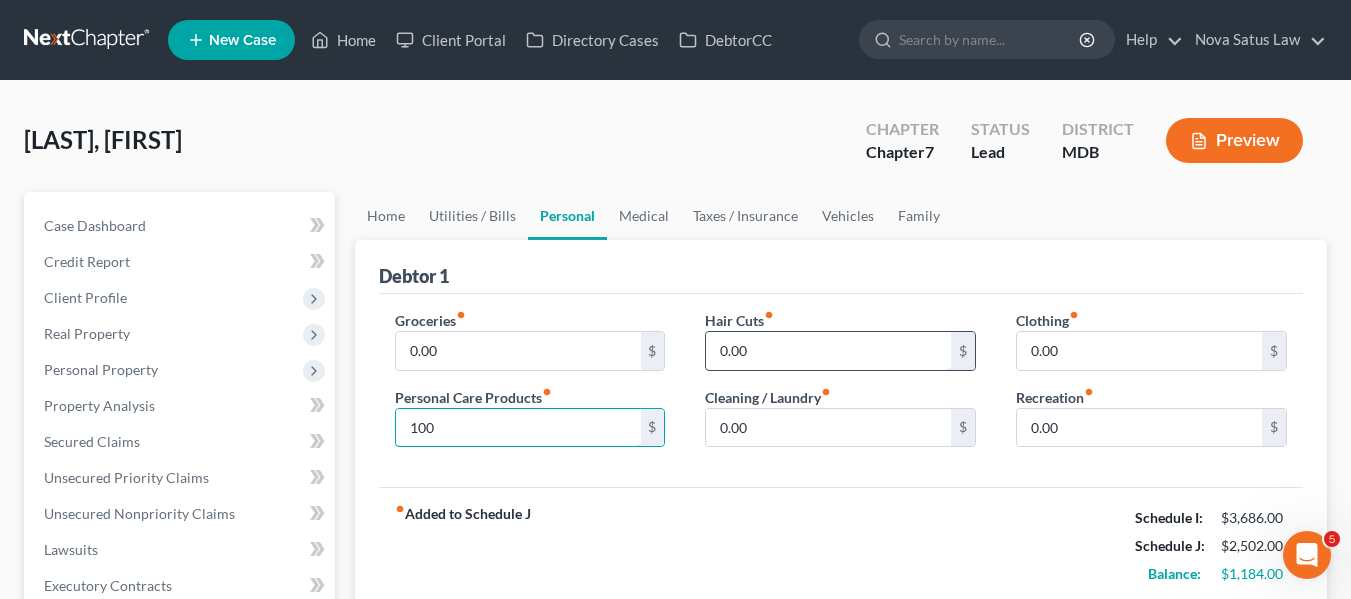 type on "100" 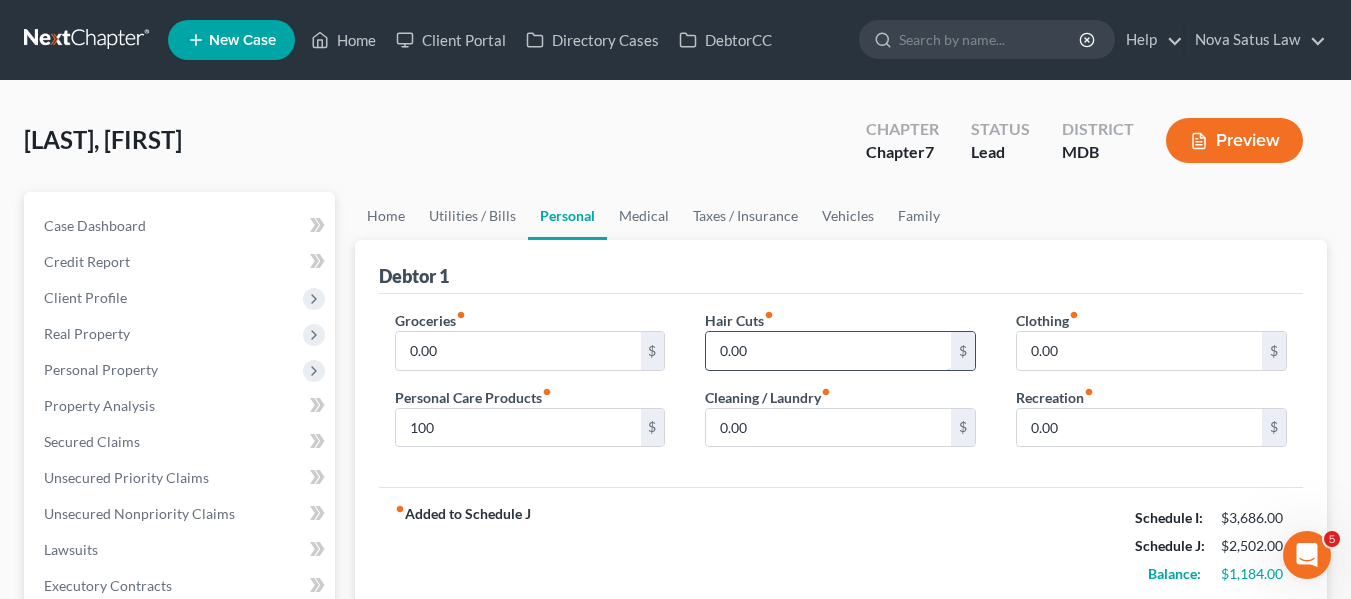 click on "0.00" at bounding box center (828, 351) 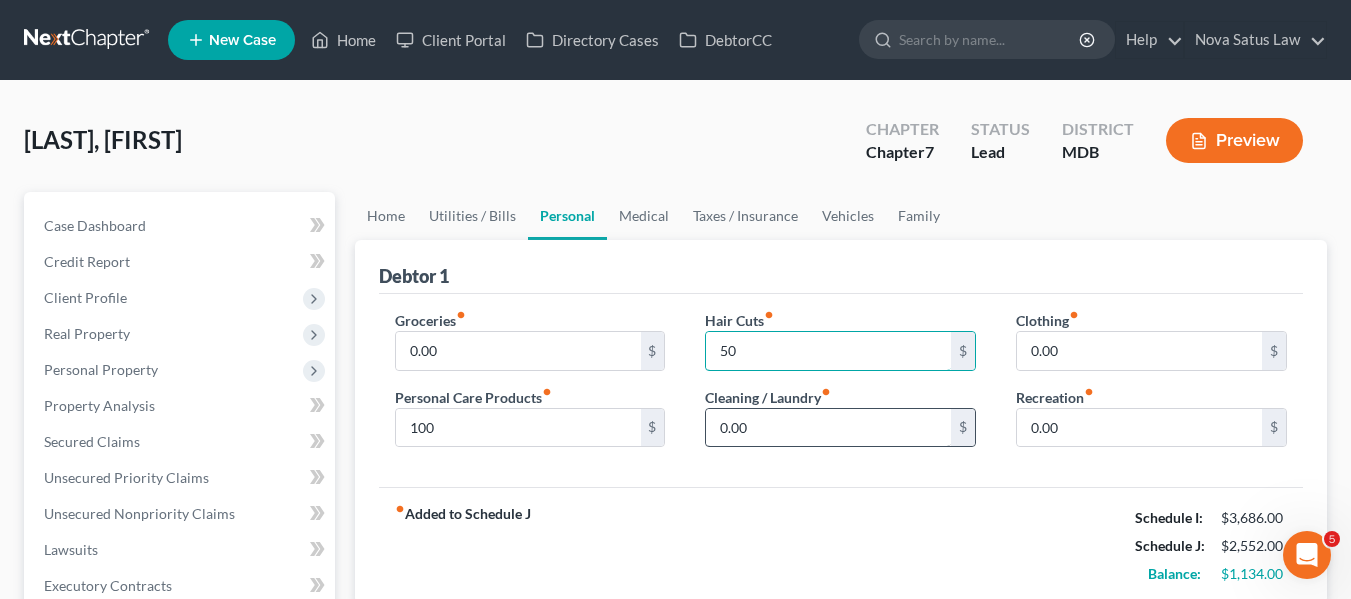 type on "50" 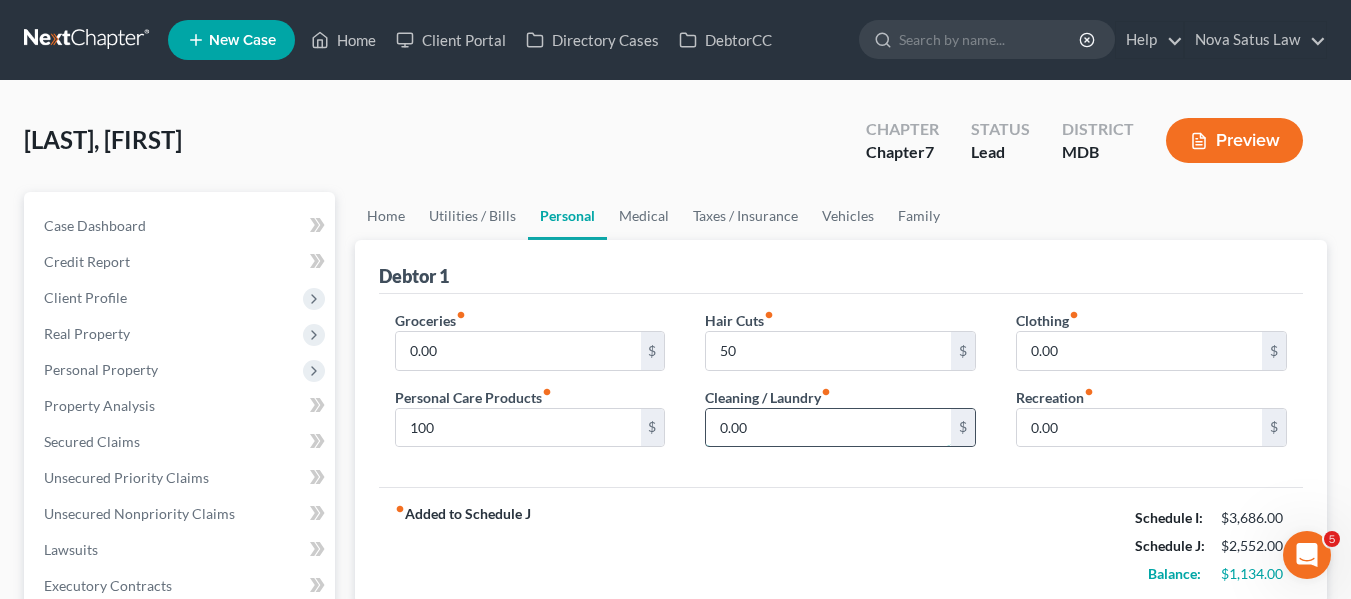 click on "0.00" at bounding box center (828, 428) 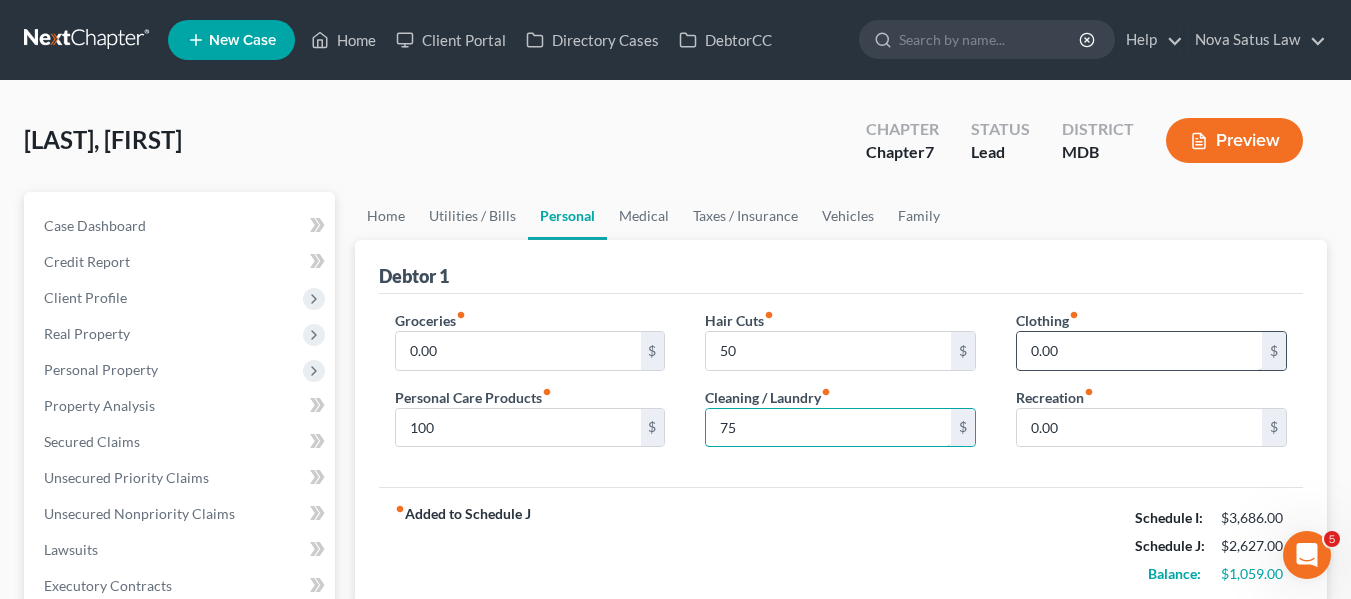 type on "75" 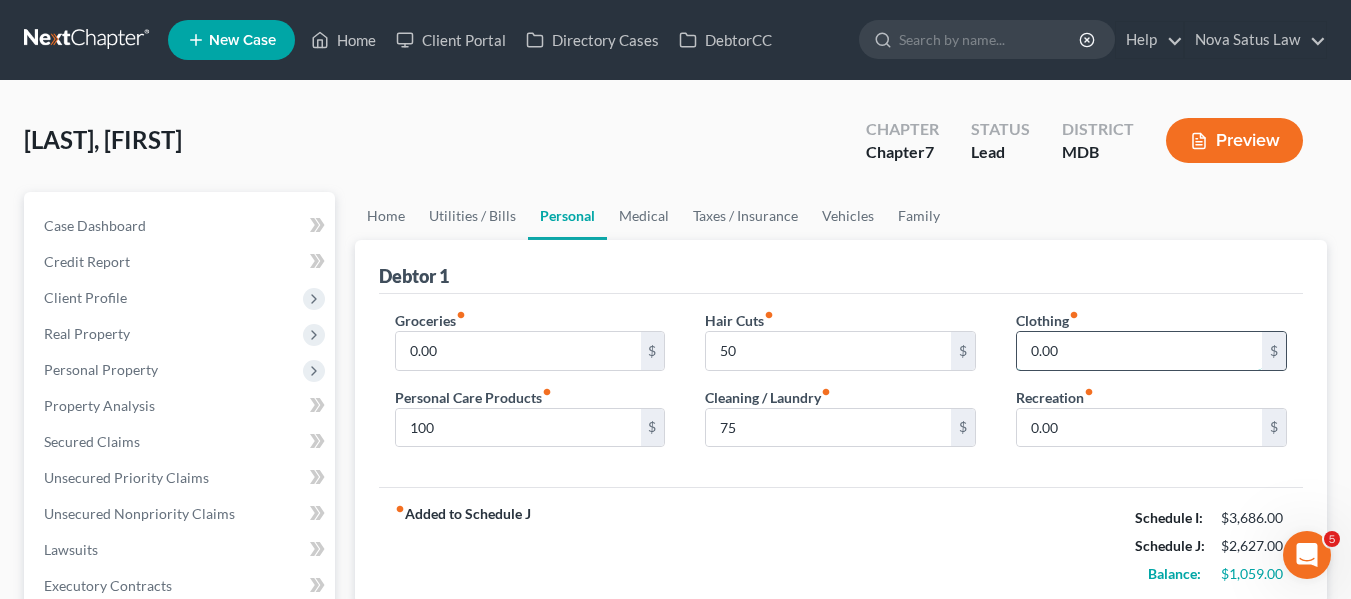 click on "0.00" at bounding box center [1139, 351] 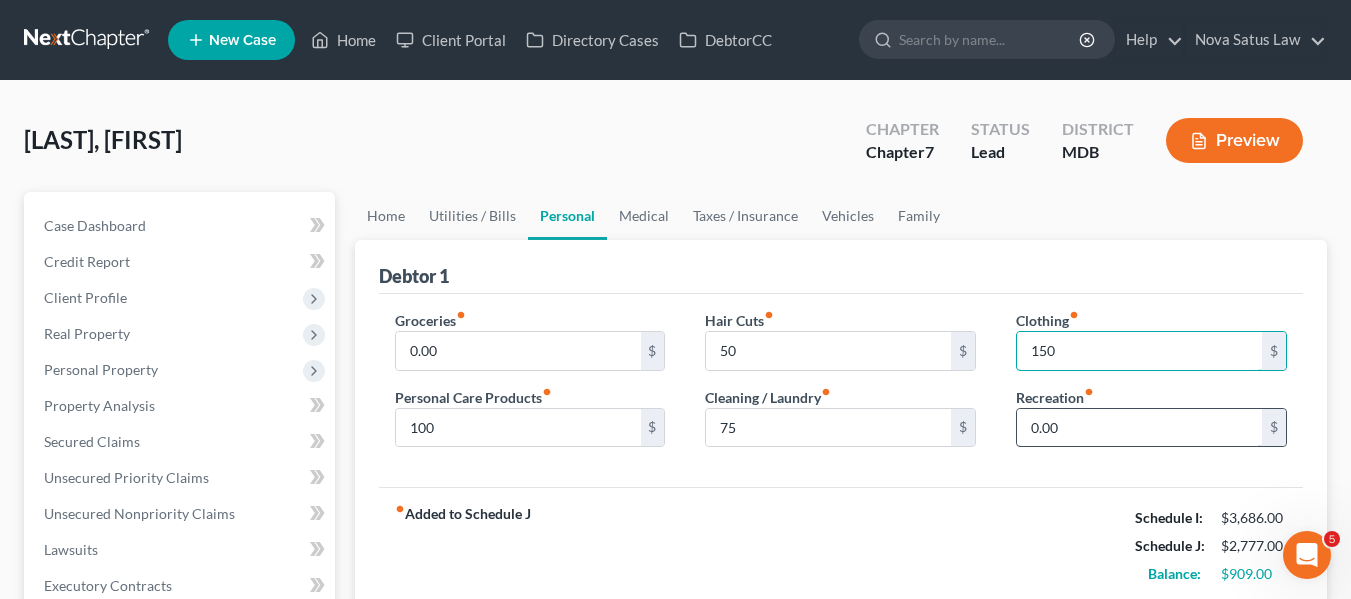 type on "150" 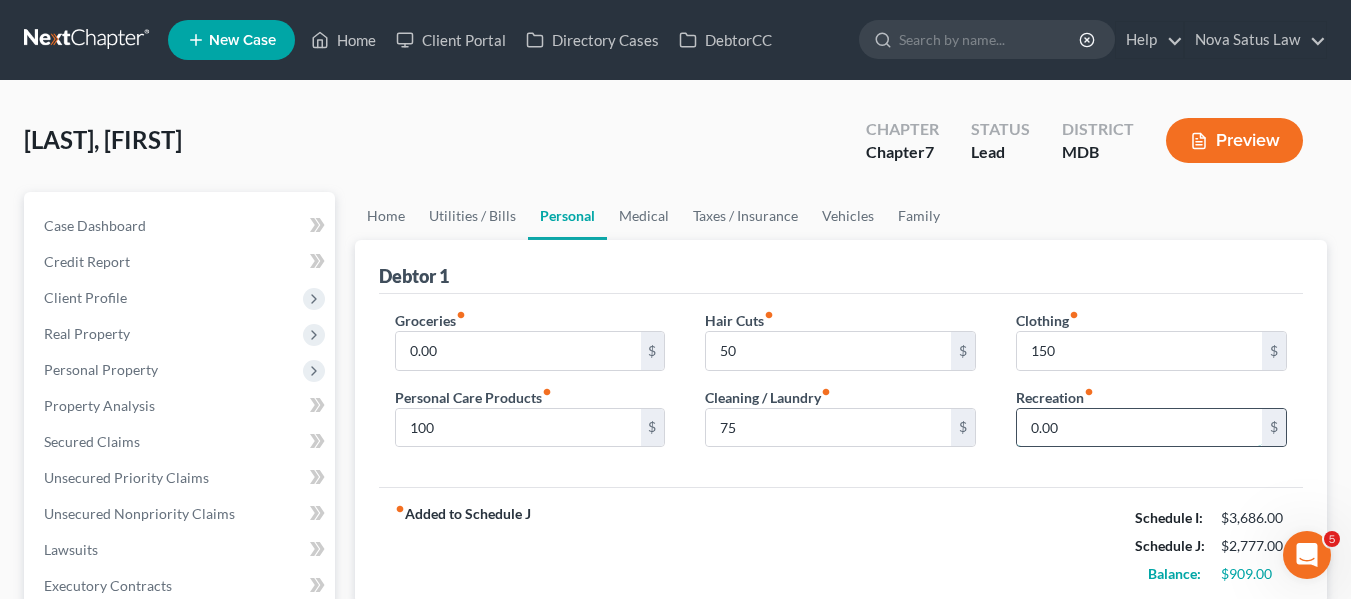 click on "0.00" at bounding box center [1139, 428] 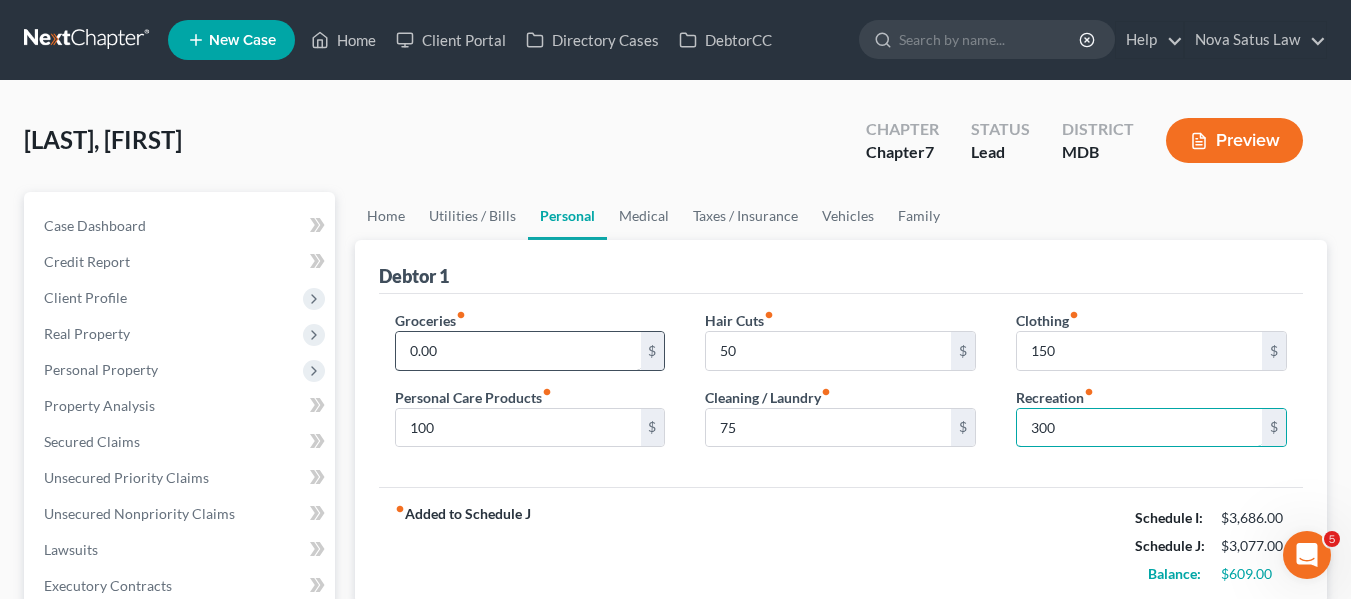 type on "300" 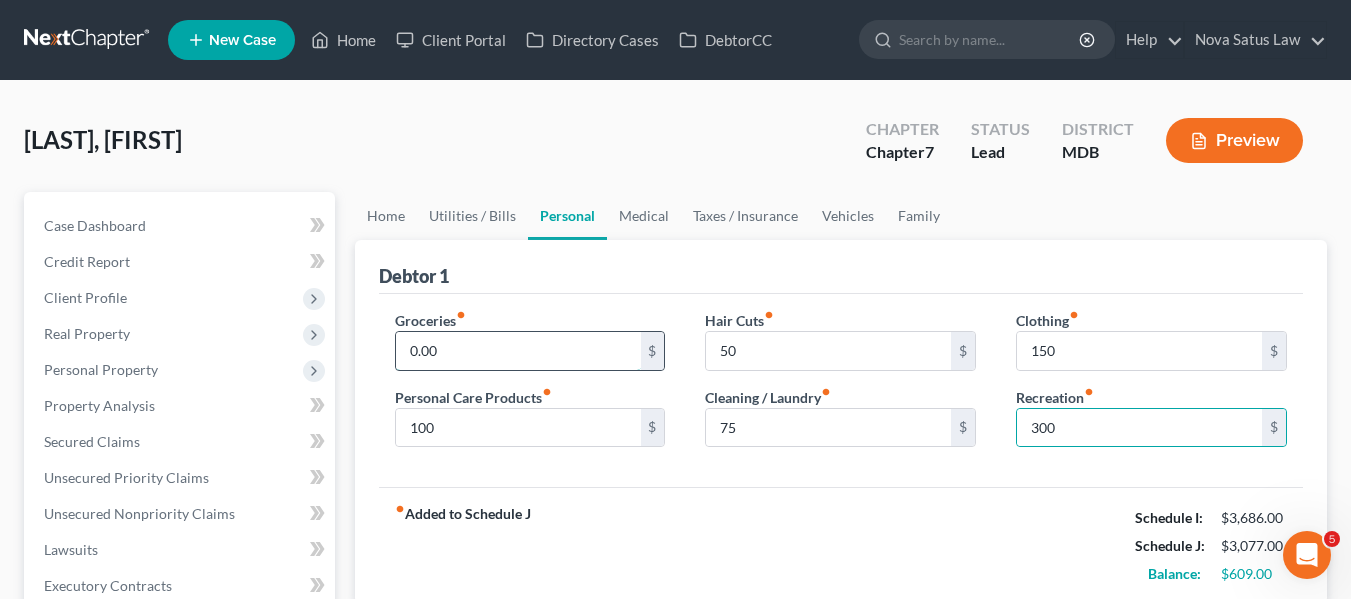 click on "0.00" at bounding box center (518, 351) 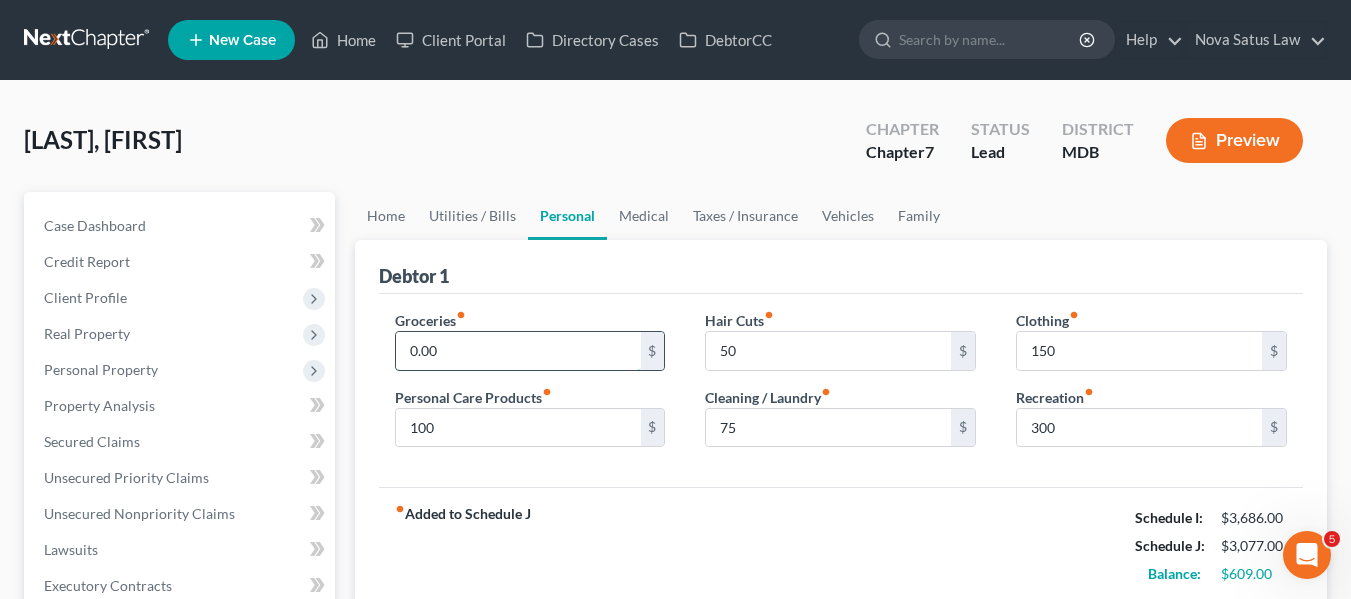 click on "0.00" at bounding box center (518, 351) 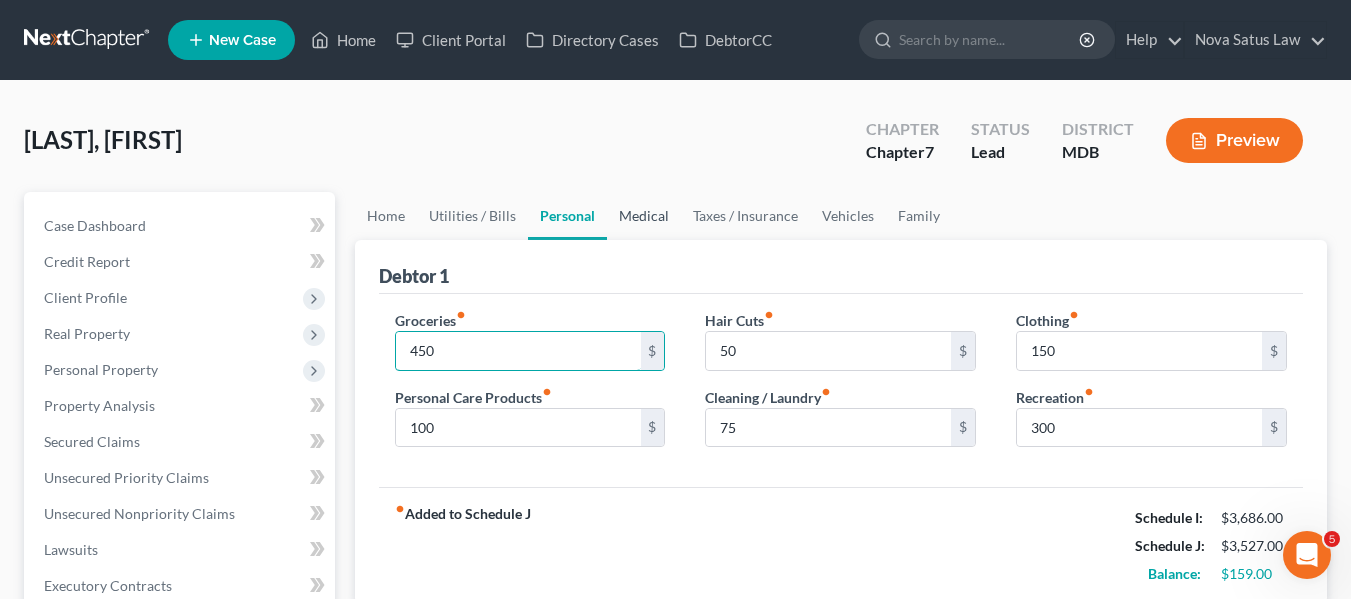 type on "450" 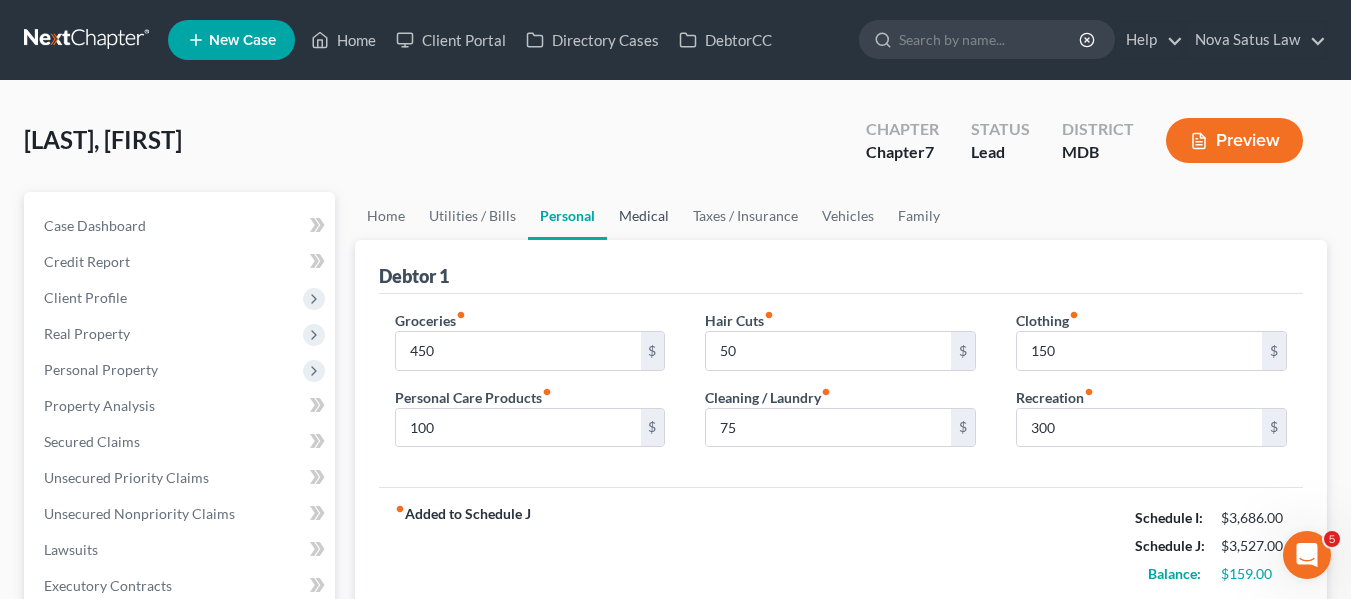 click on "Medical" at bounding box center [644, 216] 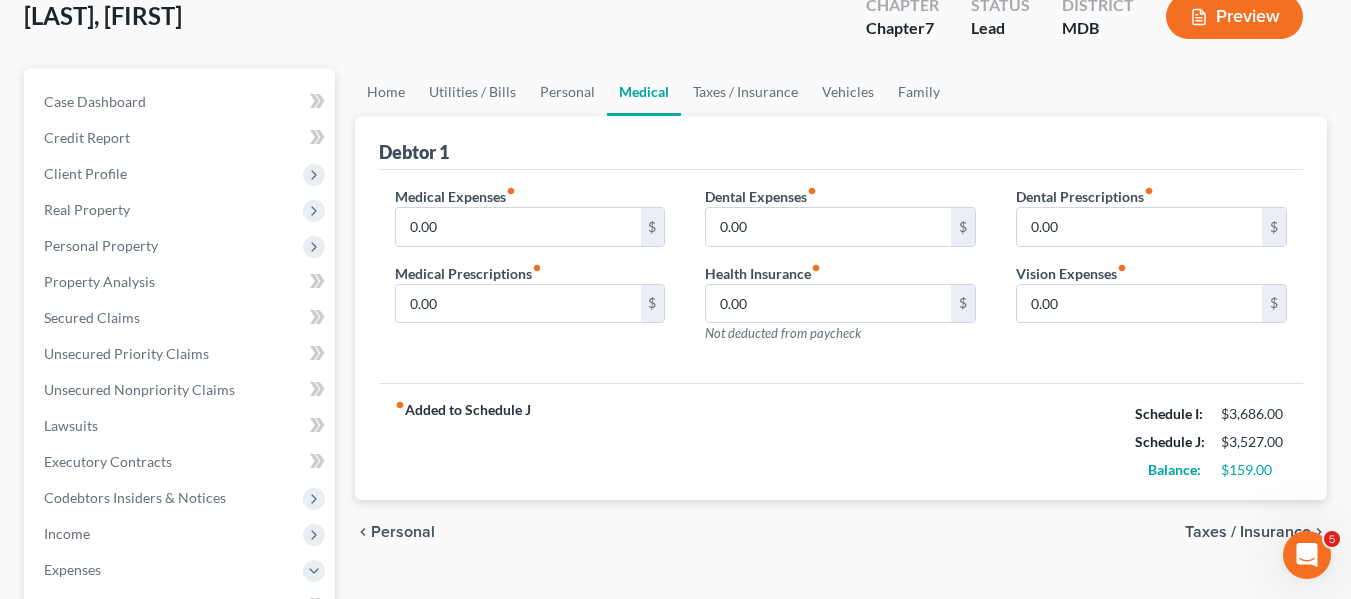 scroll, scrollTop: 125, scrollLeft: 0, axis: vertical 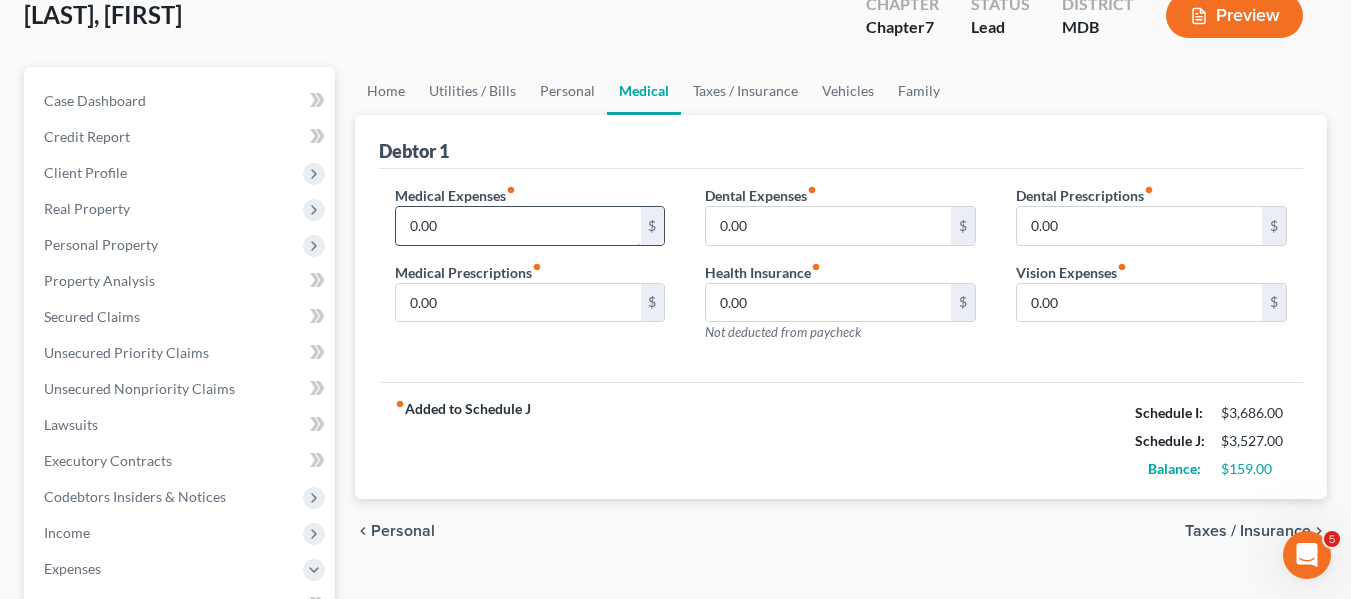 click on "0.00" at bounding box center (518, 226) 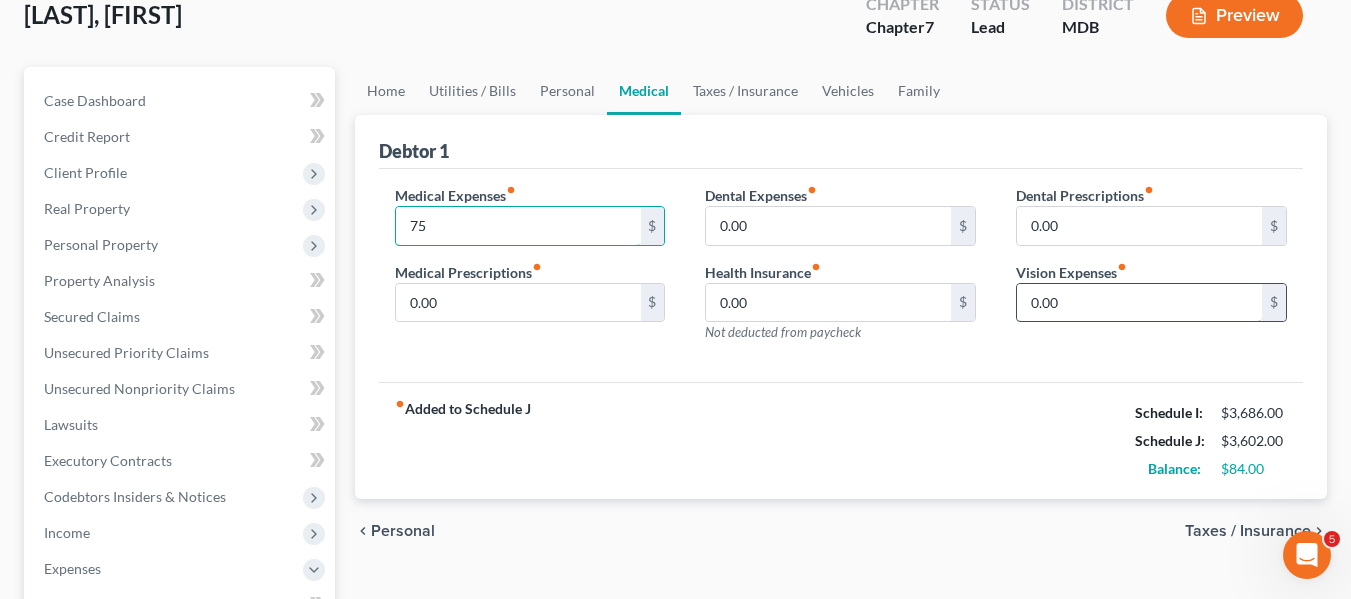 type on "75" 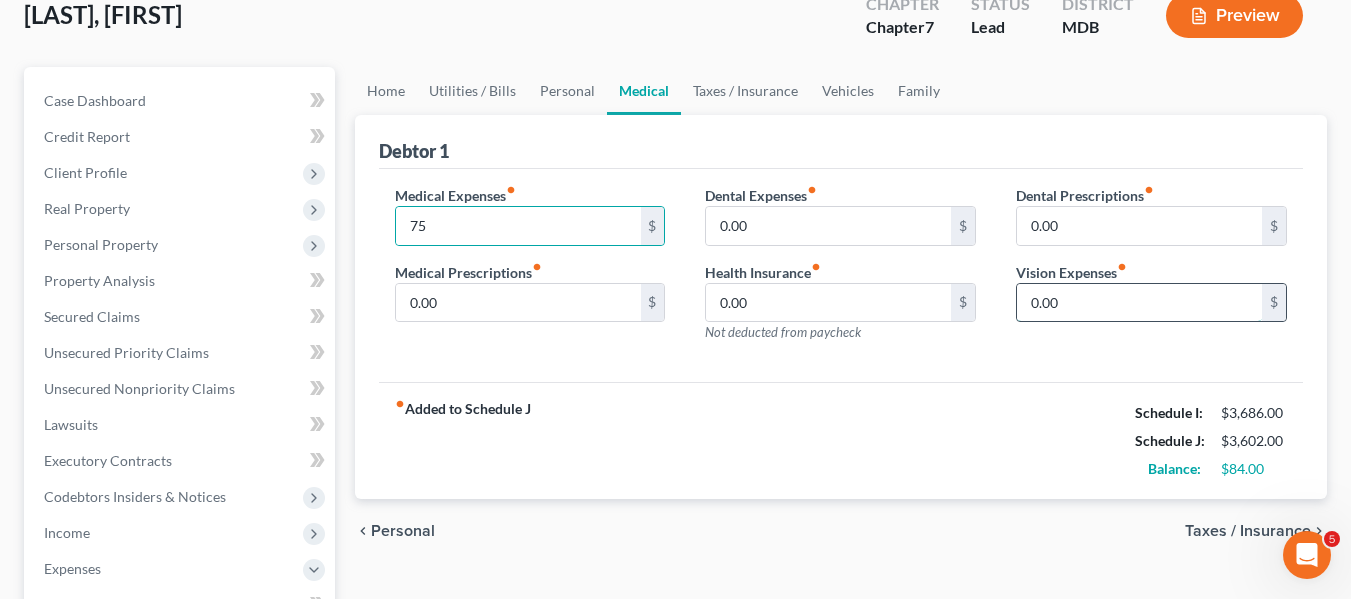 click on "0.00" at bounding box center (1139, 303) 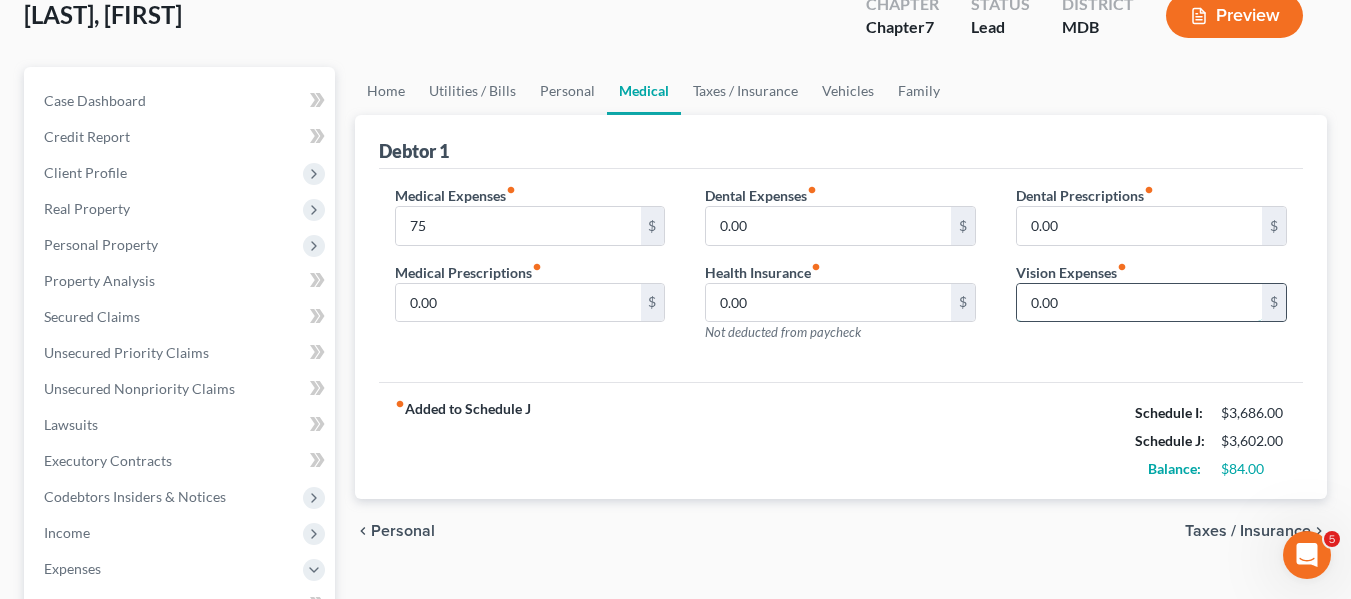 click on "0.00" at bounding box center (1139, 303) 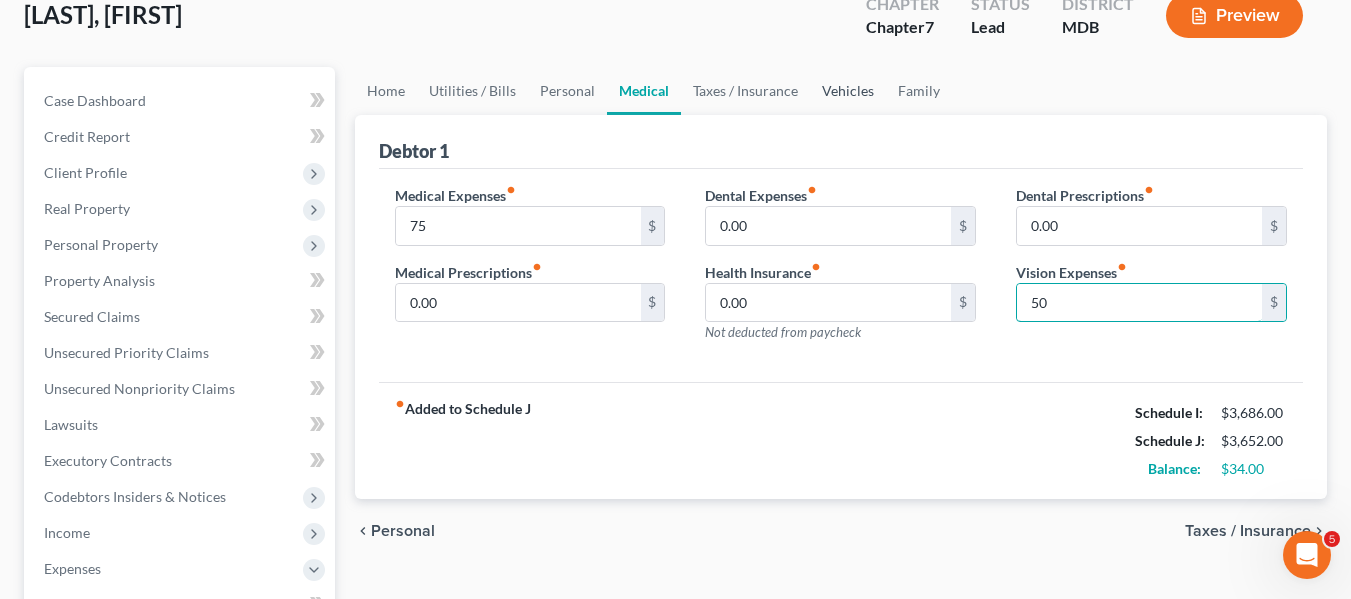 type on "50" 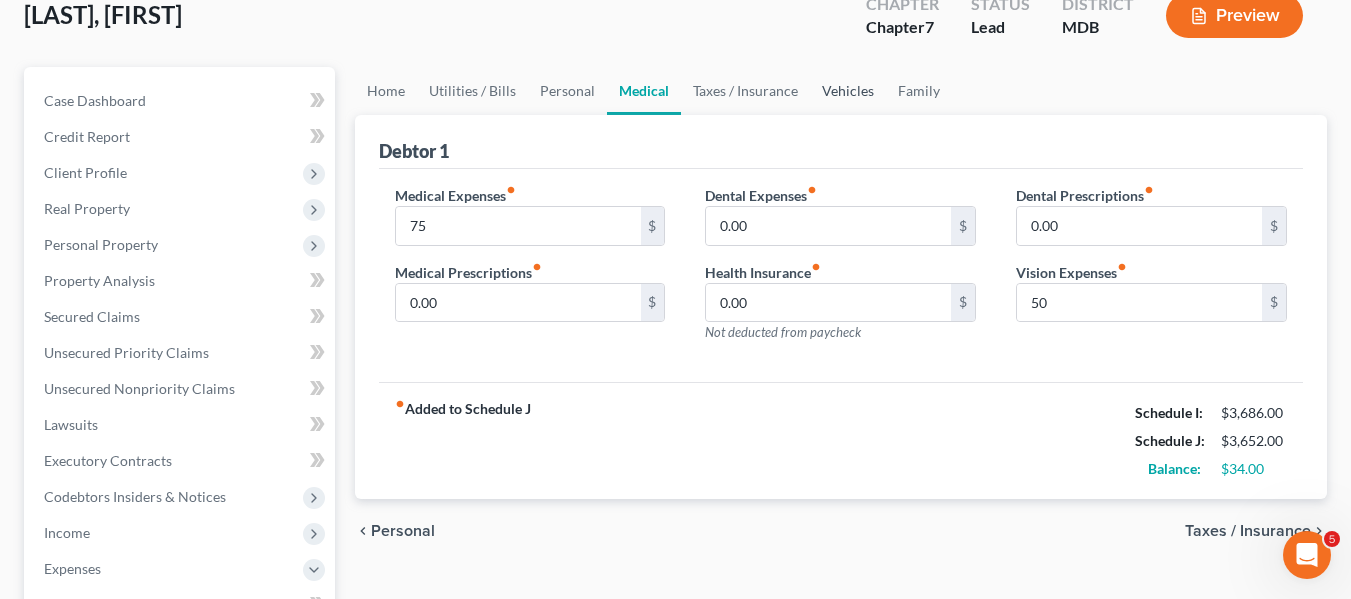 click on "Vehicles" at bounding box center [848, 91] 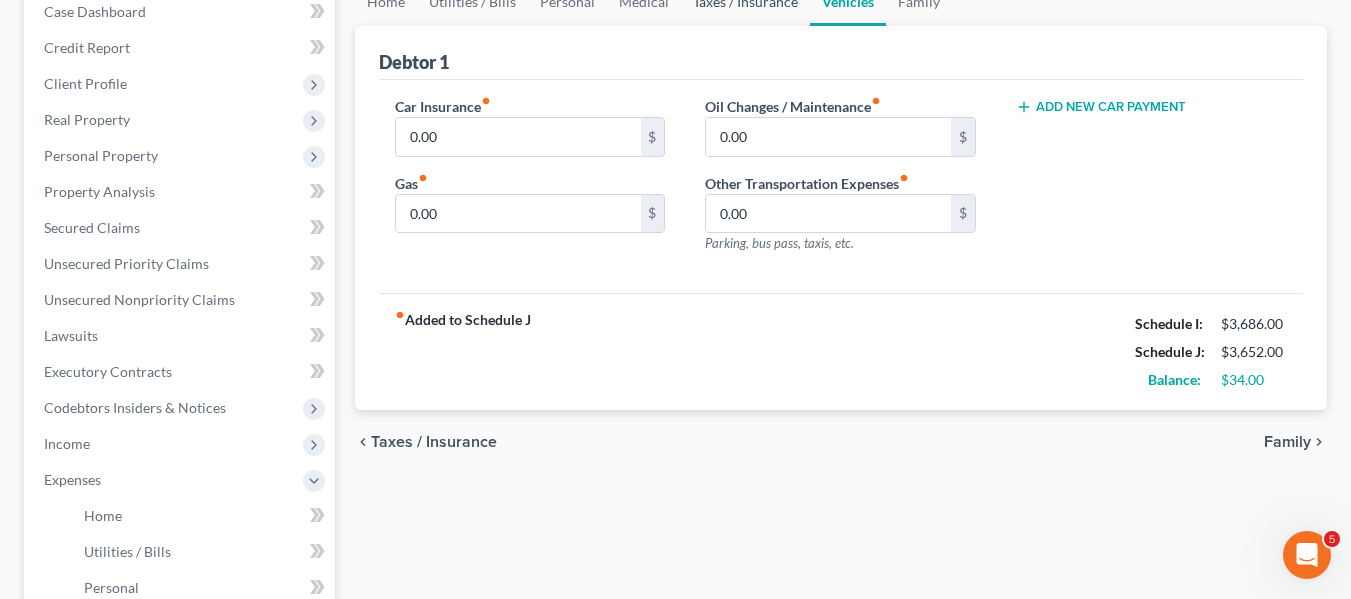 scroll, scrollTop: 215, scrollLeft: 0, axis: vertical 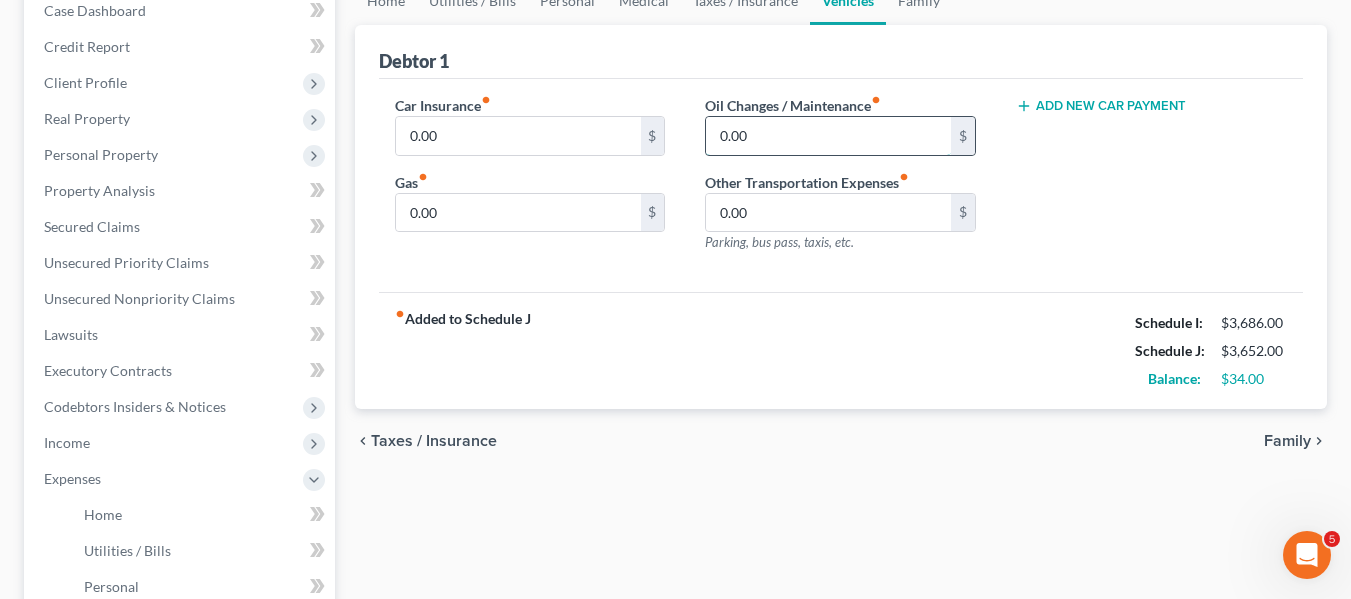 click on "0.00" at bounding box center [828, 136] 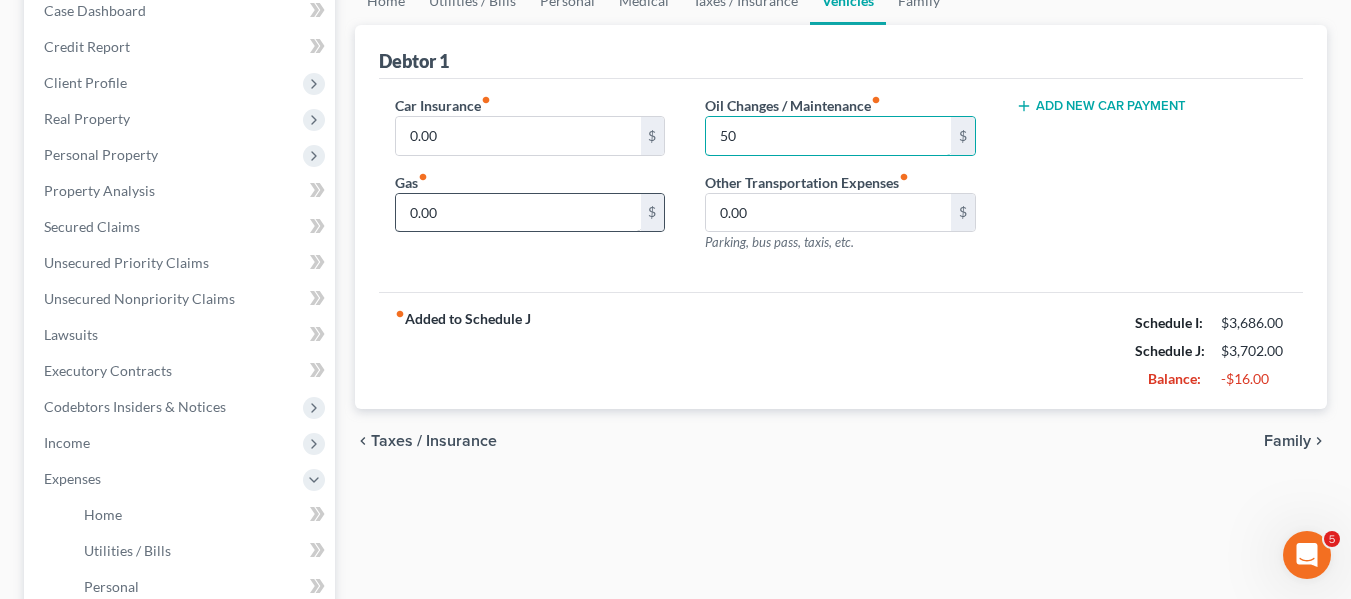 type on "50" 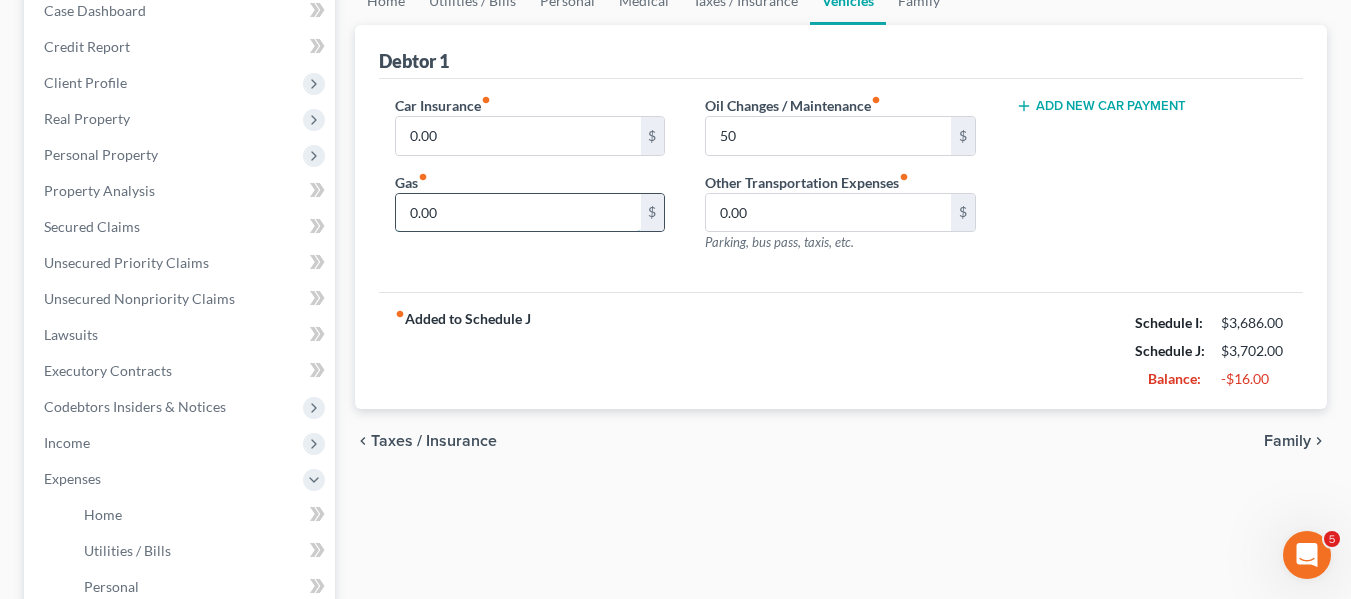 click on "0.00" at bounding box center (518, 213) 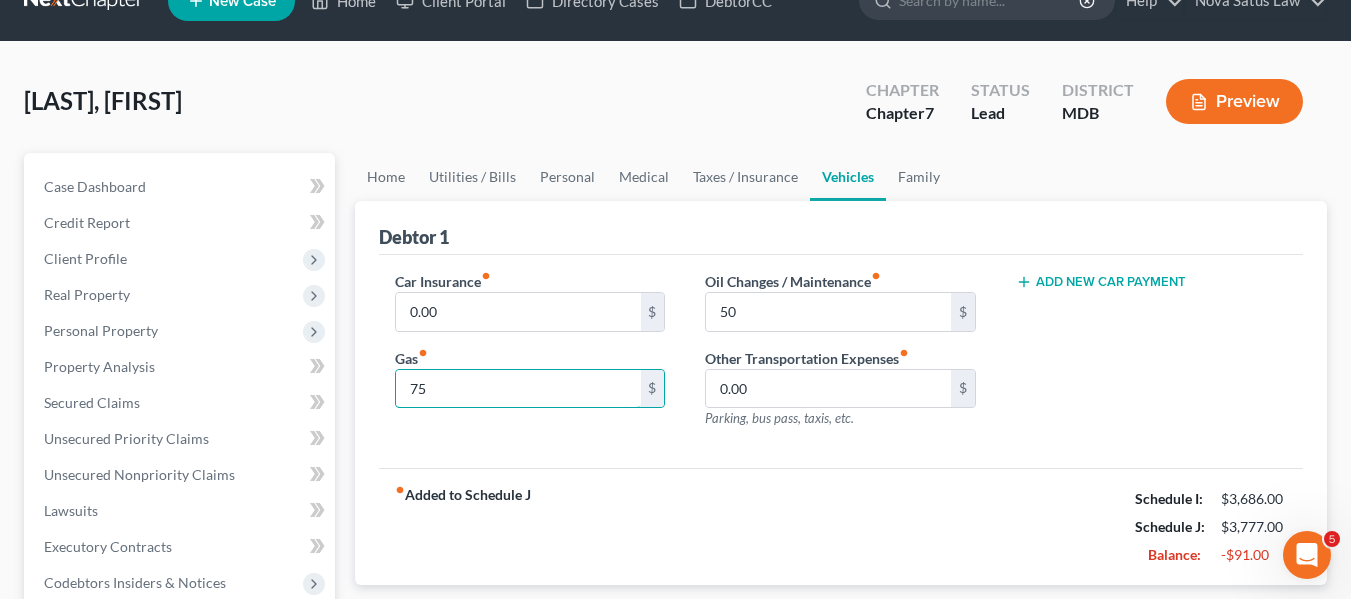 scroll, scrollTop: 0, scrollLeft: 0, axis: both 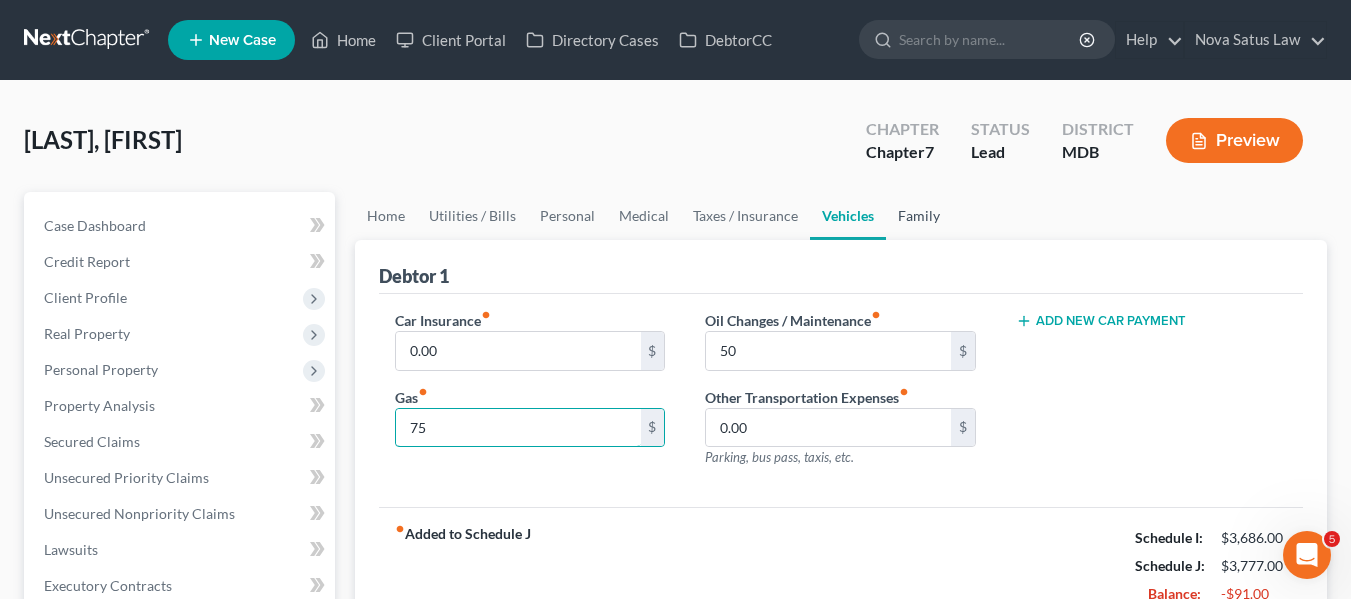 type on "75" 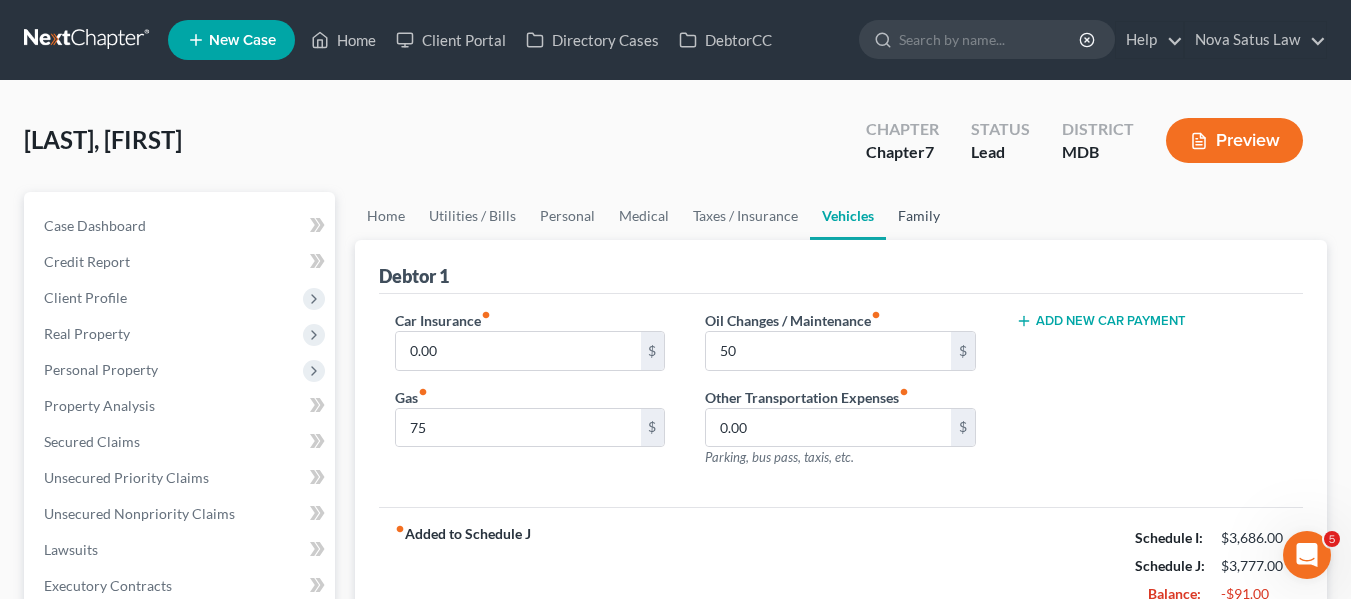 click on "Family" at bounding box center [919, 216] 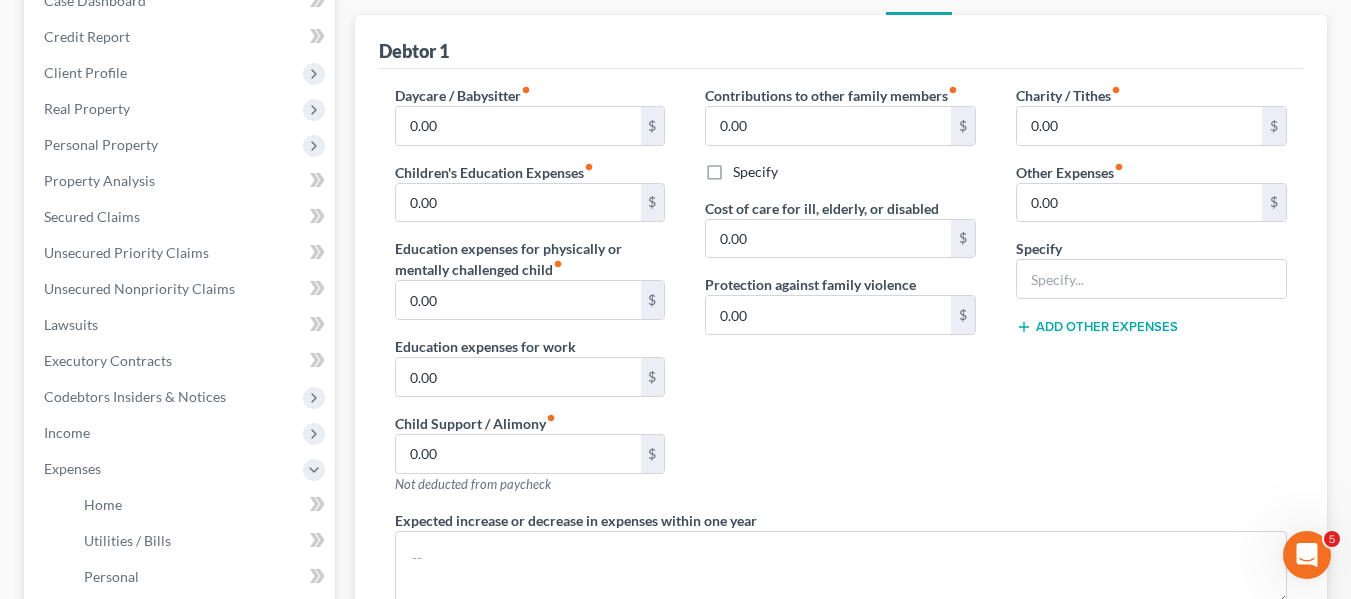 scroll, scrollTop: 224, scrollLeft: 0, axis: vertical 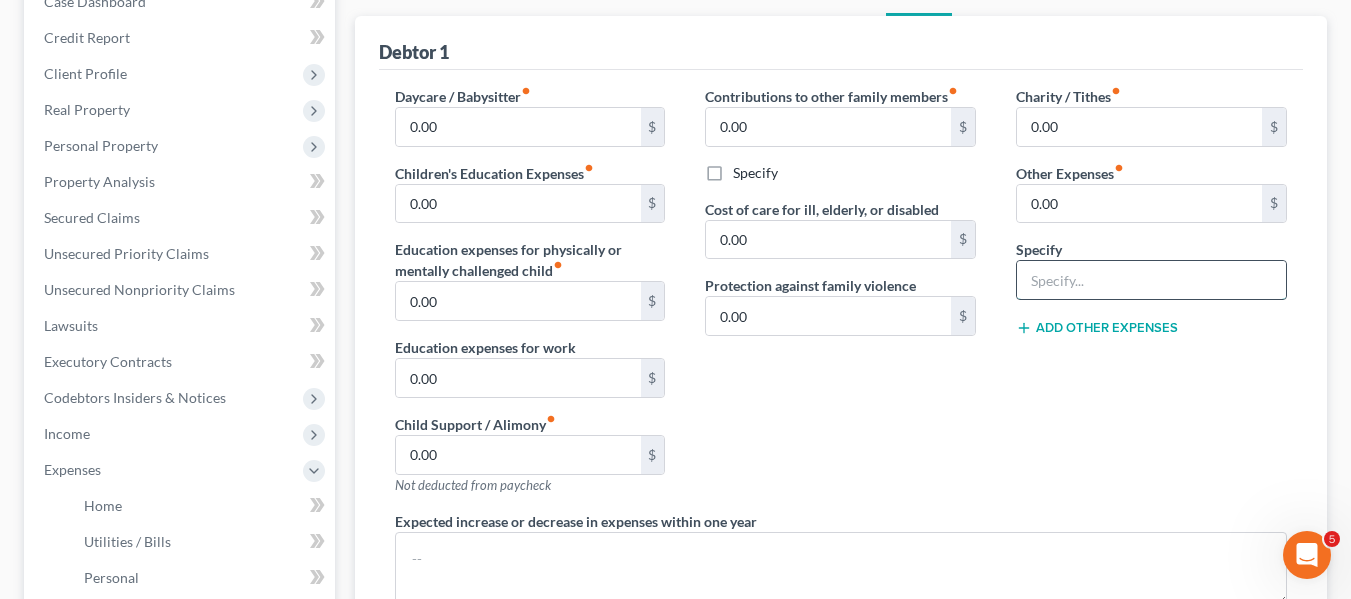 click at bounding box center [1151, 280] 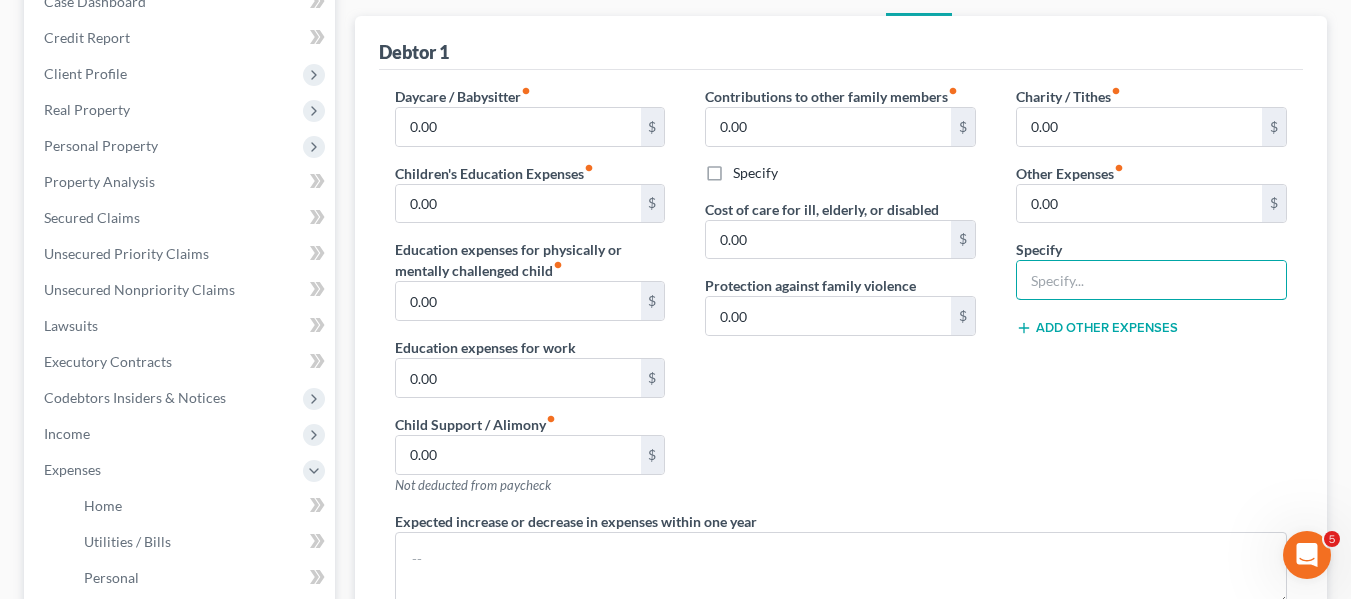 type on "Streaming" 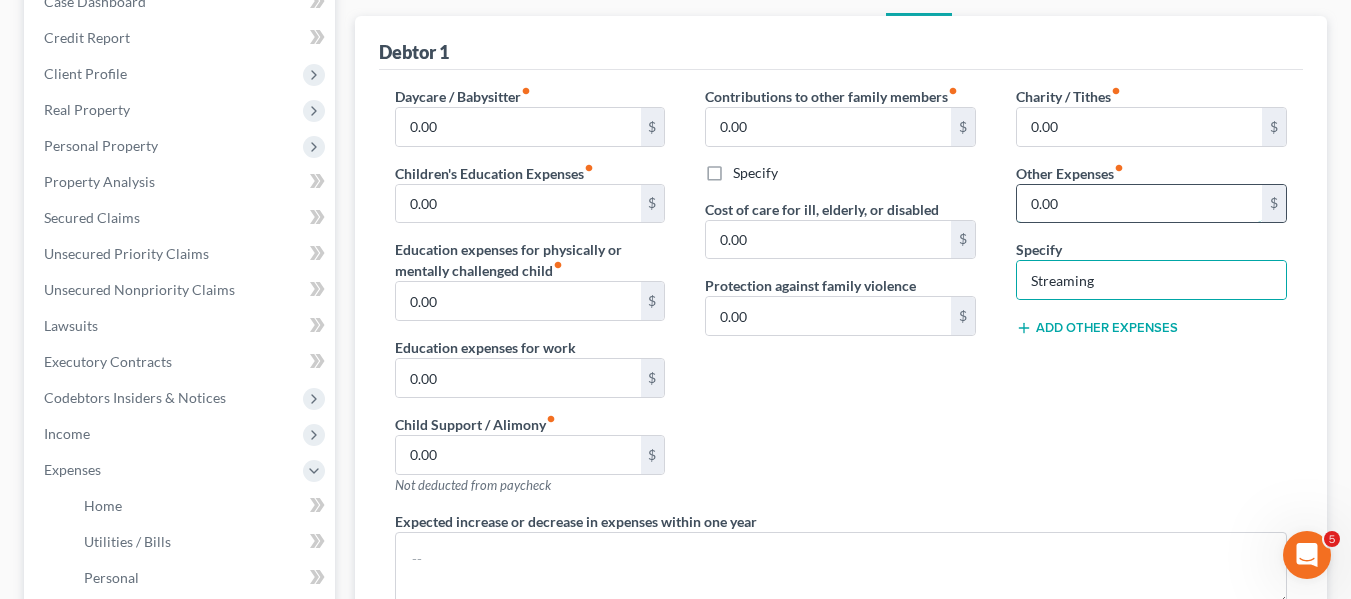 click on "0.00" at bounding box center (1139, 204) 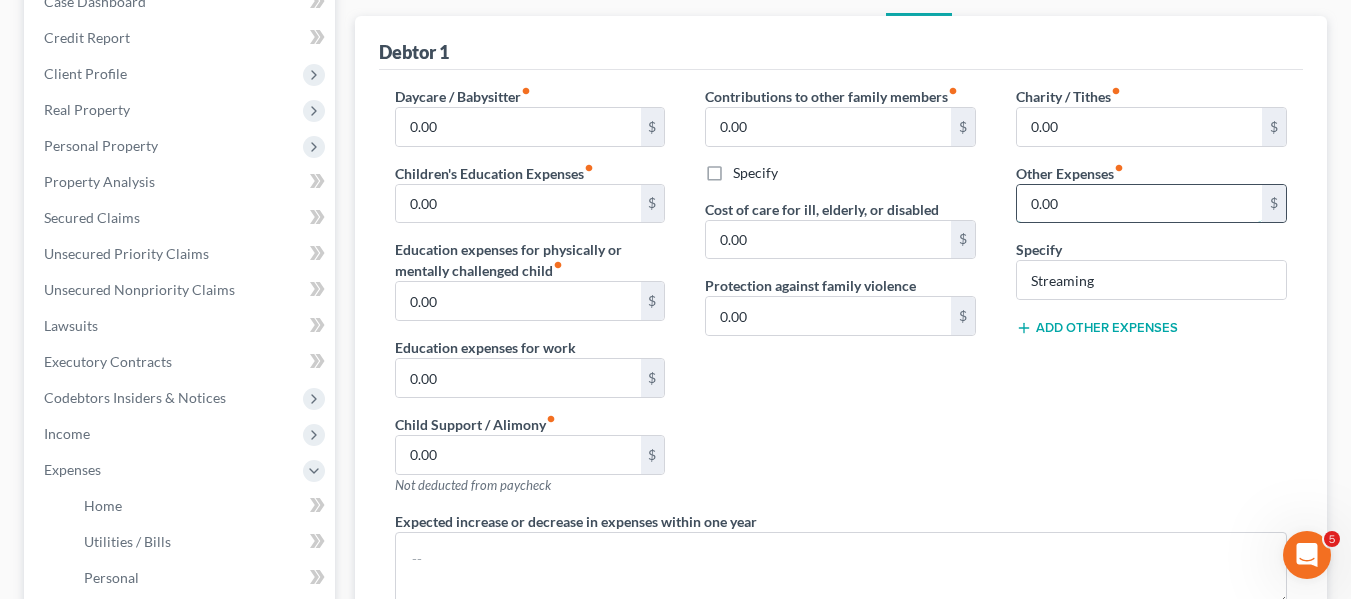click on "0.00" at bounding box center (1139, 204) 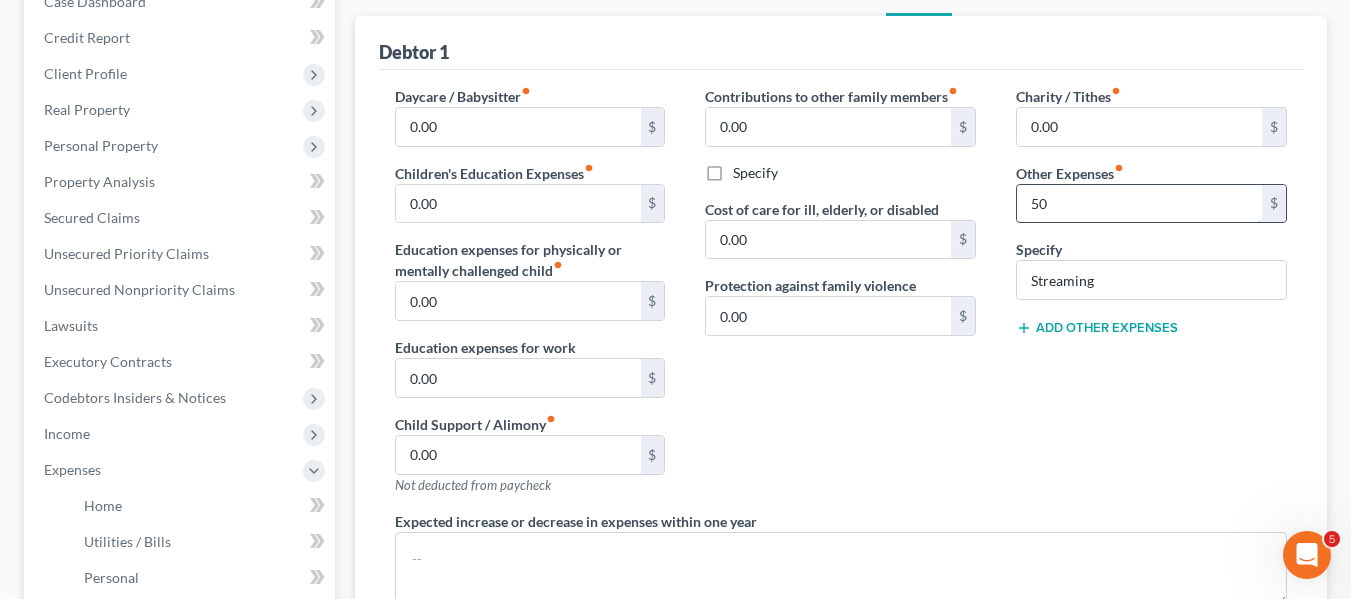 type on "5" 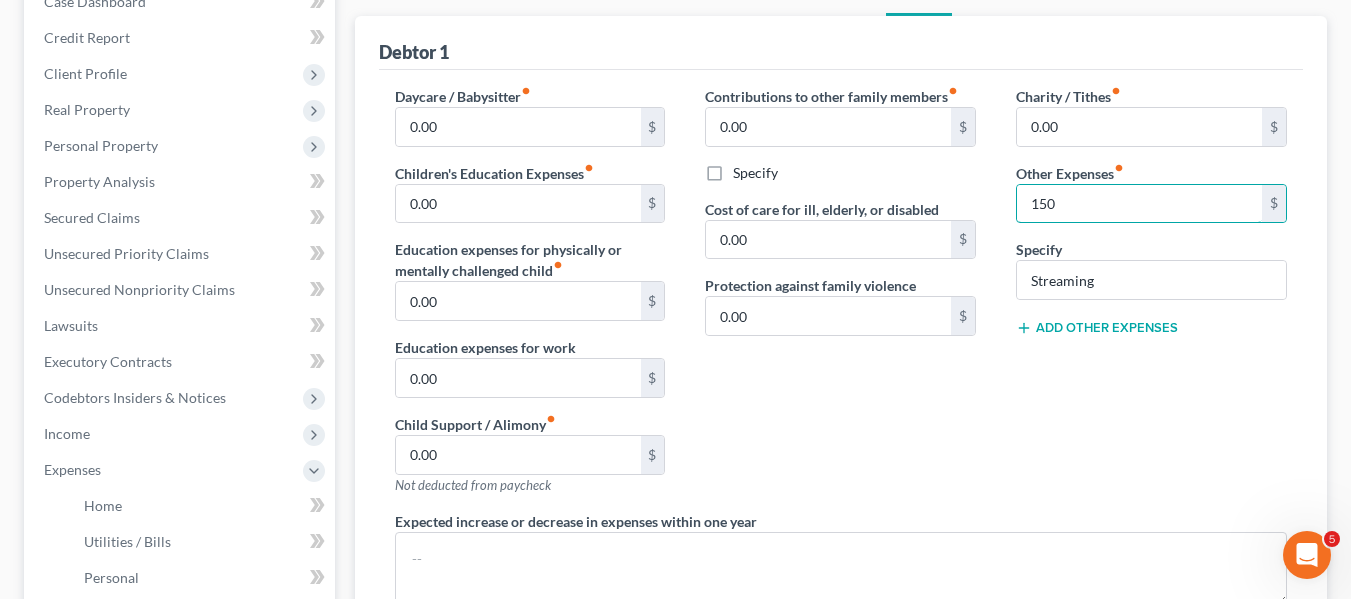 type on "150" 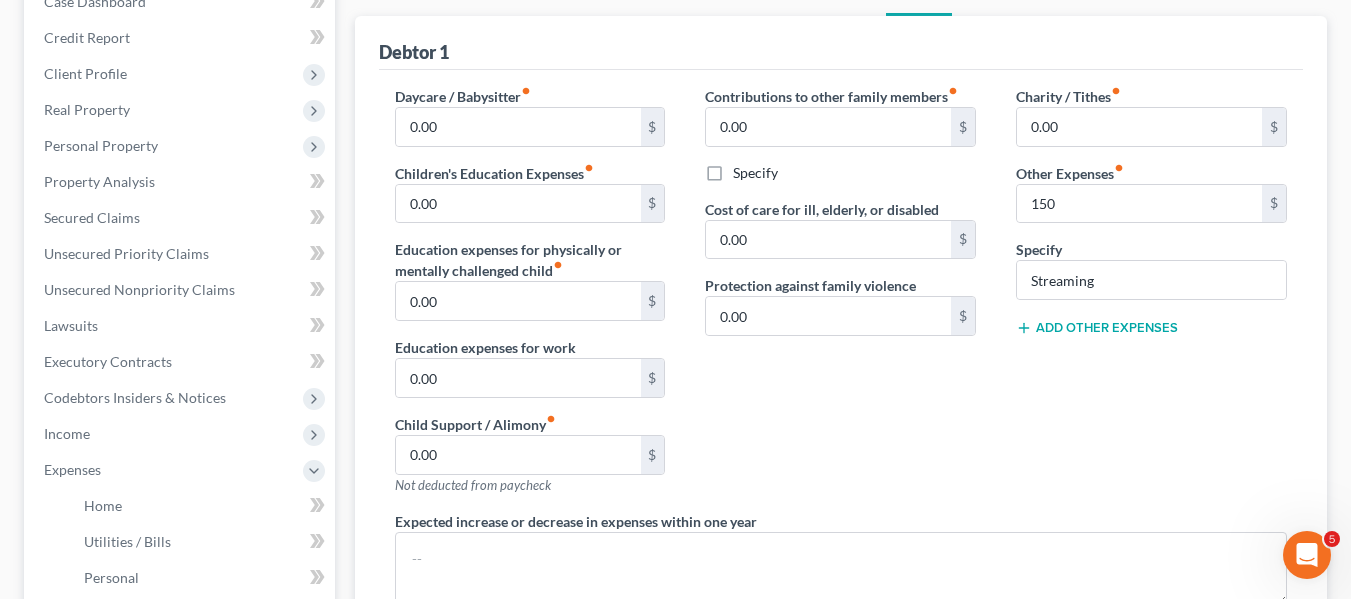 click on "Add Other Expenses" at bounding box center [1097, 328] 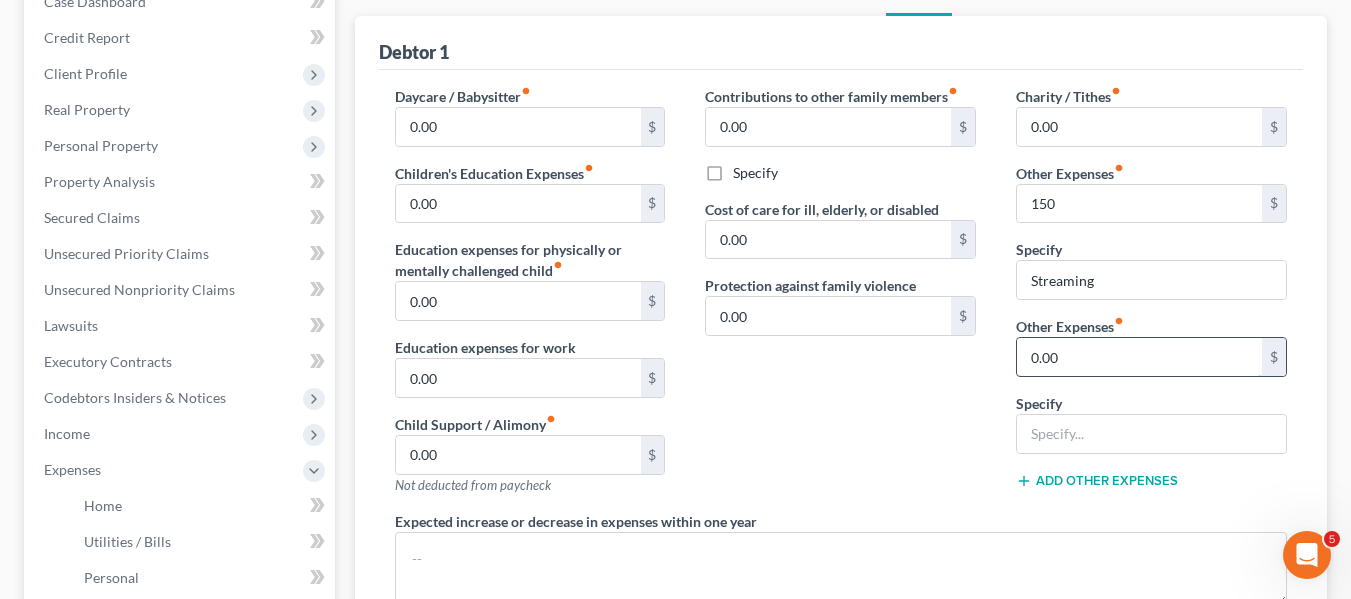 click on "0.00" at bounding box center [1139, 357] 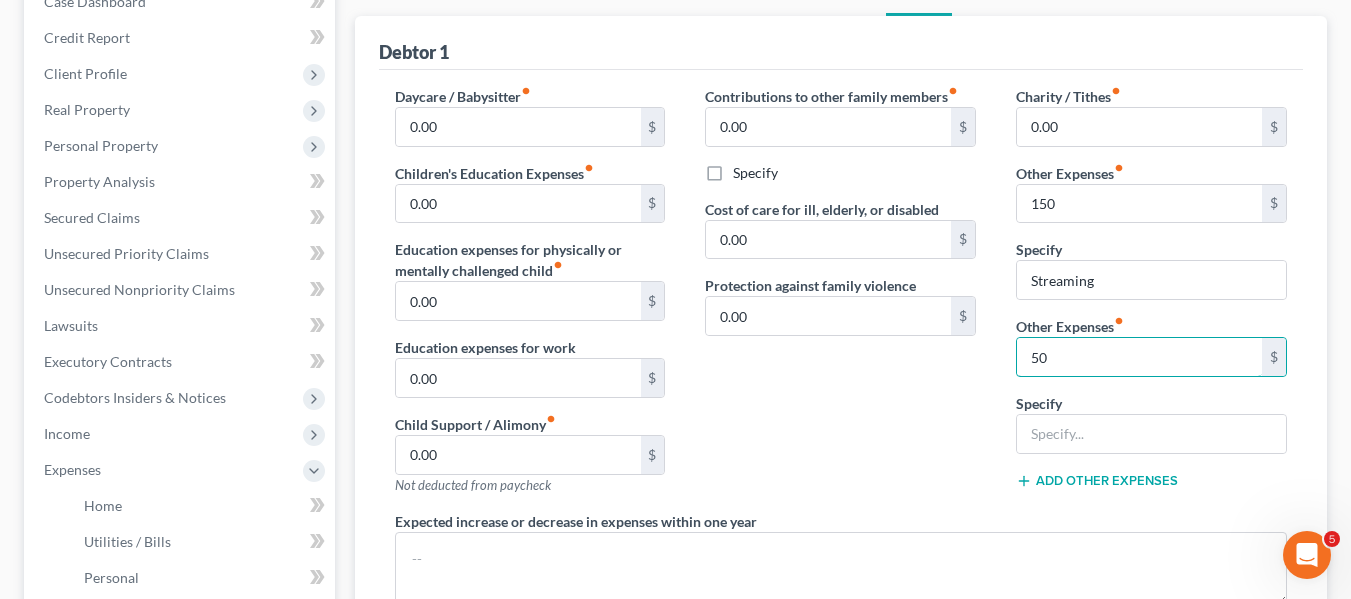 type on "5" 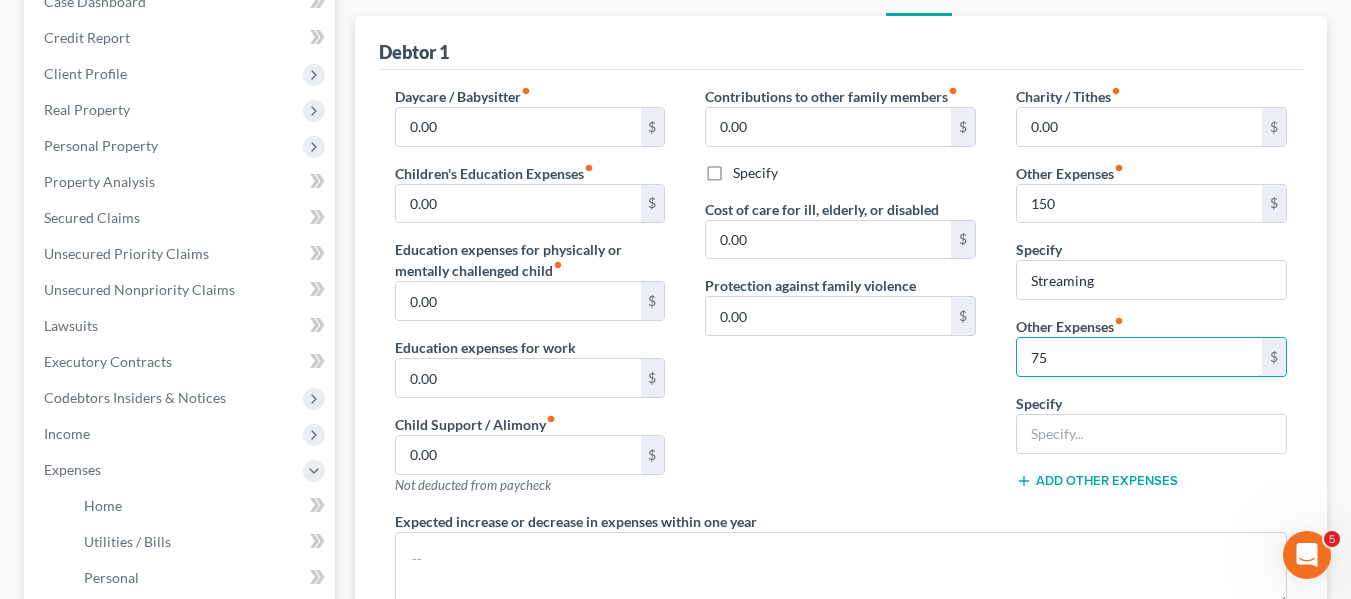type on "75" 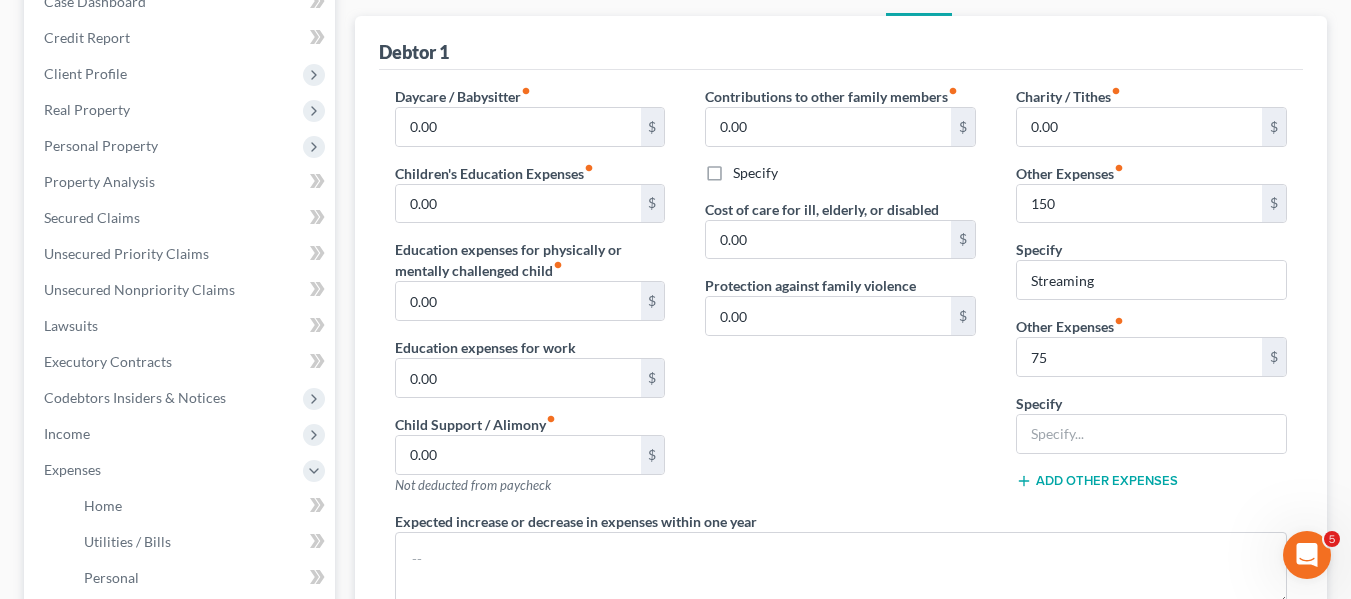 click on "Specify" at bounding box center [1039, 403] 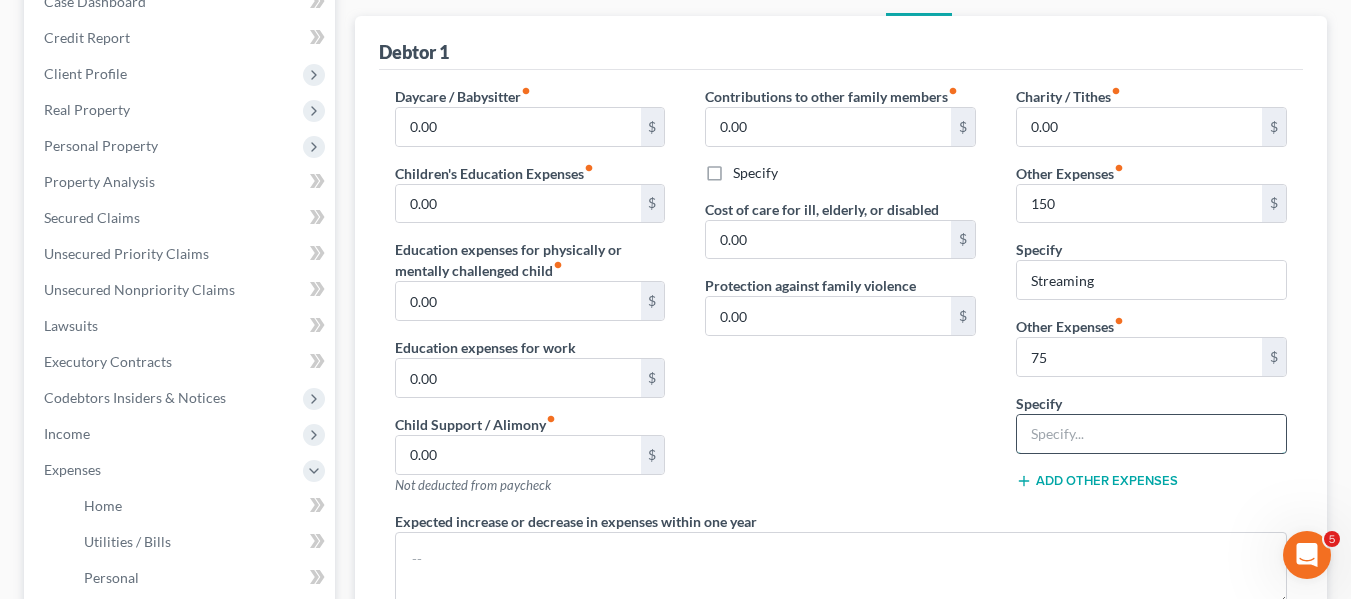 click at bounding box center (1151, 434) 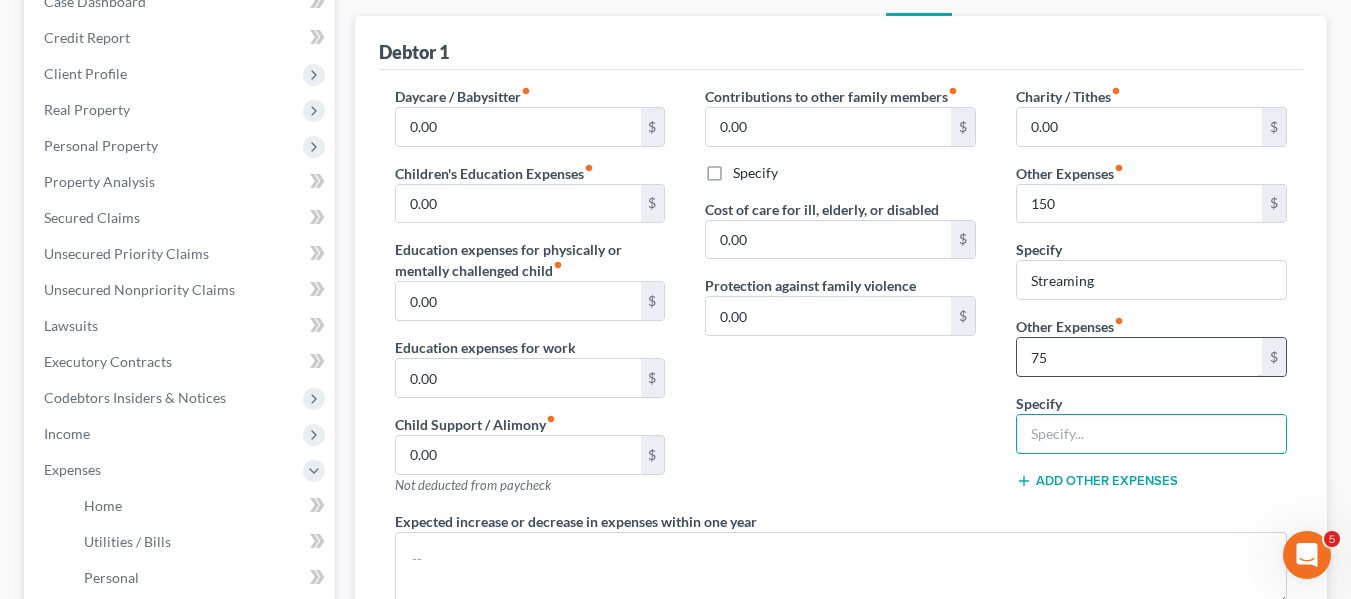 type on "Pet expense" 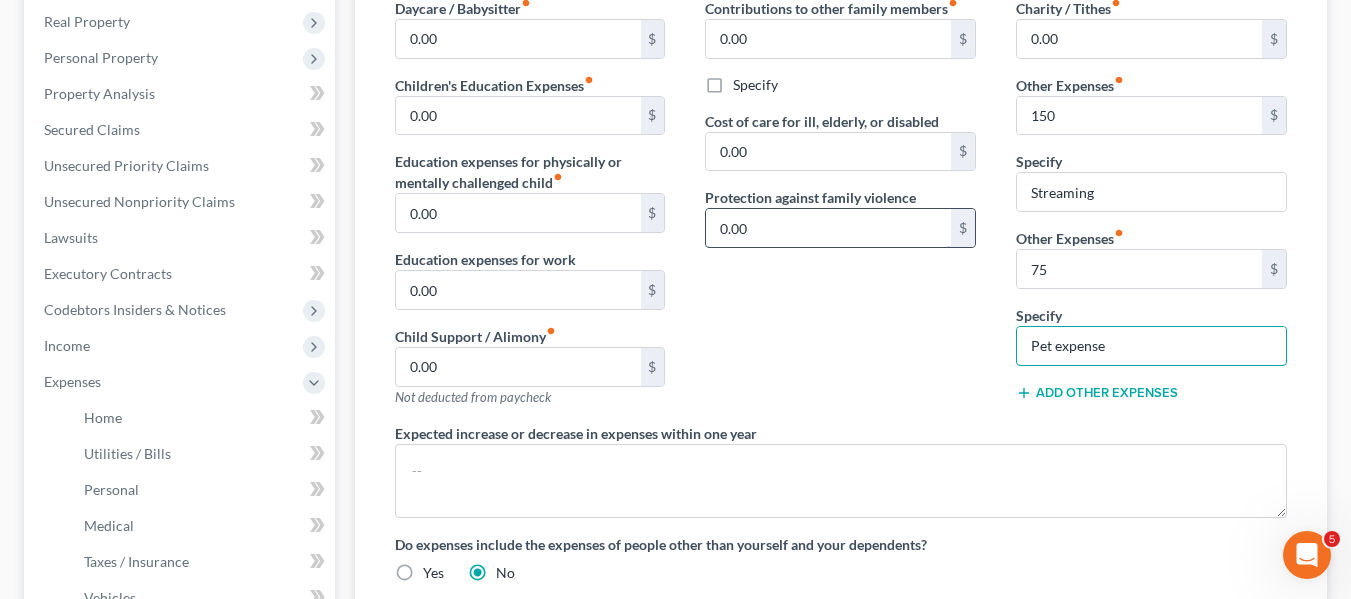 scroll, scrollTop: 0, scrollLeft: 0, axis: both 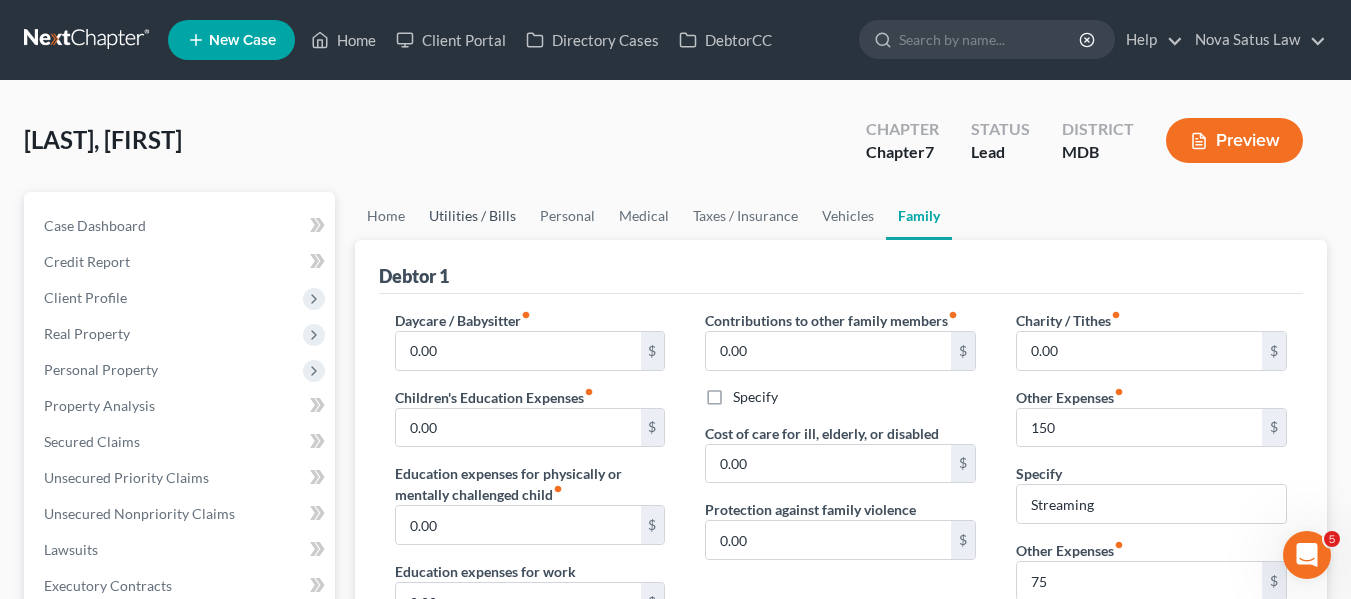 click on "Utilities / Bills" at bounding box center [472, 216] 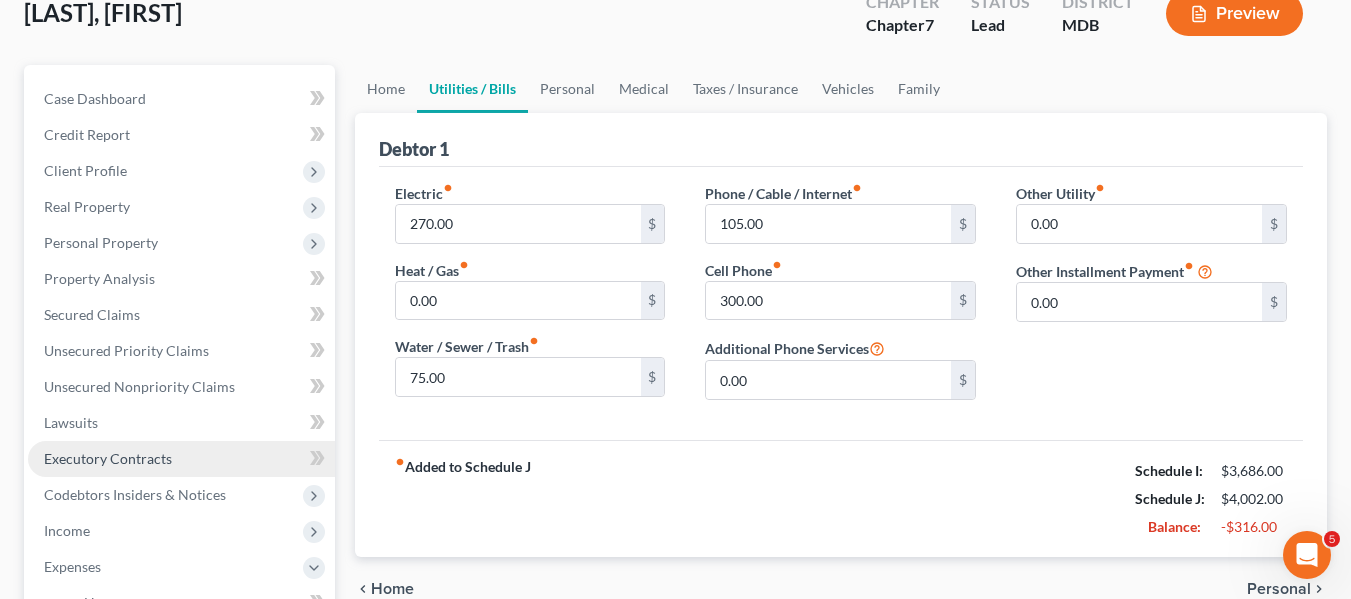 scroll, scrollTop: 279, scrollLeft: 0, axis: vertical 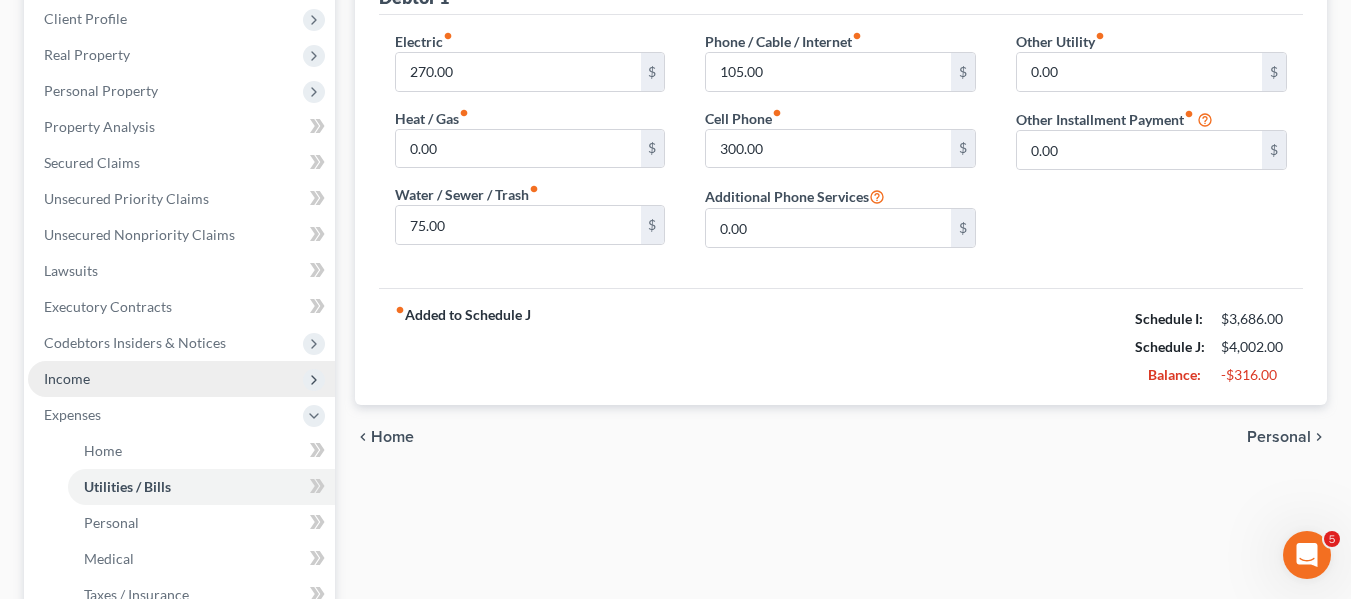 click on "Income" at bounding box center (67, 378) 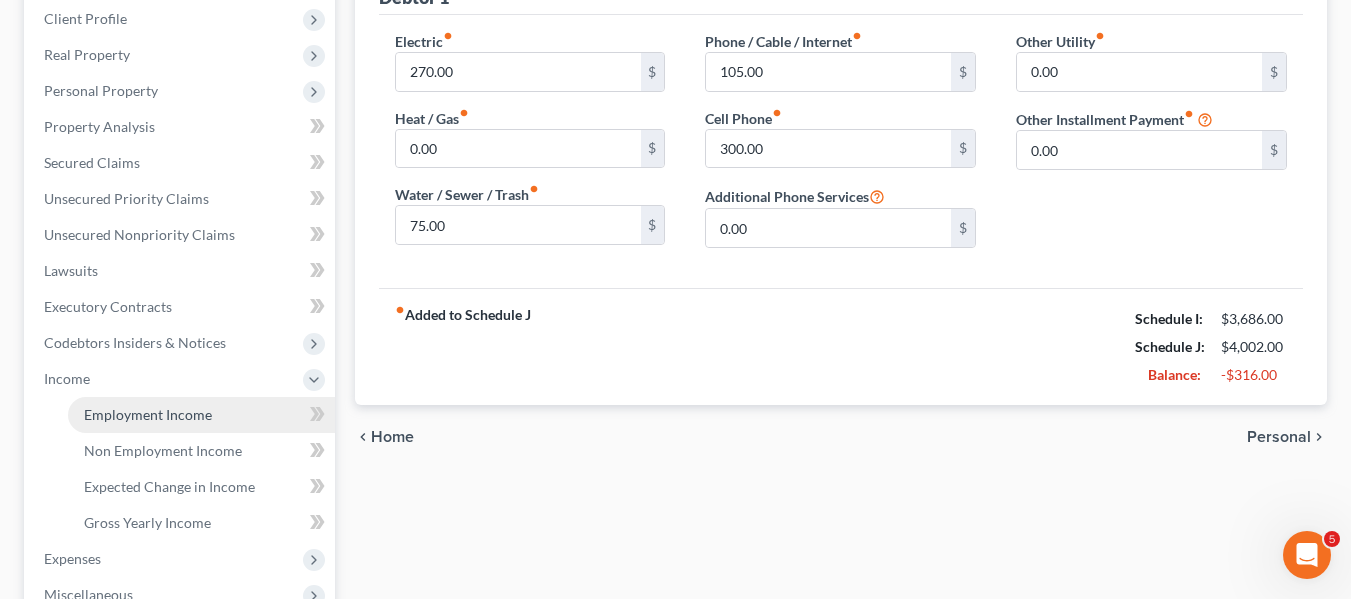 click on "Employment Income" at bounding box center (148, 414) 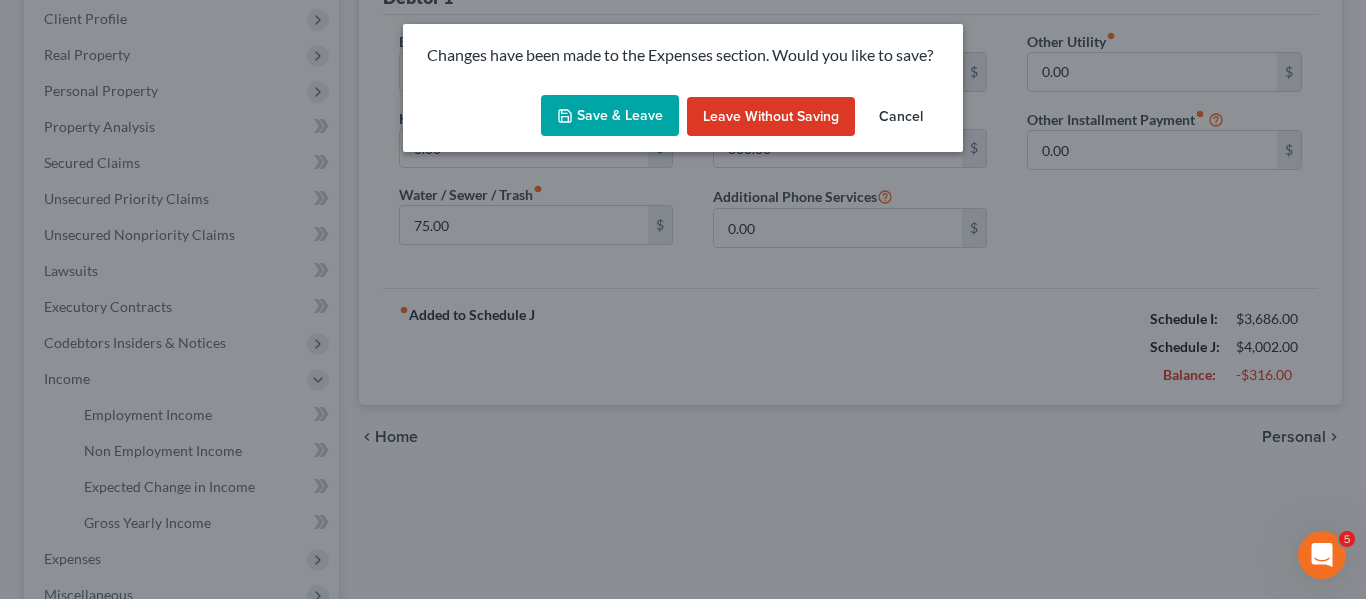 click on "Save & Leave" at bounding box center (610, 116) 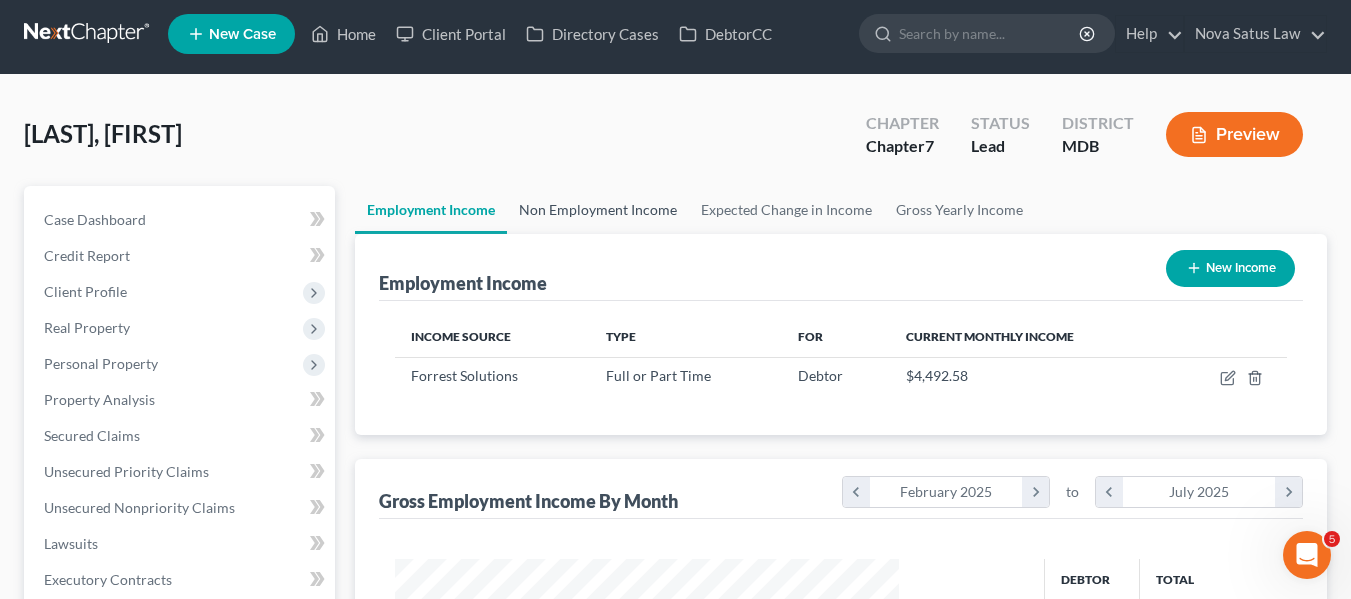 scroll, scrollTop: 0, scrollLeft: 0, axis: both 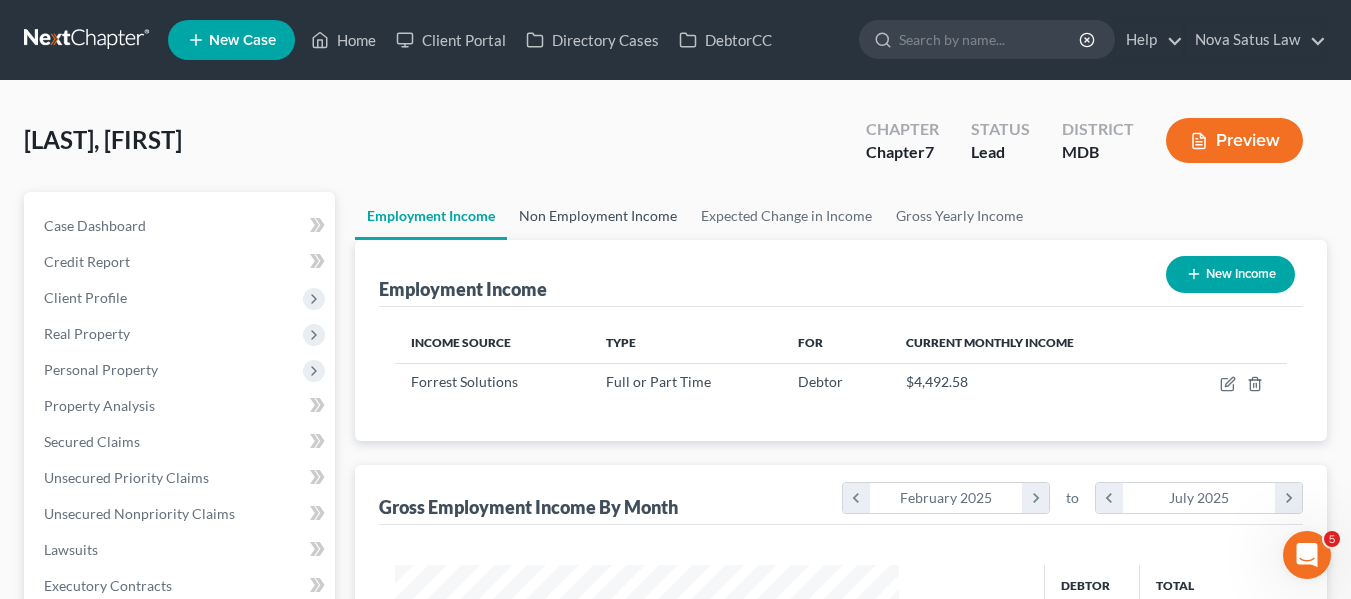 click on "Non Employment Income" at bounding box center (598, 216) 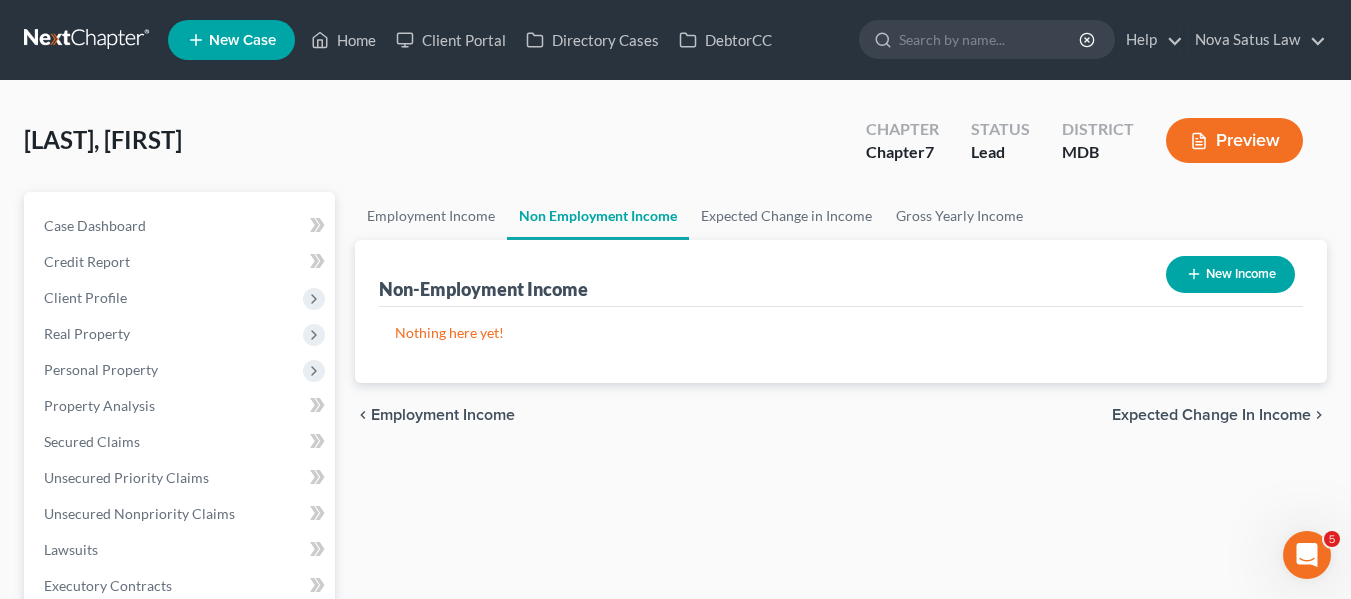 click on "New Income" at bounding box center [1230, 274] 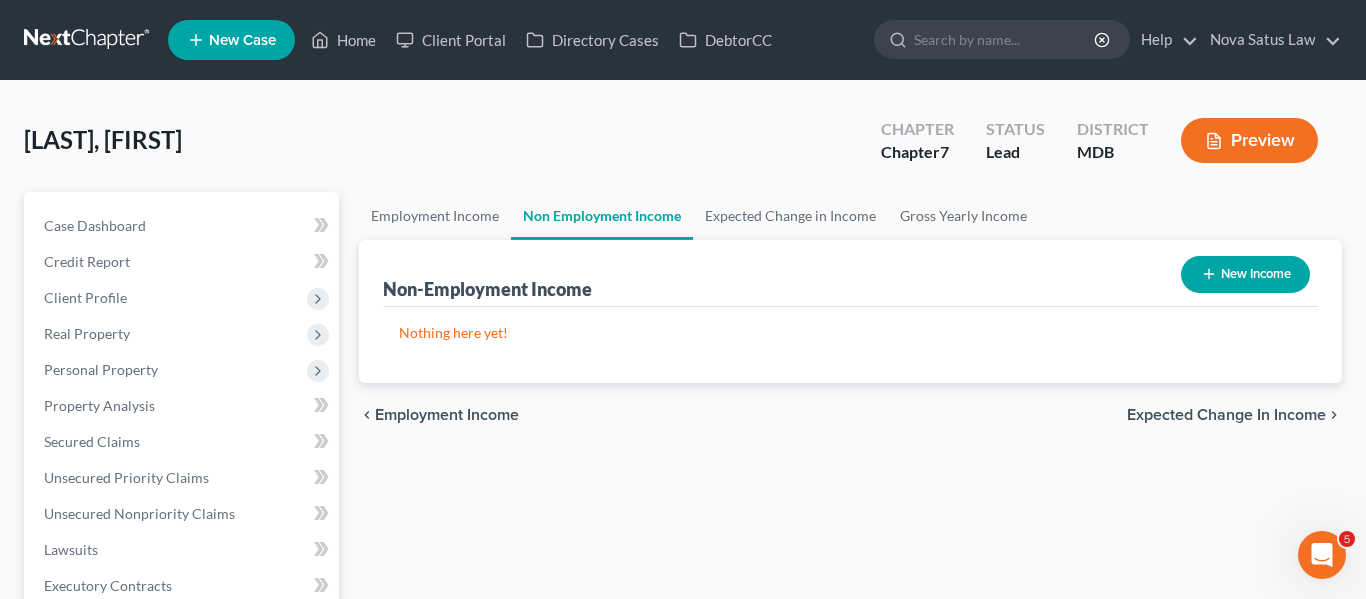 select on "0" 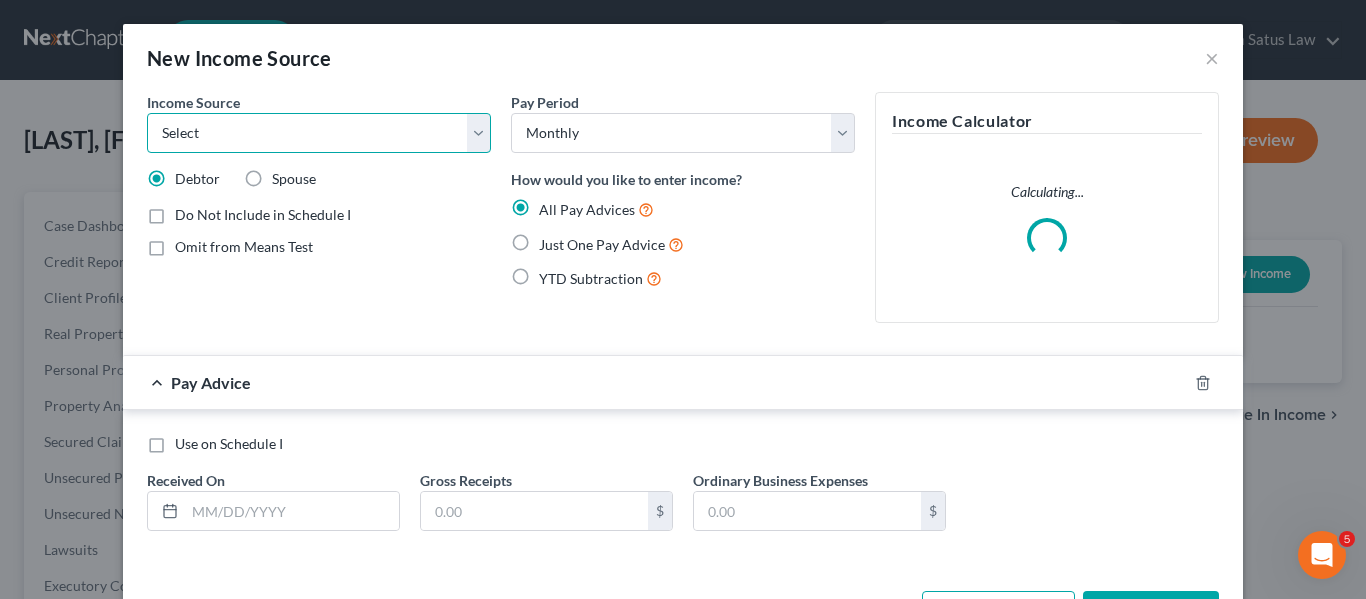 click on "Select Unemployment Disability (from employer) Pension Retirement Social Security / Social Security Disability Other Government Assistance Interests, Dividends or Royalties Child / Family Support Contributions to Household Property / Rental Business, Professional or Farm Alimony / Maintenance Payments Military Disability Benefits Other Monthly Income" at bounding box center [319, 133] 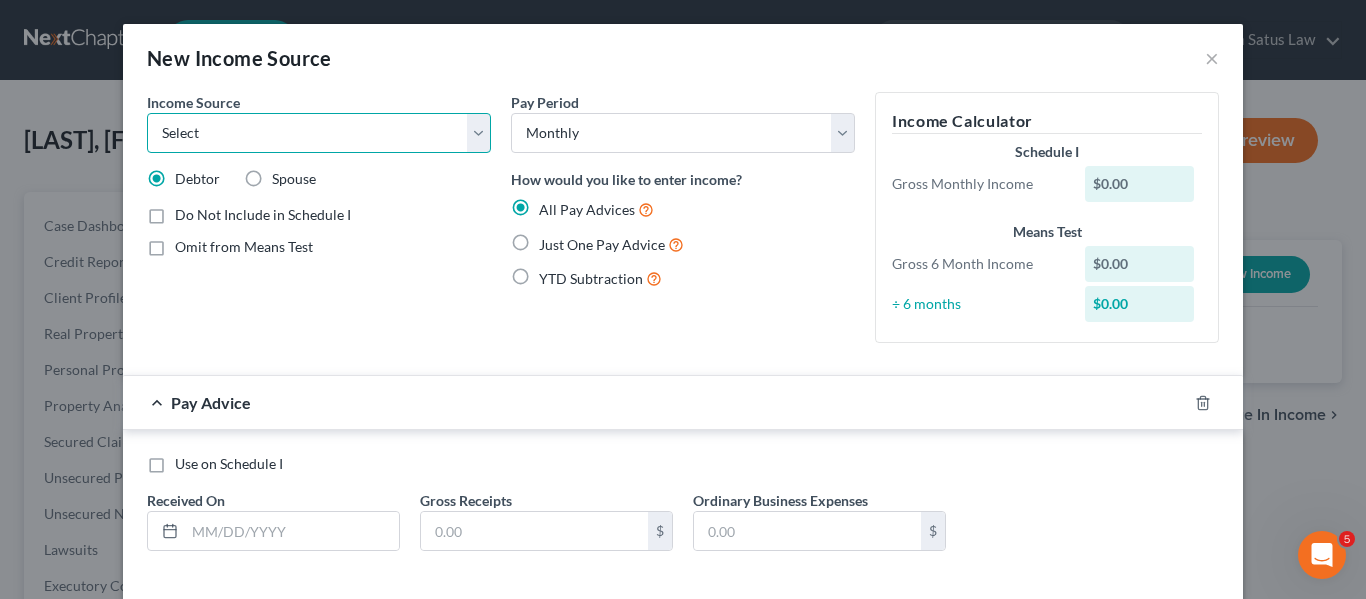 select on "7" 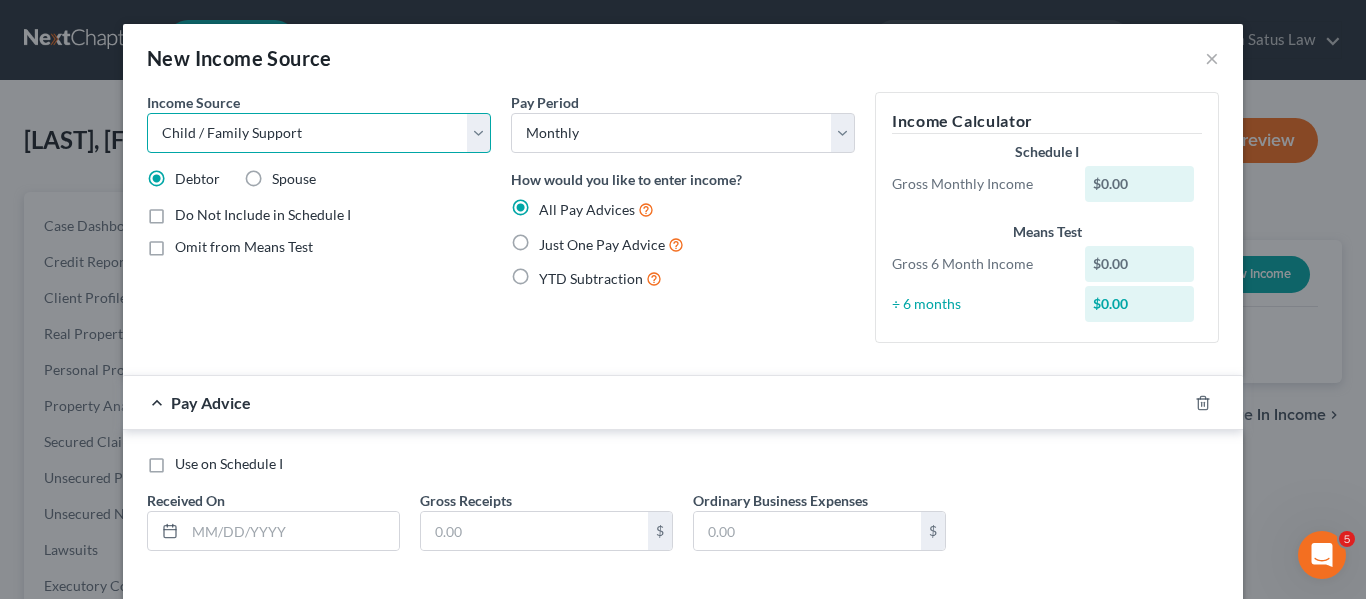 click on "Select Unemployment Disability (from employer) Pension Retirement Social Security / Social Security Disability Other Government Assistance Interests, Dividends or Royalties Child / Family Support Contributions to Household Property / Rental Business, Professional or Farm Alimony / Maintenance Payments Military Disability Benefits Other Monthly Income" at bounding box center (319, 133) 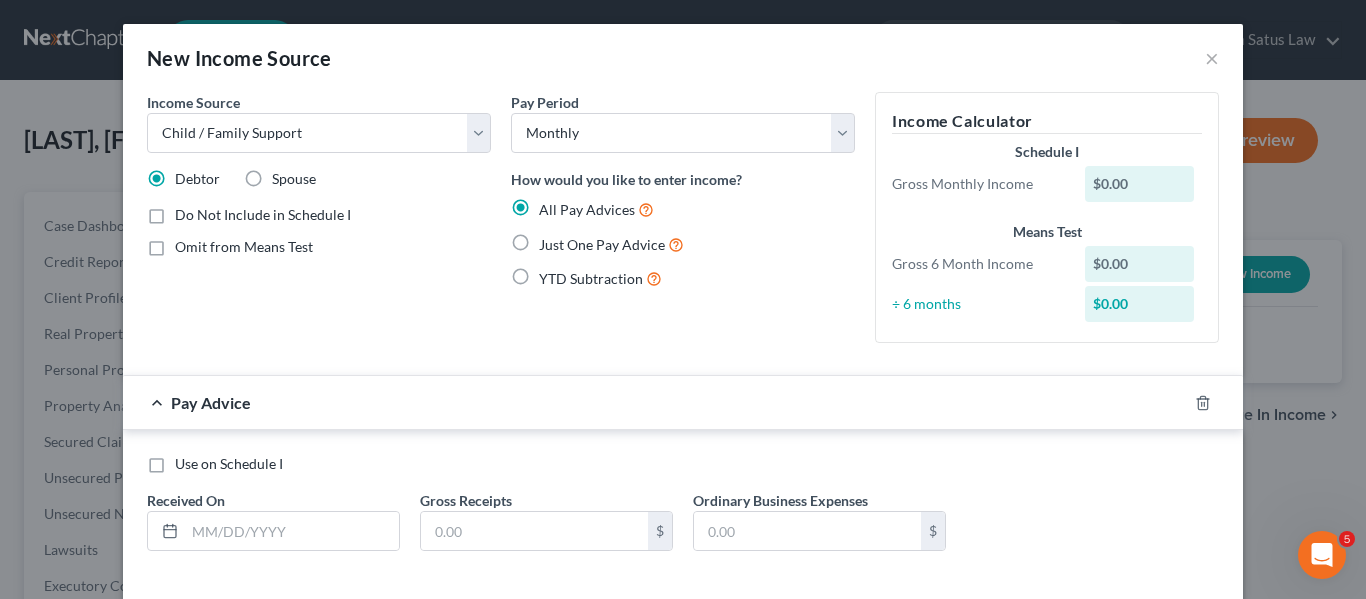 click on "Just One Pay Advice" at bounding box center [611, 244] 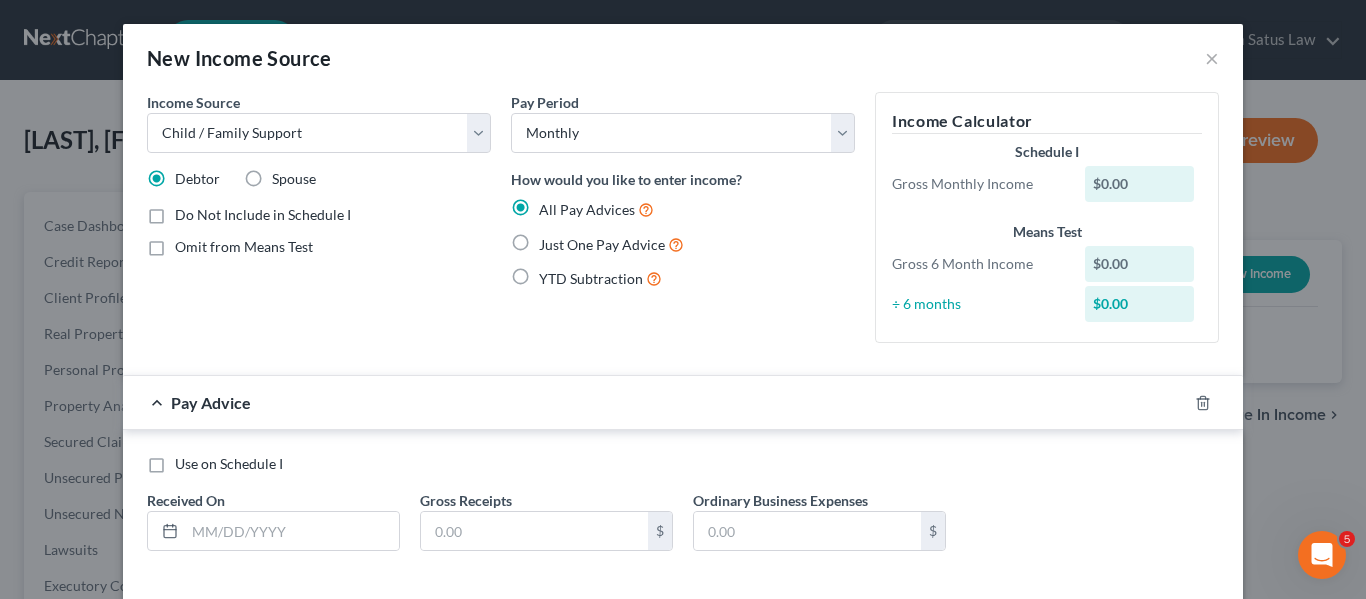 click on "Just One Pay Advice" at bounding box center (553, 239) 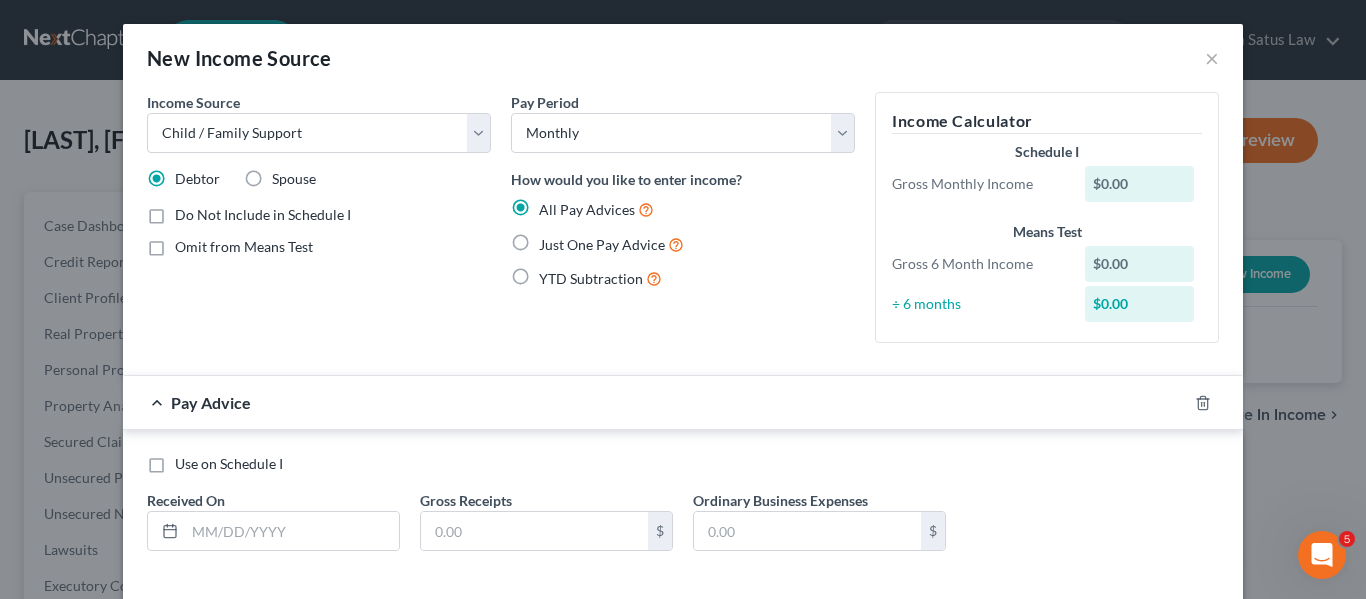 radio on "true" 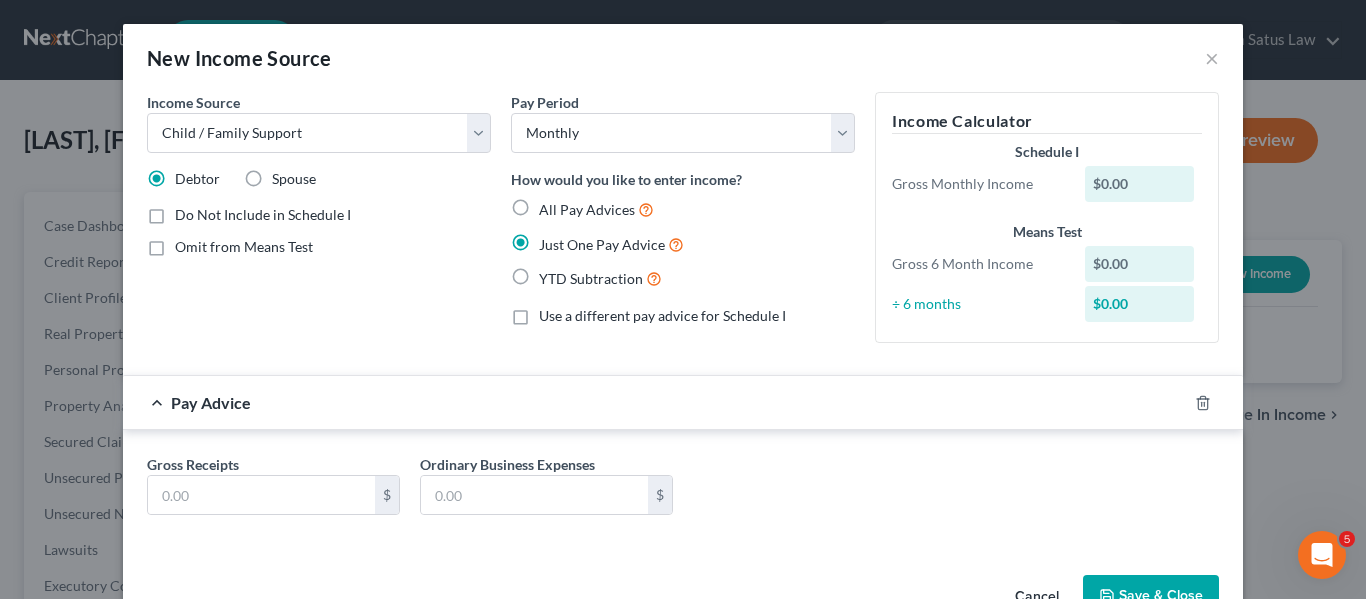 scroll, scrollTop: 58, scrollLeft: 0, axis: vertical 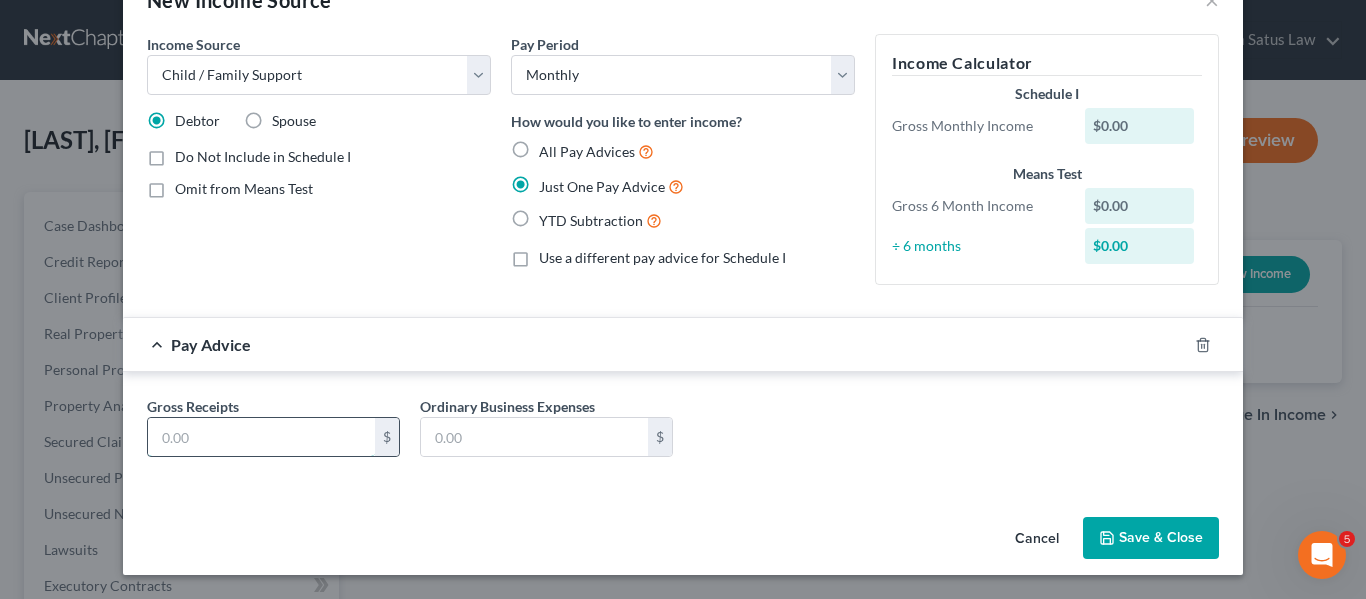 click at bounding box center (261, 437) 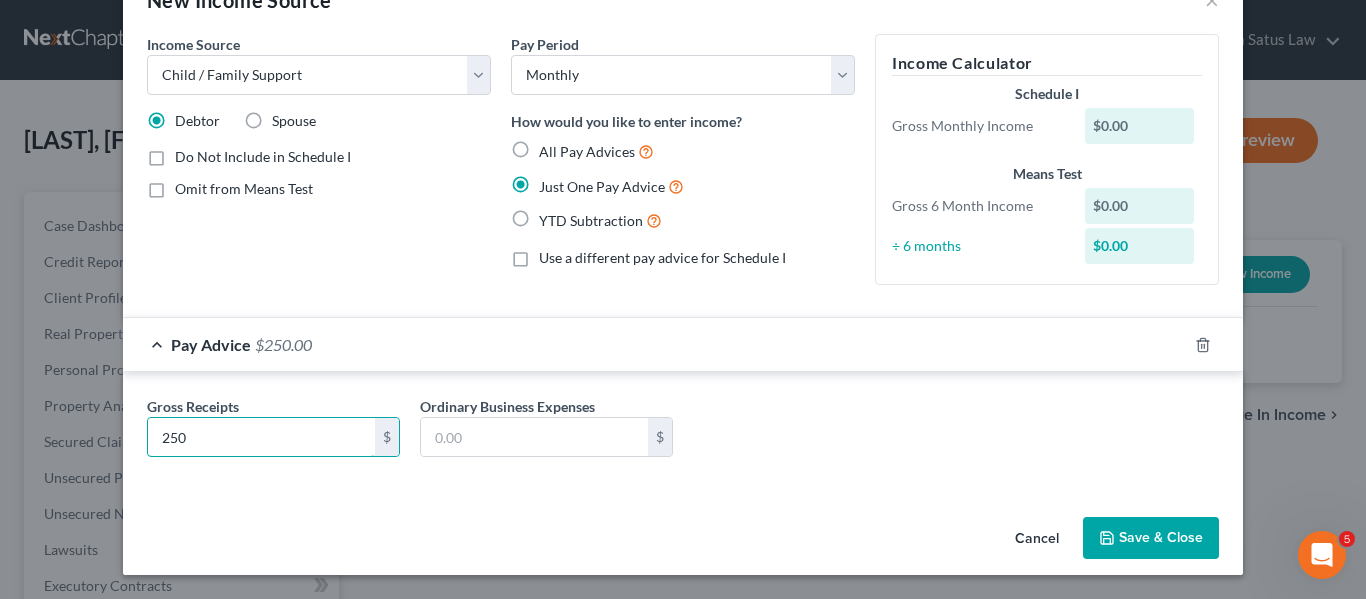 type on "250" 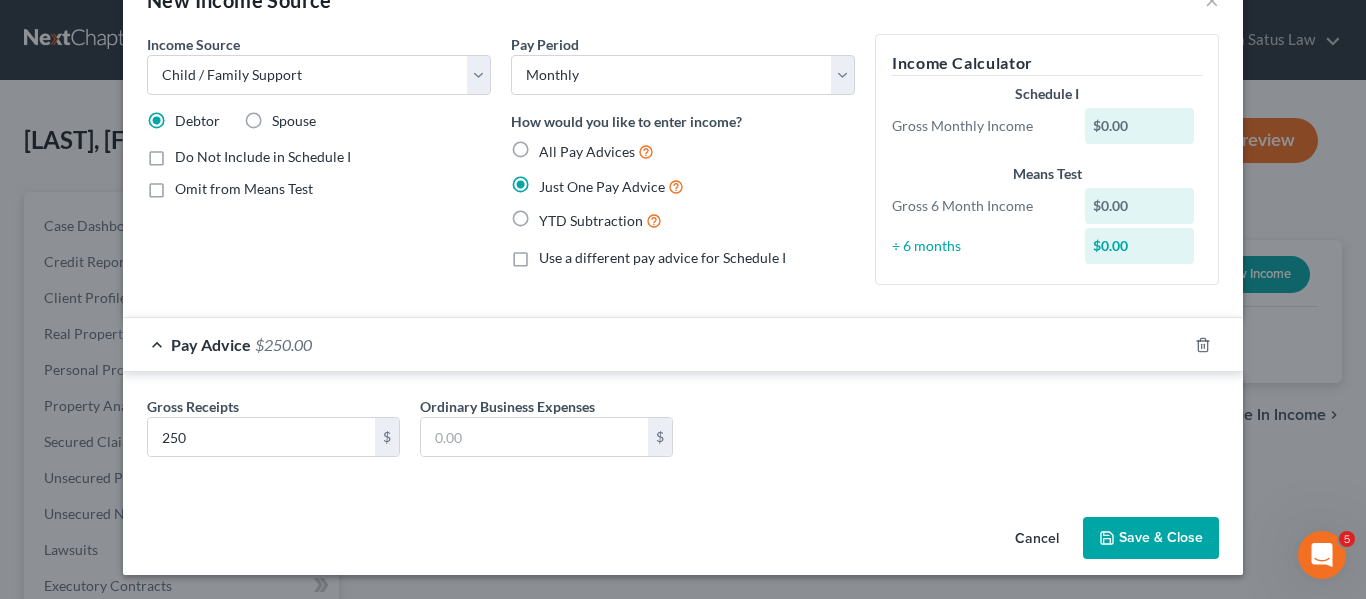 click on "Save & Close" at bounding box center [1151, 538] 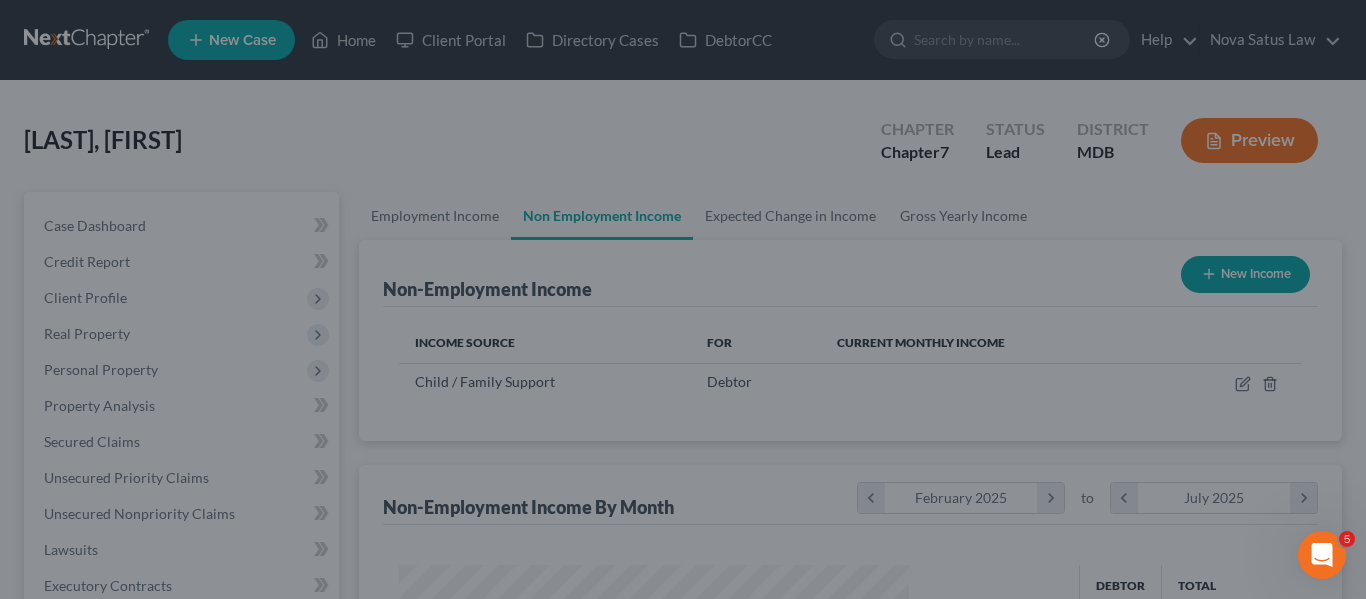 scroll, scrollTop: 999642, scrollLeft: 999450, axis: both 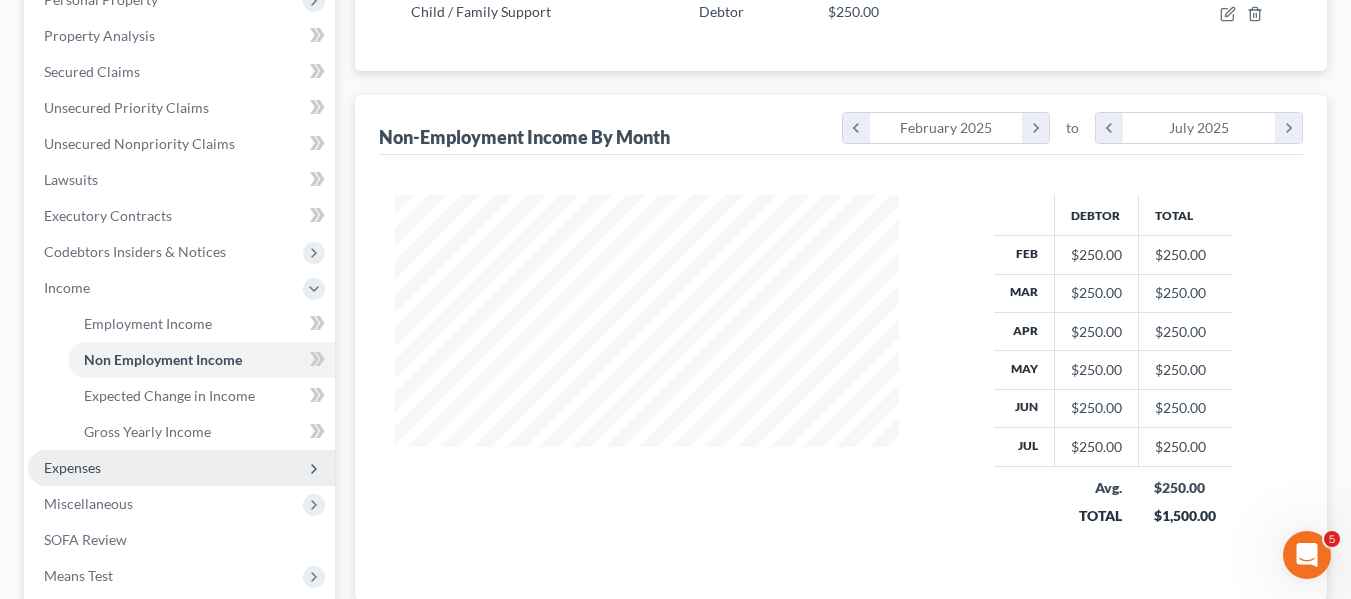 click on "Expenses" at bounding box center (72, 467) 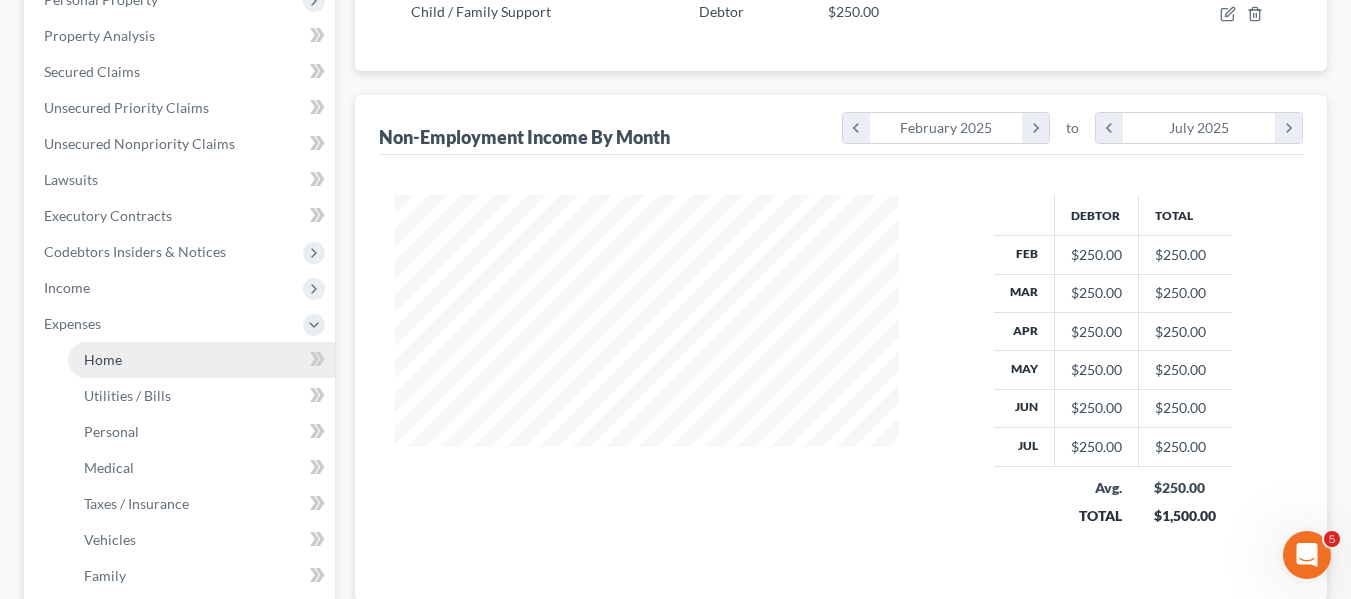 click on "Home" at bounding box center [201, 360] 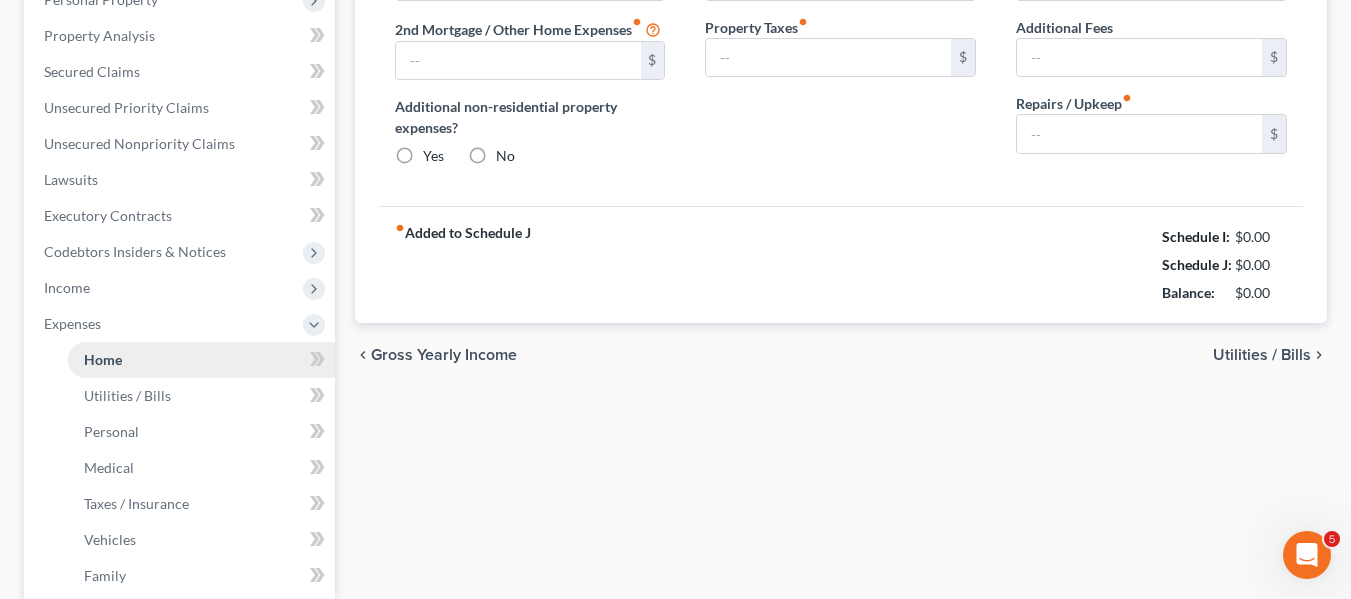 type on "1,652.00" 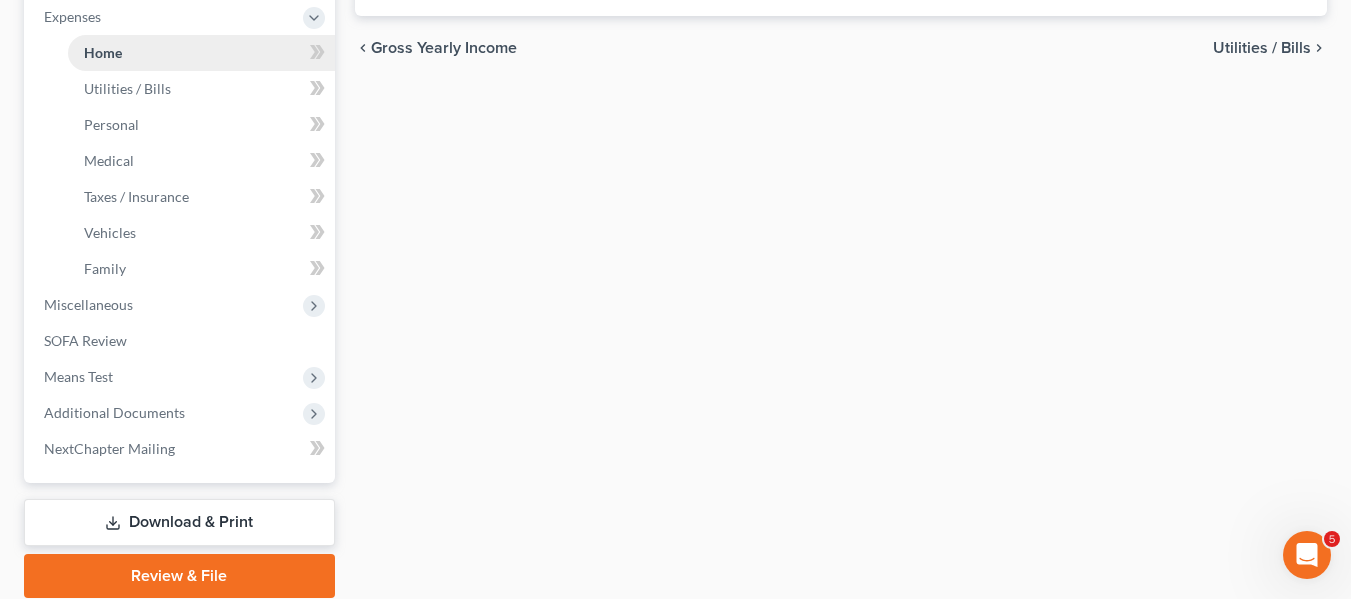 scroll, scrollTop: 678, scrollLeft: 0, axis: vertical 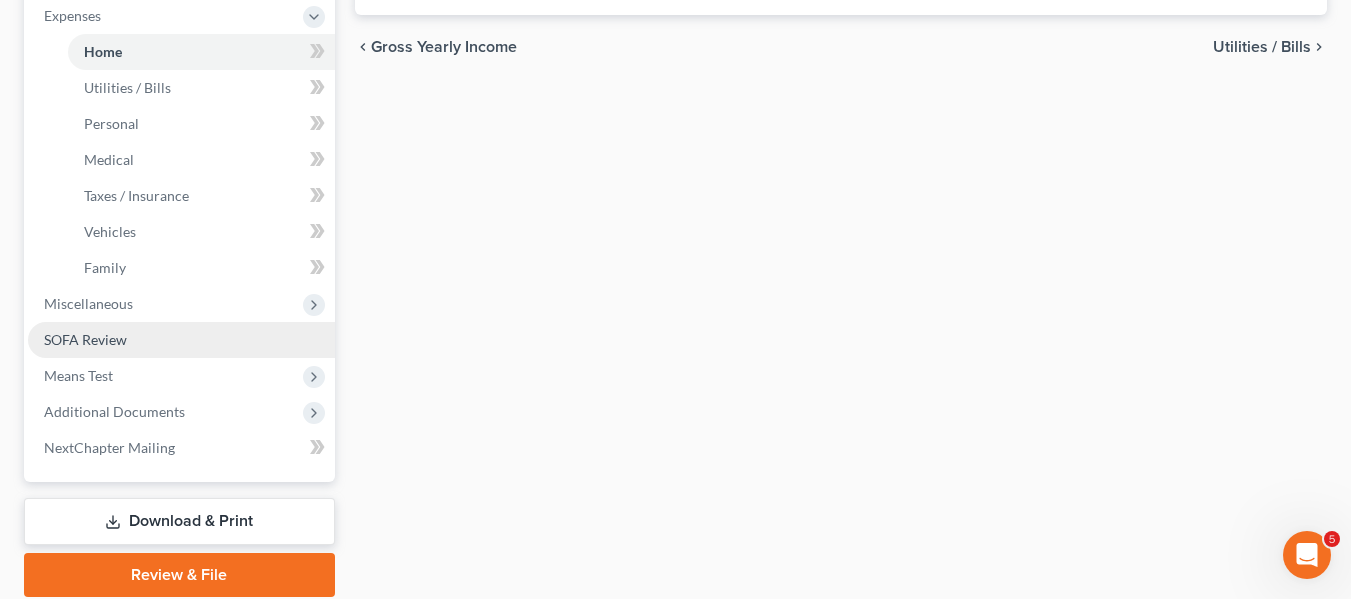 click on "SOFA Review" at bounding box center [85, 339] 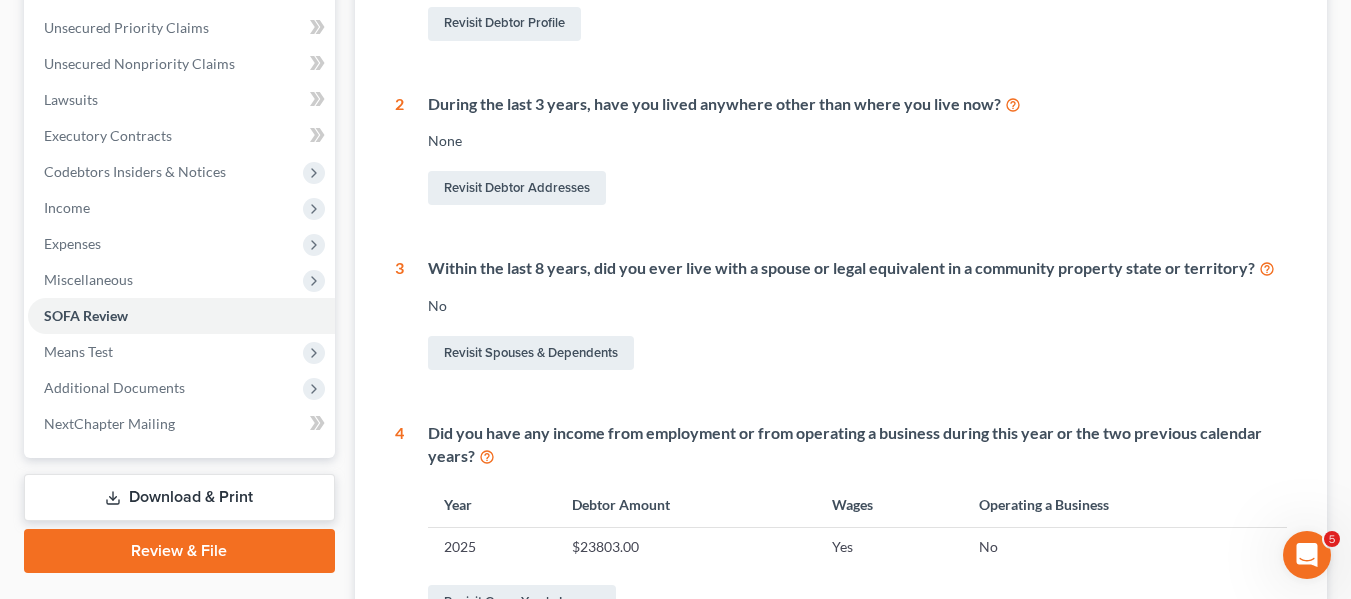 scroll, scrollTop: 453, scrollLeft: 0, axis: vertical 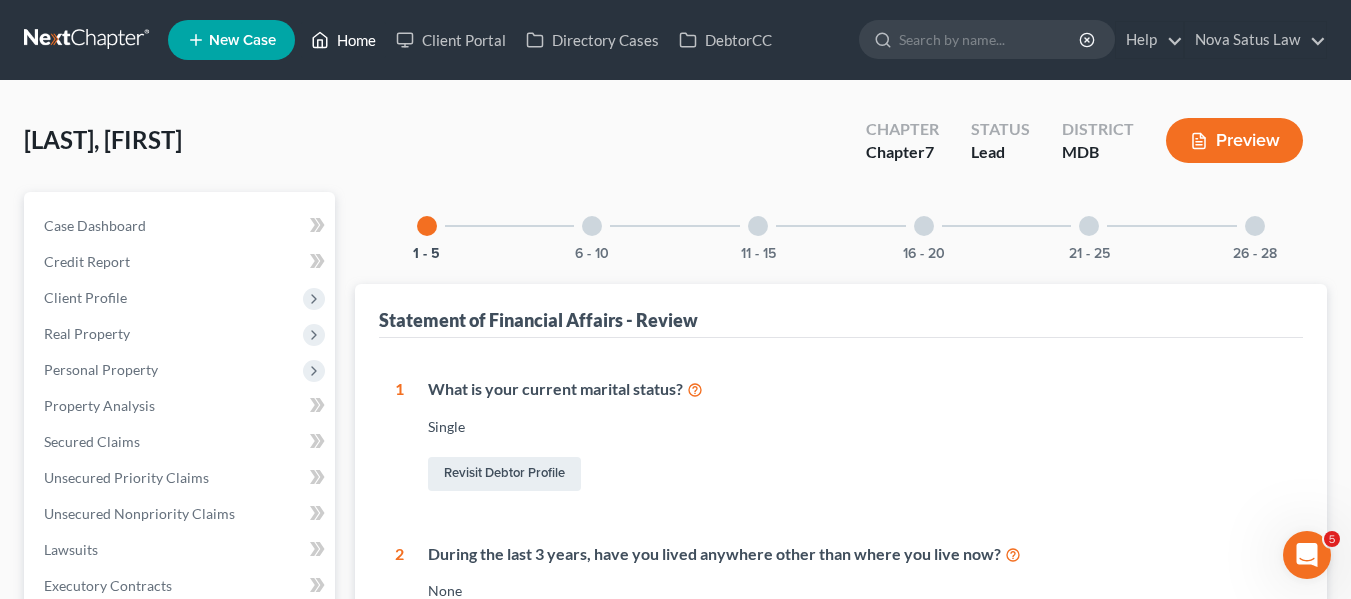 click on "Home" at bounding box center (343, 40) 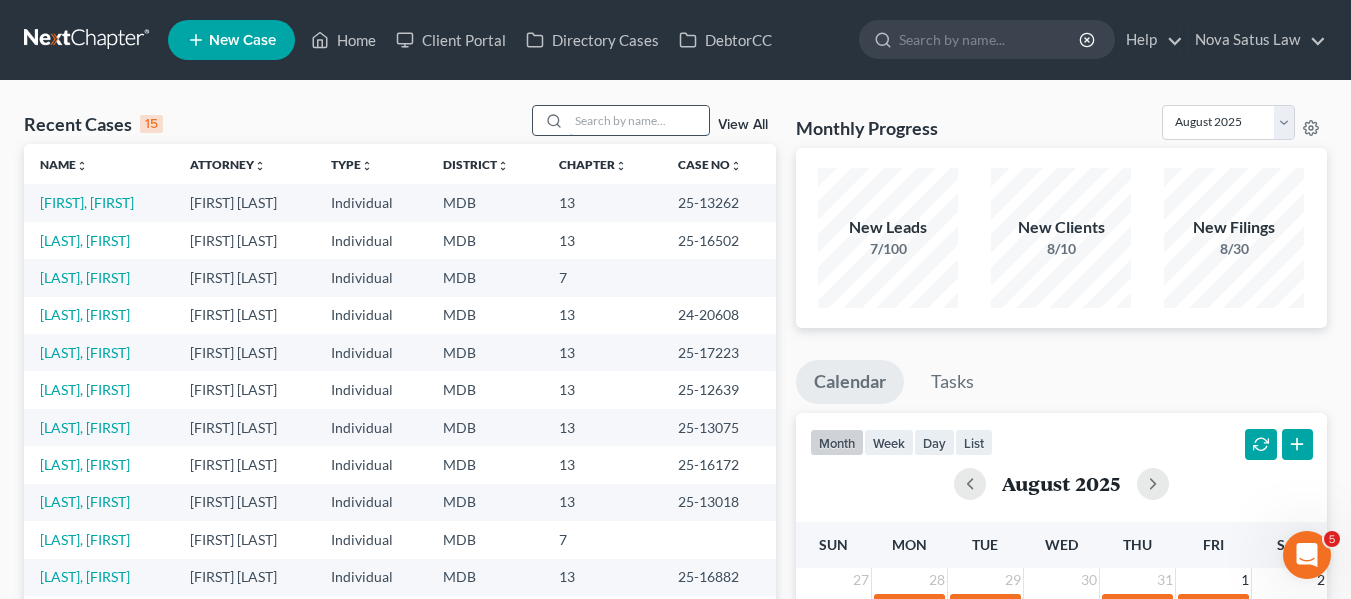 click at bounding box center (639, 120) 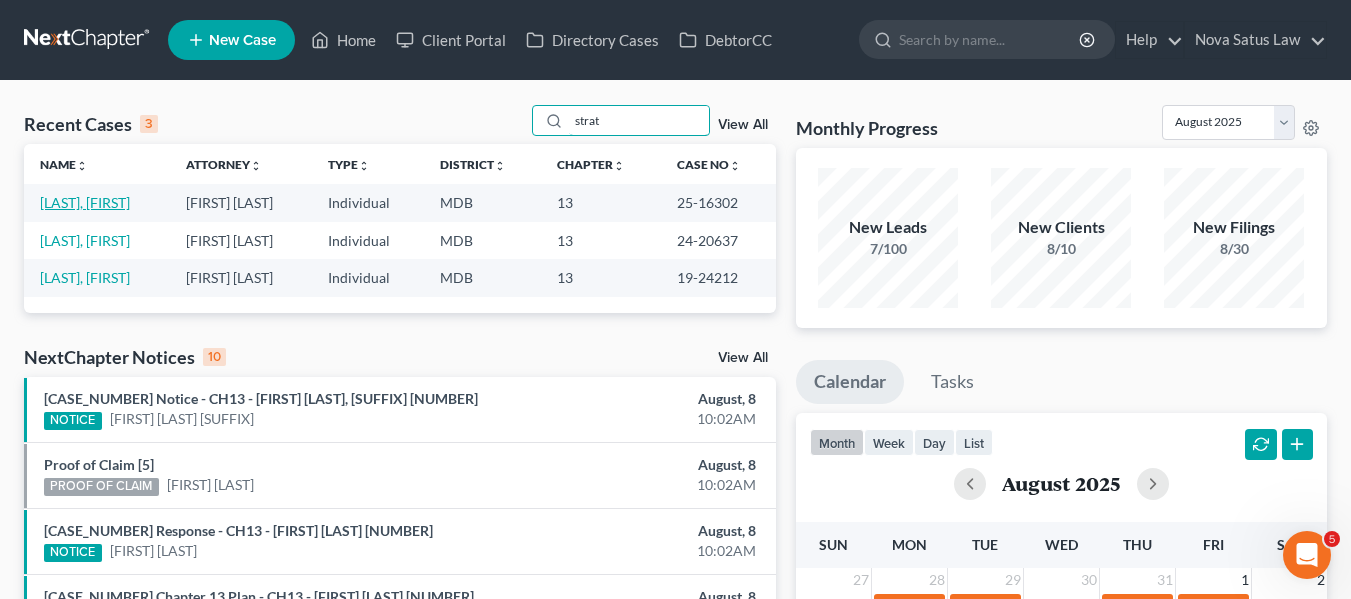 type on "strat" 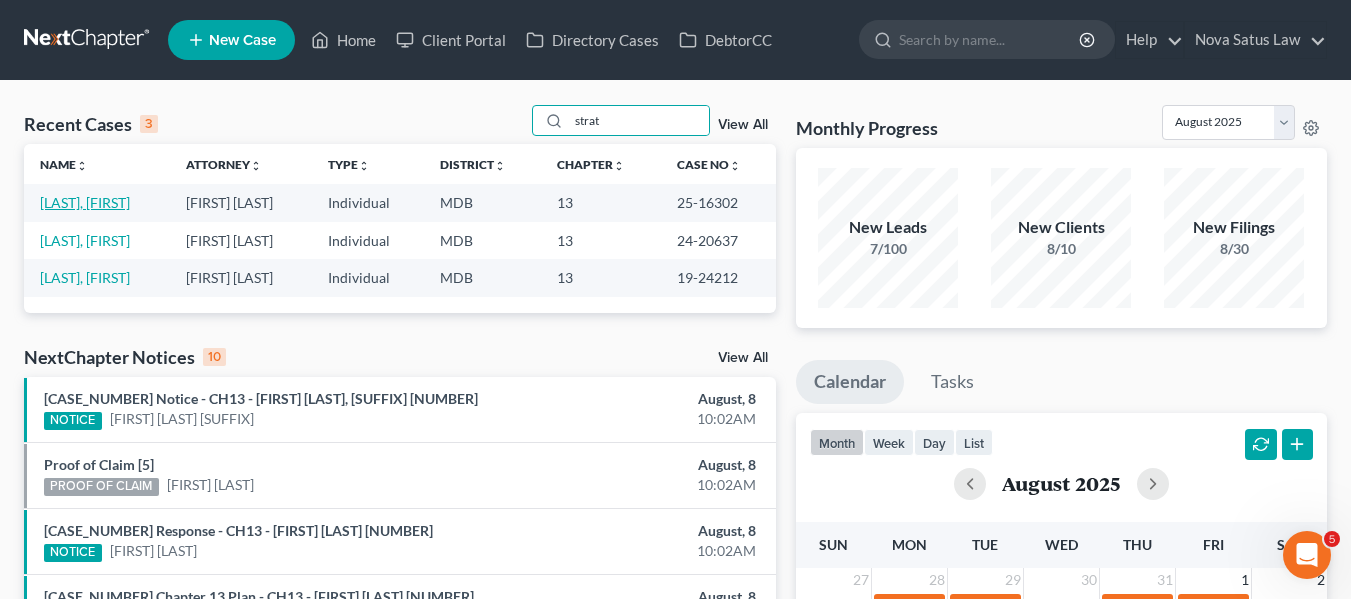 click on "Stratton, Joseph" at bounding box center (85, 202) 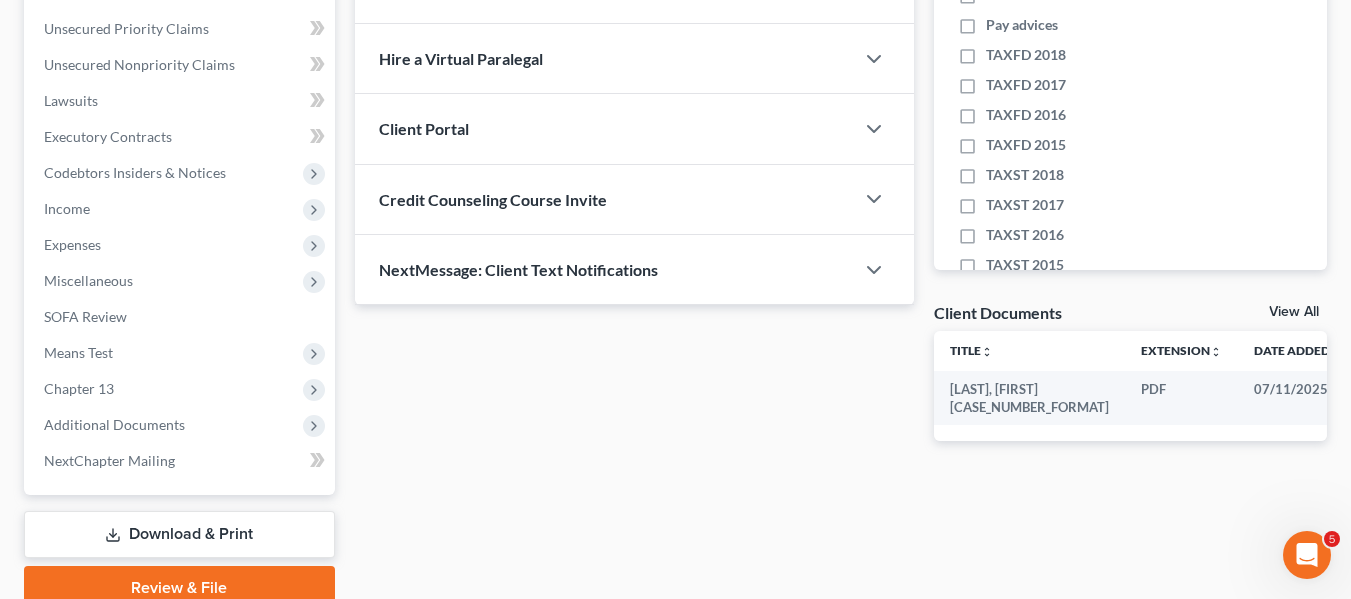 scroll, scrollTop: 536, scrollLeft: 0, axis: vertical 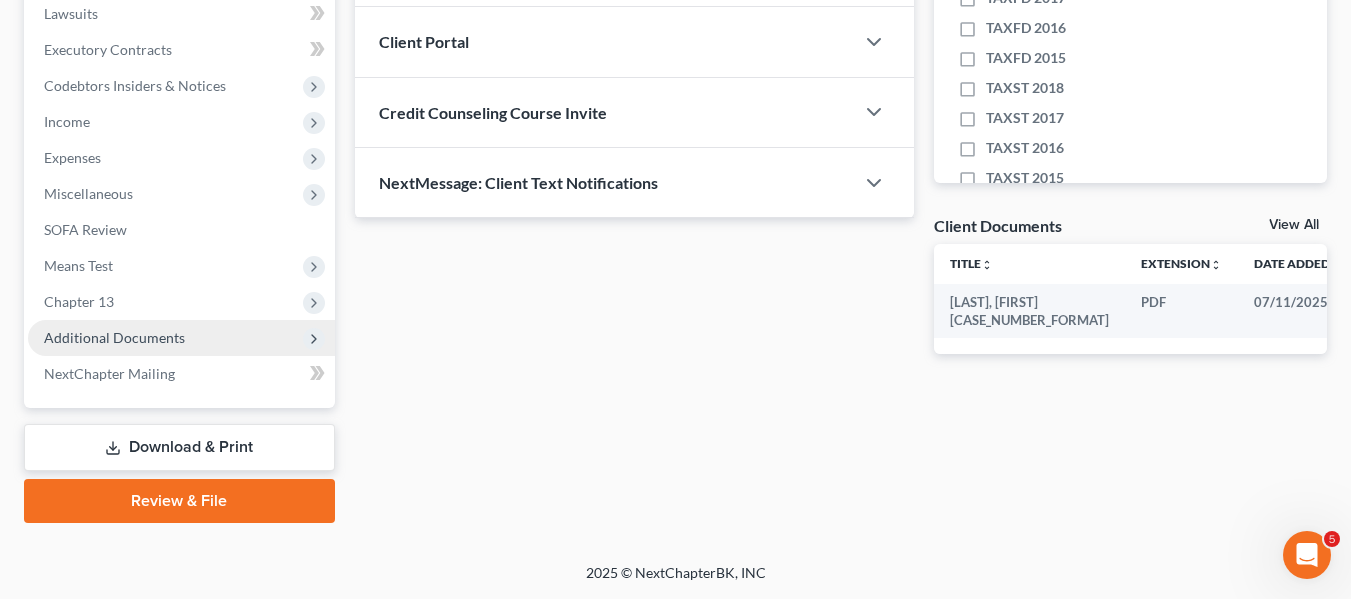 click on "Additional Documents" at bounding box center (114, 337) 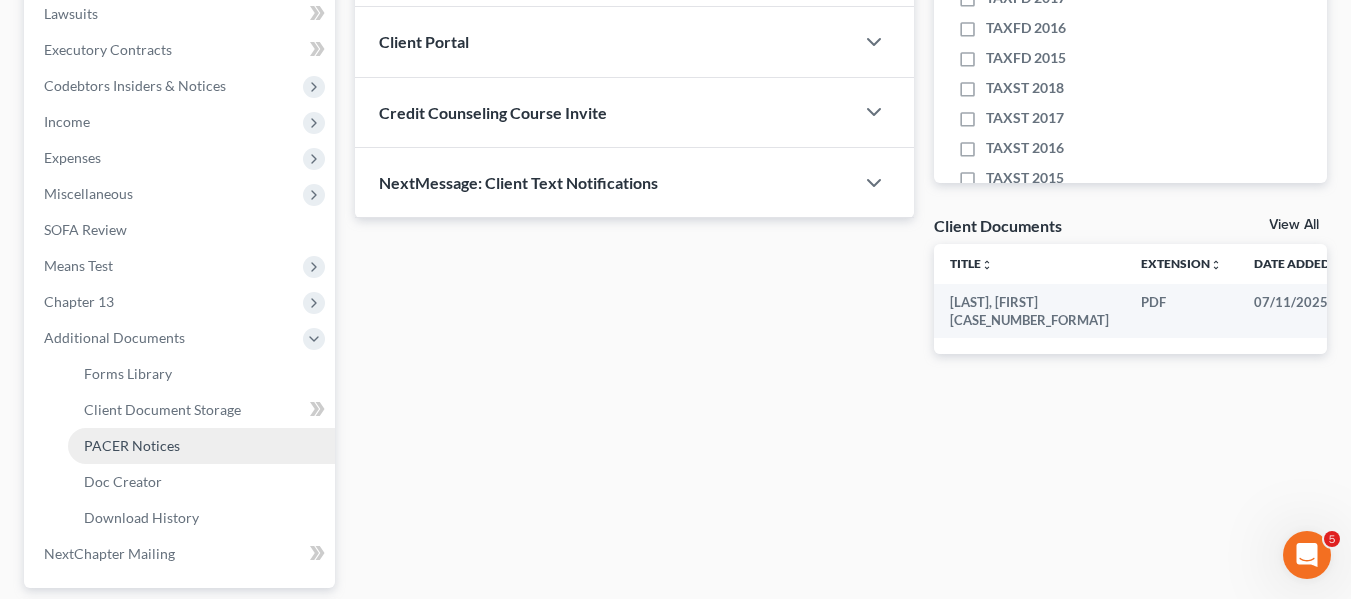 click on "PACER Notices" at bounding box center [132, 445] 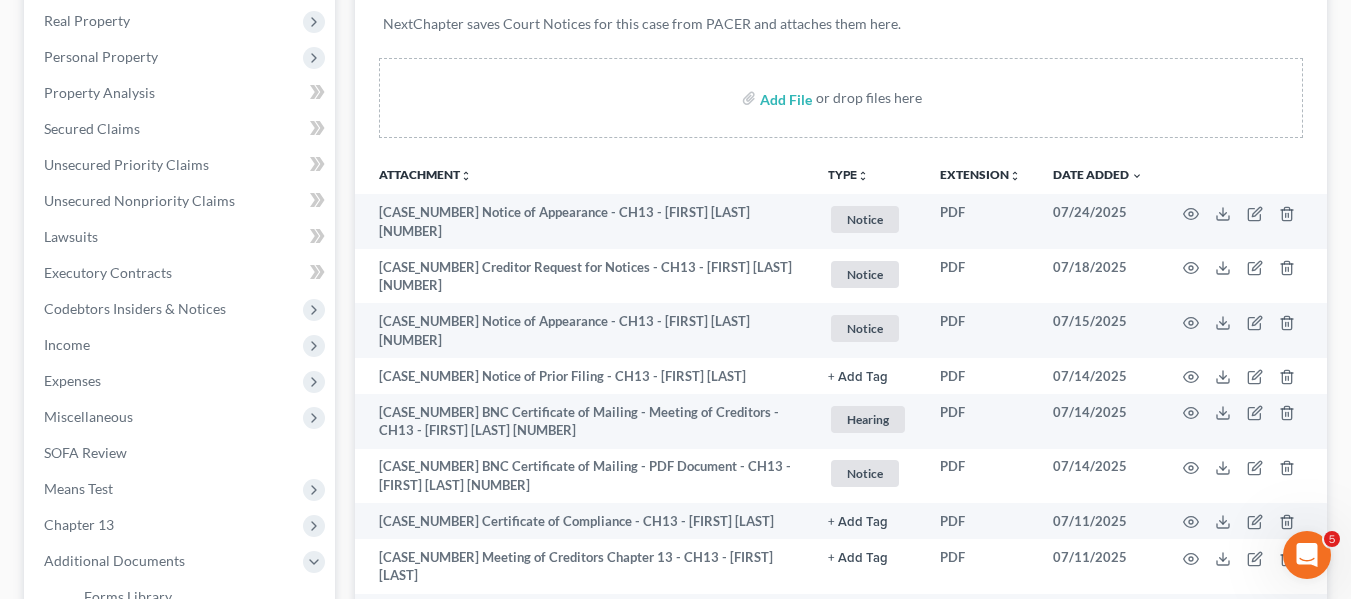 scroll, scrollTop: 314, scrollLeft: 0, axis: vertical 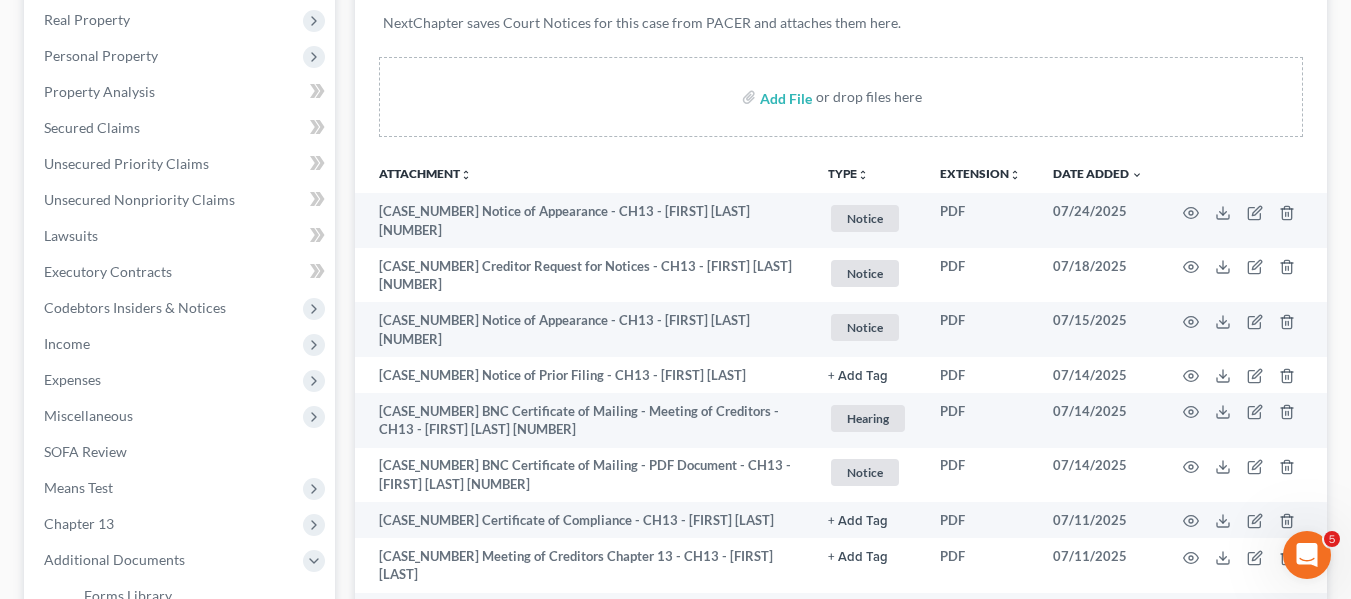 click on "25-16302 Notice of Prior Filing - CH13 - Joseph Edward Stratton" at bounding box center [583, 375] 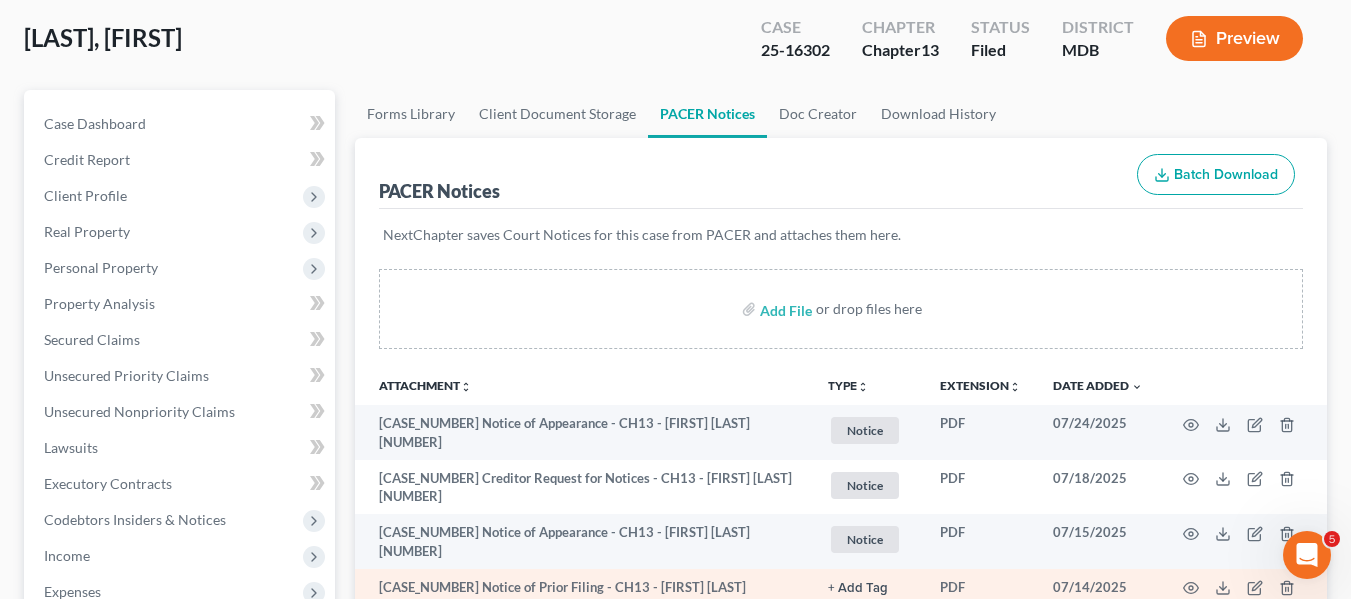 scroll, scrollTop: 0, scrollLeft: 0, axis: both 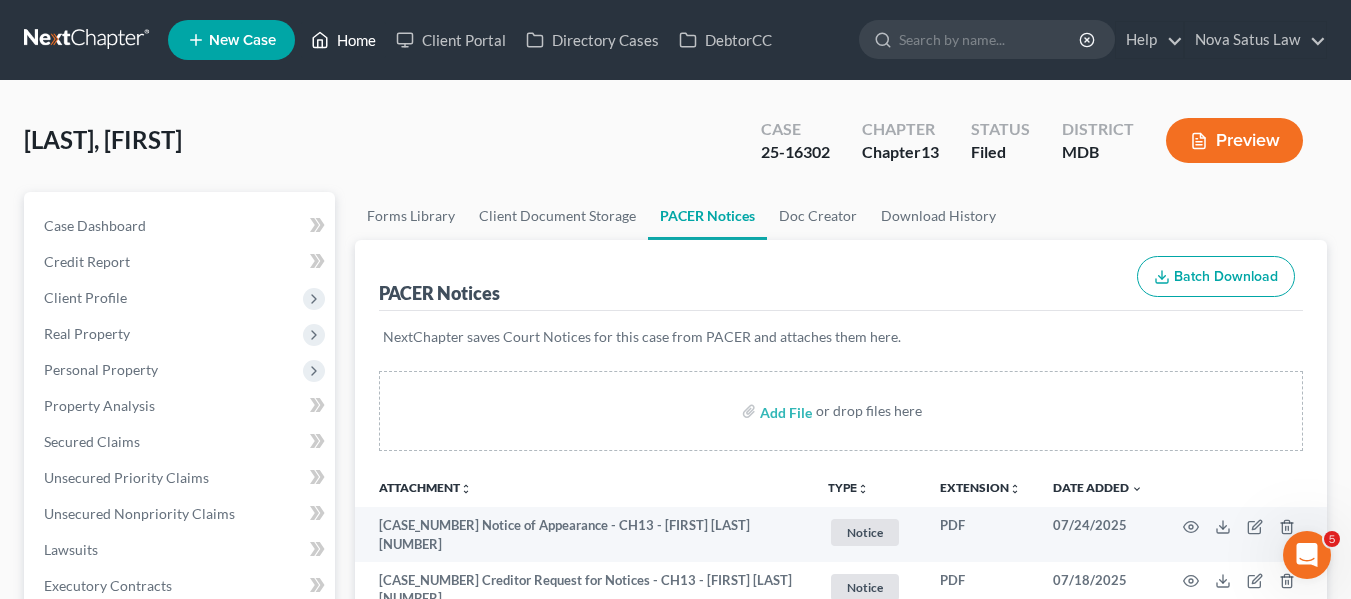 click on "Home" at bounding box center [343, 40] 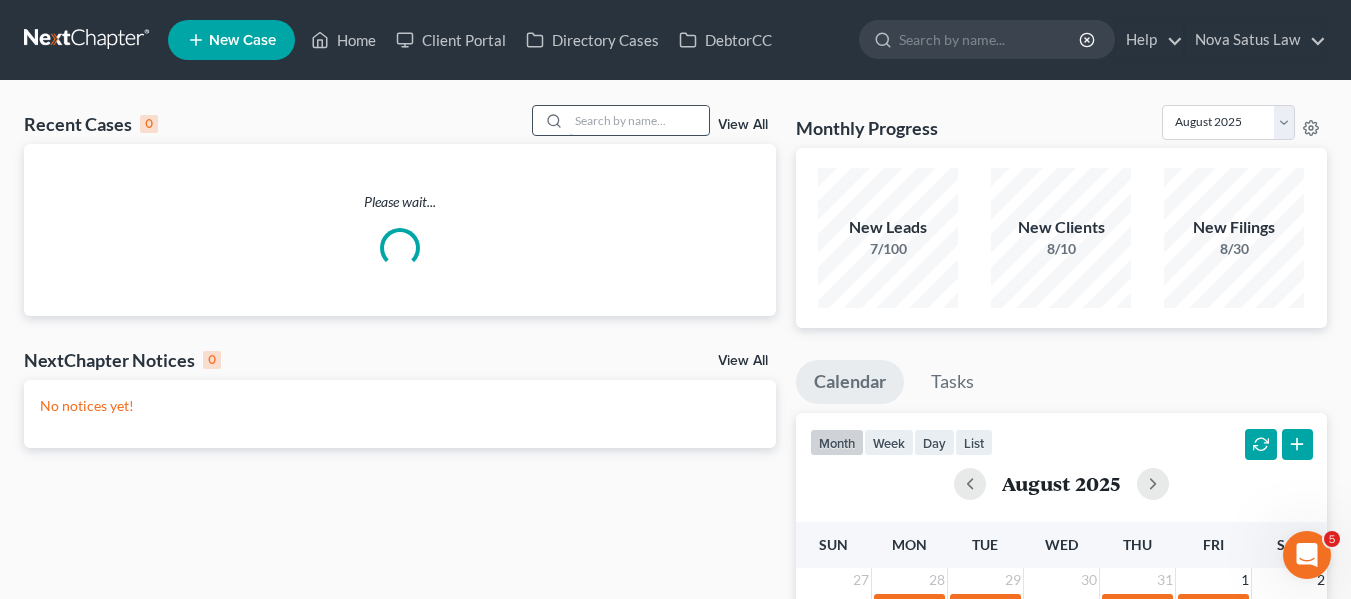 click at bounding box center [639, 120] 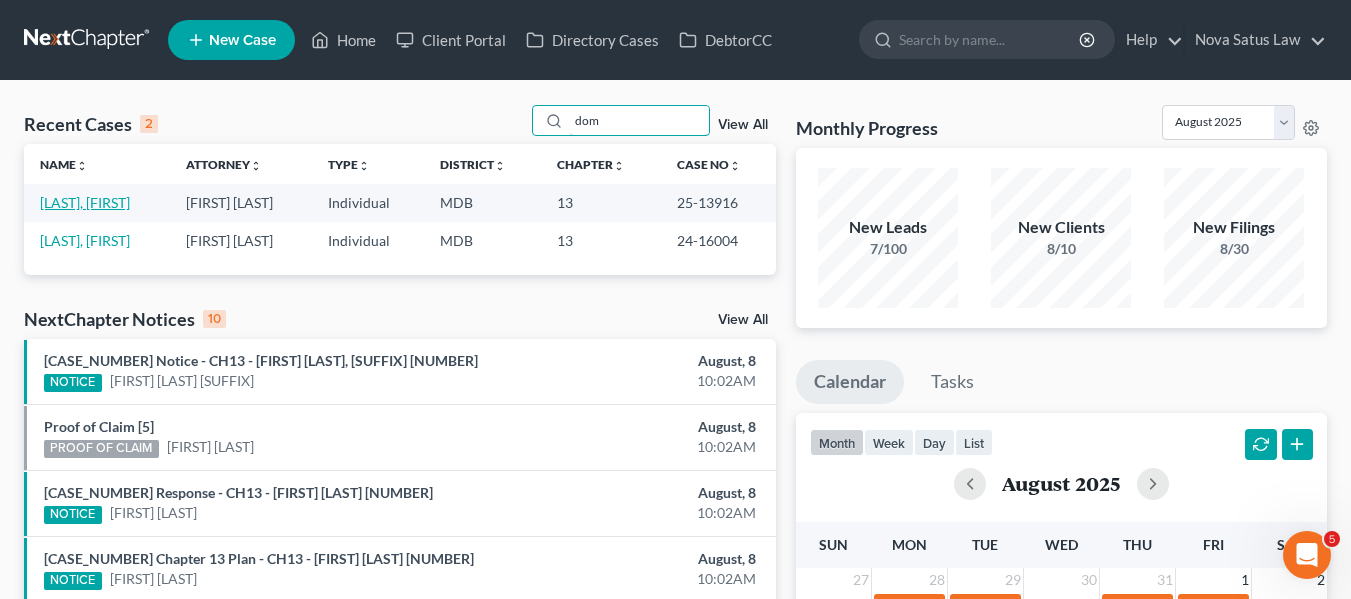 type on "dom" 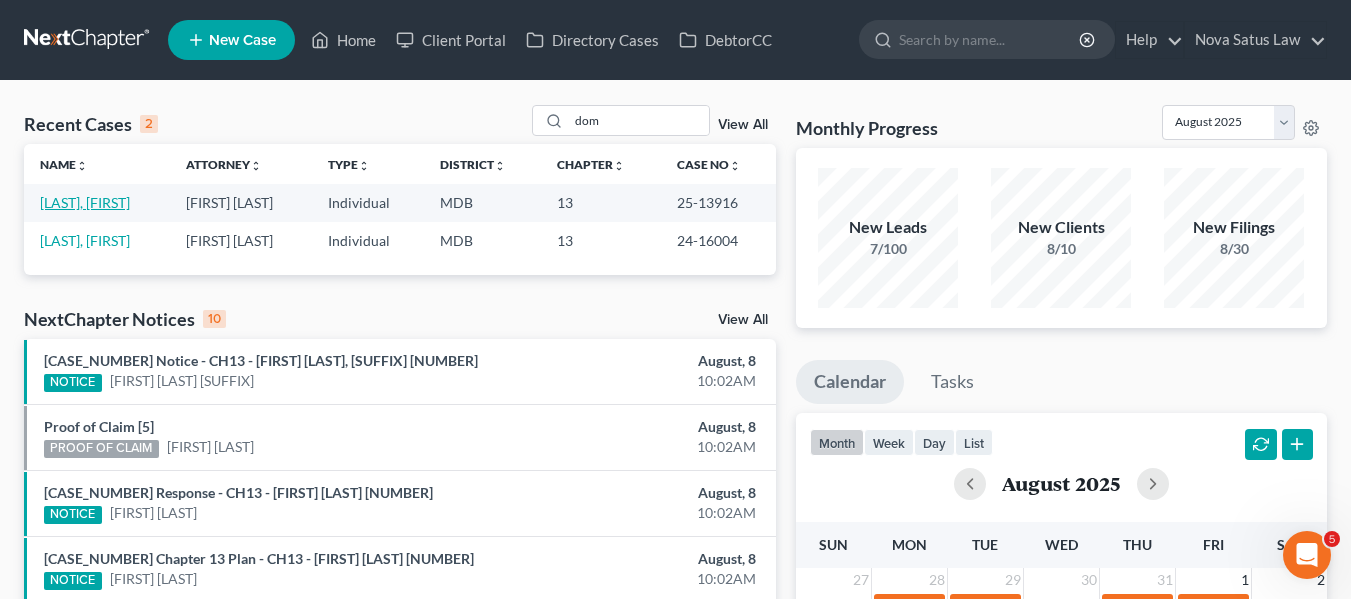 click on "[LAST], [FIRST]" at bounding box center [85, 202] 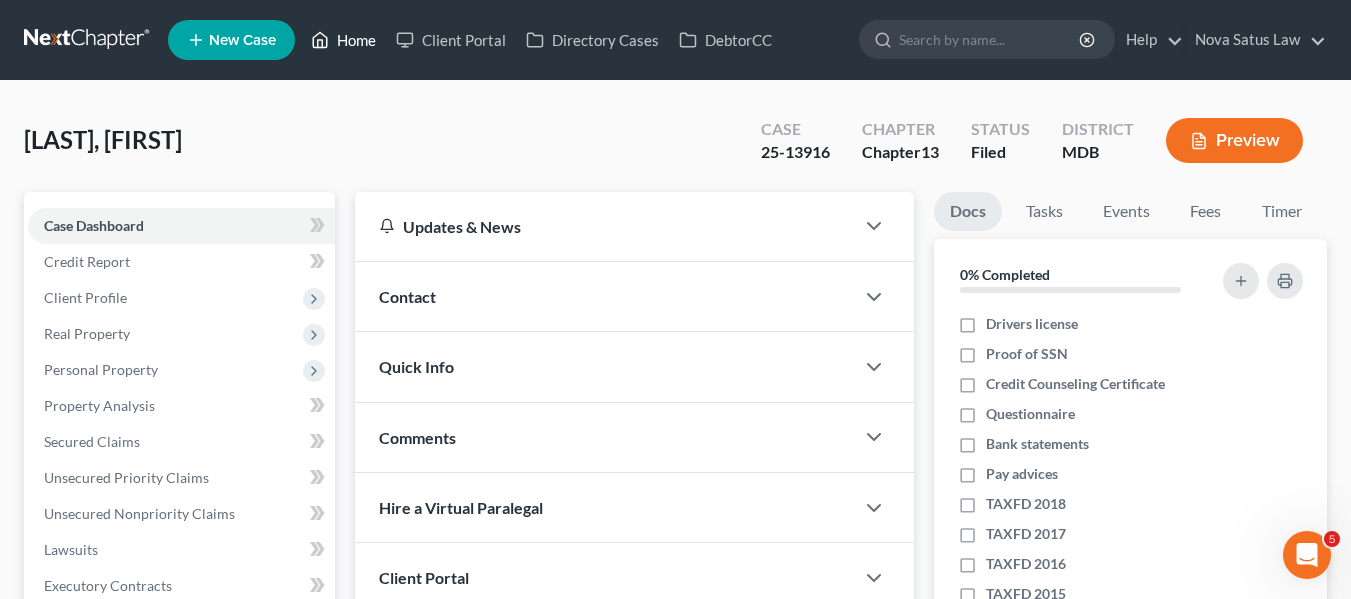 click on "Home" at bounding box center (343, 40) 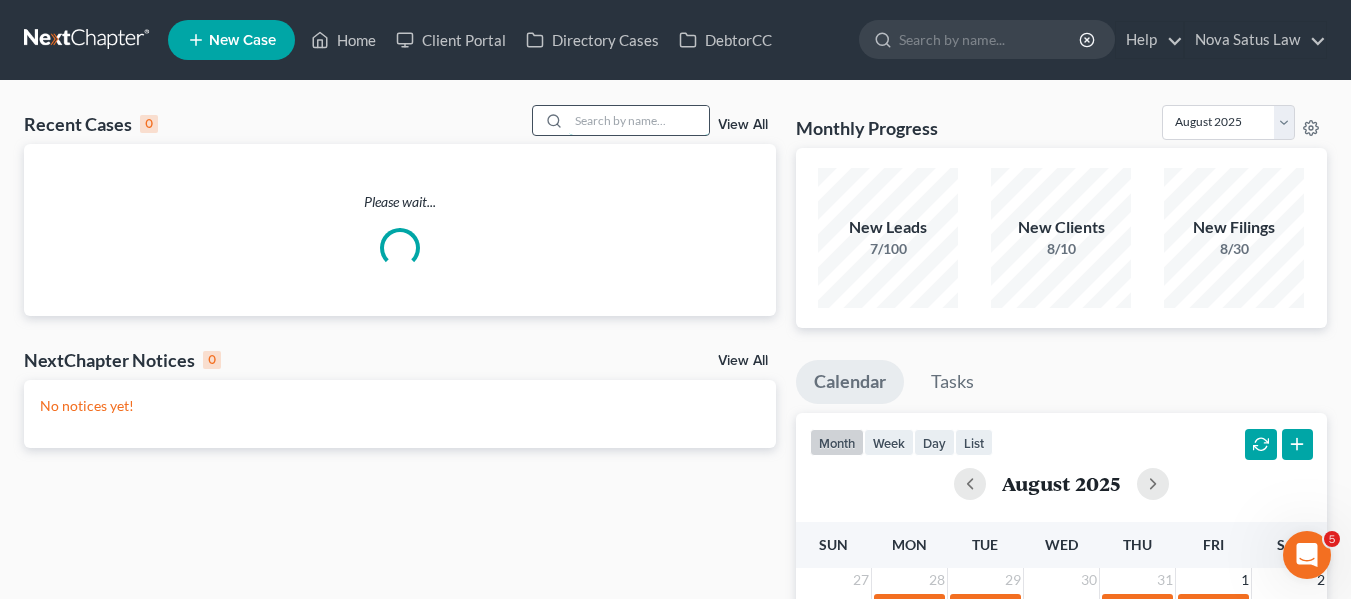 click at bounding box center (639, 120) 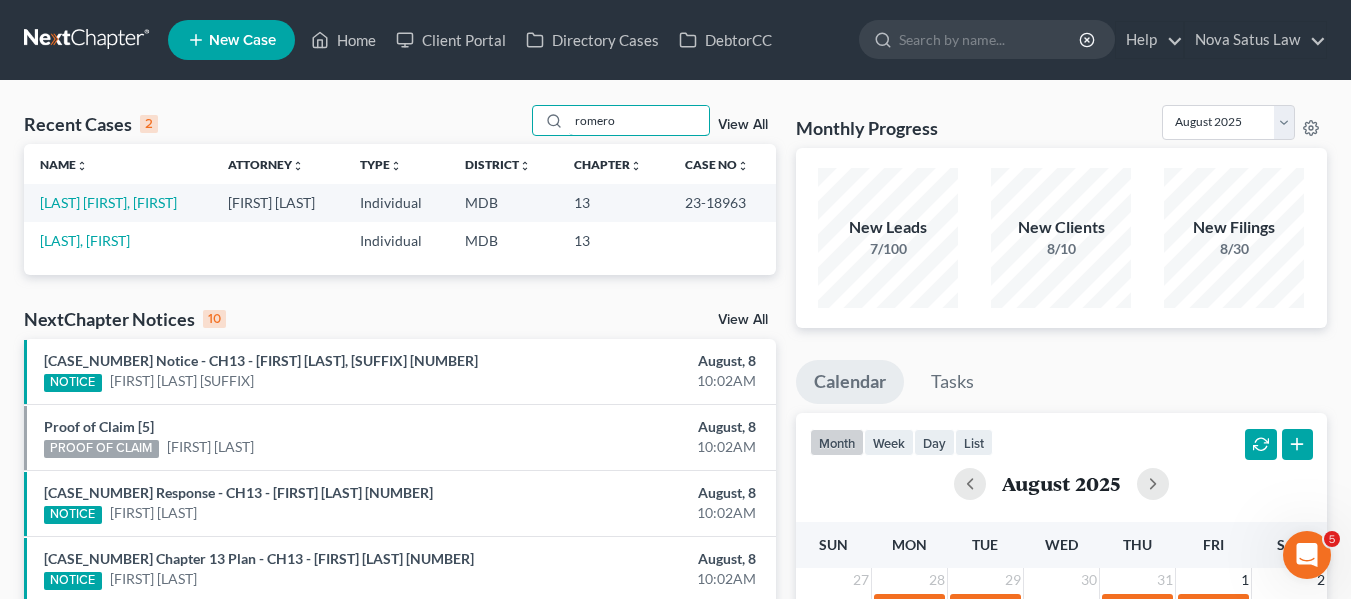 type on "romero" 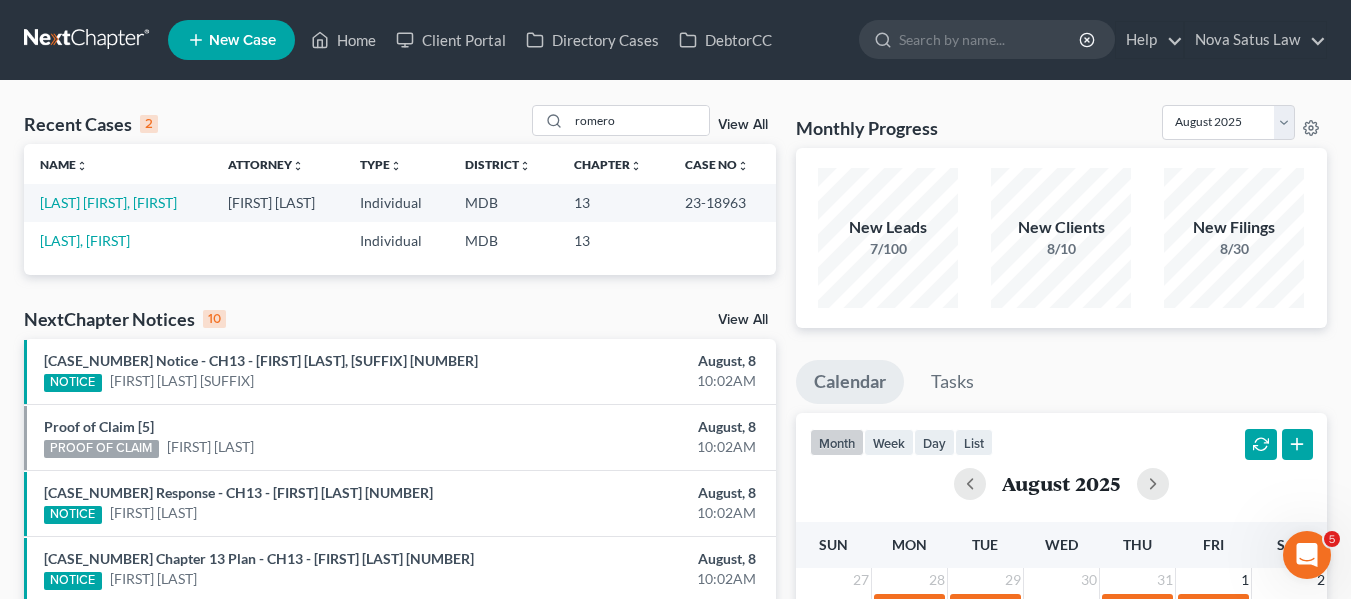 click on "[LAST] [FIRST], [FIRST]" at bounding box center (118, 202) 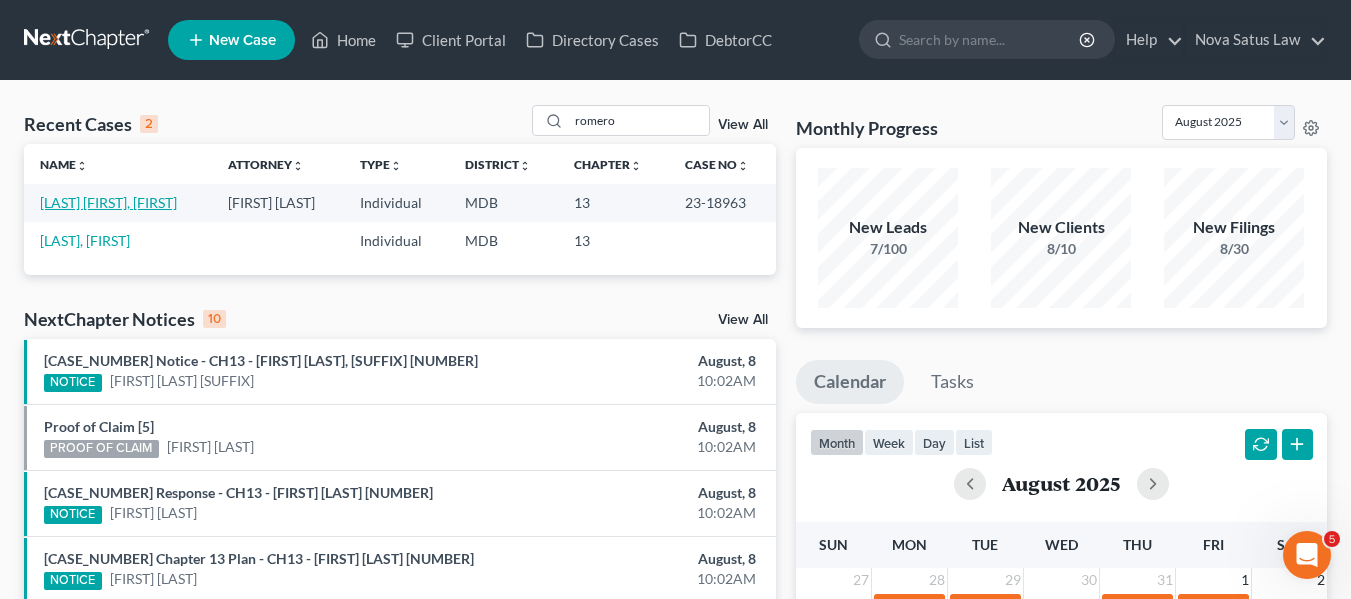 click on "[LAST] [FIRST], [FIRST]" at bounding box center [108, 202] 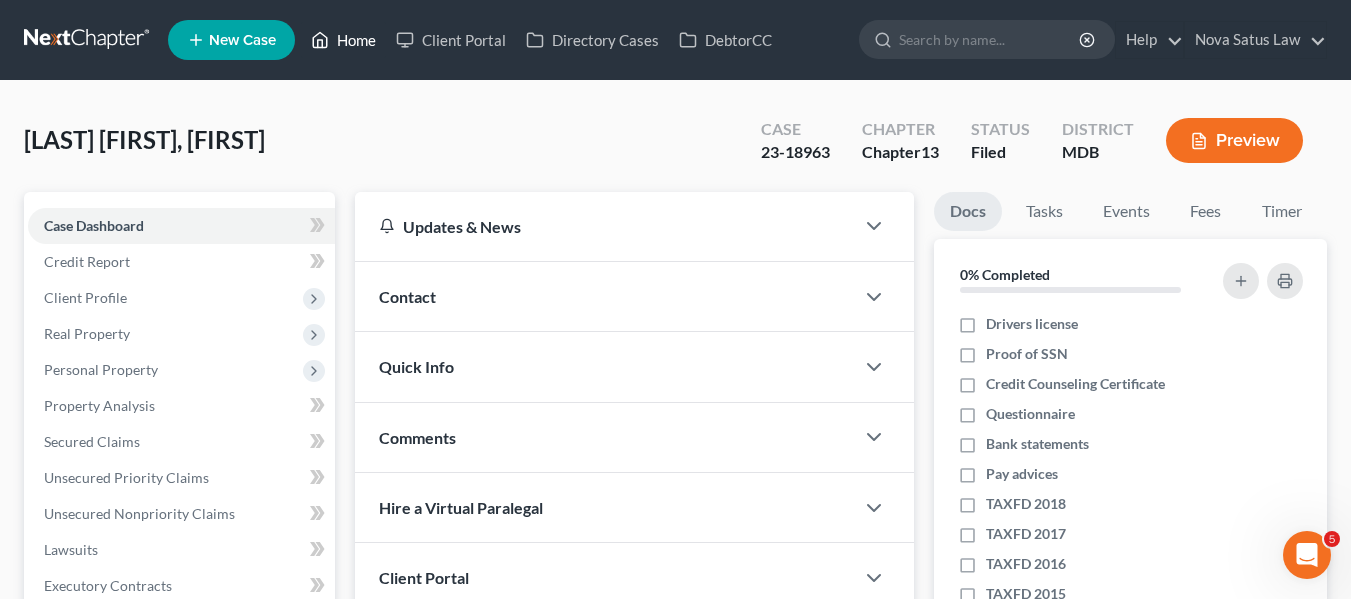click on "Home" at bounding box center [343, 40] 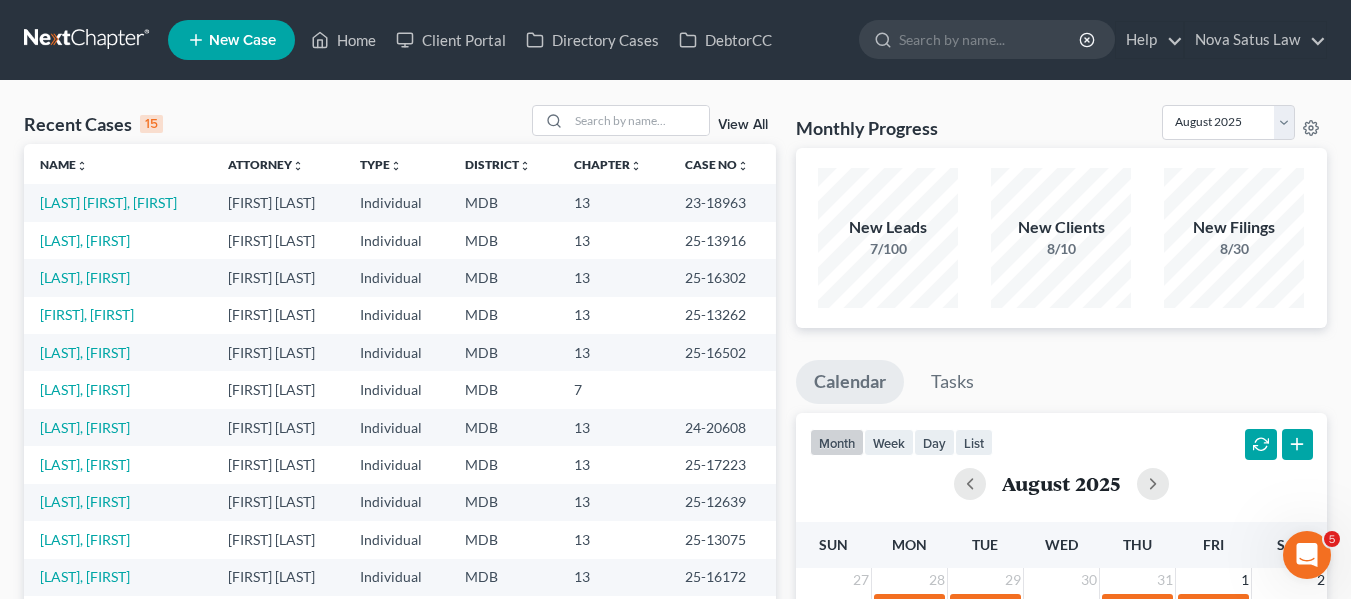 click on "View All" at bounding box center [743, 125] 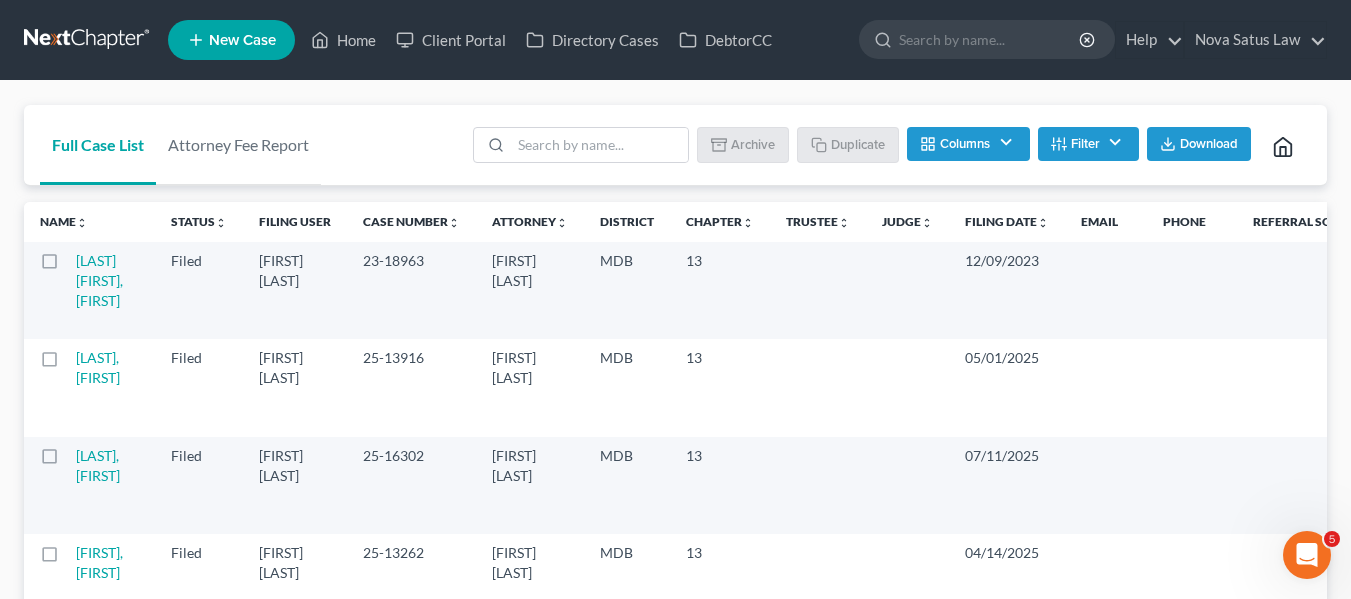 click at bounding box center (68, 266) 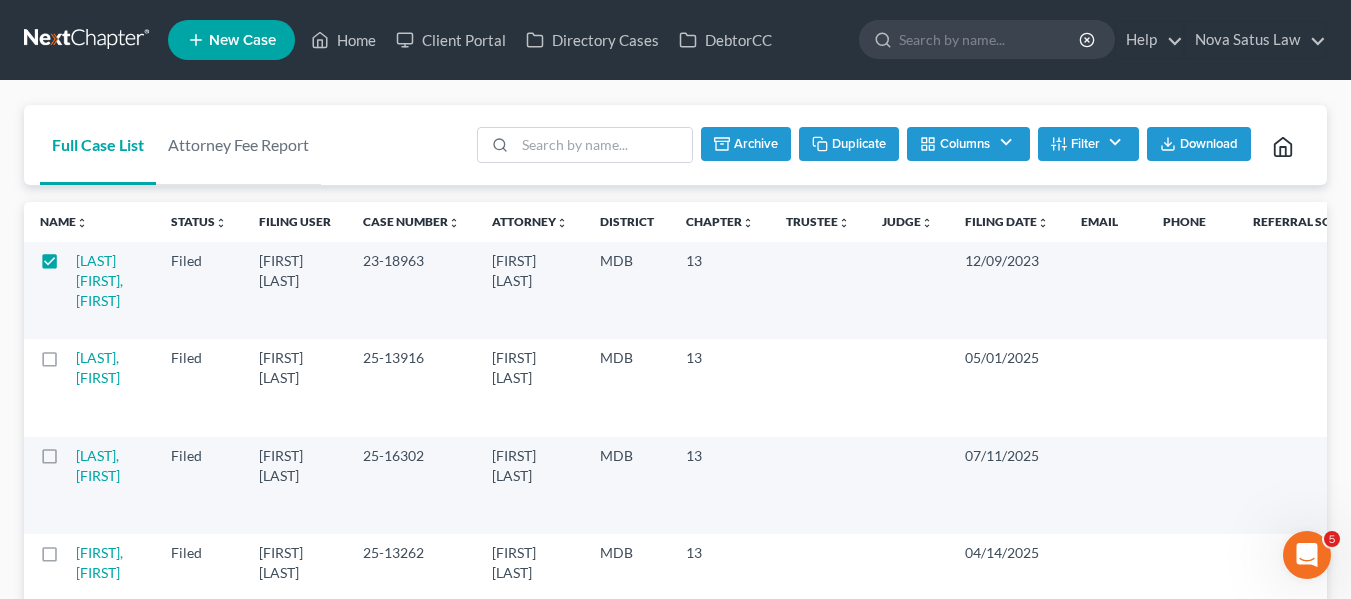 click on "Duplicate" at bounding box center (849, 144) 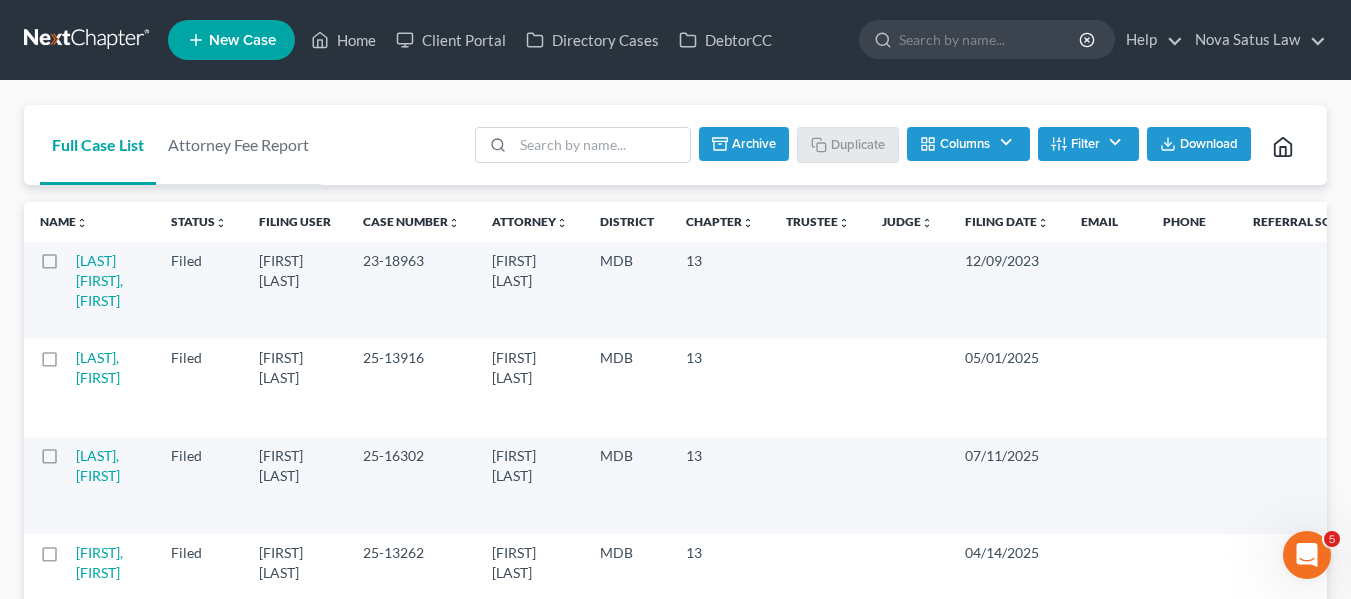 checkbox on "false" 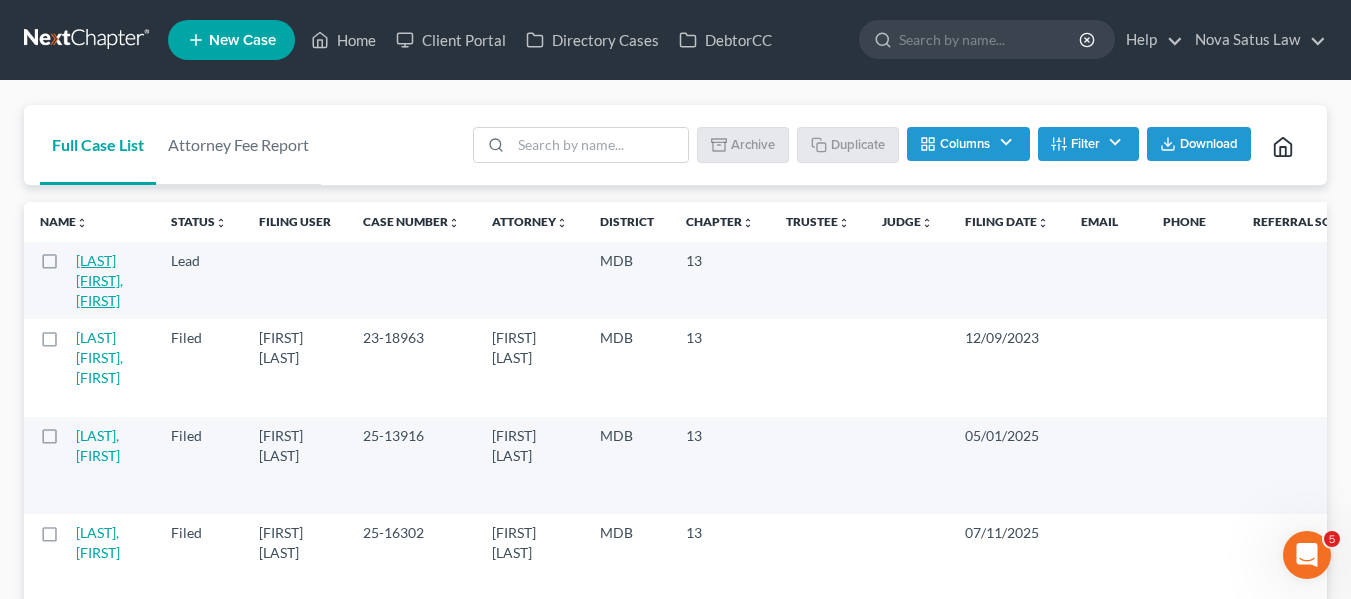 click on "[LAST] [FIRST], [FIRST]" at bounding box center [99, 280] 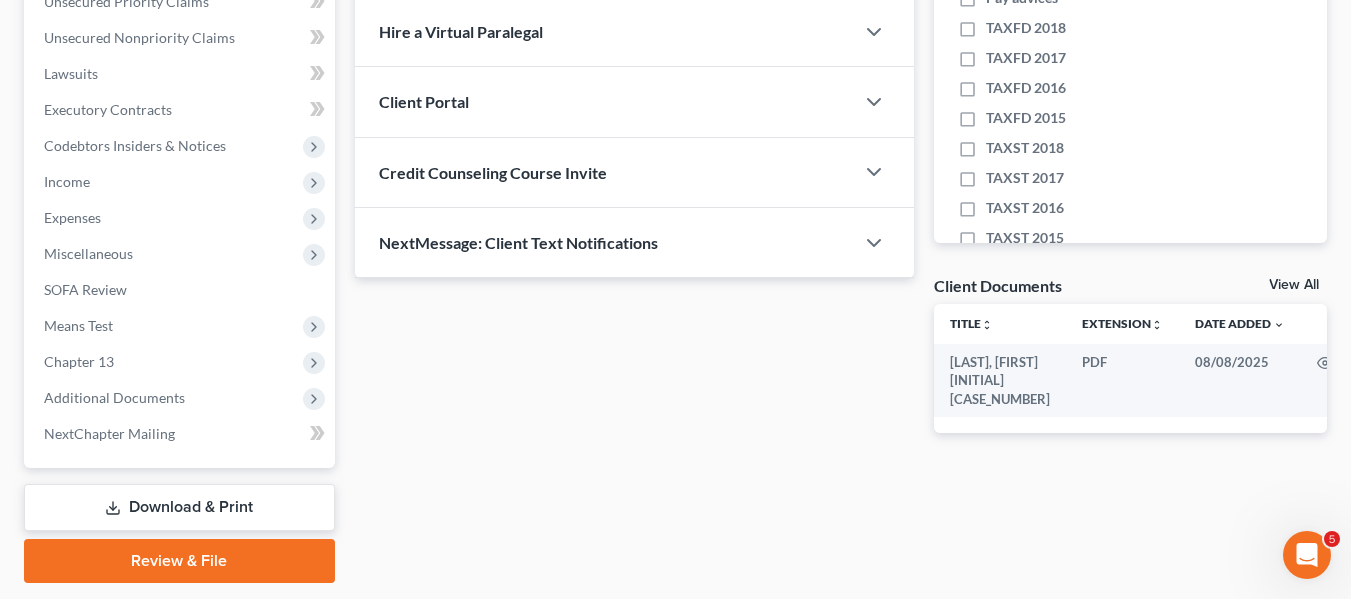 scroll, scrollTop: 479, scrollLeft: 0, axis: vertical 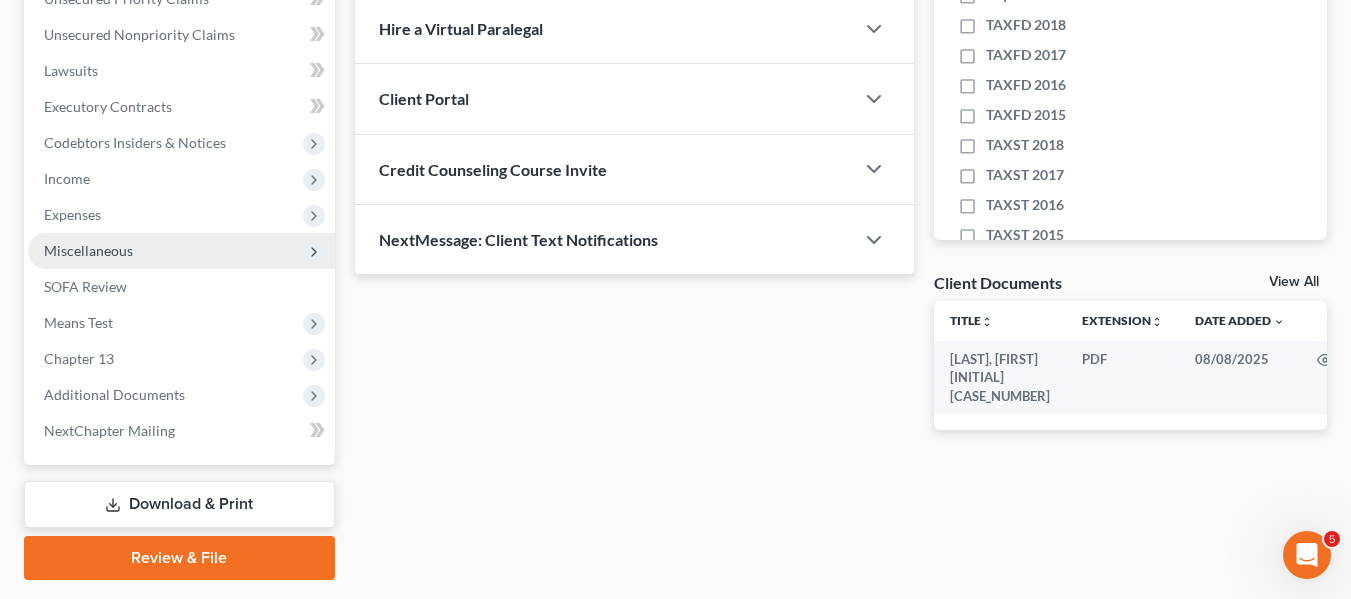 click on "Miscellaneous" at bounding box center [88, 250] 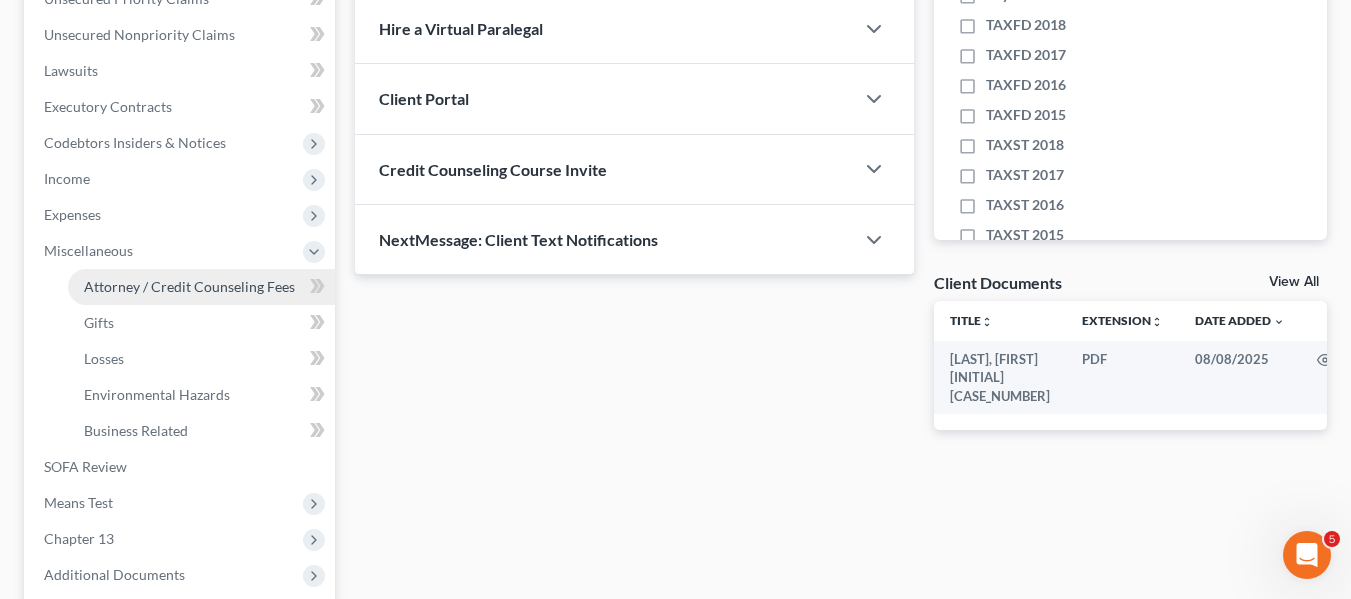 click on "Attorney / Credit Counseling Fees" at bounding box center (201, 287) 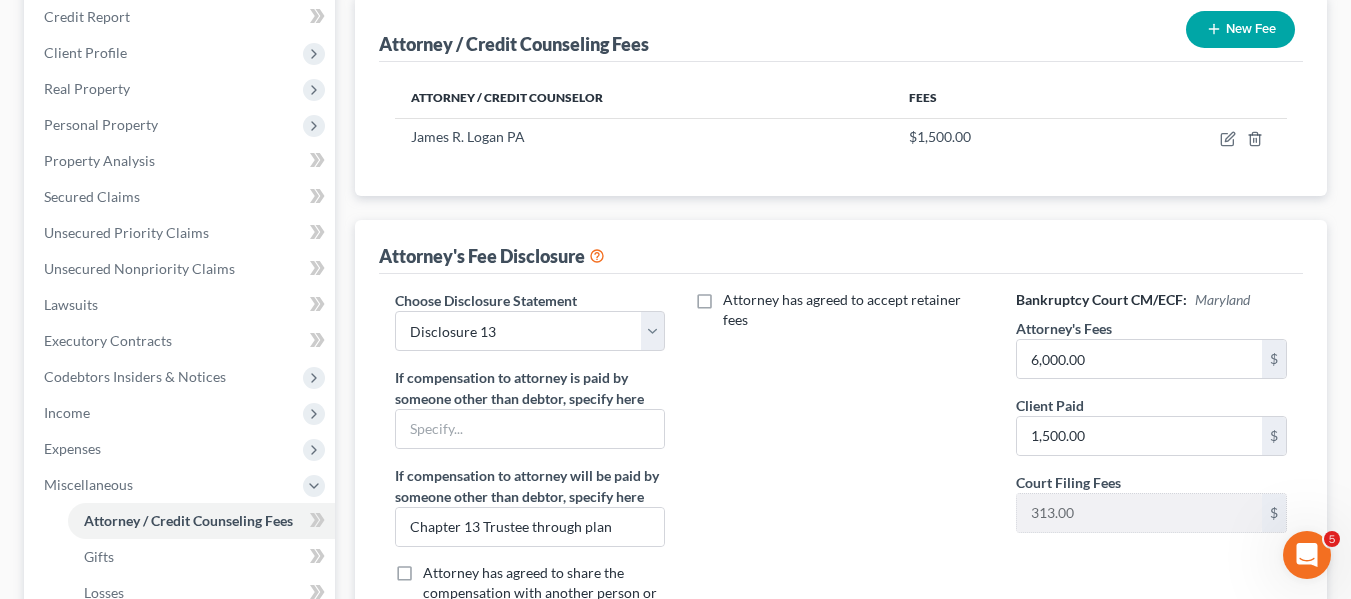 scroll, scrollTop: 251, scrollLeft: 0, axis: vertical 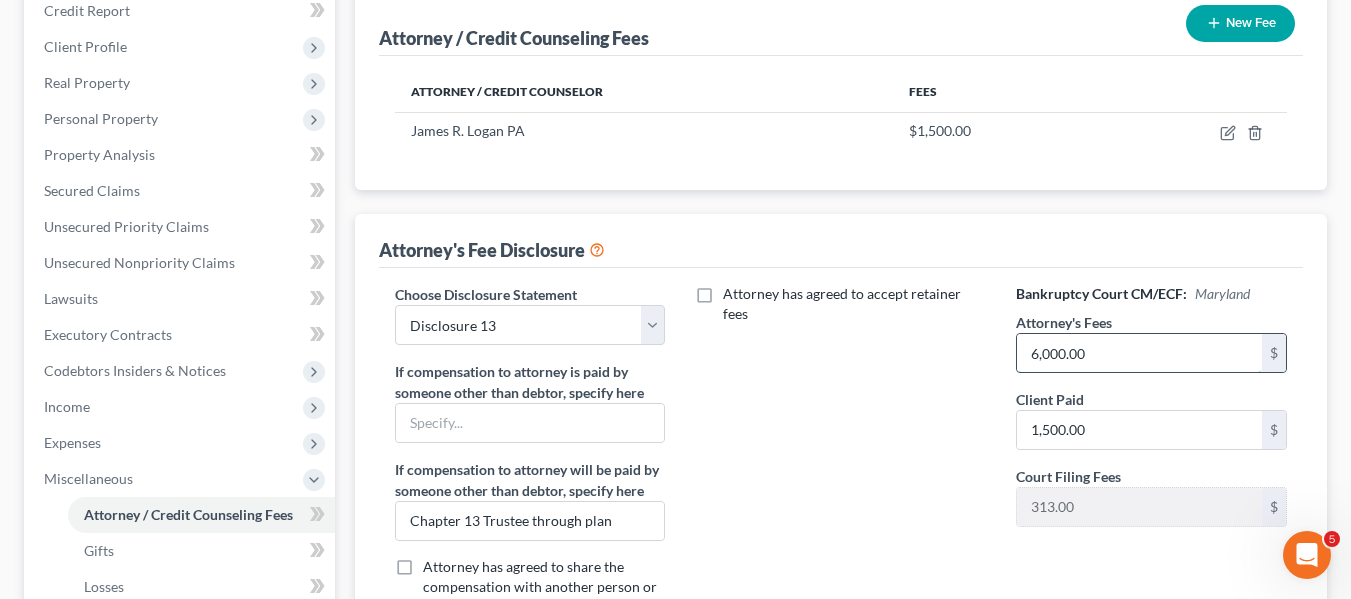 click on "6,000.00" at bounding box center (1139, 353) 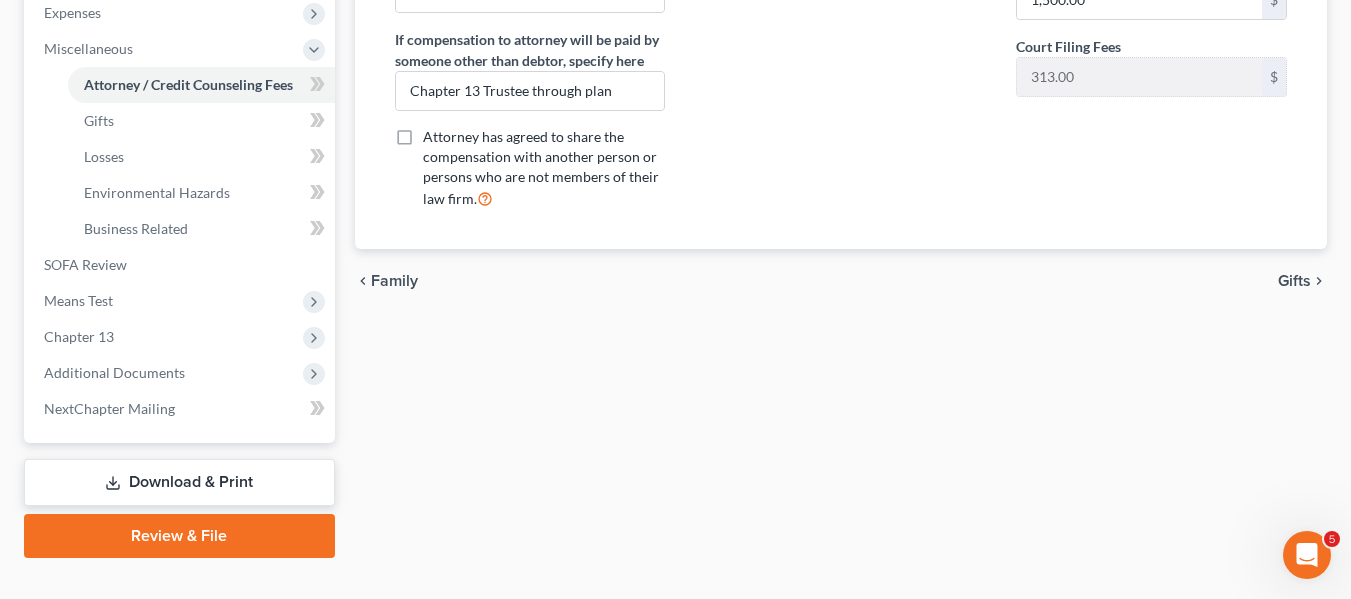 scroll, scrollTop: 716, scrollLeft: 0, axis: vertical 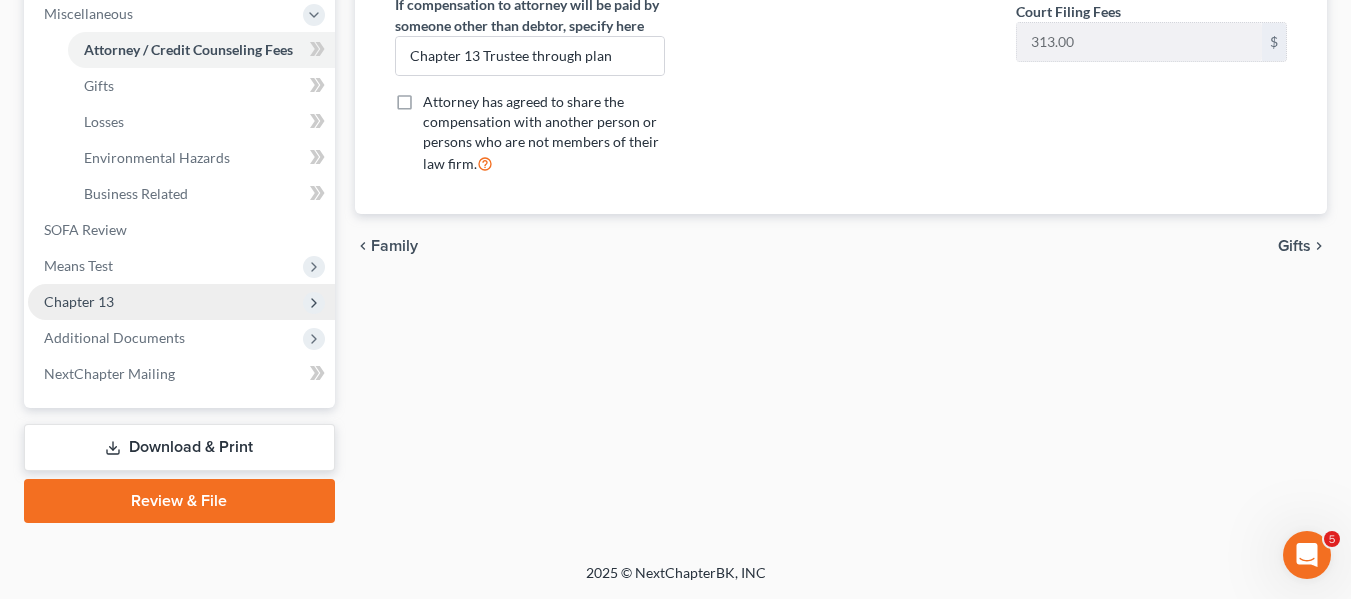 type on "6,800" 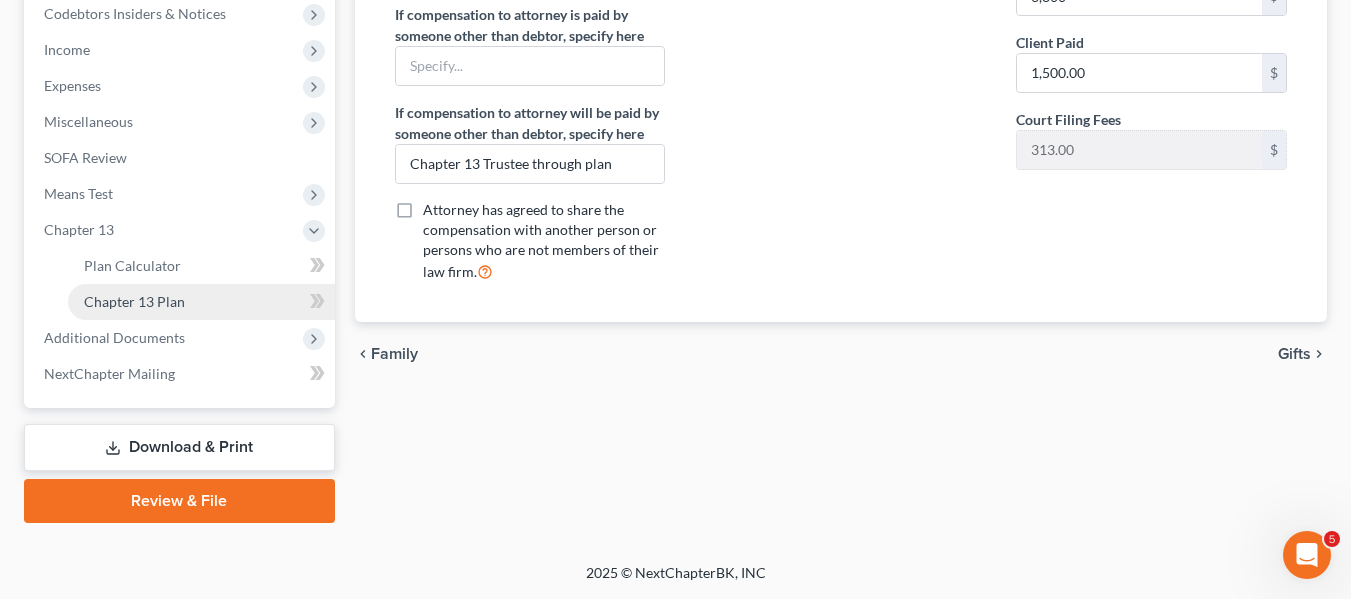 scroll, scrollTop: 608, scrollLeft: 0, axis: vertical 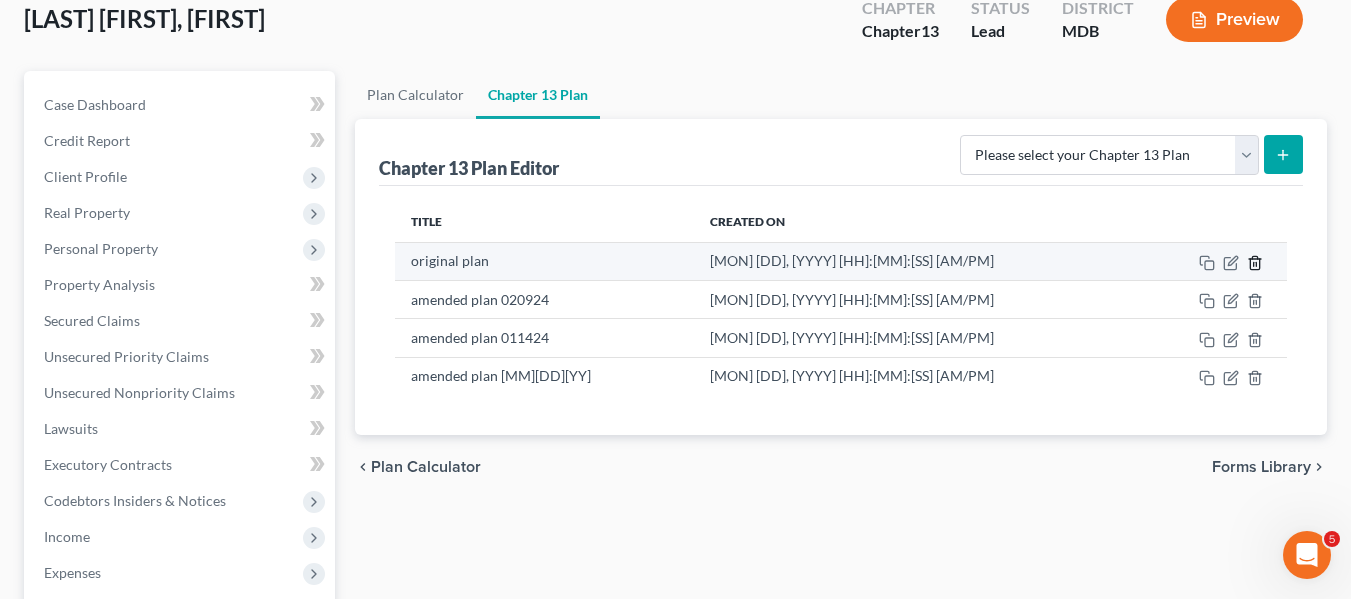 click 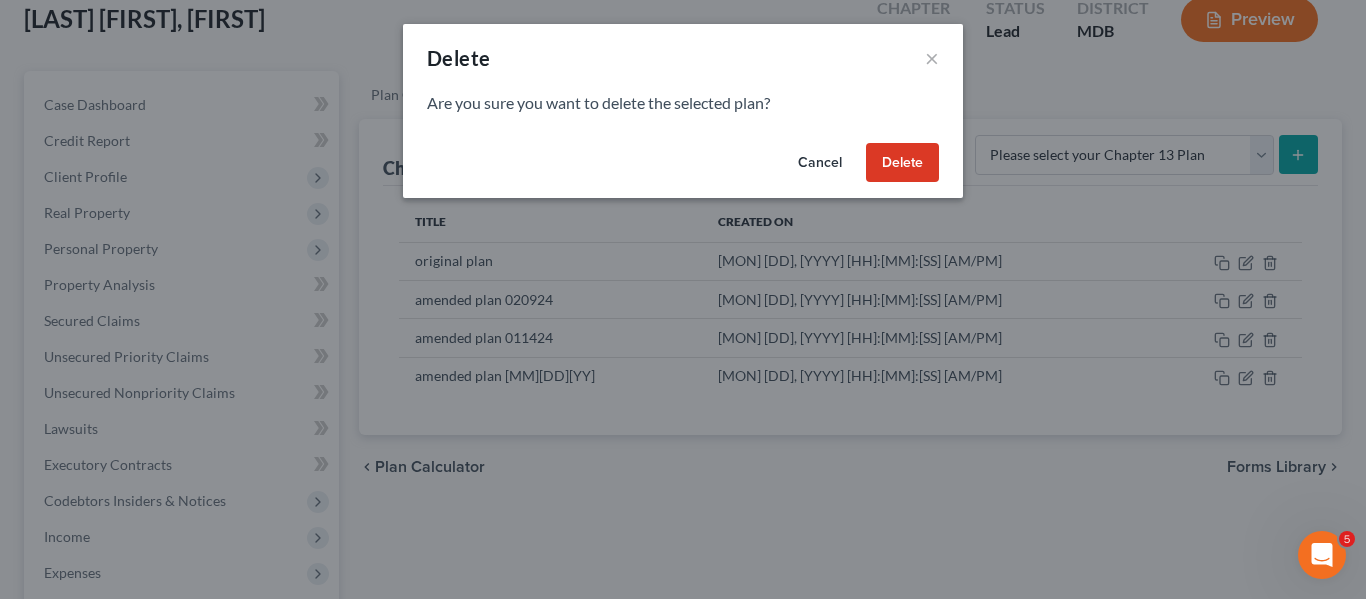 click on "Delete" at bounding box center [902, 163] 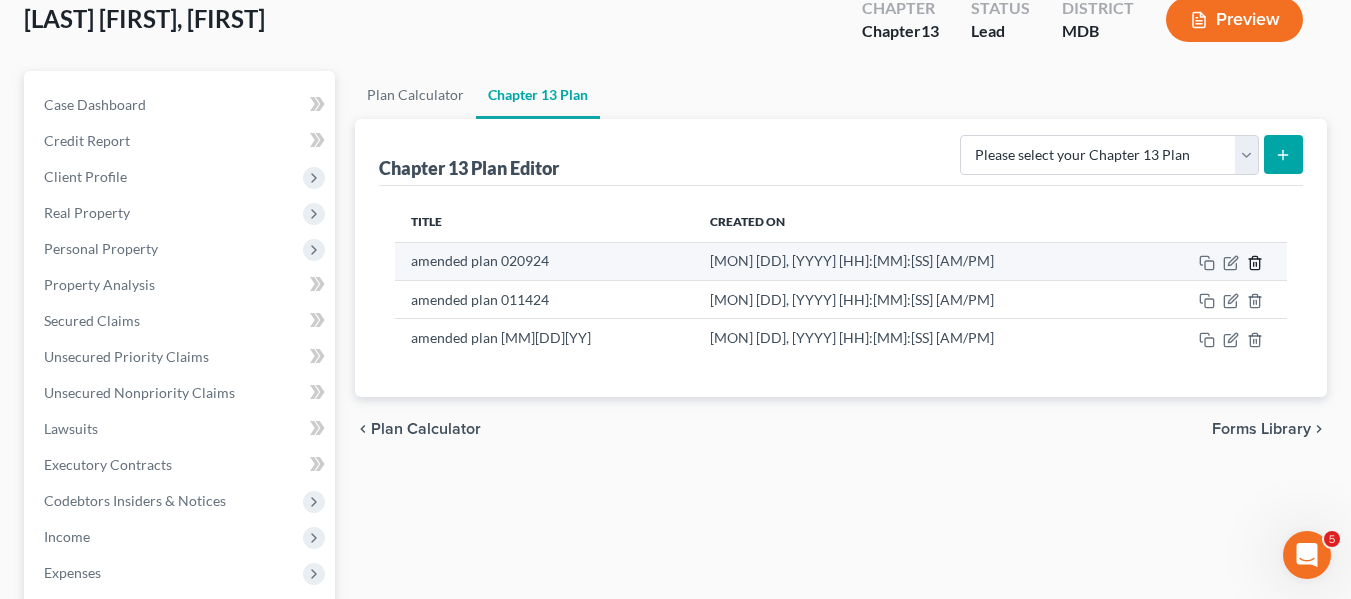 click 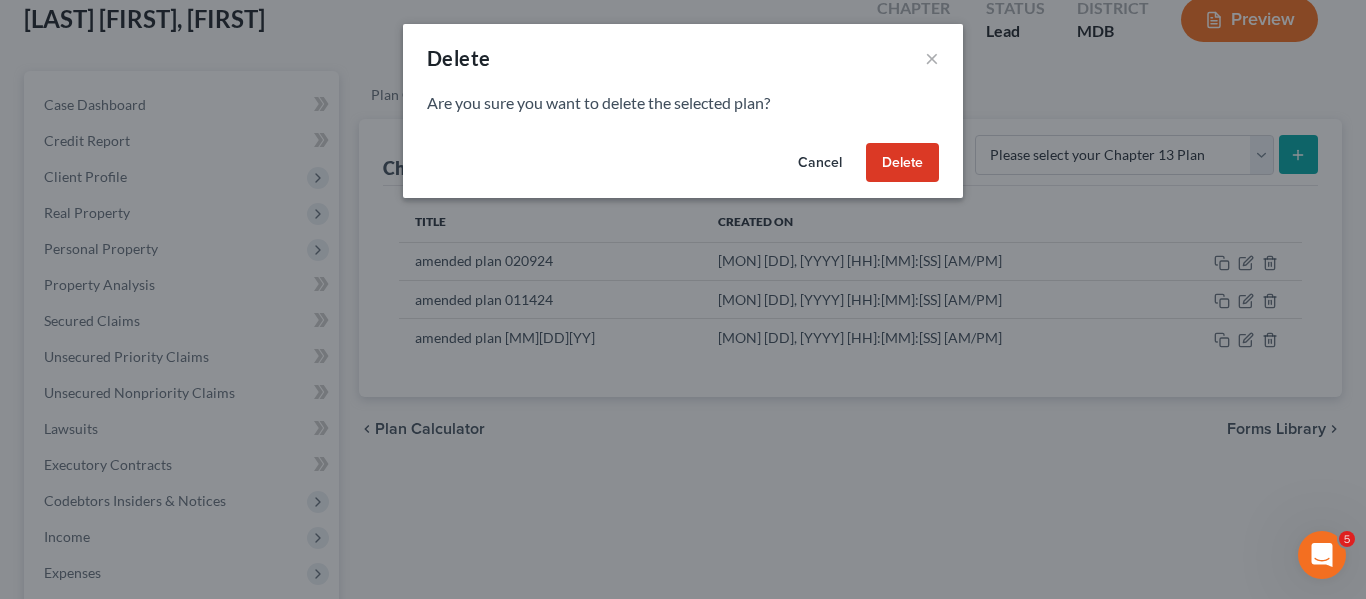 click on "Delete" at bounding box center (902, 163) 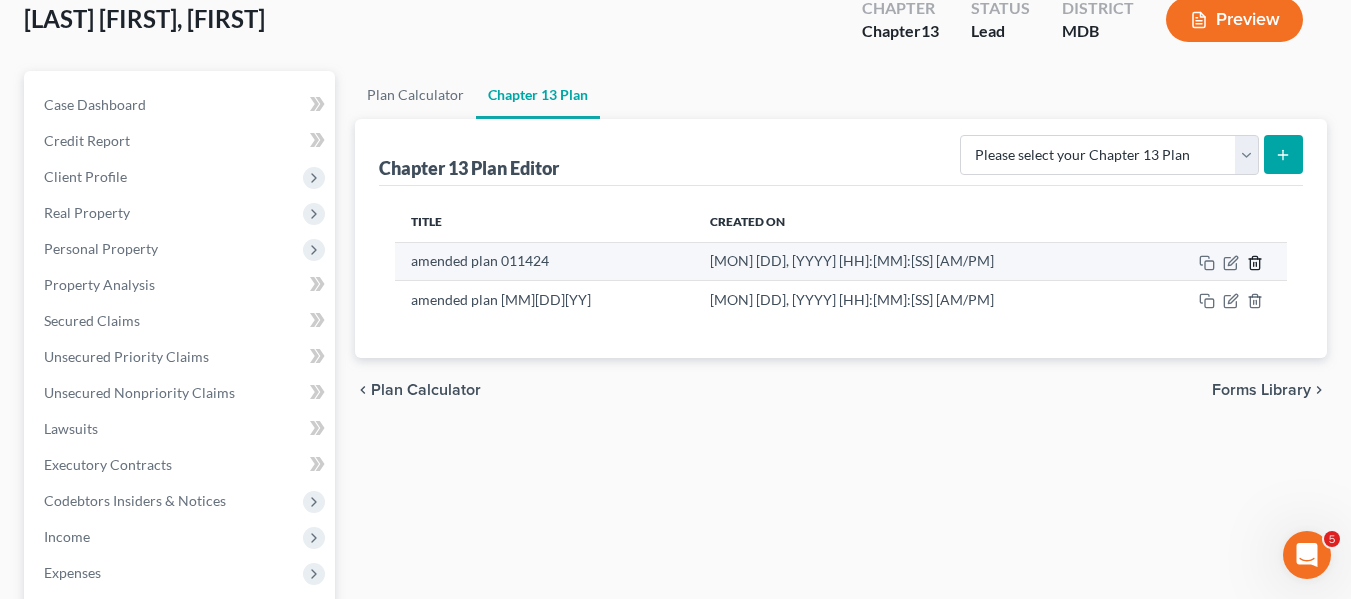 click 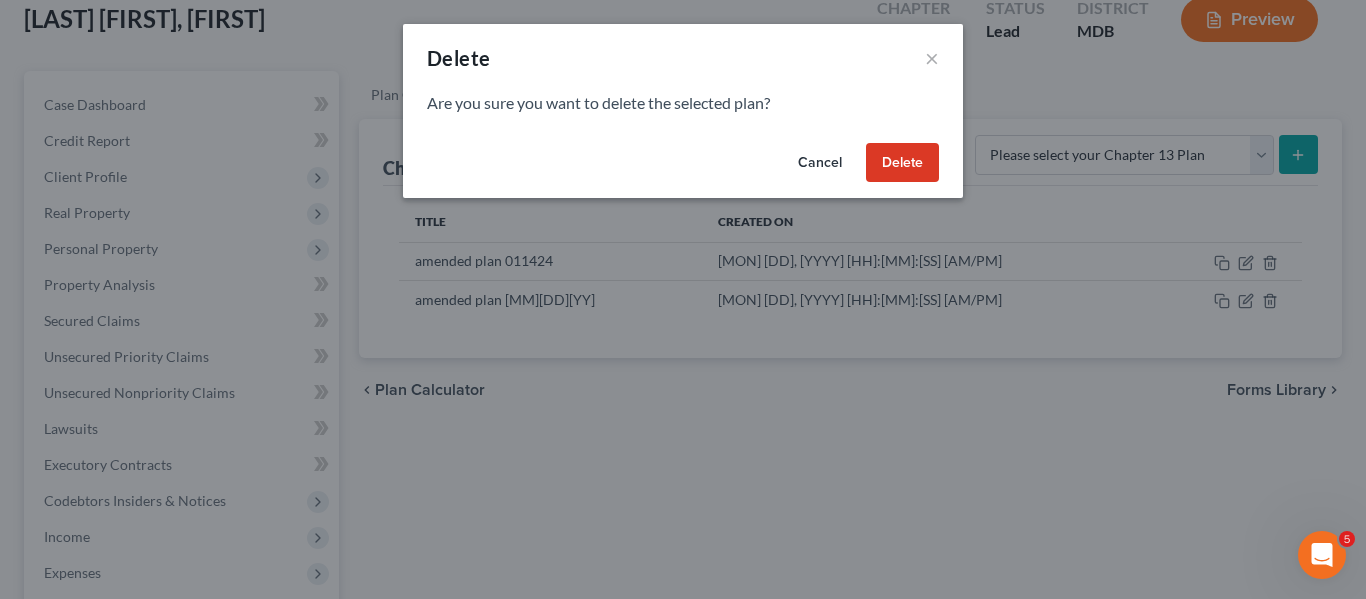 click on "Delete" at bounding box center (902, 163) 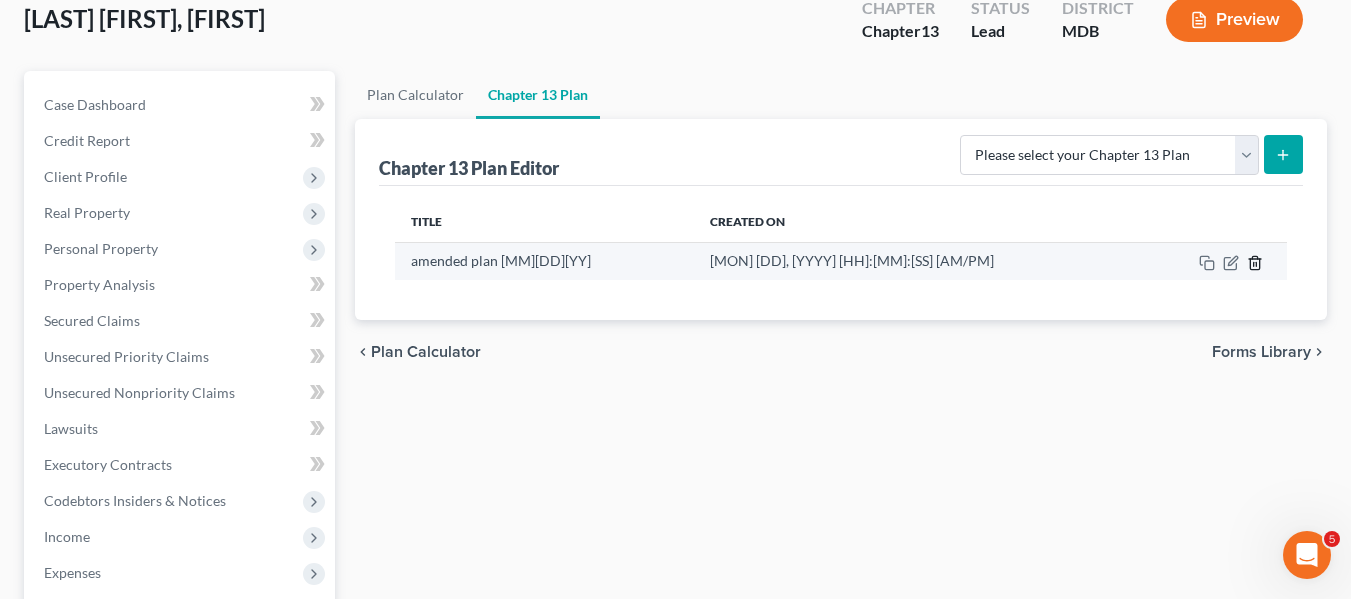 click 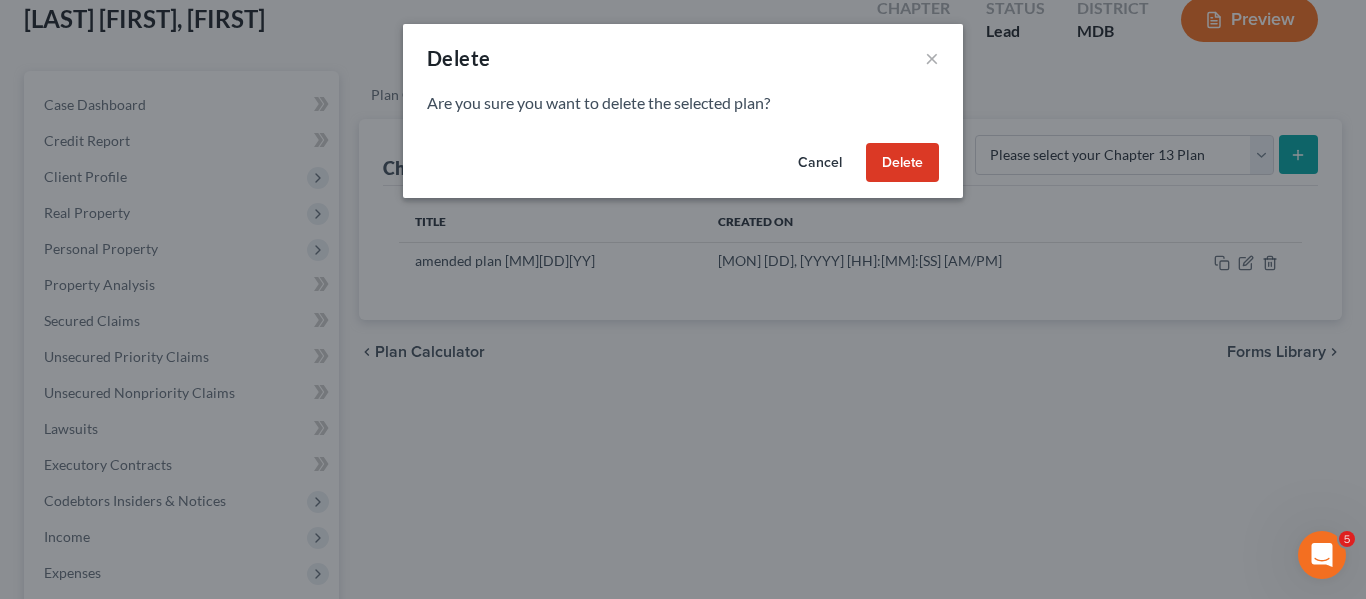 click on "Delete" at bounding box center (902, 163) 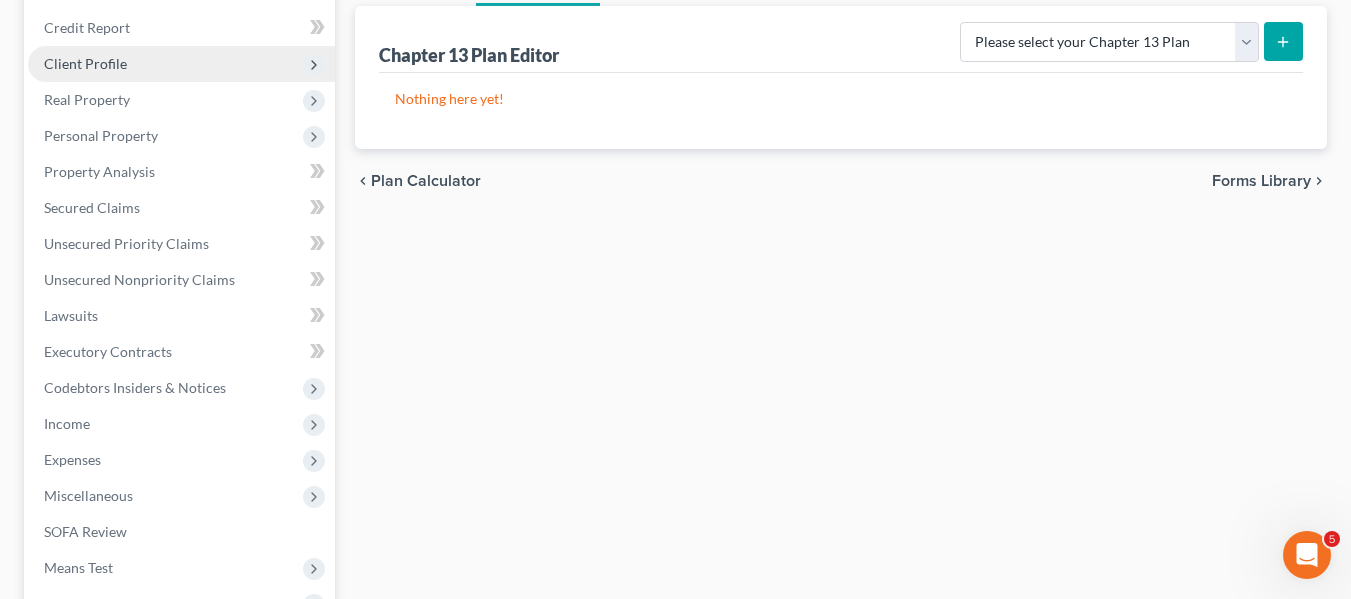scroll, scrollTop: 235, scrollLeft: 0, axis: vertical 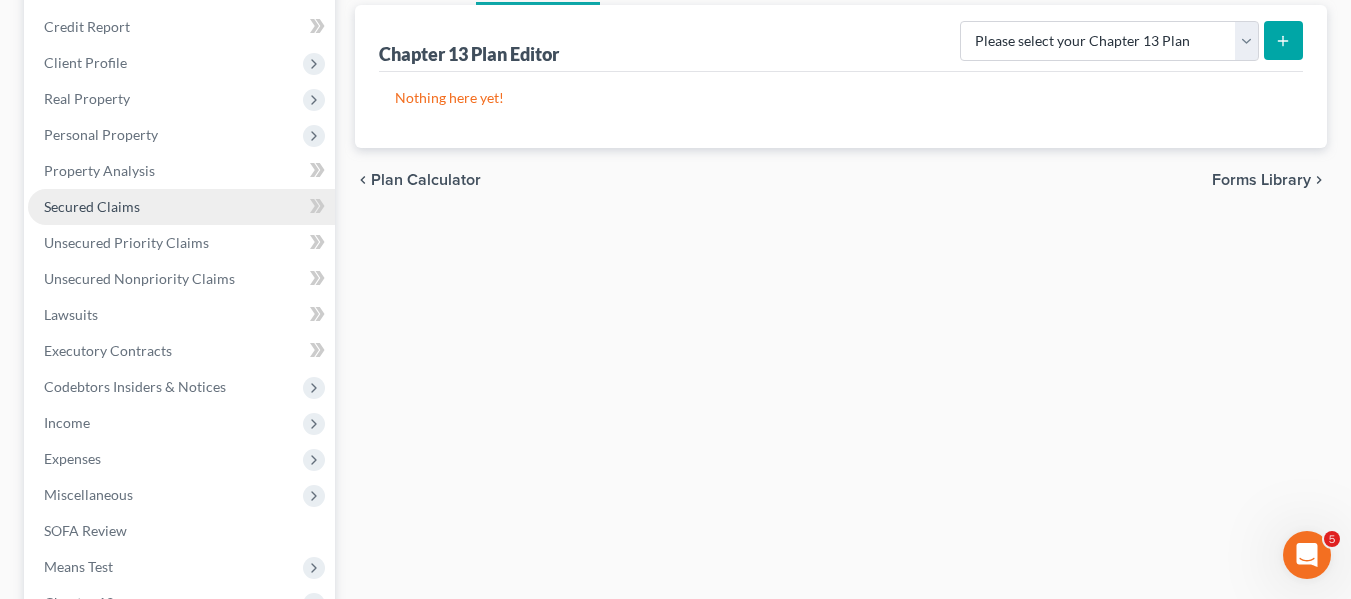 click on "Secured Claims" at bounding box center (181, 207) 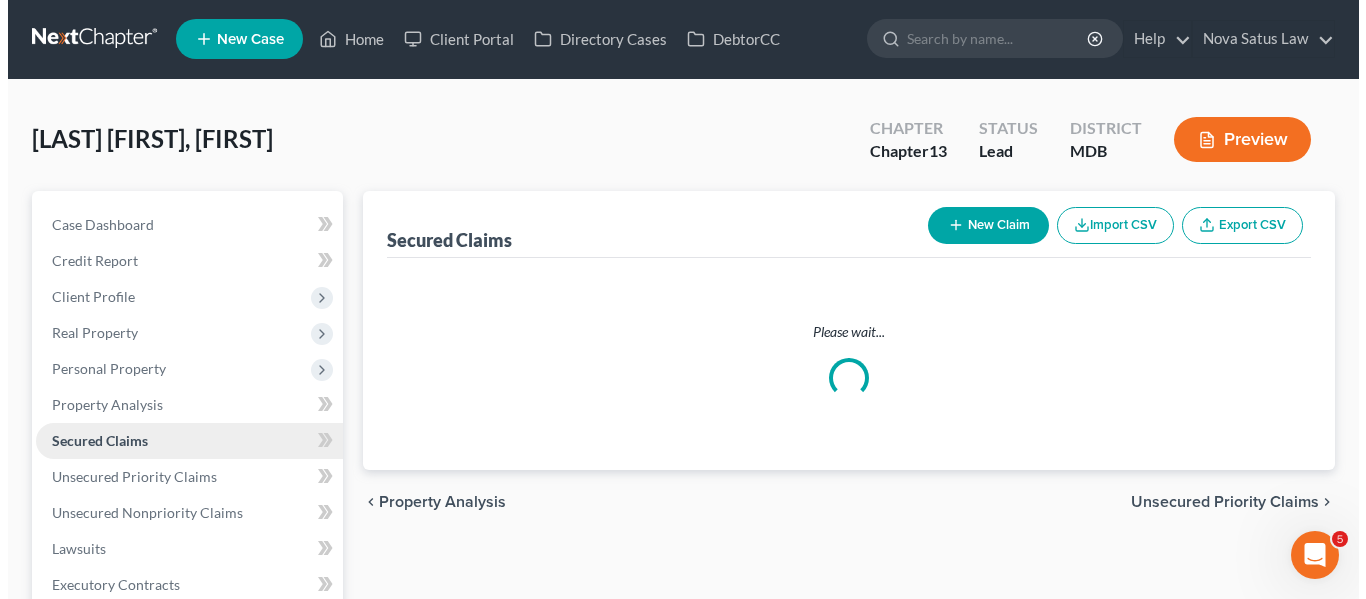 scroll, scrollTop: 0, scrollLeft: 0, axis: both 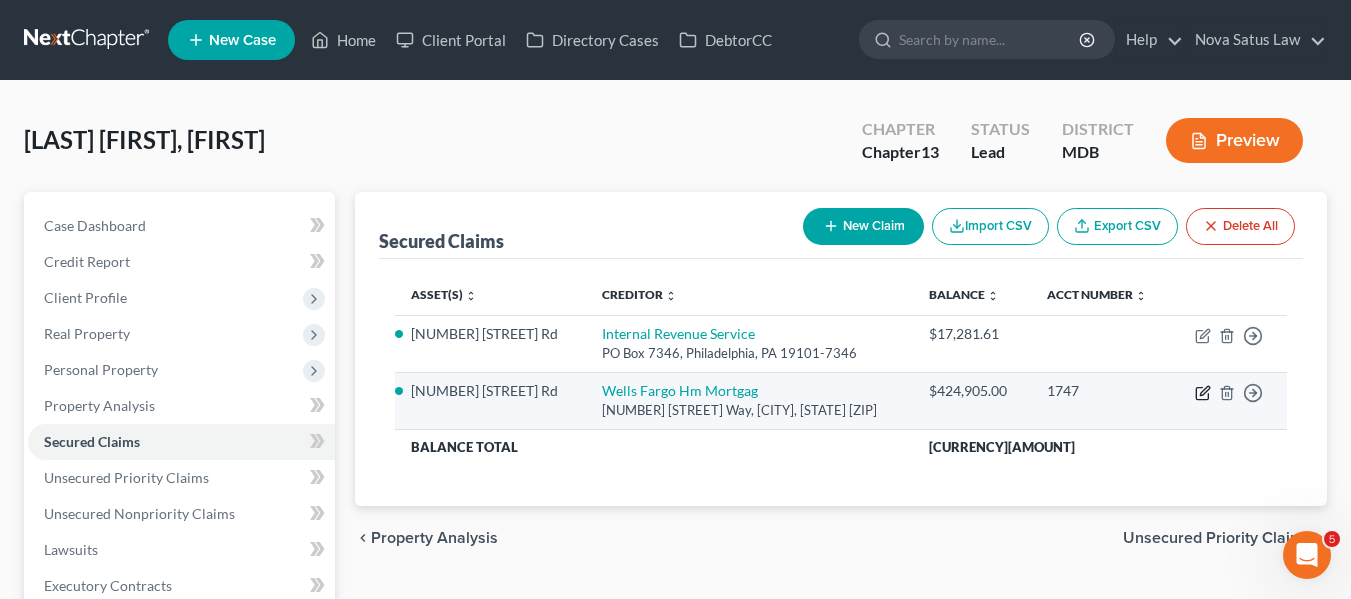 click 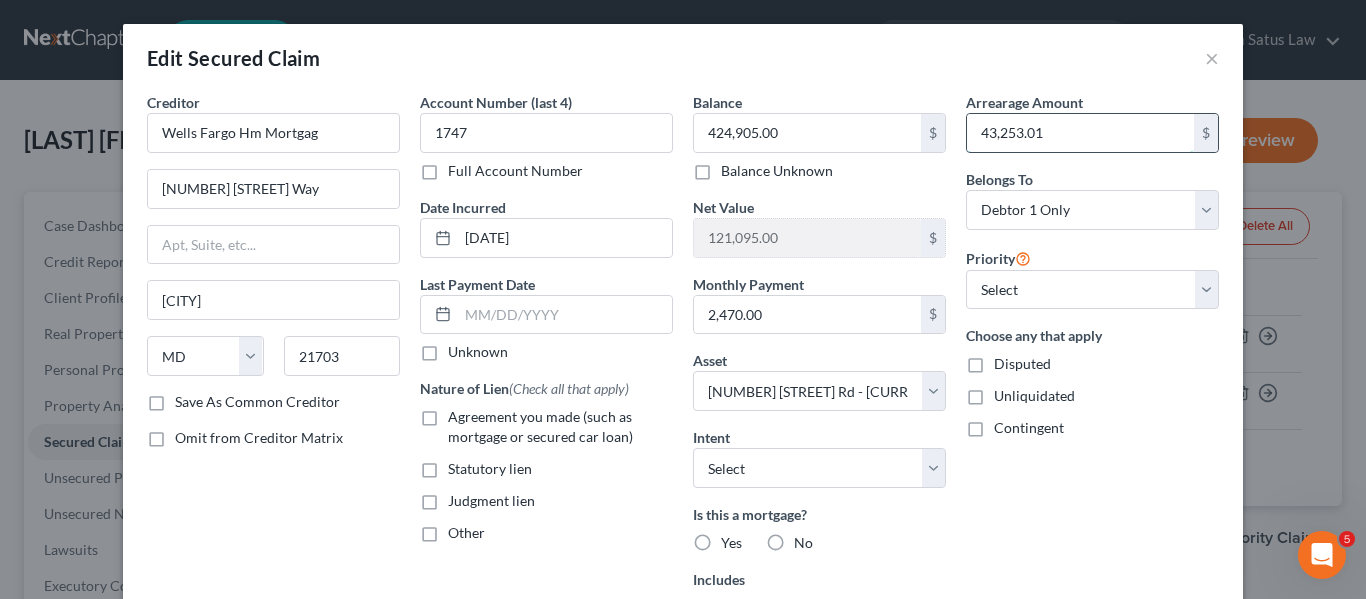 click on "43,253.01" at bounding box center [1080, 133] 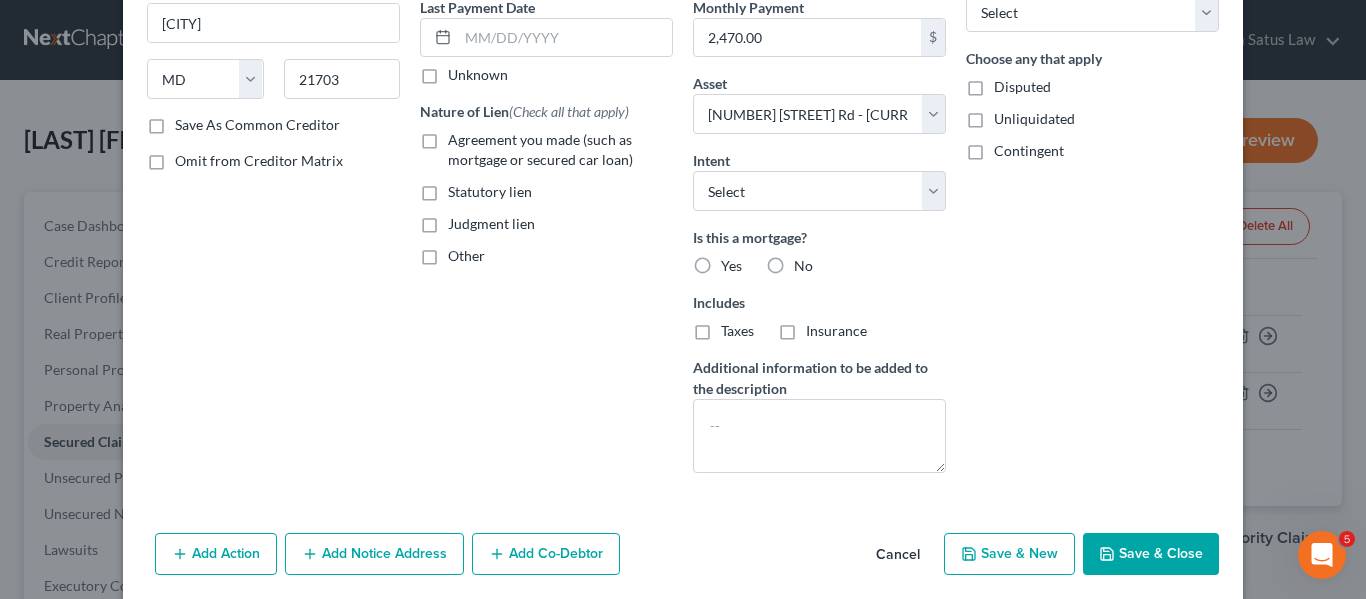 scroll, scrollTop: 292, scrollLeft: 0, axis: vertical 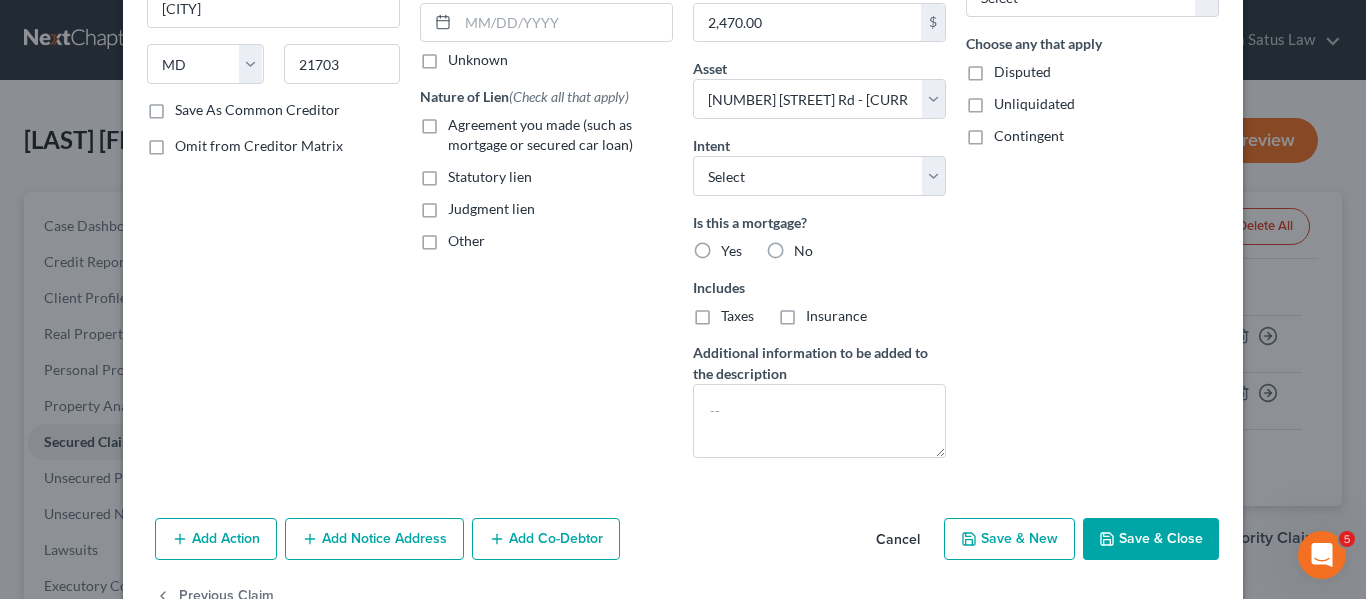 type on "50,000" 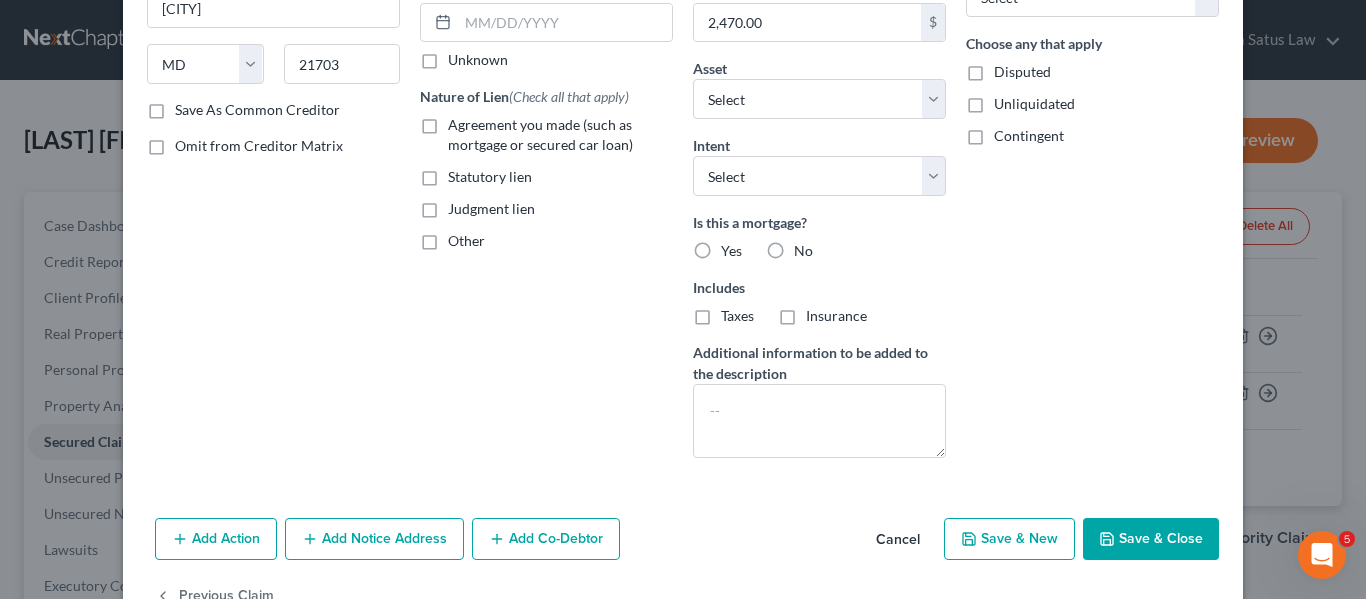 select on "6" 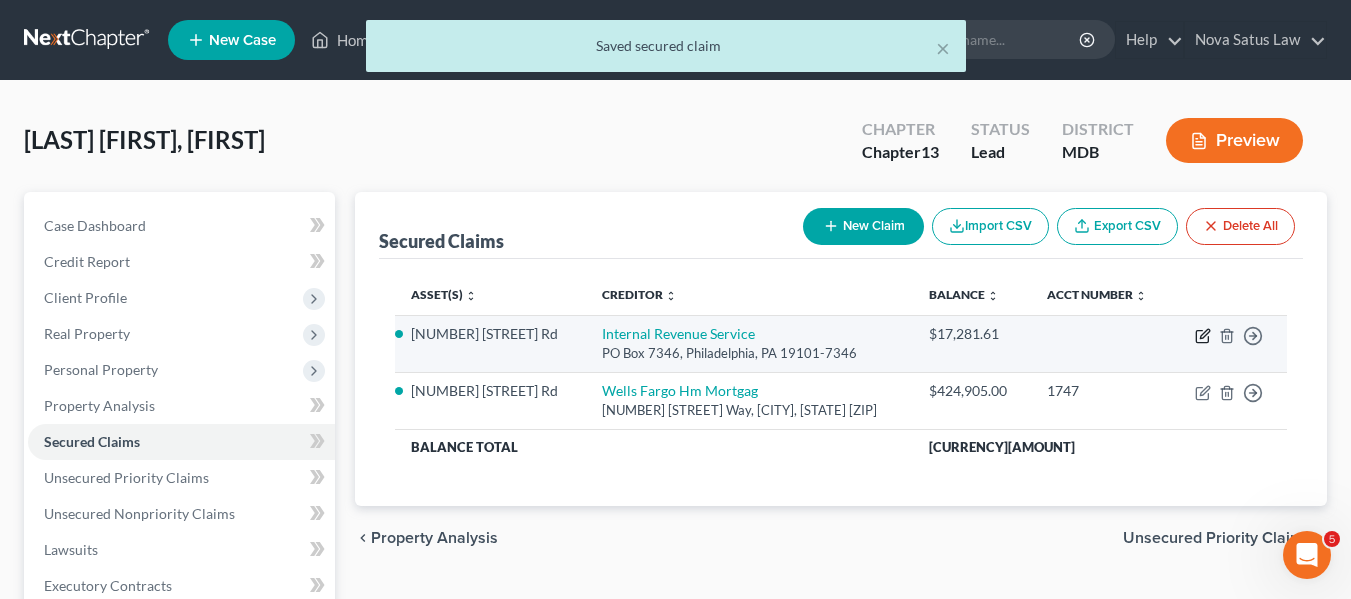 click 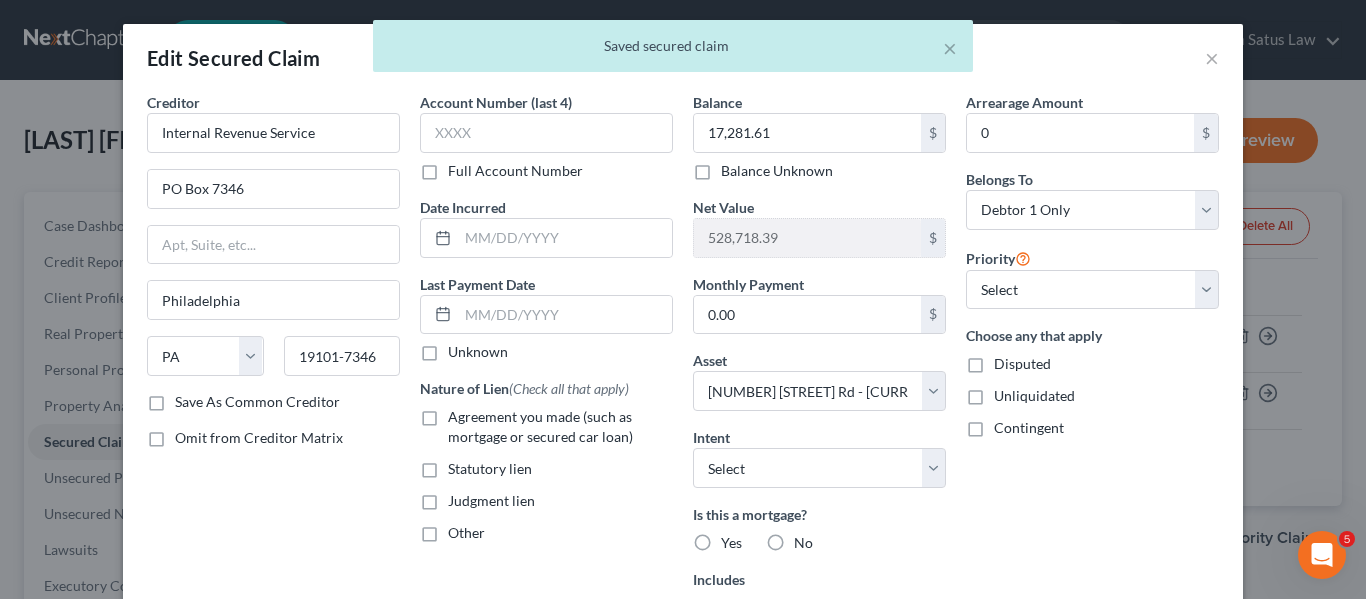 click on "Home New Case Client Portal Directory Cases DebtorCC Nova Satus Law ken@jamesrloganpa.com My Account Settings Plan + Billing Account Add-Ons Upgrade to Whoa Help Center Webinars Training Videos What's new Log out New Case Home Client Portal Directory Cases DebtorCC         - No Result - See all results Or Press Enter... Help Help Center Webinars Training Videos What's new Nova Satus Law Nova Satus Law ken@jamesrloganpa.com My Account Settings Plan + Billing Account Add-Ons Upgrade to Whoa Log out 	 		 ×                     Saved secured claim                     	 Romero Alvarado, Fredy Upgraded Chapter Chapter  13 Status Lead District MDB Preview Petition Navigation
Case Dashboard
Payments
Income" at bounding box center [683, 567] 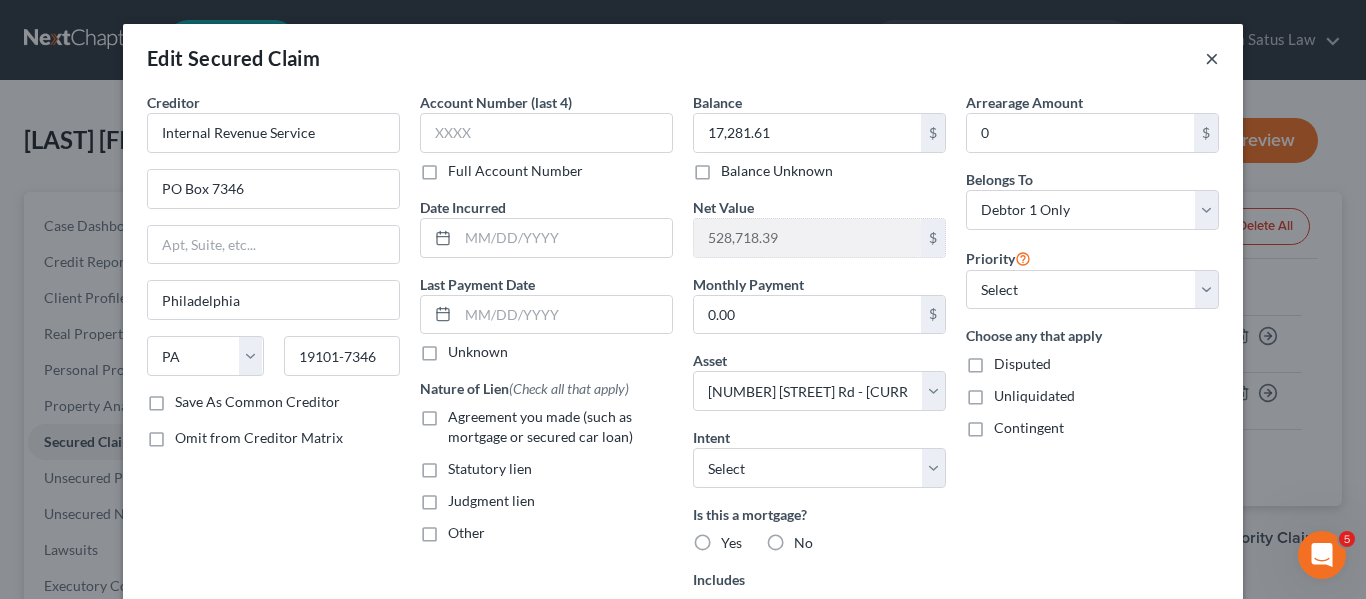 click on "×" at bounding box center [1212, 58] 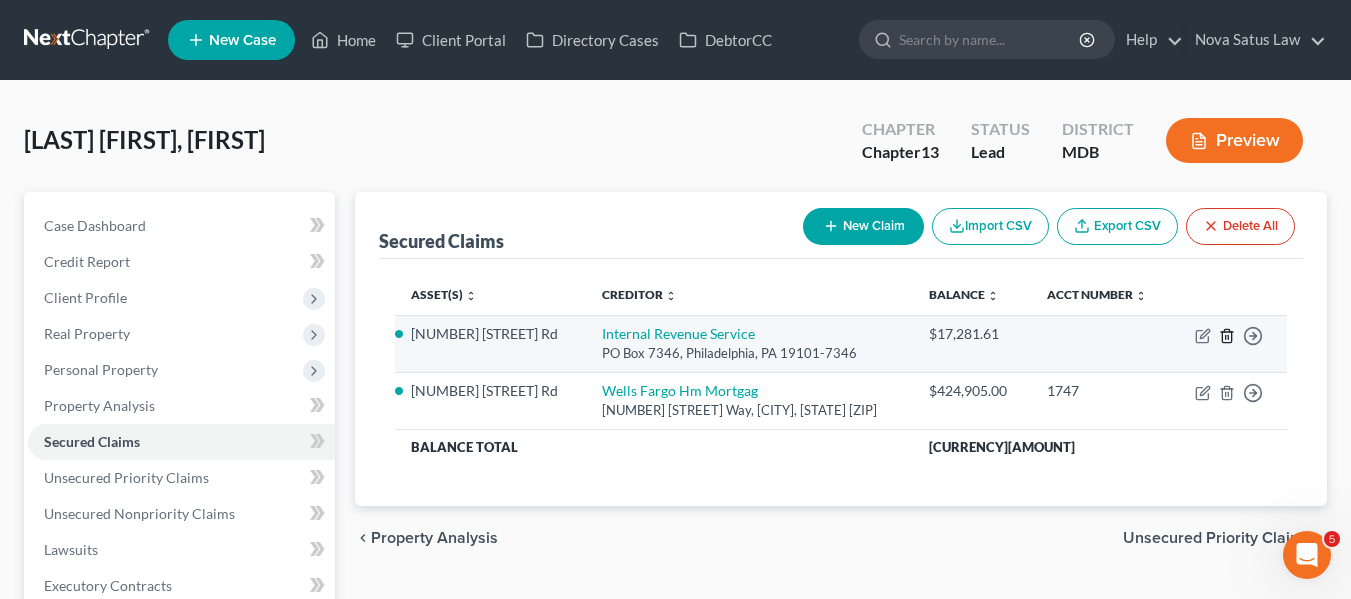 click 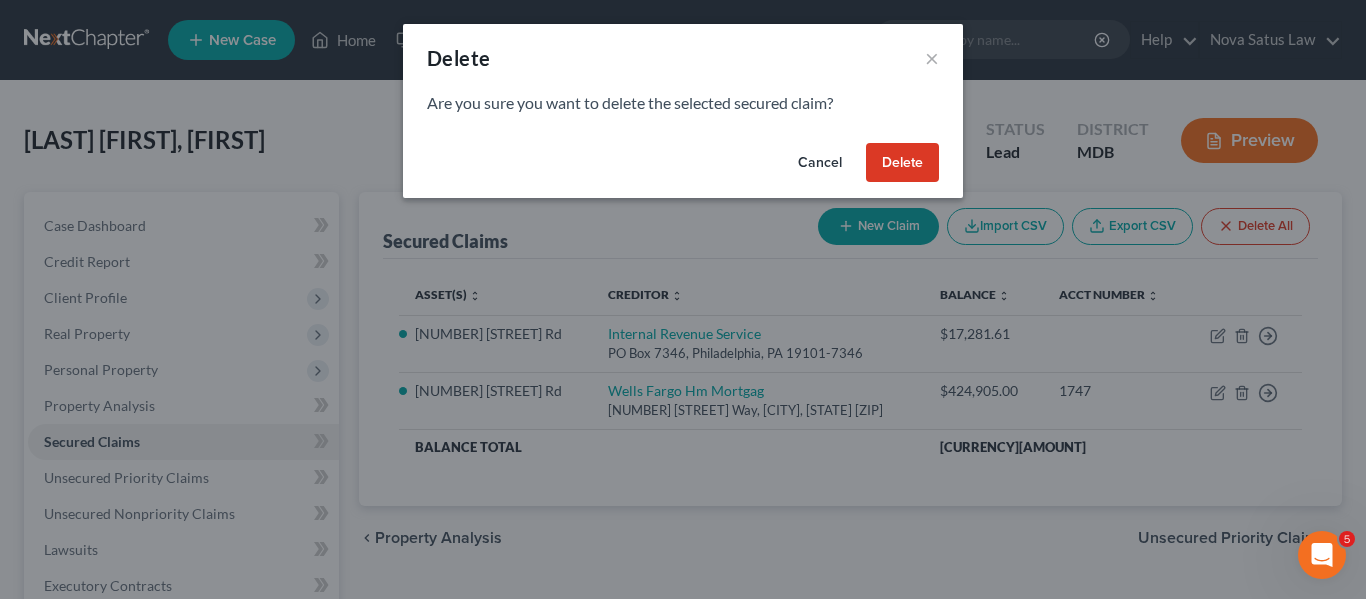 click on "Delete" at bounding box center [902, 163] 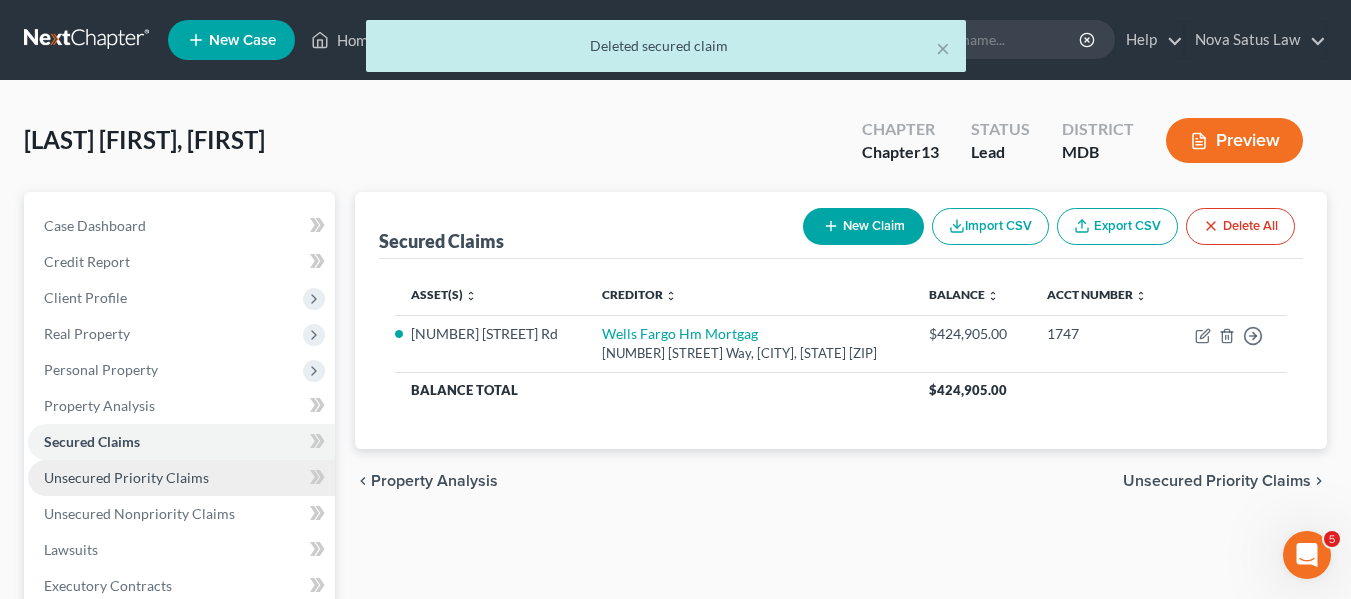click on "Unsecured Priority Claims" at bounding box center (126, 477) 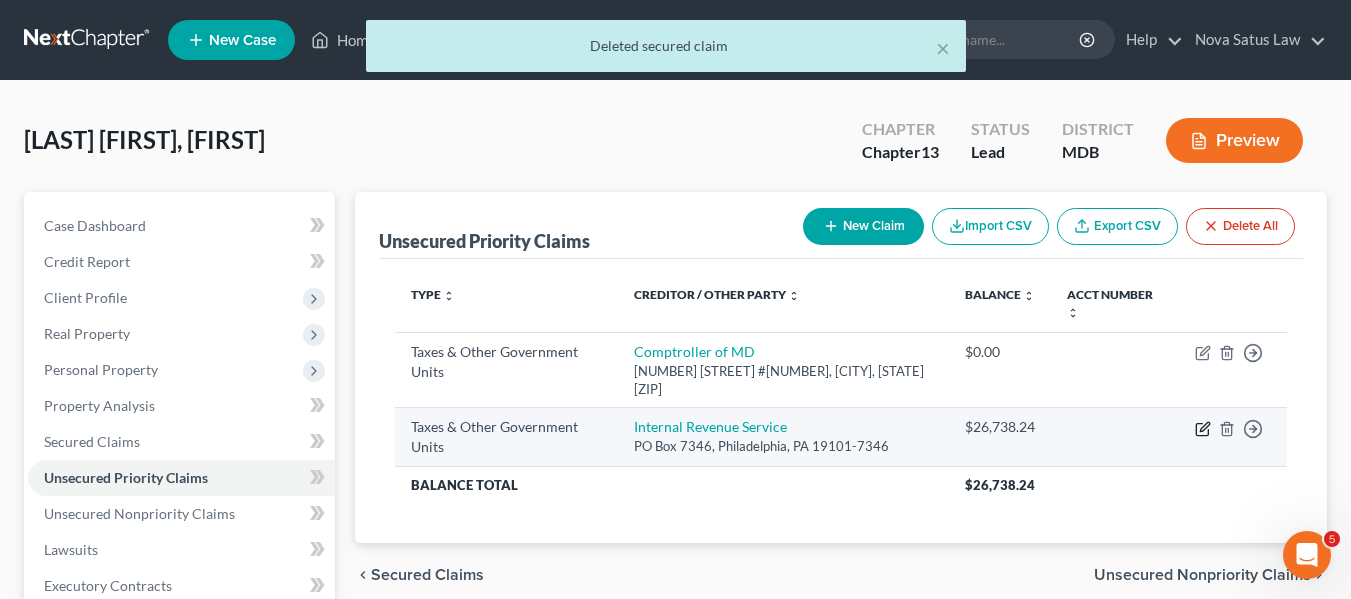click 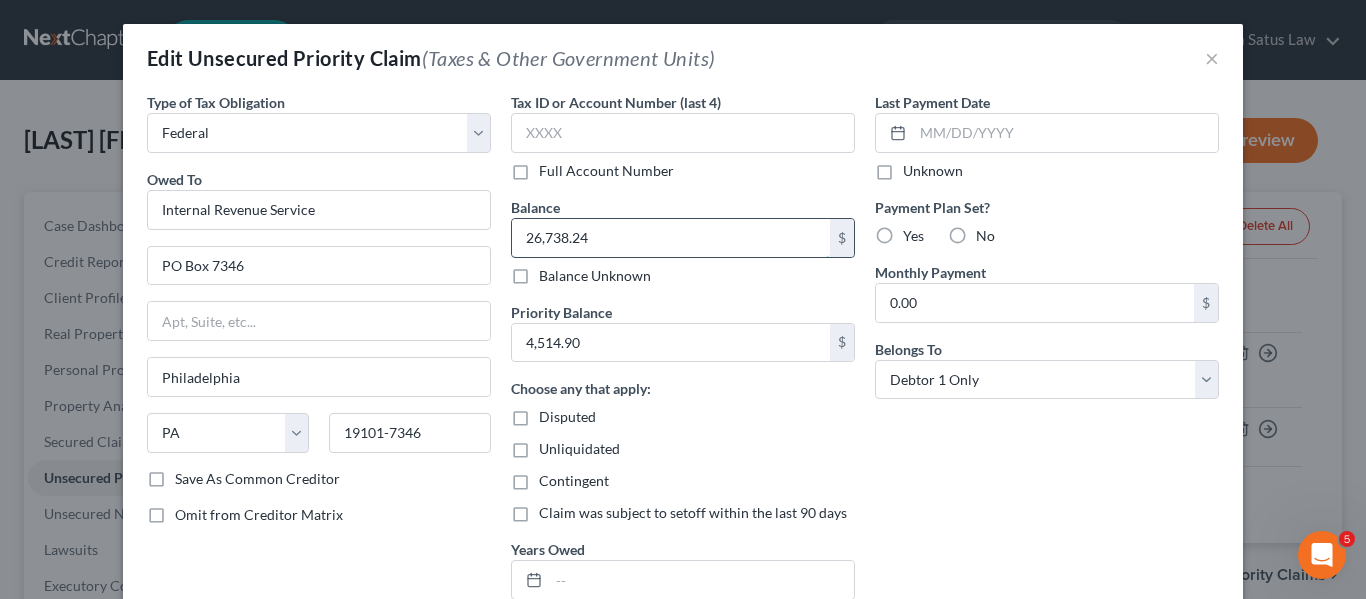 click on "26,738.24" at bounding box center [671, 238] 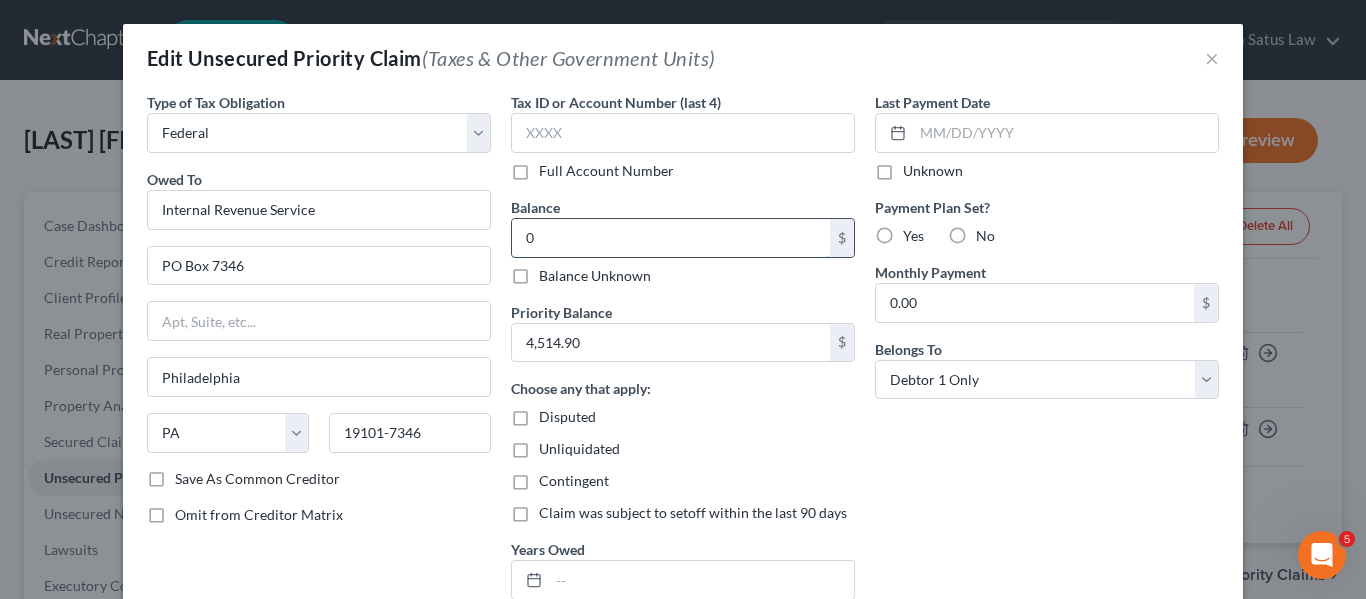 type on "0" 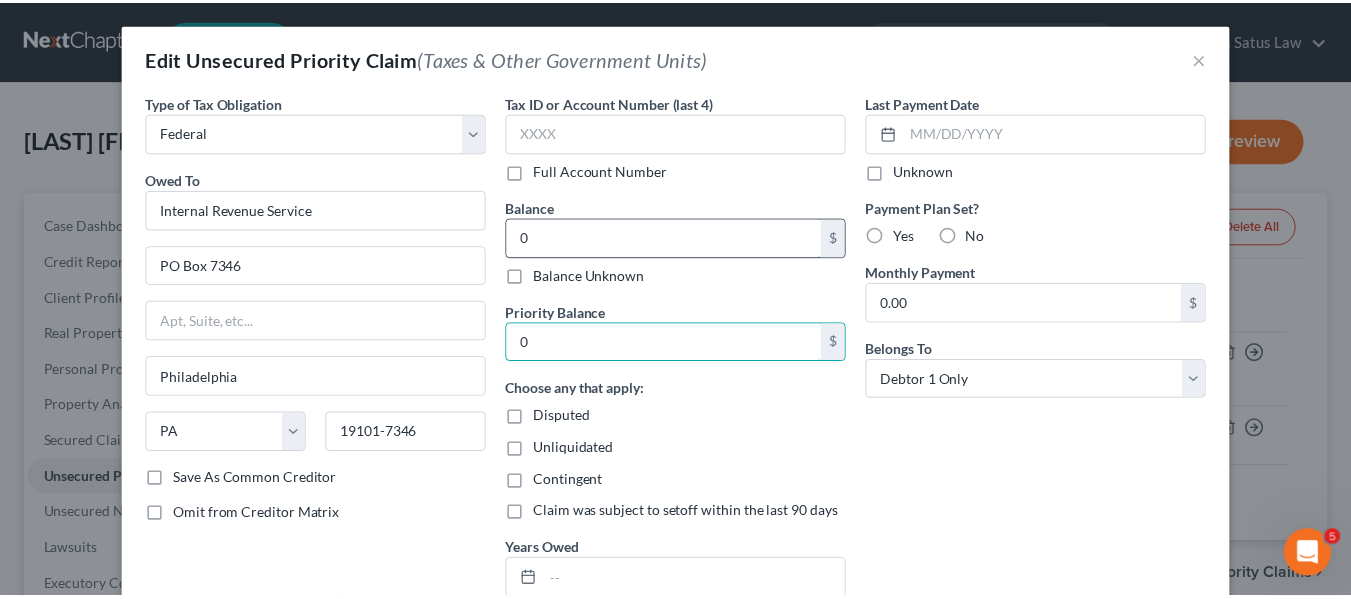 scroll, scrollTop: 200, scrollLeft: 0, axis: vertical 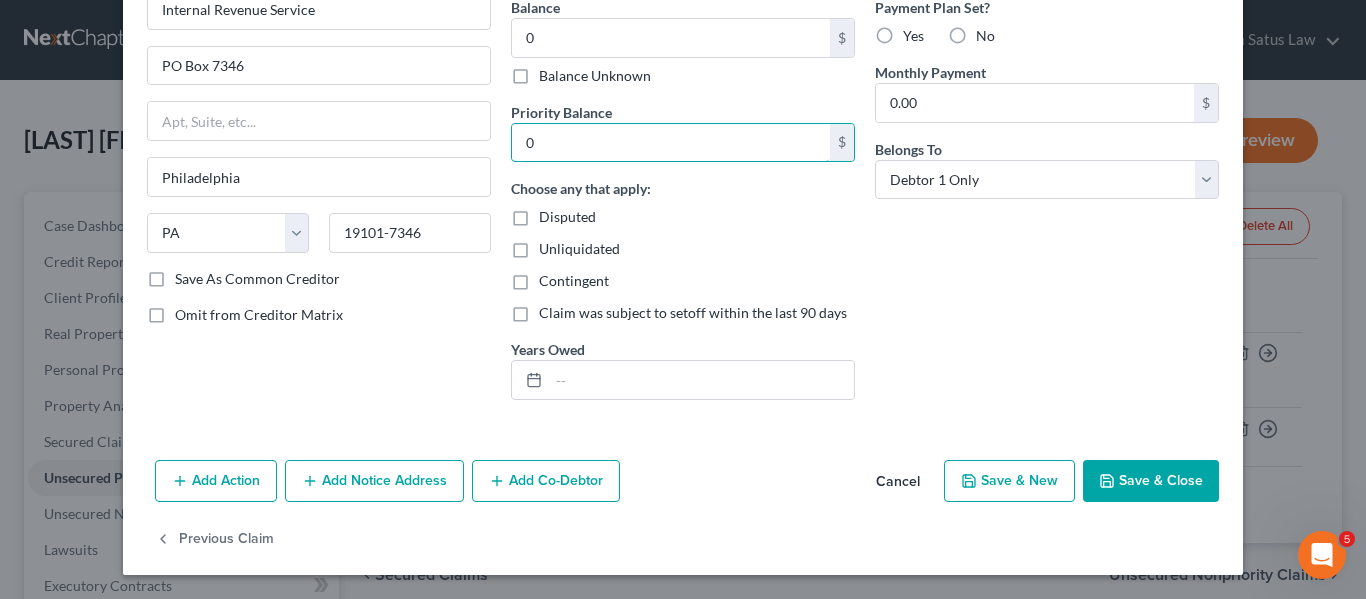 type on "0" 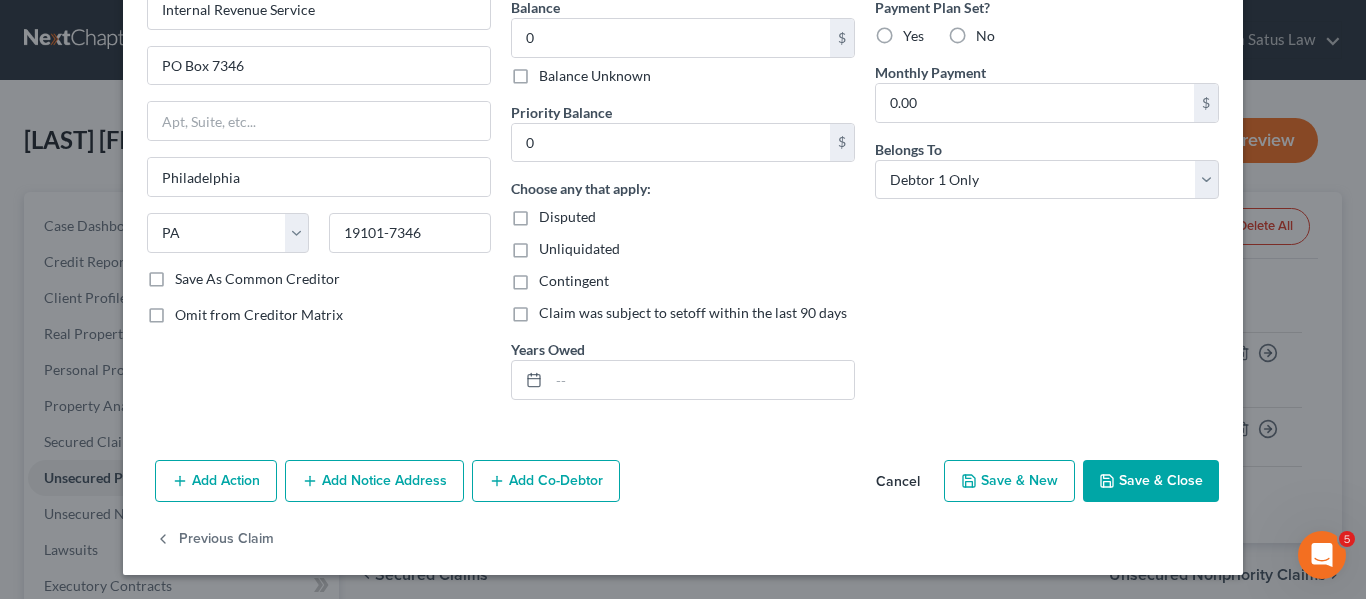 click on "Save & Close" at bounding box center [1151, 481] 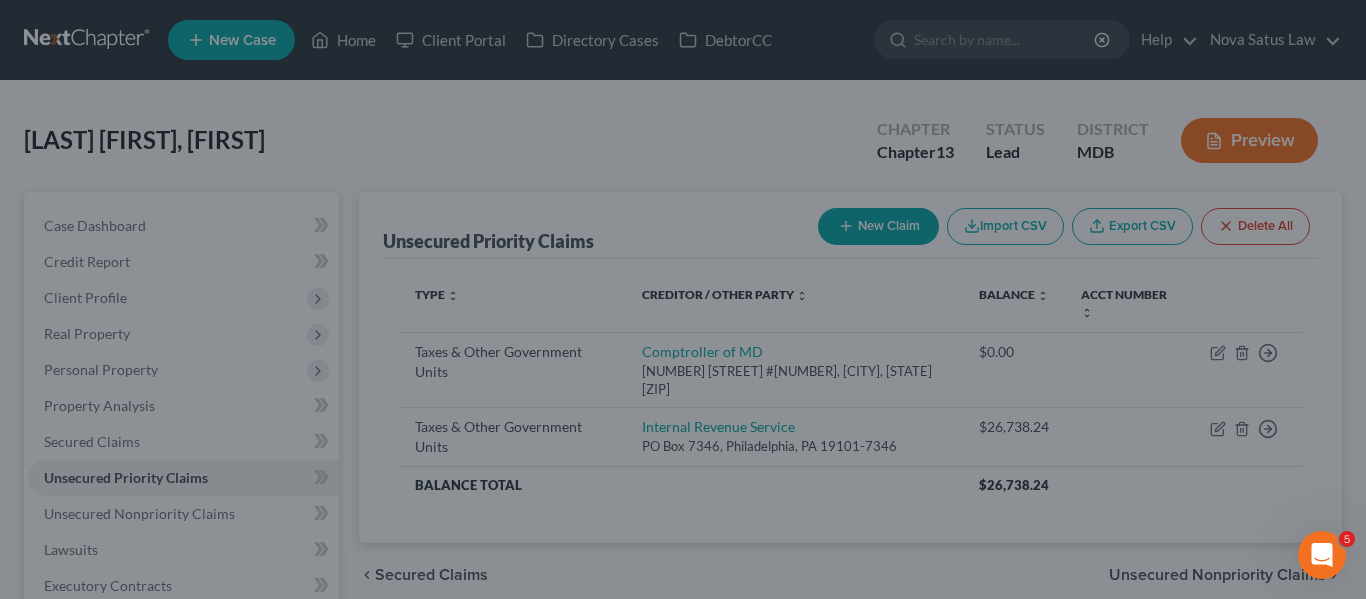 type on "0.00" 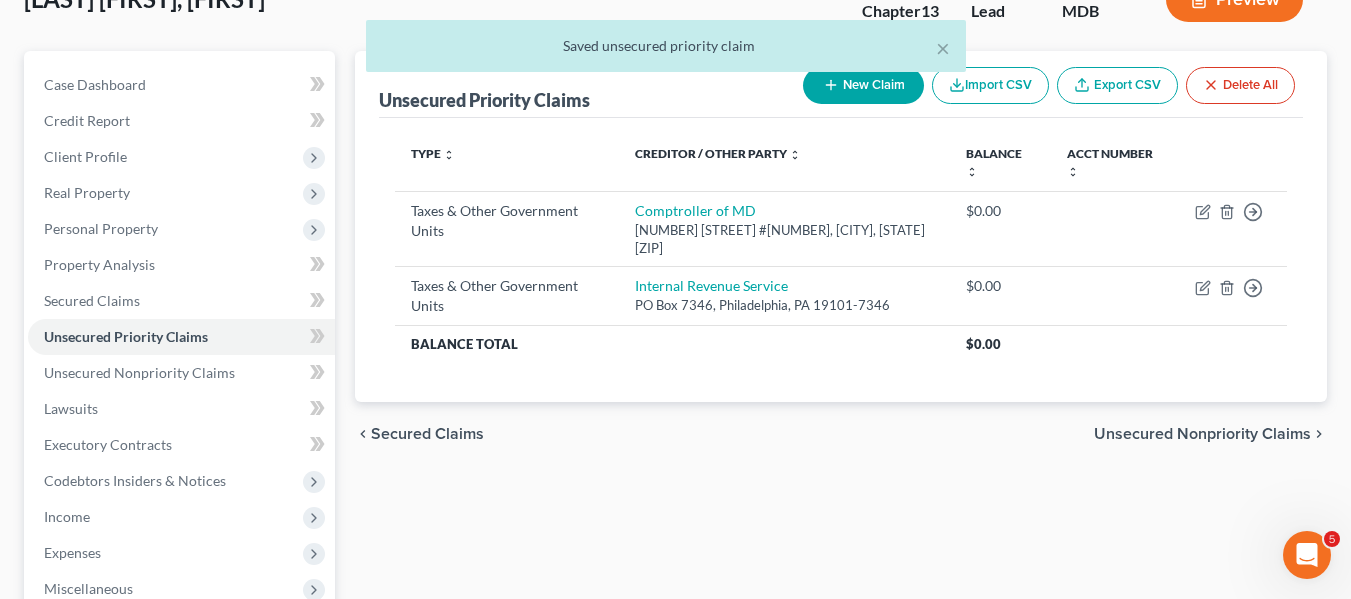scroll, scrollTop: 142, scrollLeft: 0, axis: vertical 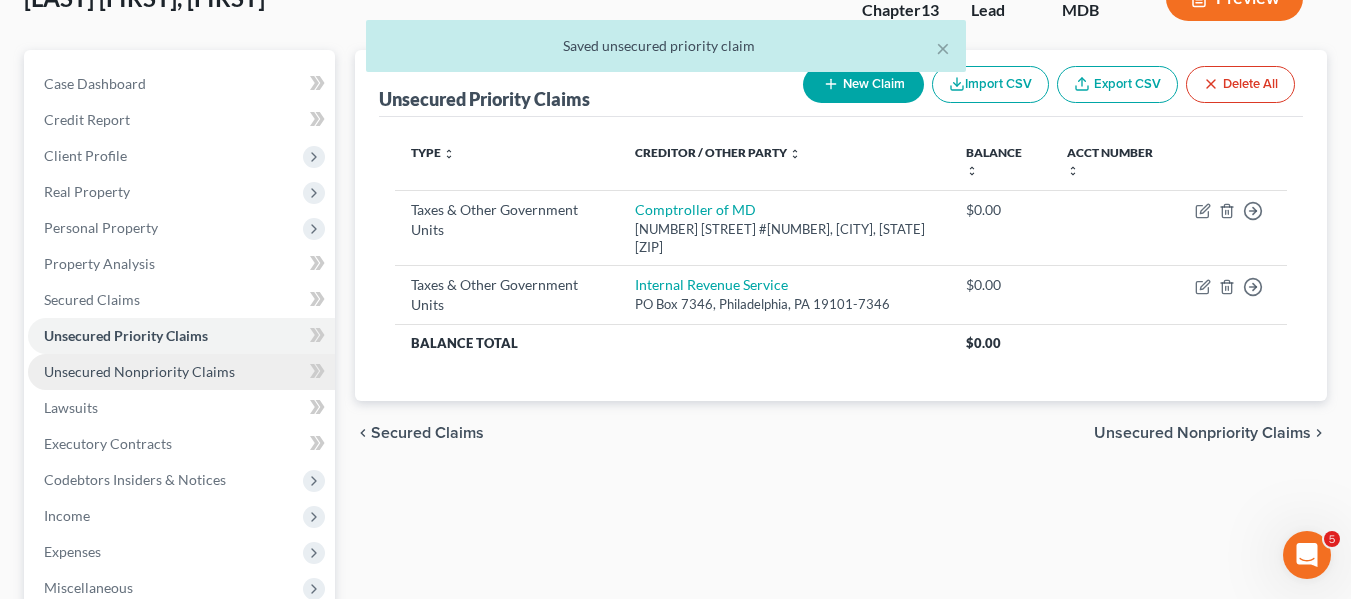 click on "Unsecured Nonpriority Claims" at bounding box center (181, 372) 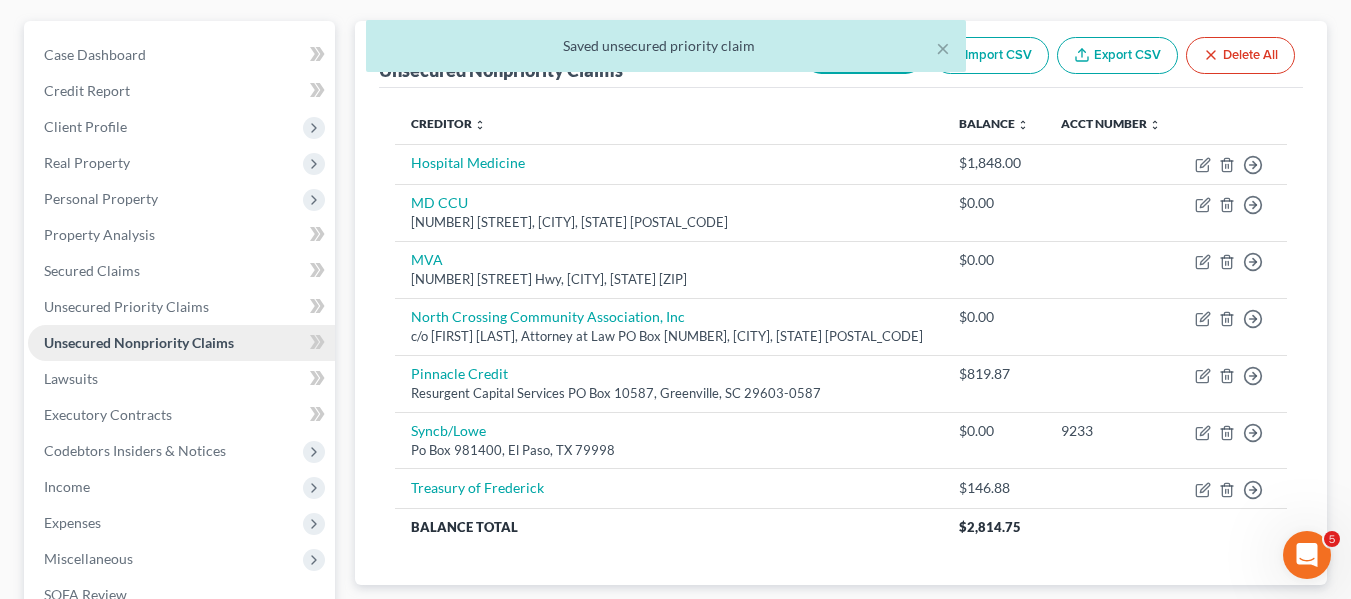 scroll, scrollTop: 172, scrollLeft: 0, axis: vertical 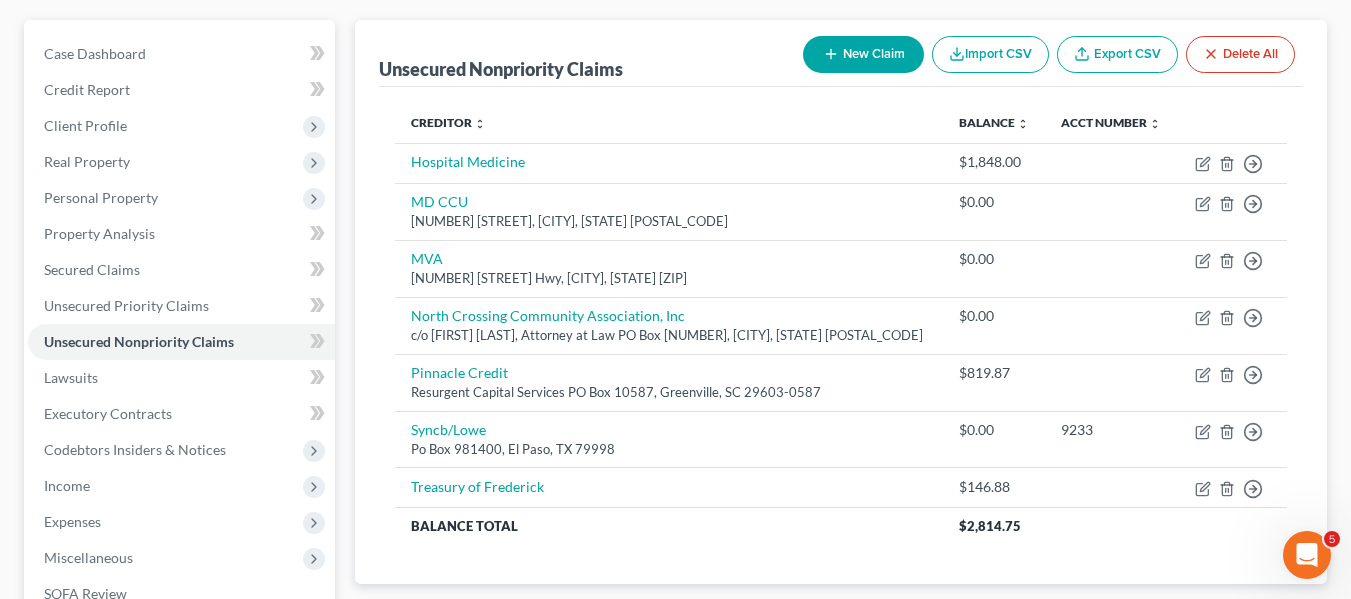 click on "New Claim" at bounding box center (863, 54) 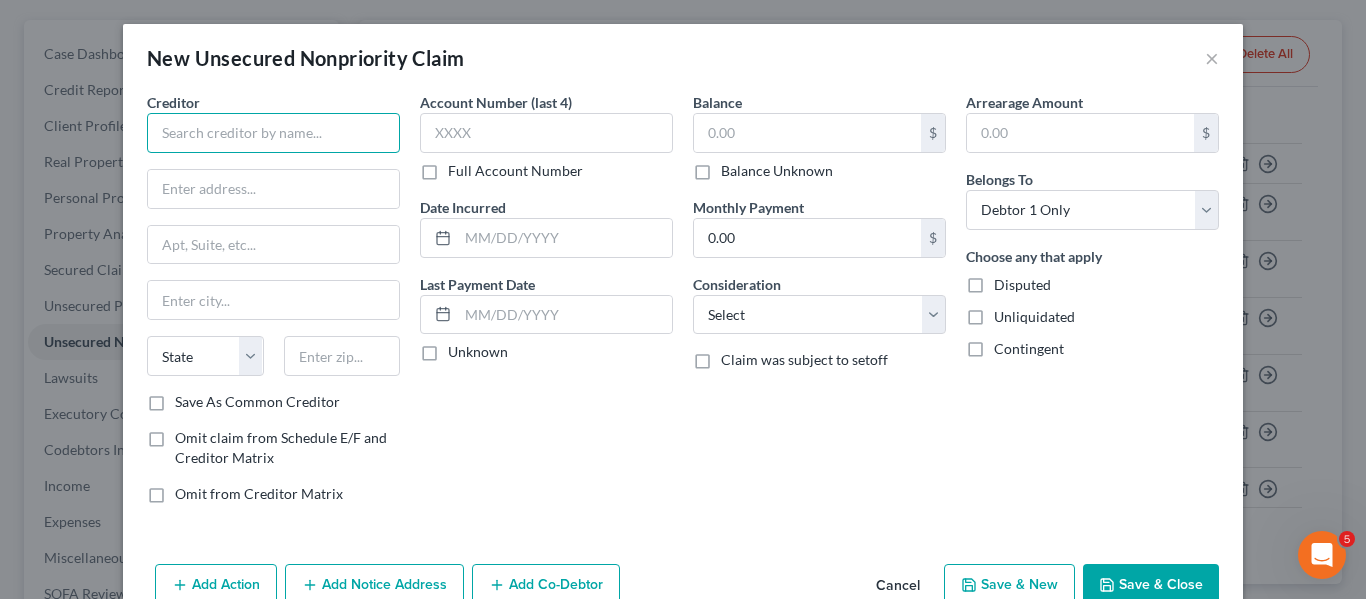 click at bounding box center (273, 133) 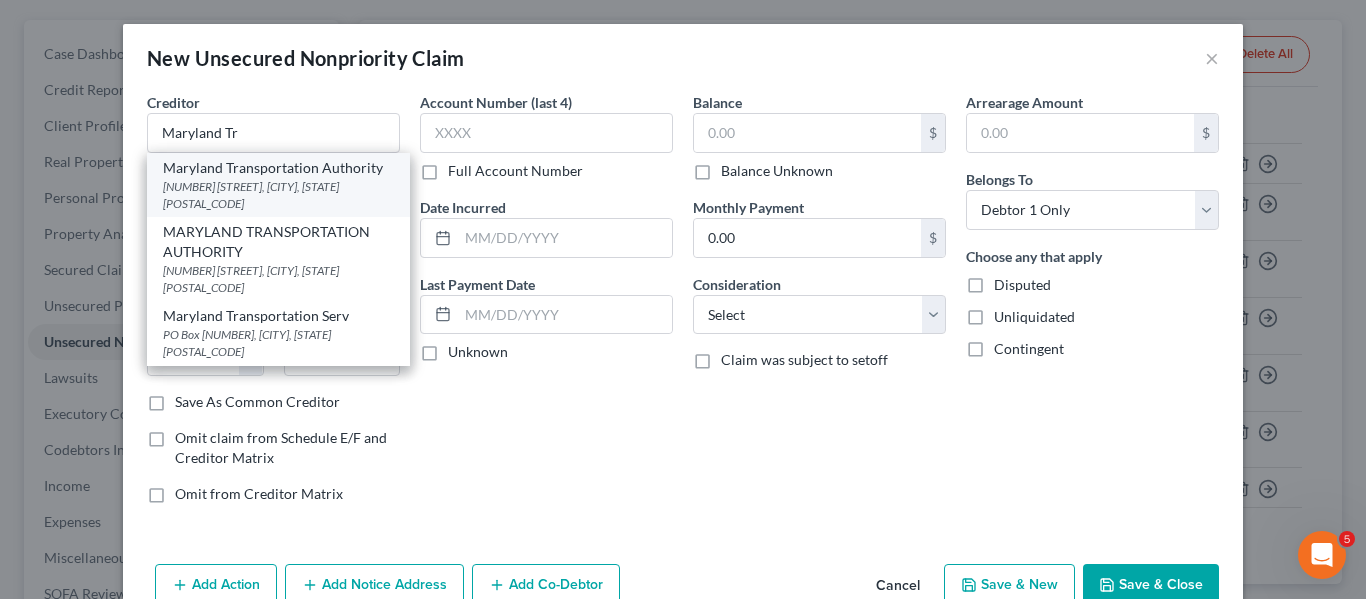 click on "[NUMBER] [STREET], [CITY], [STATE] [POSTAL_CODE]" at bounding box center (278, 195) 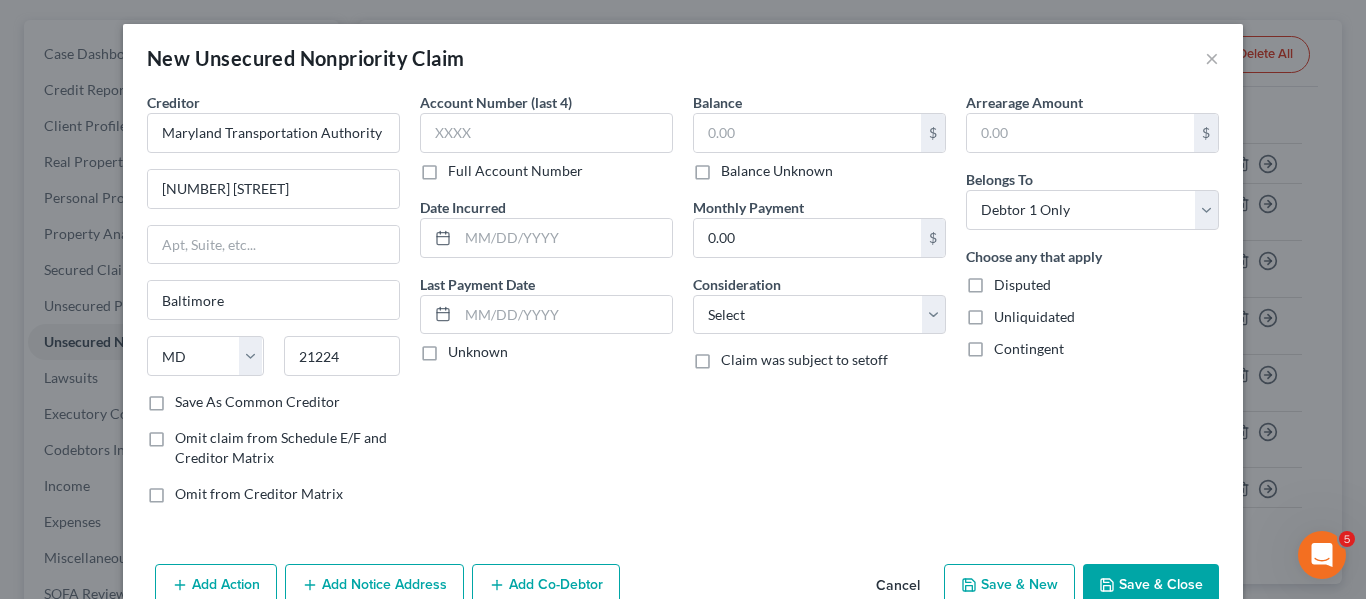 click on "Add Action Add Notice Address Add Co-Debtor Cancel Save & New Save & Close" at bounding box center (683, 589) 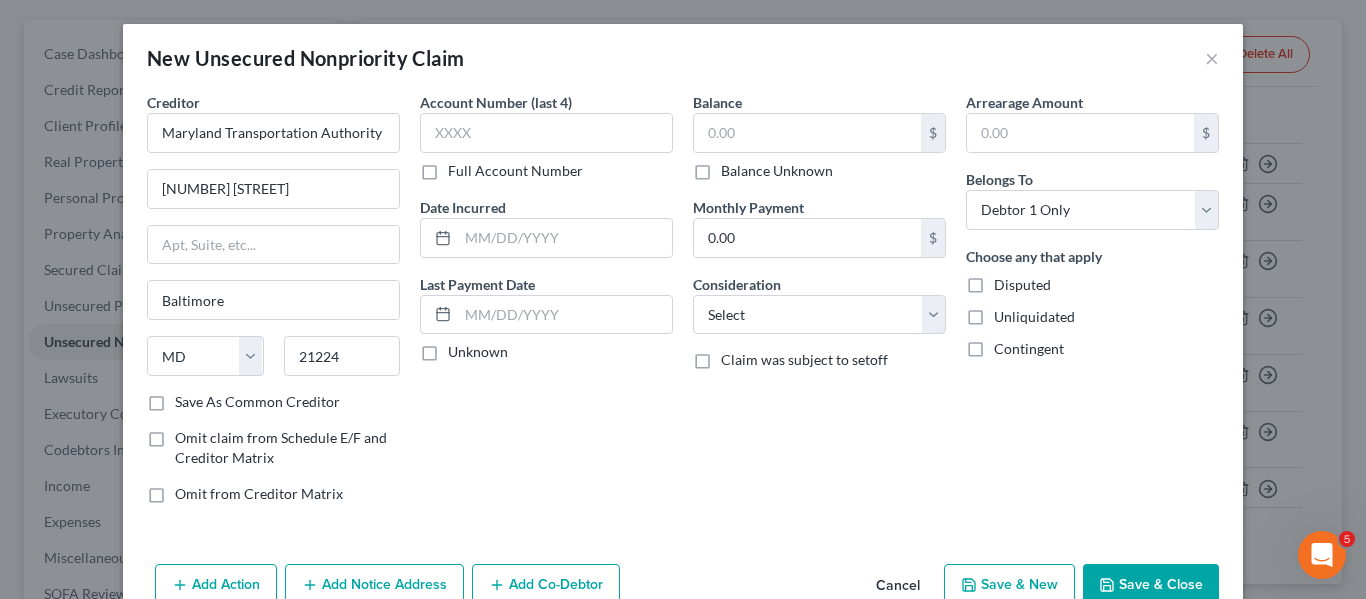 click on "Save & Close" at bounding box center (1151, 585) 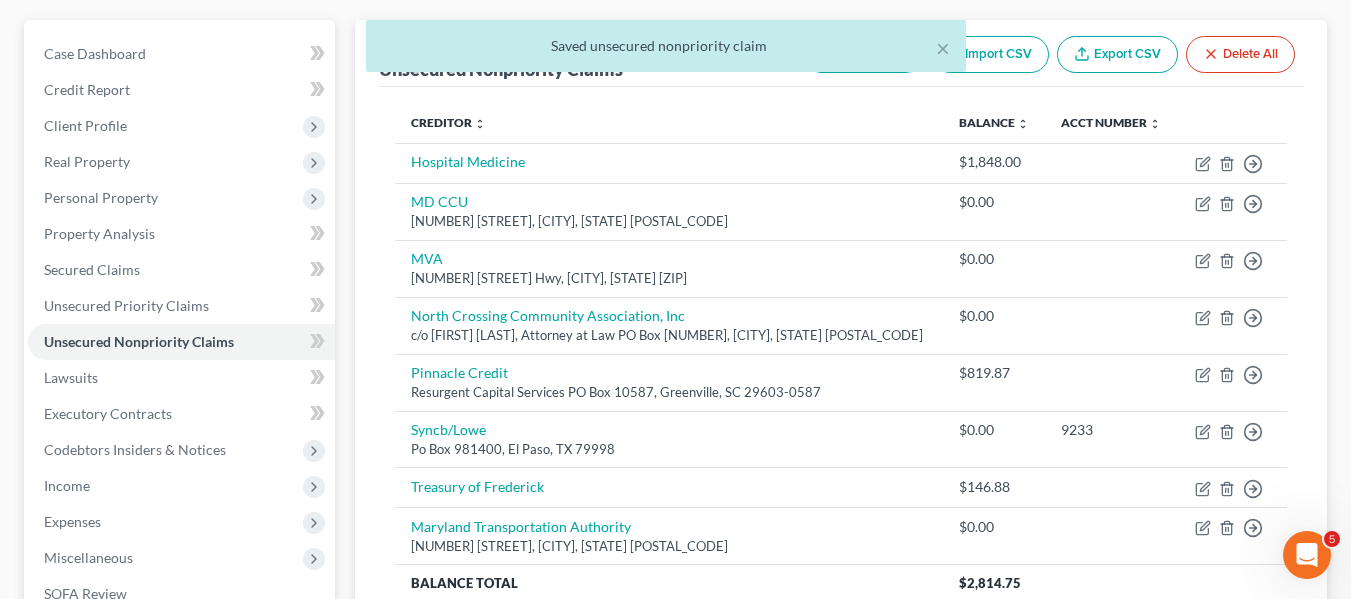 scroll, scrollTop: 0, scrollLeft: 0, axis: both 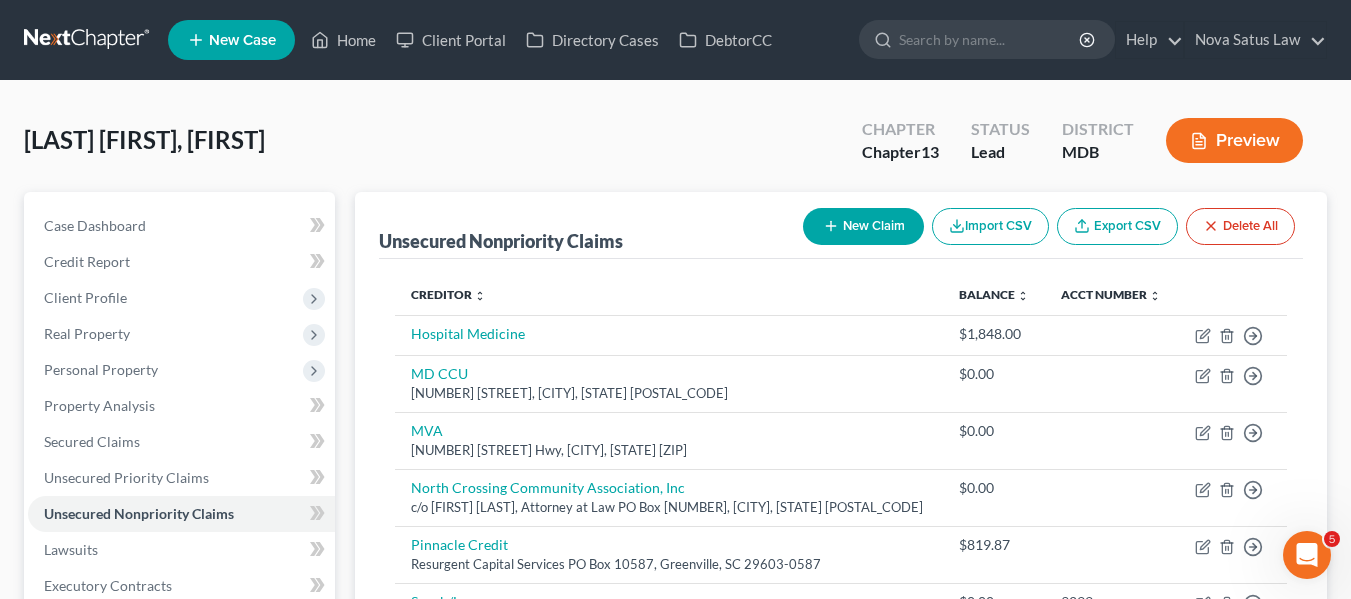 click on "New Claim" at bounding box center [863, 226] 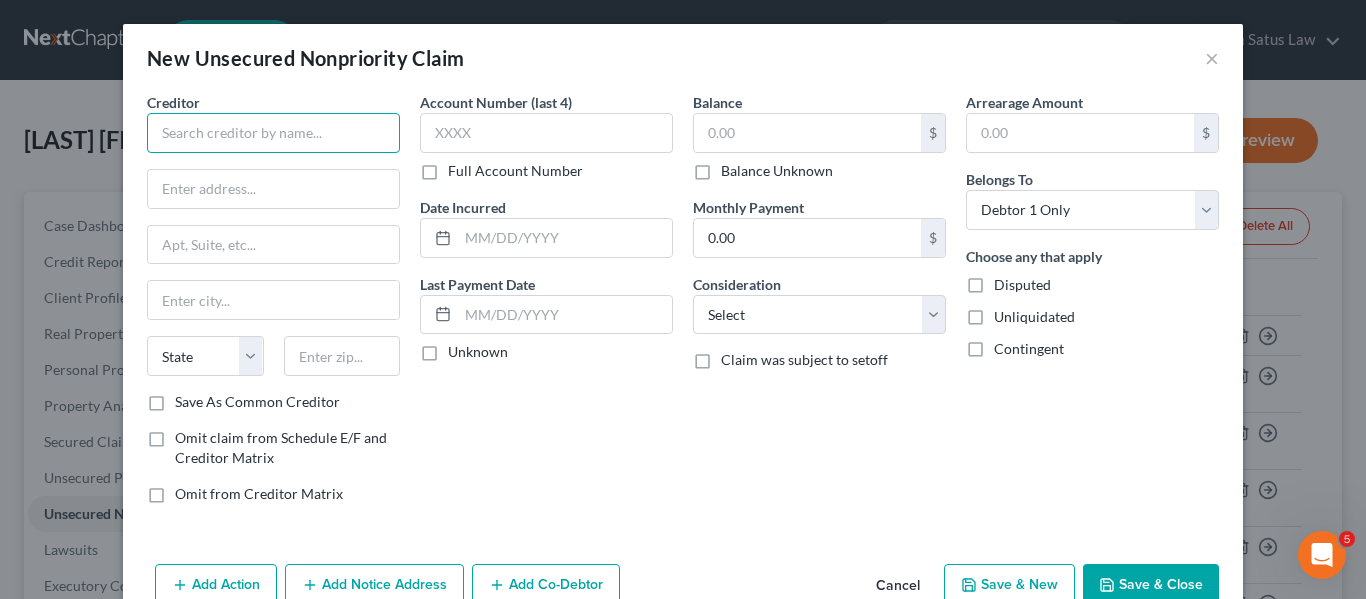 click at bounding box center (273, 133) 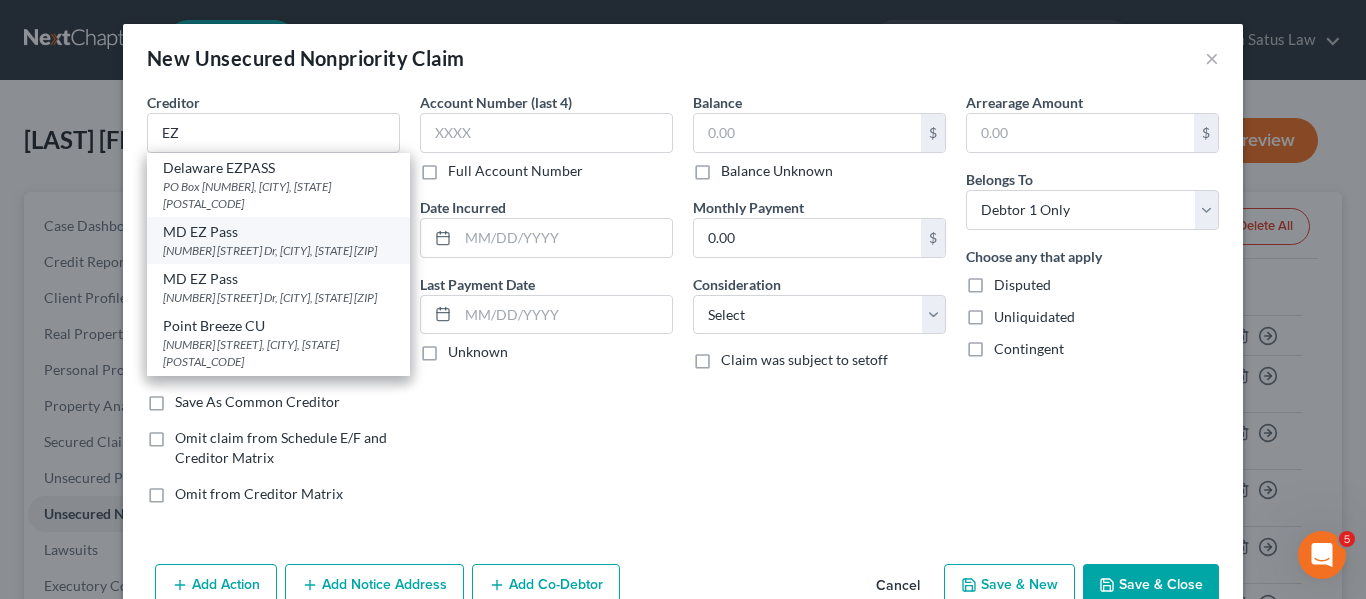 click on "MD  EZ Pass" at bounding box center (278, 232) 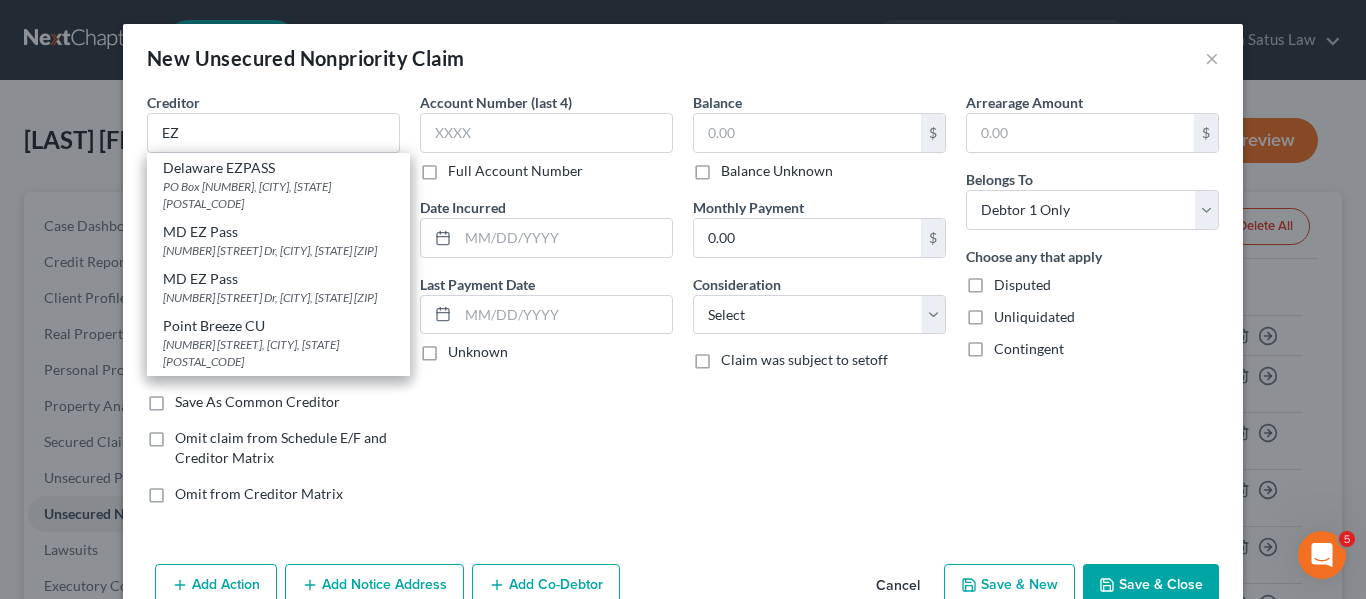 type on "MD  EZ Pass" 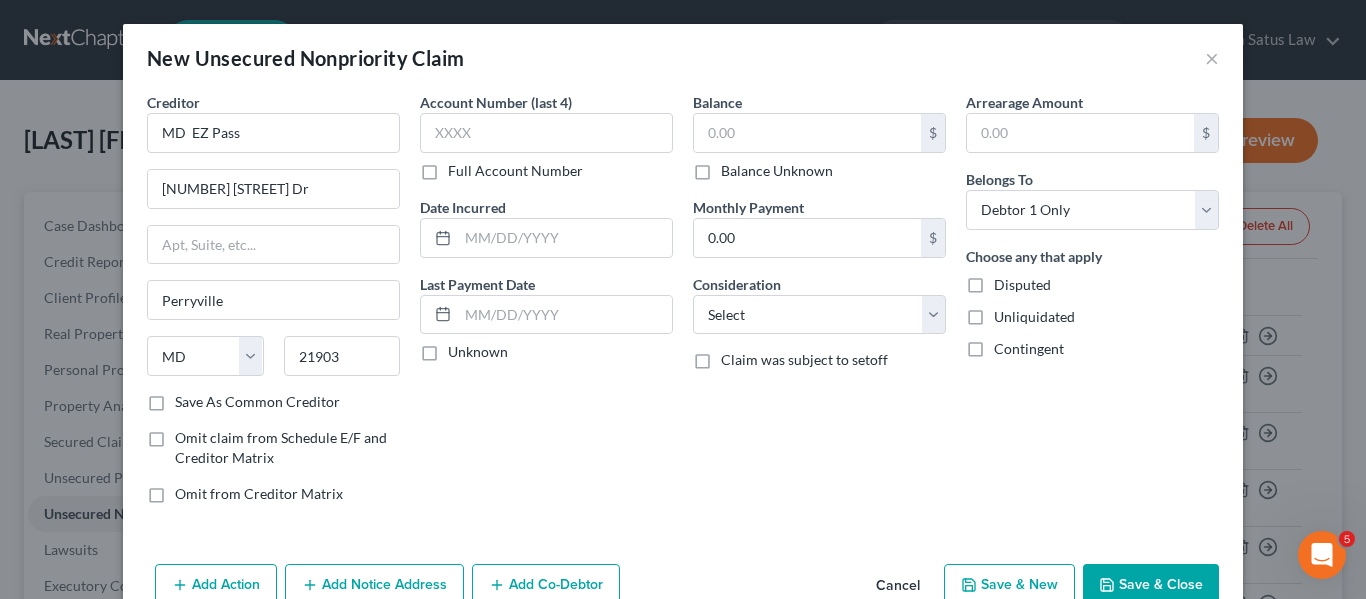 click on "Save & Close" at bounding box center (1151, 585) 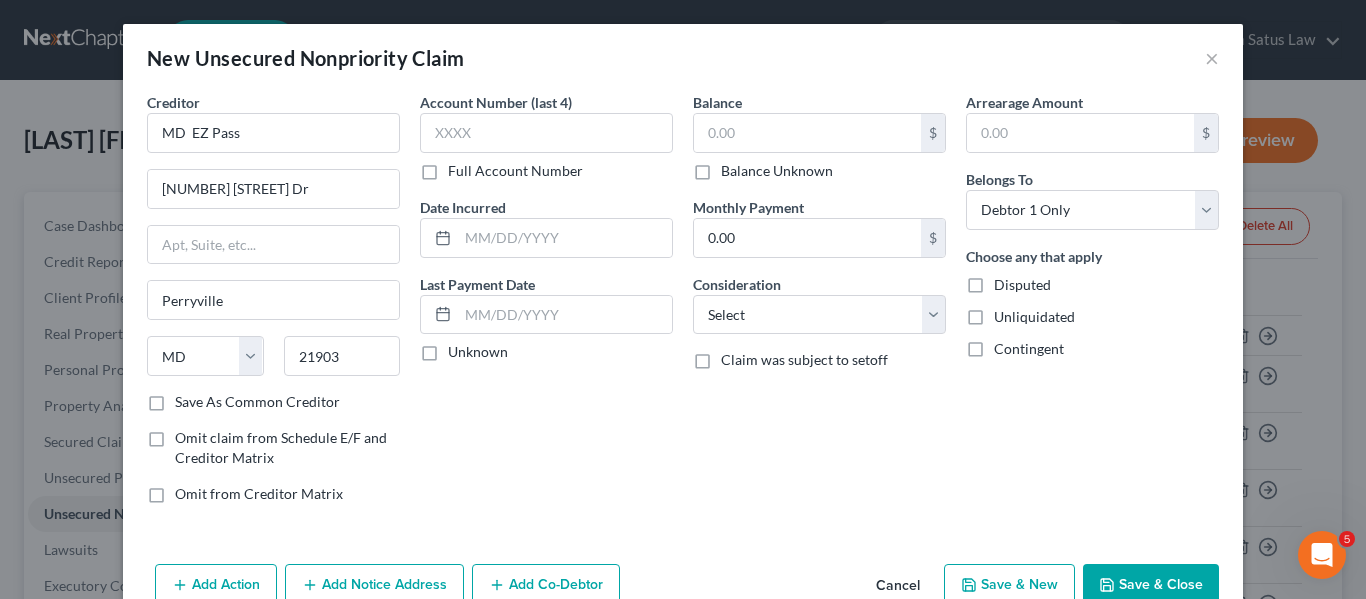 type on "0.00" 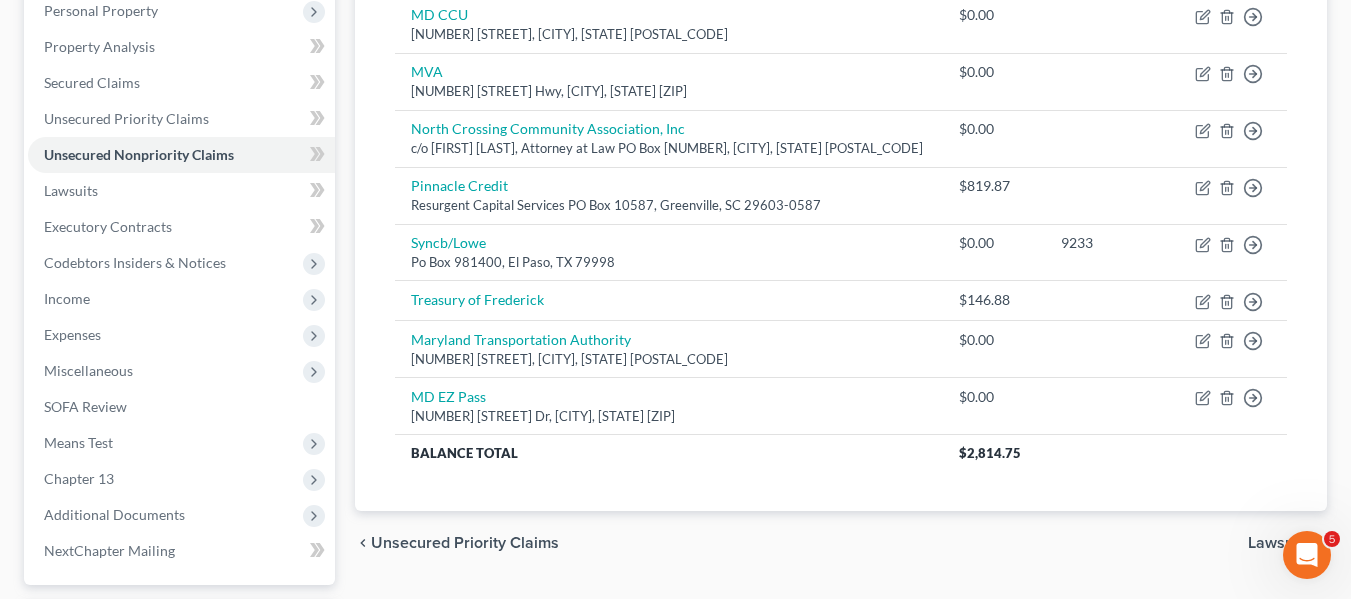 scroll, scrollTop: 357, scrollLeft: 0, axis: vertical 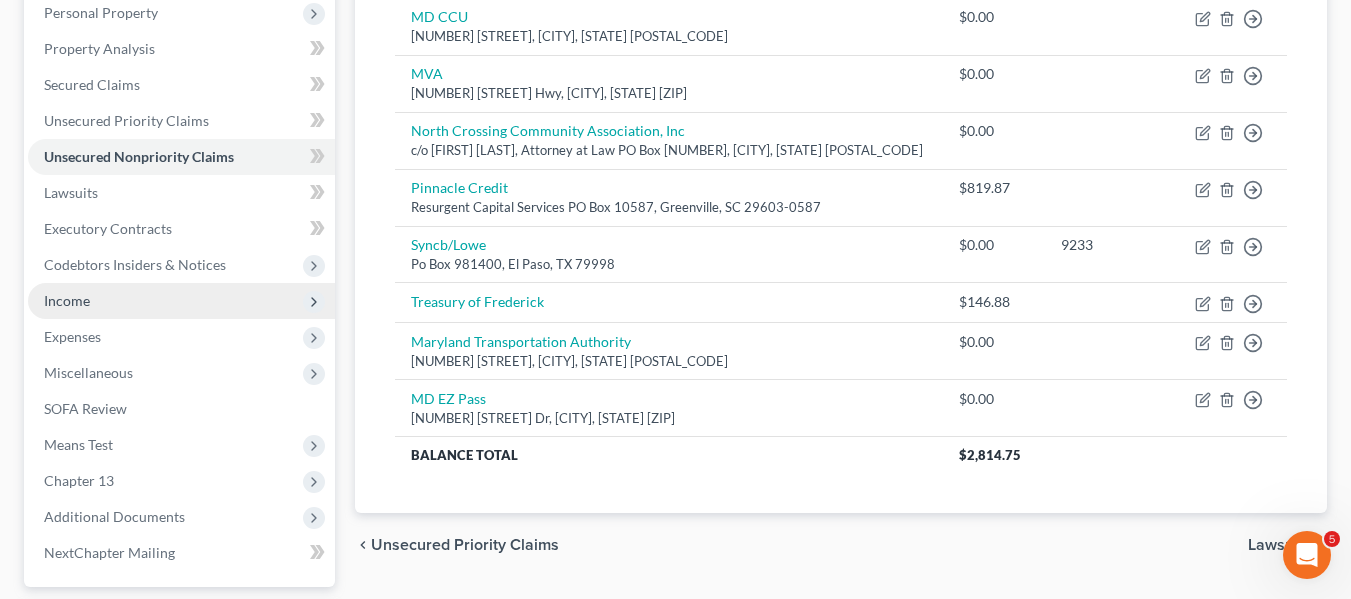 click on "Income" at bounding box center (67, 300) 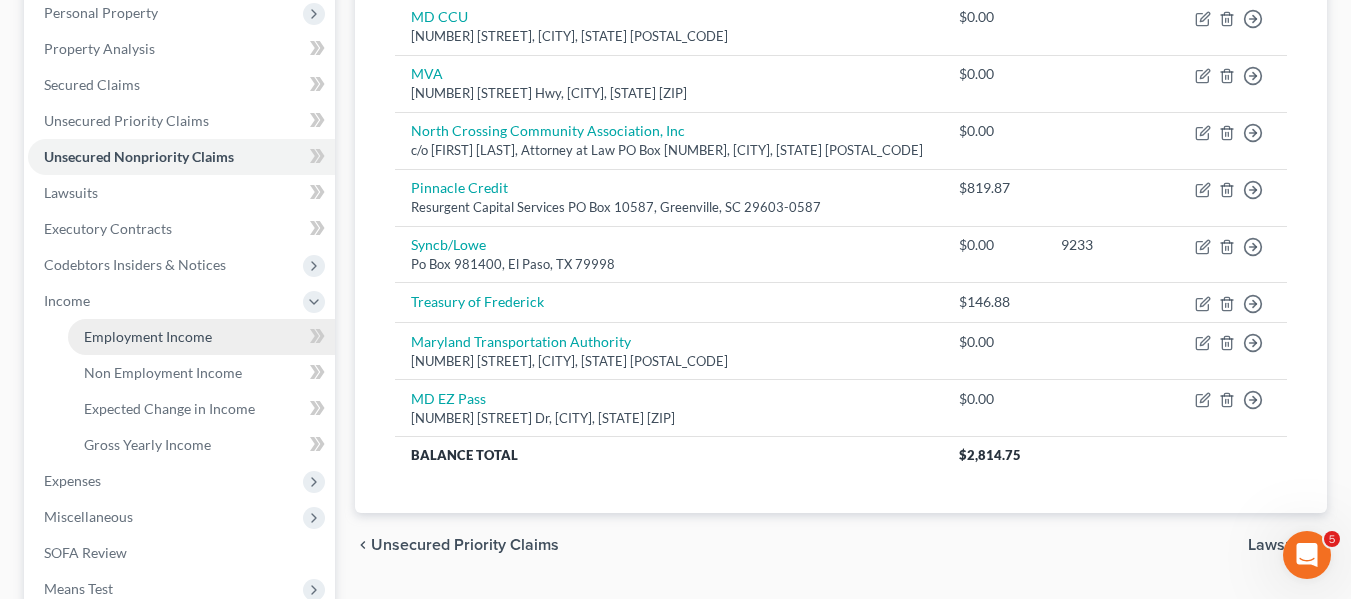 click on "Employment Income" at bounding box center (201, 337) 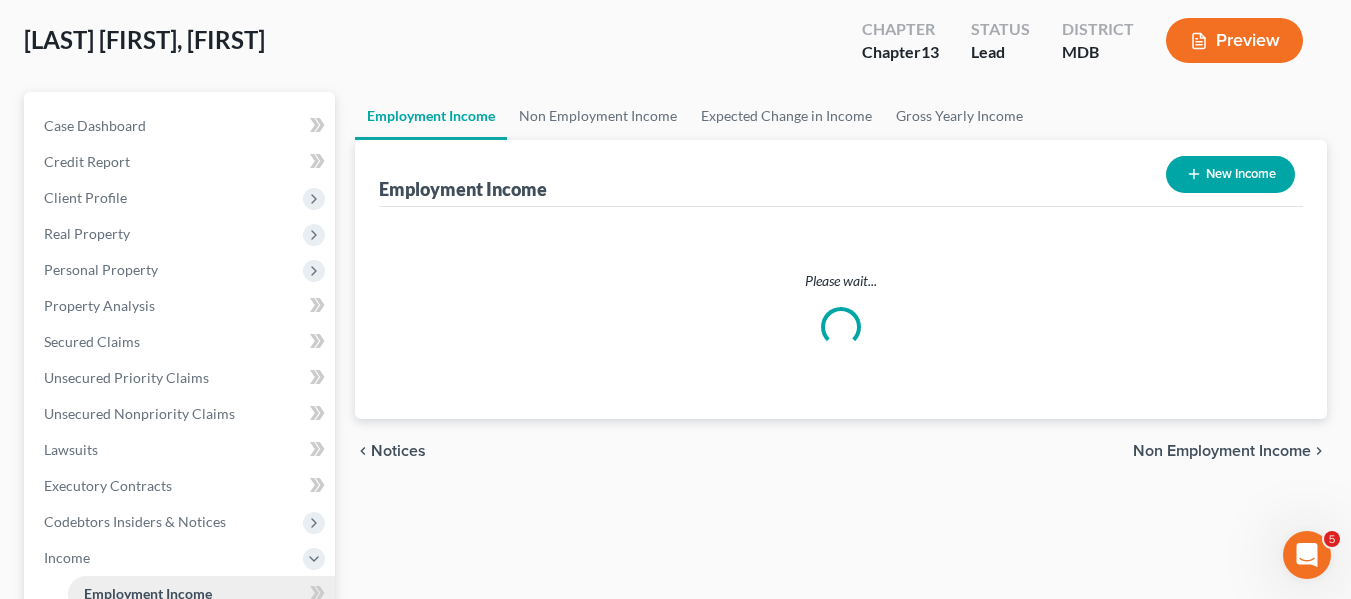 scroll, scrollTop: 0, scrollLeft: 0, axis: both 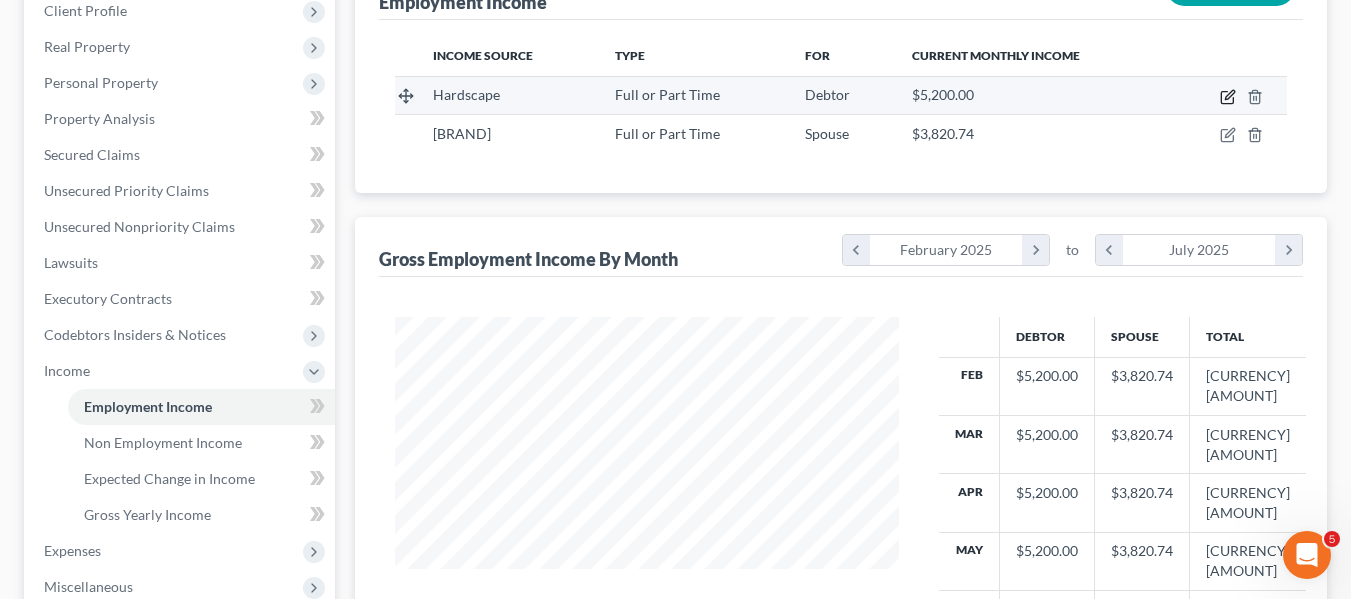 click 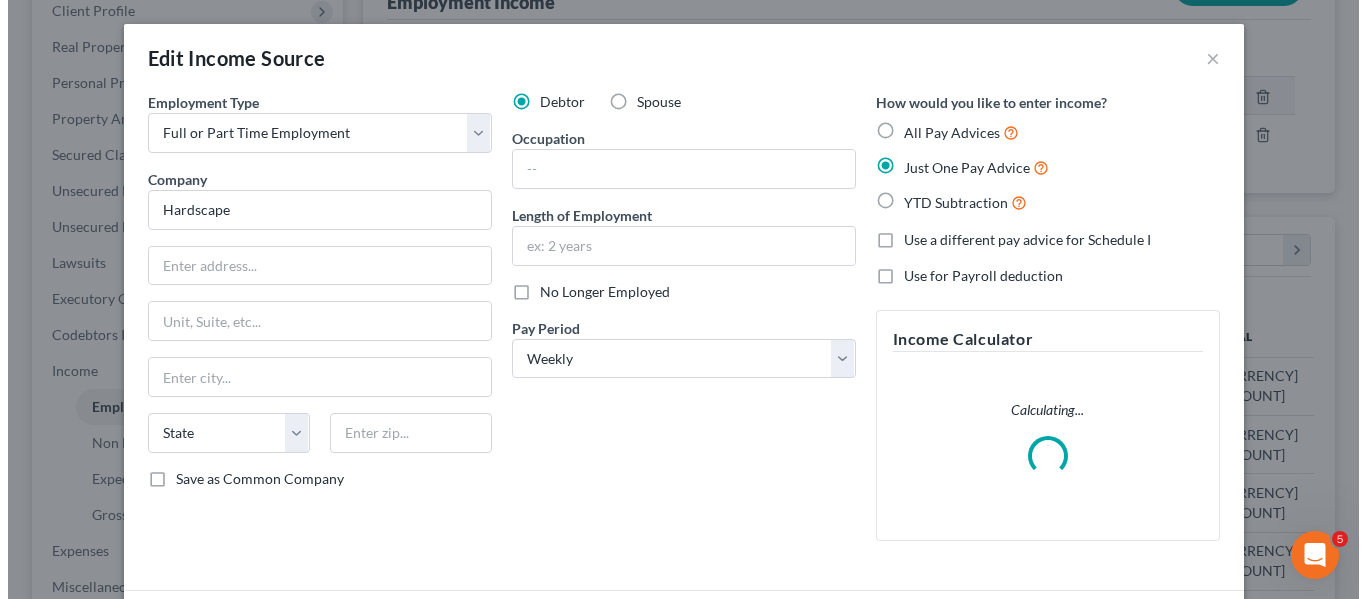 scroll, scrollTop: 999642, scrollLeft: 999450, axis: both 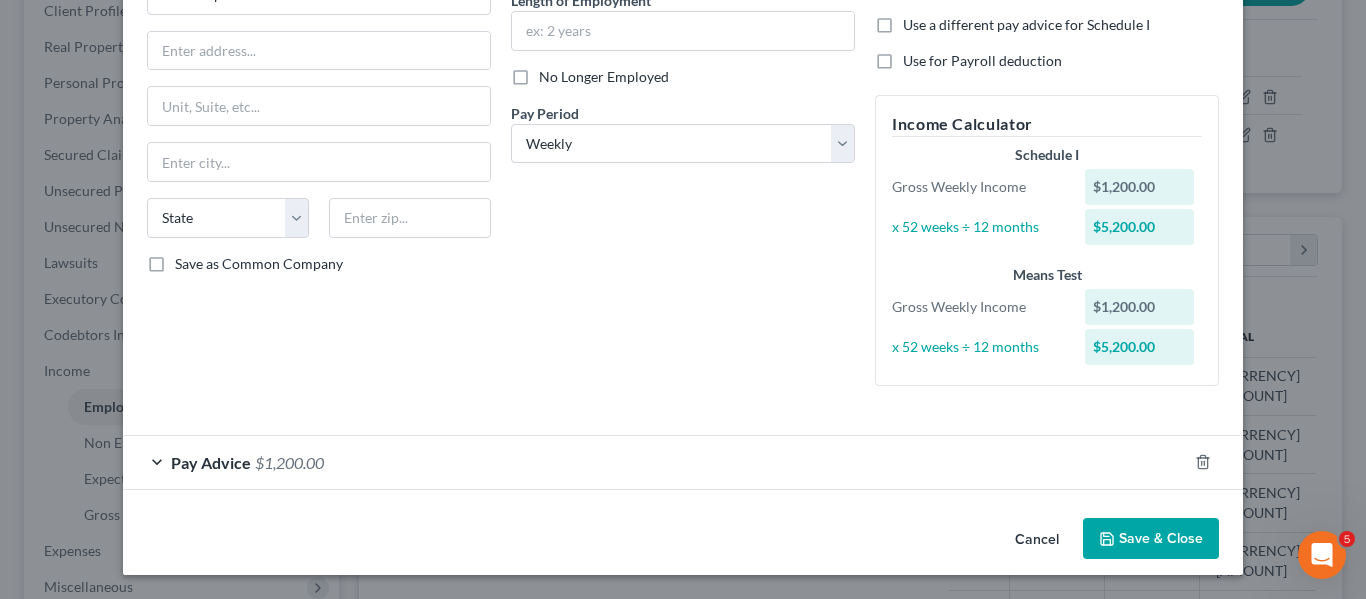 click on "Save & Close" at bounding box center [1151, 539] 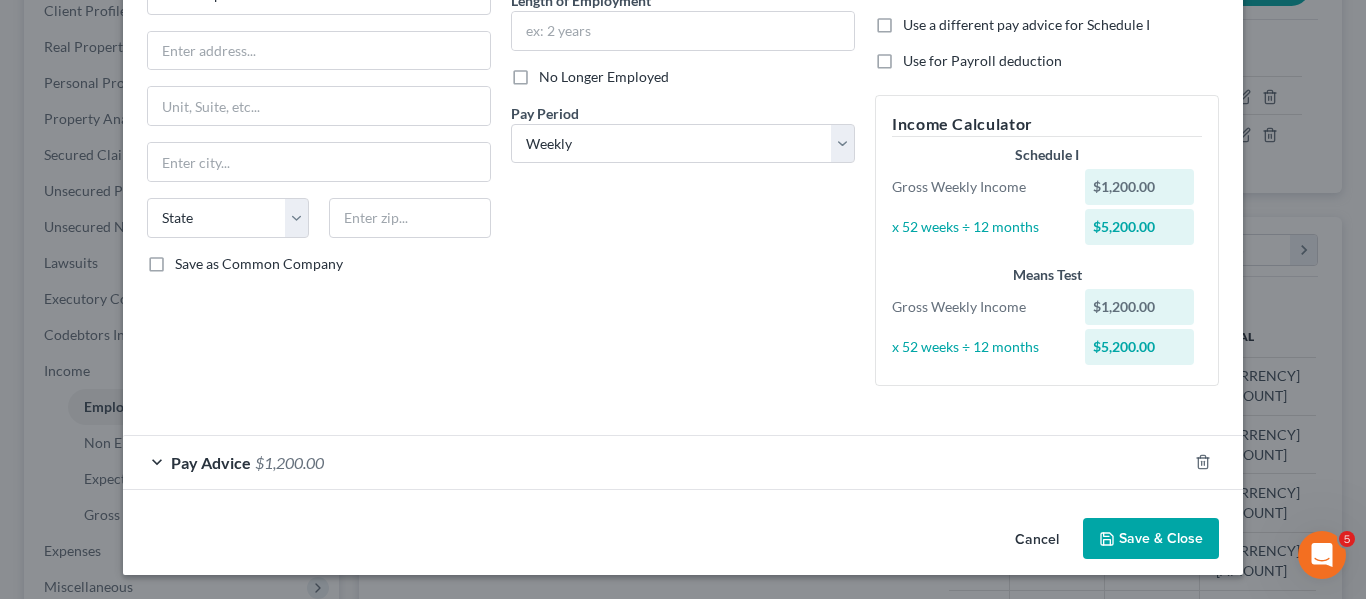 click 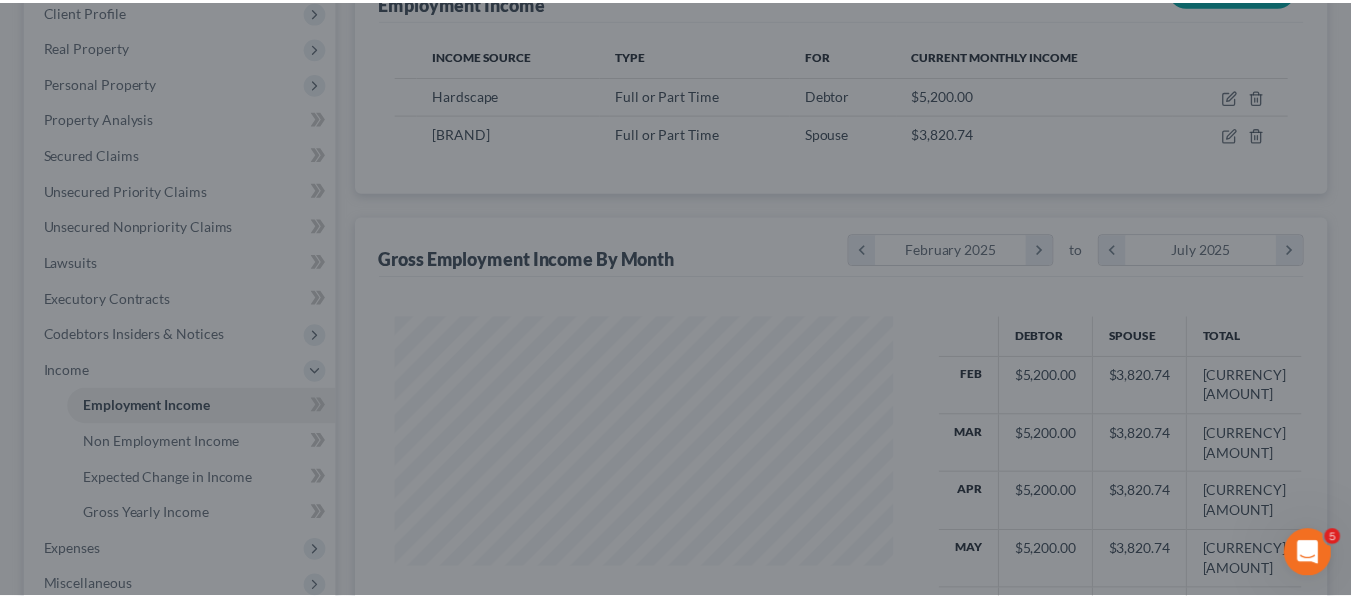 scroll, scrollTop: 359, scrollLeft: 544, axis: both 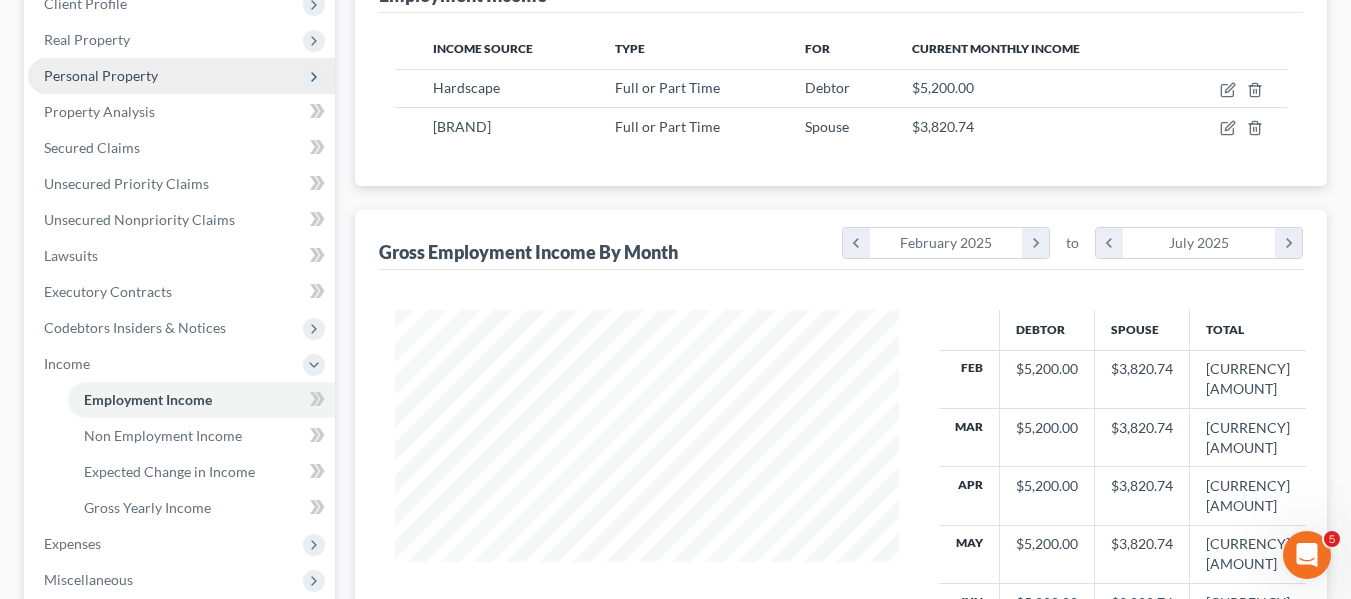 click on "Personal Property" at bounding box center (101, 75) 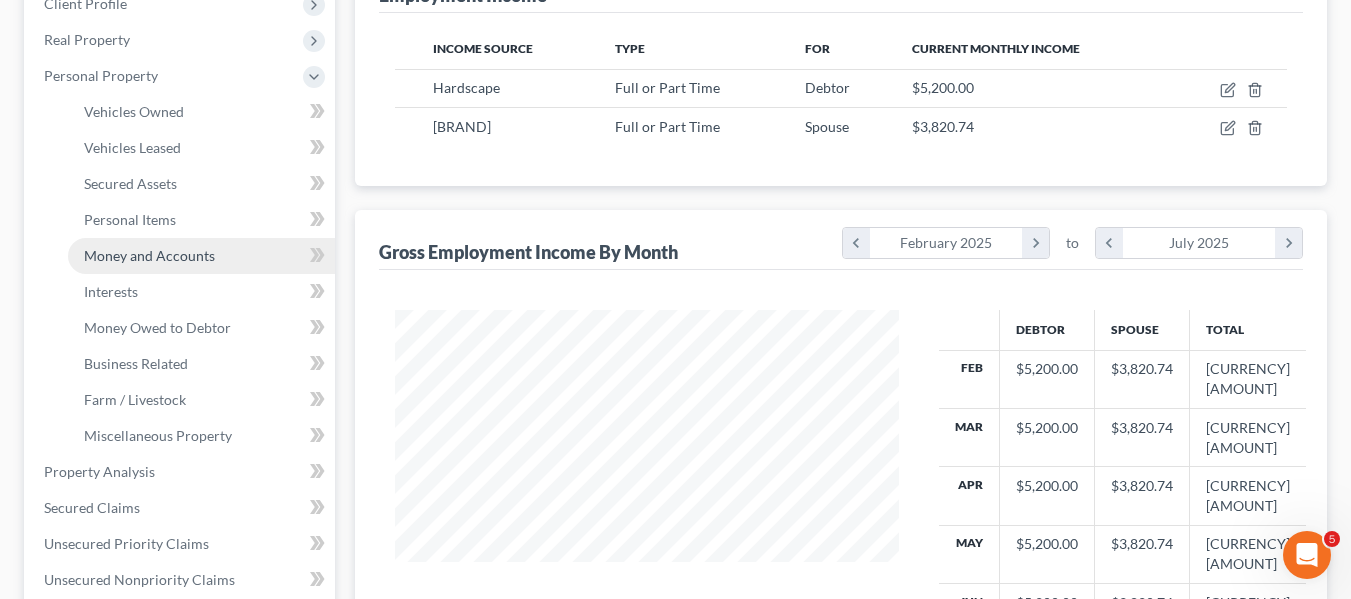 click on "Money and Accounts" at bounding box center (149, 255) 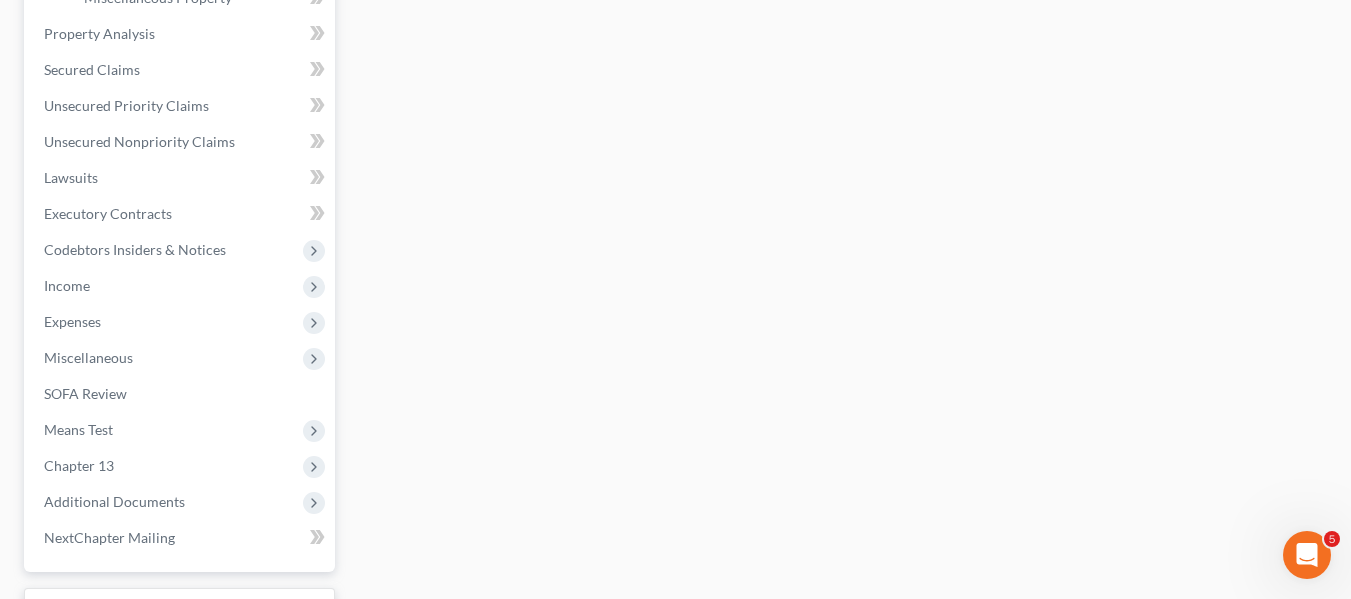 scroll, scrollTop: 896, scrollLeft: 0, axis: vertical 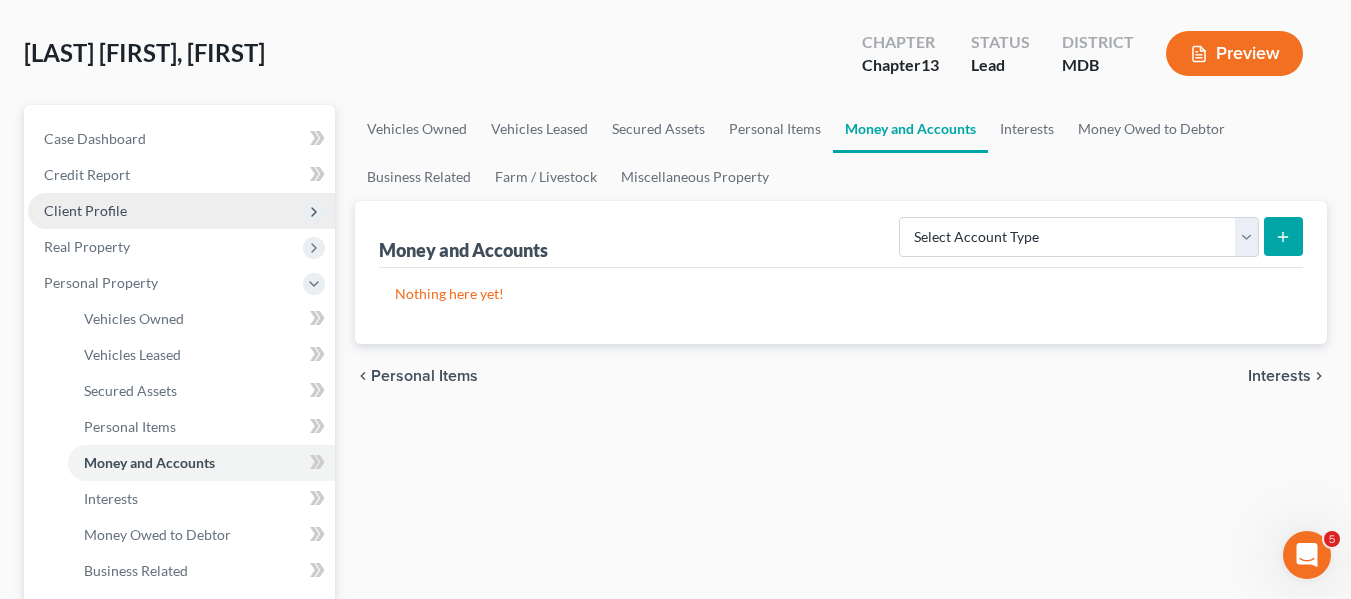 click on "Client Profile" at bounding box center [181, 211] 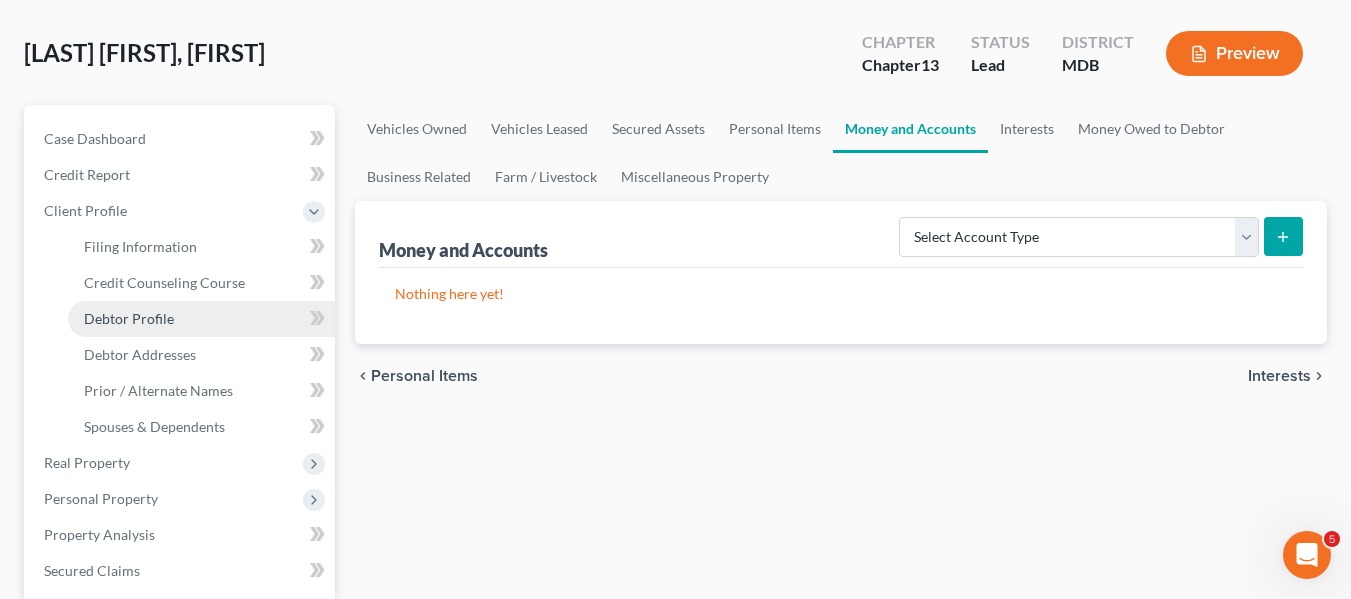 click on "Debtor Profile" at bounding box center (201, 319) 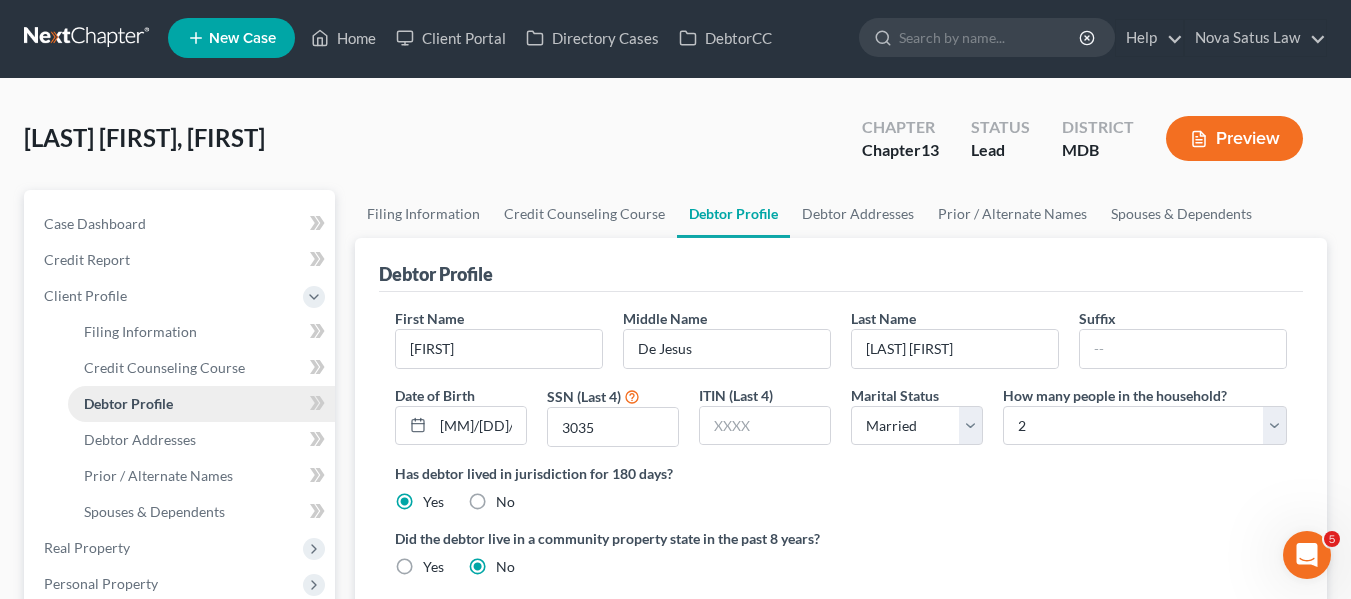 scroll, scrollTop: 0, scrollLeft: 0, axis: both 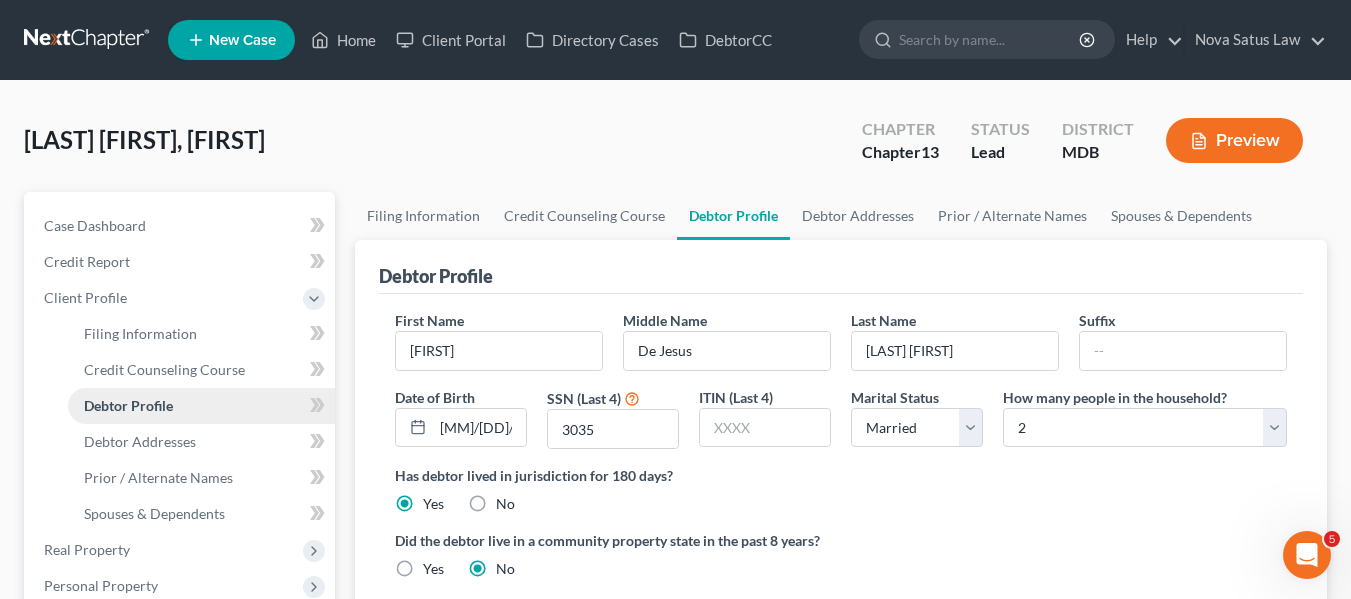 radio on "true" 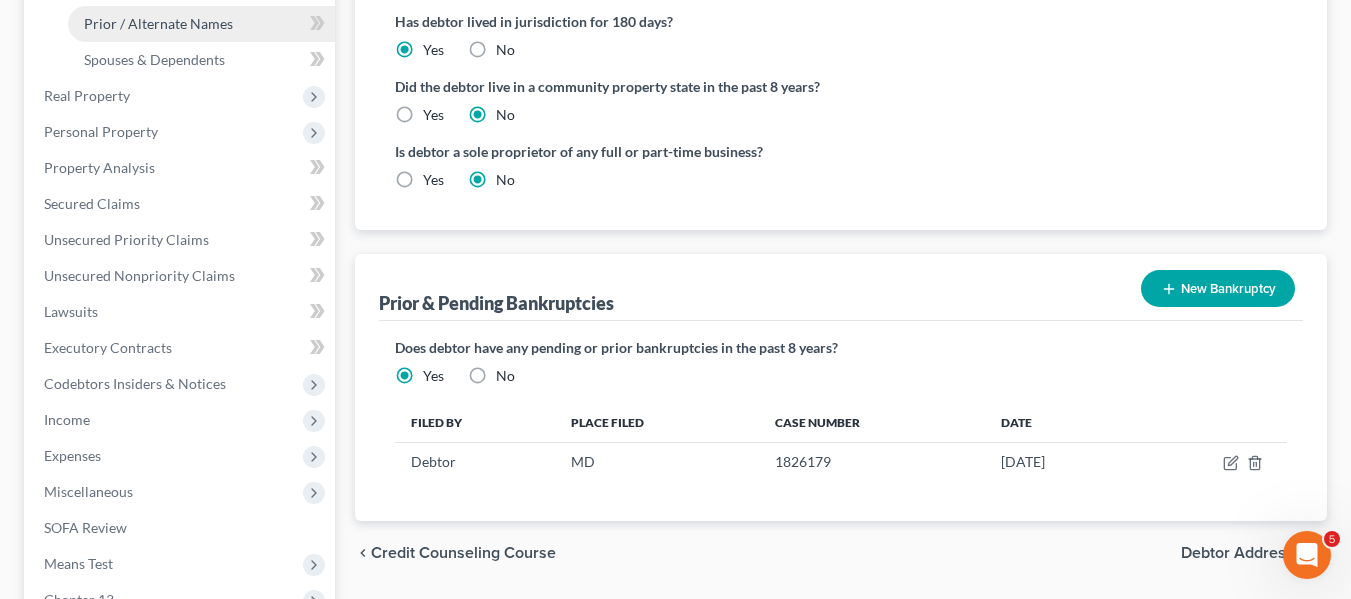 scroll, scrollTop: 595, scrollLeft: 0, axis: vertical 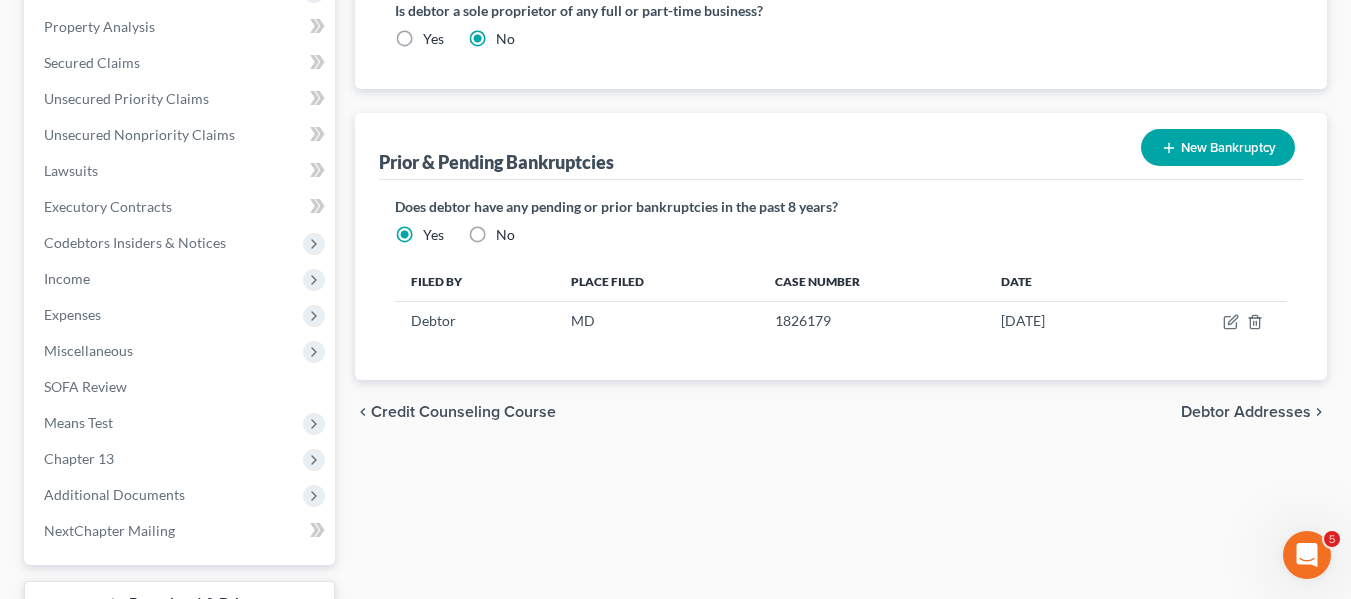 click on "New Bankruptcy" at bounding box center [1218, 147] 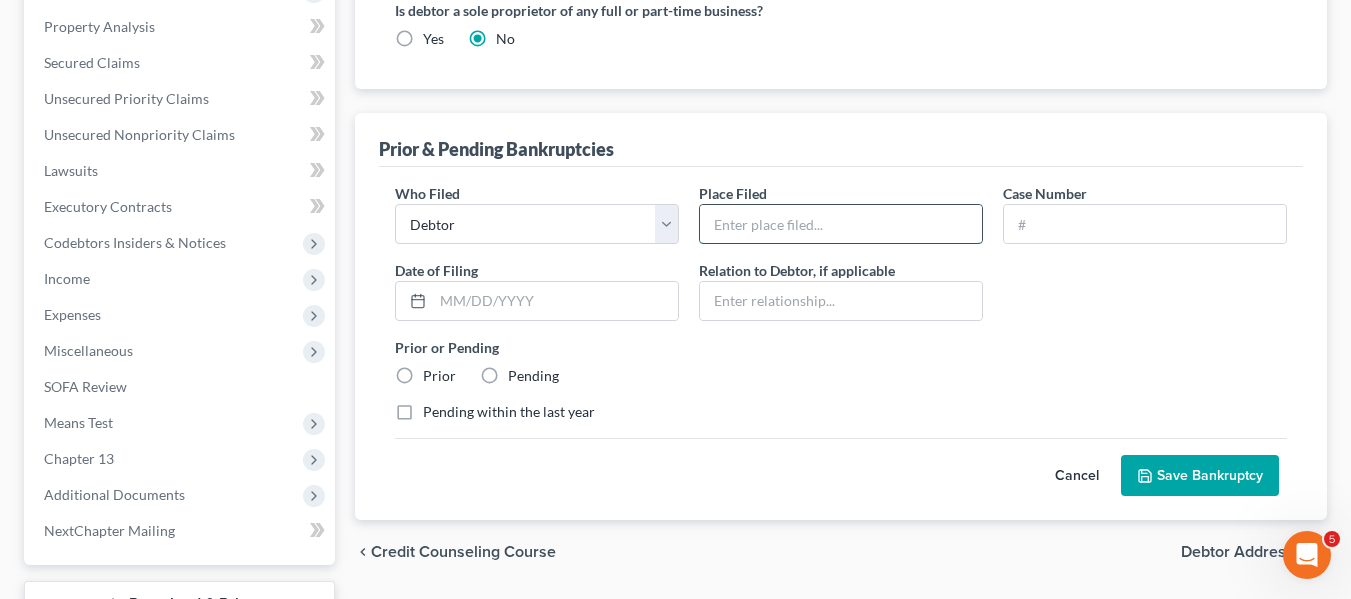 click at bounding box center (841, 224) 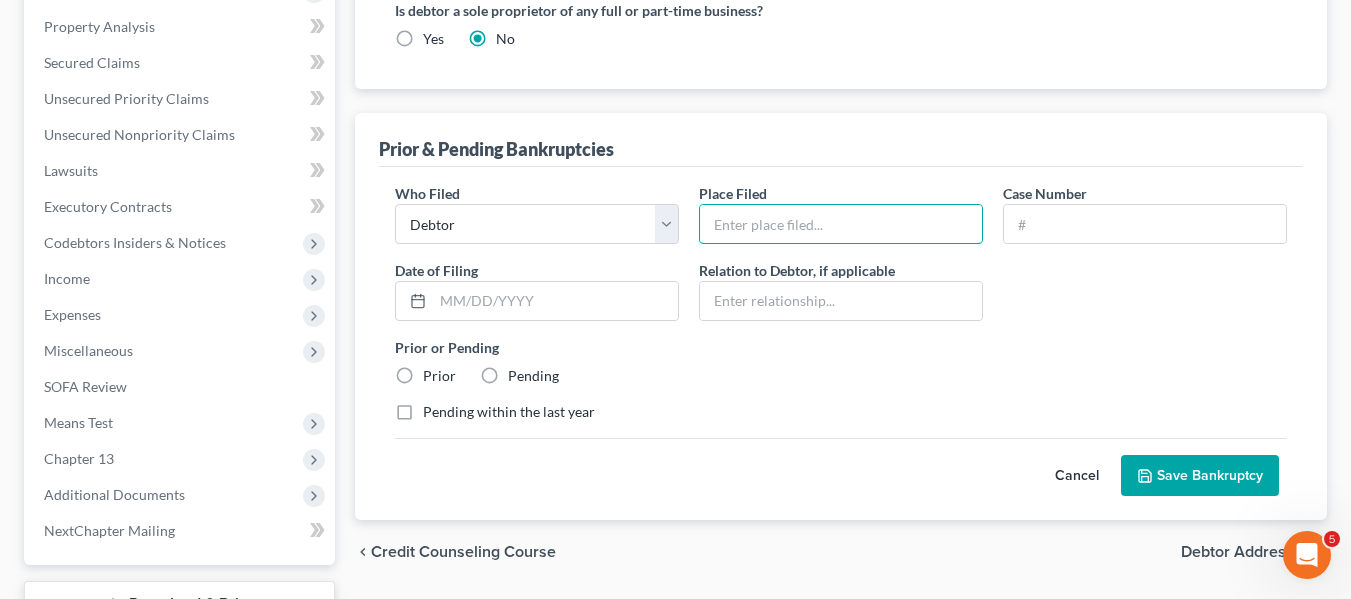 type on "MD" 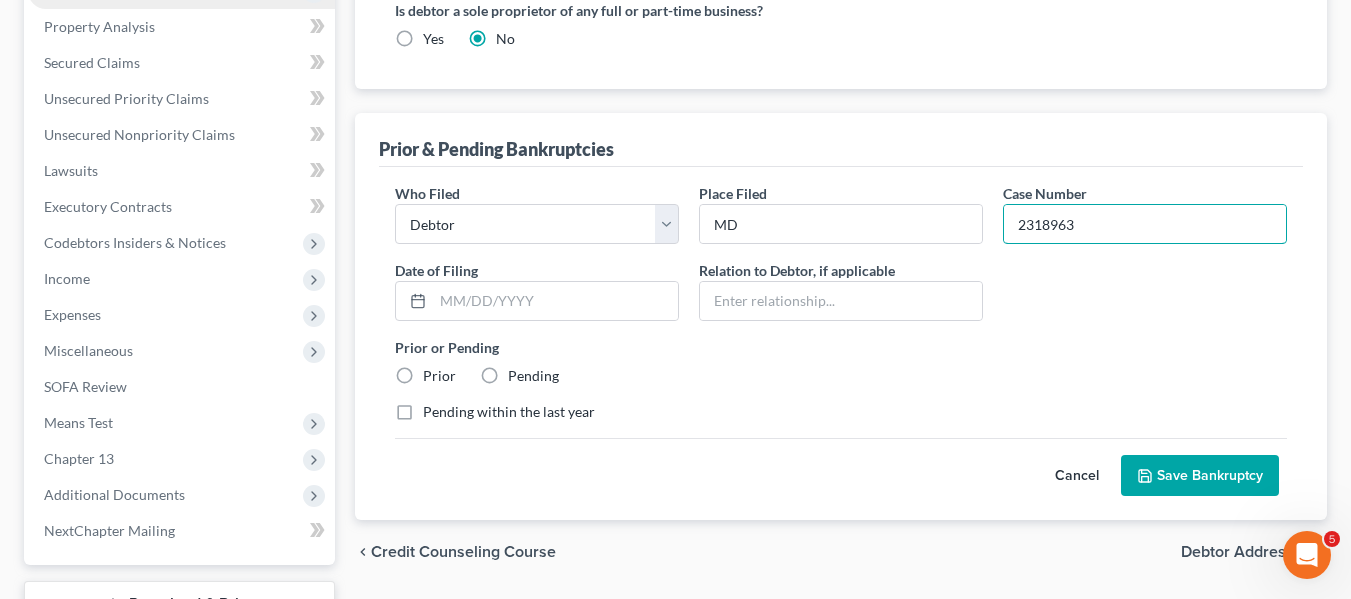 type on "2318963" 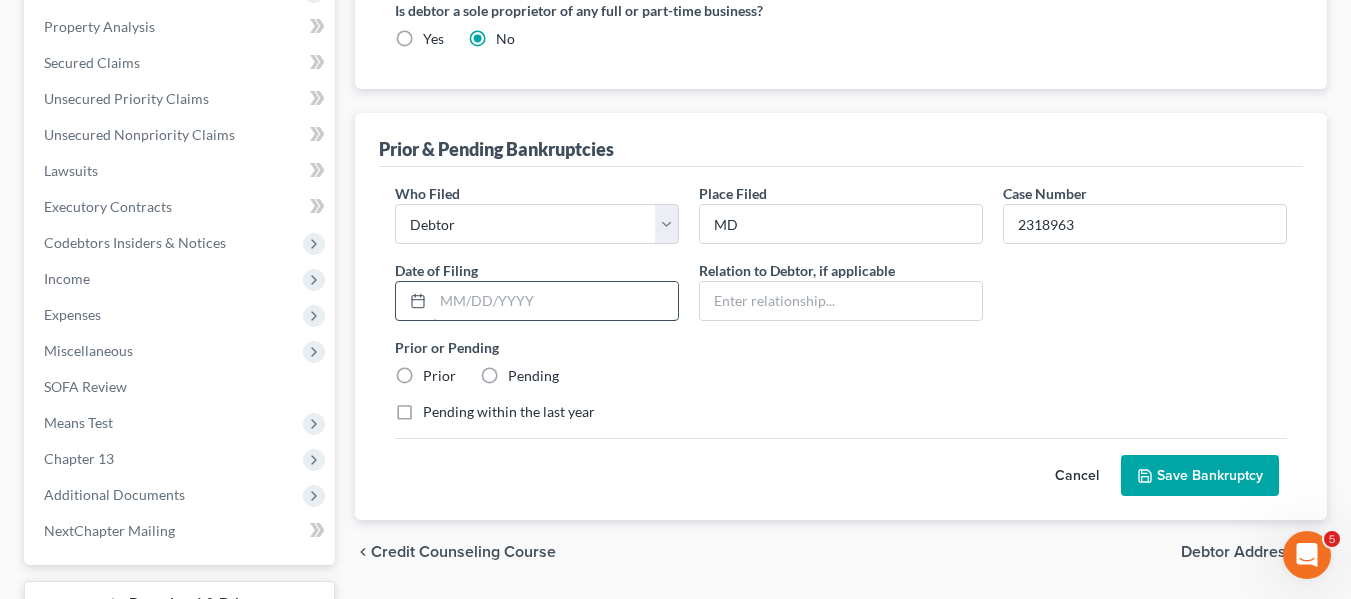 click at bounding box center [555, 301] 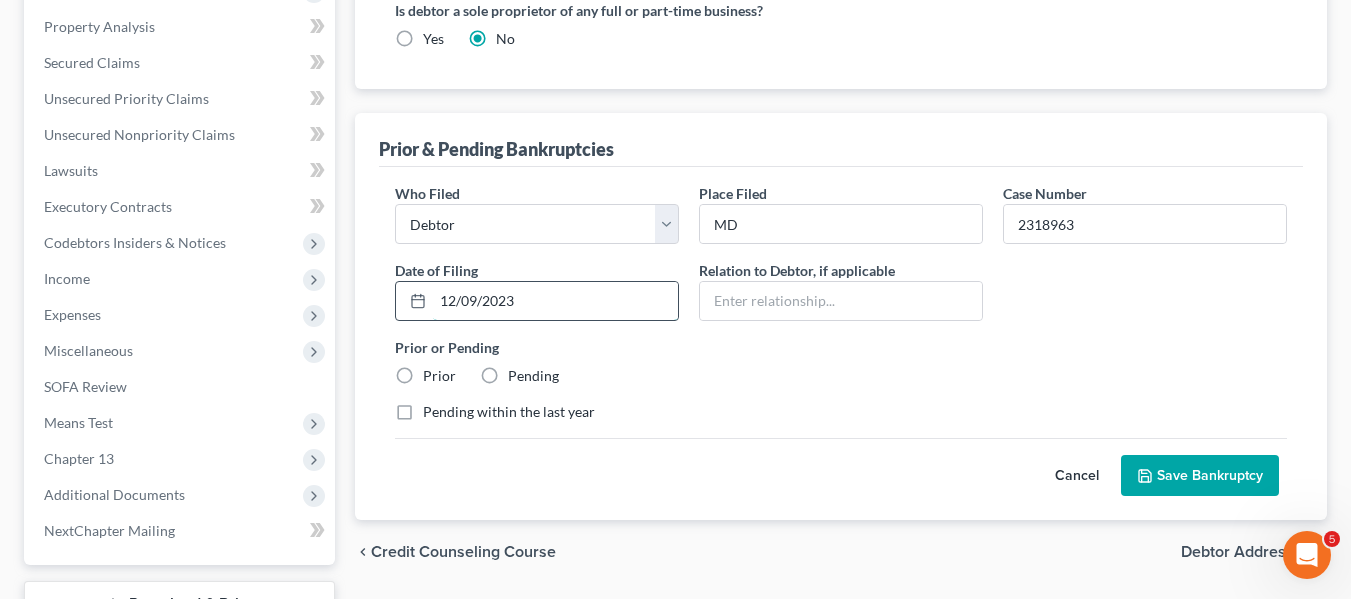 type on "12/09/2023" 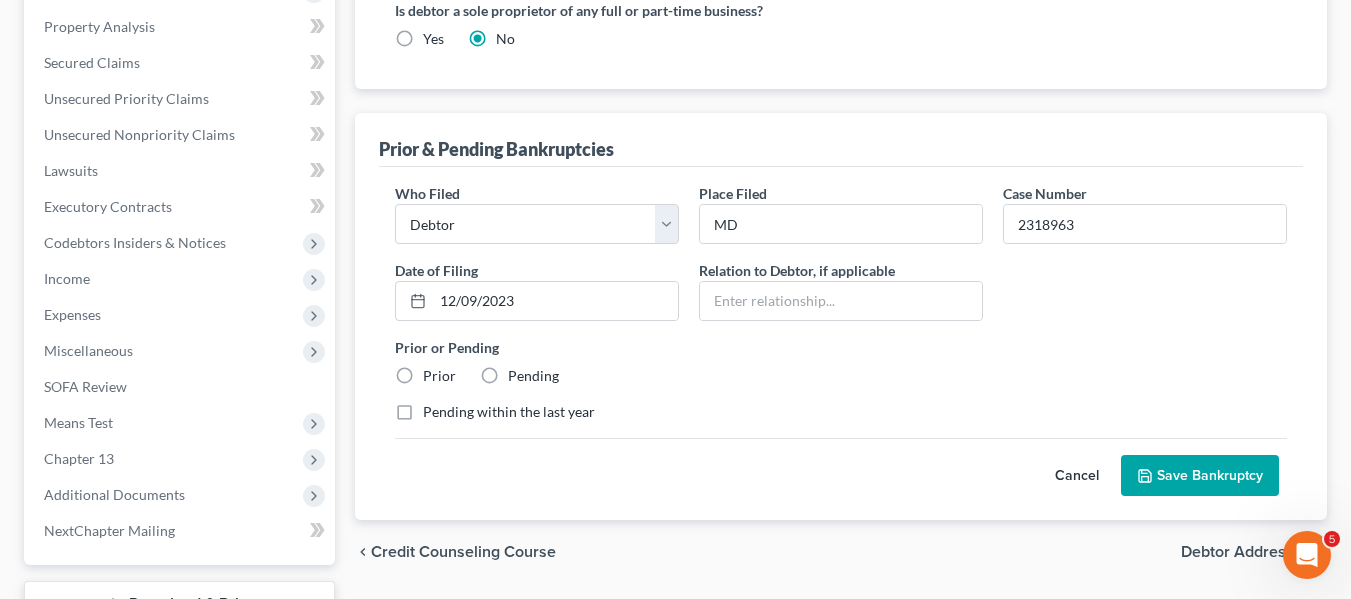 click on "Prior" at bounding box center (439, 376) 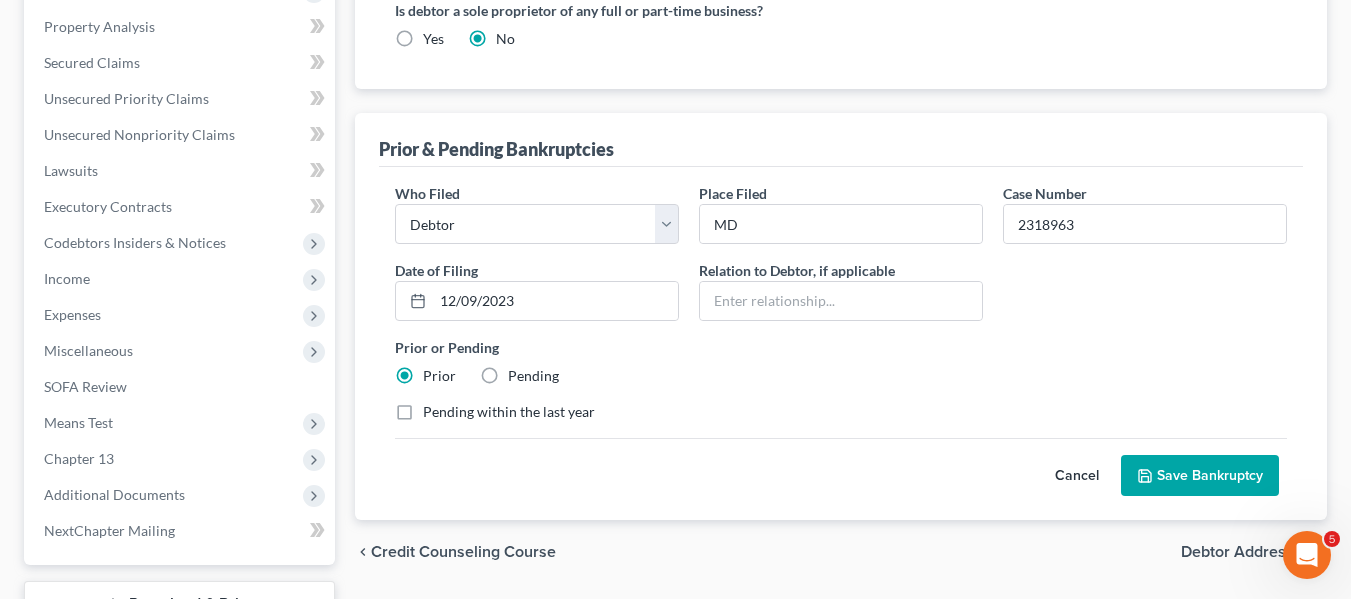 click on "Save Bankruptcy" at bounding box center [1200, 476] 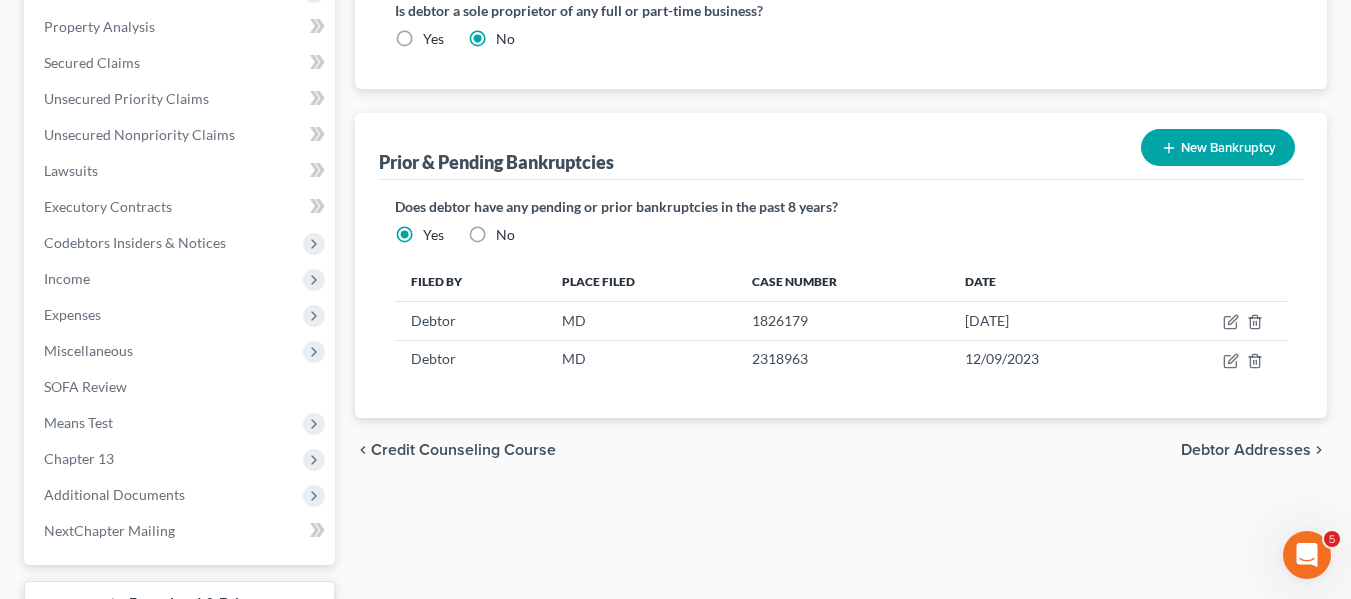 scroll, scrollTop: 752, scrollLeft: 0, axis: vertical 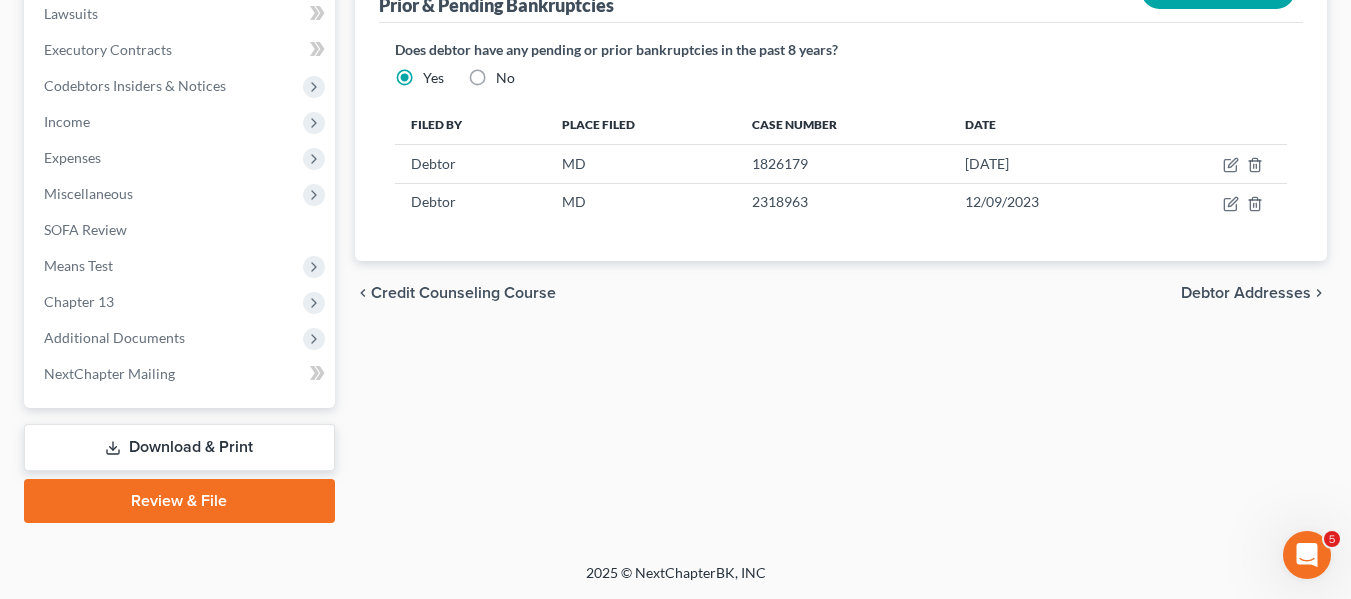click on "Download & Print" at bounding box center [179, 447] 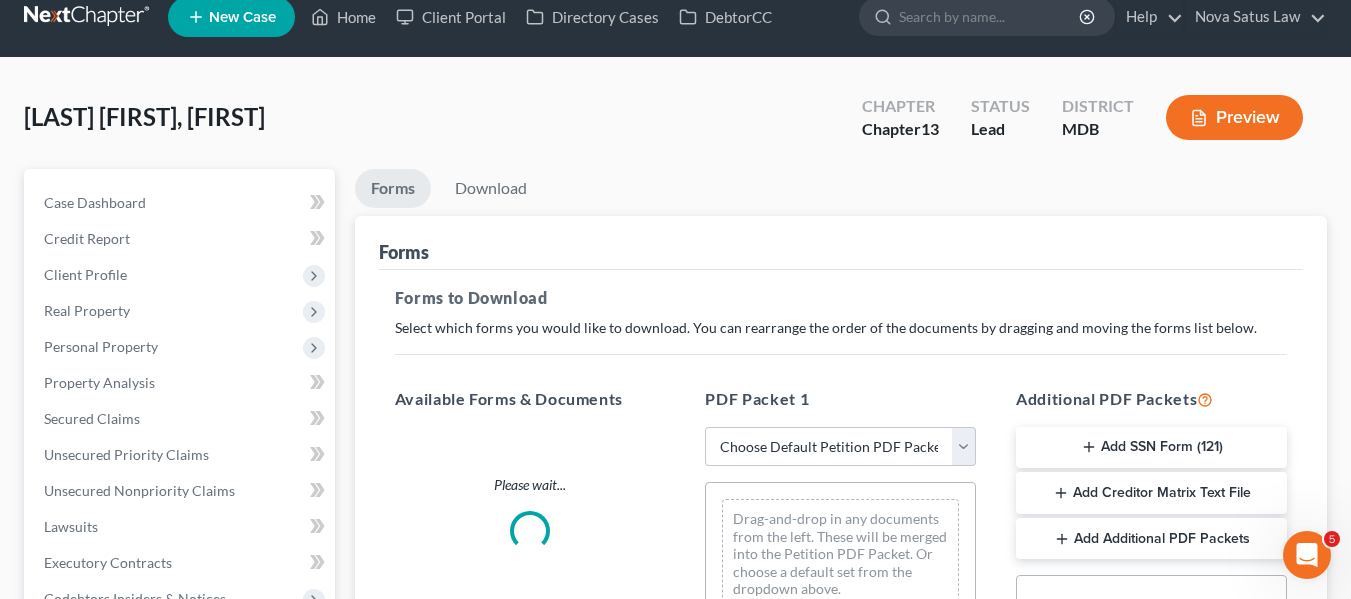 scroll, scrollTop: 0, scrollLeft: 0, axis: both 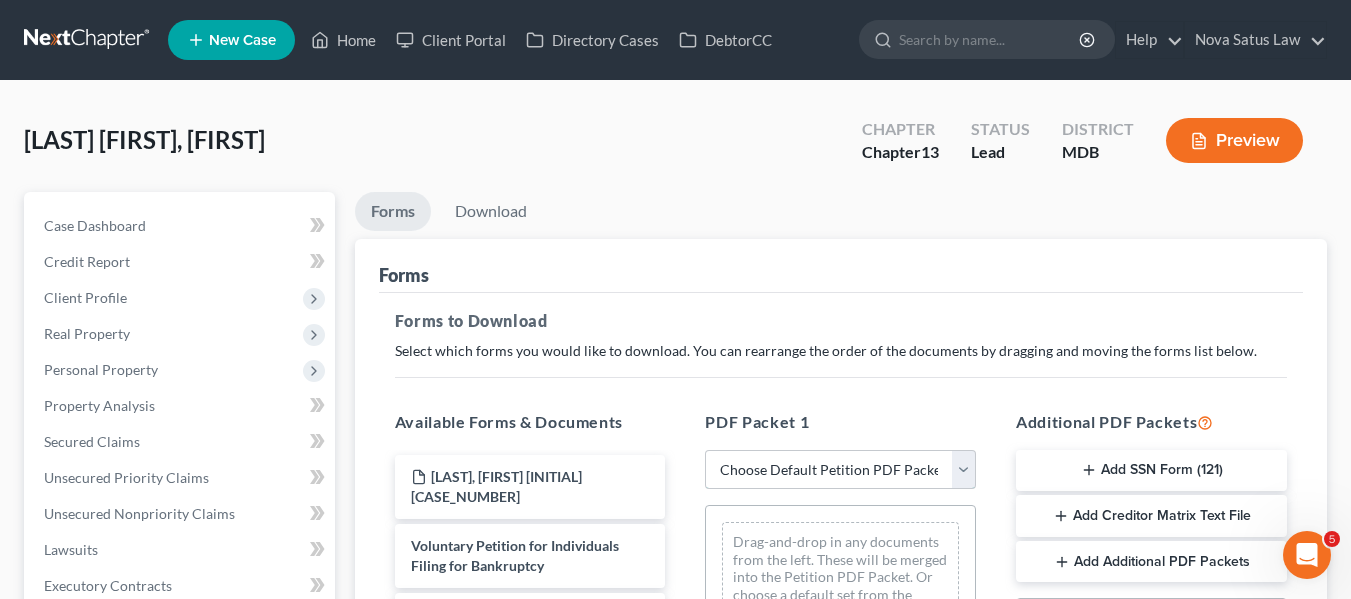 click on "Choose Default Petition PDF Packet Complete Bankruptcy Petition (all forms and schedules) Emergency Filing Forms (Petition and Creditor List Only) Amended Forms Signature Pages Only Supplemental Post Petition (Sch. I & J) Supplemental Post Petition (Sch. I) Supplemental Post Petition (Sch. J) AJ" at bounding box center (840, 470) 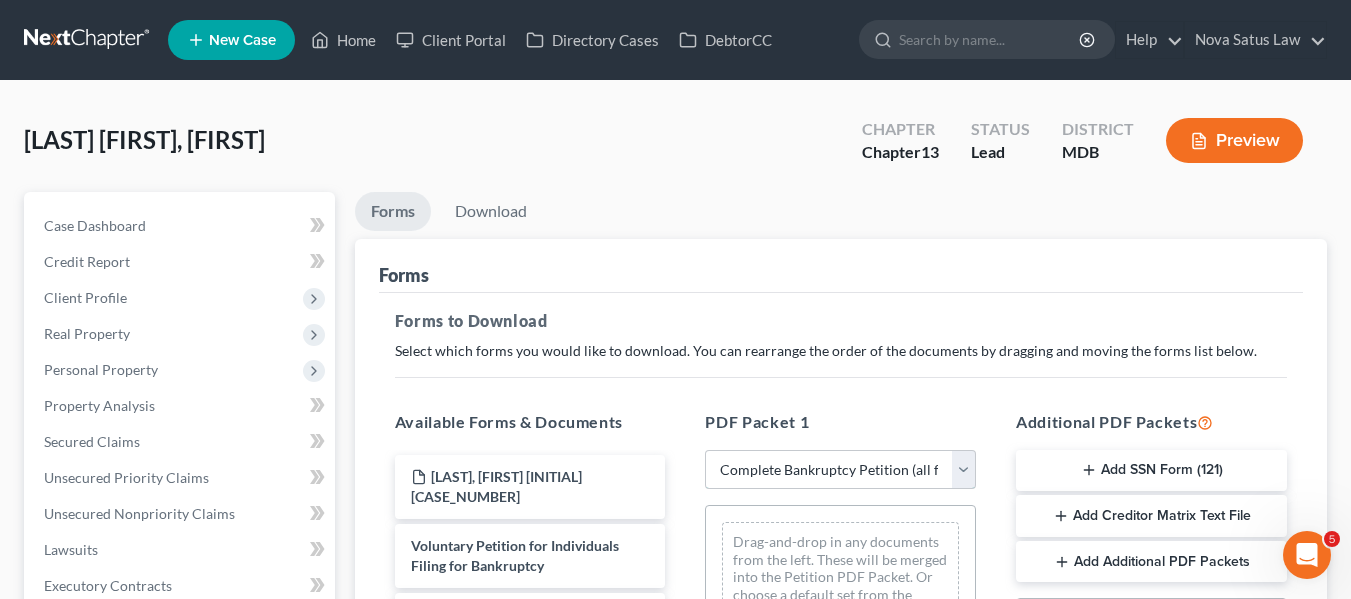 click on "Choose Default Petition PDF Packet Complete Bankruptcy Petition (all forms and schedules) Emergency Filing Forms (Petition and Creditor List Only) Amended Forms Signature Pages Only Supplemental Post Petition (Sch. I & J) Supplemental Post Petition (Sch. I) Supplemental Post Petition (Sch. J) AJ" at bounding box center [840, 470] 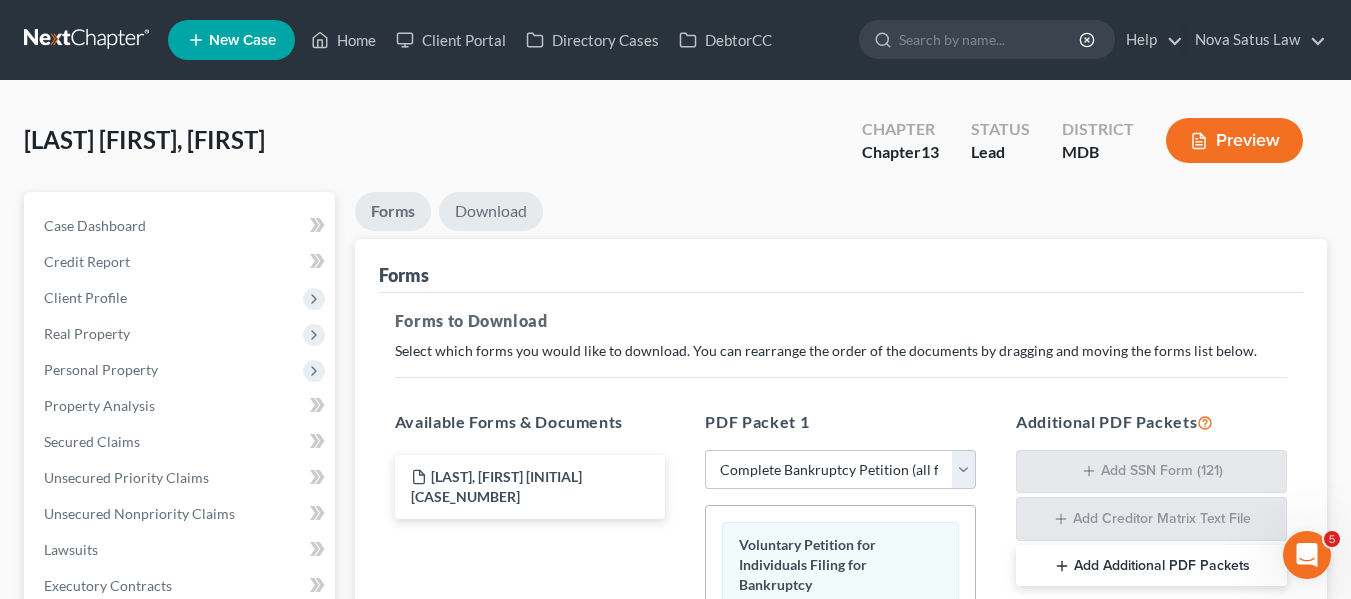 click on "Download" at bounding box center [491, 211] 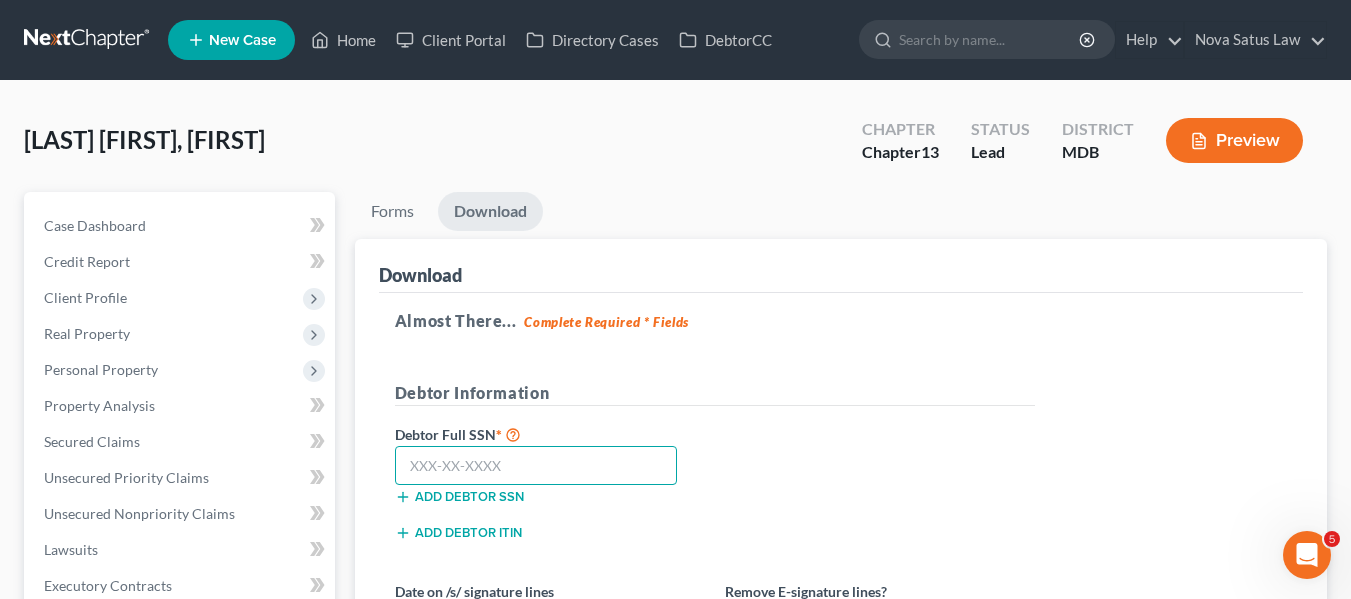 click at bounding box center [536, 466] 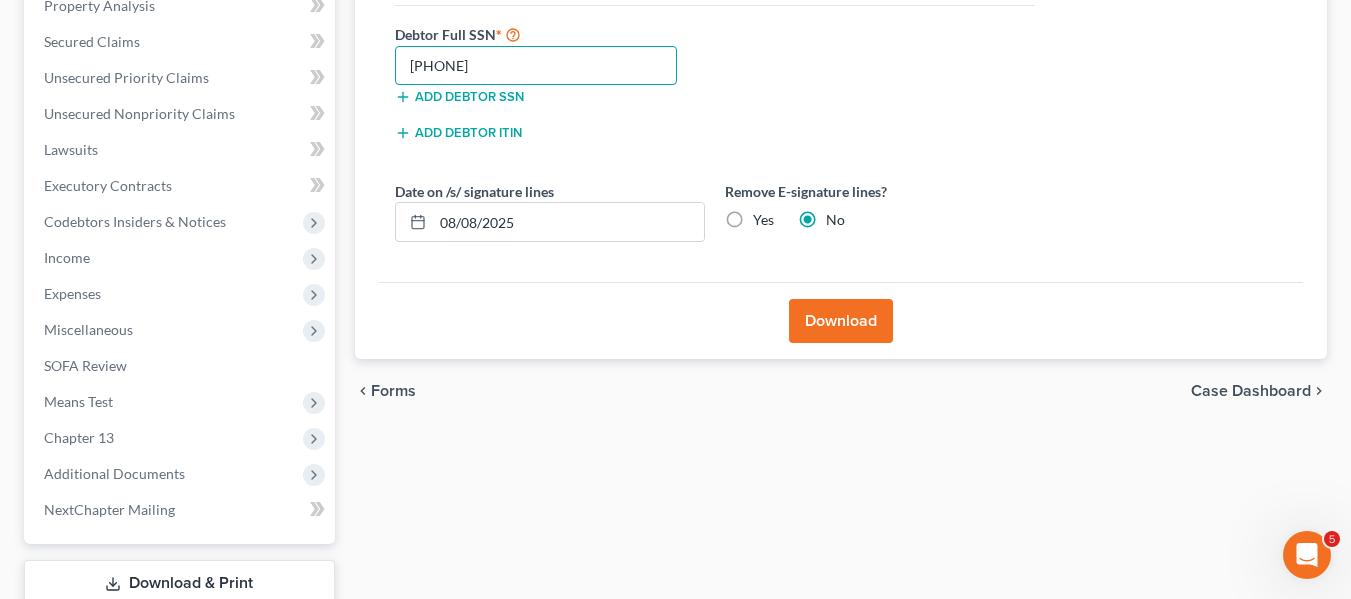 scroll, scrollTop: 403, scrollLeft: 0, axis: vertical 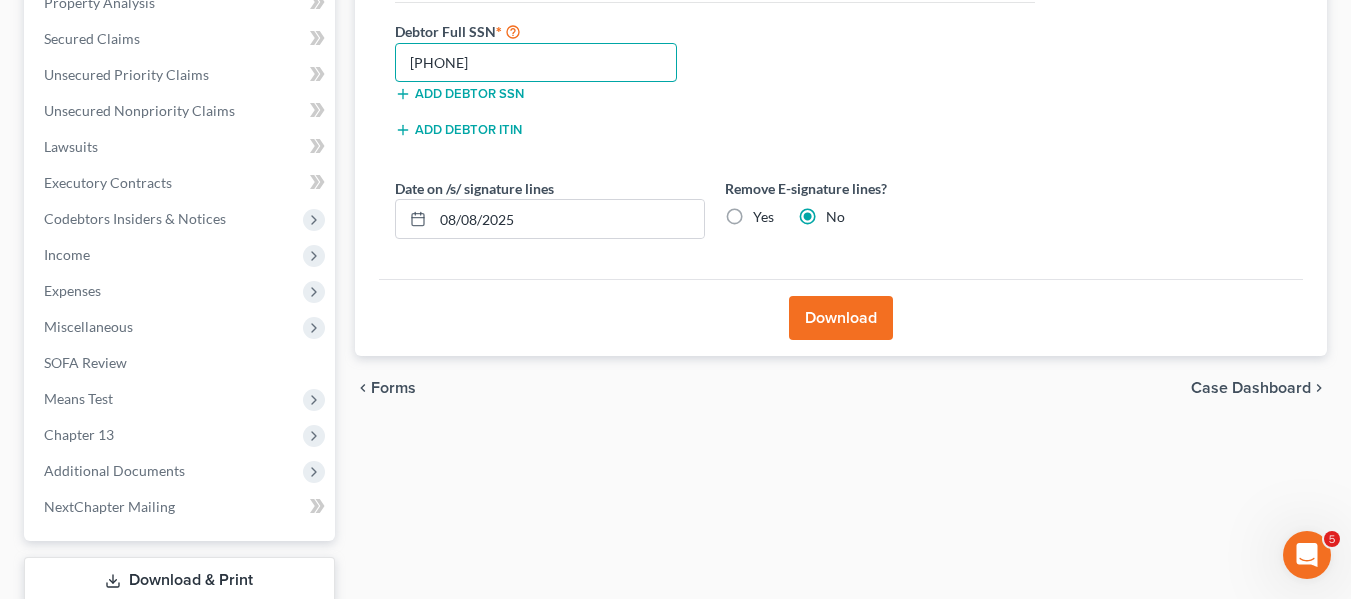 type on "[PHONE]" 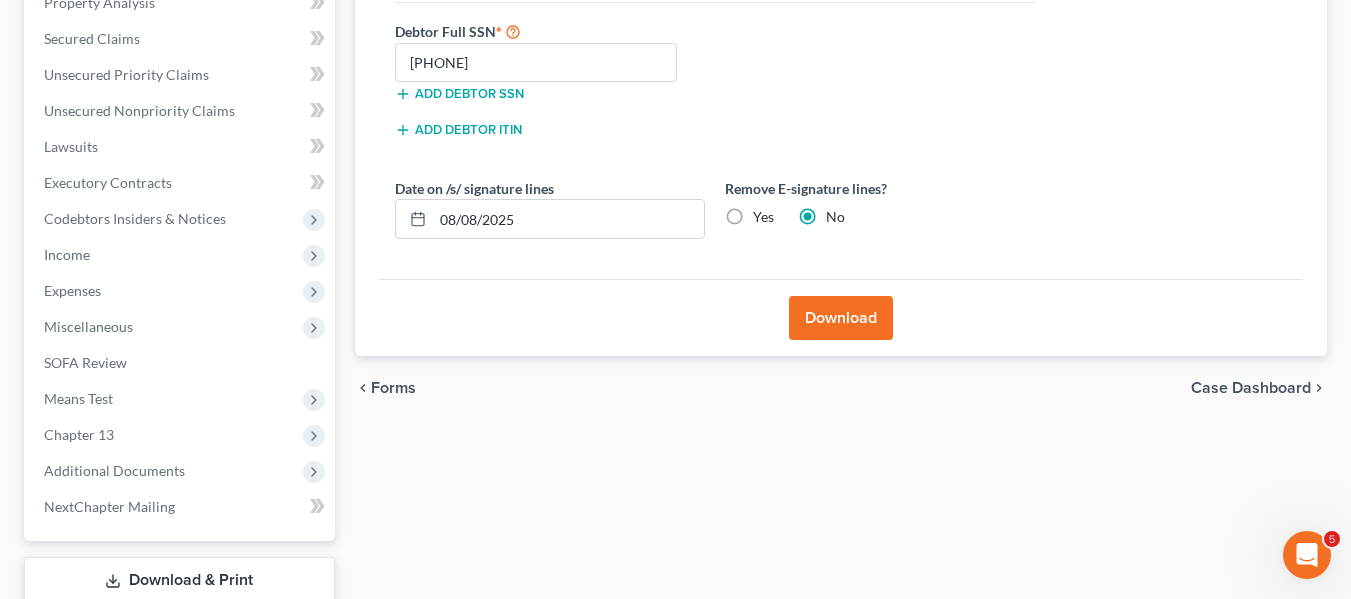 click on "Download" at bounding box center (841, 318) 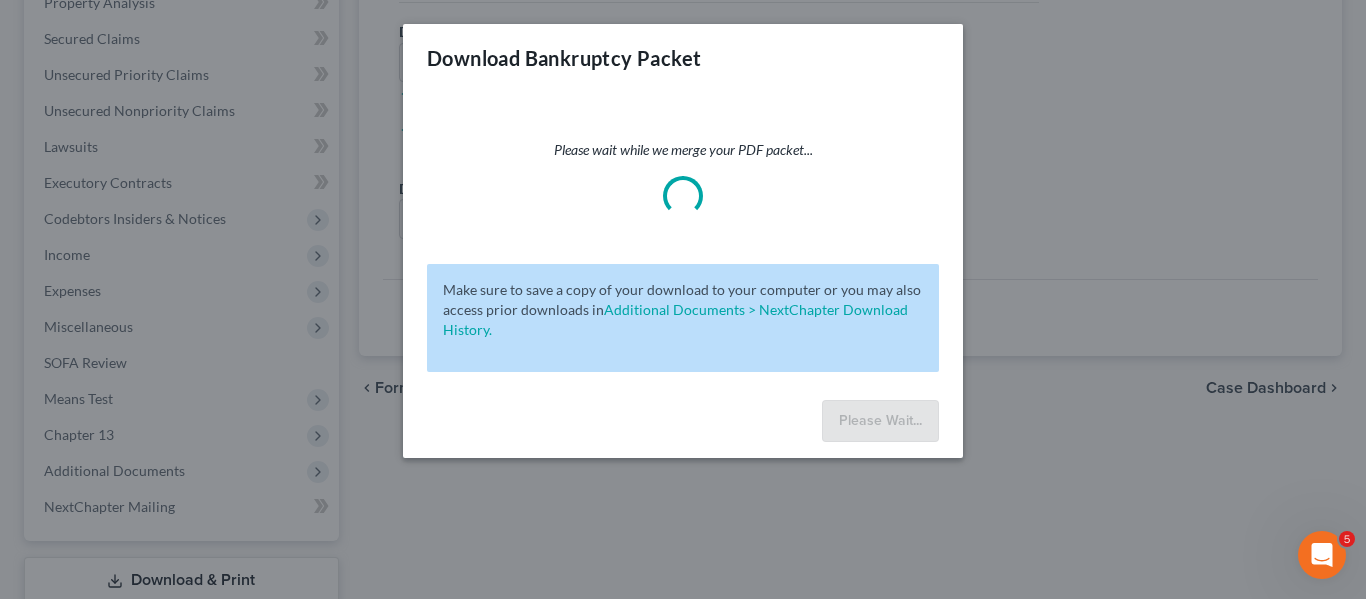 click on "Download Bankruptcy Packet
Please wait while we merge your PDF packet...
Make sure to save a copy of your download to your computer or you may also access prior downloads in  Additional Documents > NextChapter Download History.
Please Wait..." at bounding box center [683, 299] 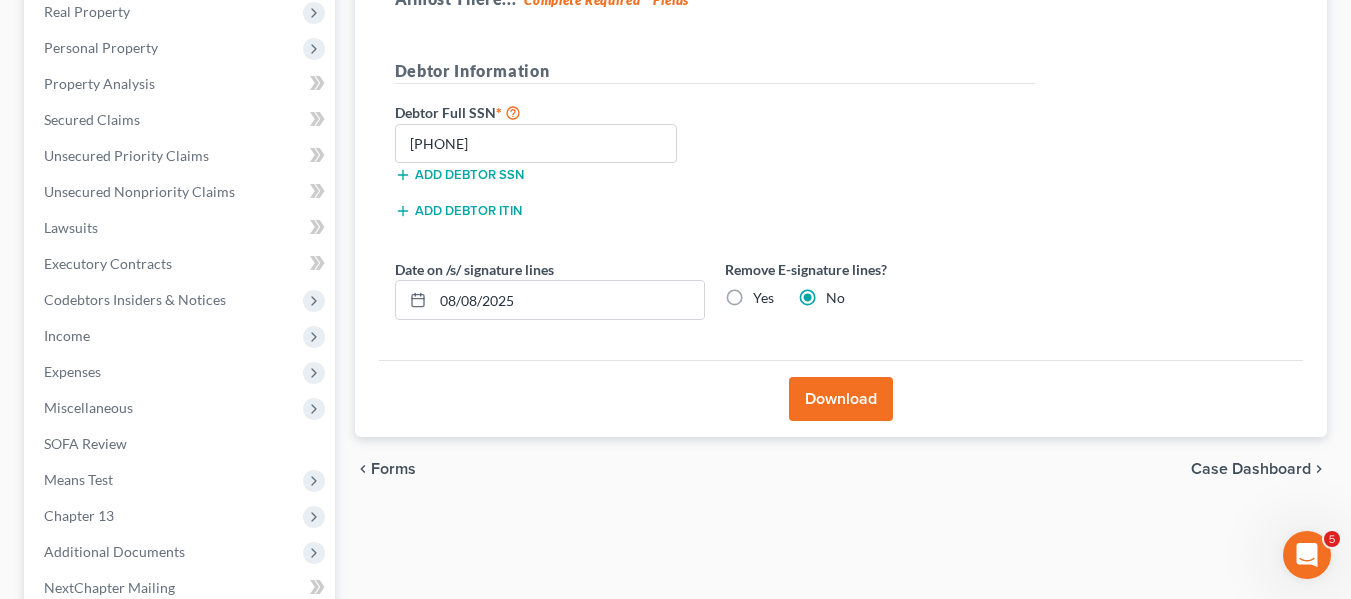 scroll, scrollTop: 0, scrollLeft: 0, axis: both 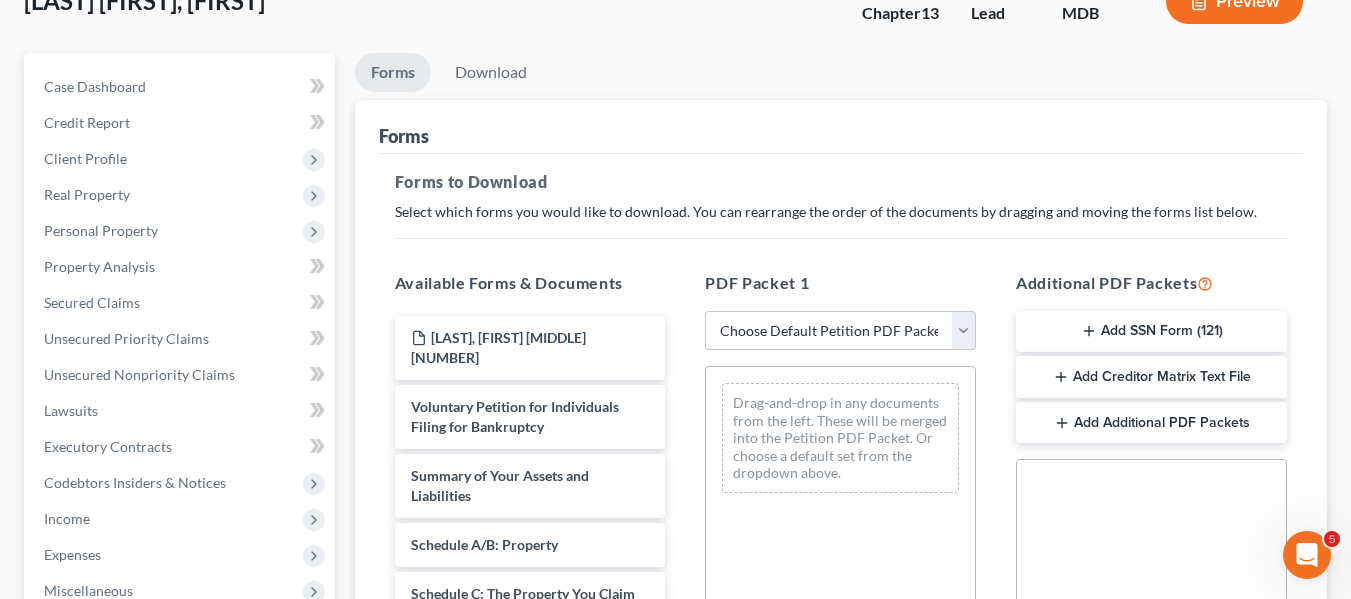 click on "Choose Default Petition PDF Packet Complete Bankruptcy Petition (all forms and schedules) Emergency Filing Forms (Petition and Creditor List Only) Amended Forms Signature Pages Only Supplemental Post Petition (Sch. I & J) Supplemental Post Petition (Sch. I) Supplemental Post Petition (Sch. J) AJ" at bounding box center (840, 331) 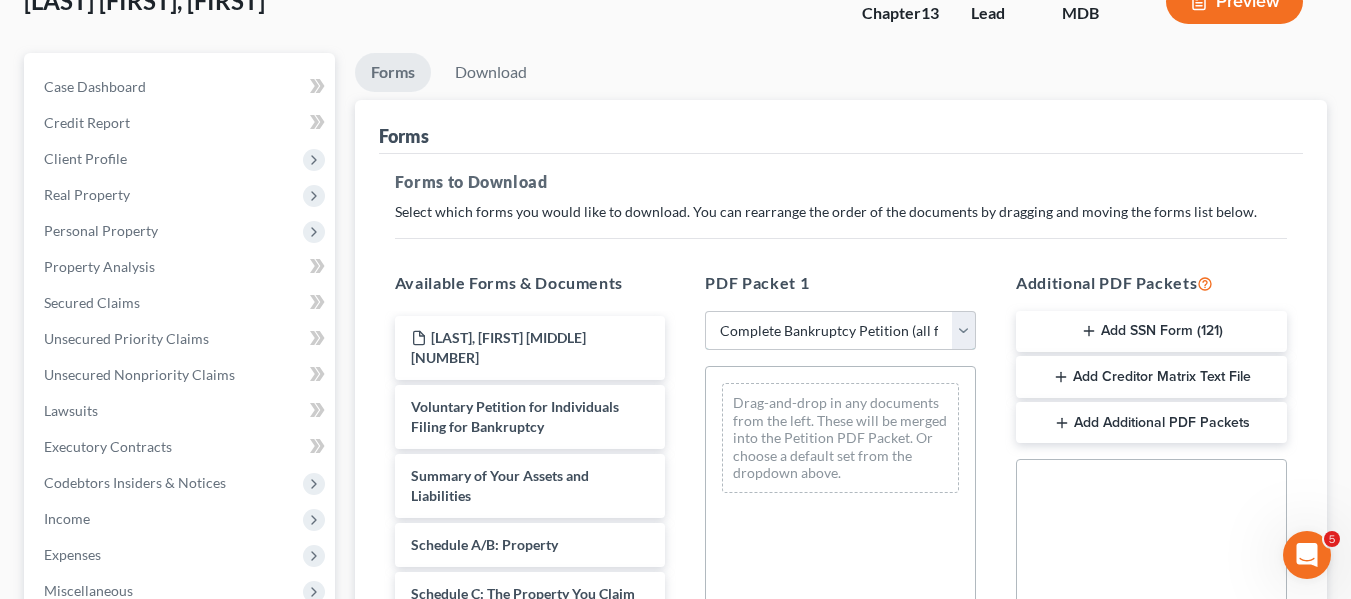 click on "Choose Default Petition PDF Packet Complete Bankruptcy Petition (all forms and schedules) Emergency Filing Forms (Petition and Creditor List Only) Amended Forms Signature Pages Only Supplemental Post Petition (Sch. I & J) Supplemental Post Petition (Sch. I) Supplemental Post Petition (Sch. J) AJ" at bounding box center (840, 331) 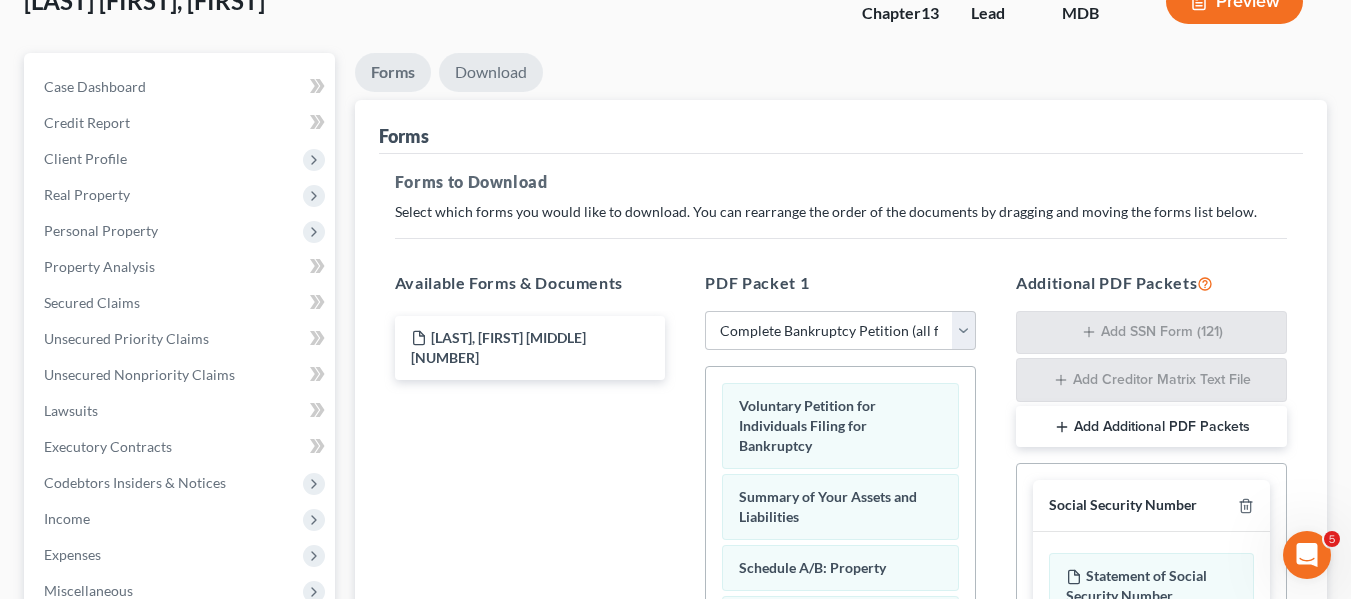 click on "Download" at bounding box center (491, 72) 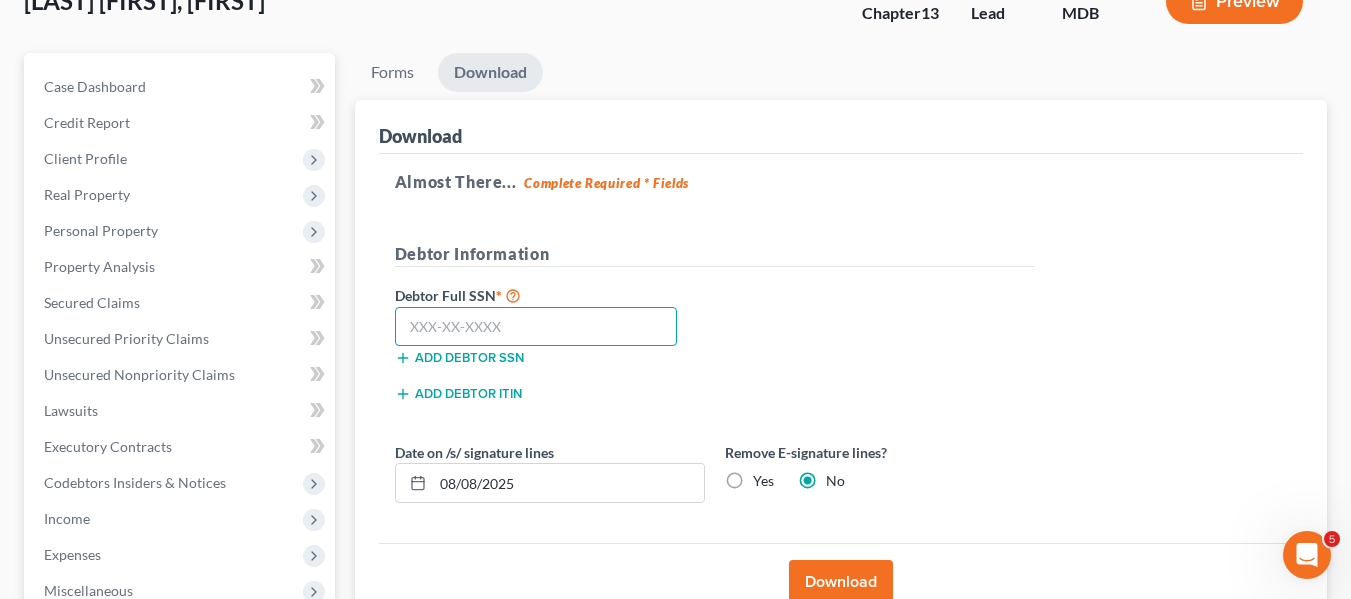 click at bounding box center [536, 327] 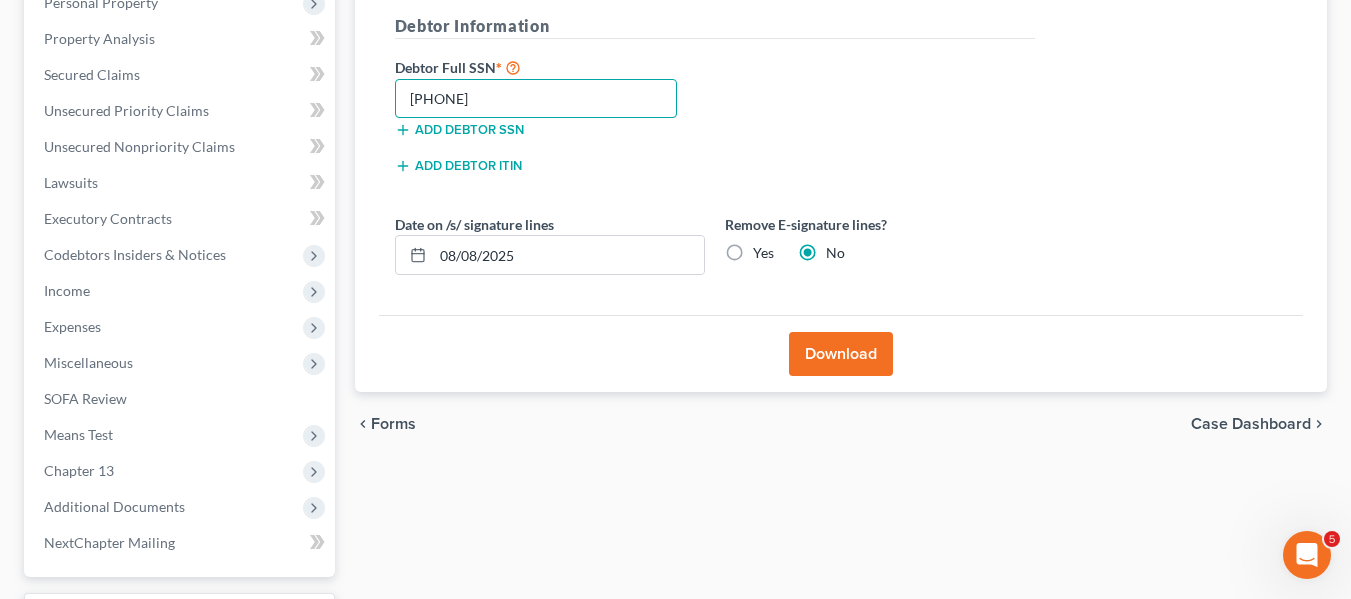 scroll, scrollTop: 368, scrollLeft: 0, axis: vertical 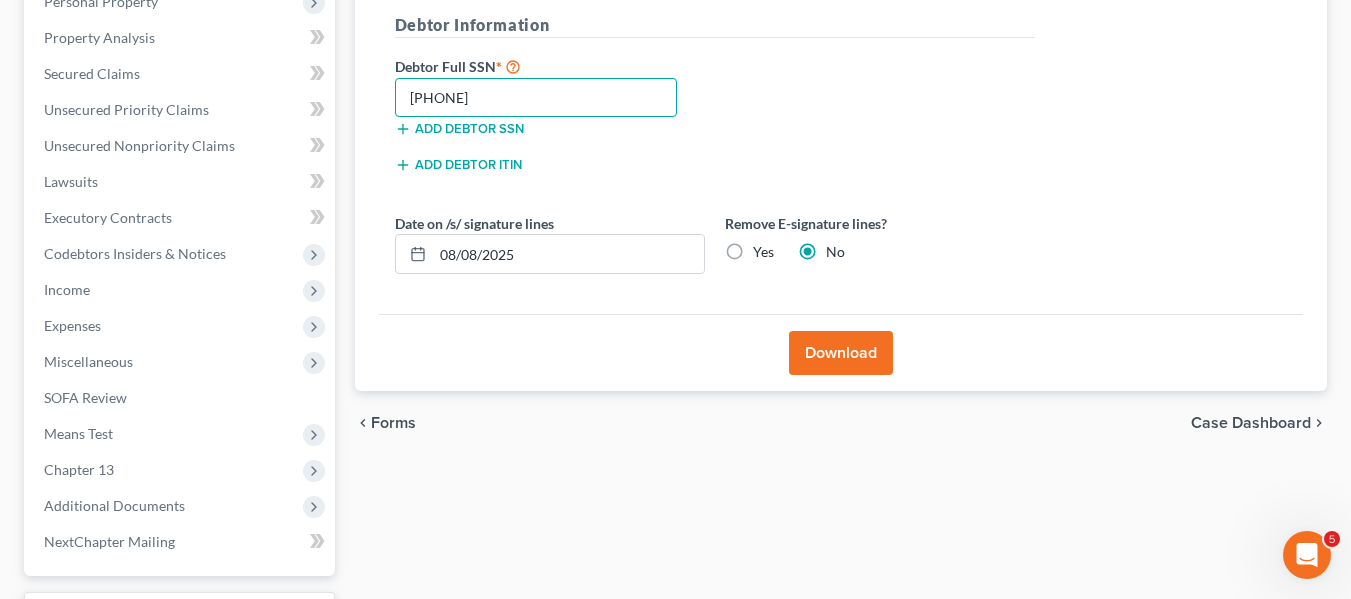 type on "[PHONE]" 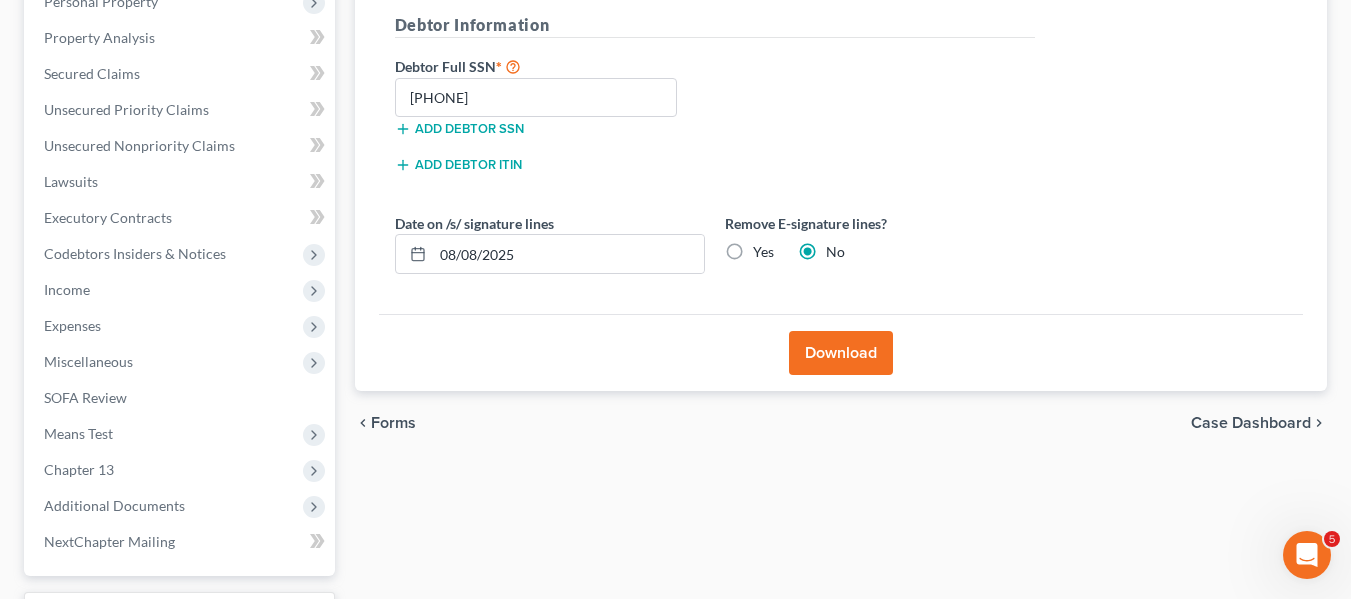 click on "Download" at bounding box center (841, 353) 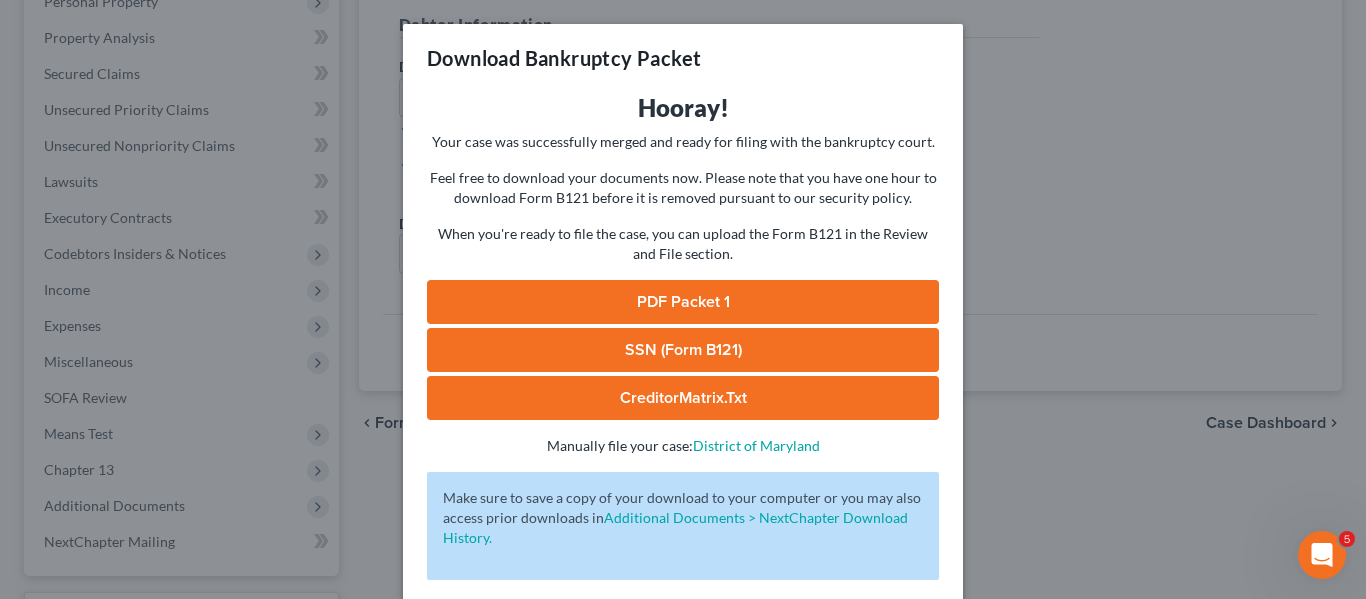 click on "PDF Packet 1" at bounding box center (683, 302) 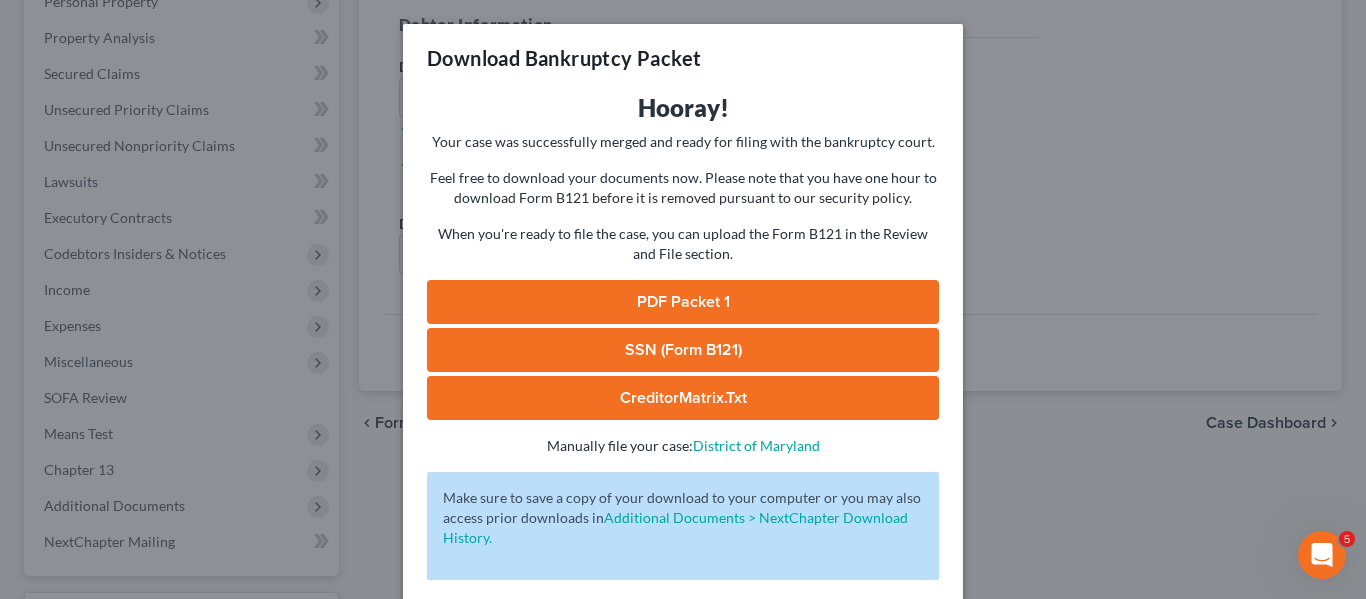click on "SSN (Form B121)" at bounding box center (683, 350) 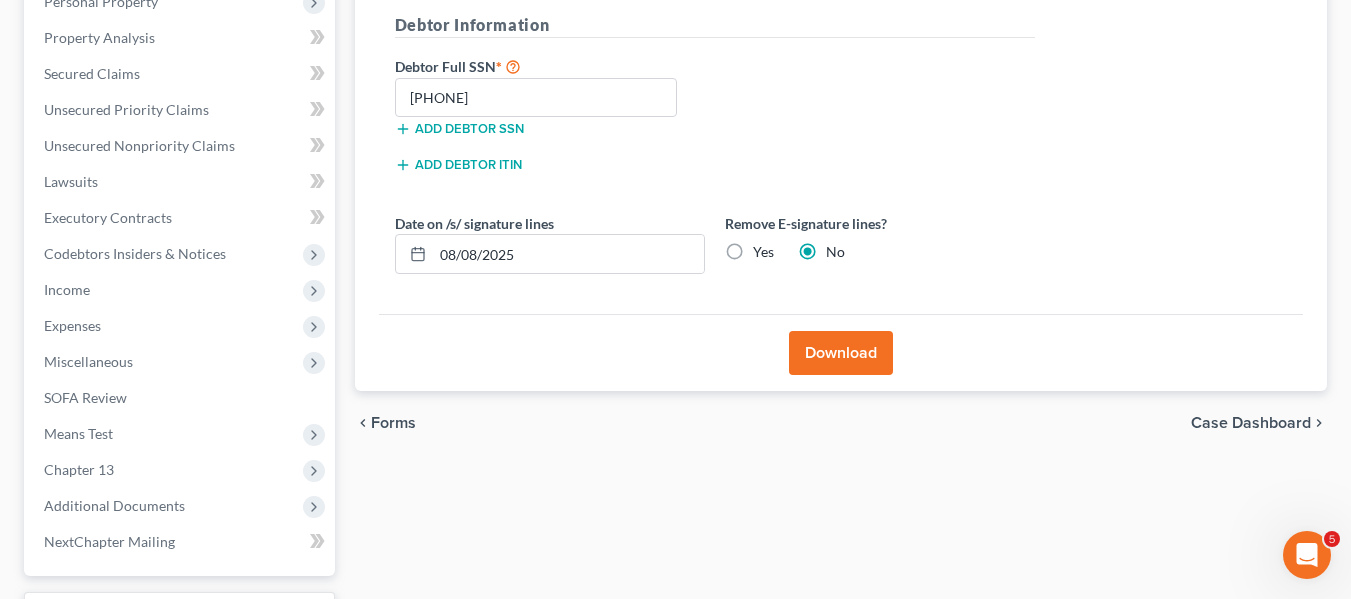 scroll, scrollTop: 0, scrollLeft: 0, axis: both 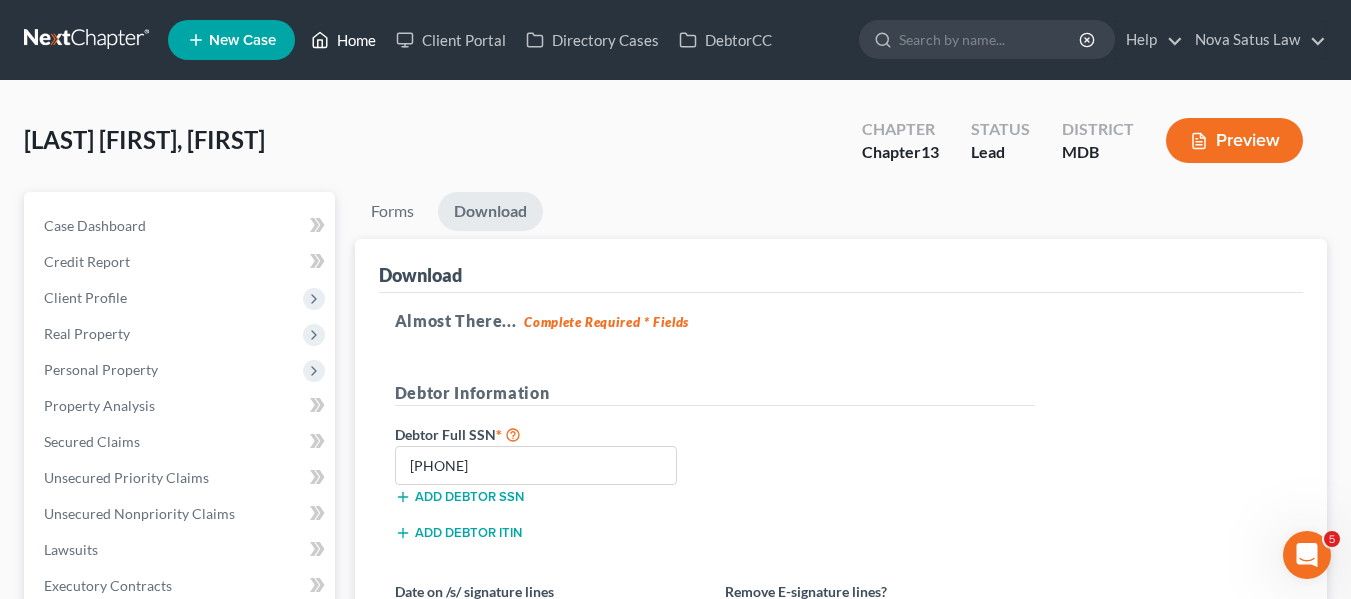 click on "Home" at bounding box center [343, 40] 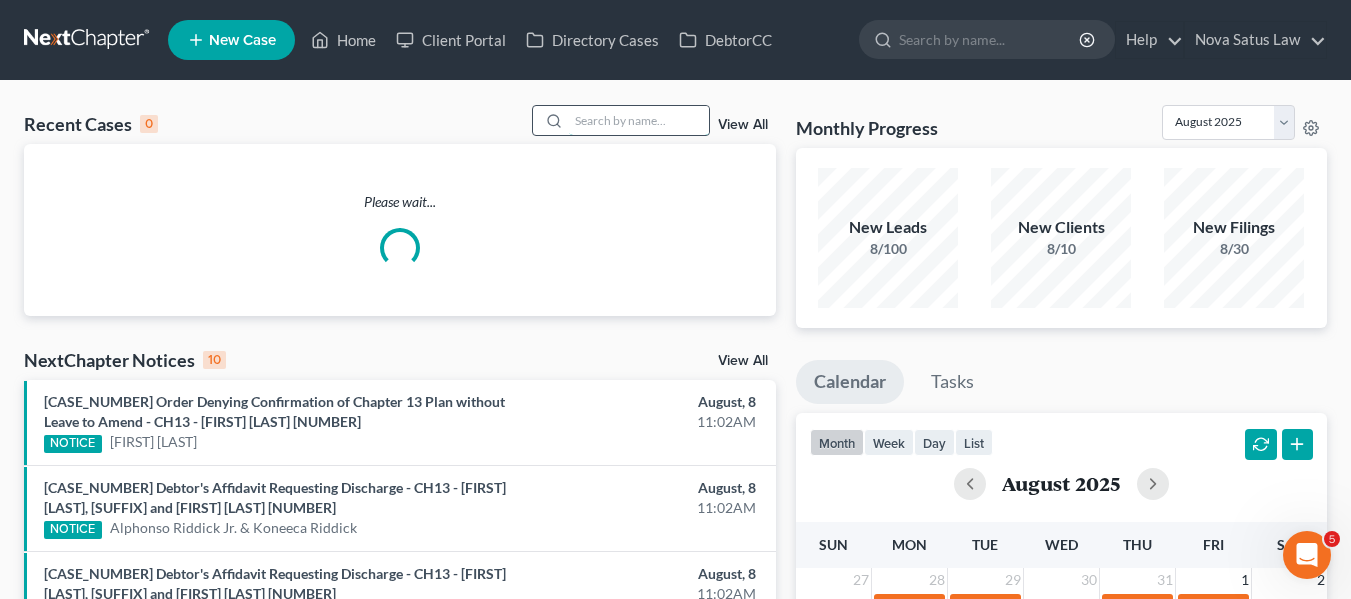 click at bounding box center [639, 120] 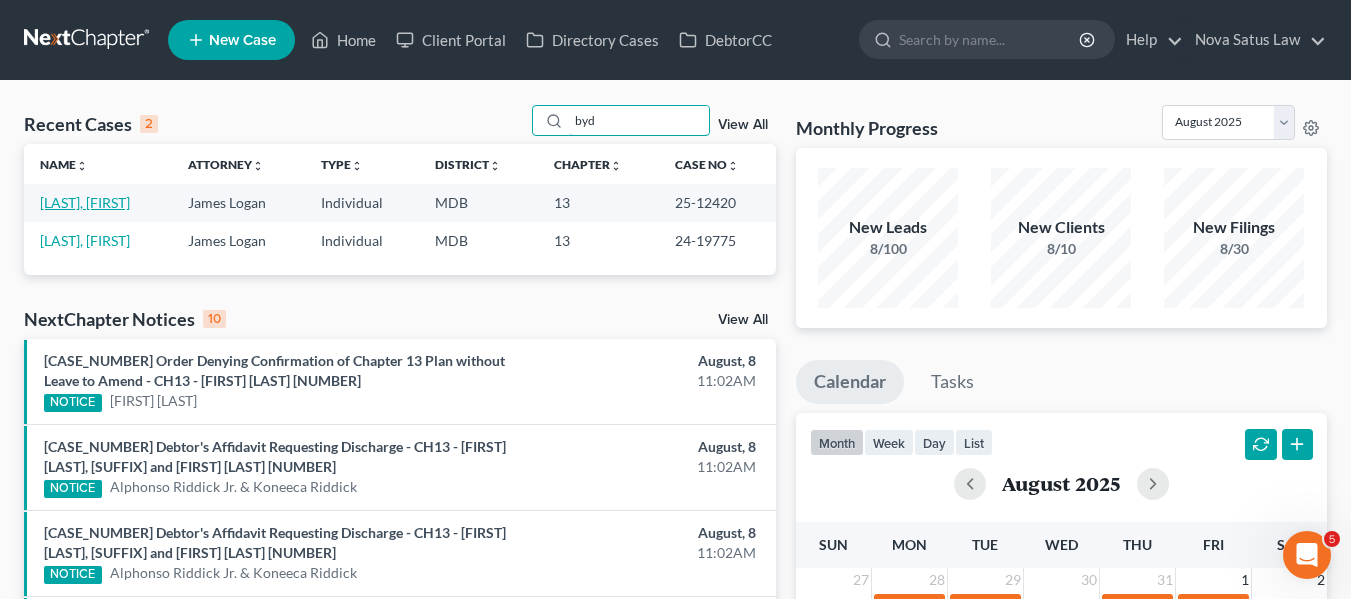 type on "byd" 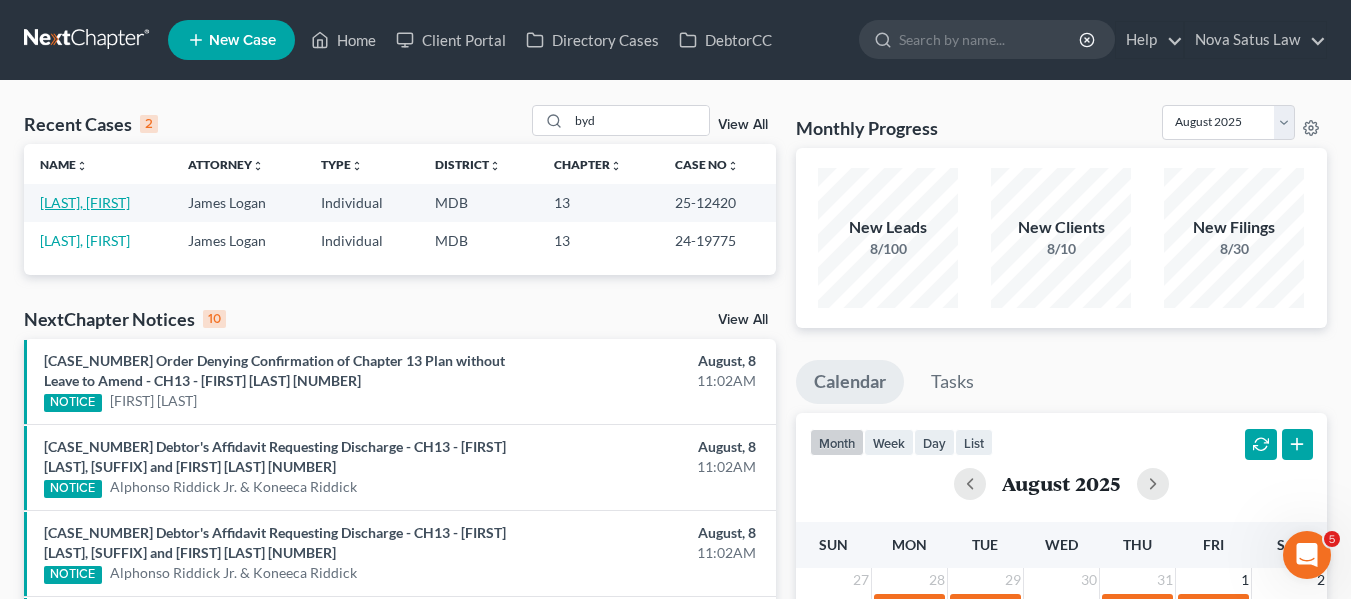 click on "[LAST], [FIRST]" at bounding box center (85, 202) 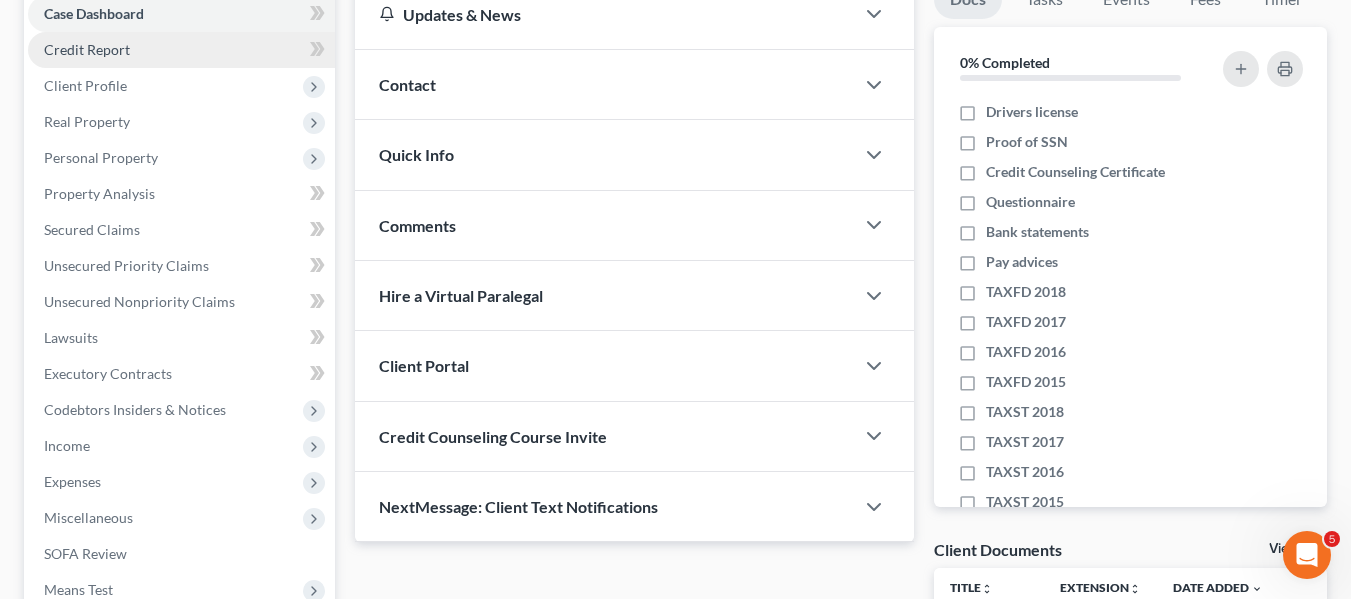 scroll, scrollTop: 216, scrollLeft: 0, axis: vertical 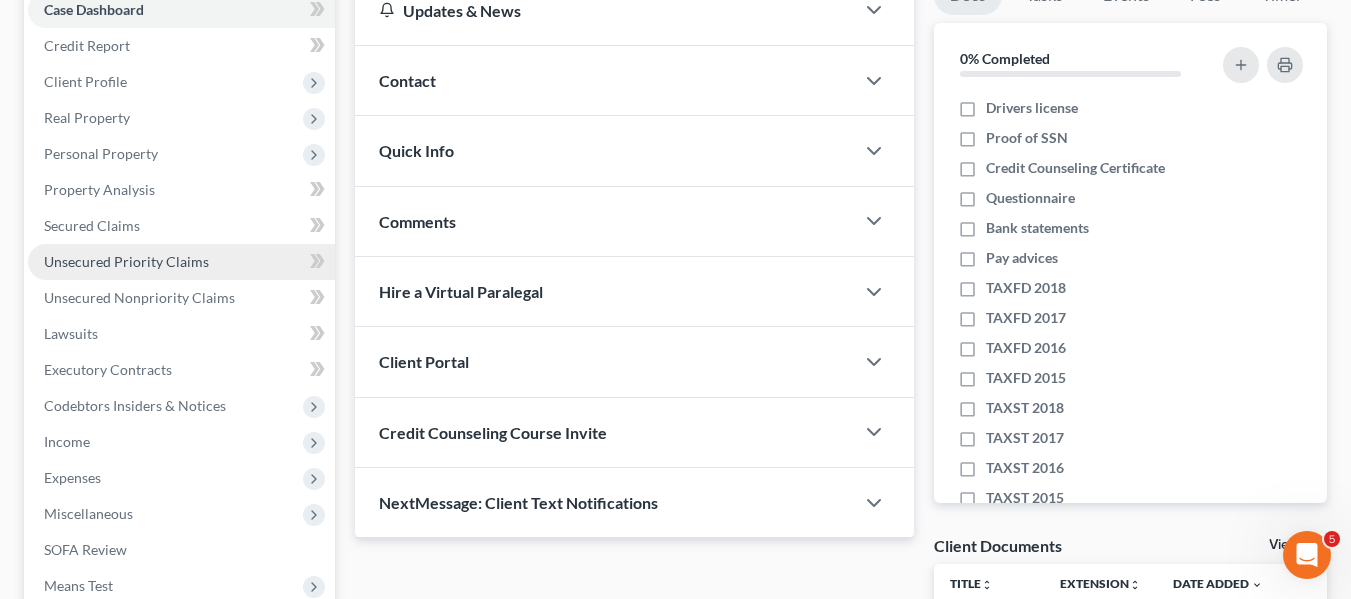 click on "Unsecured Priority Claims" at bounding box center [126, 261] 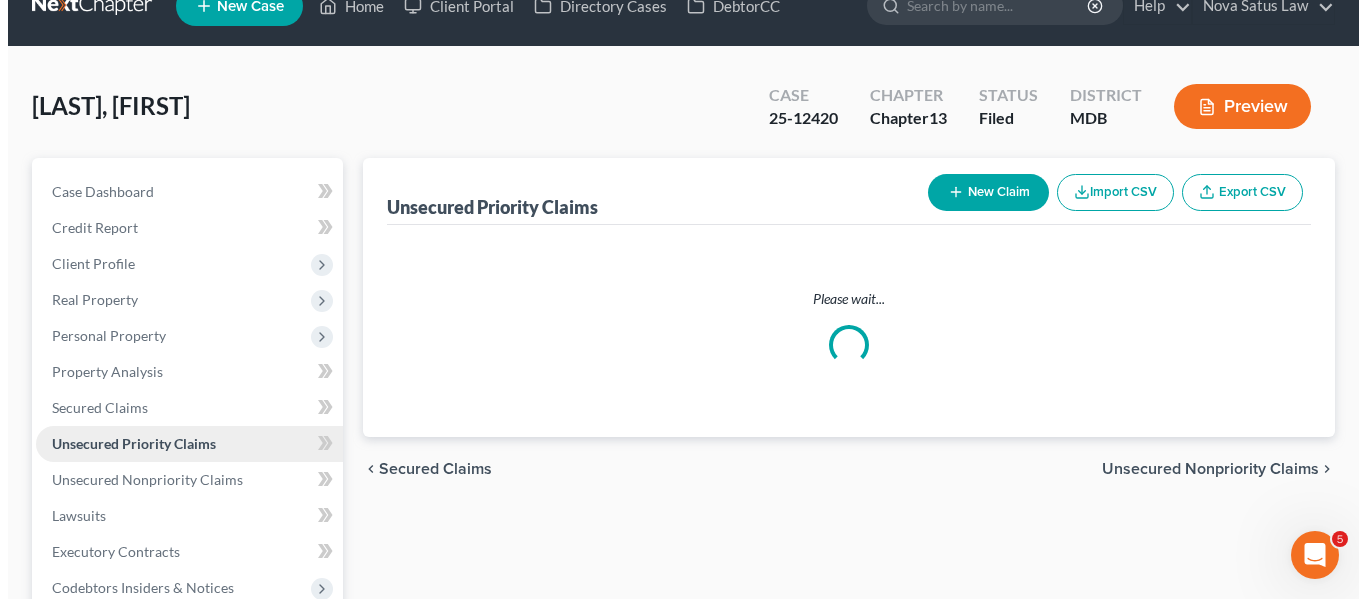 scroll, scrollTop: 0, scrollLeft: 0, axis: both 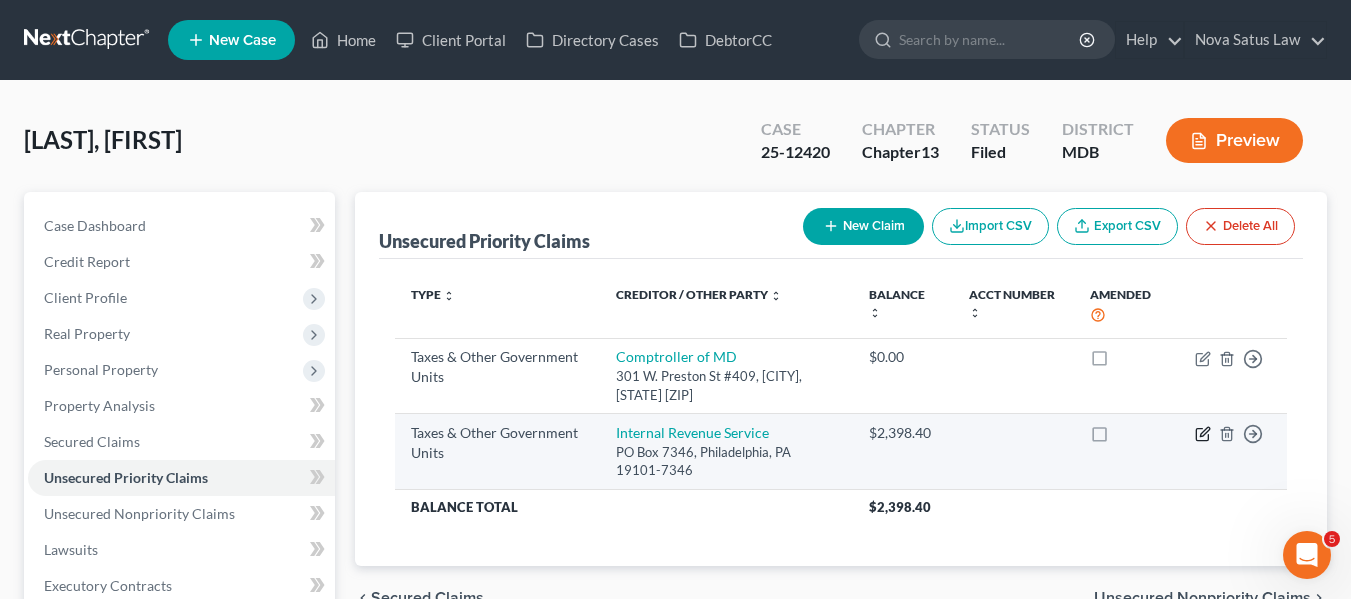 click 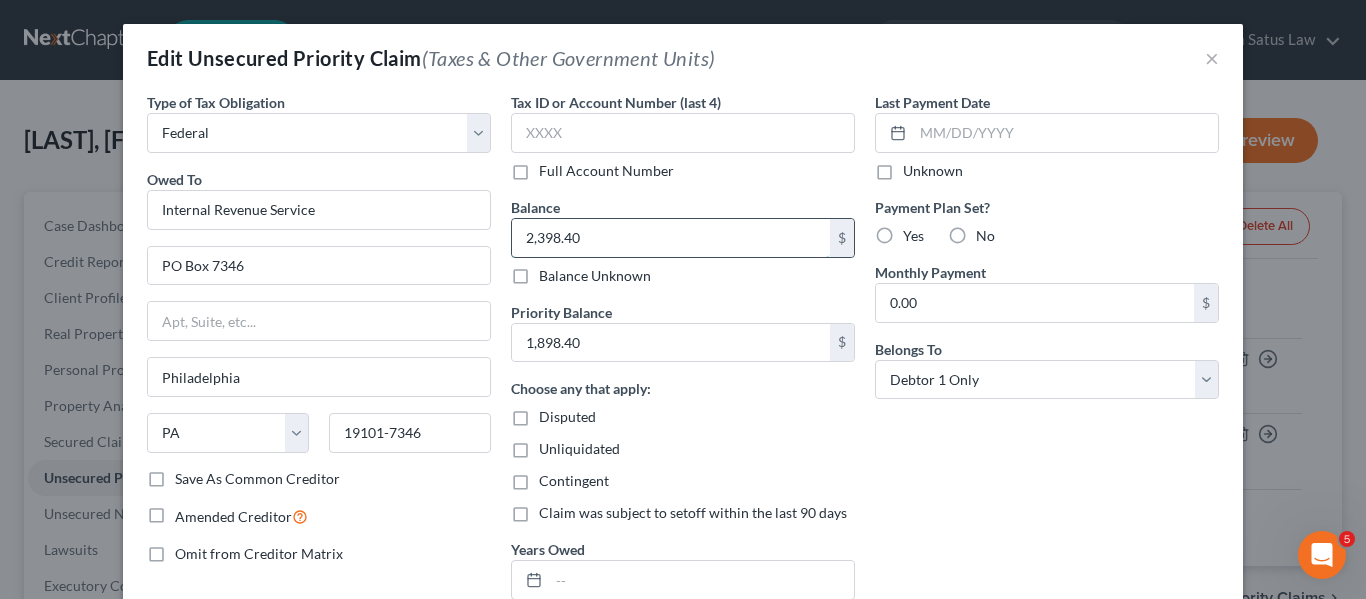 click on "2,398.40" at bounding box center (671, 238) 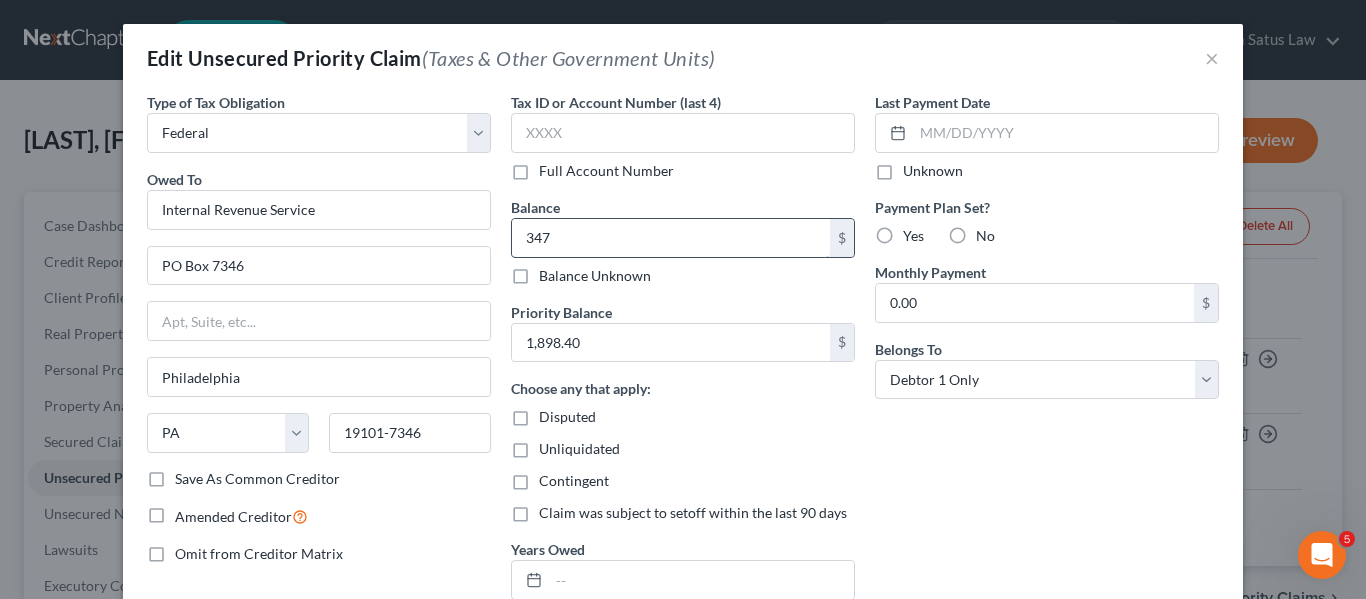 type on "347" 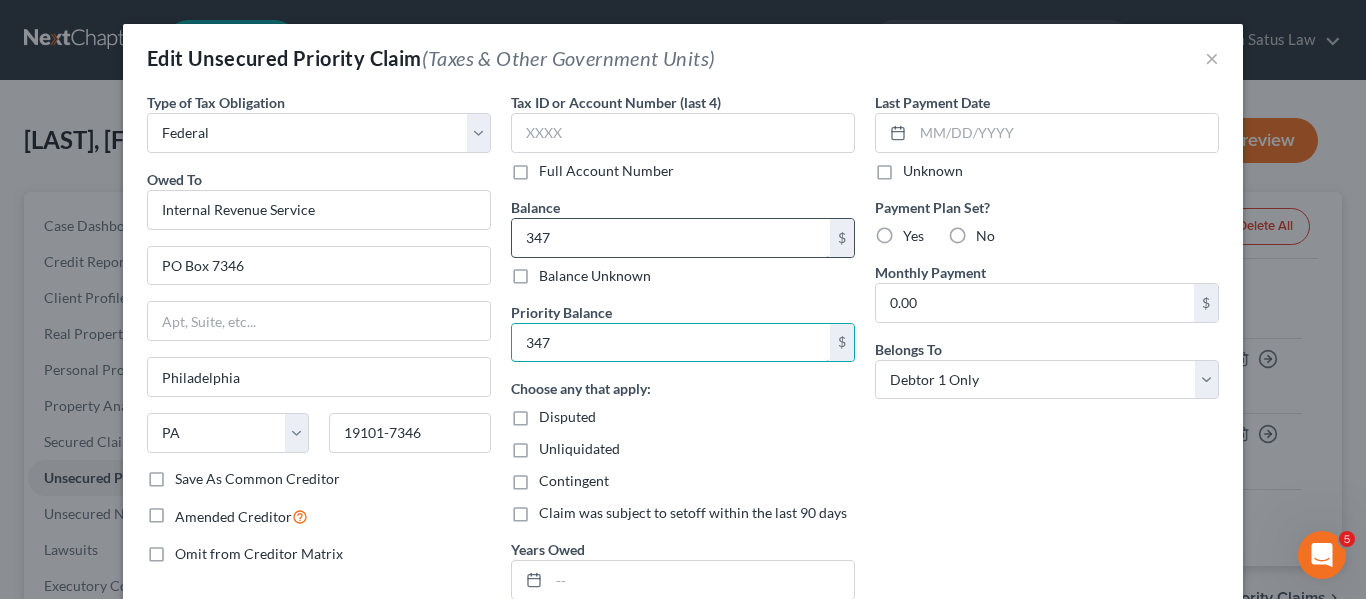 type on "347" 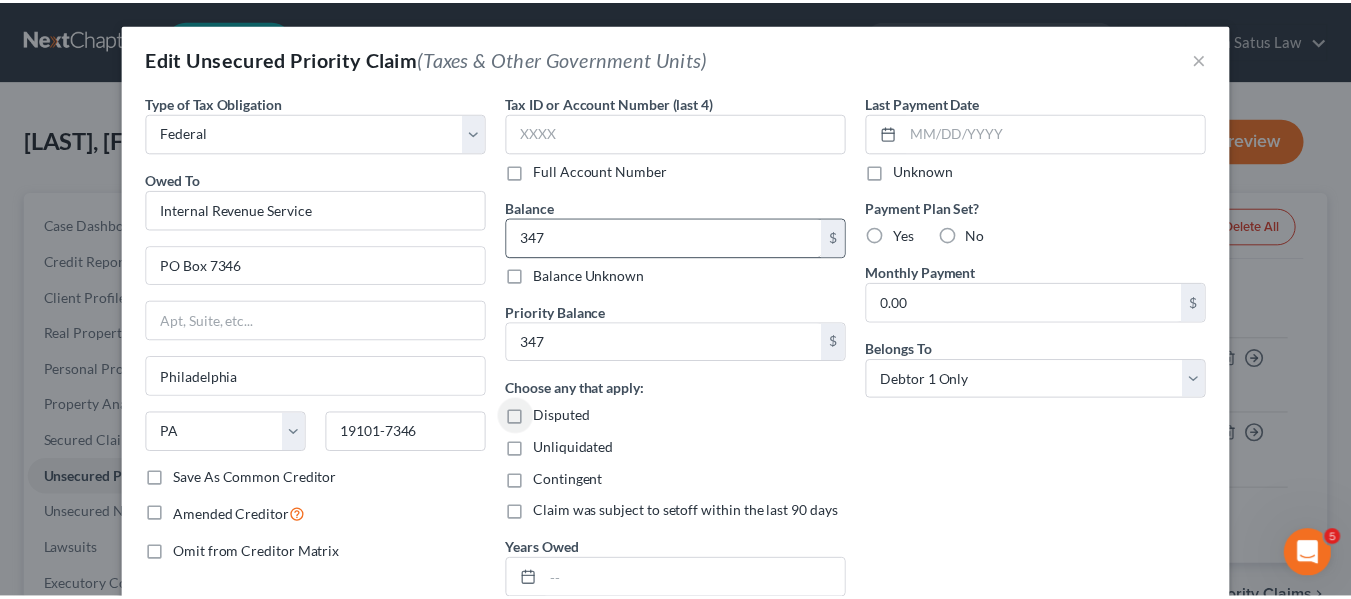 scroll, scrollTop: 200, scrollLeft: 0, axis: vertical 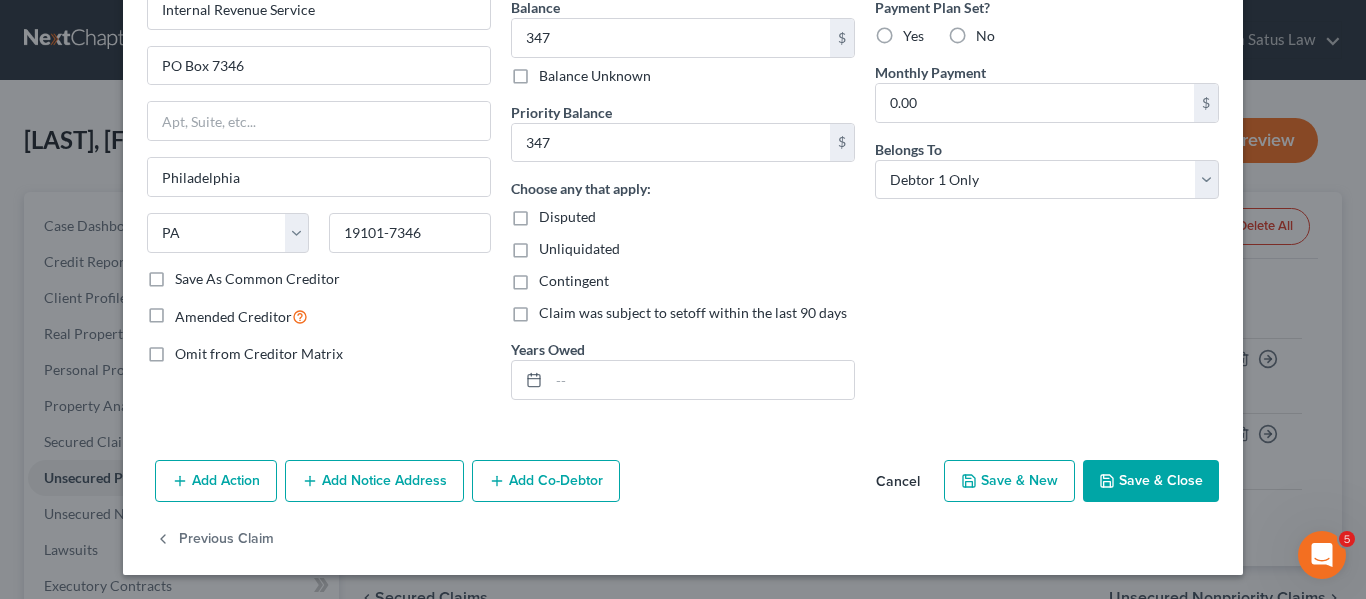 click on "Save & Close" at bounding box center [1151, 481] 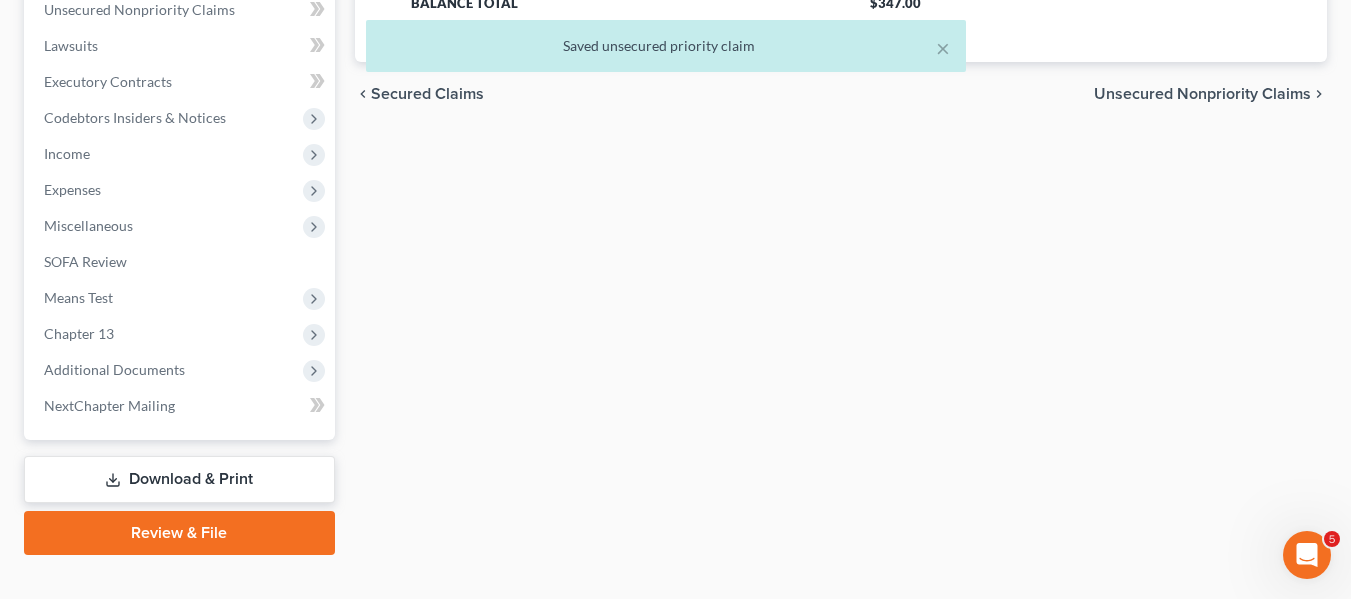 scroll, scrollTop: 536, scrollLeft: 0, axis: vertical 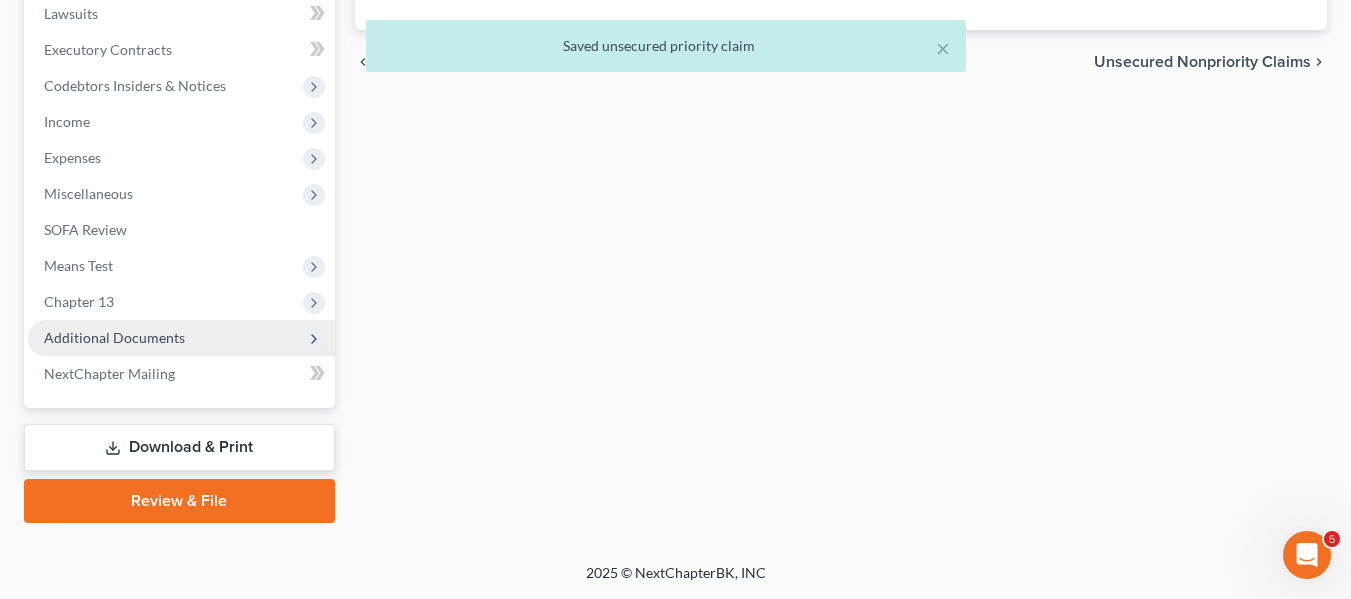 click on "Additional Documents" at bounding box center (114, 337) 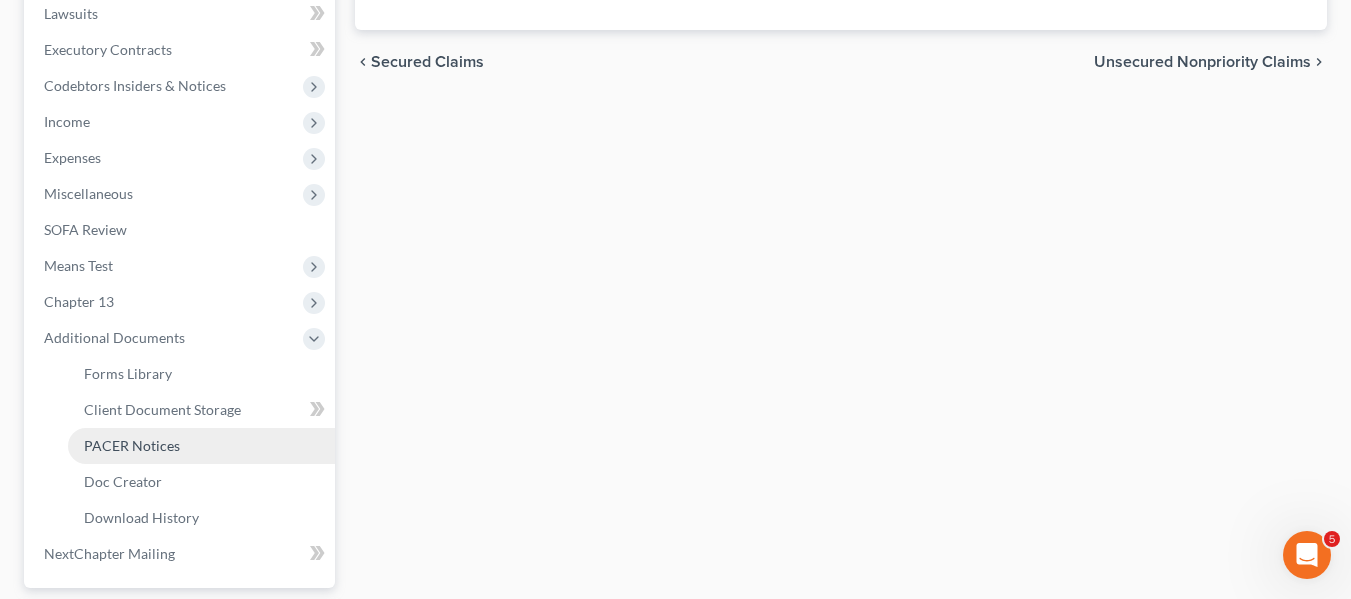 click on "PACER Notices" at bounding box center (132, 445) 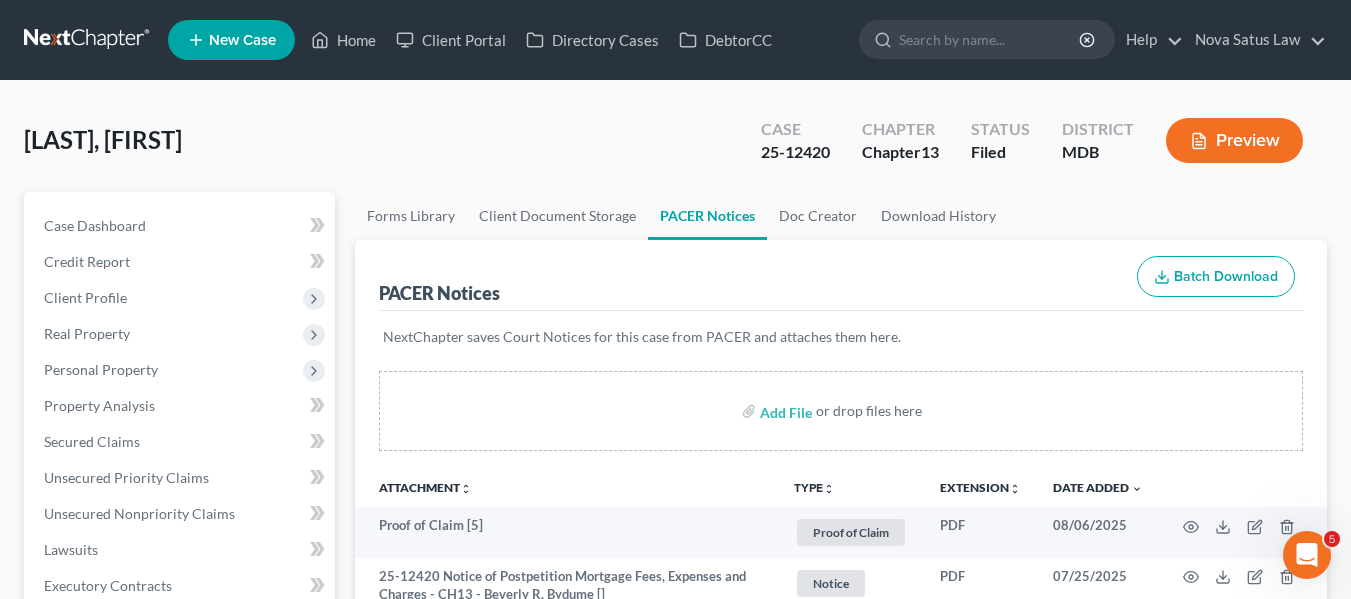 scroll, scrollTop: 203, scrollLeft: 0, axis: vertical 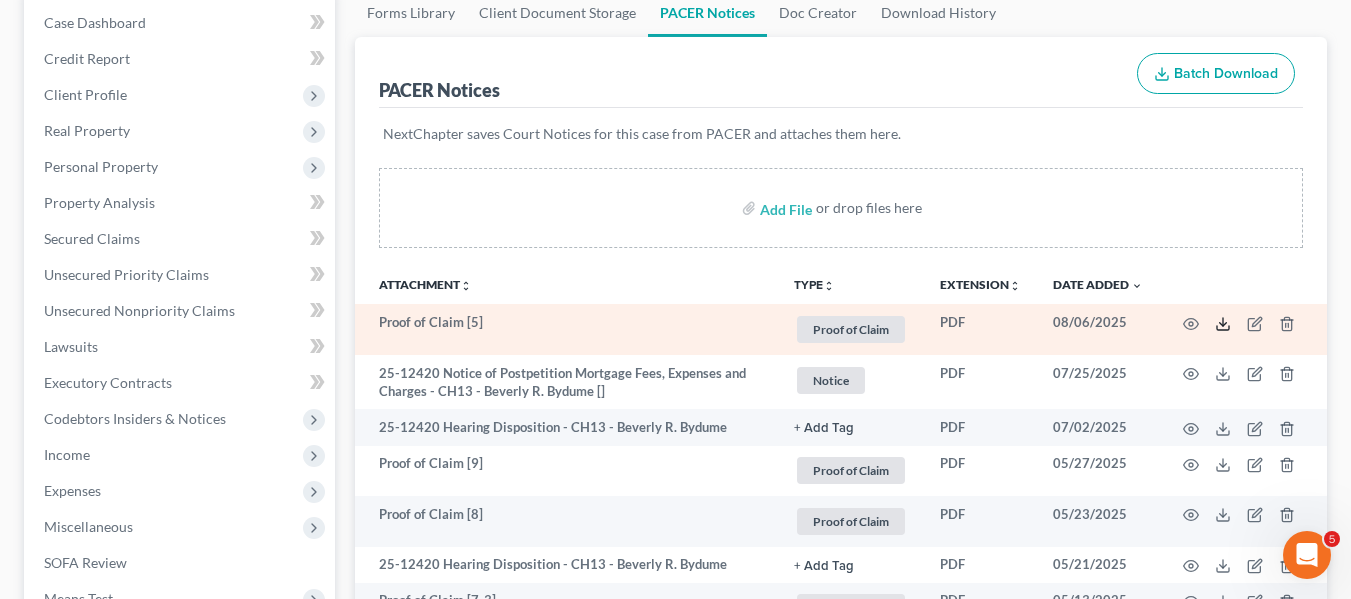 click 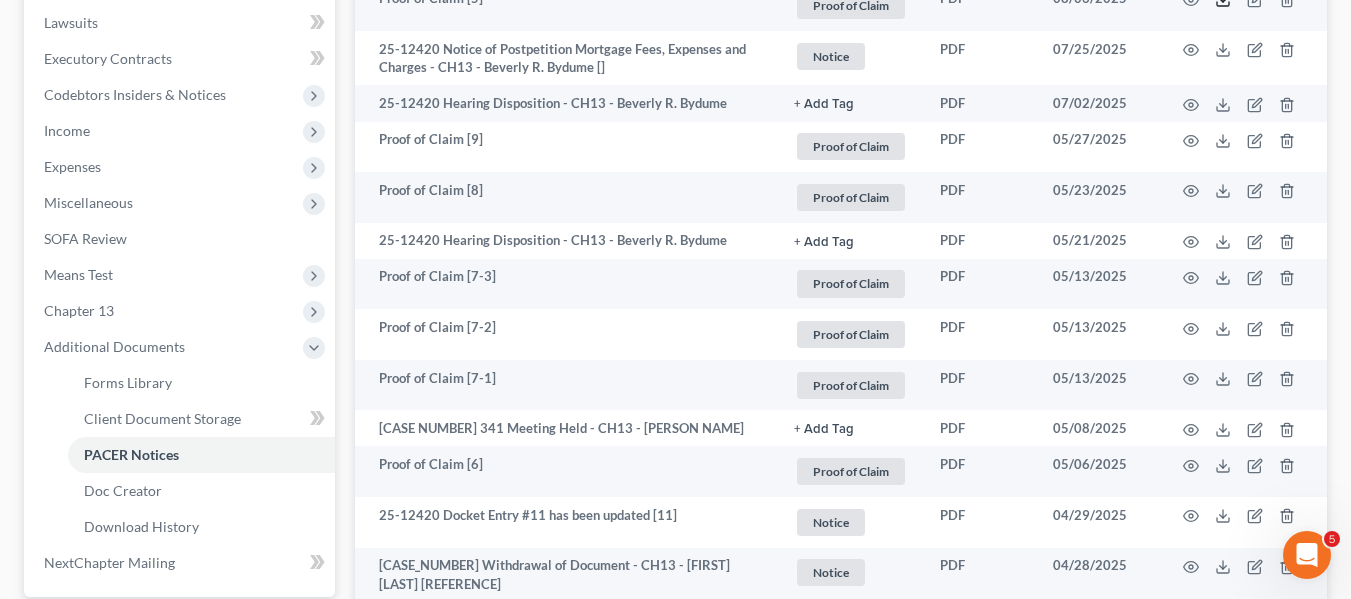 scroll, scrollTop: 529, scrollLeft: 0, axis: vertical 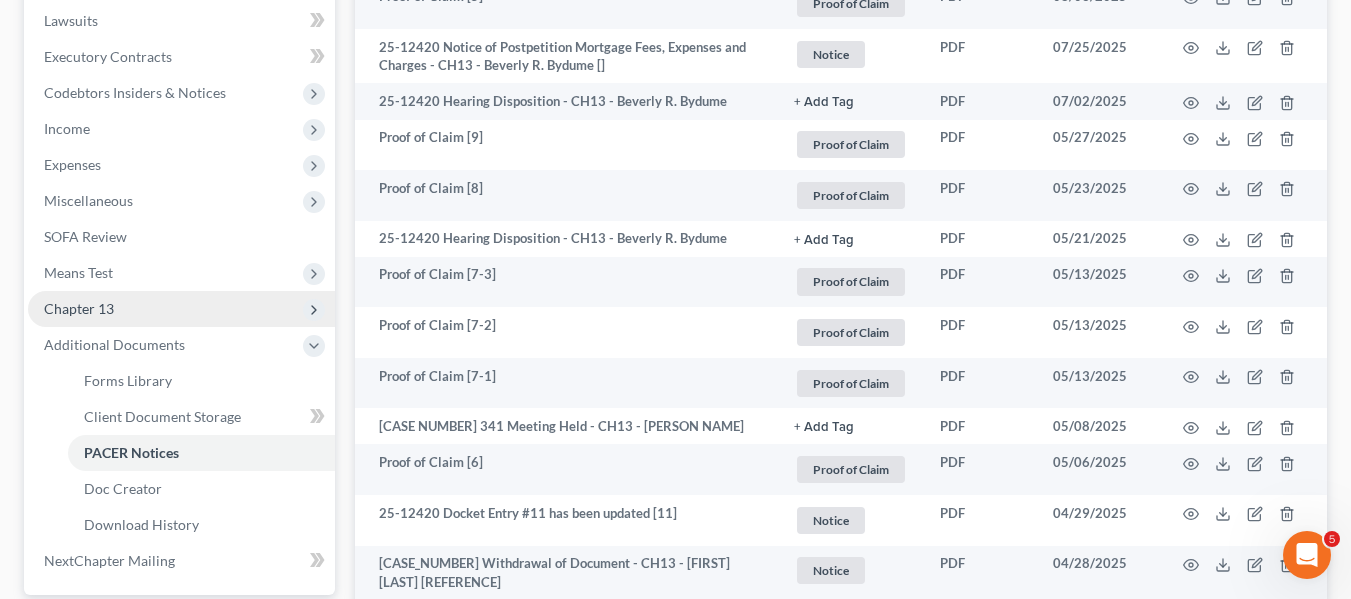 click on "Chapter 13" at bounding box center [79, 308] 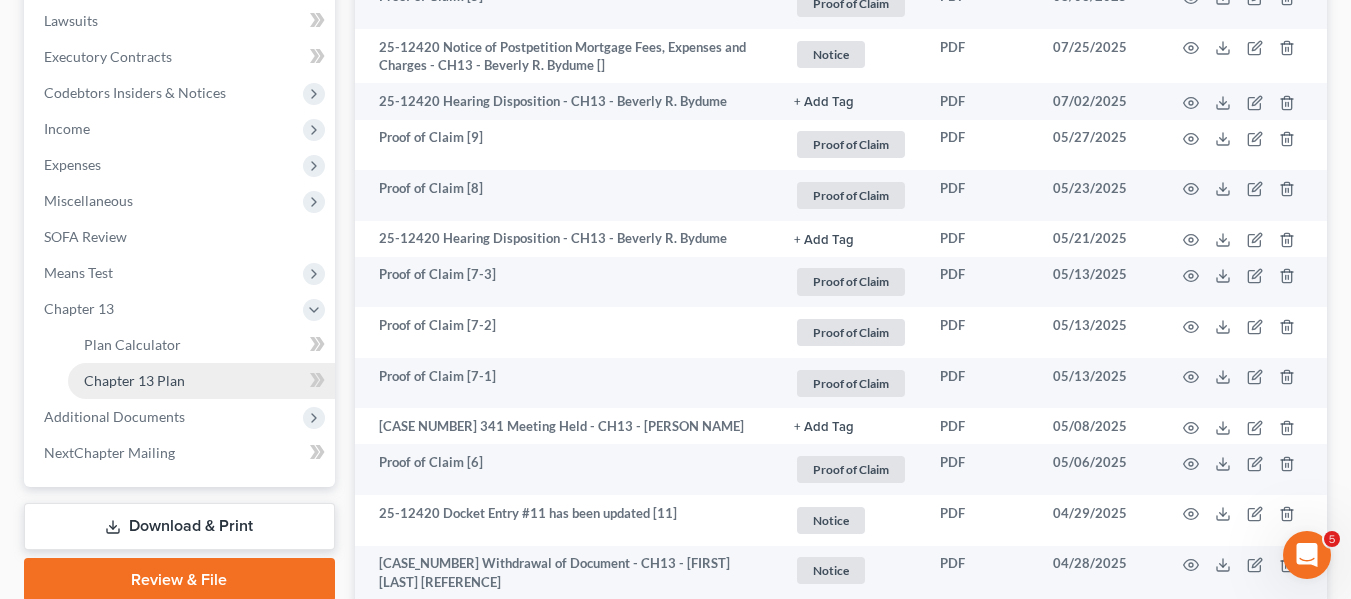 click on "Chapter 13 Plan" at bounding box center [134, 380] 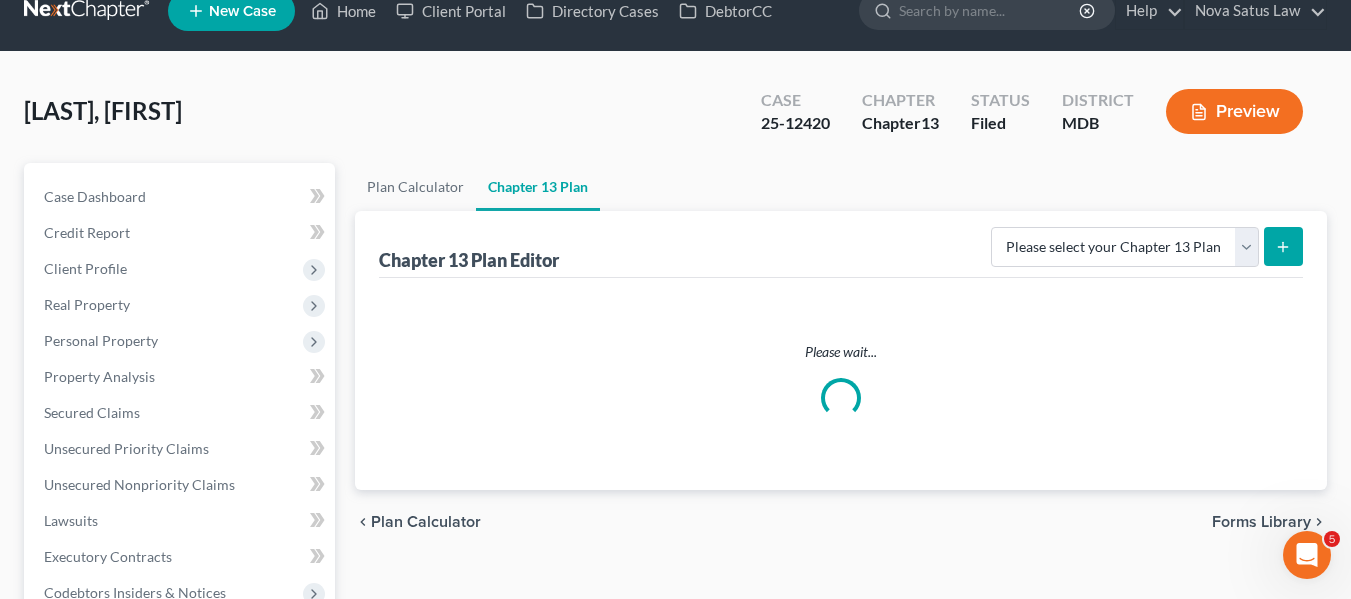 scroll, scrollTop: 0, scrollLeft: 0, axis: both 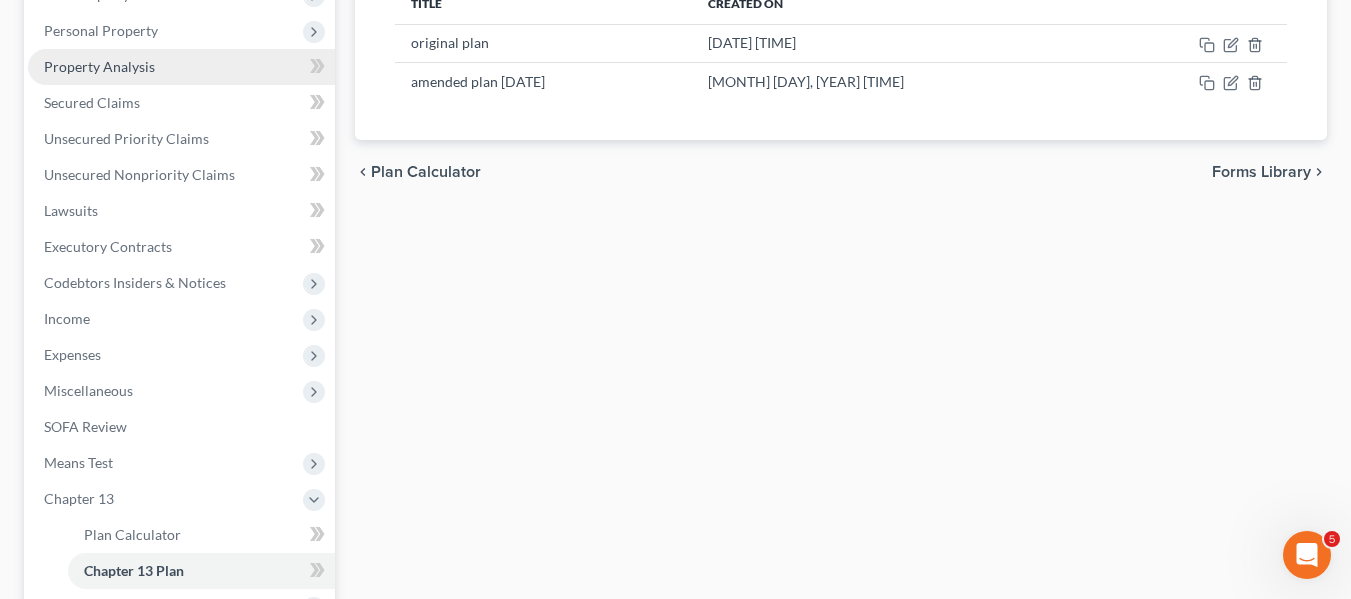 click on "Property Analysis" at bounding box center (181, 67) 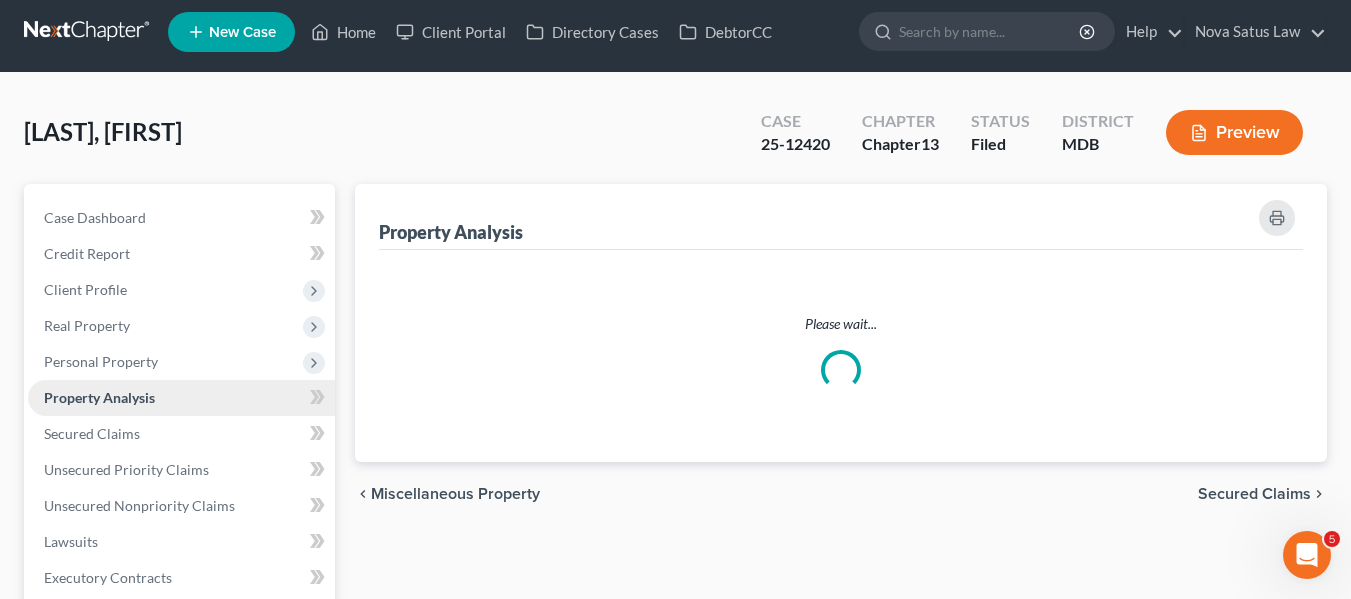 scroll, scrollTop: 0, scrollLeft: 0, axis: both 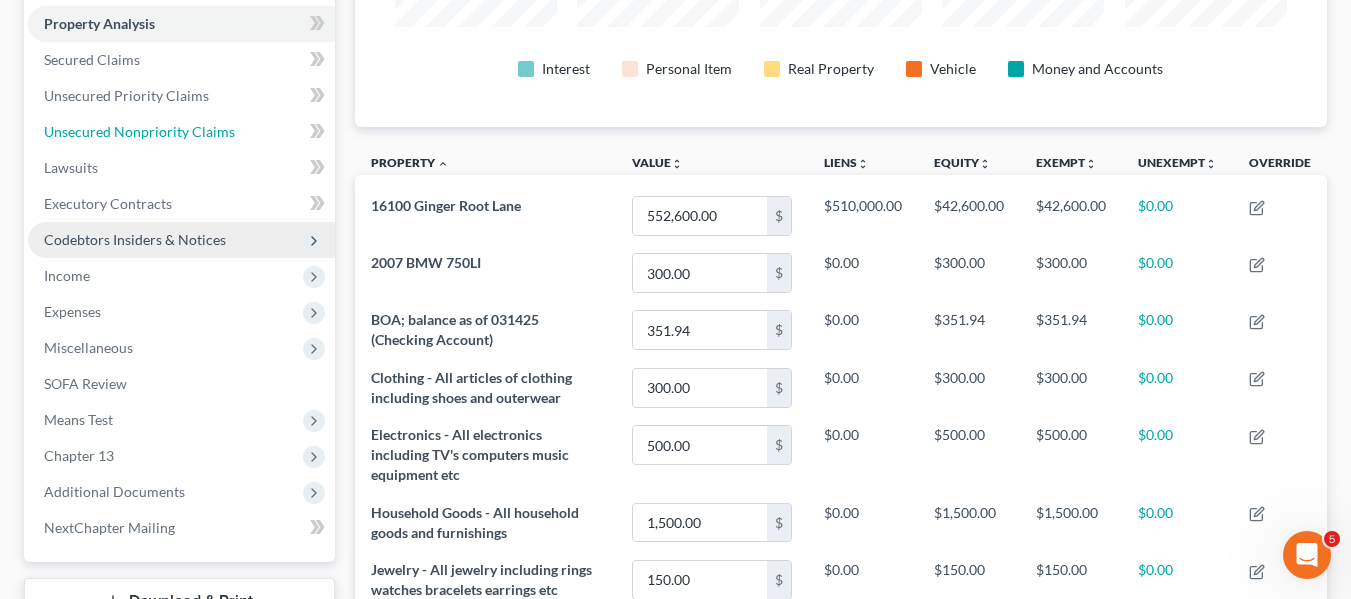 click on "Unsecured Nonpriority Claims" at bounding box center (139, 131) 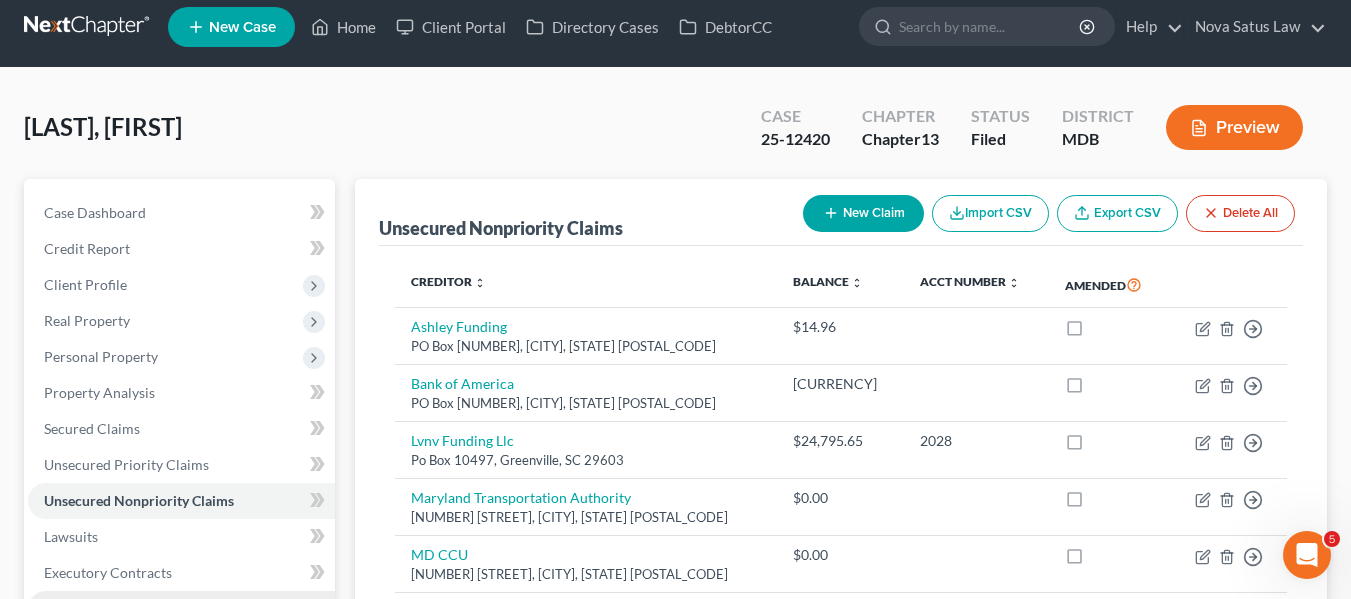 scroll, scrollTop: 0, scrollLeft: 0, axis: both 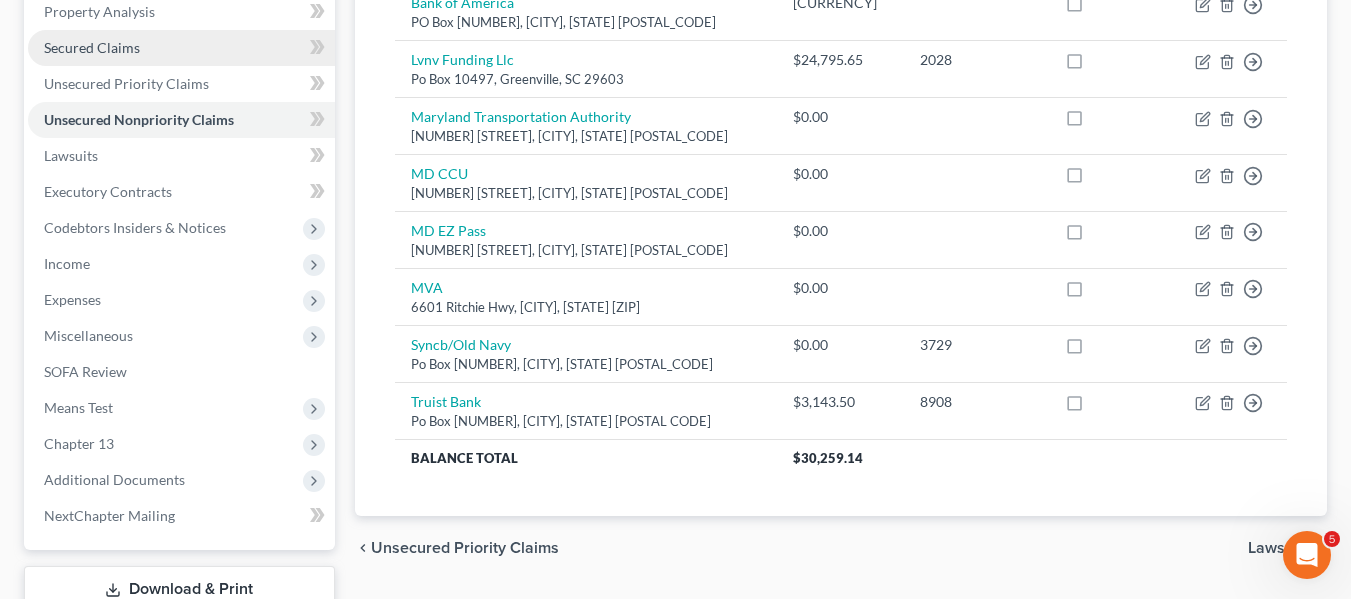 click on "Secured Claims" at bounding box center (92, 47) 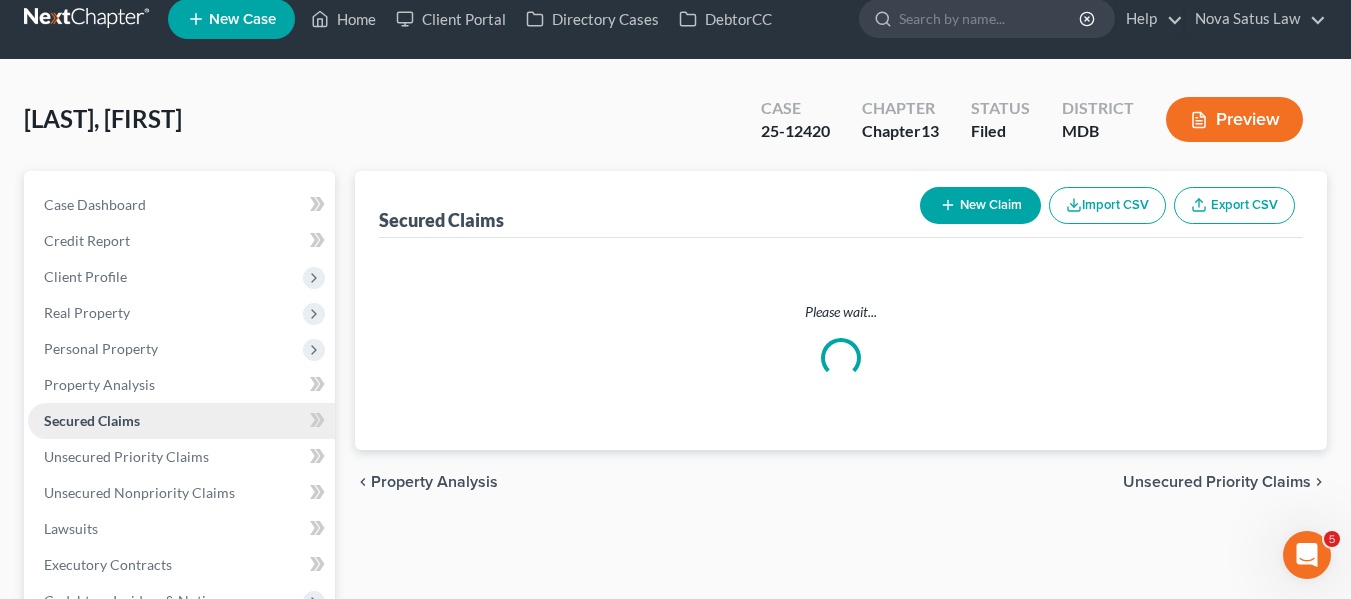 scroll, scrollTop: 0, scrollLeft: 0, axis: both 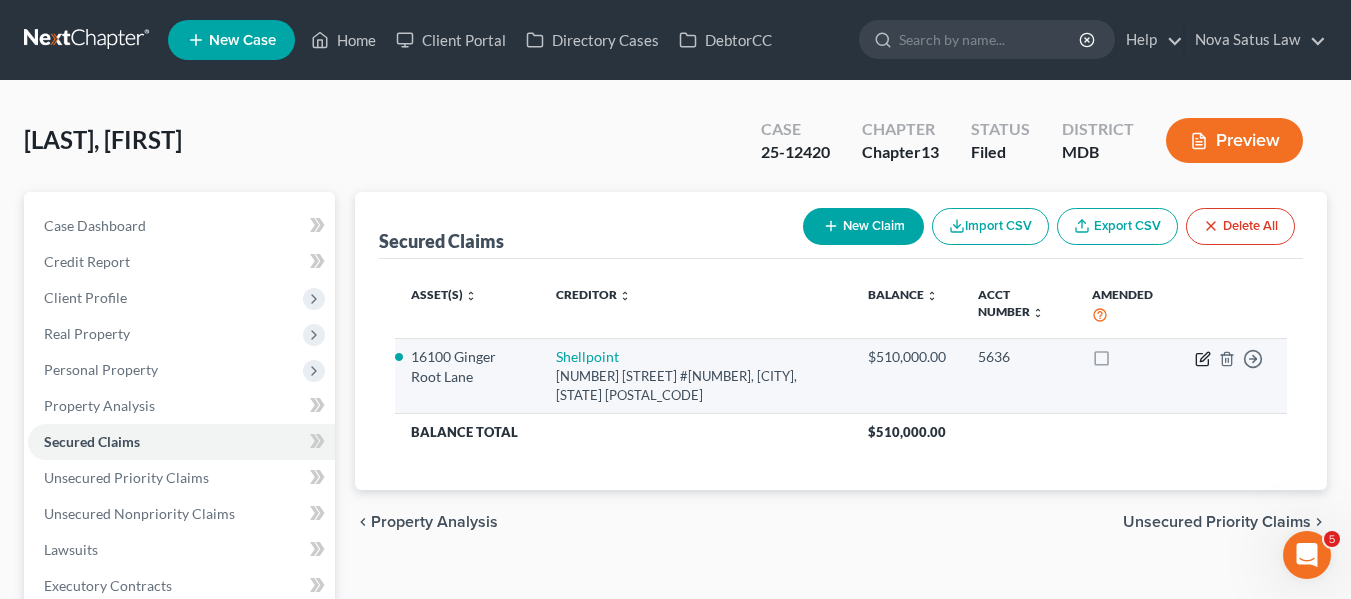 click 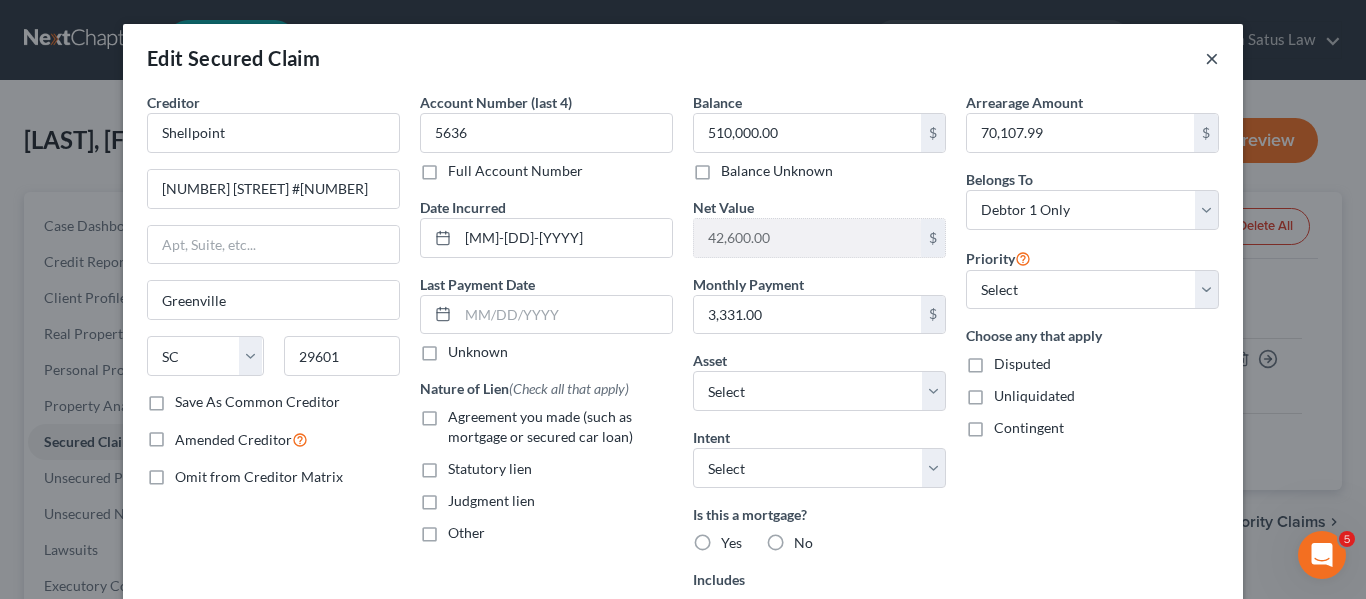 click on "×" at bounding box center (1212, 58) 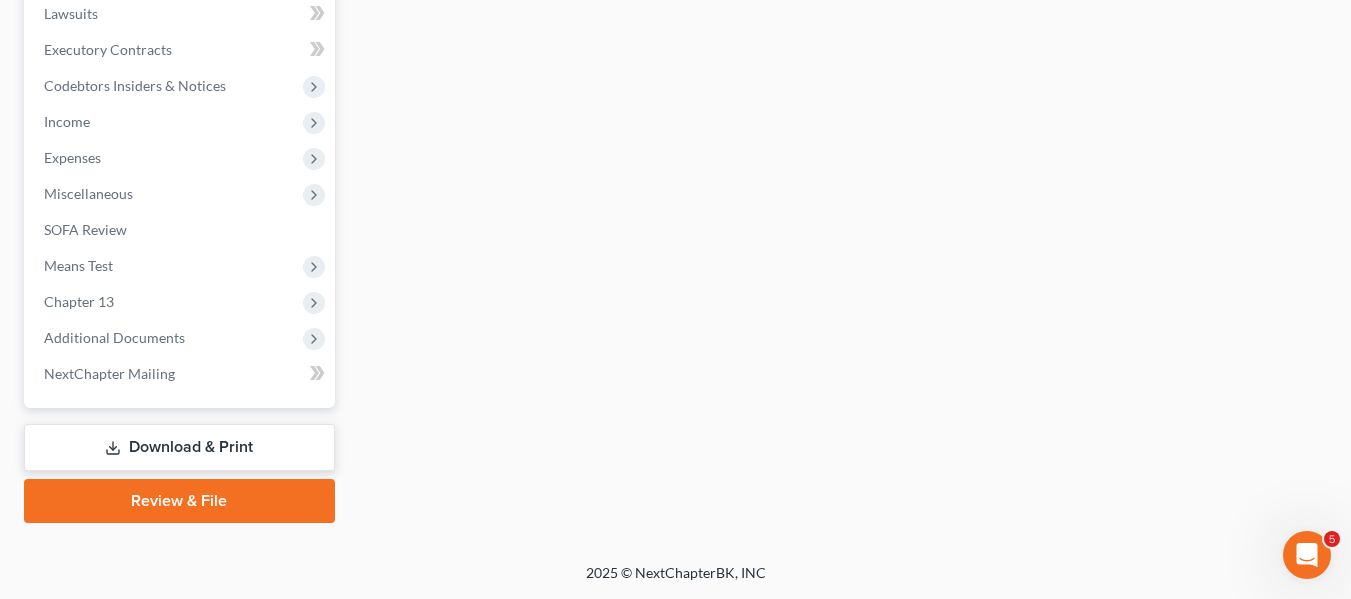scroll, scrollTop: 536, scrollLeft: 0, axis: vertical 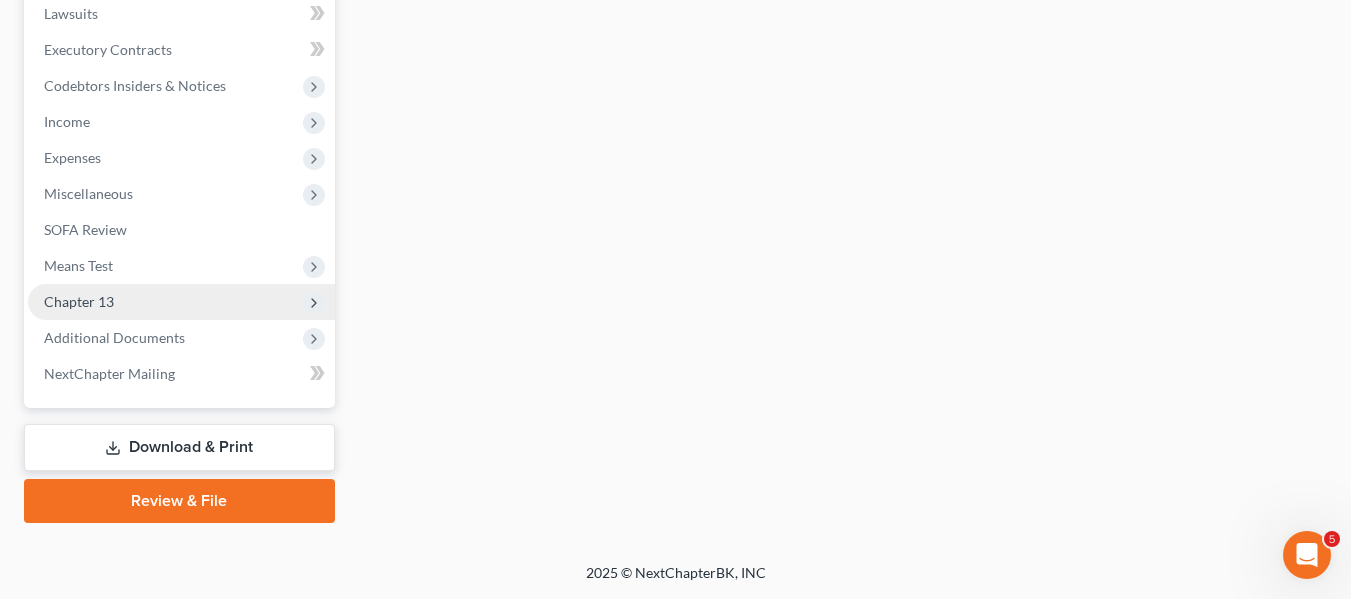 click on "Chapter 13" at bounding box center [181, 302] 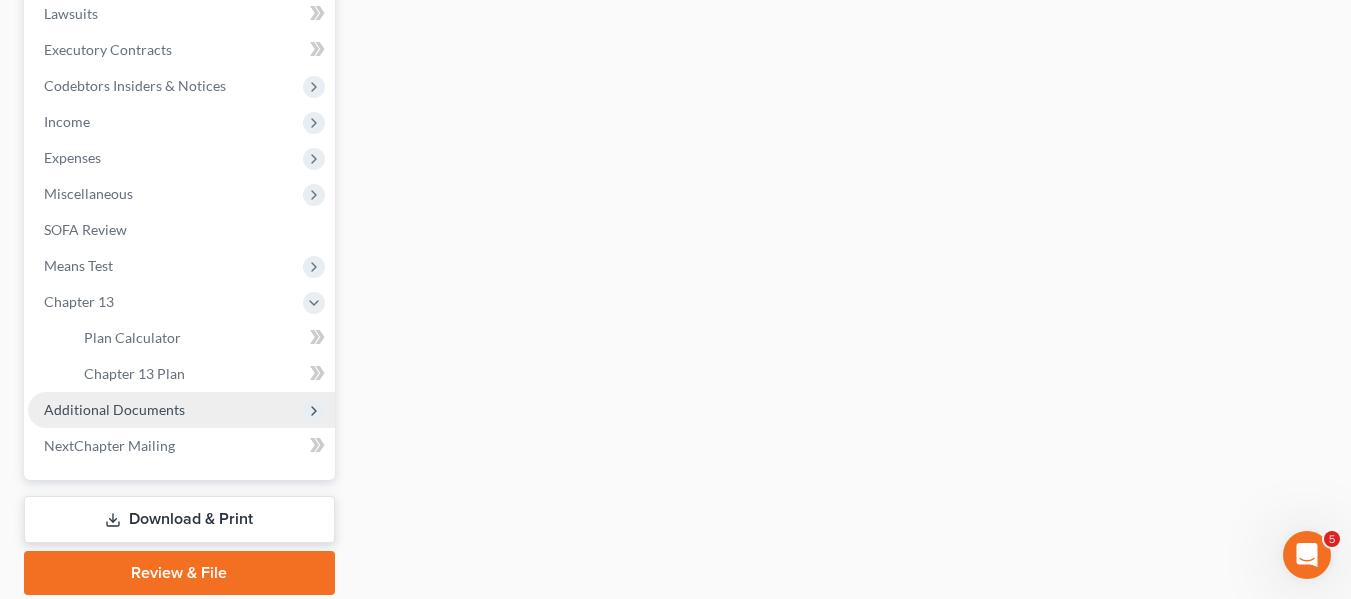 click on "Additional Documents" at bounding box center [114, 409] 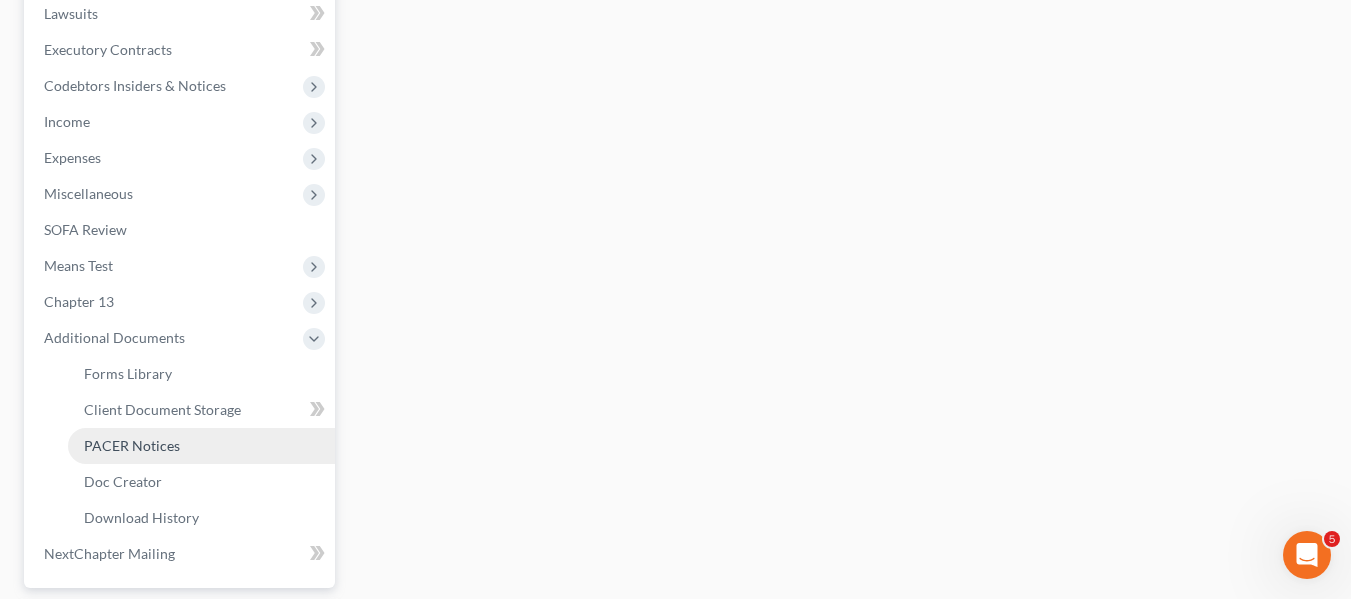 click on "PACER Notices" at bounding box center [132, 445] 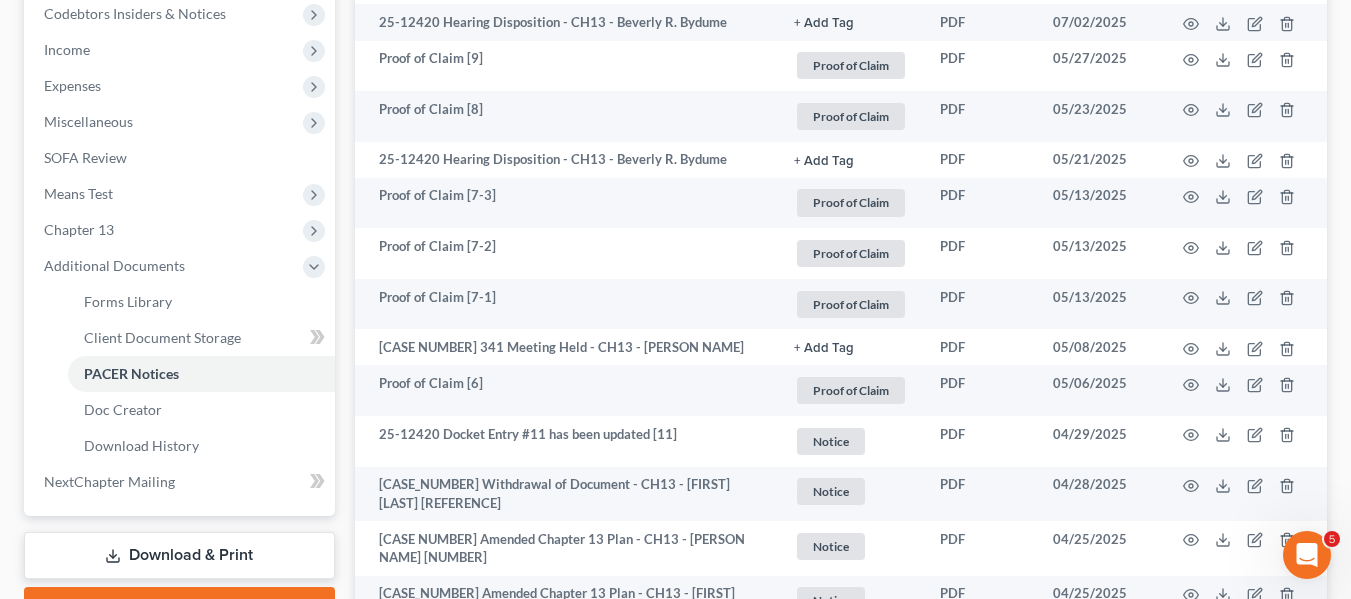 scroll, scrollTop: 609, scrollLeft: 0, axis: vertical 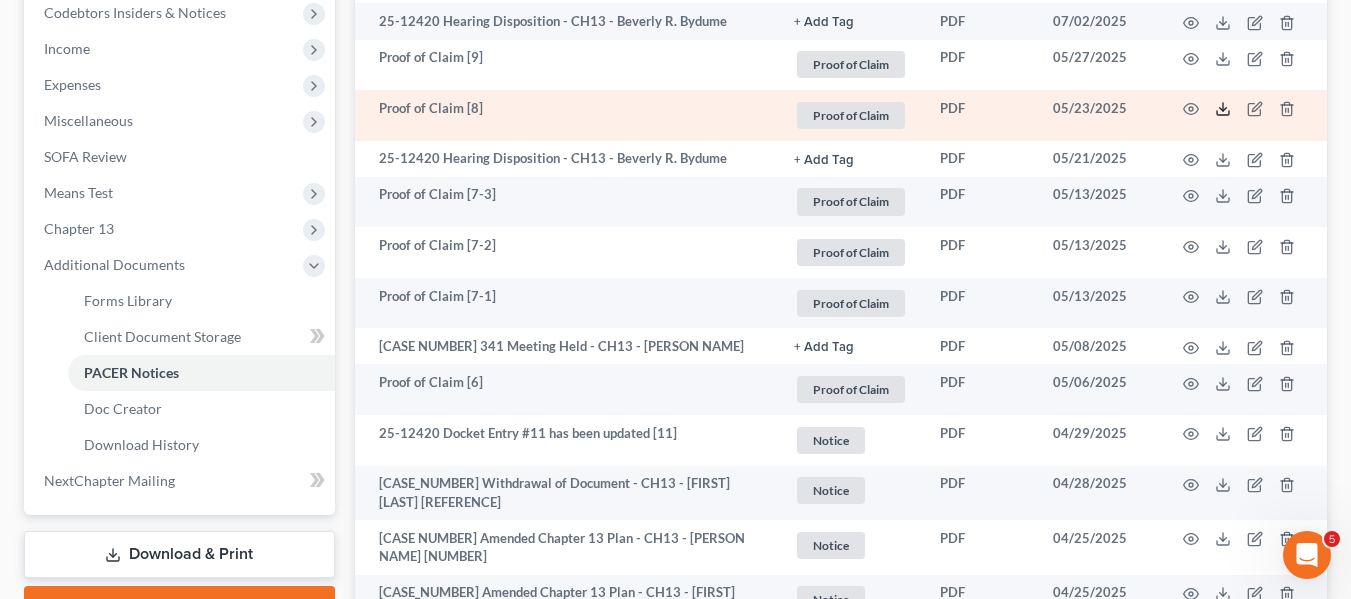 click 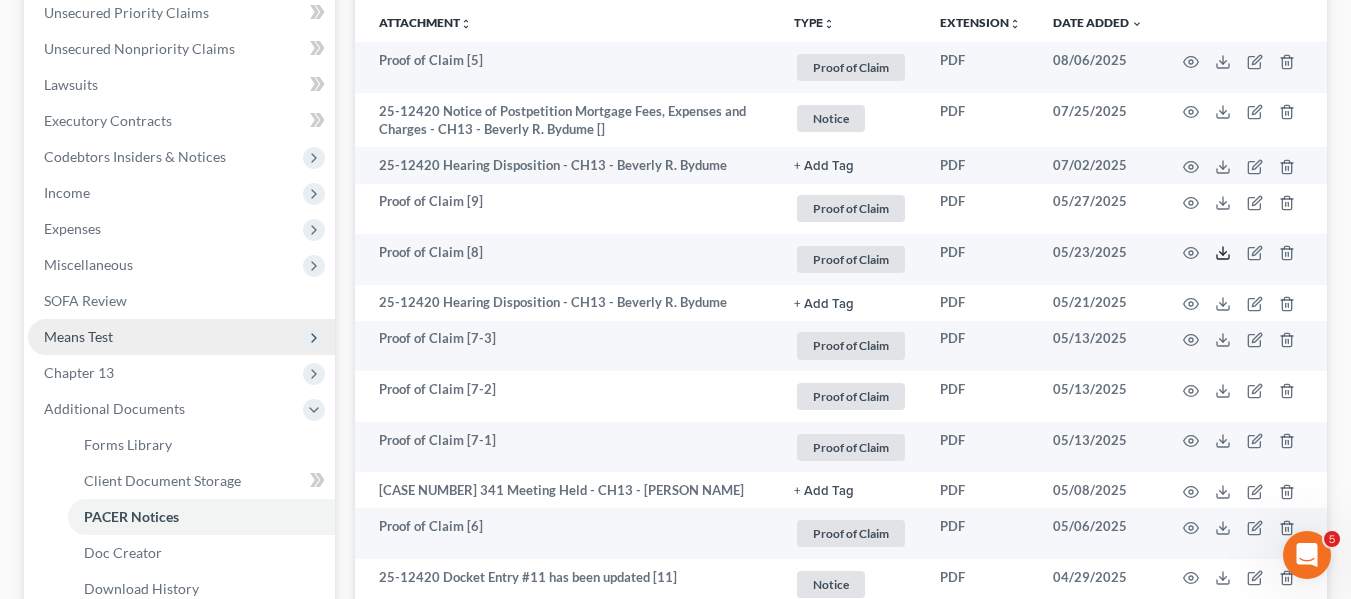 scroll, scrollTop: 466, scrollLeft: 0, axis: vertical 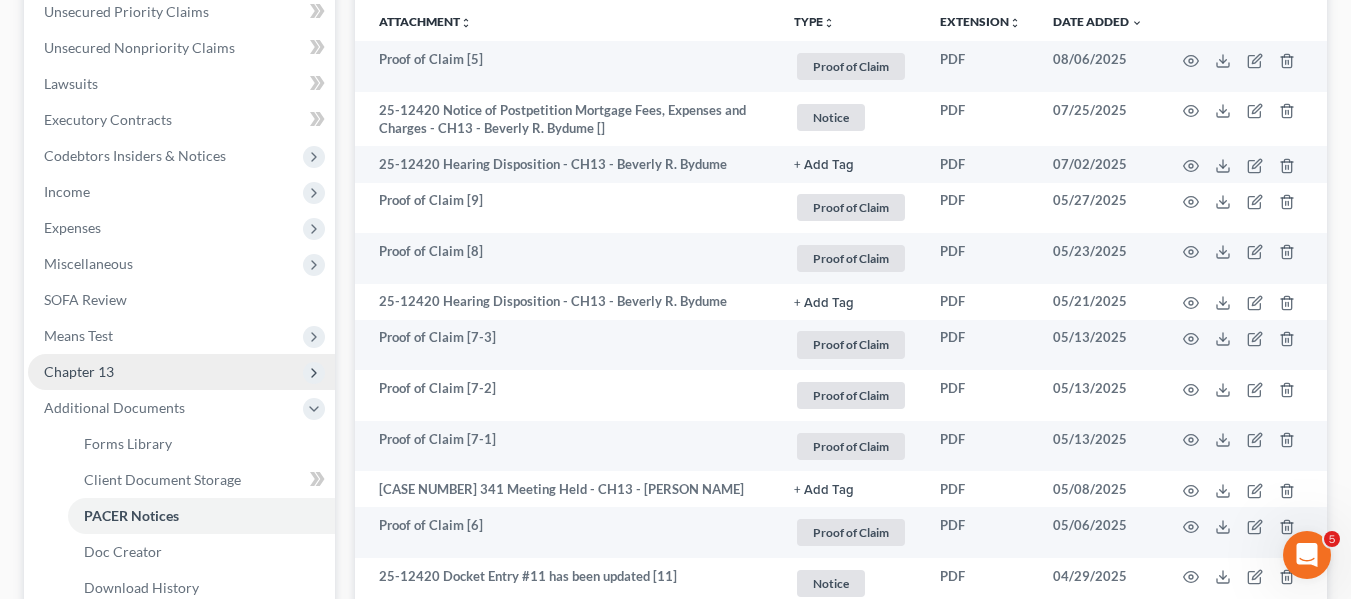 click on "Chapter 13" at bounding box center (79, 371) 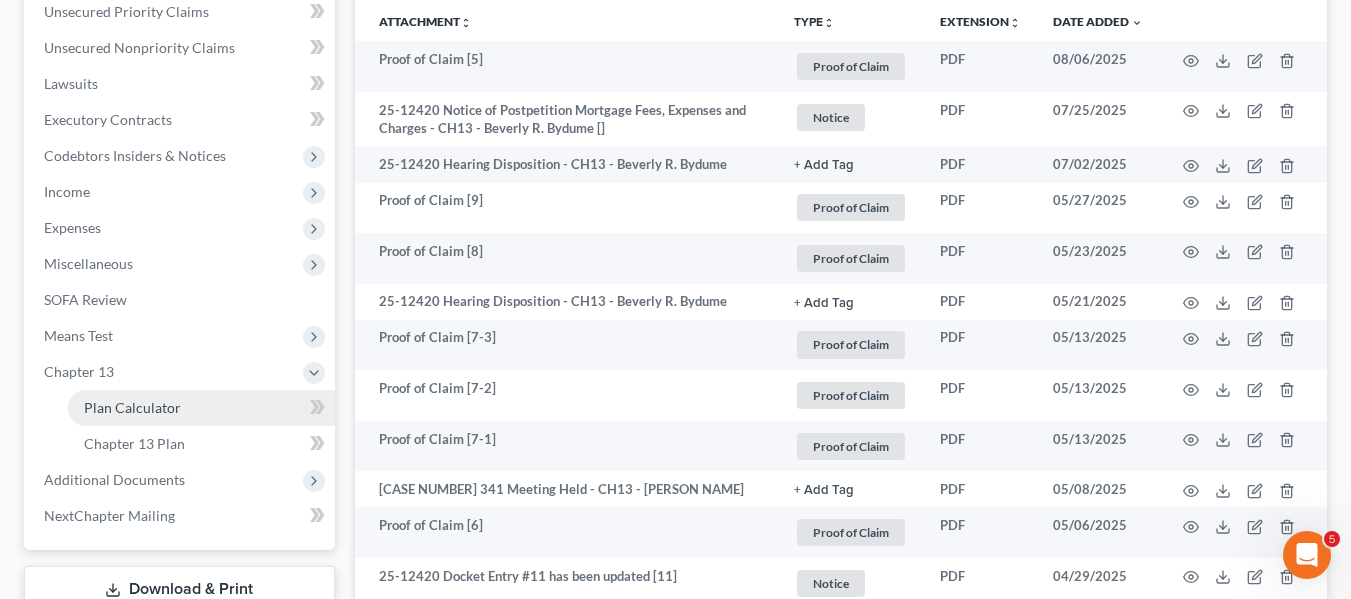 click on "Plan Calculator" at bounding box center [132, 407] 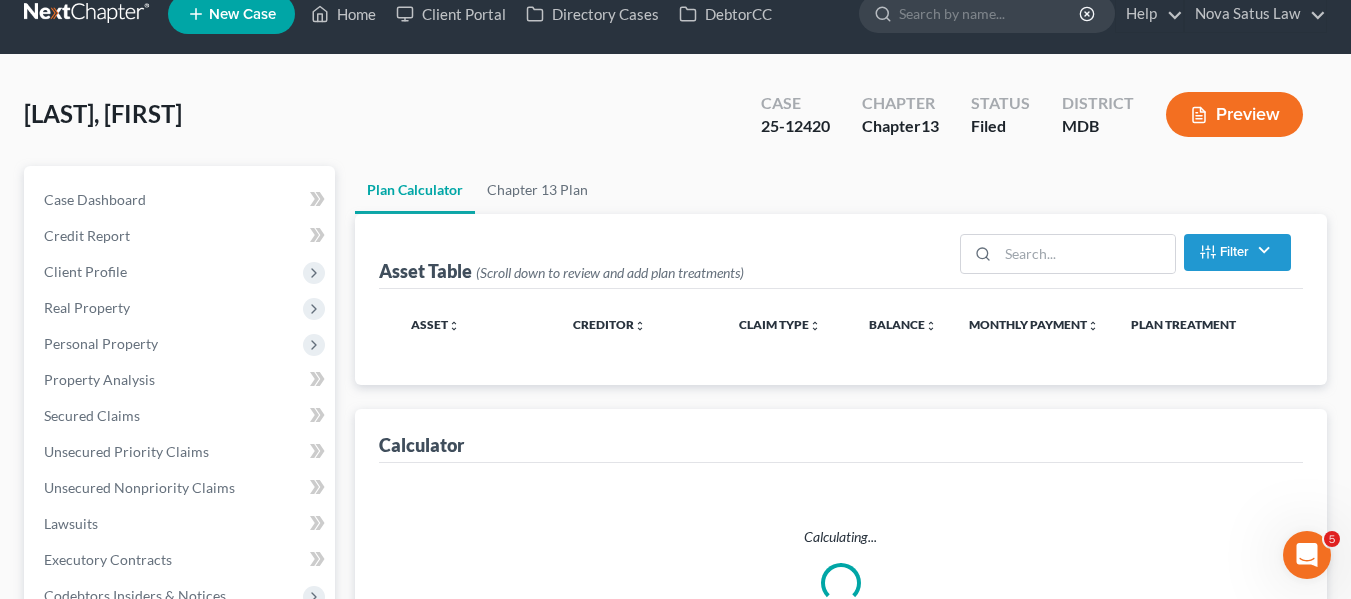 scroll, scrollTop: 0, scrollLeft: 0, axis: both 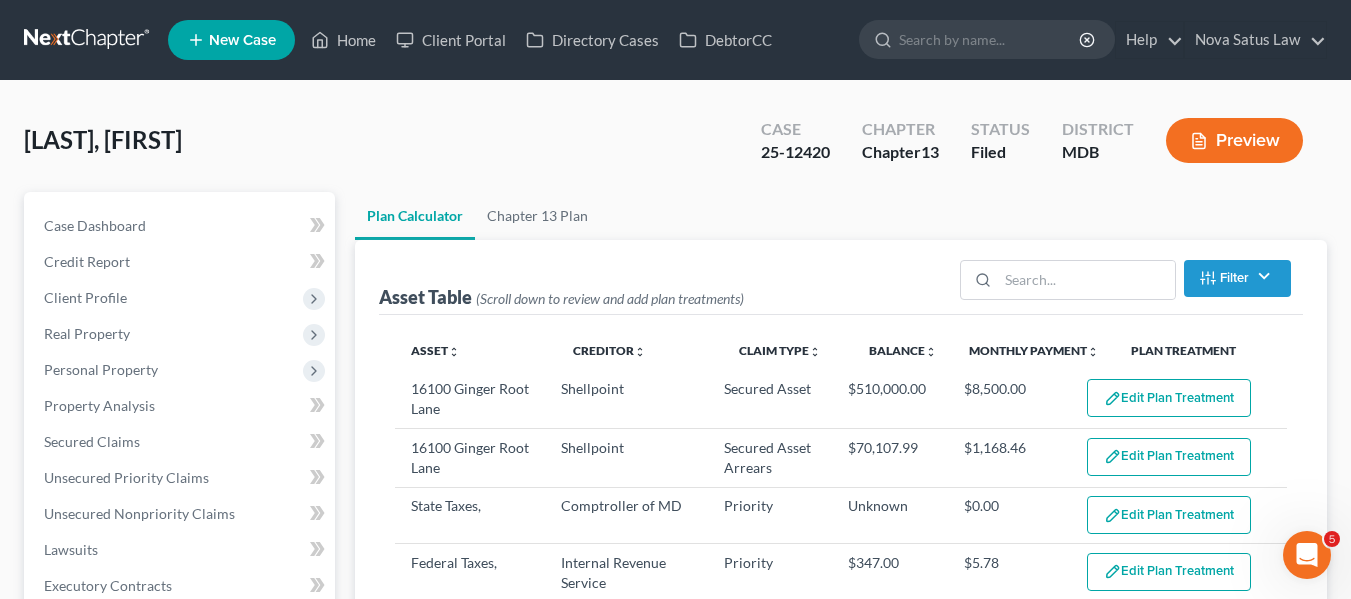 select on "59" 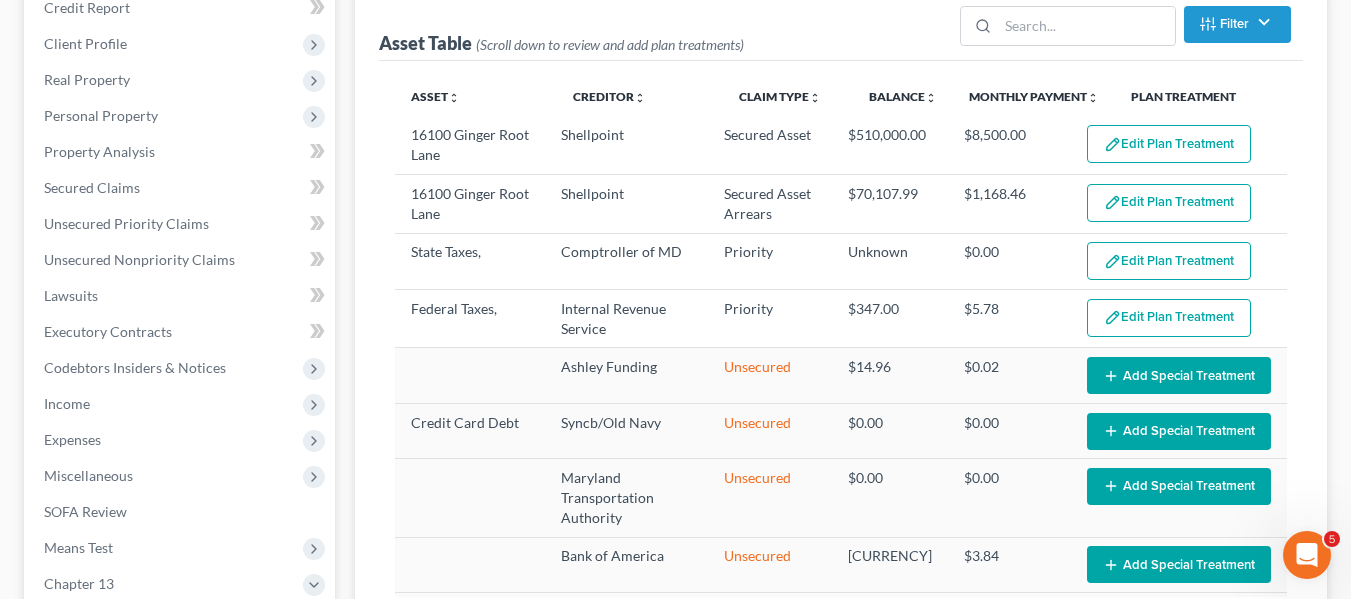 scroll, scrollTop: 264, scrollLeft: 0, axis: vertical 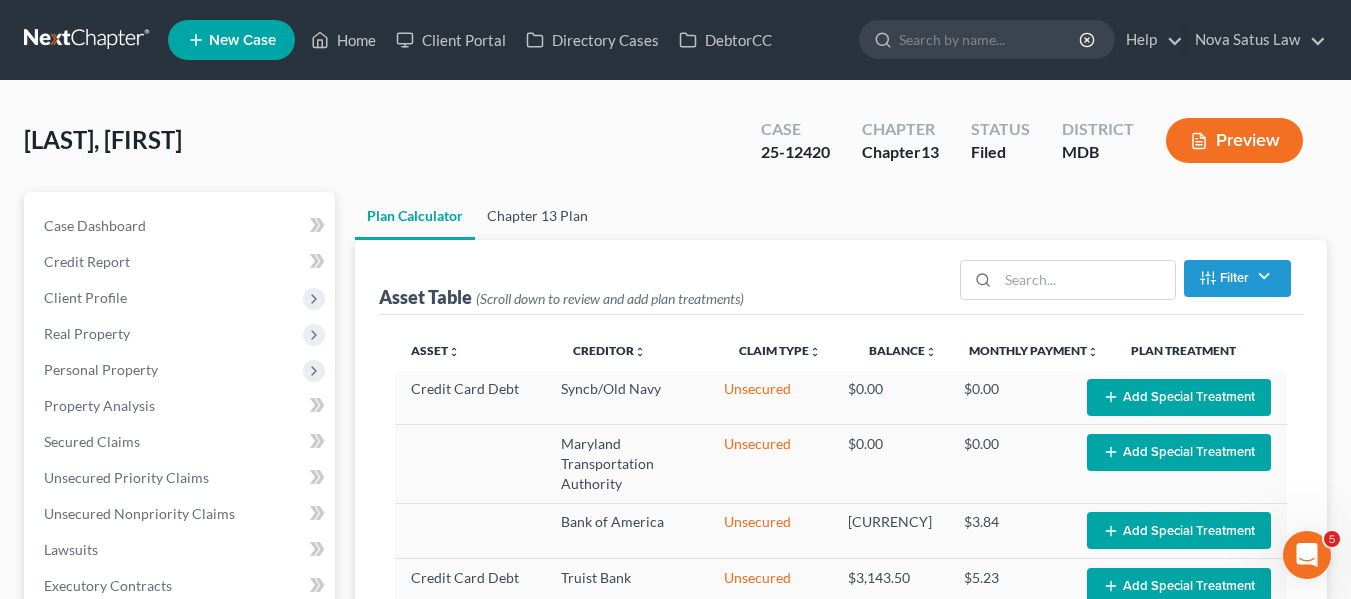 click on "Chapter 13 Plan" at bounding box center [537, 216] 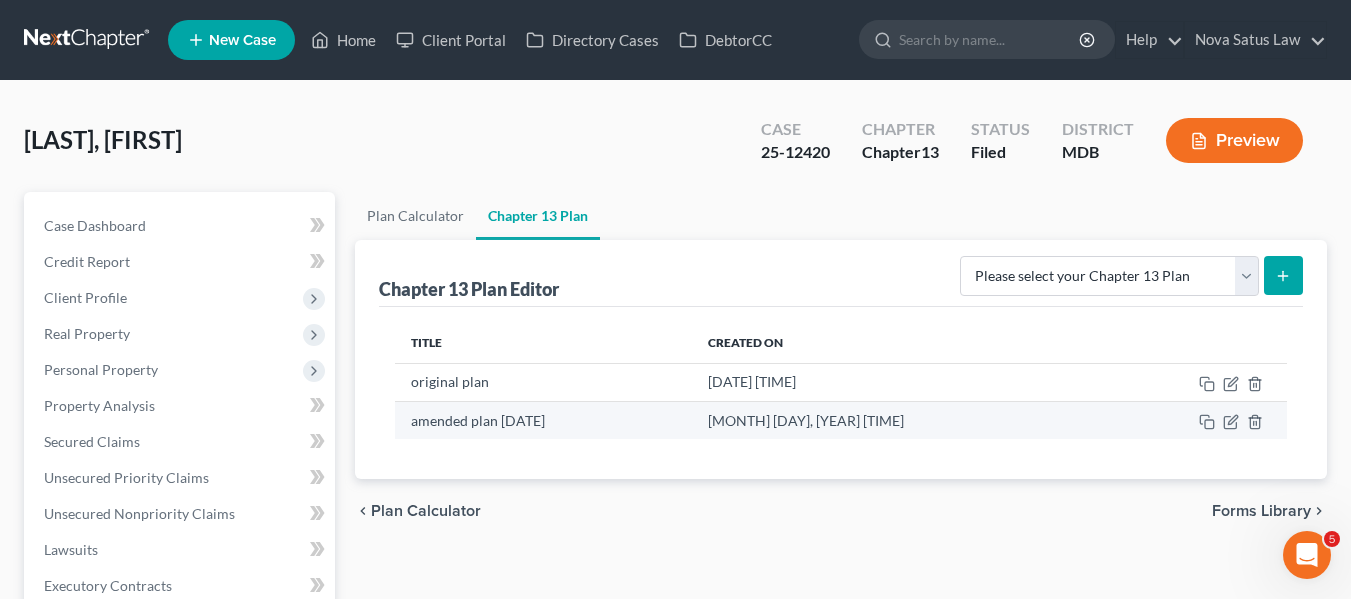 click at bounding box center (1194, 420) 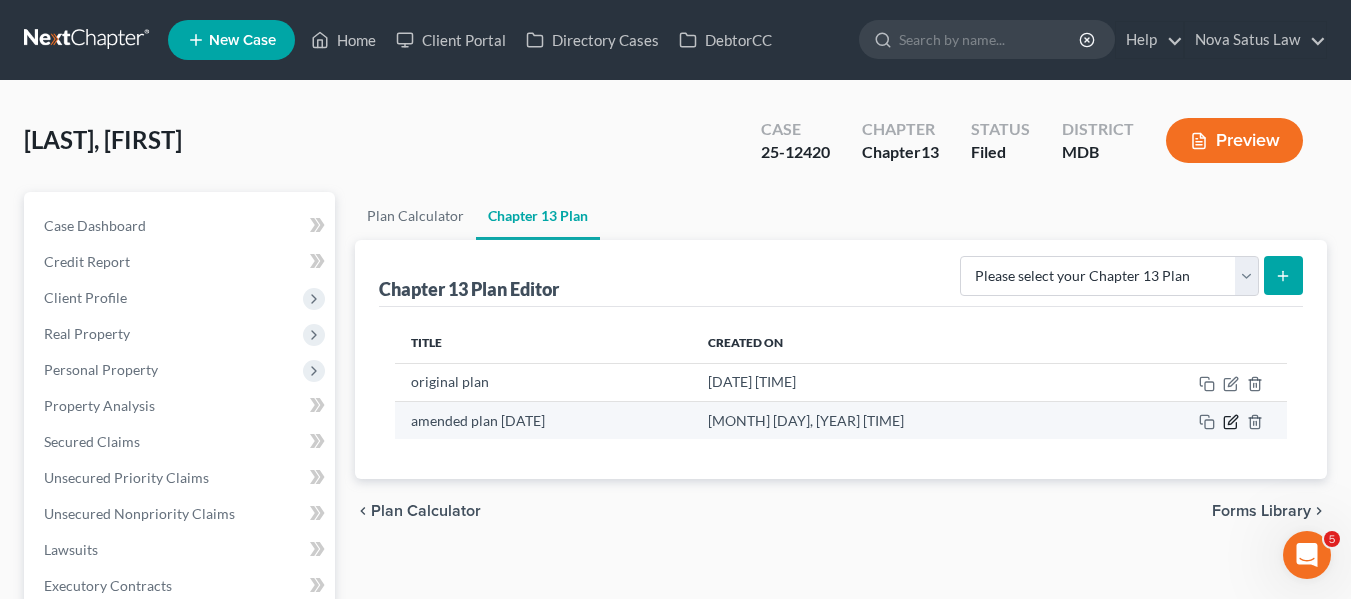 click 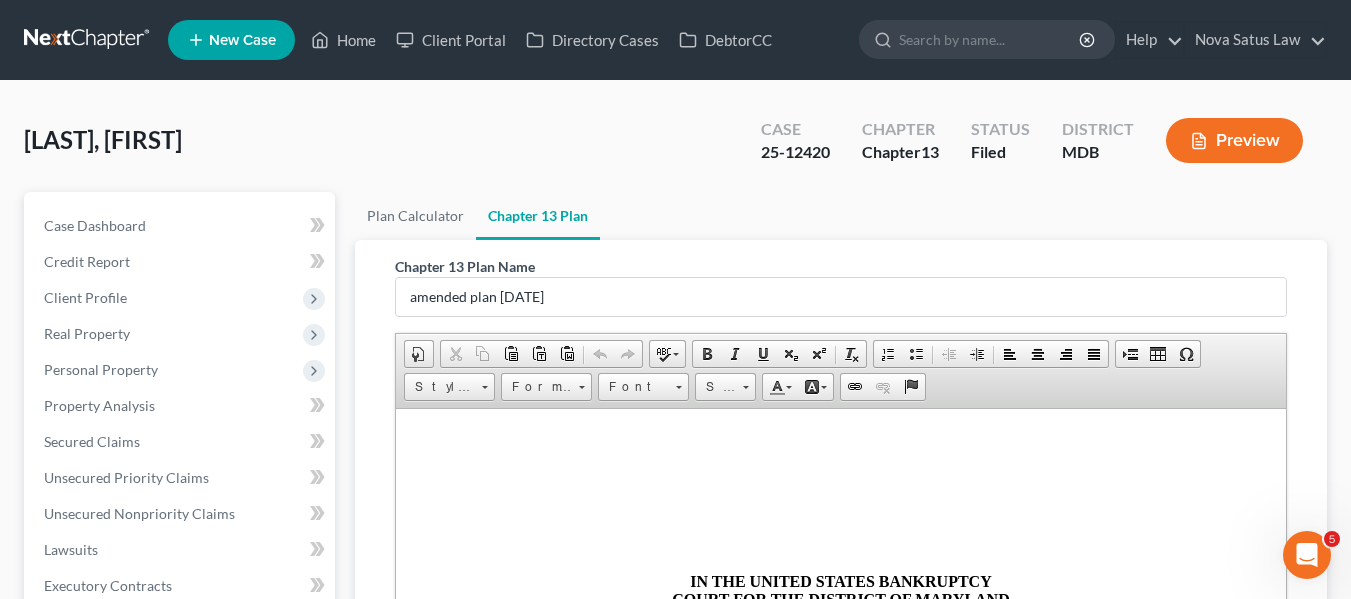 scroll, scrollTop: 0, scrollLeft: 0, axis: both 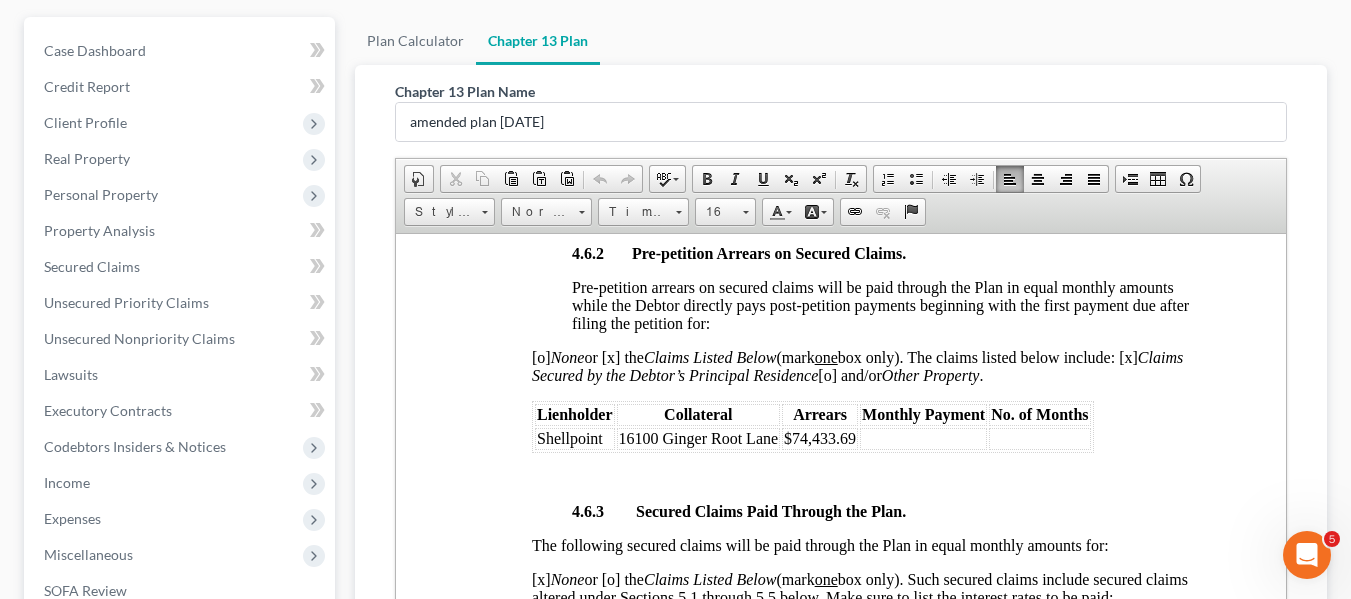 click on "Shellpoint 16100 Ginger Root Lane $74,433.69 4.6.3 Secured Claims Paid Through the Plan. The following secured claims will be paid through the Plan in equal monthly amounts for: [x] None or [o] the Claims Listed Below (mark one box only). Such secured claims include secured claims altered under Sections 5.1 through 5.5 below. Make sure to list the interest rates to be paid: Lienholder Collateral Amount % Rate Monthly Payment No. of Months [x] None or [o] the Claims Listed Below" at bounding box center (860, 890) 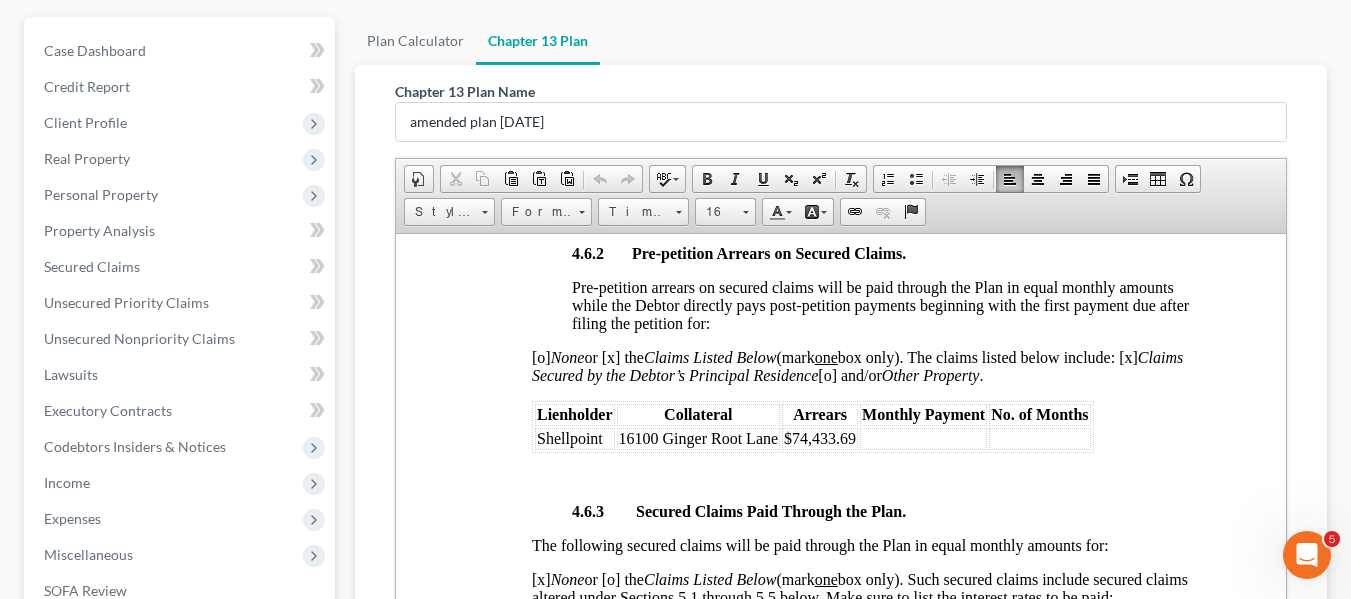 type 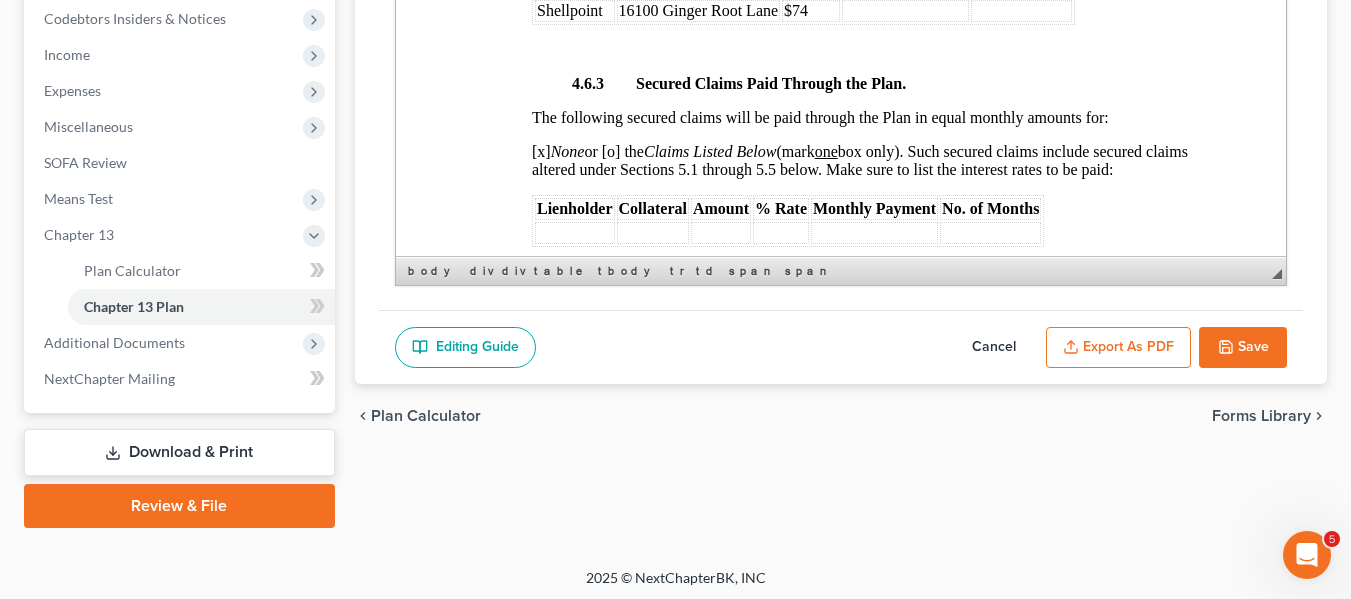scroll, scrollTop: 608, scrollLeft: 0, axis: vertical 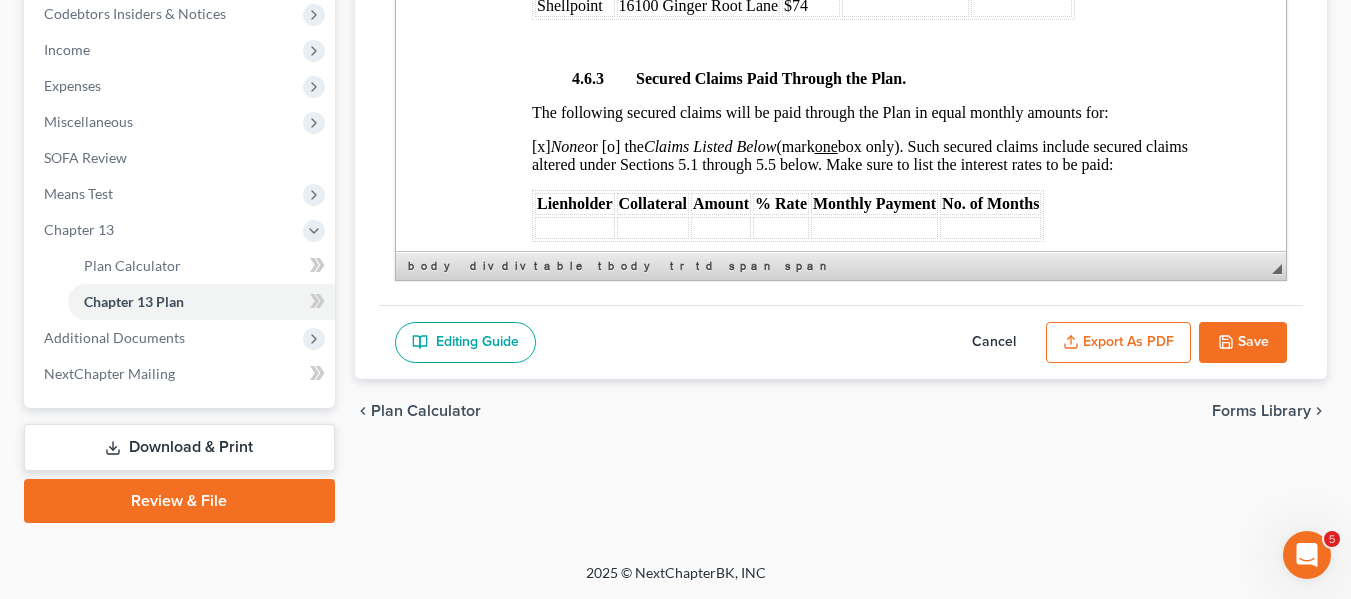 click on "Cancel" at bounding box center [994, 343] 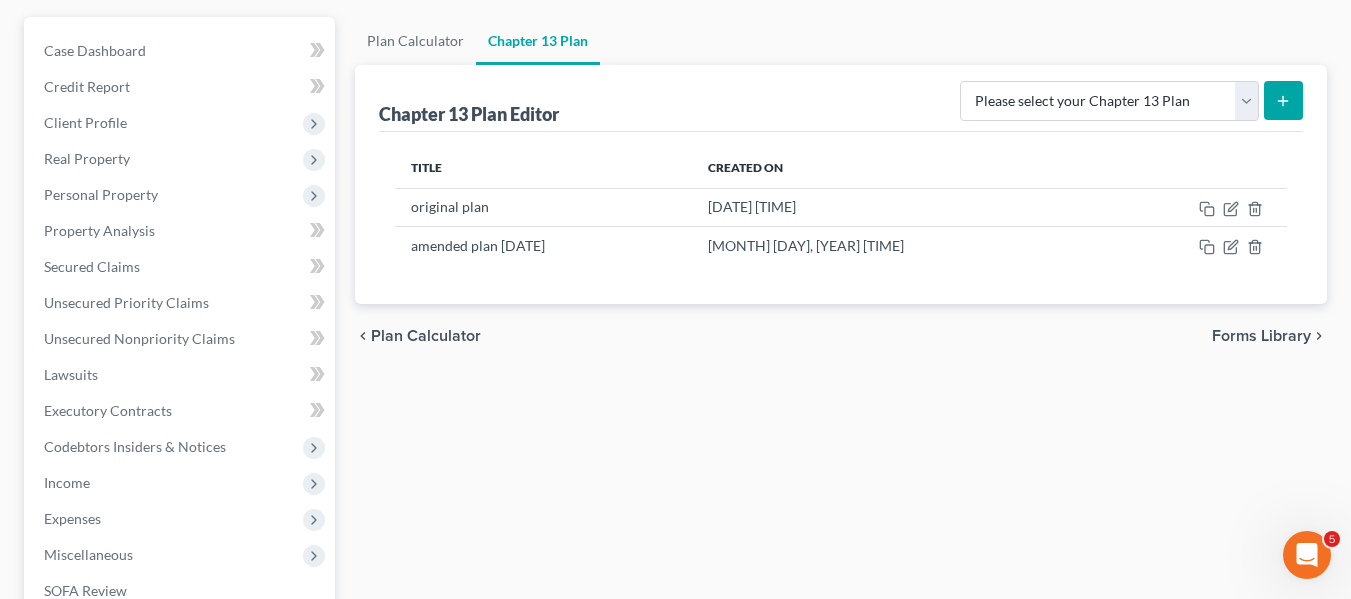scroll, scrollTop: 0, scrollLeft: 0, axis: both 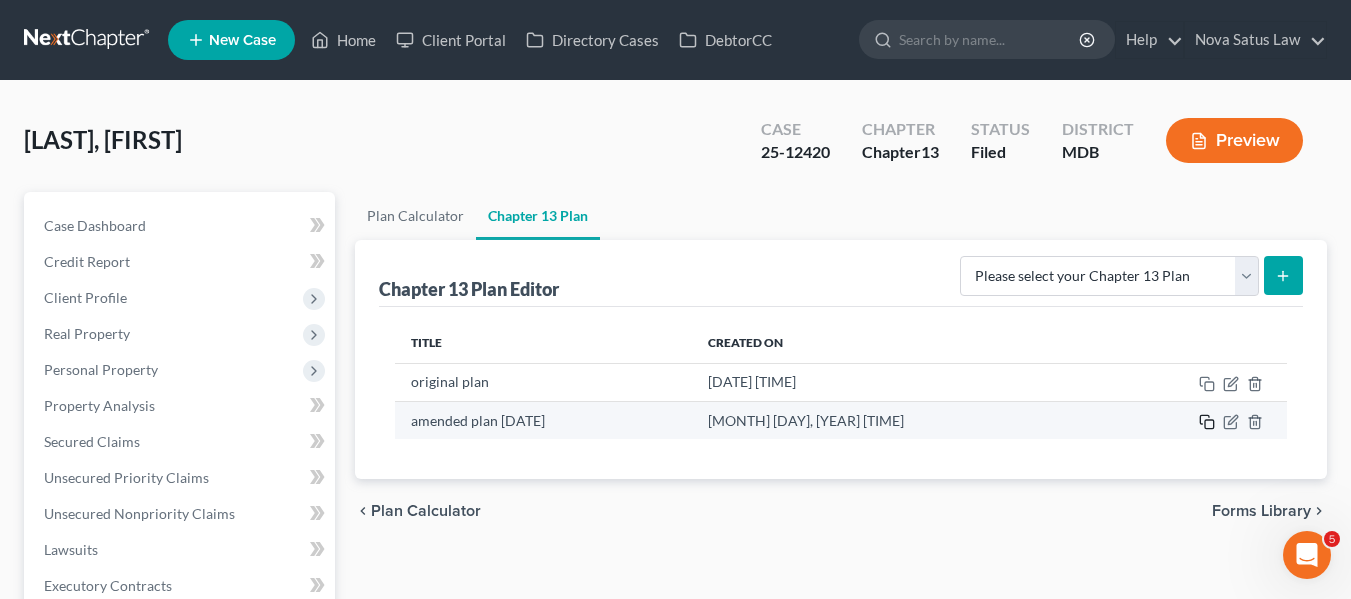 click 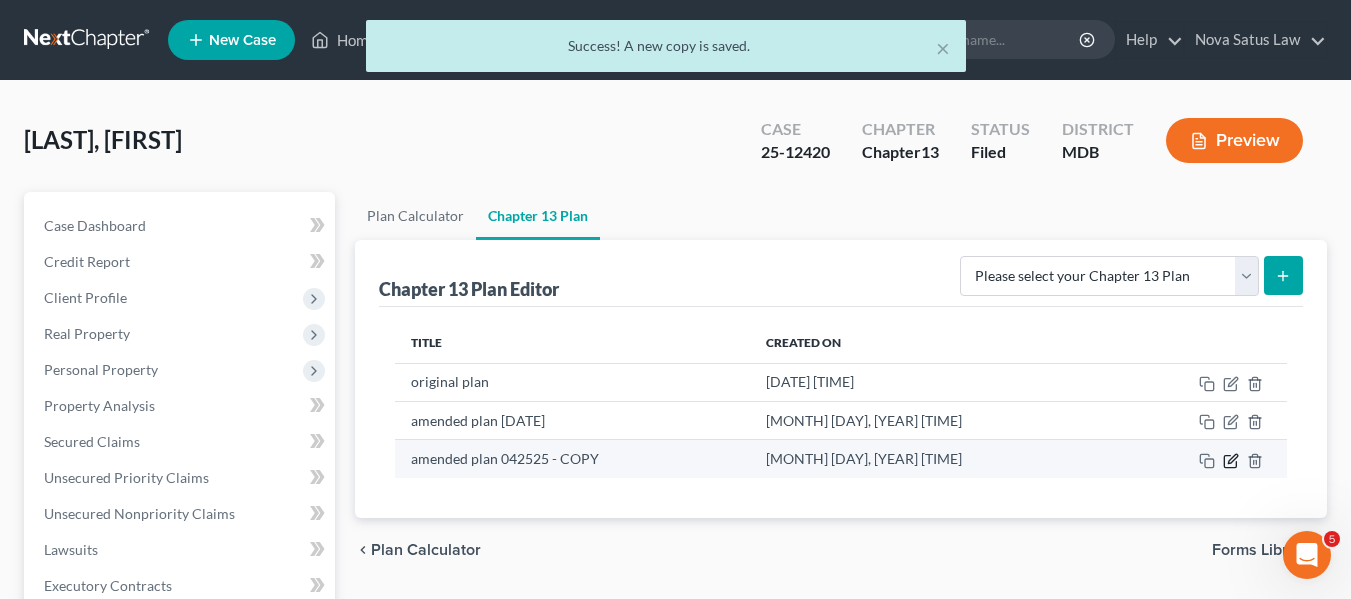 click 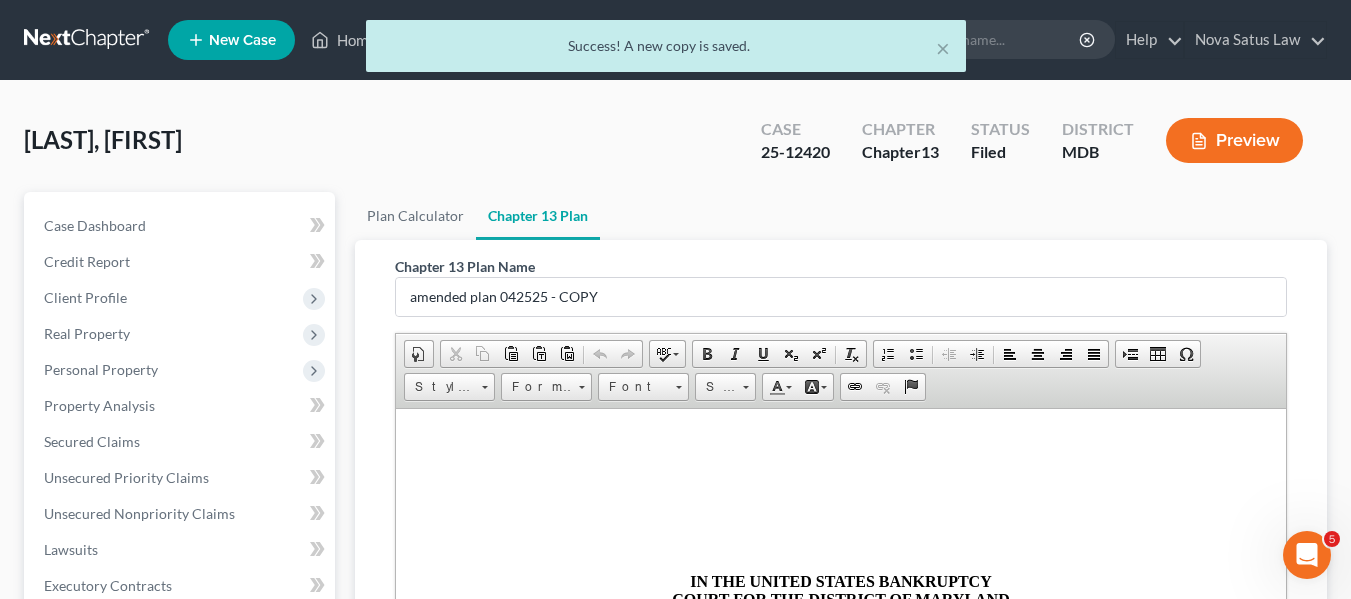 scroll, scrollTop: 0, scrollLeft: 0, axis: both 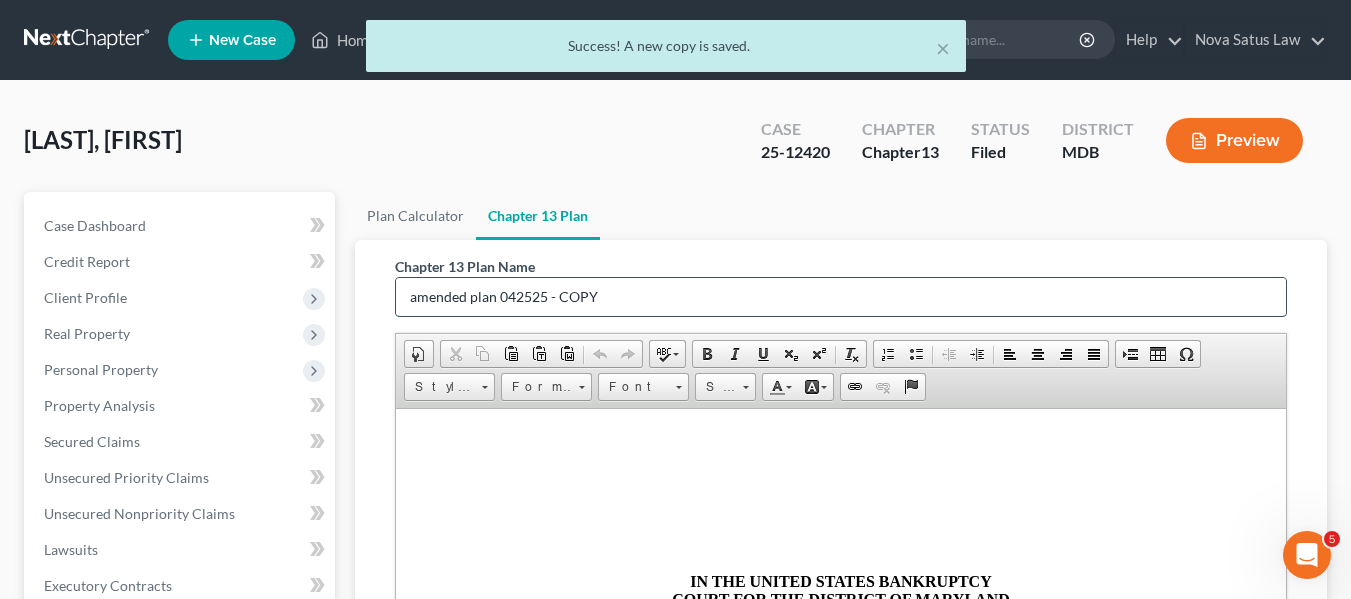 click on "amended plan 042525 - COPY" at bounding box center [841, 297] 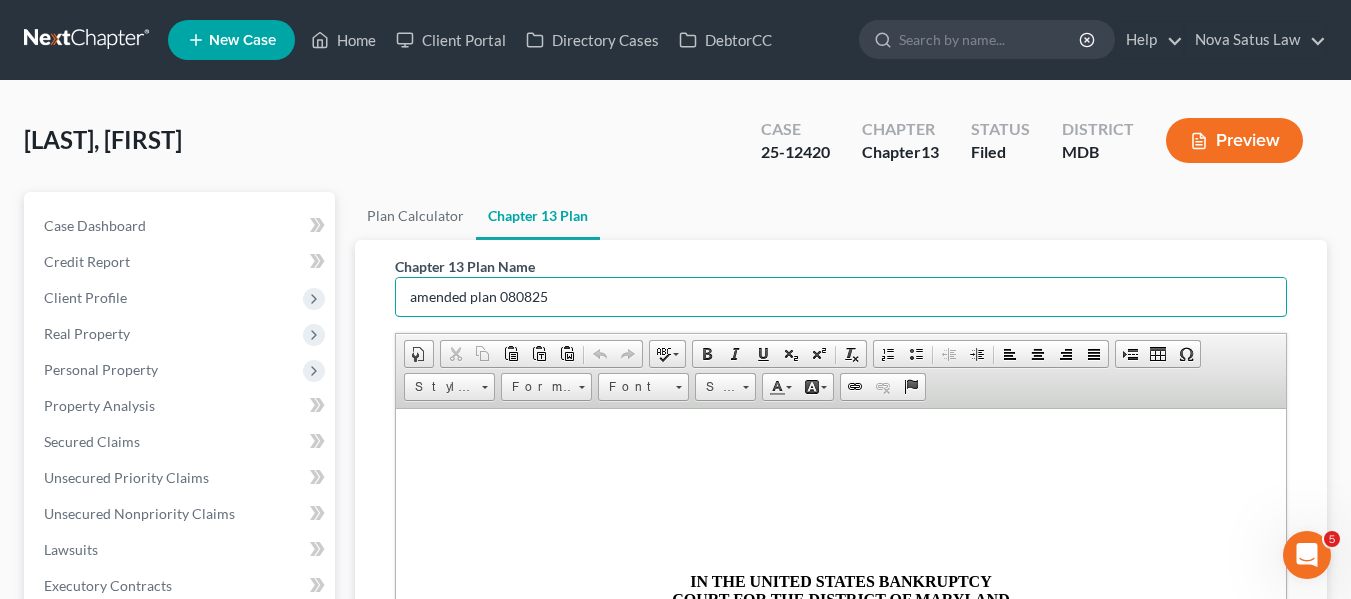 scroll, scrollTop: 524, scrollLeft: 0, axis: vertical 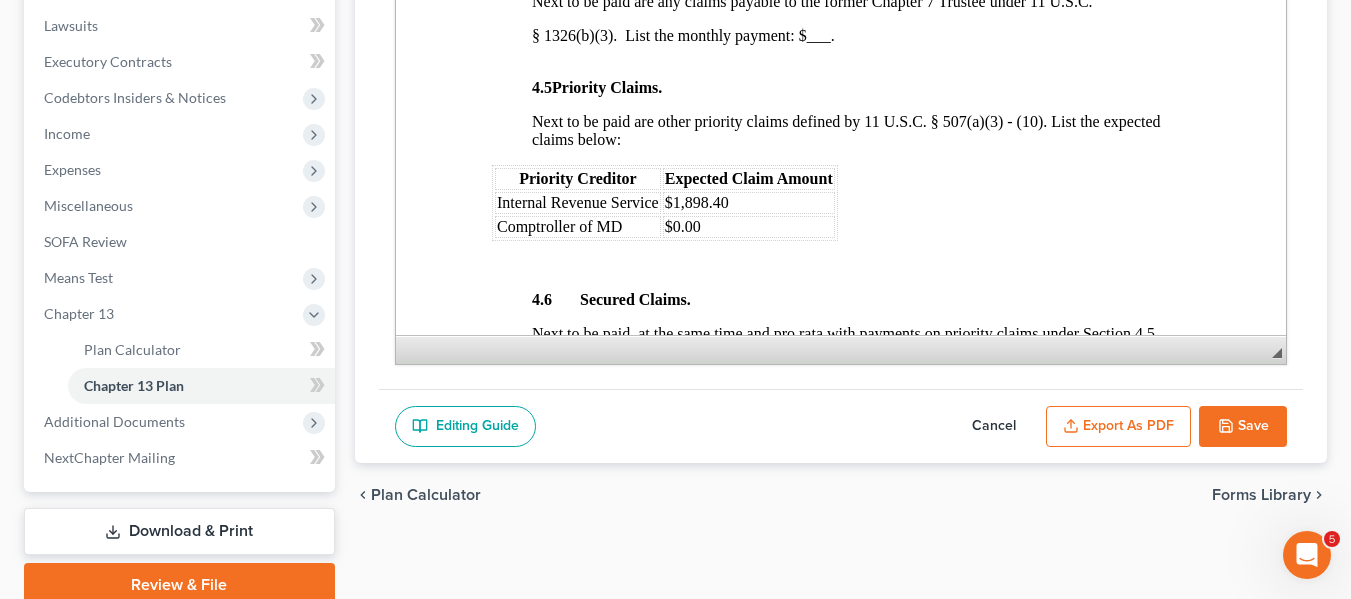 type on "amended plan 080825" 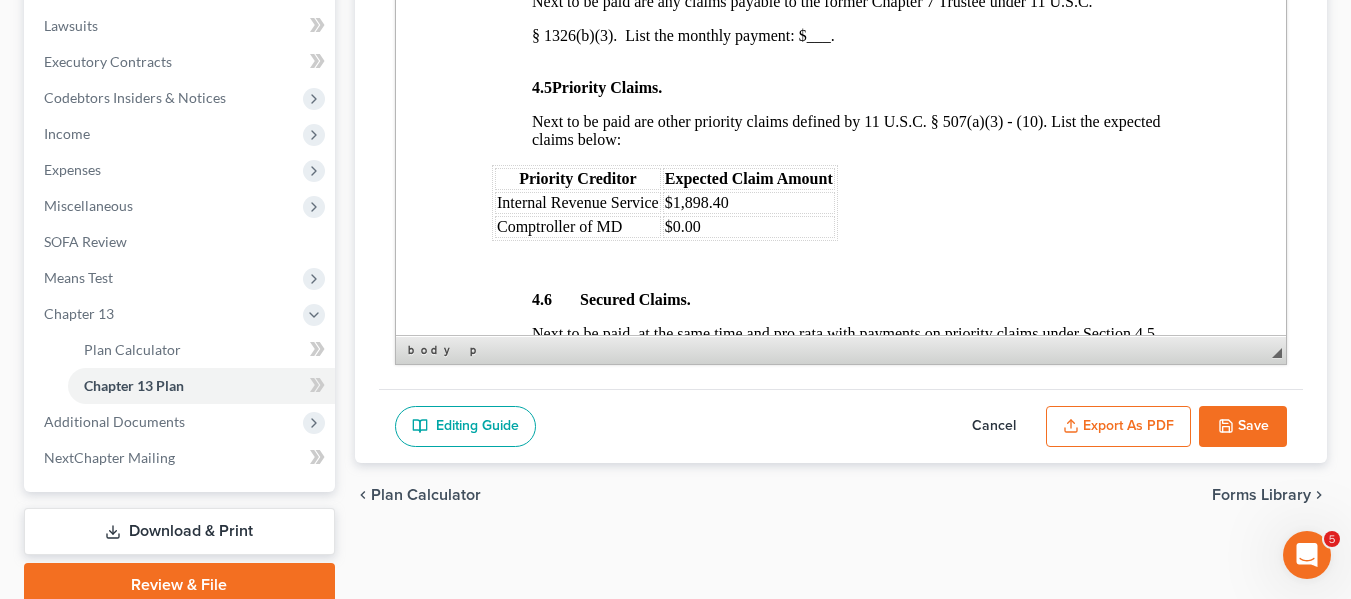 click on "$1,898.40" at bounding box center (748, 203) 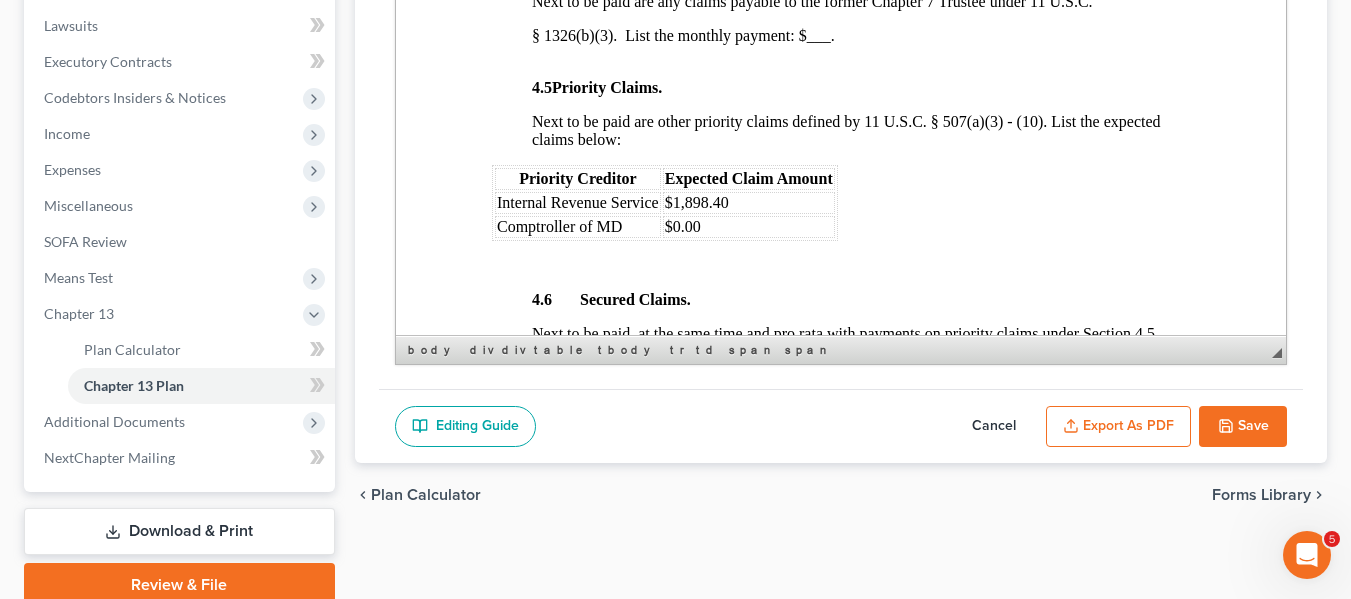 type 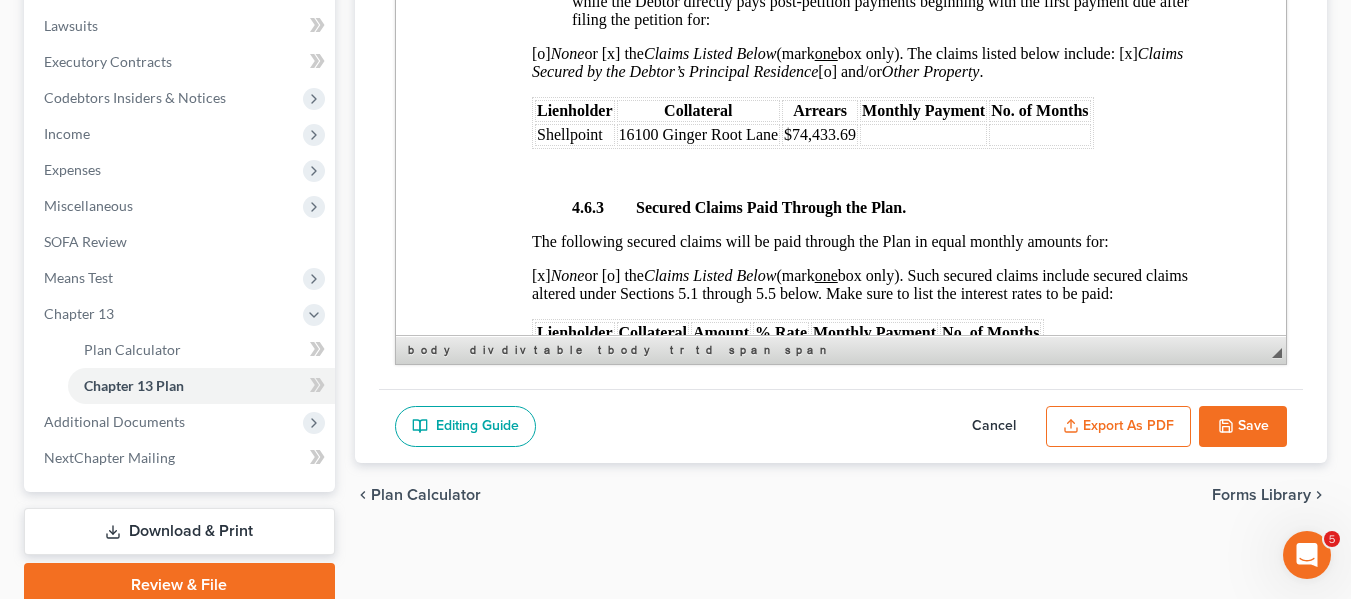 scroll, scrollTop: 3559, scrollLeft: 0, axis: vertical 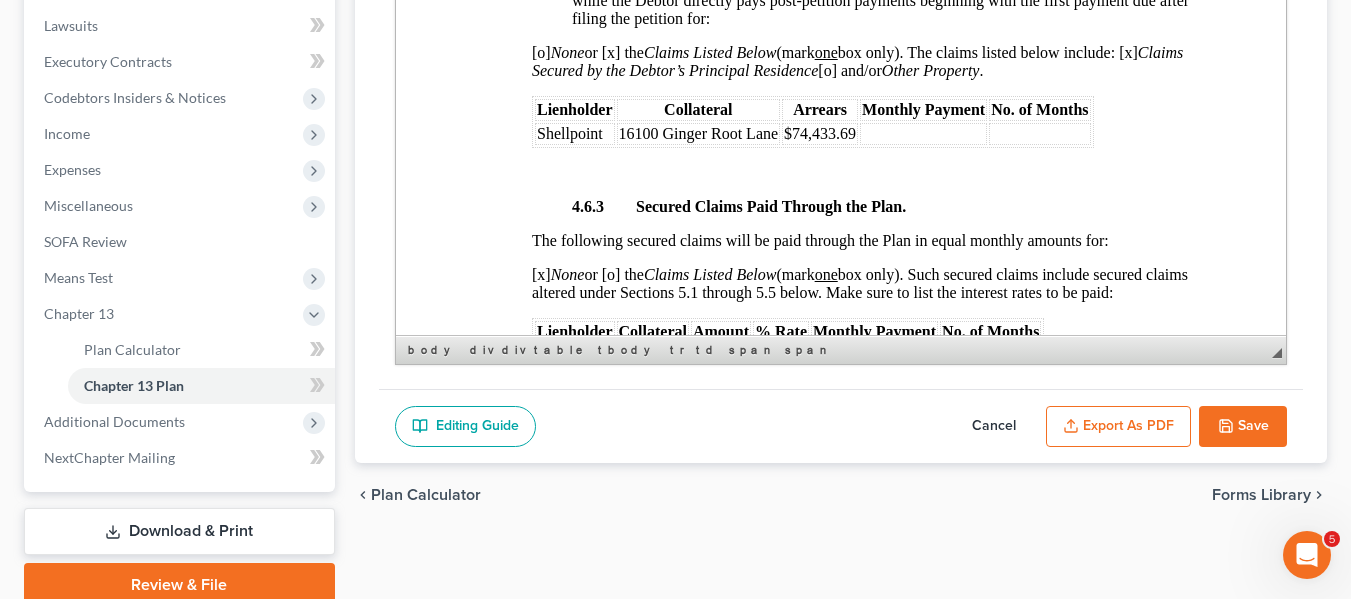 click on "$74,433.69" at bounding box center [819, 133] 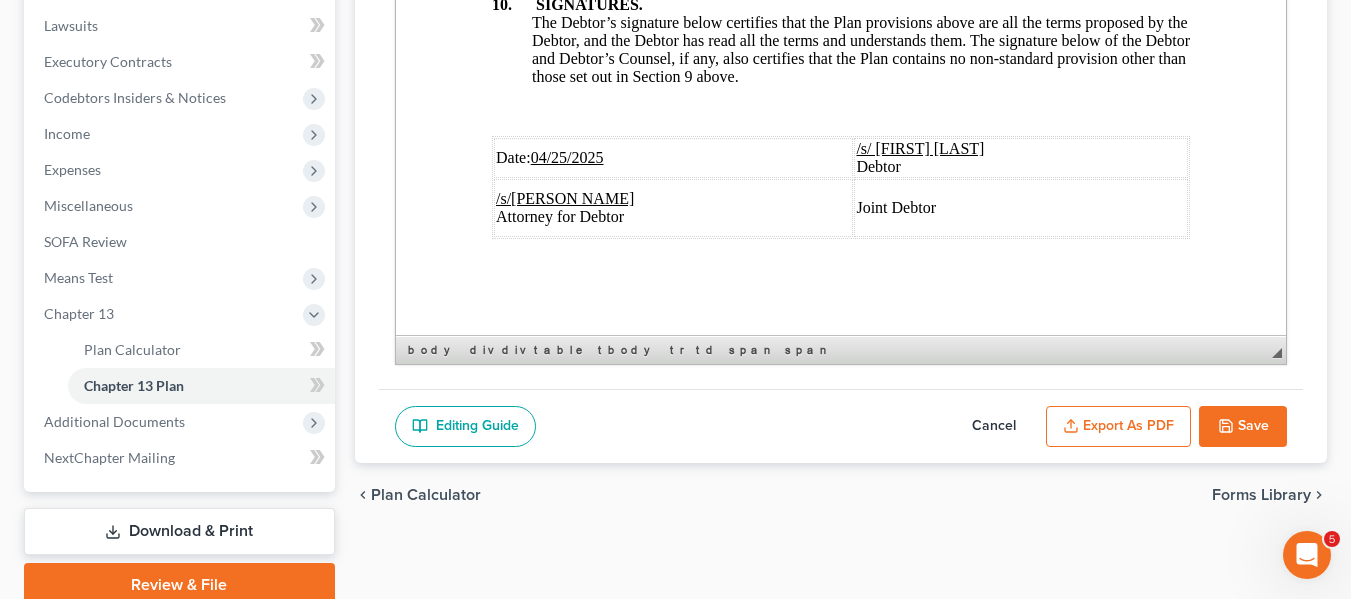 scroll, scrollTop: 7760, scrollLeft: 0, axis: vertical 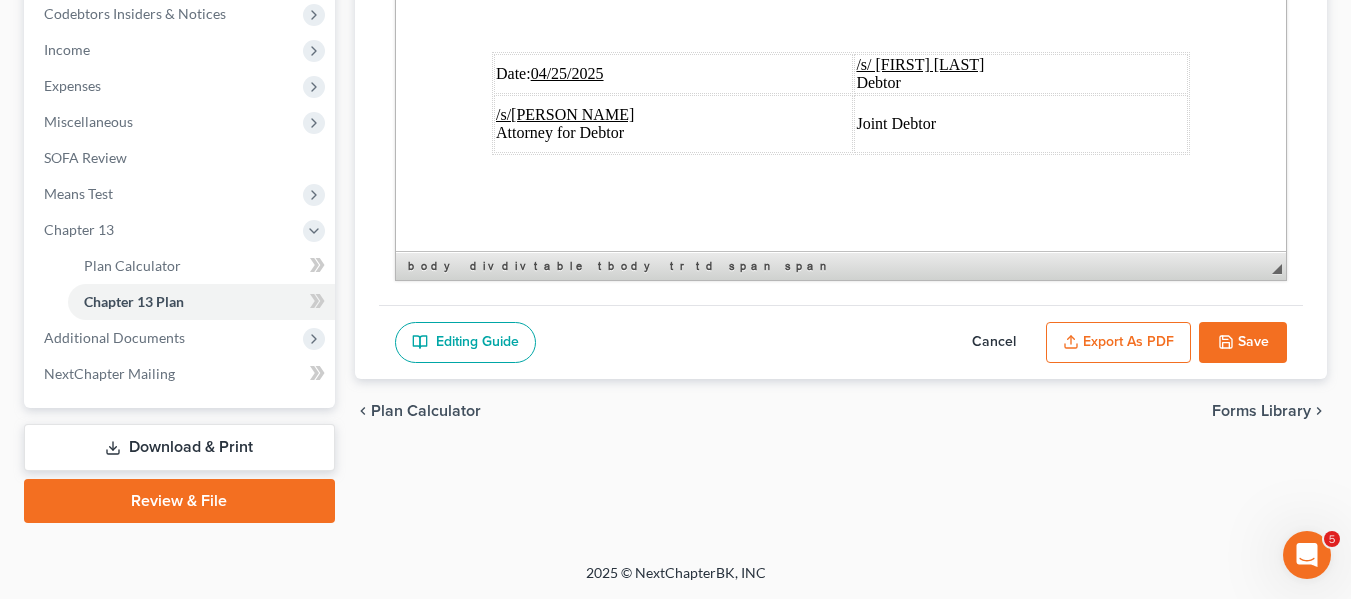 click on "04/25/2025" at bounding box center [566, 73] 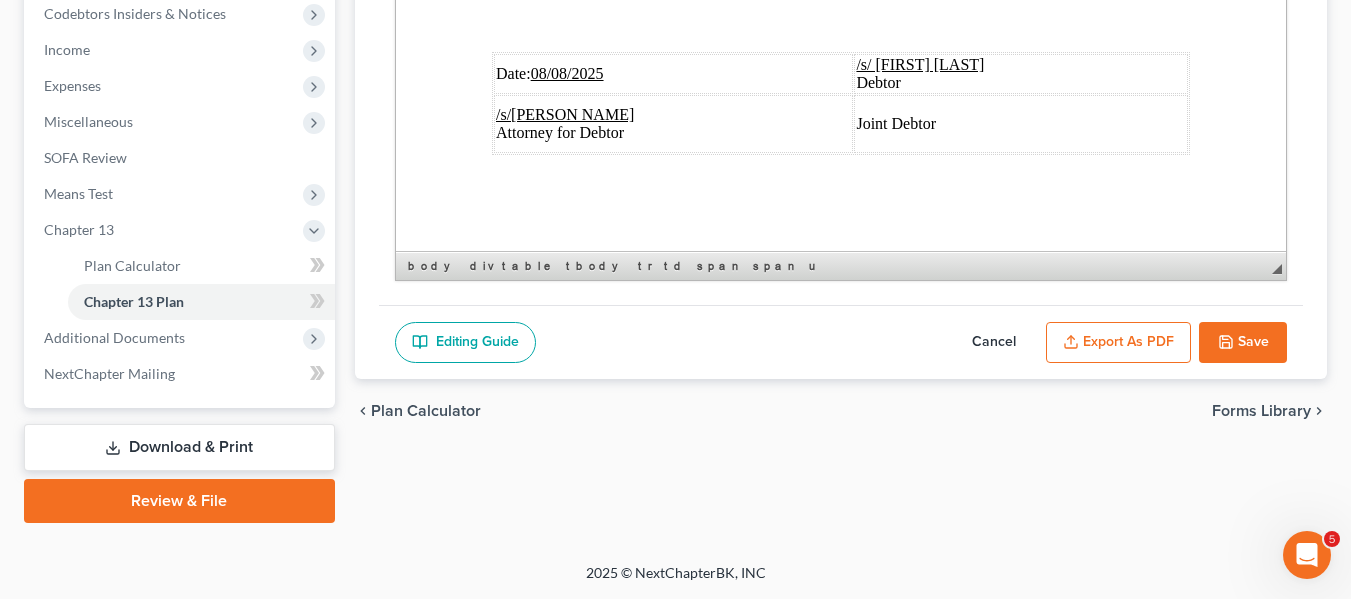 click on "Export as PDF" at bounding box center [1118, 343] 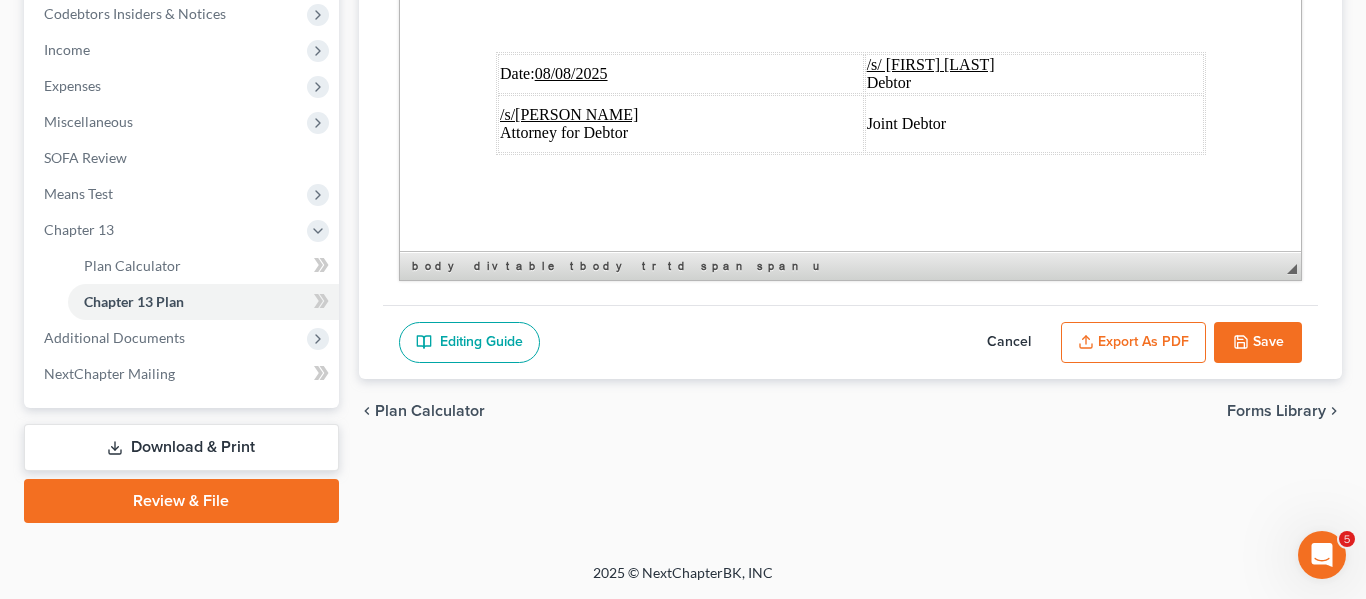 scroll, scrollTop: 7688, scrollLeft: 0, axis: vertical 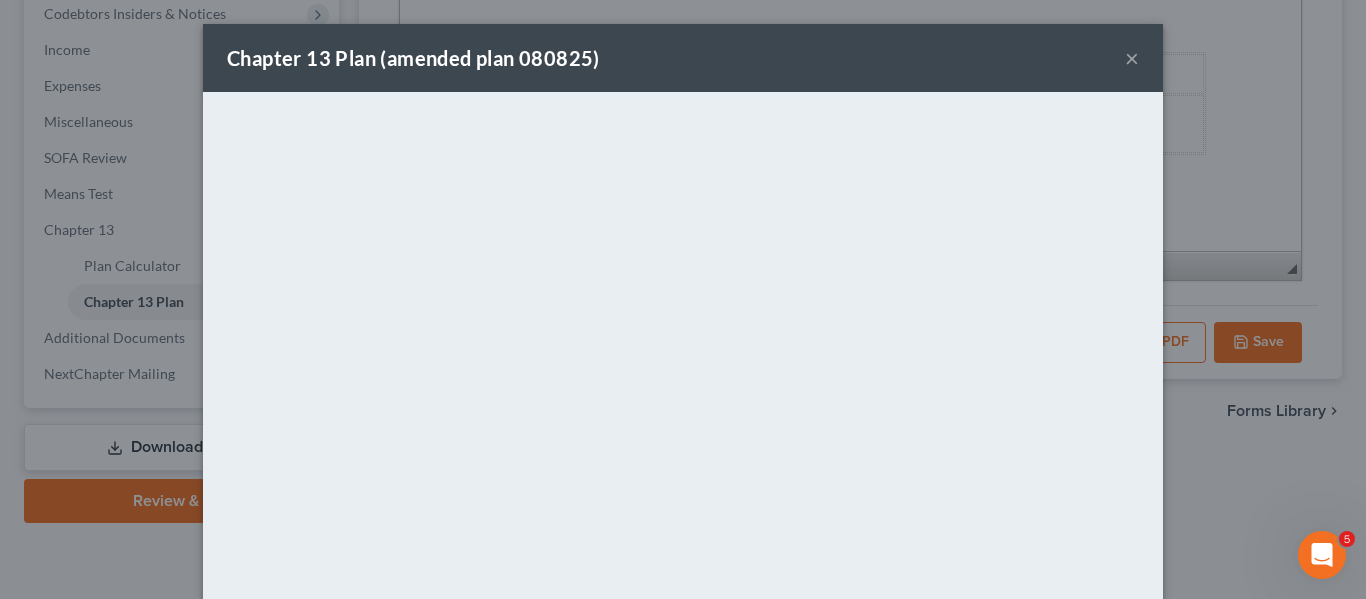 click on "Chapter 13 Plan (amended plan [DATE]) ×" at bounding box center [683, 58] 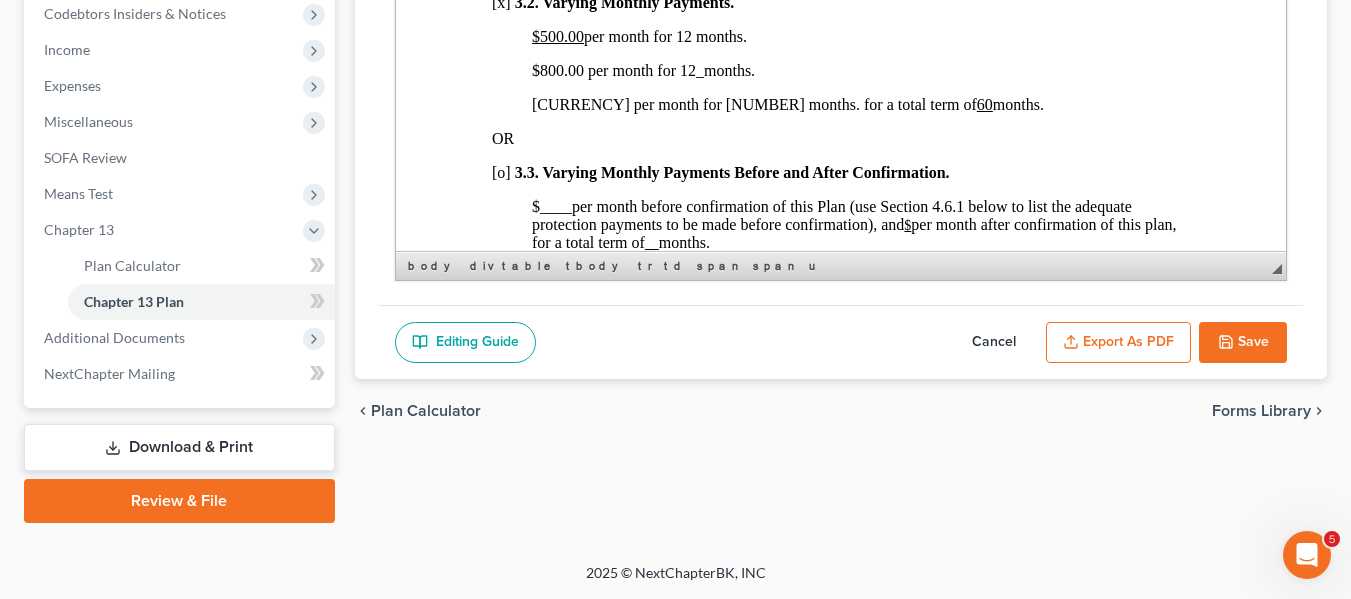 scroll, scrollTop: 1445, scrollLeft: 0, axis: vertical 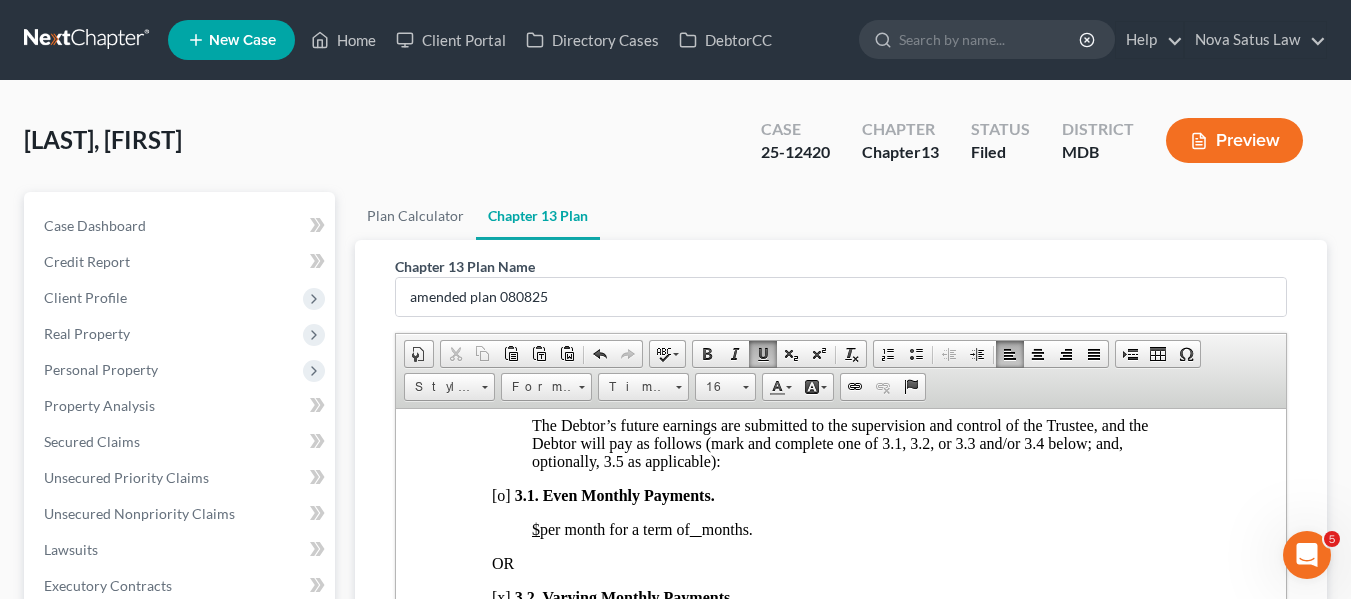 click on "New Case" at bounding box center [231, 40] 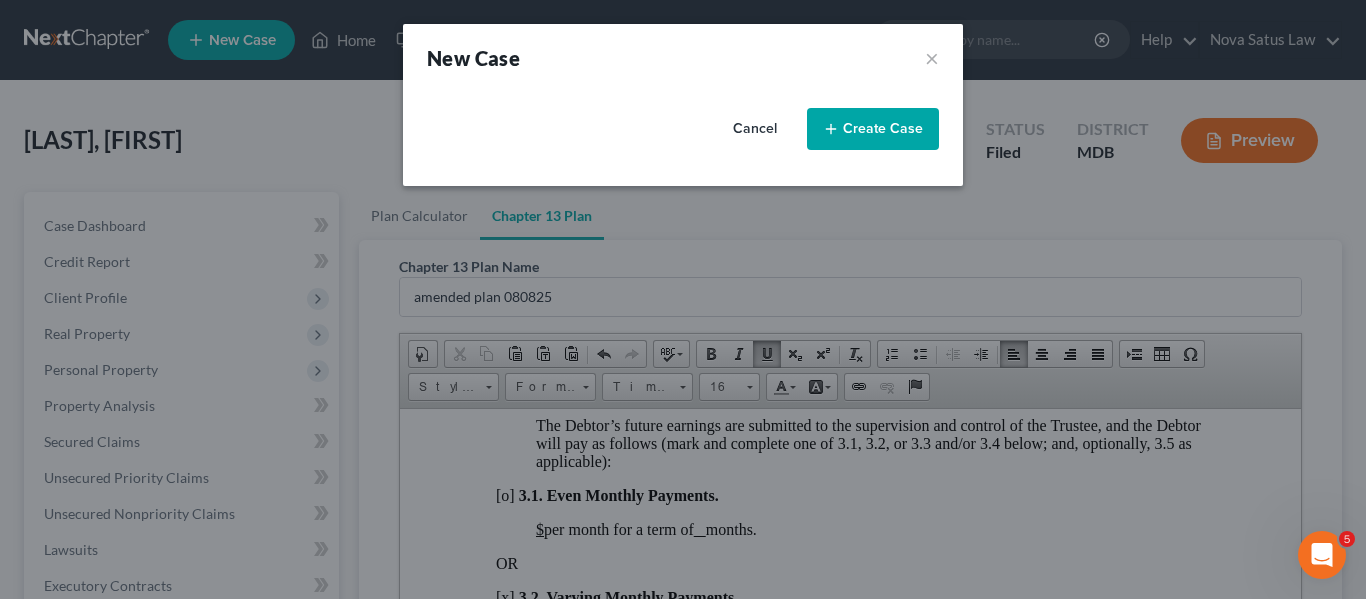 select on "38" 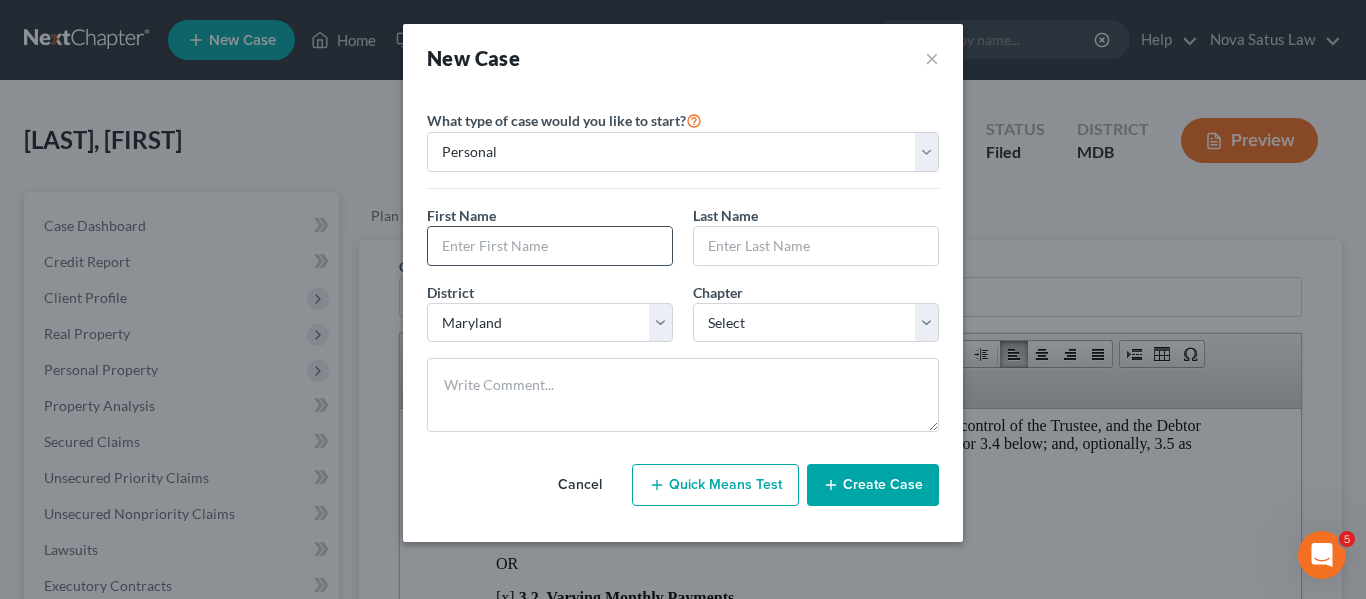 click at bounding box center [550, 246] 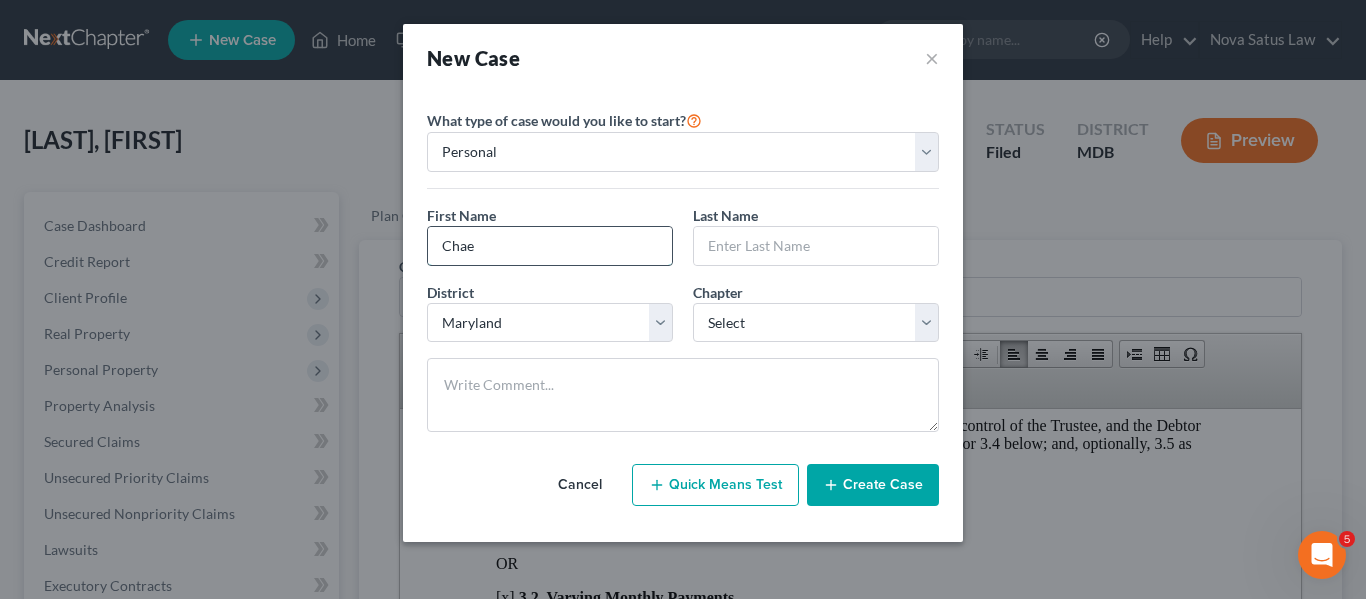 type on "Chae" 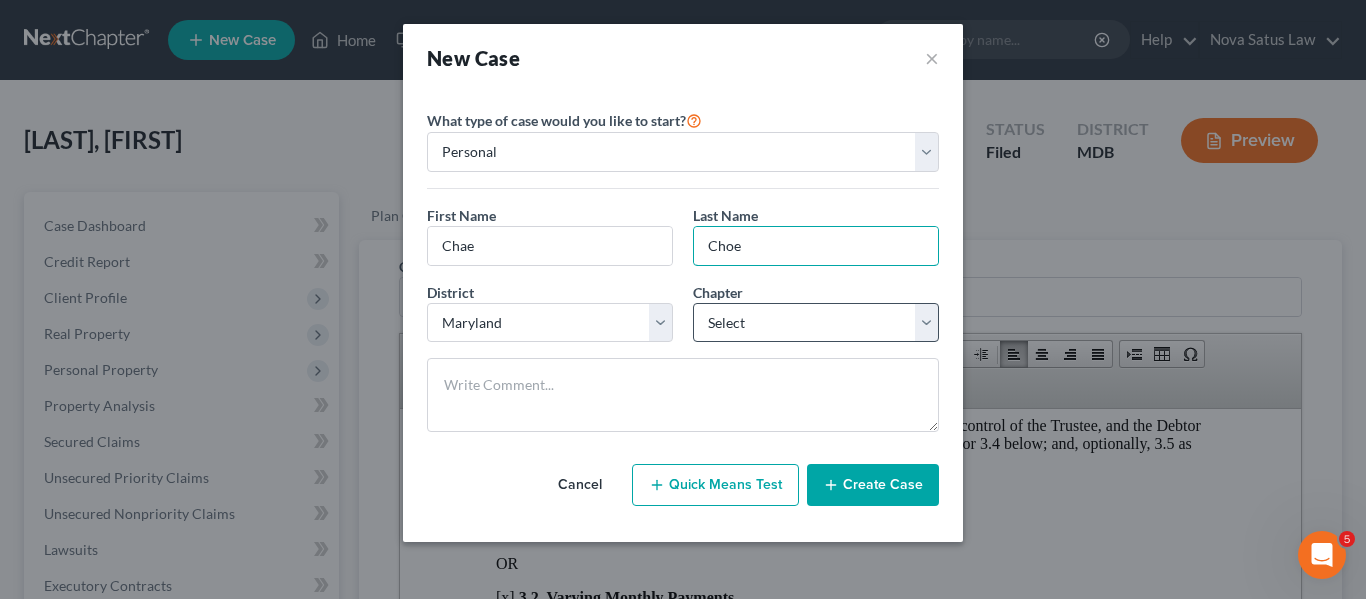 type on "Choe" 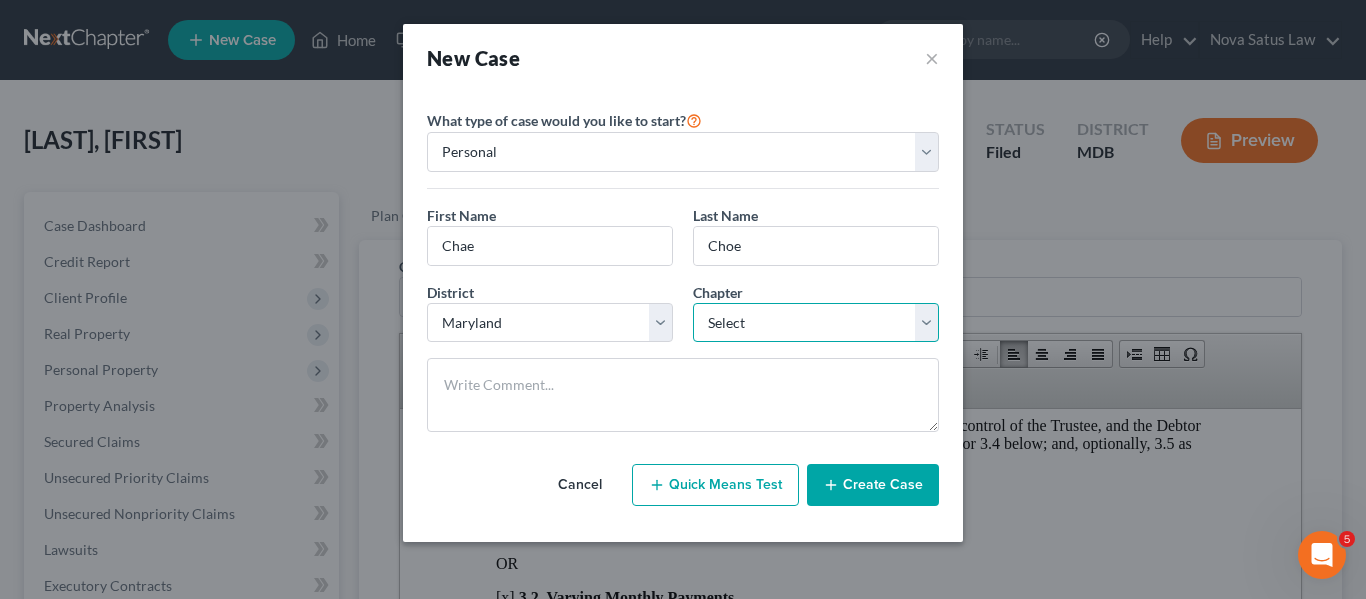 click on "Select 7 11 12 13" at bounding box center (816, 323) 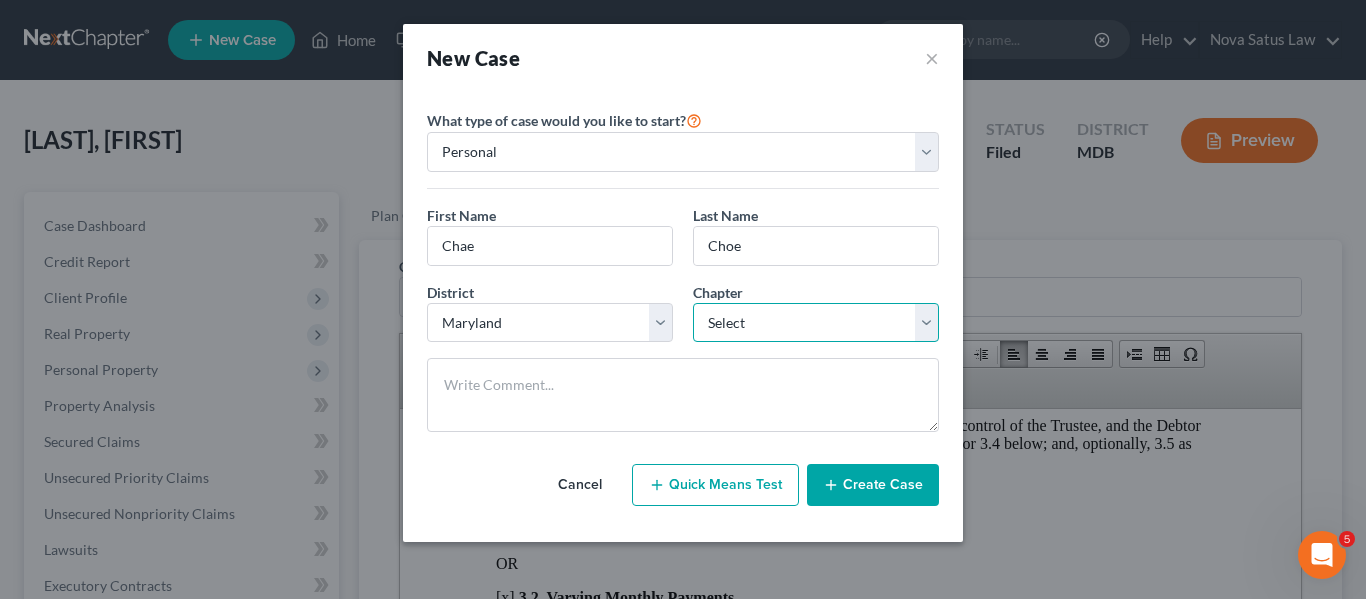 select on "3" 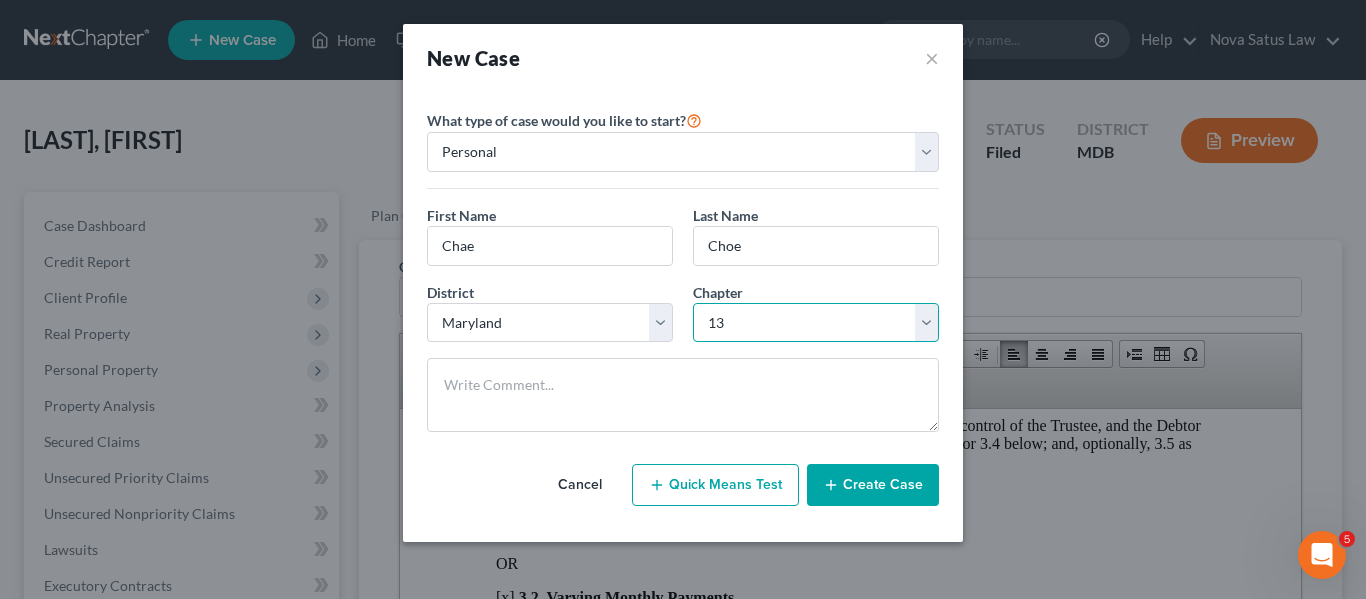 click on "Select 7 11 12 13" at bounding box center [816, 323] 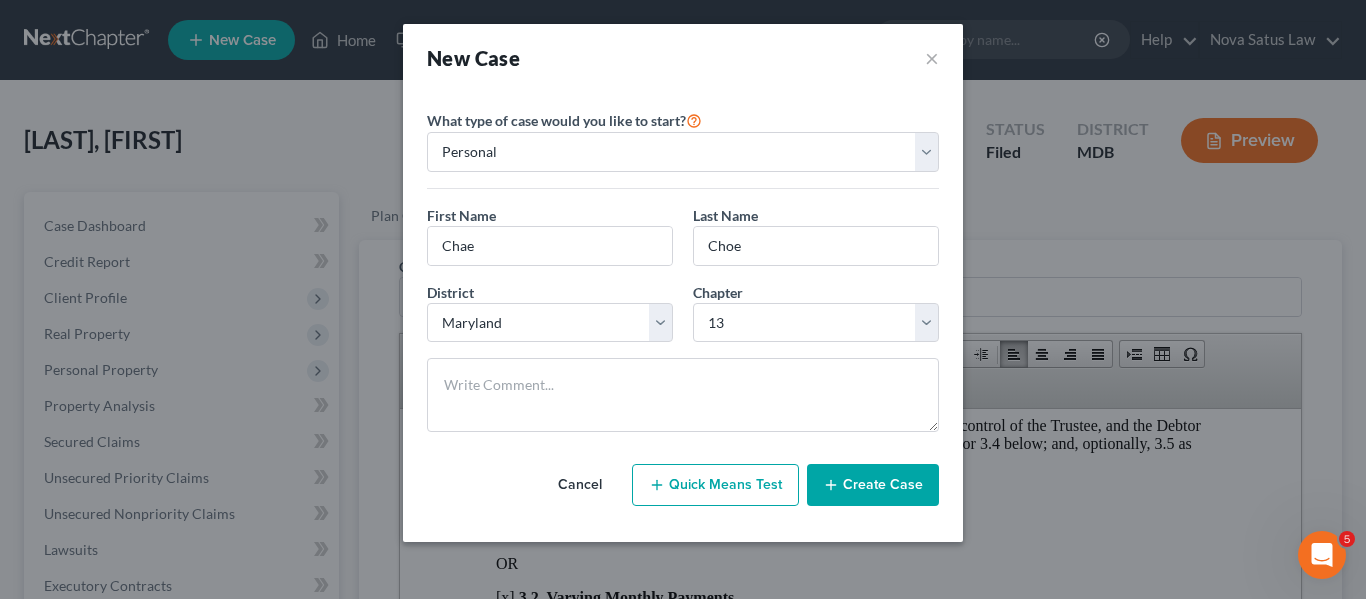 click on "Create Case" at bounding box center [873, 485] 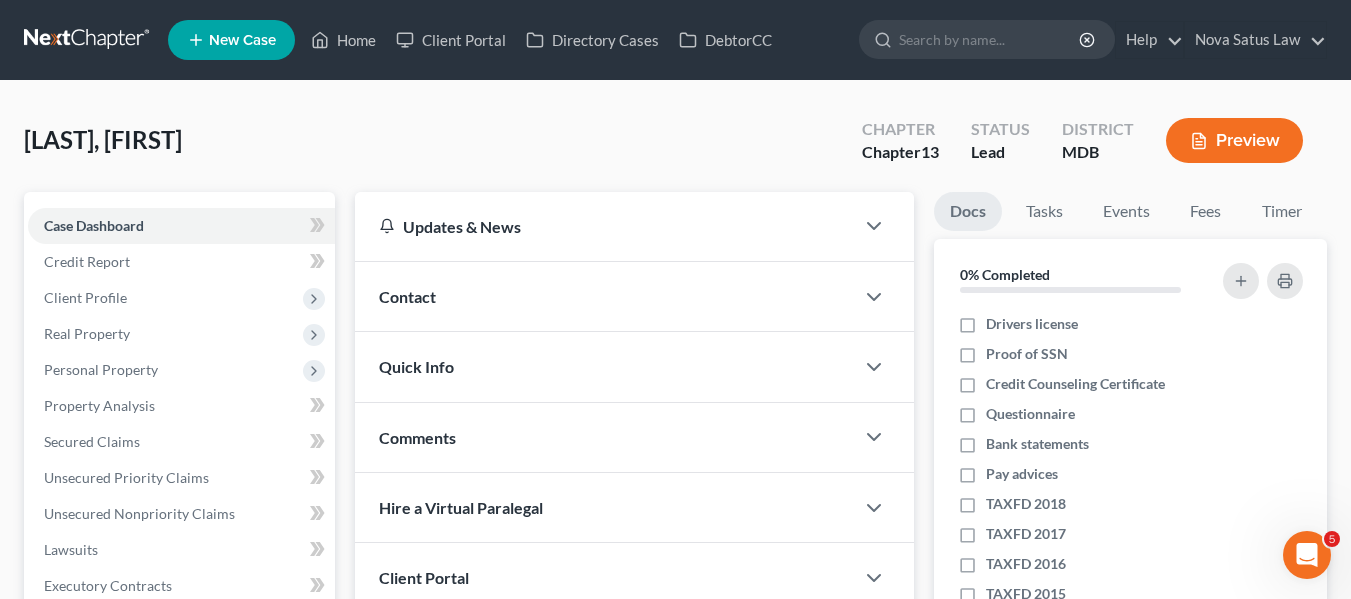 scroll, scrollTop: 107, scrollLeft: 0, axis: vertical 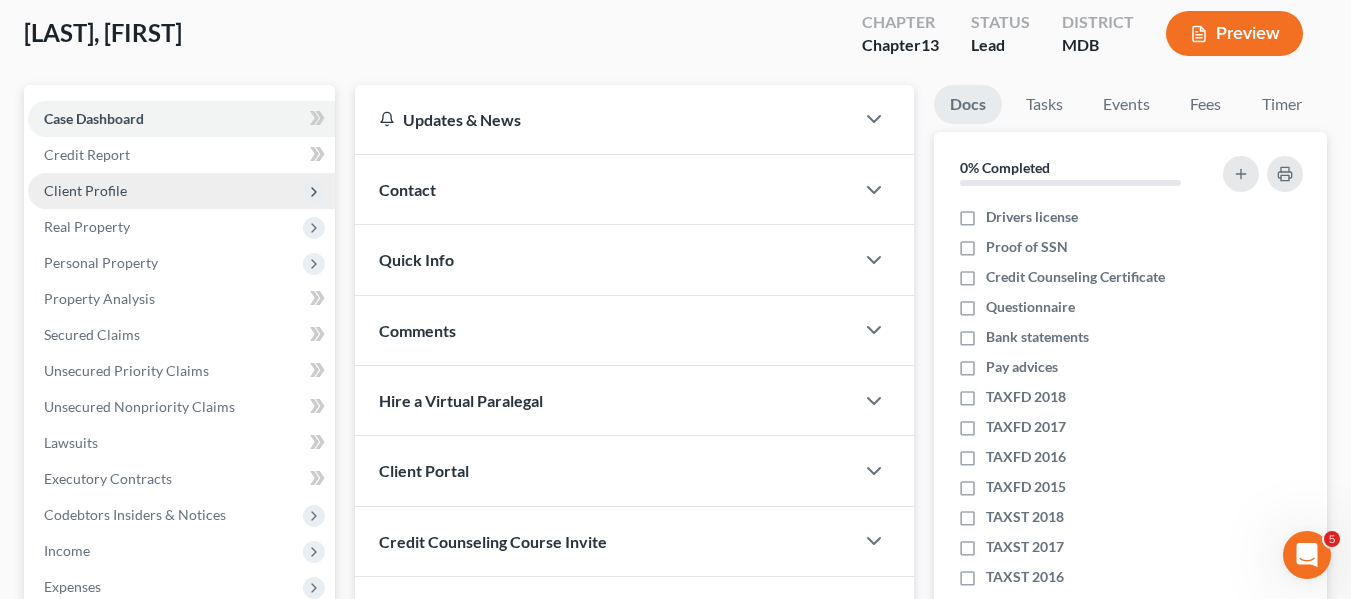 click on "Client Profile" at bounding box center (181, 191) 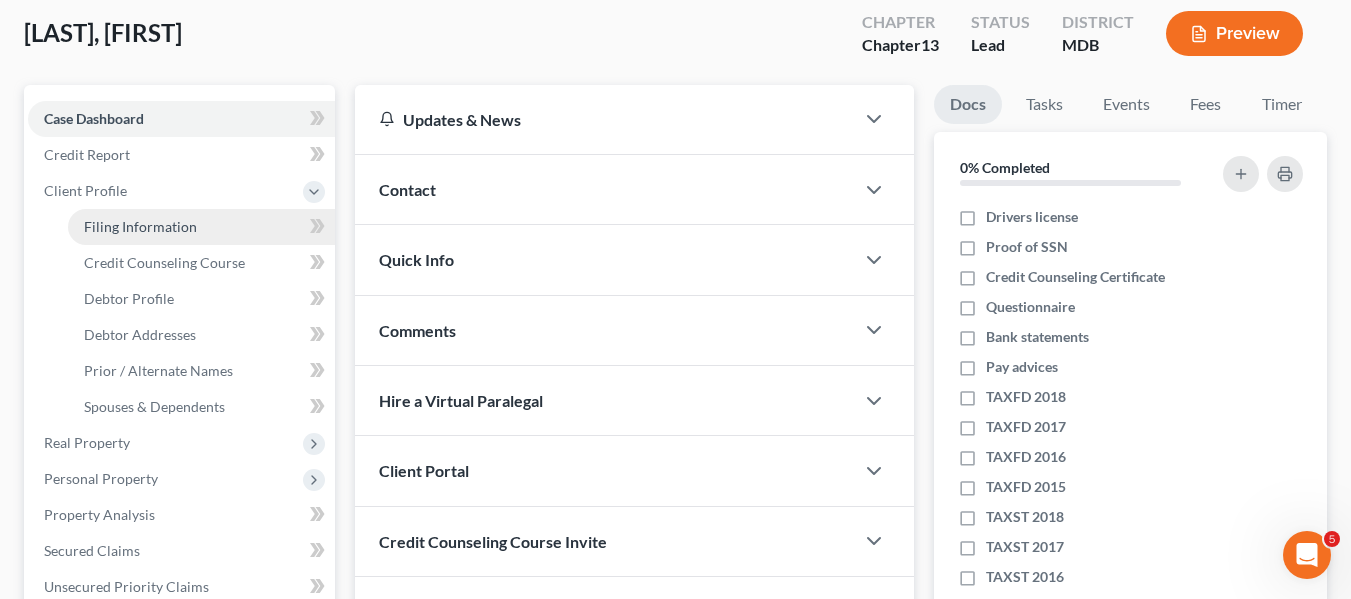 click on "Filing Information" at bounding box center (140, 226) 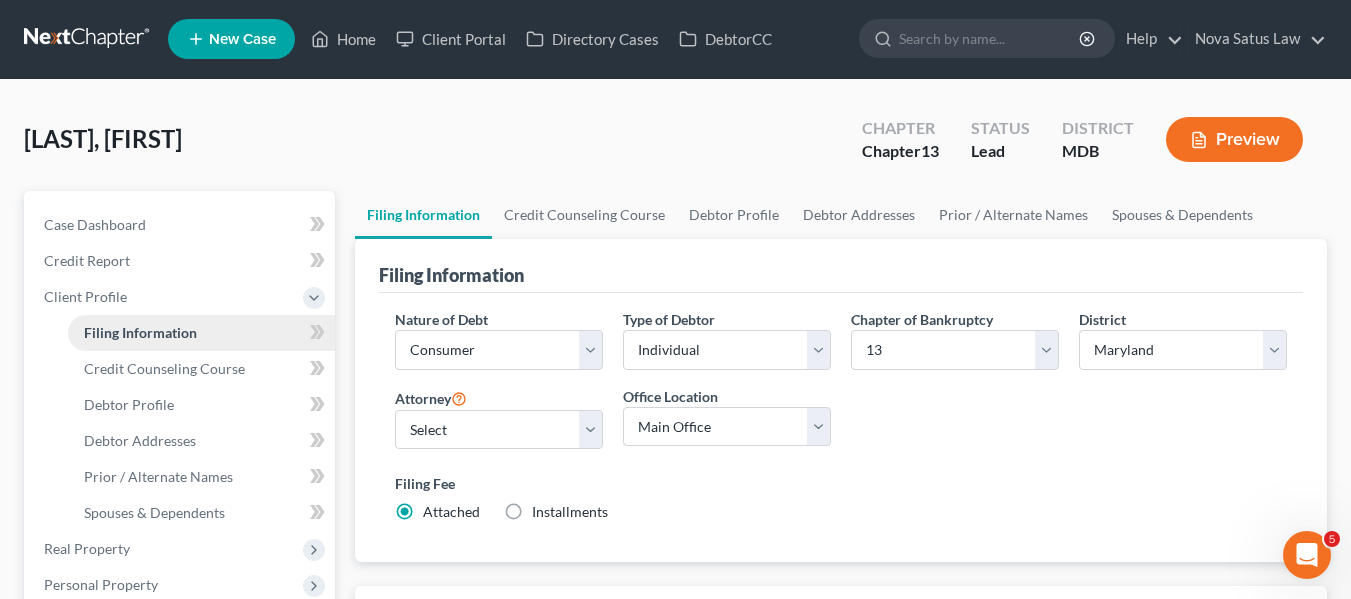 scroll, scrollTop: 0, scrollLeft: 0, axis: both 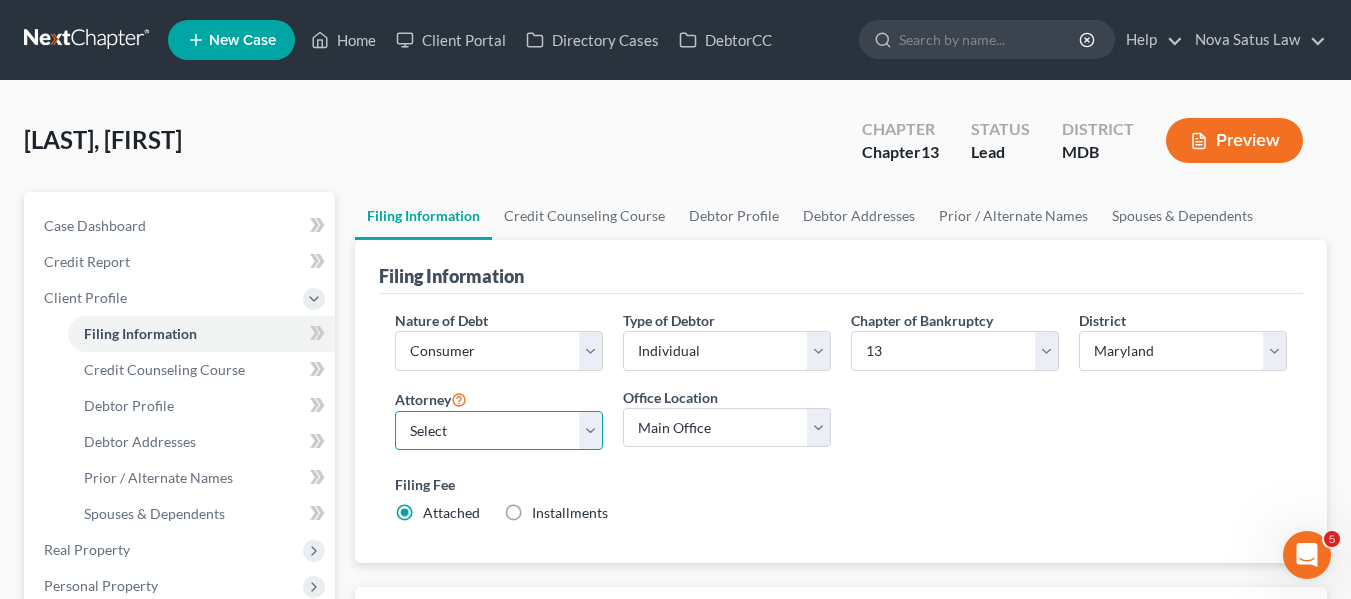 click on "Select [NAME] - MDB [NAME] [LAST] - MDB [FIRST] [LAST] - null" at bounding box center [499, 431] 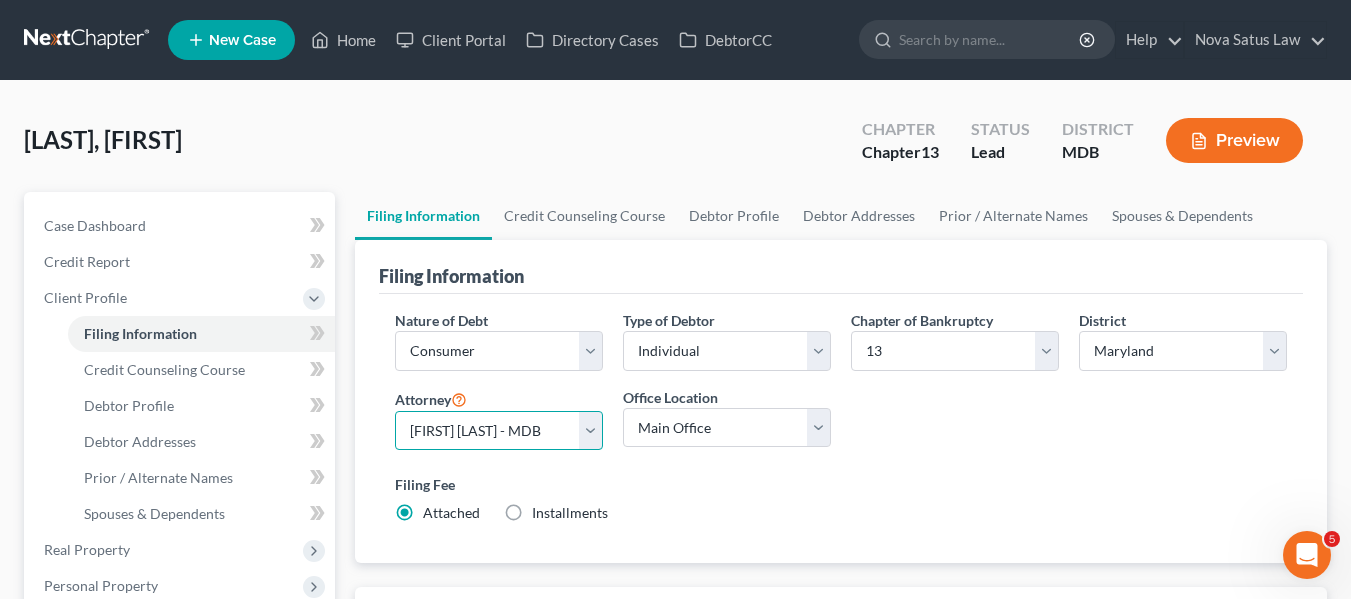 click on "Select [NAME] - MDB [NAME] [LAST] - MDB [FIRST] [LAST] - null" at bounding box center [499, 431] 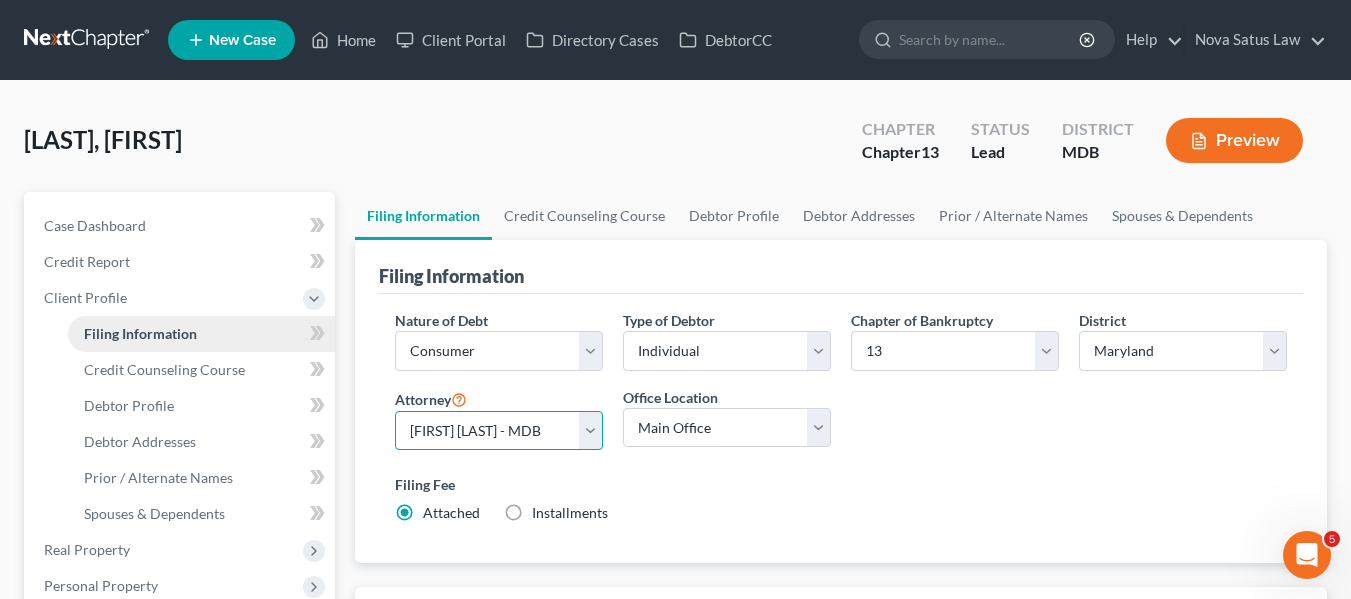 scroll, scrollTop: 98, scrollLeft: 0, axis: vertical 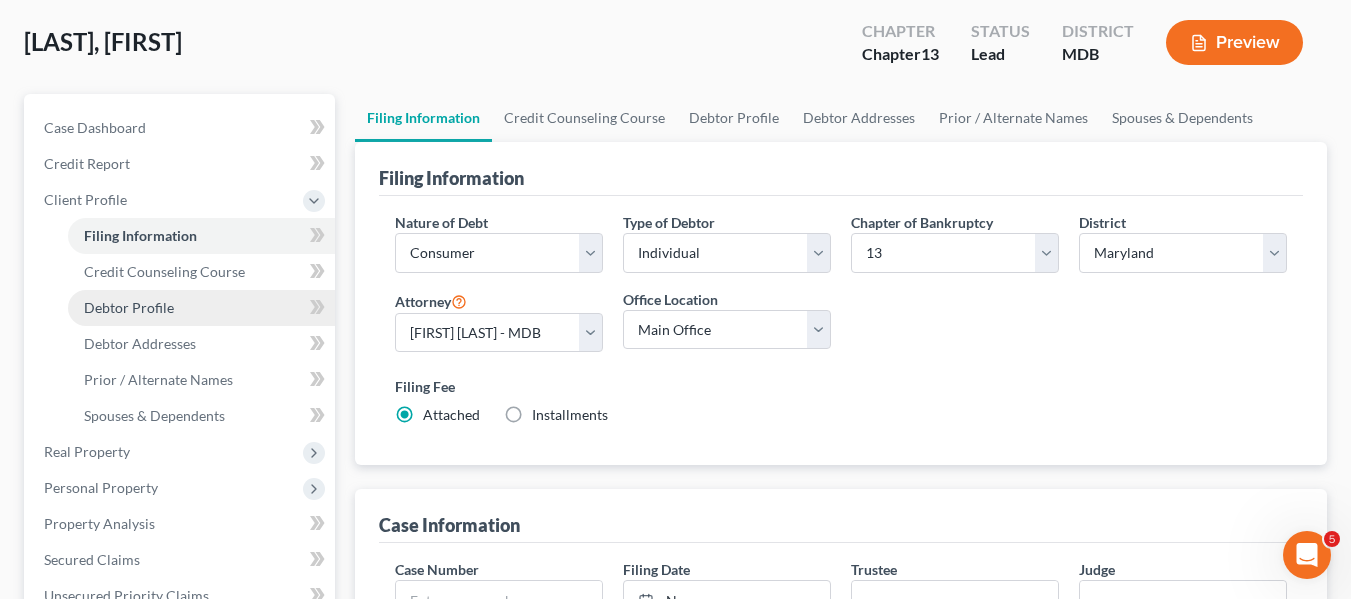 click on "Debtor Profile" at bounding box center [129, 307] 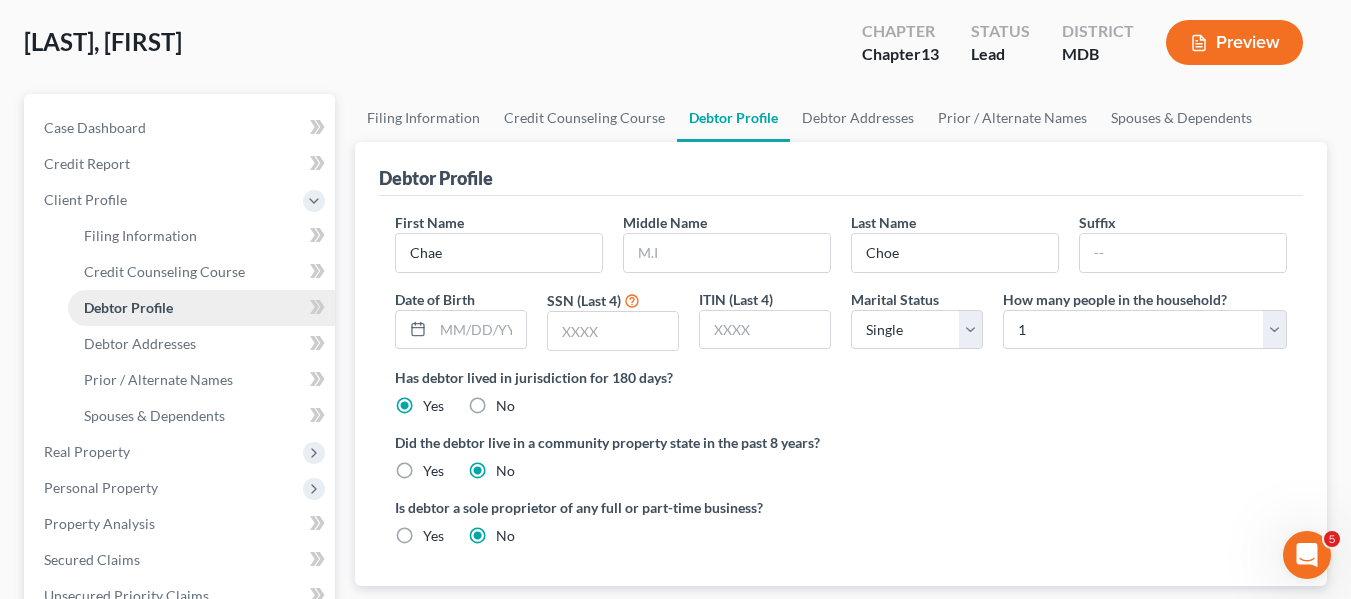 scroll, scrollTop: 0, scrollLeft: 0, axis: both 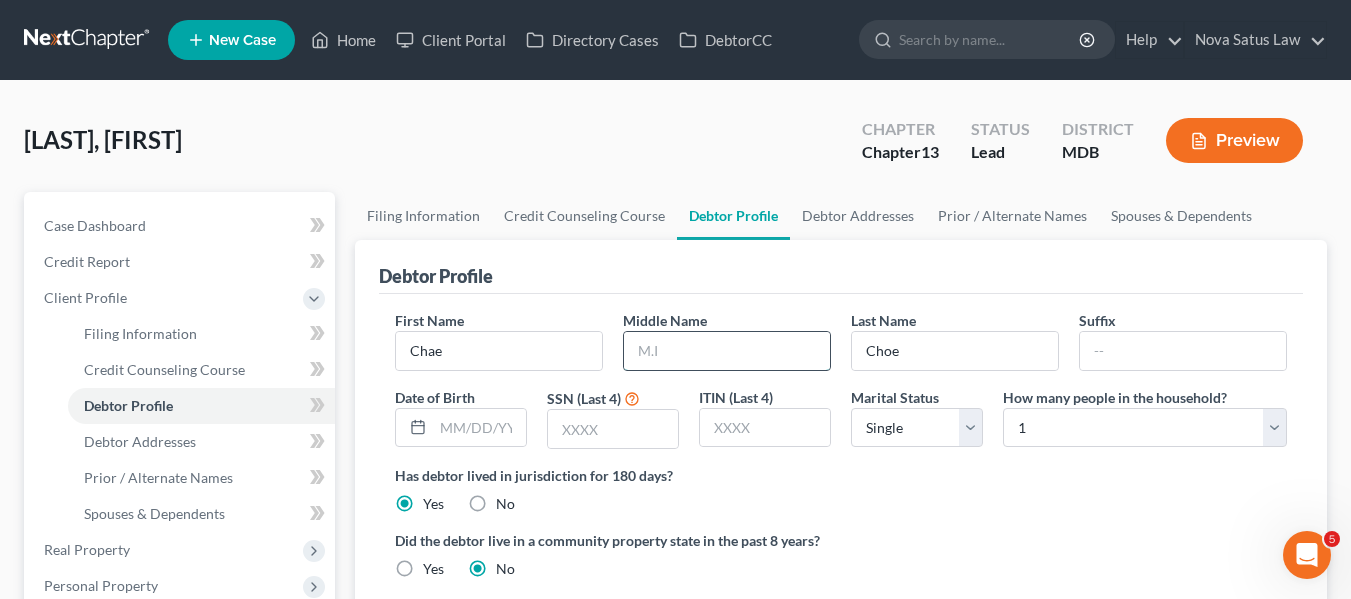click at bounding box center (727, 351) 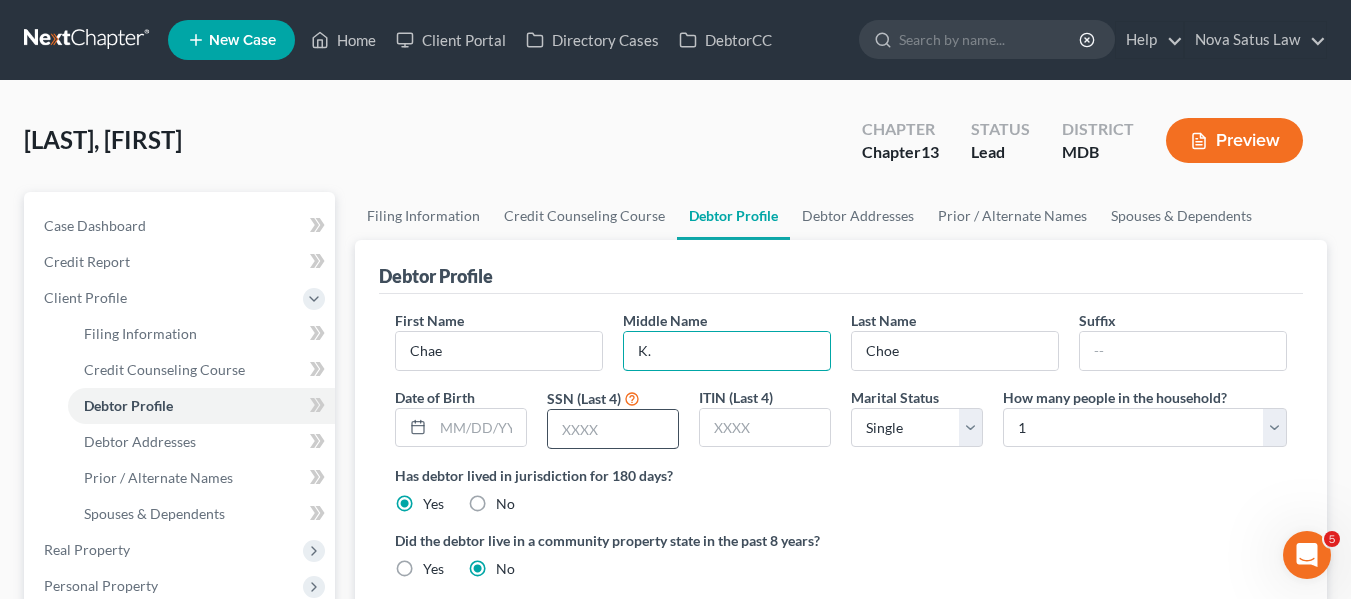 type on "K." 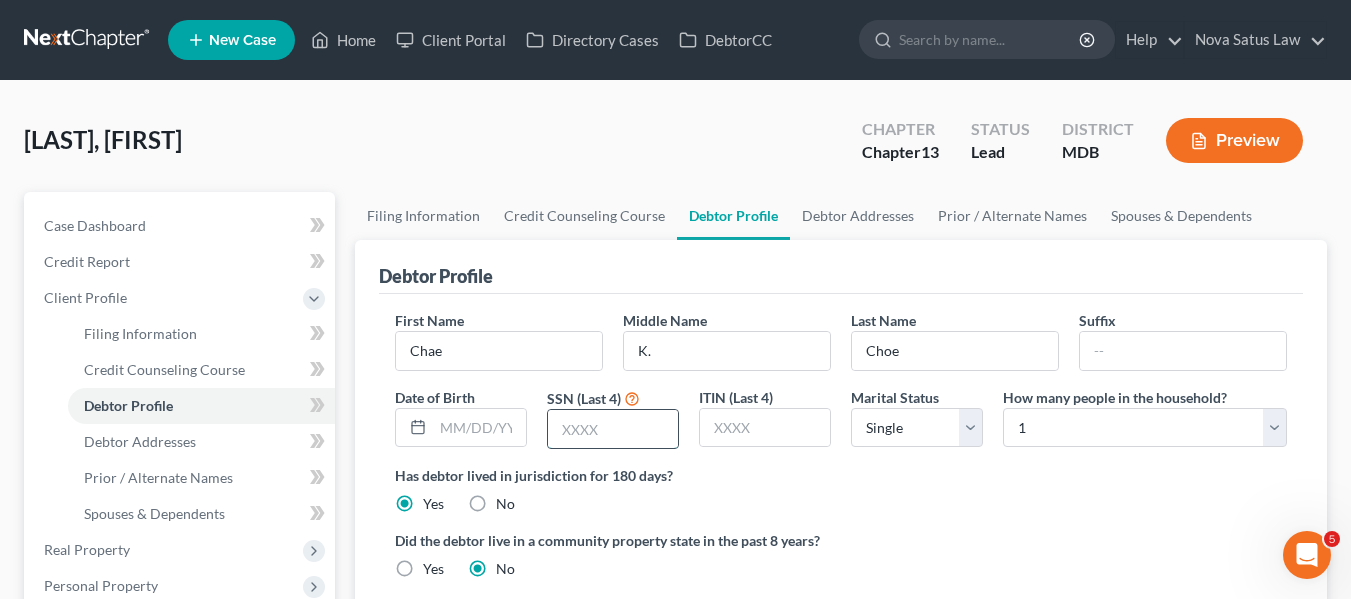 click at bounding box center (613, 429) 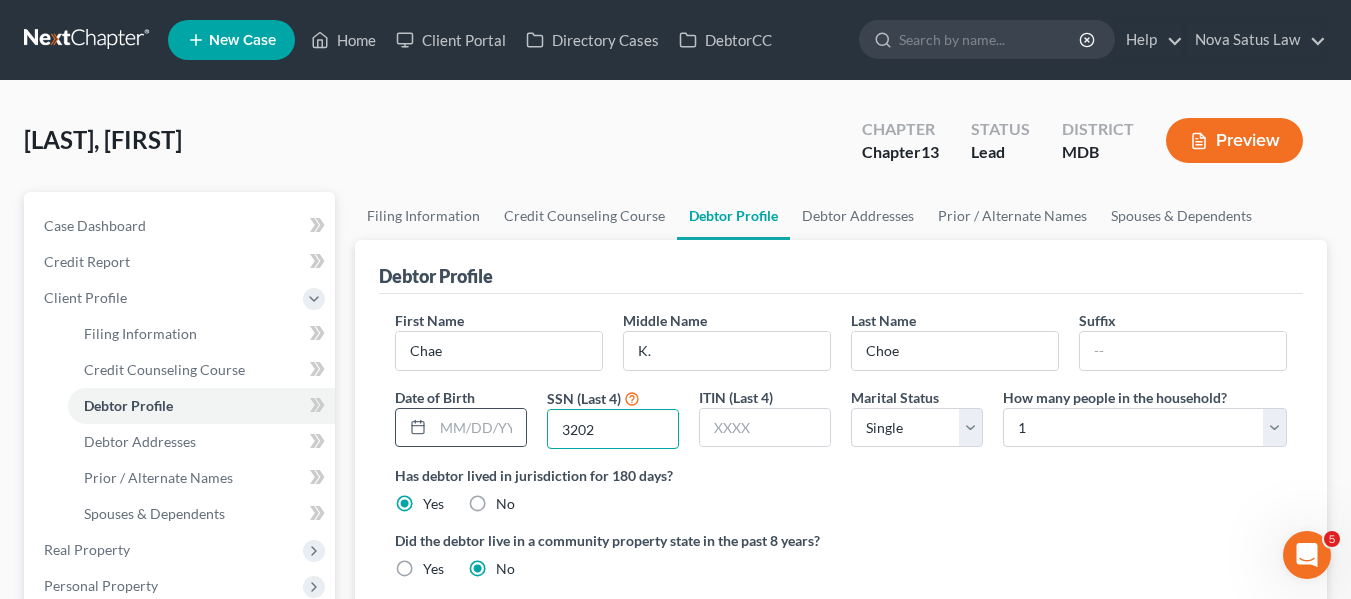 type on "3202" 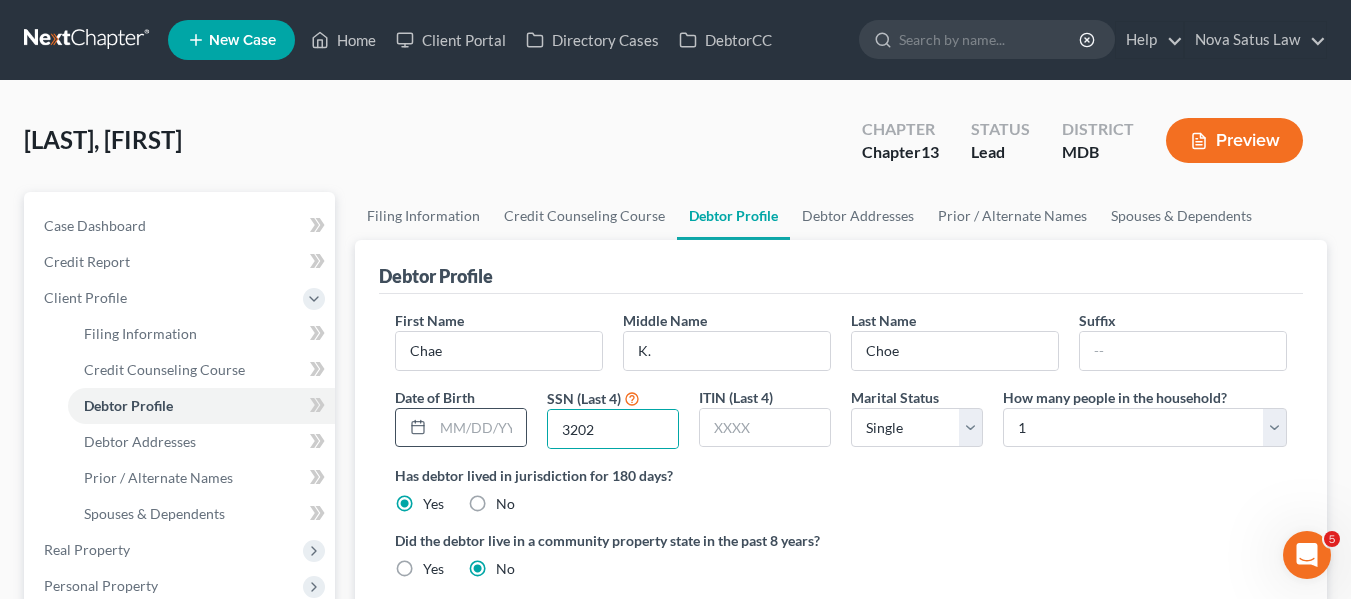 click at bounding box center [414, 428] 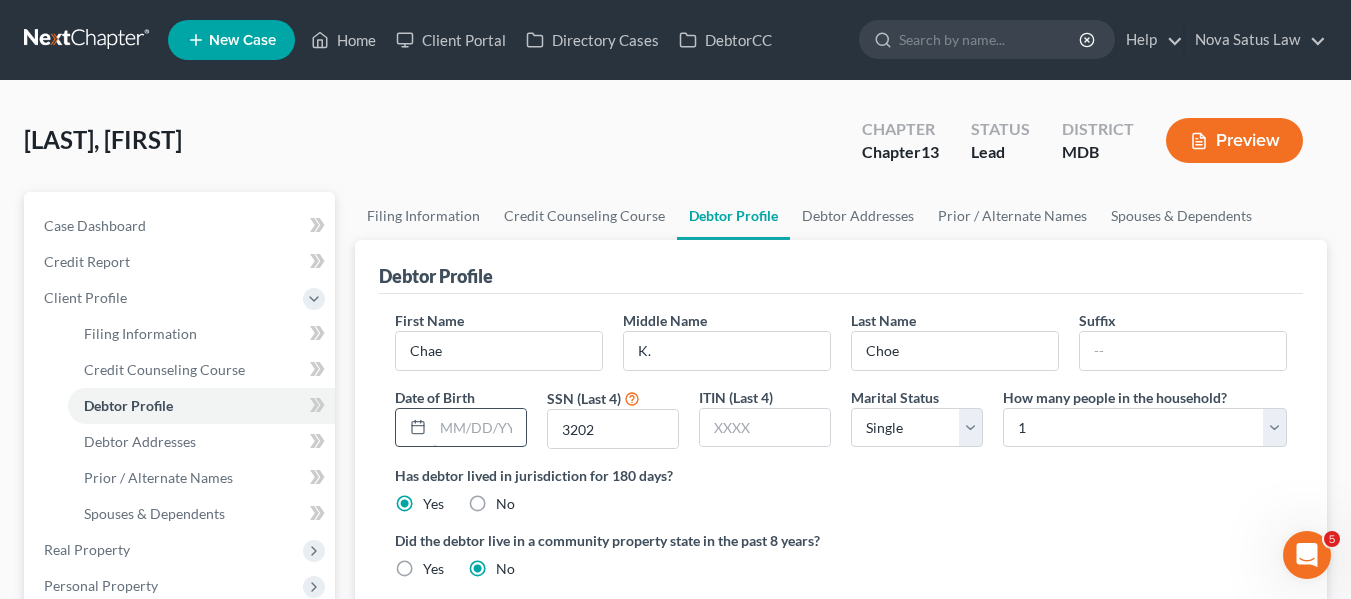 click at bounding box center [479, 428] 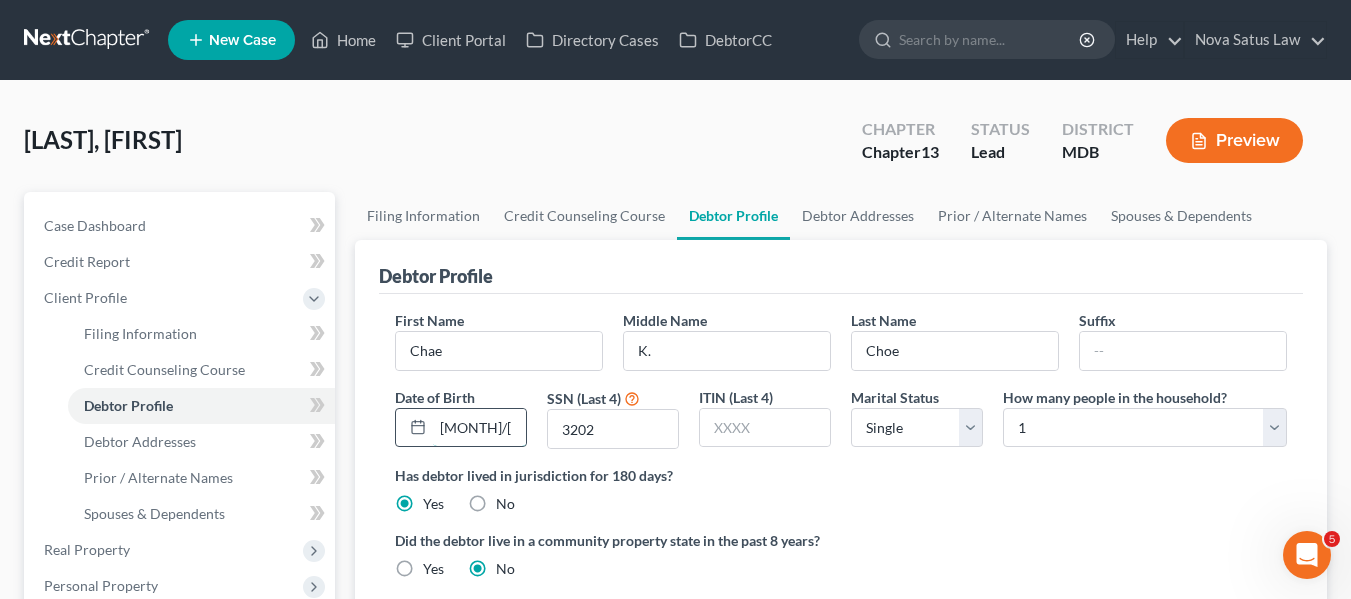 scroll, scrollTop: 0, scrollLeft: 3, axis: horizontal 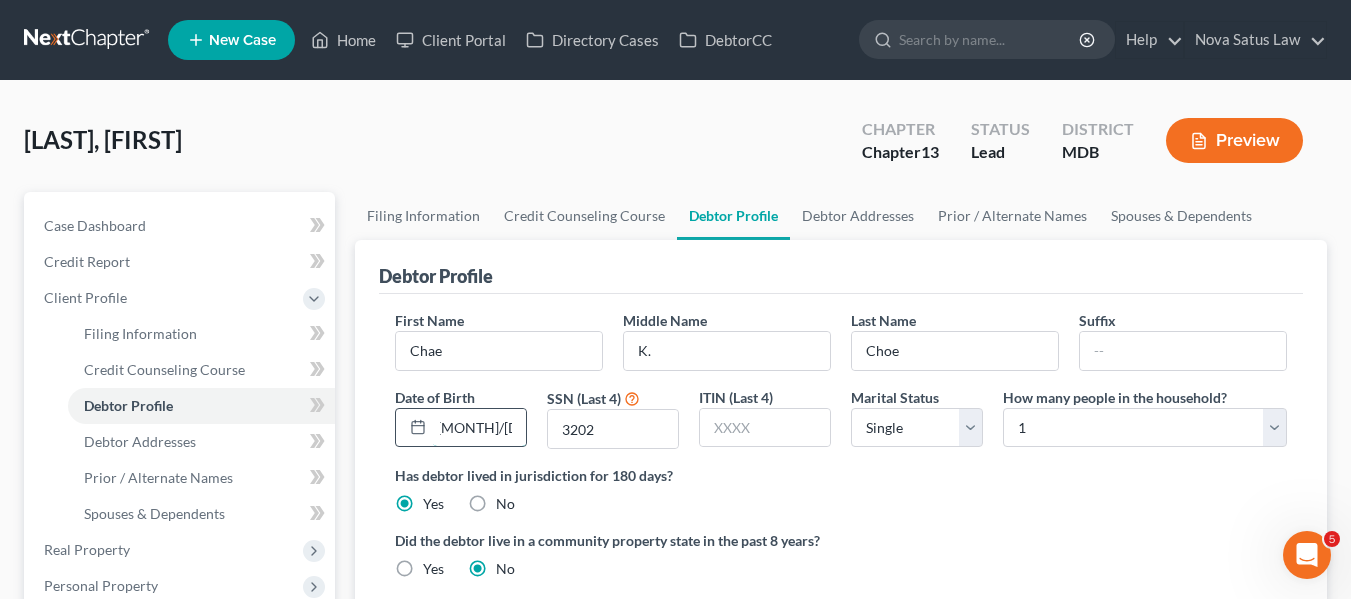 type on "[MONTH]/[DAY]/1959" 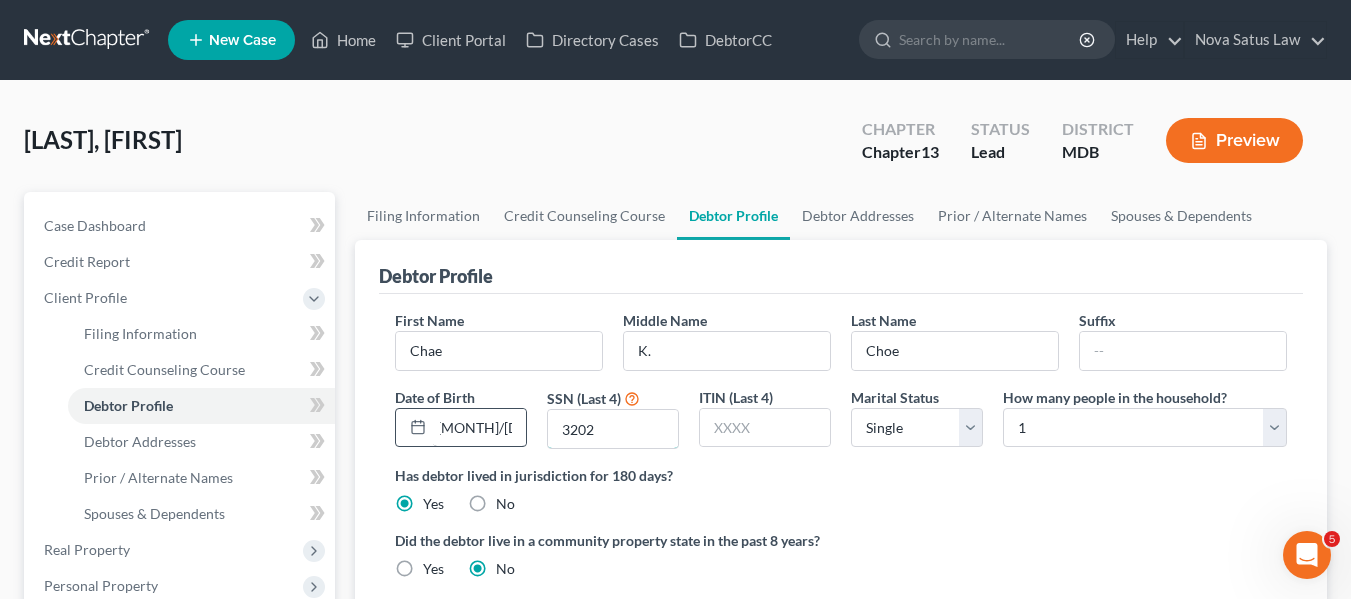 scroll, scrollTop: 0, scrollLeft: 0, axis: both 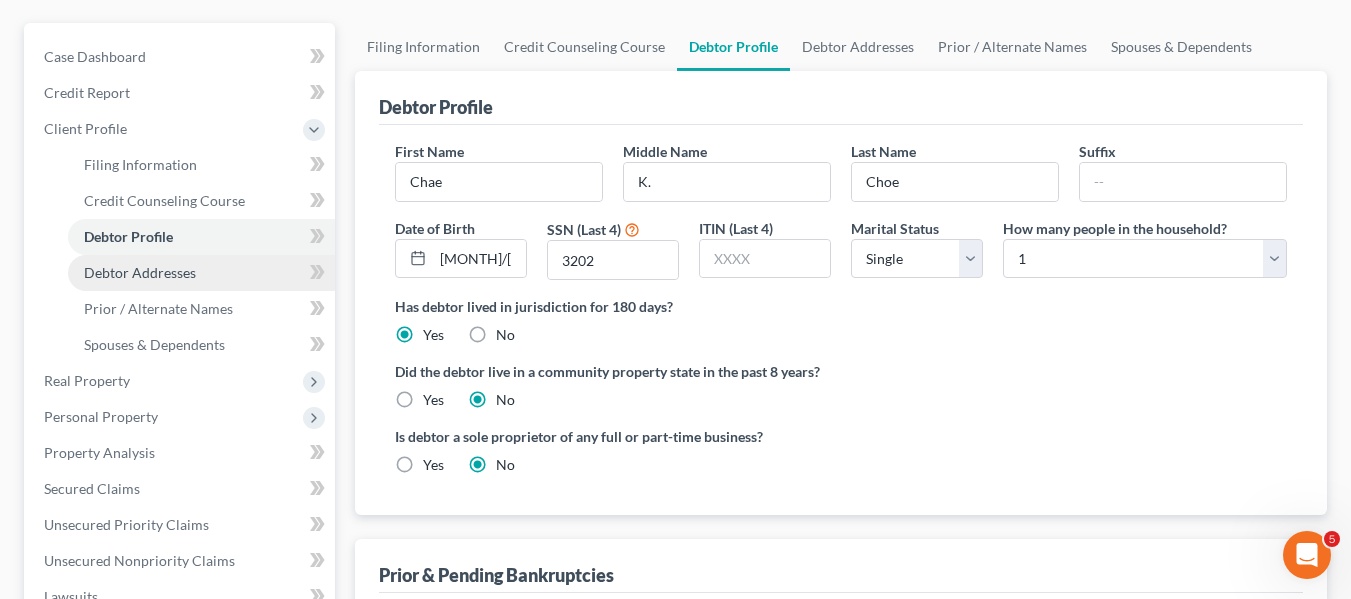 click on "Debtor Addresses" at bounding box center [201, 273] 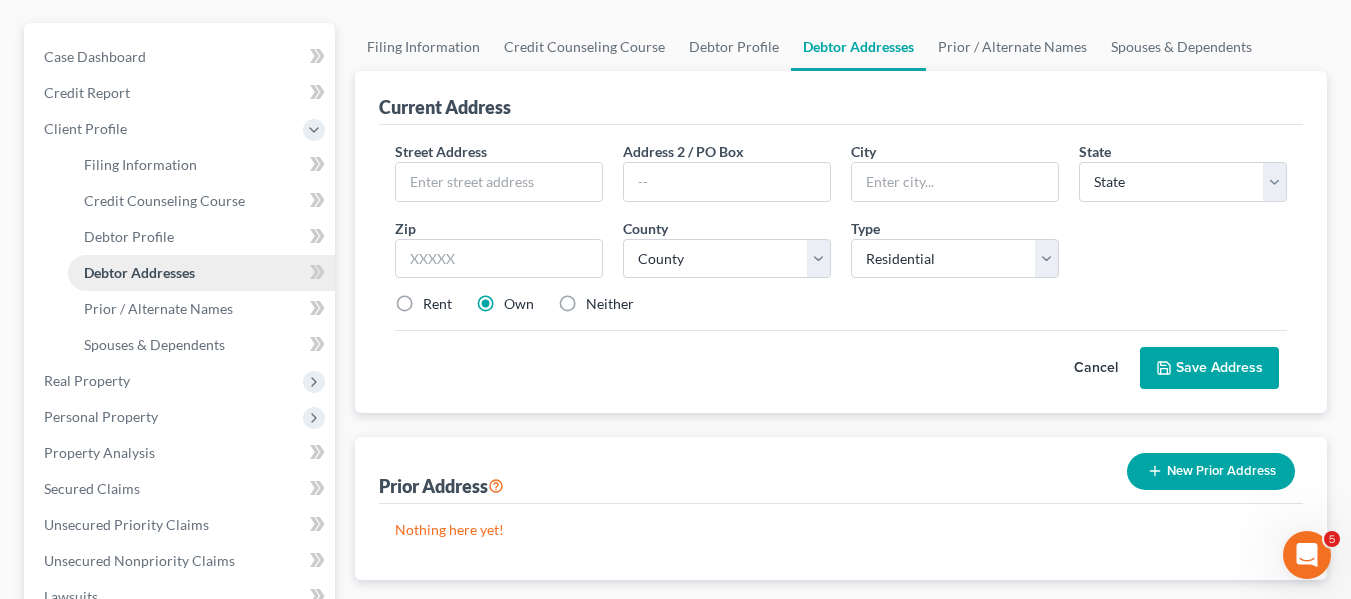 scroll, scrollTop: 0, scrollLeft: 0, axis: both 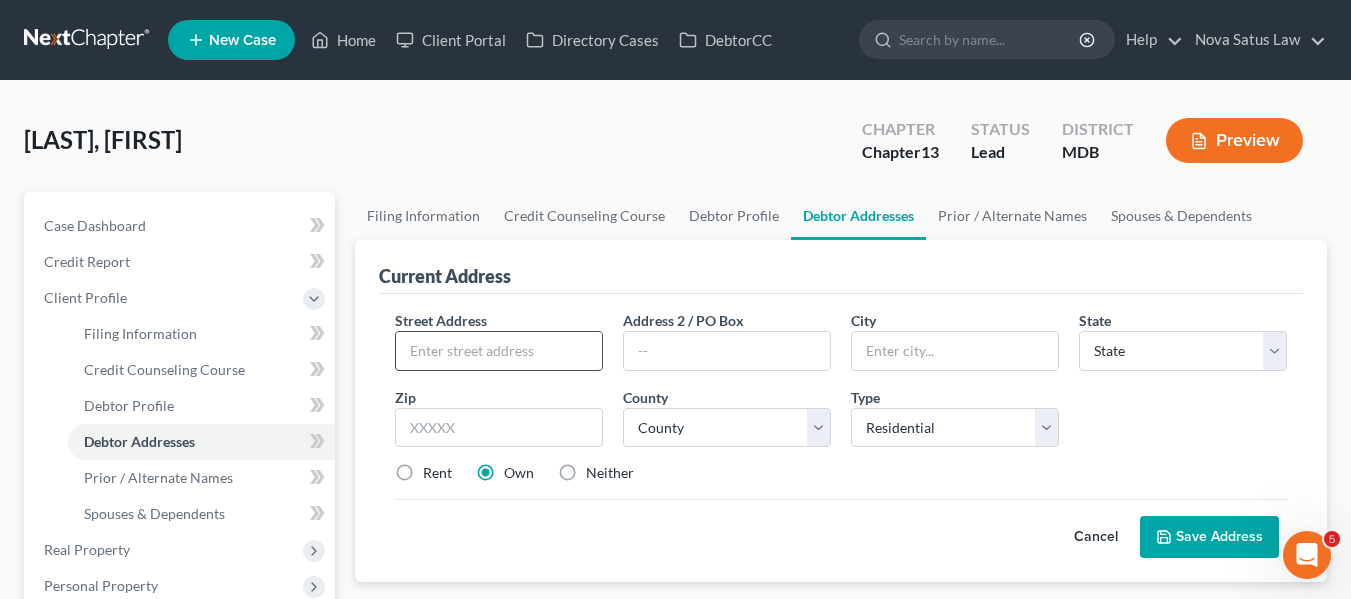 click at bounding box center [499, 351] 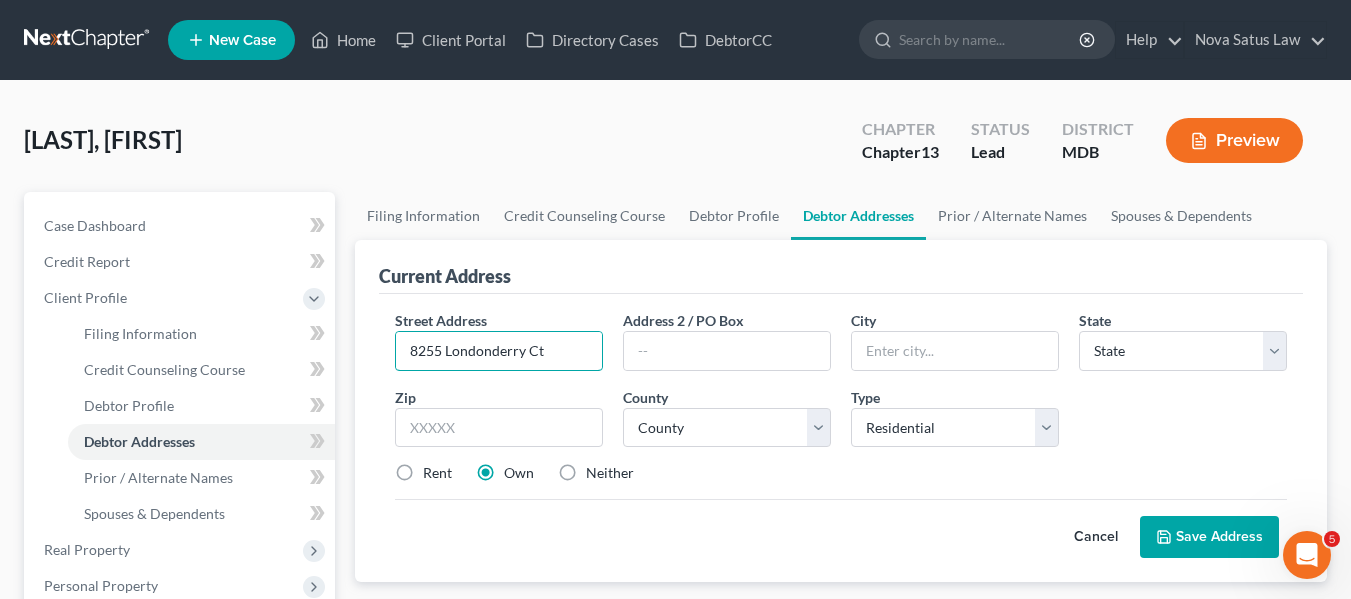 type on "8255 Londonderry Ct" 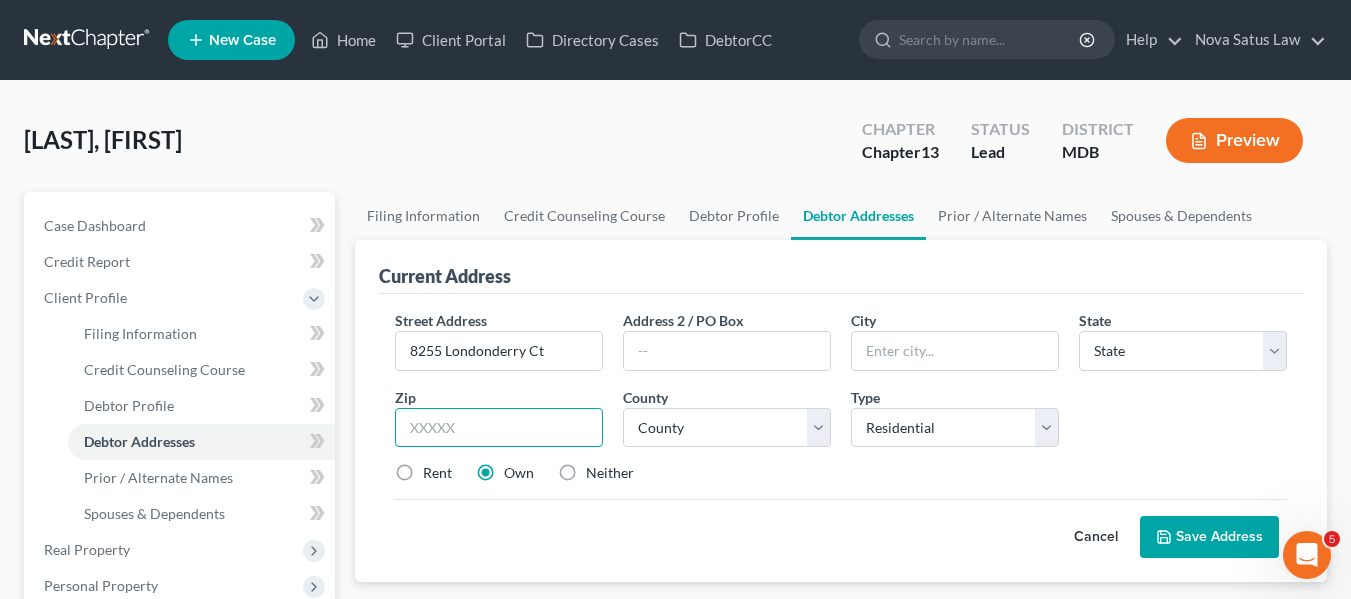 click at bounding box center (499, 428) 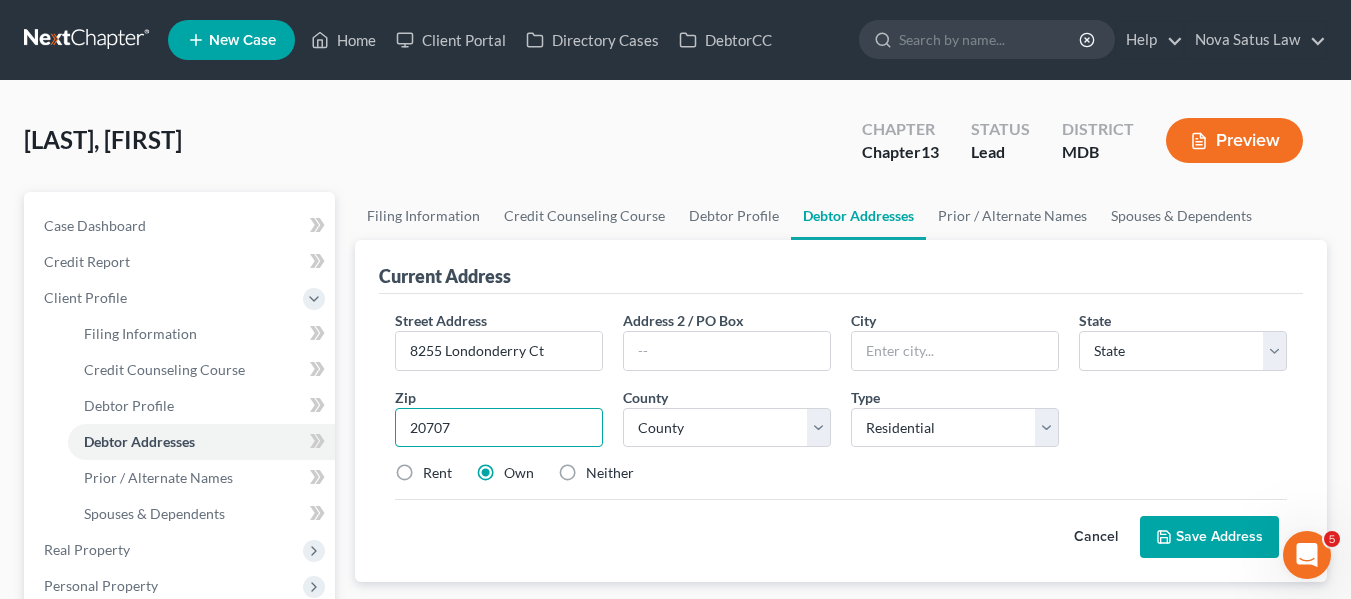type on "20707" 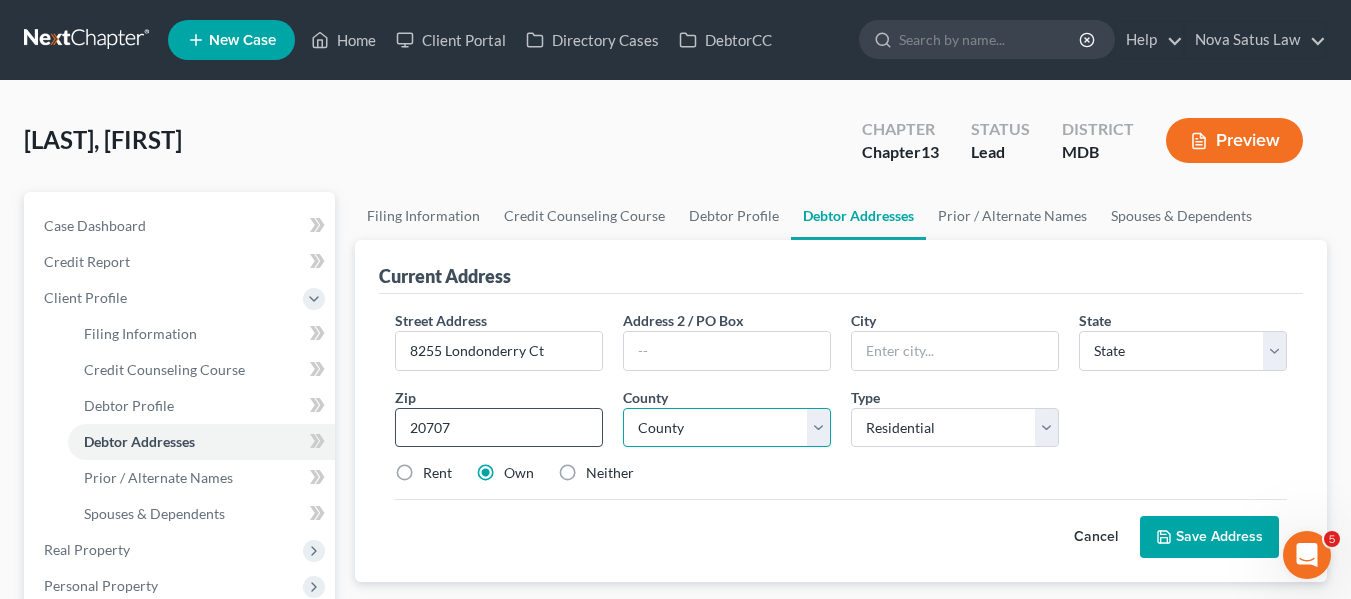 type on "Laurel" 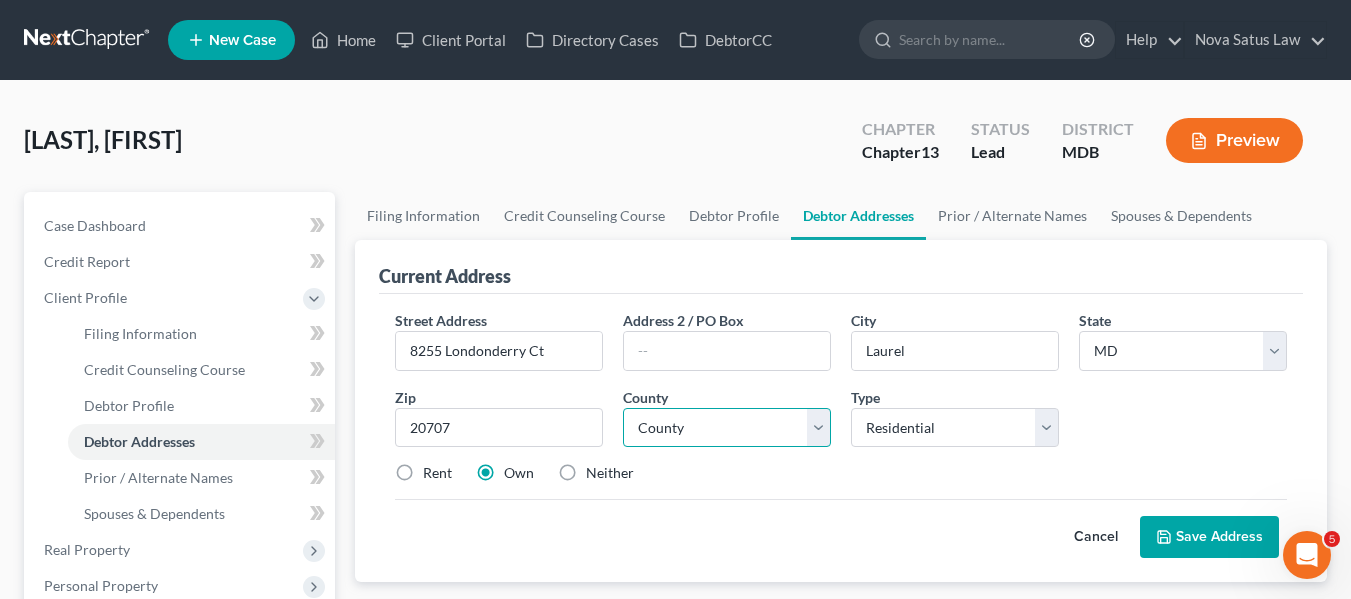 click on "County Allegany County Anne Arundel County Baltimore County Baltimore city Calvert County Caroline County Carroll County Cecil County Charles County Dorchester County Frederick County Garrett County Harford County Howard County Kent County Montgomery County Prince George's County Queen Anne's County Somerset County St. Mary's County Talbot County Washington County Wicomico County Worcester County" at bounding box center [727, 428] 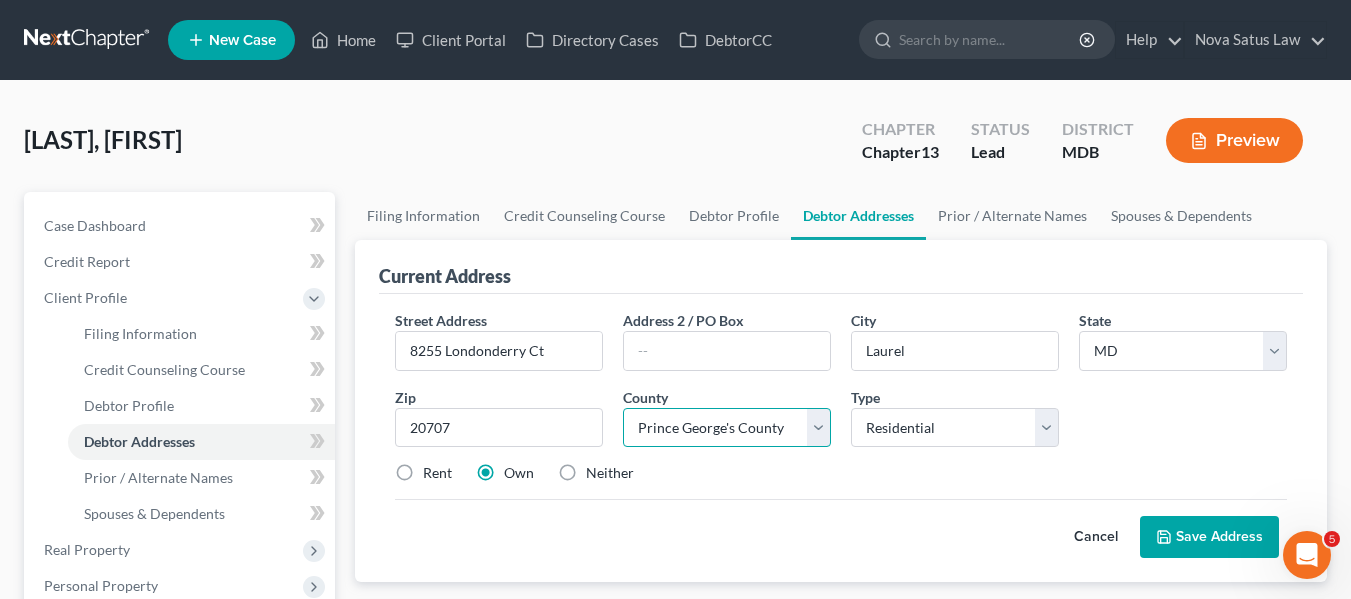 click on "County Allegany County Anne Arundel County Baltimore County Baltimore city Calvert County Caroline County Carroll County Cecil County Charles County Dorchester County Frederick County Garrett County Harford County Howard County Kent County Montgomery County Prince George's County Queen Anne's County Somerset County St. Mary's County Talbot County Washington County Wicomico County Worcester County" at bounding box center [727, 428] 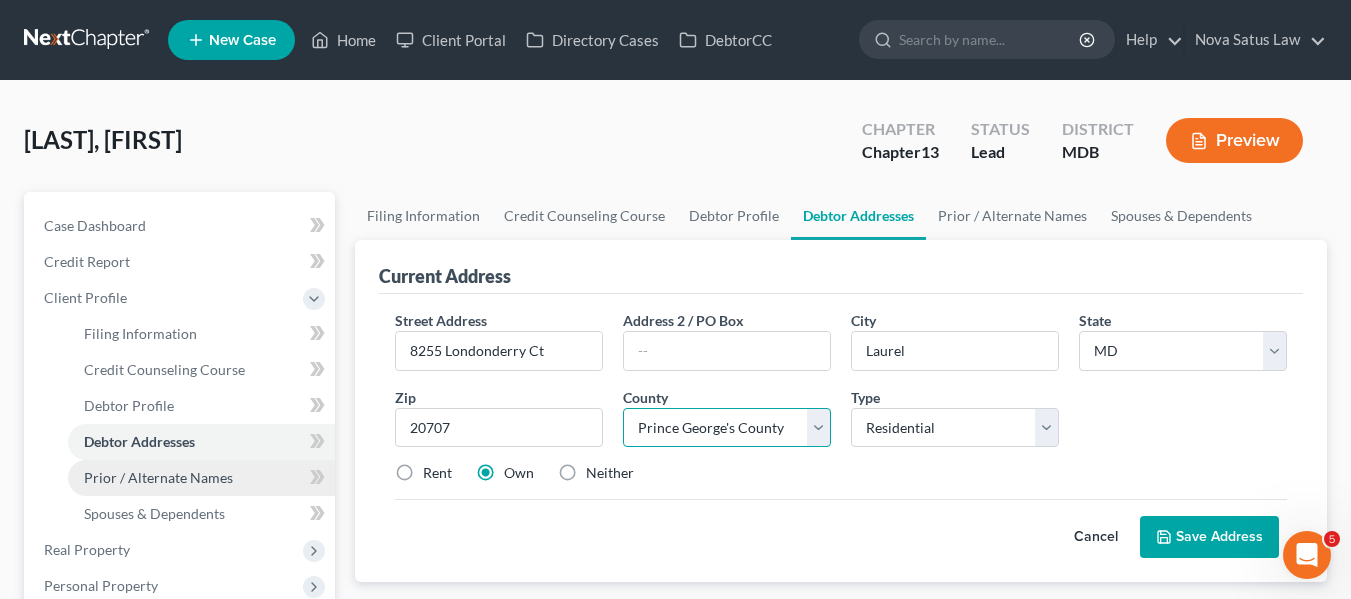 scroll, scrollTop: 106, scrollLeft: 0, axis: vertical 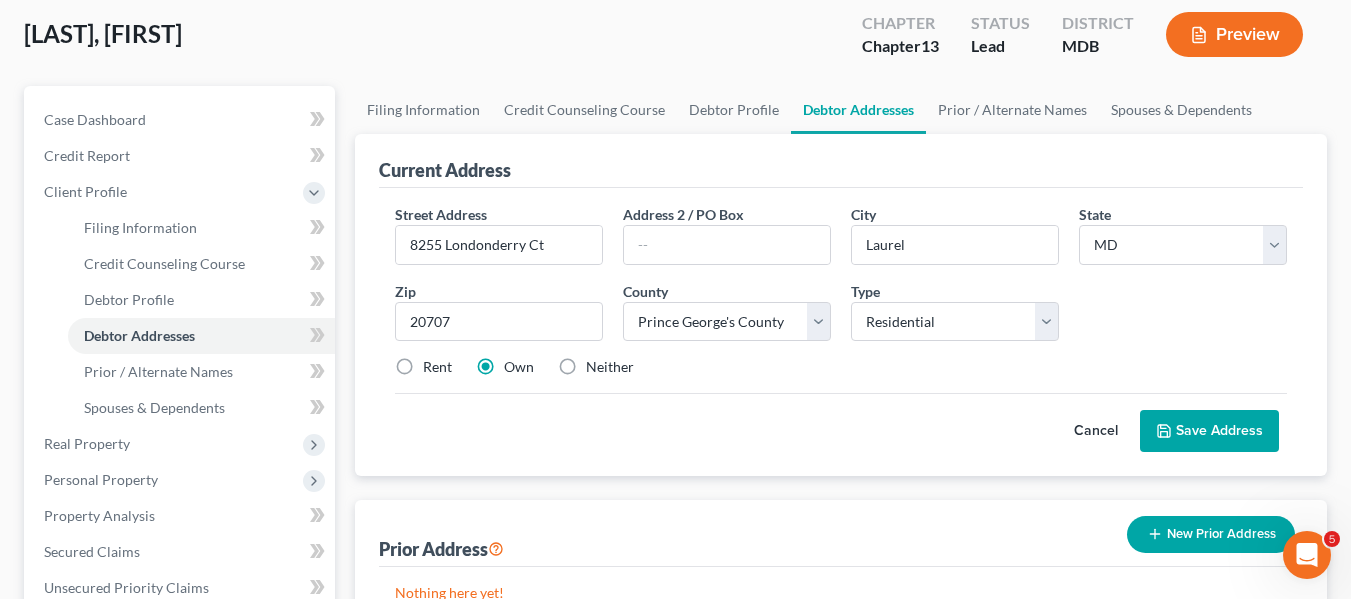 click on "Save Address" at bounding box center [1209, 431] 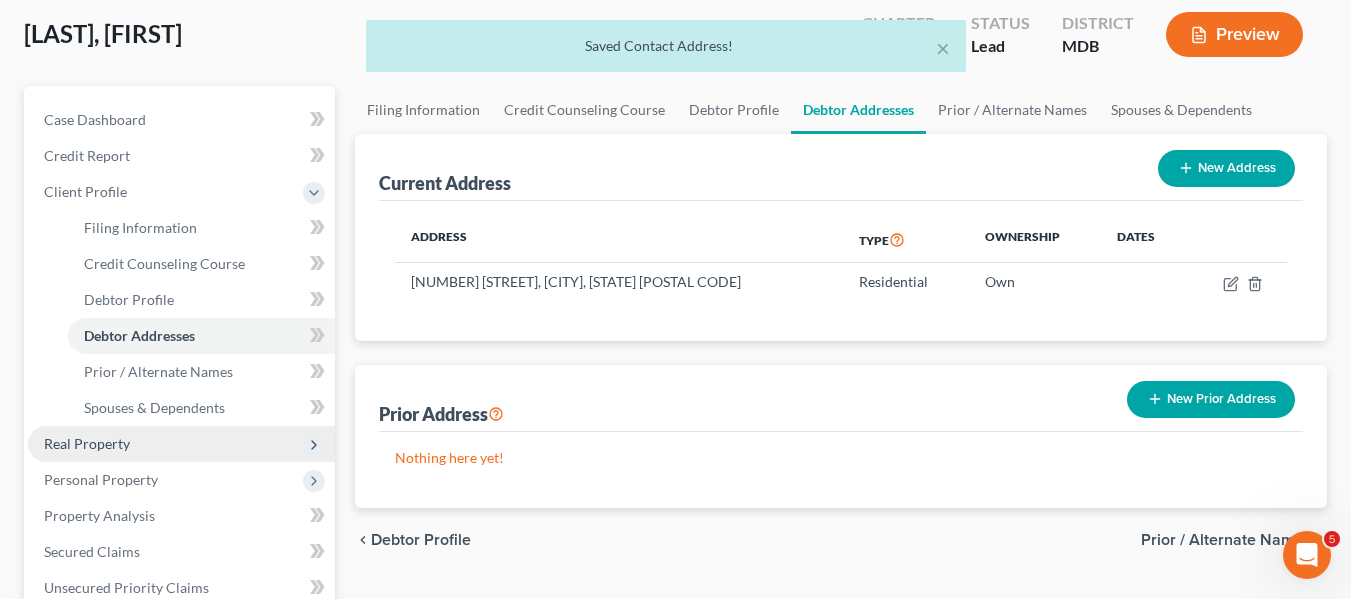 click on "Real Property" at bounding box center [87, 443] 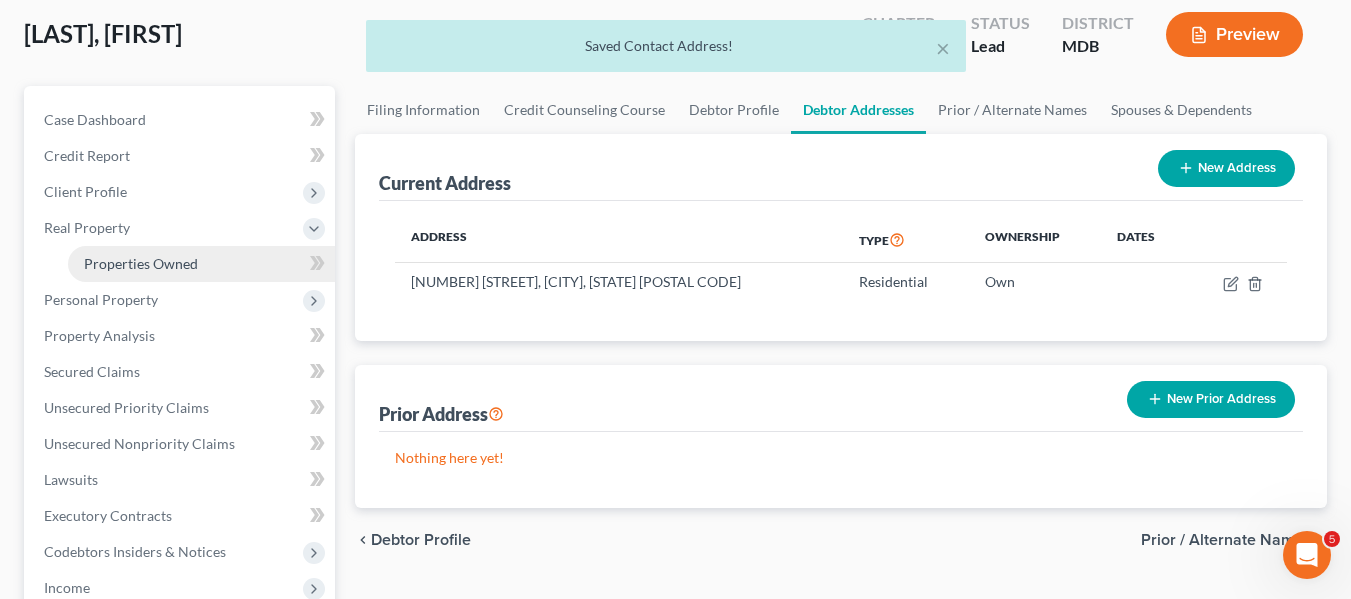click on "Properties Owned" at bounding box center [201, 264] 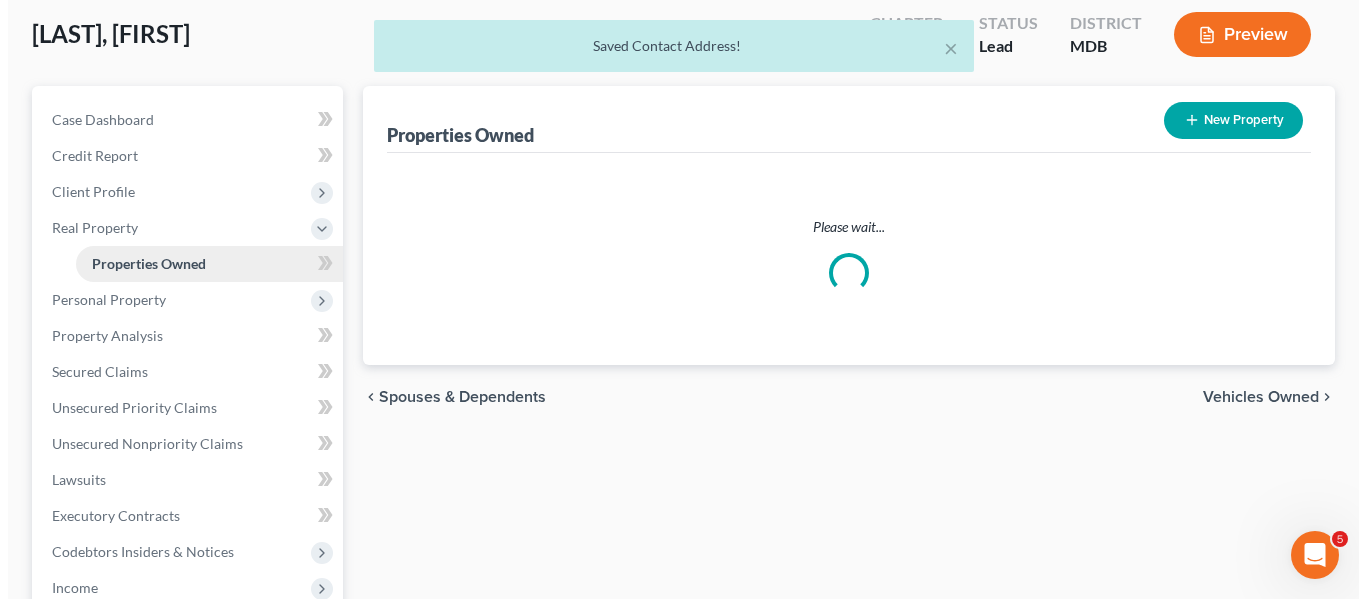 scroll, scrollTop: 0, scrollLeft: 0, axis: both 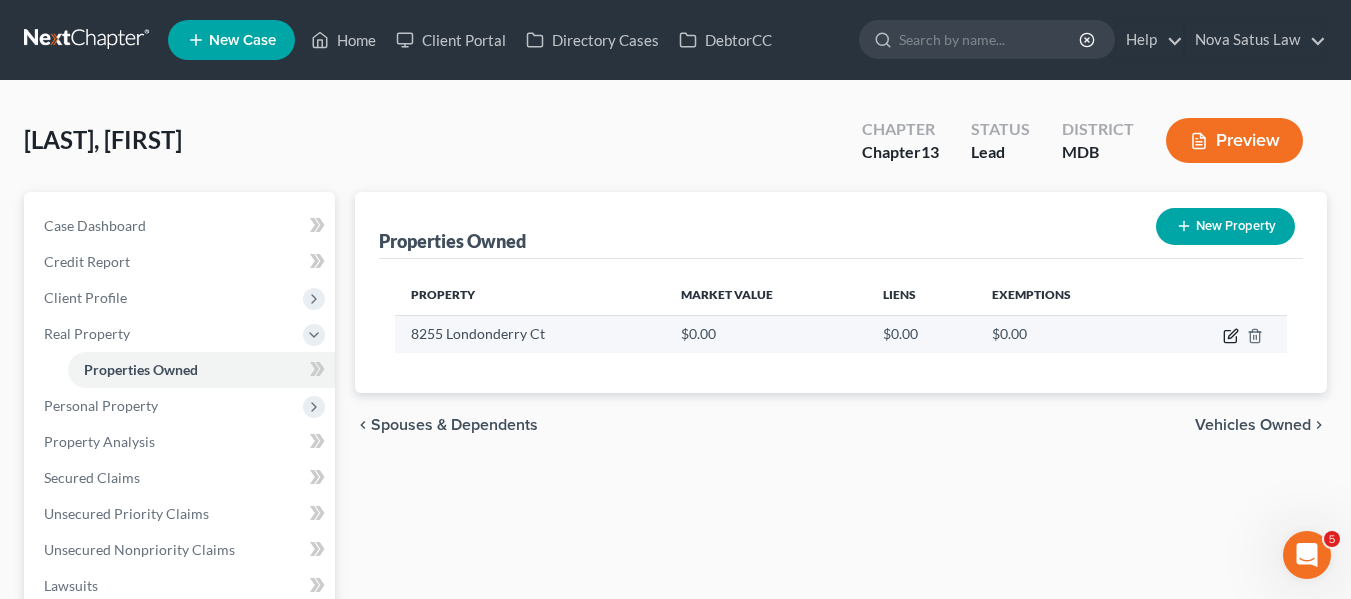 click 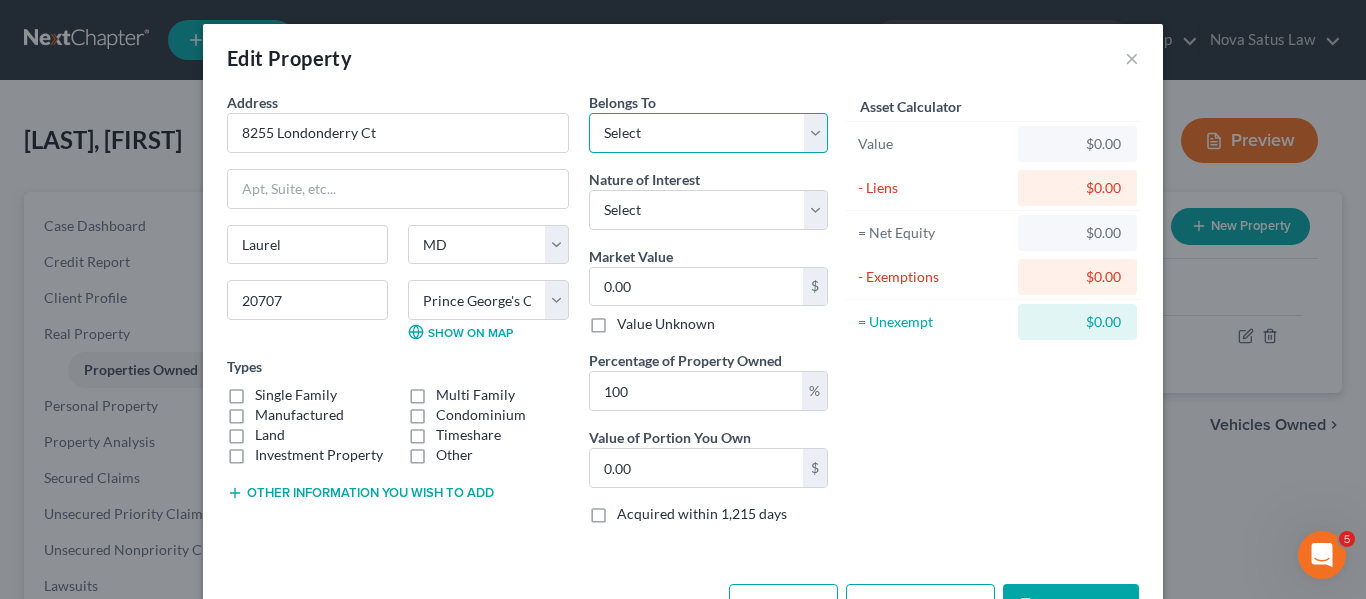 click on "Select Debtor 1 Only Debtor 2 Only Debtor 1 And Debtor 2 Only At Least One Of The Debtors And Another Community Property" at bounding box center [708, 133] 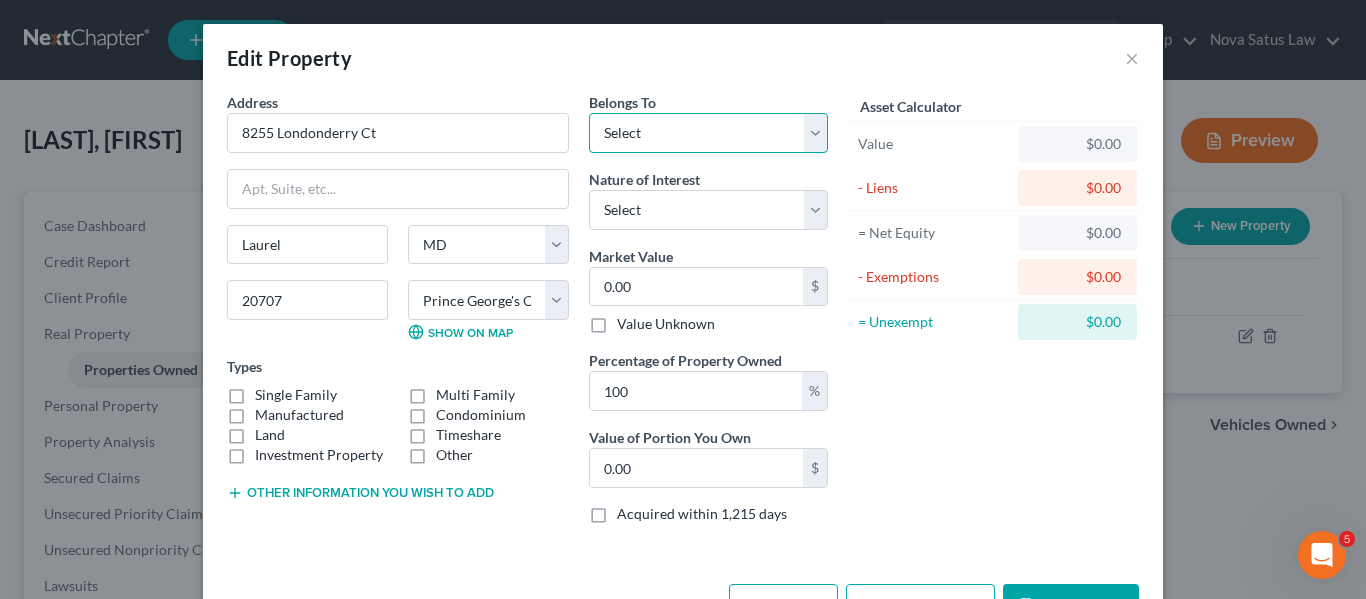 select on "0" 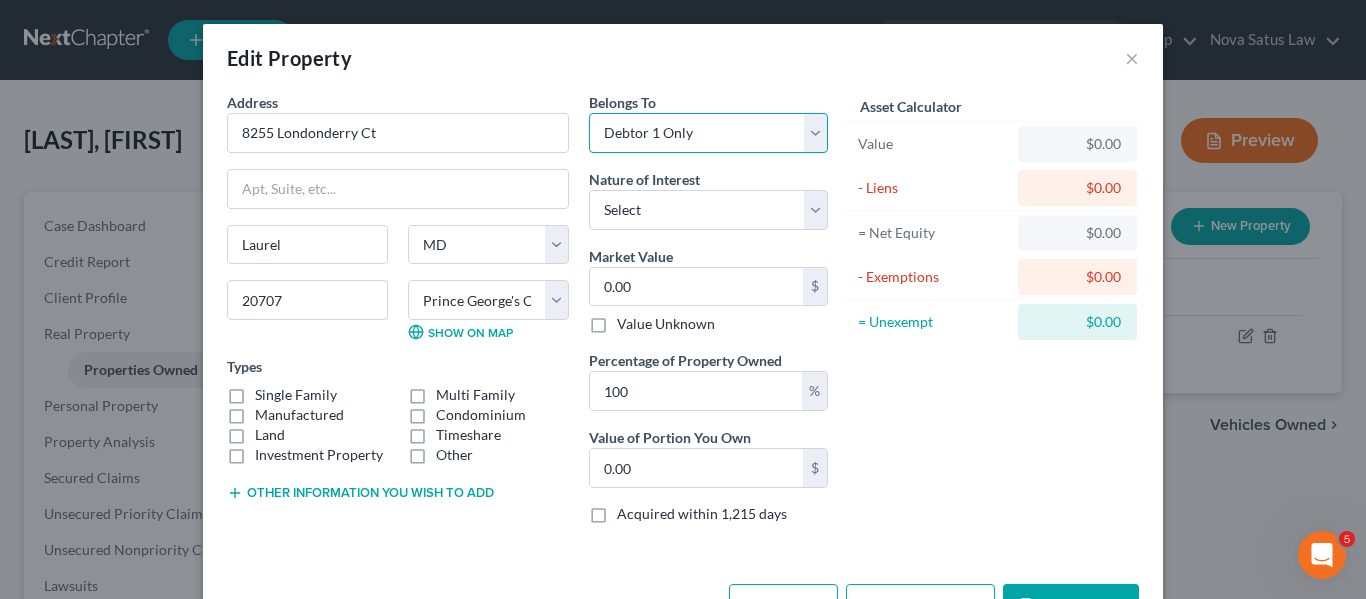 click on "Select Debtor 1 Only Debtor 2 Only Debtor 1 And Debtor 2 Only At Least One Of The Debtors And Another Community Property" at bounding box center (708, 133) 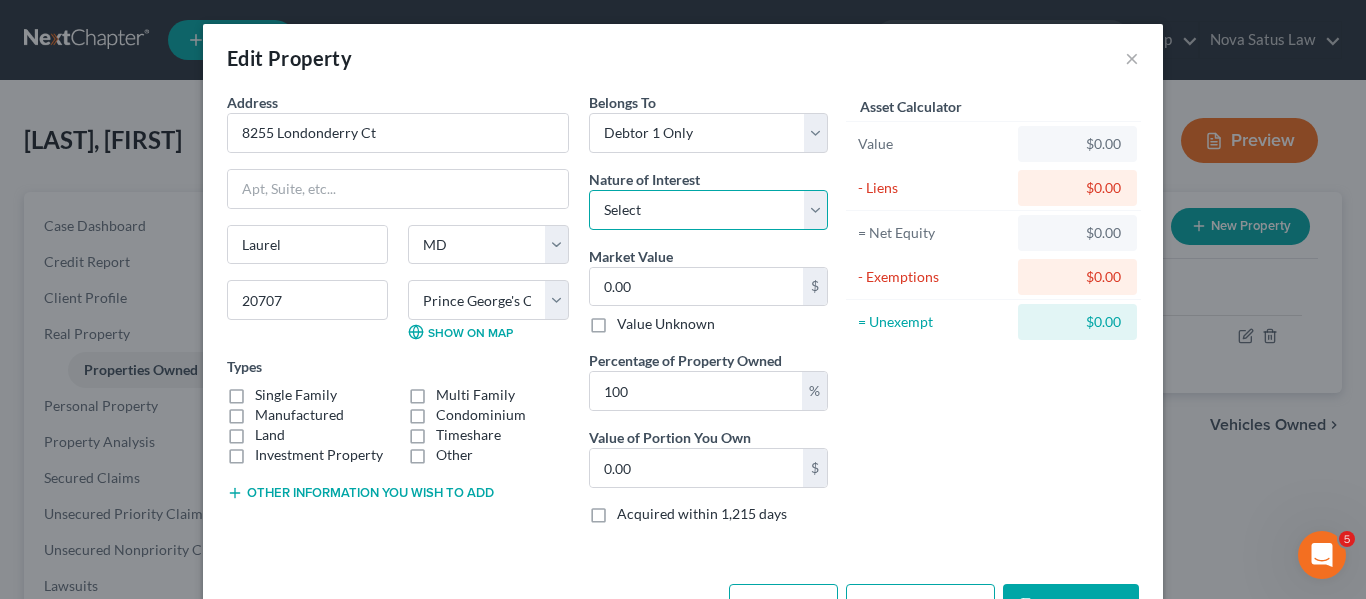 click on "Select Fee Simple Joint Tenant Life Estate Equitable Interest Future Interest Tenancy By The Entireties Tenants In Common Other" at bounding box center [708, 210] 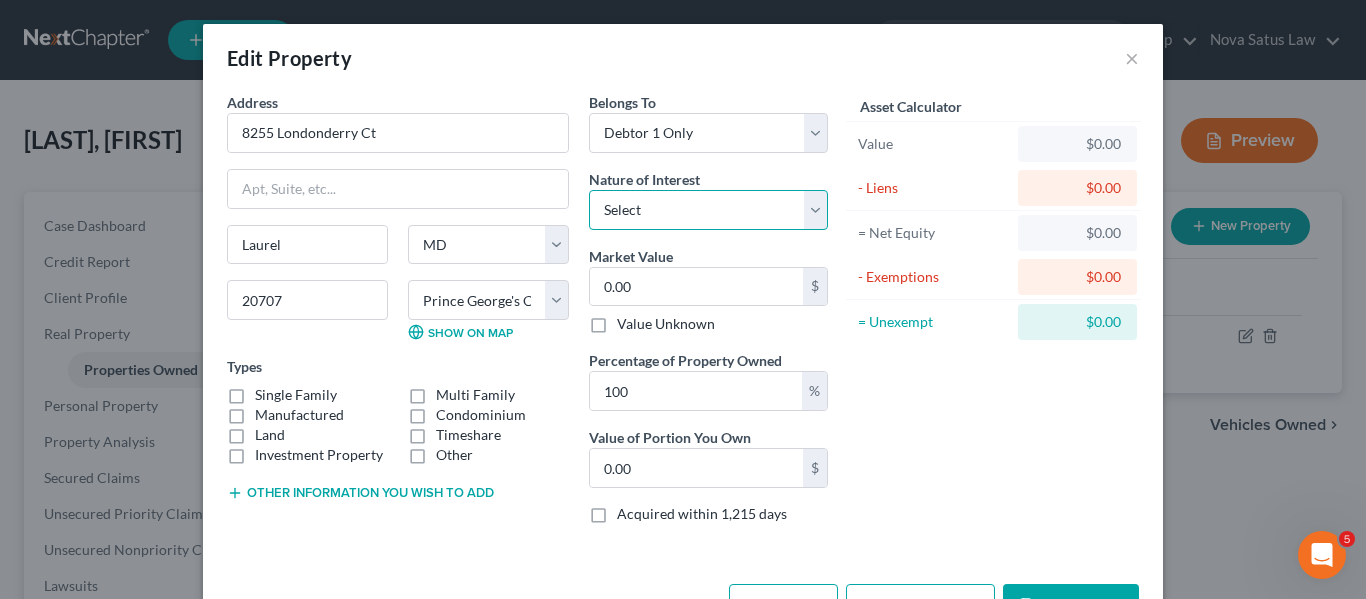 select on "0" 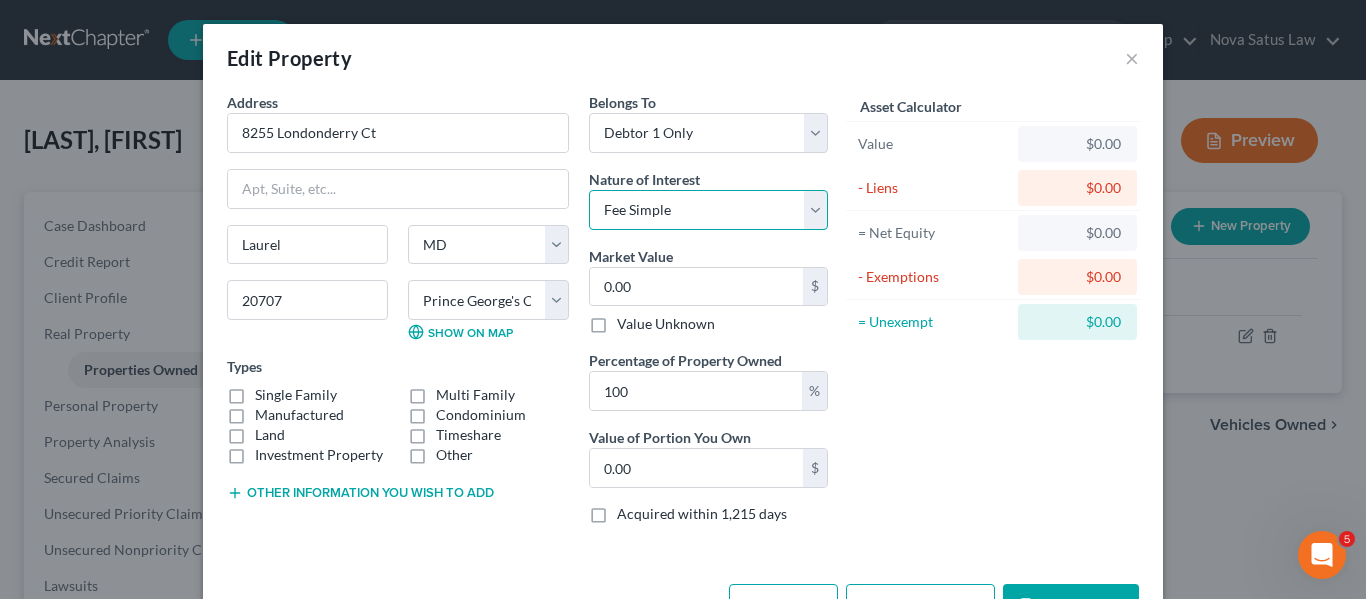 click on "Select Fee Simple Joint Tenant Life Estate Equitable Interest Future Interest Tenancy By The Entireties Tenants In Common Other" at bounding box center [708, 210] 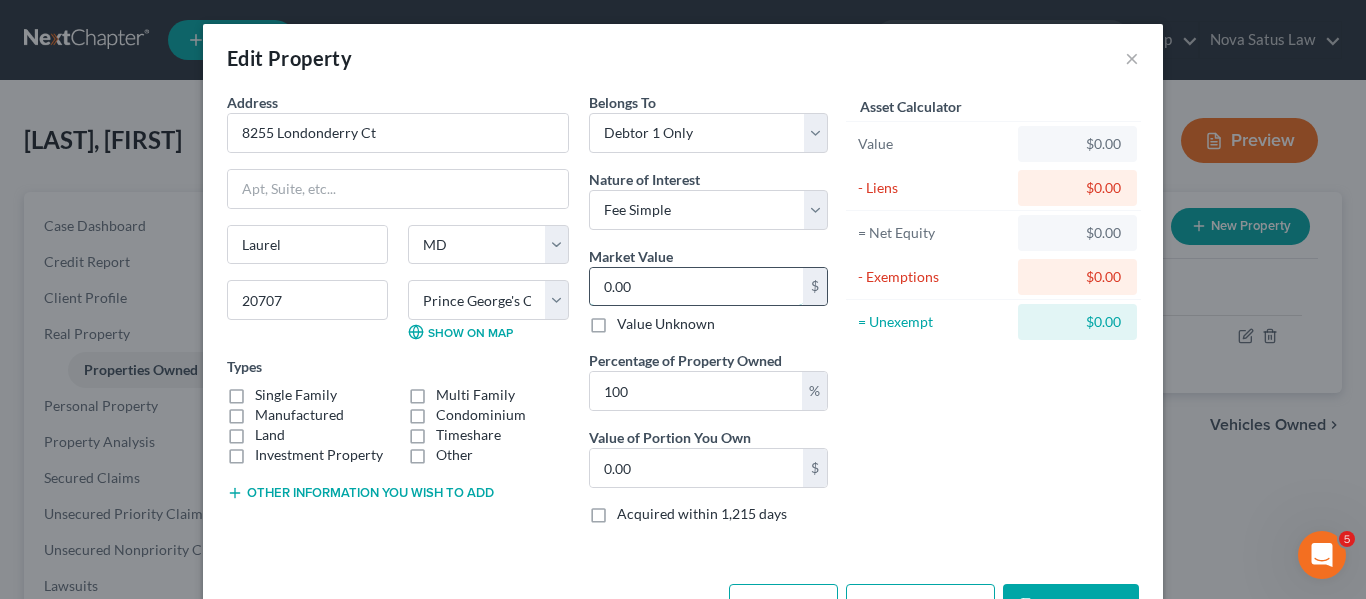 click on "0.00" at bounding box center [696, 287] 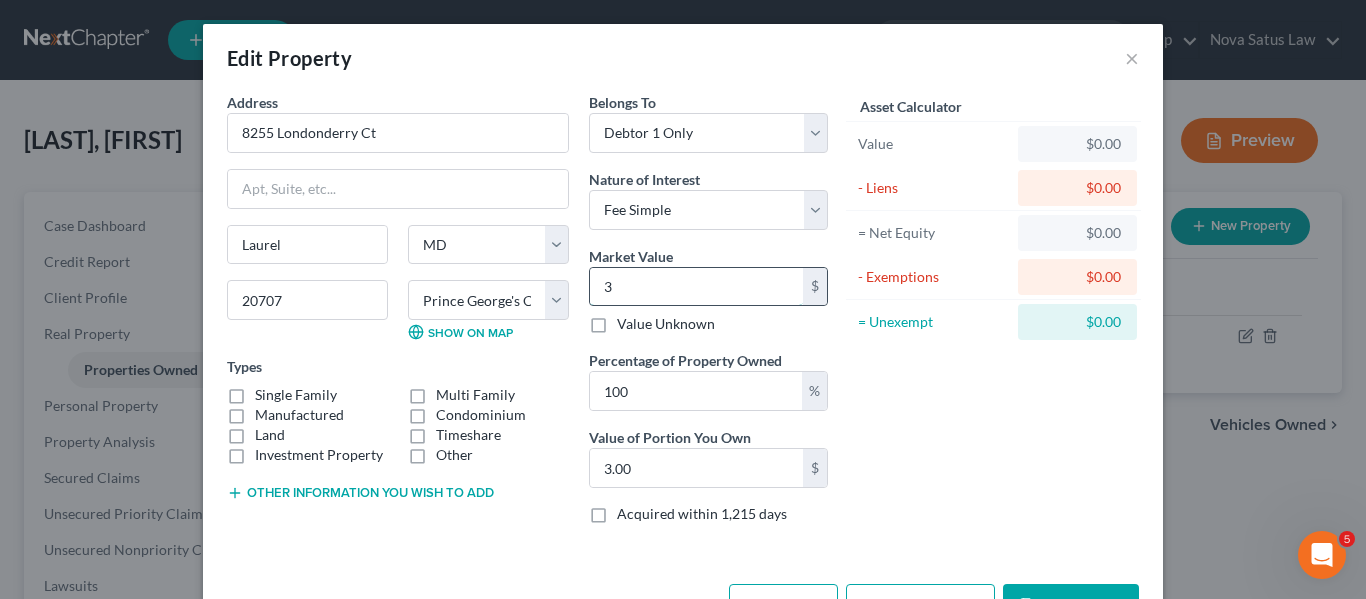 type on "37" 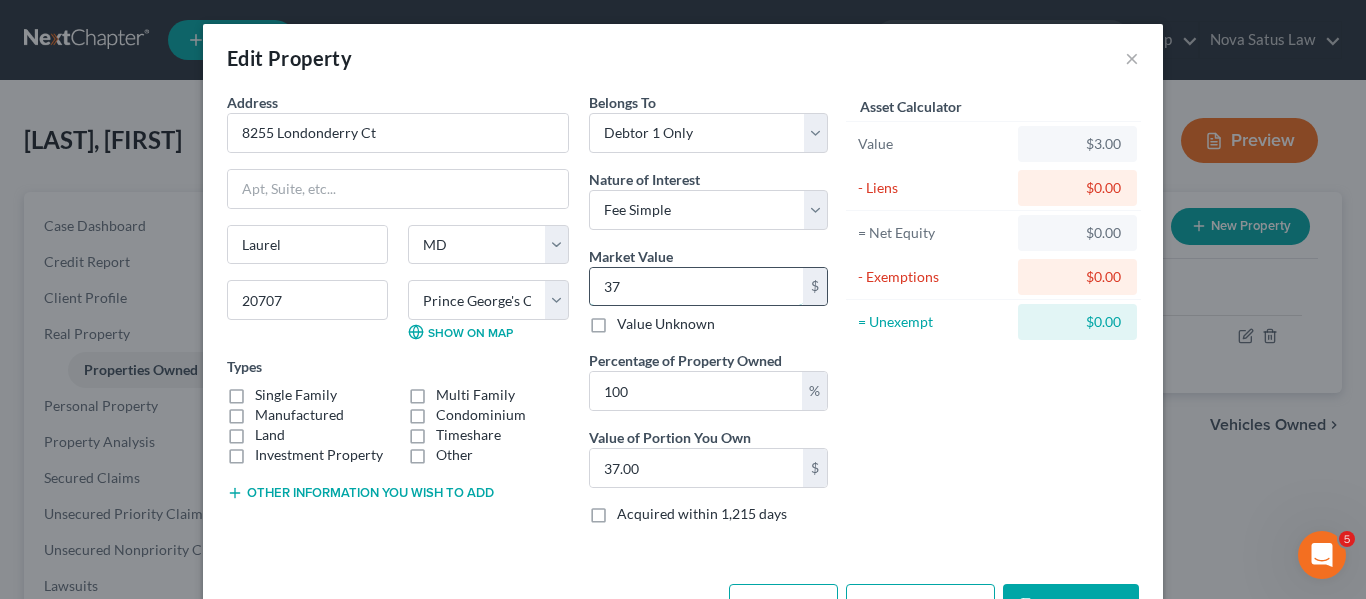 type on "376" 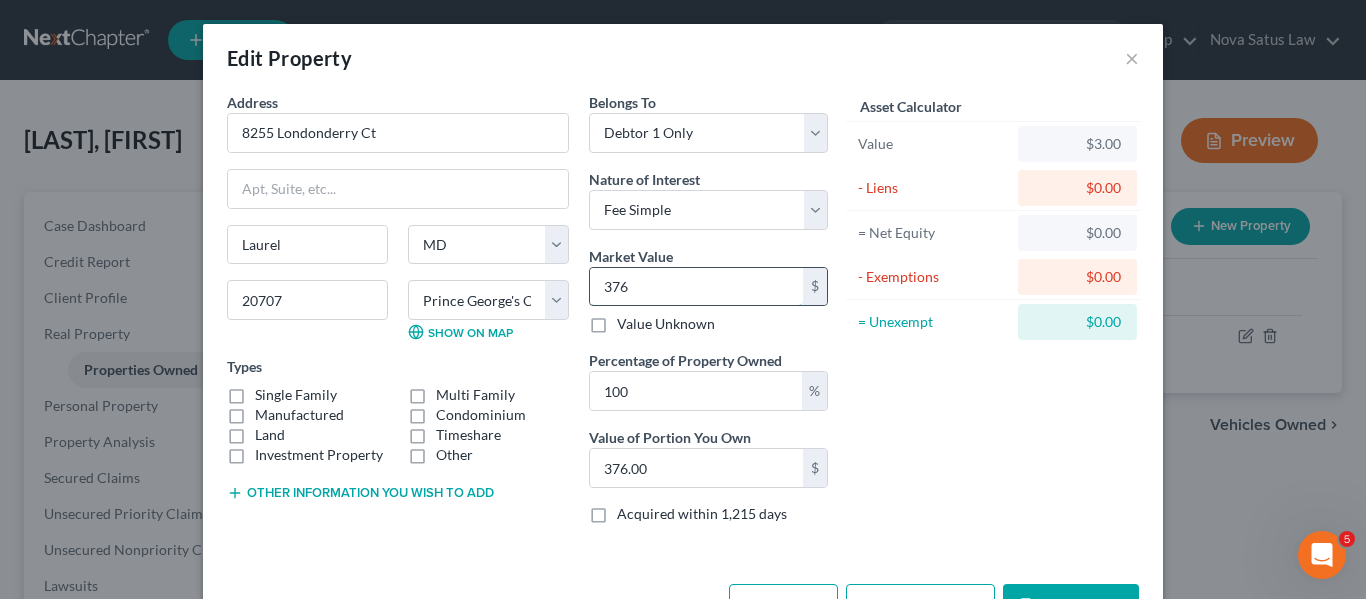 type on "3760" 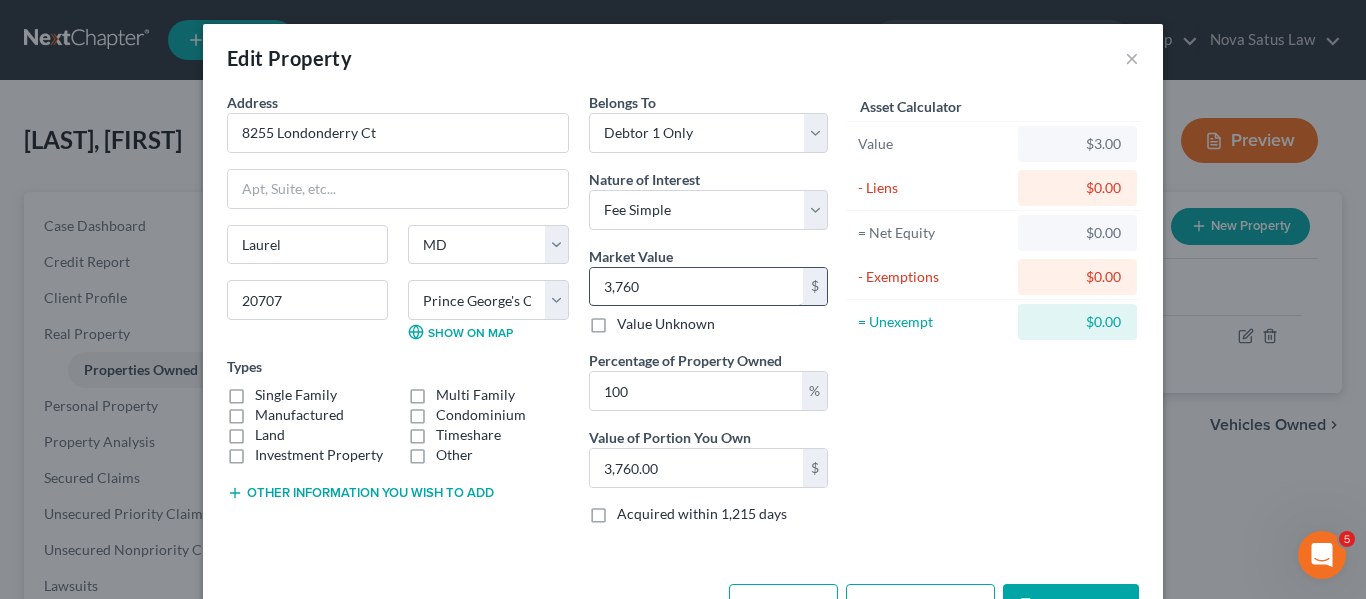type on "3,7600" 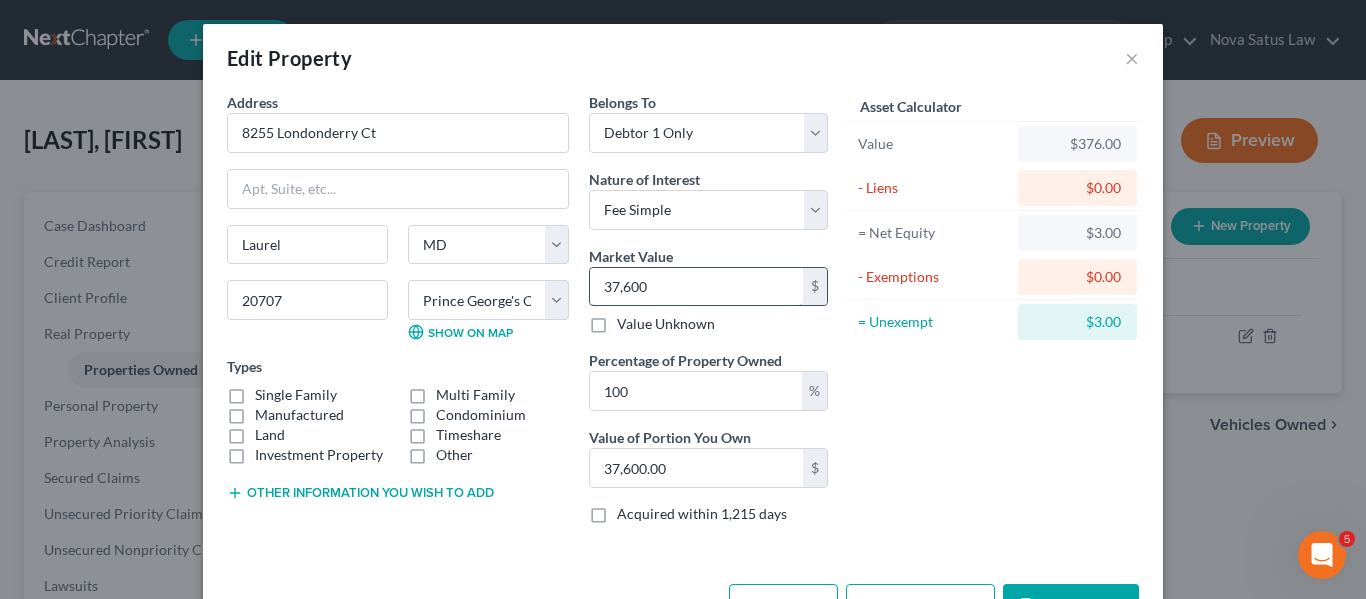 type on "37,6000" 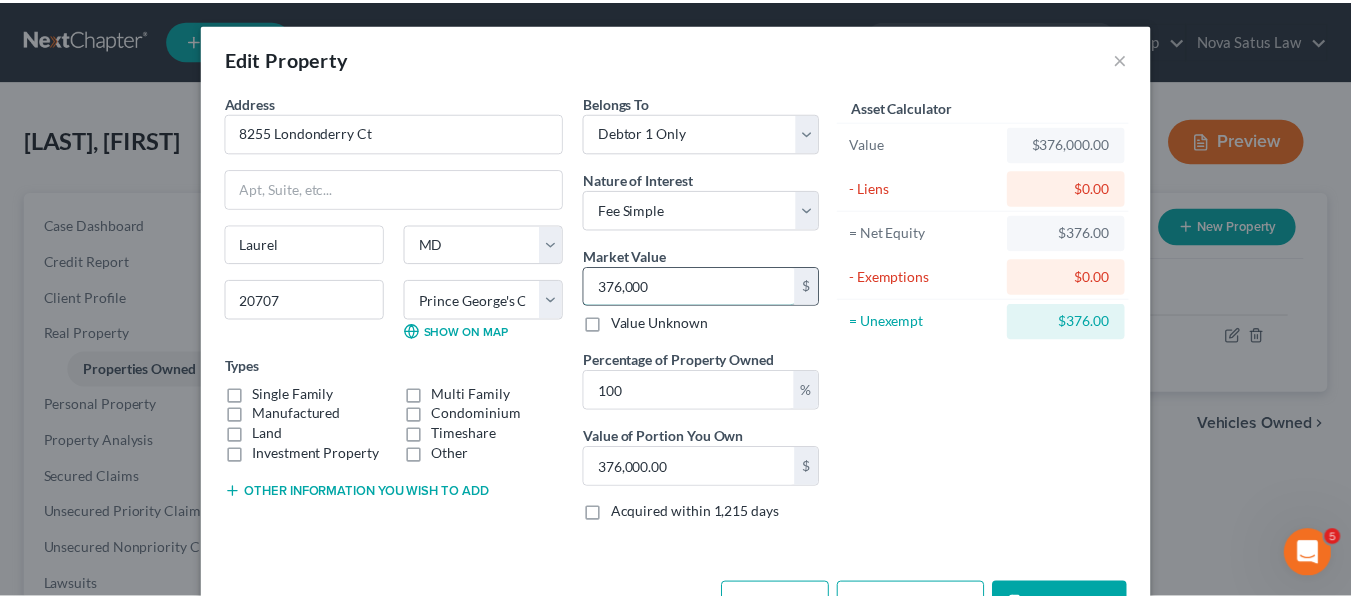 scroll, scrollTop: 67, scrollLeft: 0, axis: vertical 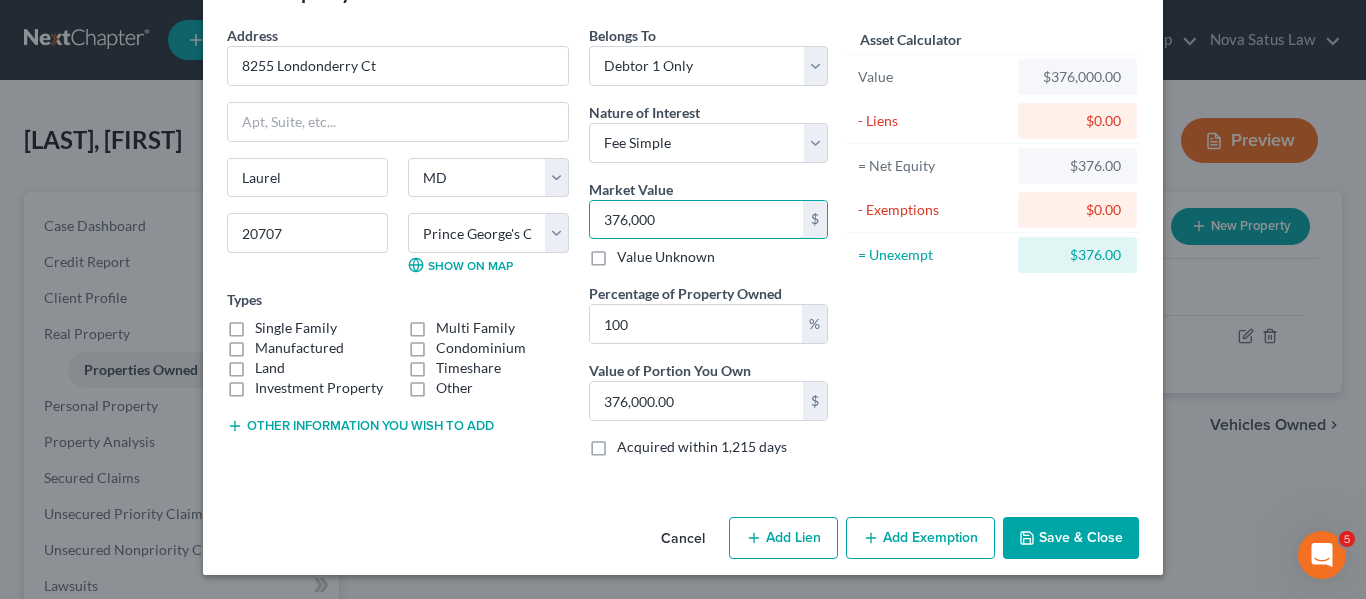 type on "376,000" 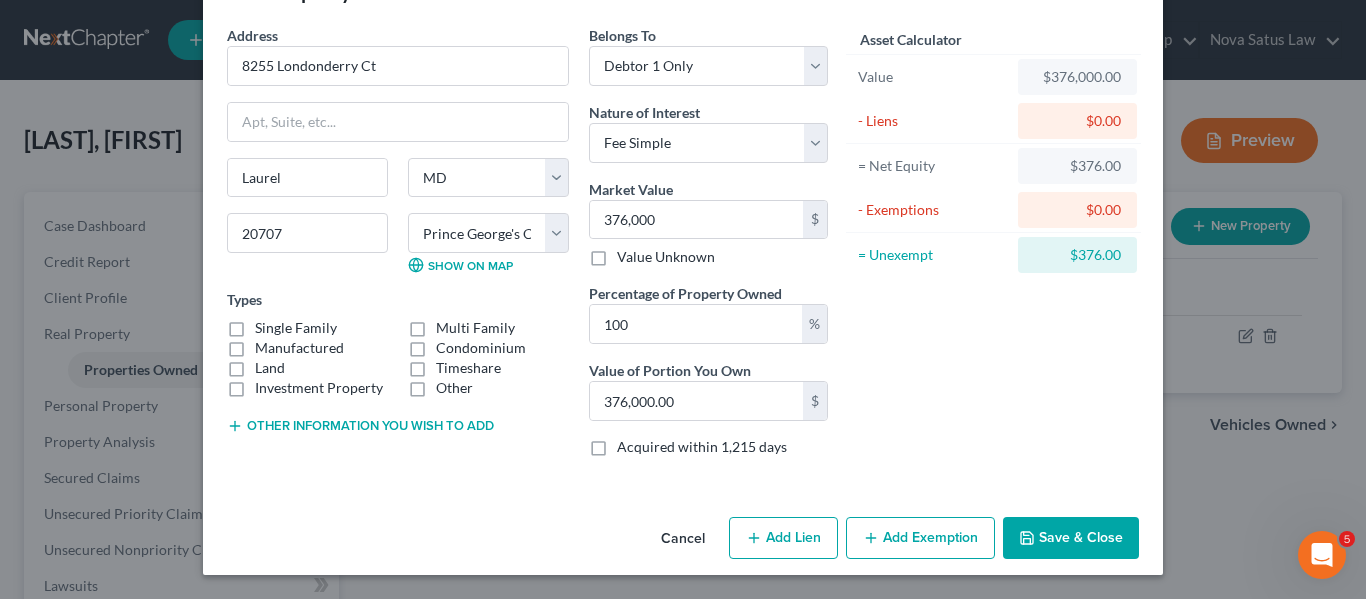 click on "Save & Close" at bounding box center [1071, 538] 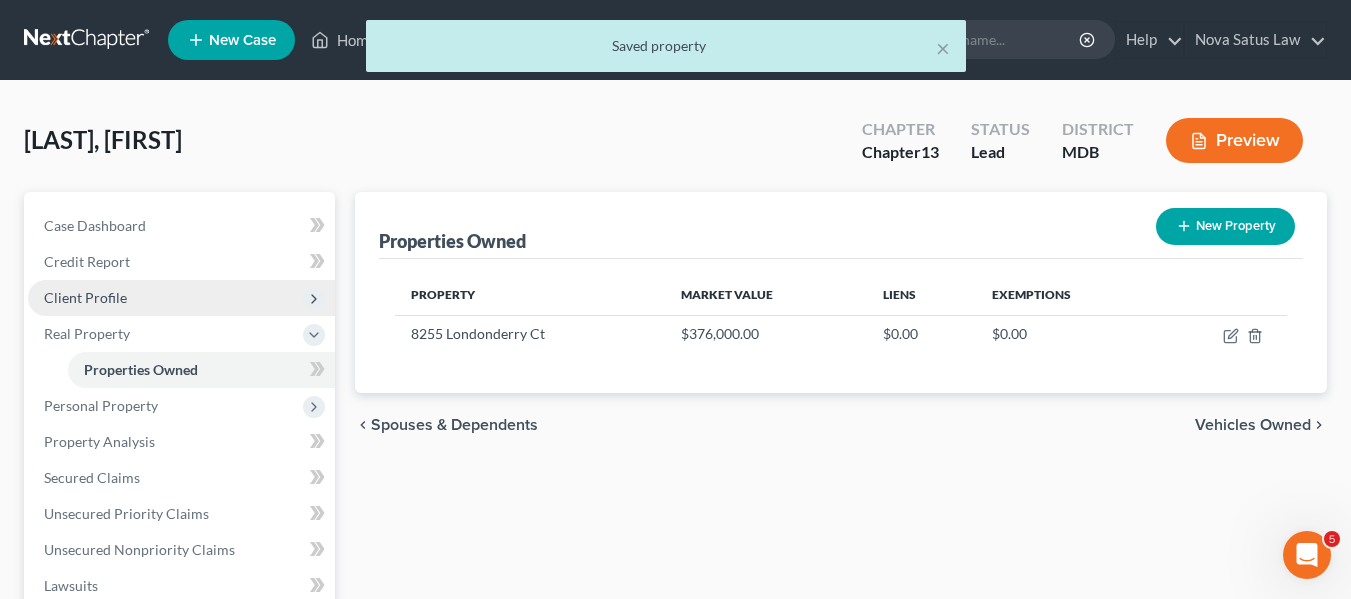 click on "Client Profile" at bounding box center (181, 298) 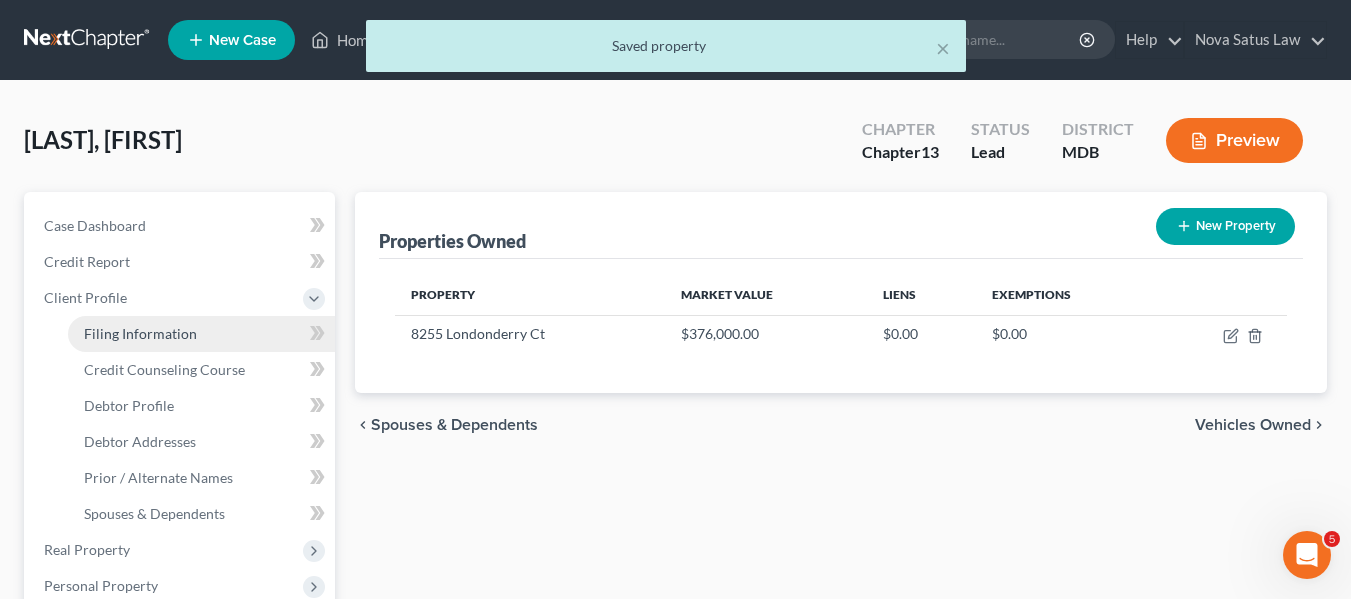 click on "Filing Information" at bounding box center [140, 333] 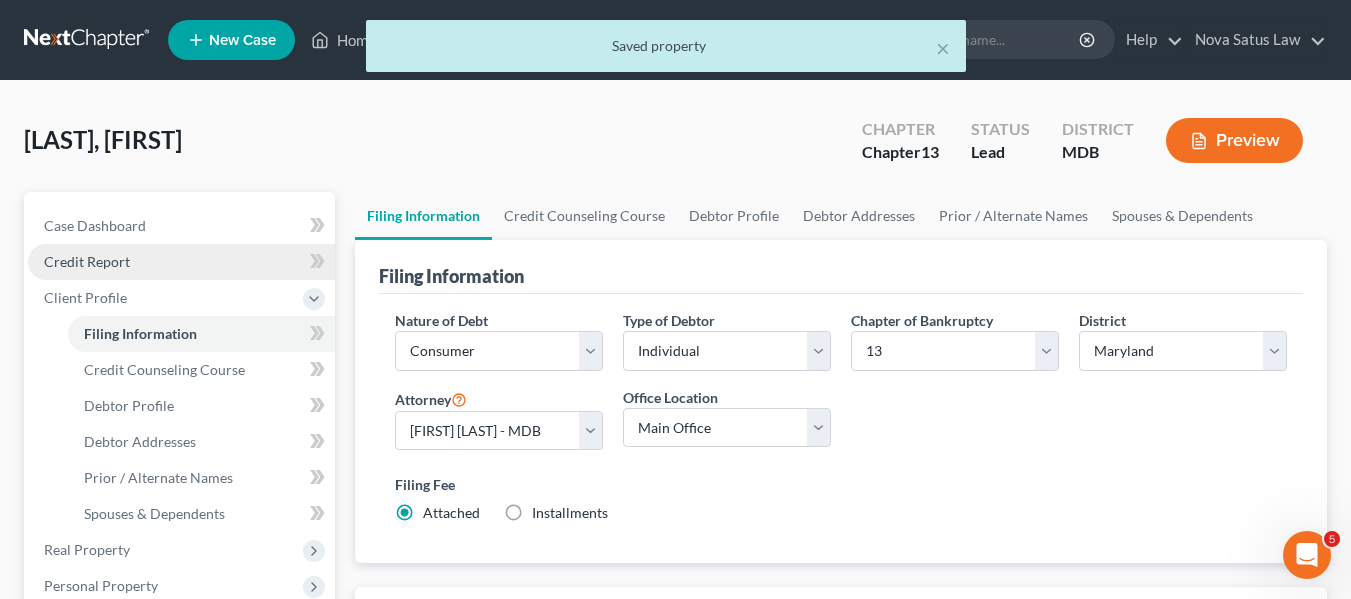 click on "Credit Report" at bounding box center (87, 261) 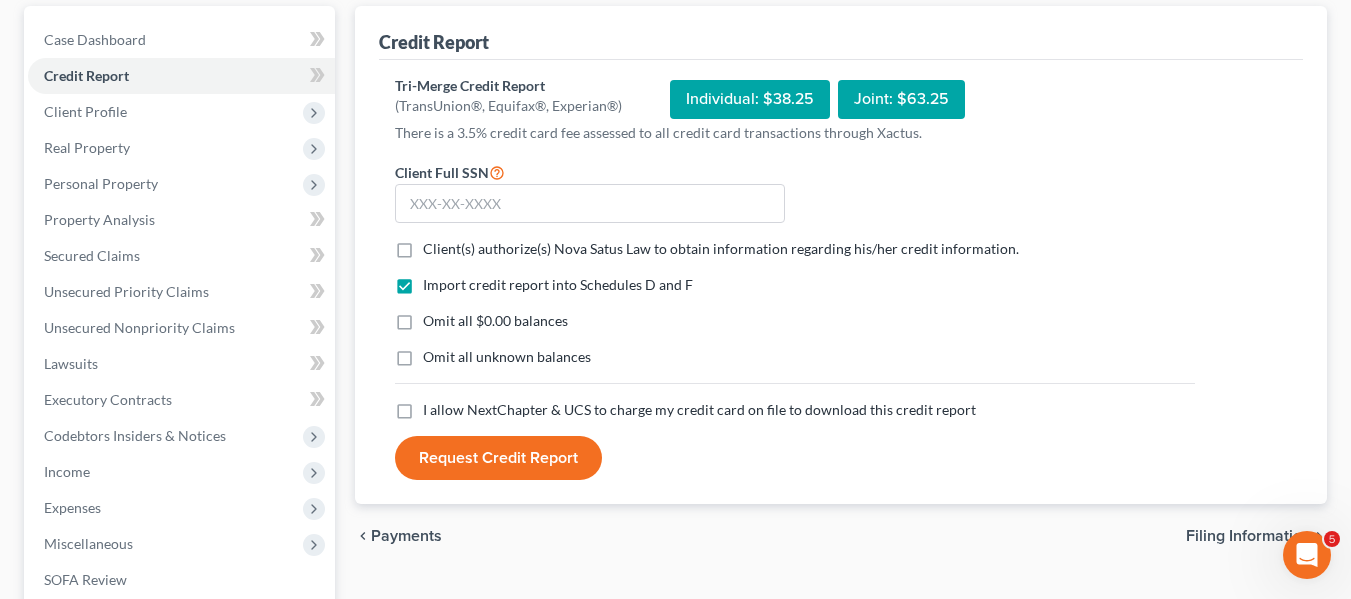 scroll, scrollTop: 187, scrollLeft: 0, axis: vertical 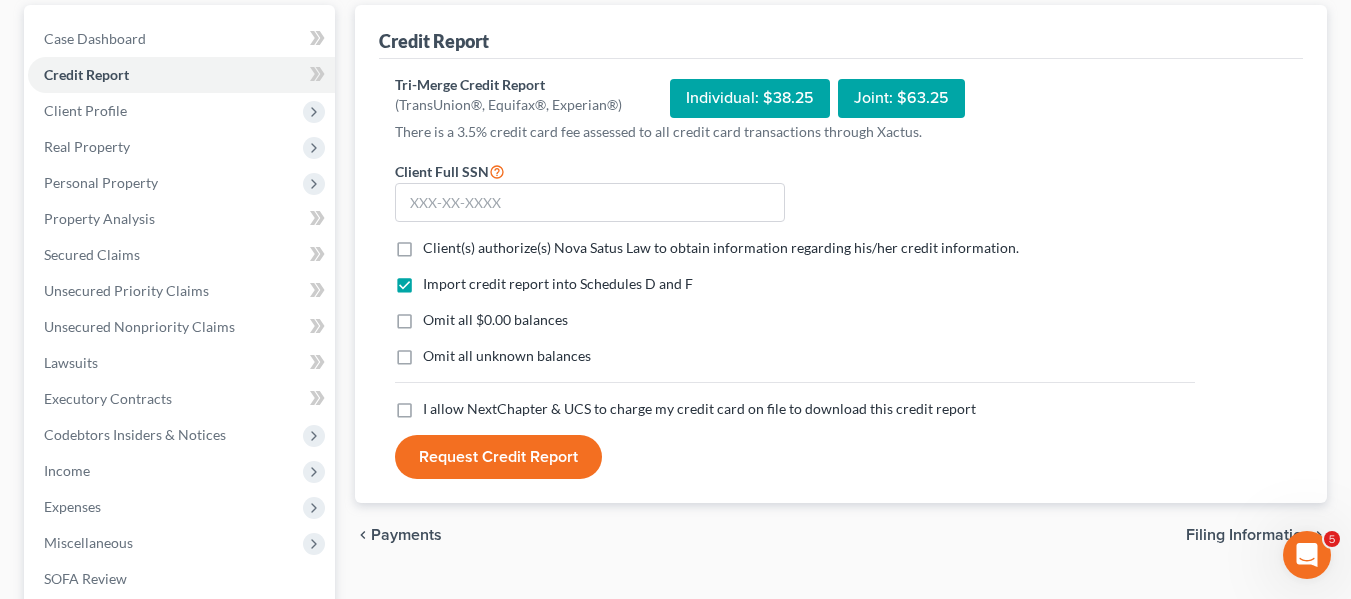 click on "Client(s) authorize(s) Nova Satus Law to obtain information regarding his/her credit information.
*" at bounding box center (721, 248) 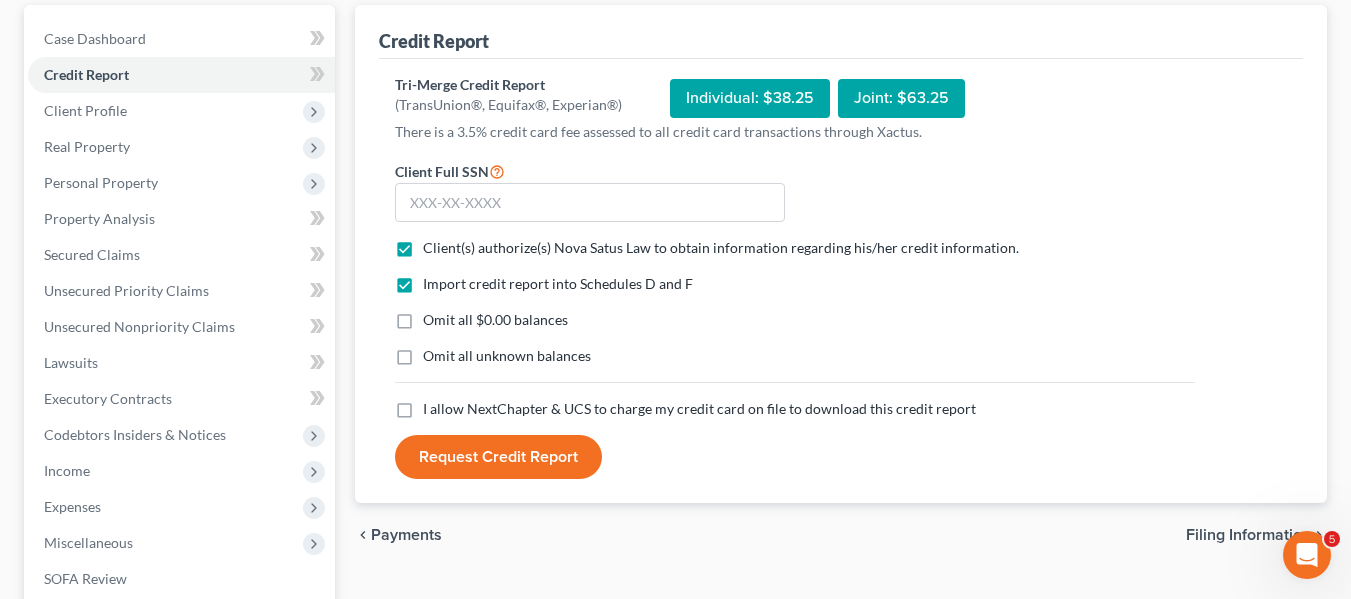 click on "I allow NextChapter & UCS to charge my credit card on file to download this credit report
*" at bounding box center [699, 409] 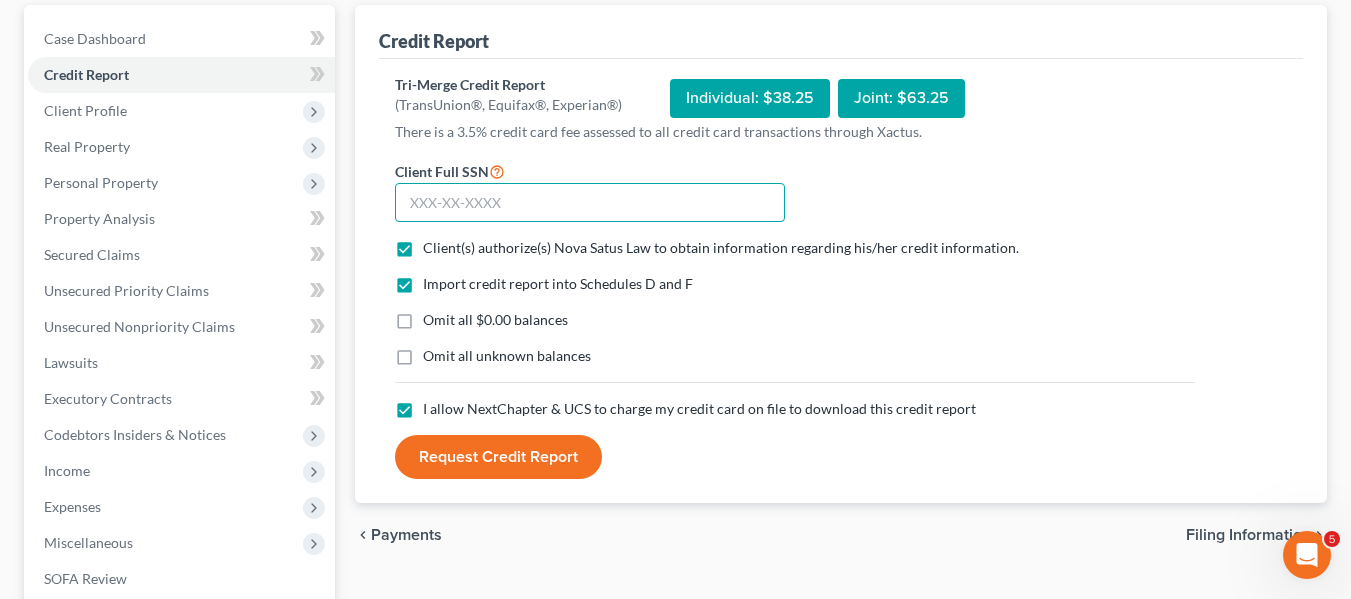 click at bounding box center (590, 203) 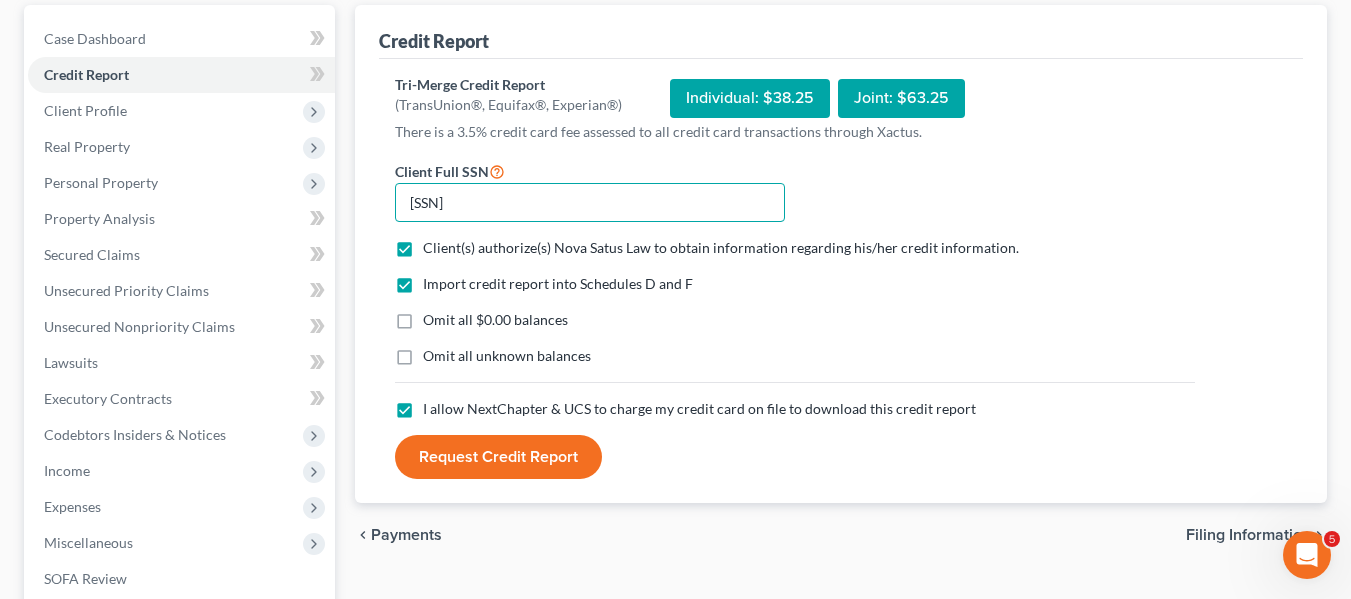 type on "[SSN]" 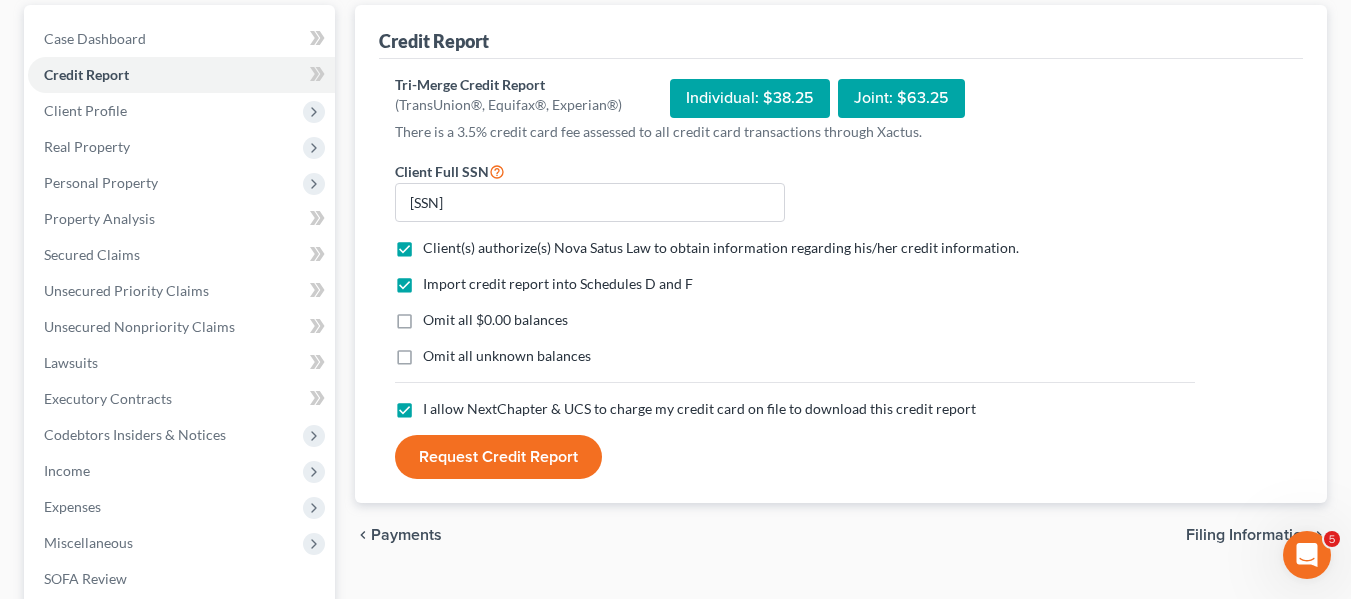 click on "Request Credit Report" at bounding box center [498, 457] 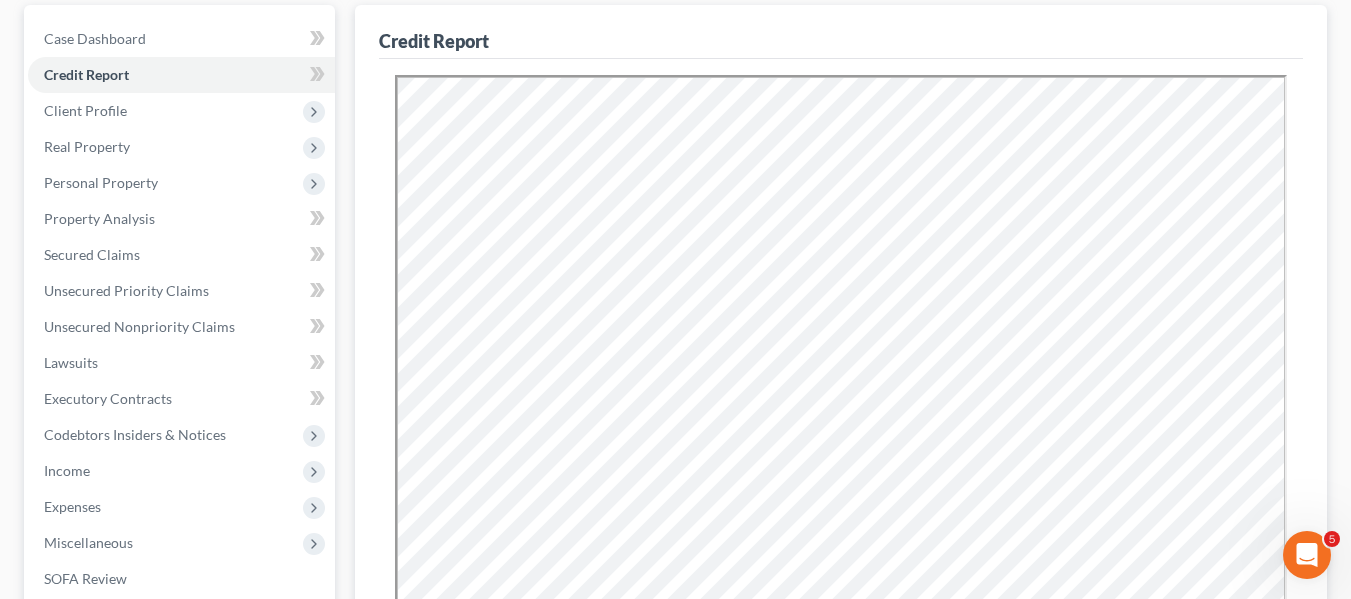 scroll, scrollTop: 0, scrollLeft: 0, axis: both 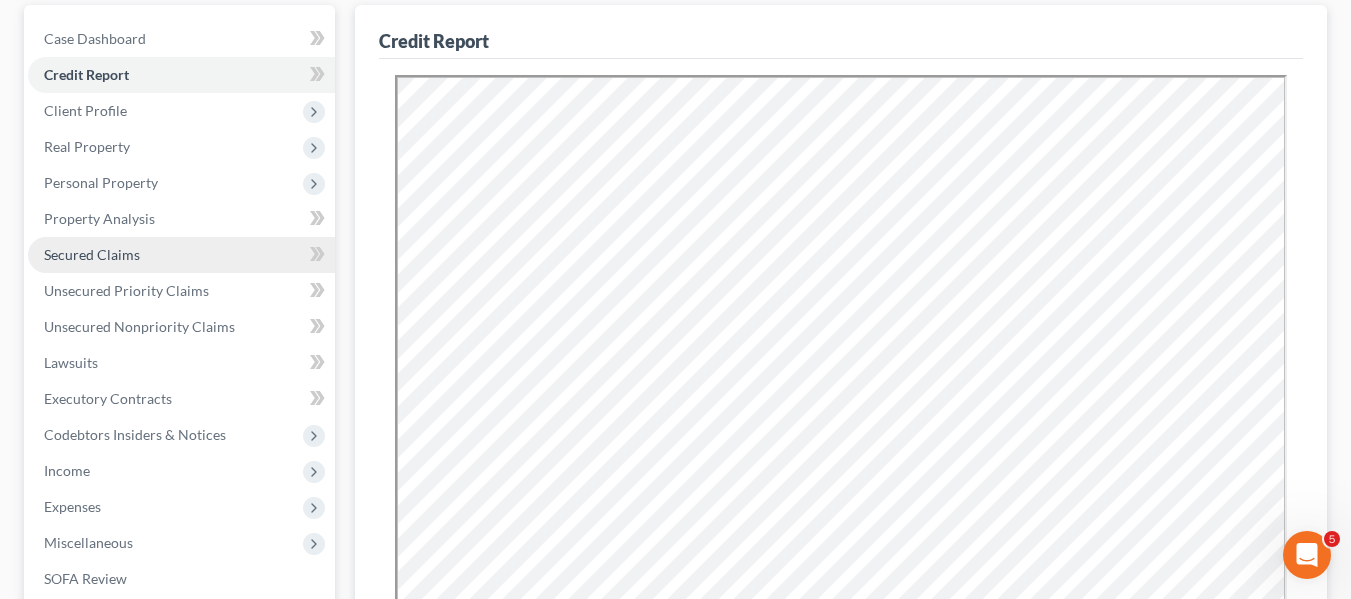 click on "Secured Claims" at bounding box center (92, 254) 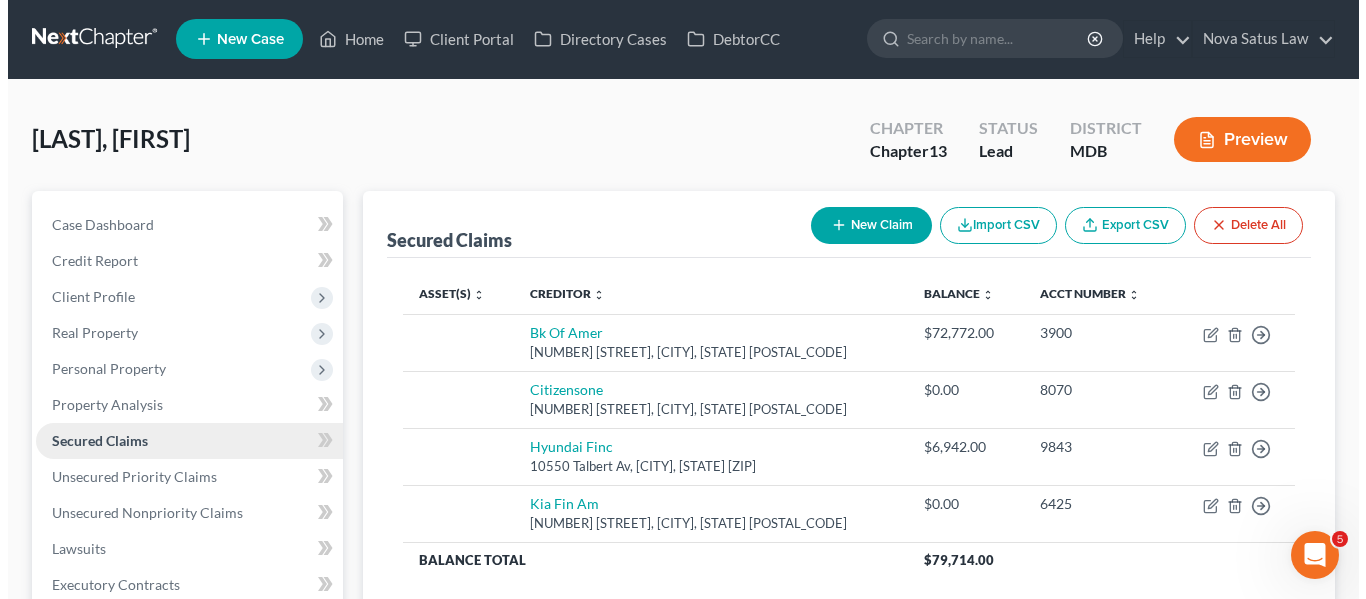 scroll, scrollTop: 0, scrollLeft: 0, axis: both 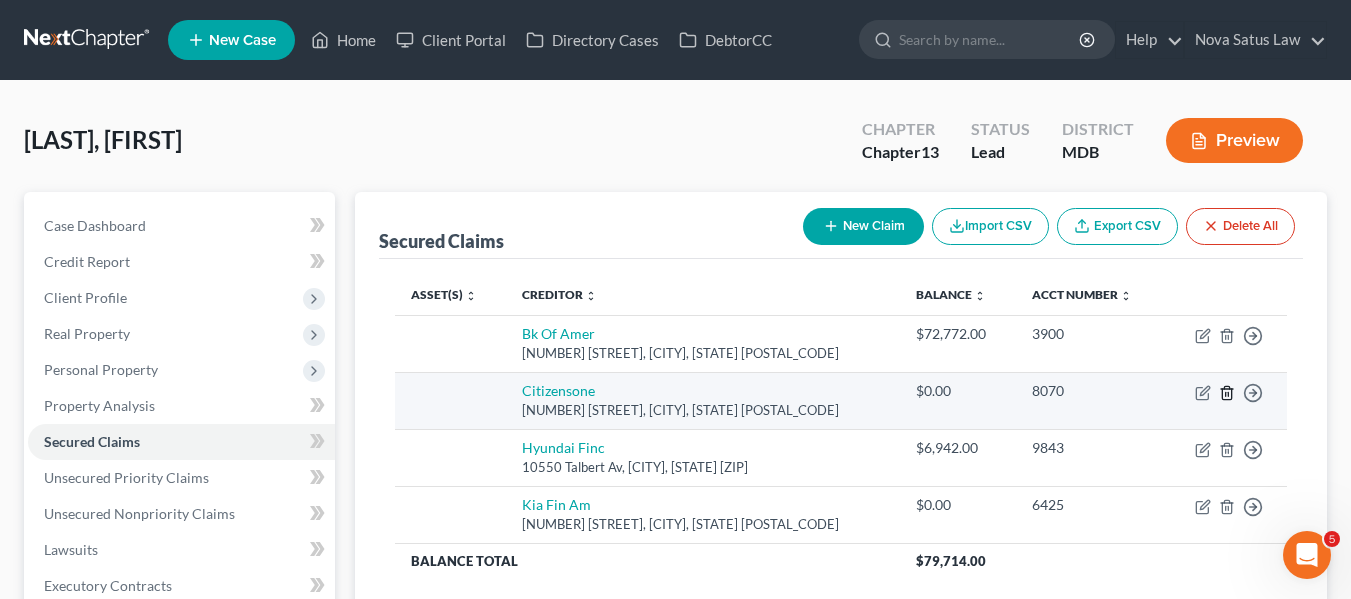 click 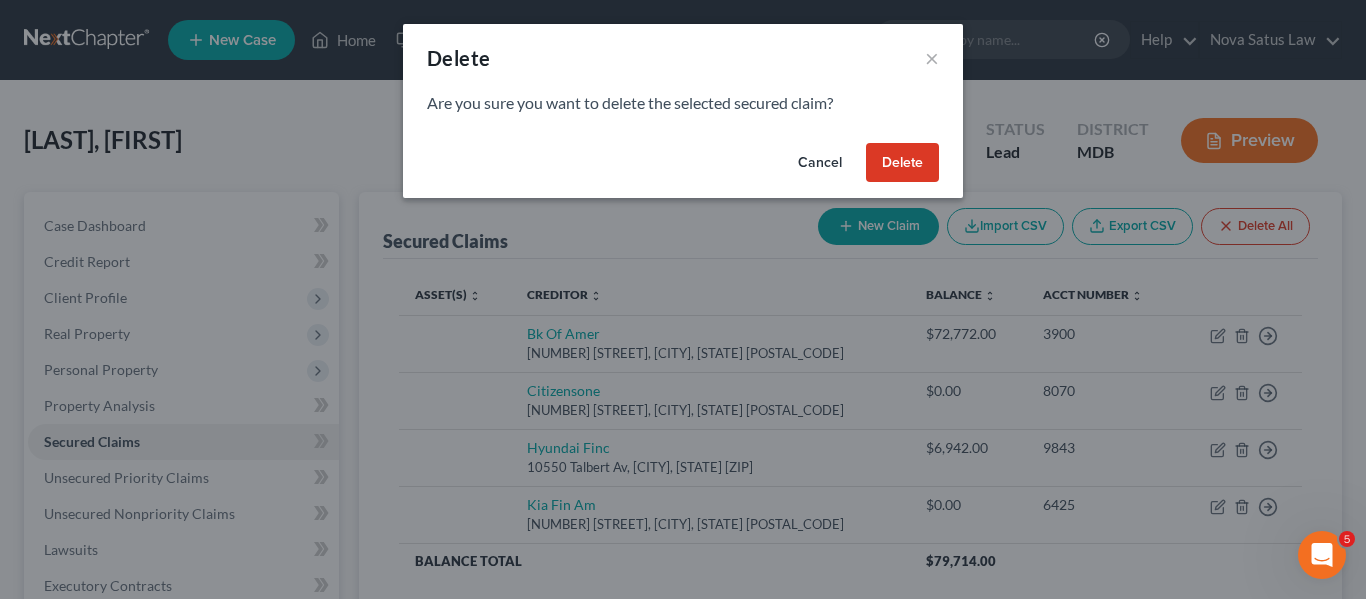 click on "Delete" at bounding box center (902, 163) 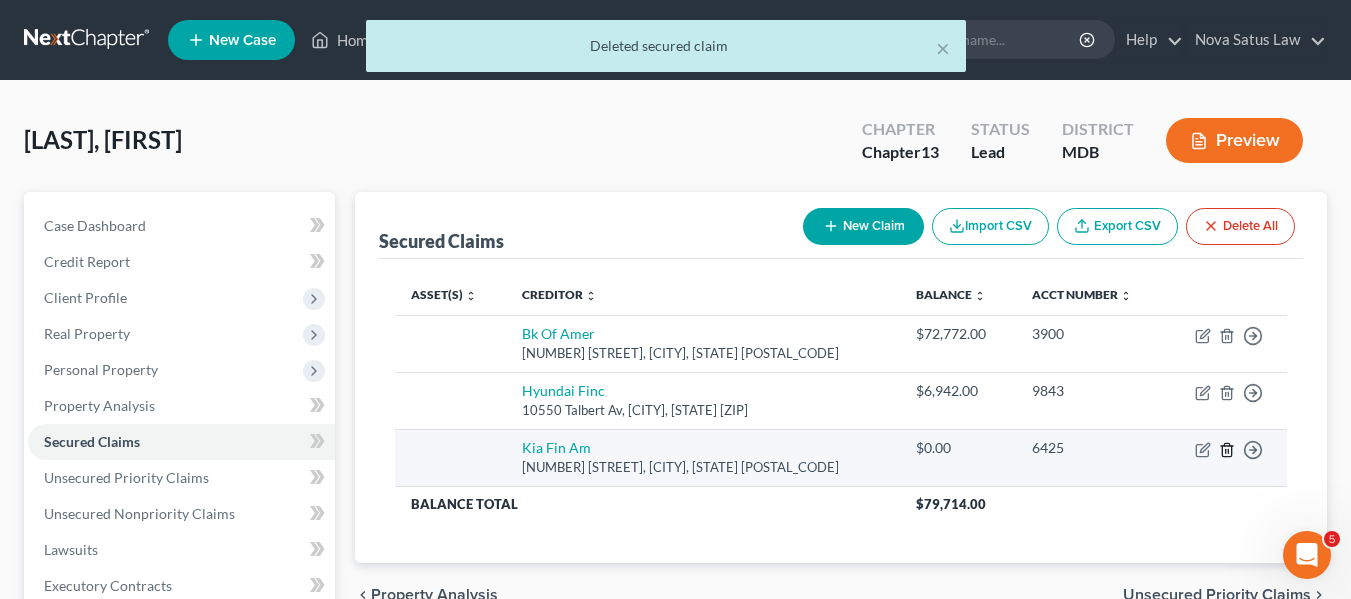 click 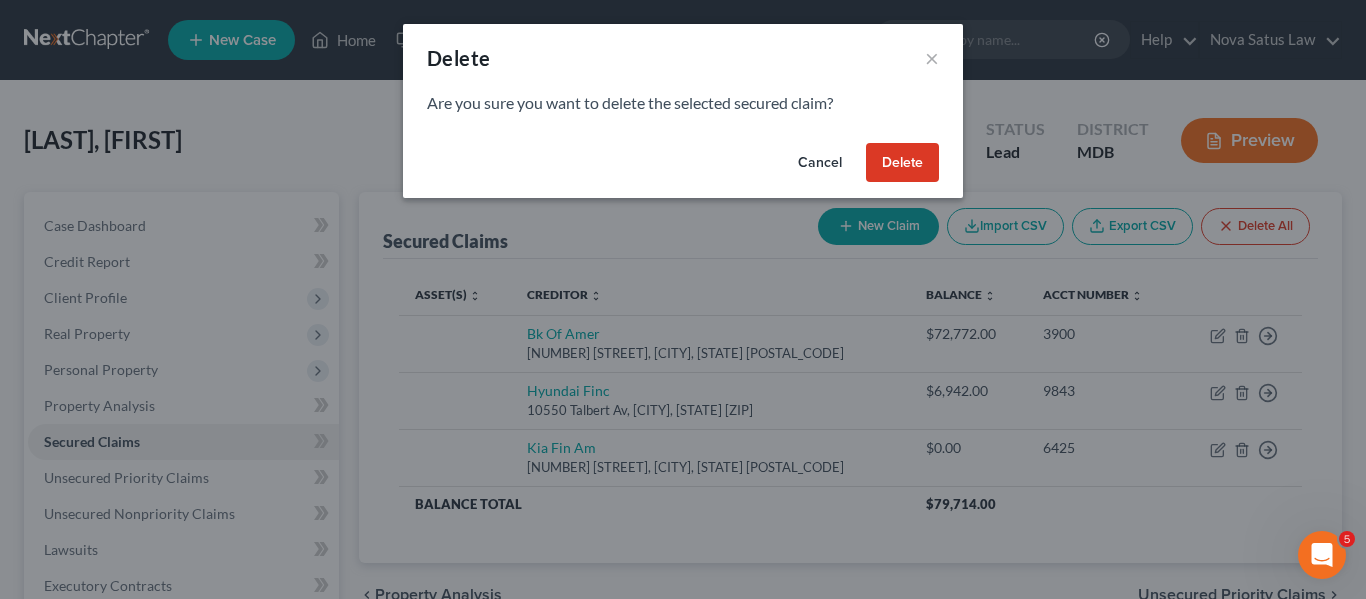 click on "Delete" at bounding box center [902, 163] 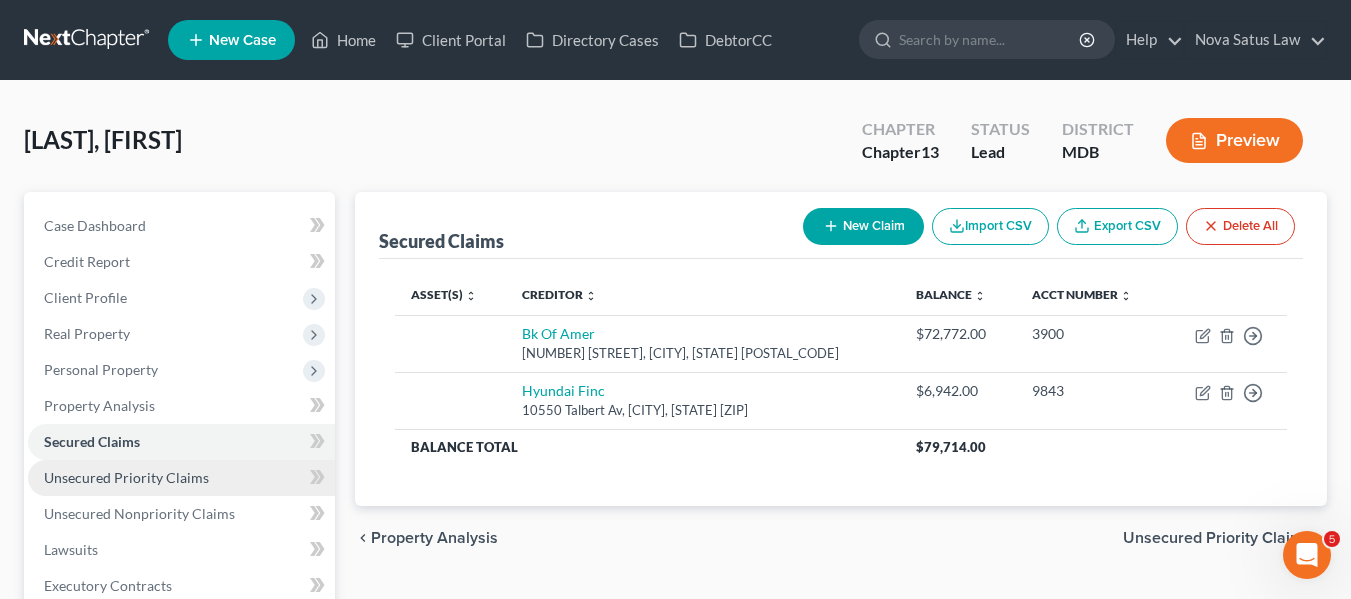 click on "Unsecured Priority Claims" at bounding box center [126, 477] 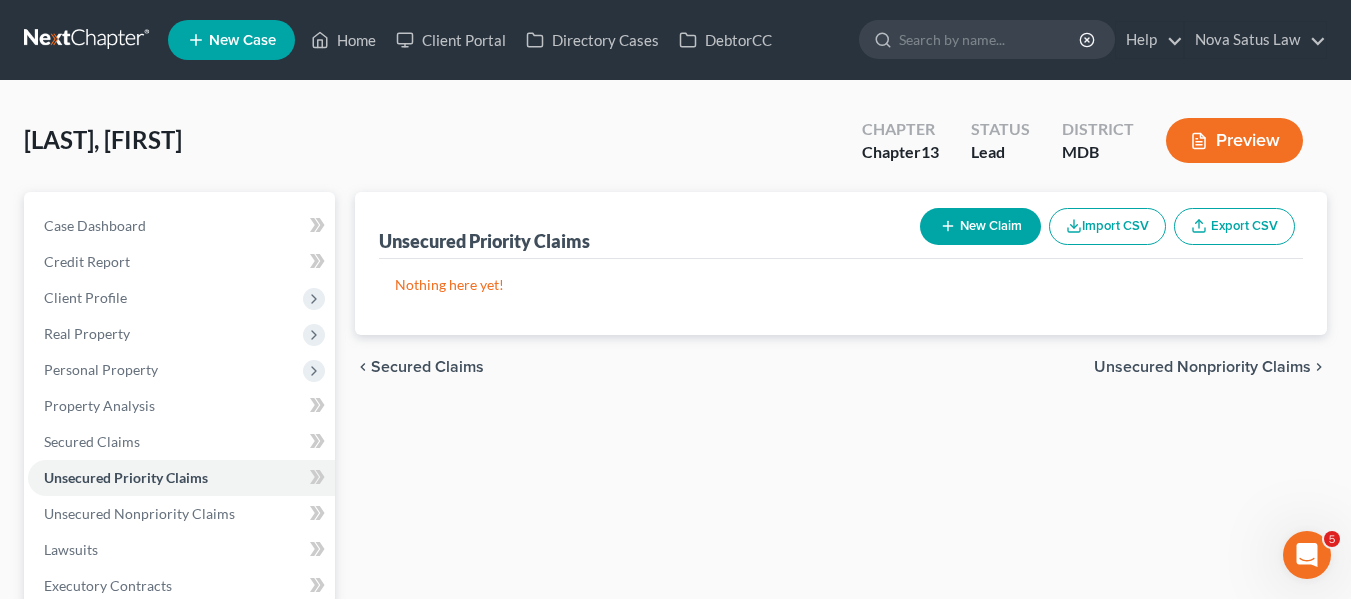 click on "New Claim" at bounding box center [980, 226] 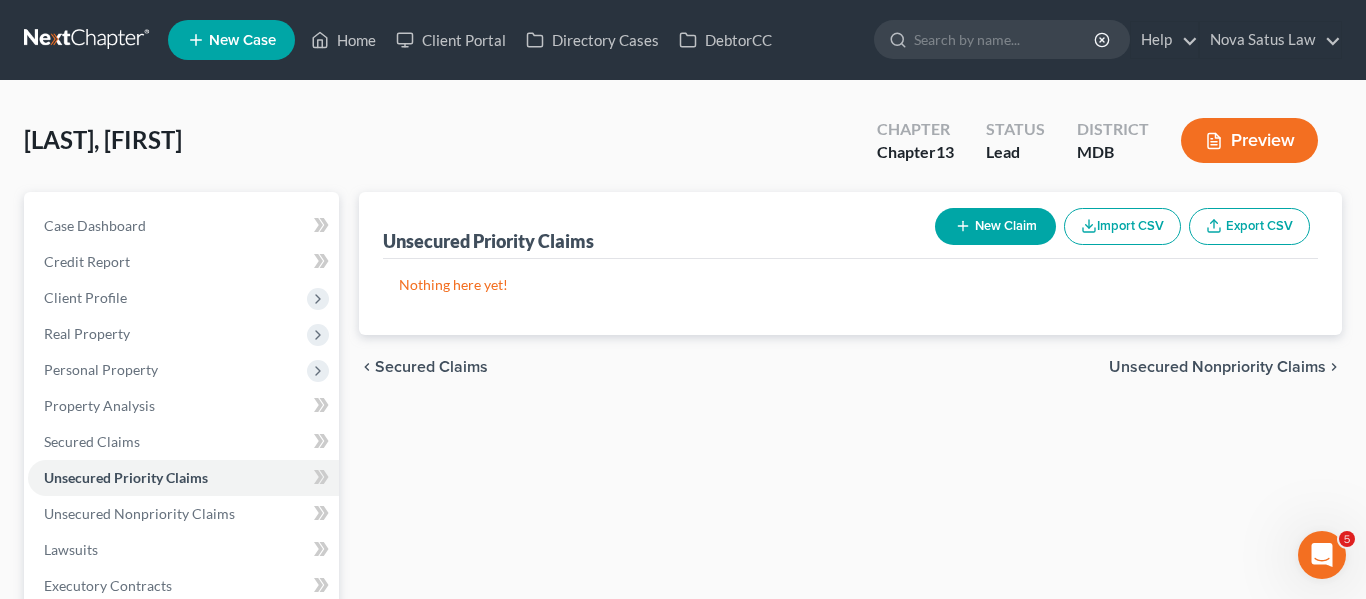 select on "0" 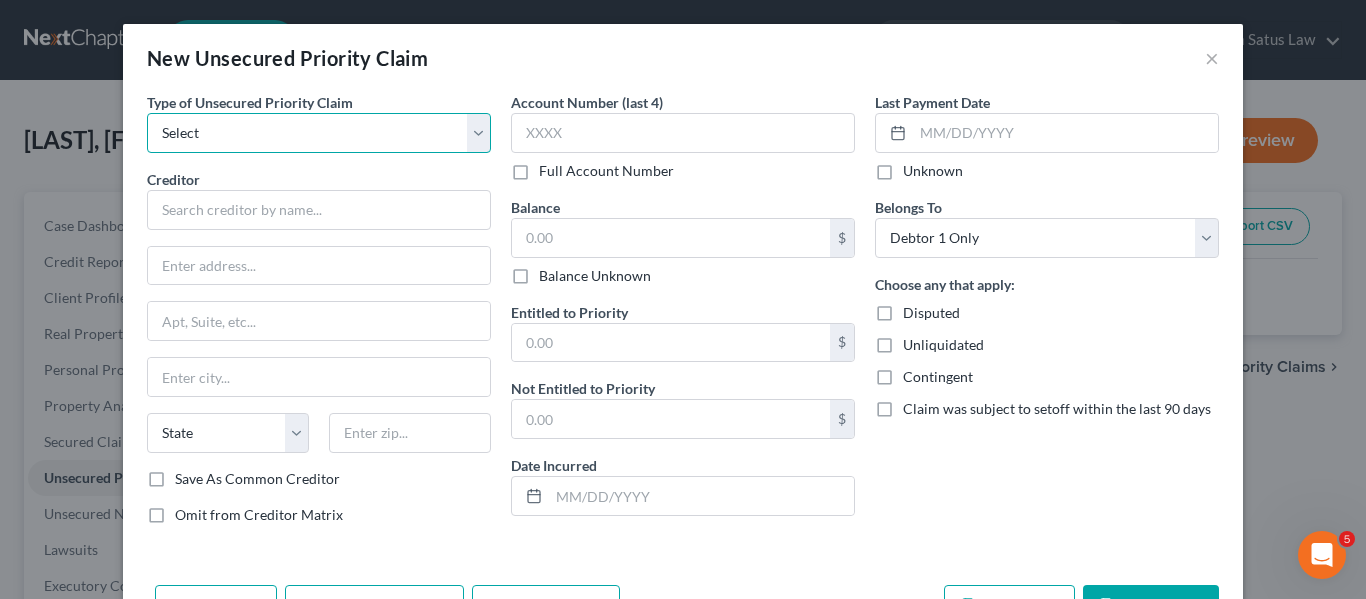 click on "Select Taxes & Other Government Units Domestic Support Obligations Extensions of credit in an involuntary case Wages, Salaries, Commissions Contributions to employee benefits Certain farmers and fisherman Deposits by individuals Commitments to maintain capitals Claims for death or injury while intoxicated Other" at bounding box center (319, 133) 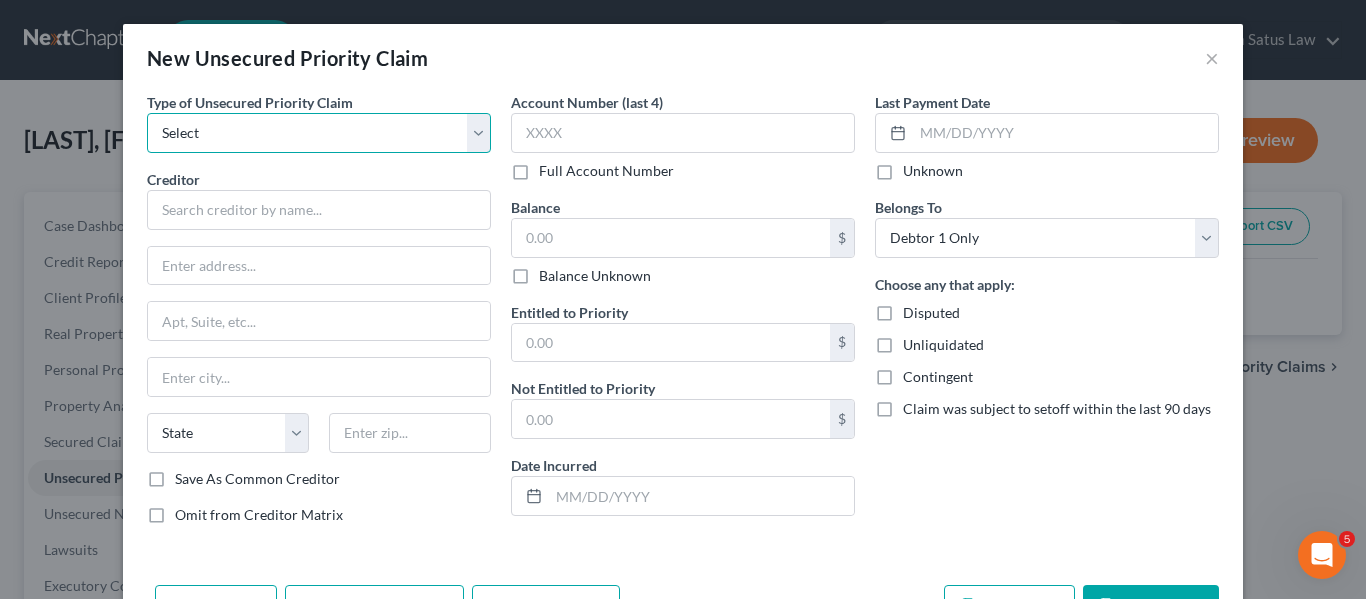 select on "0" 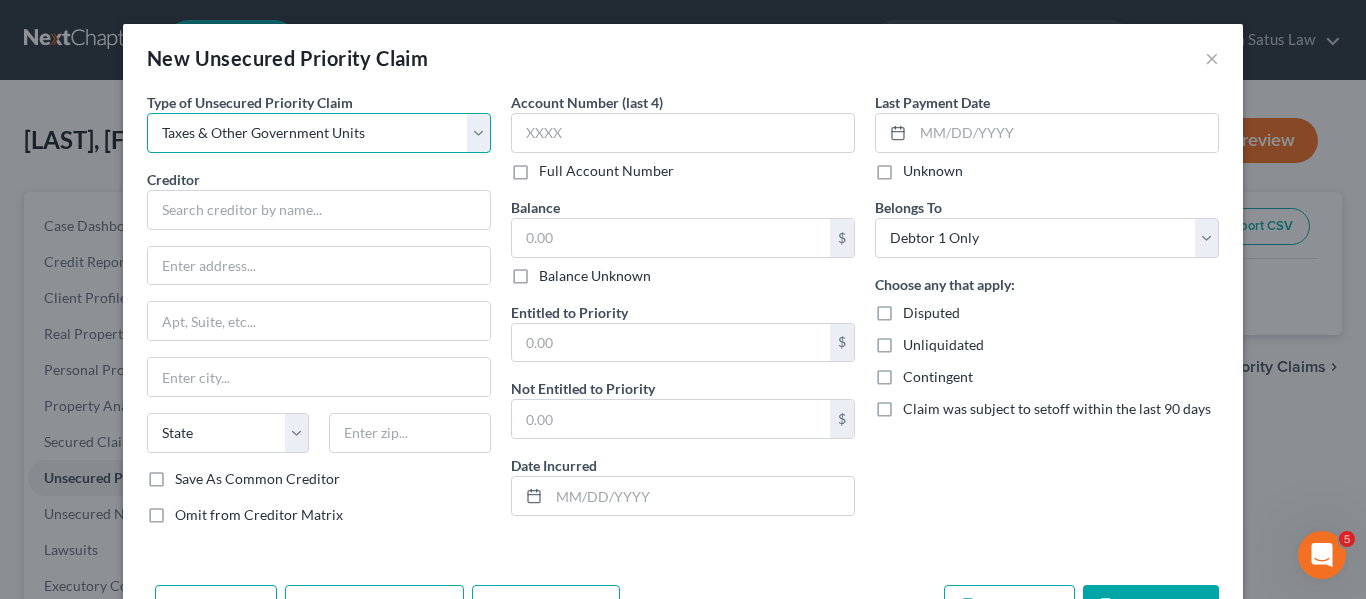click on "Select Taxes & Other Government Units Domestic Support Obligations Extensions of credit in an involuntary case Wages, Salaries, Commissions Contributions to employee benefits Certain farmers and fisherman Deposits by individuals Commitments to maintain capitals Claims for death or injury while intoxicated Other" at bounding box center (319, 133) 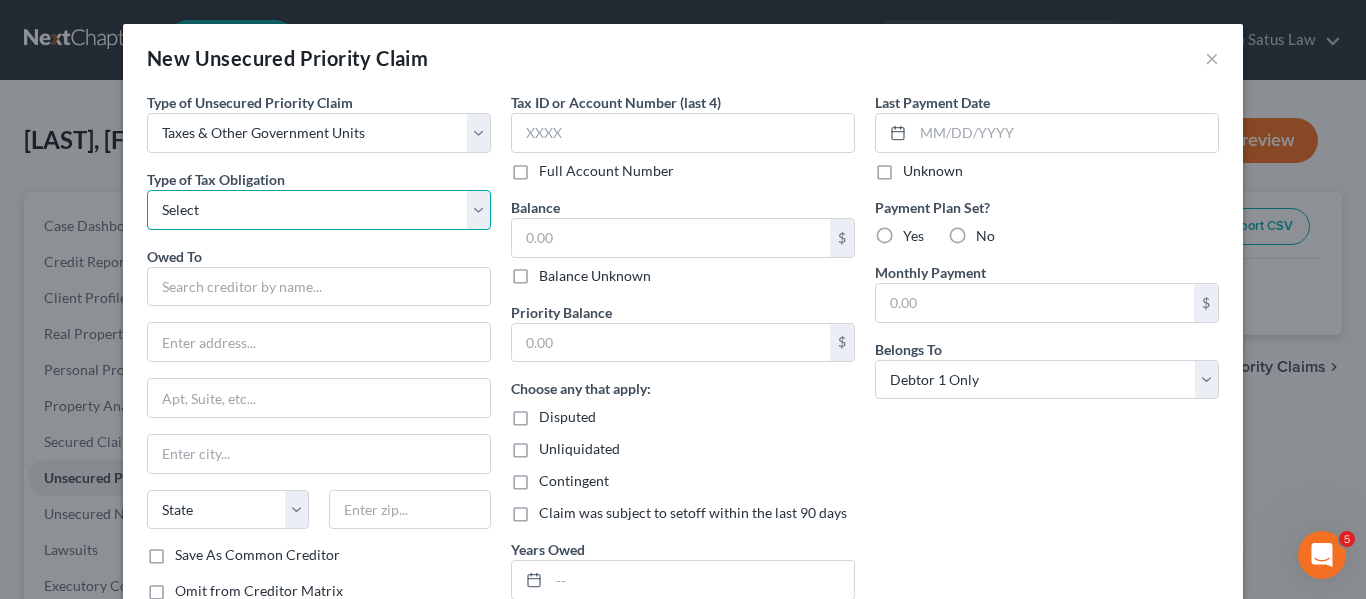 click on "Select Federal City State Franchise Tax Board Other" at bounding box center (319, 210) 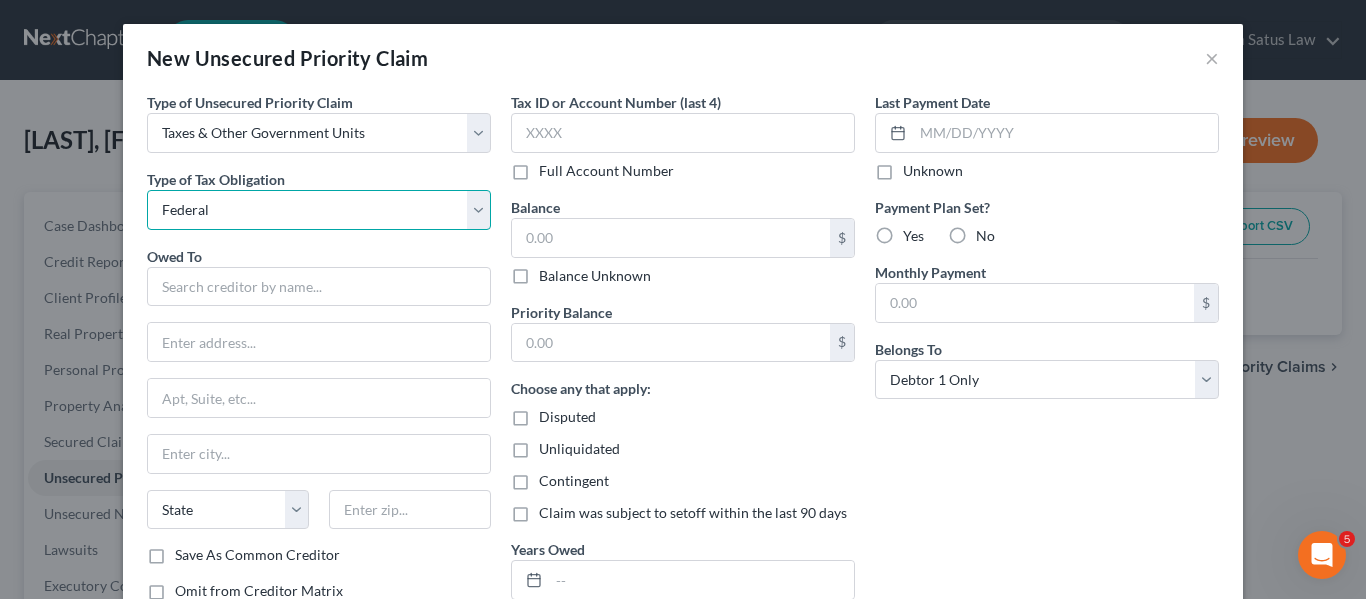 click on "Select Federal City State Franchise Tax Board Other" at bounding box center [319, 210] 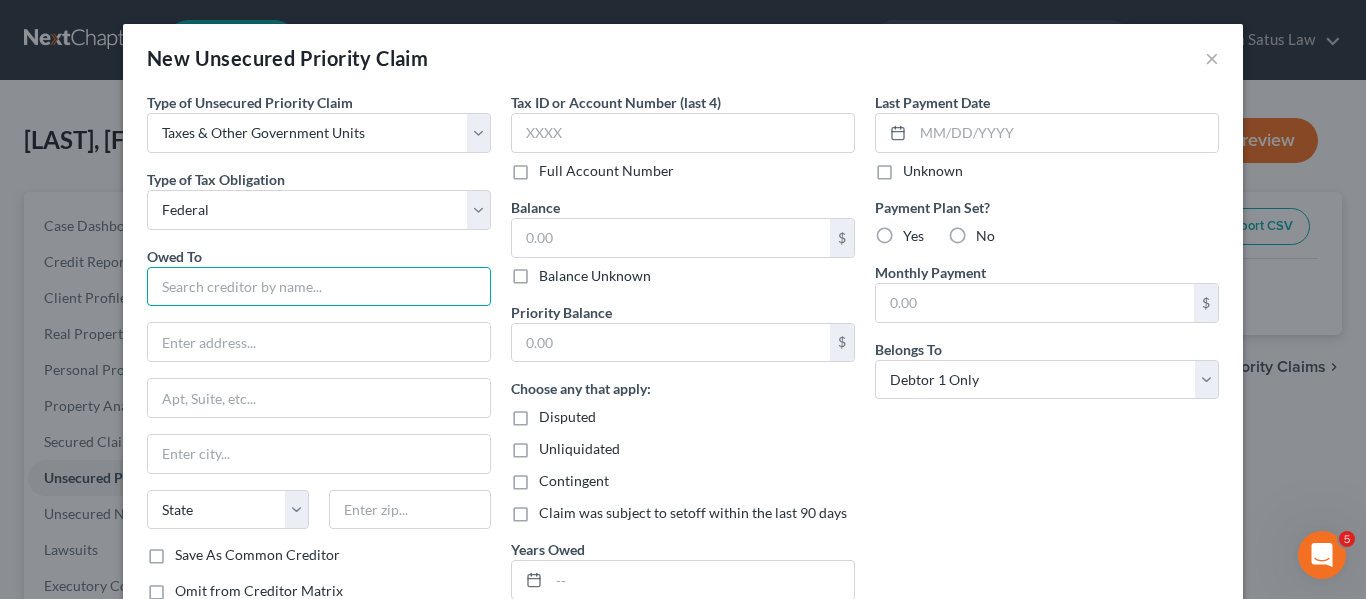 click at bounding box center [319, 287] 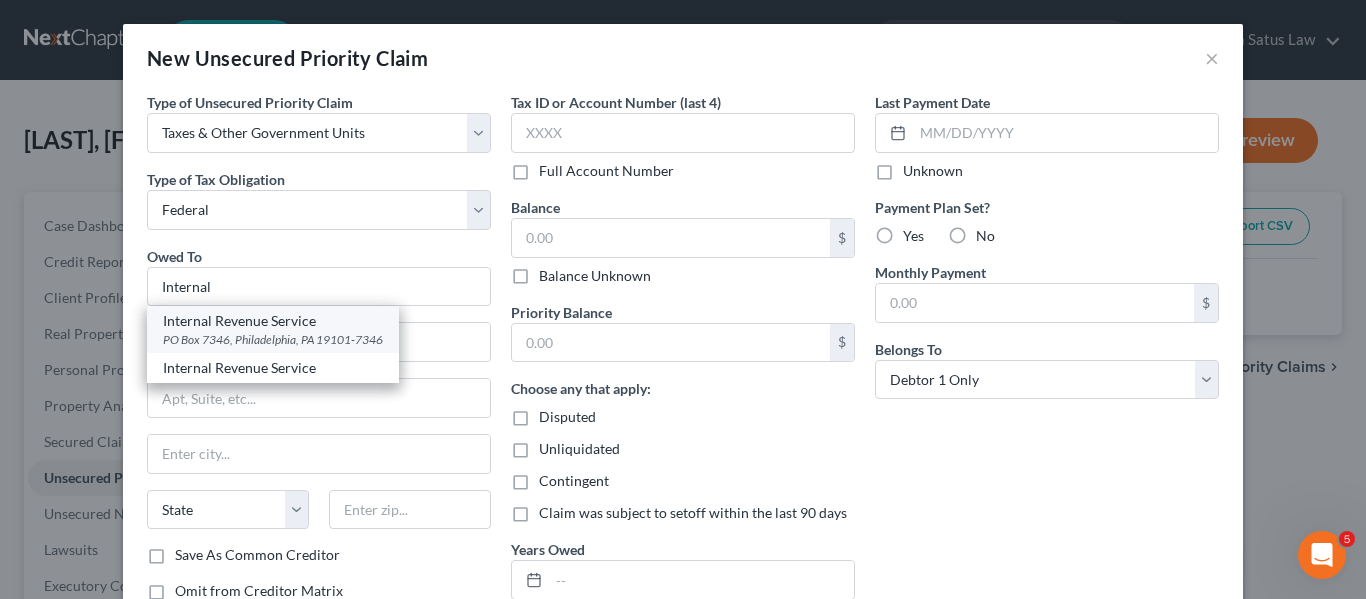 click on "PO Box 7346, Philadelphia, PA 19101-7346" at bounding box center [273, 339] 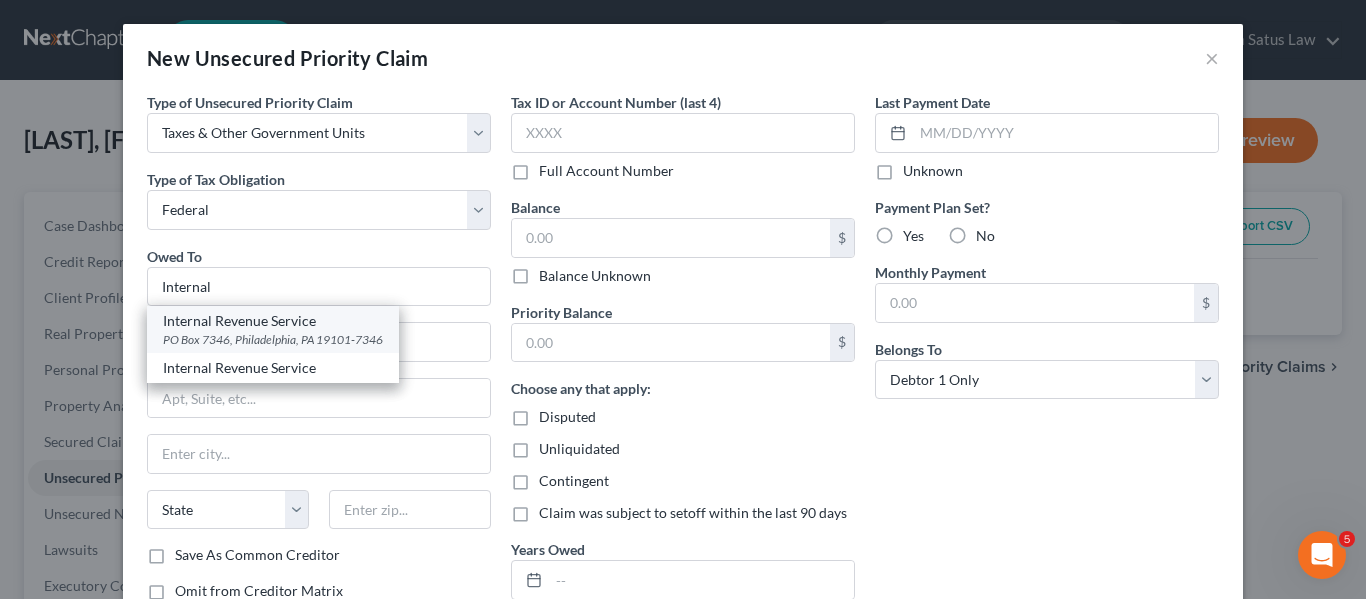 type on "19101-7346" 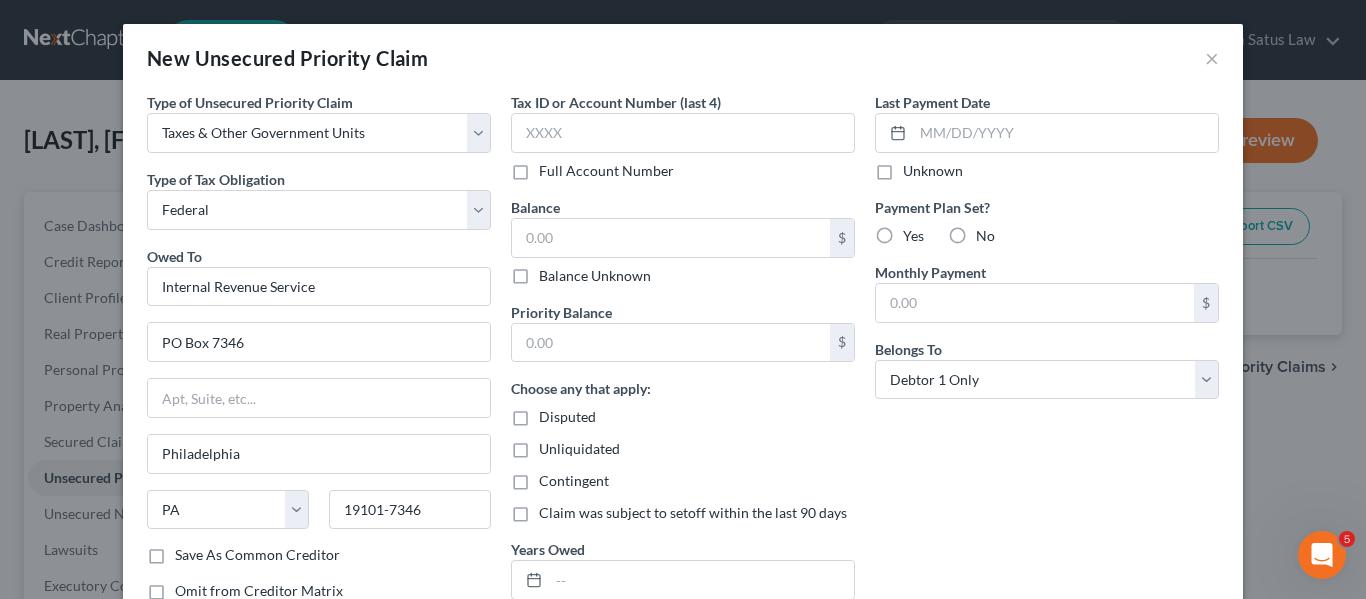 scroll, scrollTop: 144, scrollLeft: 0, axis: vertical 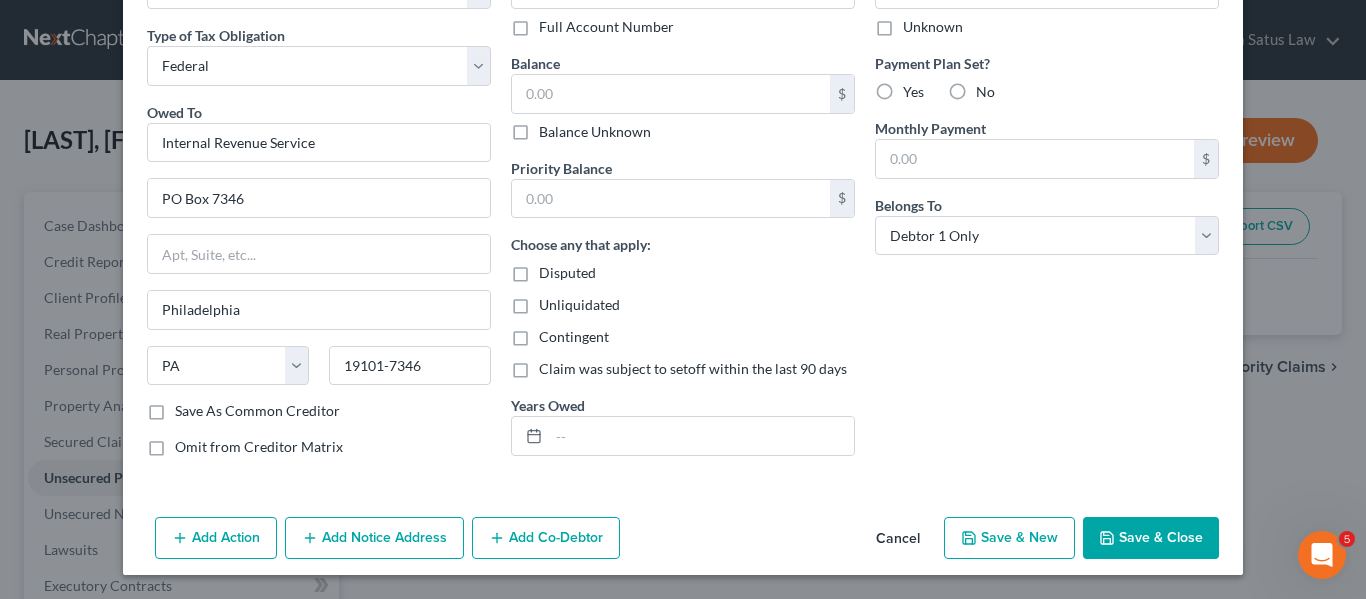 click on "Save & Close" at bounding box center [1151, 538] 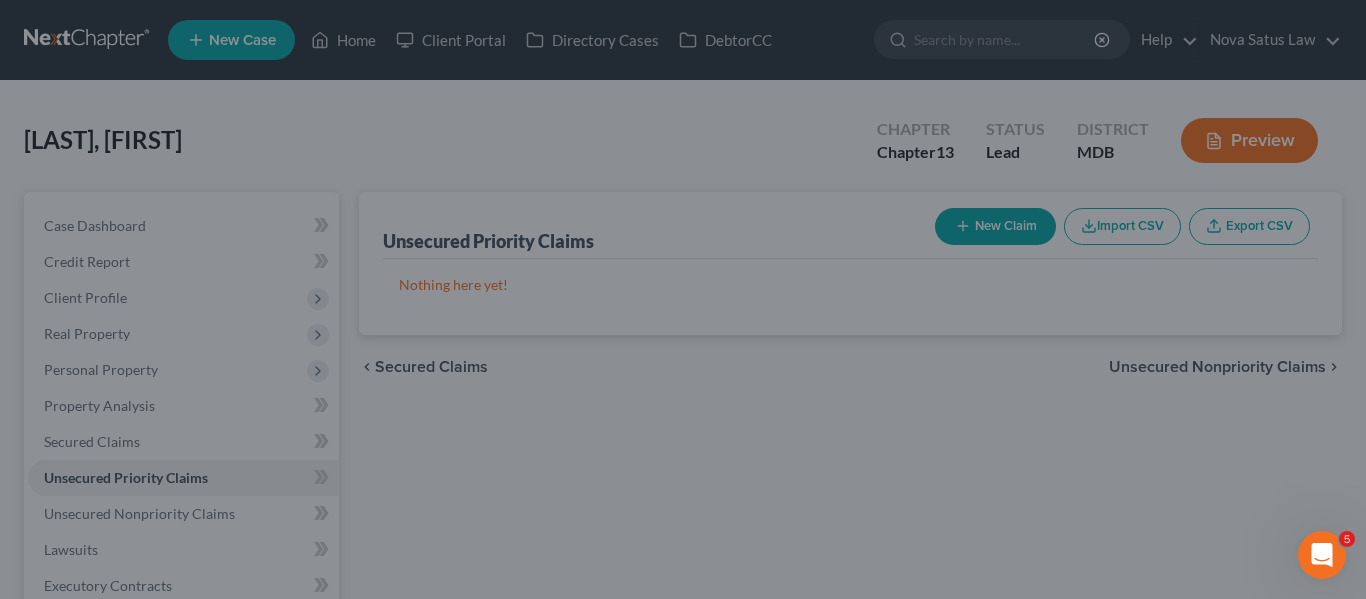 type on "0.00" 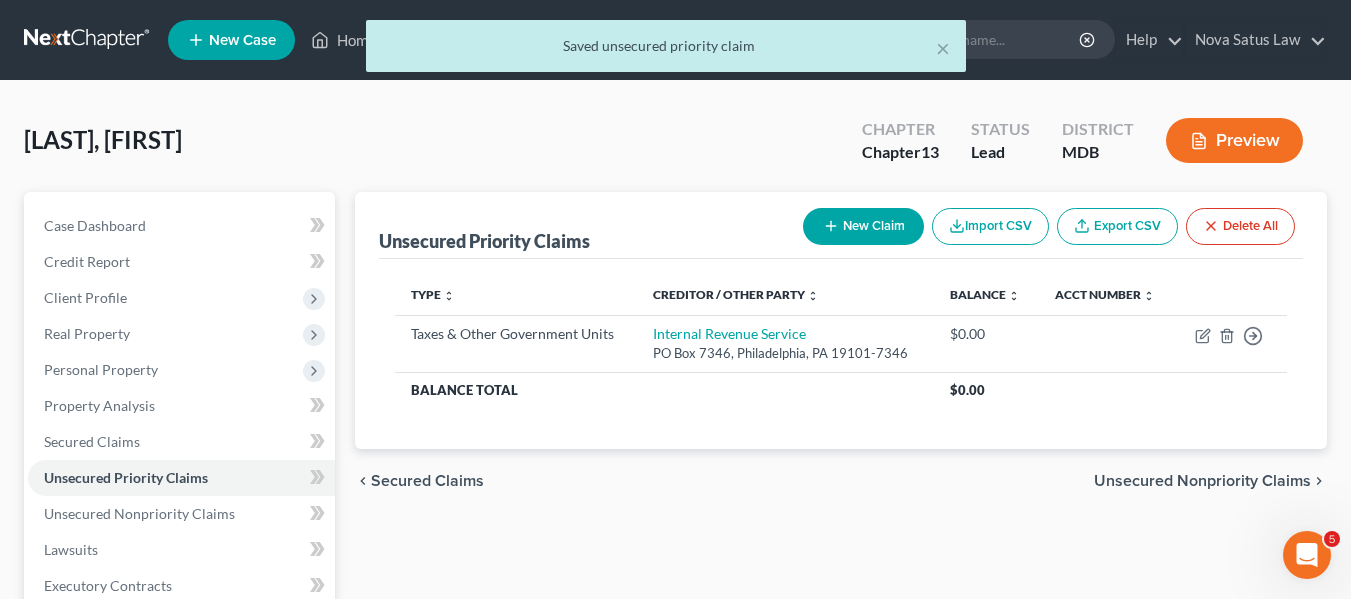 click on "New Claim" at bounding box center [863, 226] 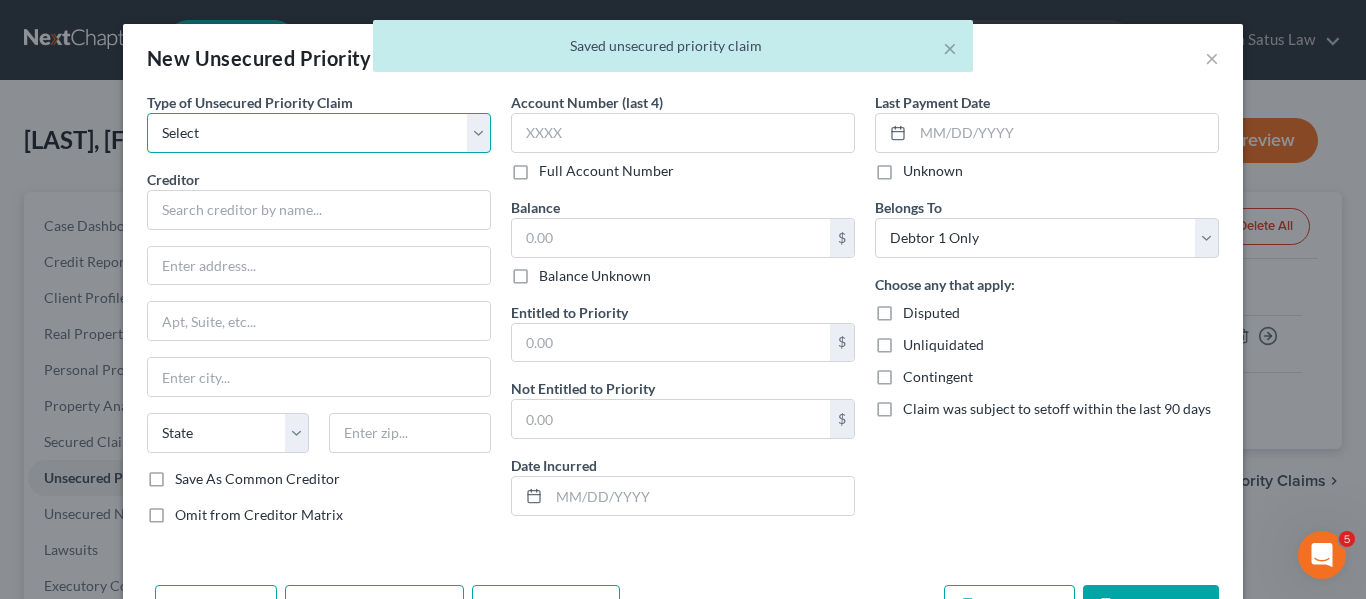 click on "Select Taxes & Other Government Units Domestic Support Obligations Extensions of credit in an involuntary case Wages, Salaries, Commissions Contributions to employee benefits Certain farmers and fisherman Deposits by individuals Commitments to maintain capitals Claims for death or injury while intoxicated Other" at bounding box center [319, 133] 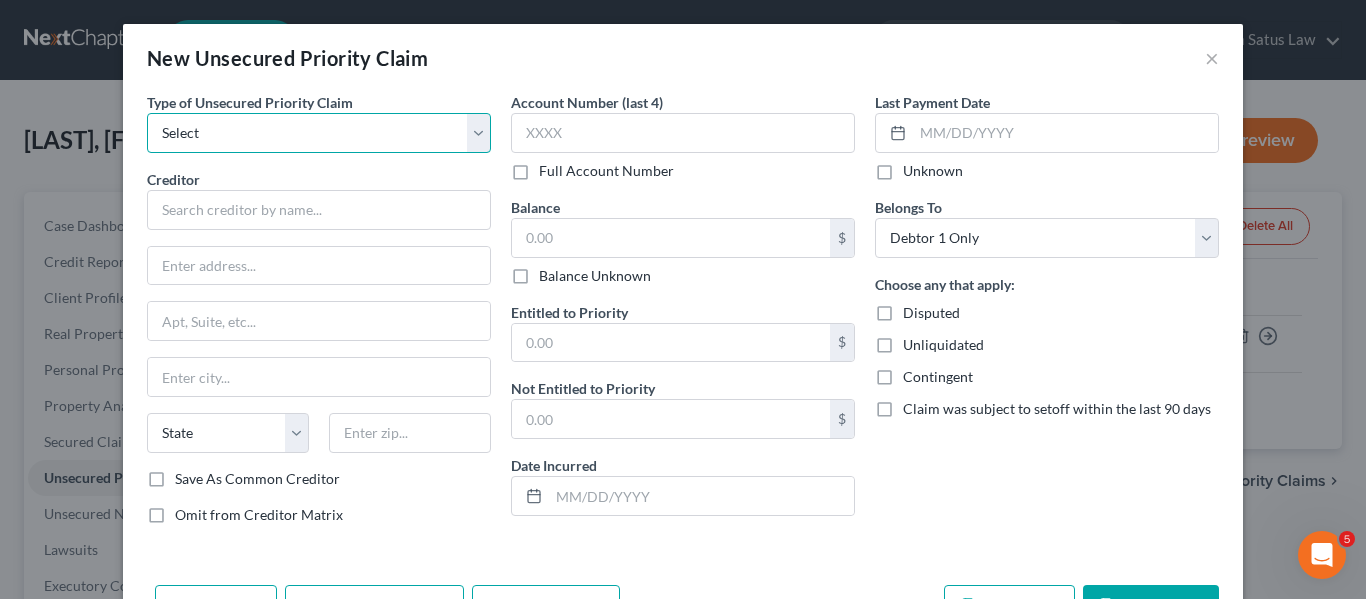 select on "0" 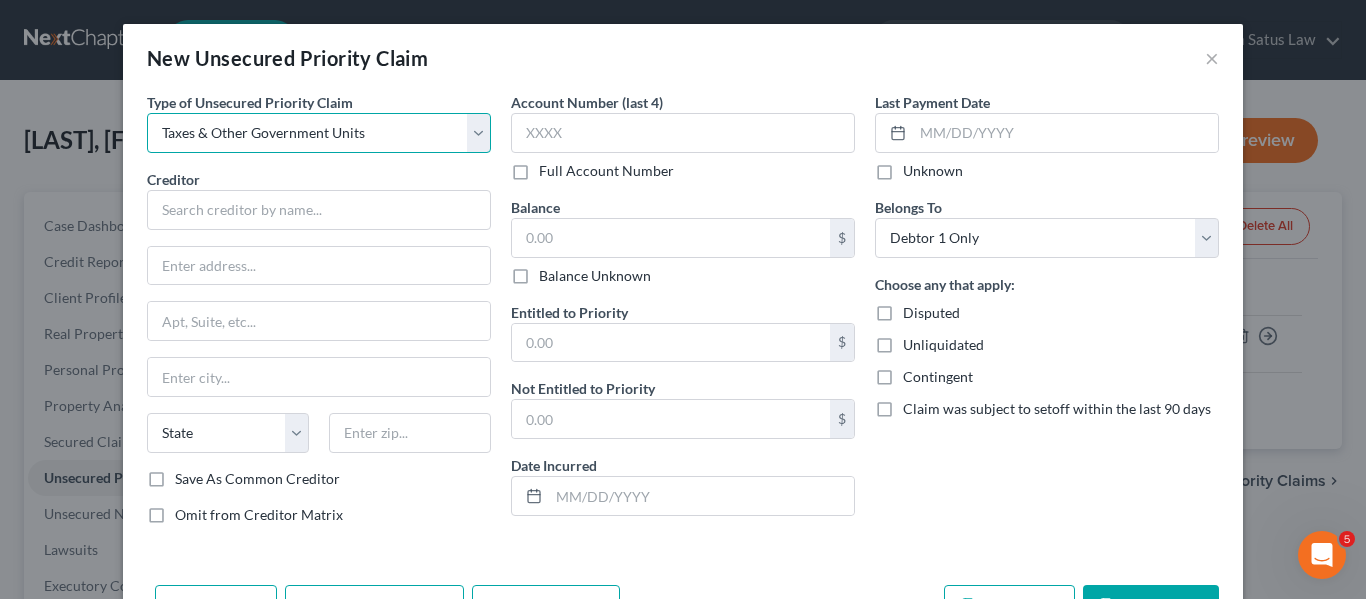 click on "Select Taxes & Other Government Units Domestic Support Obligations Extensions of credit in an involuntary case Wages, Salaries, Commissions Contributions to employee benefits Certain farmers and fisherman Deposits by individuals Commitments to maintain capitals Claims for death or injury while intoxicated Other" at bounding box center (319, 133) 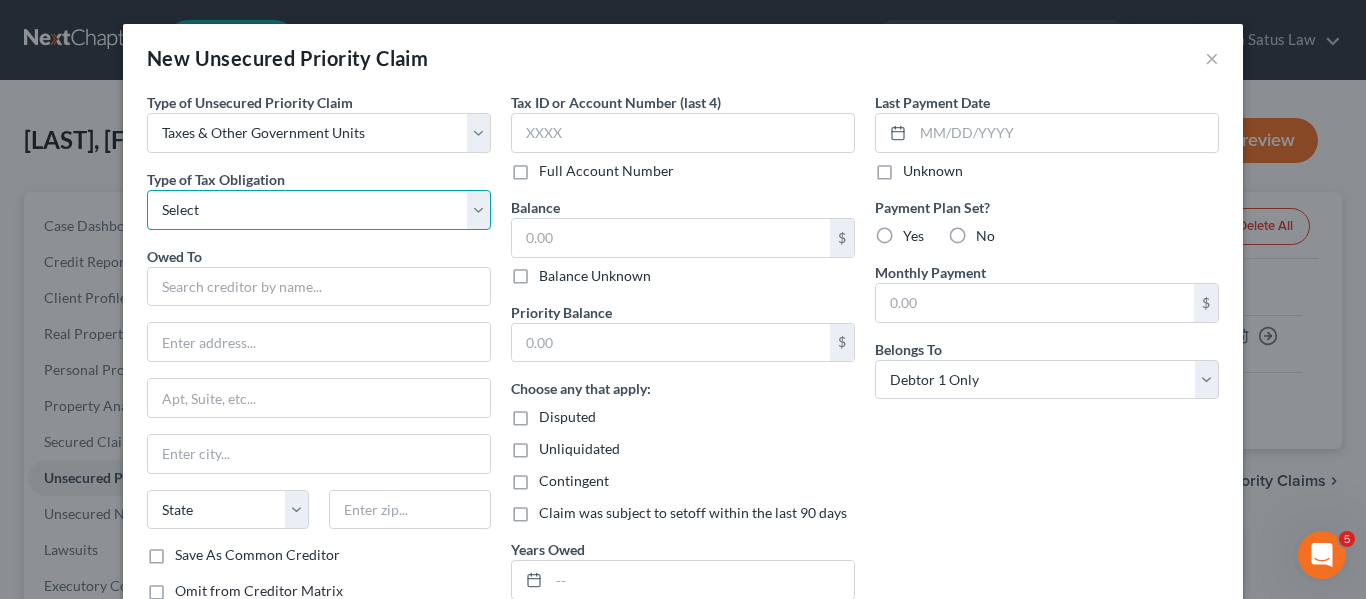 click on "Select Federal City State Franchise Tax Board Other" at bounding box center [319, 210] 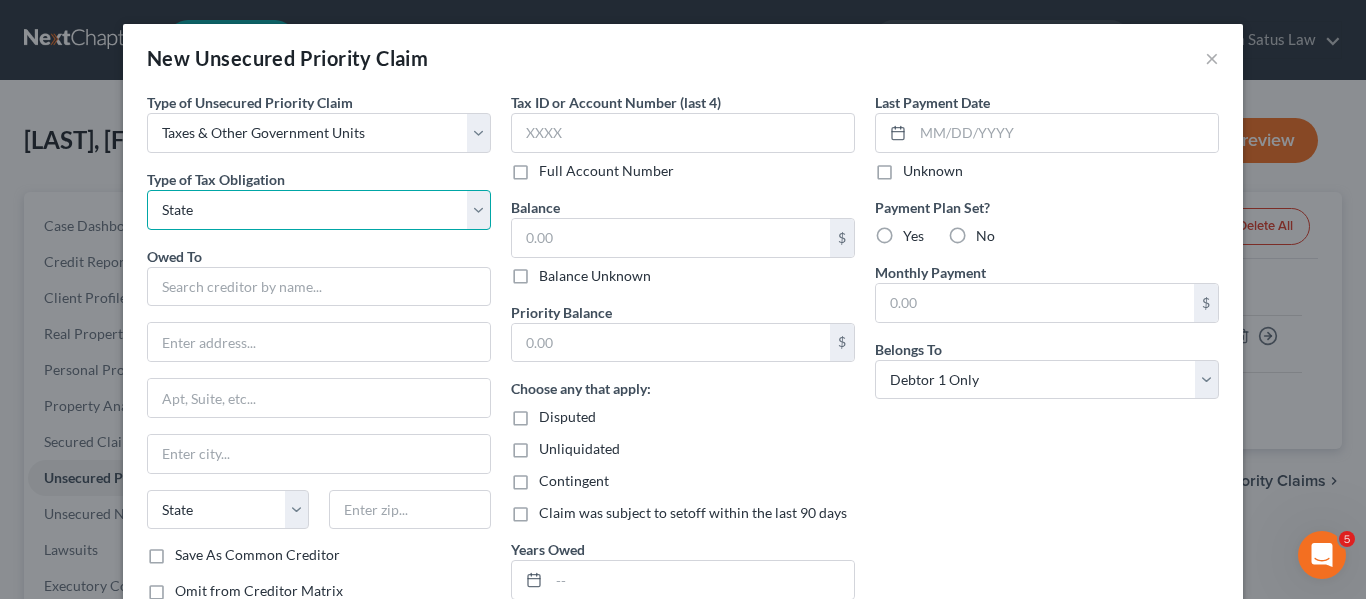click on "Select Federal City State Franchise Tax Board Other" at bounding box center (319, 210) 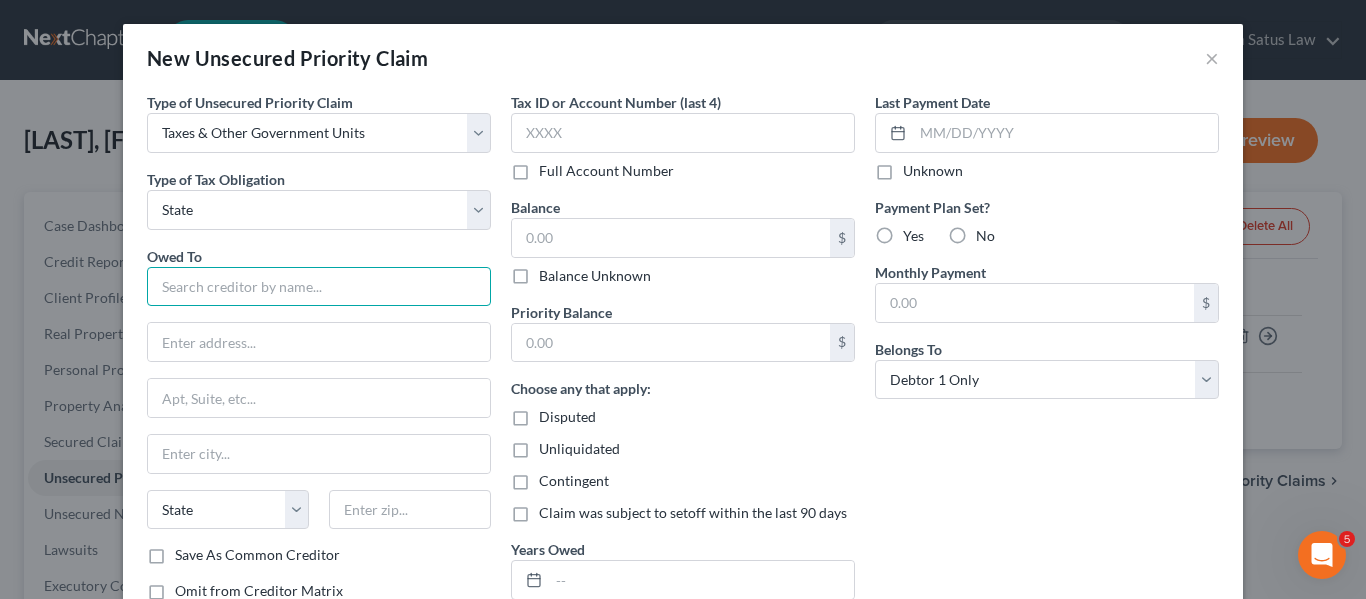 click at bounding box center (319, 287) 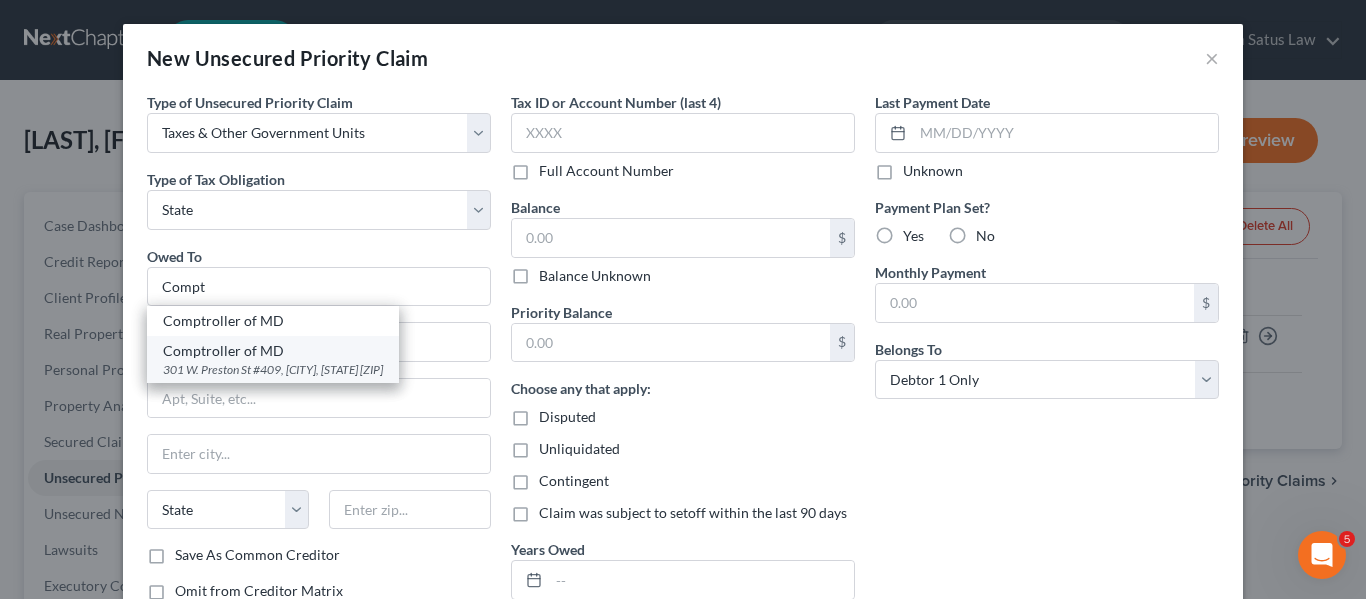 click on "301 W. Preston St #409, [CITY], [STATE] [ZIP]" at bounding box center (273, 369) 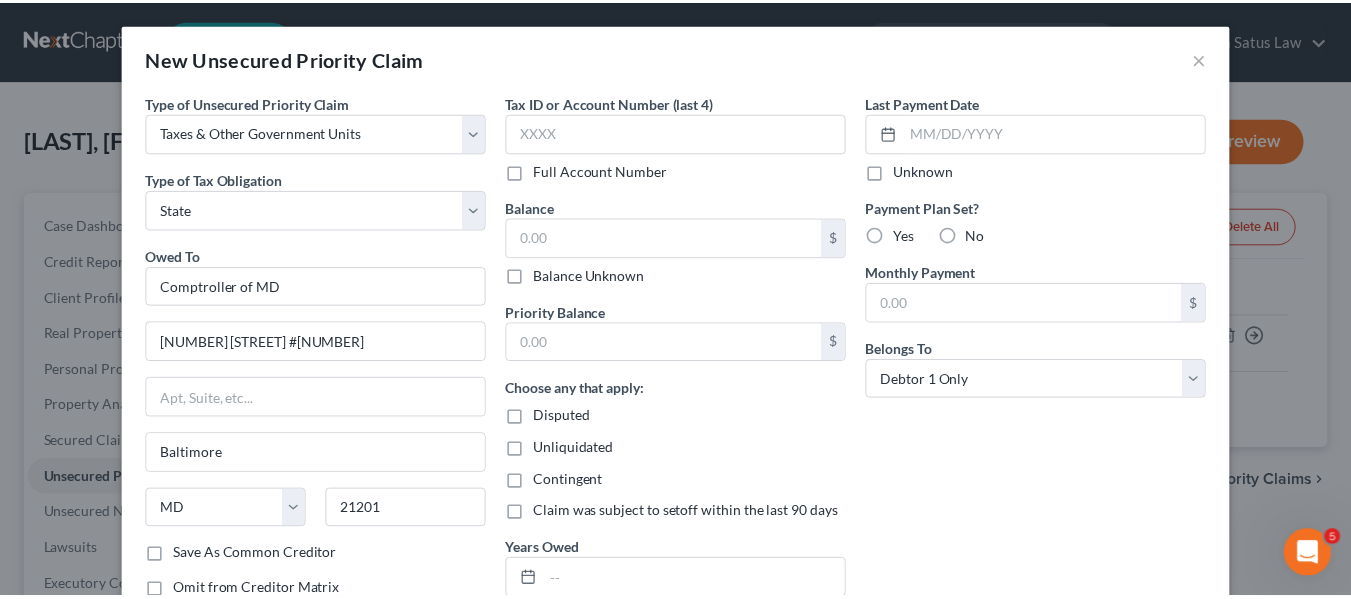 scroll, scrollTop: 144, scrollLeft: 0, axis: vertical 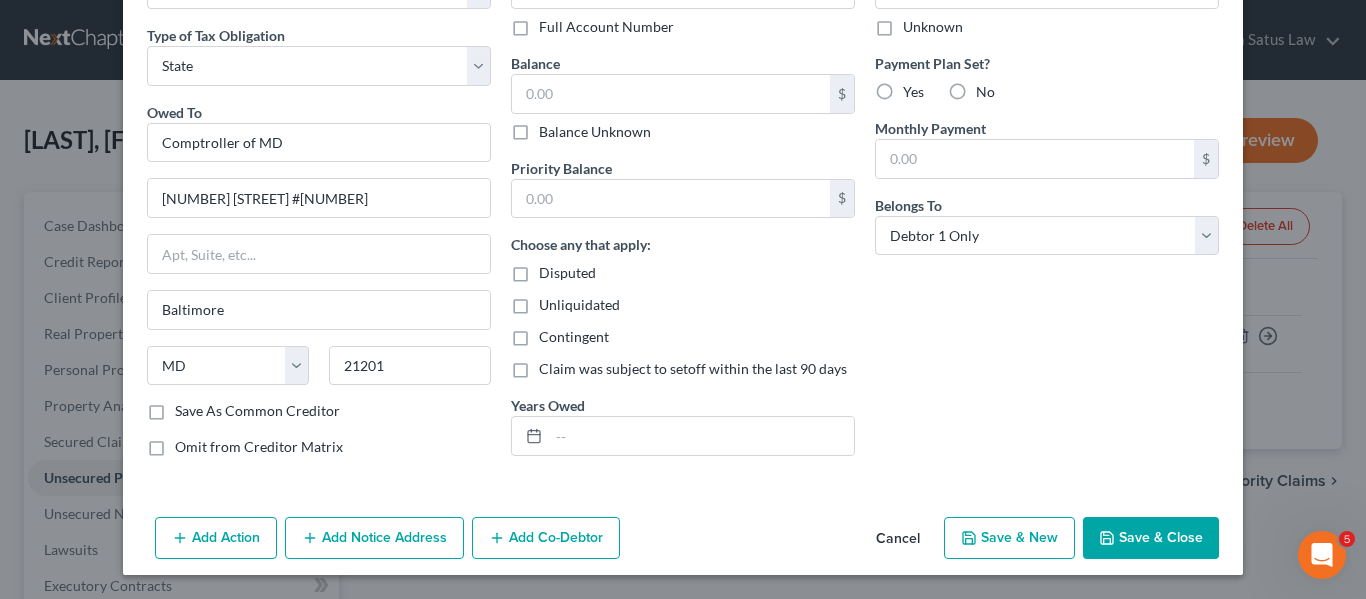 click on "Save & Close" at bounding box center (1151, 538) 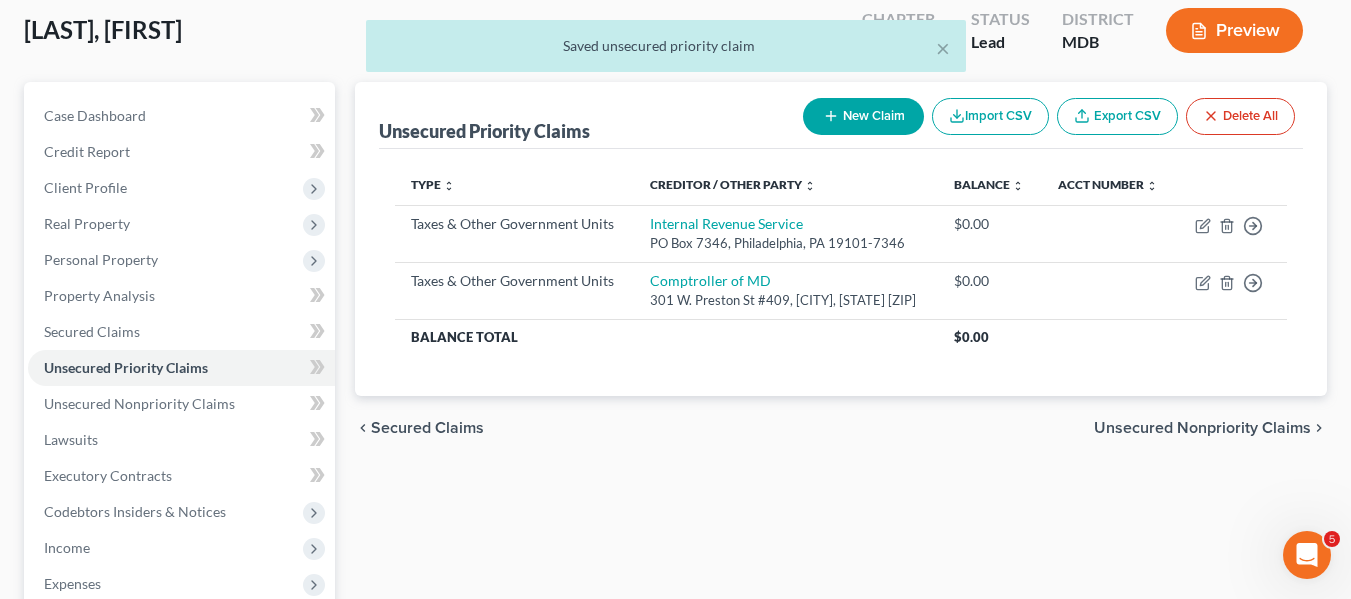 scroll, scrollTop: 114, scrollLeft: 0, axis: vertical 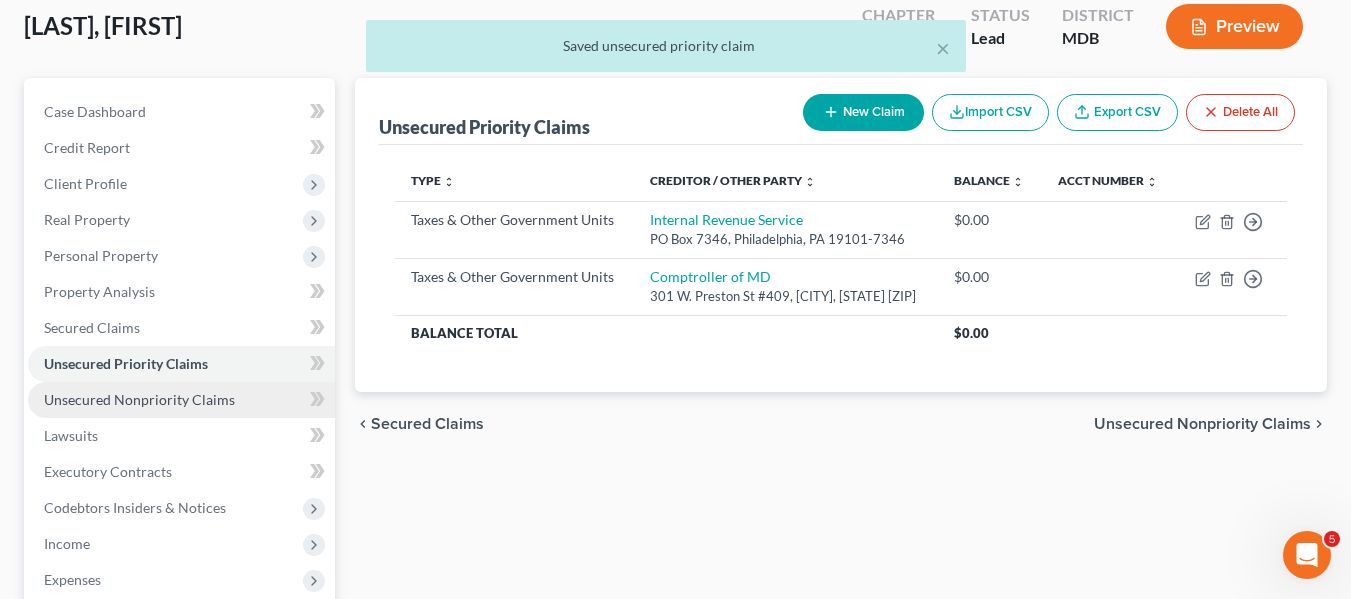 click on "Unsecured Nonpriority Claims" at bounding box center (139, 399) 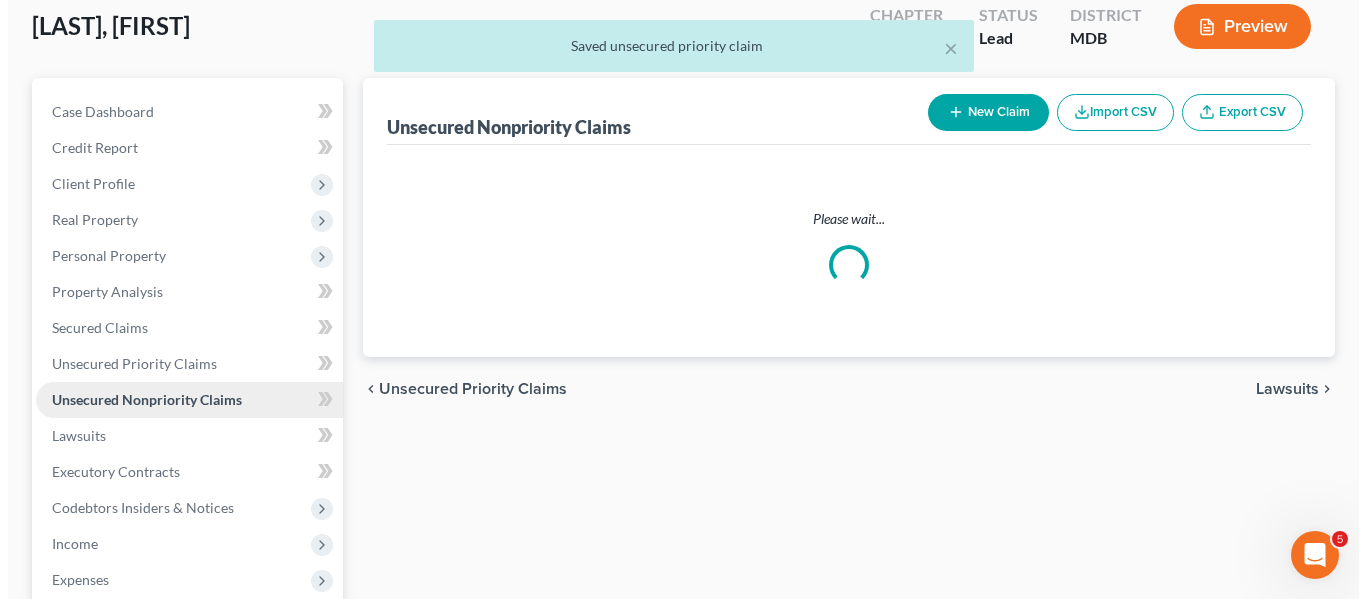 scroll, scrollTop: 0, scrollLeft: 0, axis: both 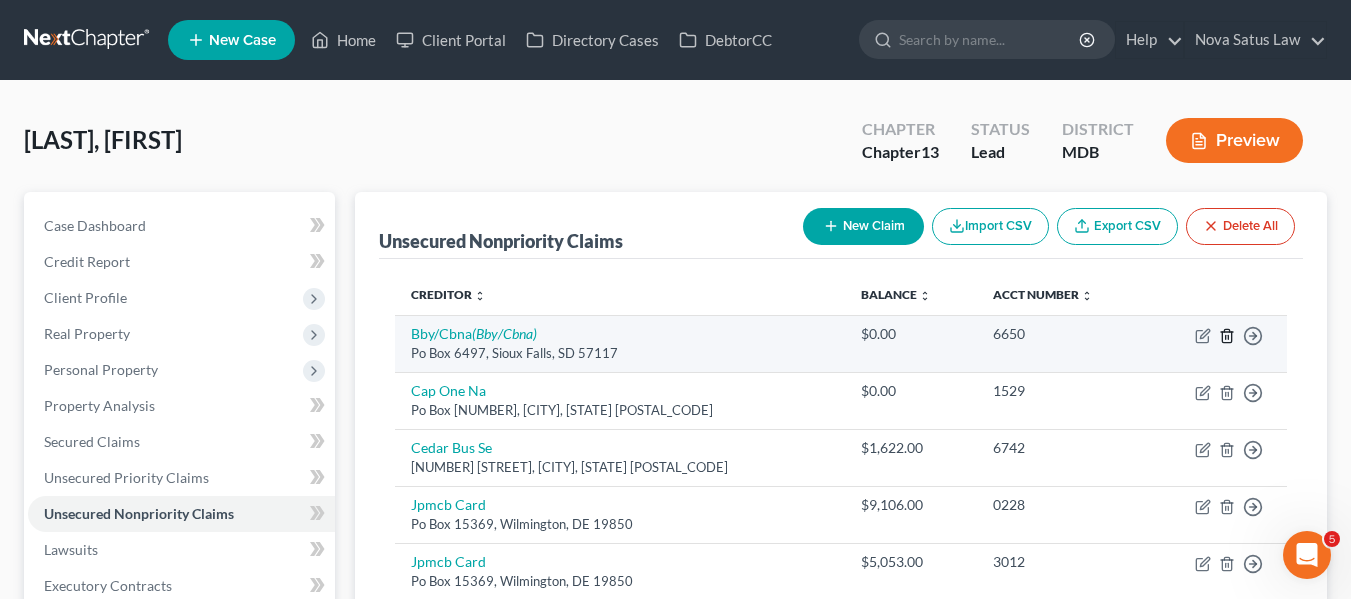 click 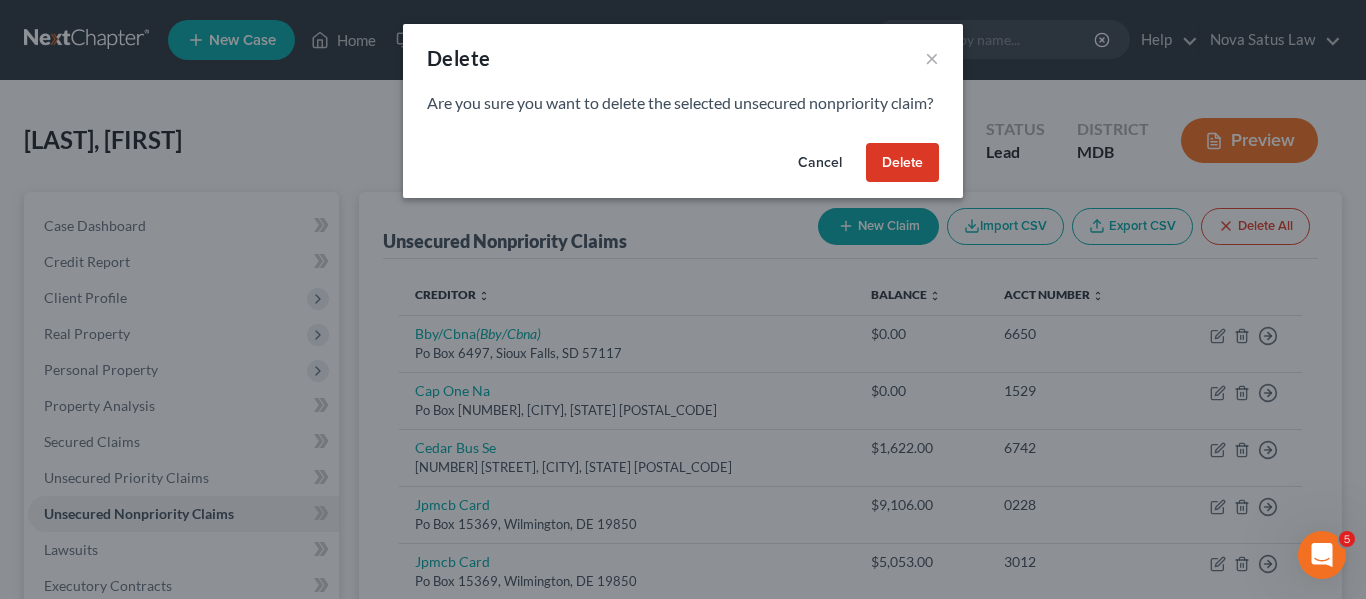 click on "Delete" at bounding box center (902, 163) 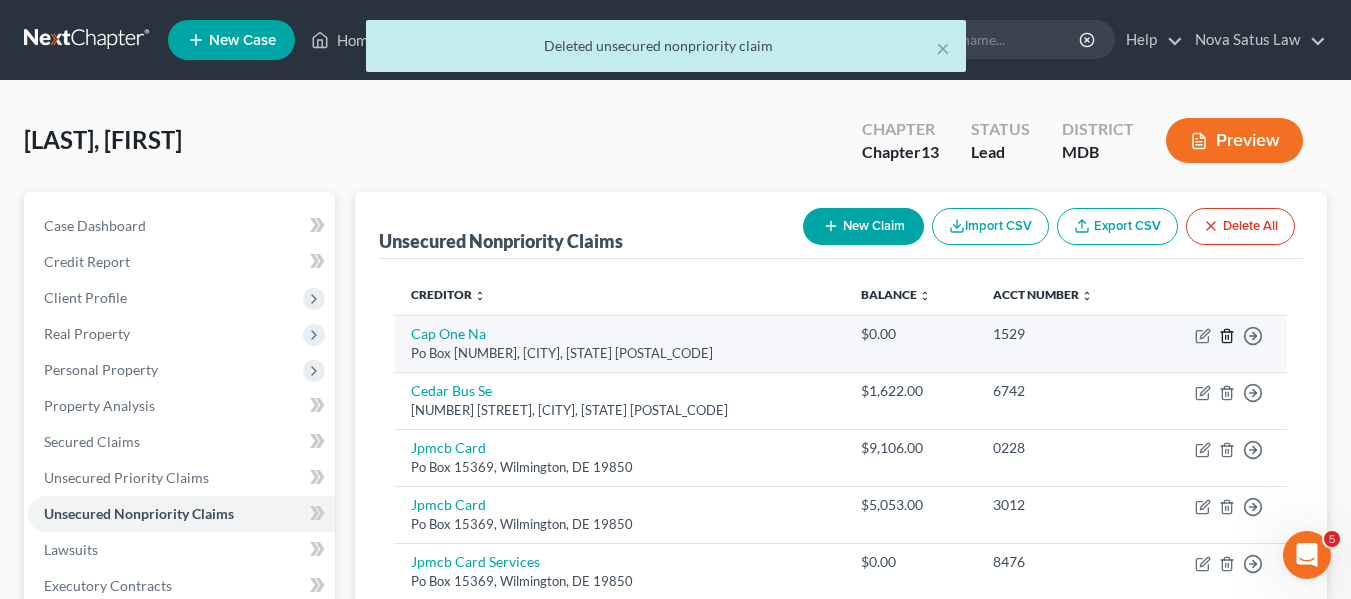 click 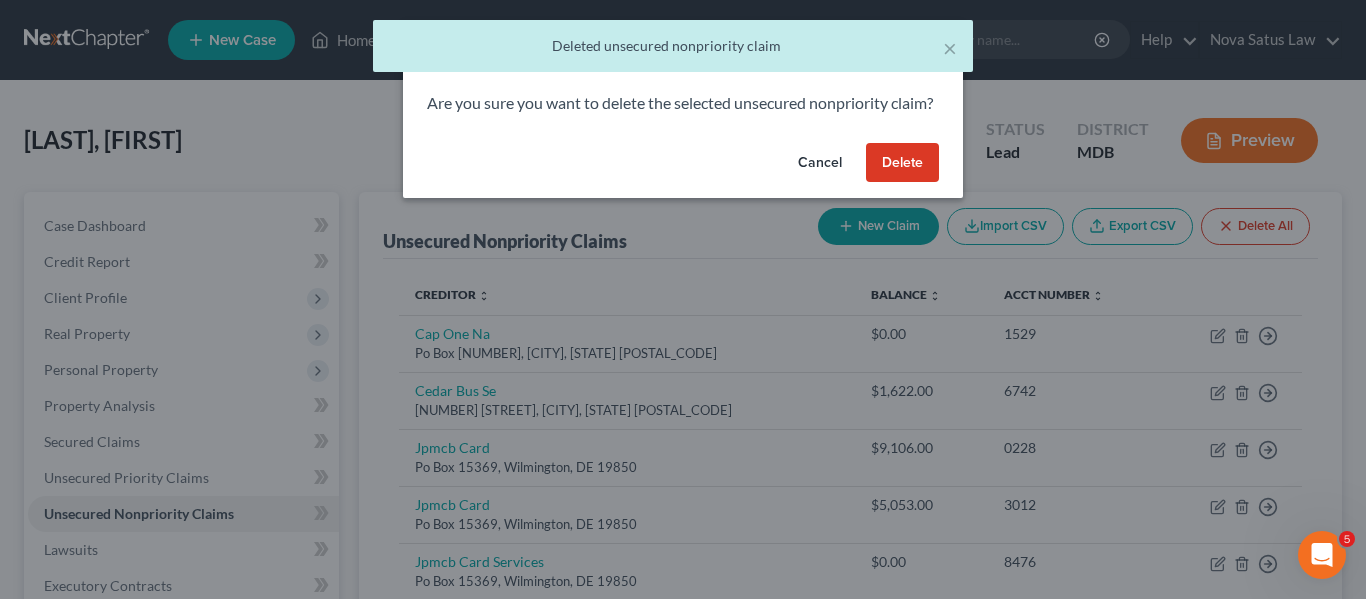 click on "Delete" at bounding box center (902, 163) 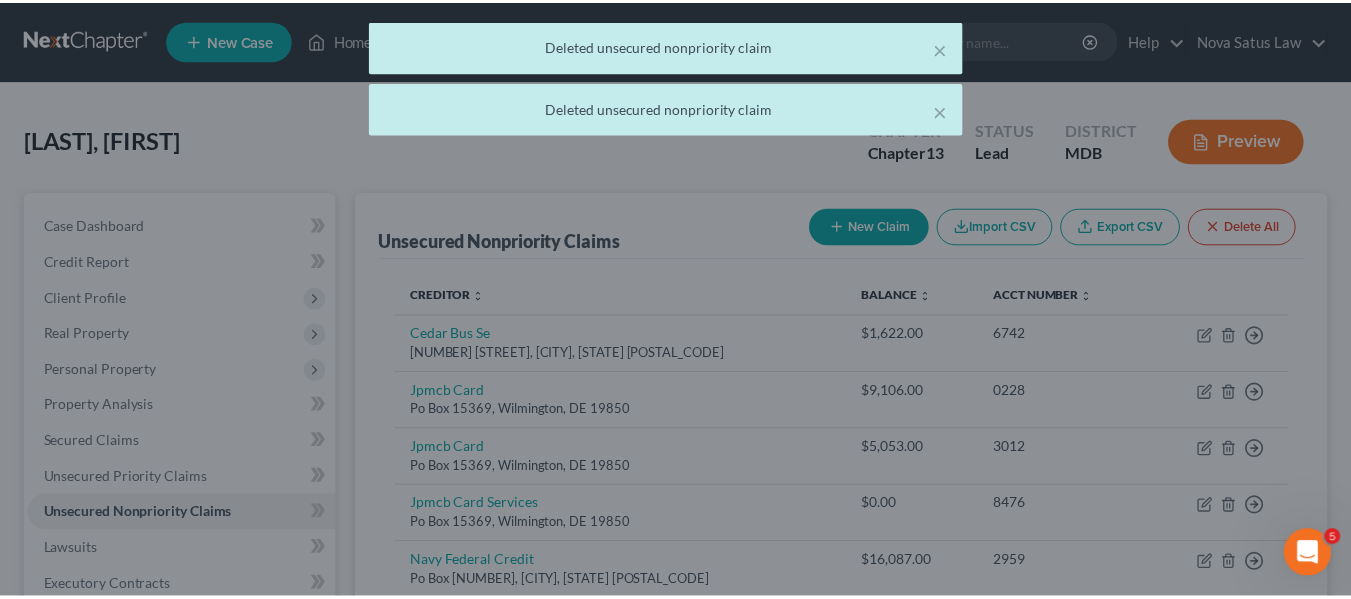 scroll, scrollTop: 124, scrollLeft: 0, axis: vertical 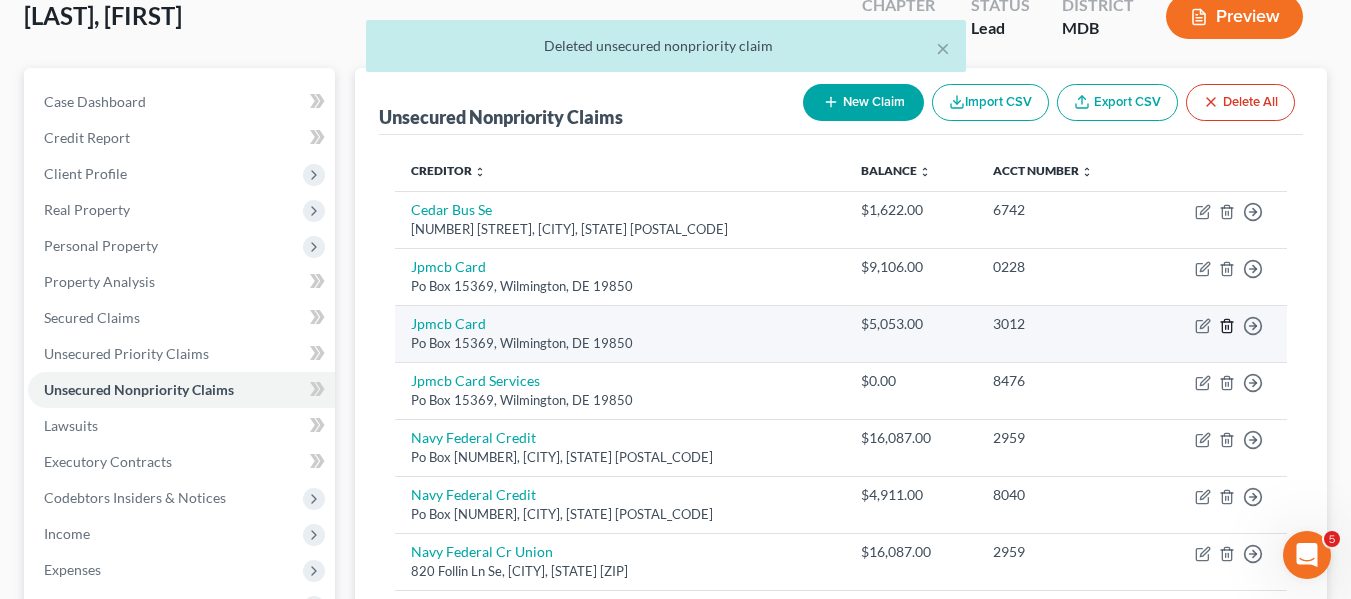 click 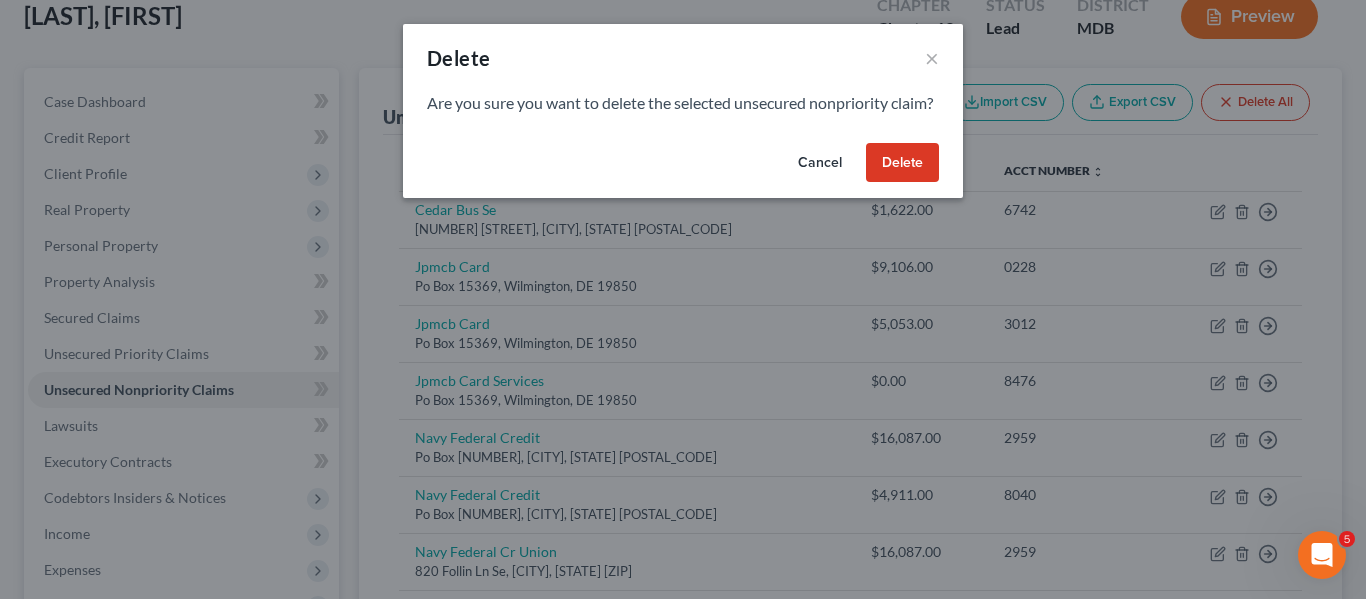 click on "Delete" at bounding box center (902, 163) 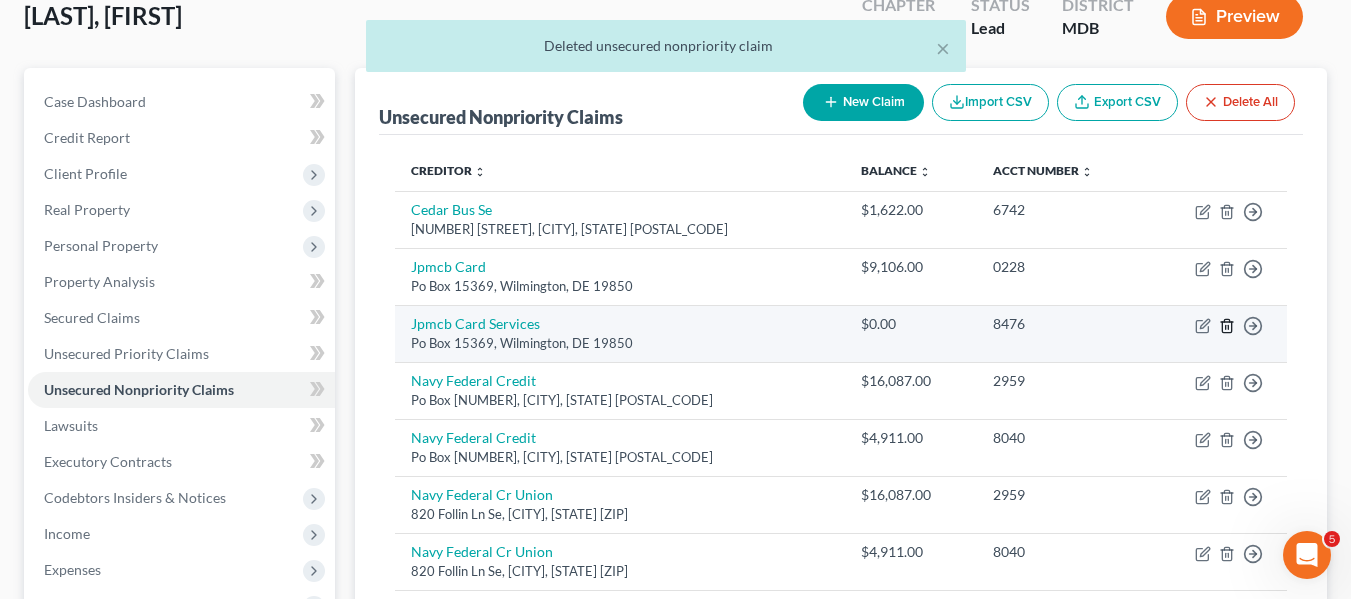 click 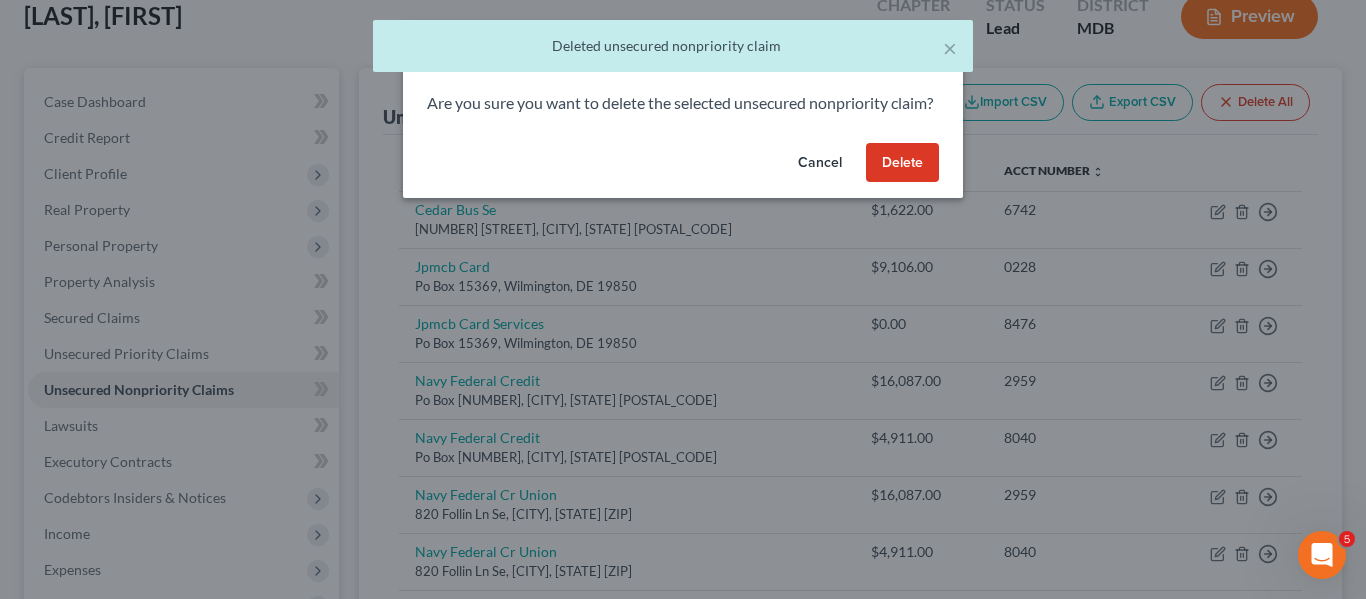click on "Delete" at bounding box center (902, 163) 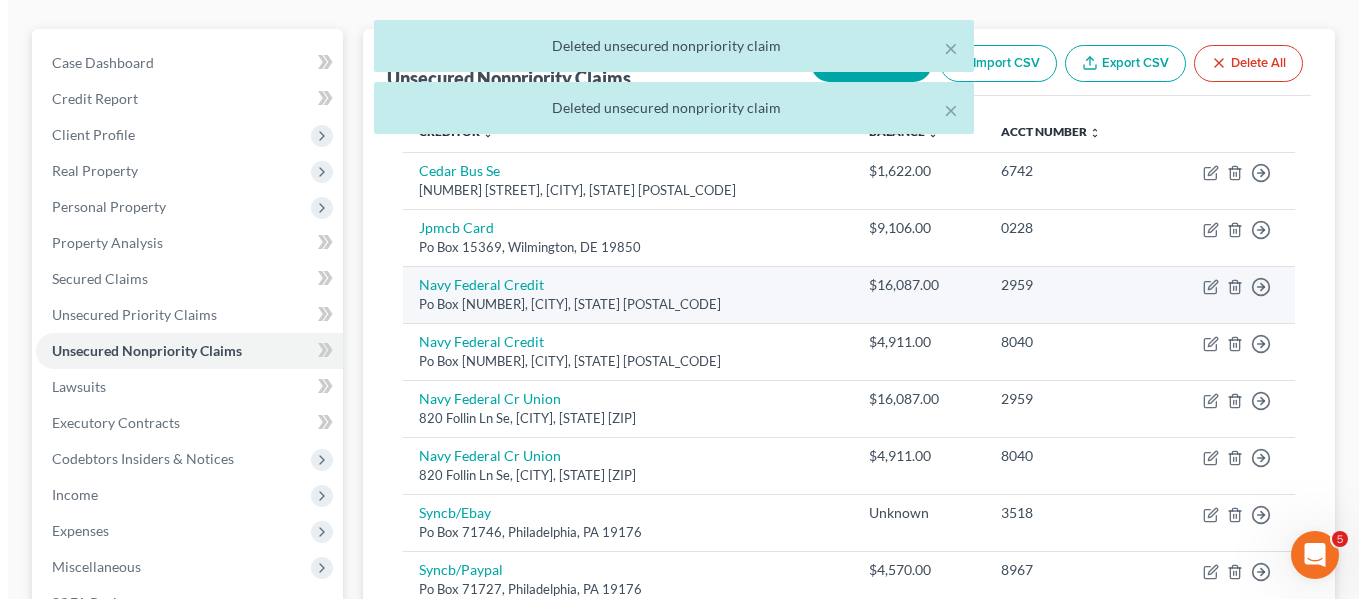 scroll, scrollTop: 164, scrollLeft: 0, axis: vertical 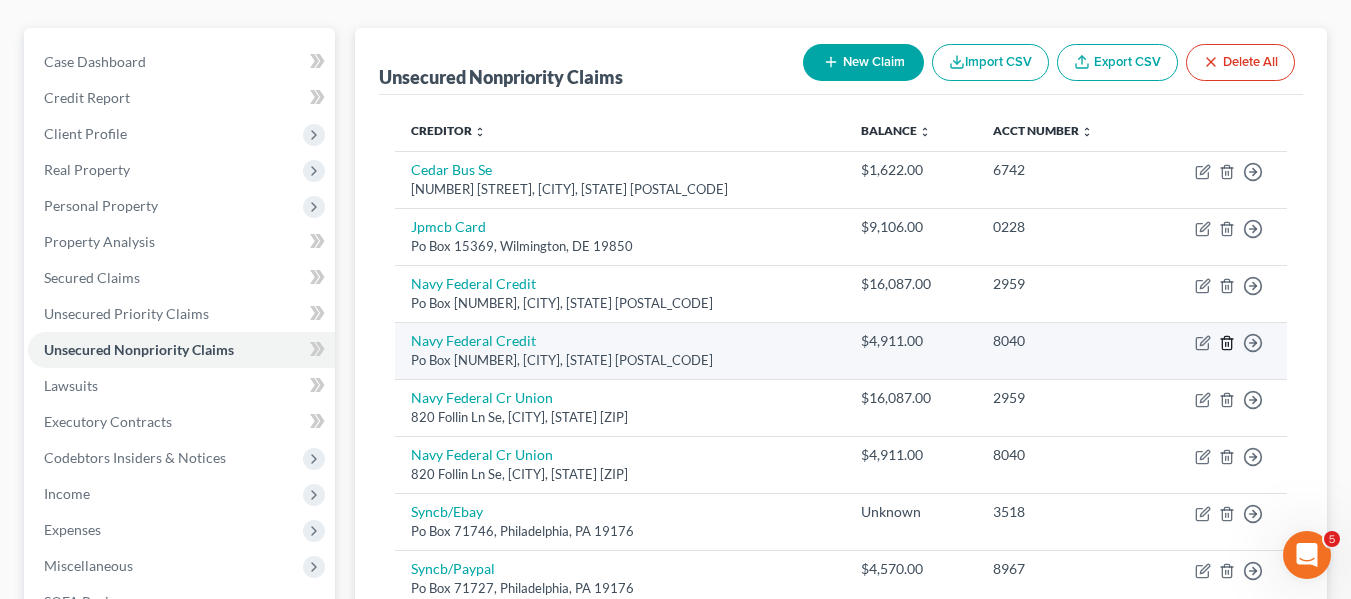 click 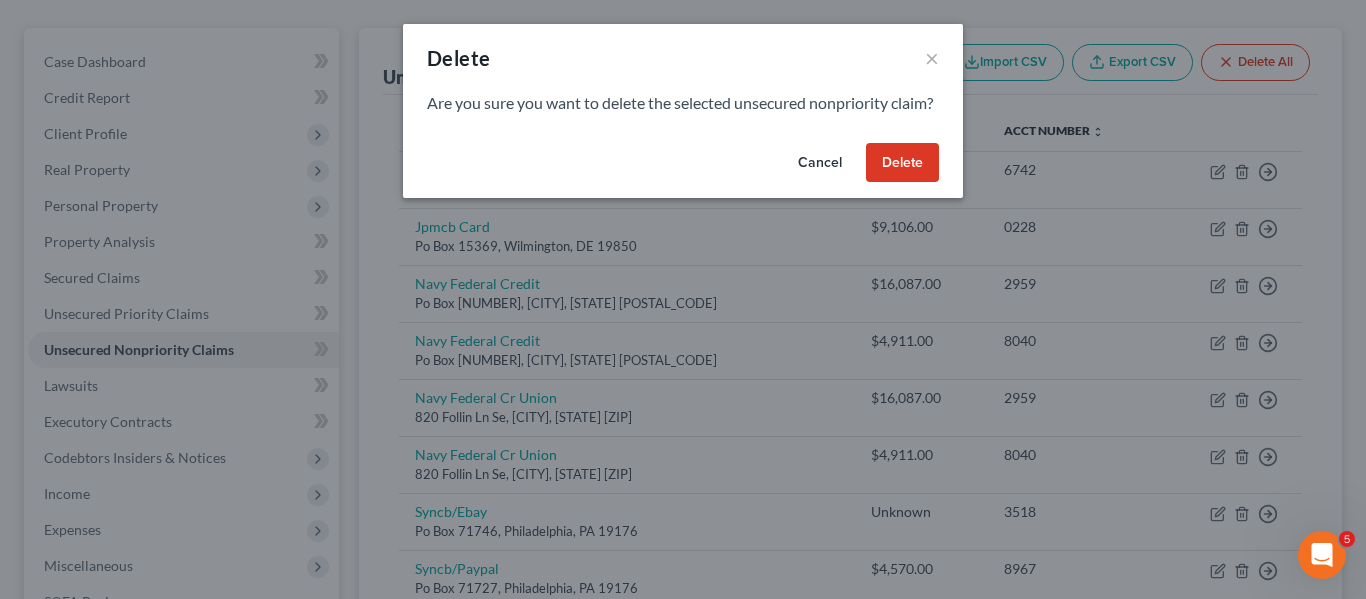 click on "Delete" at bounding box center (902, 163) 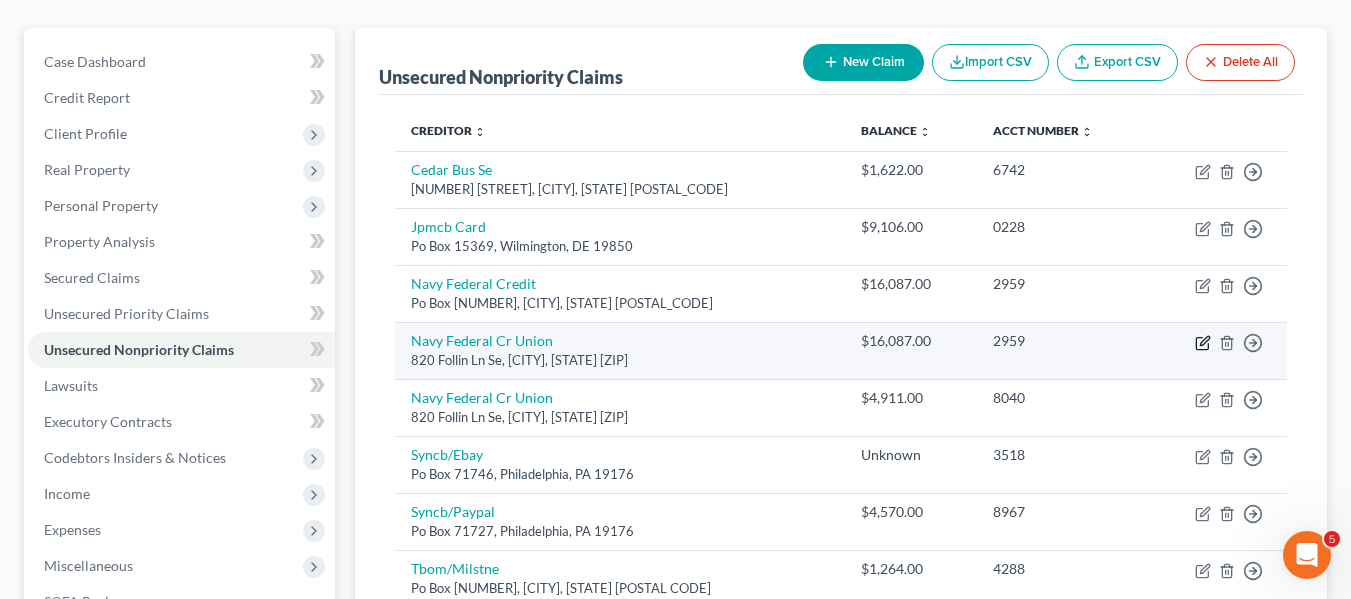 click 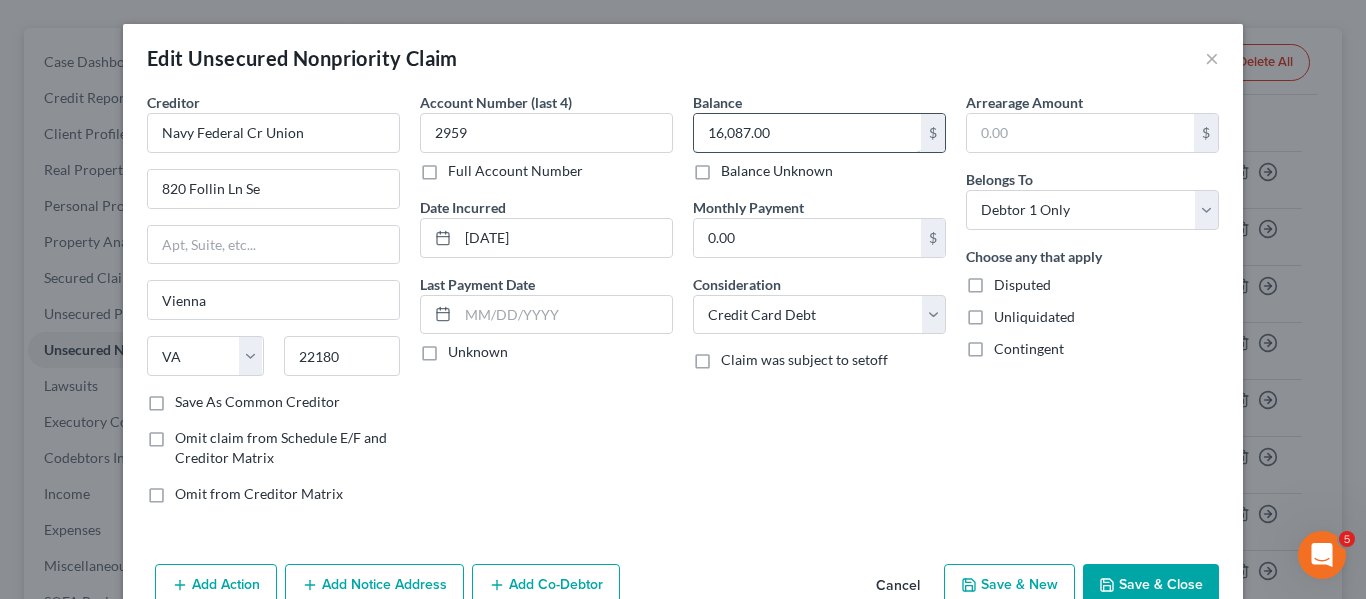 click on "16,087.00" at bounding box center [807, 133] 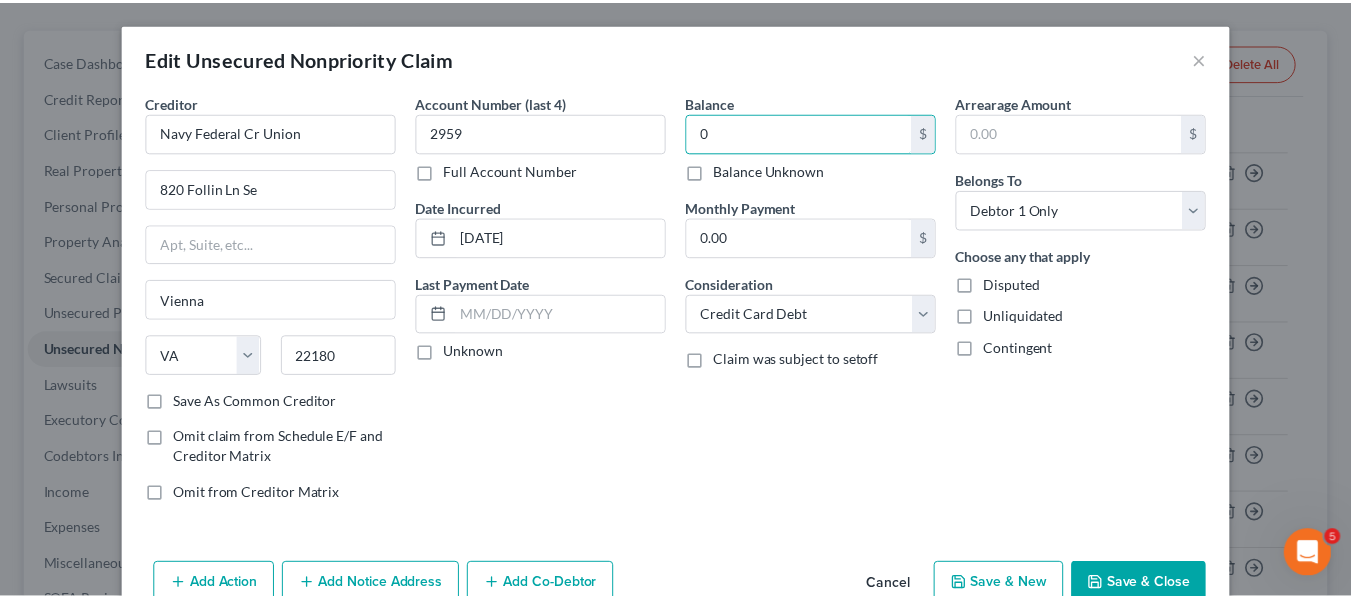 scroll, scrollTop: 104, scrollLeft: 0, axis: vertical 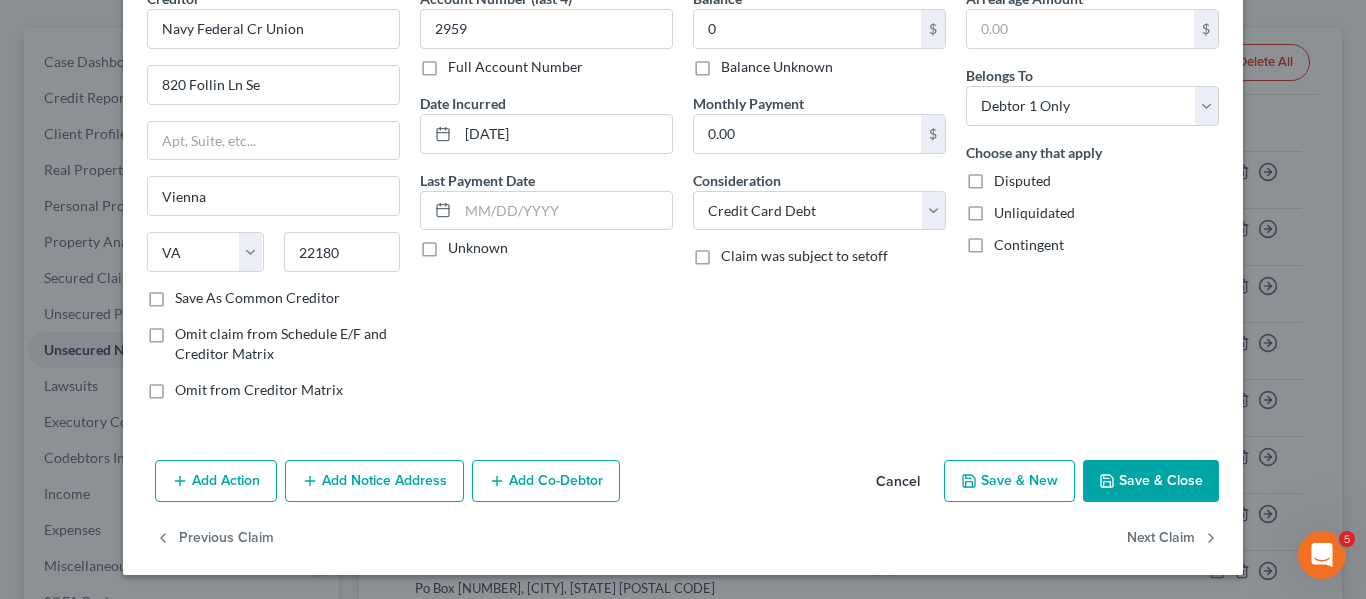 click on "Save & Close" at bounding box center (1151, 481) 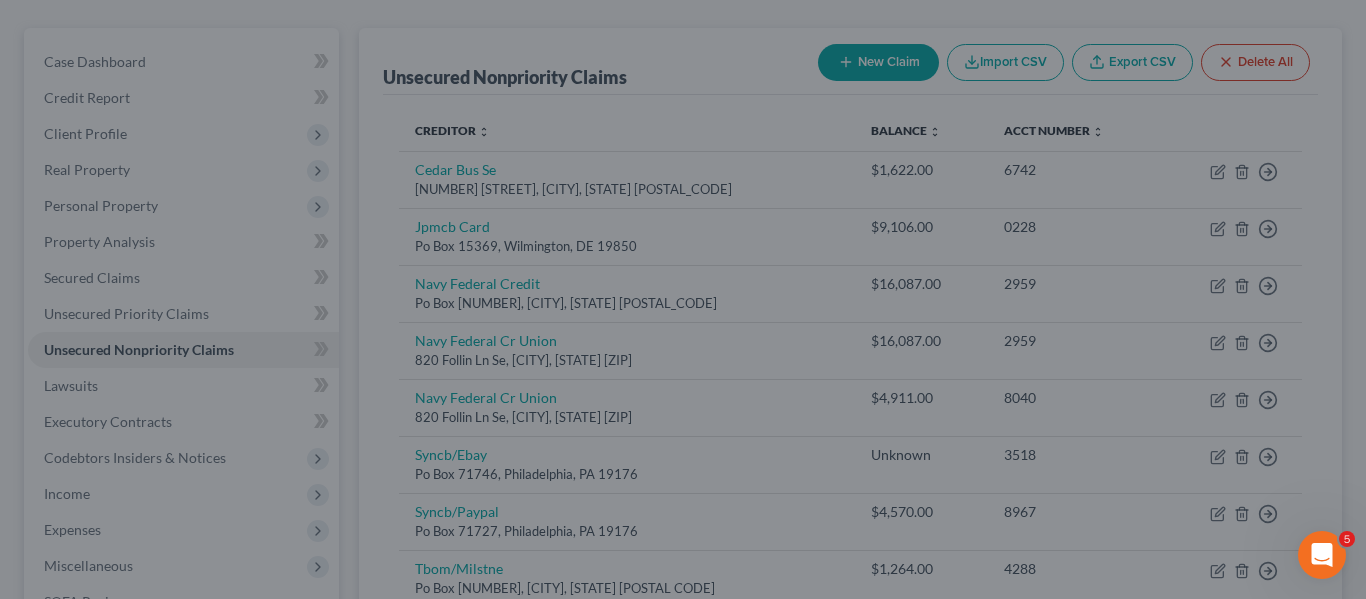 type on "0.00" 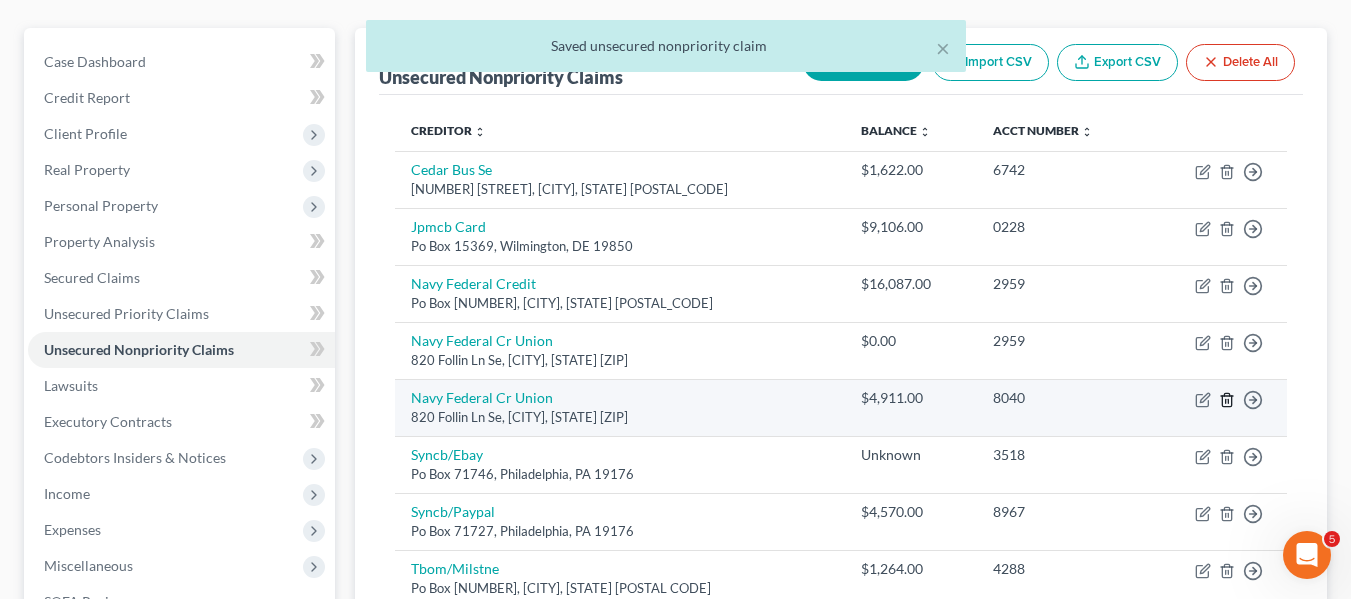 click 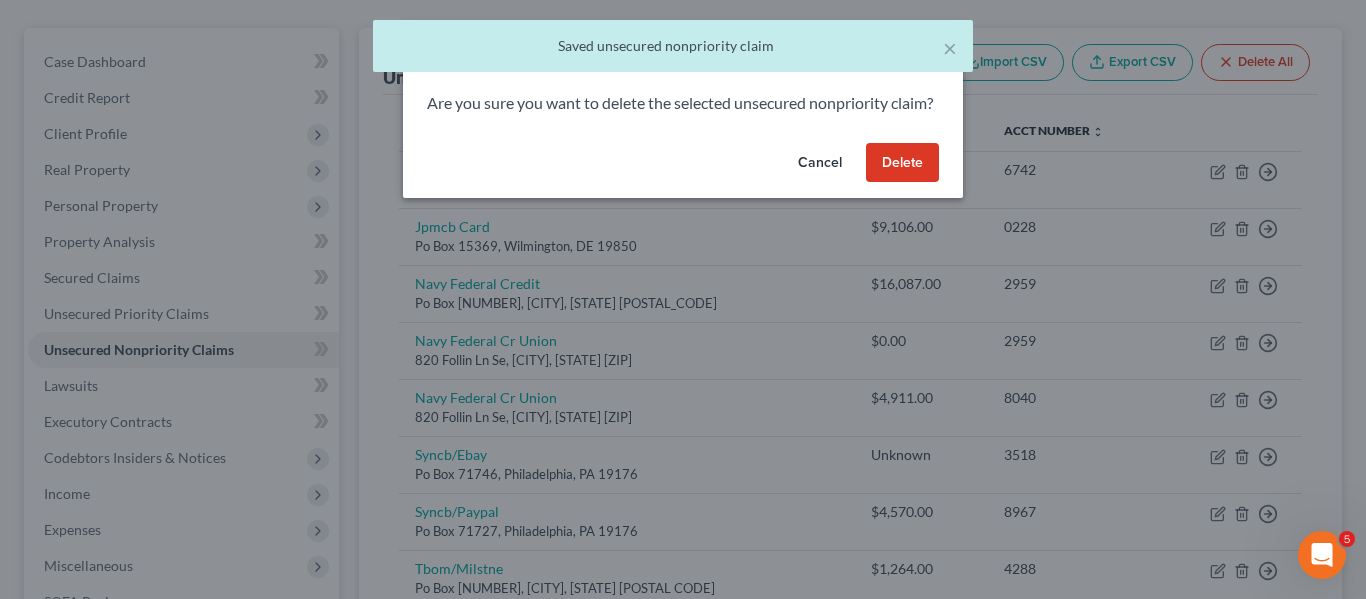 click on "Delete" at bounding box center [902, 163] 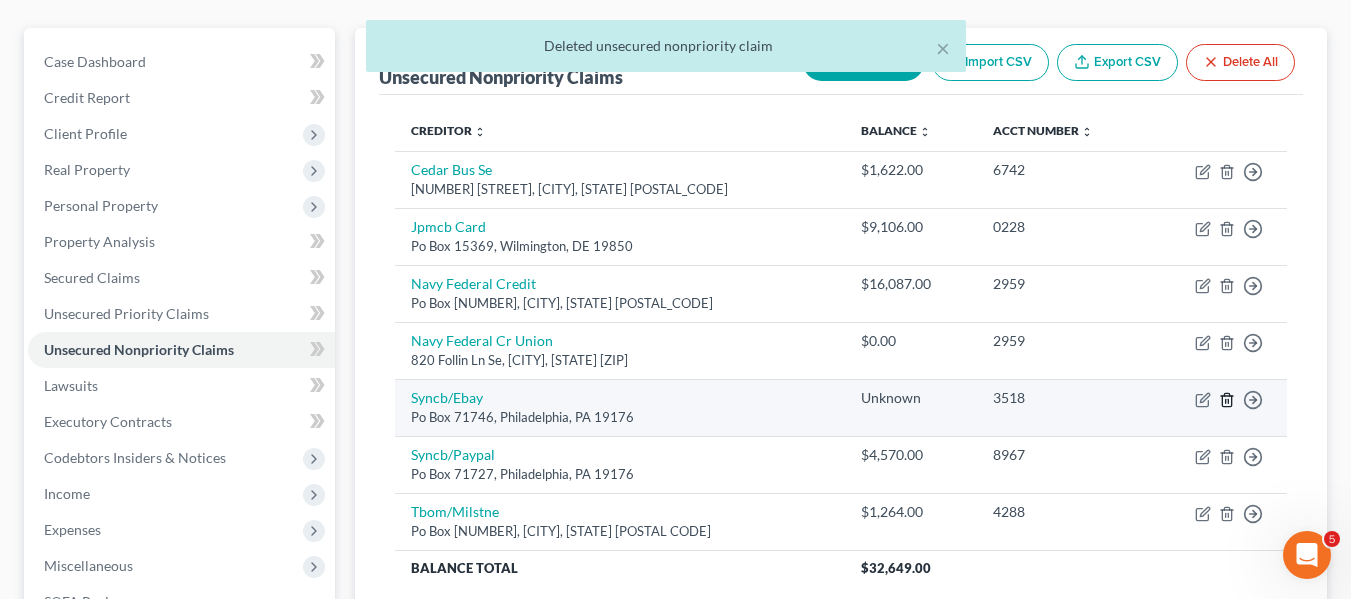 click 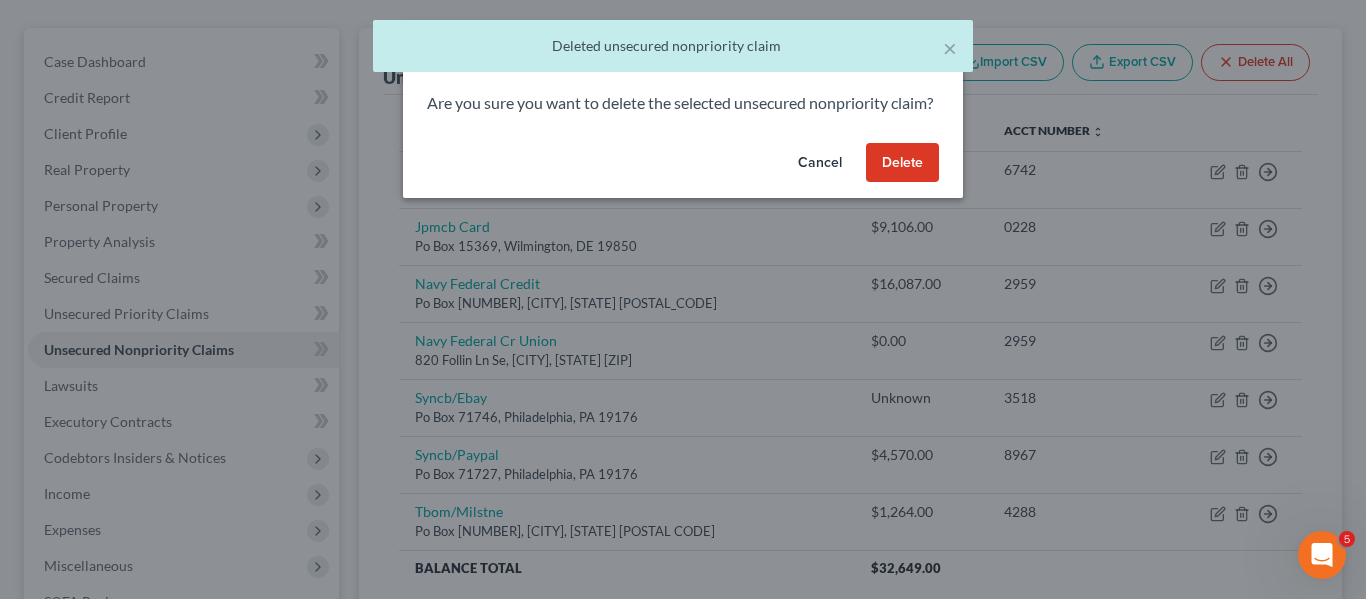 click on "Delete" at bounding box center (902, 163) 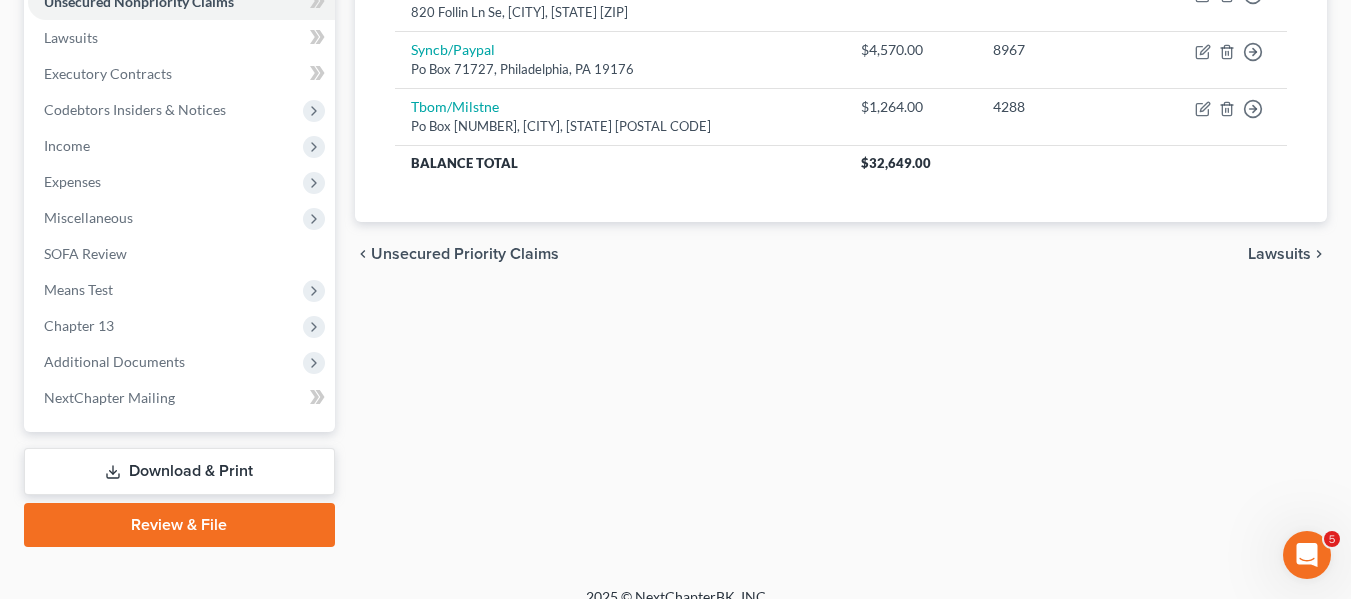 scroll, scrollTop: 536, scrollLeft: 0, axis: vertical 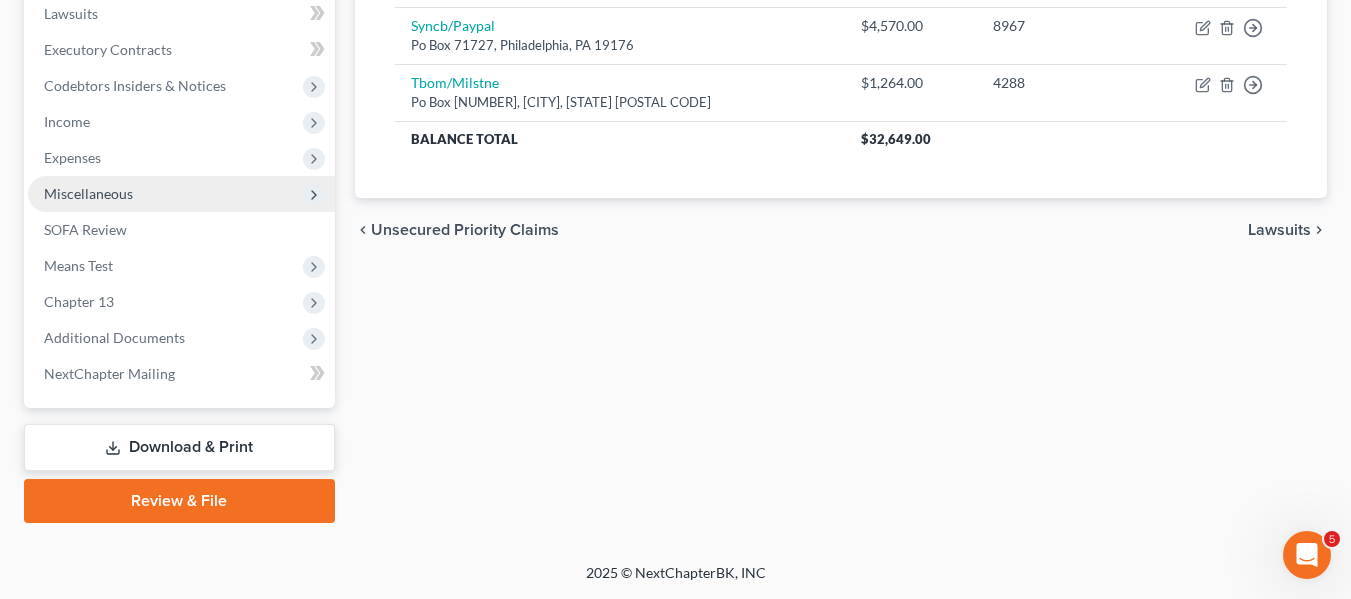 click on "Miscellaneous" at bounding box center [181, 194] 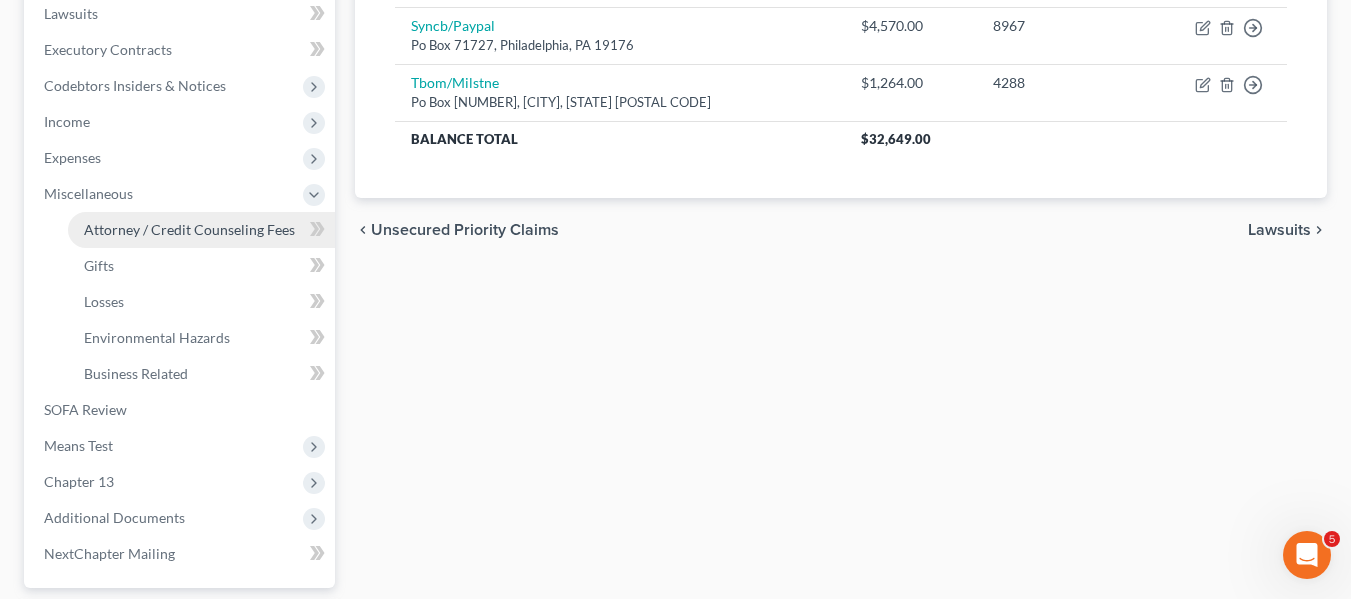 click on "Attorney / Credit Counseling Fees" at bounding box center (201, 230) 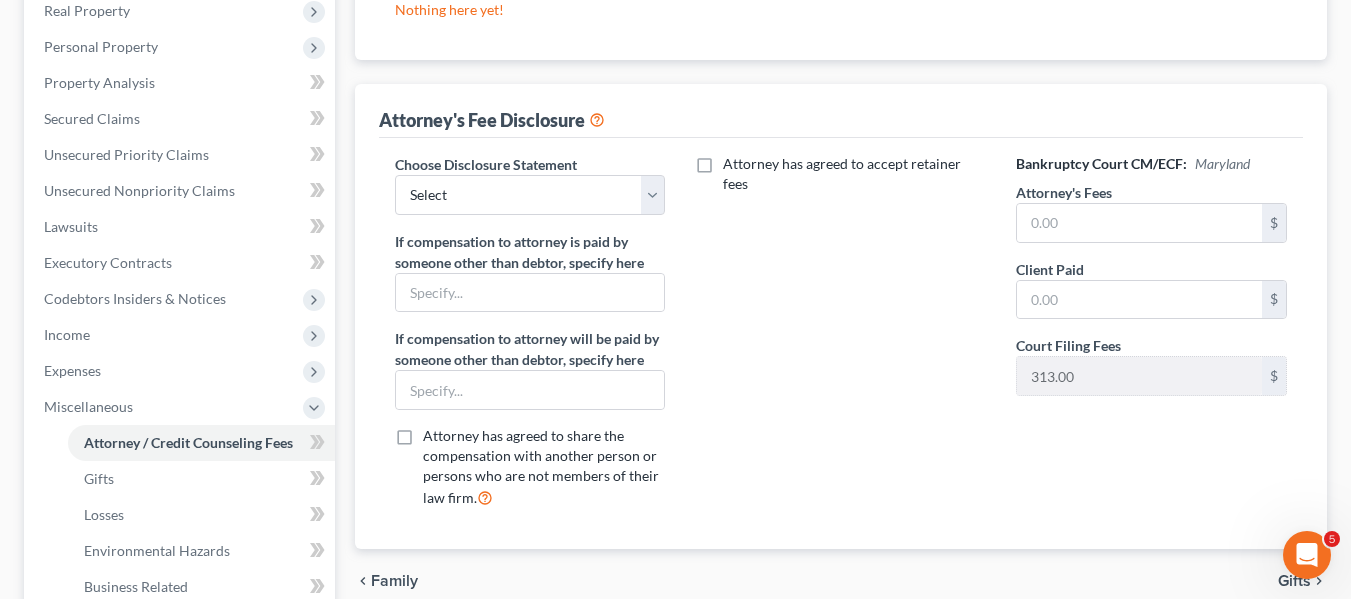 scroll, scrollTop: 324, scrollLeft: 0, axis: vertical 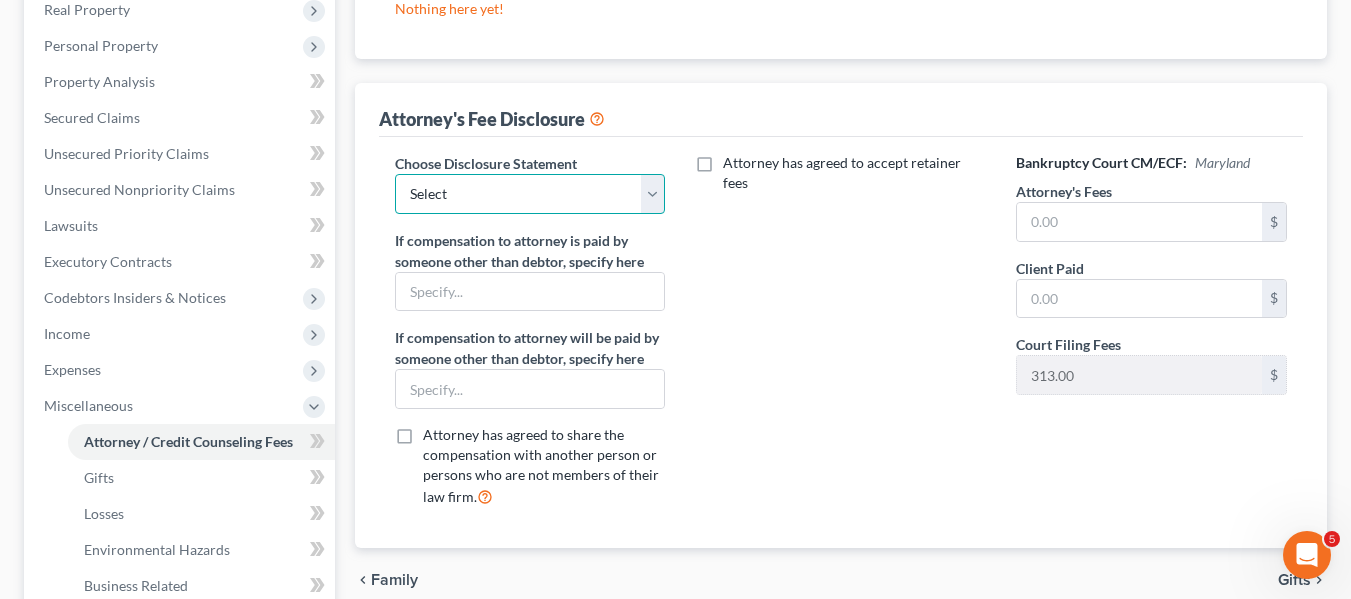 click on "Select Kim Deachilla Disclosure 7 Disclosure 13" at bounding box center (530, 194) 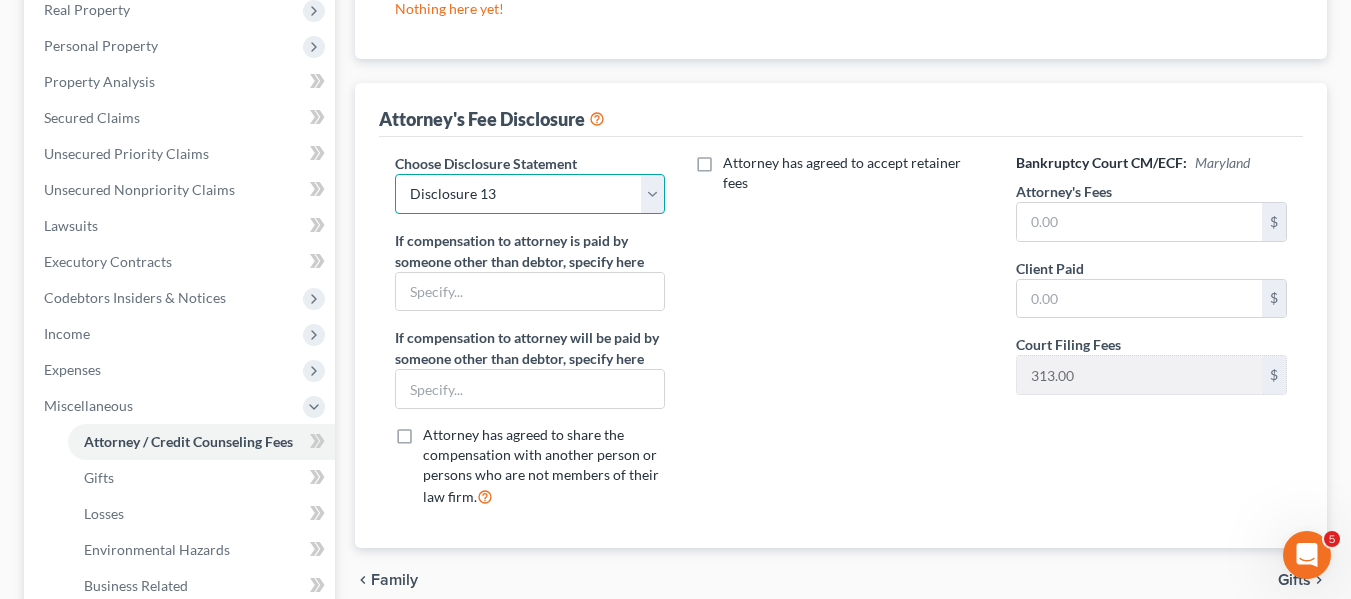 click on "Select Kim Deachilla Disclosure 7 Disclosure 13" at bounding box center (530, 194) 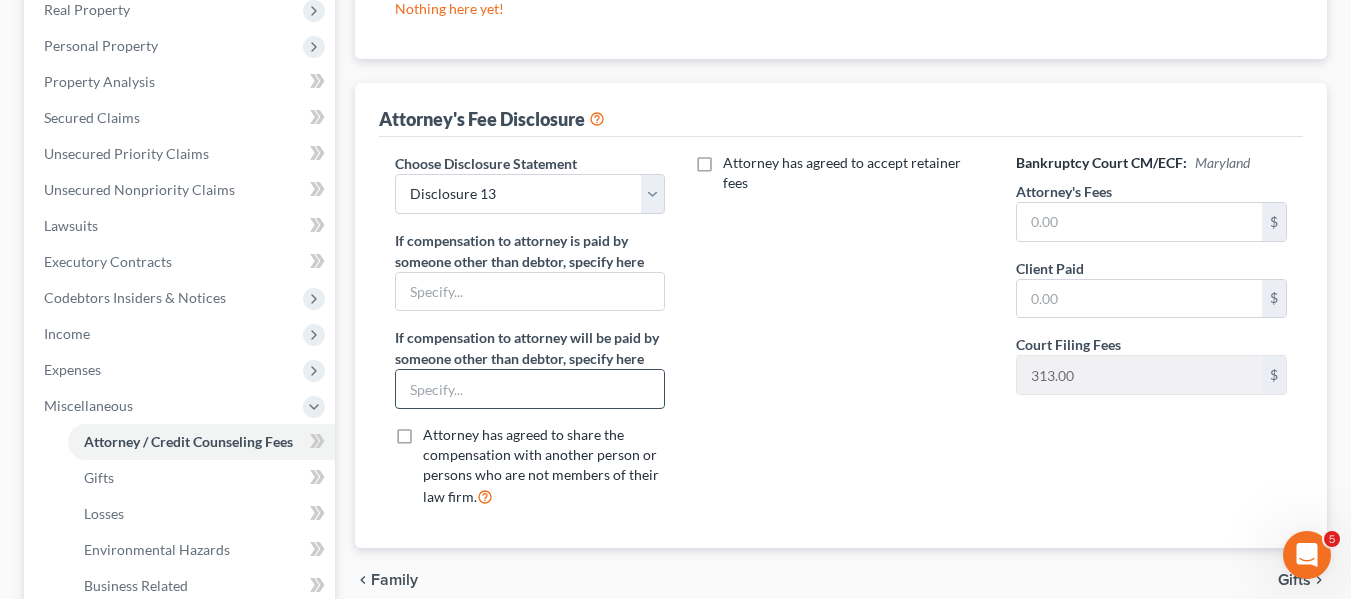 click at bounding box center (530, 389) 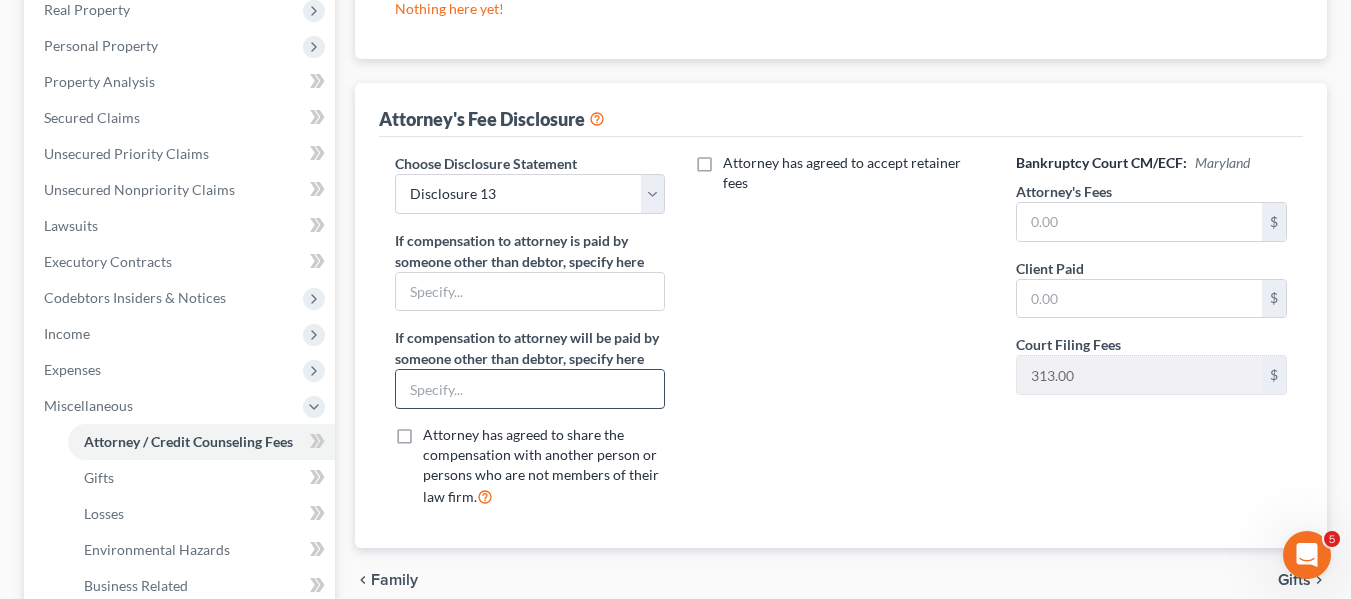 type on "Chapter 13 Trustee through plan" 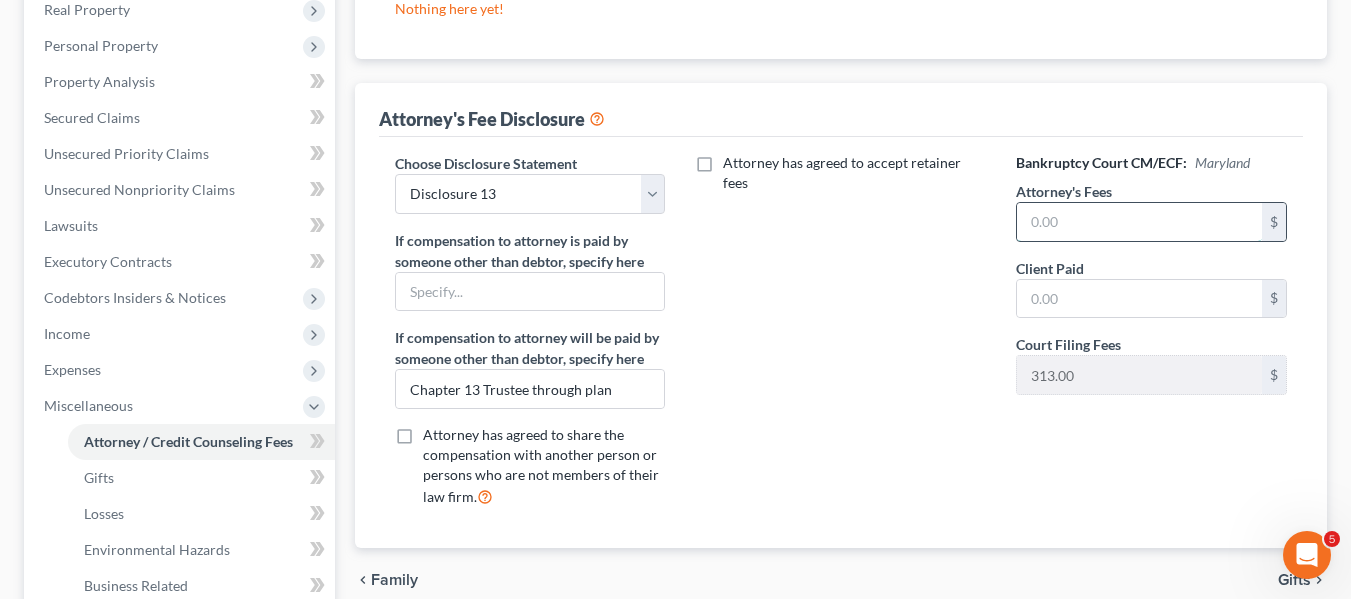 click at bounding box center (1139, 222) 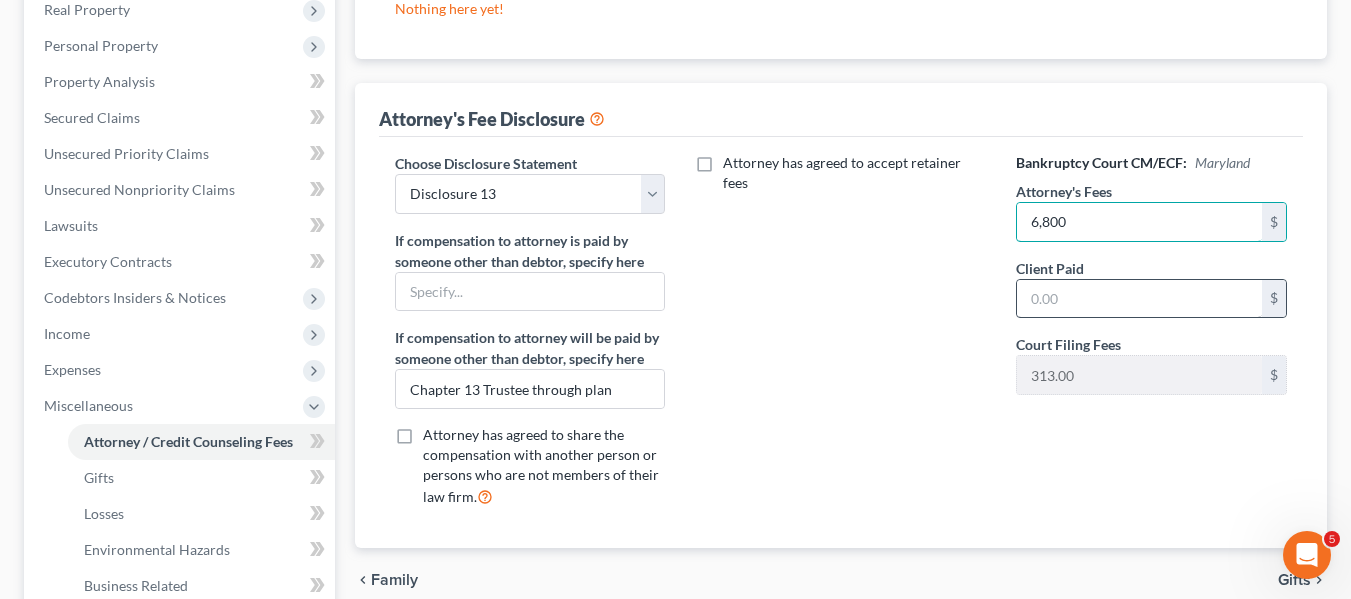 type on "6,800" 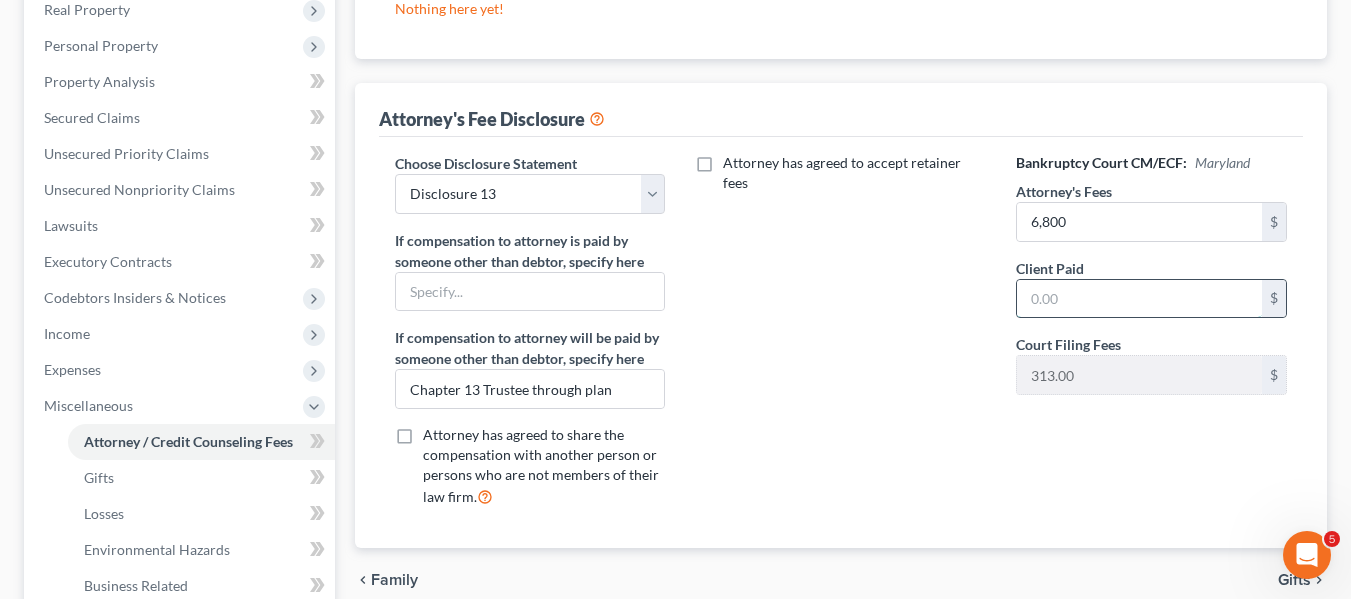click at bounding box center (1139, 299) 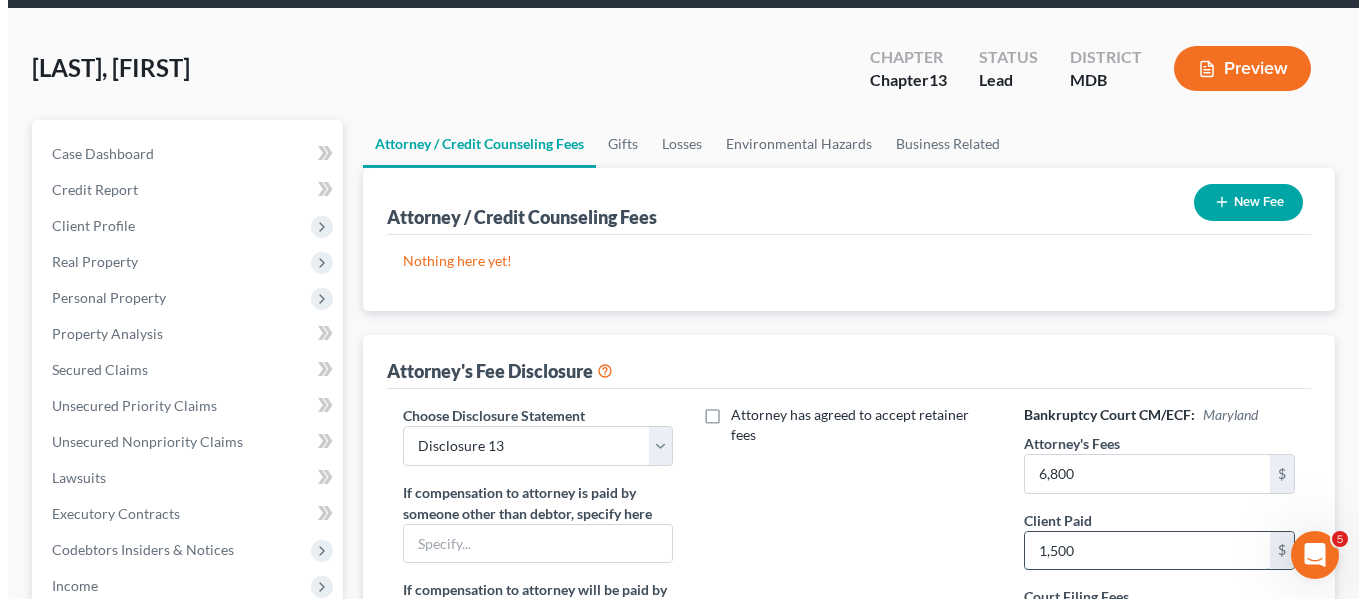 scroll, scrollTop: 74, scrollLeft: 0, axis: vertical 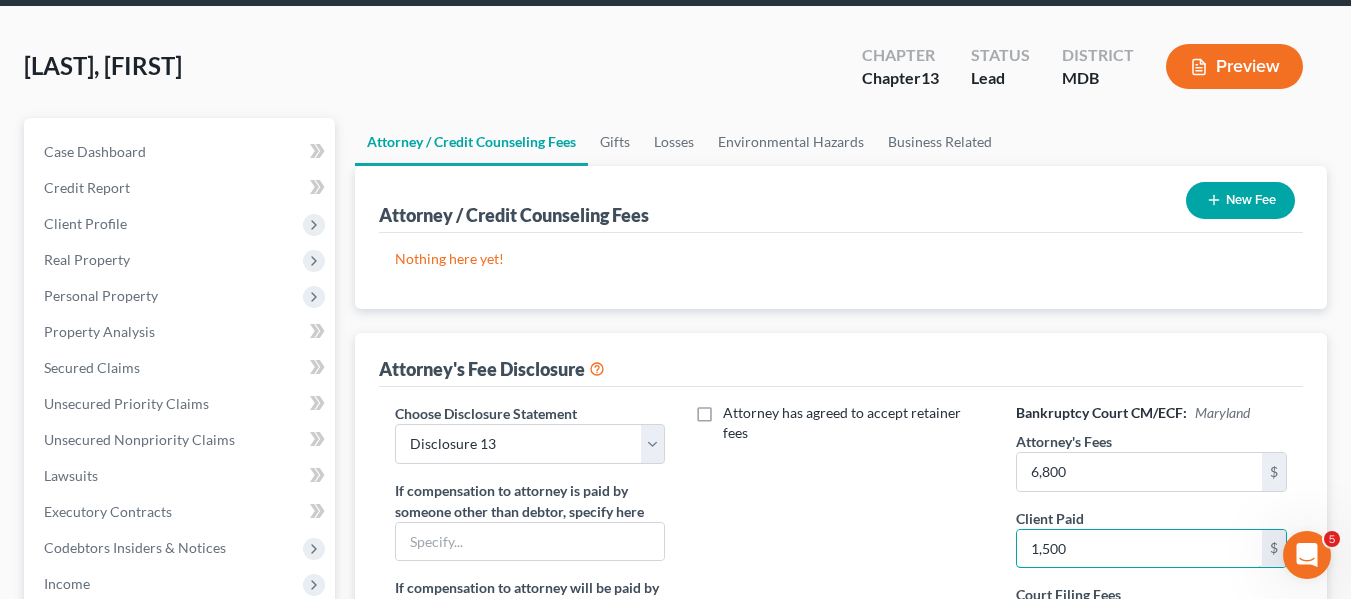 type on "1,500" 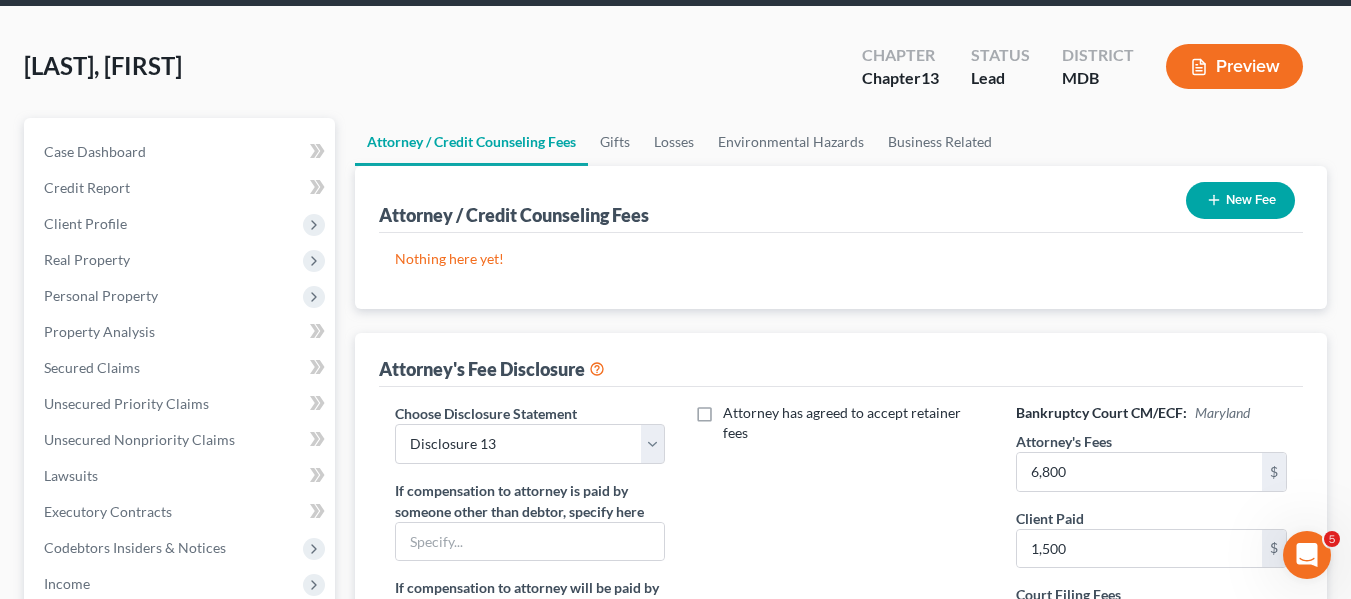 click 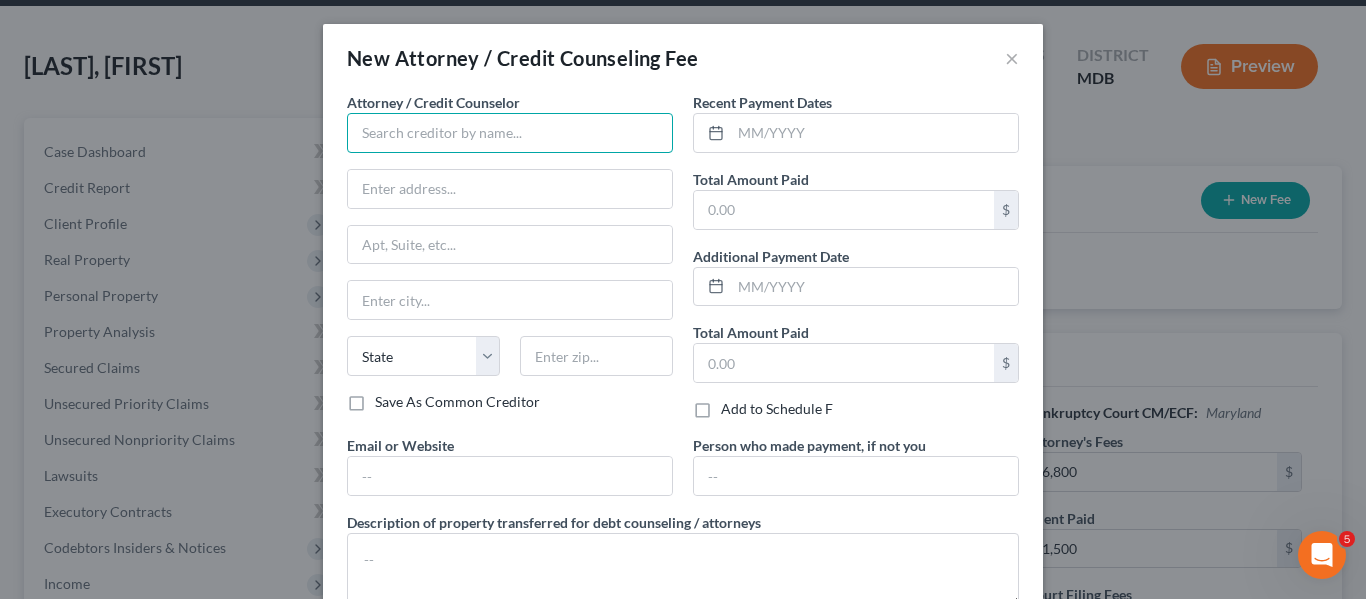click at bounding box center (510, 133) 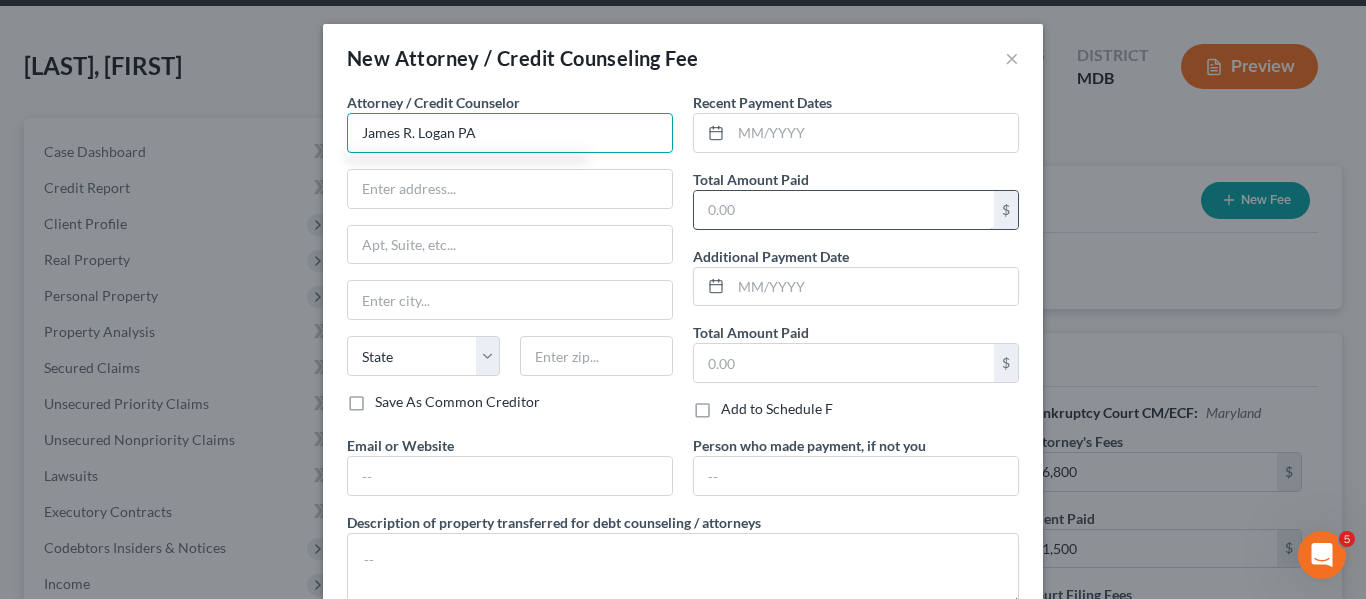 type on "James R. Logan PA" 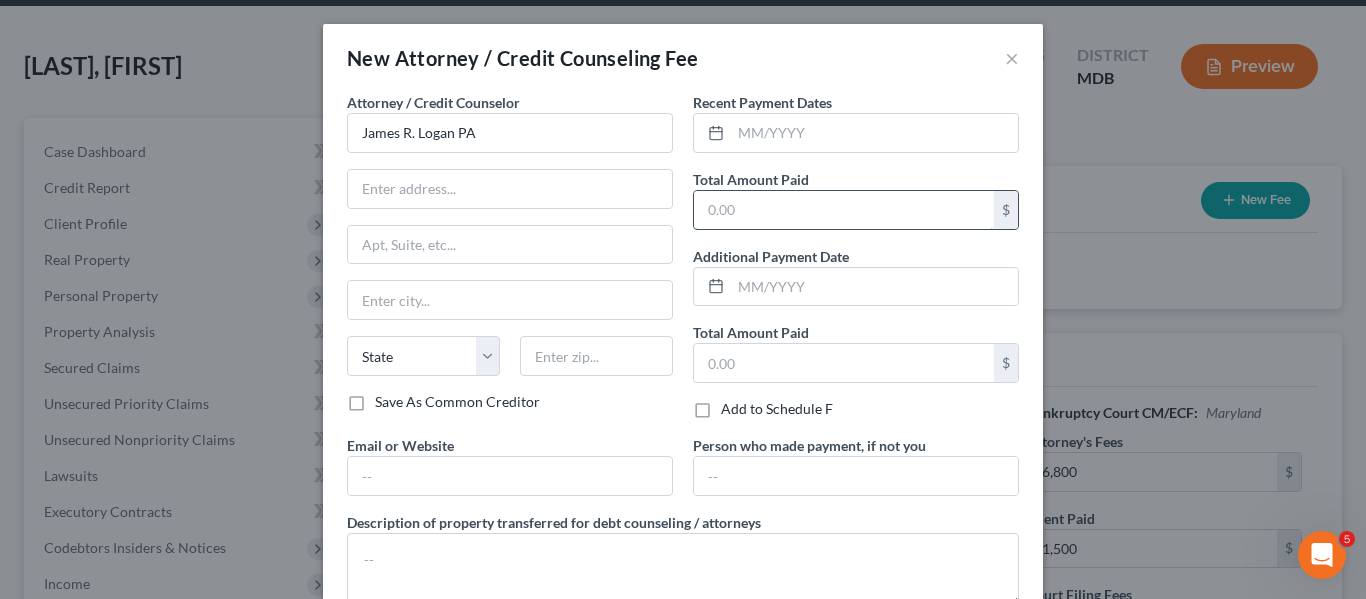 click at bounding box center (844, 210) 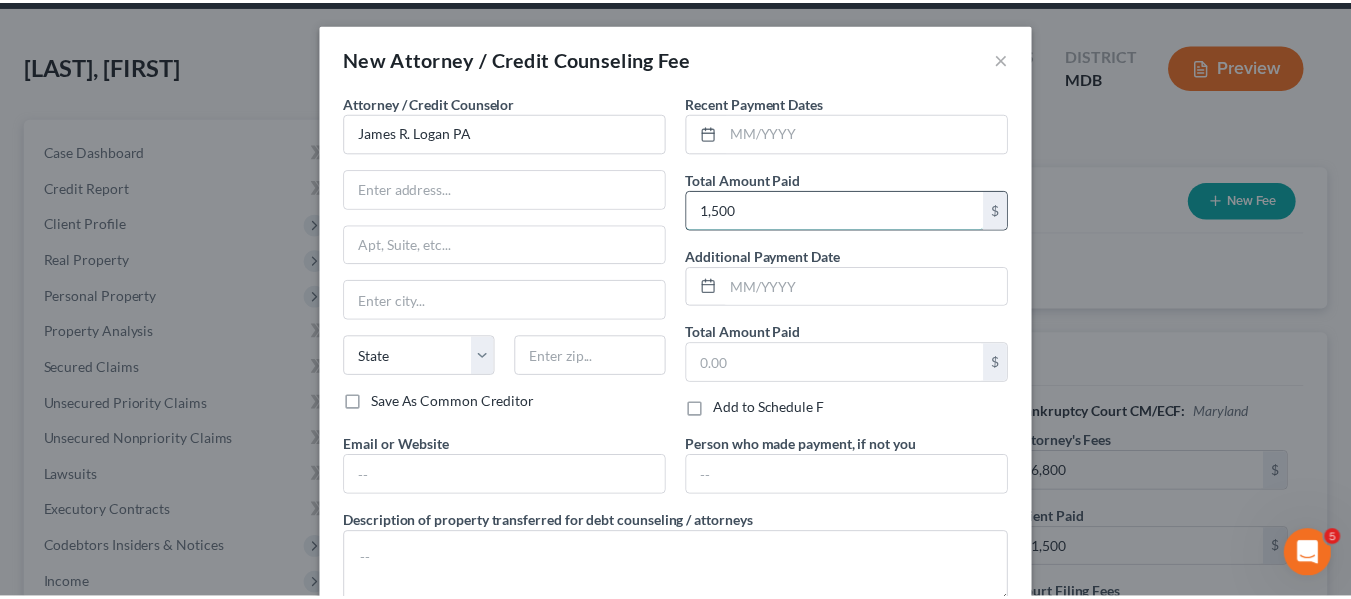 scroll, scrollTop: 134, scrollLeft: 0, axis: vertical 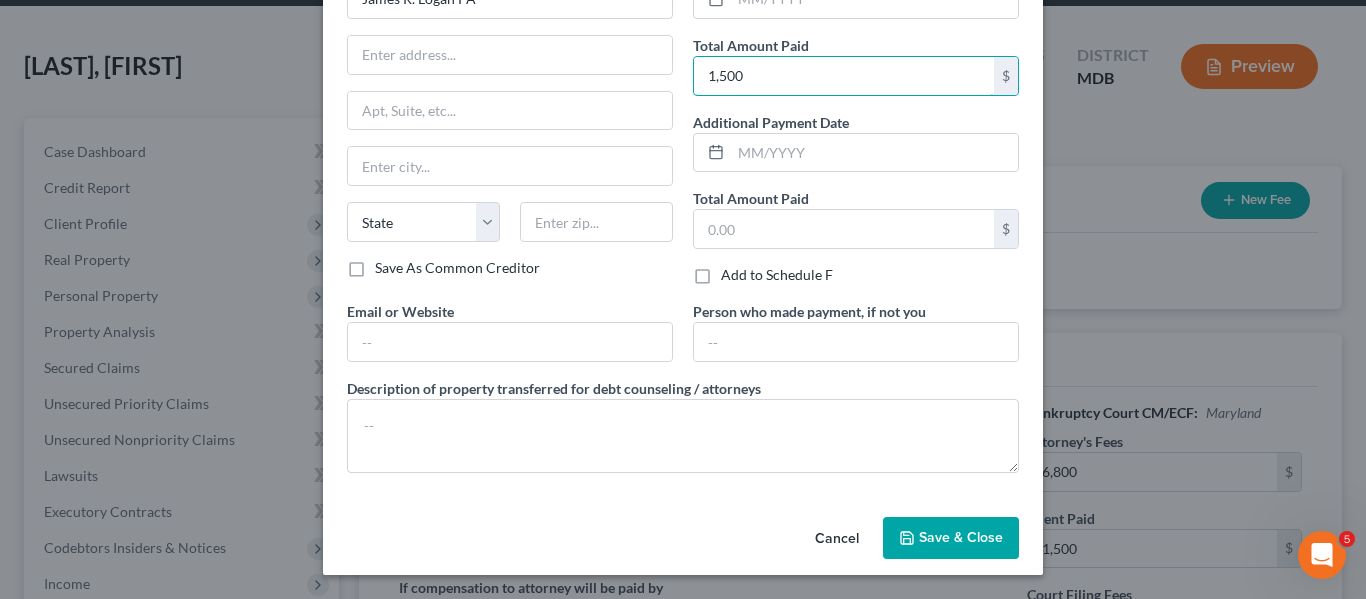 type on "1,500" 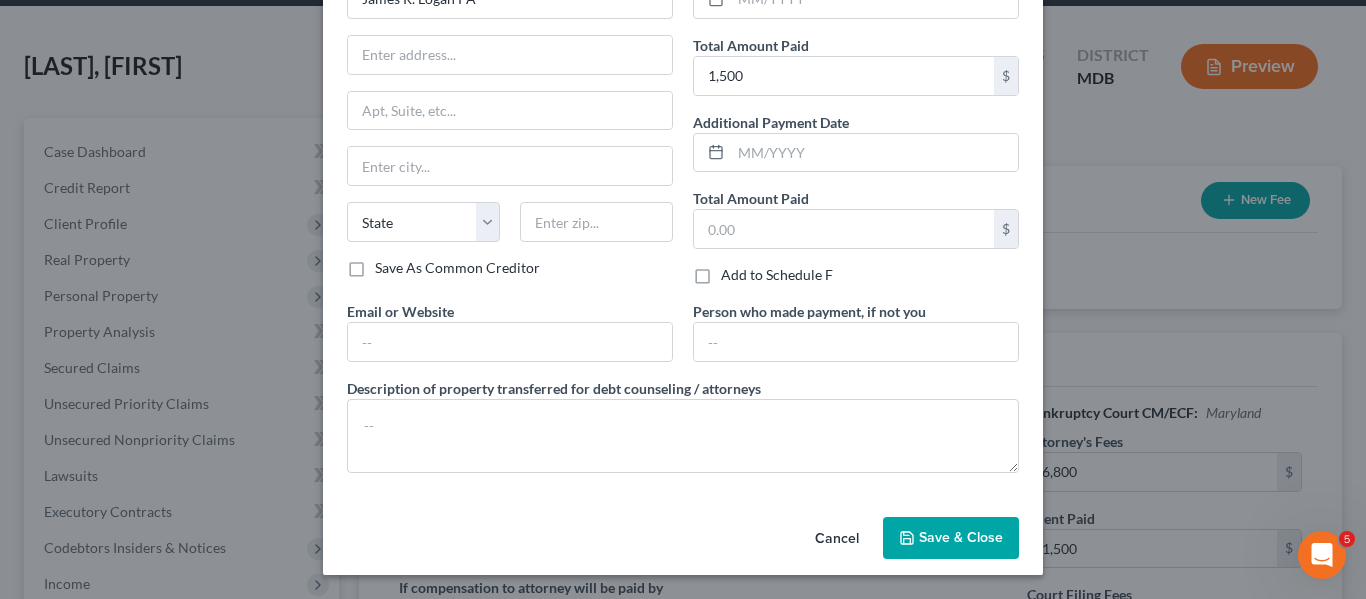 click on "Save & Close" at bounding box center (951, 538) 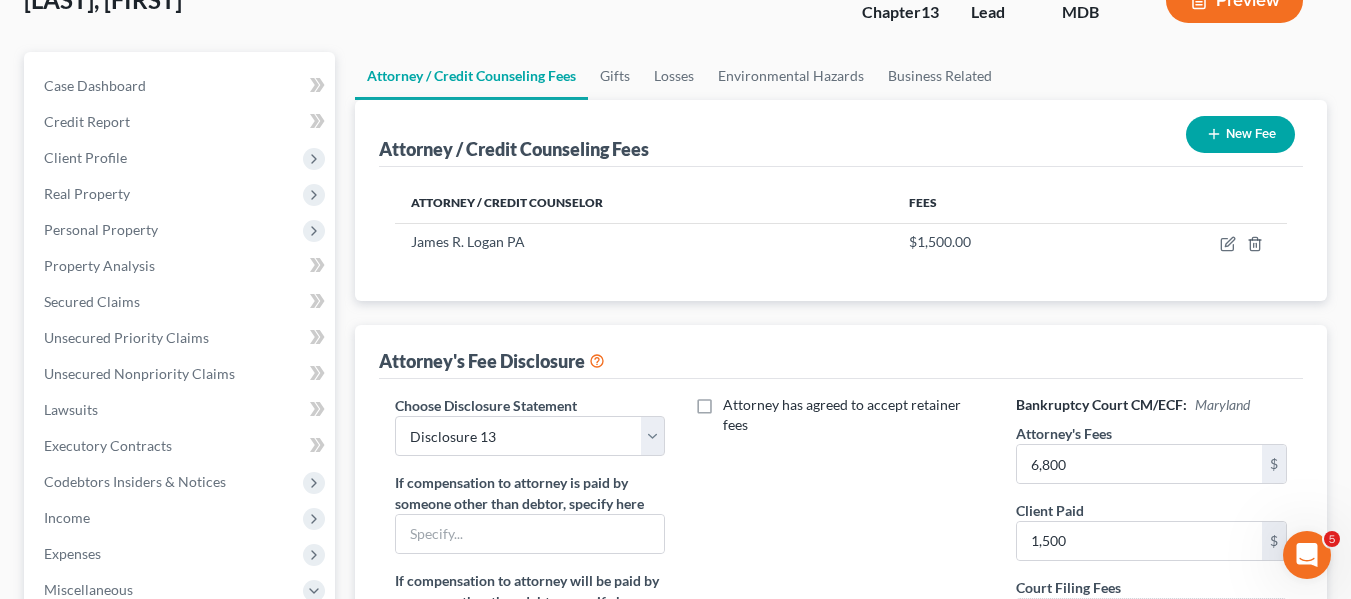 scroll, scrollTop: 139, scrollLeft: 0, axis: vertical 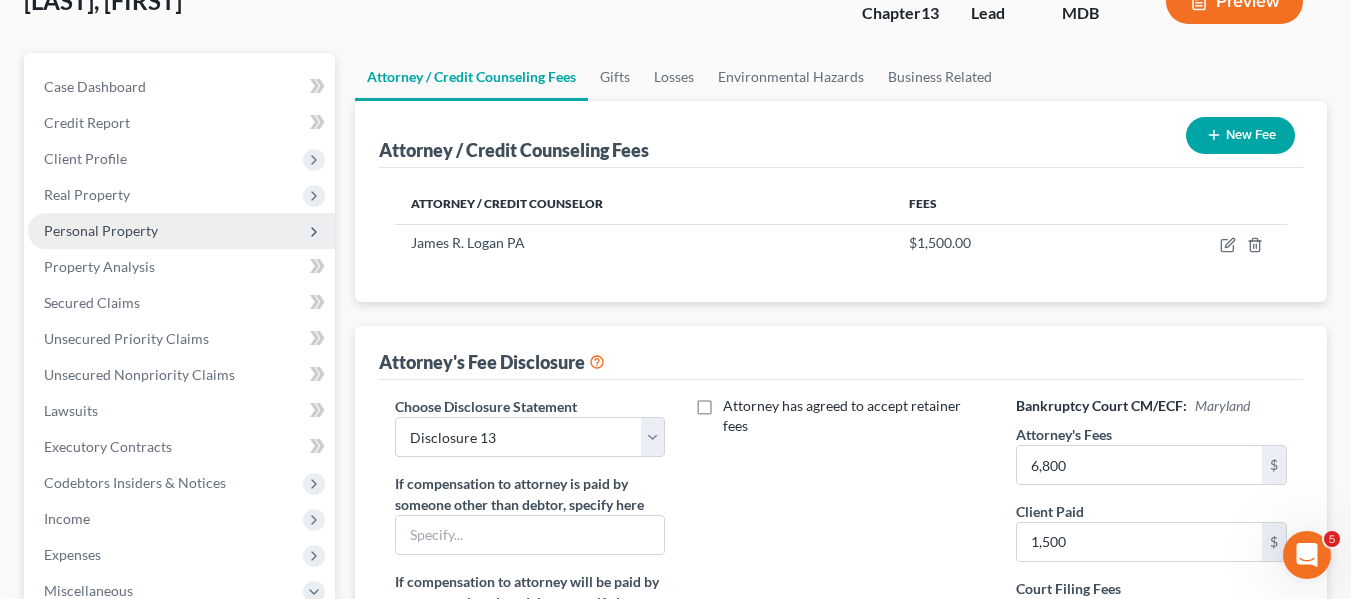 click on "Personal Property" at bounding box center [181, 231] 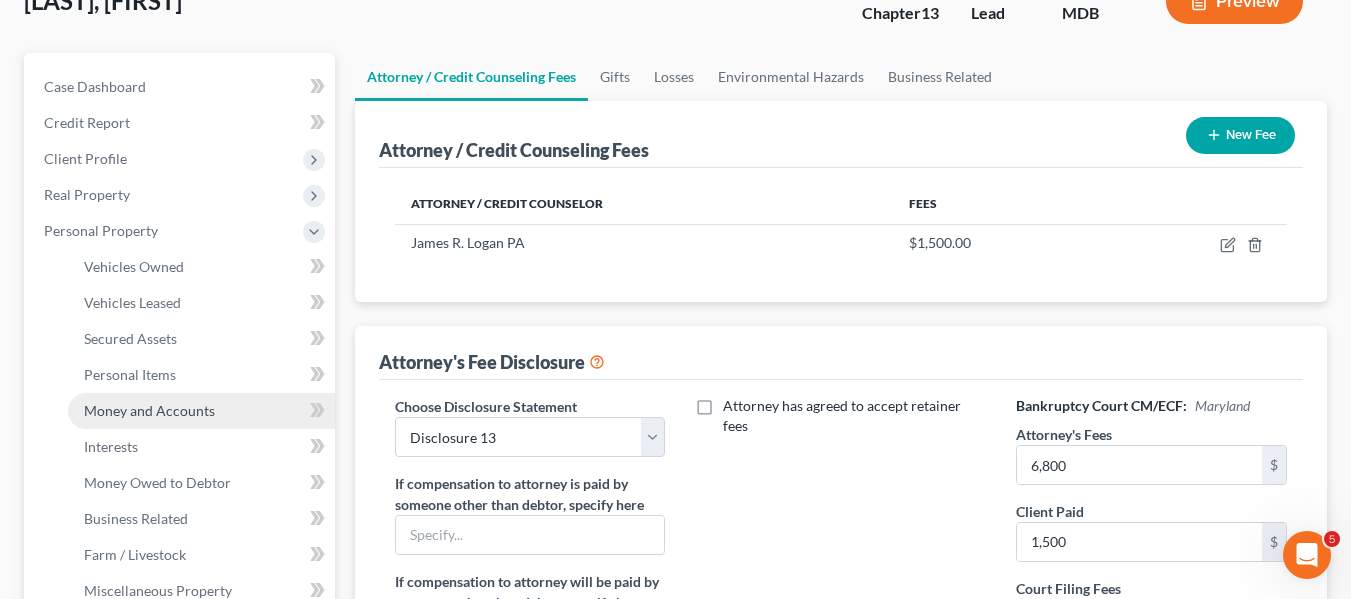 click on "Money and Accounts" at bounding box center [149, 410] 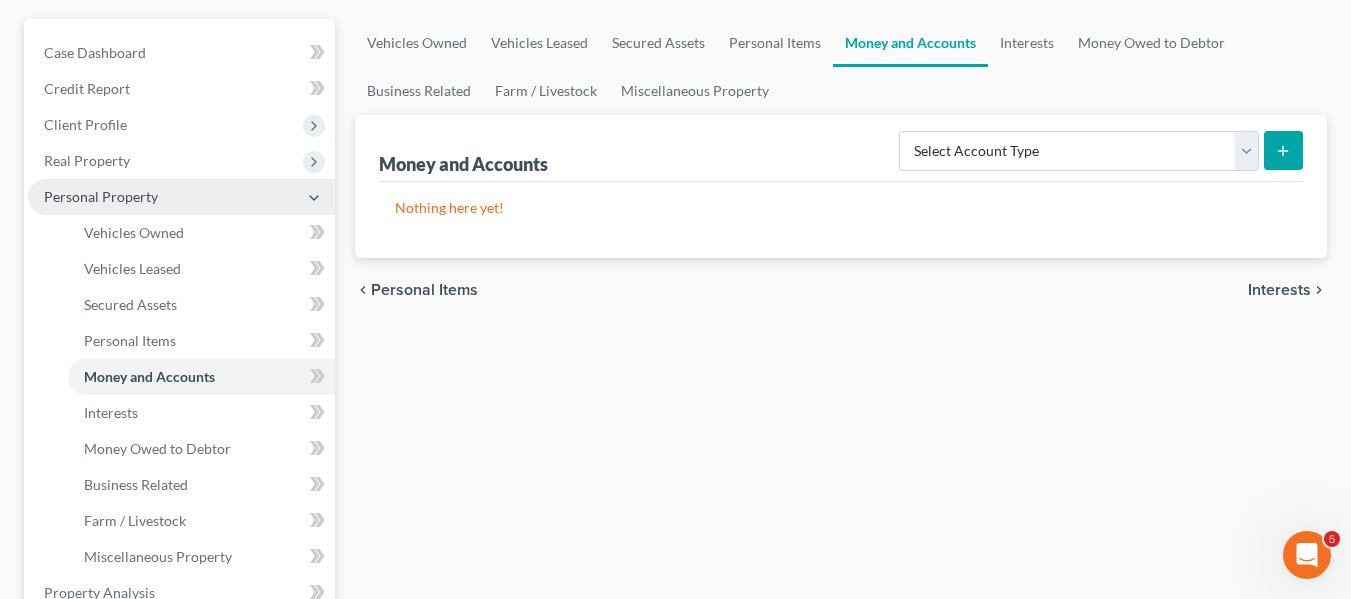 scroll, scrollTop: 174, scrollLeft: 0, axis: vertical 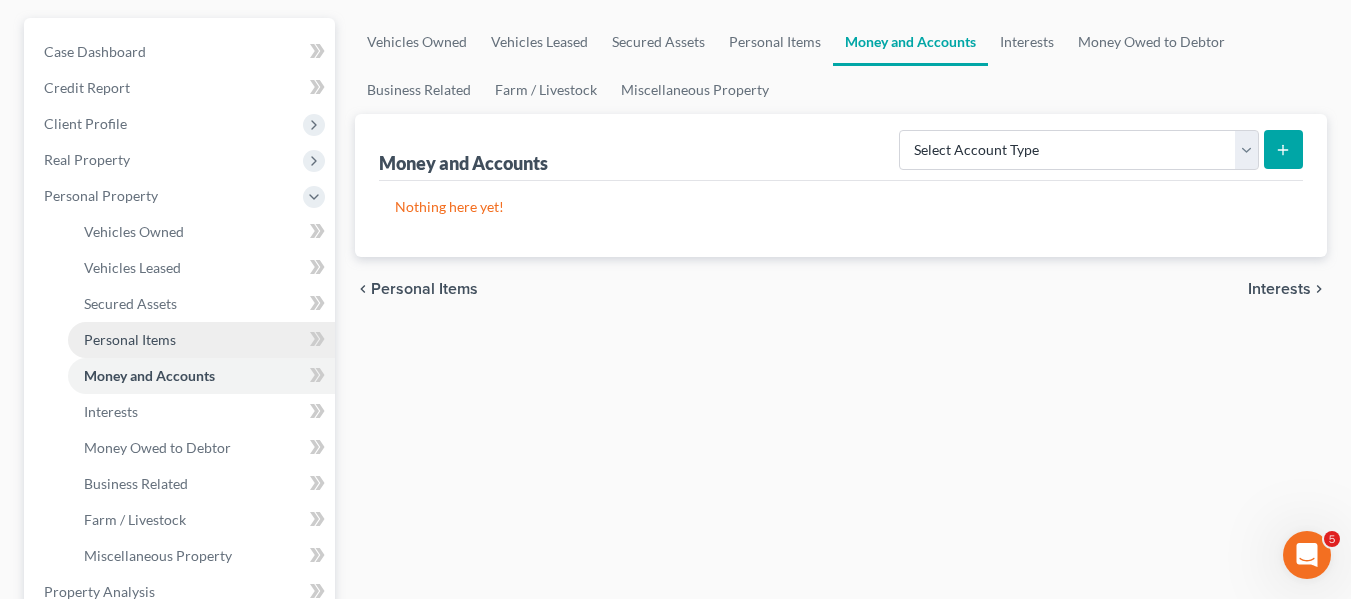 click on "Personal Items" at bounding box center [130, 339] 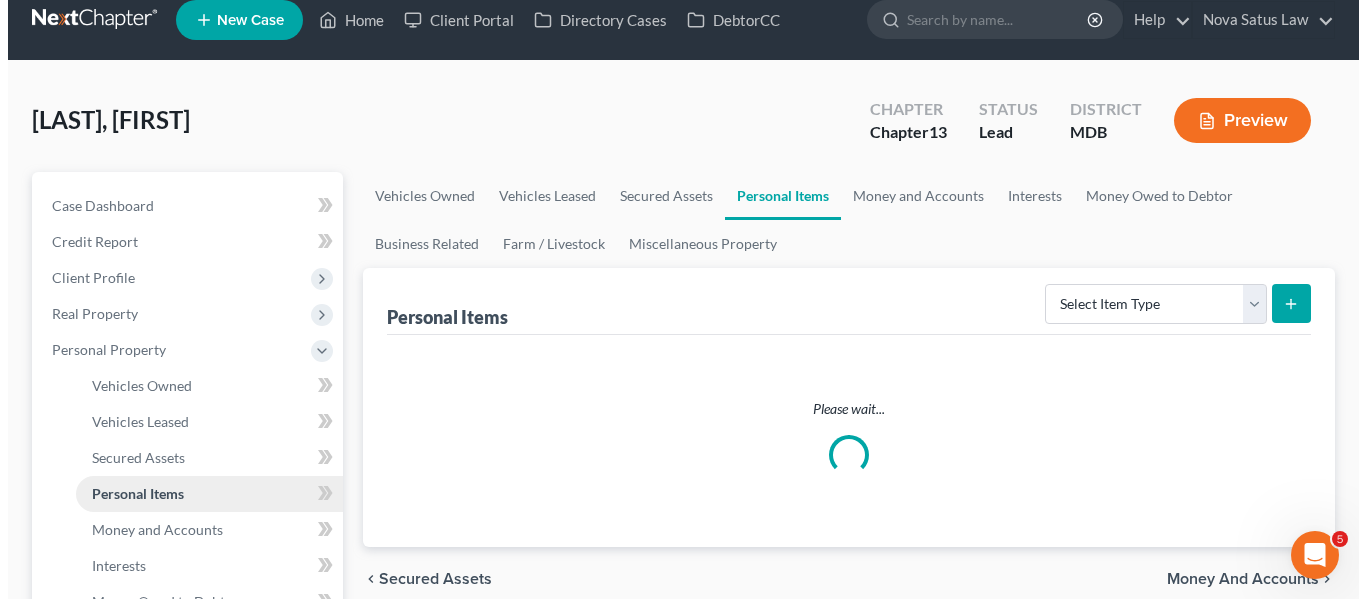 scroll, scrollTop: 0, scrollLeft: 0, axis: both 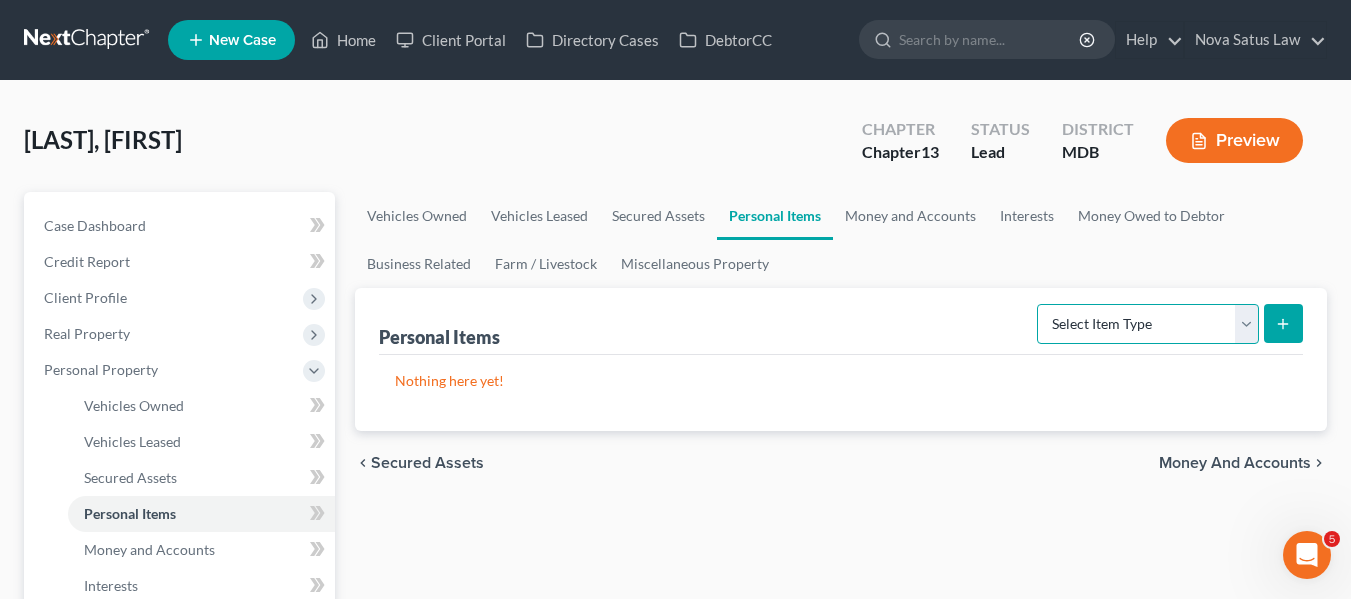 click on "Select Item Type Clothing Collectibles Of Value Electronics Firearms Household Goods Jewelry Other Pet(s) Sports & Hobby Equipment" at bounding box center [1148, 324] 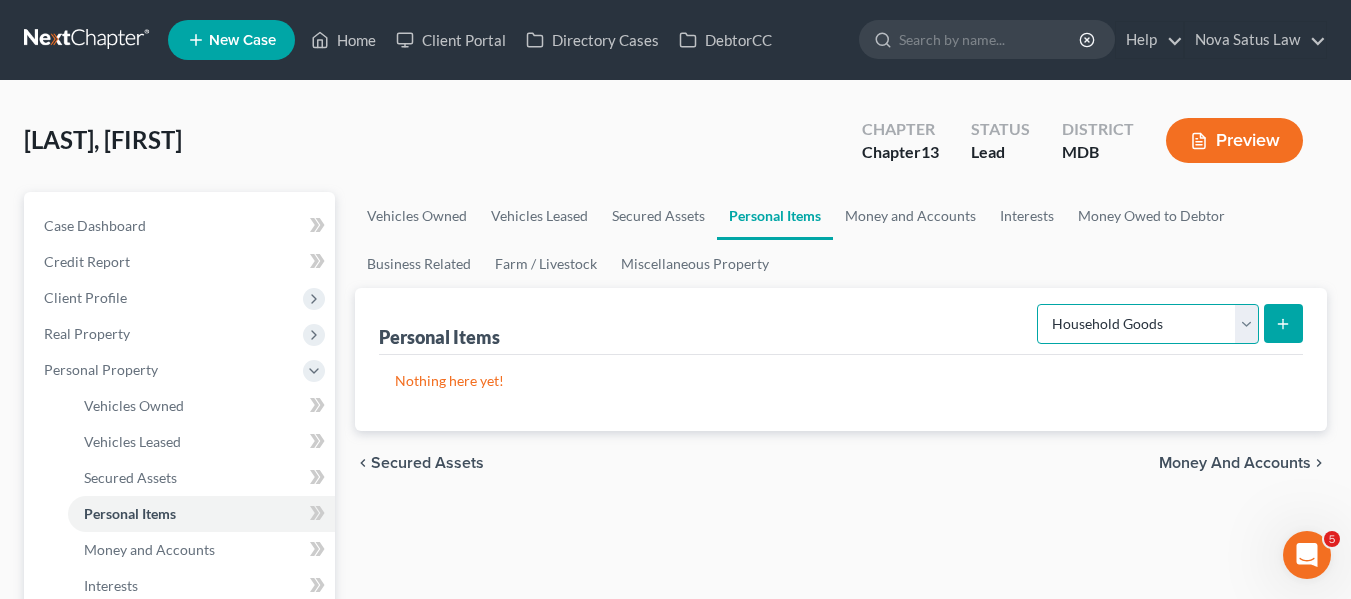 click on "Select Item Type Clothing Collectibles Of Value Electronics Firearms Household Goods Jewelry Other Pet(s) Sports & Hobby Equipment" at bounding box center (1148, 324) 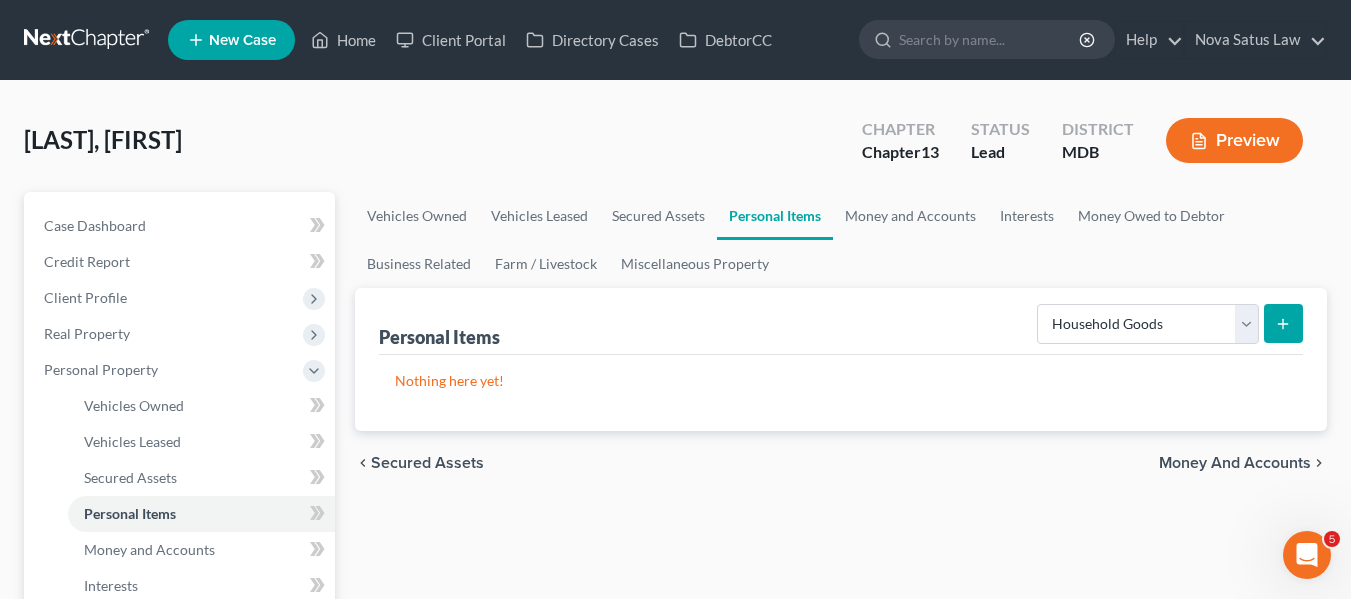 click 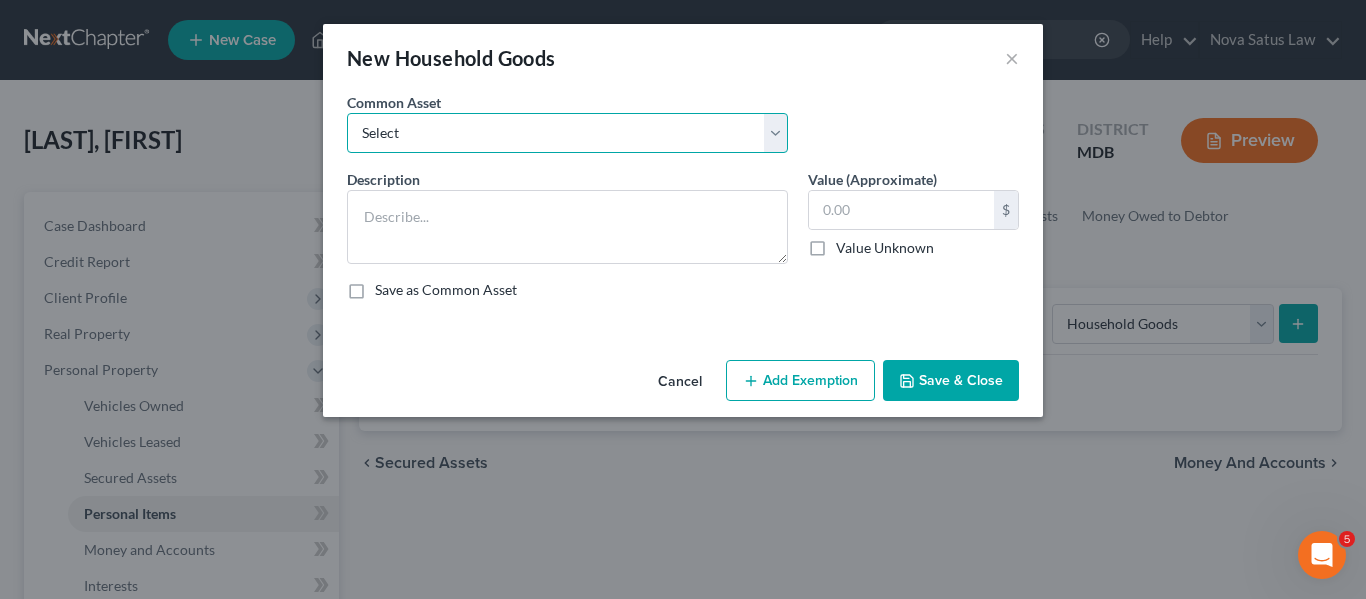 click on "Select All household goods and furnishings" at bounding box center [567, 133] 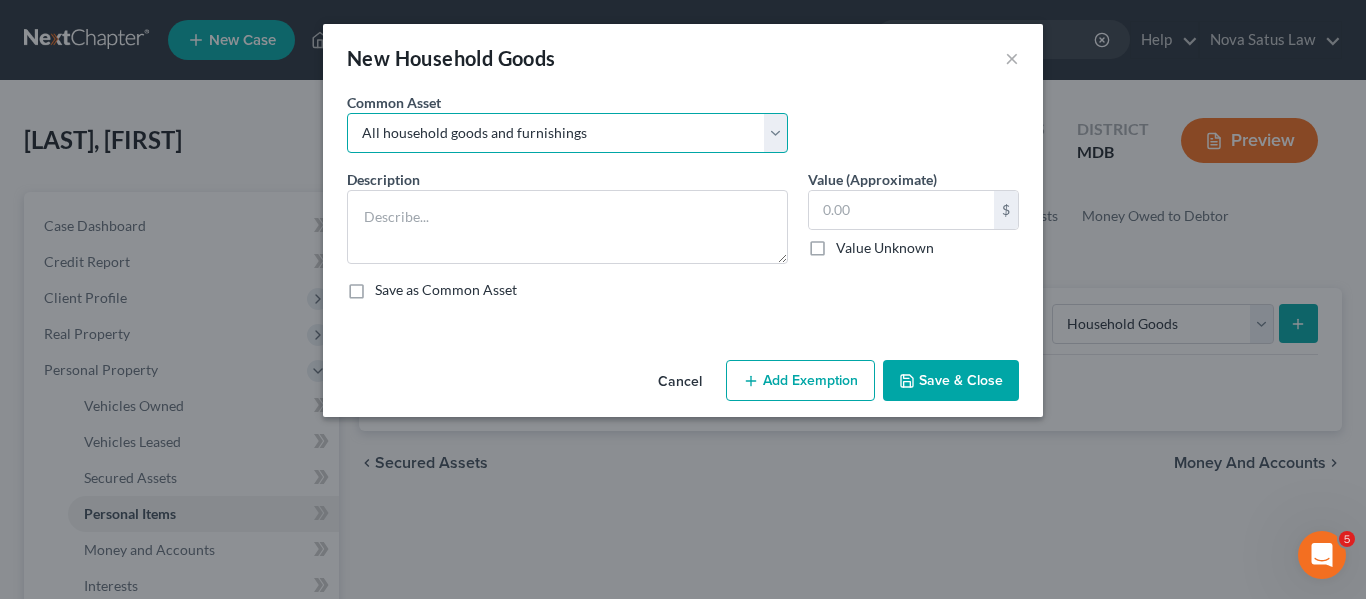 click on "Select All household goods and furnishings" at bounding box center [567, 133] 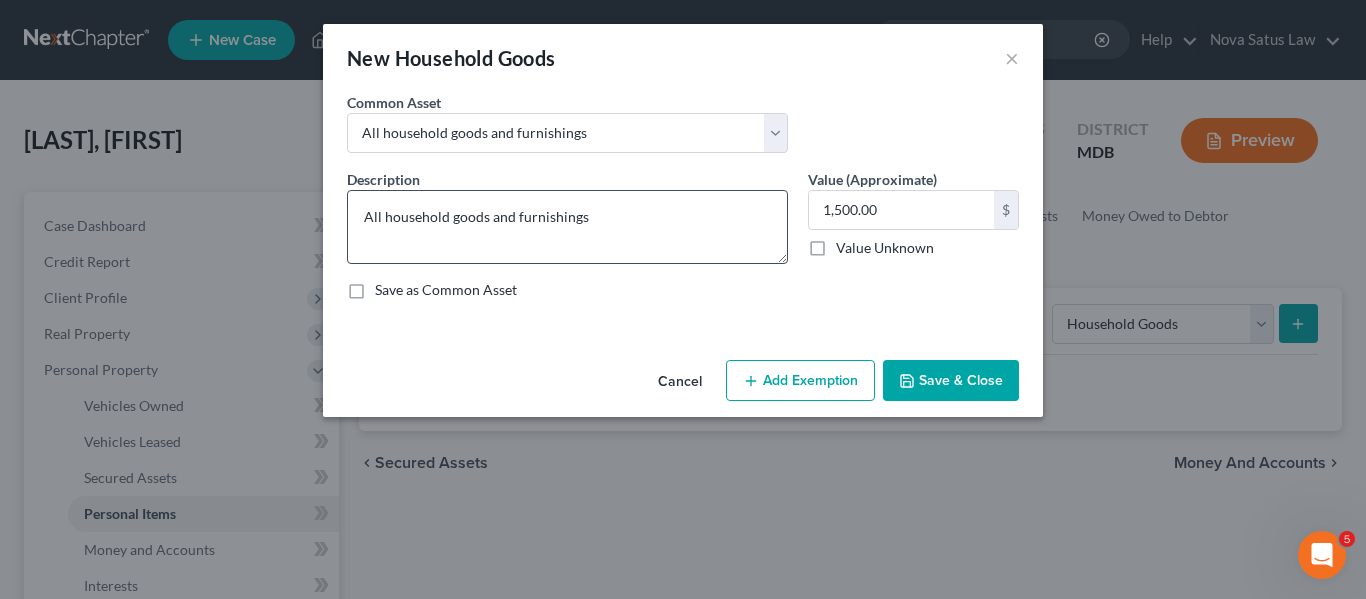 drag, startPoint x: 834, startPoint y: 378, endPoint x: 581, endPoint y: 208, distance: 304.80978 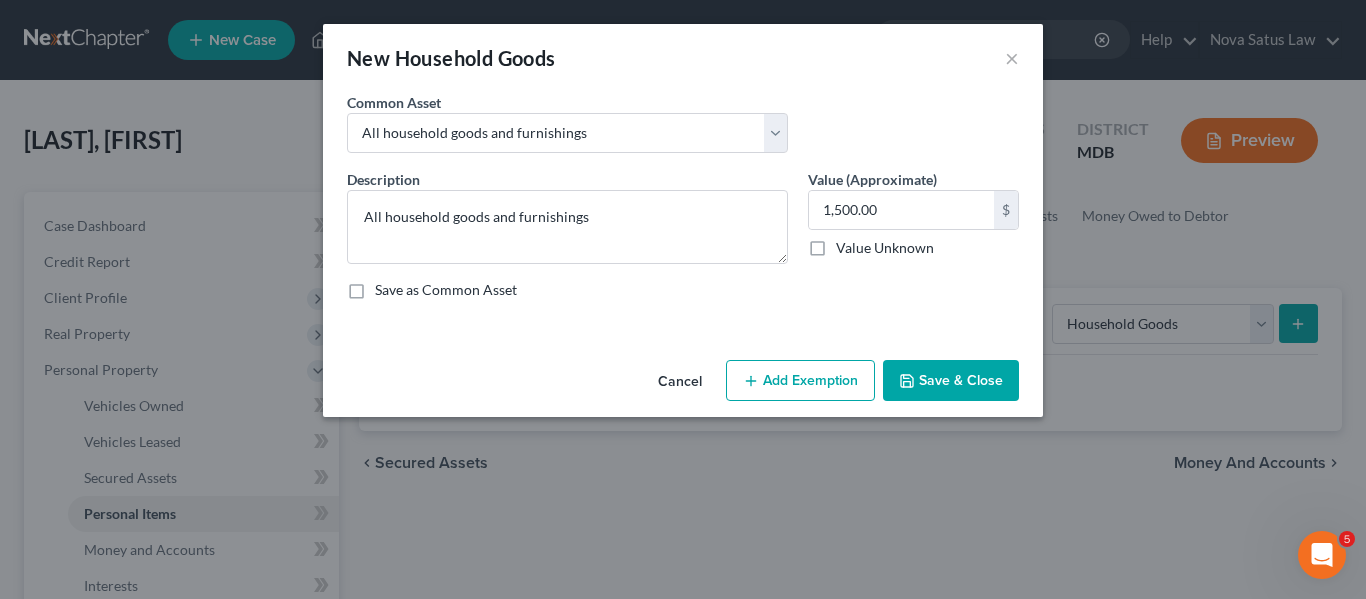 click on "Add Exemption" at bounding box center [800, 381] 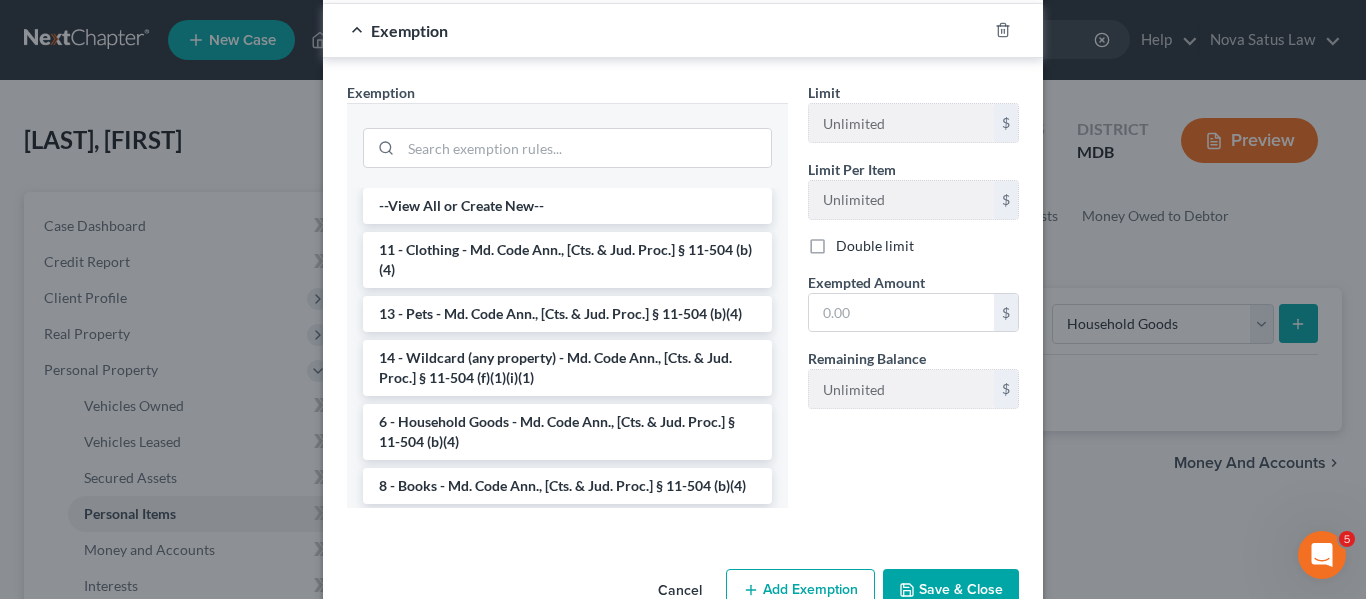 scroll, scrollTop: 380, scrollLeft: 0, axis: vertical 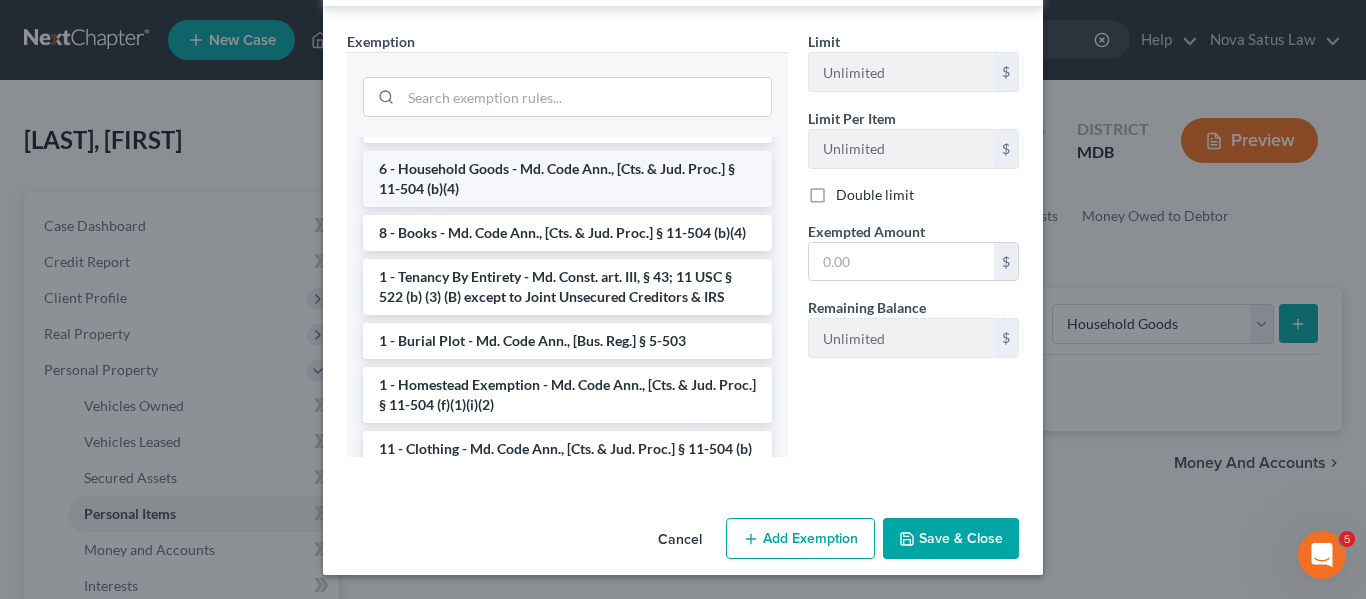 click on "6 - Household Goods - Md. Code Ann., [Cts. & Jud. Proc.] § 11-504 (b)(4)" at bounding box center [567, 179] 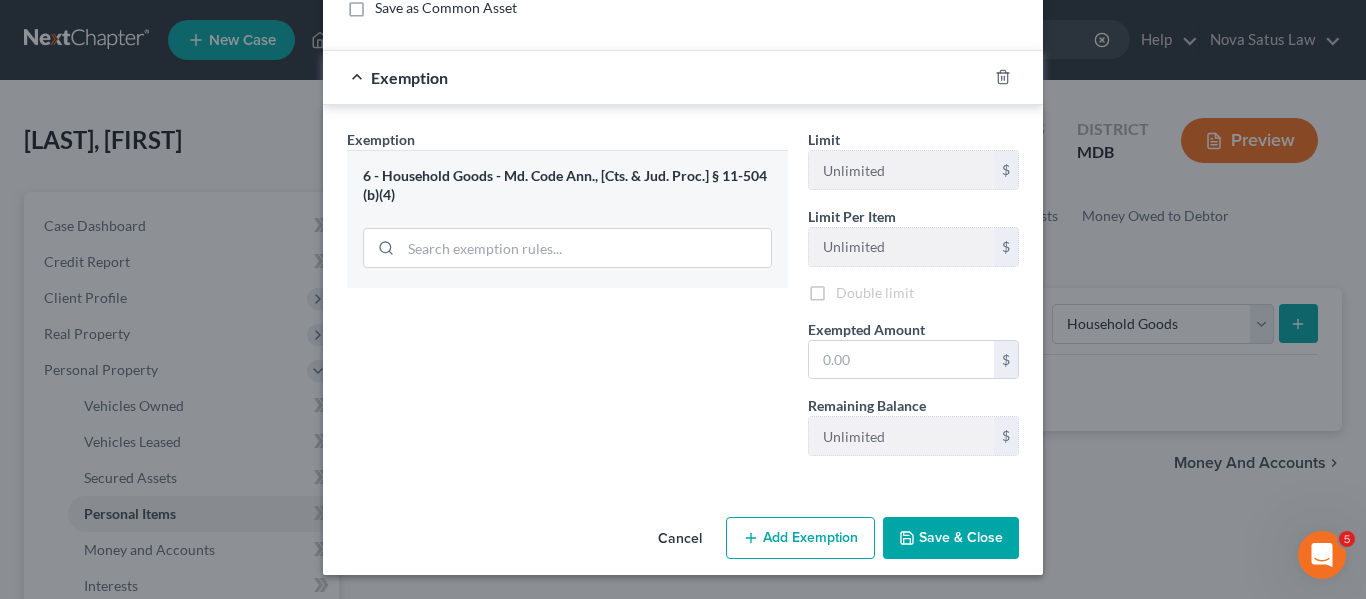 scroll, scrollTop: 285, scrollLeft: 0, axis: vertical 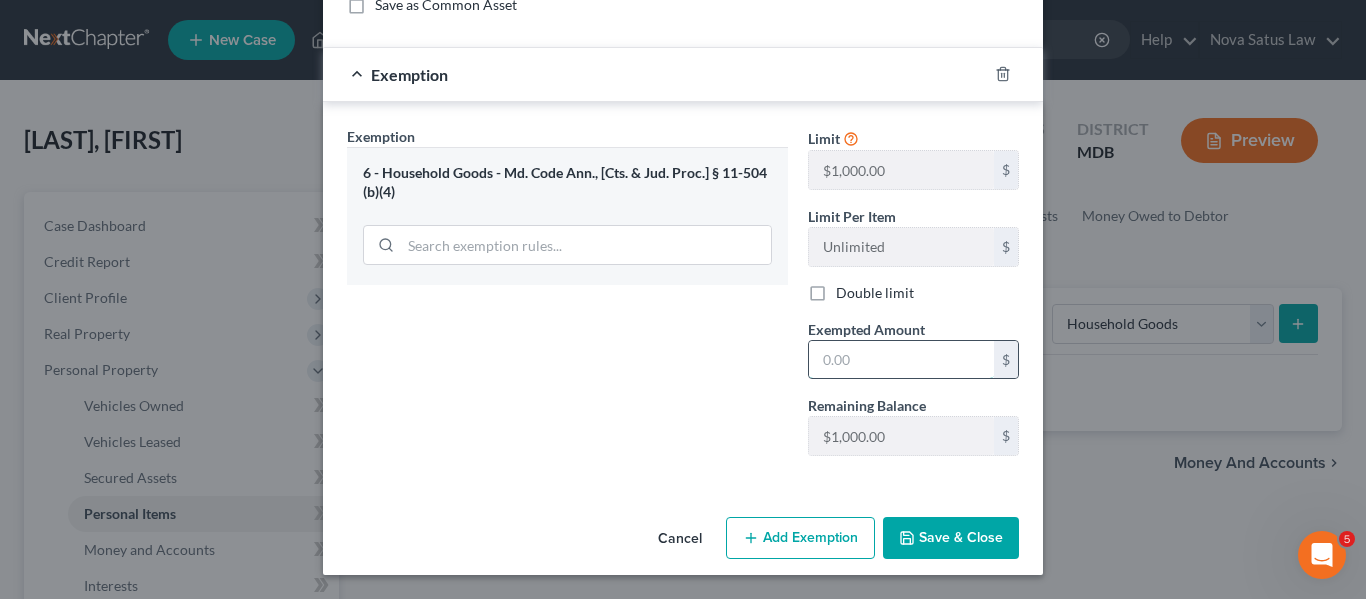 click at bounding box center (901, 360) 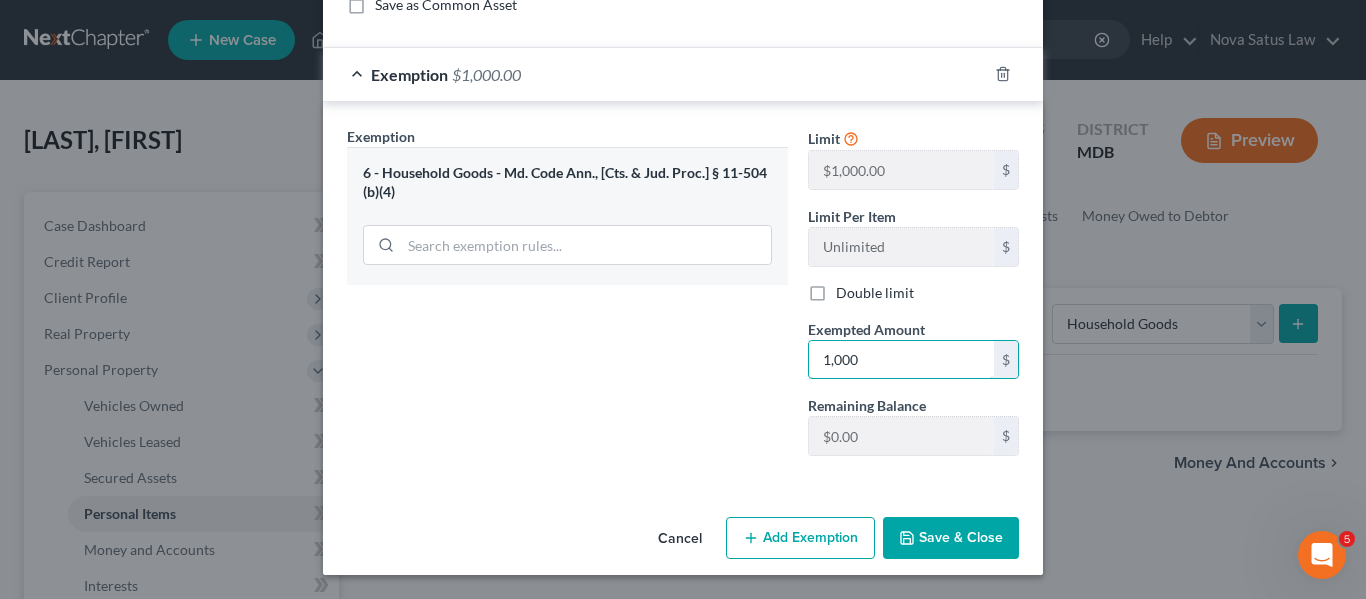 type on "1,000" 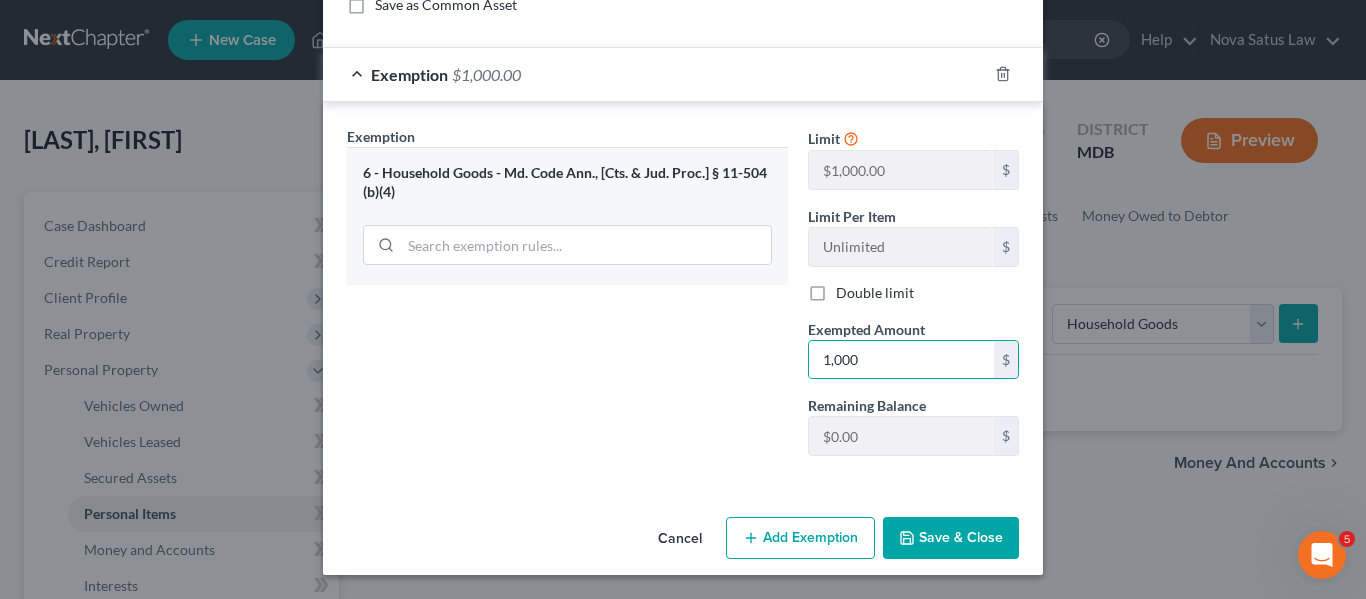 click on "Add Exemption" at bounding box center [800, 538] 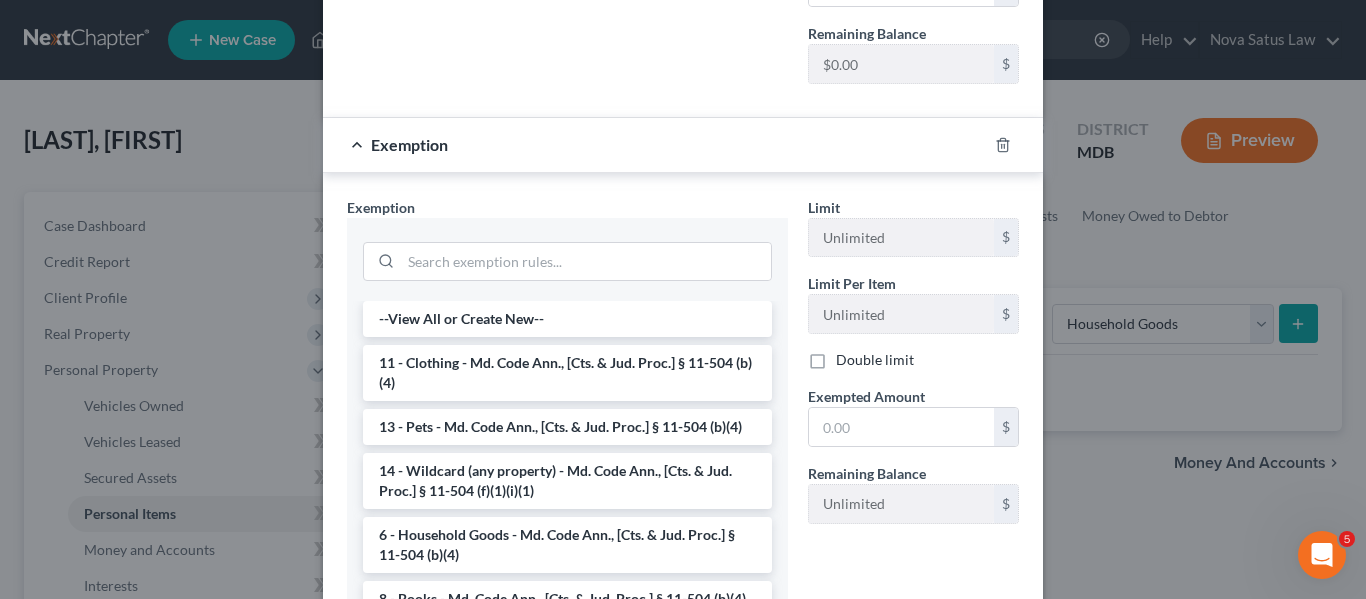 scroll, scrollTop: 672, scrollLeft: 0, axis: vertical 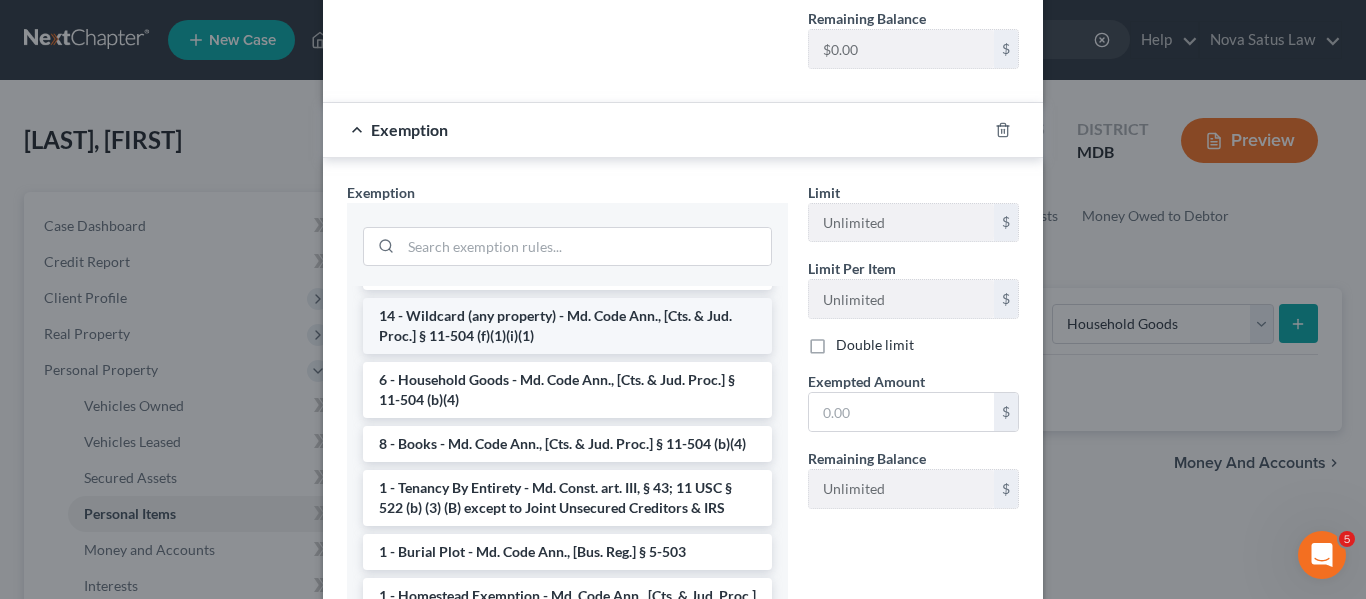click on "14 - Wildcard (any property) - Md. Code Ann., [Cts. & Jud. Proc.] § 11-504 (f)(1)(i)(1)" at bounding box center [567, 326] 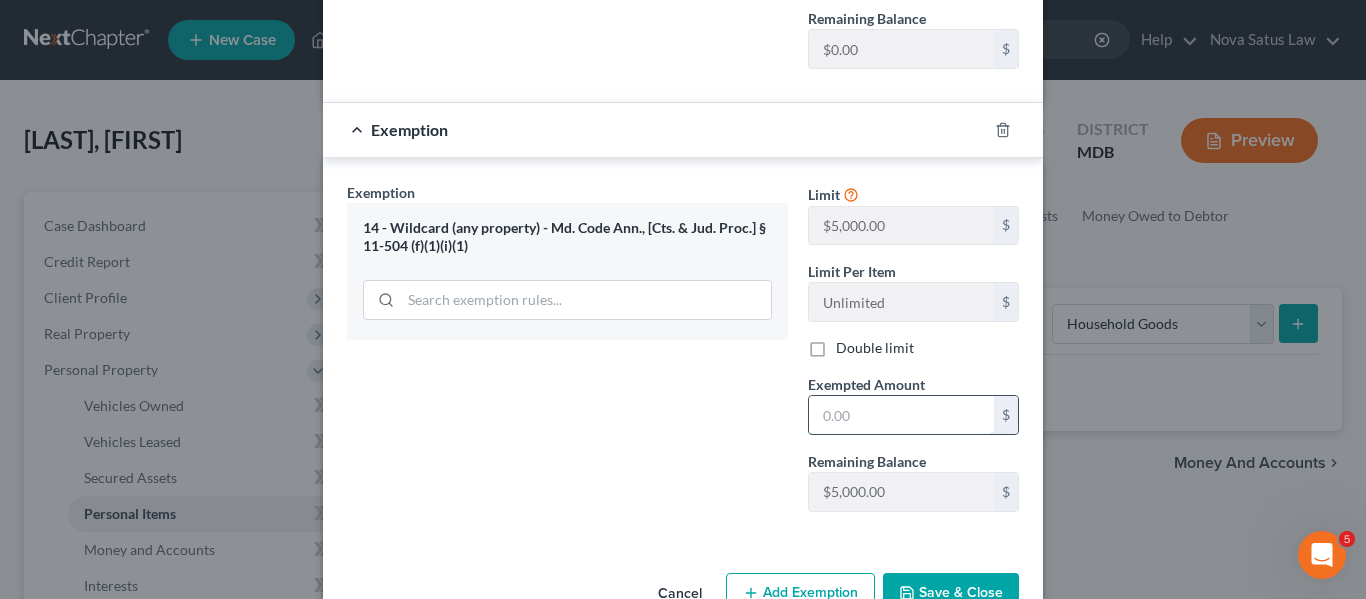 click at bounding box center (901, 415) 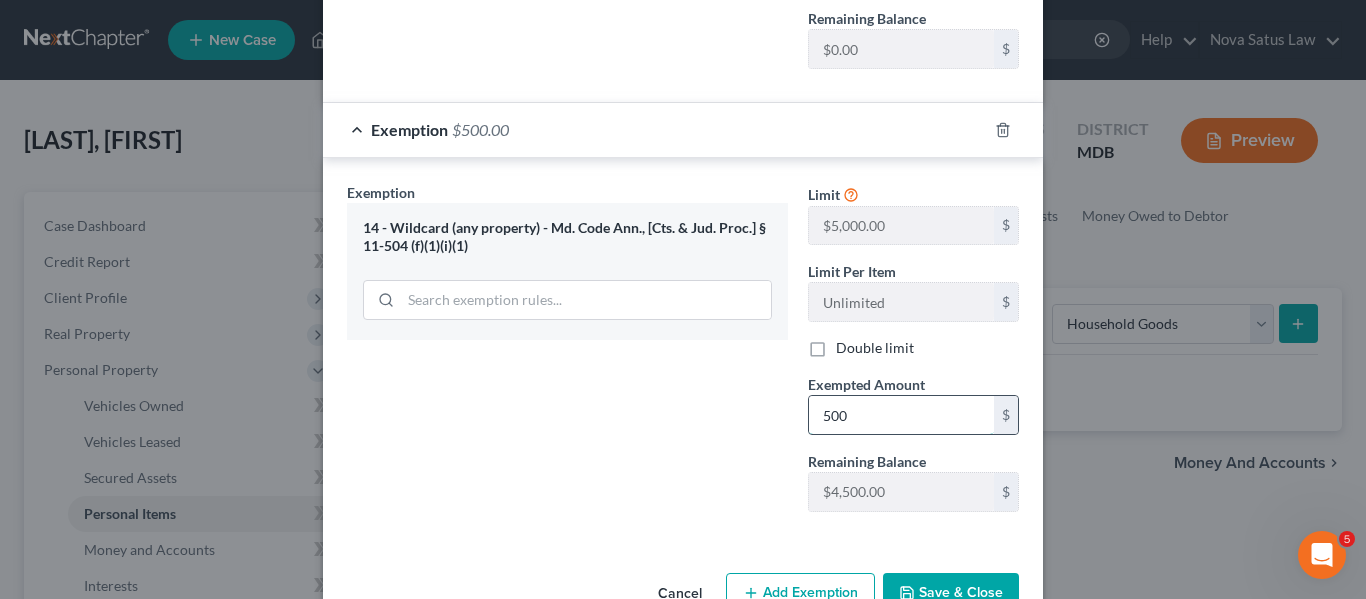 scroll, scrollTop: 727, scrollLeft: 0, axis: vertical 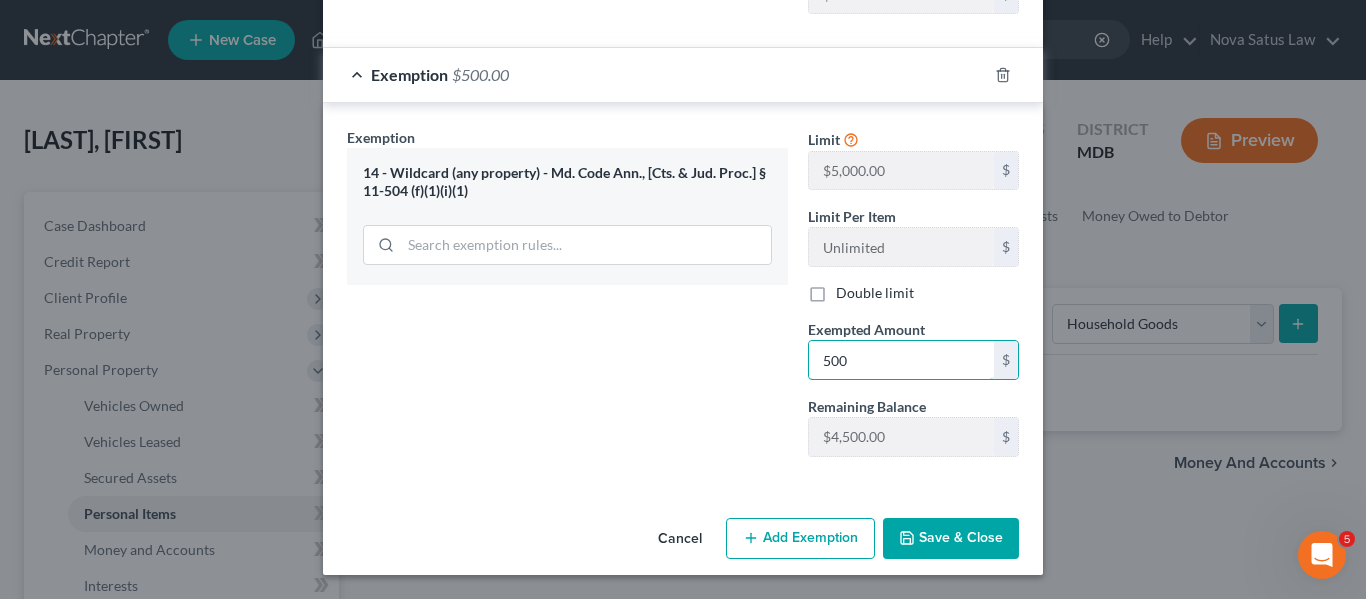 type on "500" 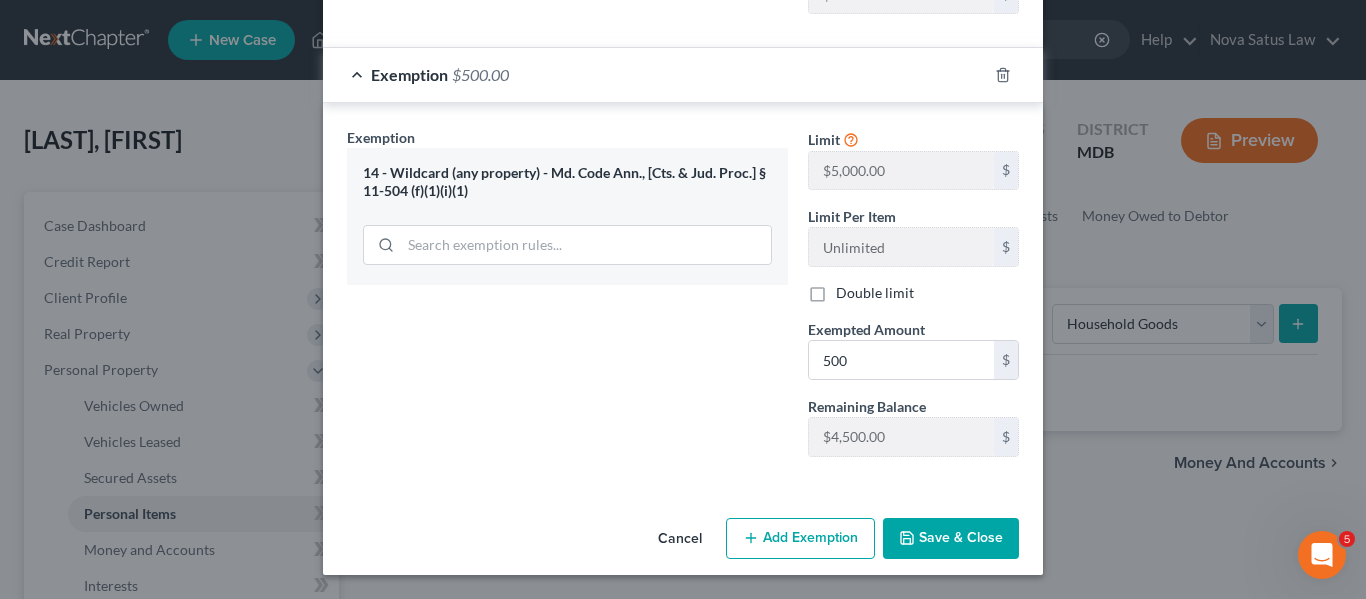 click 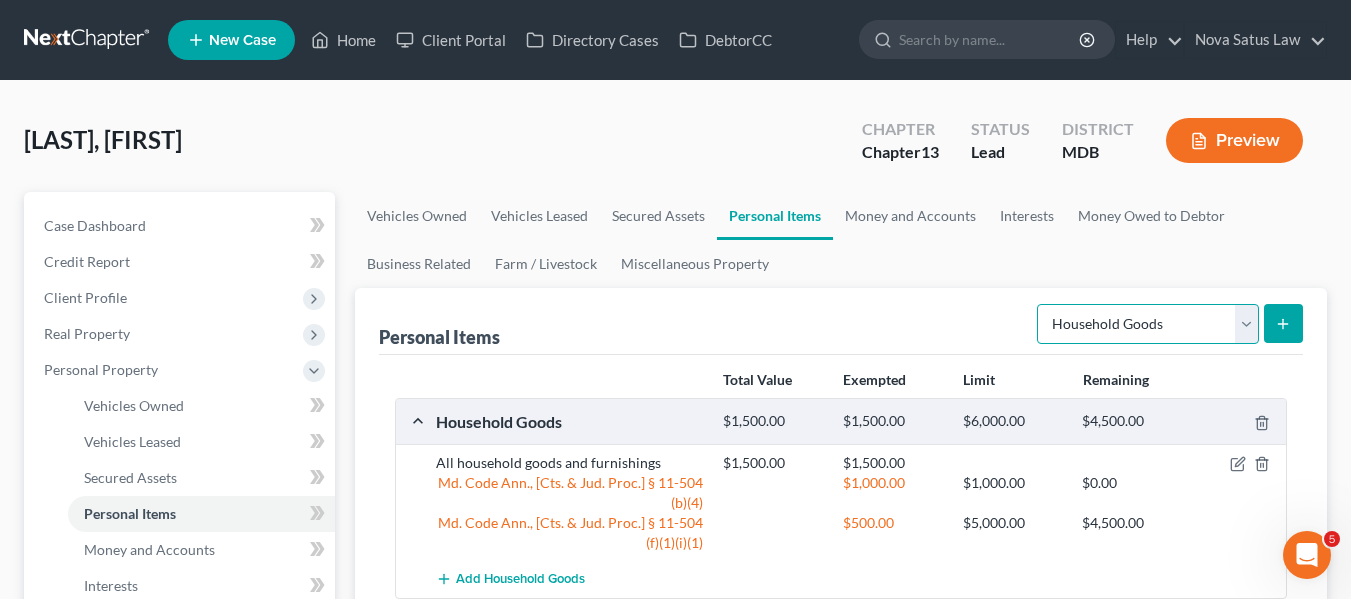 click on "Select Item Type Clothing Collectibles Of Value Electronics Firearms Household Goods Jewelry Other Pet(s) Sports & Hobby Equipment" at bounding box center (1148, 324) 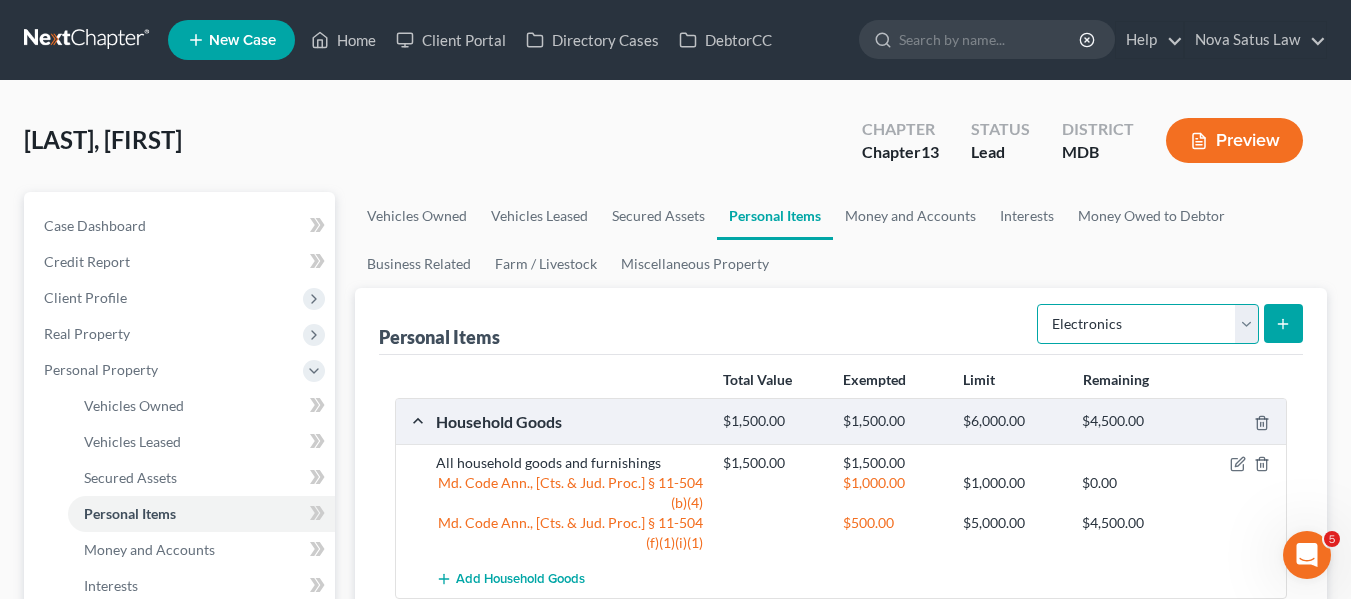 click on "Select Item Type Clothing Collectibles Of Value Electronics Firearms Household Goods Jewelry Other Pet(s) Sports & Hobby Equipment" at bounding box center [1148, 324] 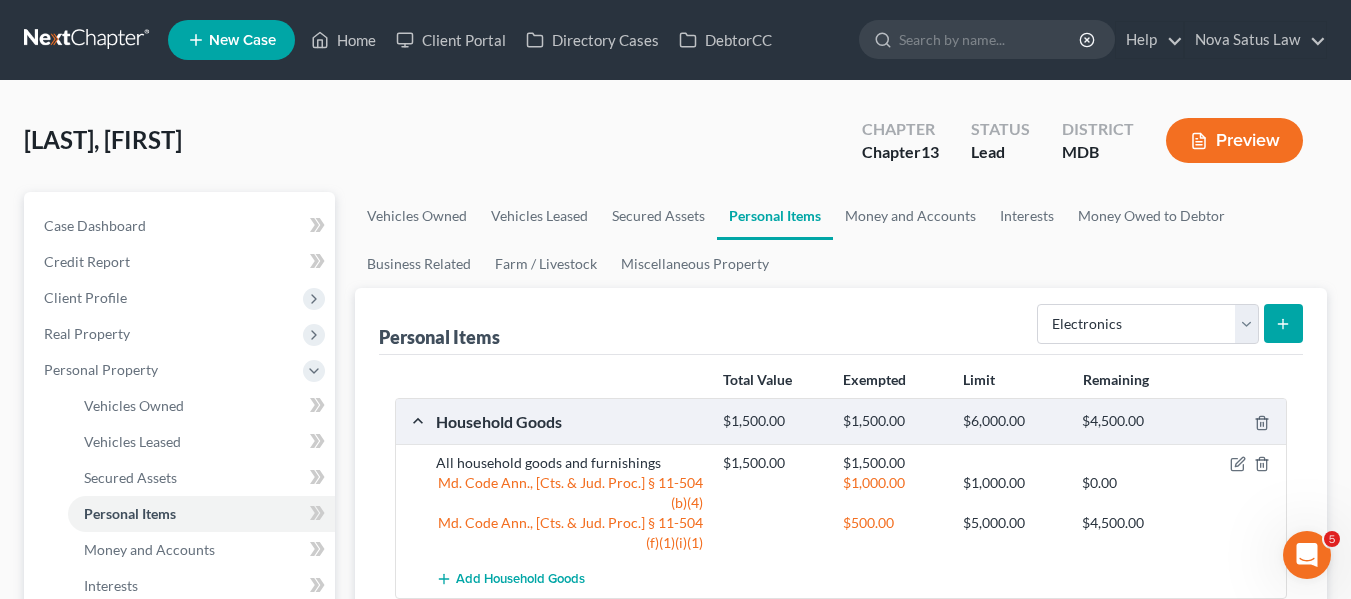 click at bounding box center (1283, 323) 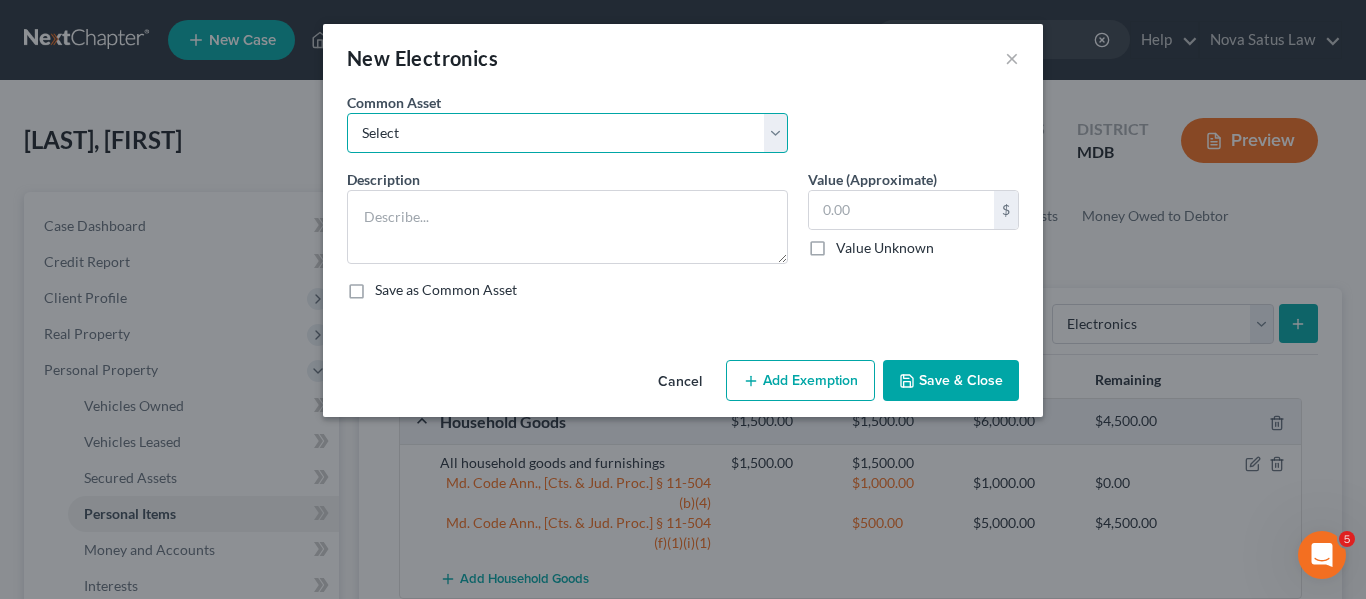 click on "Select All electronics including TV's computers music equipment etc" at bounding box center (567, 133) 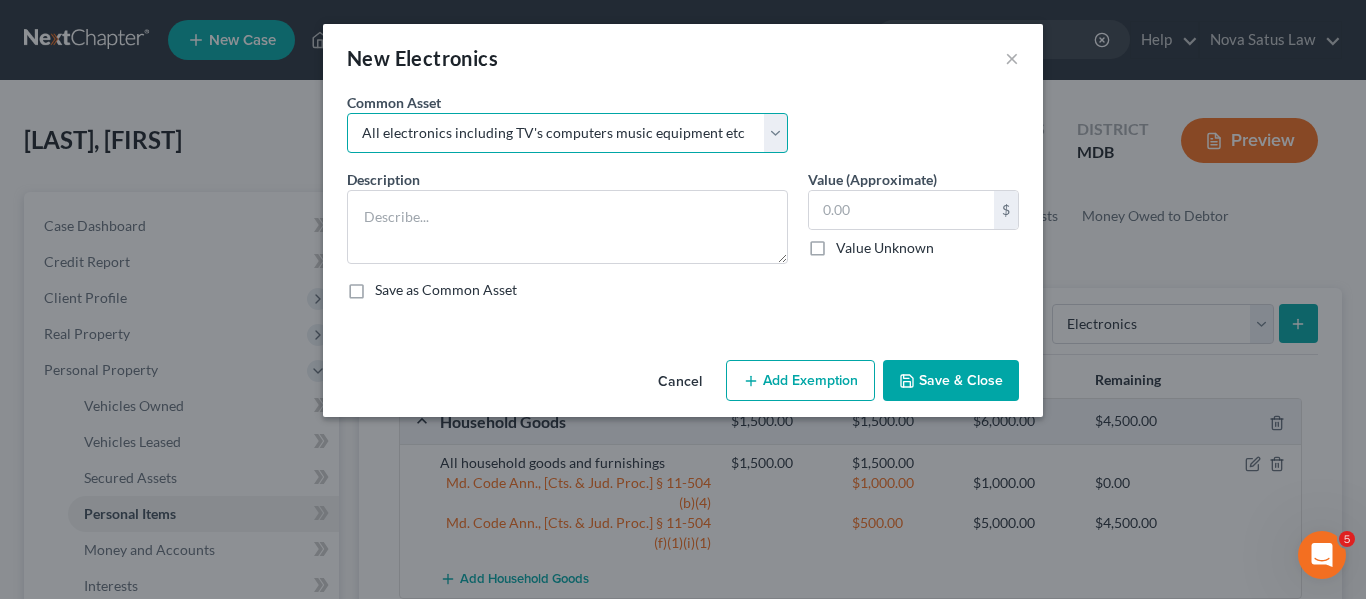 click on "Select All electronics including TV's computers music equipment etc" at bounding box center [567, 133] 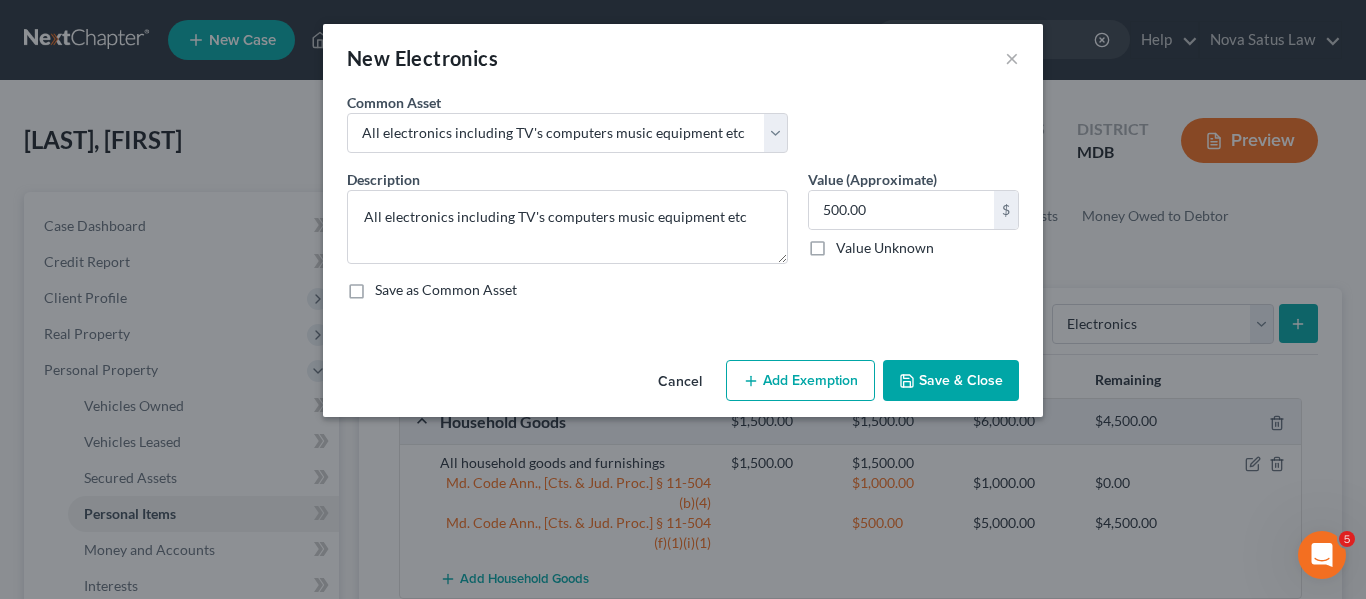 click on "Add Exemption" at bounding box center (800, 381) 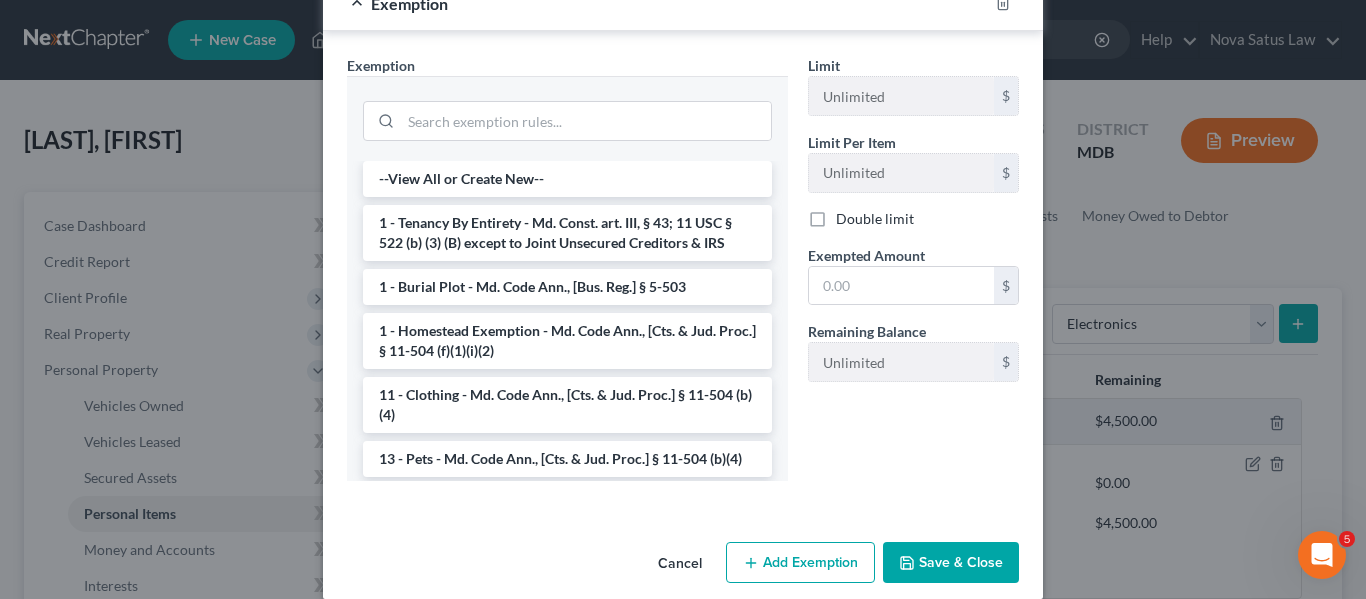 scroll, scrollTop: 380, scrollLeft: 0, axis: vertical 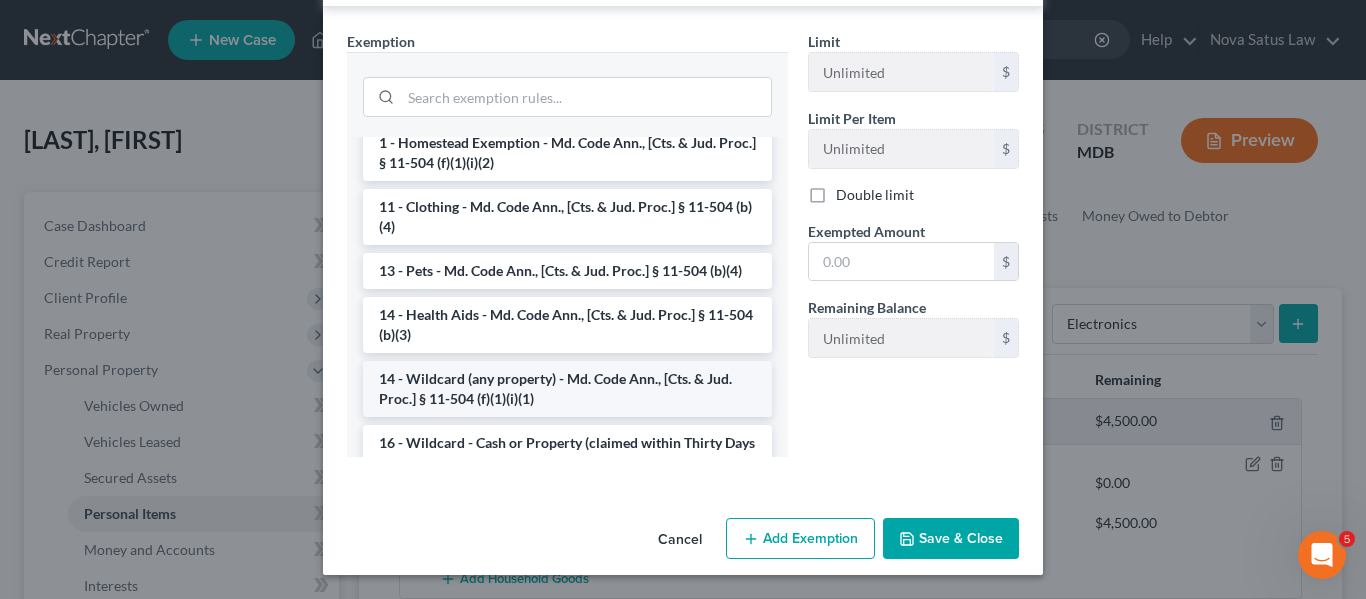 click on "14 - Wildcard (any property) - Md. Code Ann., [Cts. & Jud. Proc.] § 11-504 (f)(1)(i)(1)" at bounding box center [567, 389] 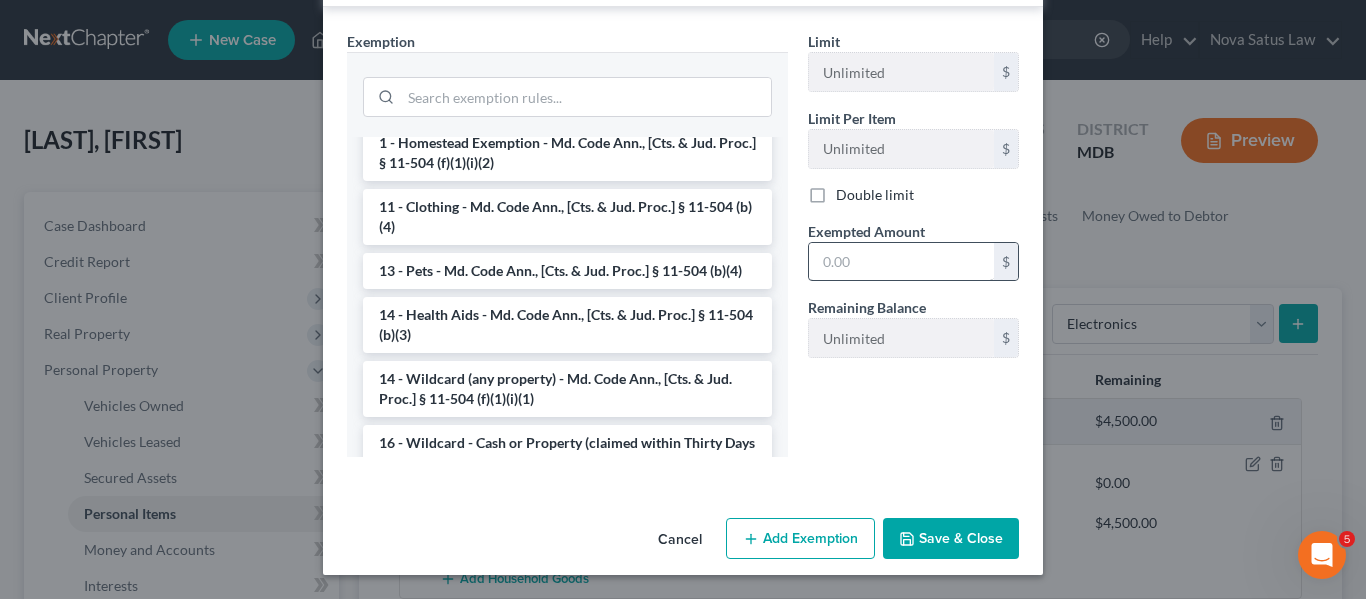 scroll, scrollTop: 285, scrollLeft: 0, axis: vertical 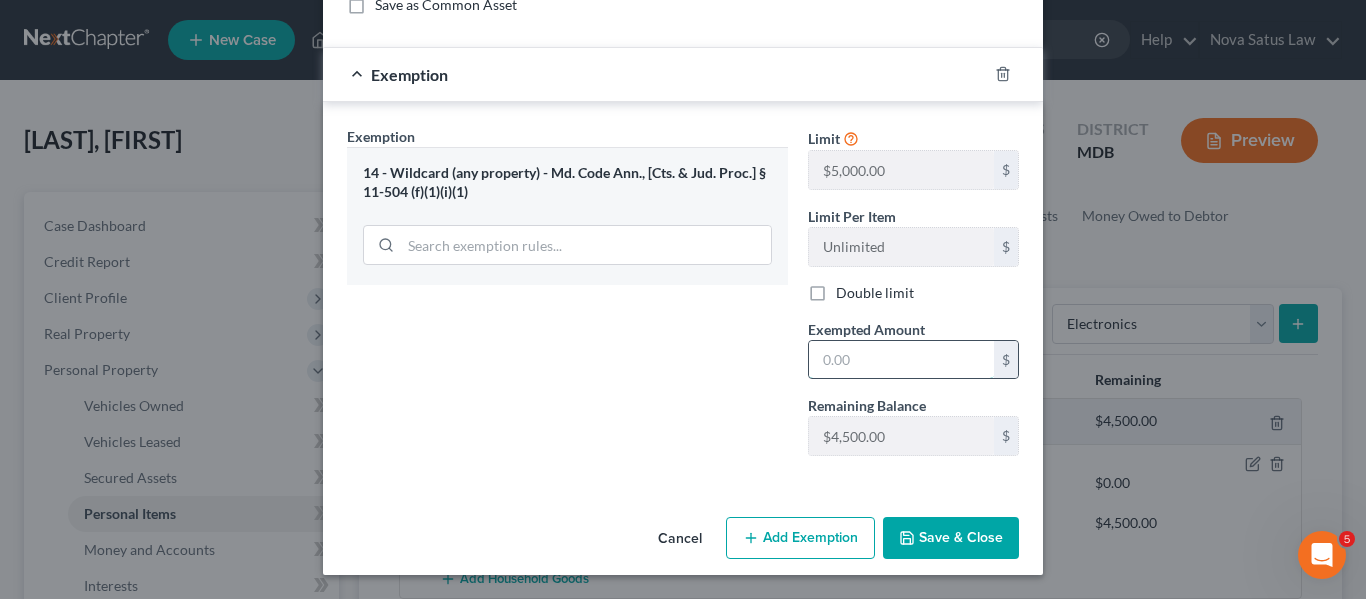 click at bounding box center [901, 360] 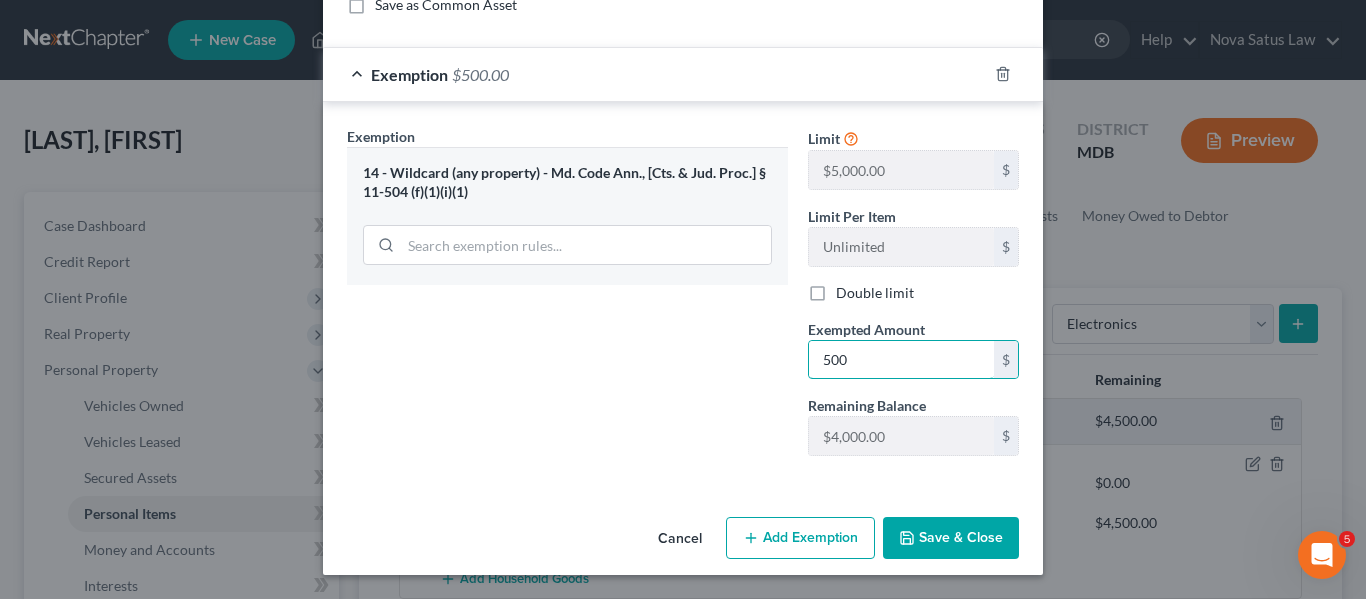 type on "500" 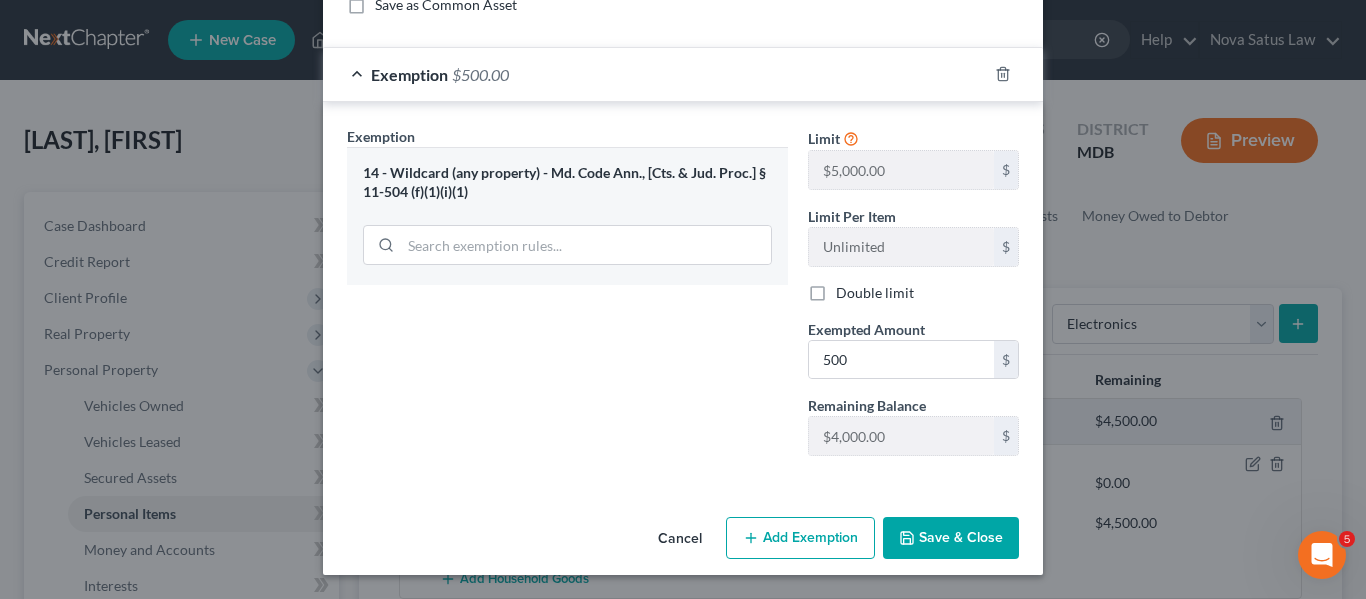 click on "Save & Close" at bounding box center (951, 538) 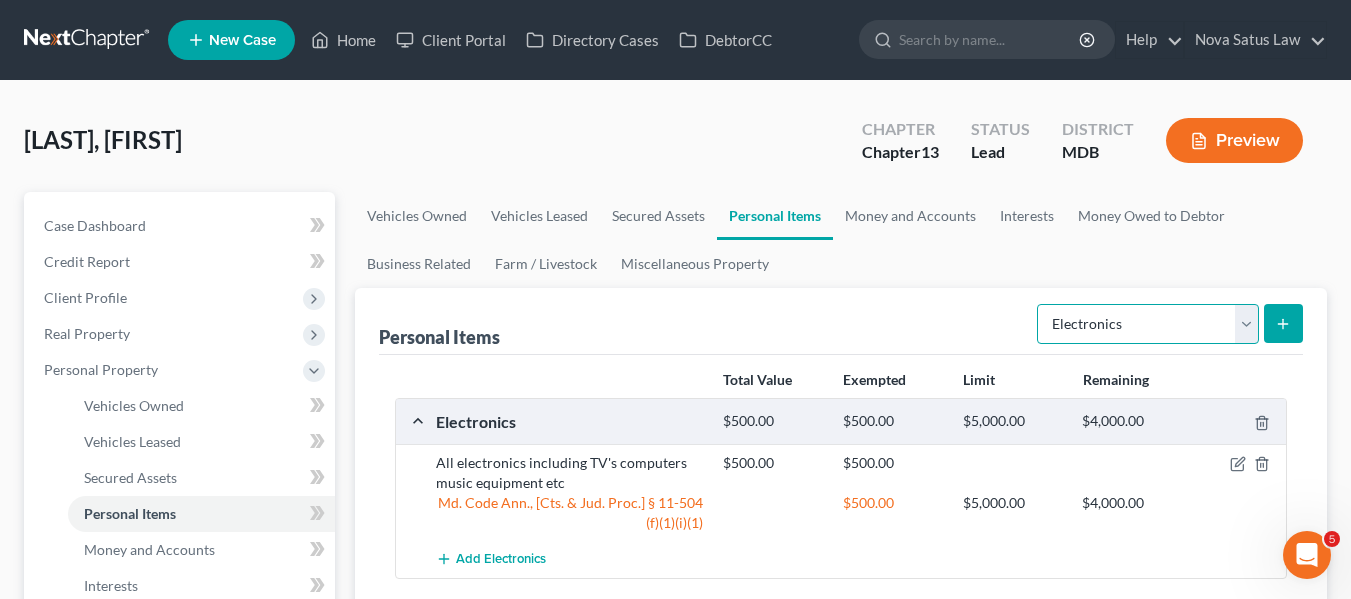 click on "Select Item Type Clothing Collectibles Of Value Electronics Firearms Household Goods Jewelry Other Pet(s) Sports & Hobby Equipment" at bounding box center (1148, 324) 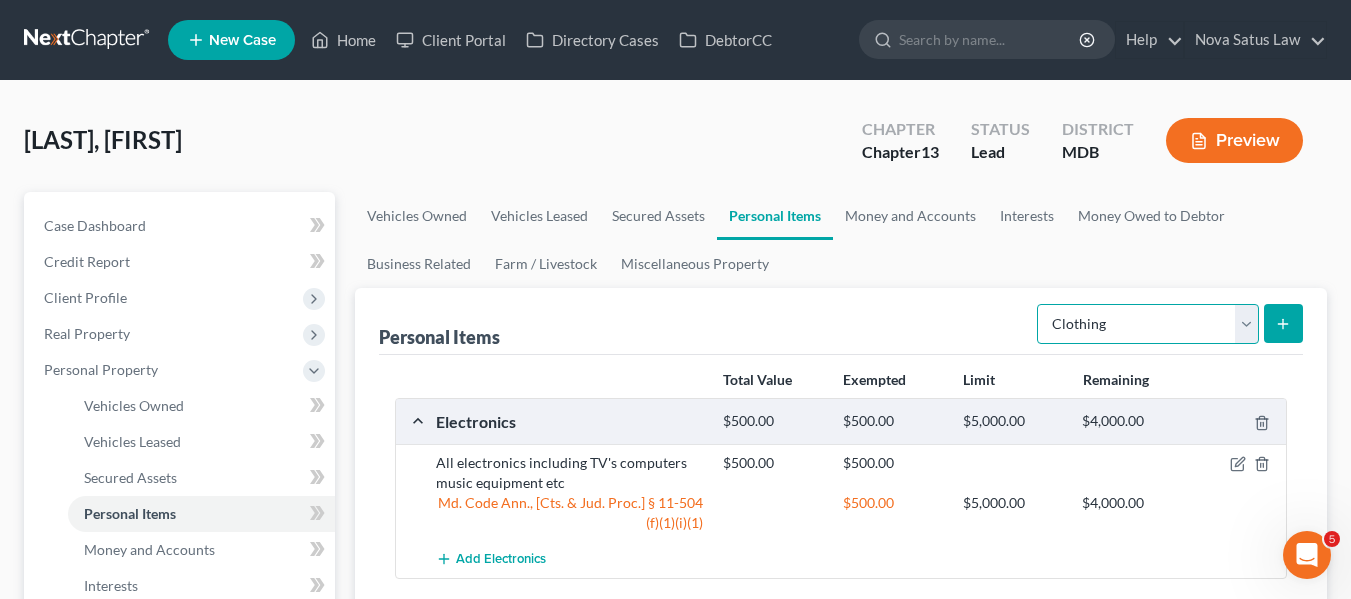 click on "Select Item Type Clothing Collectibles Of Value Electronics Firearms Household Goods Jewelry Other Pet(s) Sports & Hobby Equipment" at bounding box center [1148, 324] 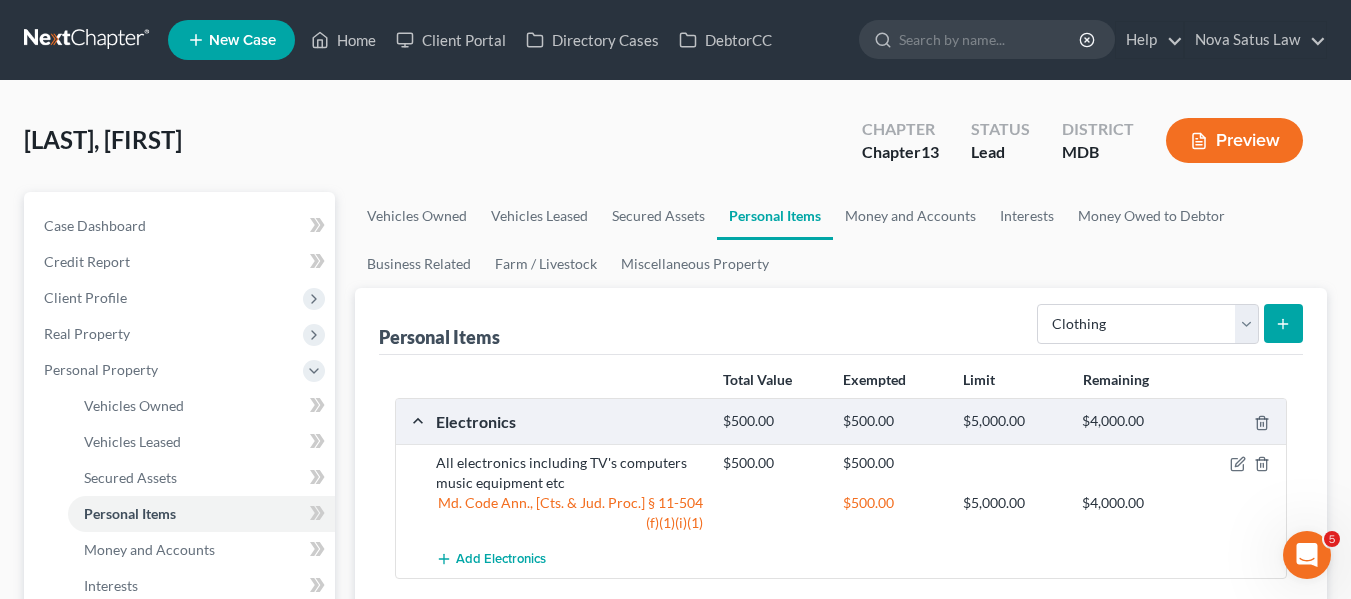 click 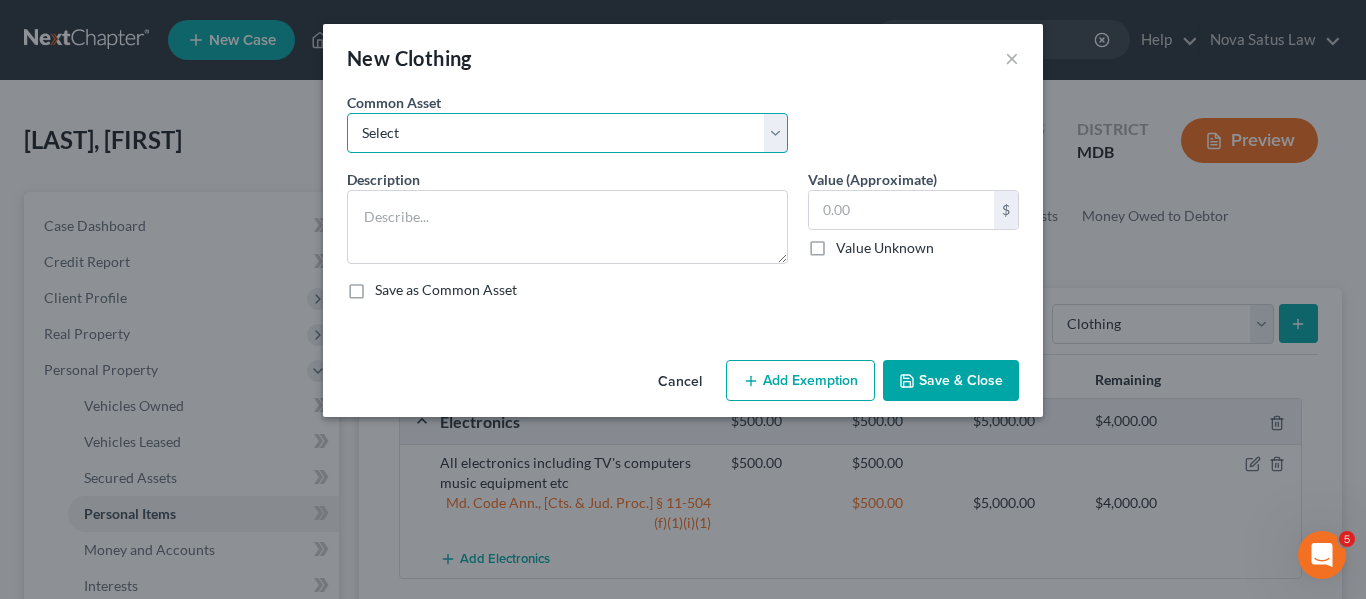 click on "Select All articles of clothing including shoes and outerwear" at bounding box center [567, 133] 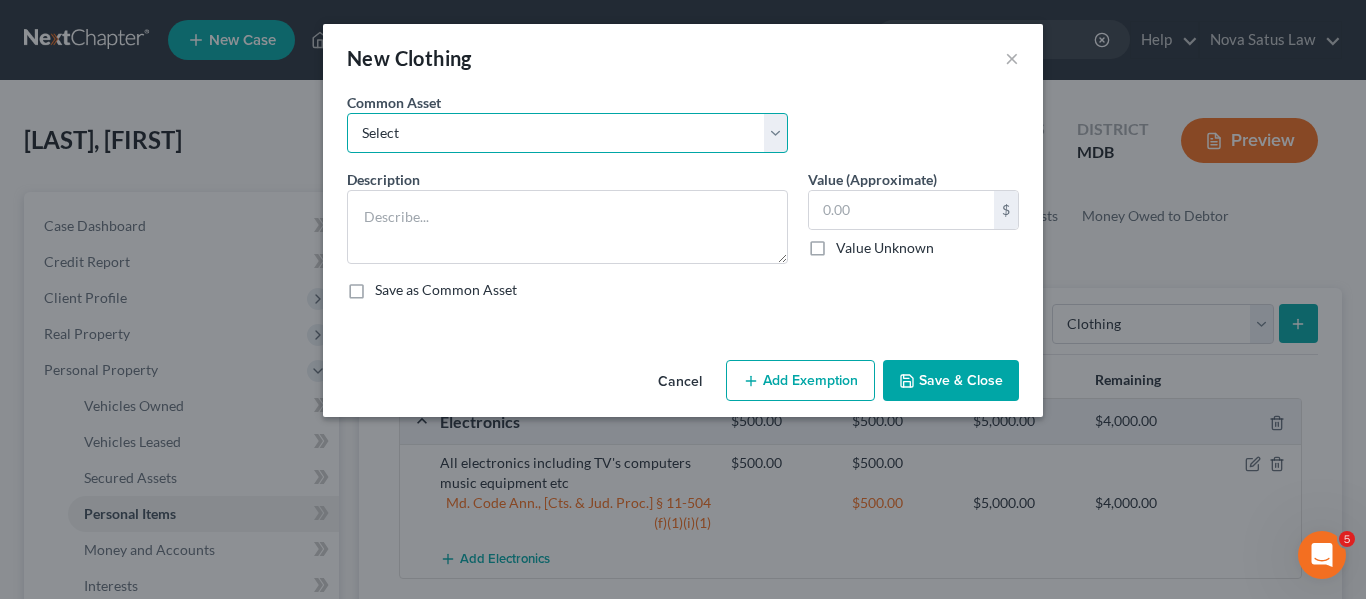 select on "0" 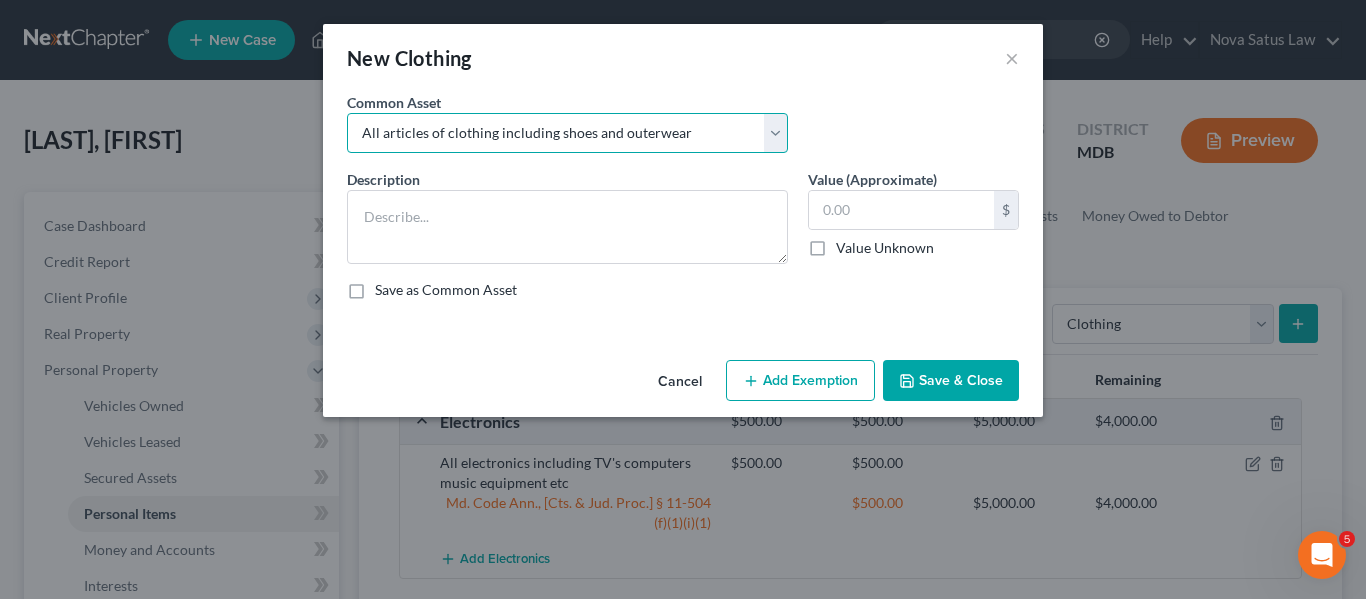 click on "Select All articles of clothing including shoes and outerwear" at bounding box center [567, 133] 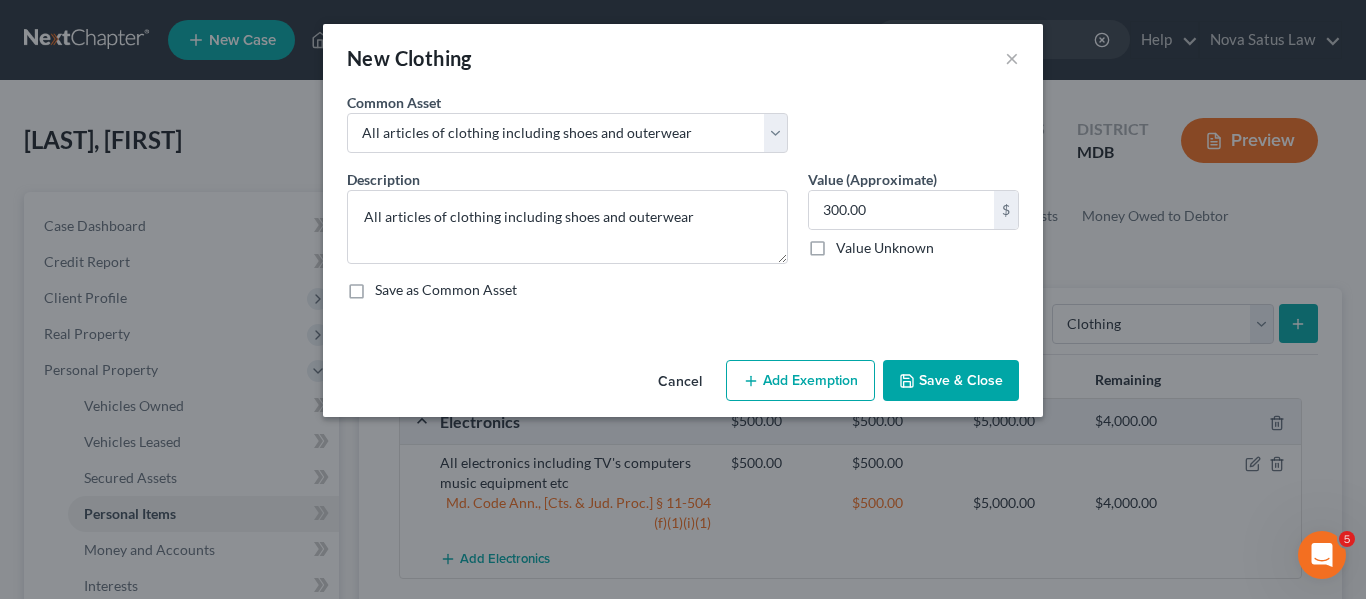 click on "Add Exemption" at bounding box center [800, 381] 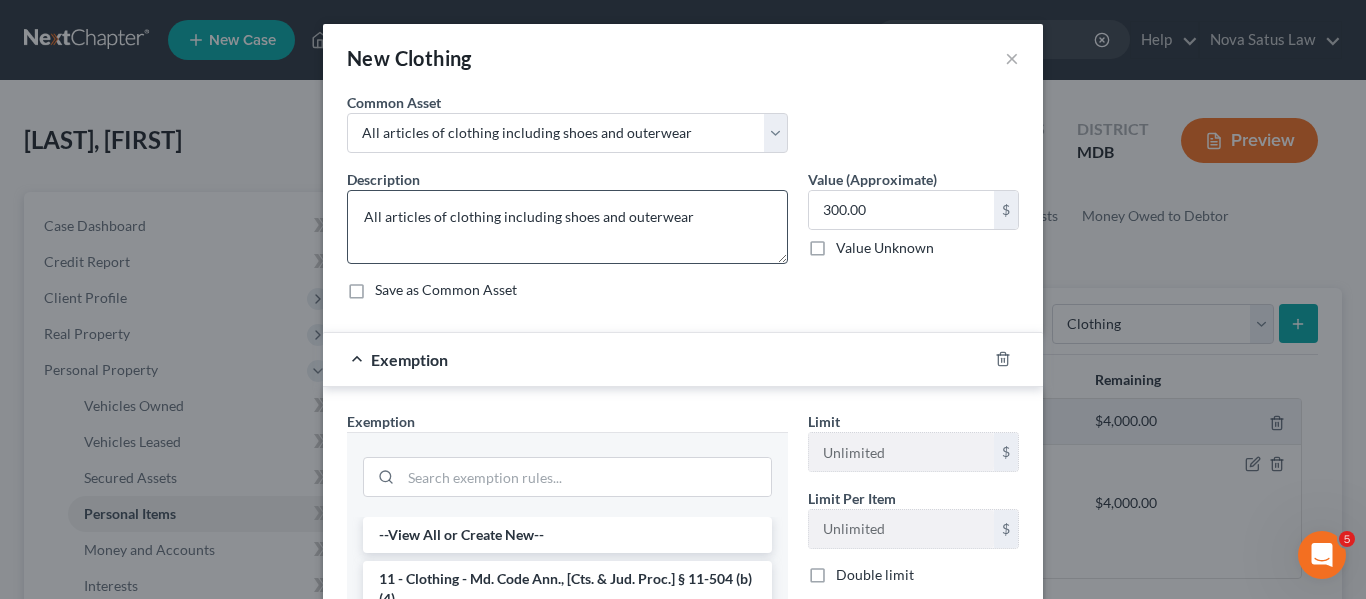 scroll, scrollTop: 380, scrollLeft: 0, axis: vertical 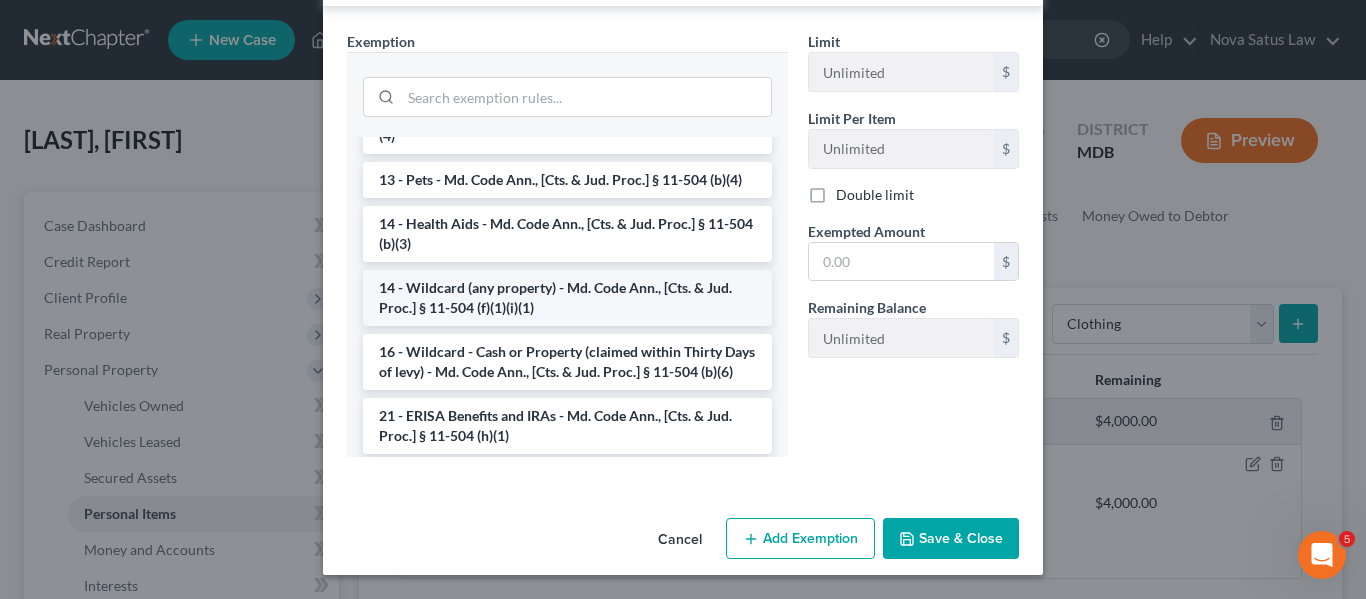 click on "14 - Wildcard (any property) - Md. Code Ann., [Cts. & Jud. Proc.] § 11-504 (f)(1)(i)(1)" at bounding box center (567, 298) 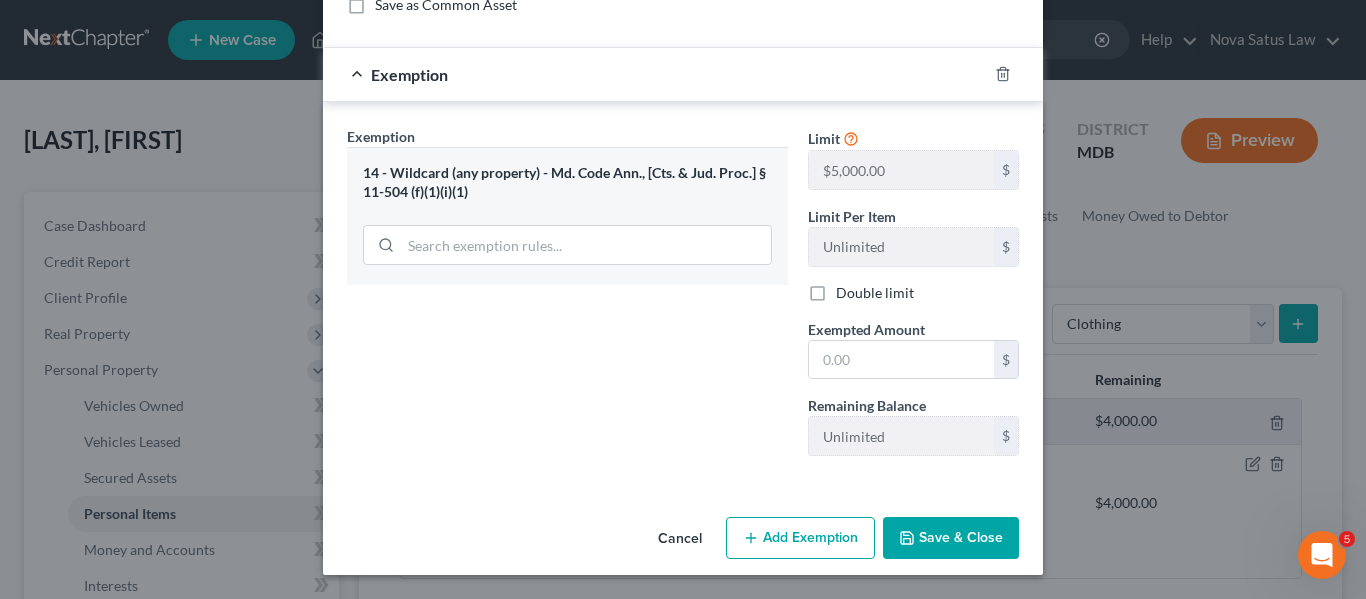 scroll, scrollTop: 285, scrollLeft: 0, axis: vertical 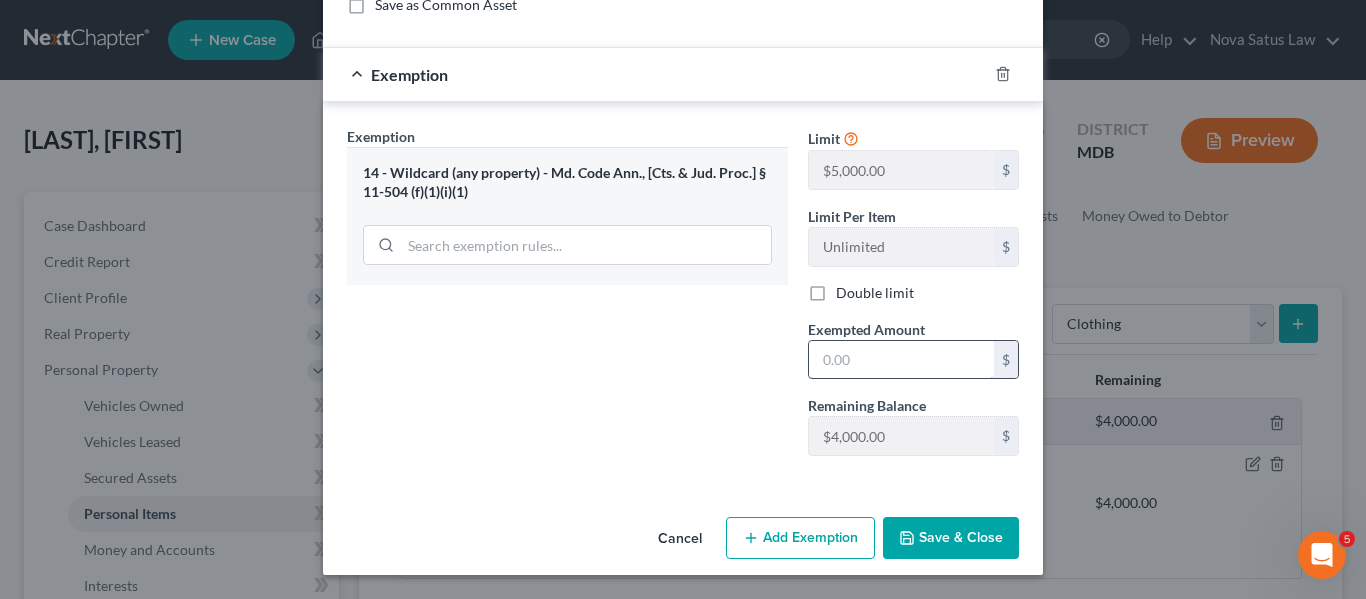 click at bounding box center [901, 360] 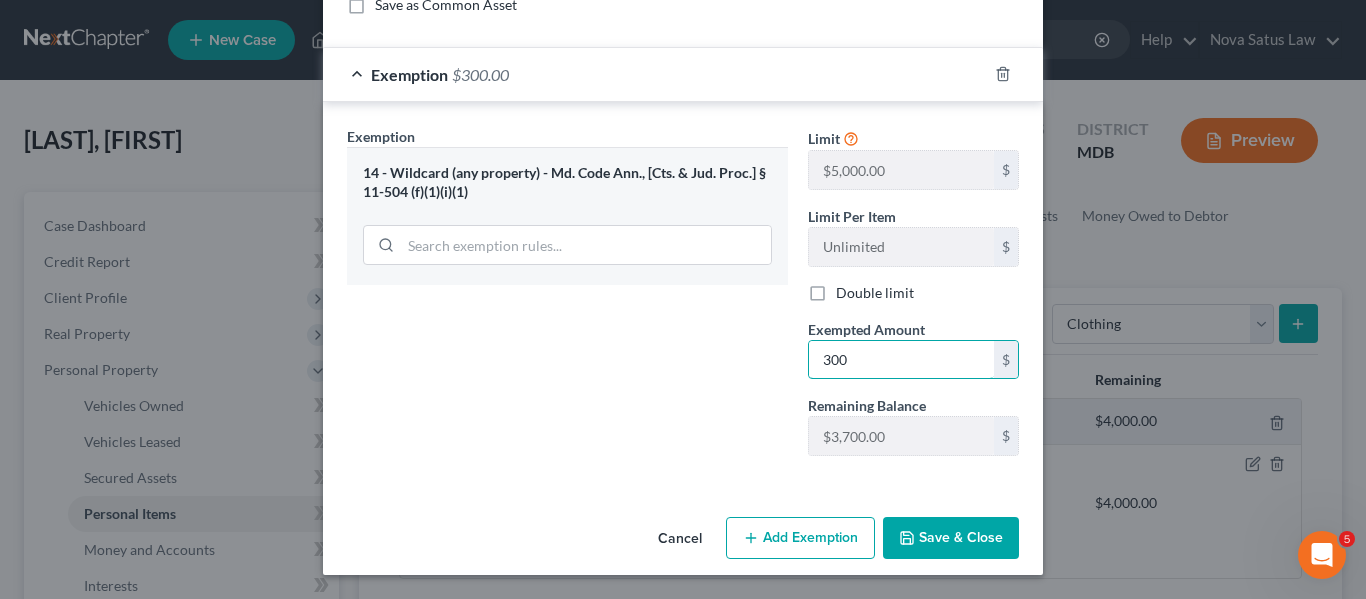 type on "300" 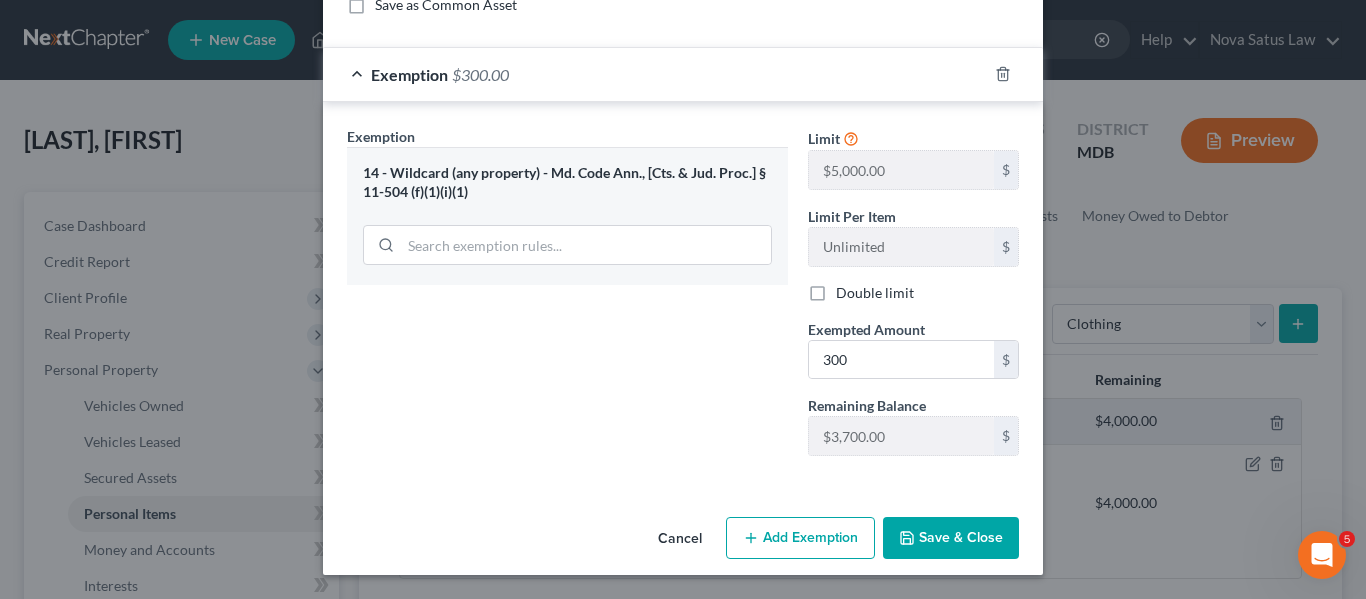 click on "Save & Close" at bounding box center [951, 538] 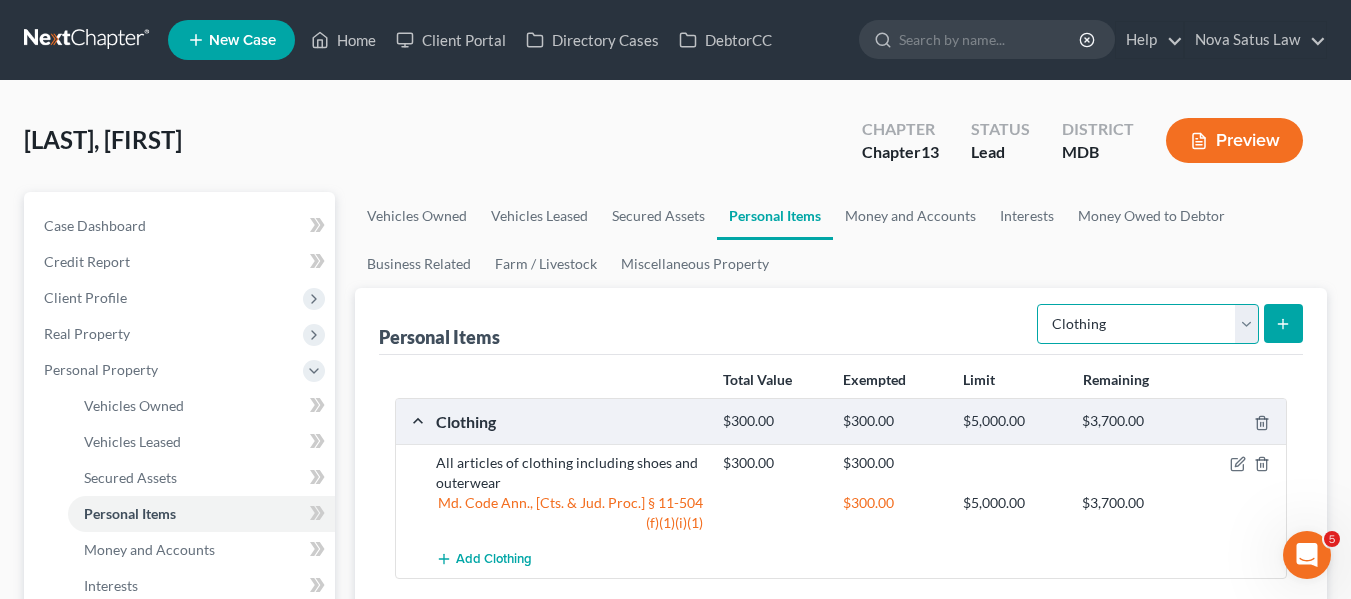 click on "Select Item Type Clothing Collectibles Of Value Electronics Firearms Household Goods Jewelry Other Pet(s) Sports & Hobby Equipment" at bounding box center [1148, 324] 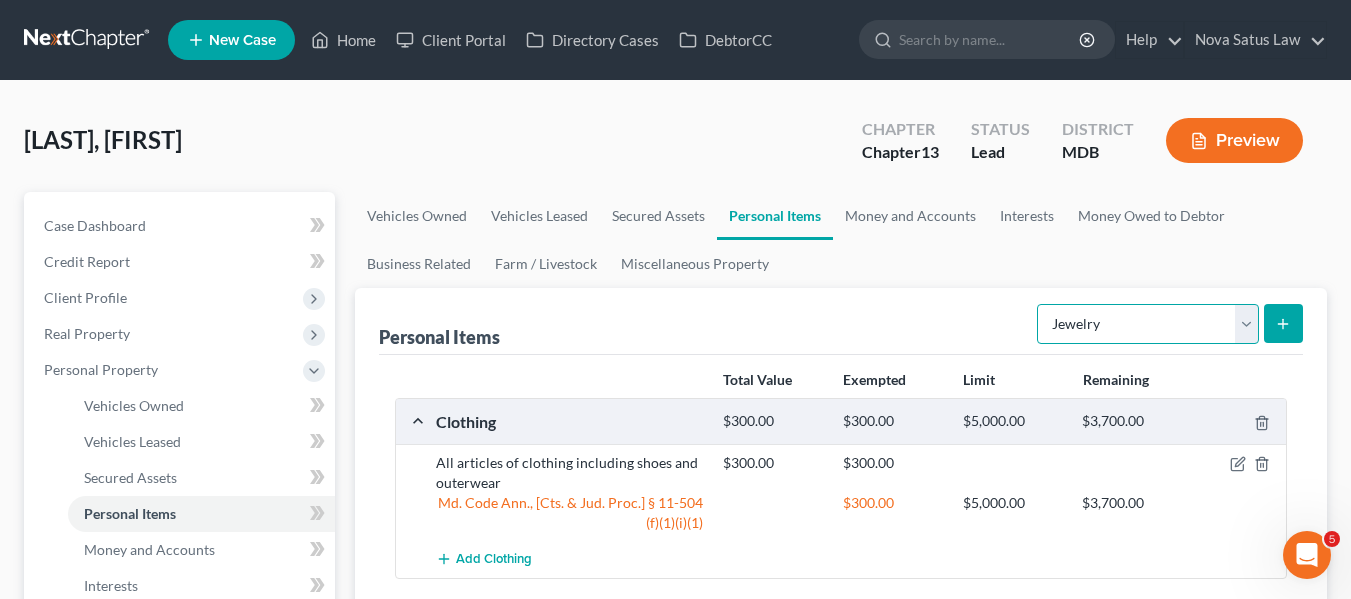 click on "Select Item Type Clothing Collectibles Of Value Electronics Firearms Household Goods Jewelry Other Pet(s) Sports & Hobby Equipment" at bounding box center [1148, 324] 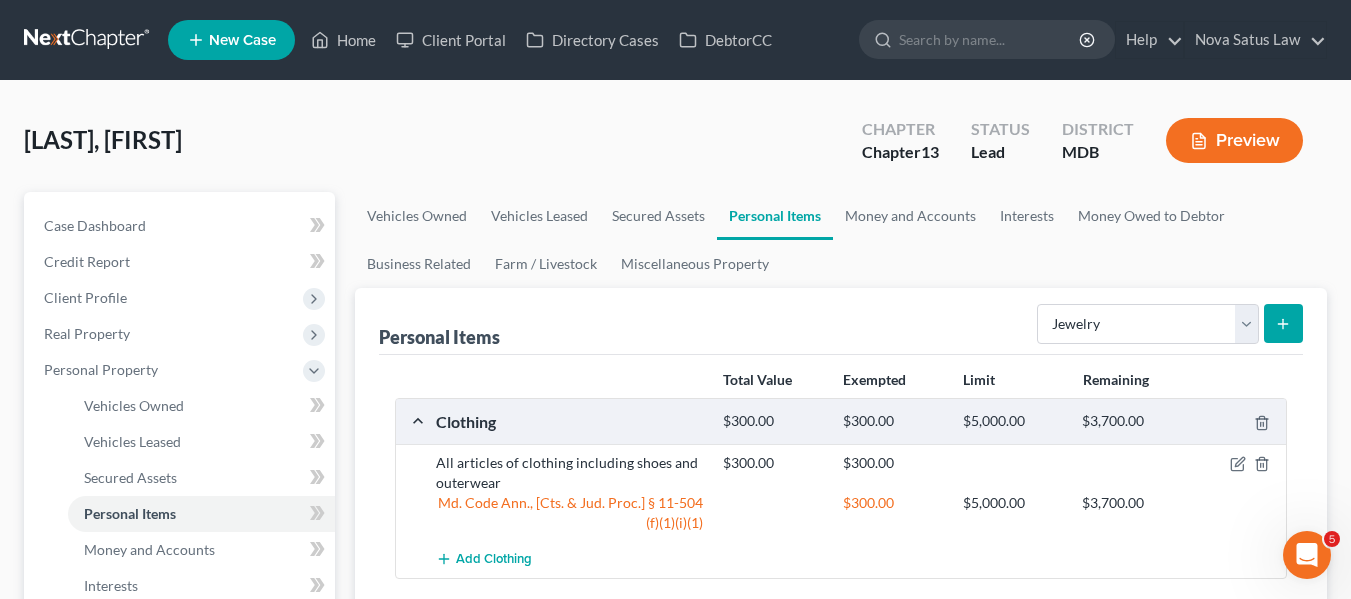click at bounding box center (1283, 323) 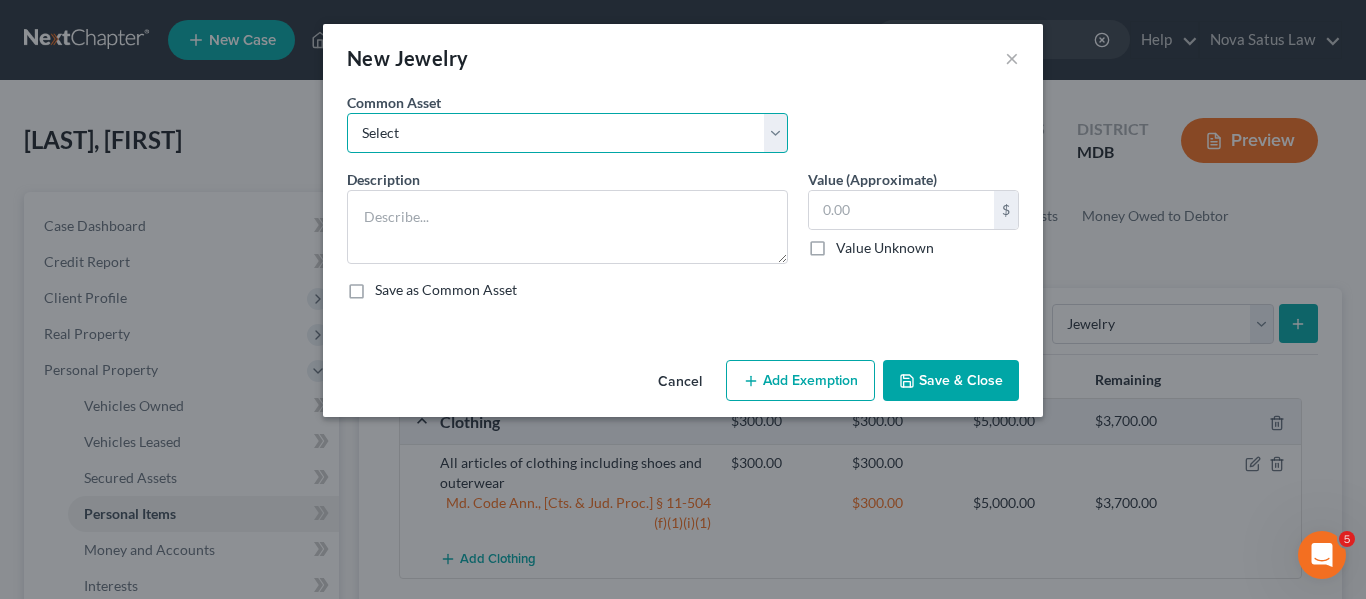 click on "Select All jewelry including rings watches bracelets earrings etc" at bounding box center [567, 133] 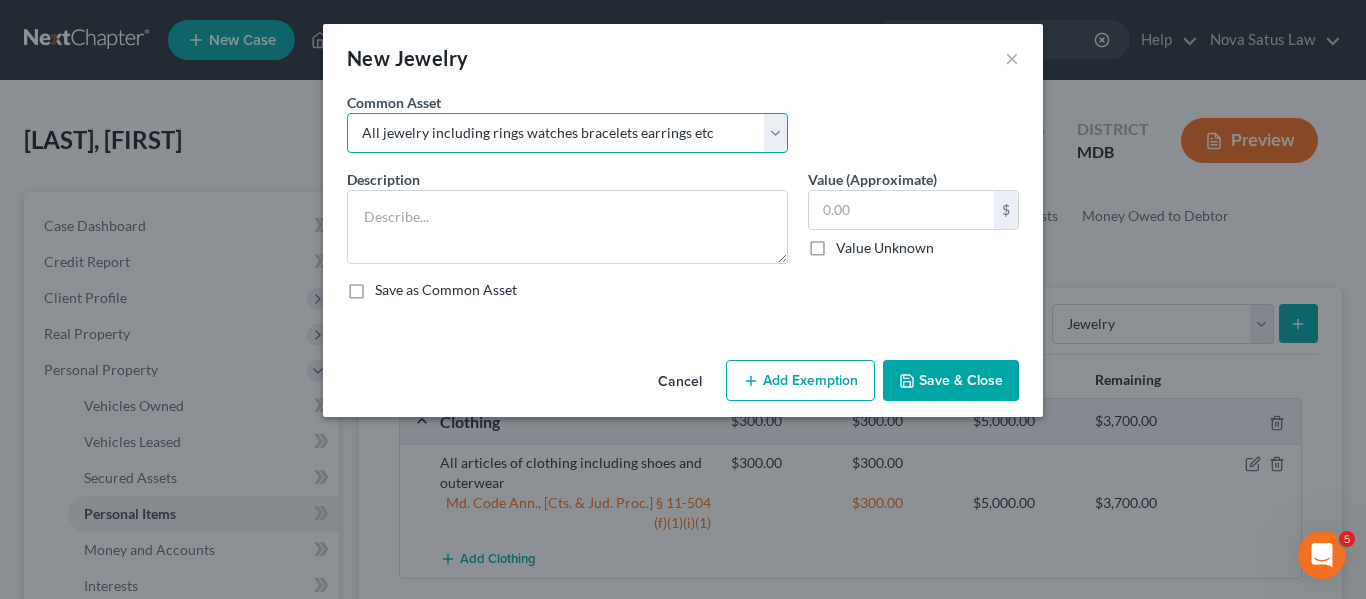 click on "Select All jewelry including rings watches bracelets earrings etc" at bounding box center [567, 133] 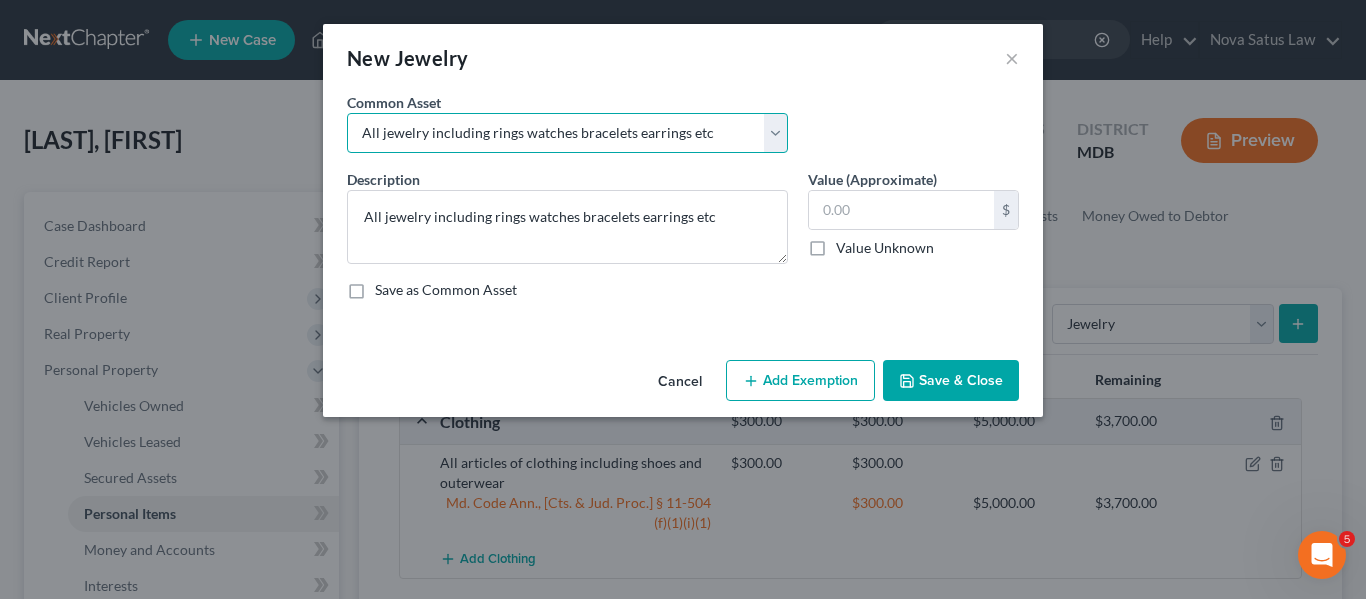 type on "150.00" 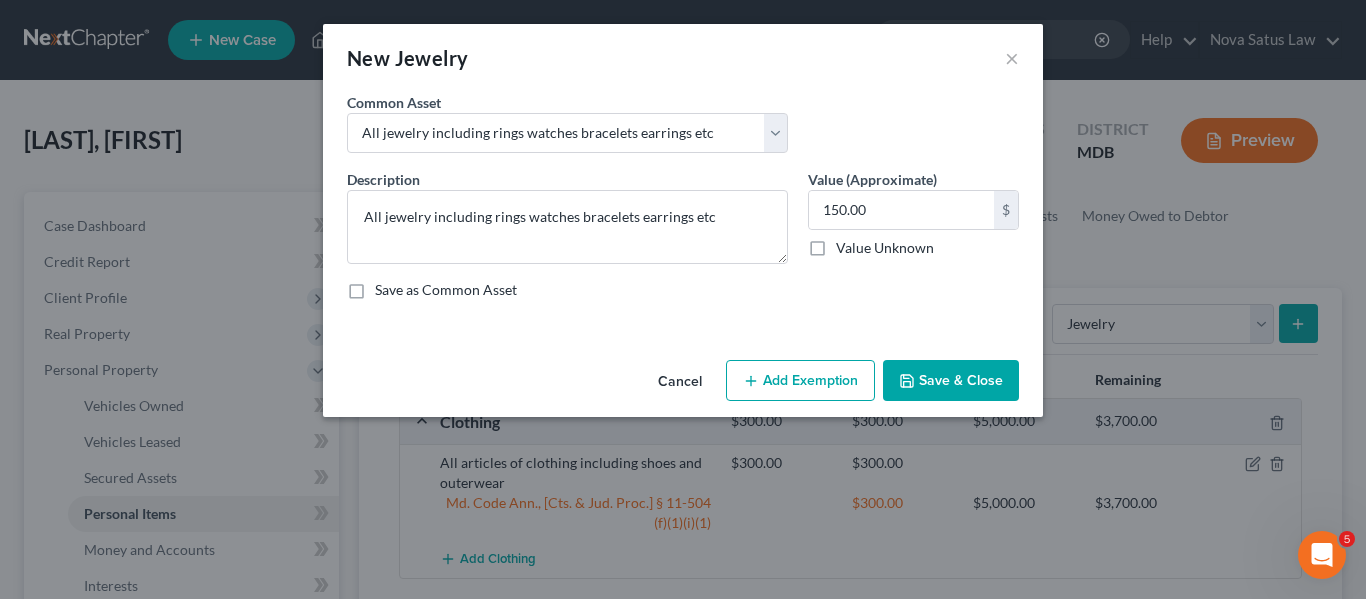 click on "Add Exemption" at bounding box center (800, 381) 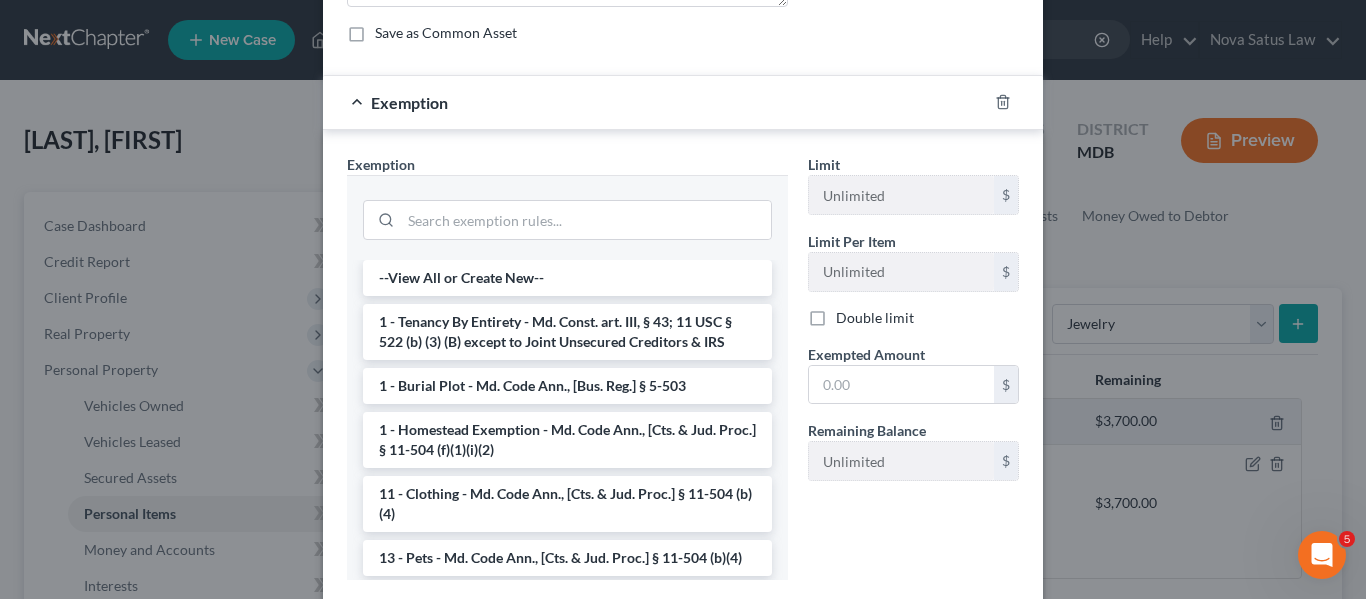 scroll, scrollTop: 292, scrollLeft: 0, axis: vertical 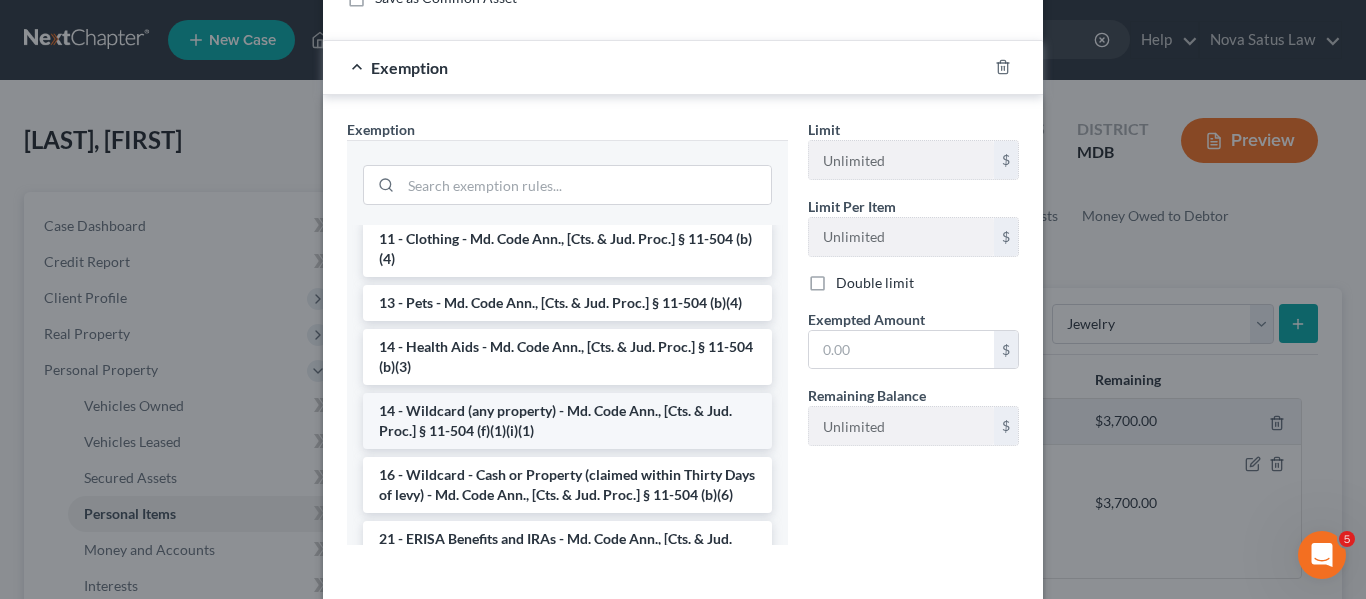 click on "14 - Wildcard (any property) - Md. Code Ann., [Cts. & Jud. Proc.] § 11-504 (f)(1)(i)(1)" at bounding box center (567, 421) 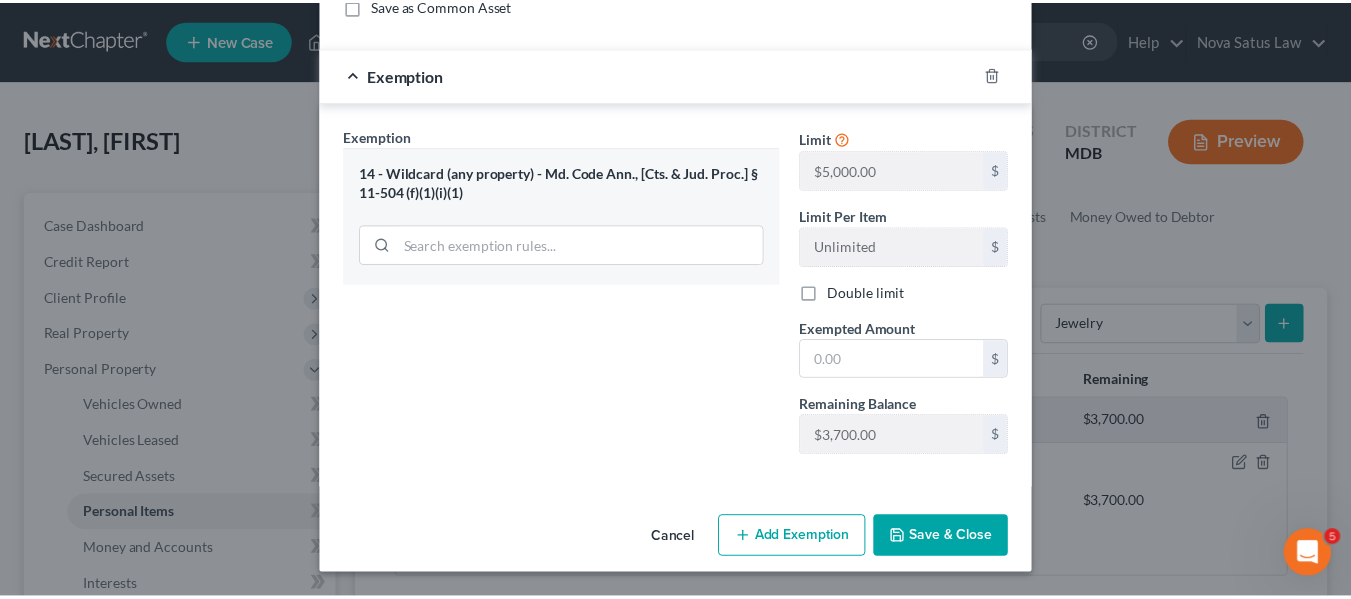scroll, scrollTop: 285, scrollLeft: 0, axis: vertical 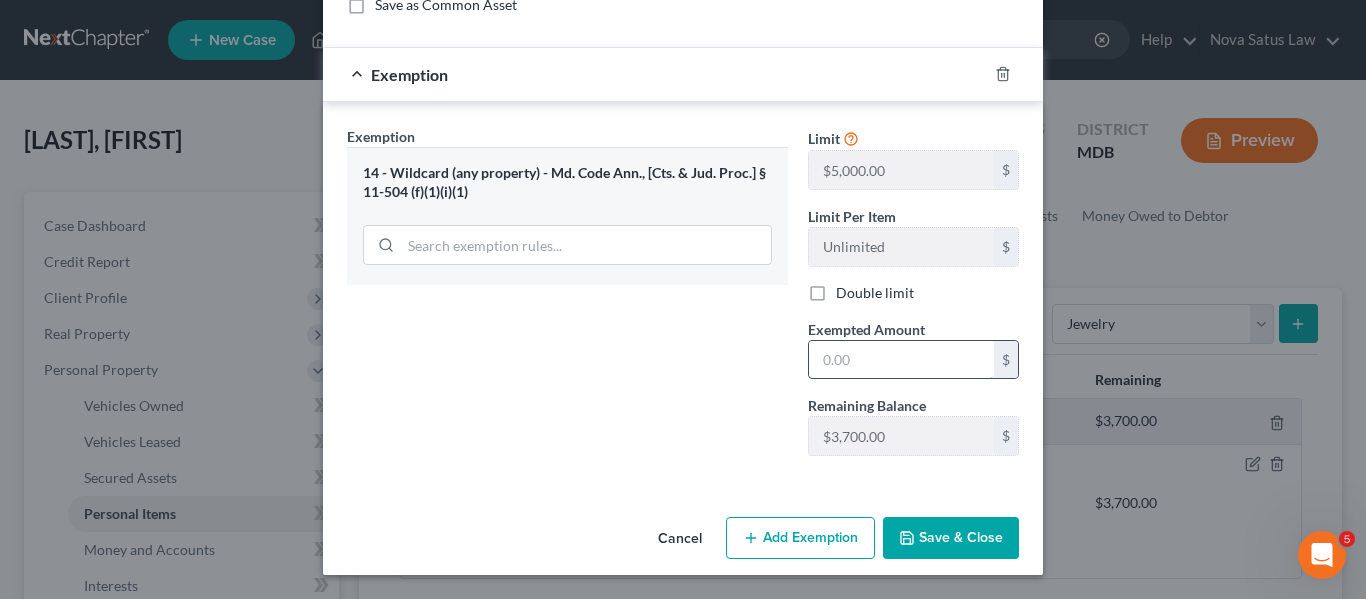 click at bounding box center [901, 360] 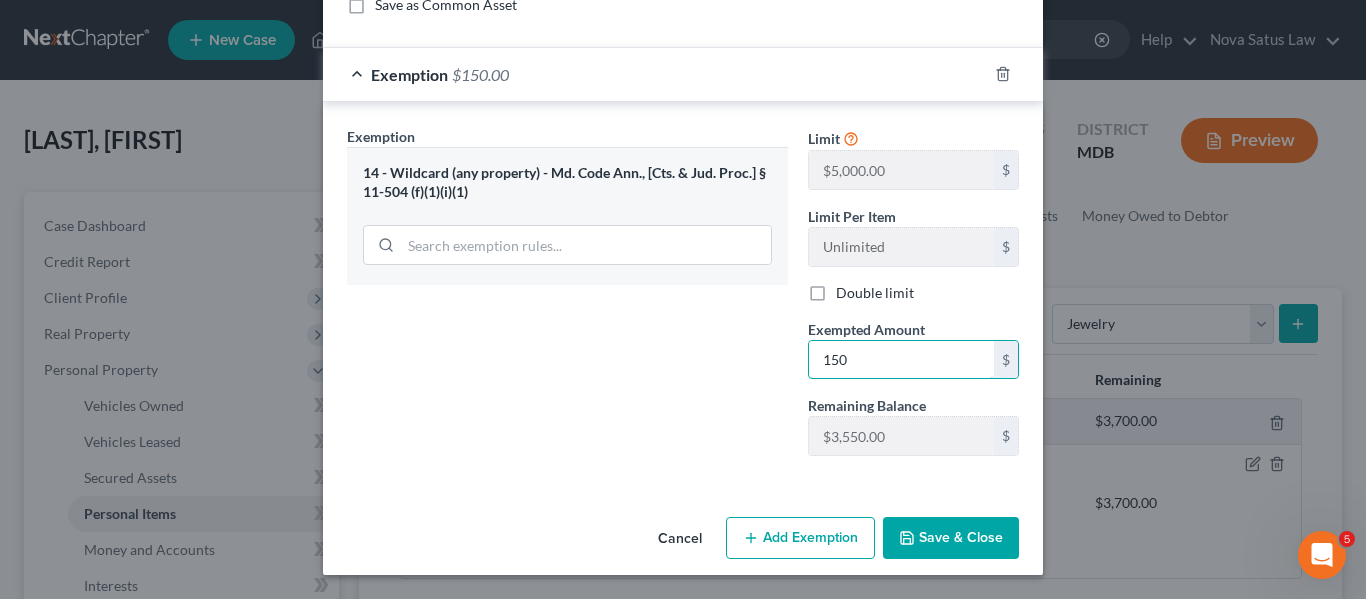 type on "150" 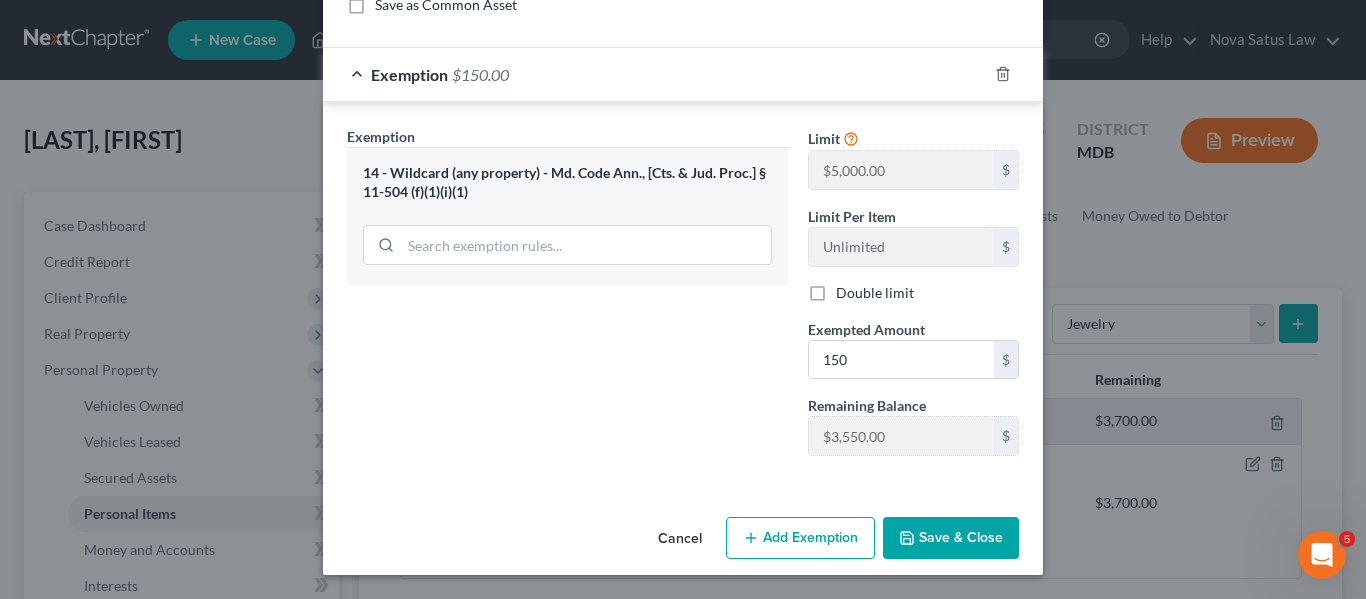 click on "Save & Close" at bounding box center [951, 538] 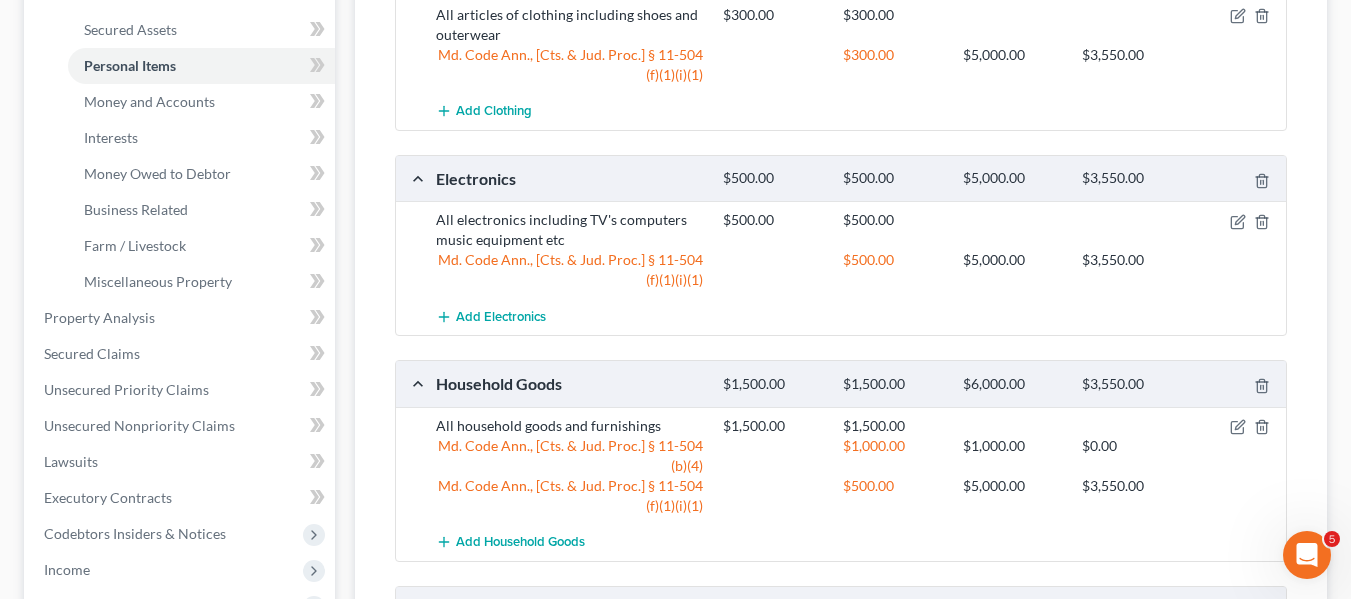 scroll, scrollTop: 451, scrollLeft: 0, axis: vertical 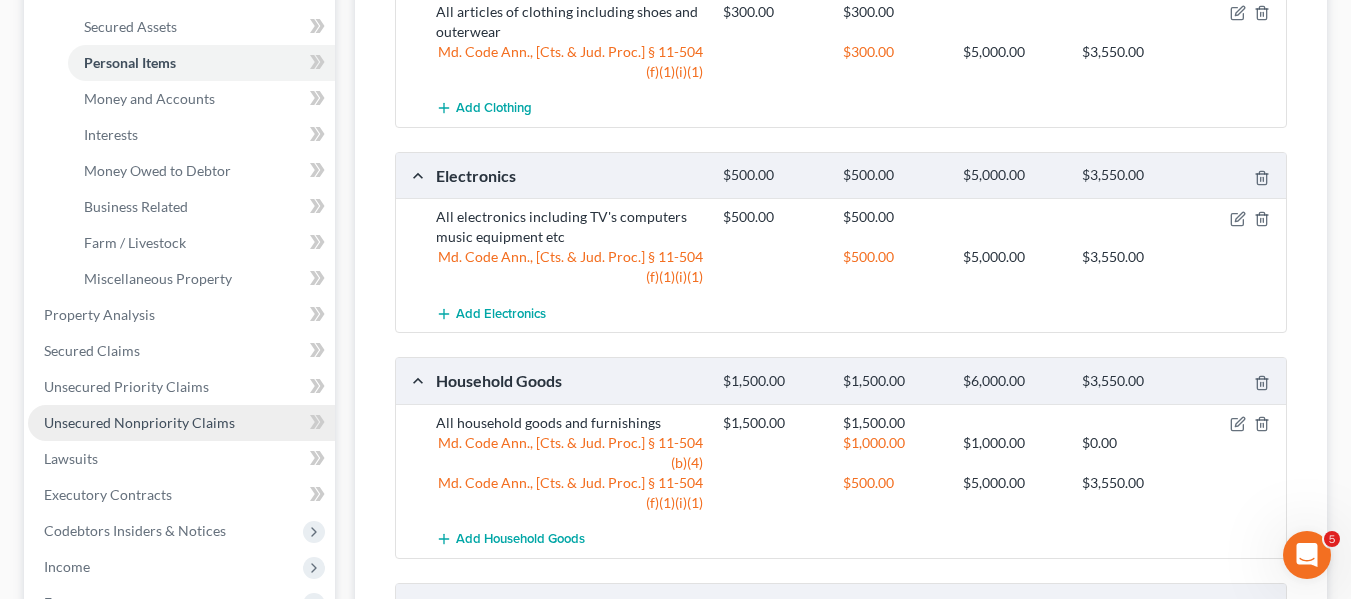click on "Unsecured Nonpriority Claims" at bounding box center [139, 422] 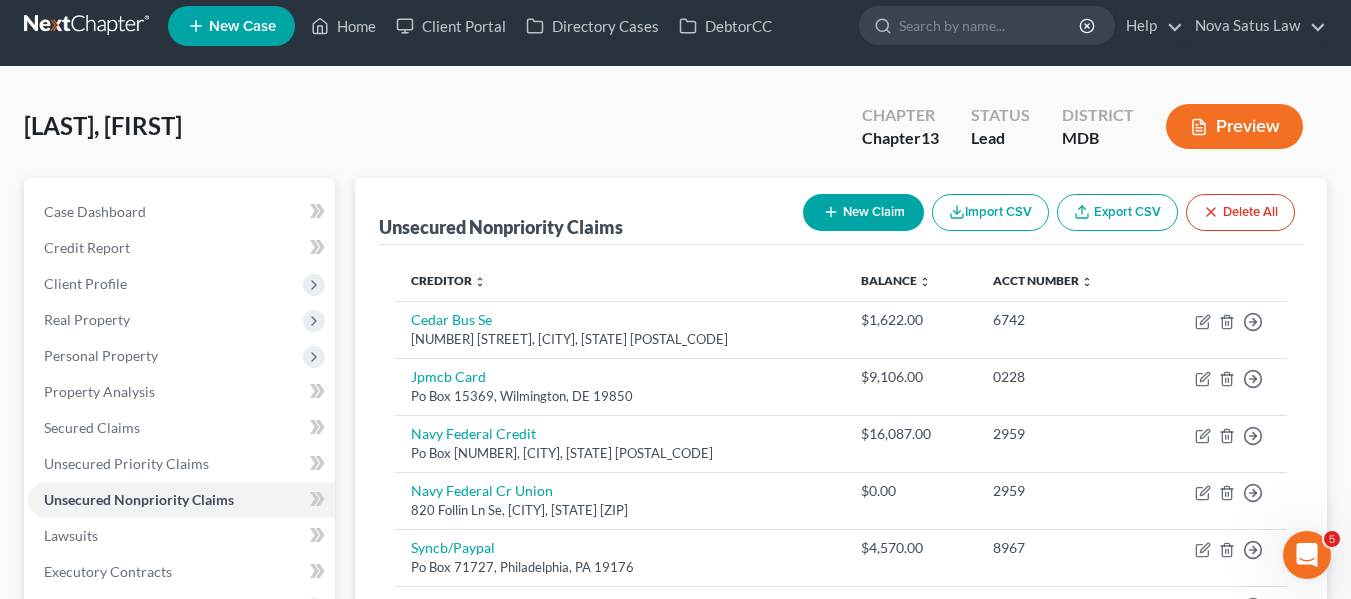 scroll, scrollTop: 0, scrollLeft: 0, axis: both 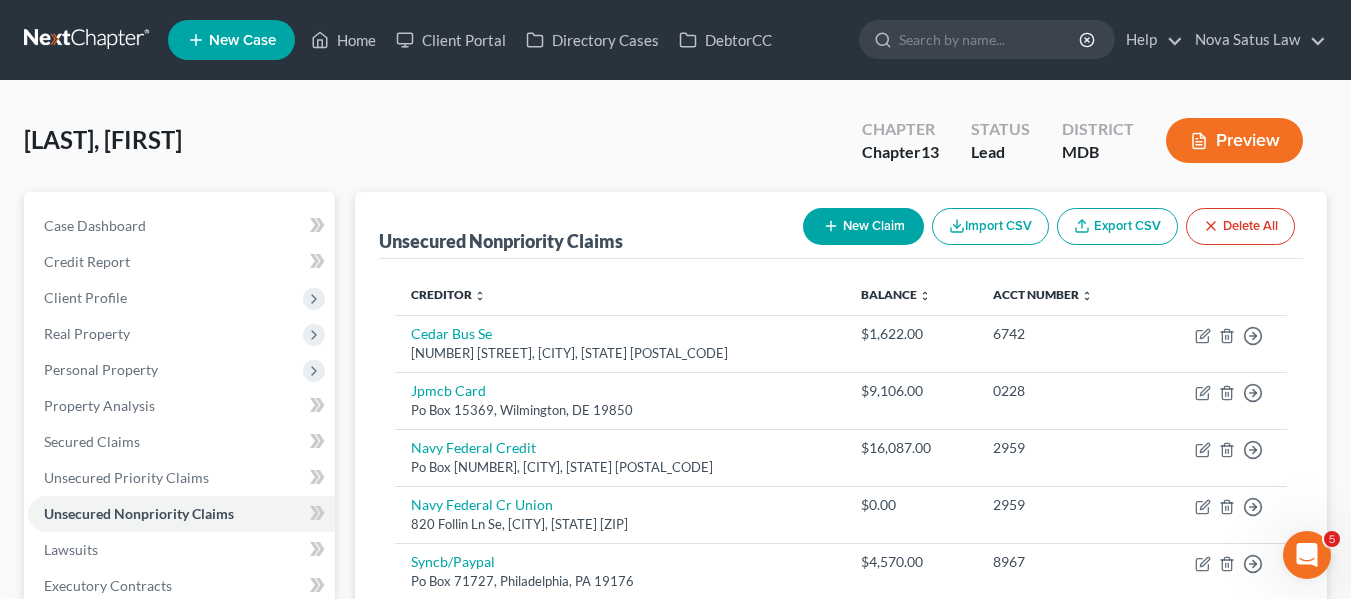 click 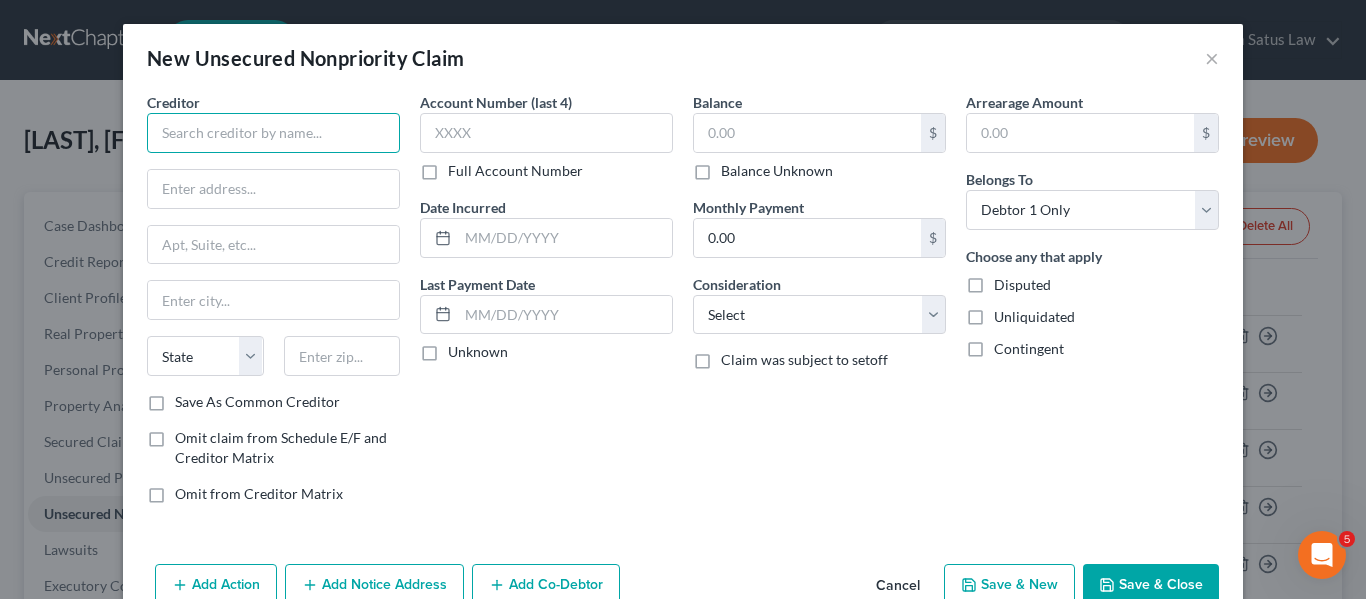 click at bounding box center (273, 133) 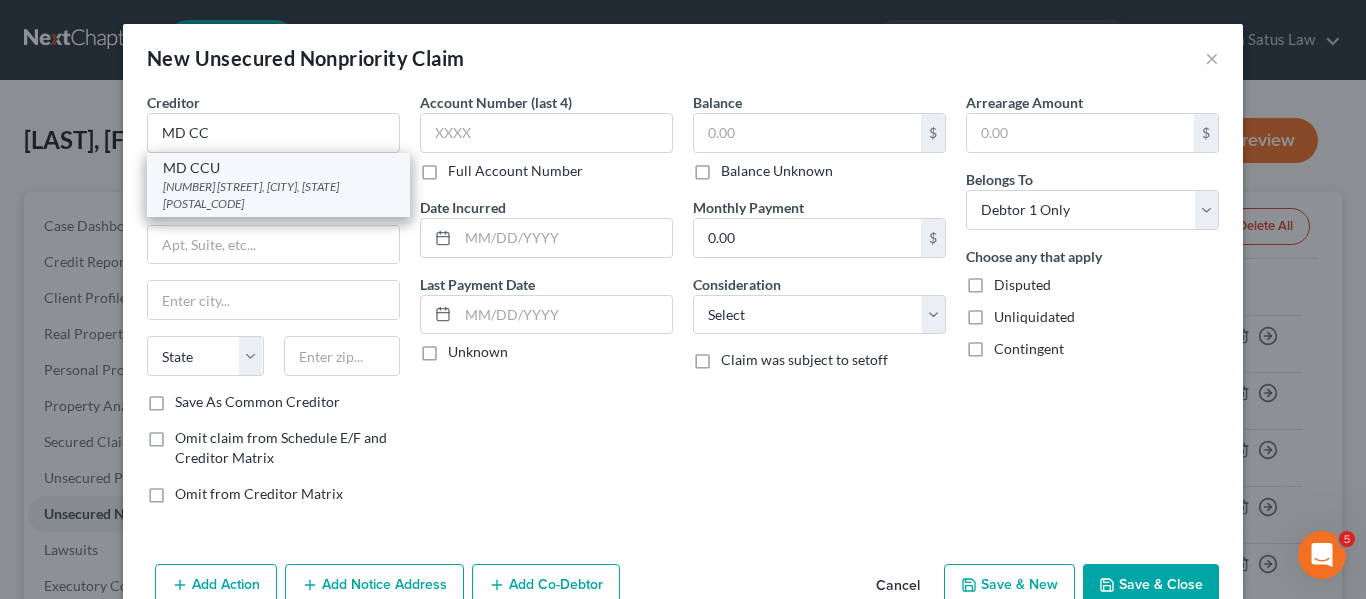 click on "MD CCU" at bounding box center (278, 168) 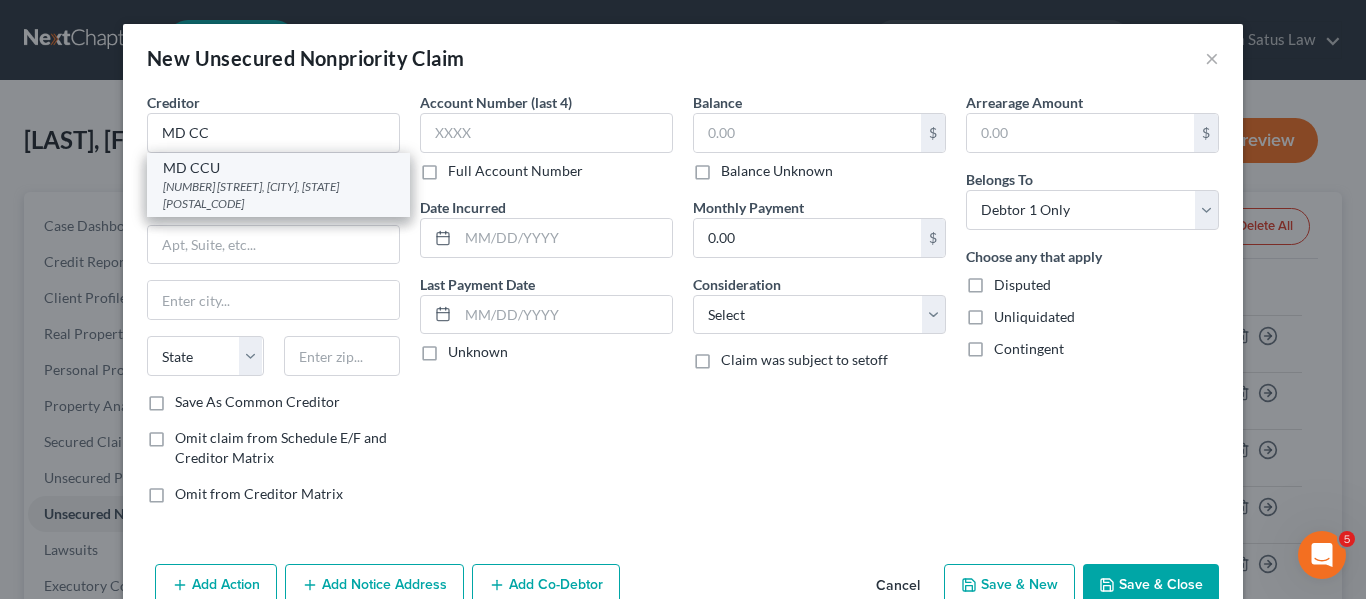 type on "[NUMBER] [STREET]" 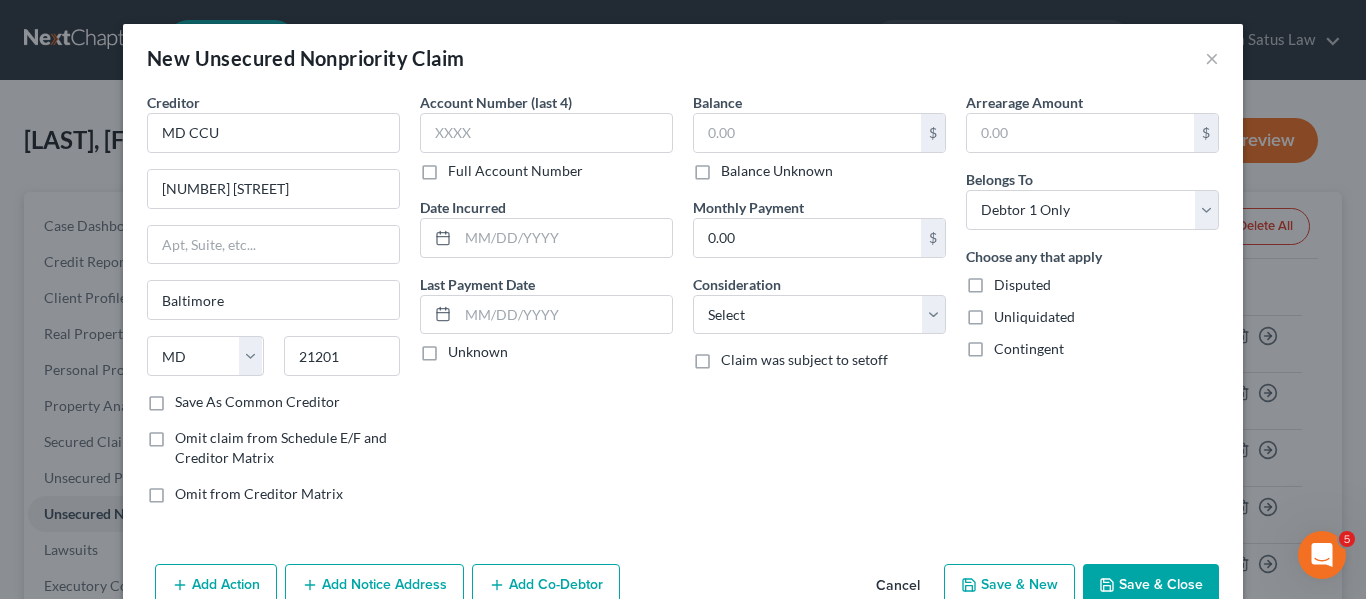 click on "Save & Close" at bounding box center [1151, 585] 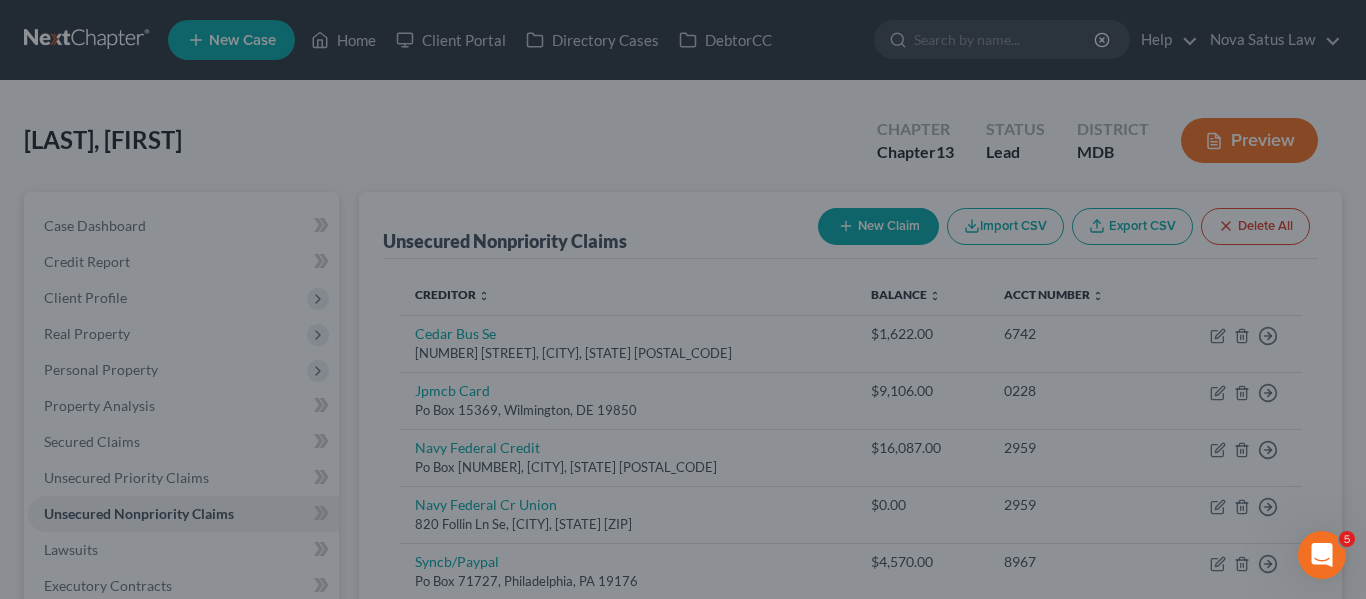 type on "0.00" 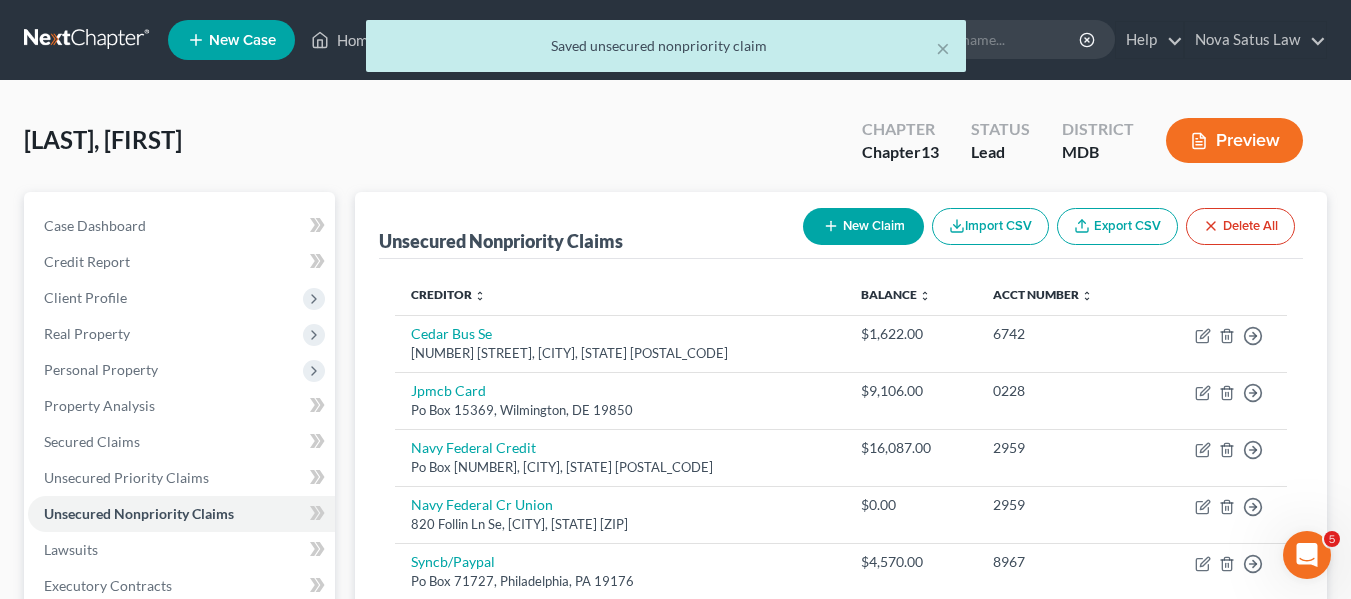 click on "New Claim" at bounding box center (863, 226) 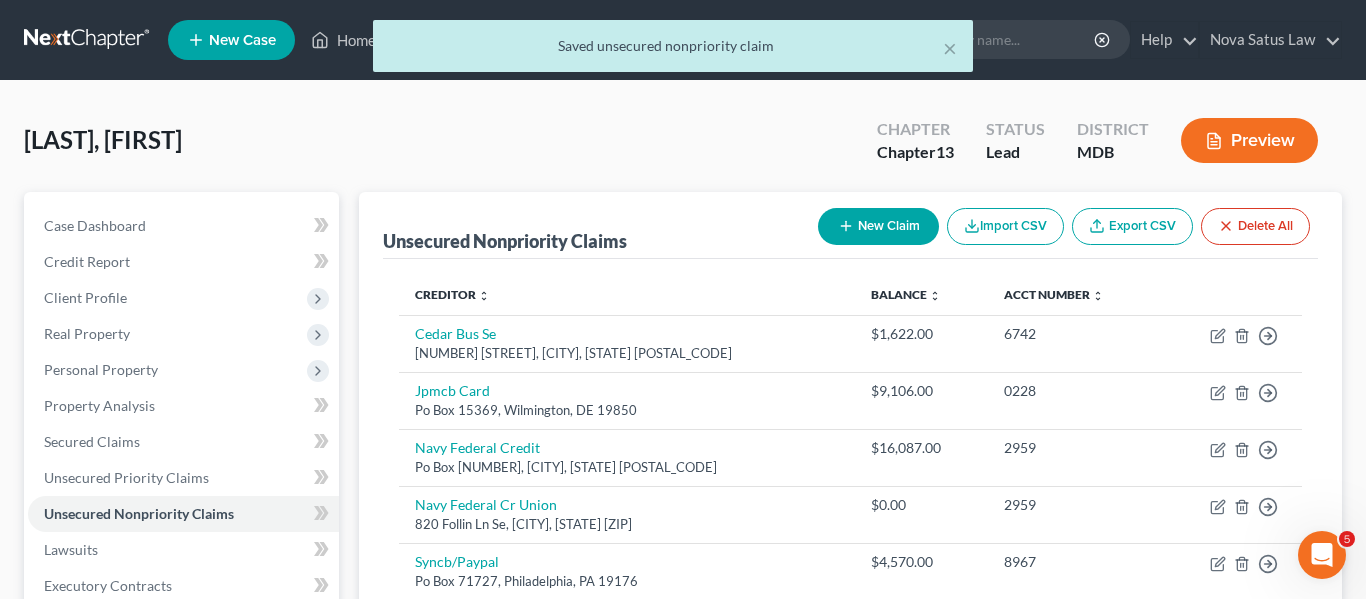 select on "0" 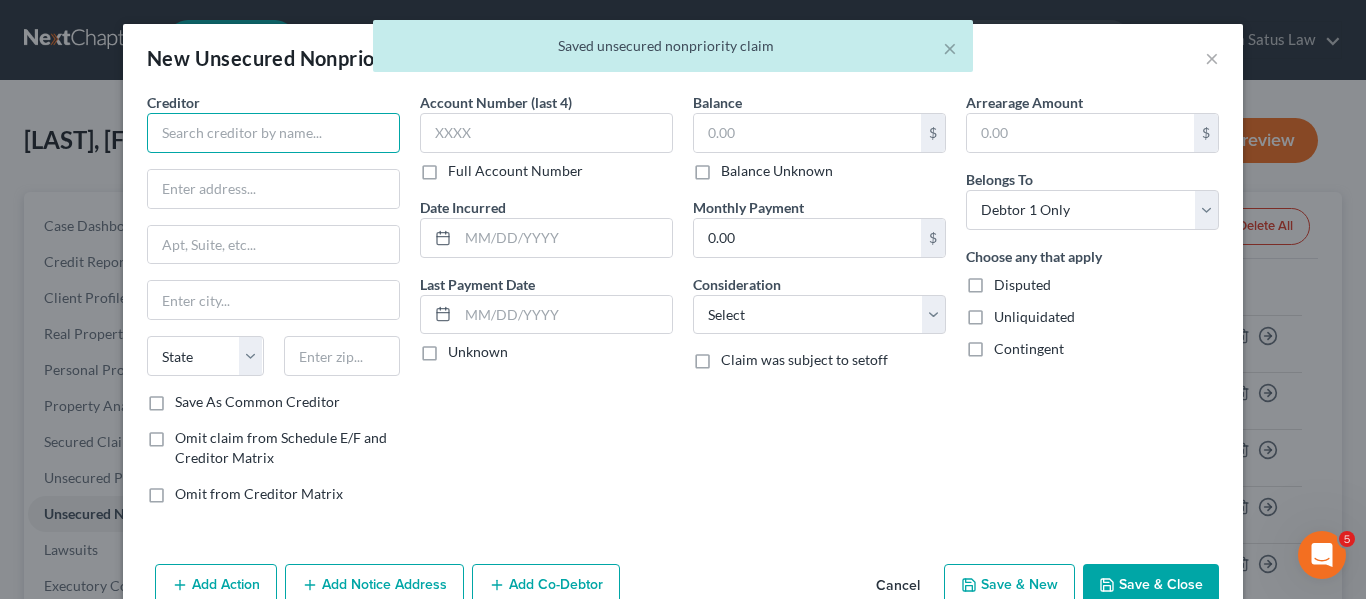 click at bounding box center (273, 133) 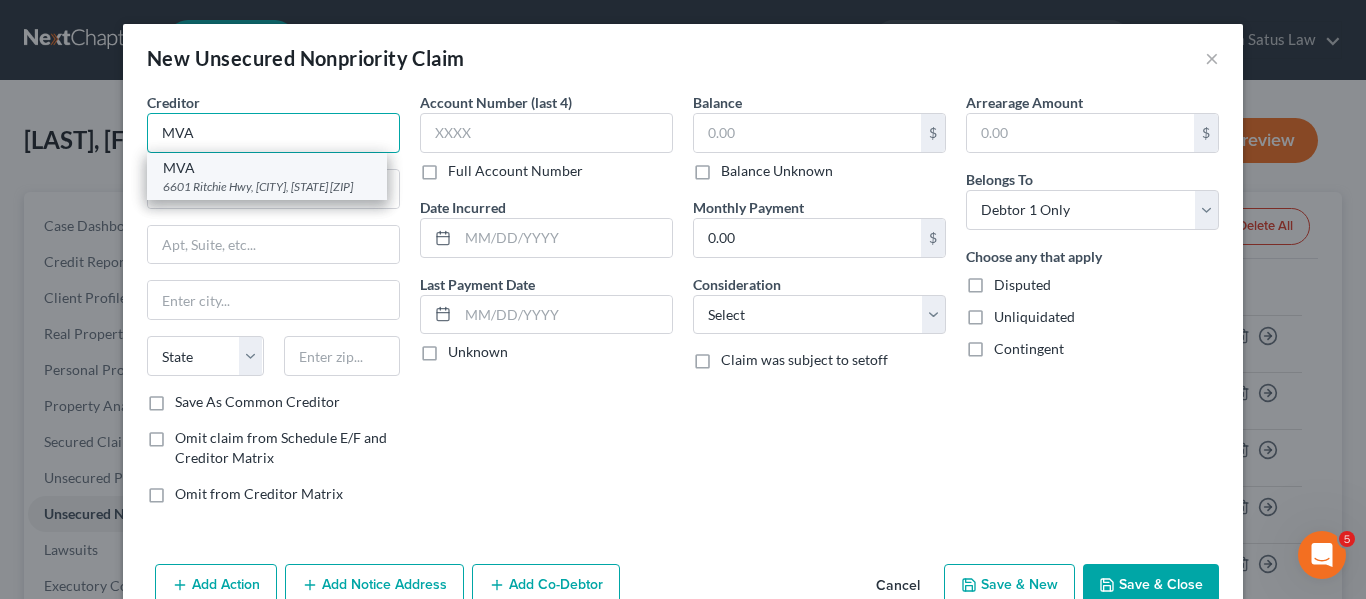 type on "MVA" 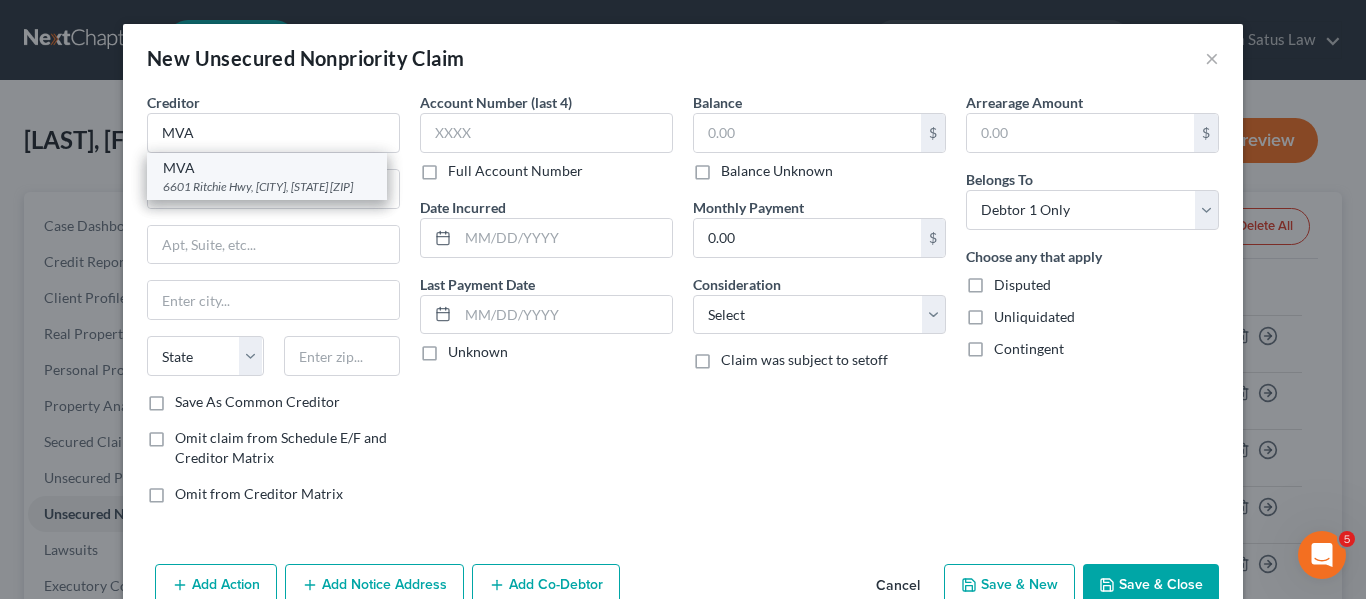 click on "MVA" at bounding box center (267, 168) 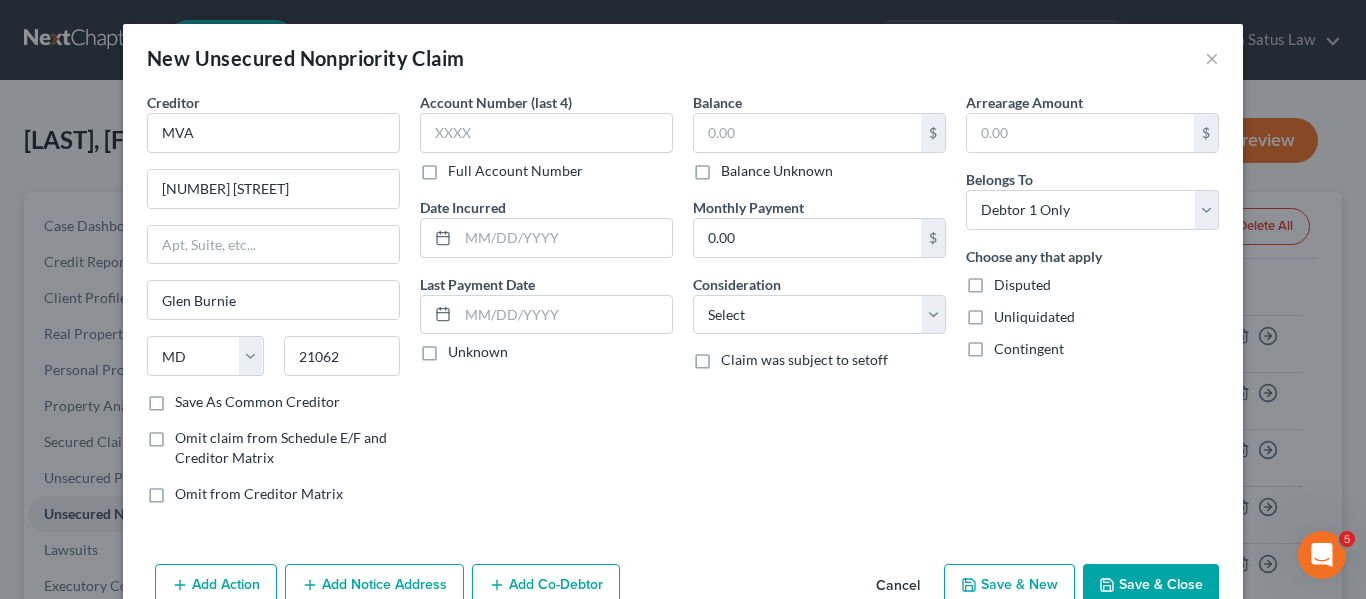 click 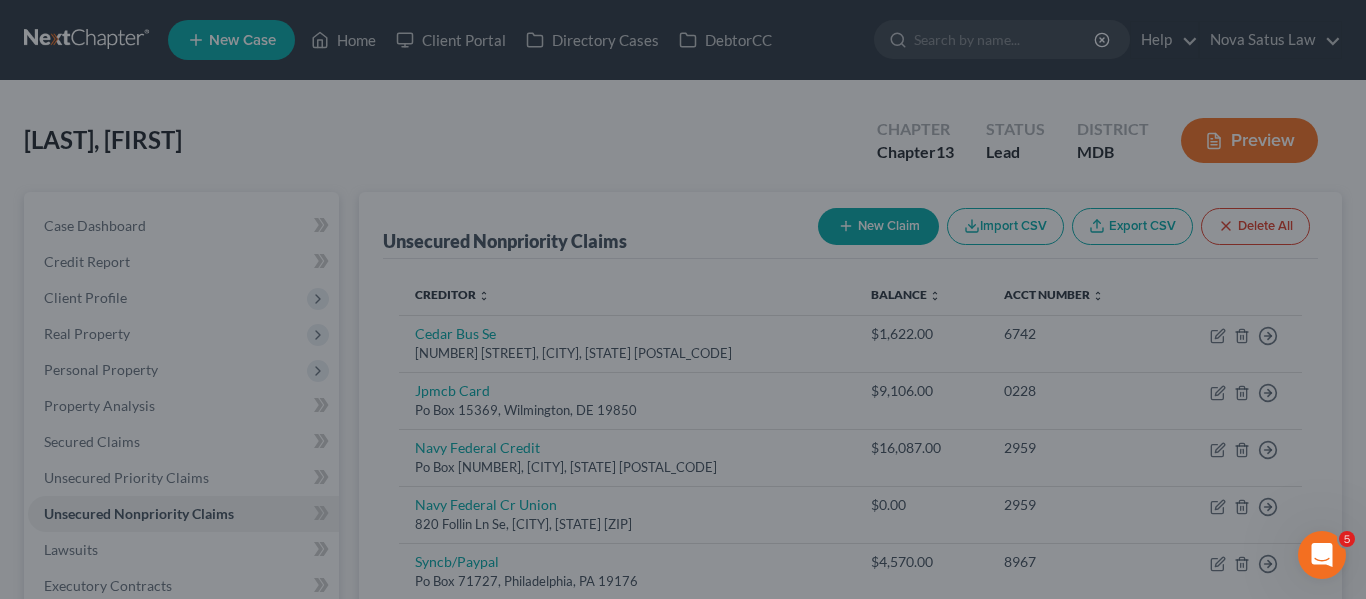 type on "0.00" 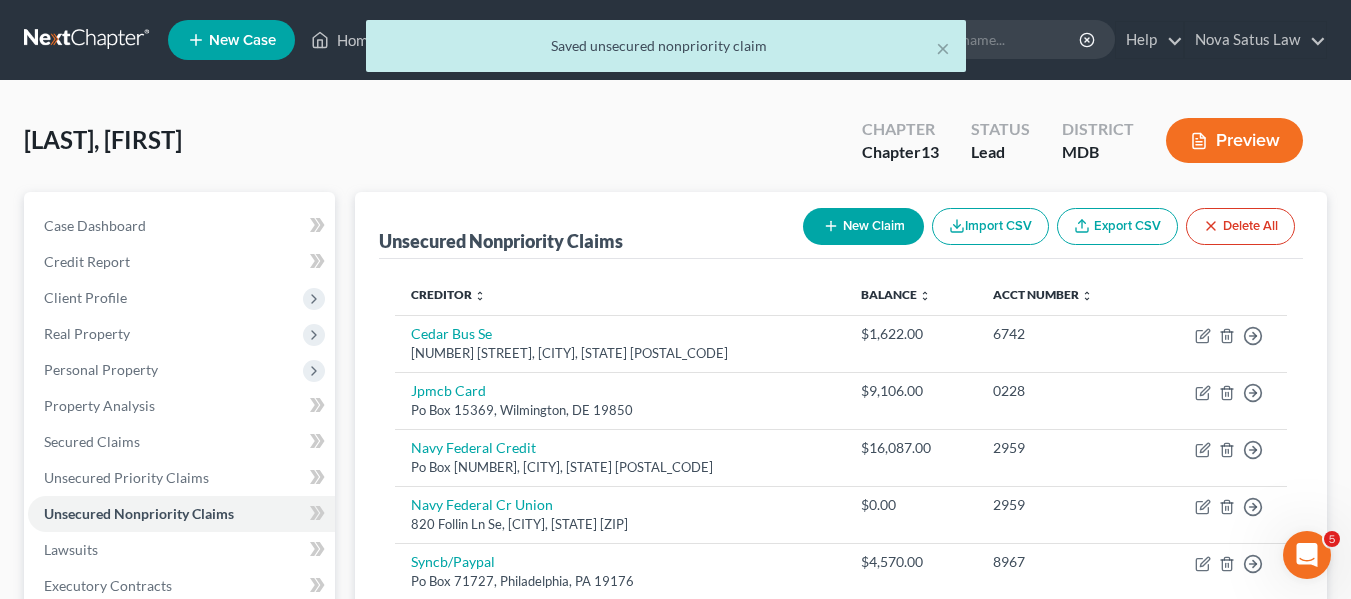 click on "New Claim" at bounding box center (863, 226) 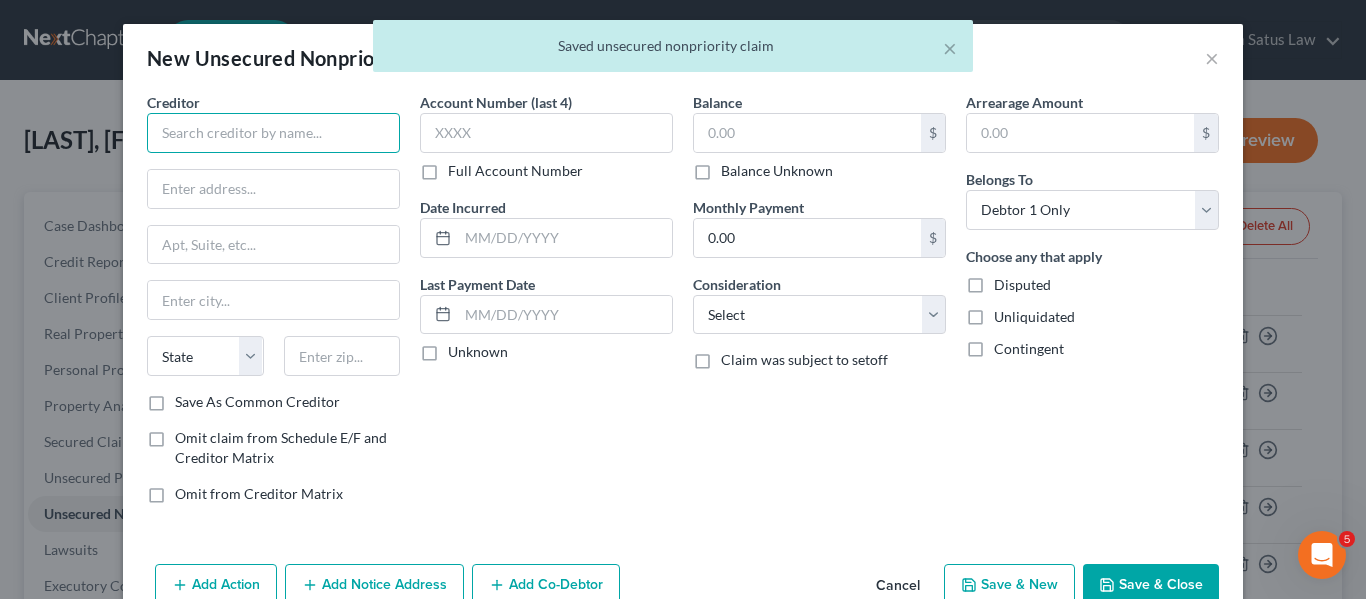 click at bounding box center [273, 133] 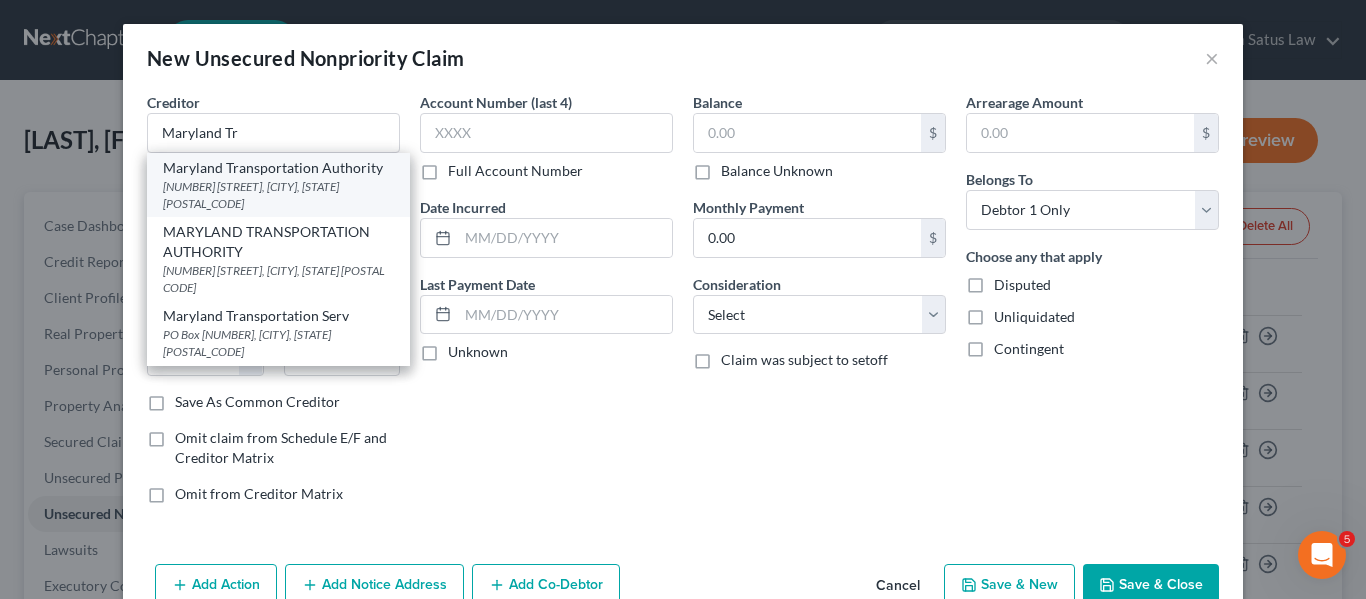 click on "[NUMBER] [STREET], [CITY], [STATE] [POSTAL_CODE]" at bounding box center [278, 195] 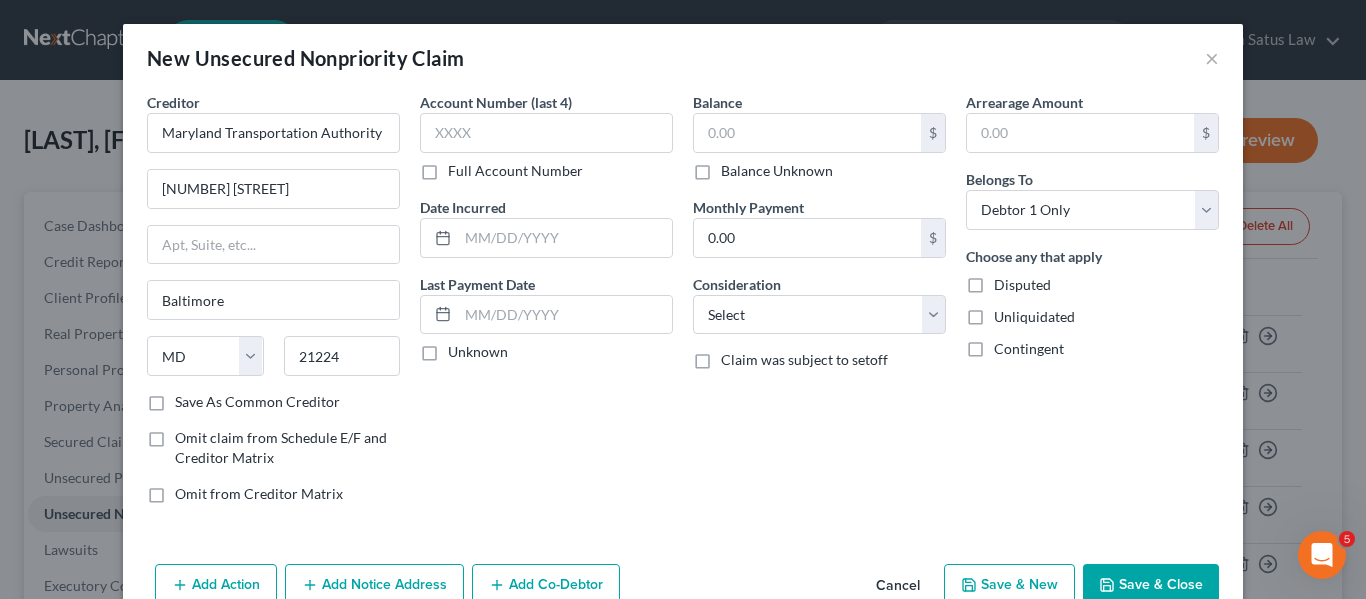 click on "Save & Close" at bounding box center [1151, 585] 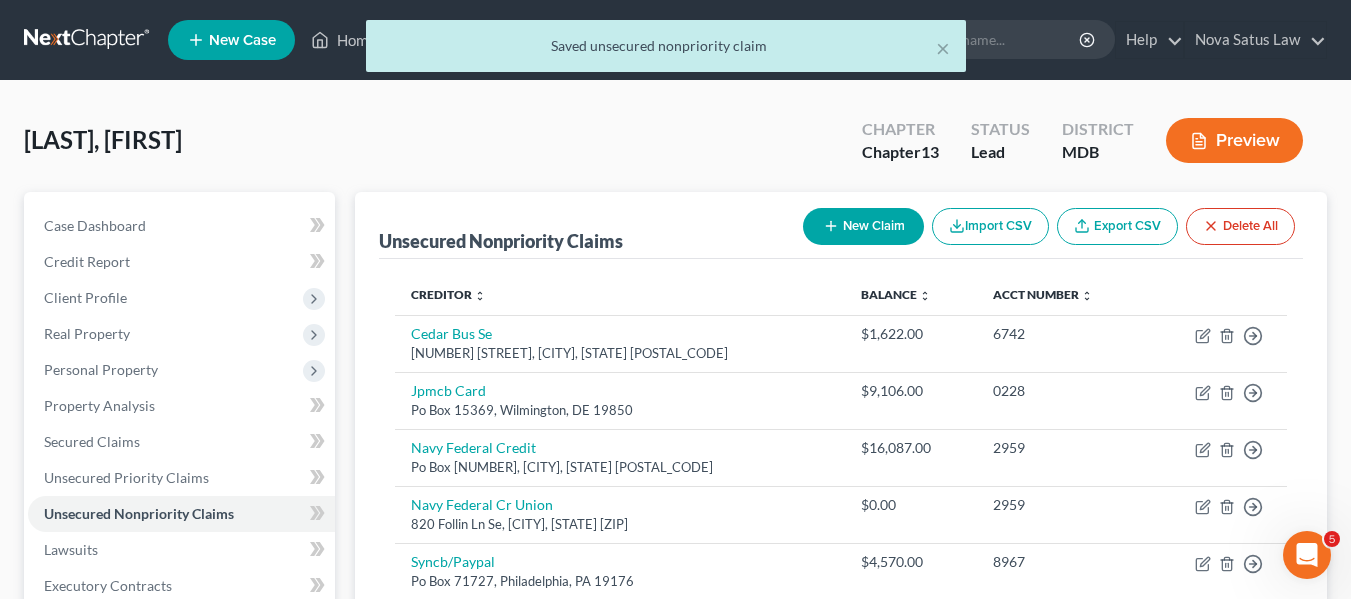 click on "New Claim" at bounding box center (863, 226) 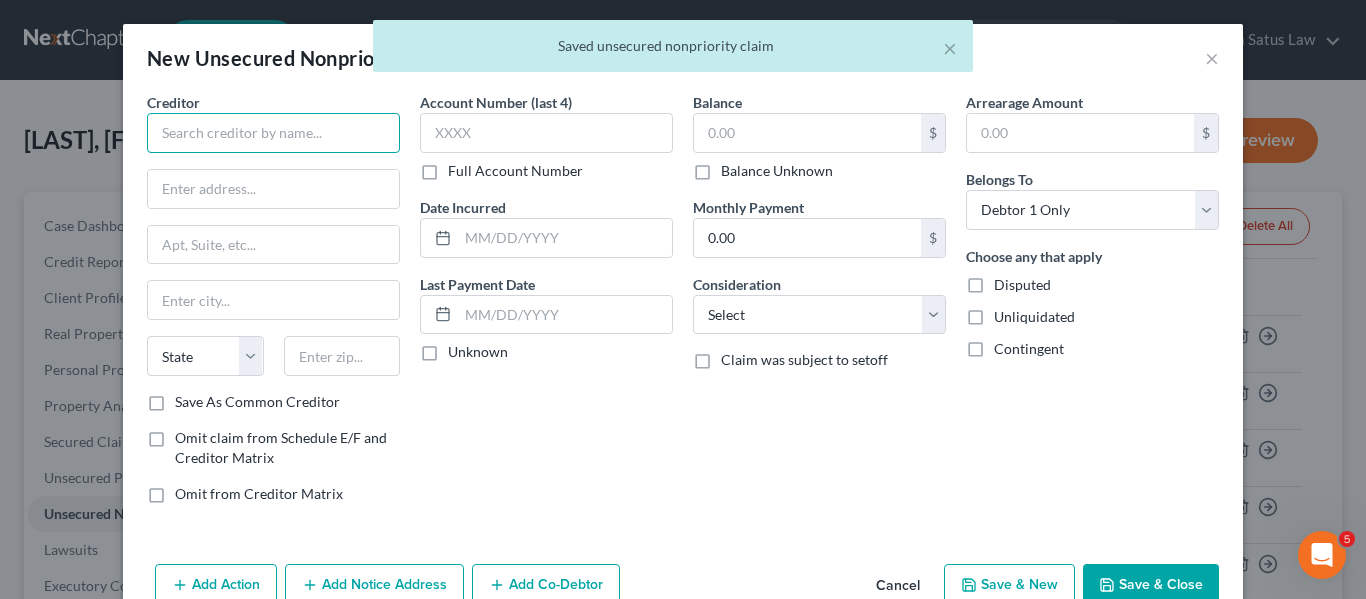 click at bounding box center [273, 133] 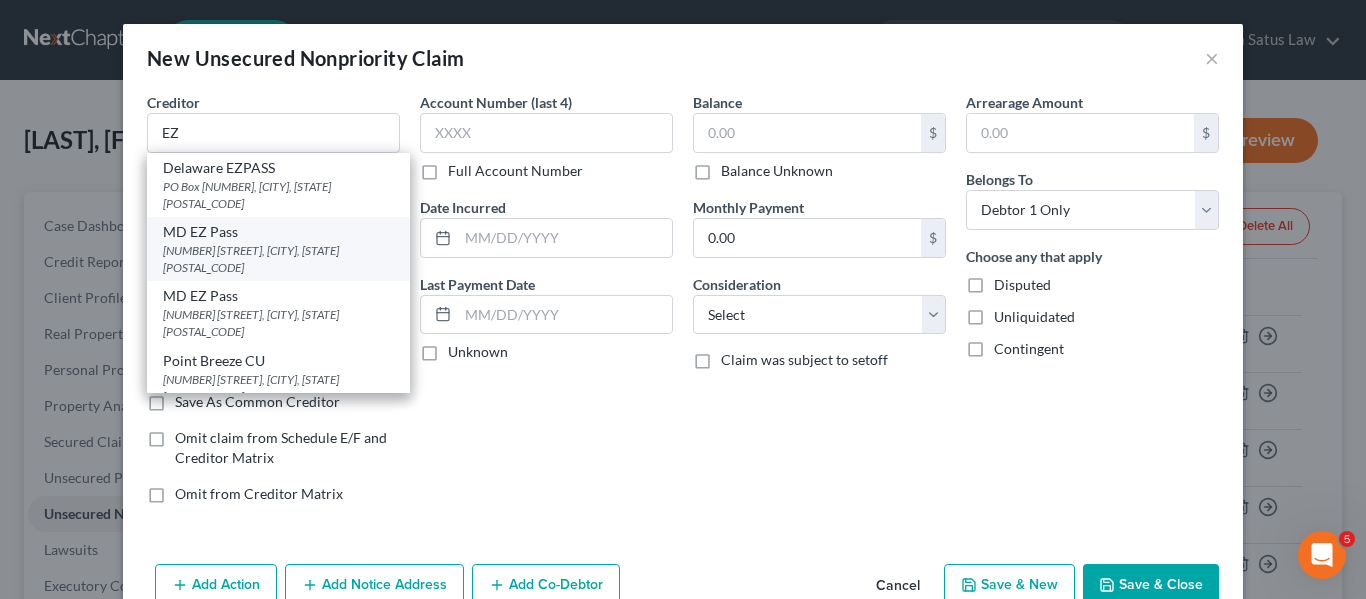 click on "MD  EZ Pass" at bounding box center (278, 232) 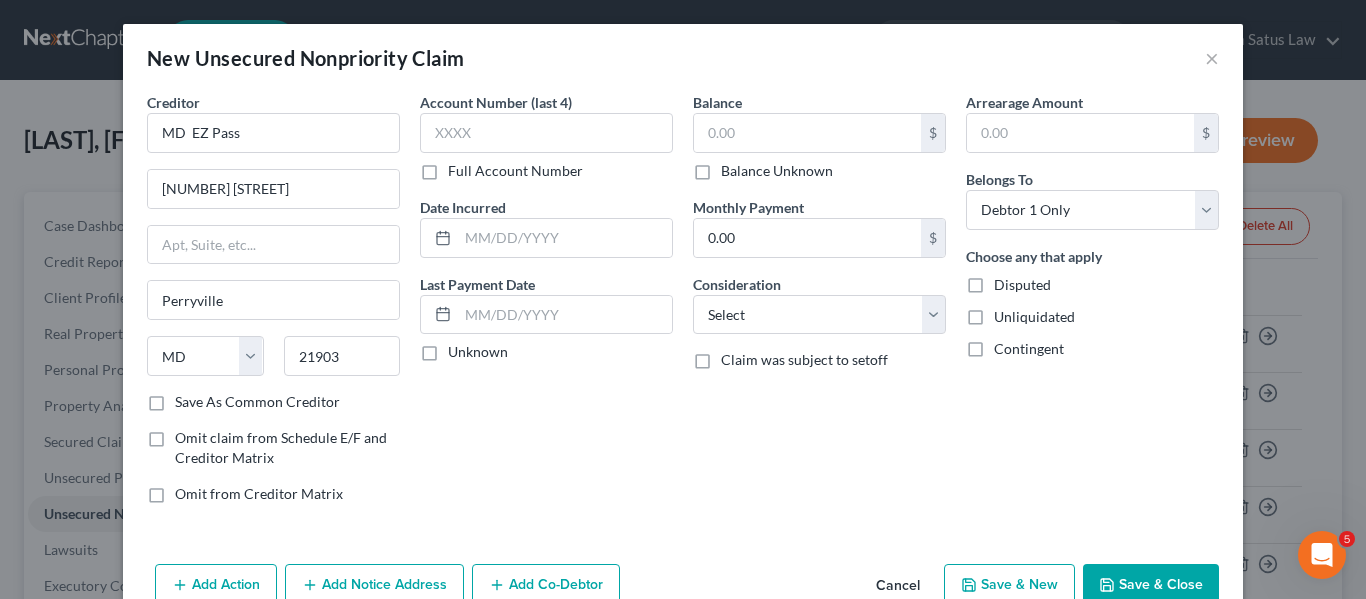 click on "Save & Close" at bounding box center [1151, 585] 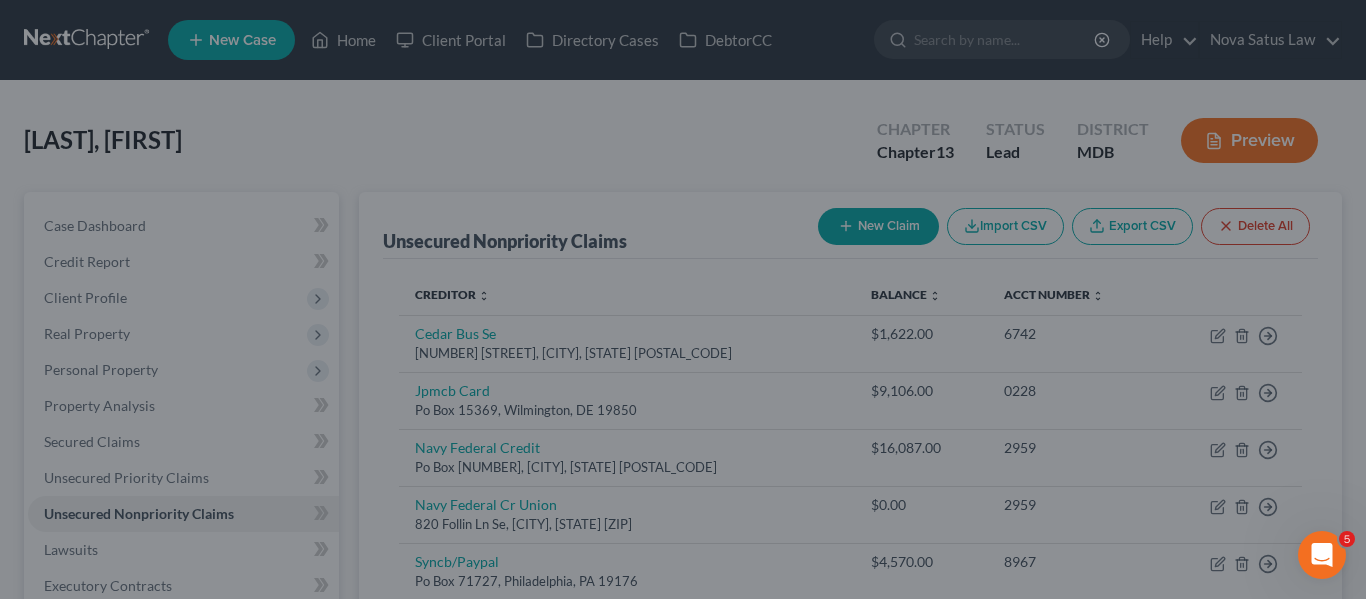 type on "0.00" 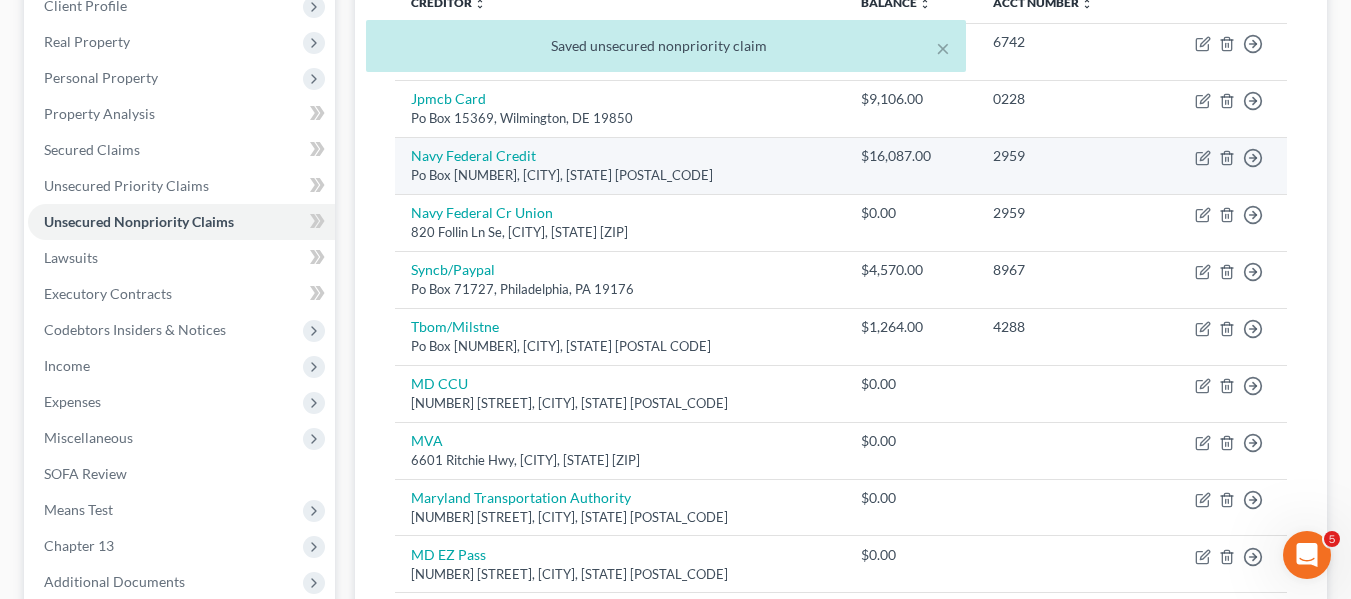 scroll, scrollTop: 536, scrollLeft: 0, axis: vertical 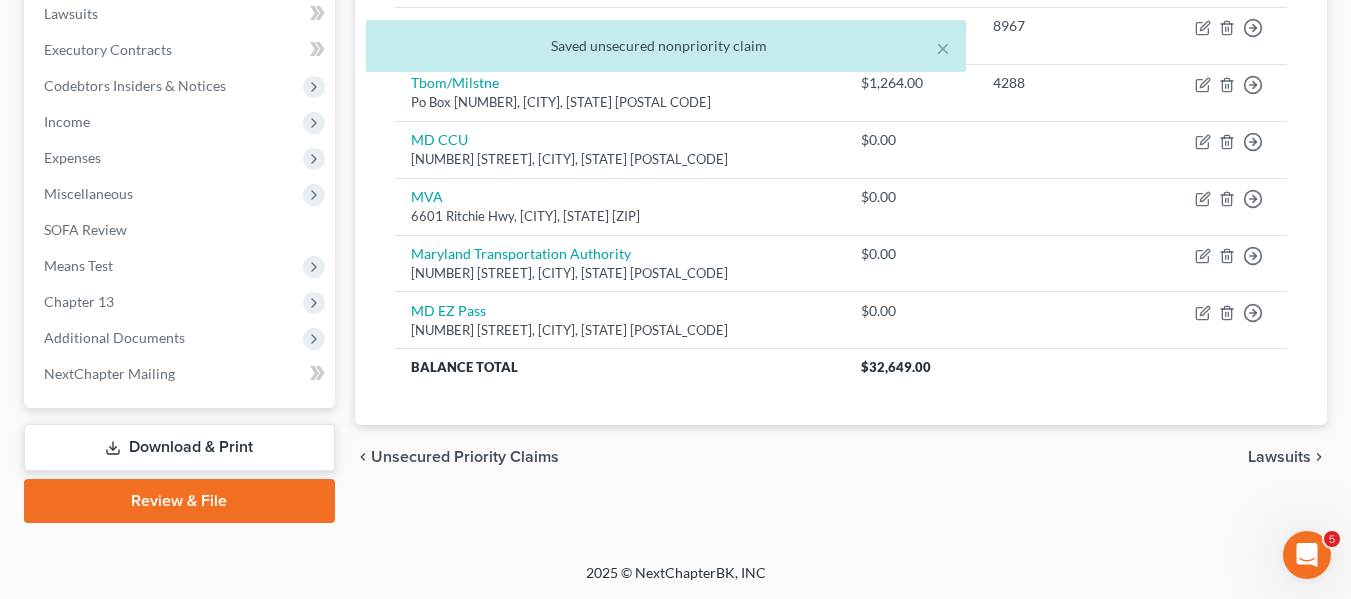 click on "Download & Print" at bounding box center (179, 447) 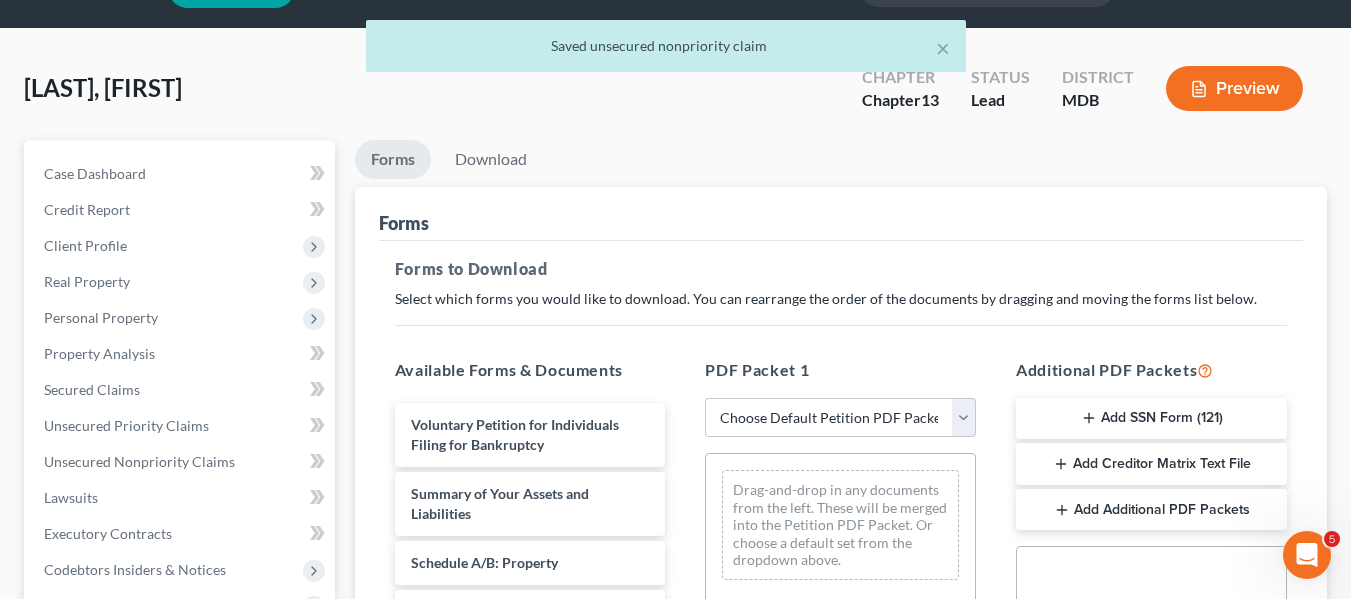 scroll, scrollTop: 0, scrollLeft: 0, axis: both 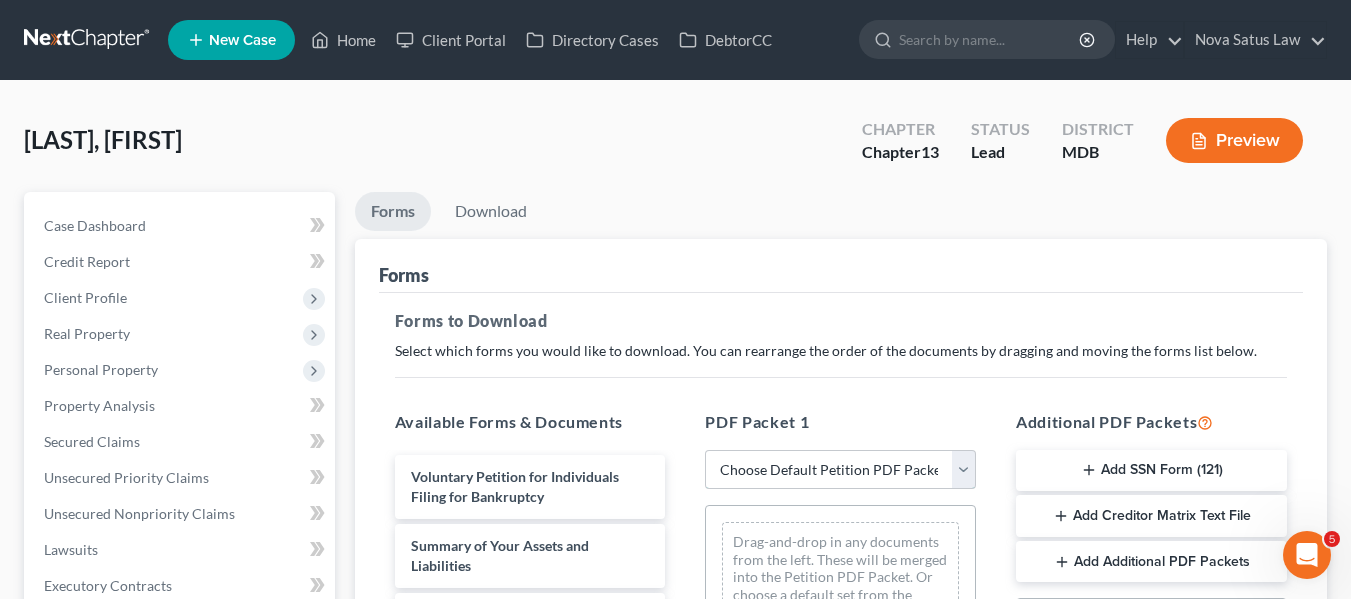 click on "Choose Default Petition PDF Packet Complete Bankruptcy Petition (all forms and schedules) Emergency Filing Forms (Petition and Creditor List Only) Amended Forms Signature Pages Only Supplemental Post Petition (Sch. I & J) Supplemental Post Petition (Sch. I) Supplemental Post Petition (Sch. J) AJ" at bounding box center (840, 470) 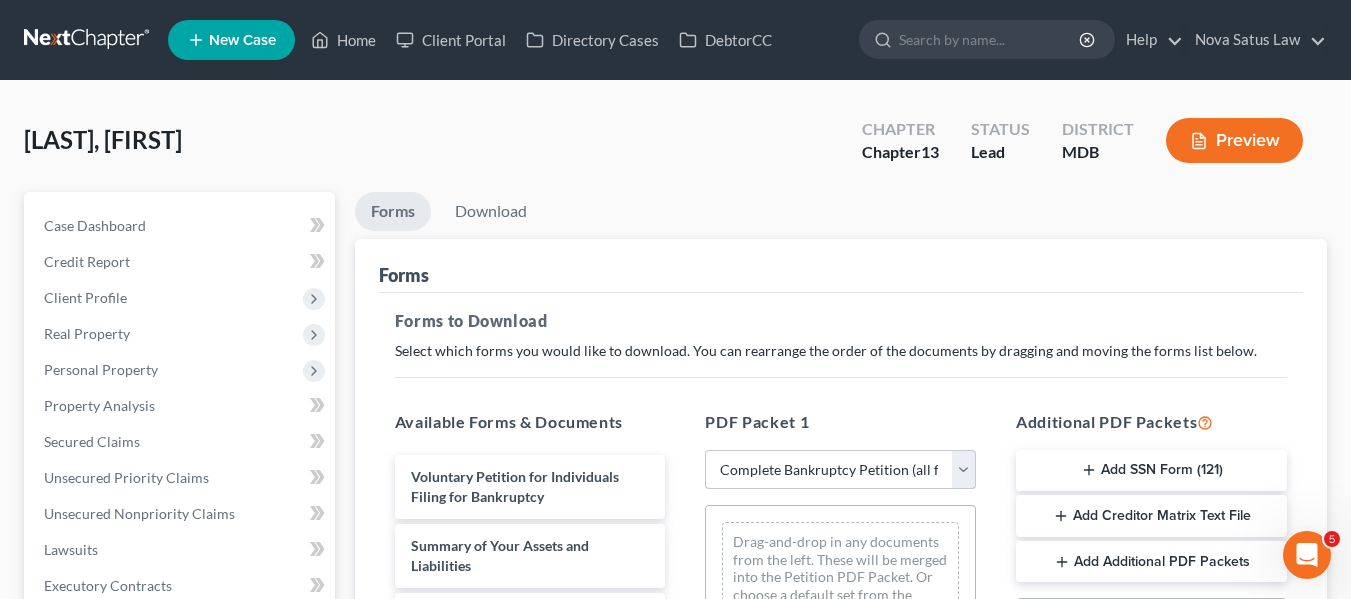 click on "Choose Default Petition PDF Packet Complete Bankruptcy Petition (all forms and schedules) Emergency Filing Forms (Petition and Creditor List Only) Amended Forms Signature Pages Only Supplemental Post Petition (Sch. I & J) Supplemental Post Petition (Sch. I) Supplemental Post Petition (Sch. J) AJ" at bounding box center [840, 470] 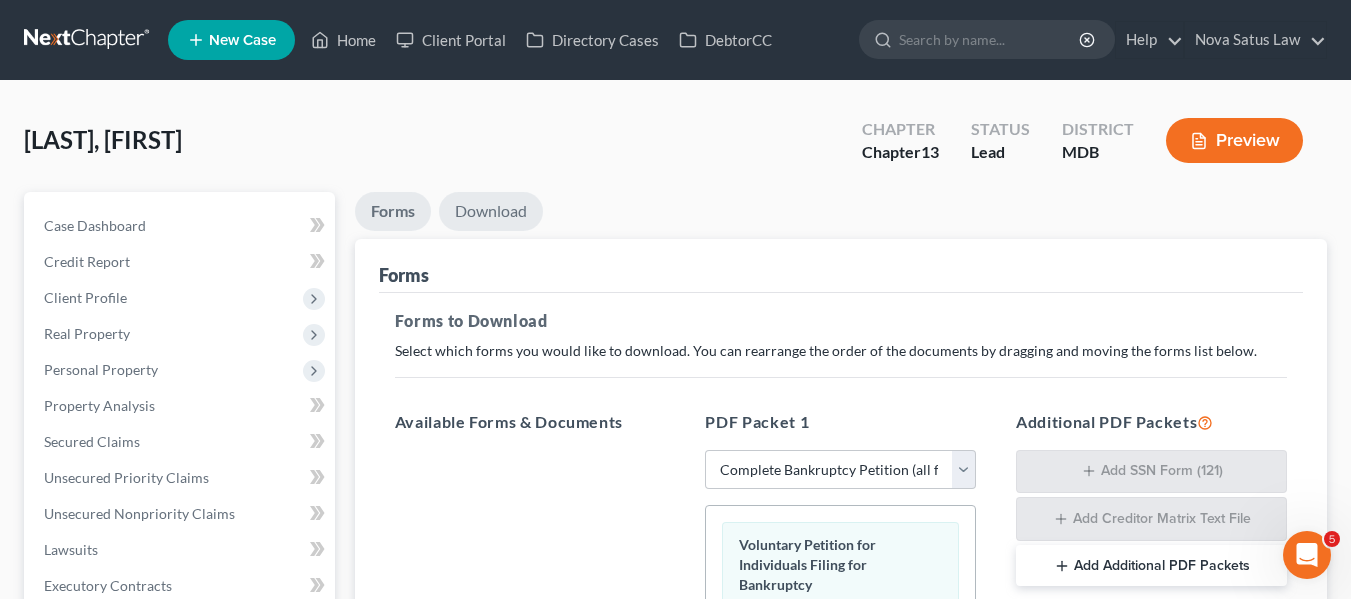 click on "Download" at bounding box center (491, 211) 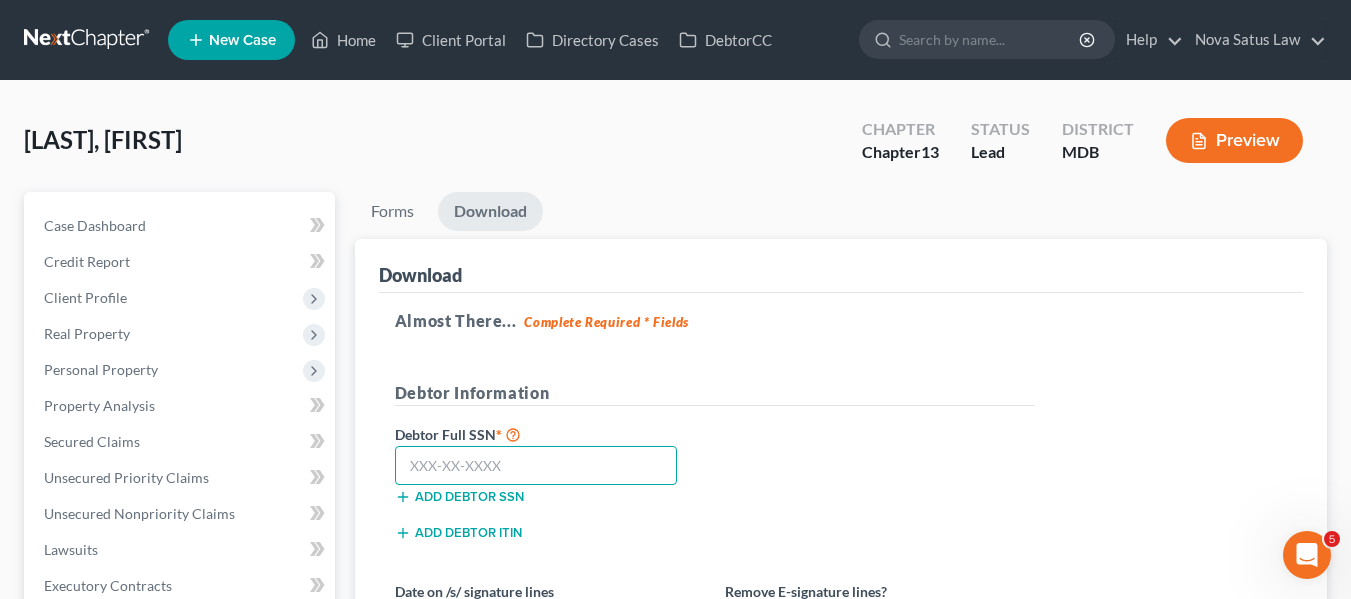 click at bounding box center [536, 466] 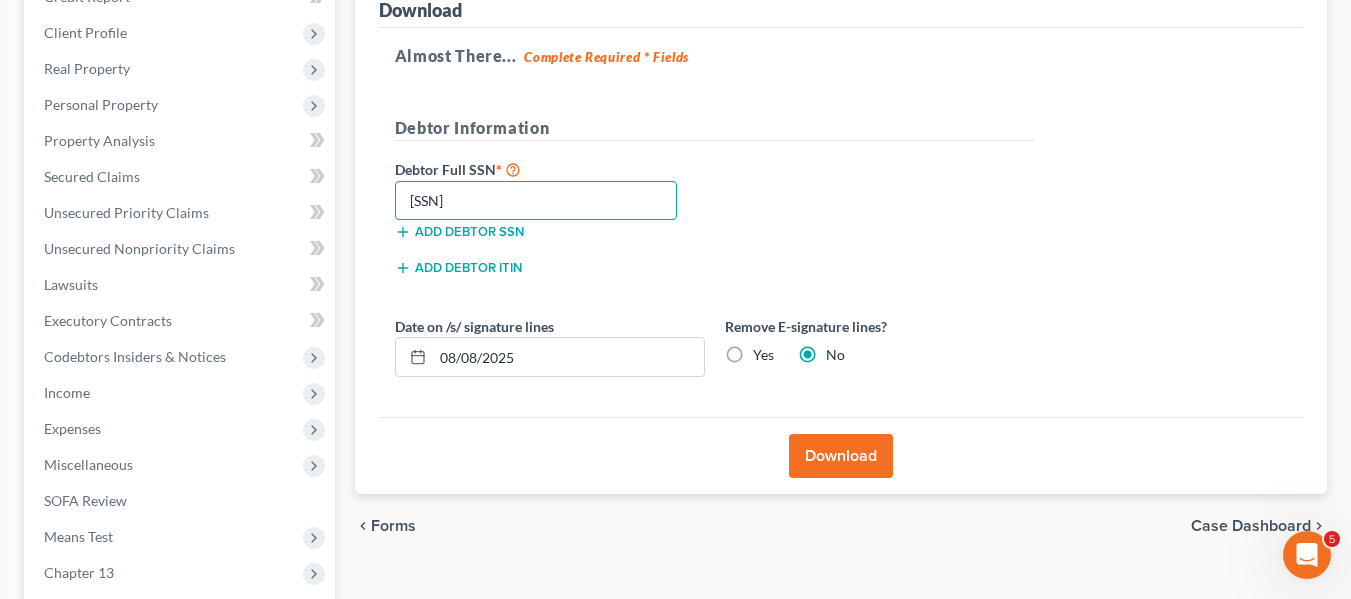 scroll, scrollTop: 266, scrollLeft: 0, axis: vertical 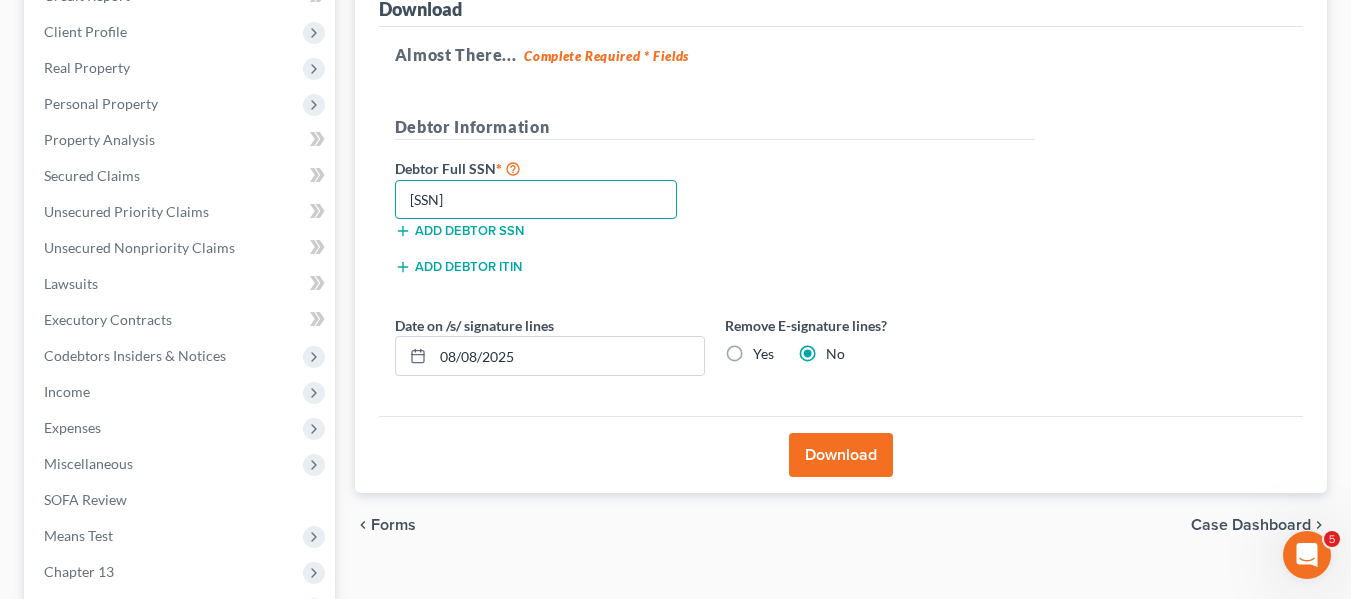 type on "[SSN]" 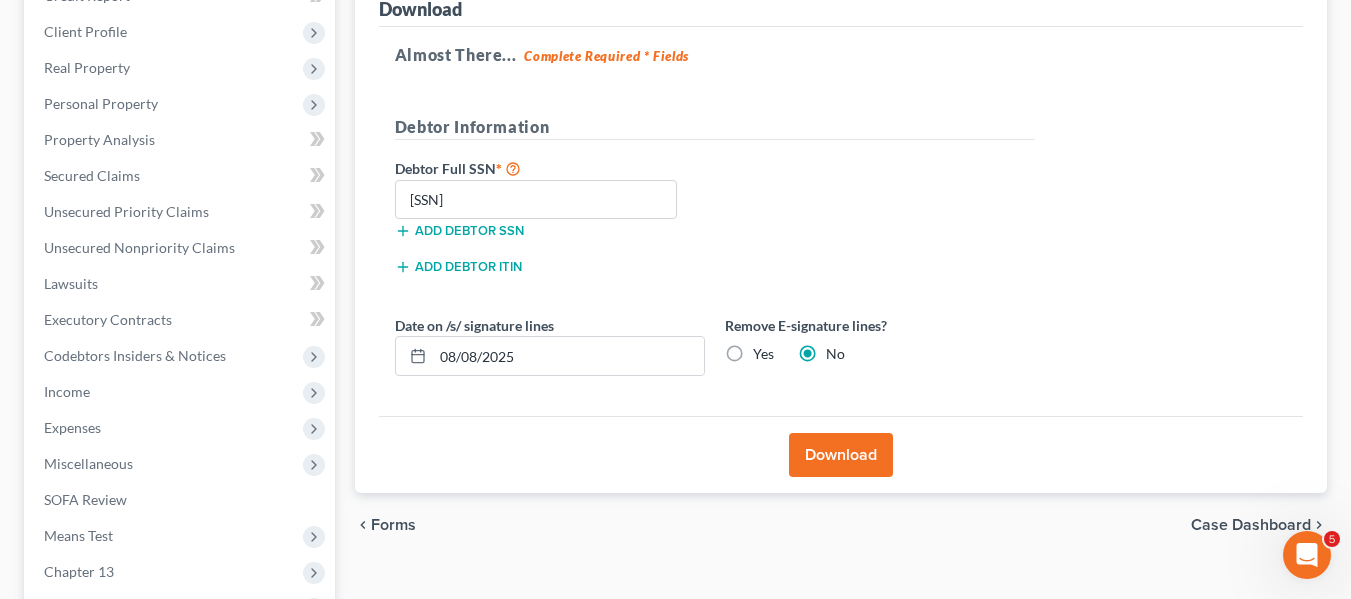 click on "Download" at bounding box center [841, 455] 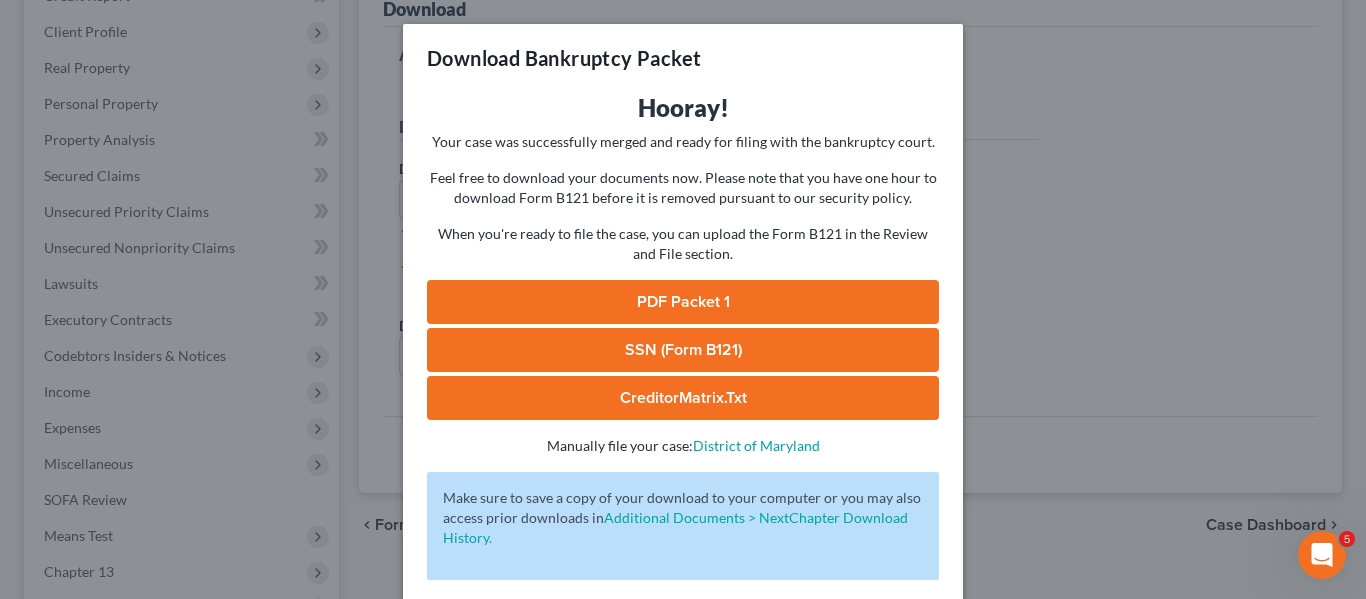 click on "PDF Packet 1" at bounding box center (683, 302) 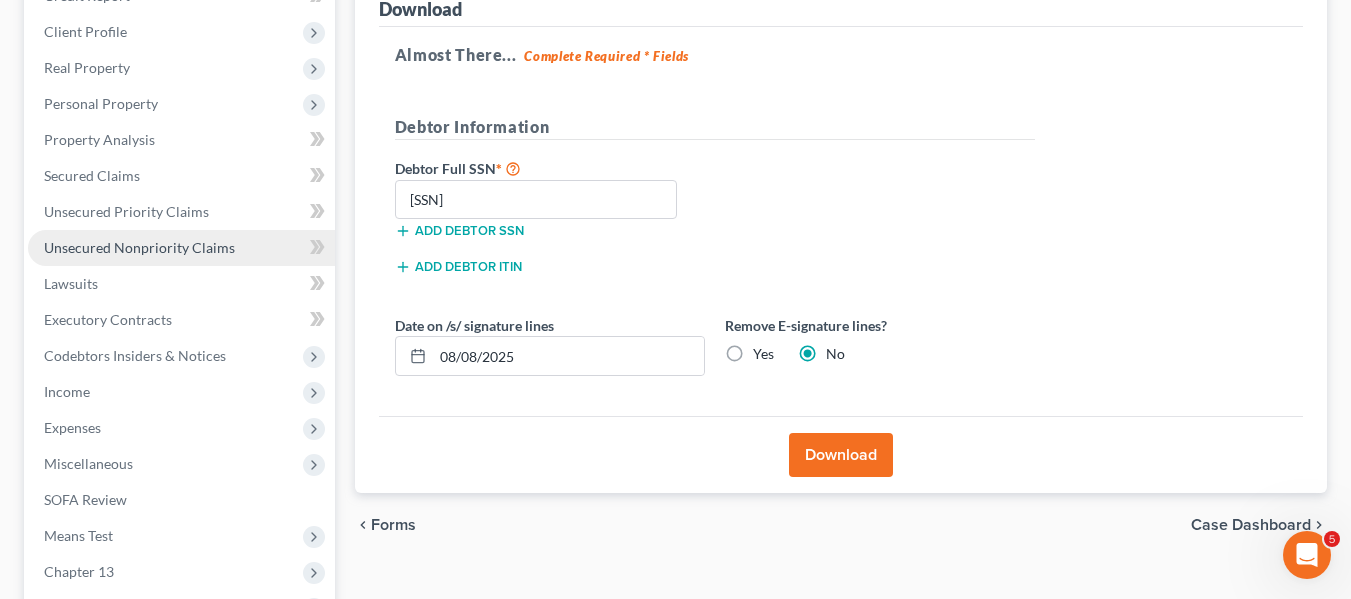 click on "Unsecured Nonpriority Claims" at bounding box center [139, 247] 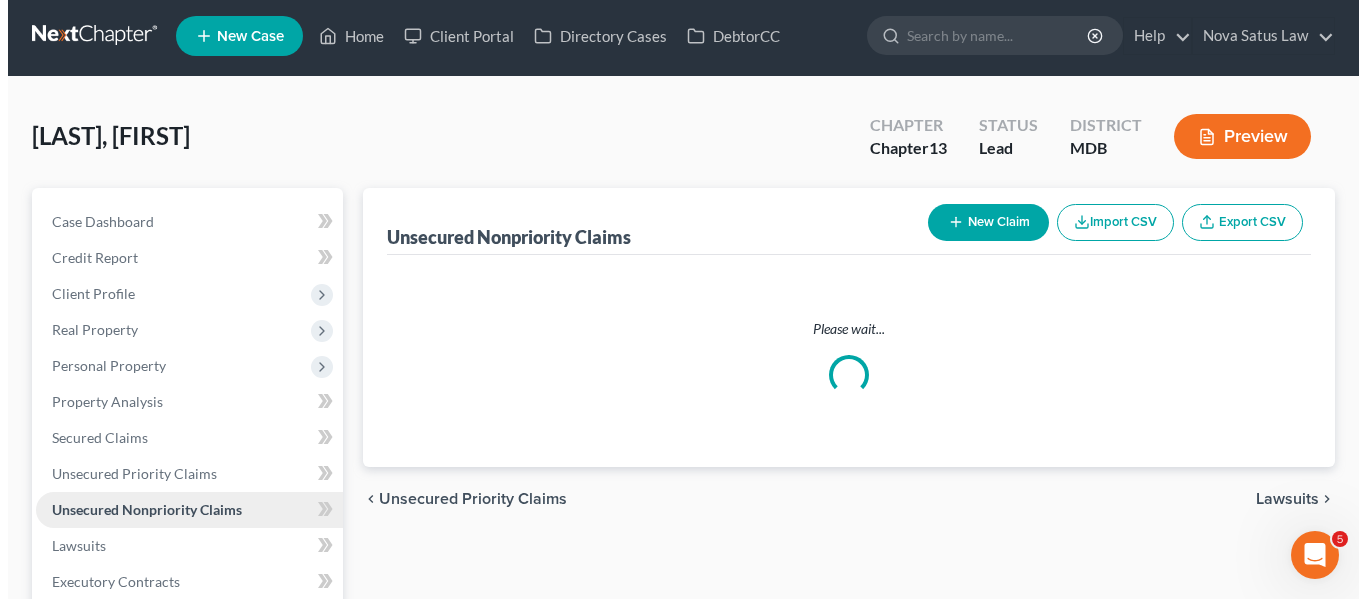 scroll, scrollTop: 0, scrollLeft: 0, axis: both 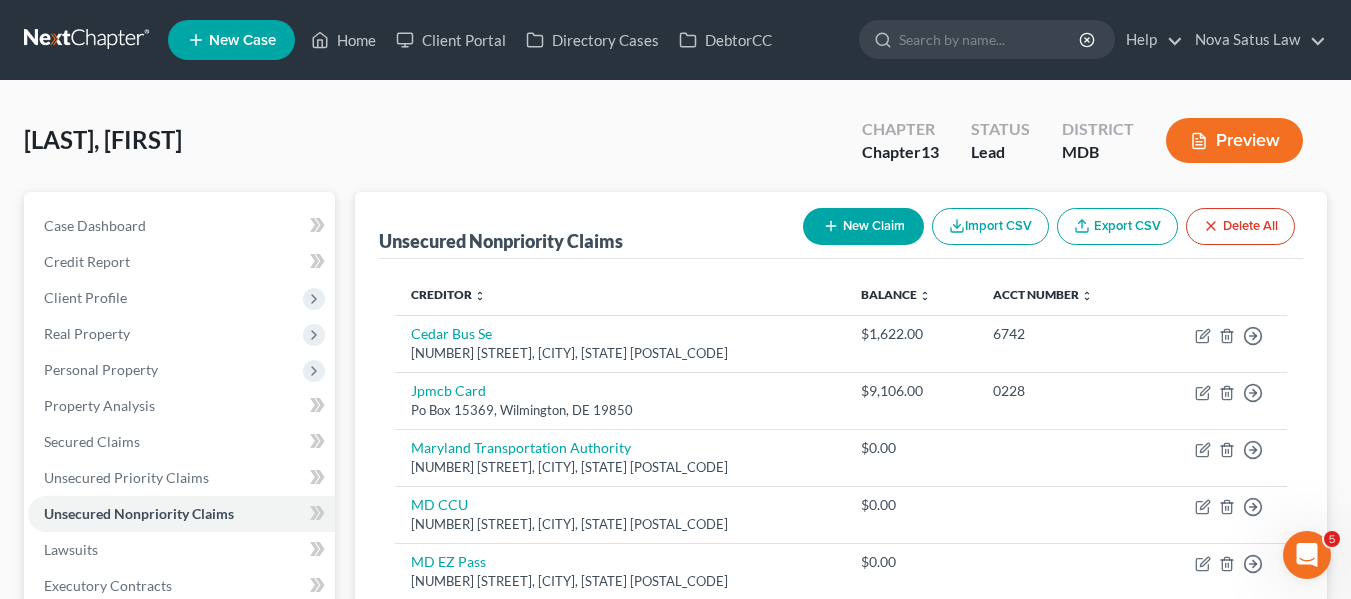 click on "New Claim" at bounding box center (863, 226) 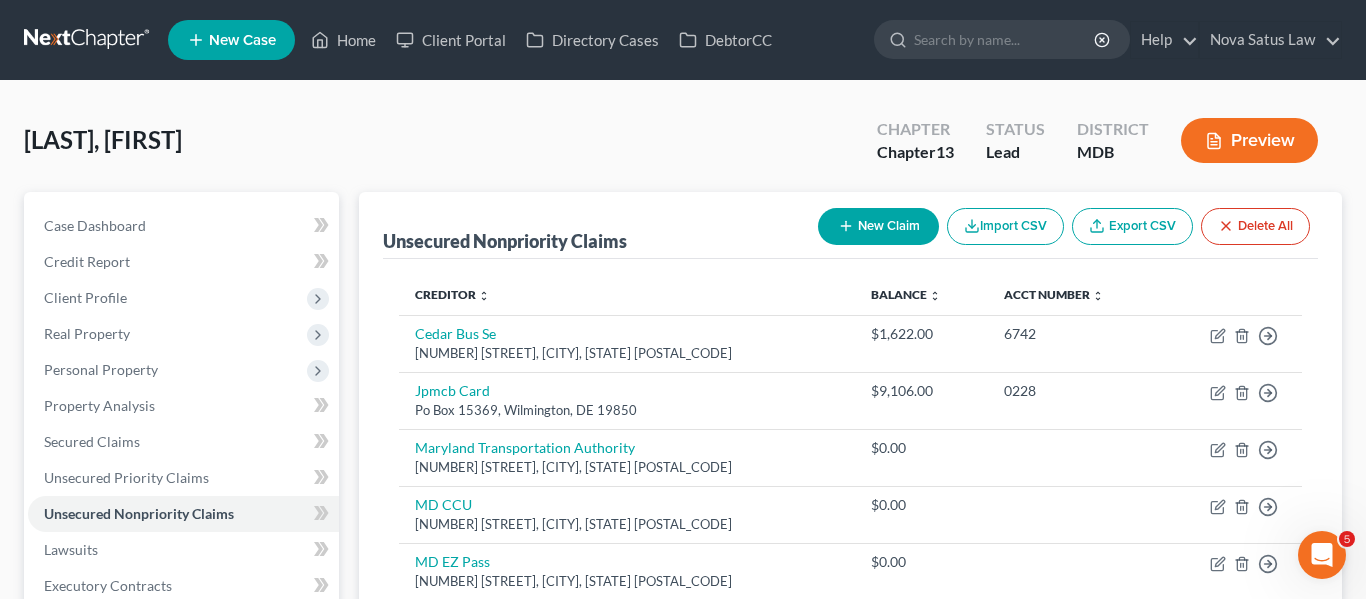 select on "0" 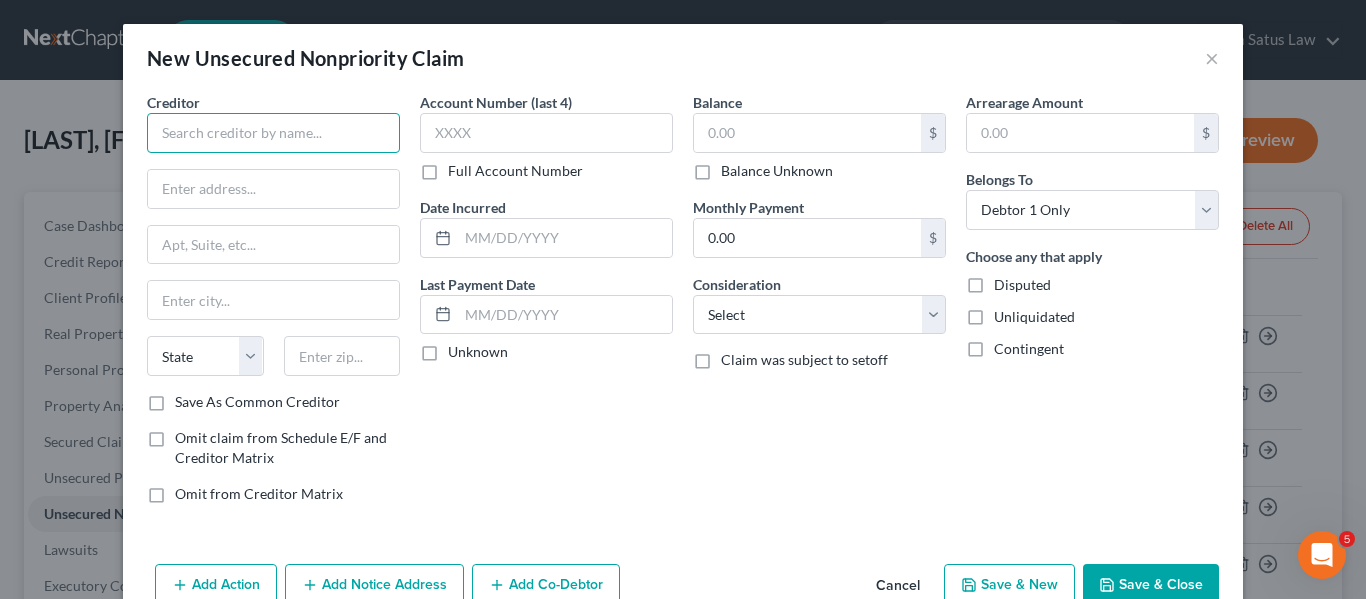 click at bounding box center (273, 133) 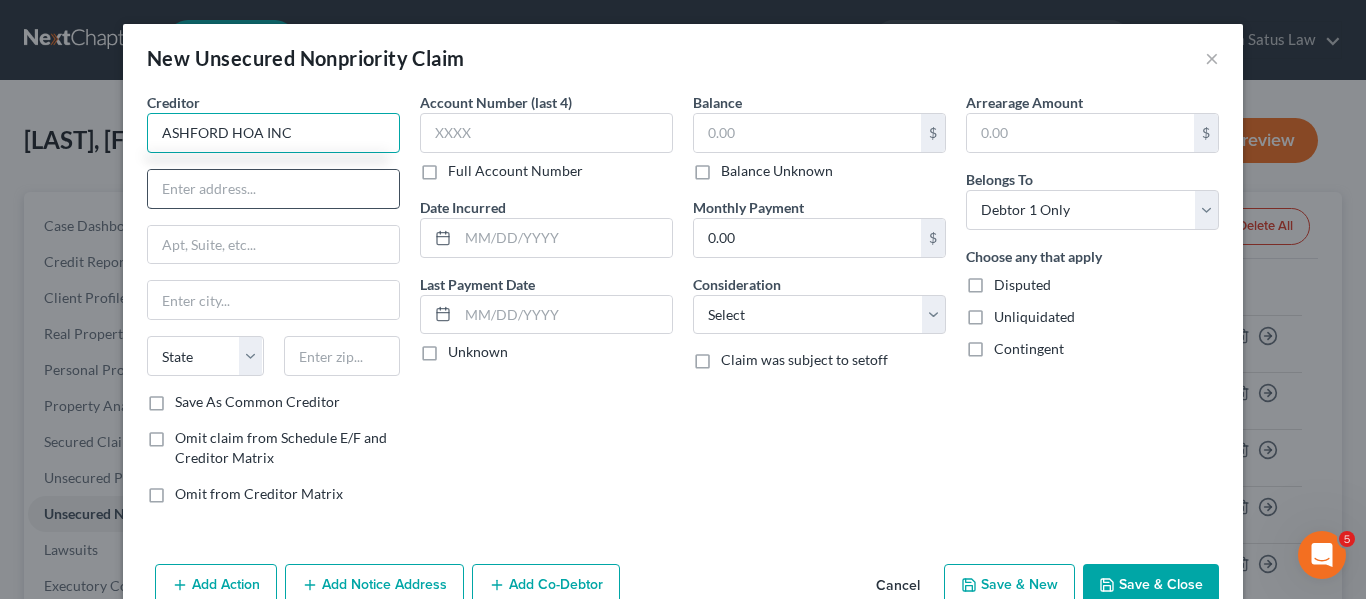 type on "ASHFORD HOA INC" 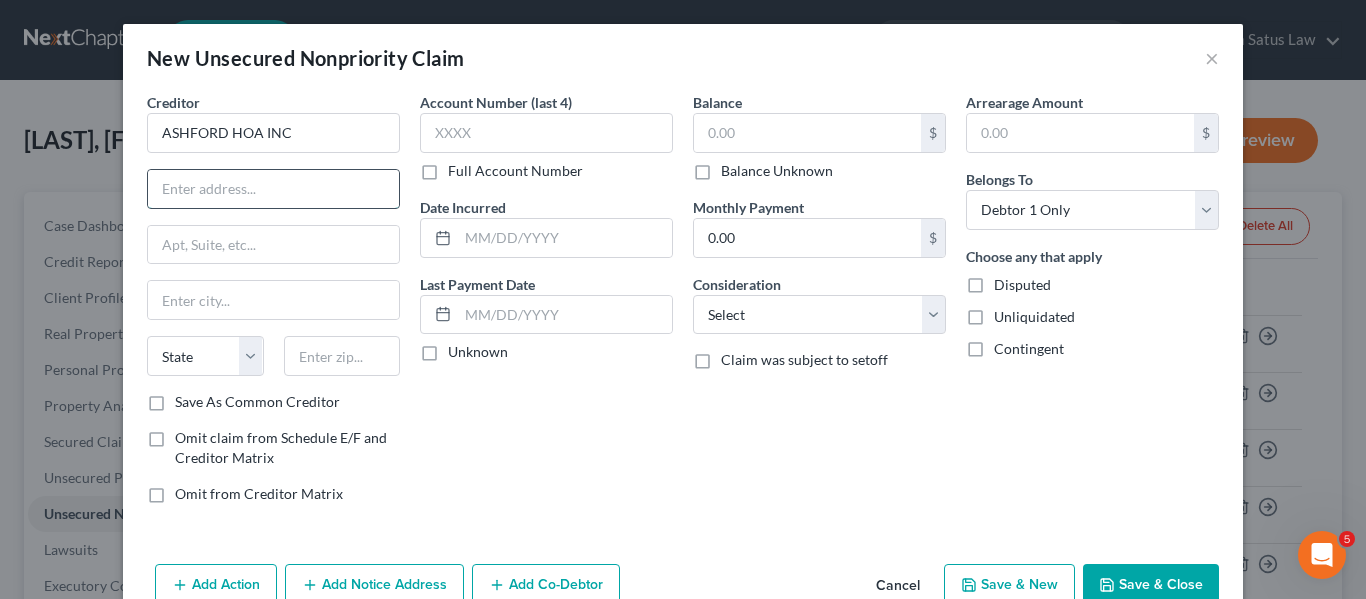 click at bounding box center (273, 189) 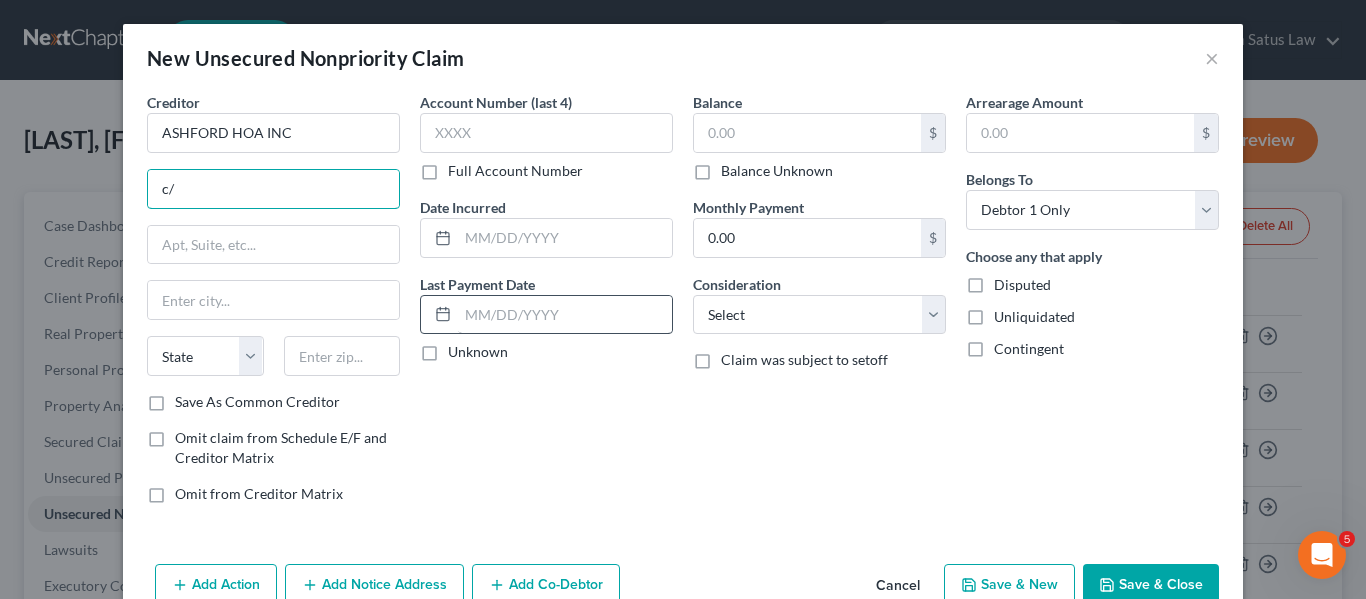 type on "c" 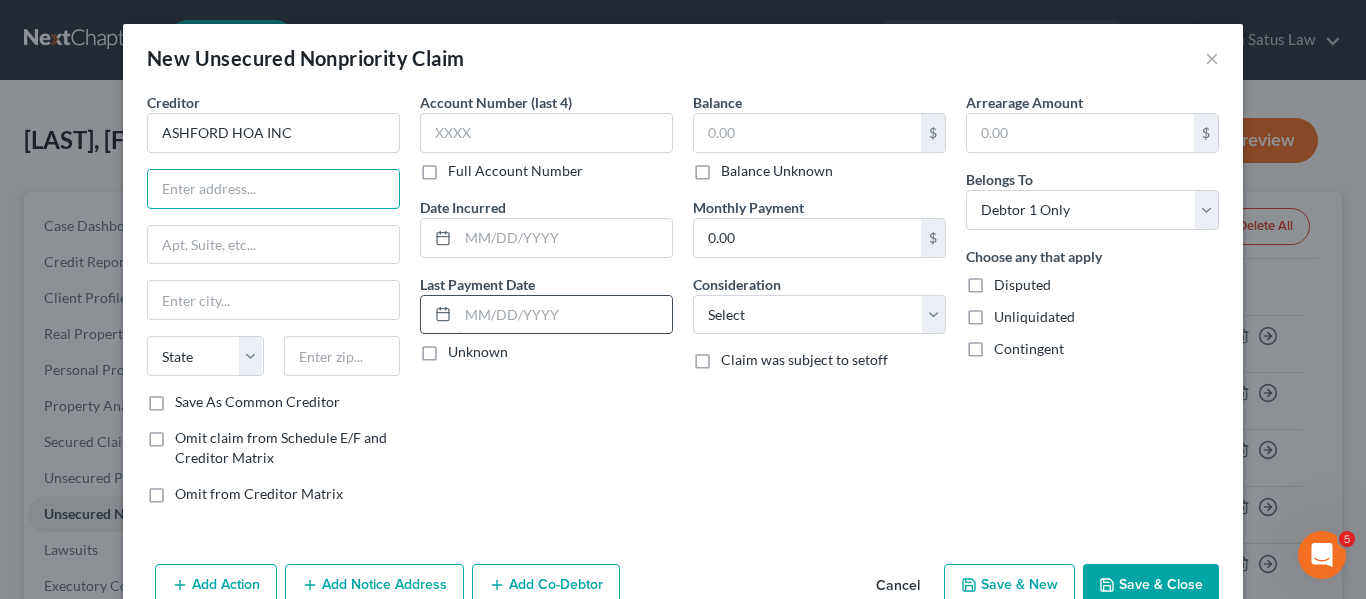 paste on "C/O [COMPANY]" 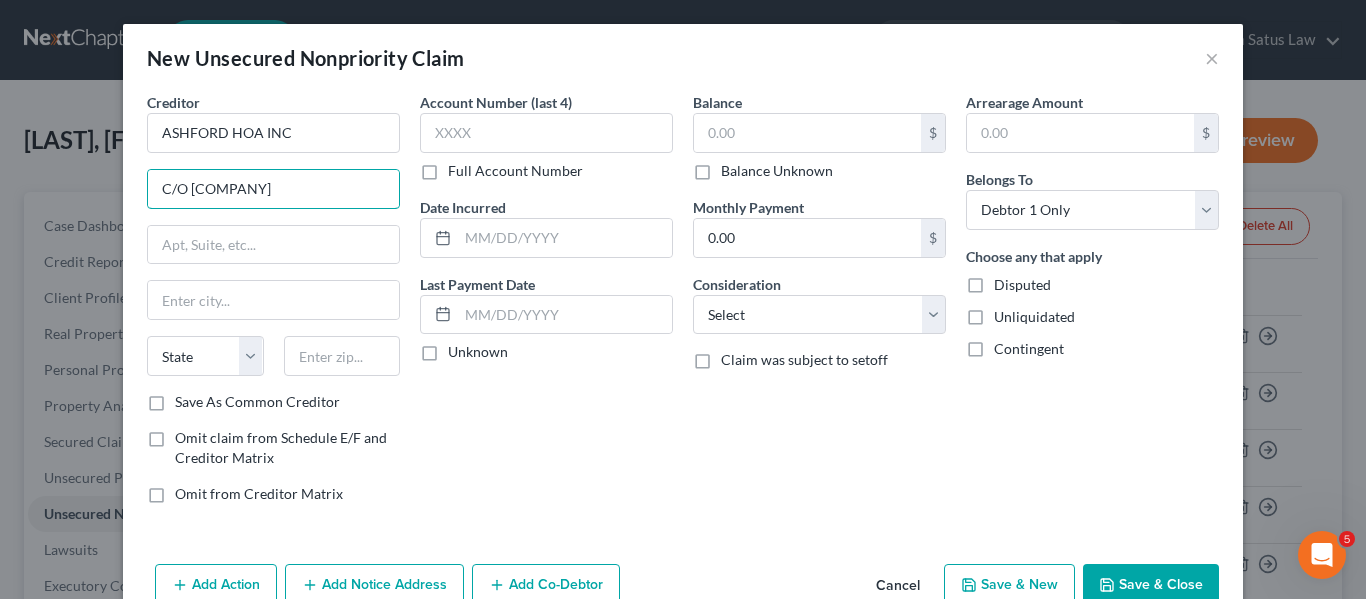 type on "C/O [COMPANY]" 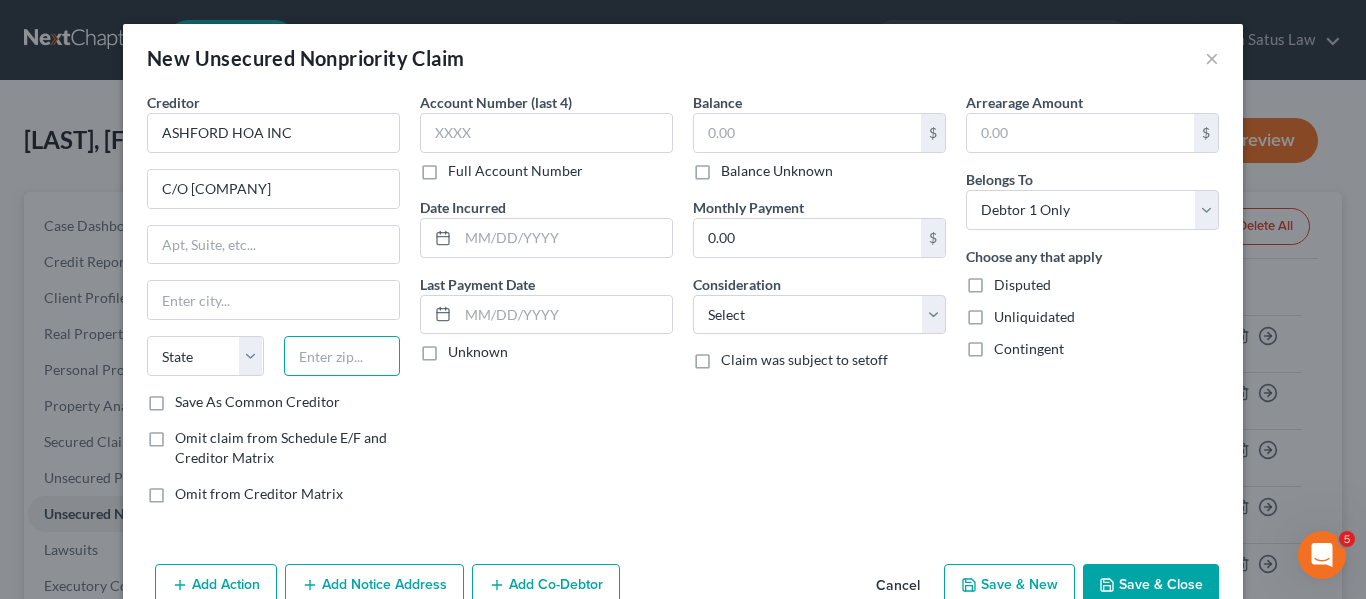 click at bounding box center [342, 356] 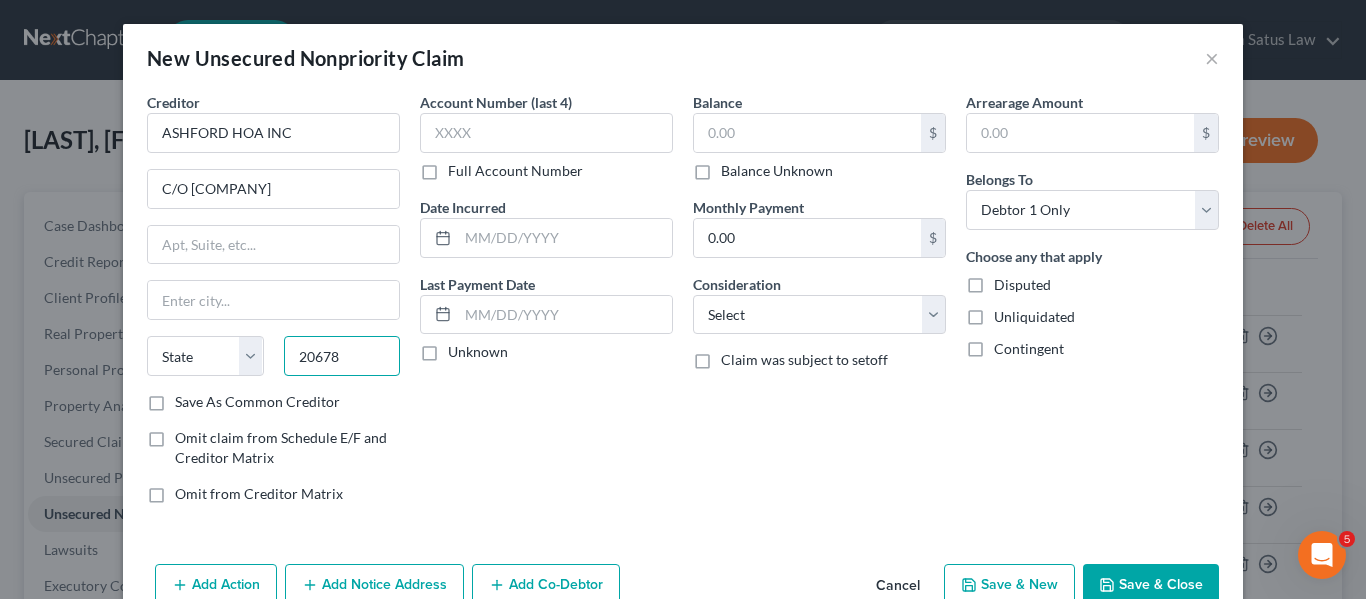 type on "20678" 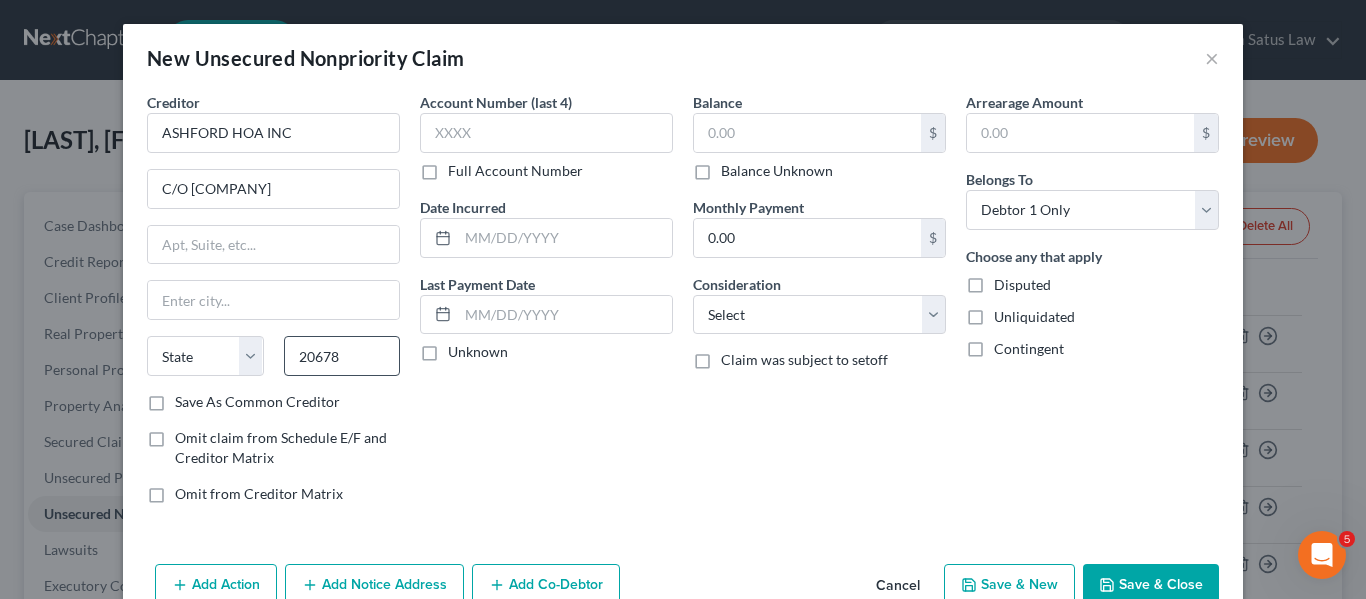 type on "[CITY NAME]" 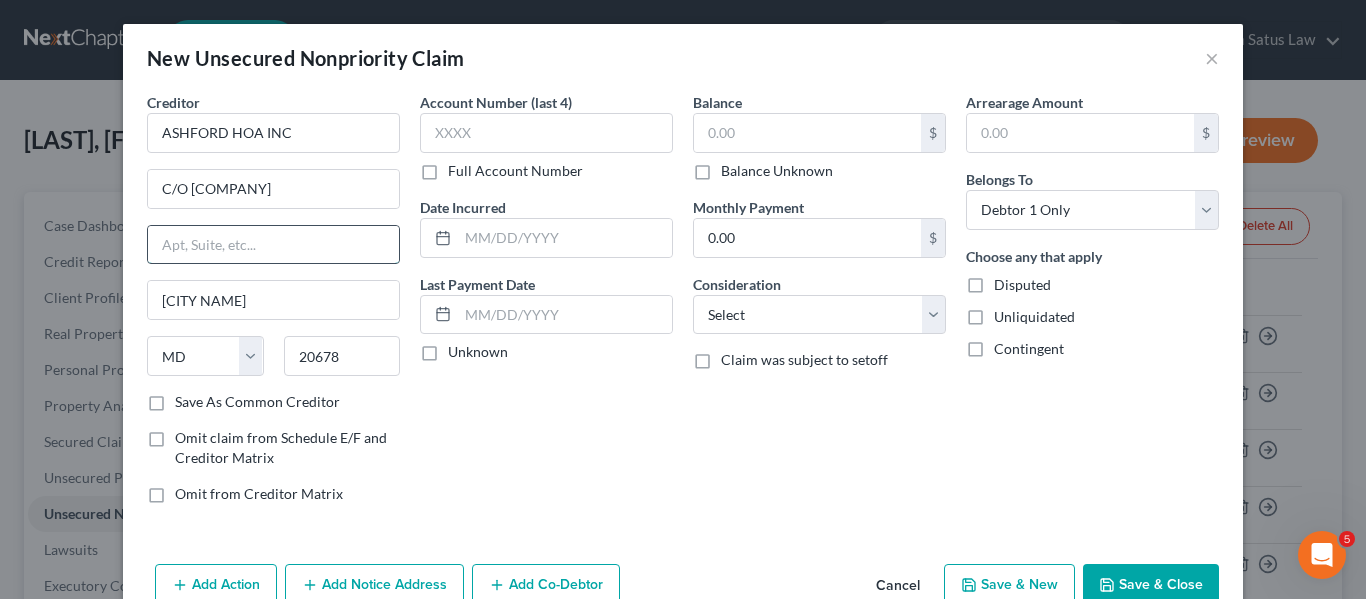click at bounding box center (273, 245) 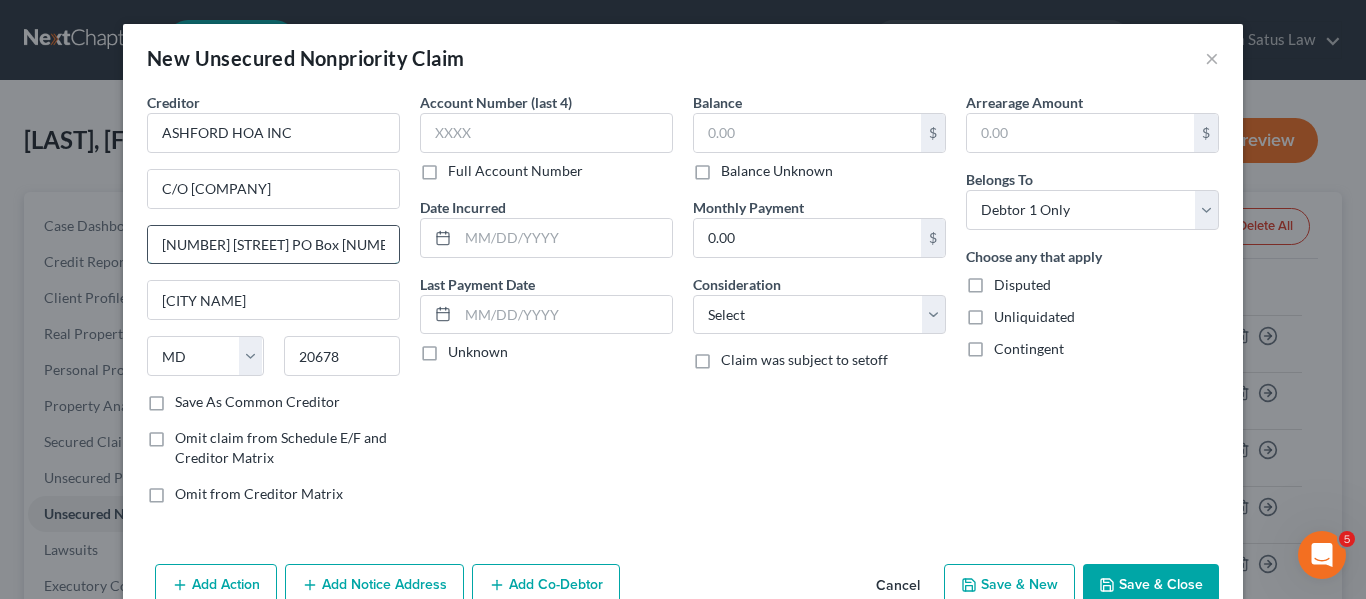 scroll, scrollTop: 0, scrollLeft: 5, axis: horizontal 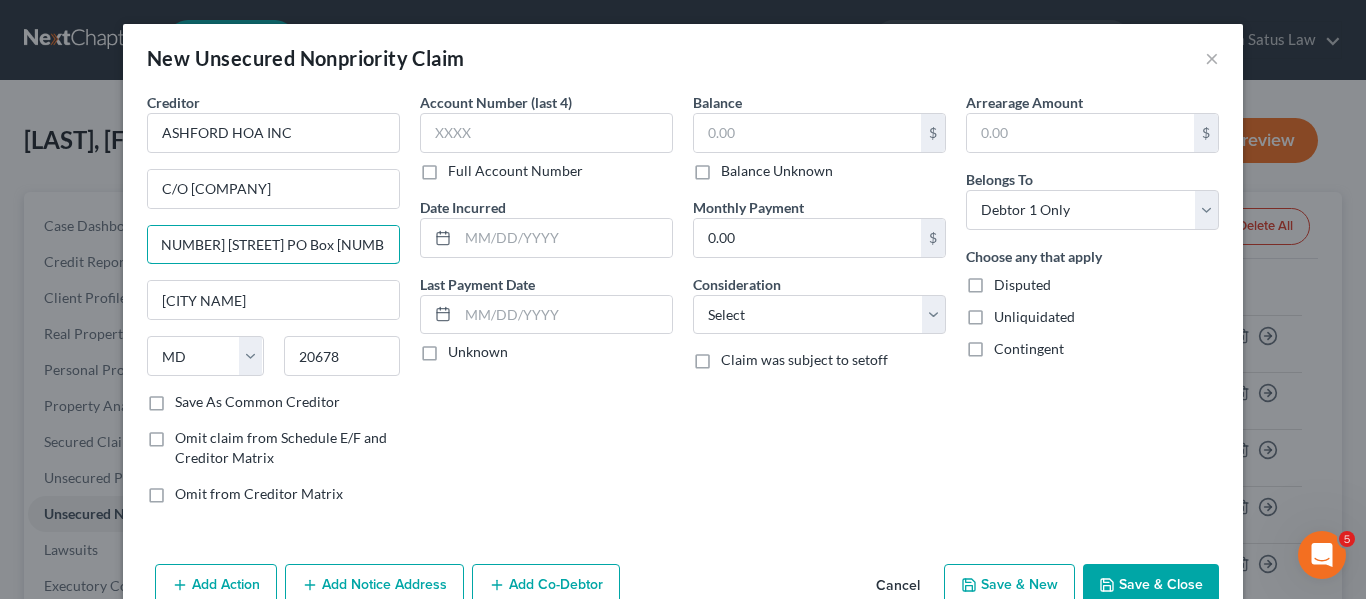 type on "[NUMBER] [STREET] PO Box [NUMBER]" 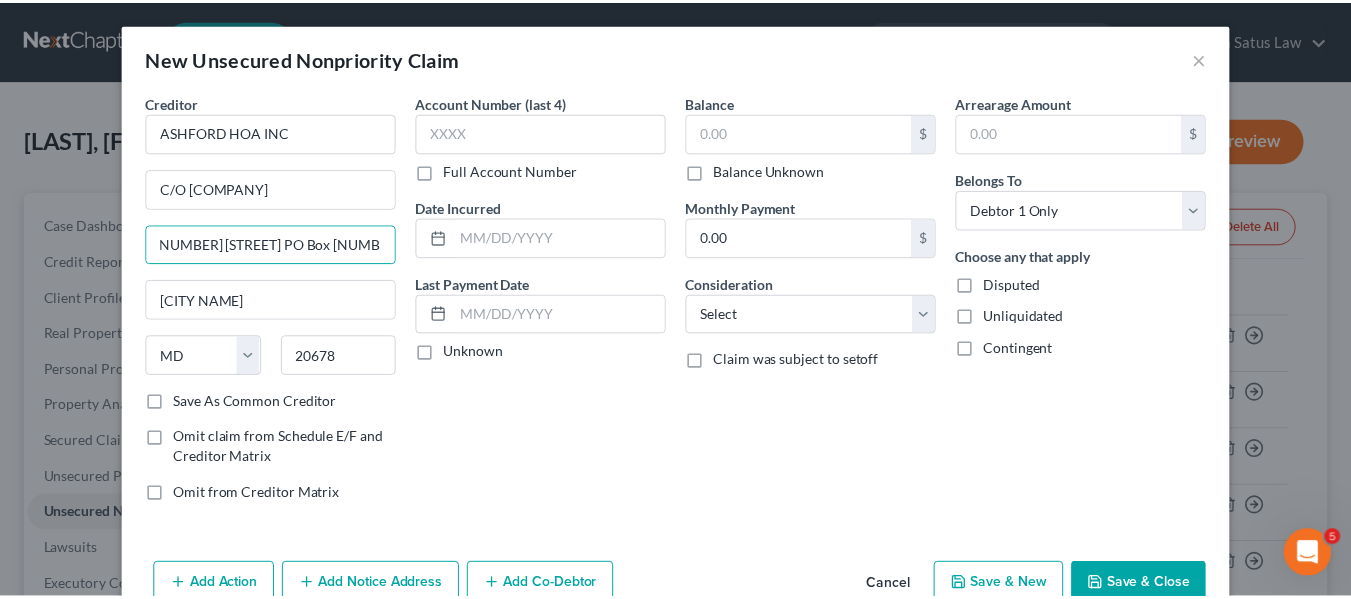scroll, scrollTop: 0, scrollLeft: 0, axis: both 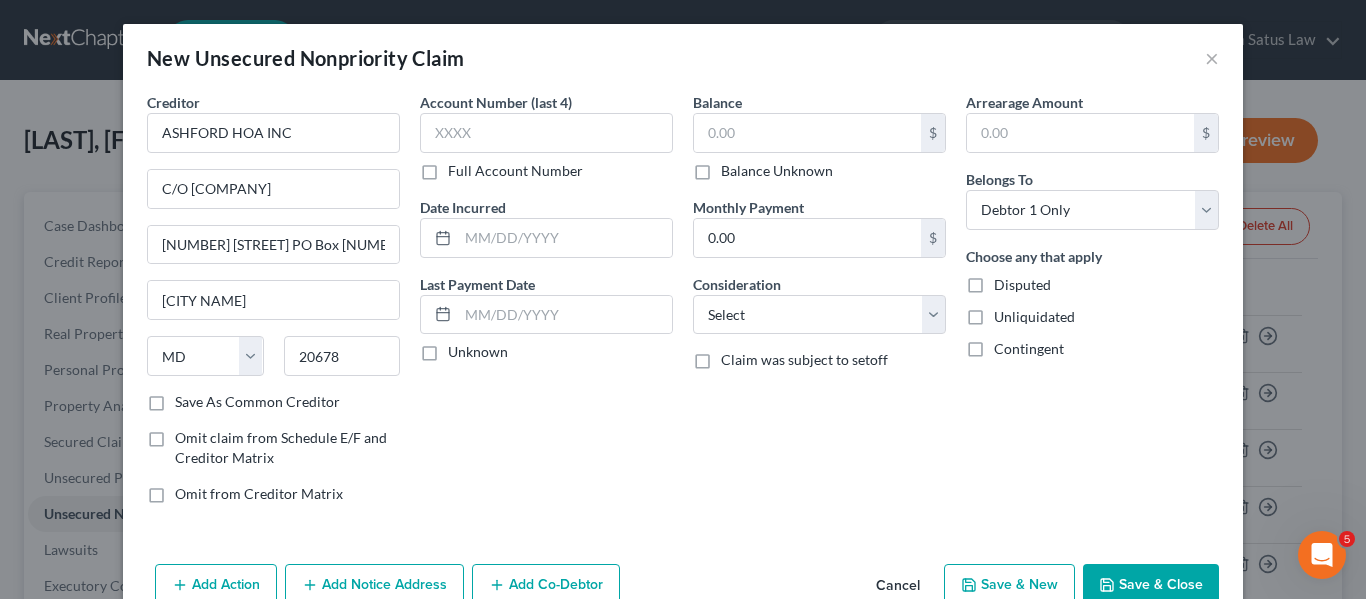 click on "Save As Common Creditor" at bounding box center (257, 402) 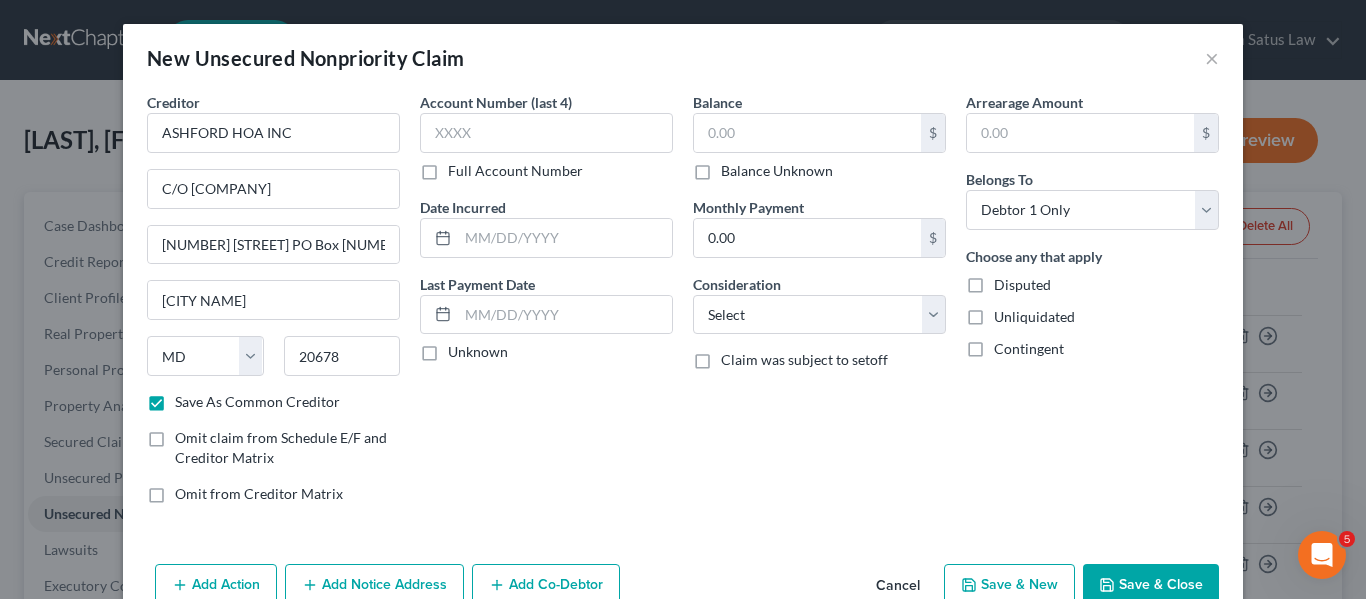 click on "Save & Close" at bounding box center [1151, 585] 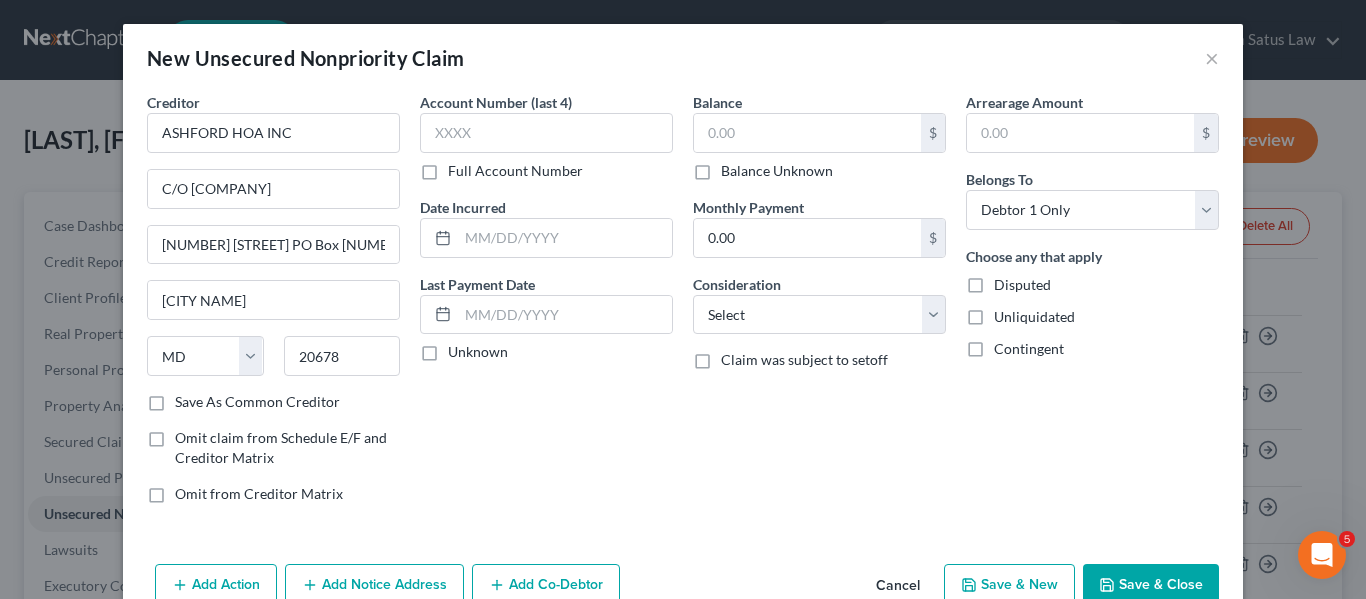 checkbox on "false" 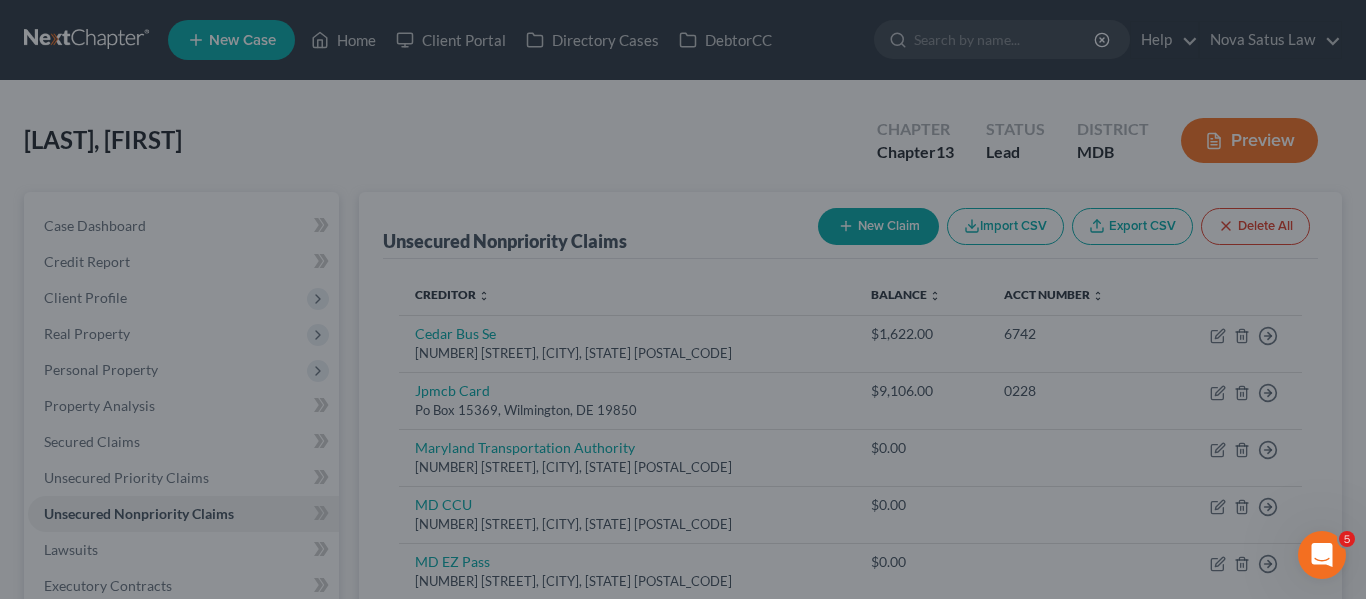 type on "0.00" 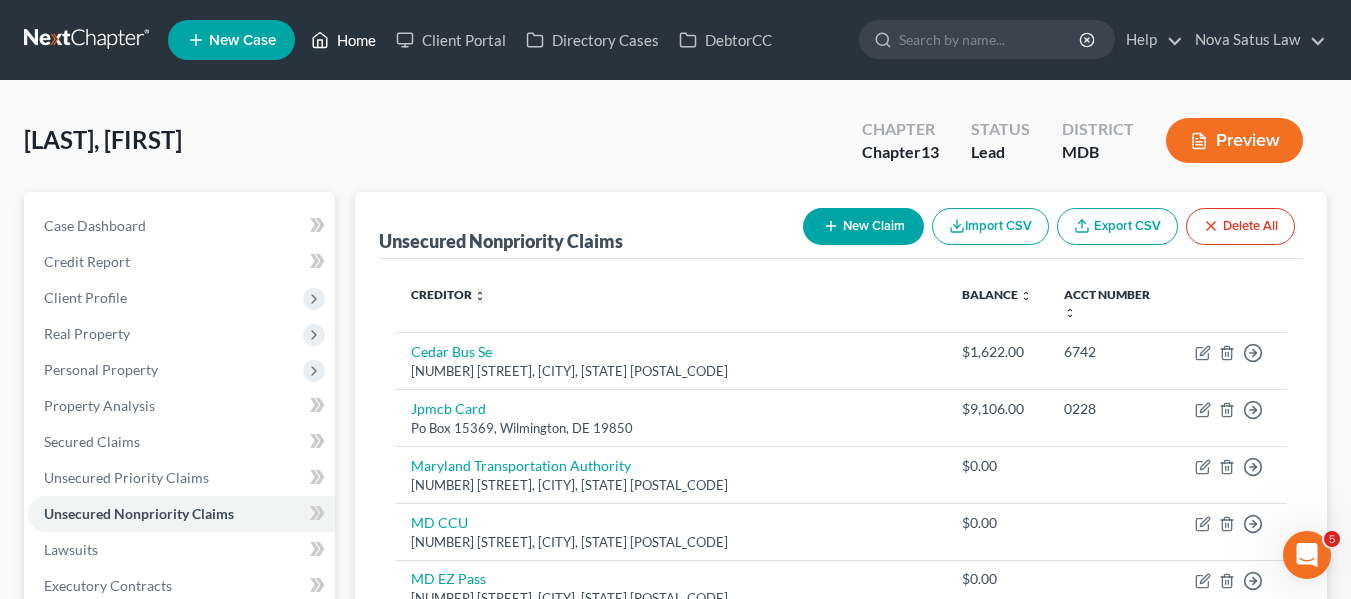 click on "Home" at bounding box center (343, 40) 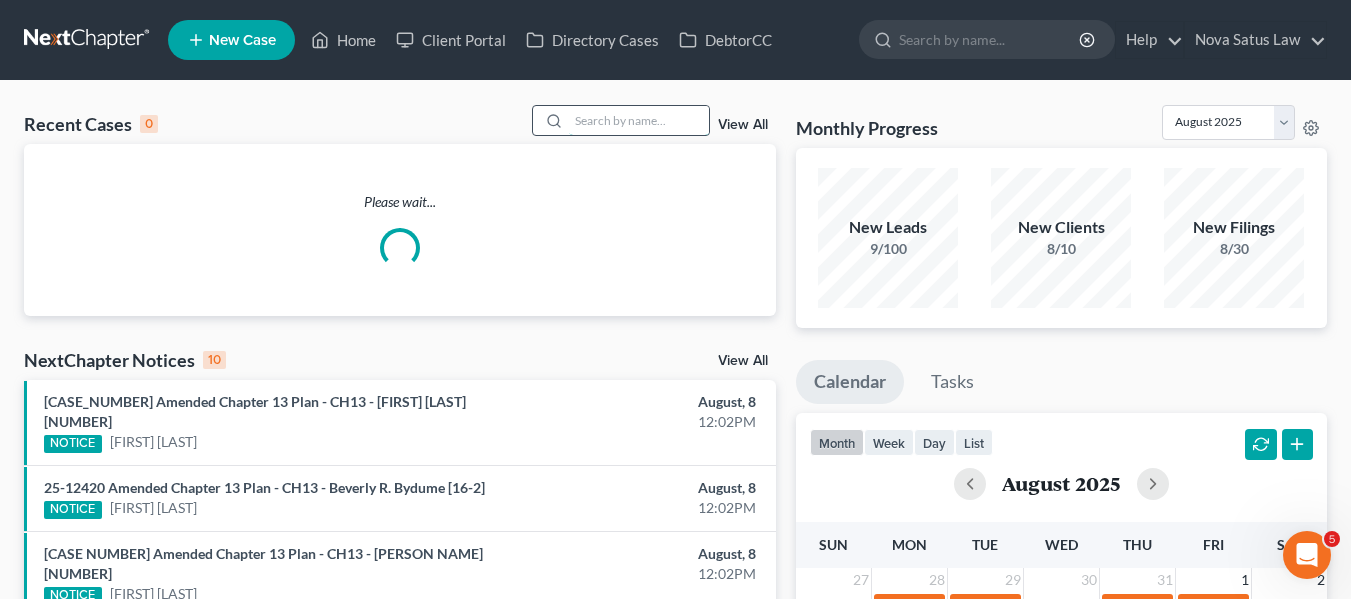 click at bounding box center [639, 120] 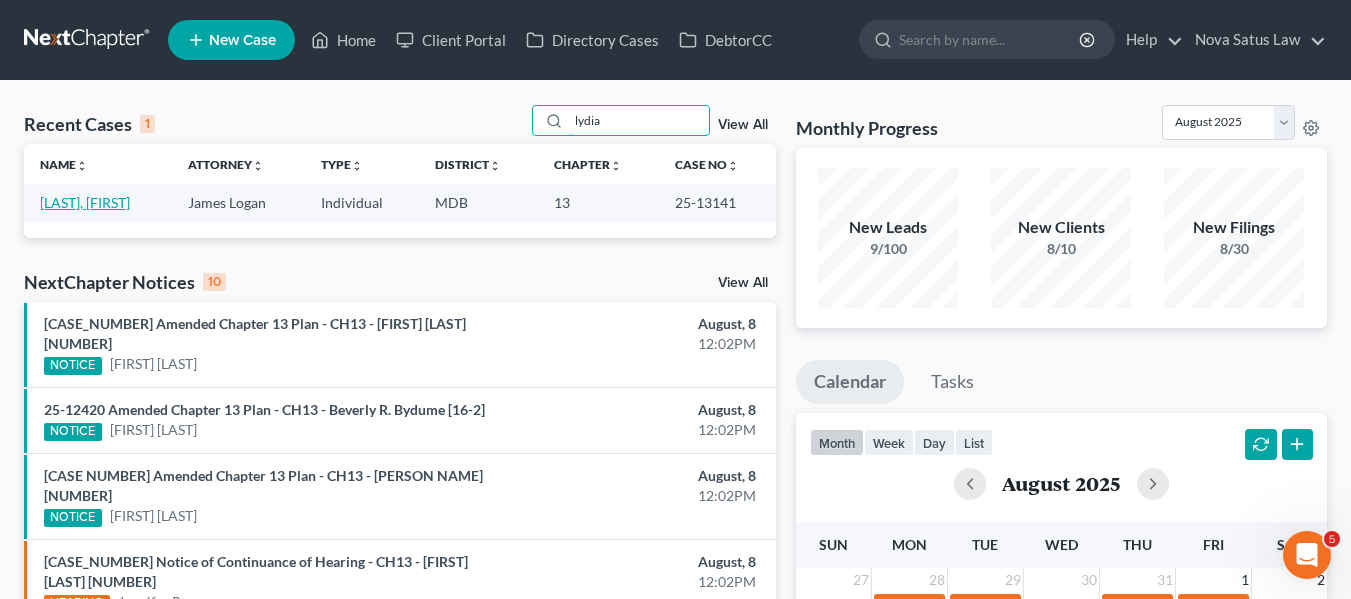 type on "lydia" 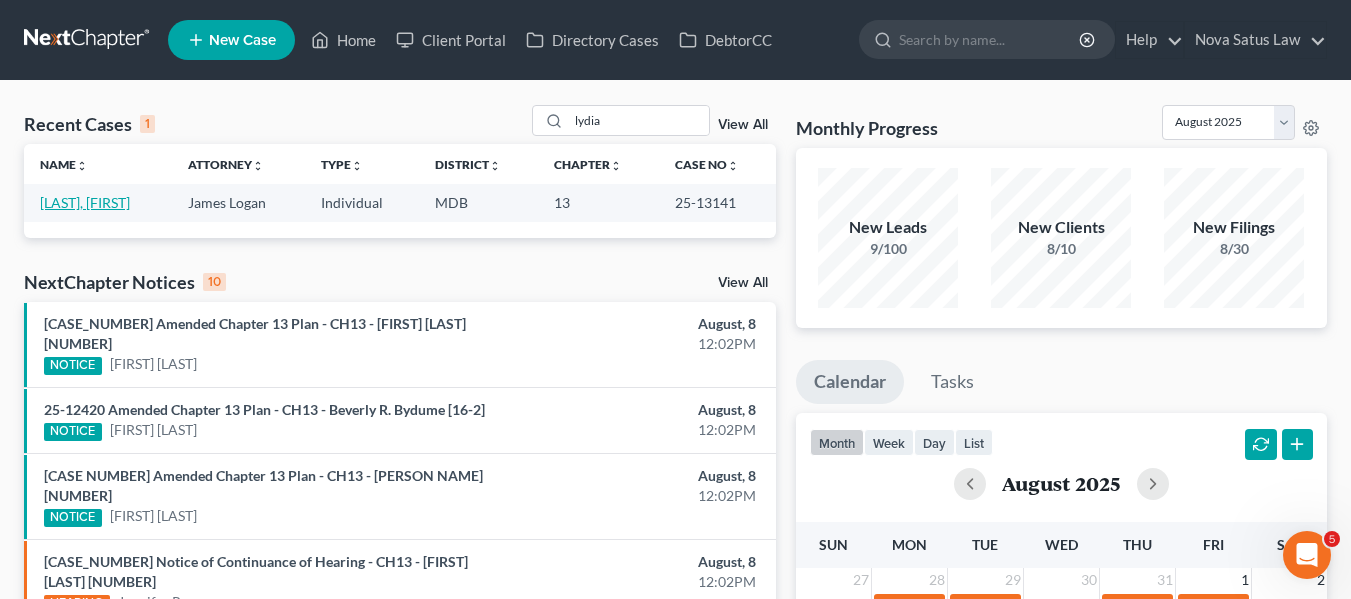 click on "[LAST], [FIRST]" at bounding box center [85, 202] 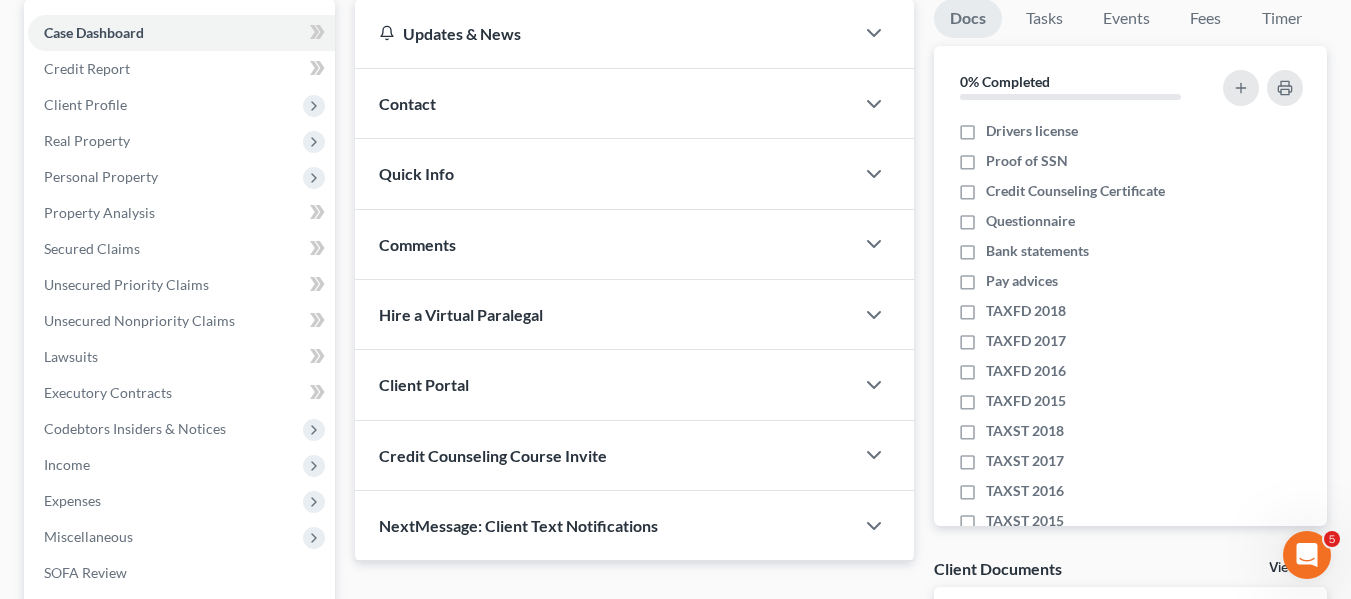 scroll, scrollTop: 195, scrollLeft: 0, axis: vertical 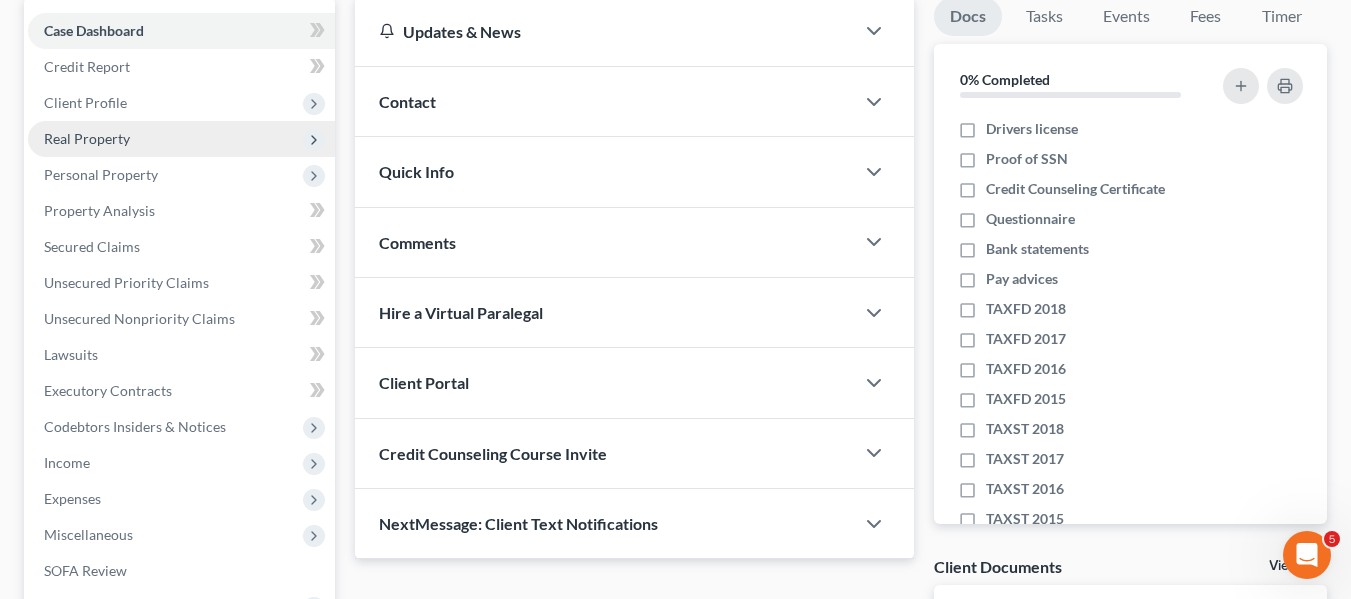 click on "Real Property" at bounding box center [87, 138] 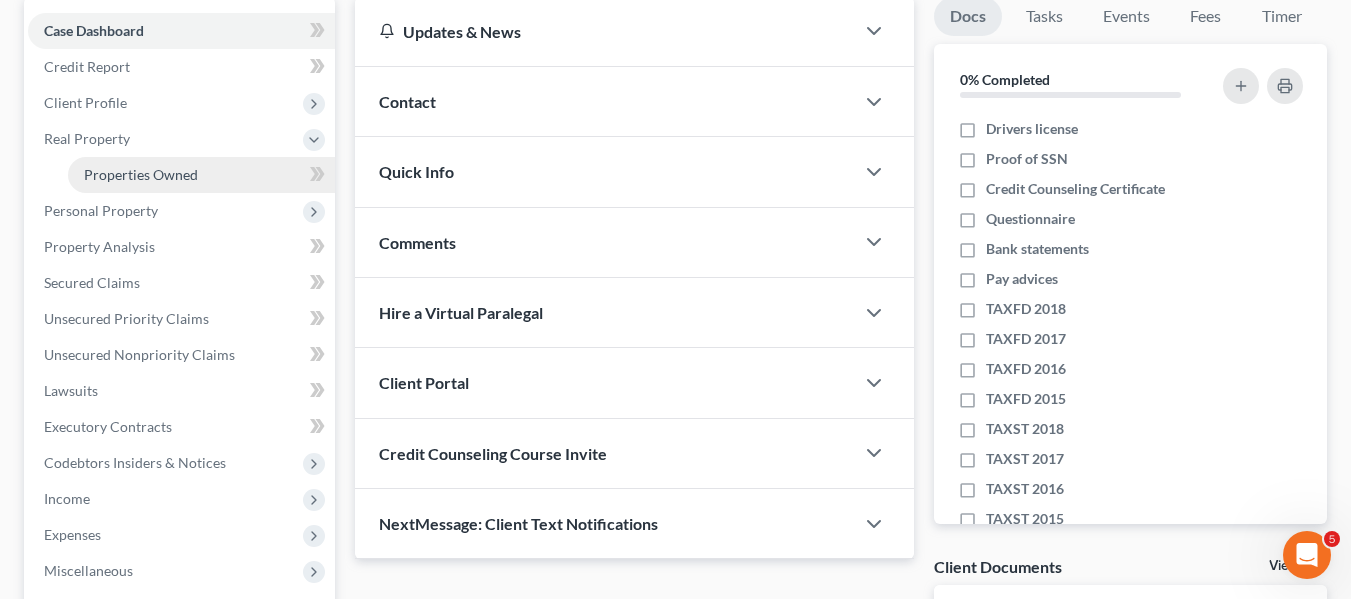 click on "Properties Owned" at bounding box center [141, 174] 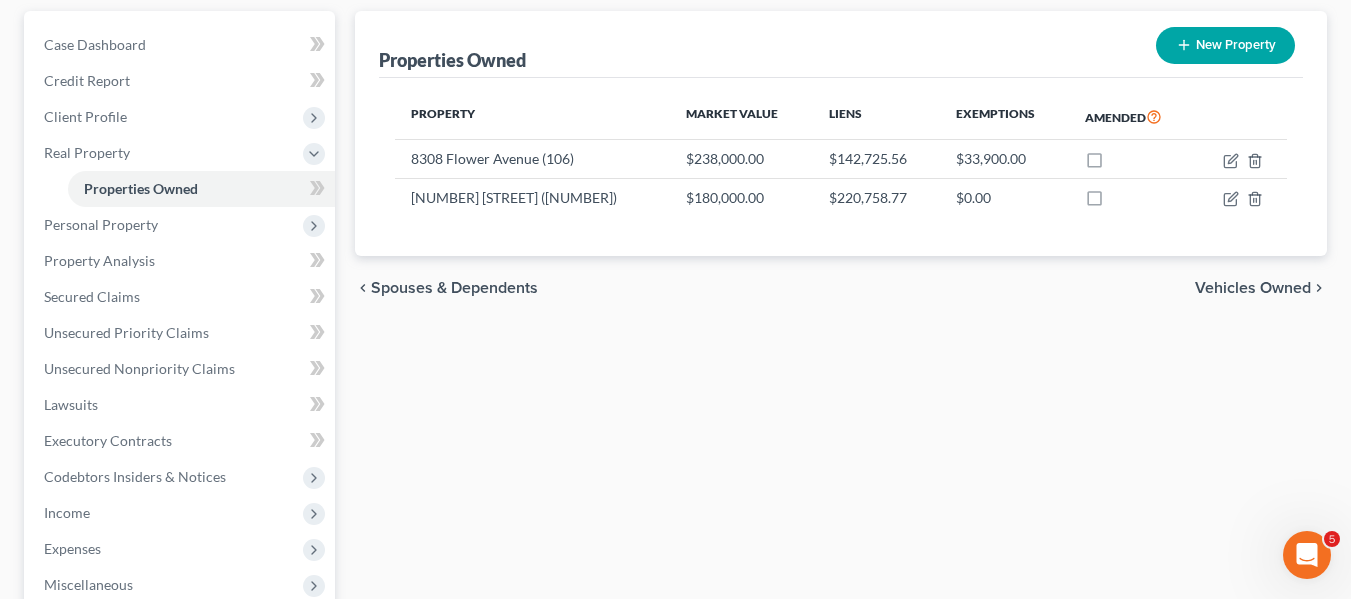 scroll, scrollTop: 182, scrollLeft: 0, axis: vertical 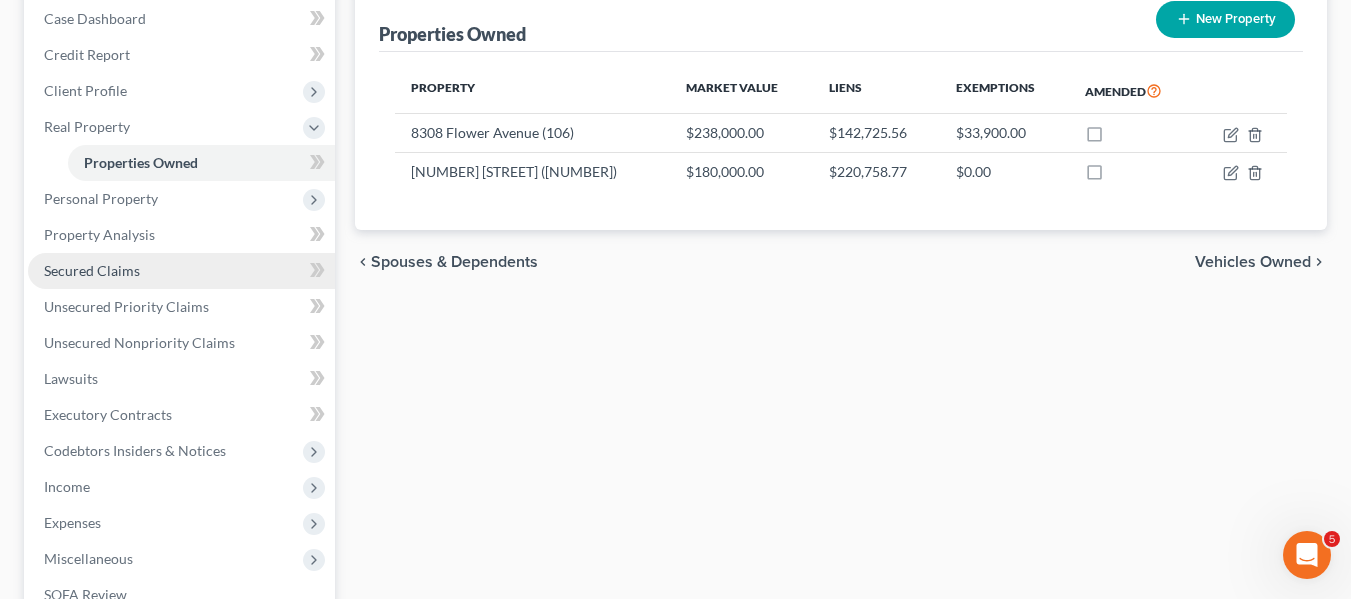 click on "Secured Claims" at bounding box center [181, 271] 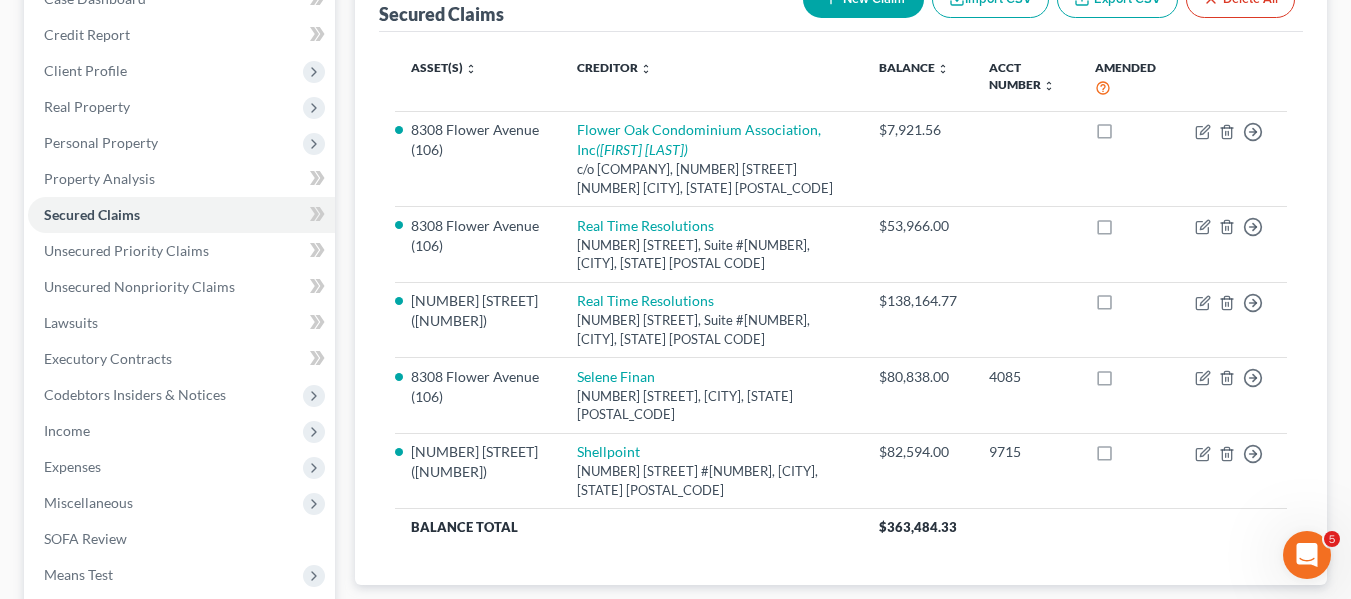 scroll, scrollTop: 228, scrollLeft: 0, axis: vertical 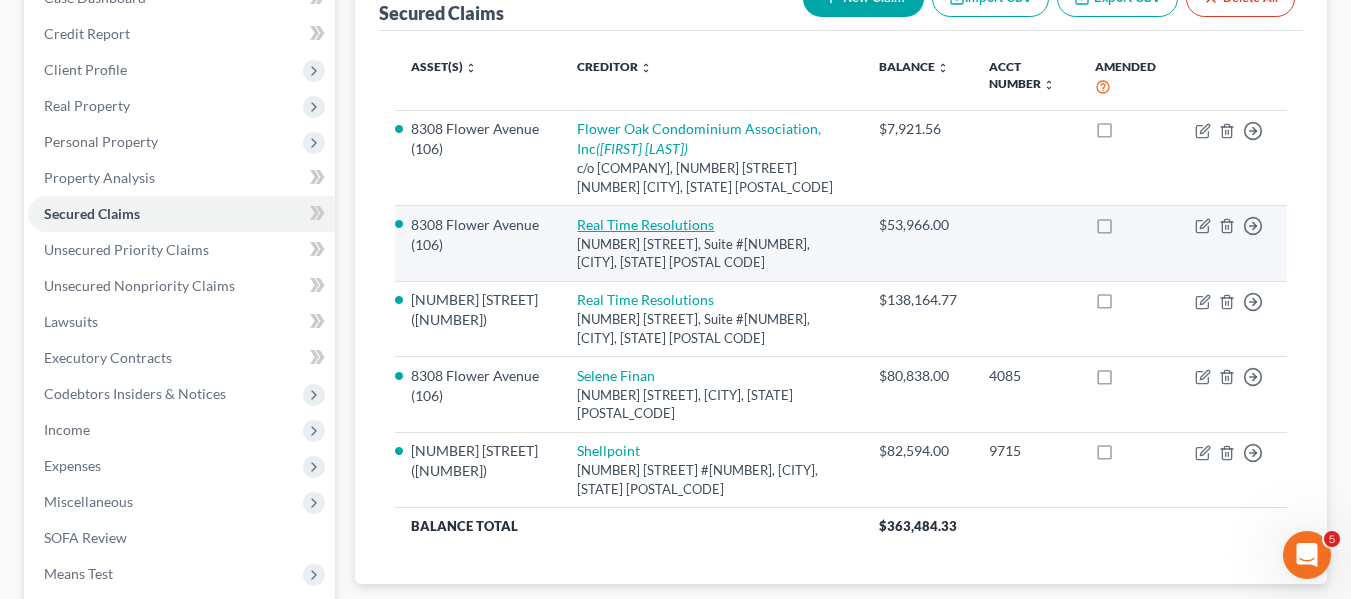 click on "Real Time Resolutions" at bounding box center (645, 224) 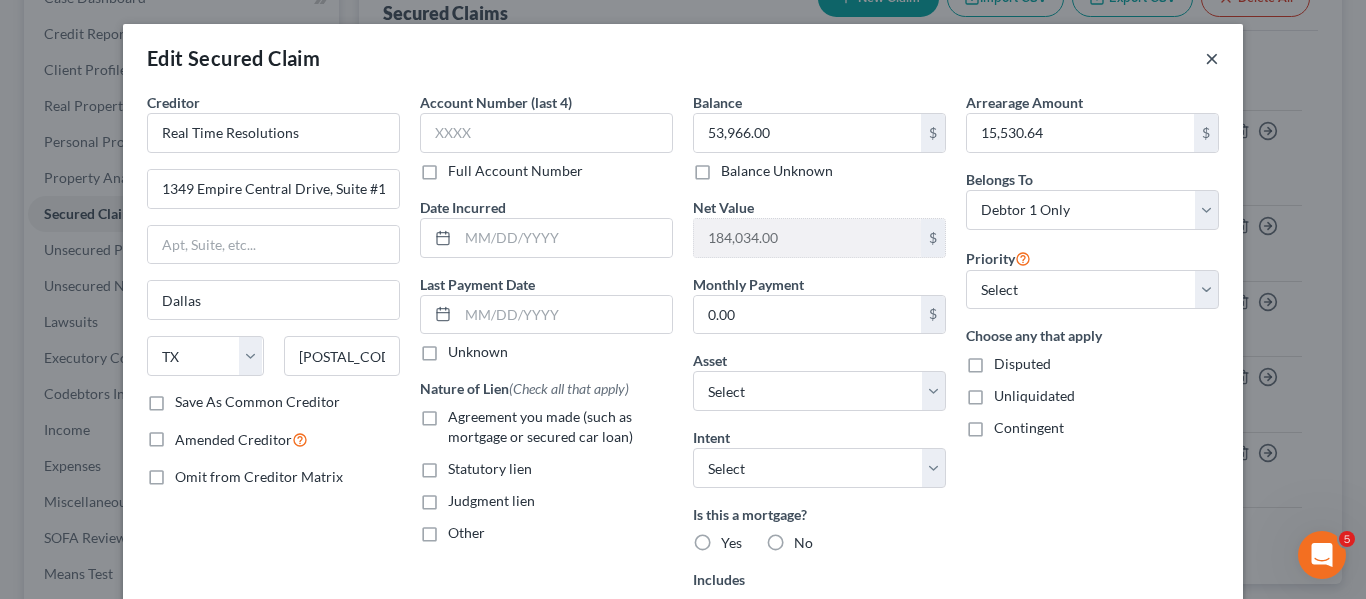 click on "×" at bounding box center (1212, 58) 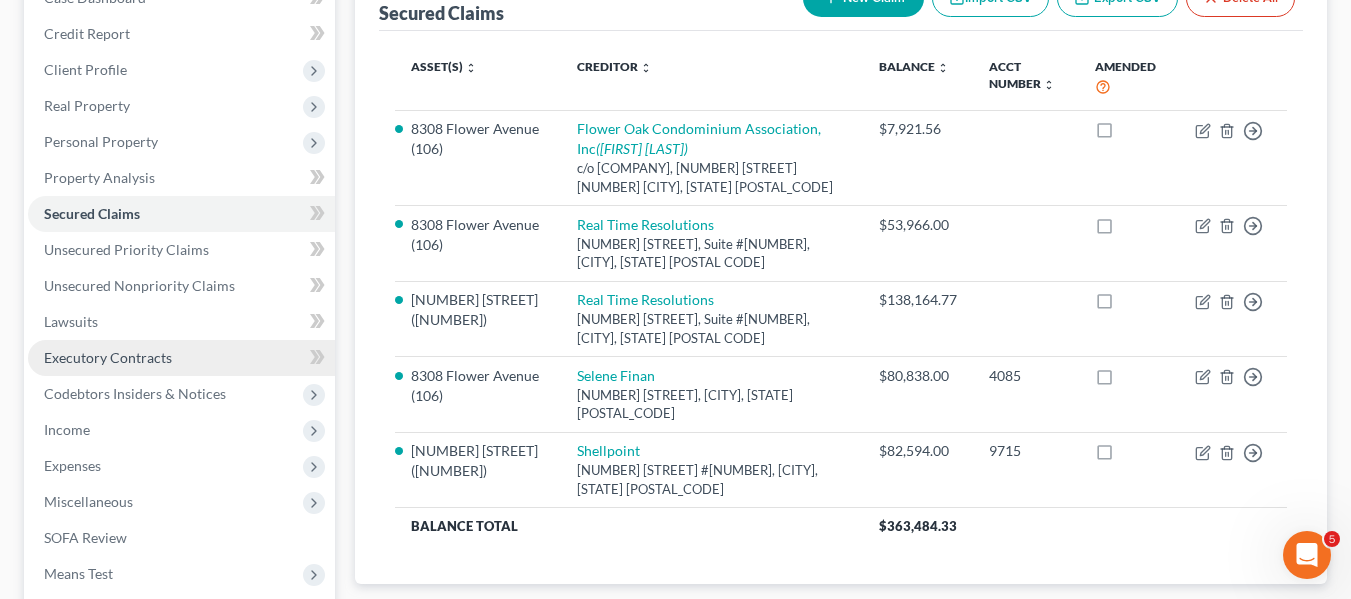 scroll, scrollTop: 339, scrollLeft: 0, axis: vertical 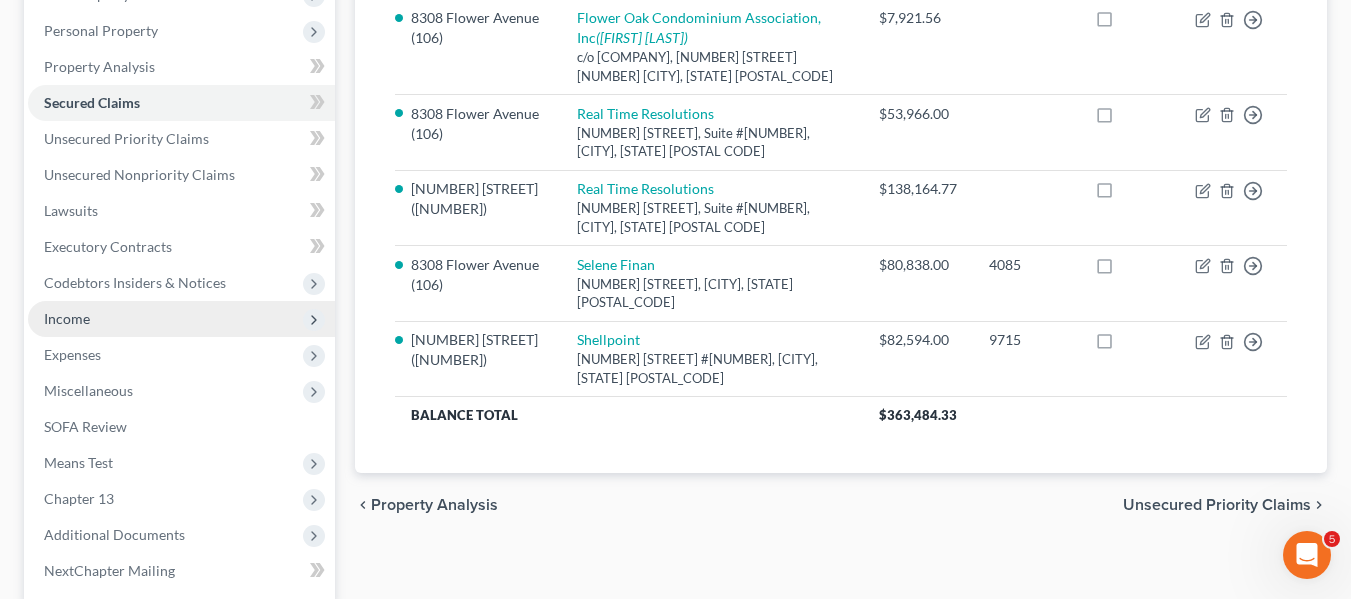 click on "Income" at bounding box center (67, 318) 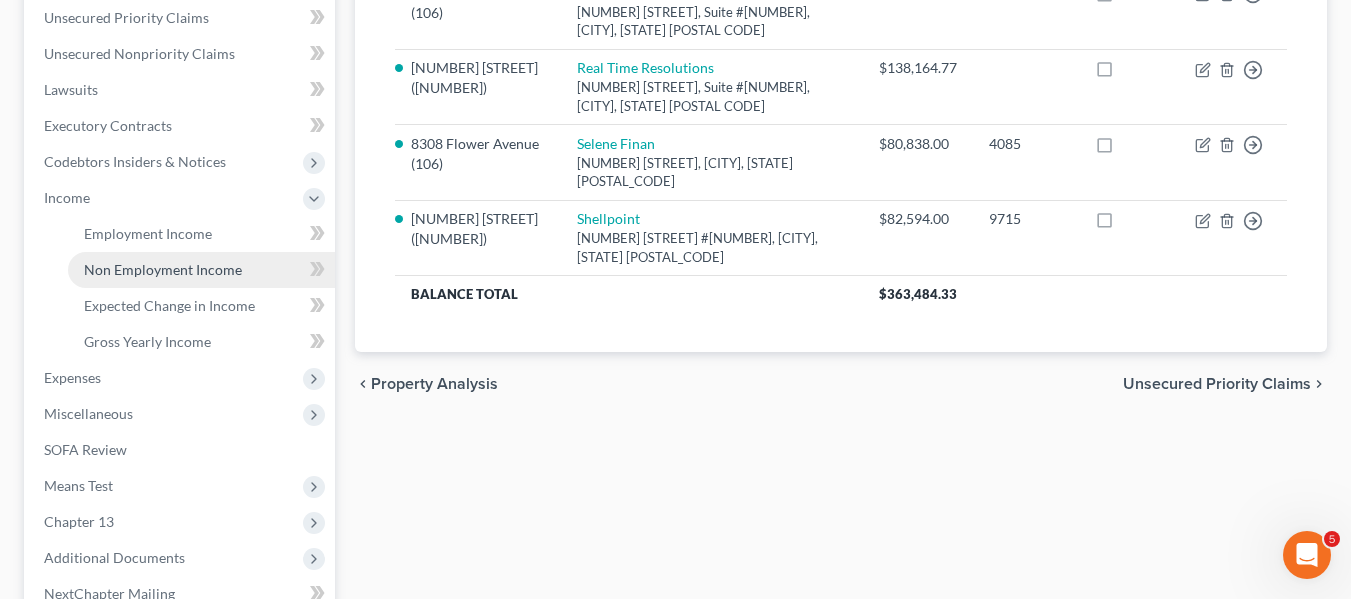 scroll, scrollTop: 461, scrollLeft: 0, axis: vertical 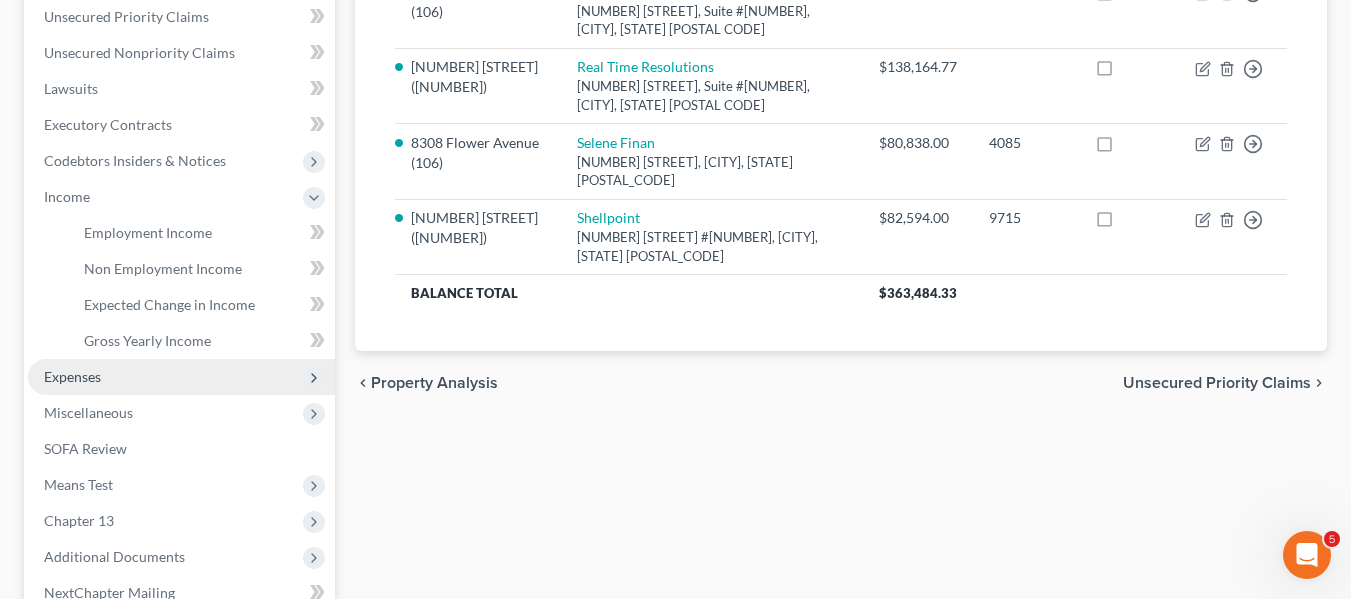 click on "Expenses" at bounding box center [72, 376] 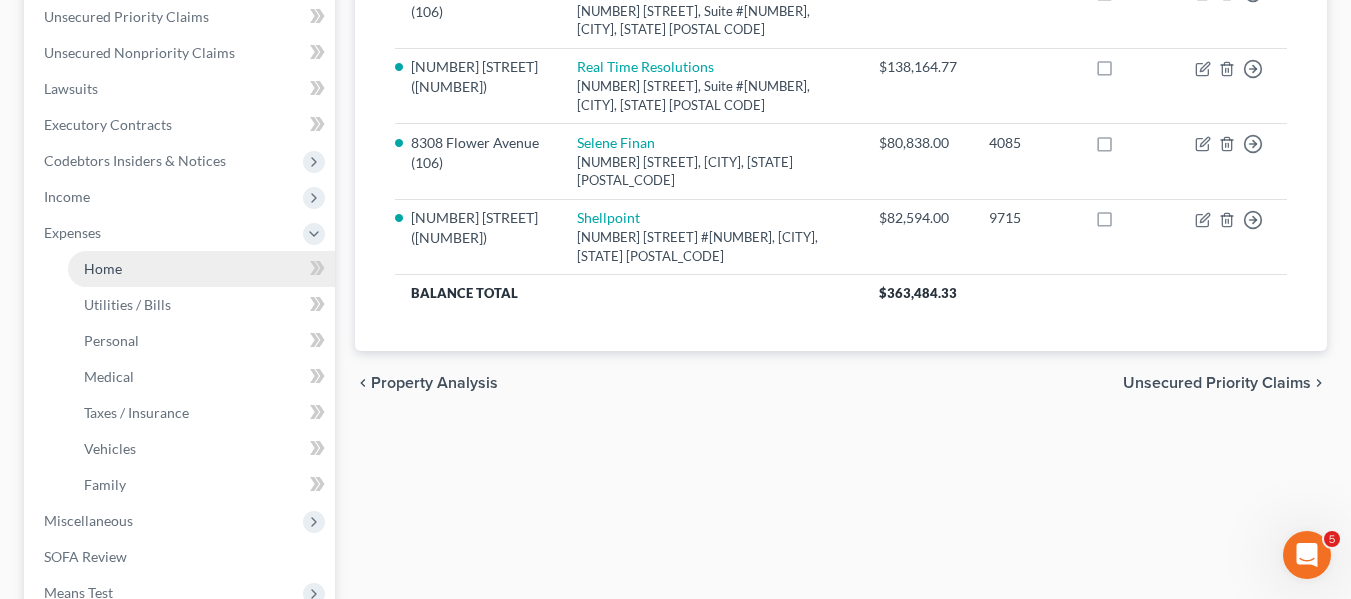 click on "Home" at bounding box center (103, 268) 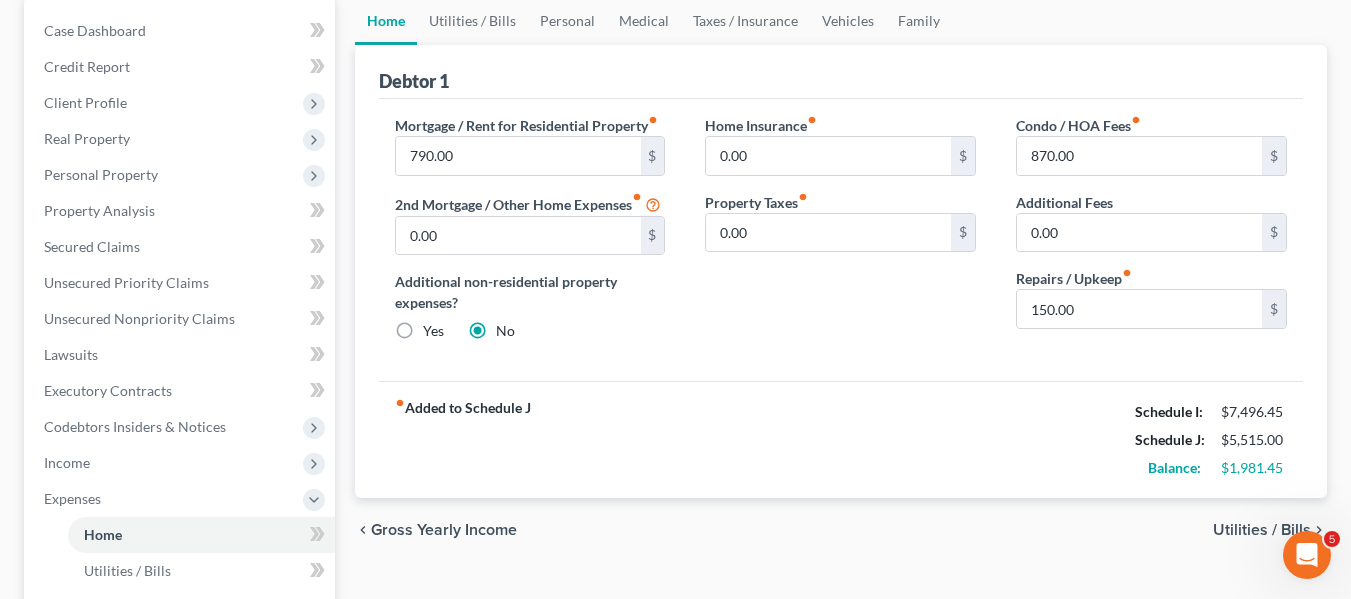 scroll, scrollTop: 196, scrollLeft: 0, axis: vertical 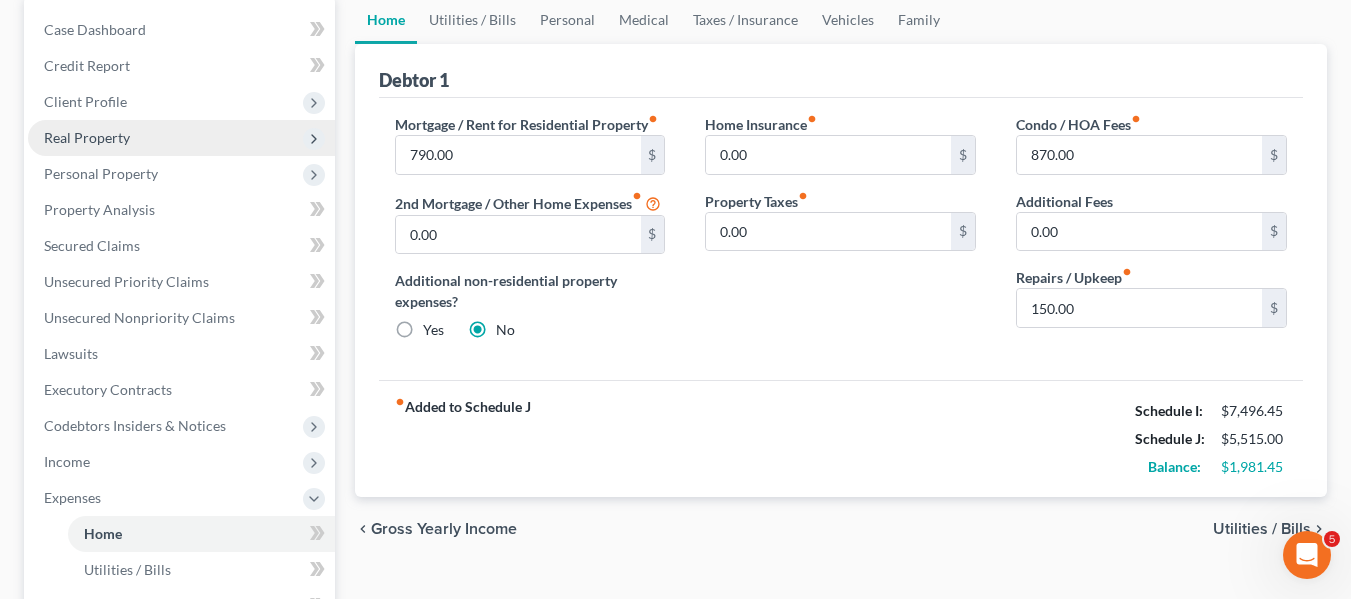 click on "Real Property" at bounding box center (87, 137) 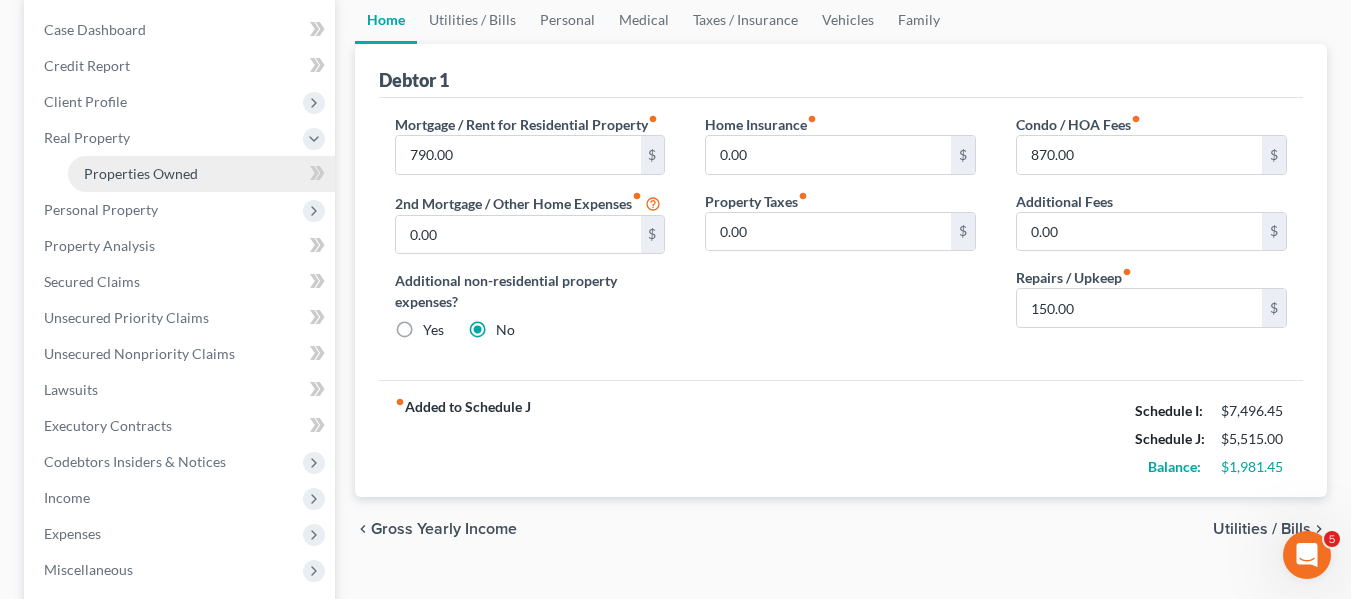 click on "Properties Owned" at bounding box center [201, 174] 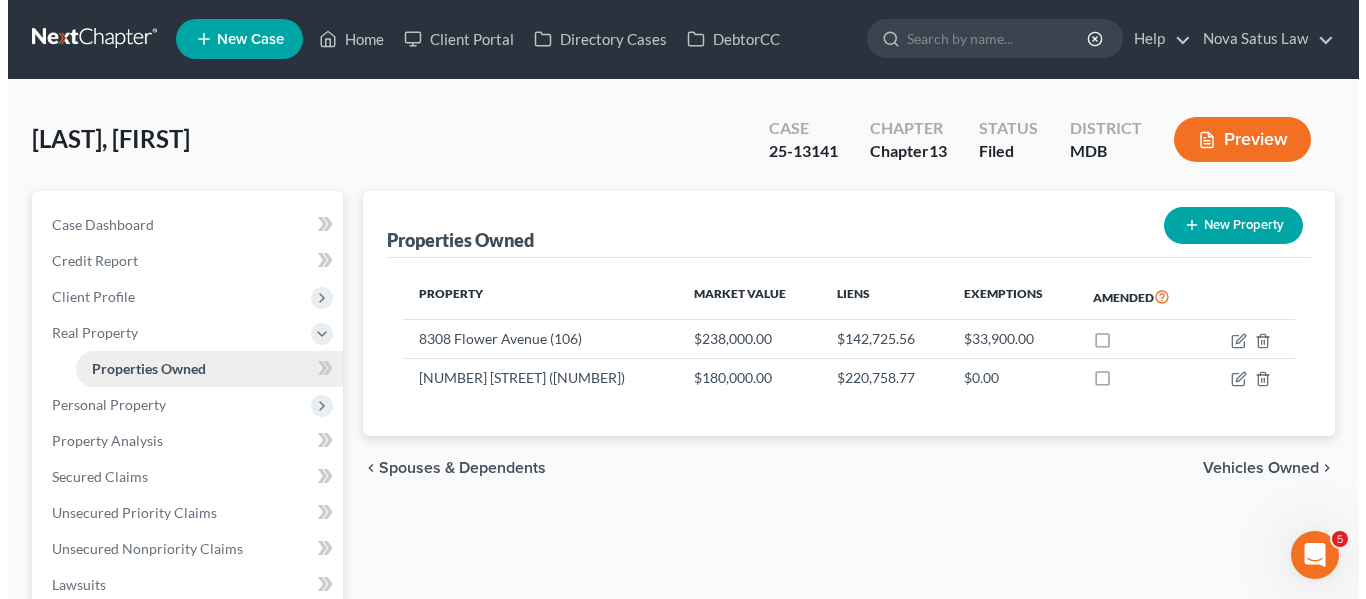 scroll, scrollTop: 0, scrollLeft: 0, axis: both 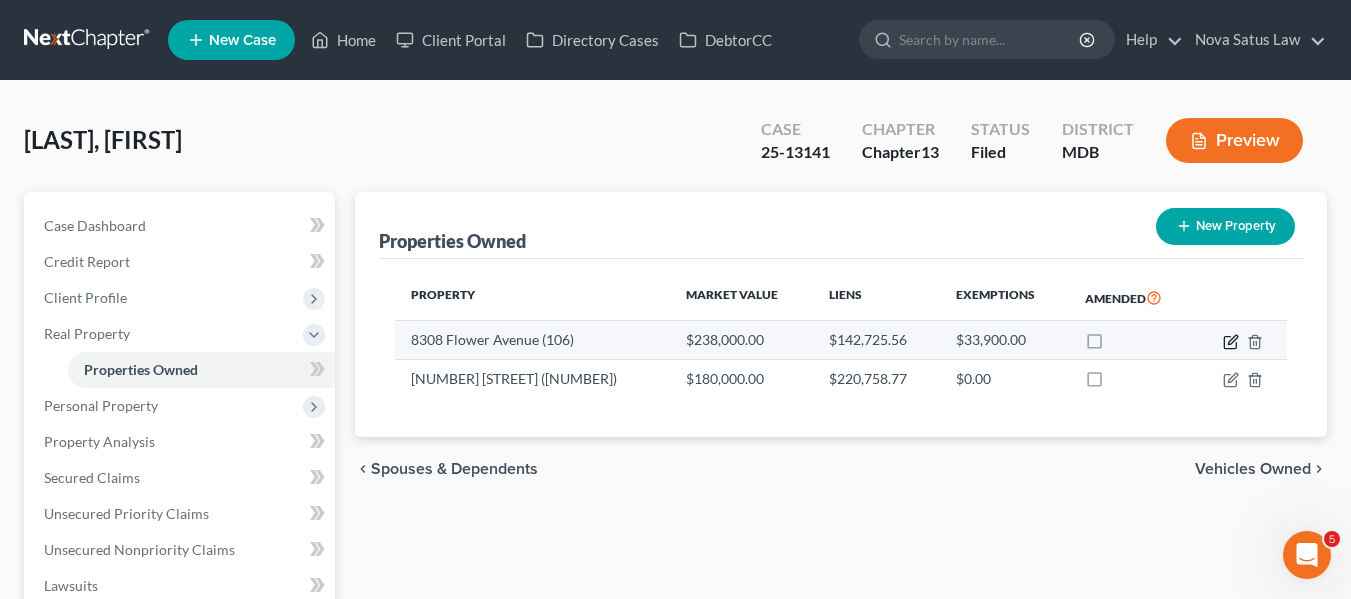 click 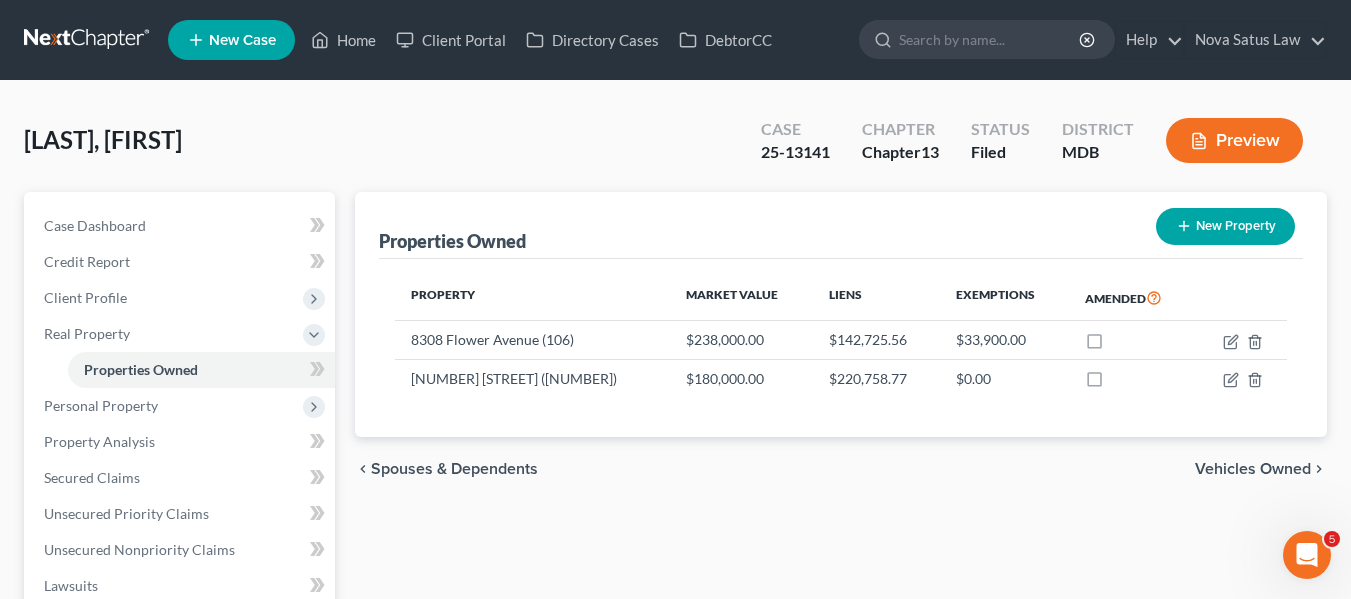 select on "21" 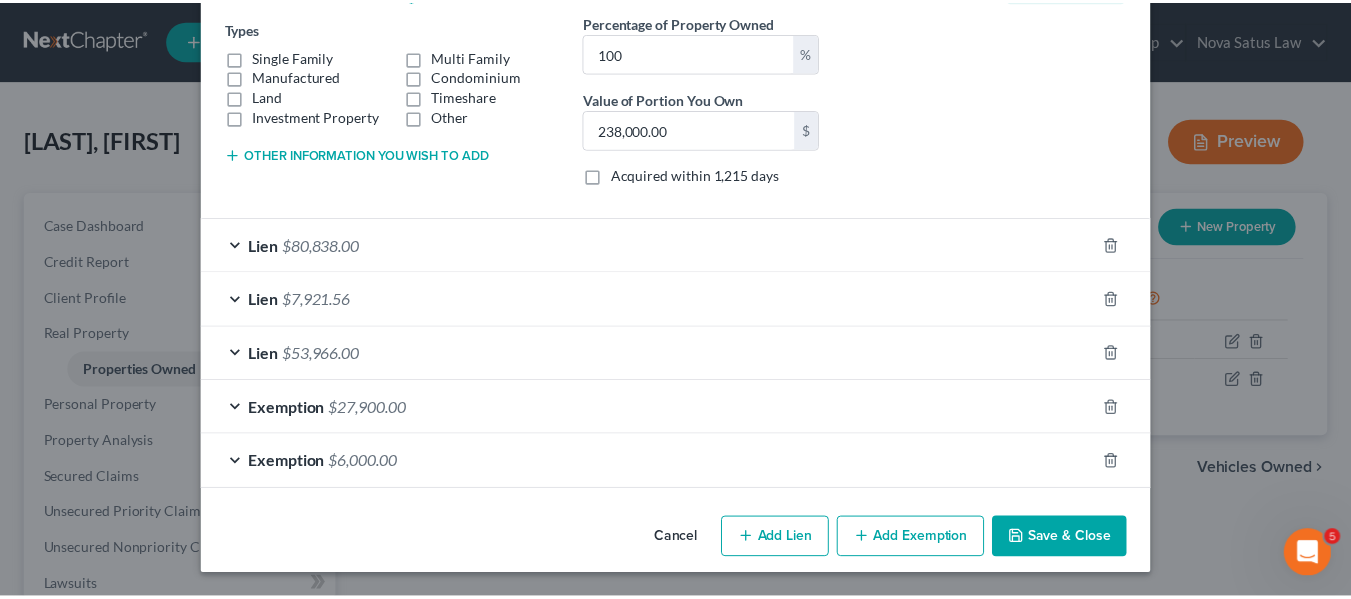 scroll, scrollTop: 0, scrollLeft: 0, axis: both 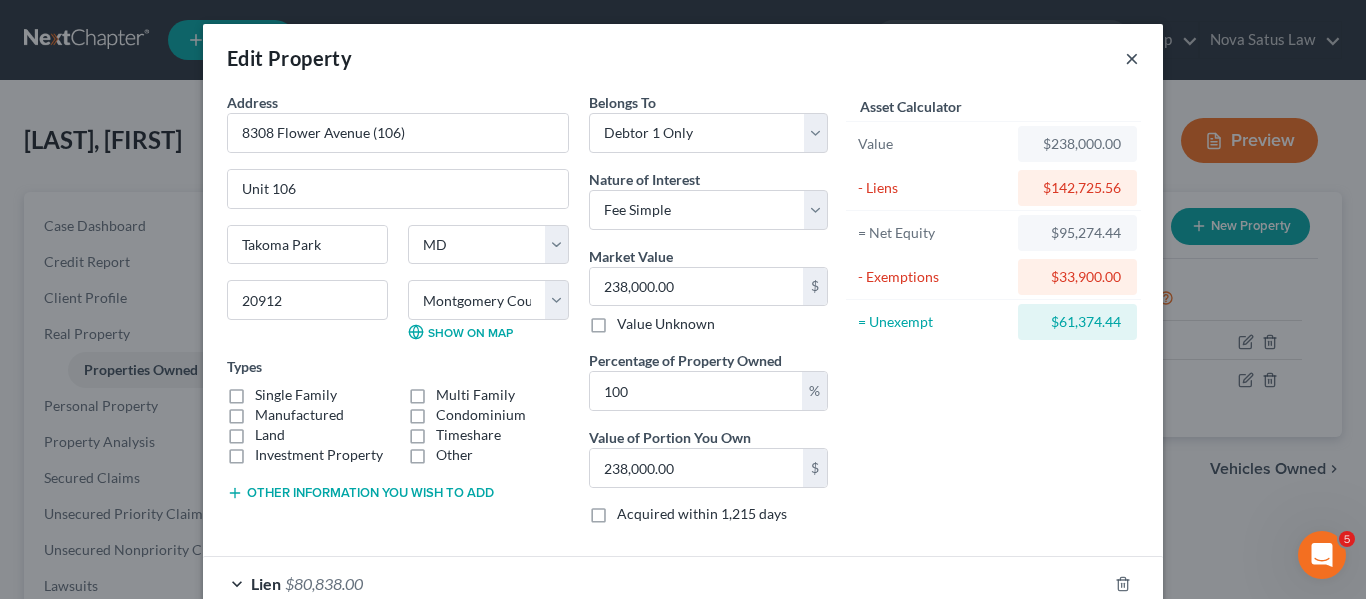 click on "×" at bounding box center [1132, 58] 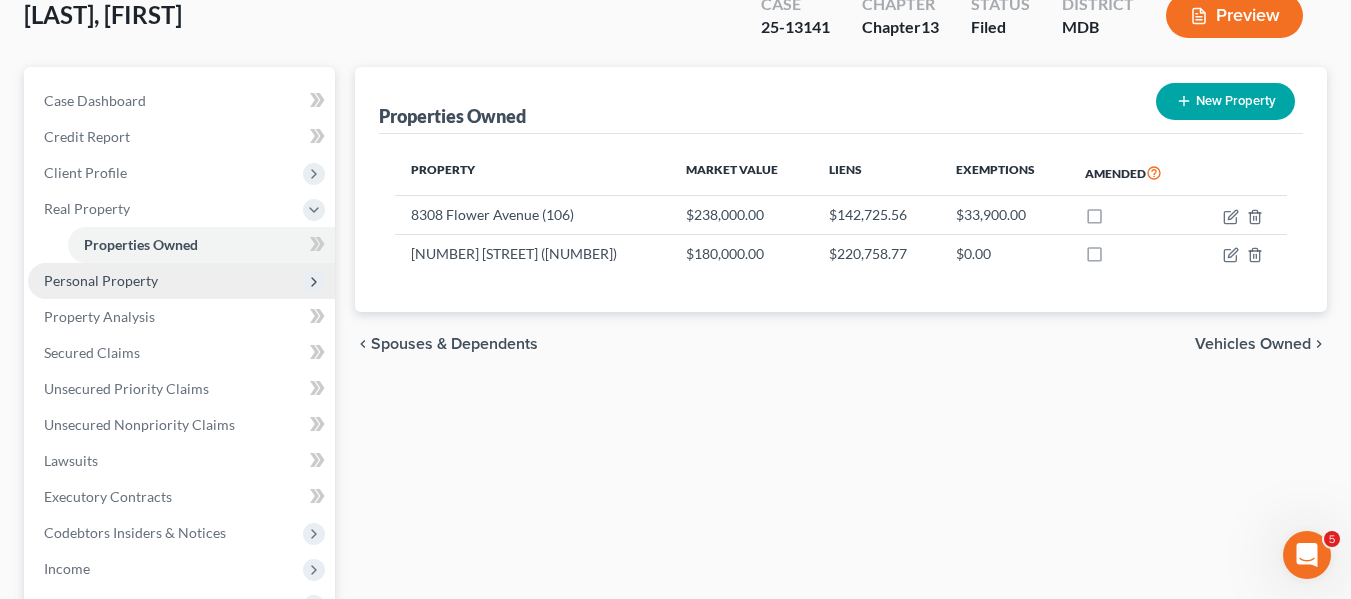 scroll, scrollTop: 132, scrollLeft: 0, axis: vertical 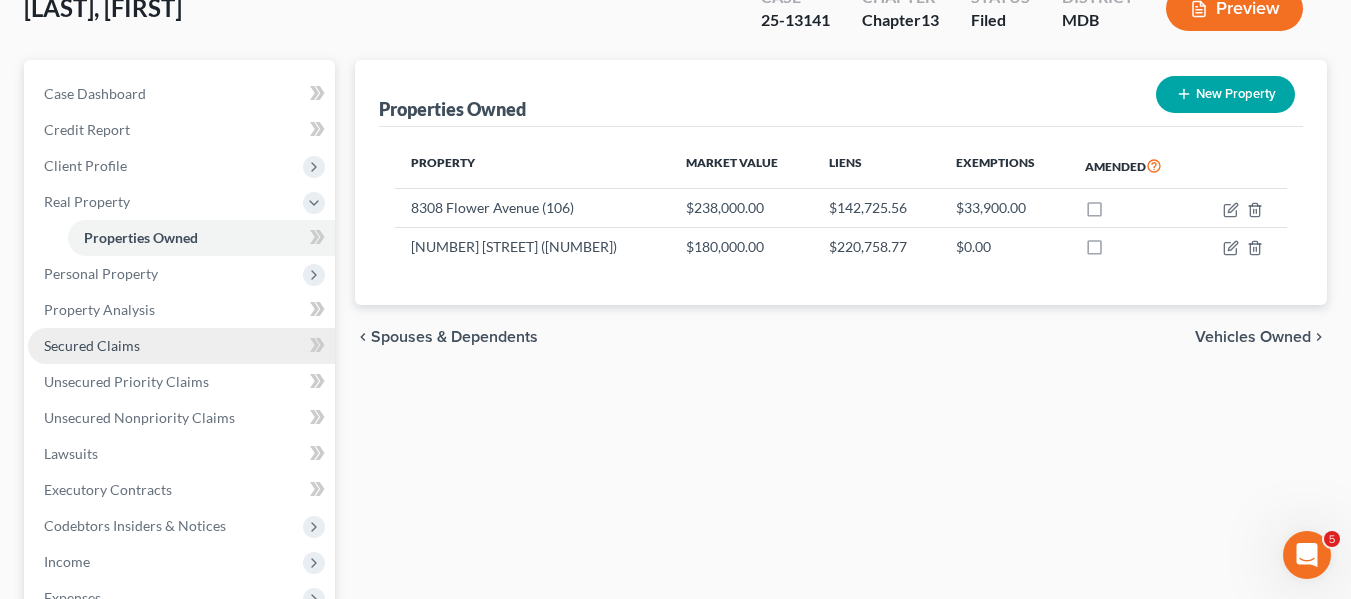 click on "Secured Claims" at bounding box center (92, 345) 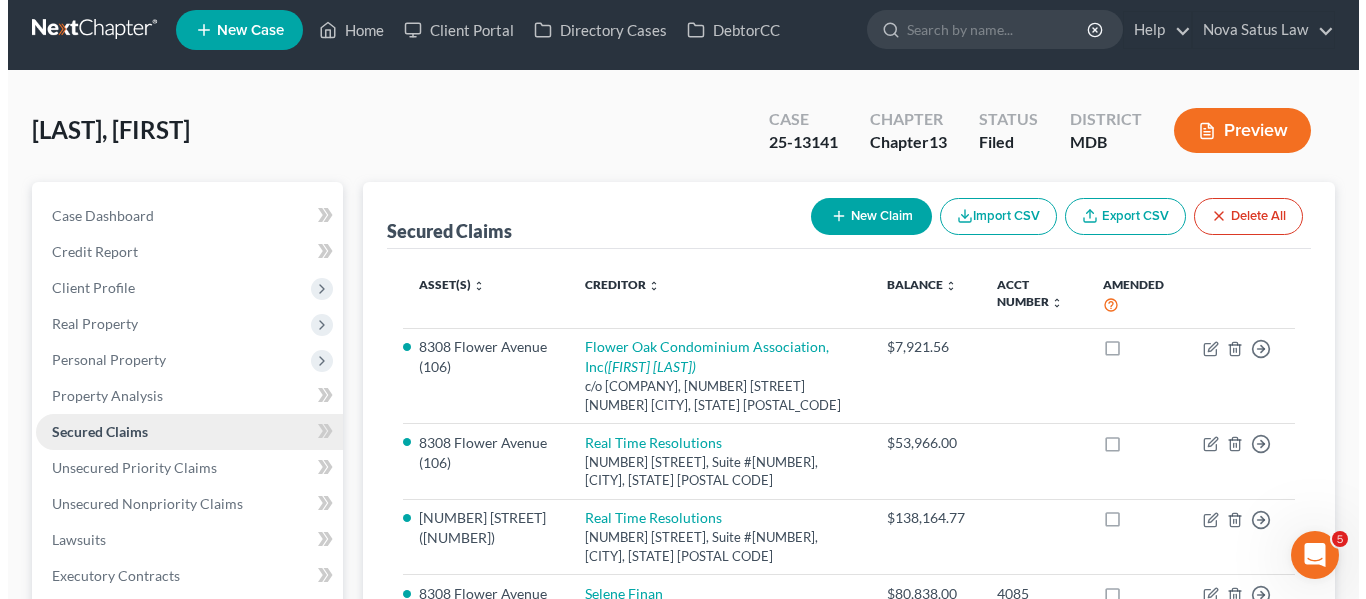 scroll, scrollTop: 0, scrollLeft: 0, axis: both 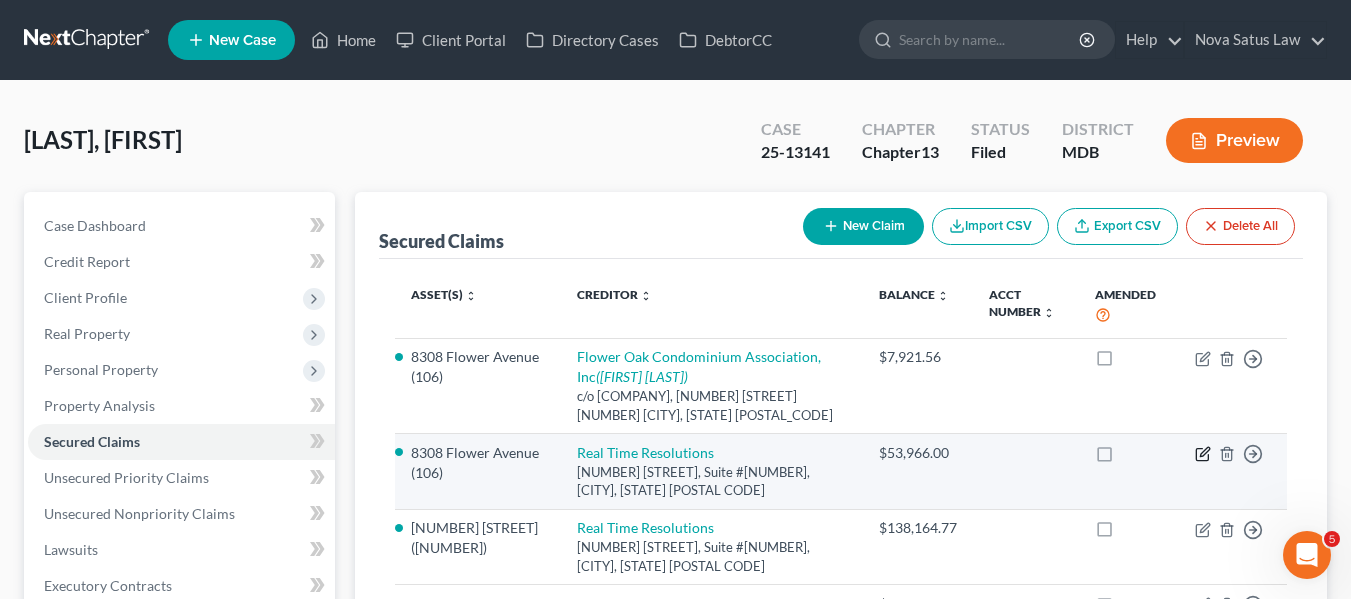 click 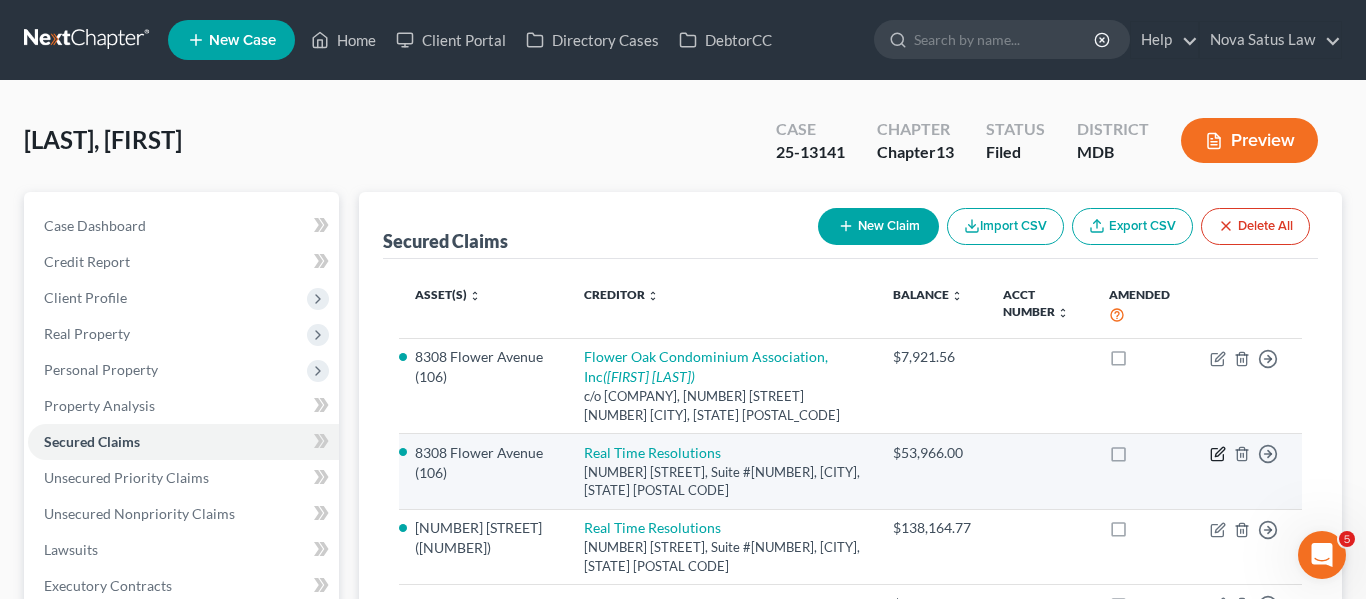 select on "45" 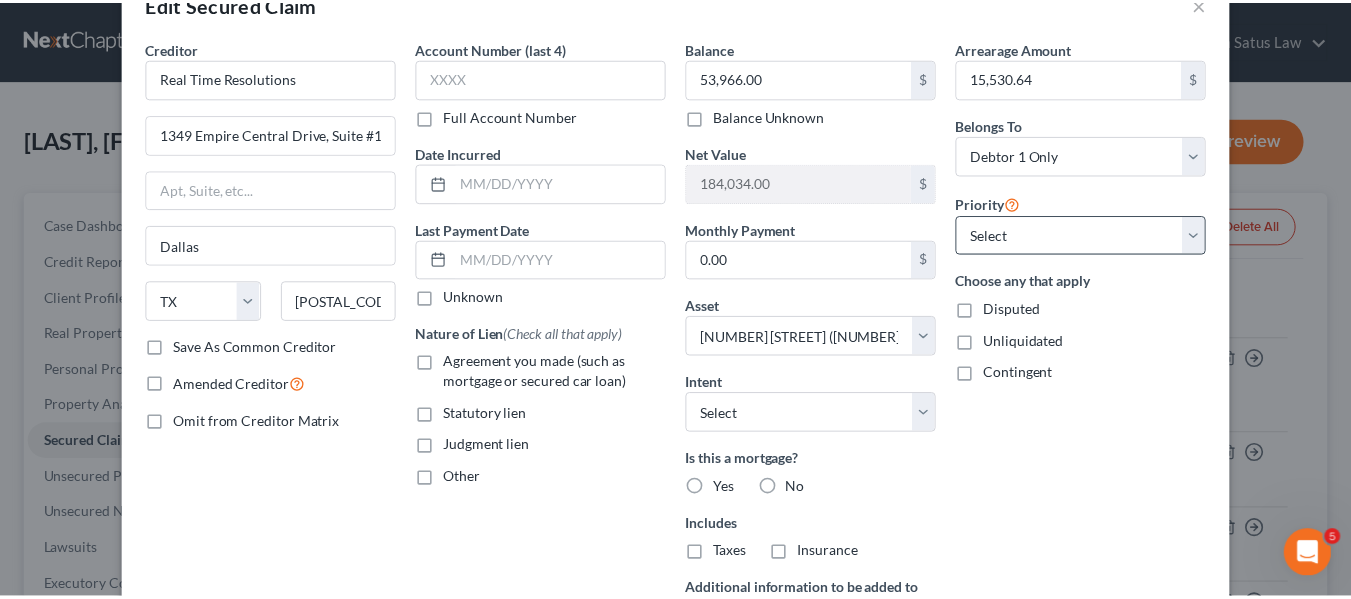 scroll, scrollTop: 0, scrollLeft: 0, axis: both 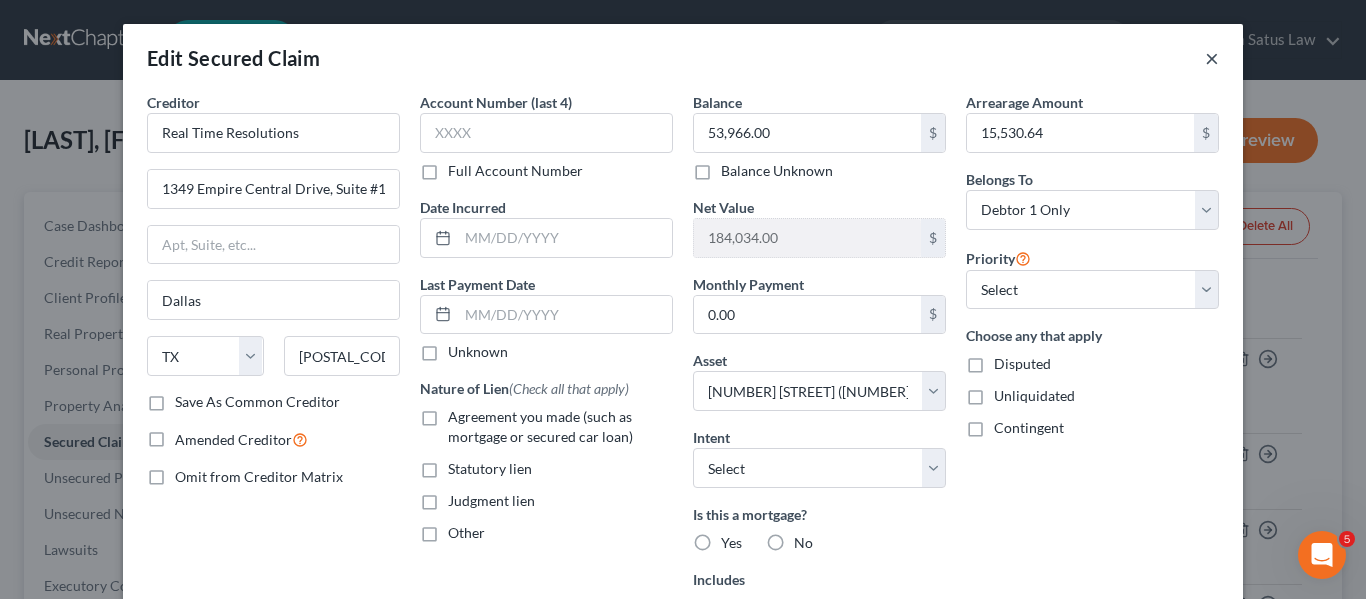 click on "×" at bounding box center (1212, 58) 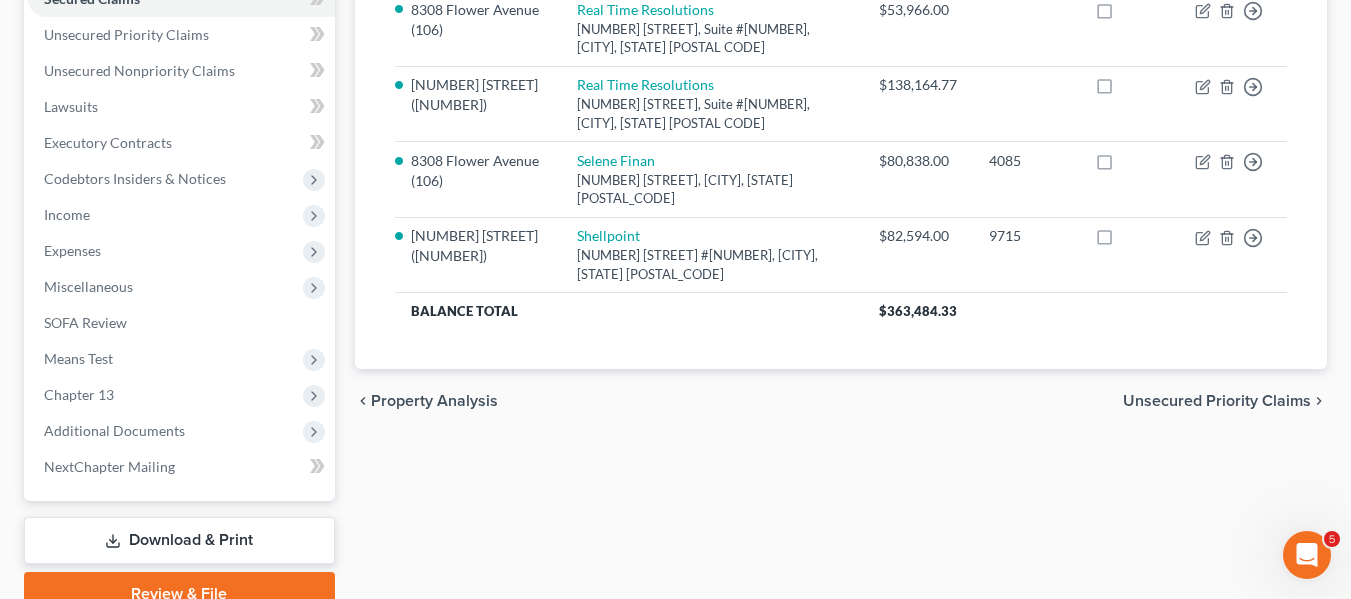 scroll, scrollTop: 536, scrollLeft: 0, axis: vertical 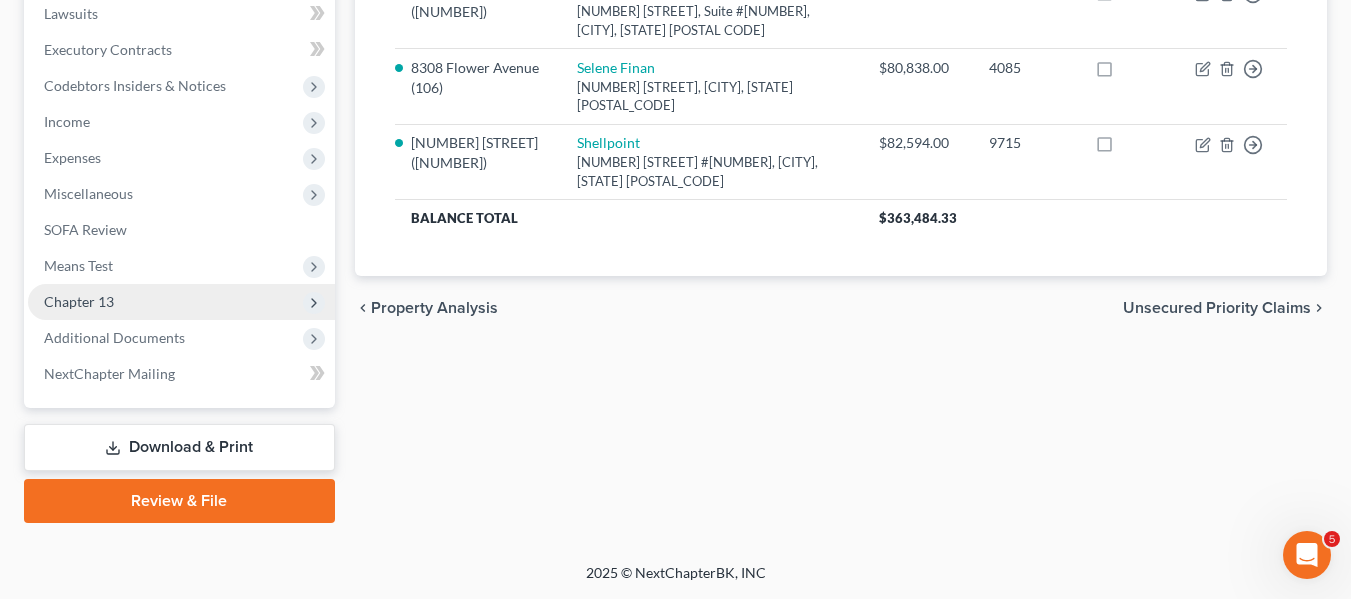 click on "Chapter 13" at bounding box center [181, 302] 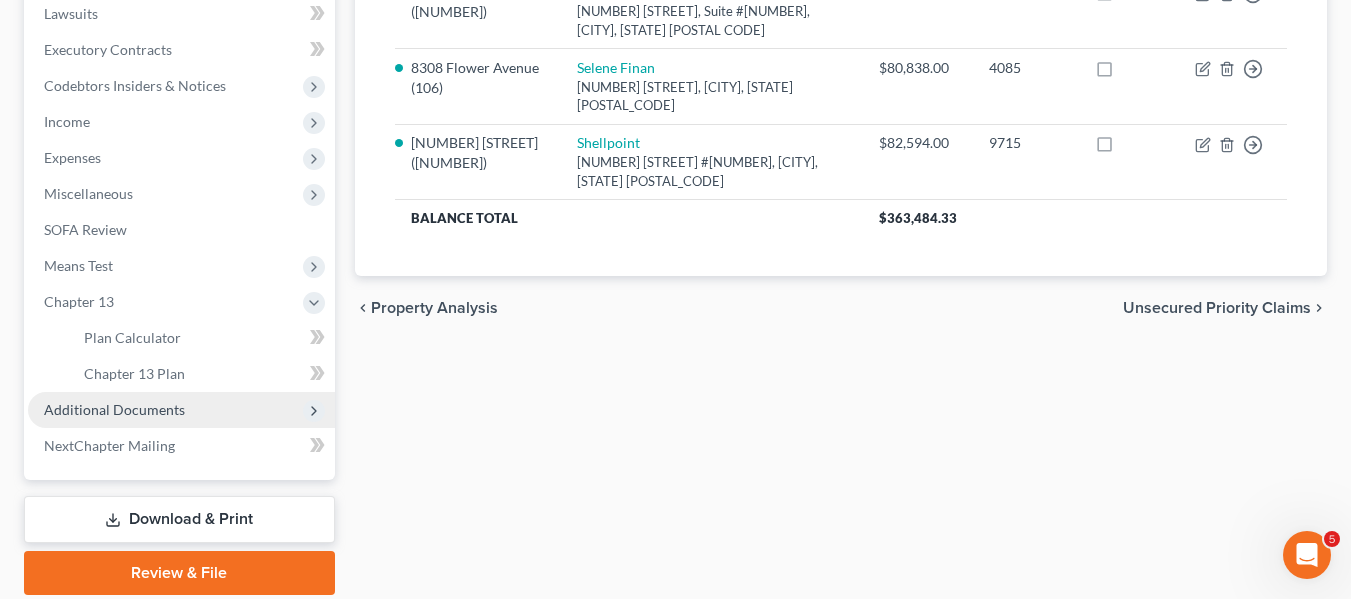 click on "Additional Documents" at bounding box center [114, 409] 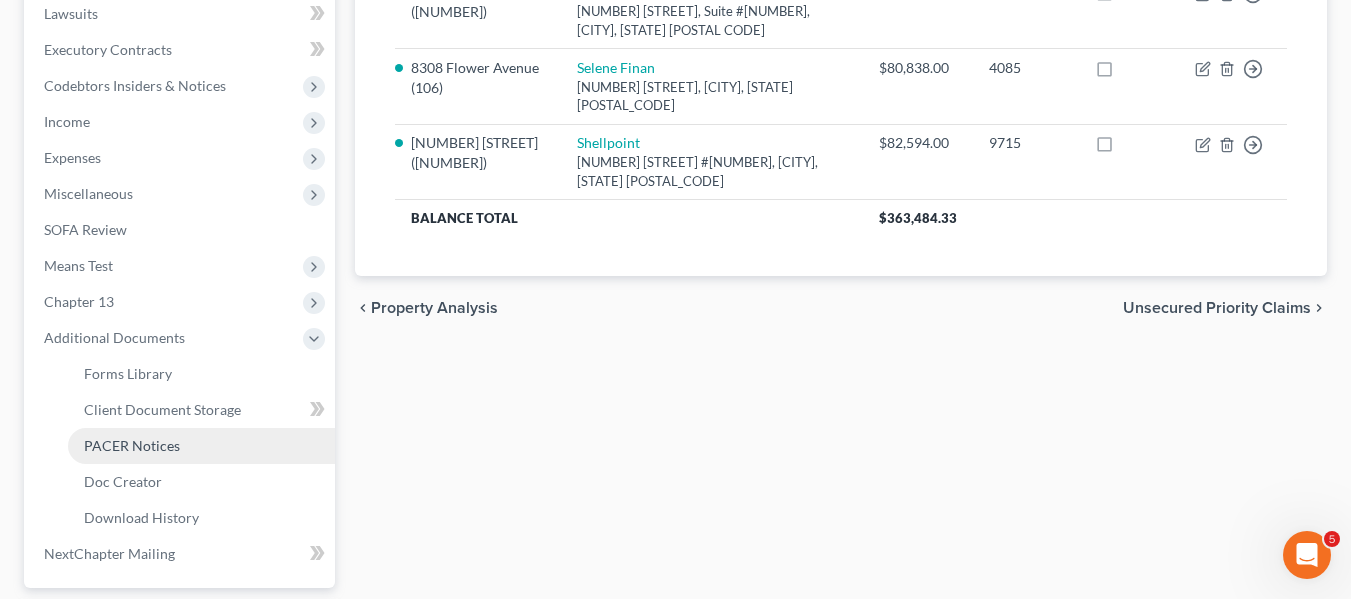click on "PACER Notices" at bounding box center [132, 445] 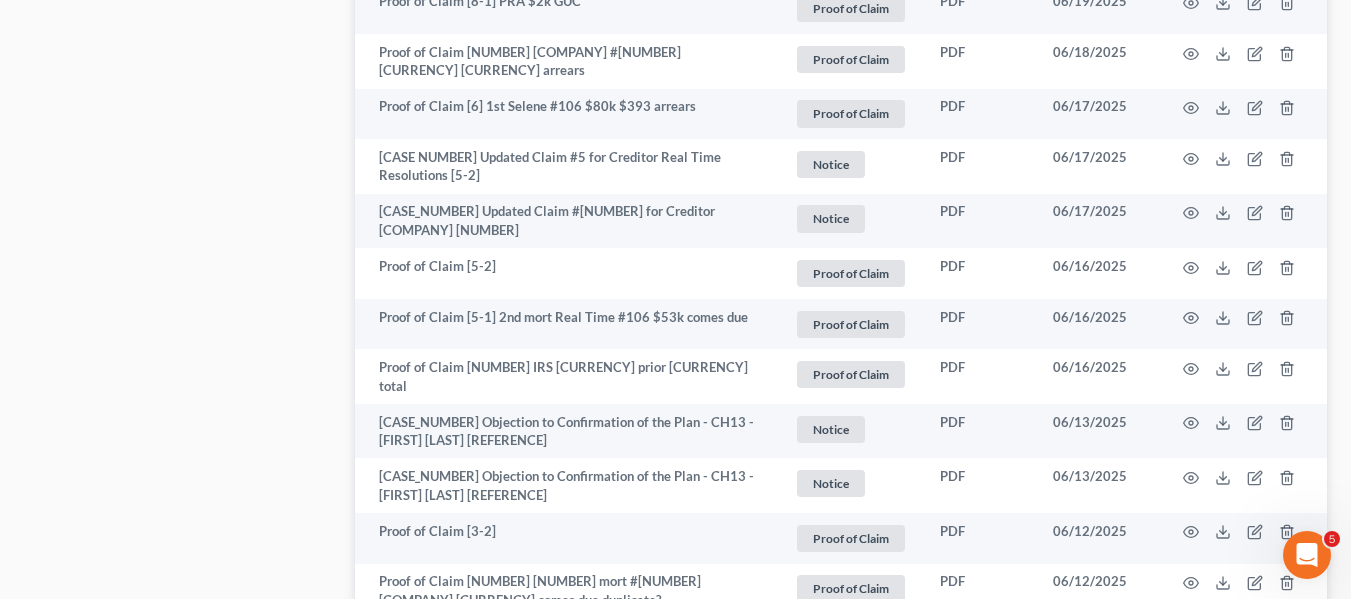scroll, scrollTop: 1464, scrollLeft: 0, axis: vertical 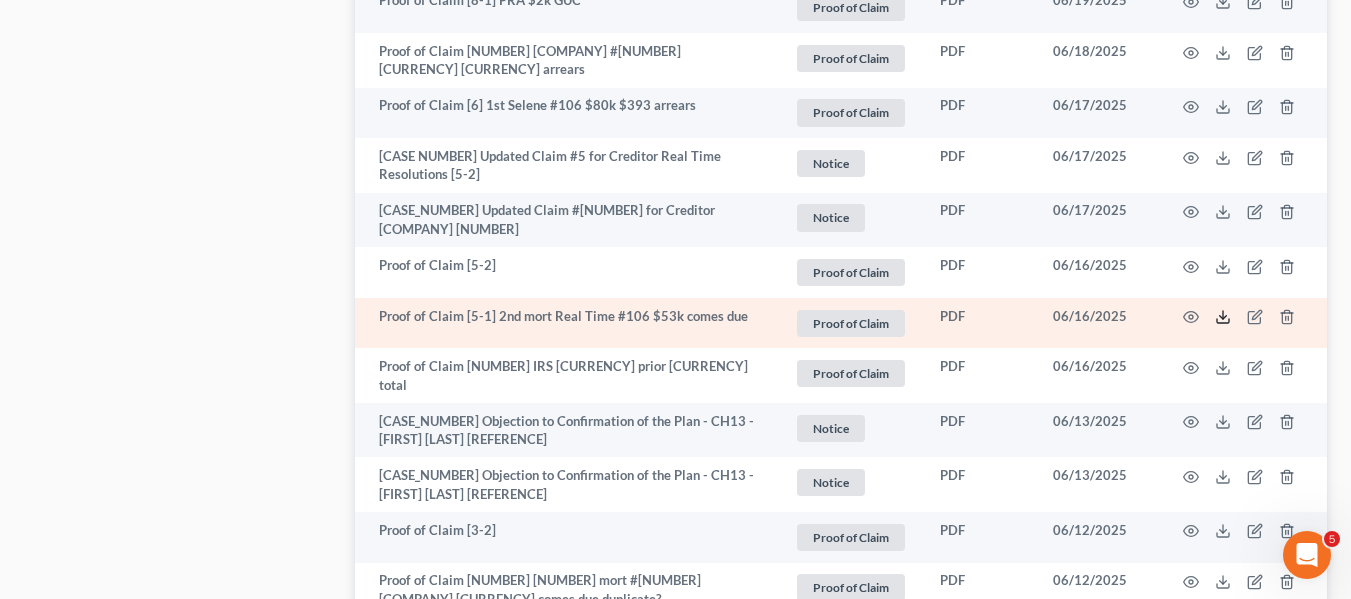 click 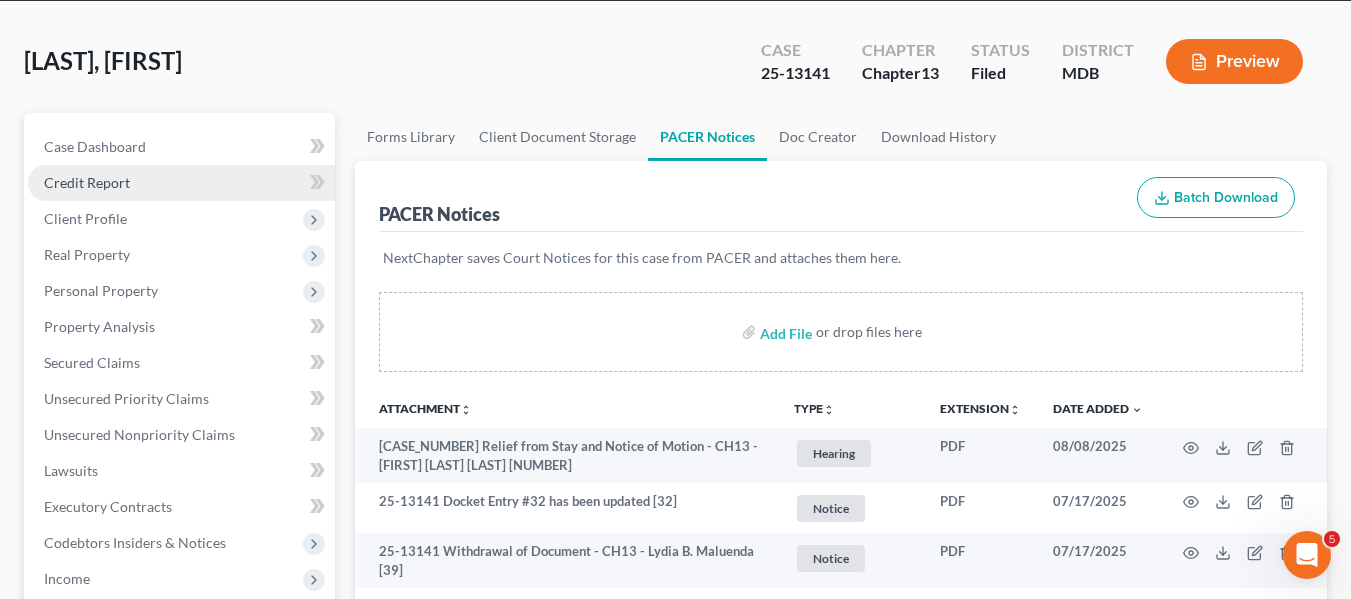 scroll, scrollTop: 77, scrollLeft: 0, axis: vertical 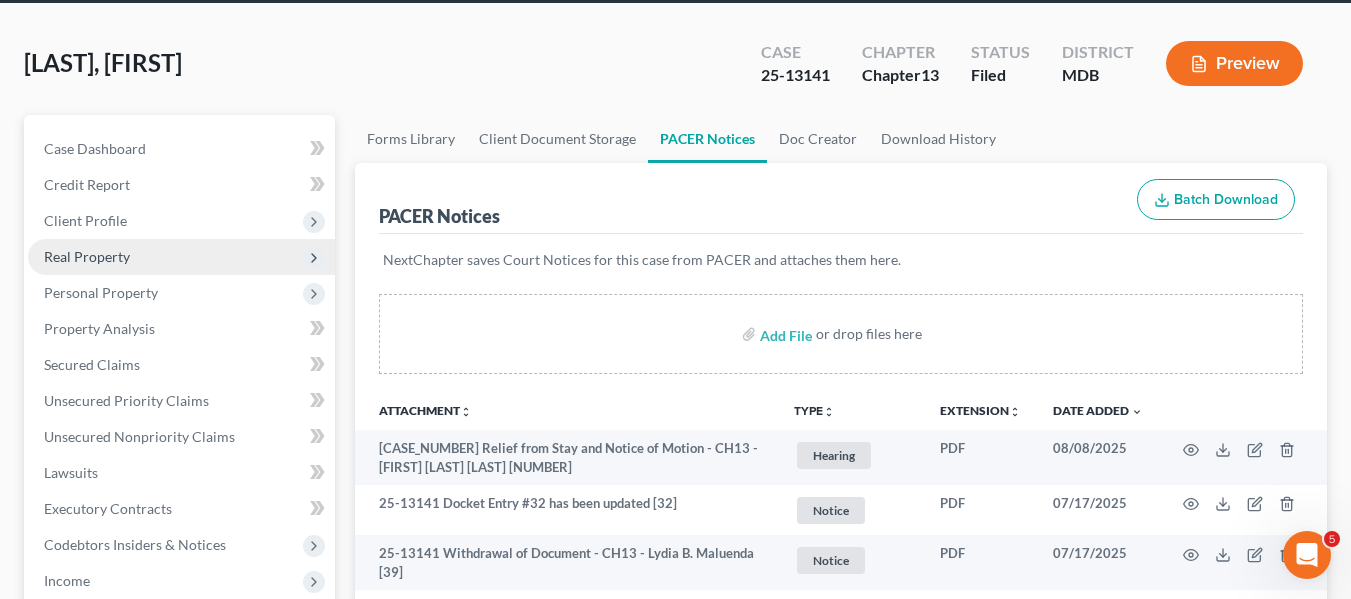 click on "Real Property" at bounding box center (87, 256) 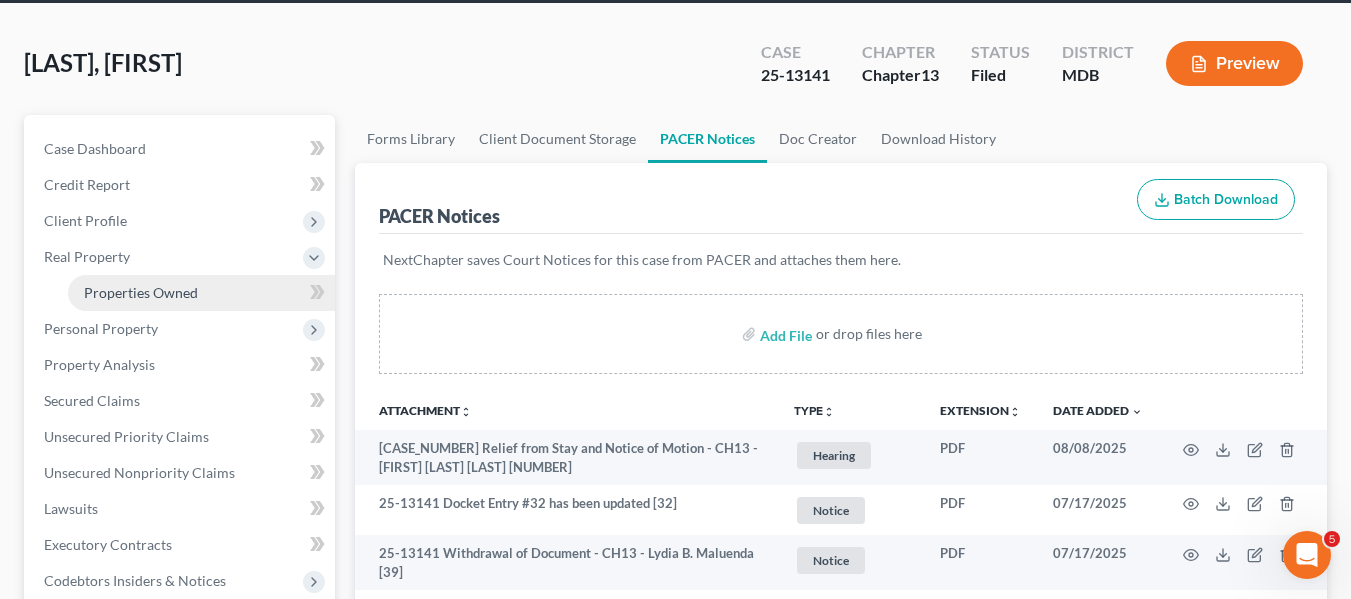 click on "Properties Owned" at bounding box center (201, 293) 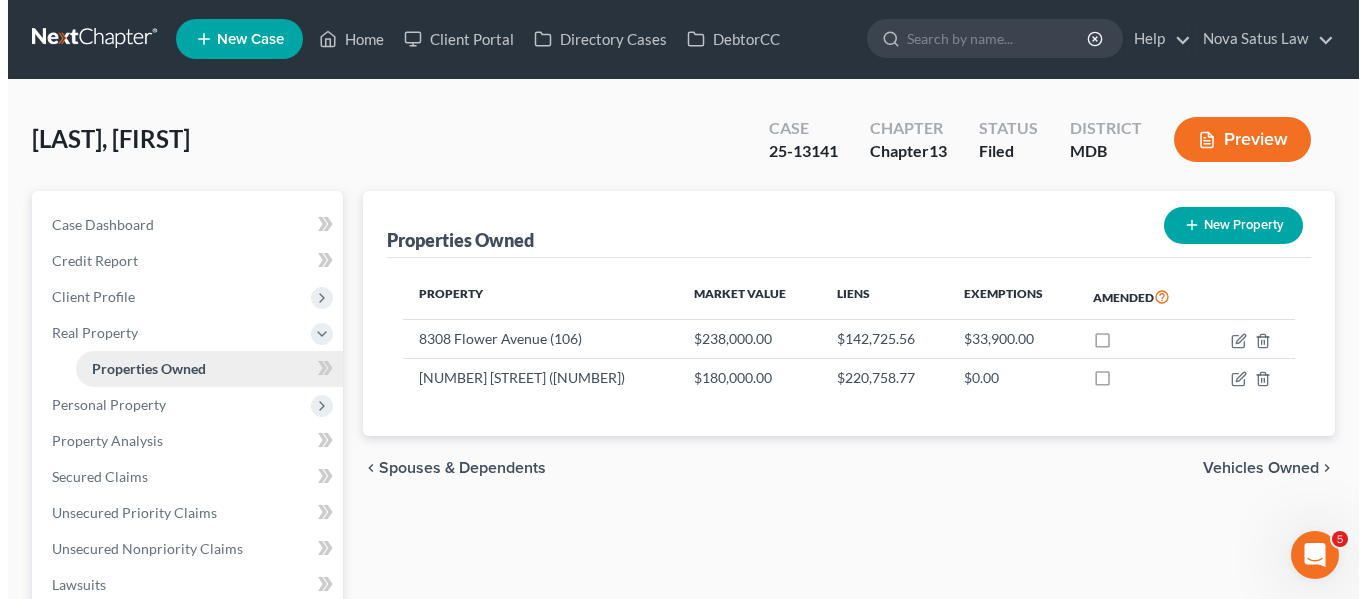 scroll, scrollTop: 0, scrollLeft: 0, axis: both 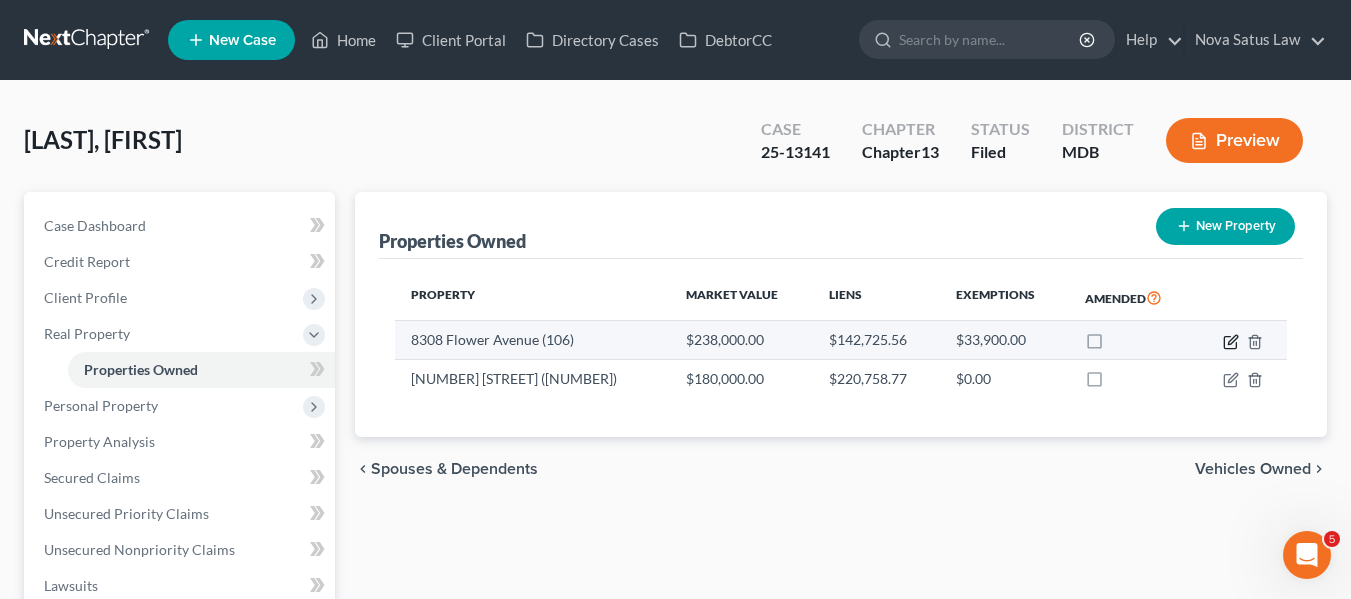 click 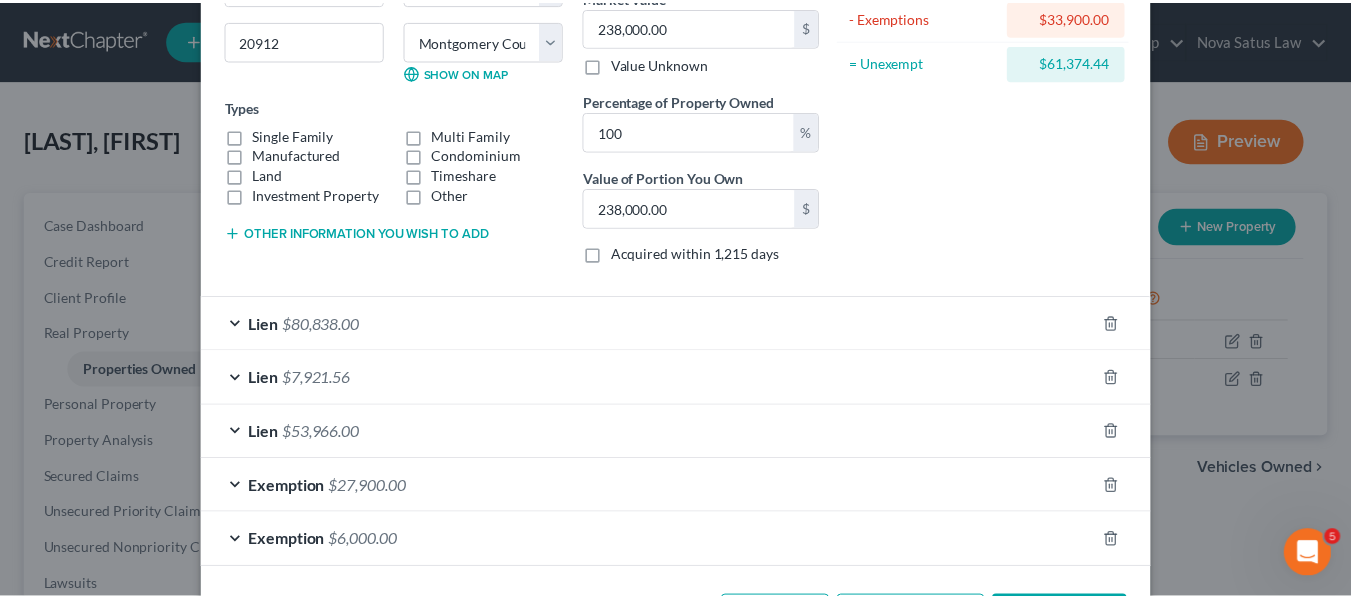 scroll, scrollTop: 0, scrollLeft: 0, axis: both 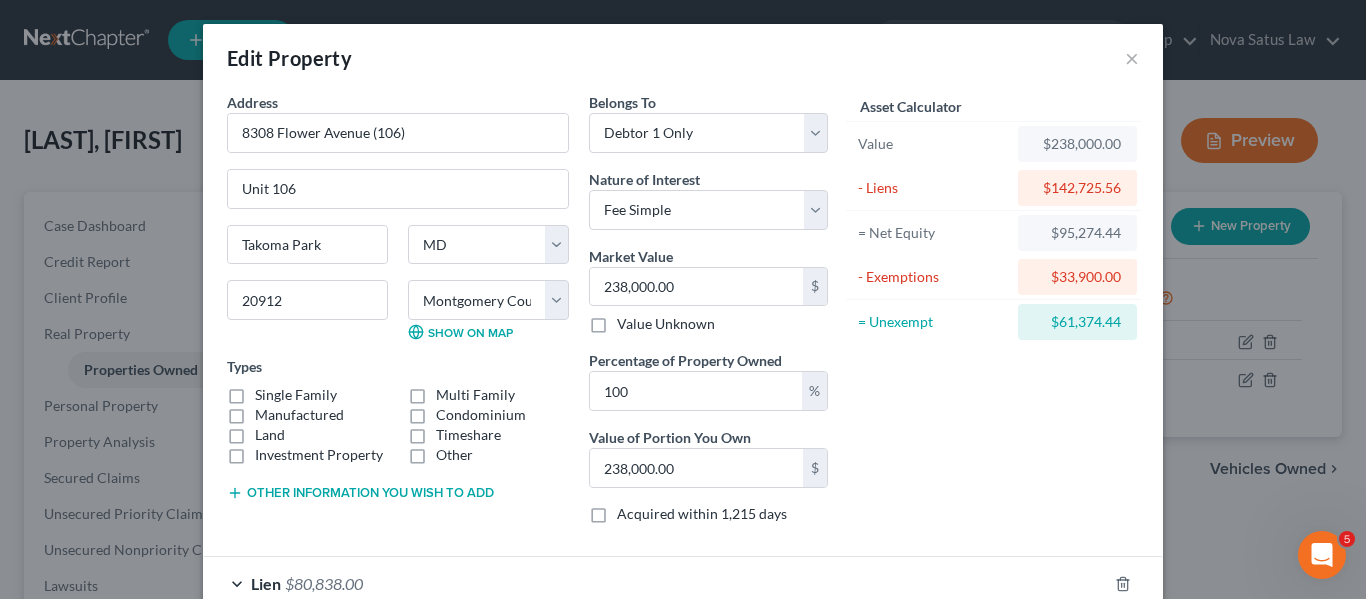 click on "Edit Property ×" at bounding box center (683, 58) 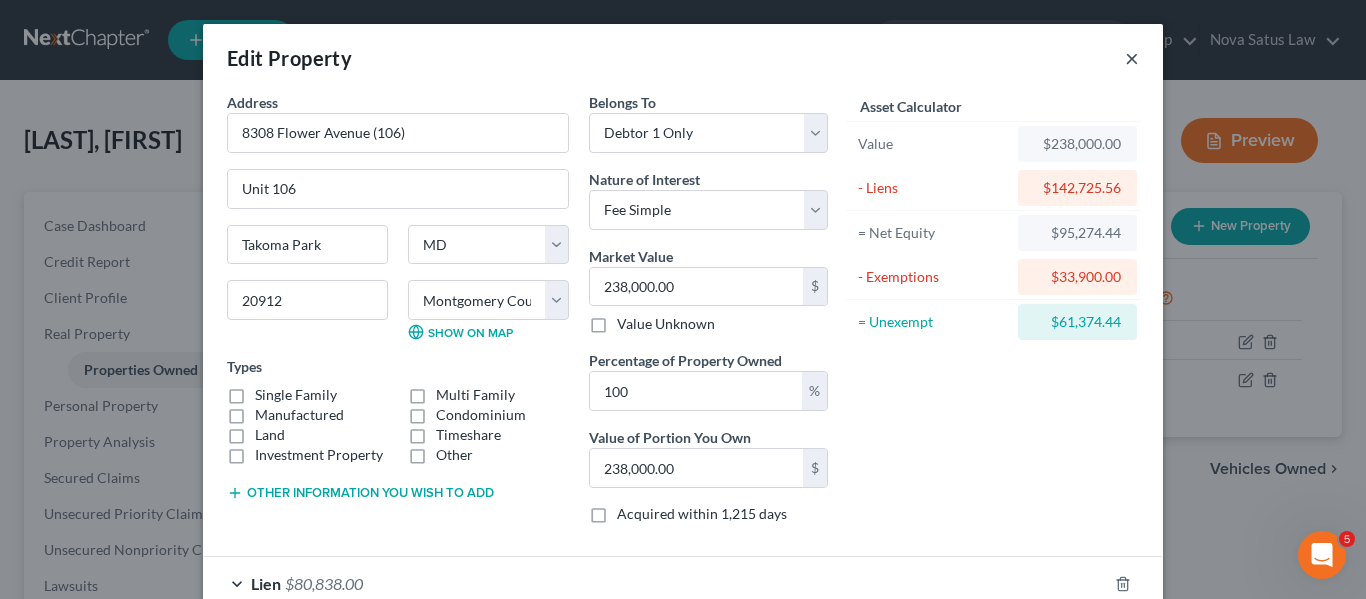 click on "×" at bounding box center [1132, 58] 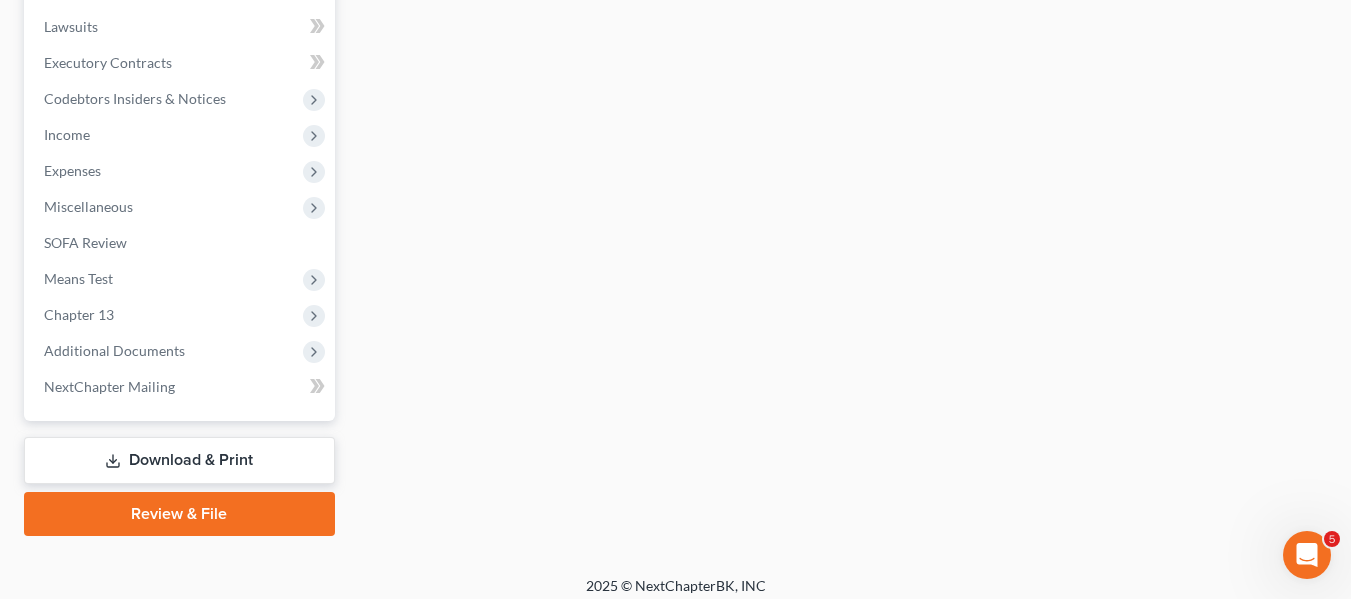 scroll, scrollTop: 572, scrollLeft: 0, axis: vertical 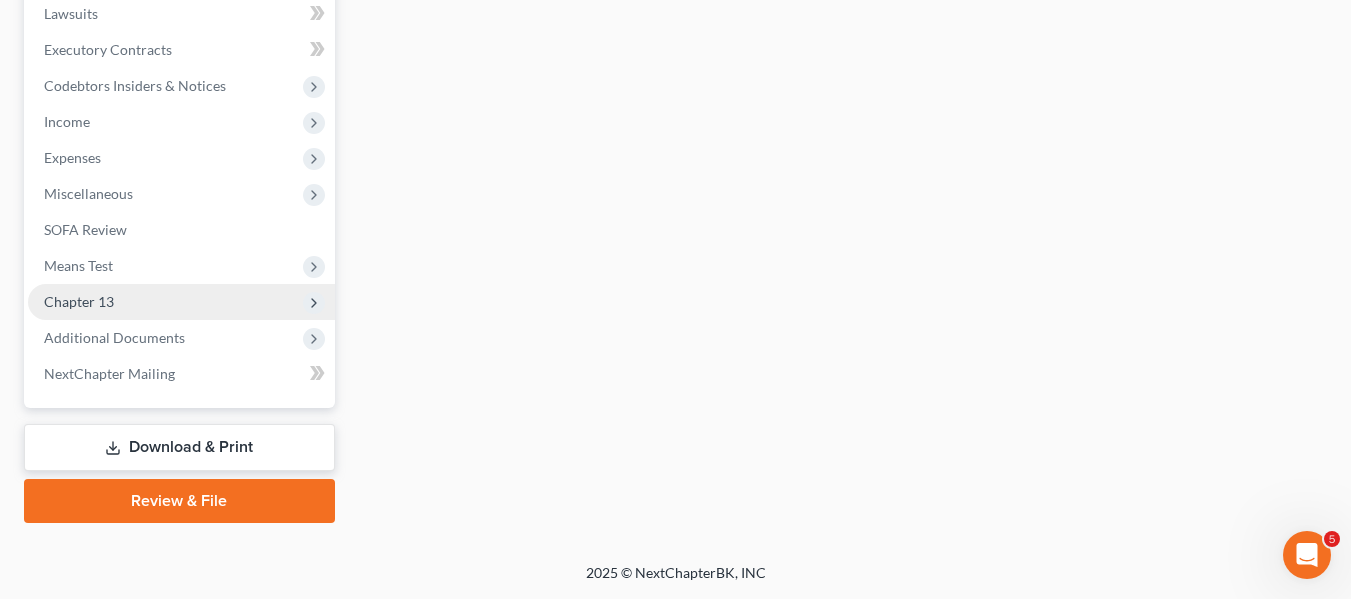 click on "Chapter 13" at bounding box center (181, 302) 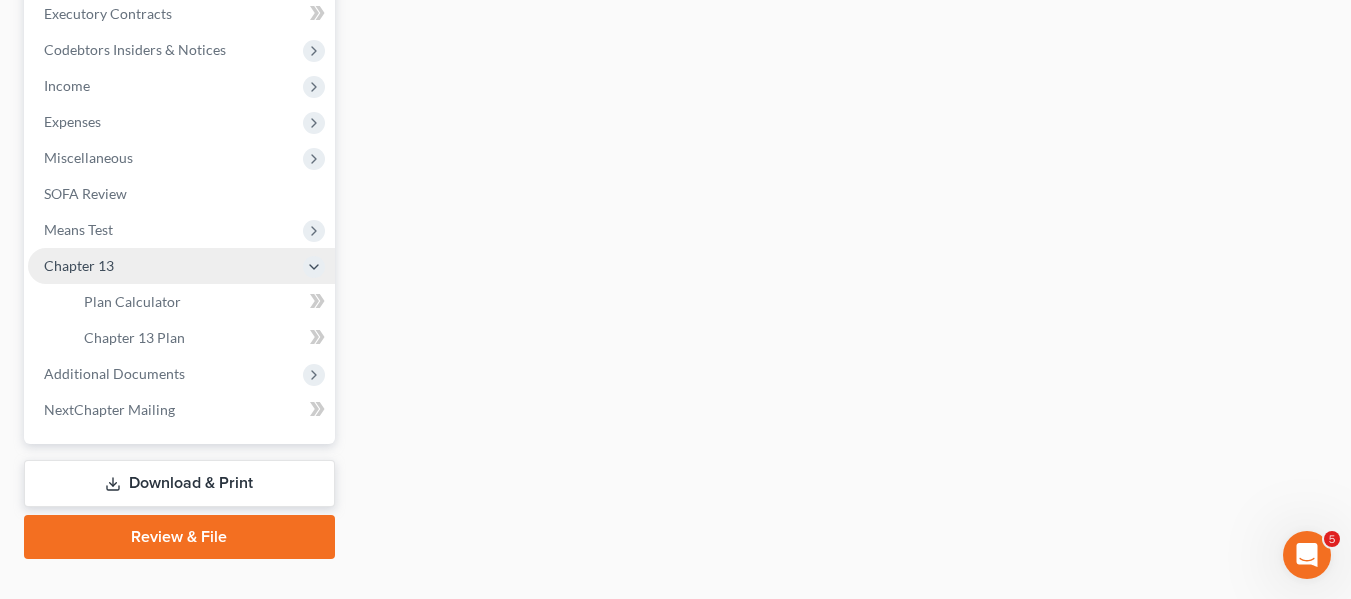 scroll, scrollTop: 536, scrollLeft: 0, axis: vertical 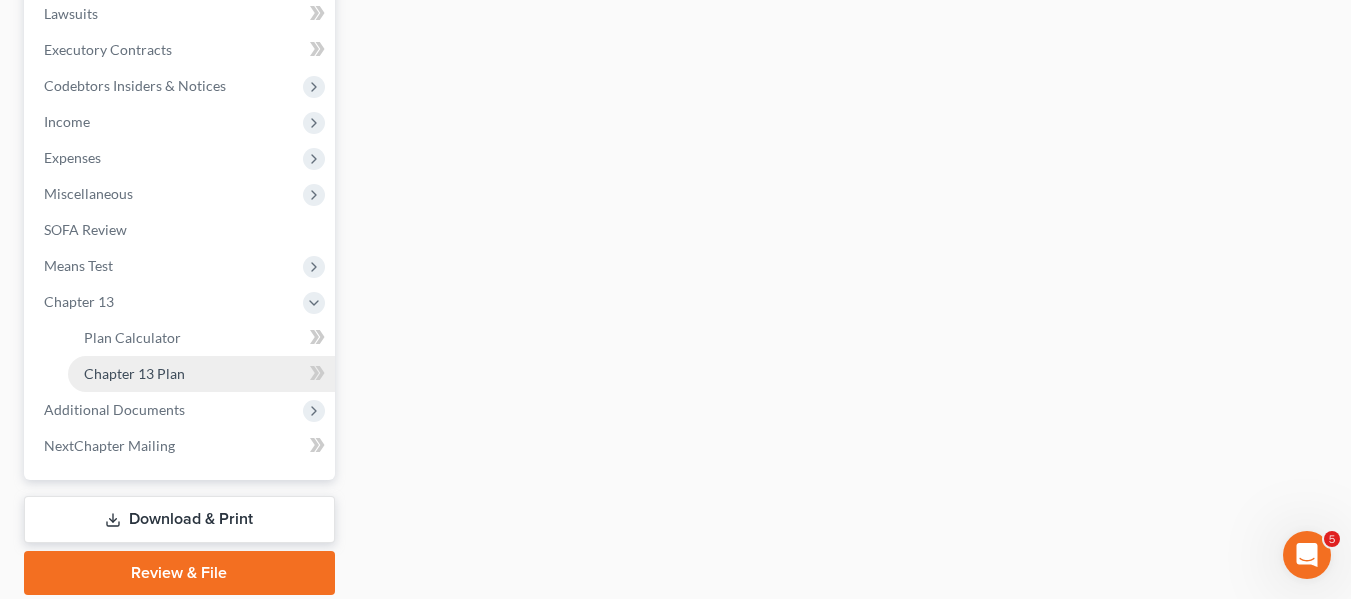 click on "Chapter 13 Plan" at bounding box center (134, 373) 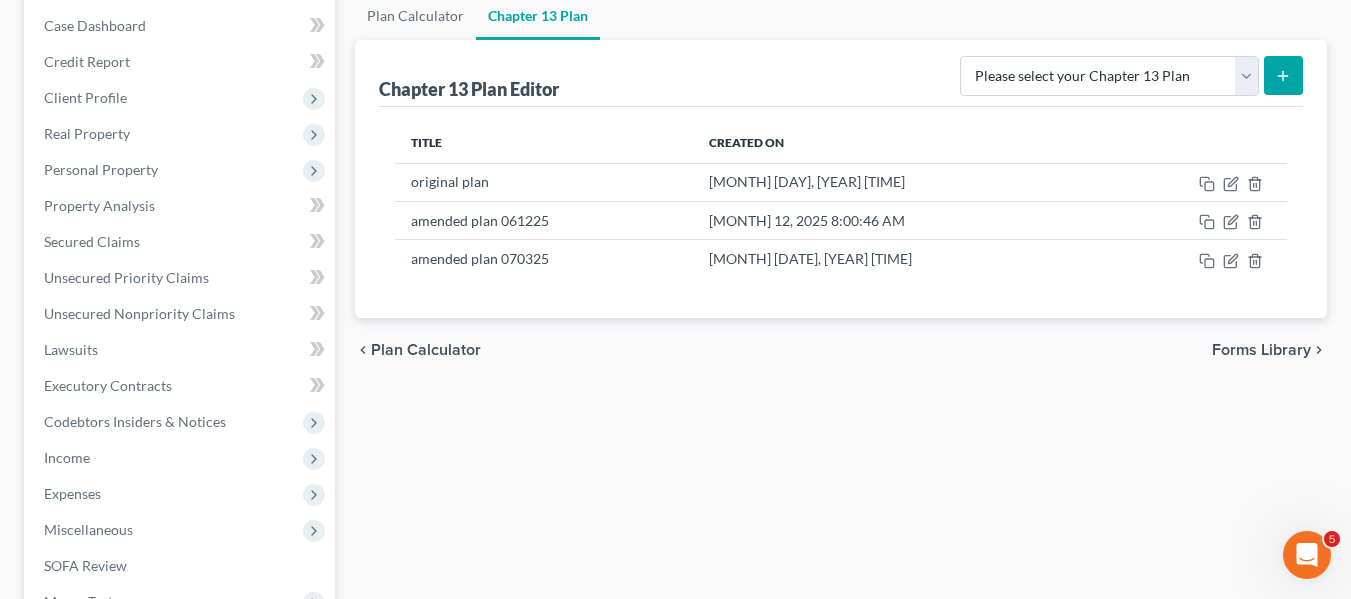scroll, scrollTop: 201, scrollLeft: 0, axis: vertical 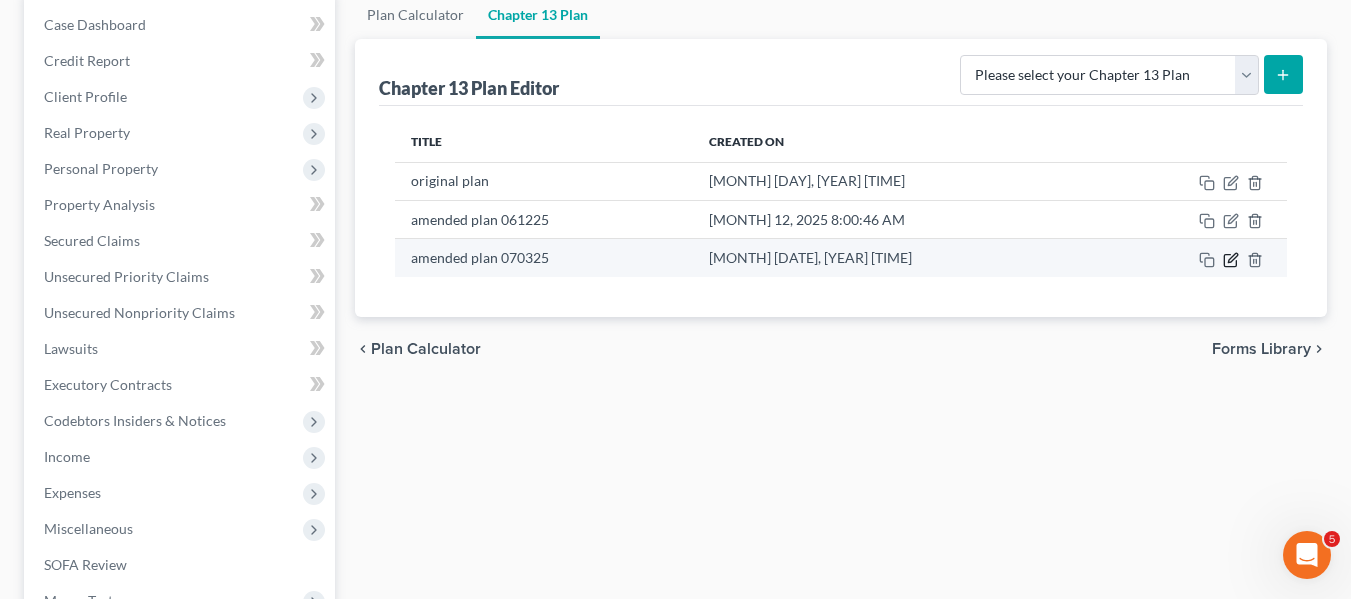 click 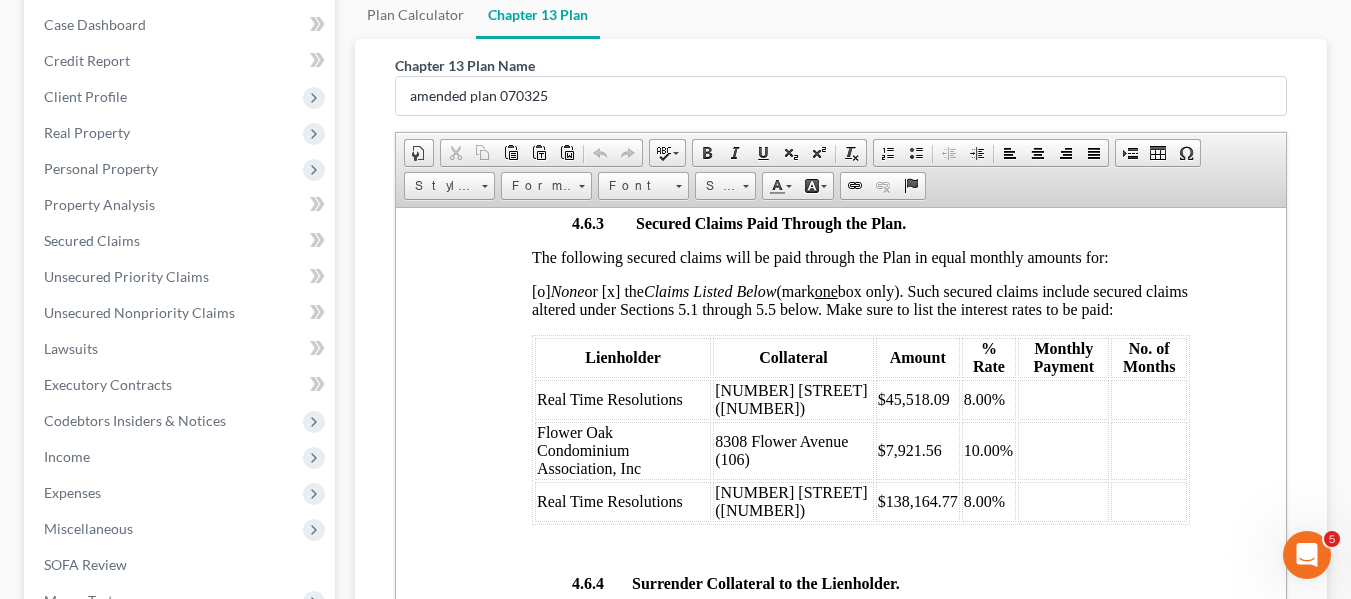 scroll, scrollTop: 4041, scrollLeft: 0, axis: vertical 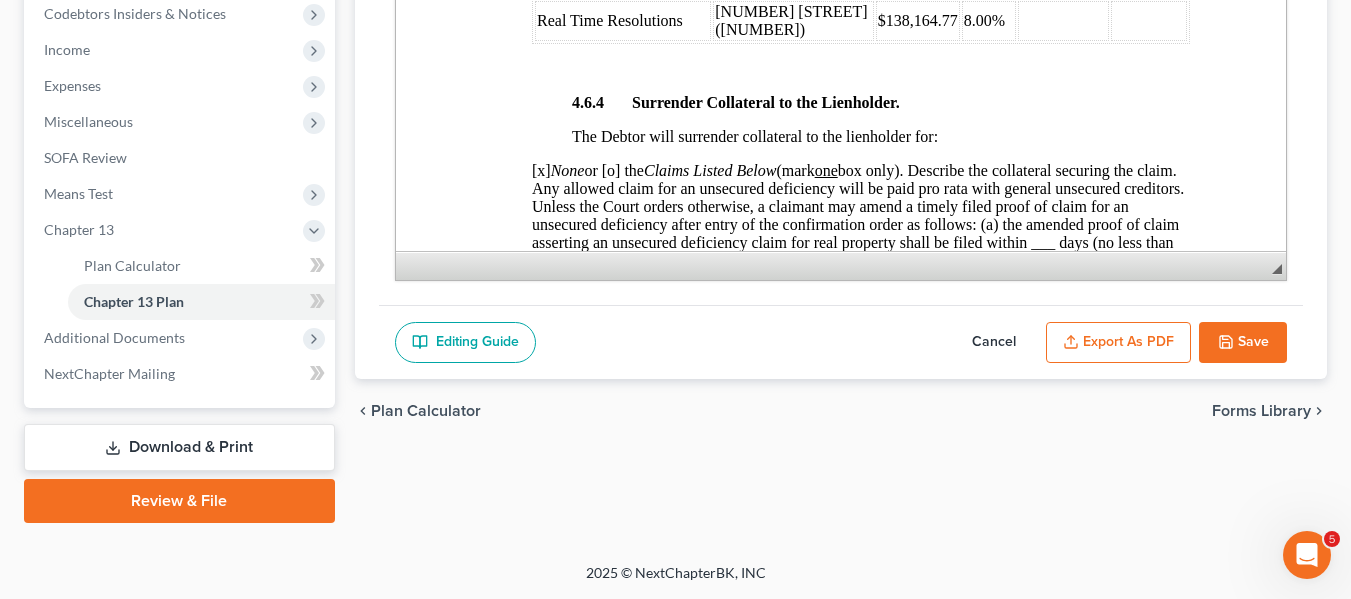 click on "Save" at bounding box center [1243, 343] 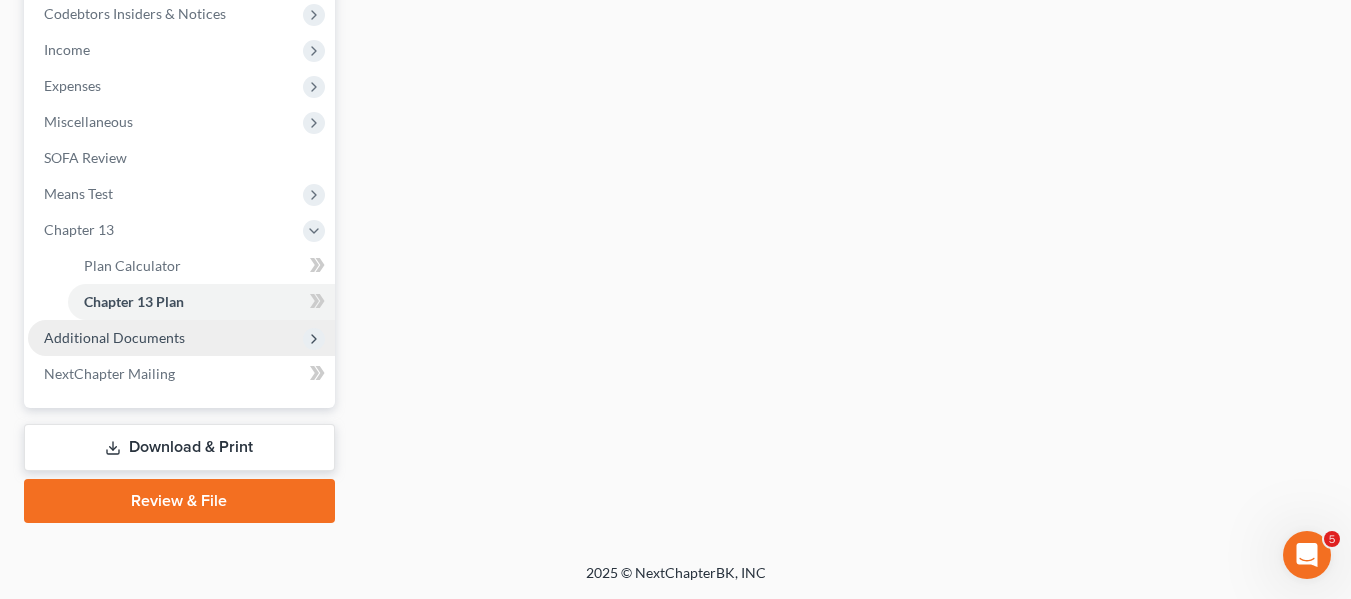 click on "Additional Documents" at bounding box center [114, 337] 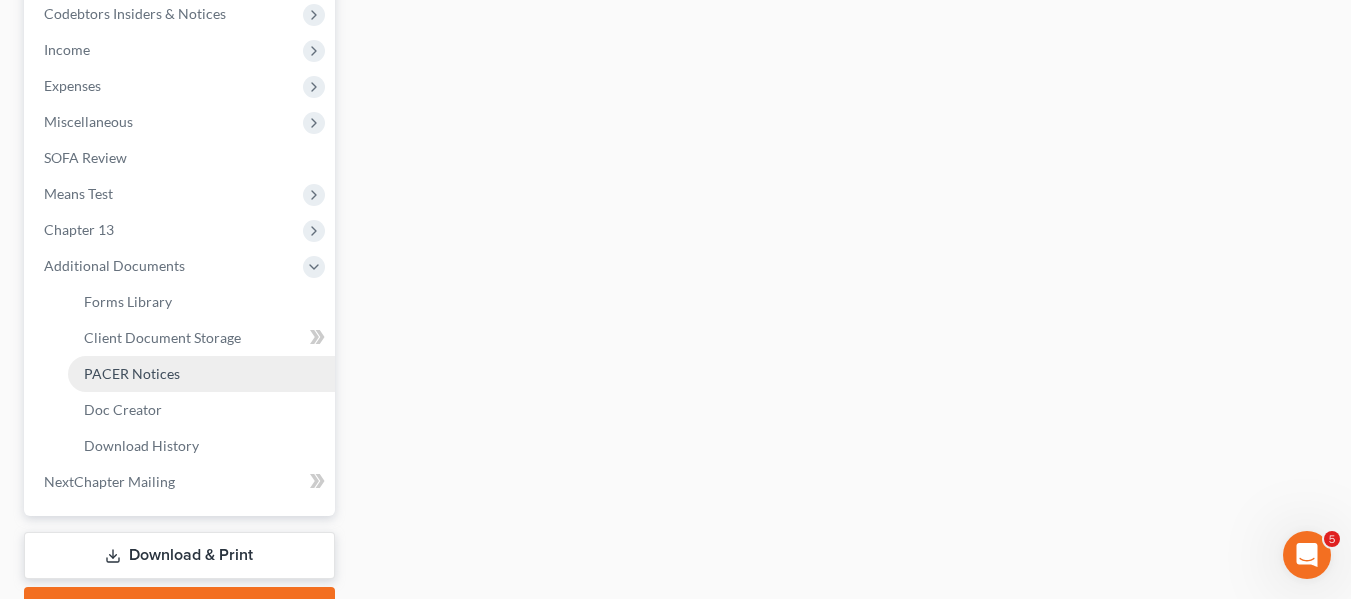click on "PACER Notices" at bounding box center [201, 374] 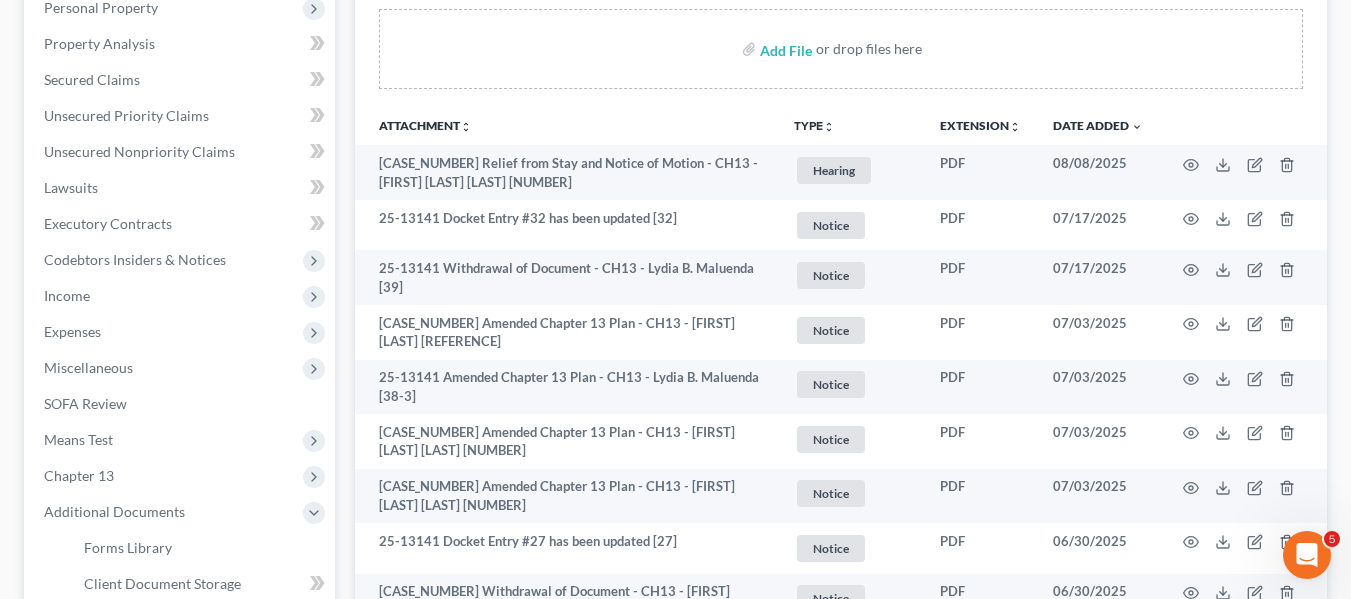 scroll, scrollTop: 296, scrollLeft: 0, axis: vertical 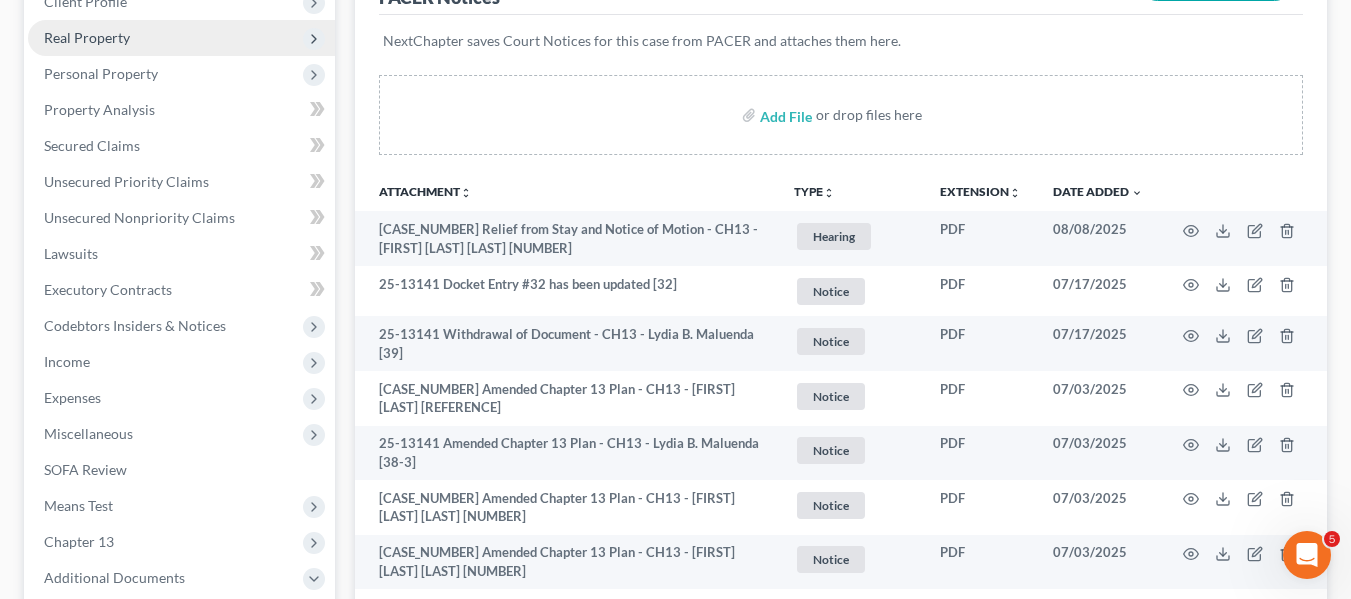 click on "Real Property" at bounding box center (87, 37) 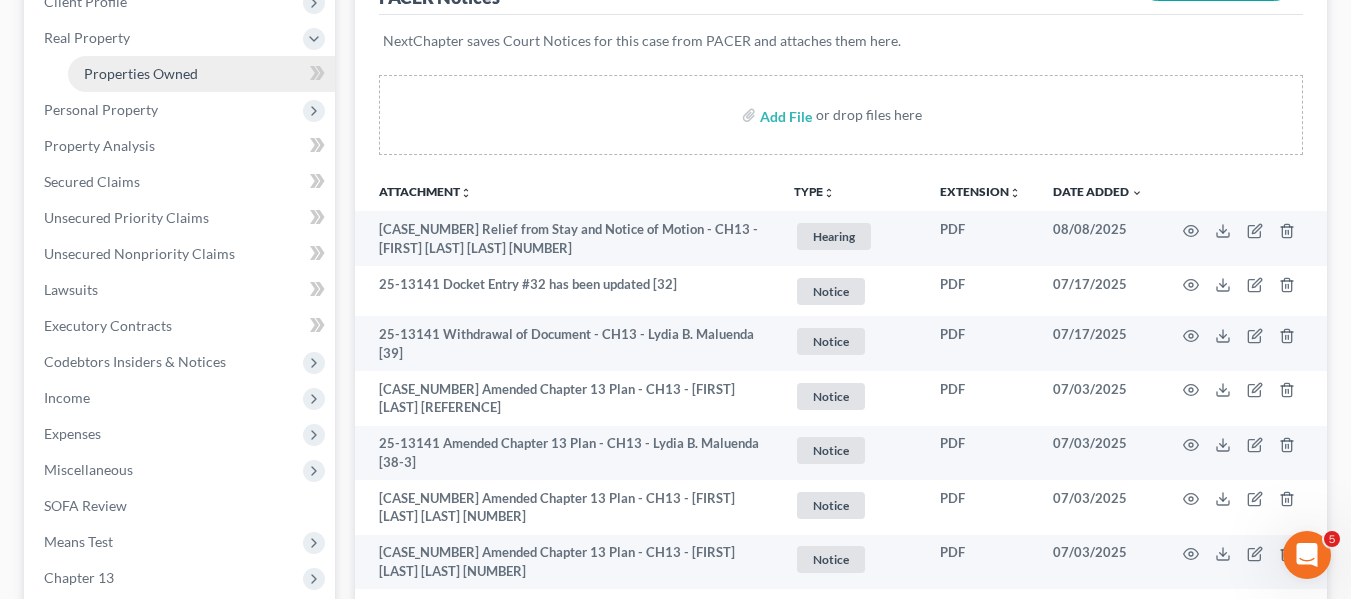 click on "Properties Owned" at bounding box center (201, 74) 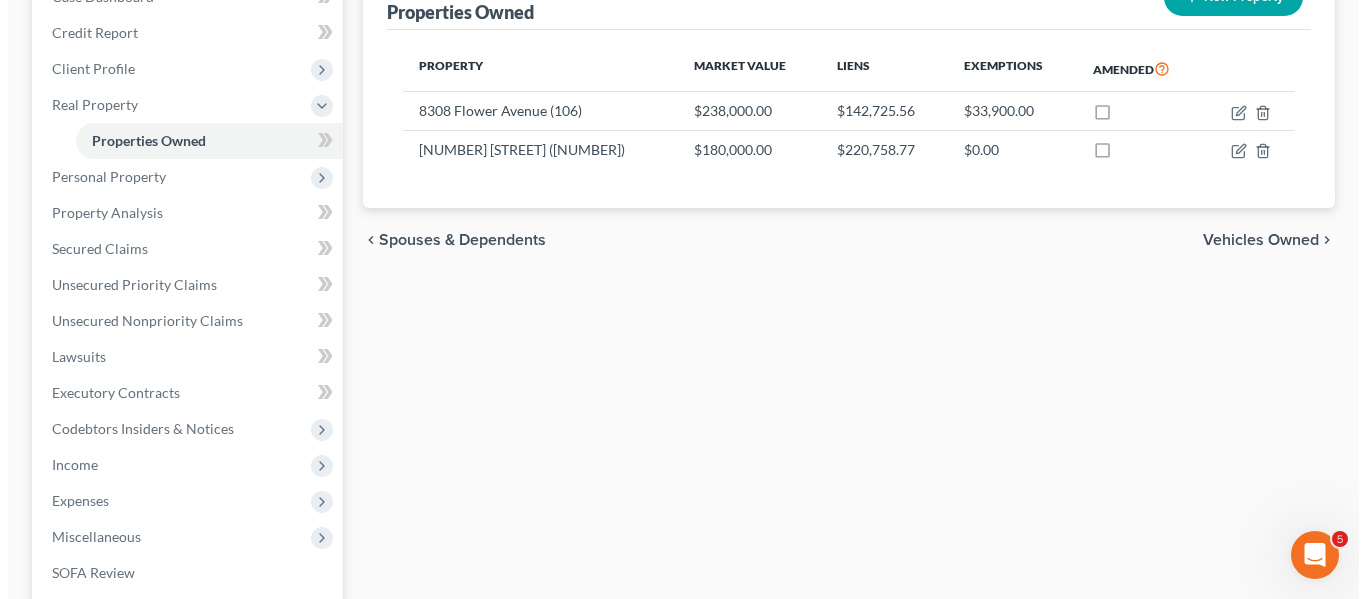 scroll, scrollTop: 227, scrollLeft: 0, axis: vertical 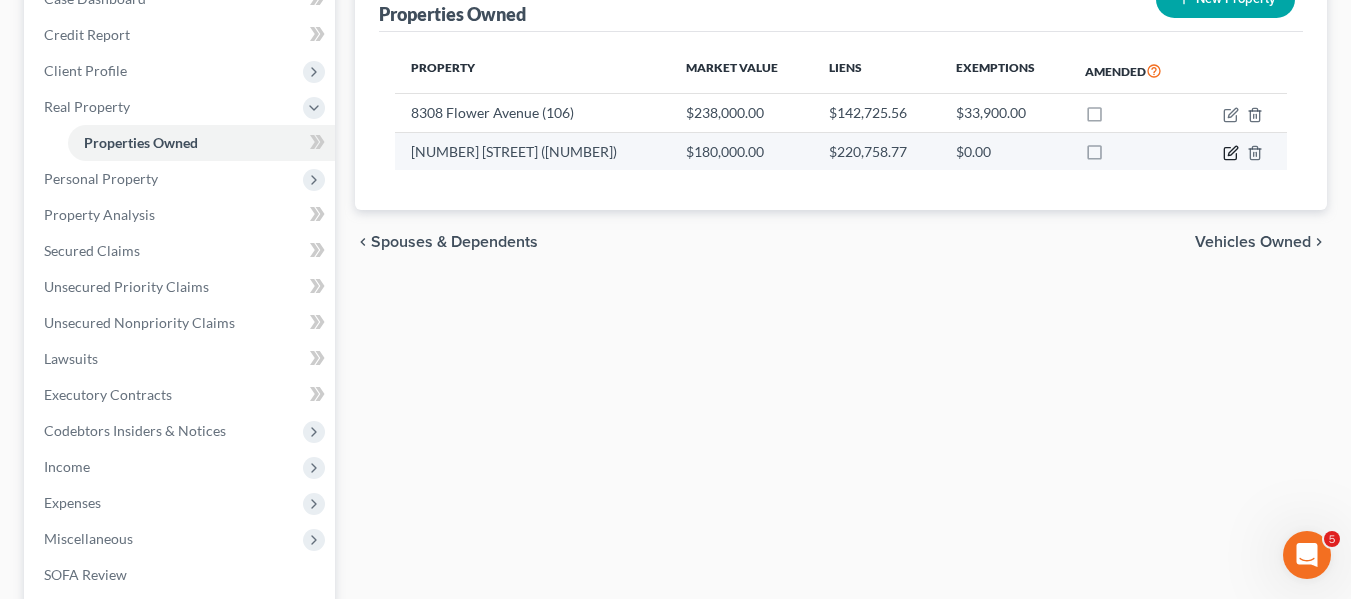 click 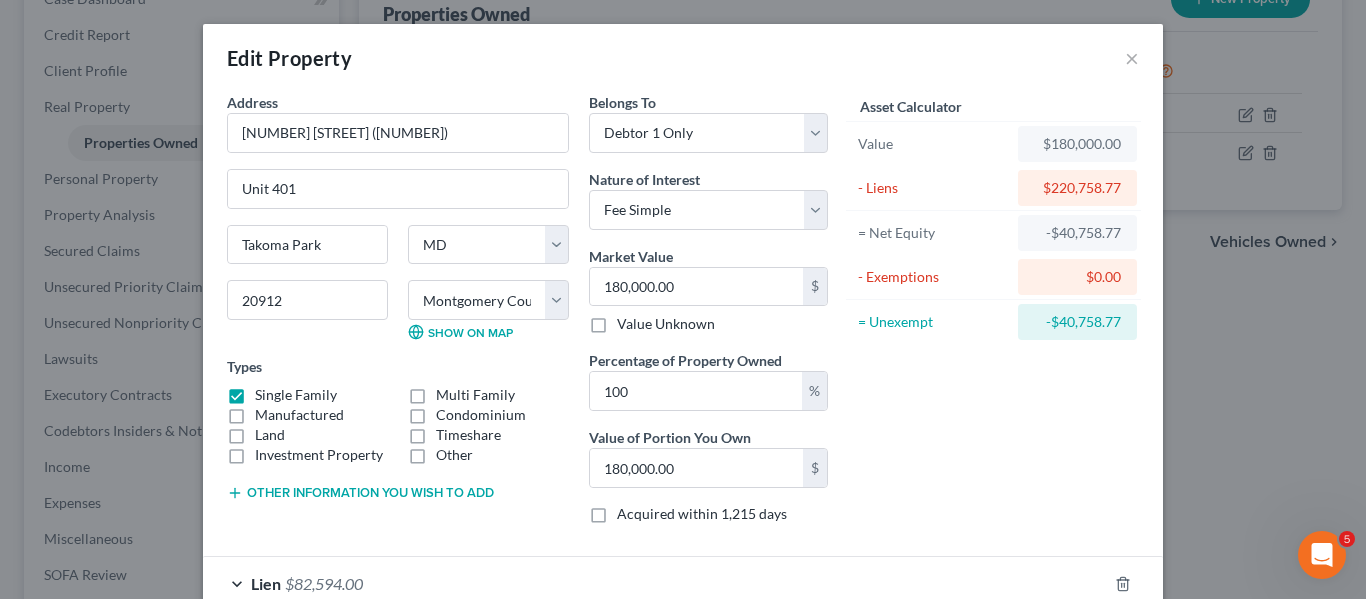 scroll, scrollTop: 176, scrollLeft: 0, axis: vertical 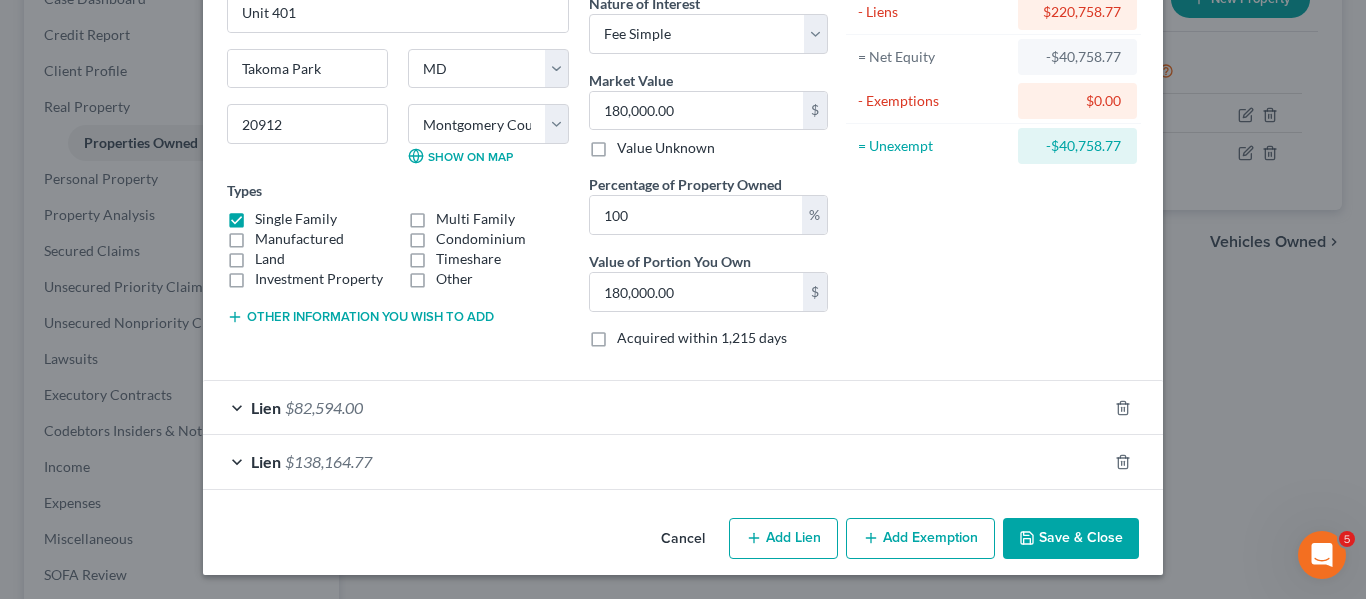 click 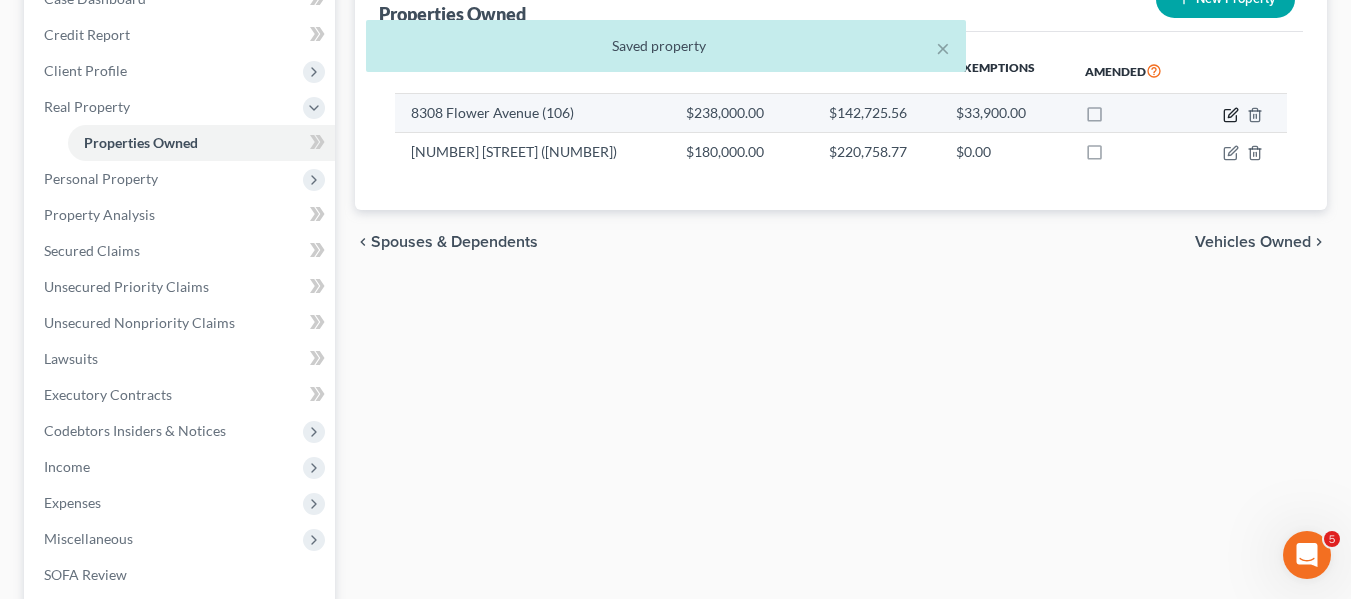 click 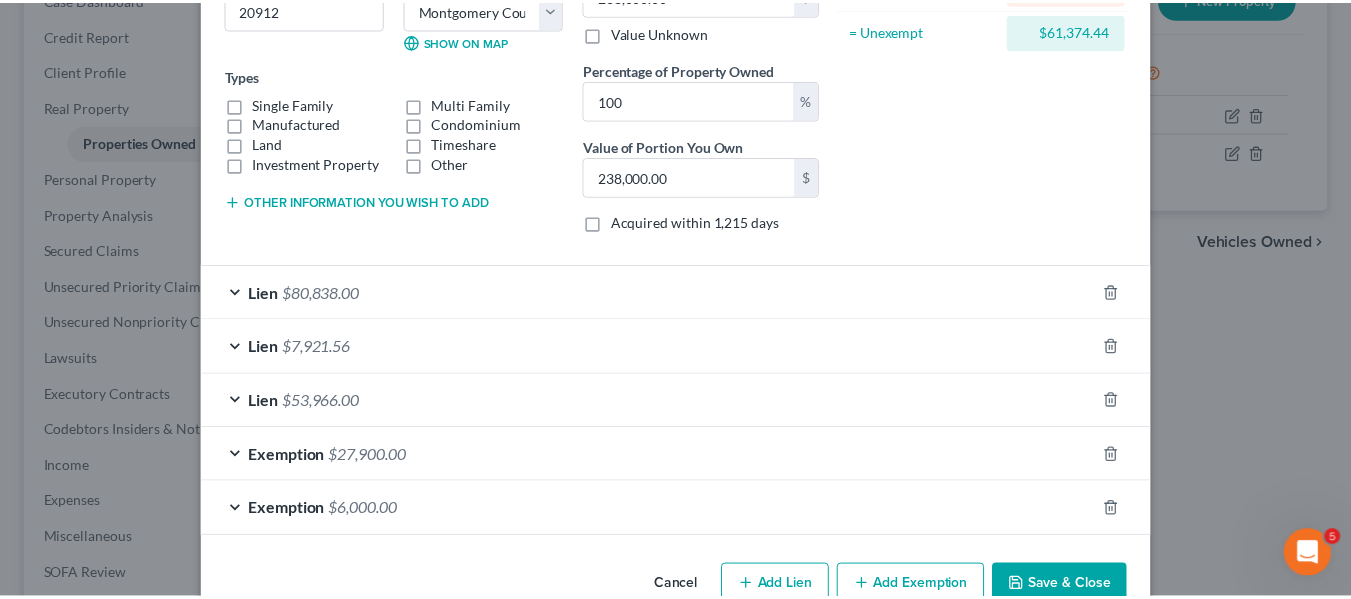 scroll, scrollTop: 339, scrollLeft: 0, axis: vertical 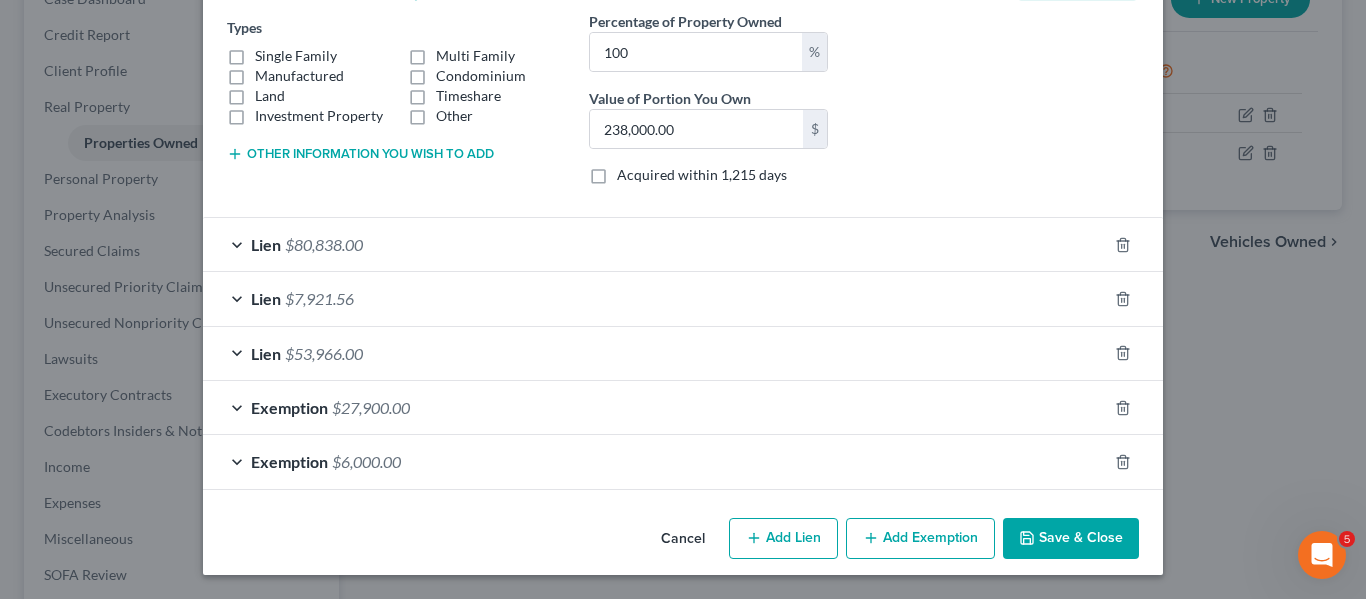 click on "Edit Property ×
Address
*
[NUMBER] [STREET] ([NUMBER]) Unit [NUMBER] [CITY] State AL AK AR AZ CA CO CT DE DC FL GA GU HI ID IL IN IA KS KY LA ME MD MA MI MN MS MO MT NC ND NE NV NH NJ NM NY OH OK OR PA PR RI SC SD TN TX UT VI VA VT WI WY [POSTAL_CODE] County Allegany County Anne Arundel County Baltimore County Baltimore city Calvert County Caroline County Carroll County Cecil County Charles County Dorchester County Frederick County Garrett County Harford County Howard County Kent County Montgomery County Prince George's County Queen Anne's County Somerset County St. Mary's County Talbot County Washington County Wicomico County Worcester County Show on Map Types Single Family Multi Family Manufactured Condominium Land Timeshare Investment Property Other Other information you wish to add Other information
Belongs To
*
Select Debtor 1 Only Debtor 2 Only Debtor 1 And Debtor 2 Only At Least One Of The Debtors And Another Community Property Nature of Interest Select Fee Simple Other $ %" at bounding box center (683, 299) 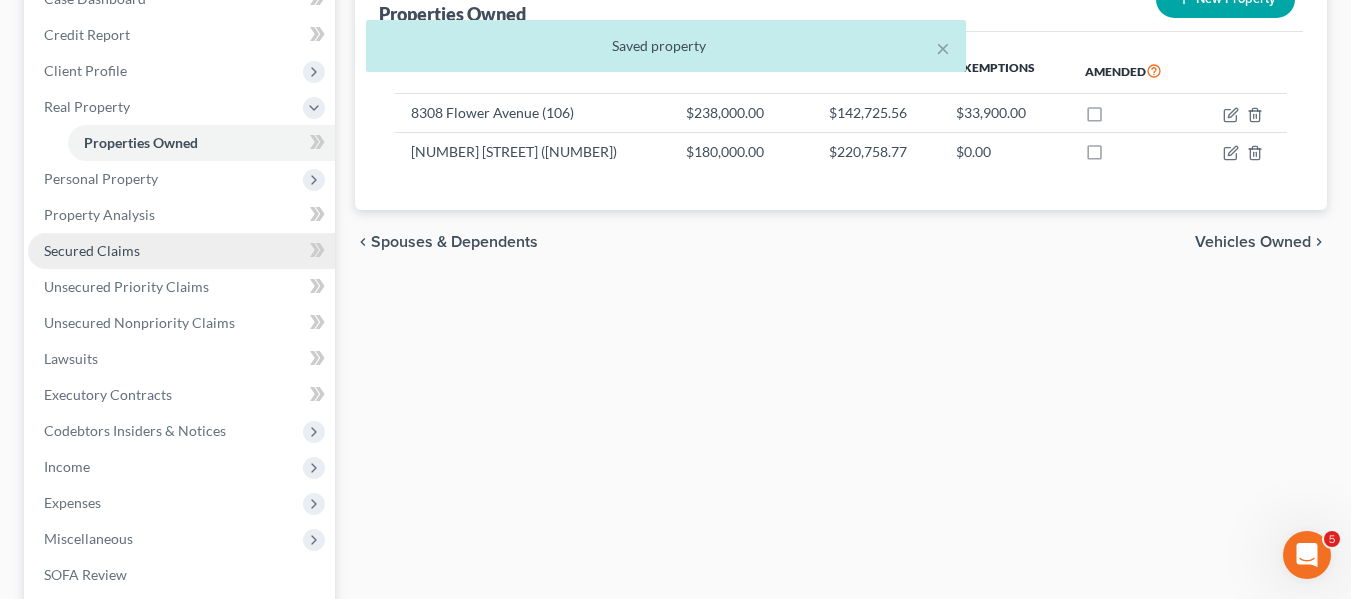 click on "Secured Claims" at bounding box center [181, 251] 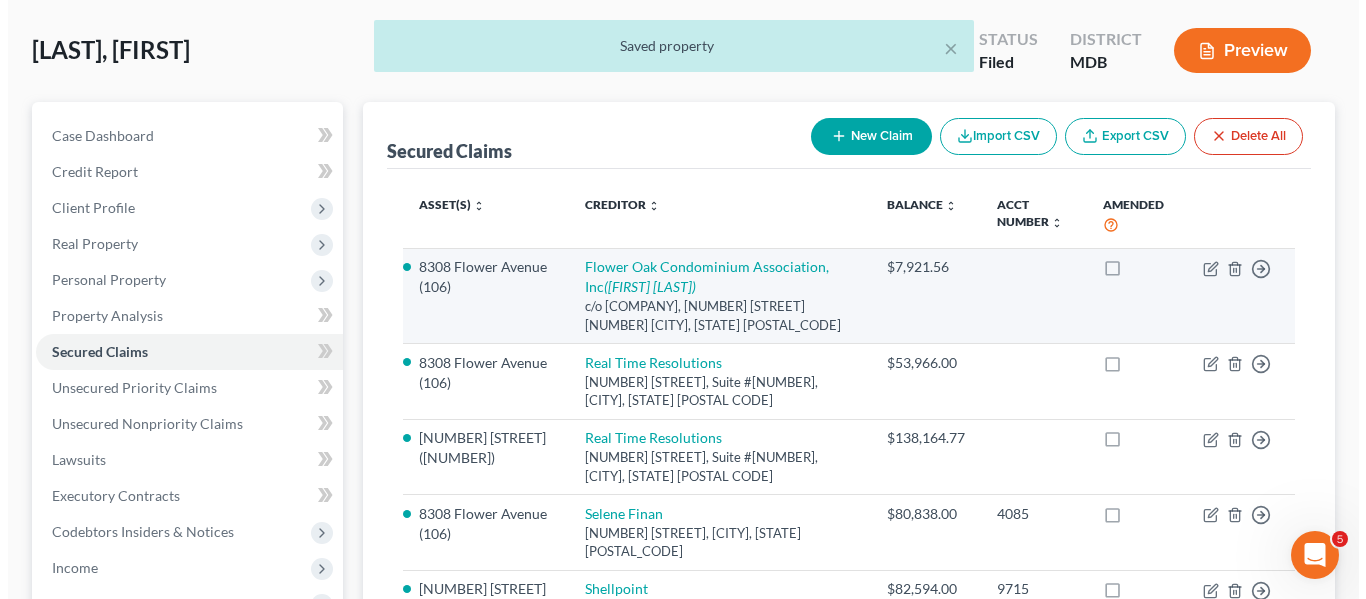 scroll, scrollTop: 91, scrollLeft: 0, axis: vertical 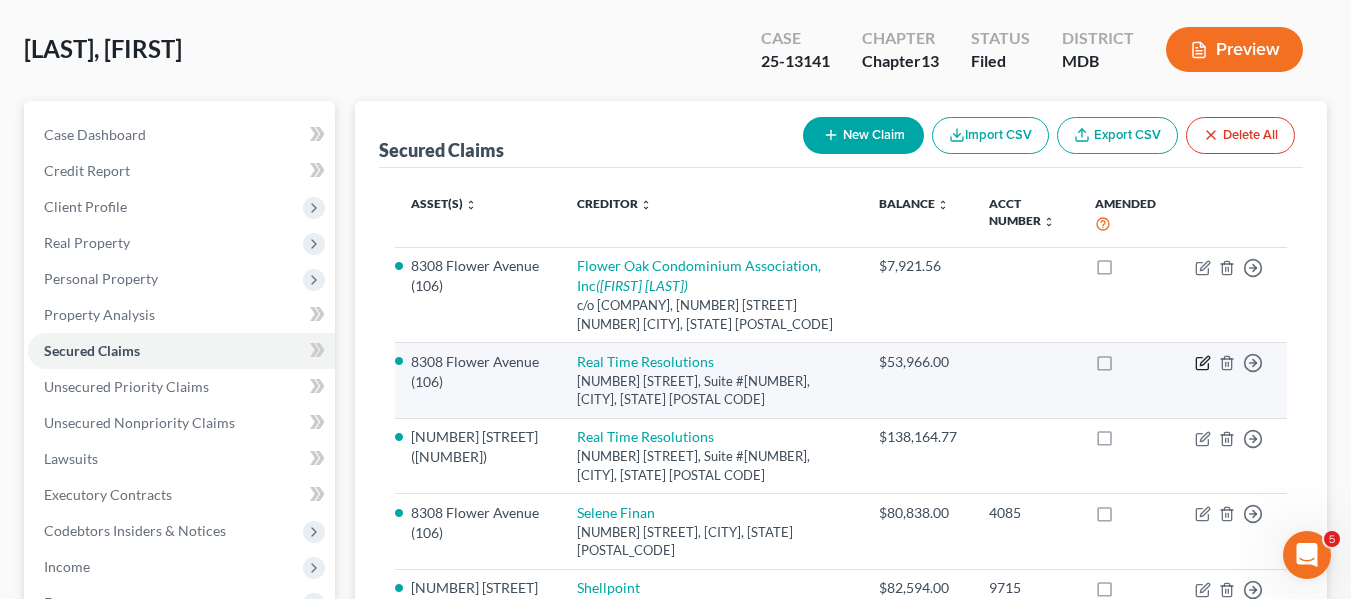 click 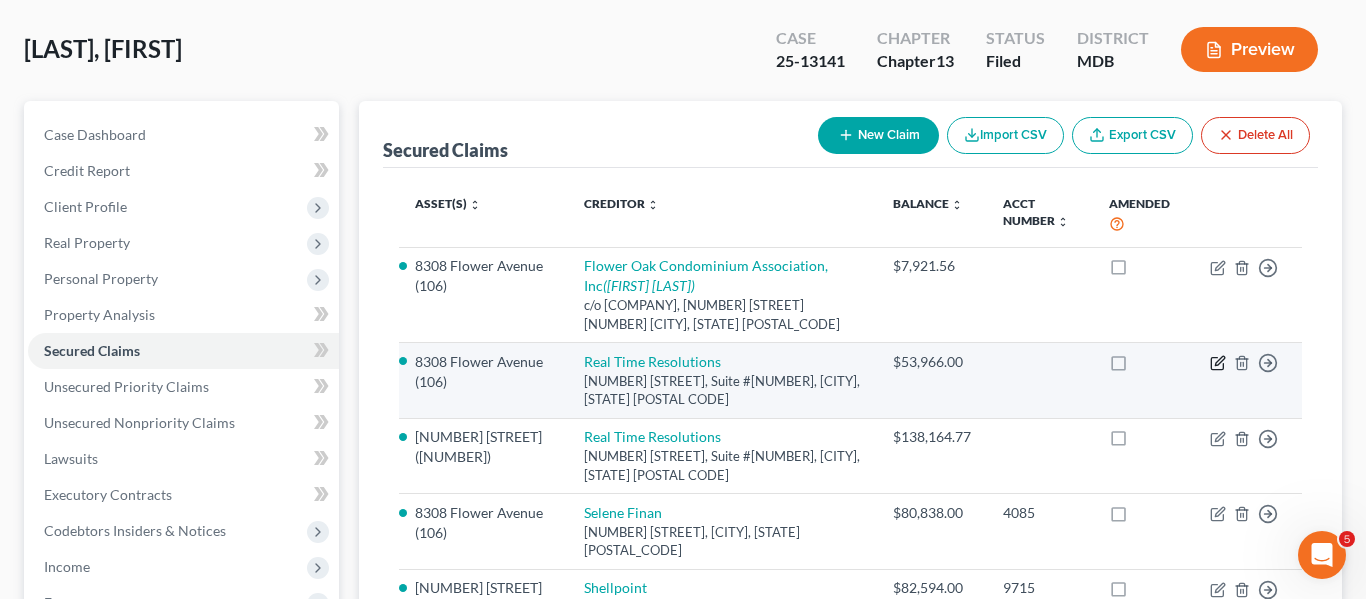 select on "45" 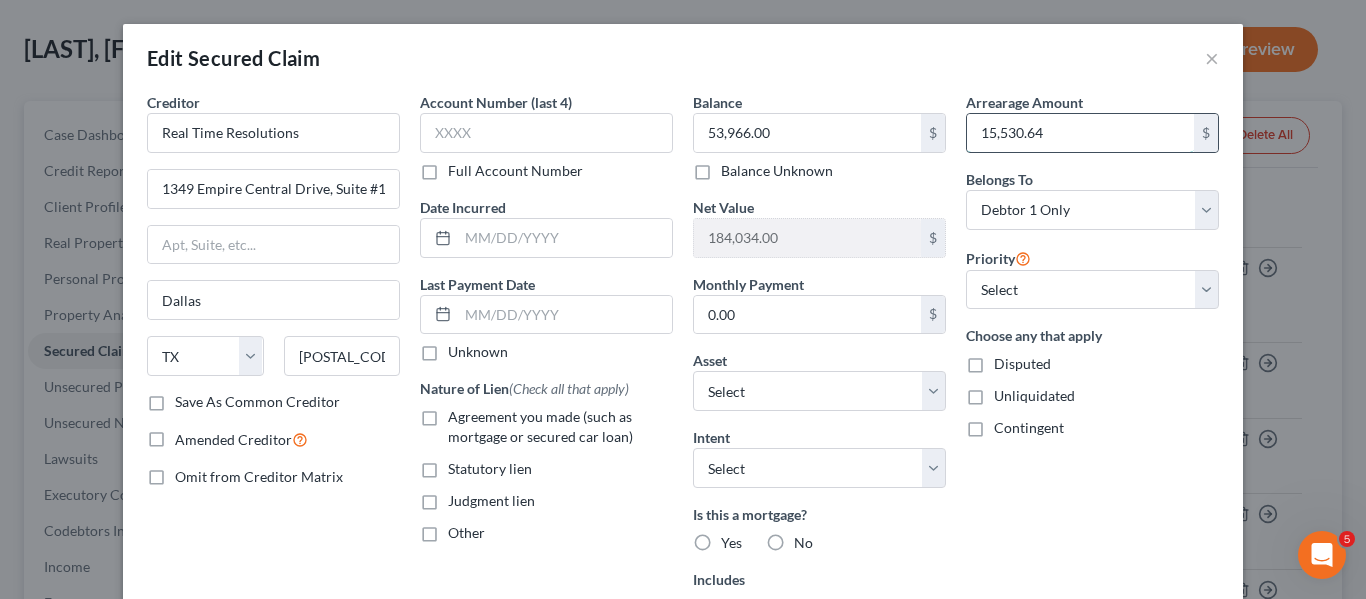 click on "15,530.64" at bounding box center [1080, 133] 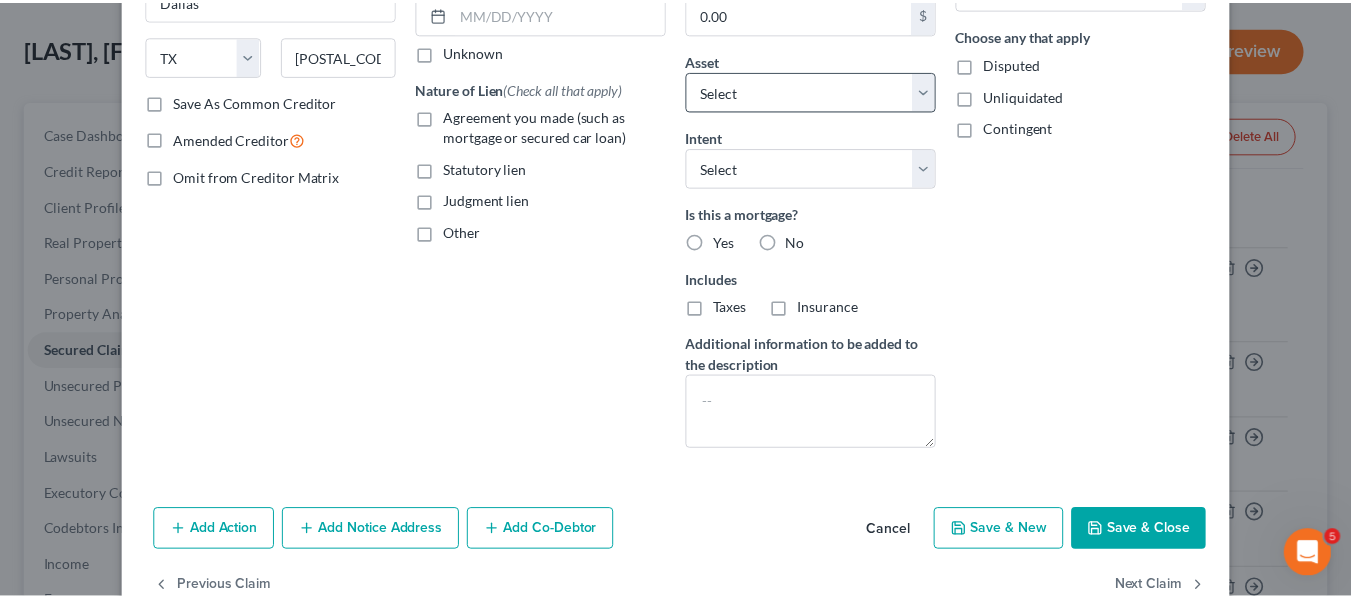 scroll, scrollTop: 350, scrollLeft: 0, axis: vertical 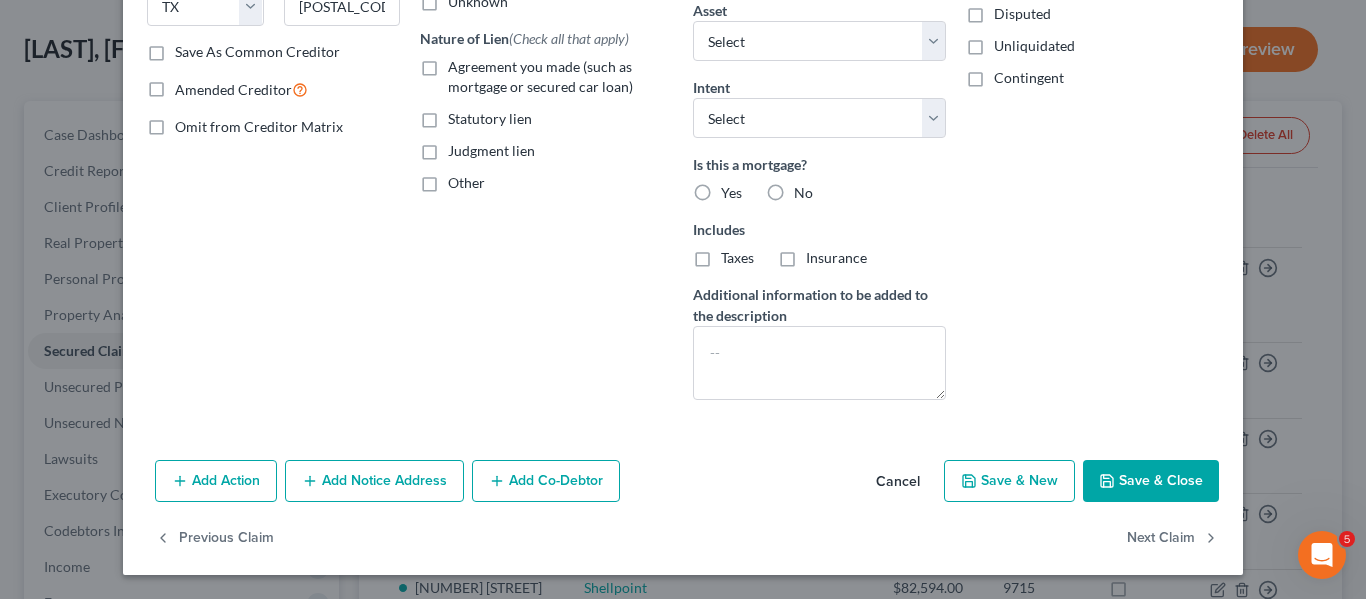 type on "0" 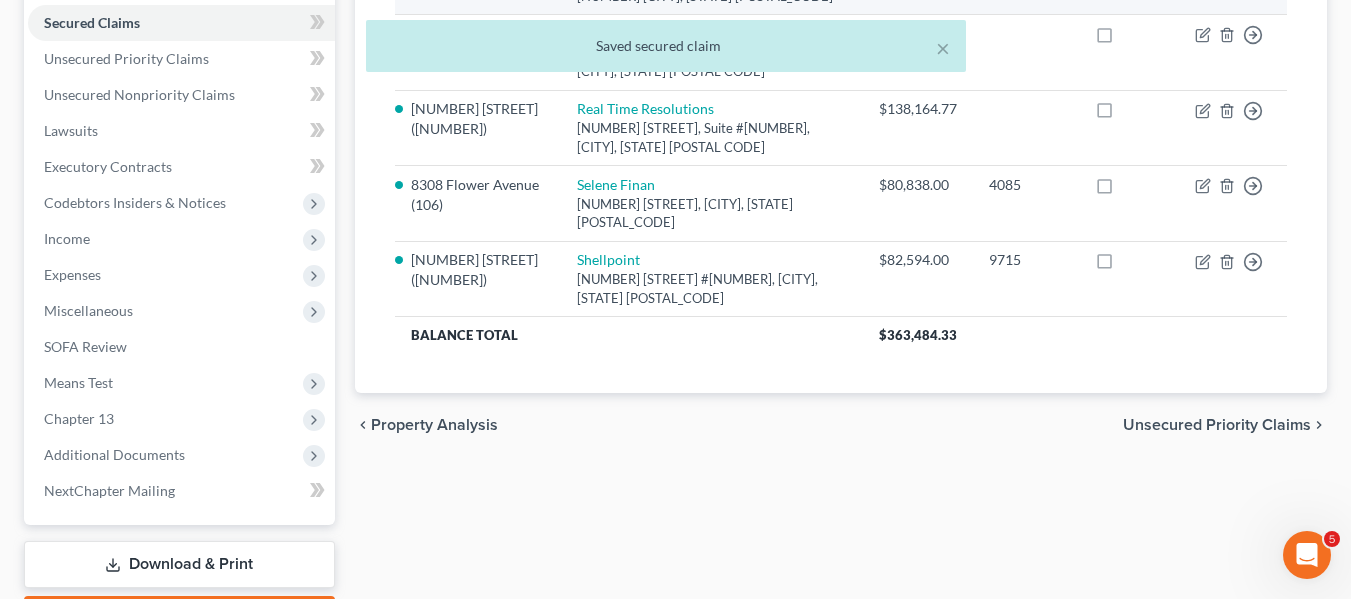 scroll, scrollTop: 536, scrollLeft: 0, axis: vertical 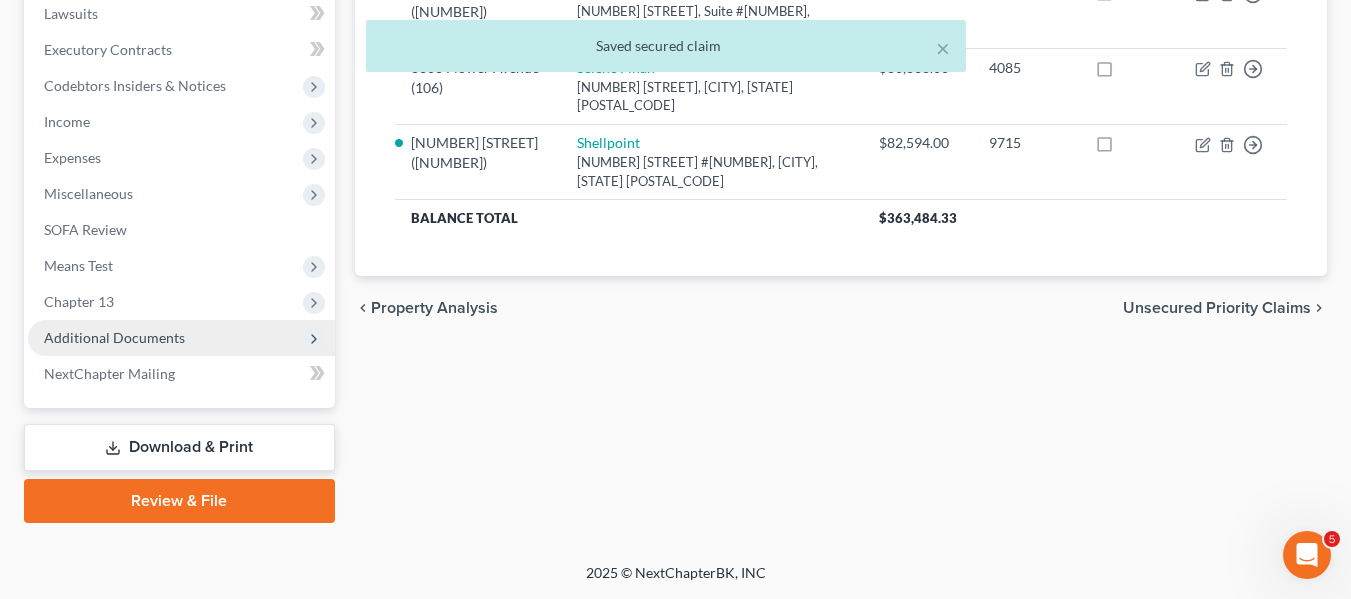 click on "Additional Documents" at bounding box center (114, 337) 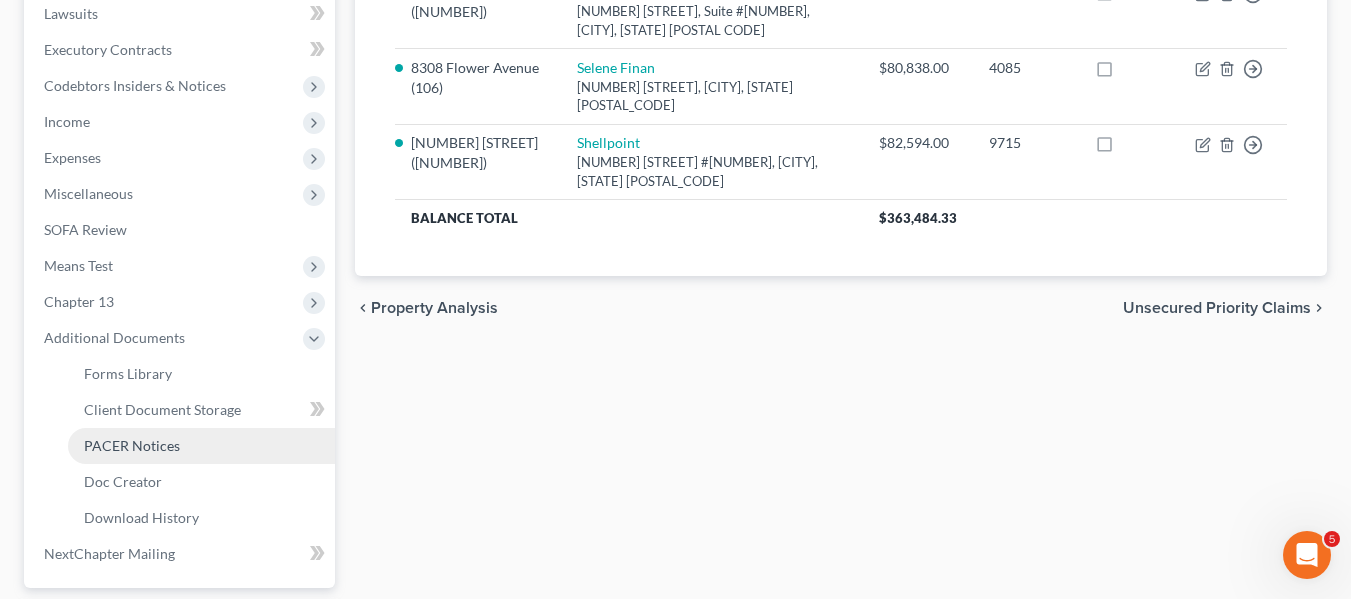 click on "PACER Notices" at bounding box center (132, 445) 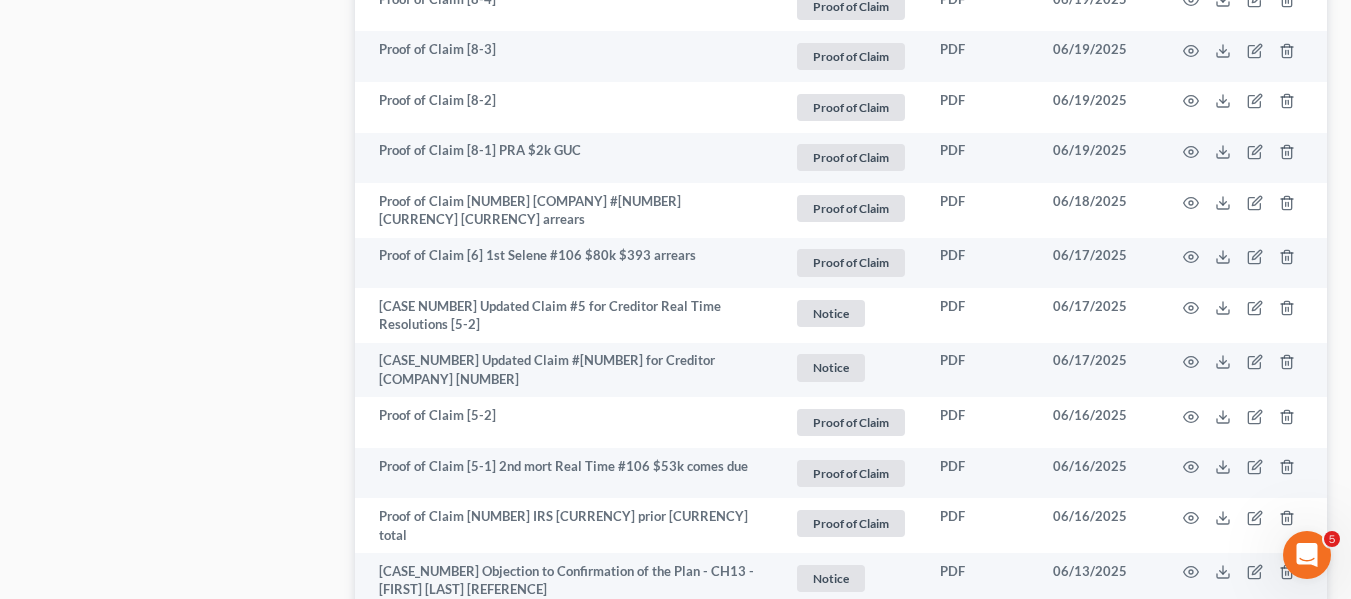 scroll, scrollTop: 1315, scrollLeft: 0, axis: vertical 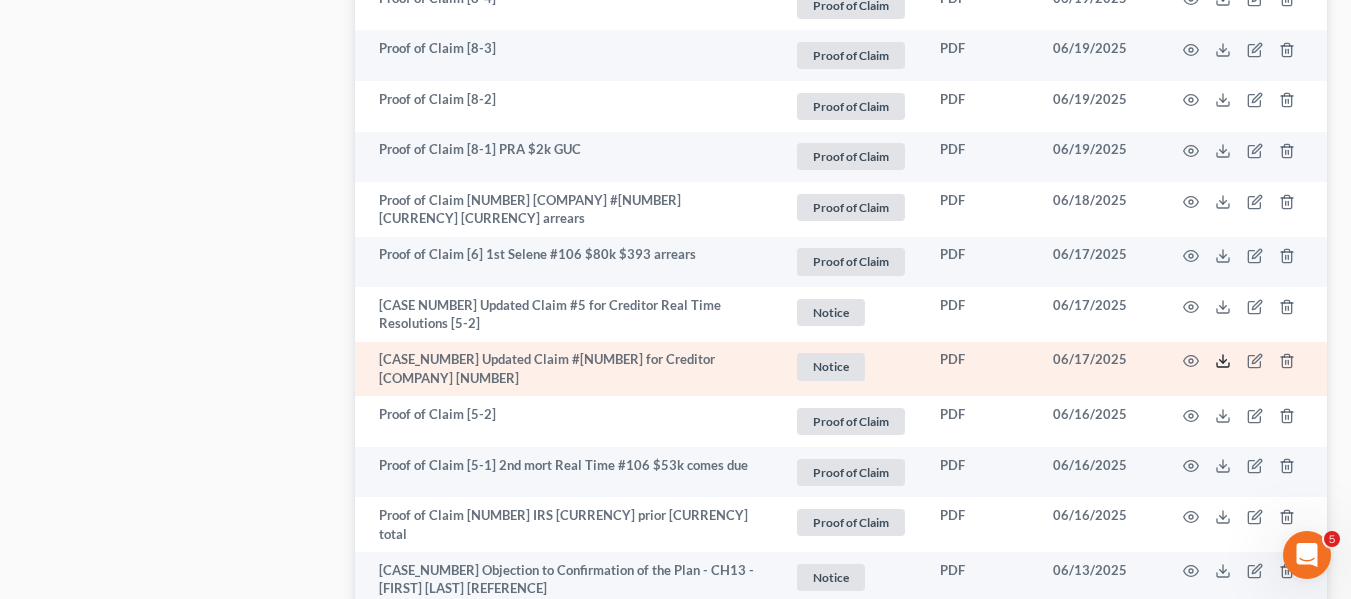 click 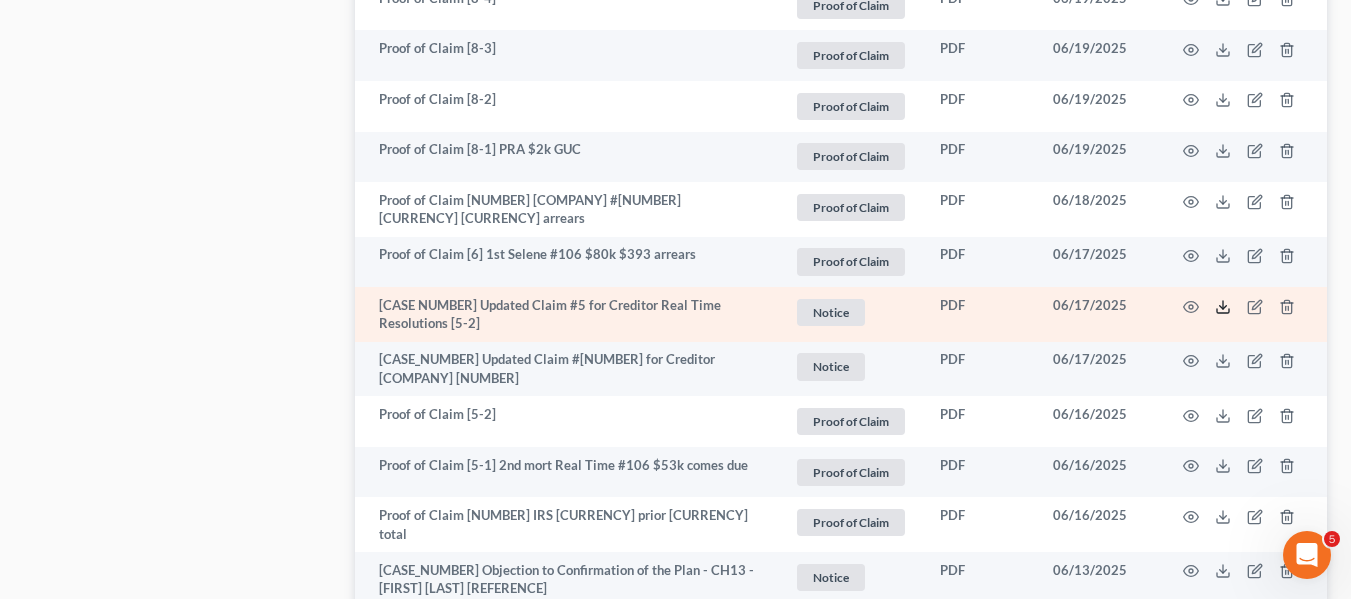 click 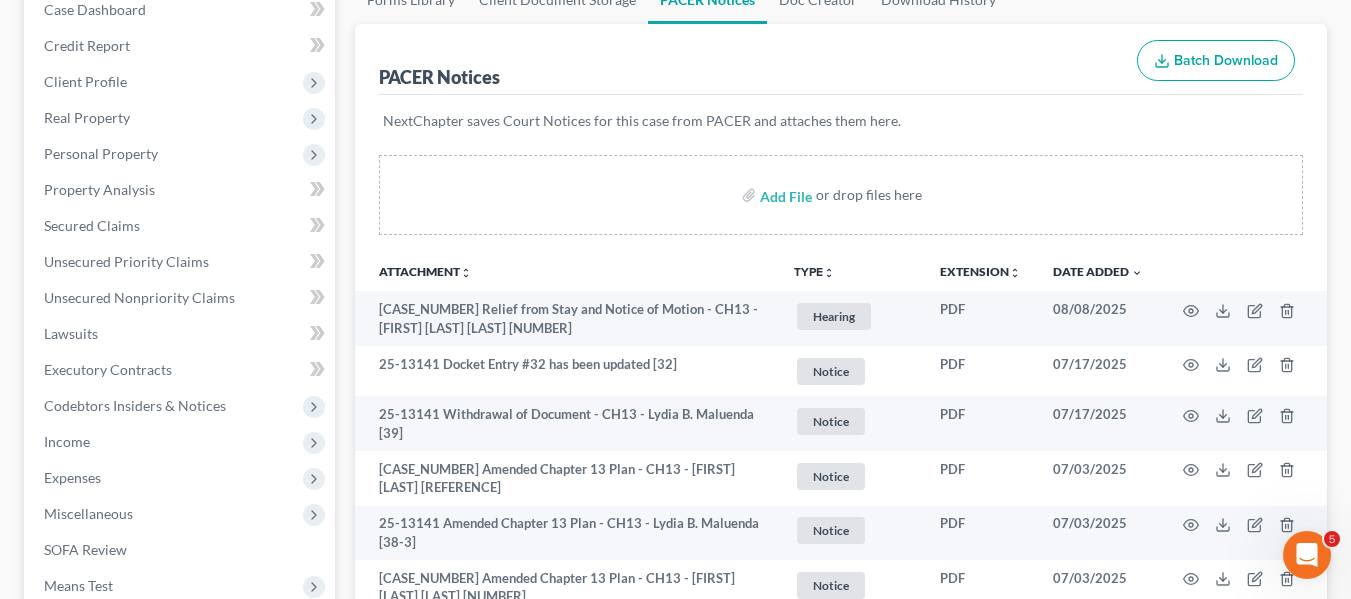 scroll, scrollTop: 0, scrollLeft: 0, axis: both 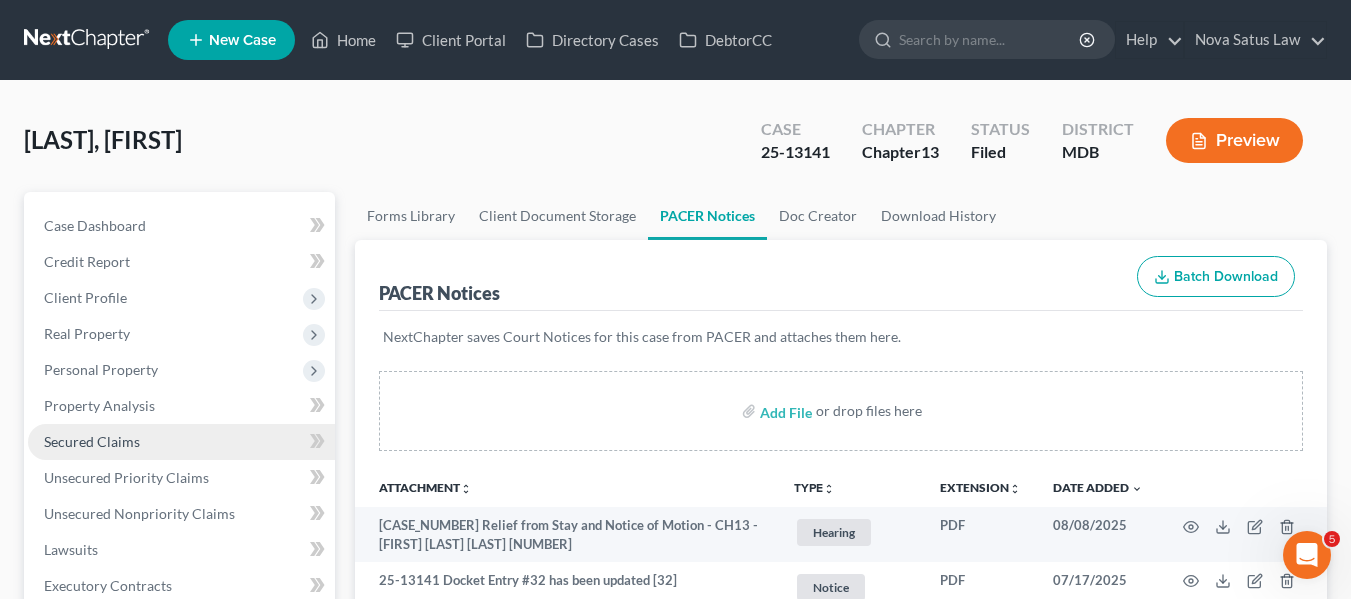 click on "Secured Claims" at bounding box center [92, 441] 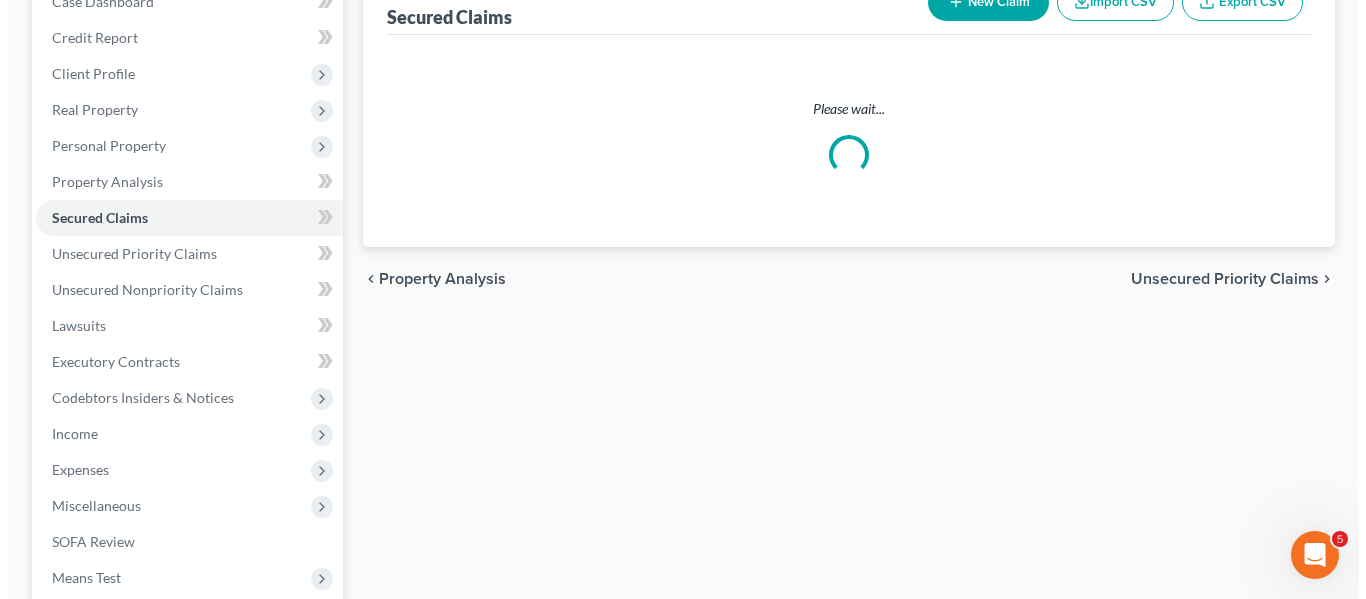 scroll, scrollTop: 232, scrollLeft: 0, axis: vertical 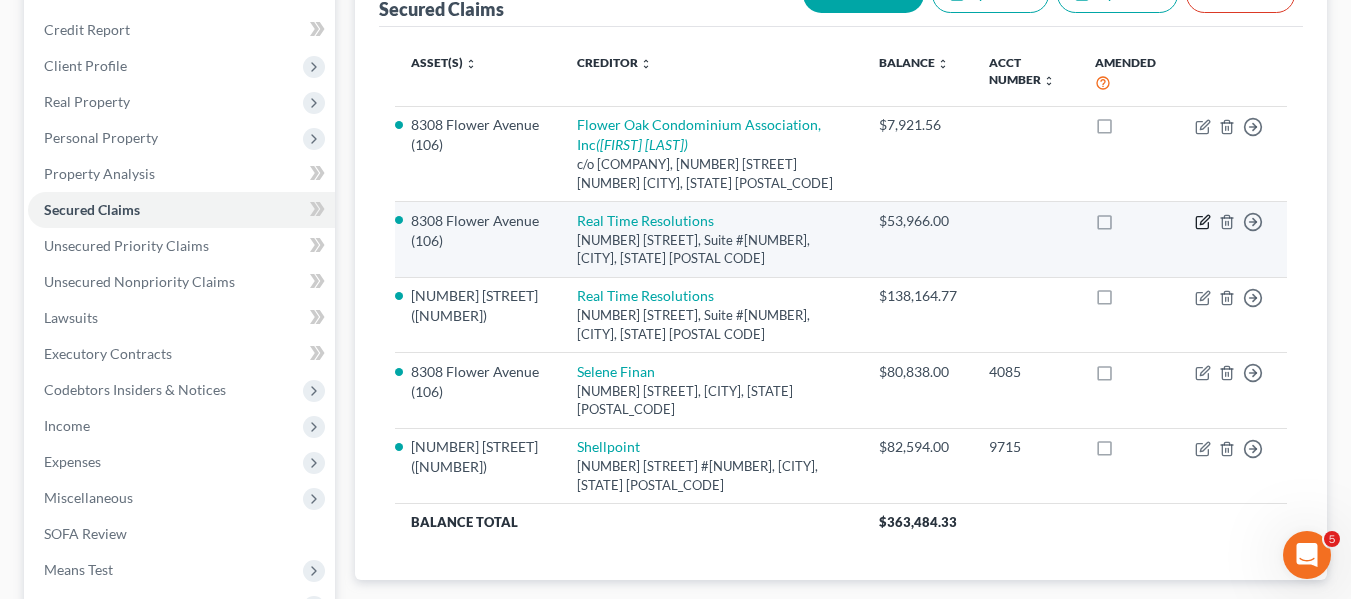 click 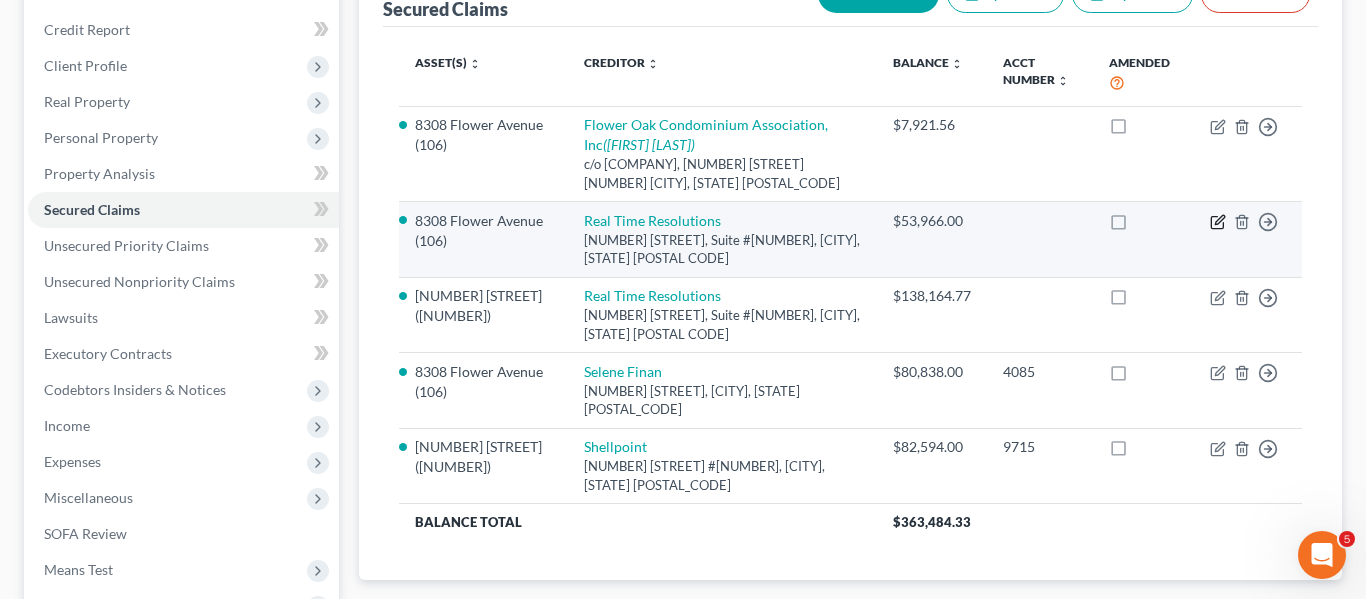 select on "45" 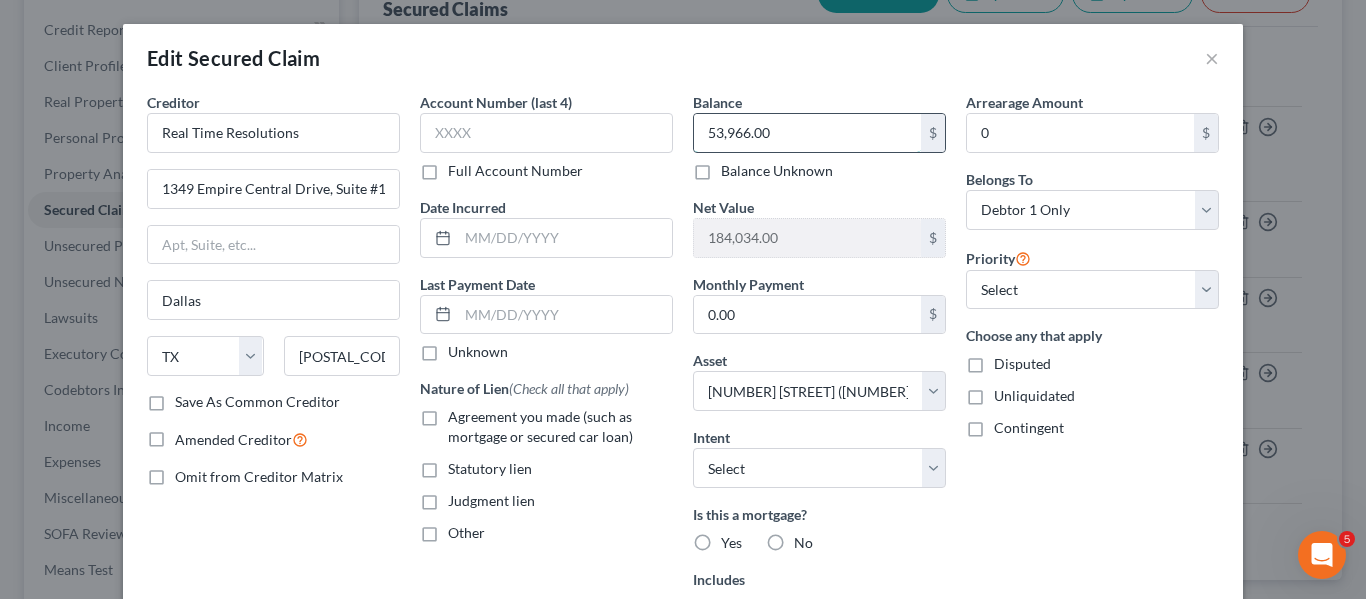 click on "53,966.00" at bounding box center [807, 133] 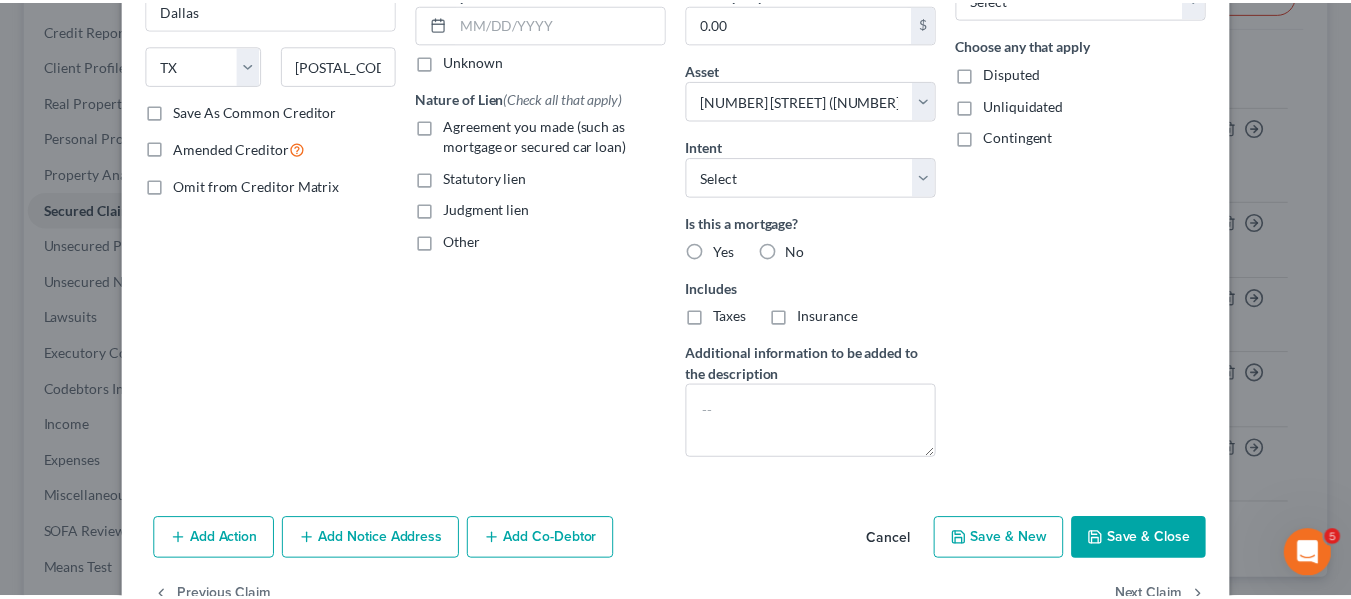scroll, scrollTop: 289, scrollLeft: 0, axis: vertical 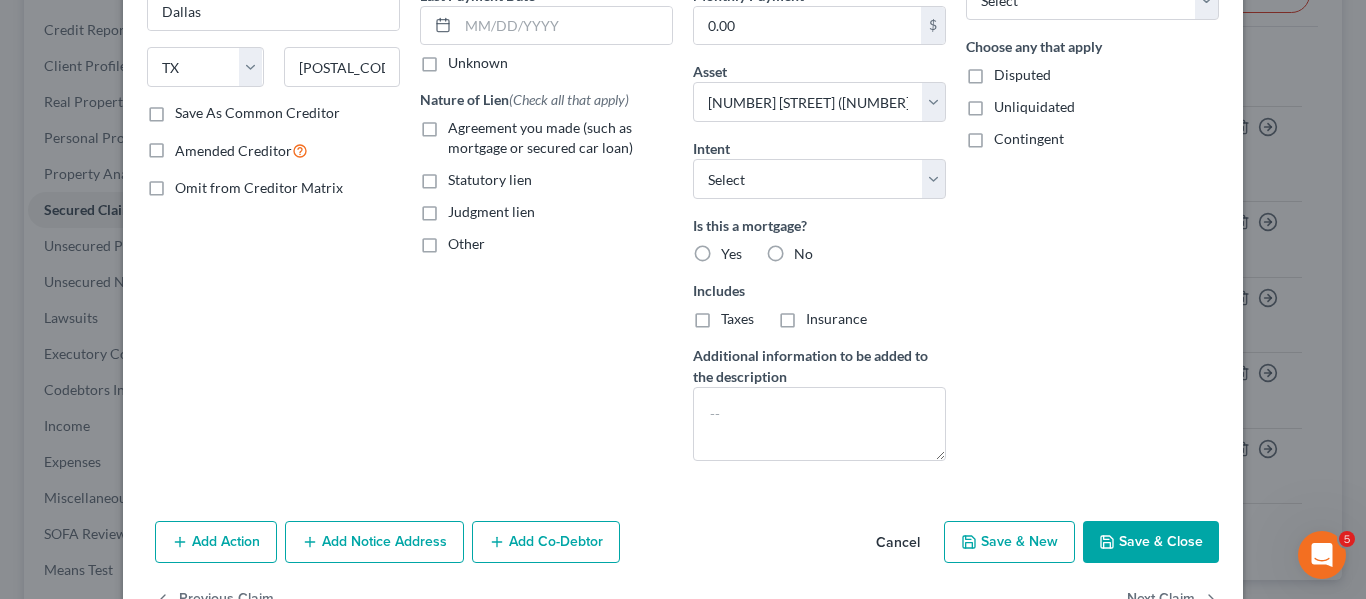 type on "53,966.42" 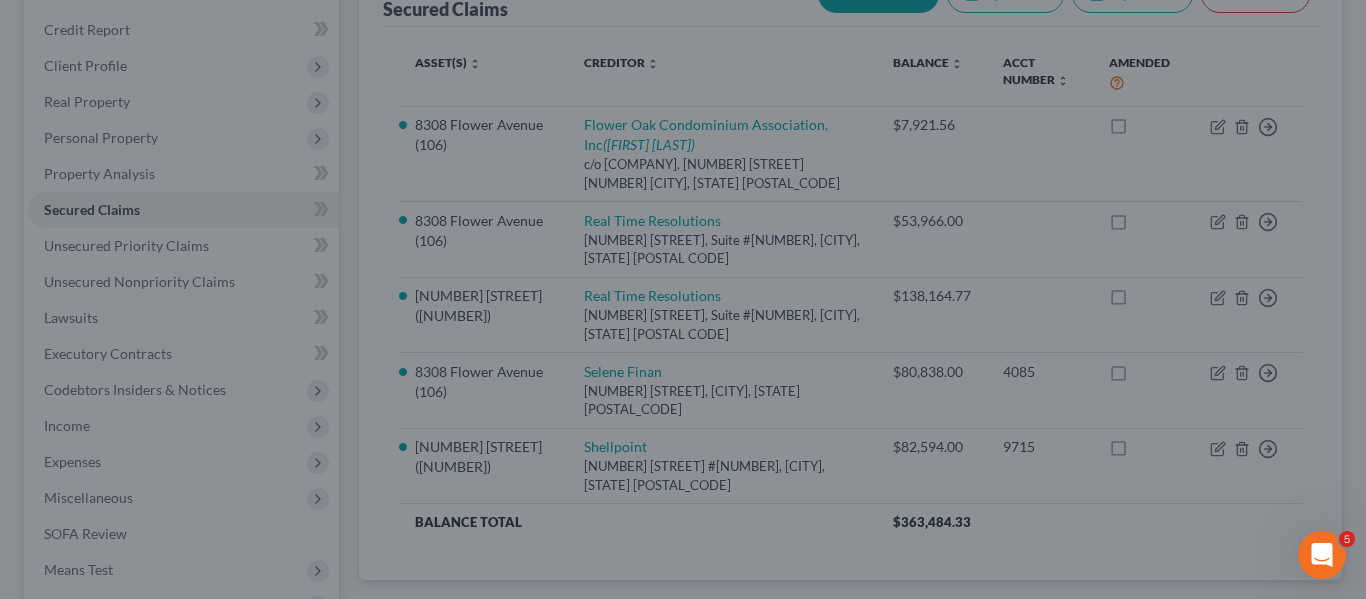 type on "184,033.58" 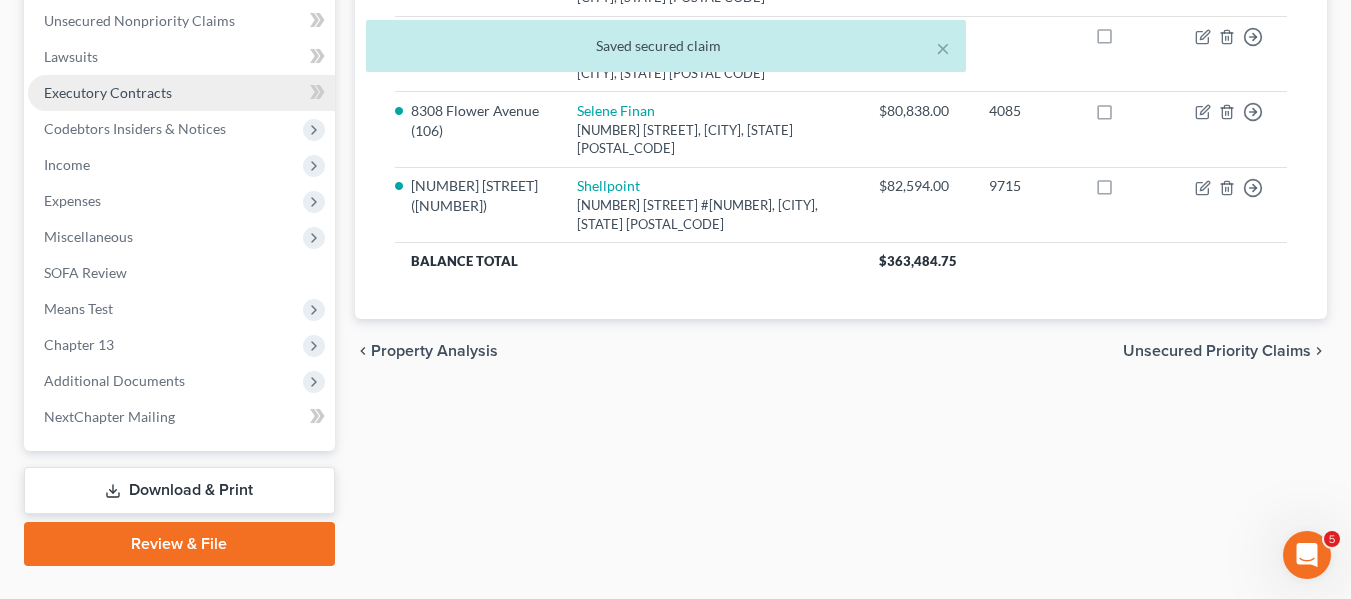 scroll, scrollTop: 494, scrollLeft: 0, axis: vertical 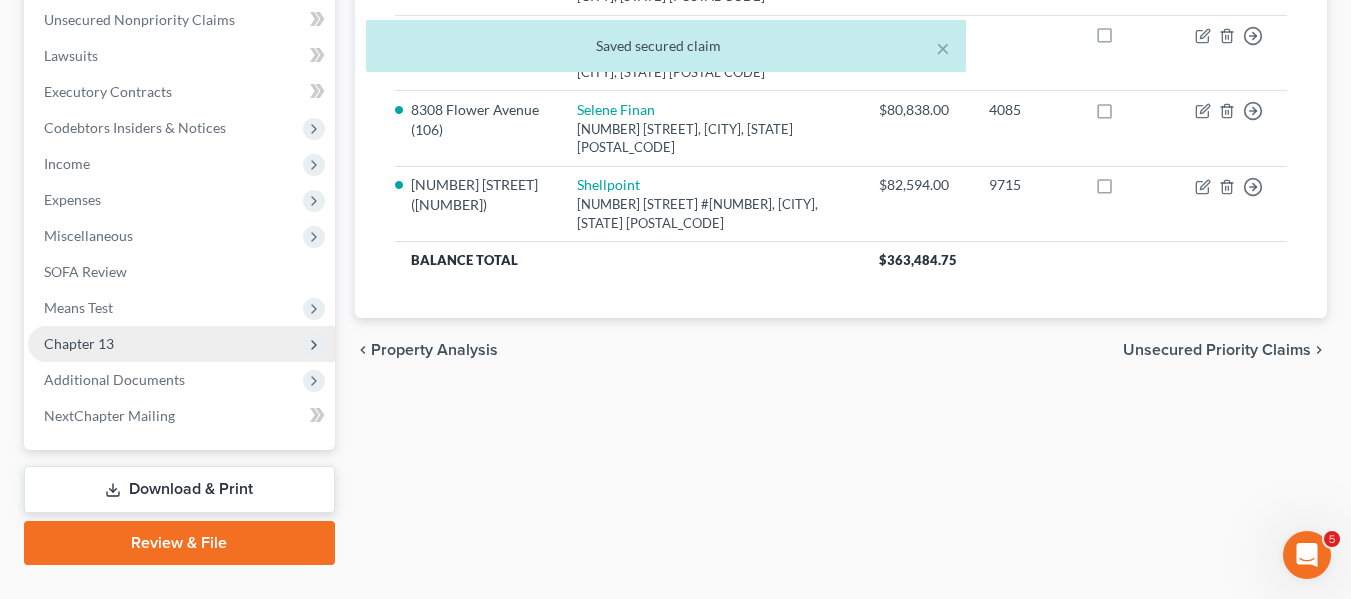 click on "Chapter 13" at bounding box center (181, 344) 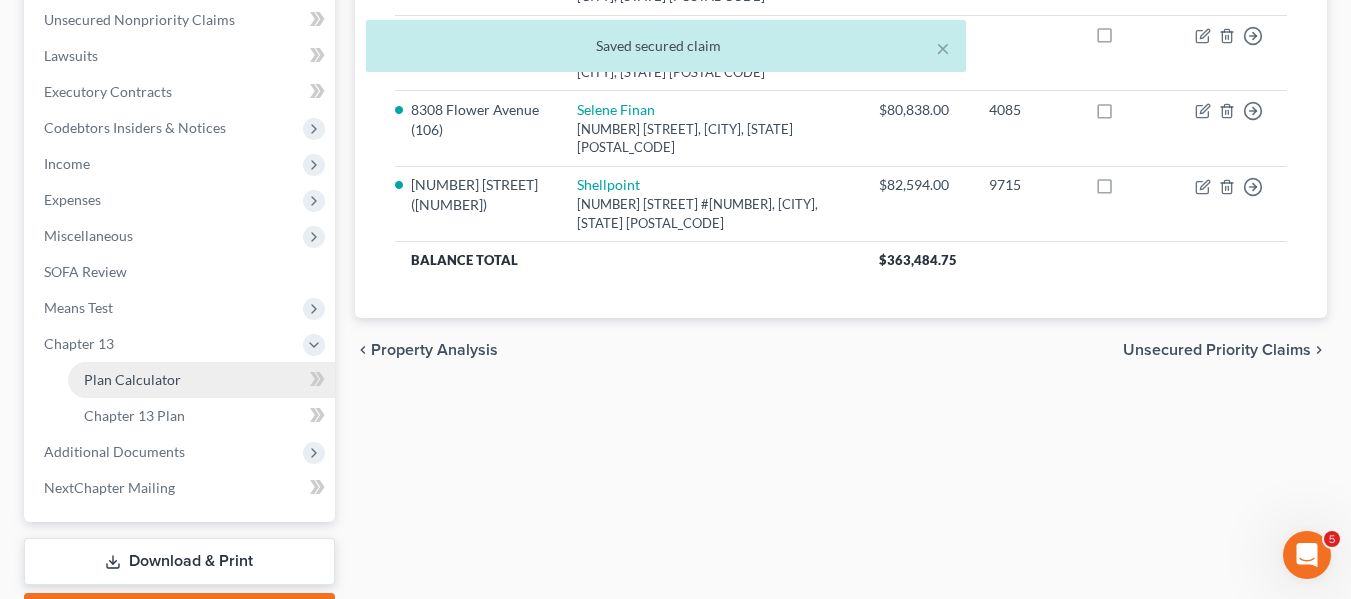 click on "Plan Calculator" at bounding box center (132, 379) 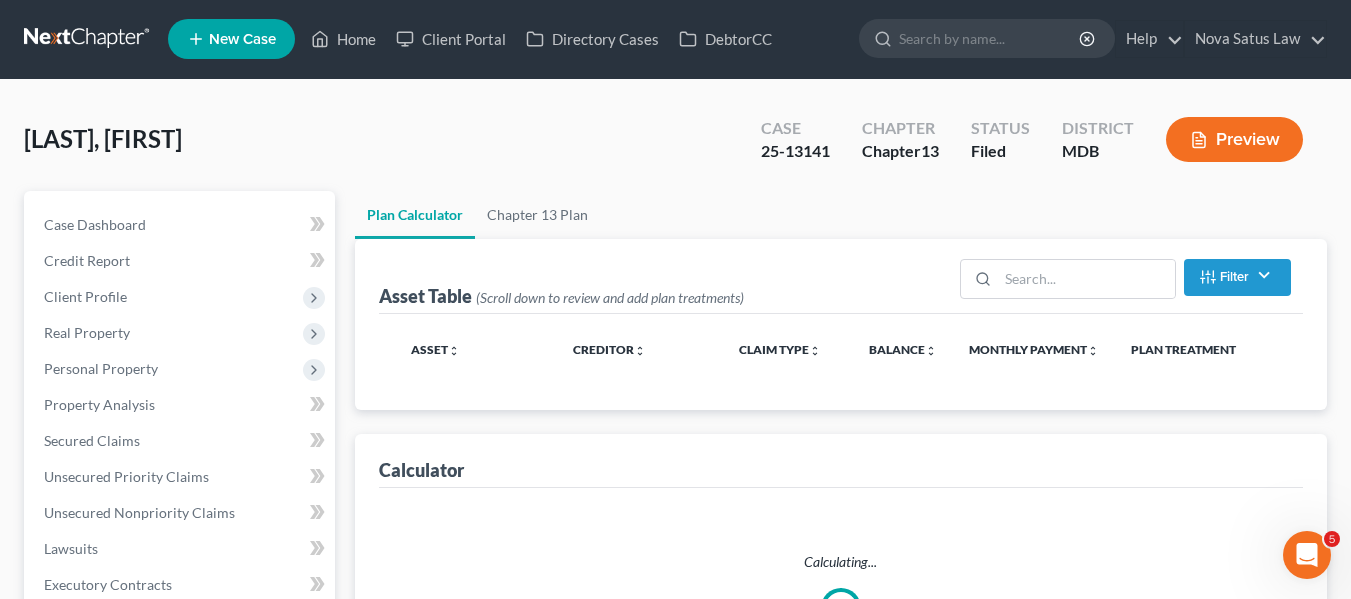 scroll, scrollTop: 0, scrollLeft: 0, axis: both 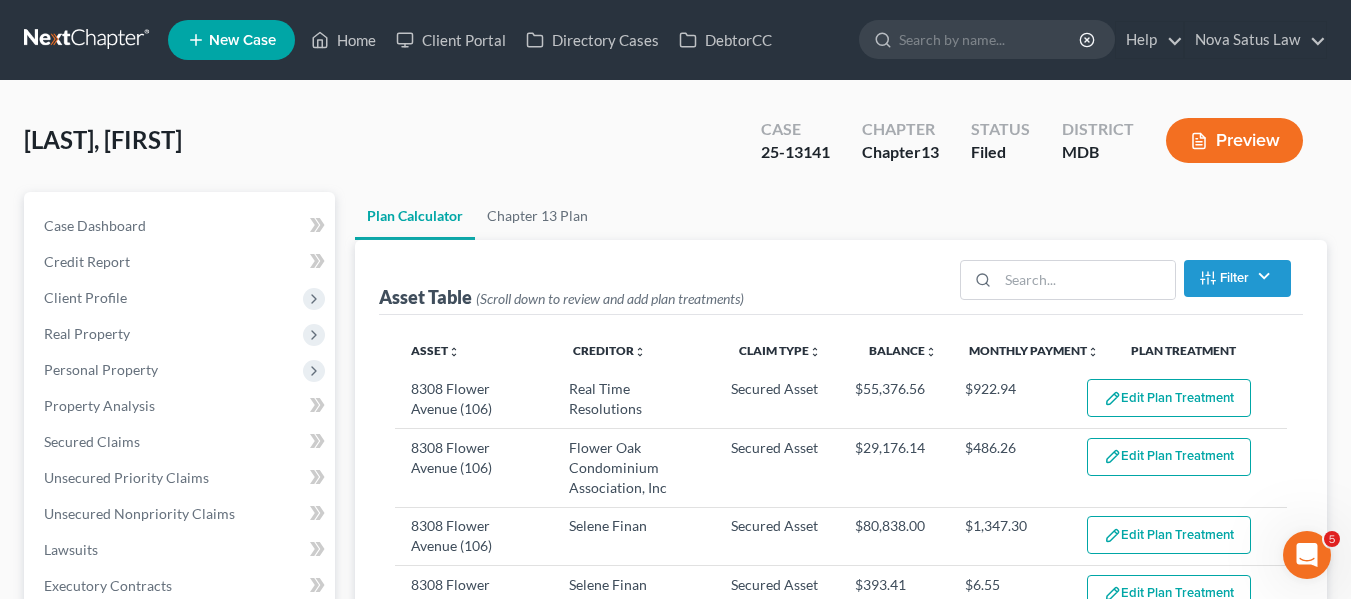 select on "59" 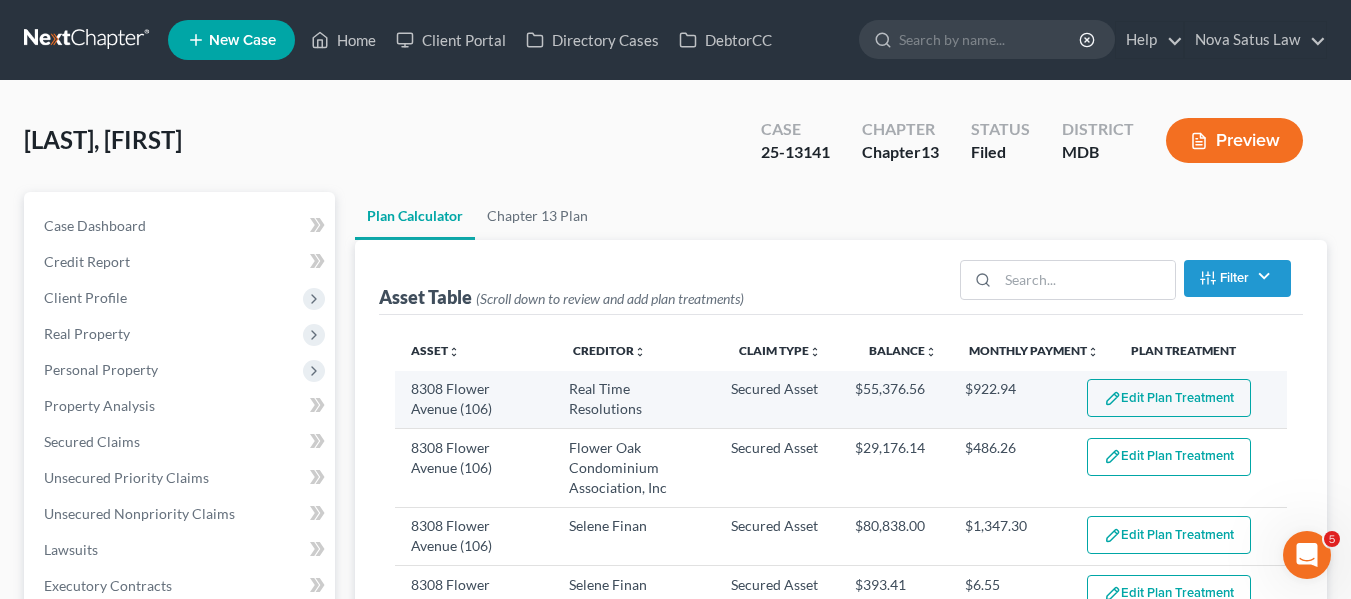 click on "Edit Plan Treatment" at bounding box center (1169, 398) 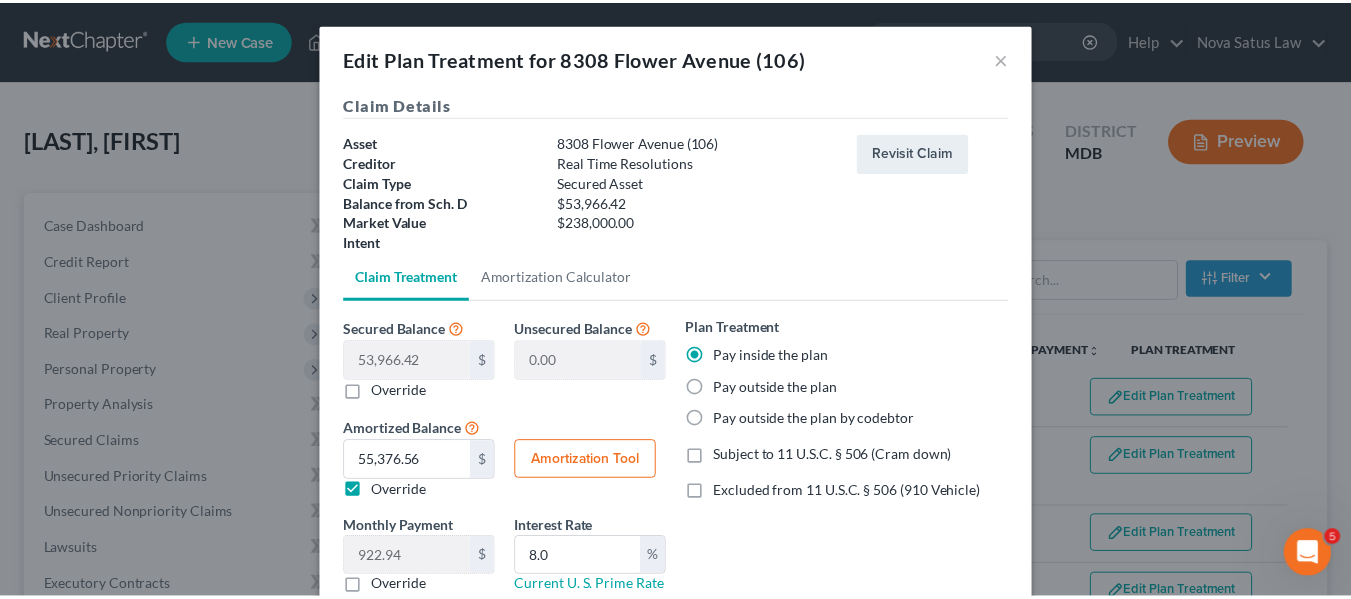 scroll, scrollTop: 140, scrollLeft: 0, axis: vertical 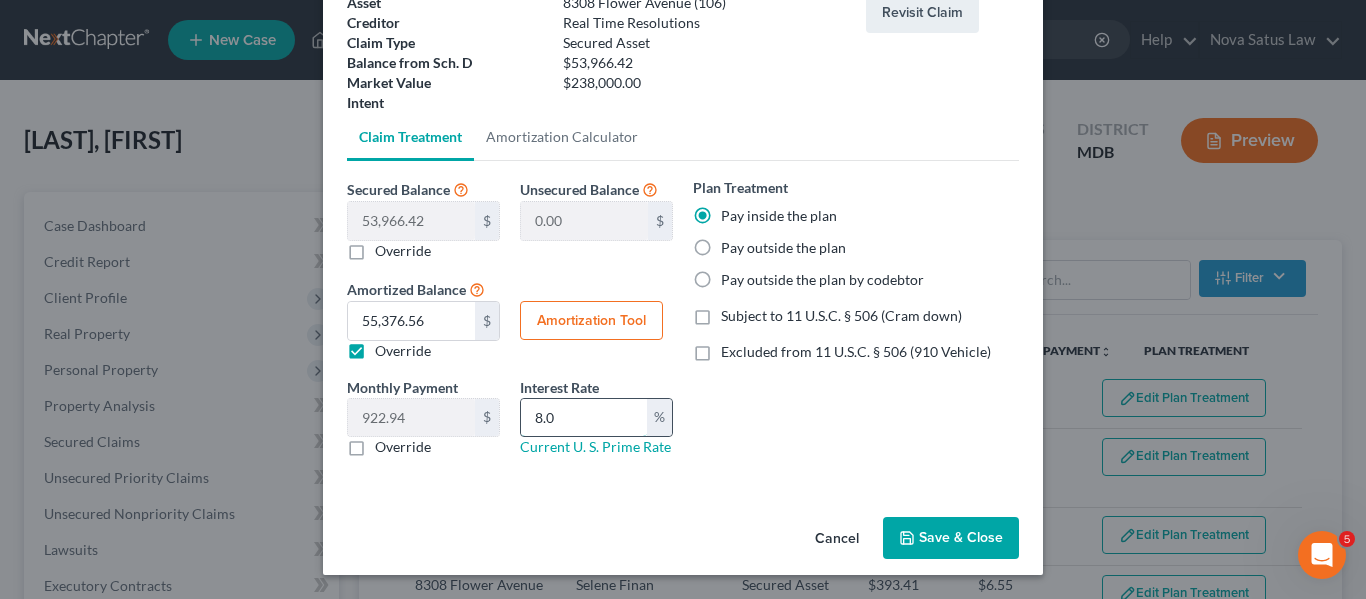 click on "8.0" at bounding box center [584, 418] 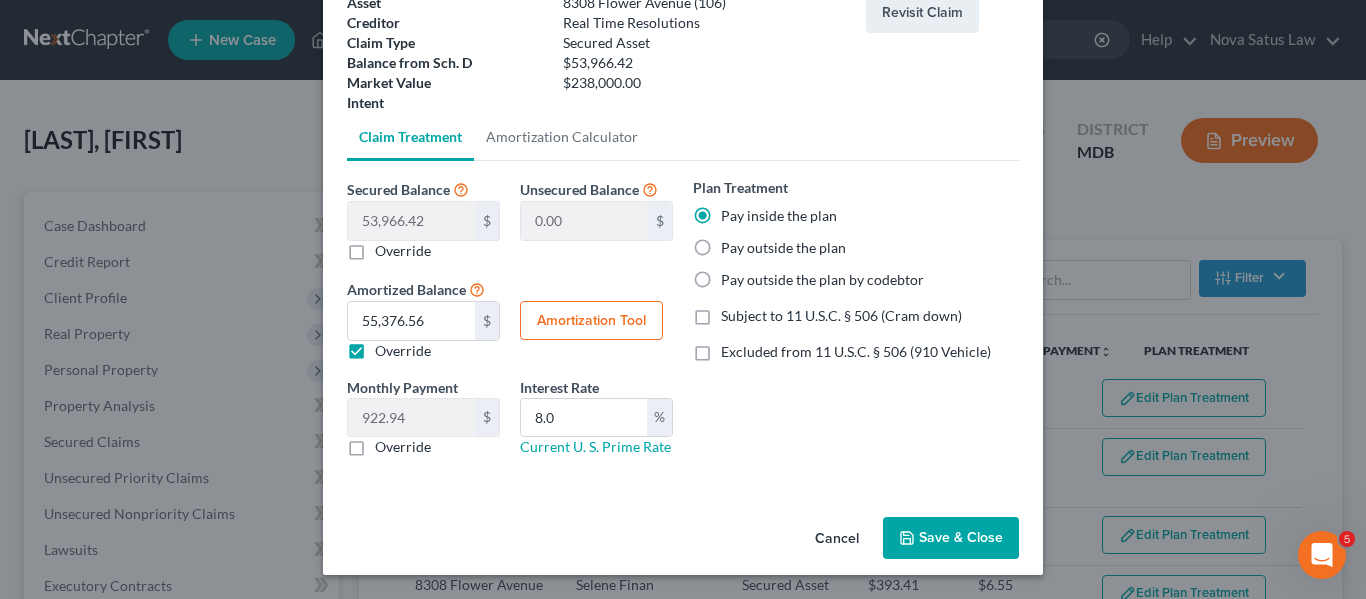 click on "Save & Close" at bounding box center [951, 538] 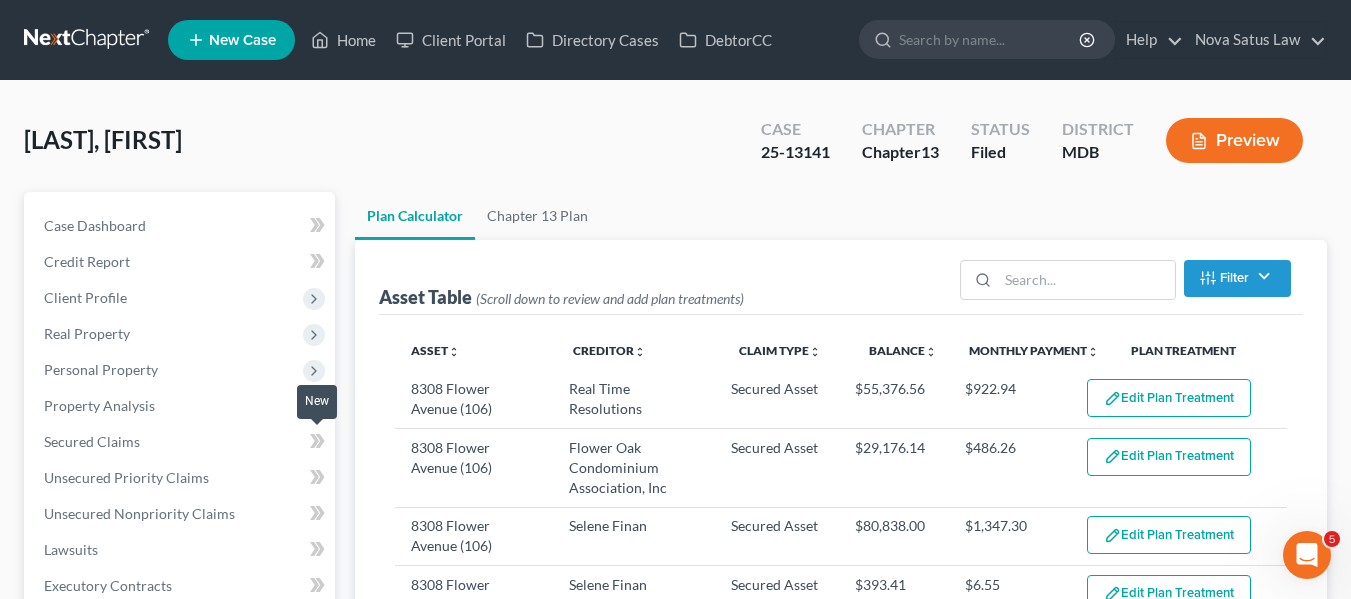 select on "59" 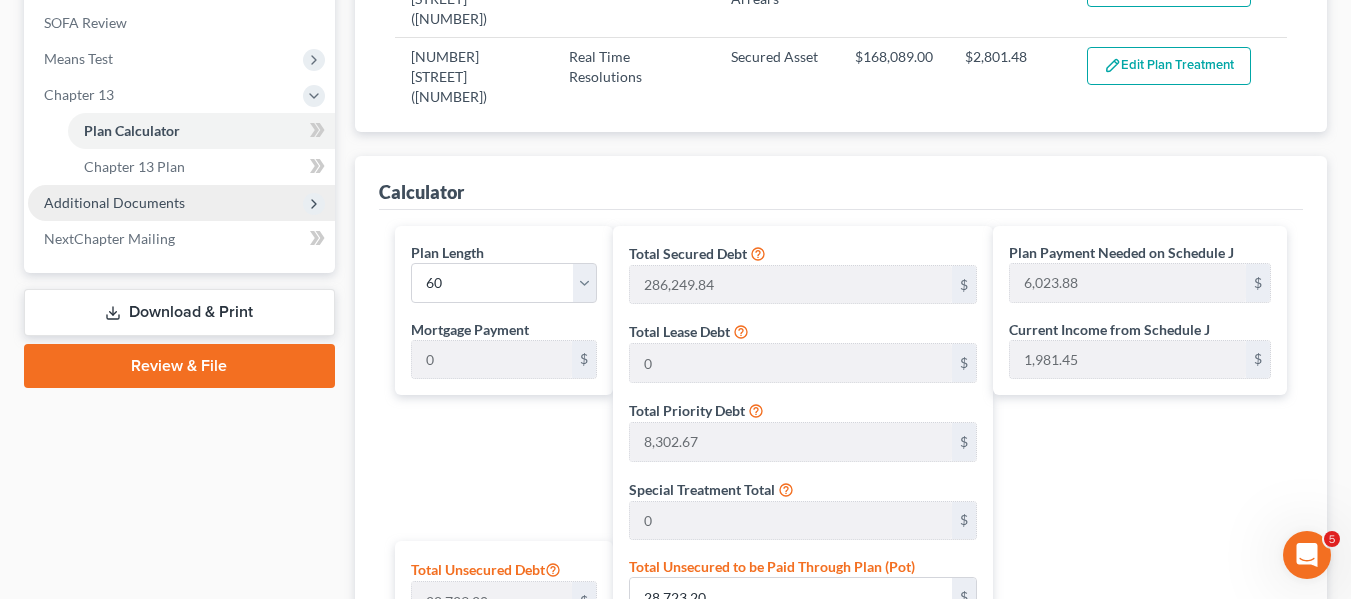 scroll, scrollTop: 744, scrollLeft: 0, axis: vertical 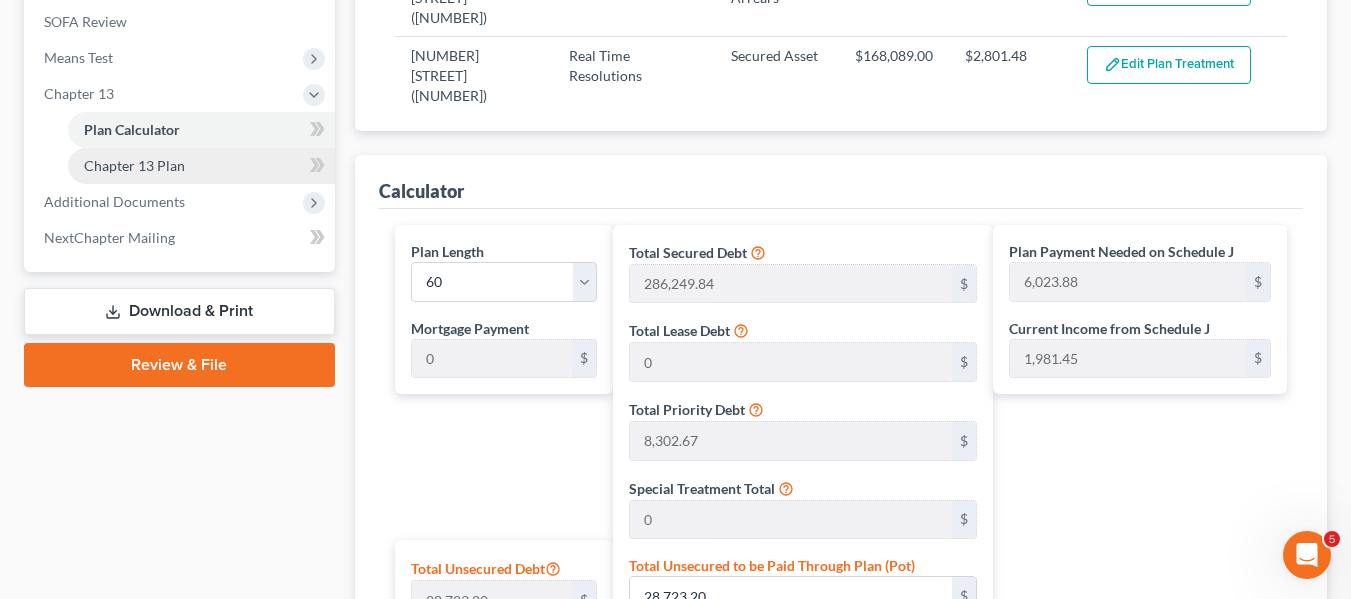 click on "Chapter 13 Plan" at bounding box center (134, 165) 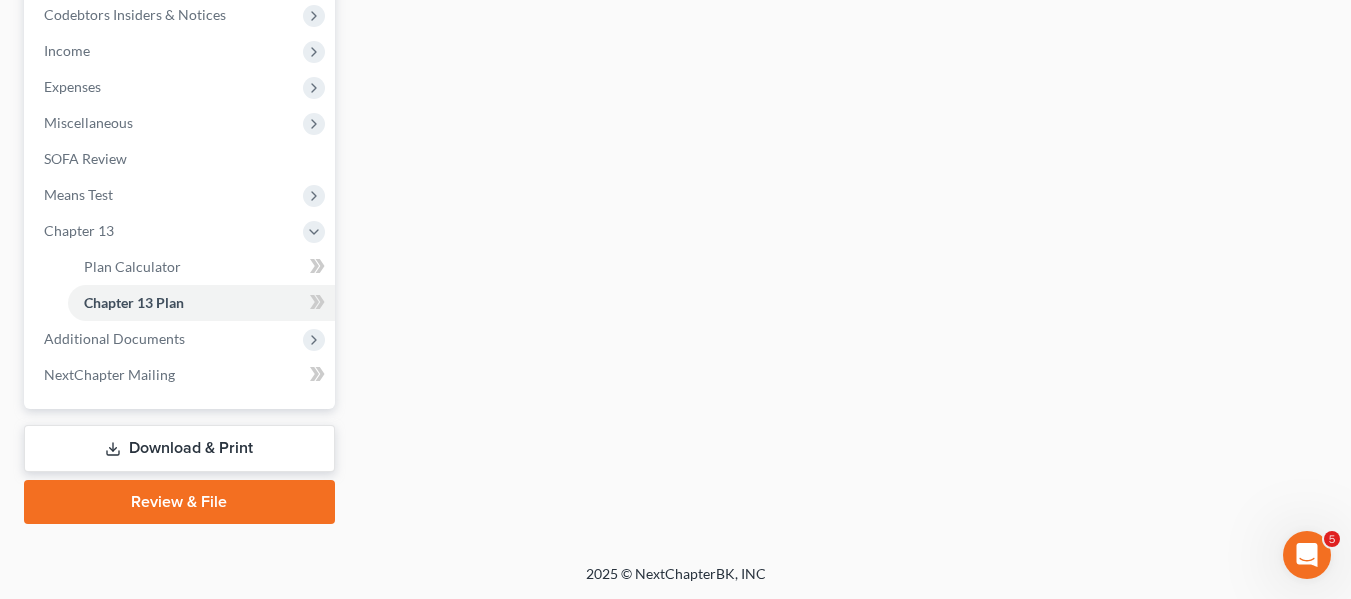 scroll, scrollTop: 608, scrollLeft: 0, axis: vertical 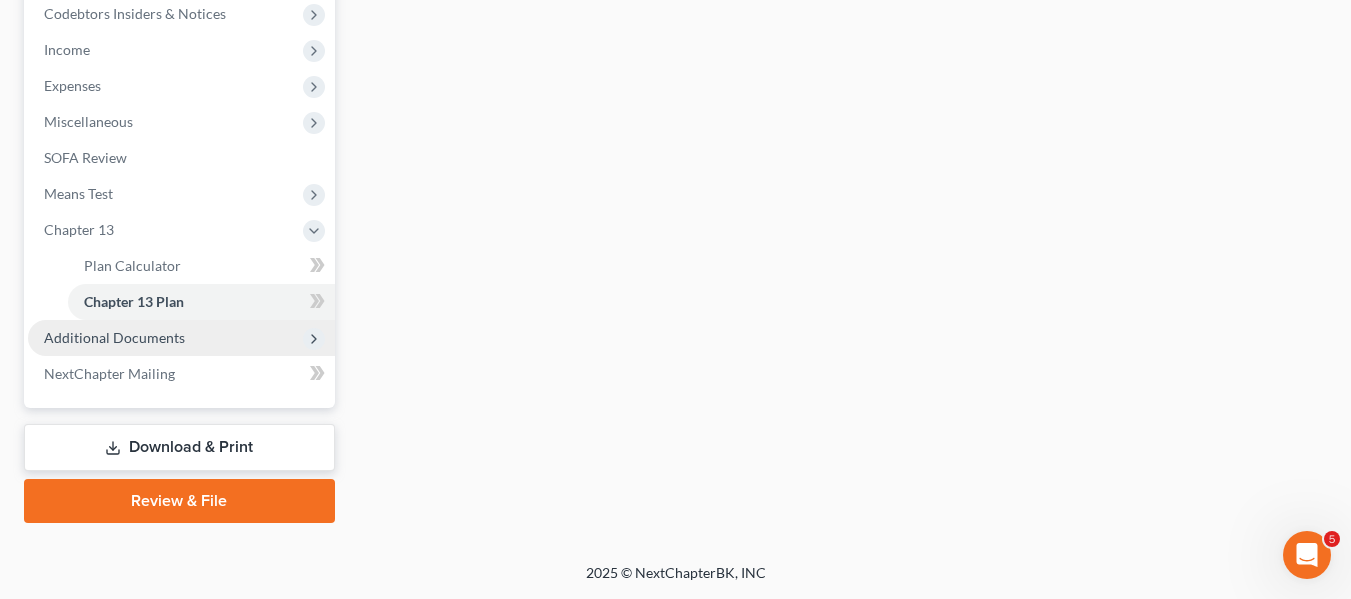 click on "Additional Documents" at bounding box center [181, 338] 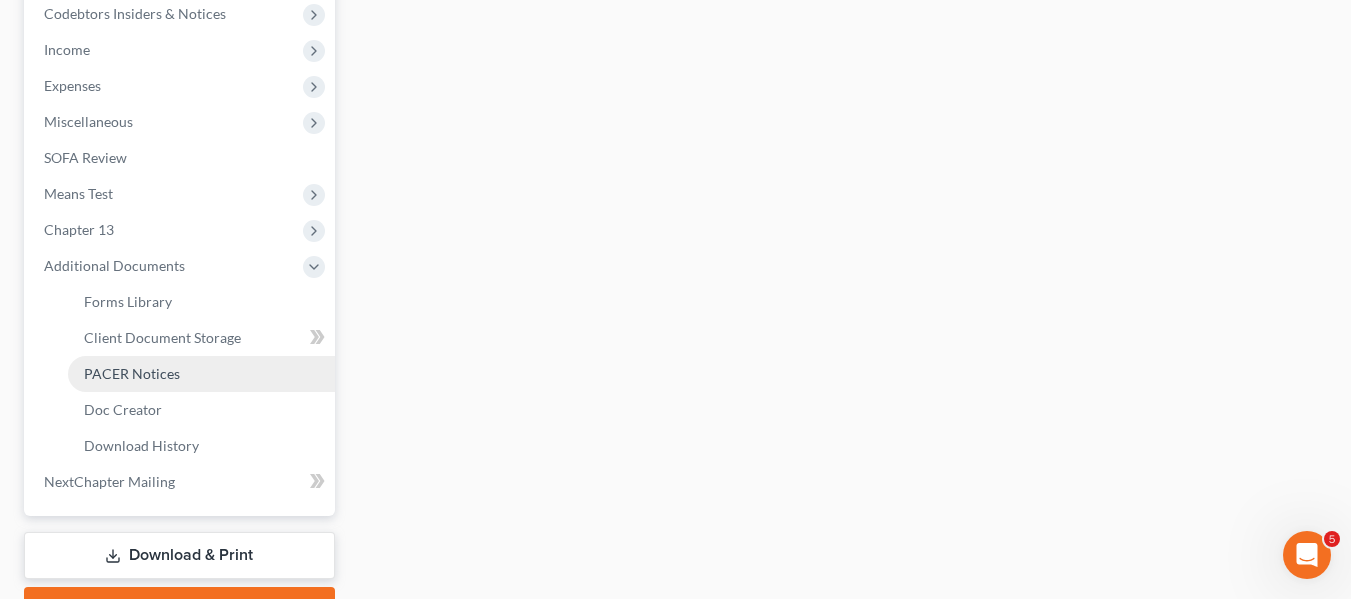 click on "PACER Notices" at bounding box center [132, 373] 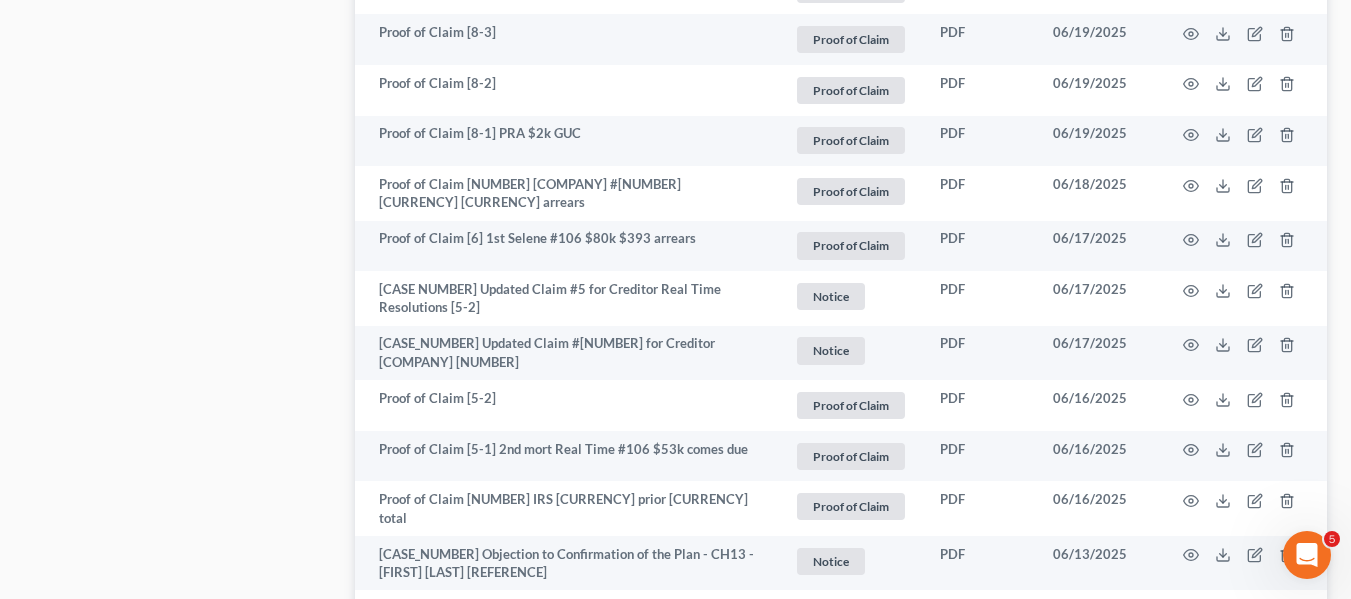 scroll, scrollTop: 1406, scrollLeft: 0, axis: vertical 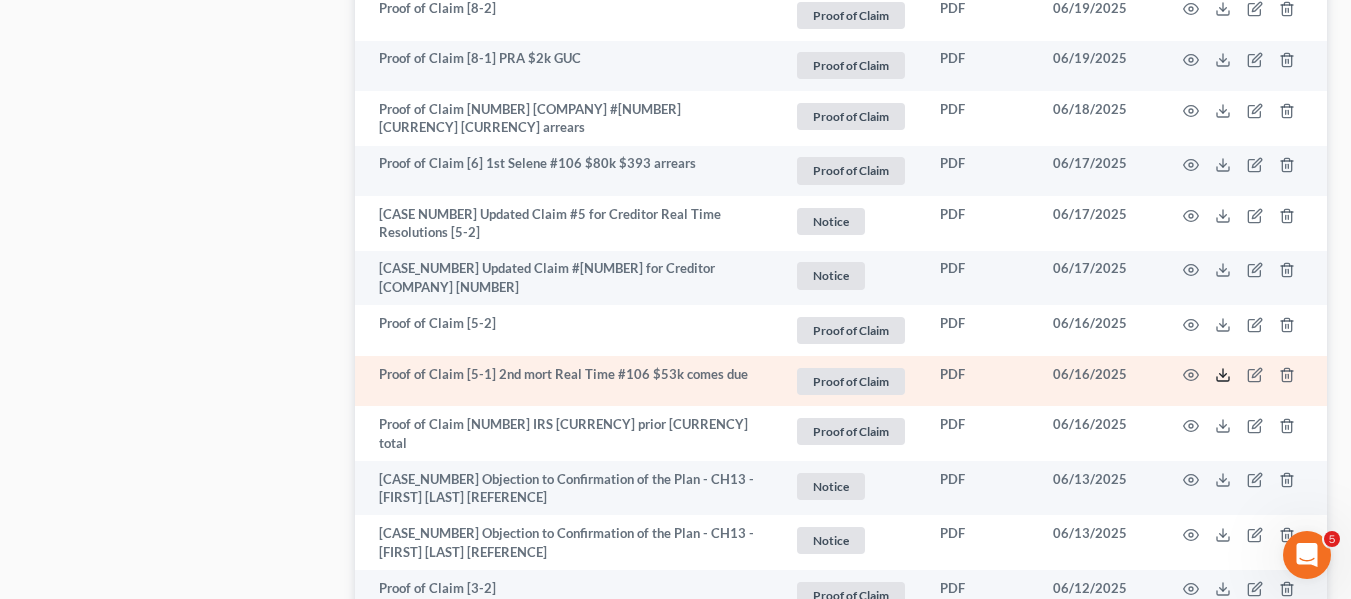 click 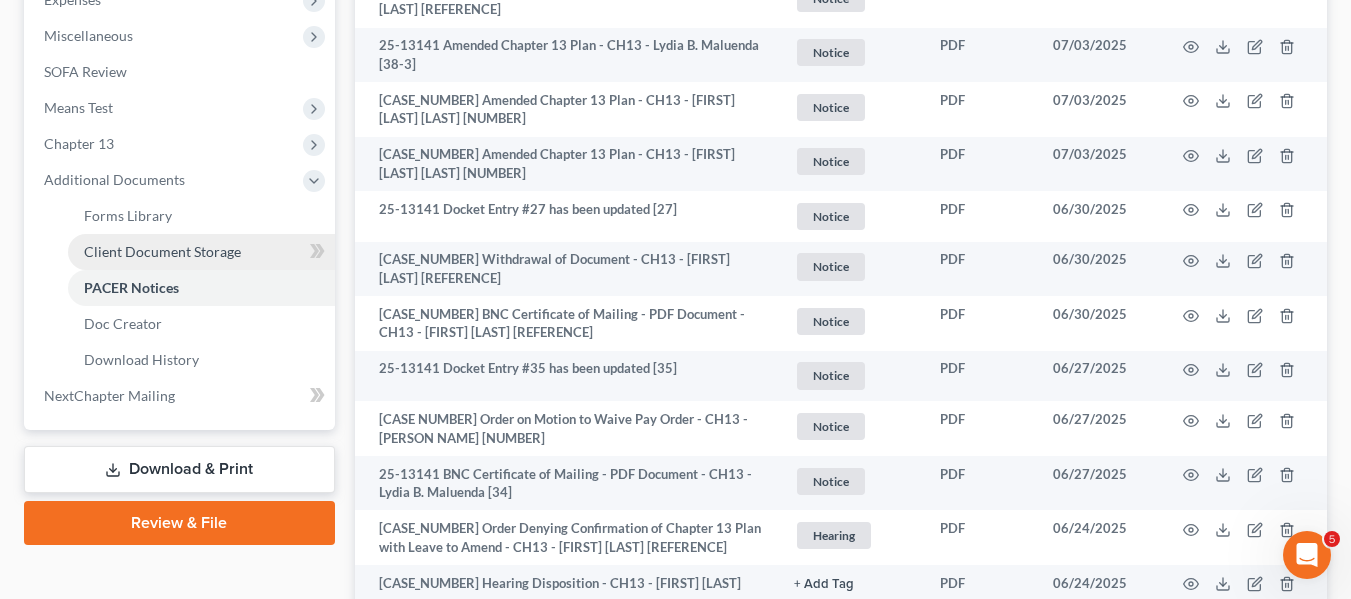 scroll, scrollTop: 700, scrollLeft: 0, axis: vertical 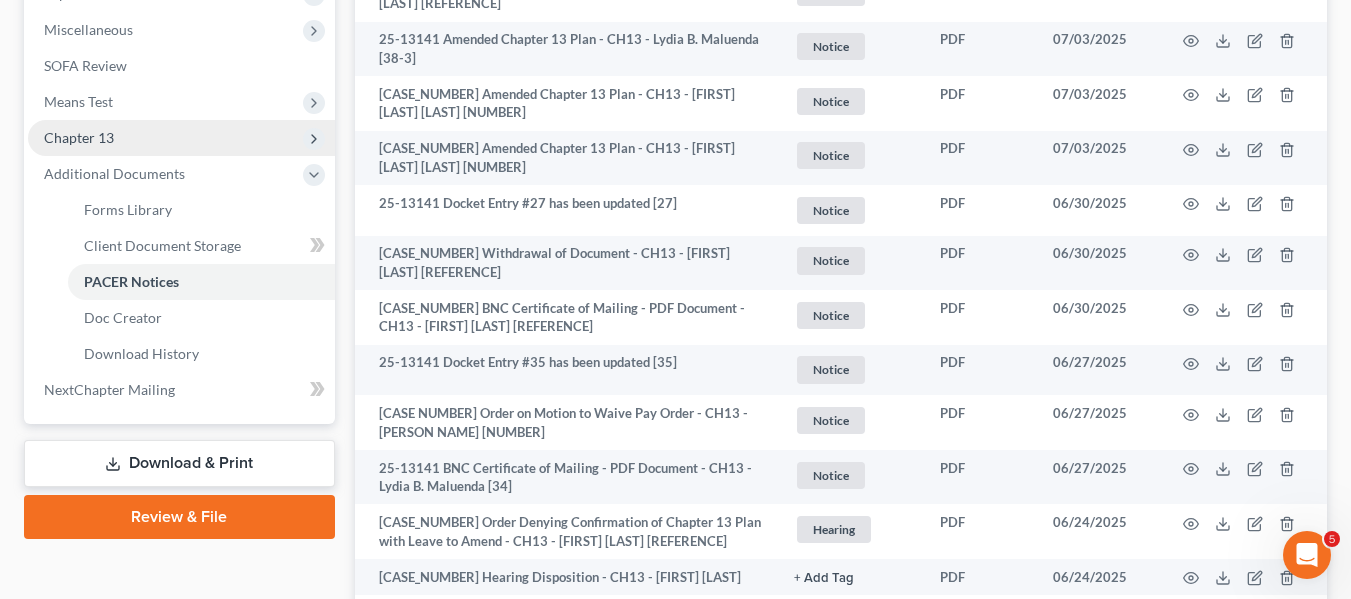 click on "Chapter 13" at bounding box center (79, 137) 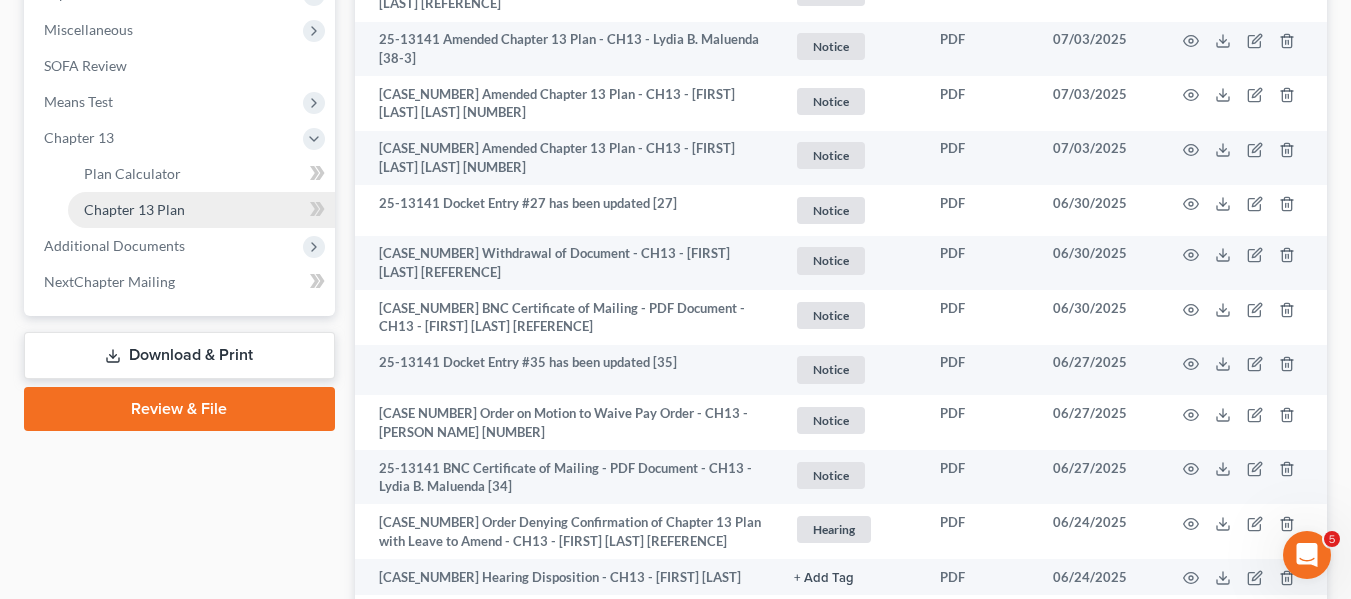 click on "Chapter 13 Plan" at bounding box center [201, 210] 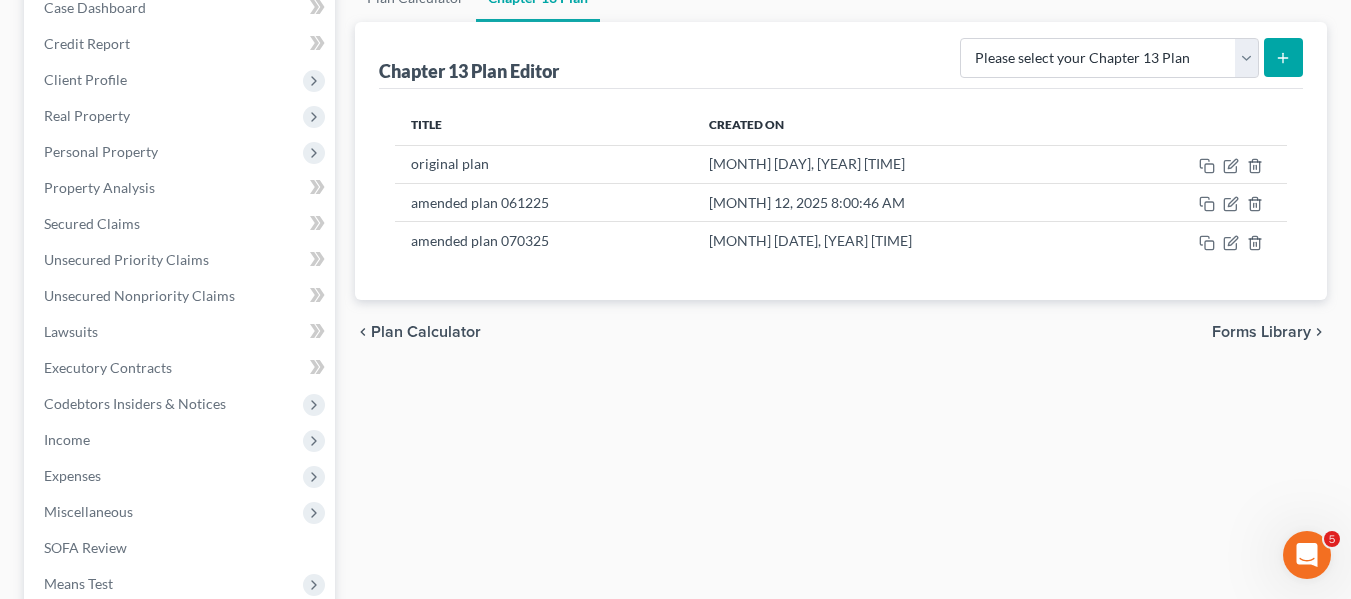 scroll, scrollTop: 0, scrollLeft: 0, axis: both 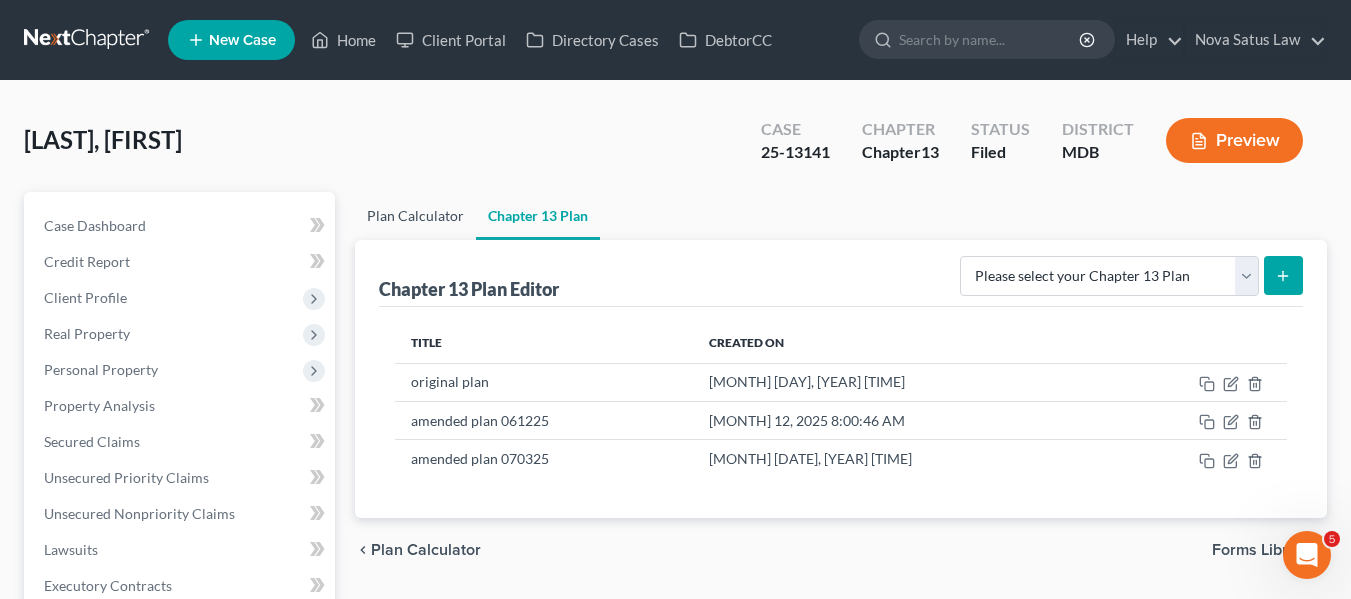 click on "Plan Calculator" at bounding box center (415, 216) 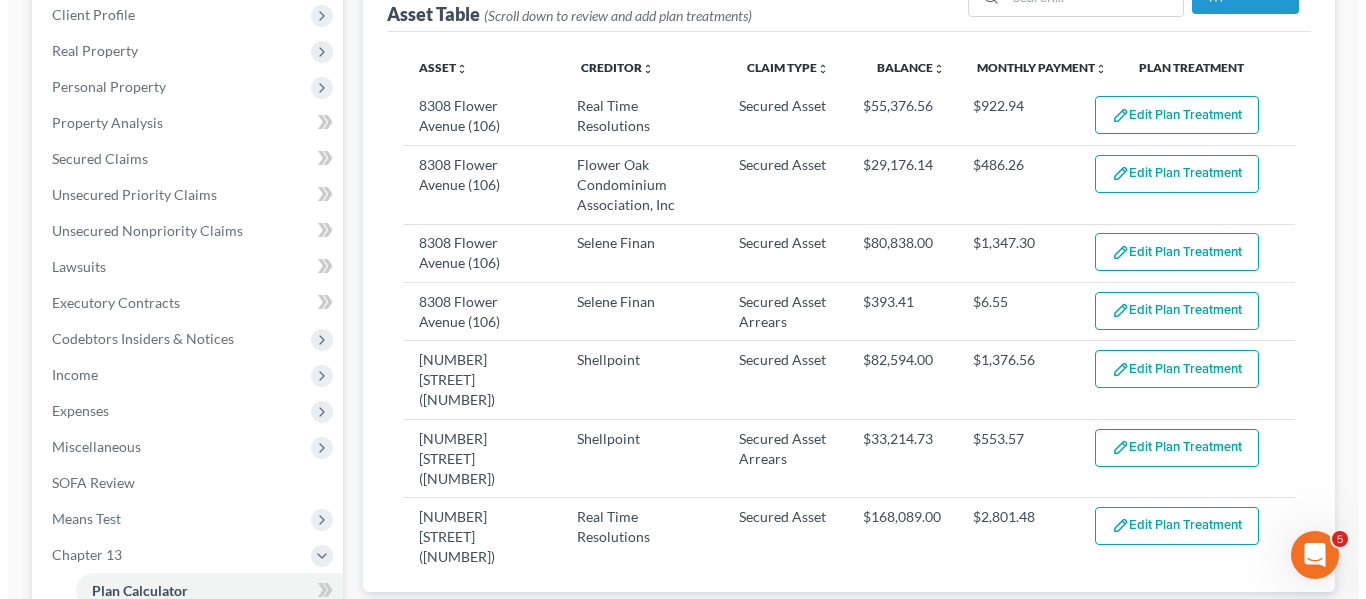 scroll, scrollTop: 284, scrollLeft: 0, axis: vertical 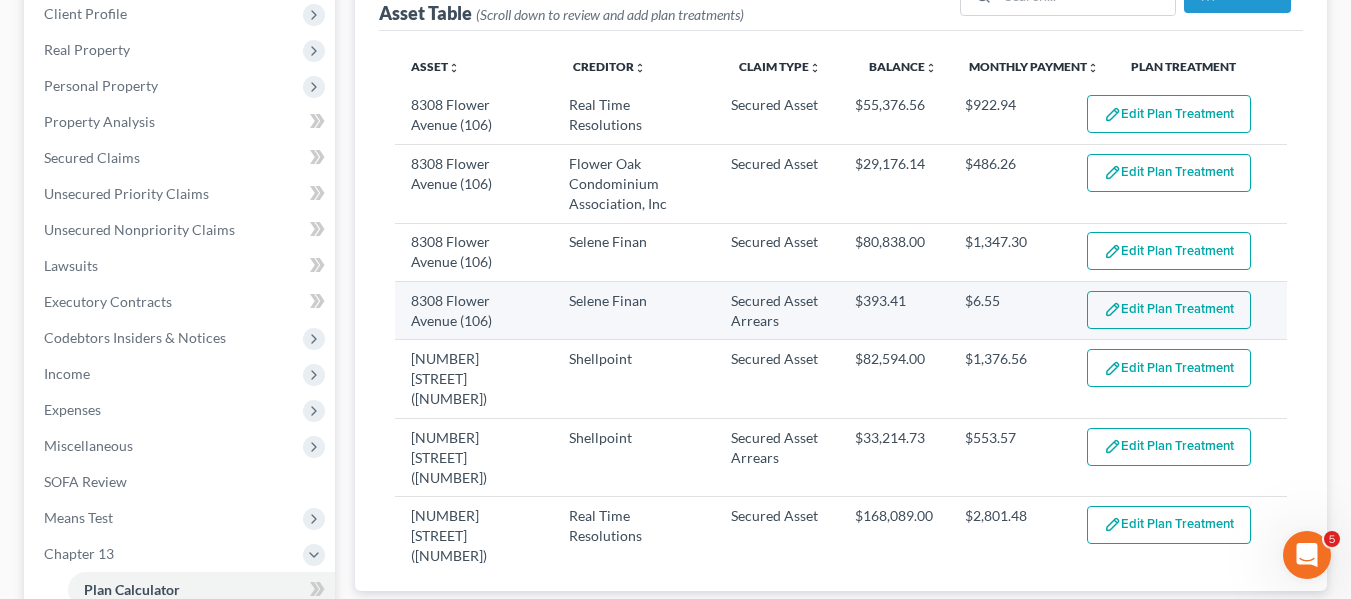 select on "59" 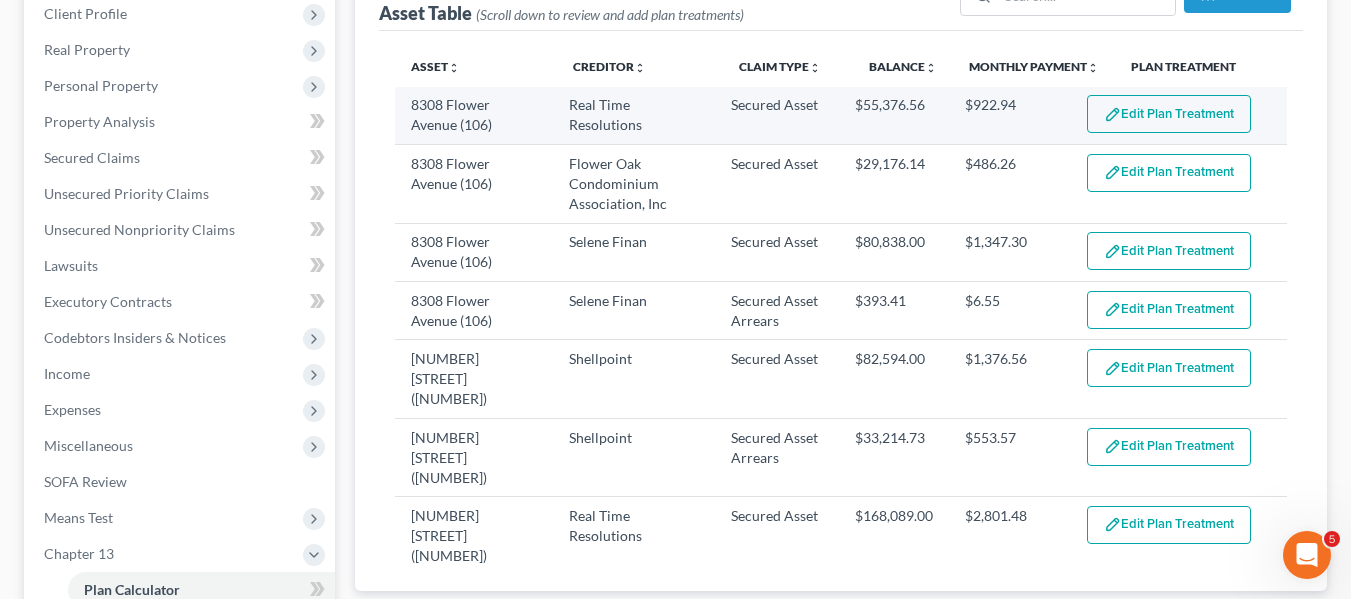 click on "Edit Plan Treatment" at bounding box center (1169, 114) 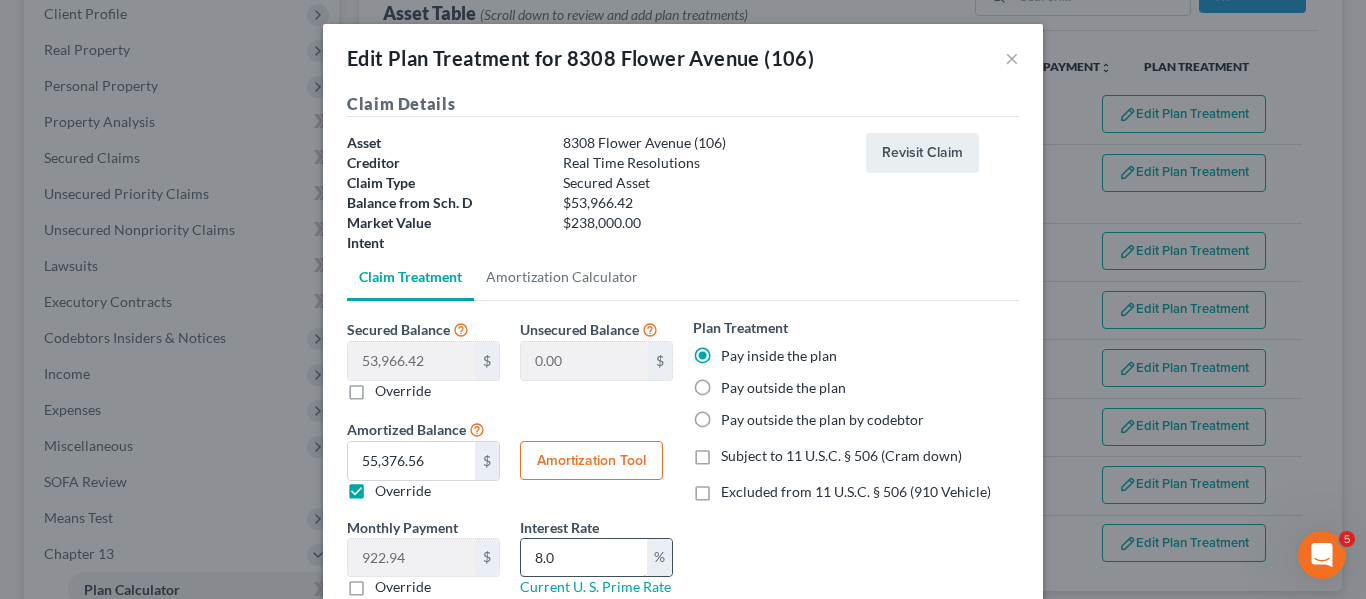 click on "8.0" at bounding box center (584, 558) 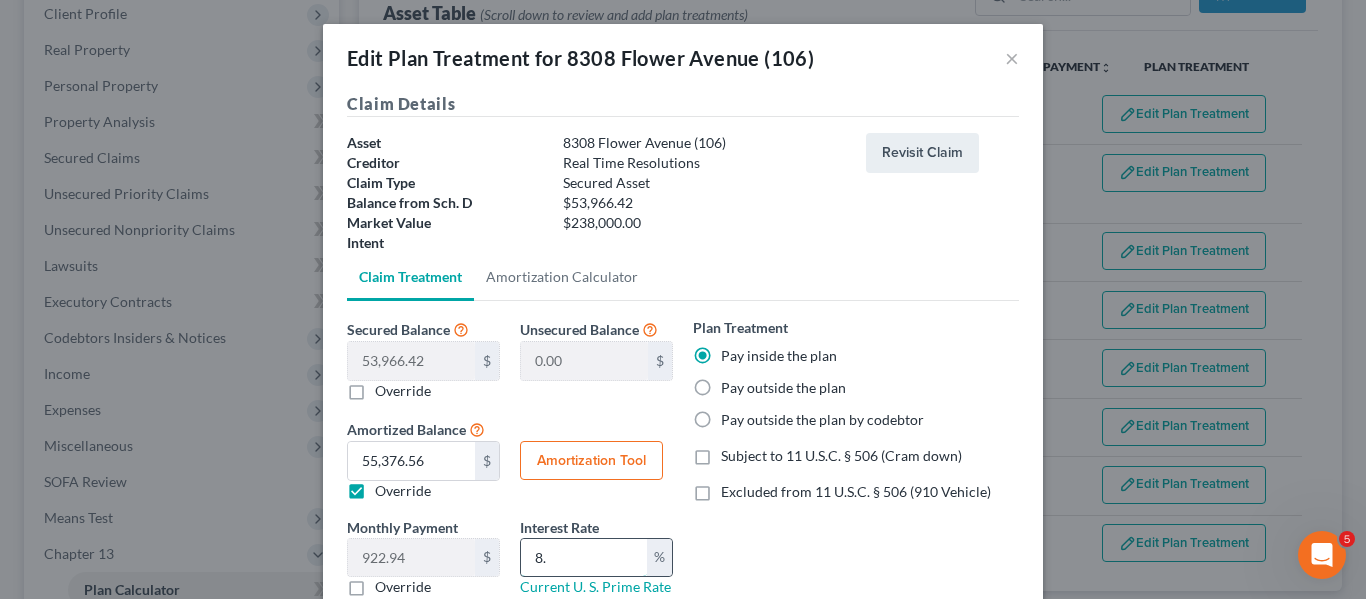 type on "8" 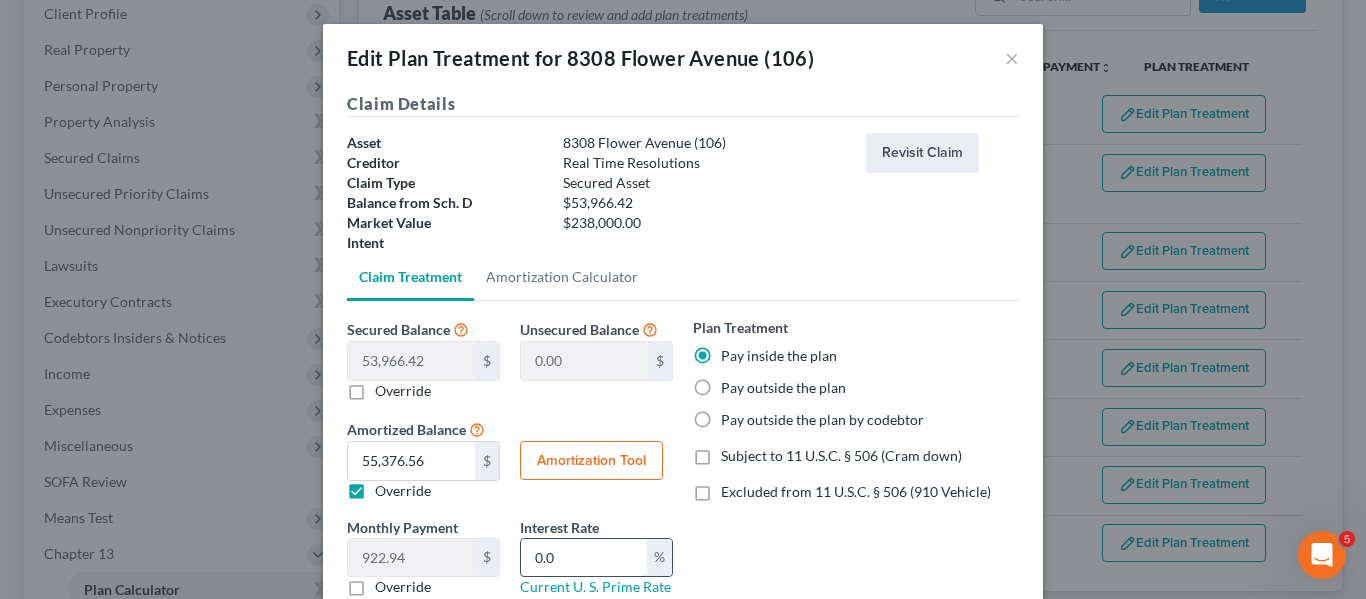 type on "0.0" 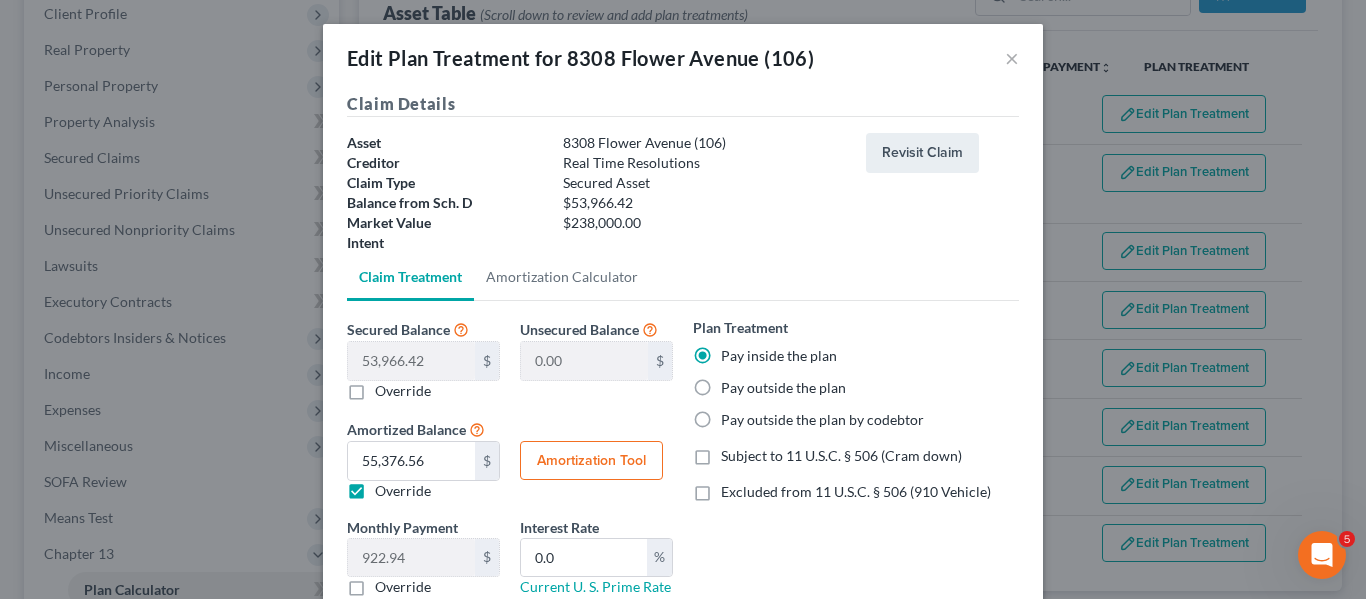 click on "Amortization Tool" at bounding box center (591, 461) 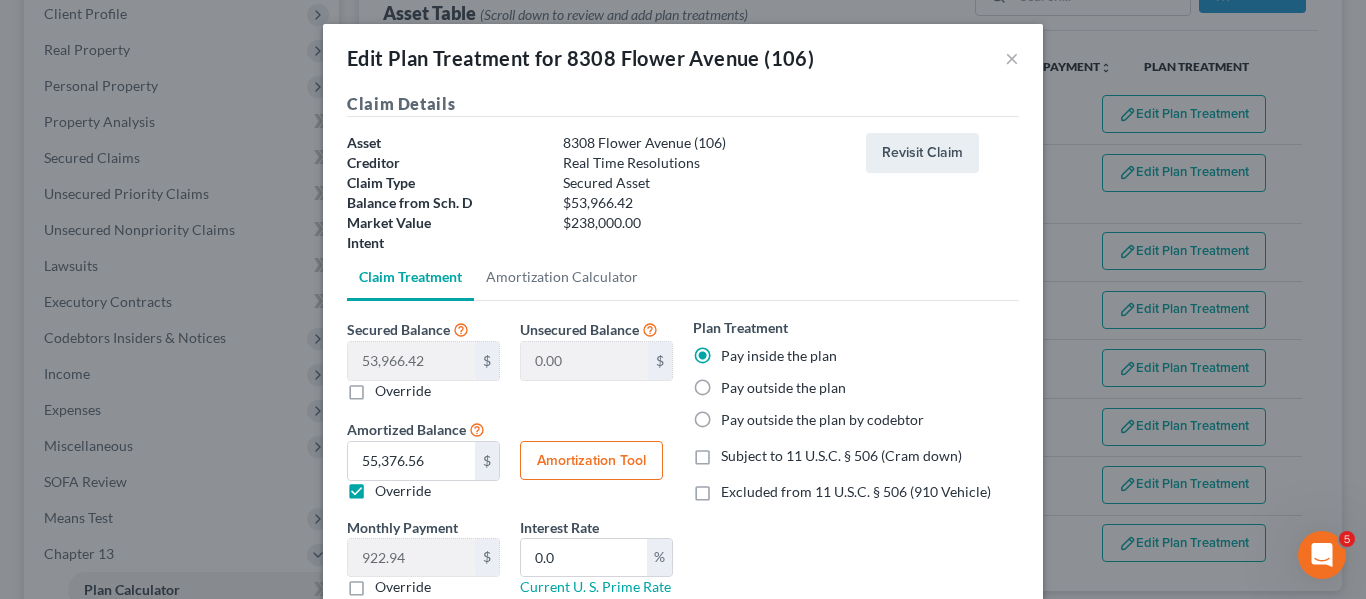 type on "60" 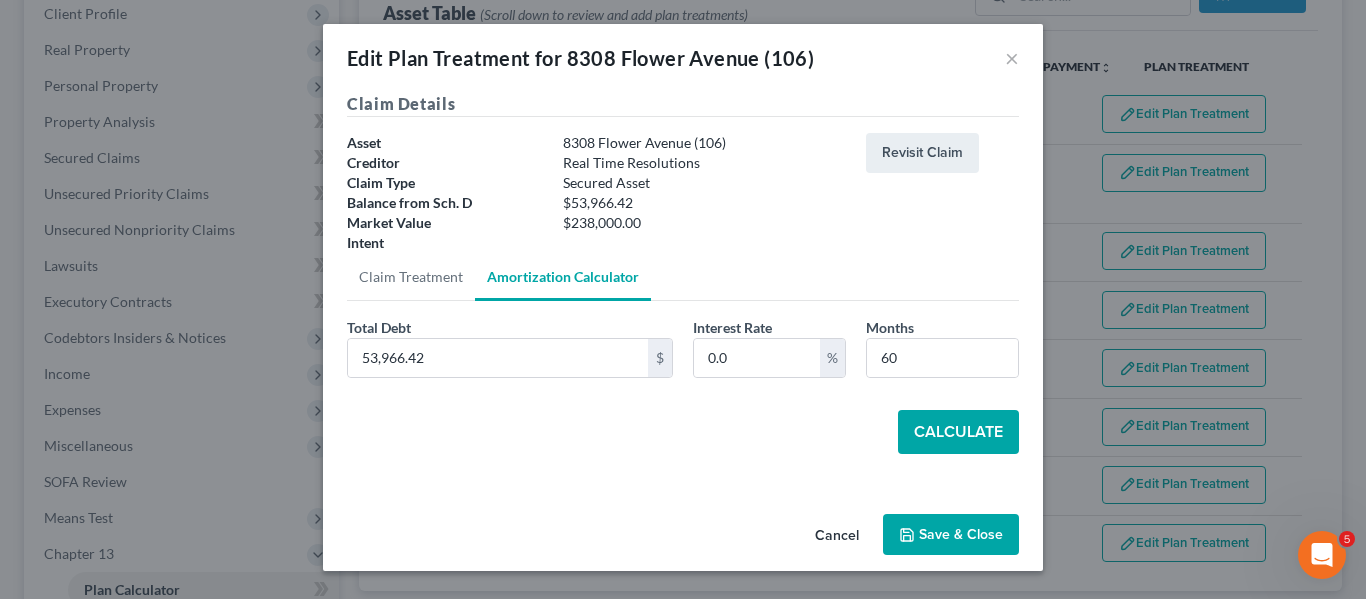 click on "Calculate" at bounding box center (958, 432) 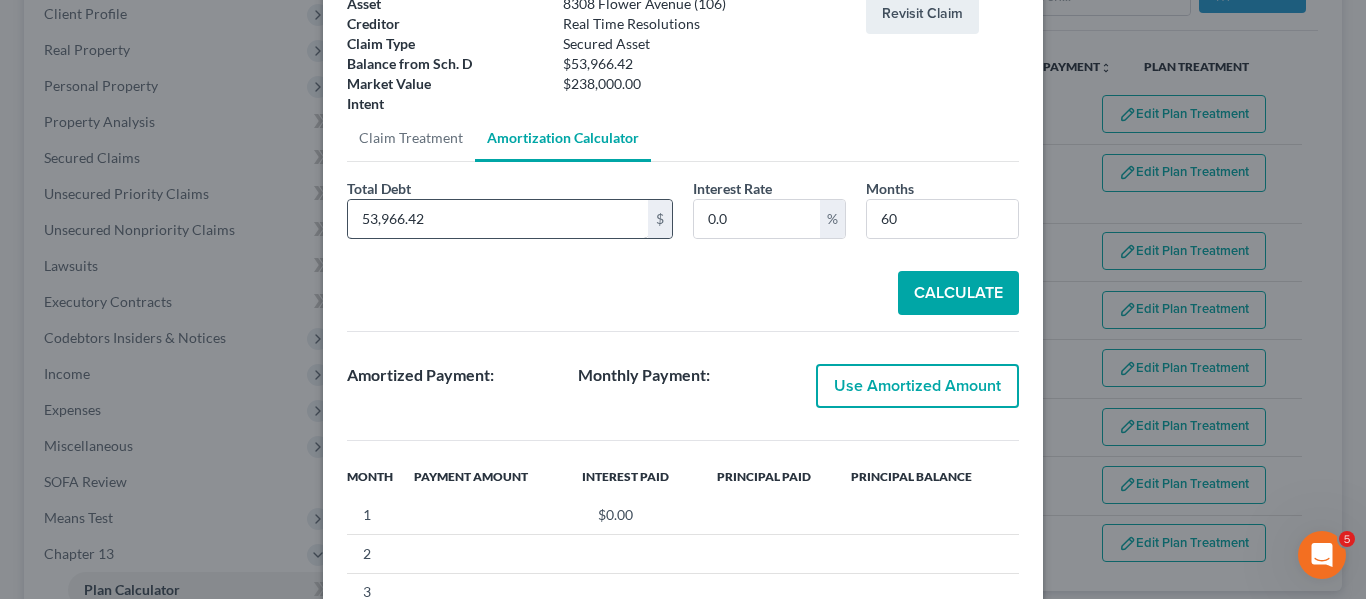 scroll, scrollTop: 140, scrollLeft: 0, axis: vertical 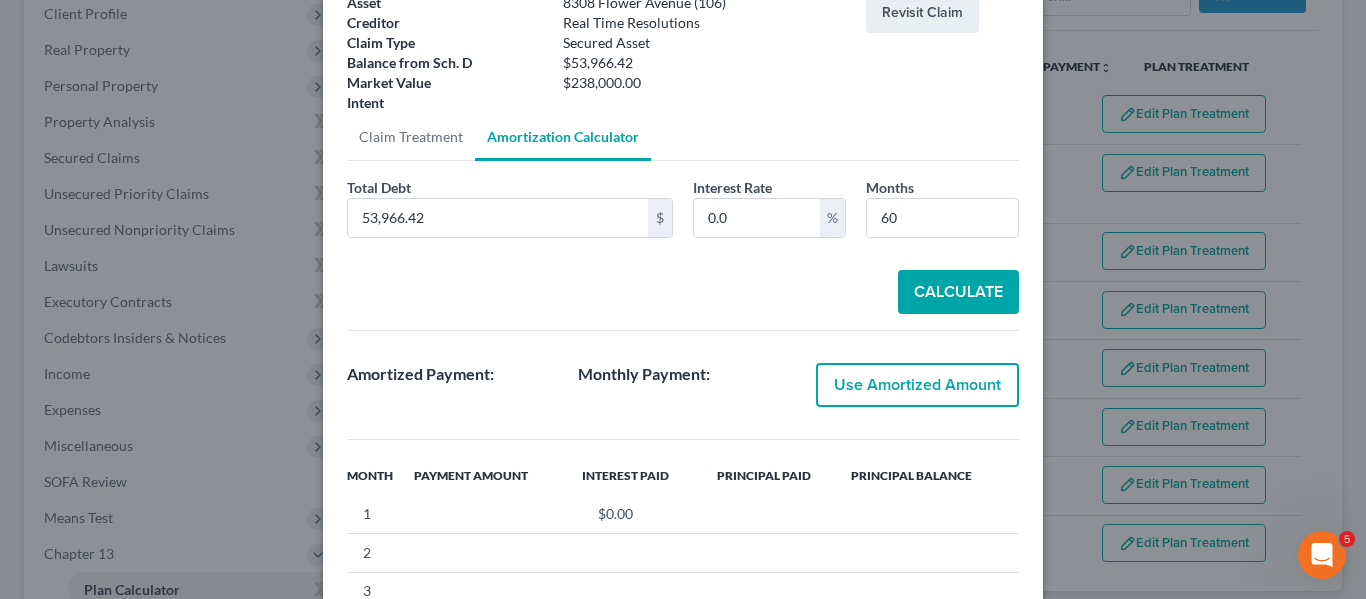 click on "Calculate" at bounding box center (958, 292) 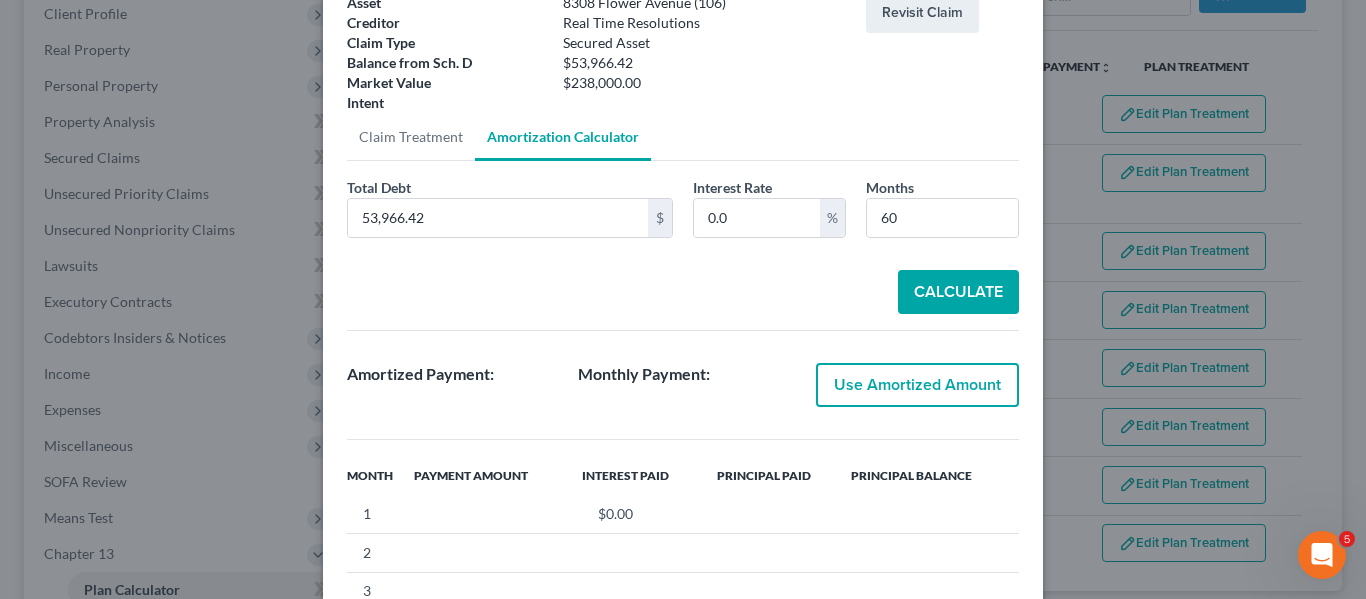 click on "Use Amortized Amount" at bounding box center [917, 385] 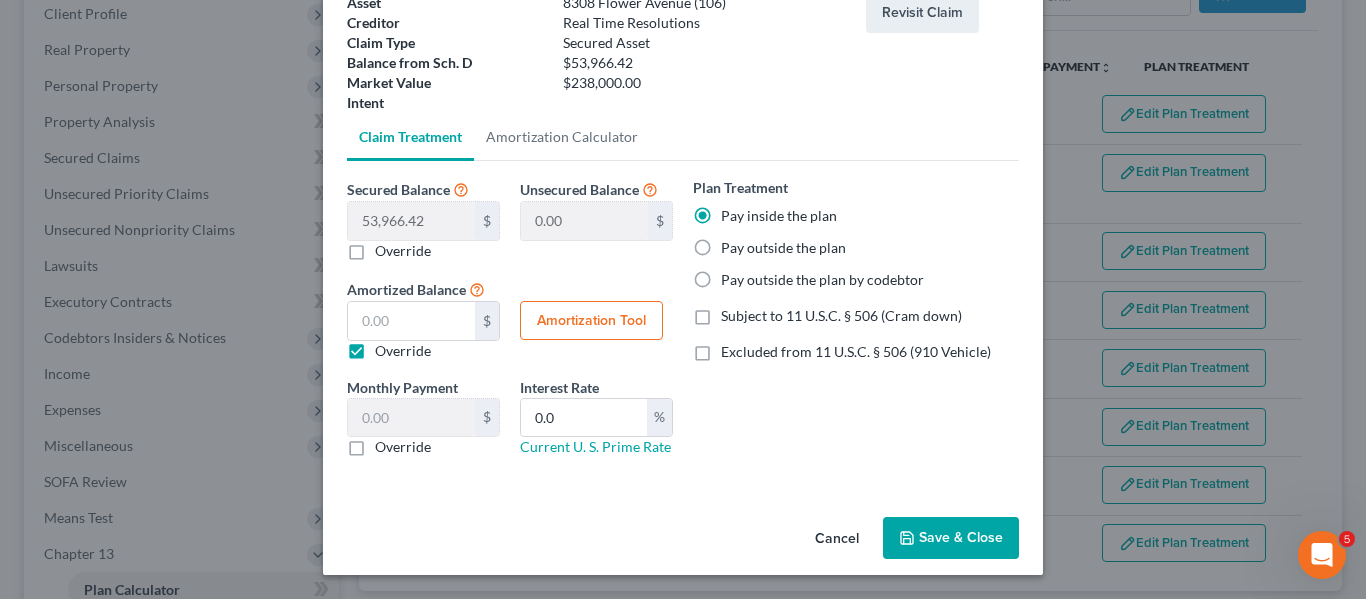 click on "Save & Close" at bounding box center (951, 538) 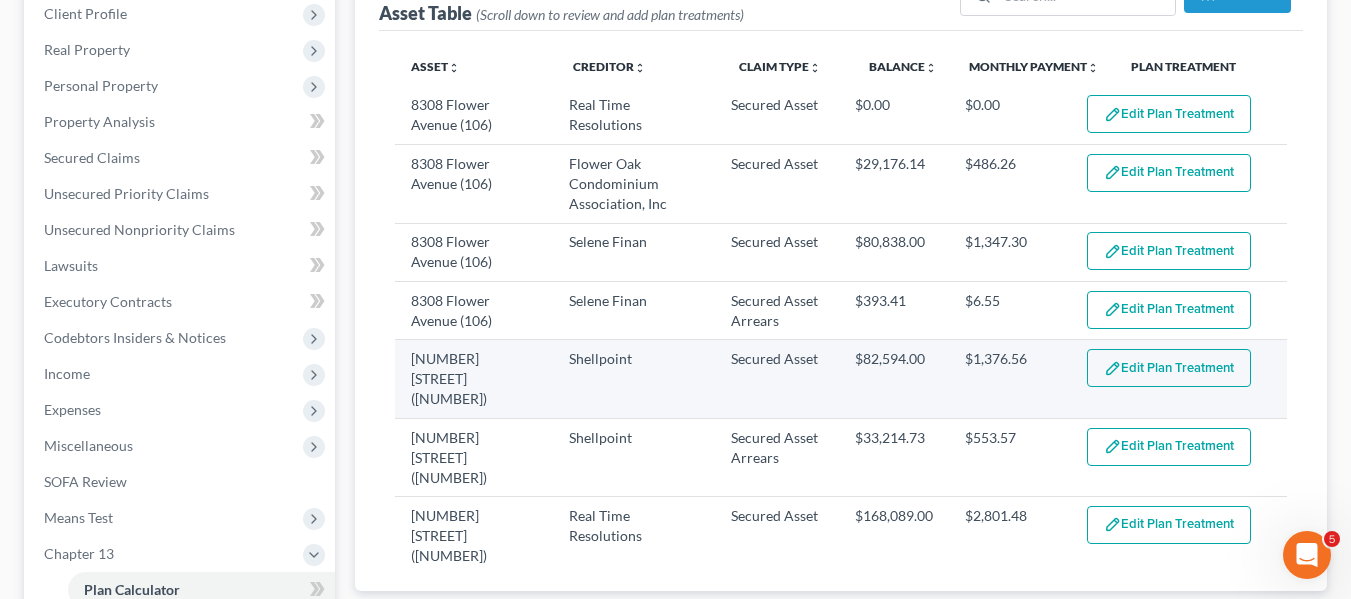 select on "59" 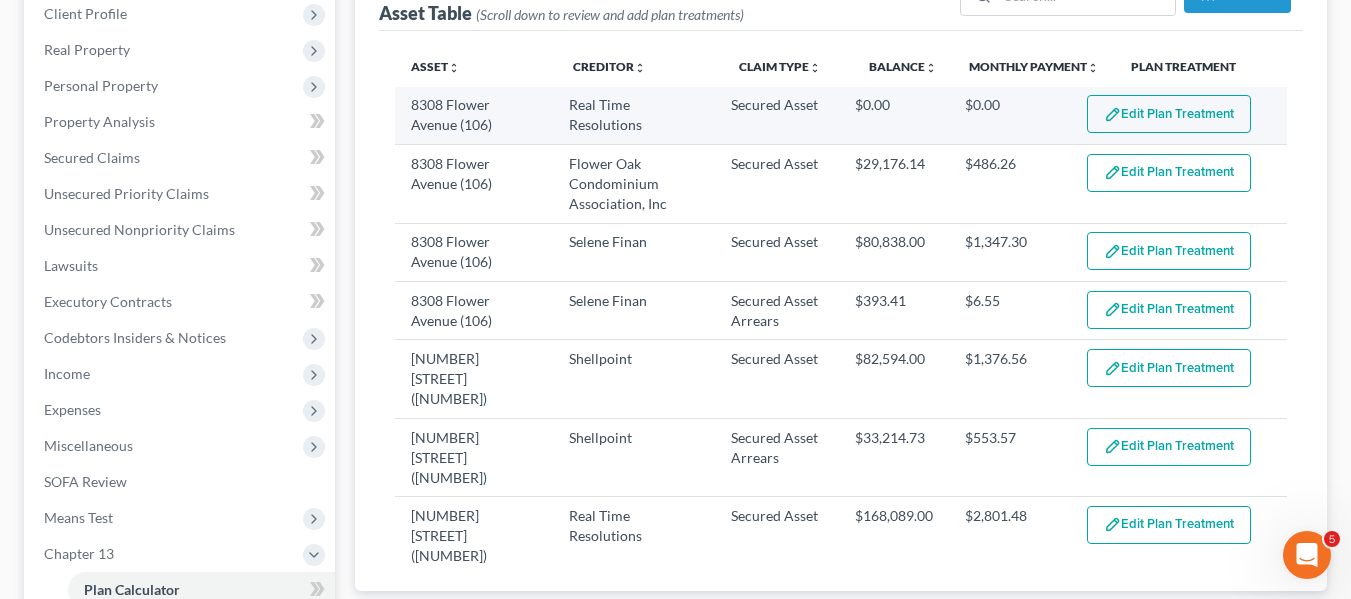 click on "Edit Plan Treatment" at bounding box center (1169, 114) 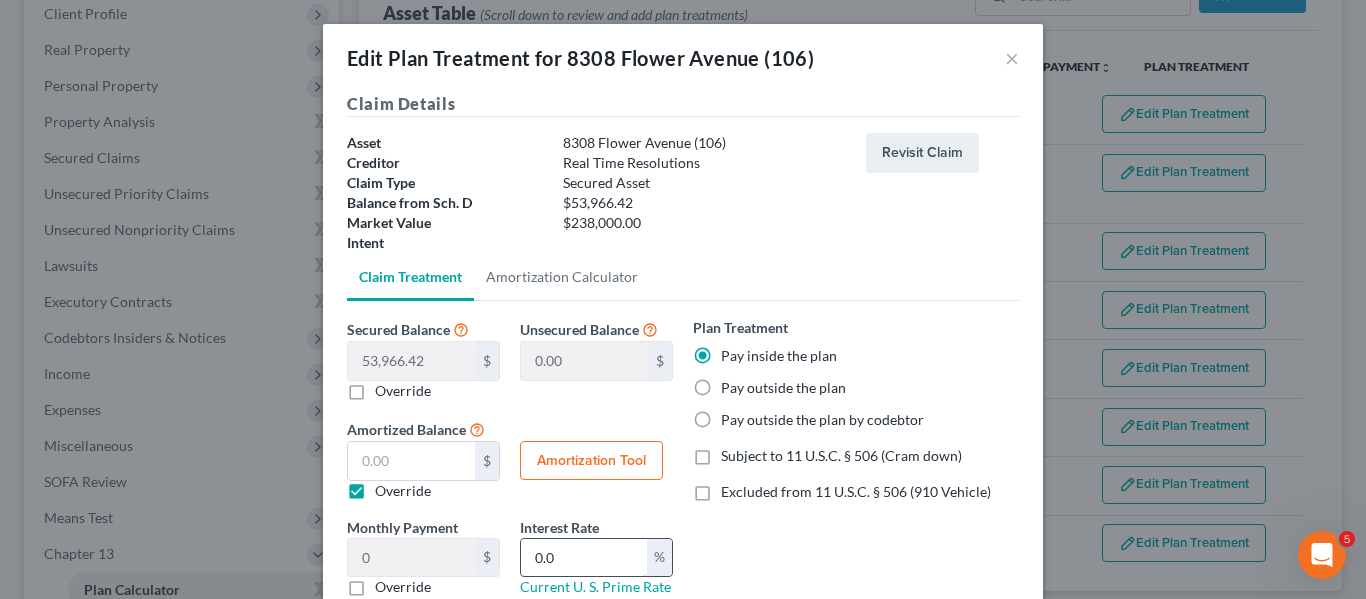 click on "0.0" at bounding box center (584, 558) 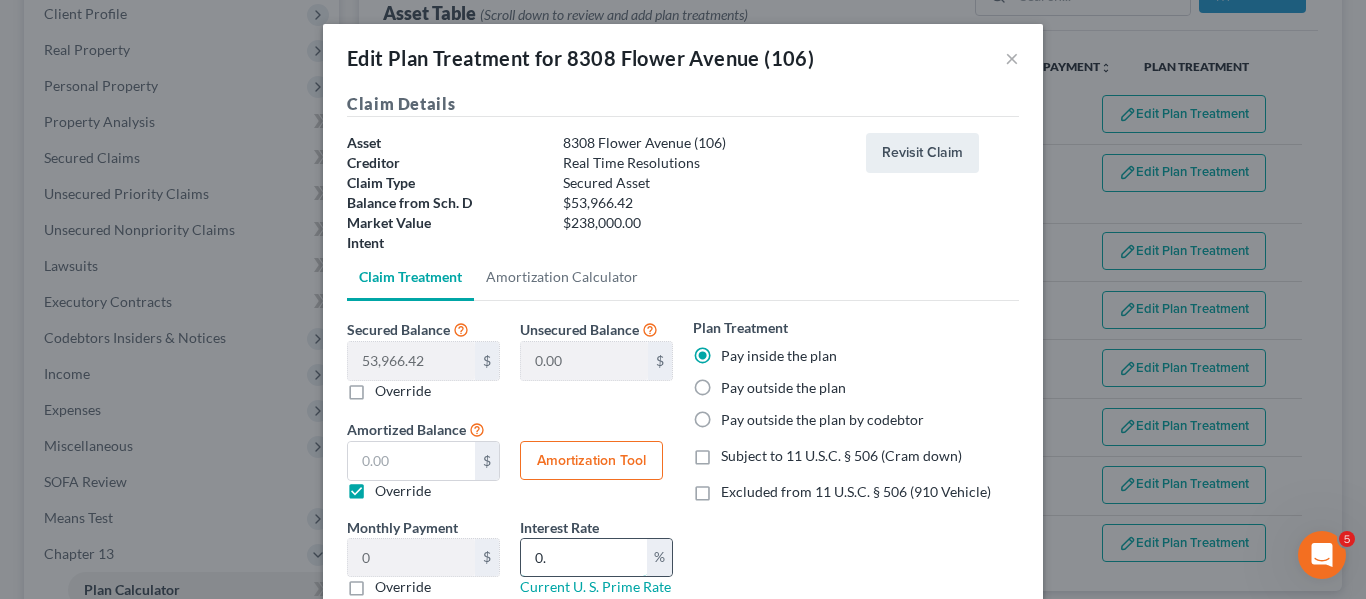 type on "0" 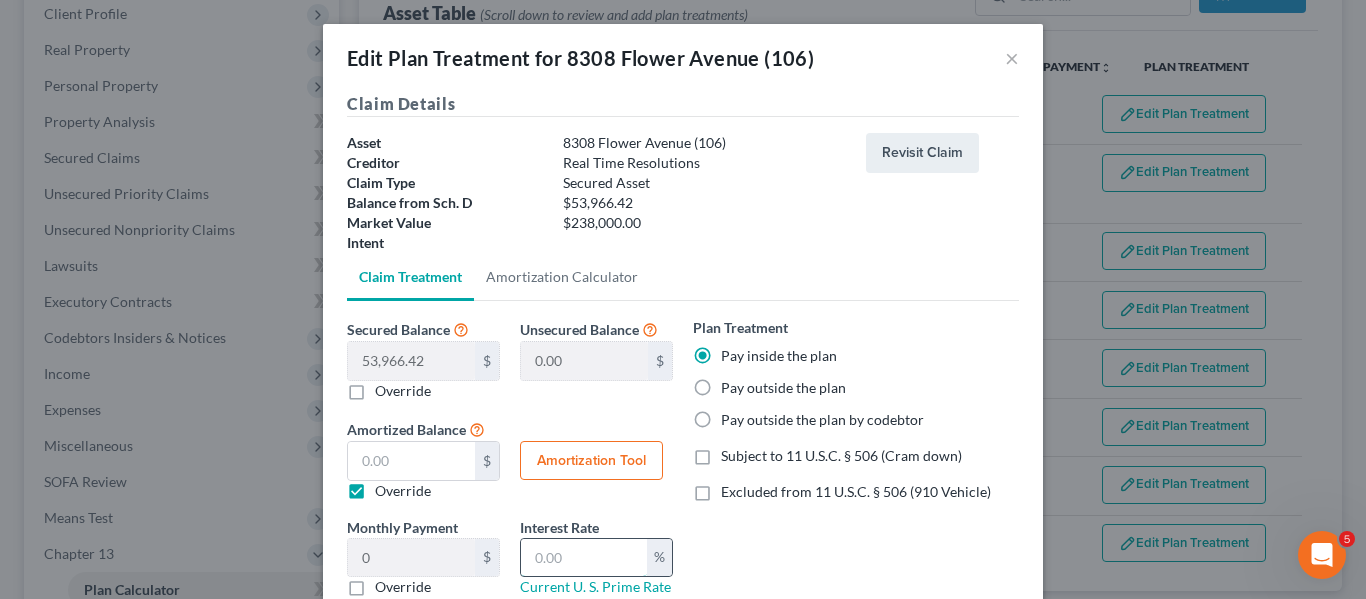 type 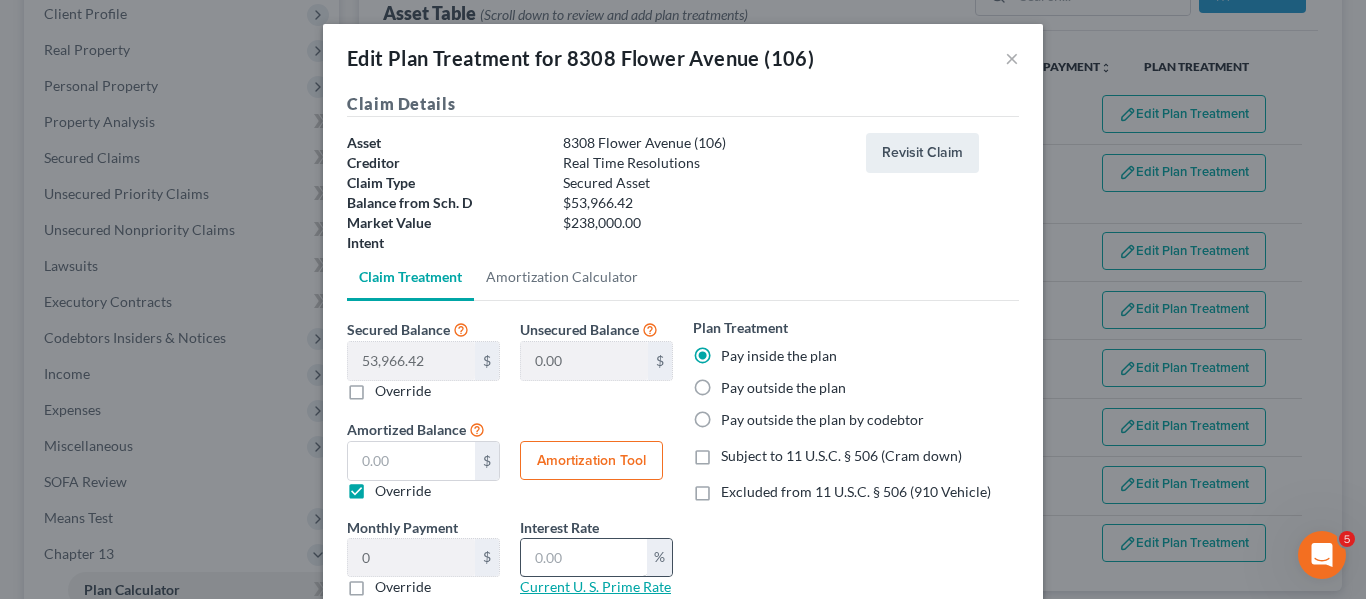 scroll, scrollTop: 140, scrollLeft: 0, axis: vertical 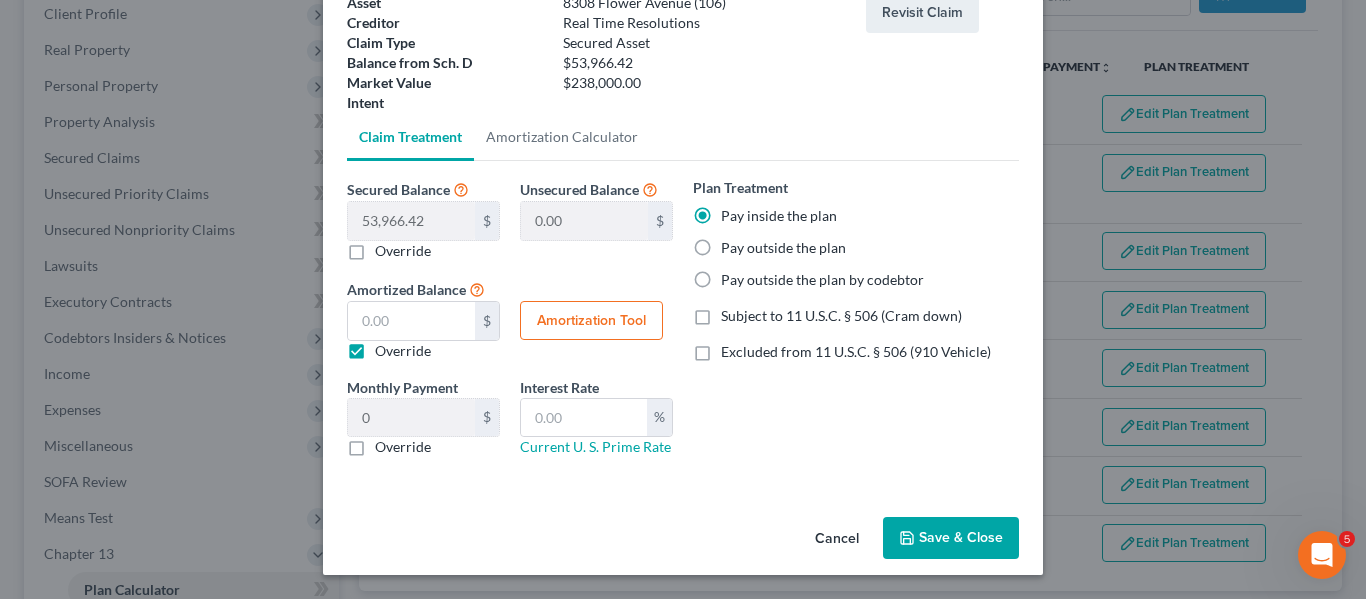 click on "Cancel Save & Close" at bounding box center (683, 542) 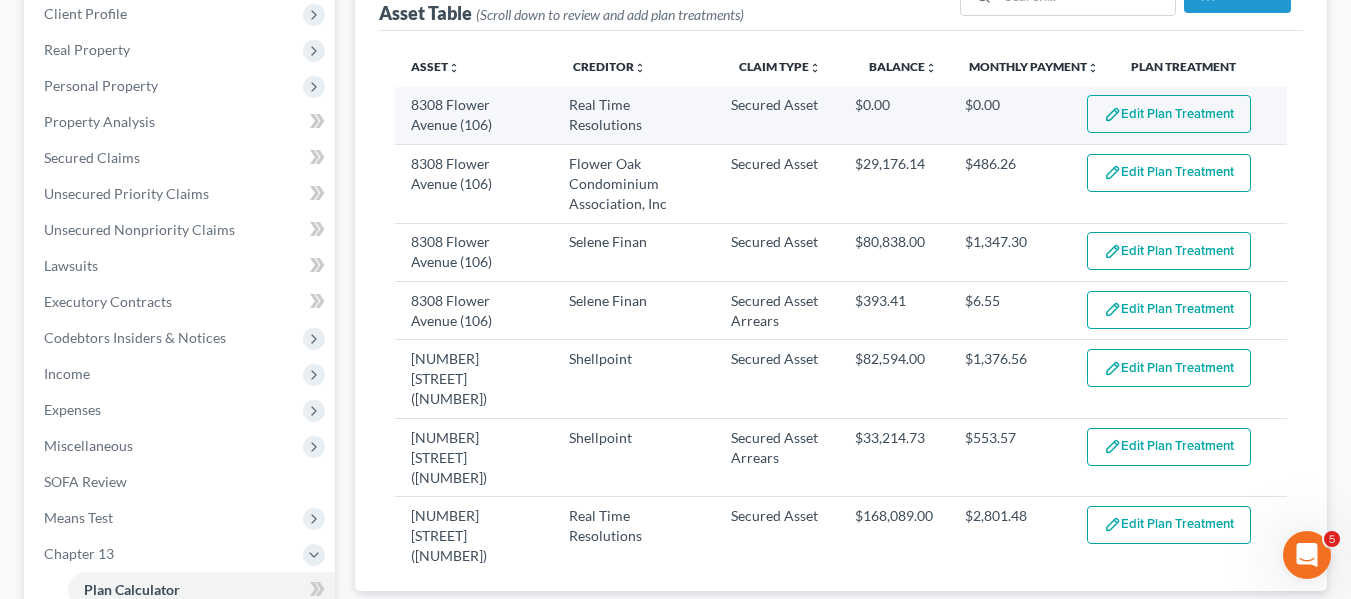 click on "Edit Plan Treatment" at bounding box center [1169, 114] 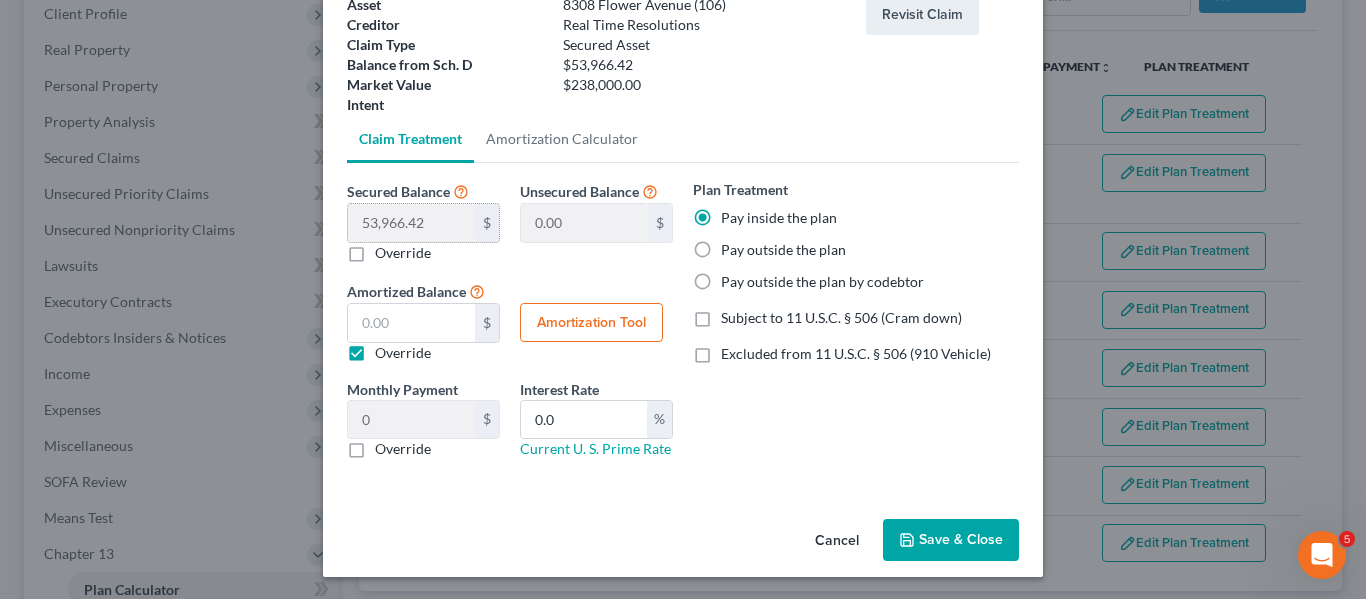 scroll, scrollTop: 140, scrollLeft: 0, axis: vertical 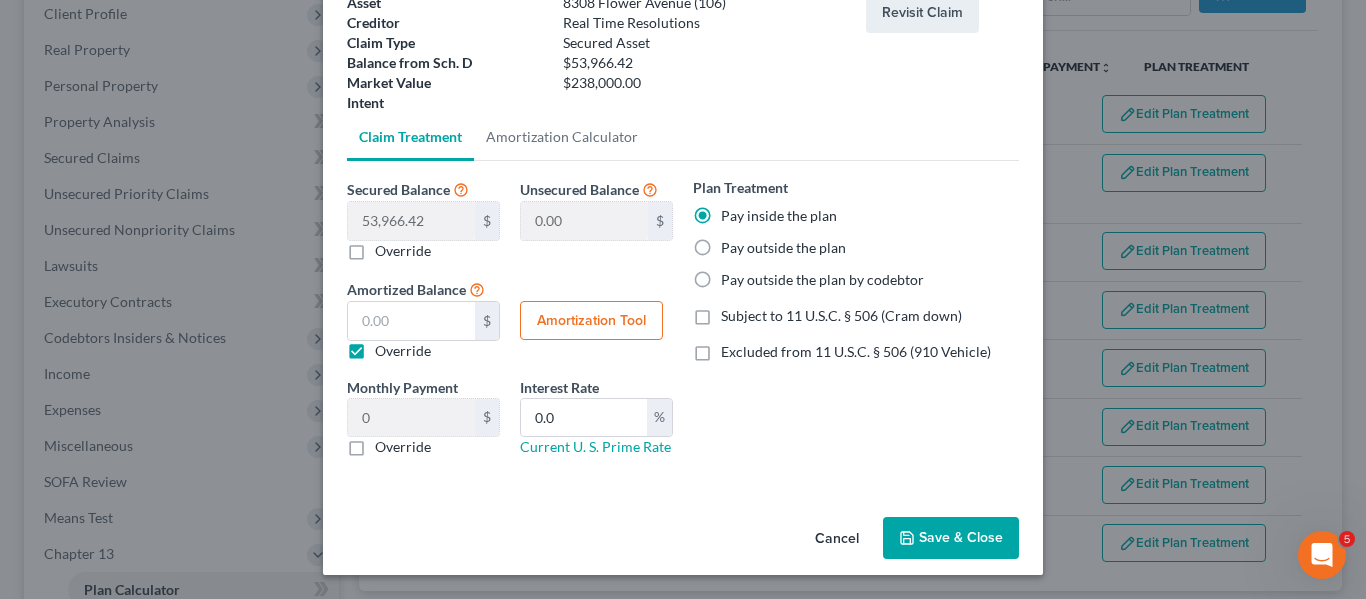 click 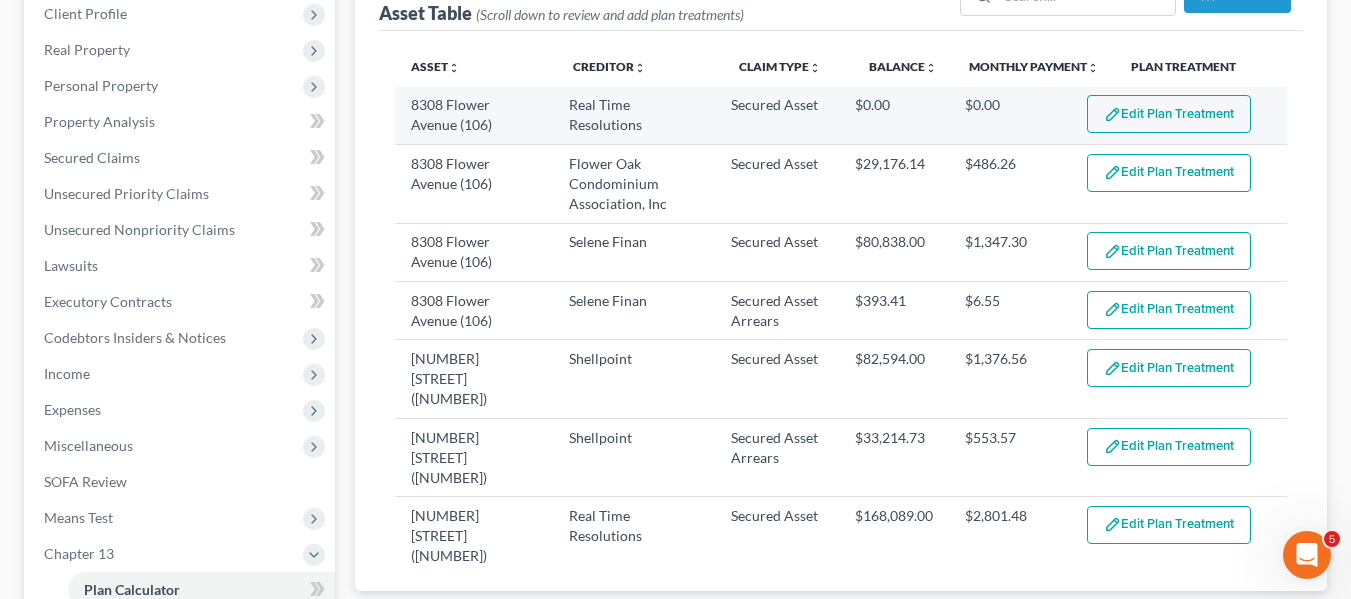 click on "Edit Plan Treatment" at bounding box center [1169, 114] 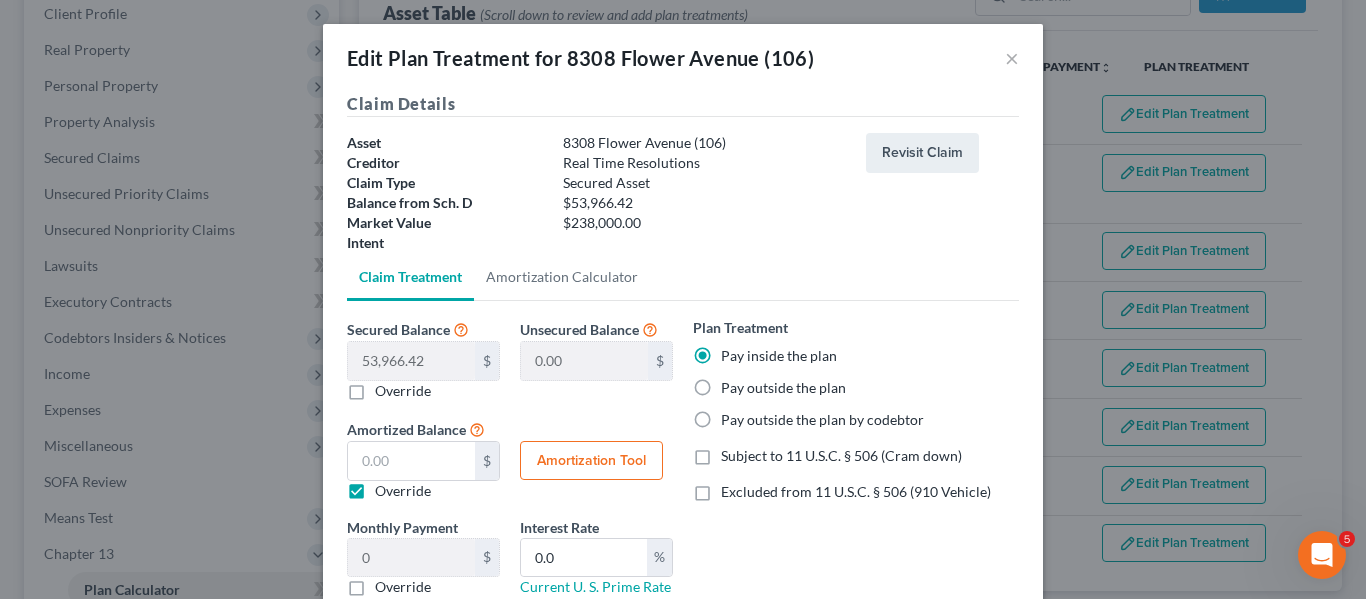 click on "Override" at bounding box center (403, 391) 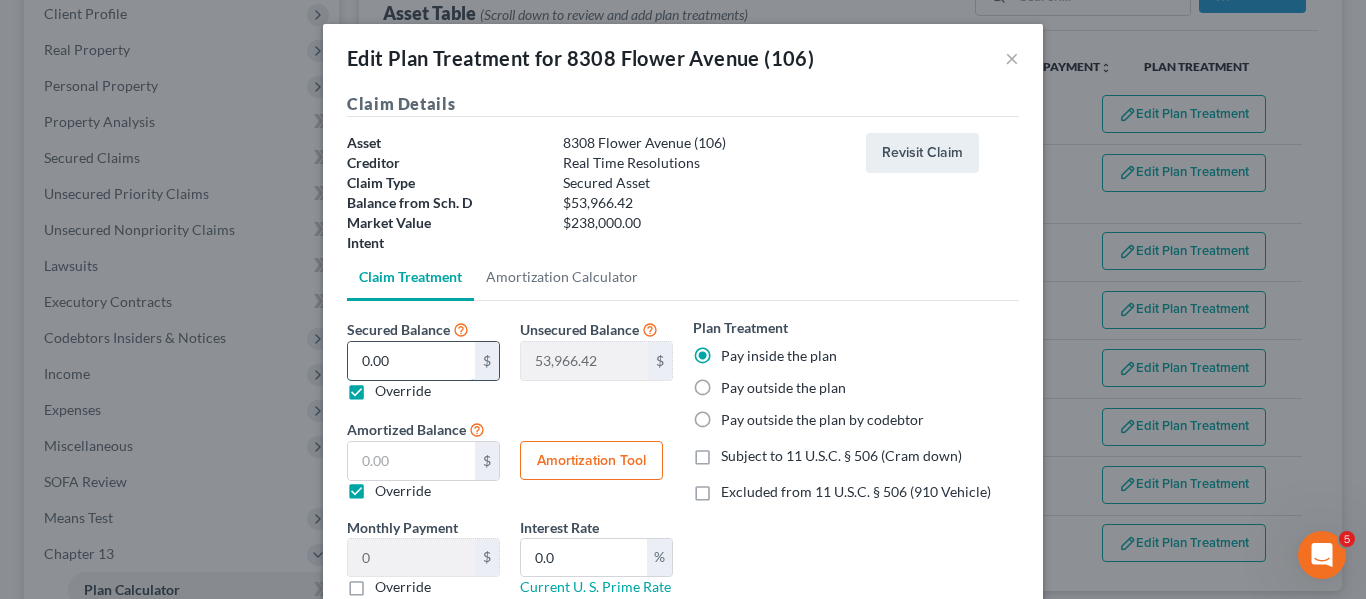 click on "0.00" at bounding box center (411, 361) 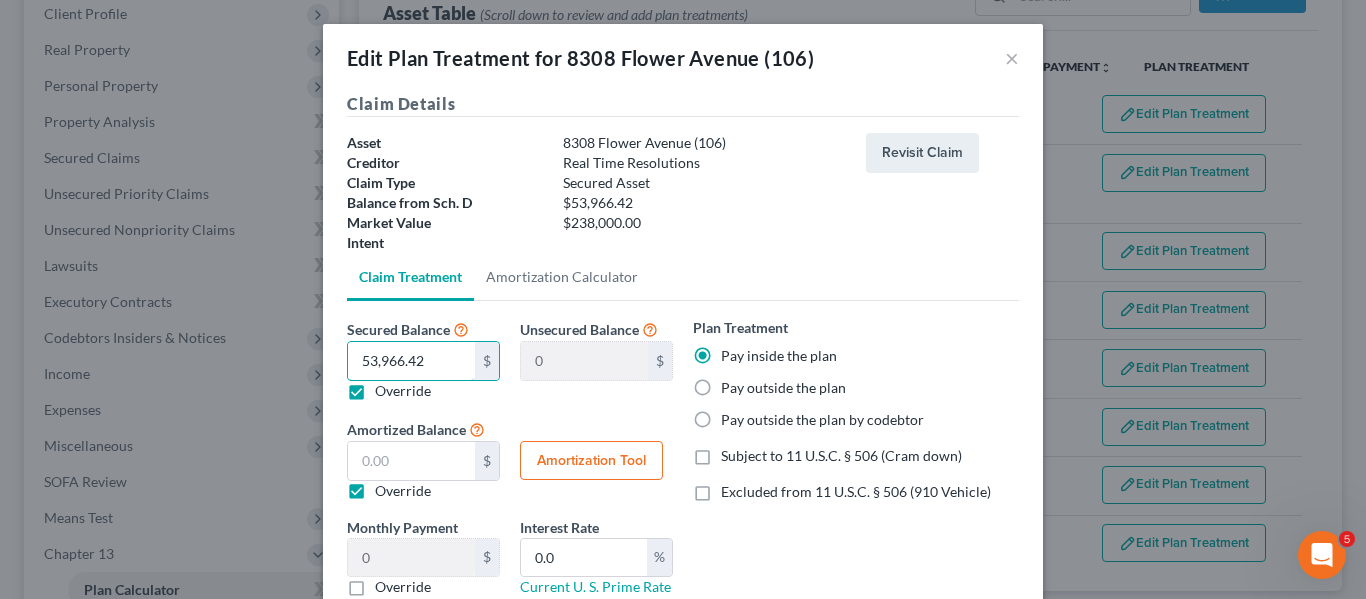 scroll, scrollTop: 140, scrollLeft: 0, axis: vertical 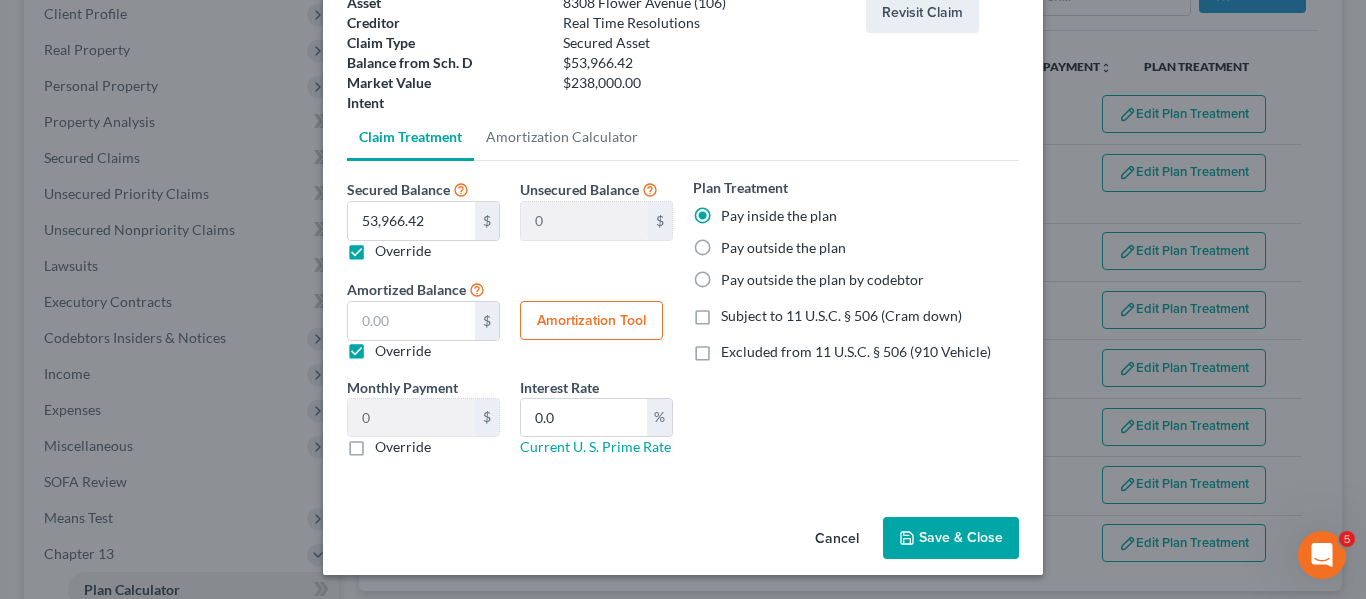 click 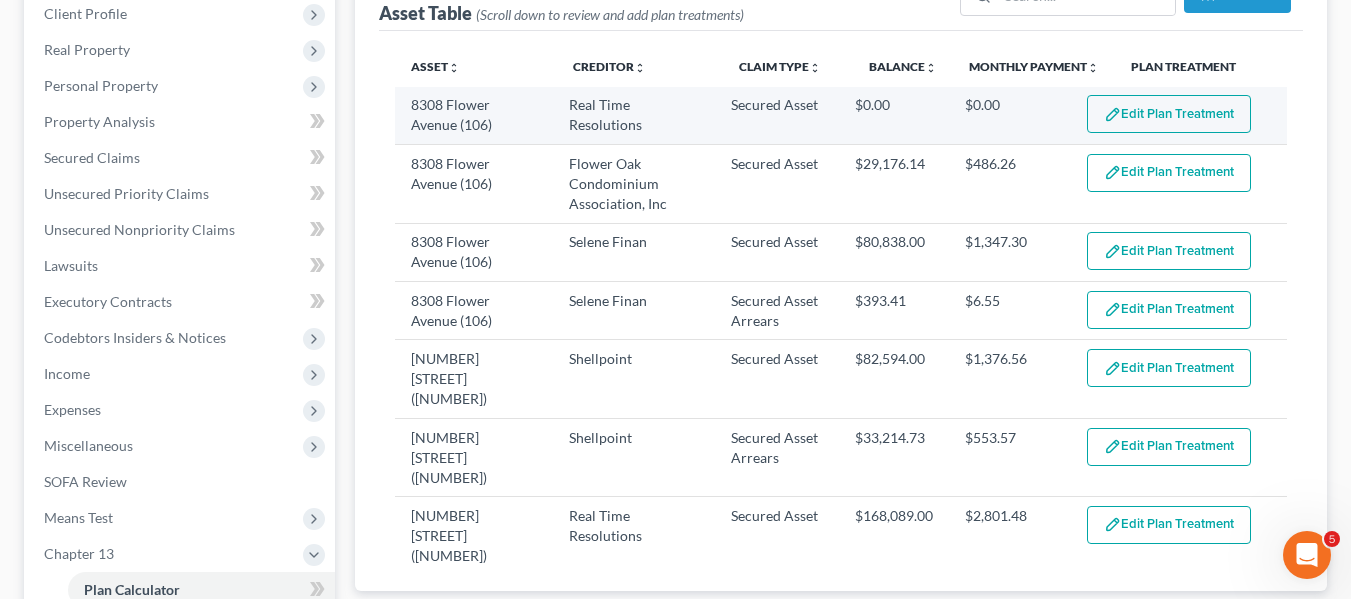 click on "Edit Plan Treatment" at bounding box center (1169, 114) 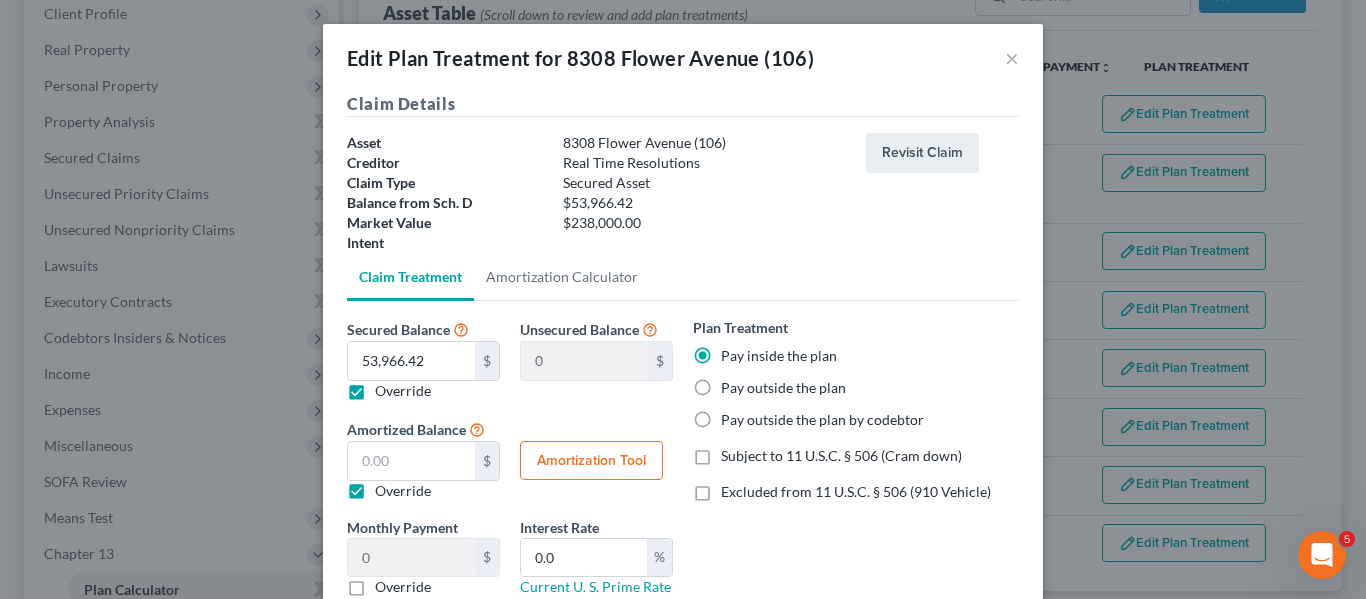 click on "Override" at bounding box center (403, 391) 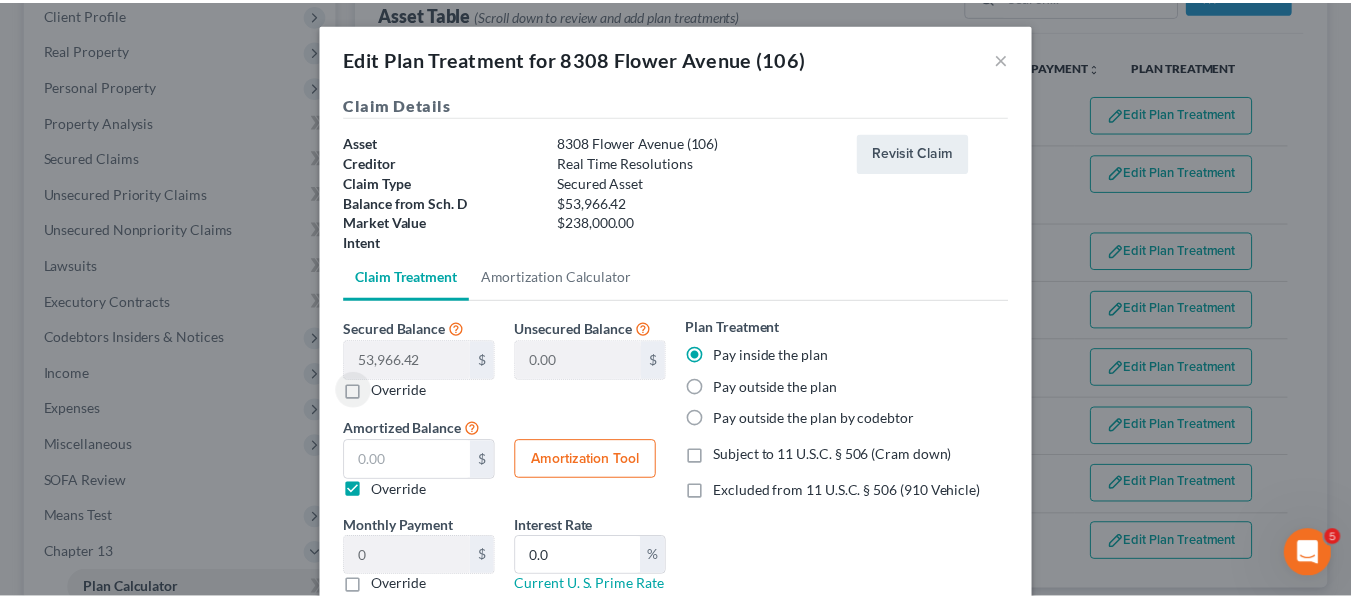 scroll, scrollTop: 140, scrollLeft: 0, axis: vertical 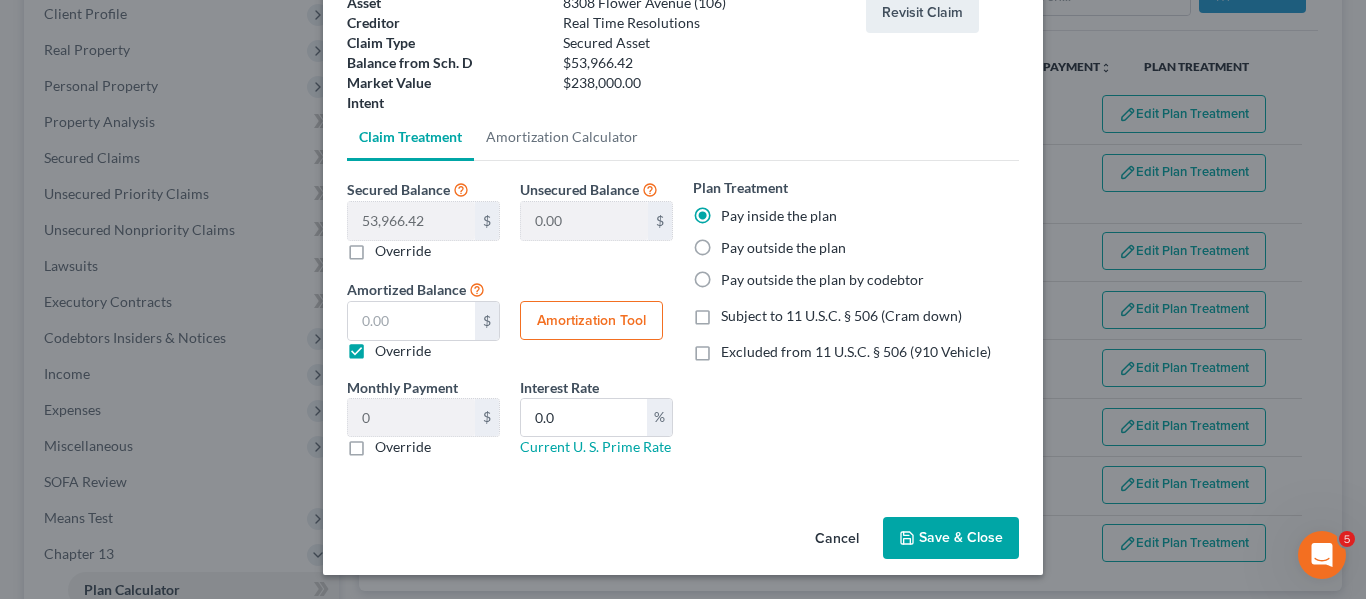 click 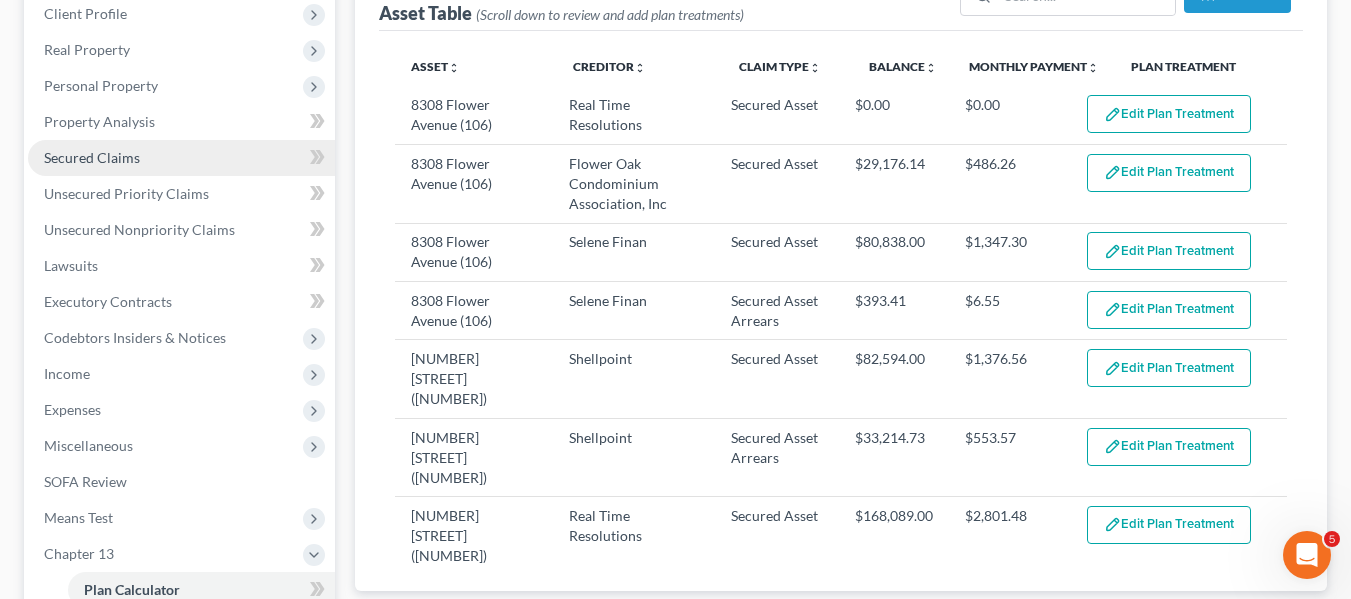 click on "Secured Claims" at bounding box center (92, 157) 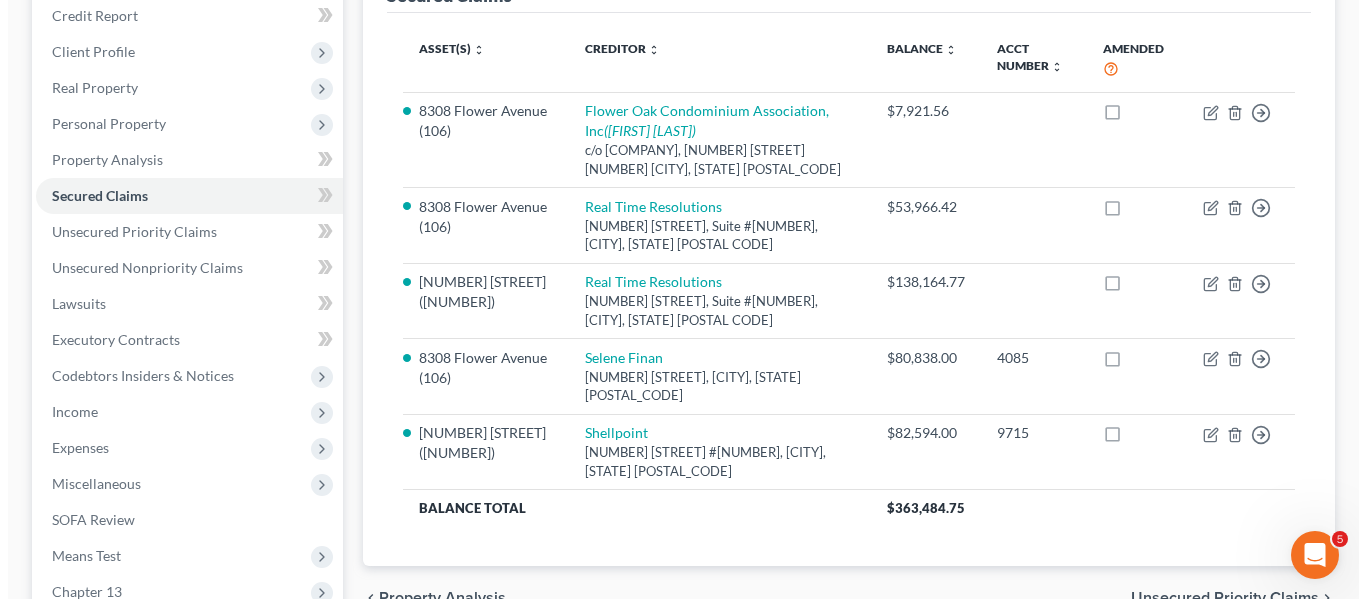scroll, scrollTop: 247, scrollLeft: 0, axis: vertical 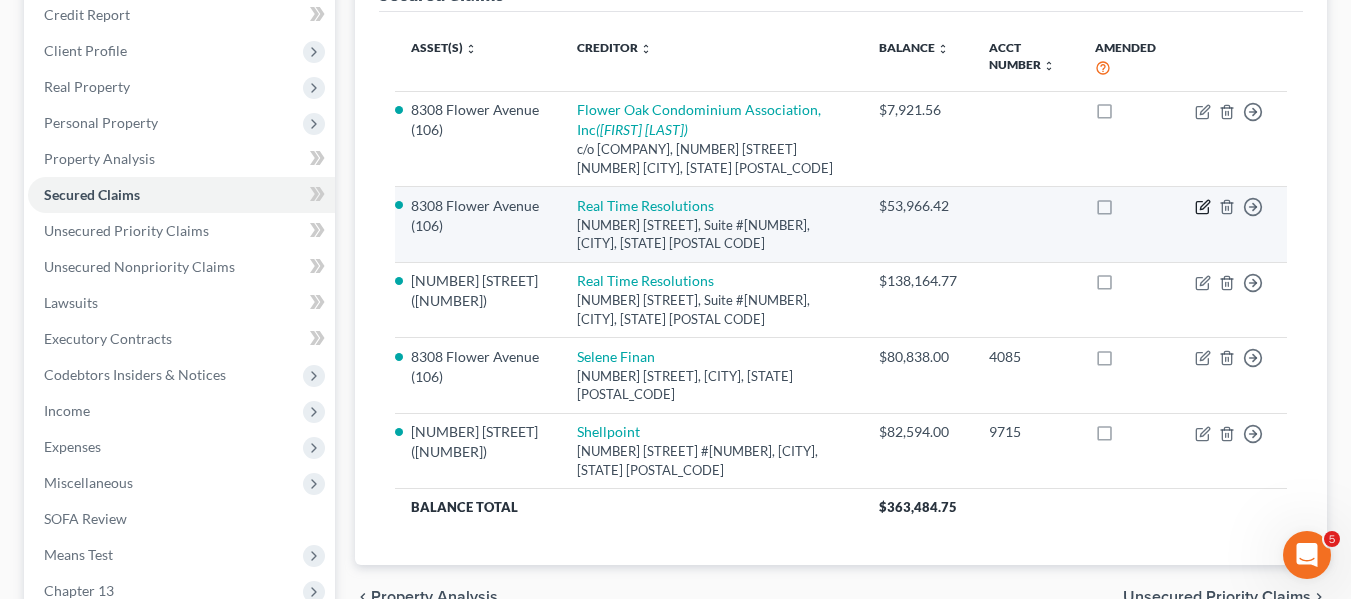 click 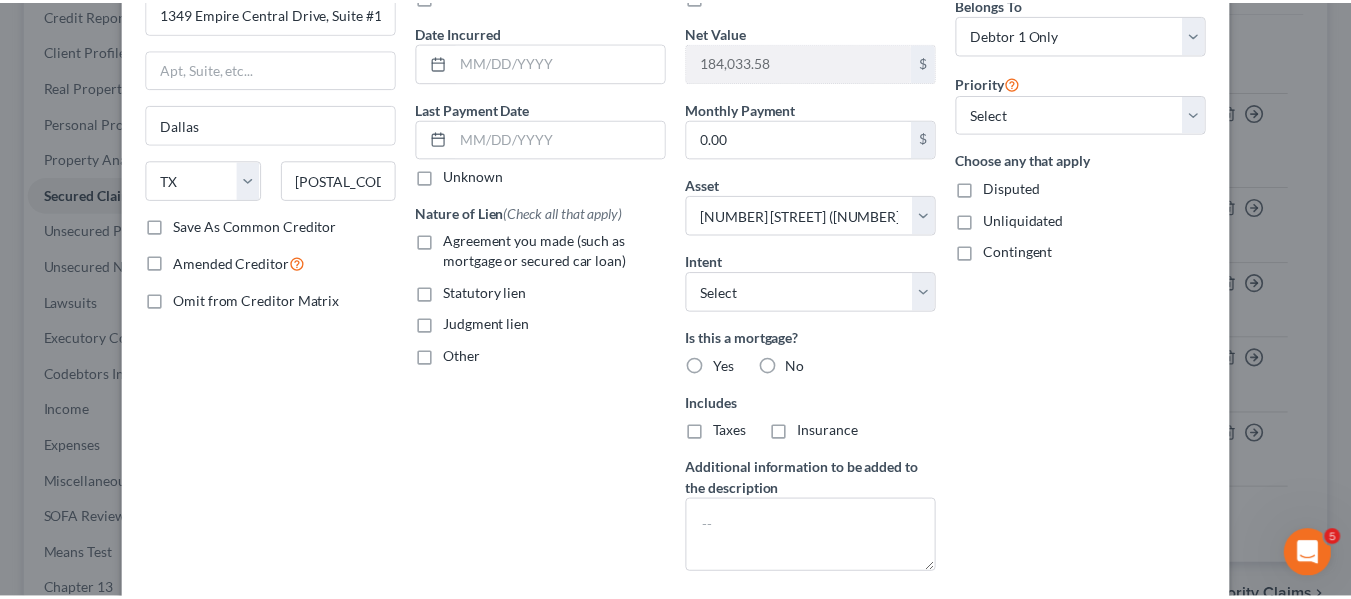 scroll, scrollTop: 0, scrollLeft: 0, axis: both 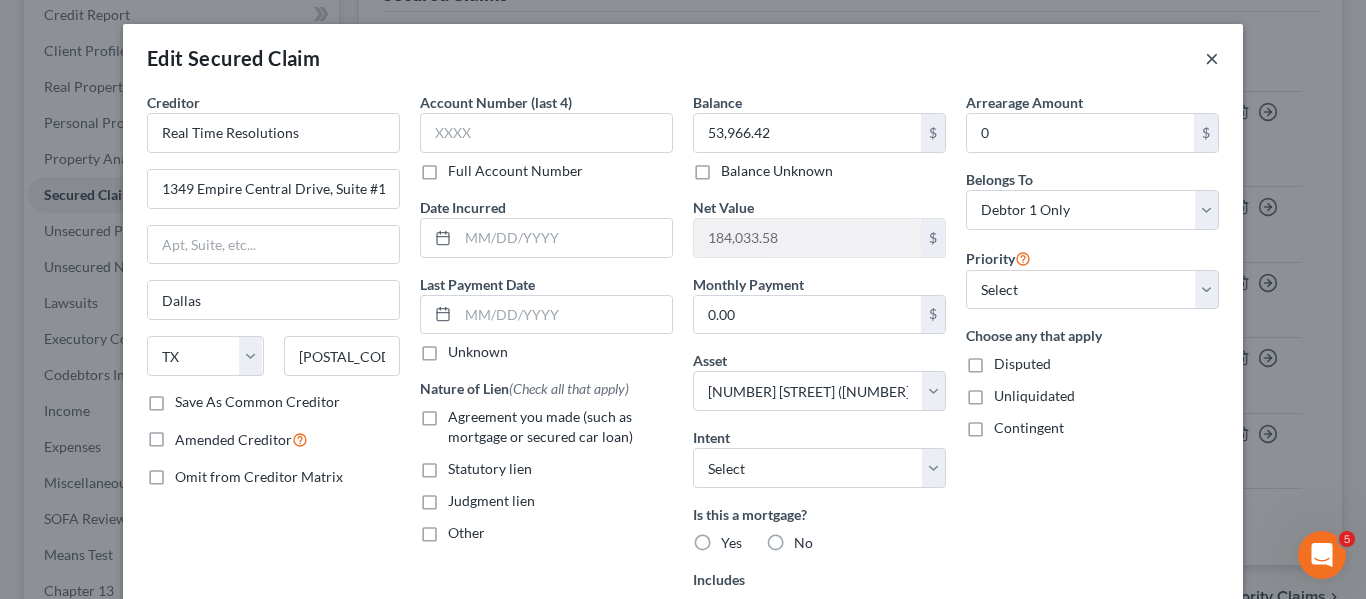 click on "×" at bounding box center (1212, 58) 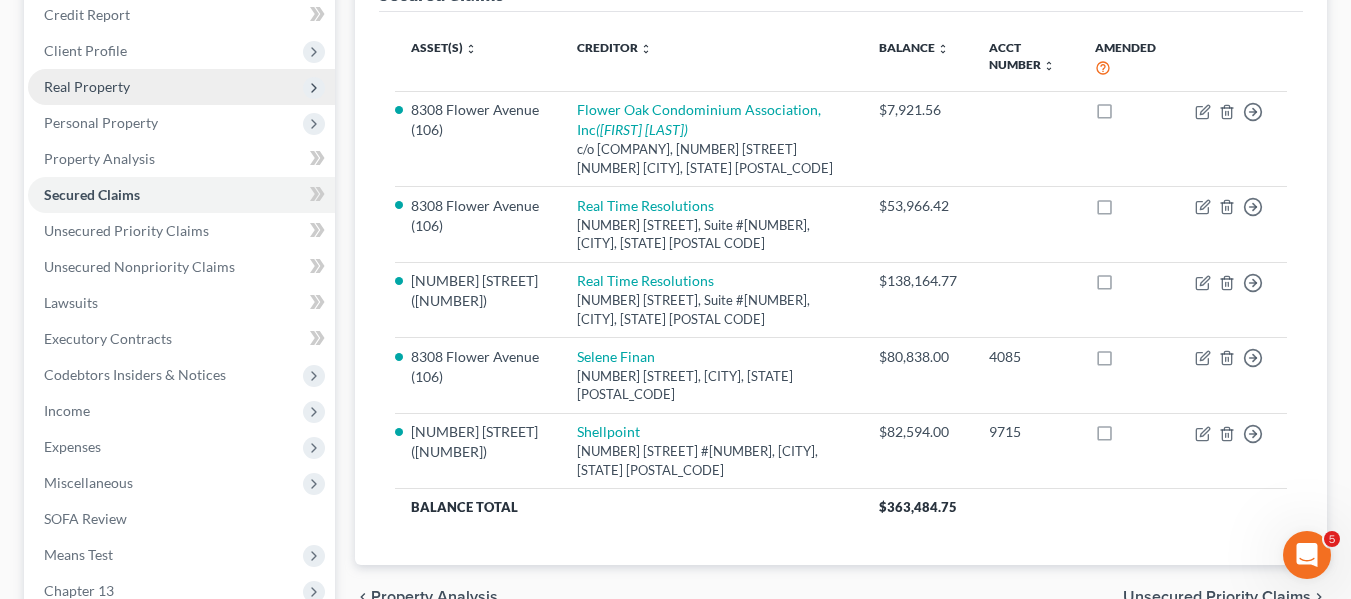 click on "Real Property" at bounding box center (87, 86) 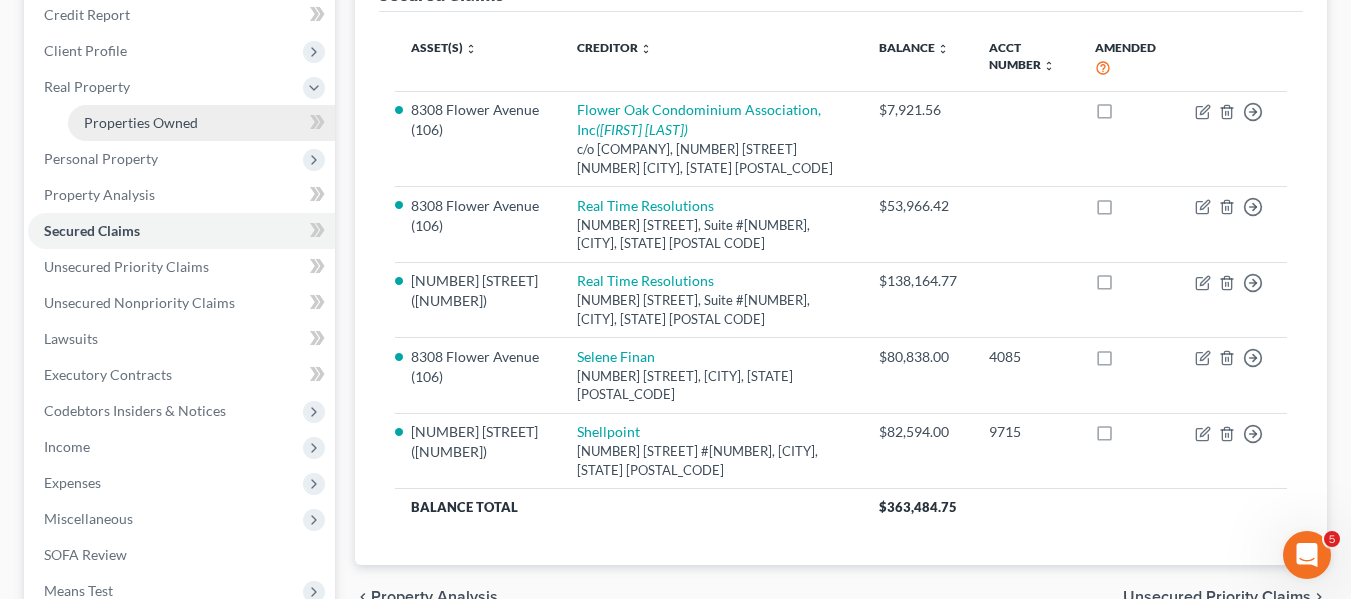 click on "Properties Owned" at bounding box center [201, 123] 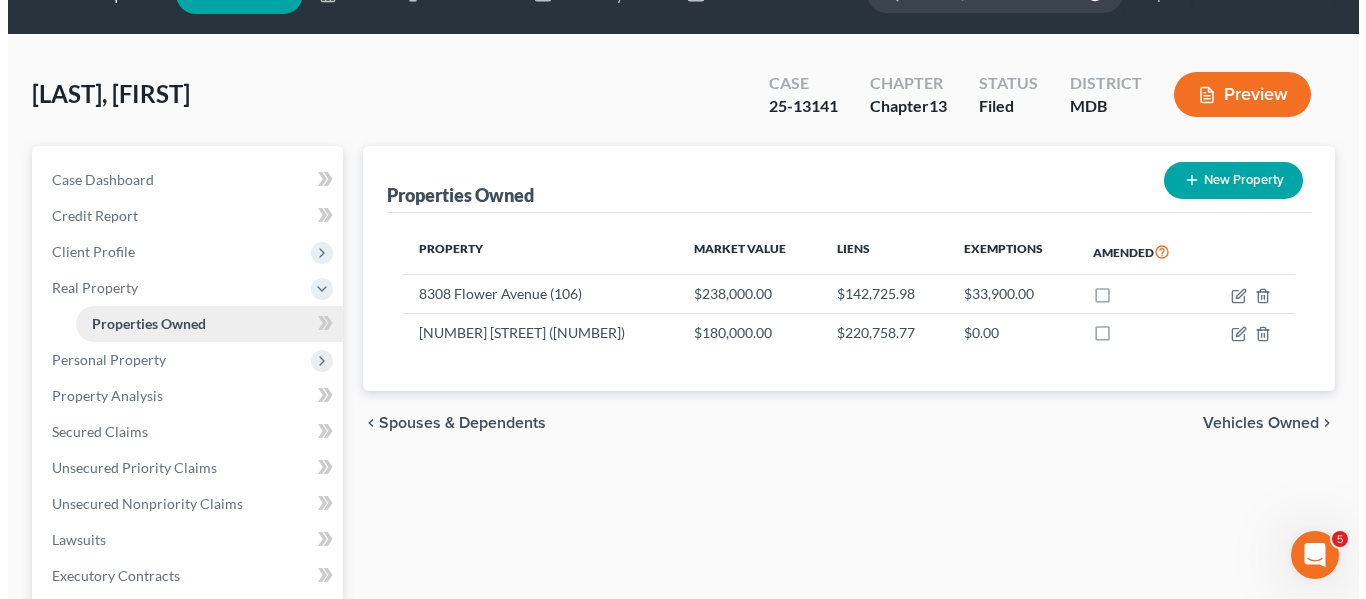 scroll, scrollTop: 0, scrollLeft: 0, axis: both 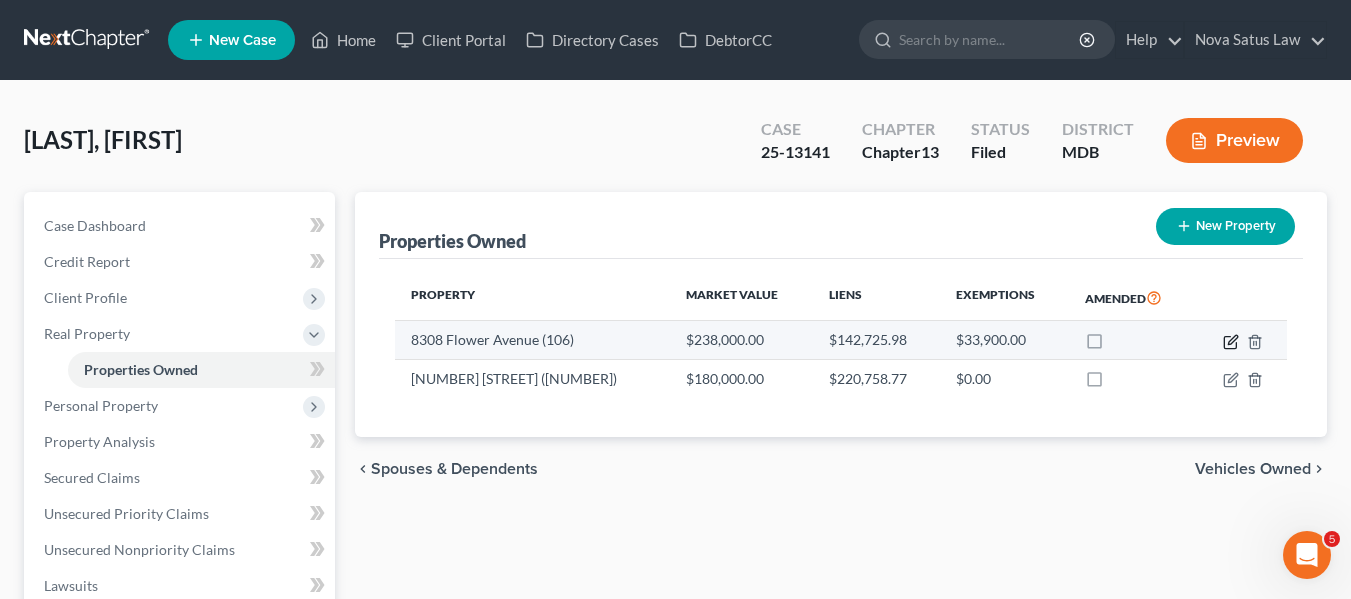 click 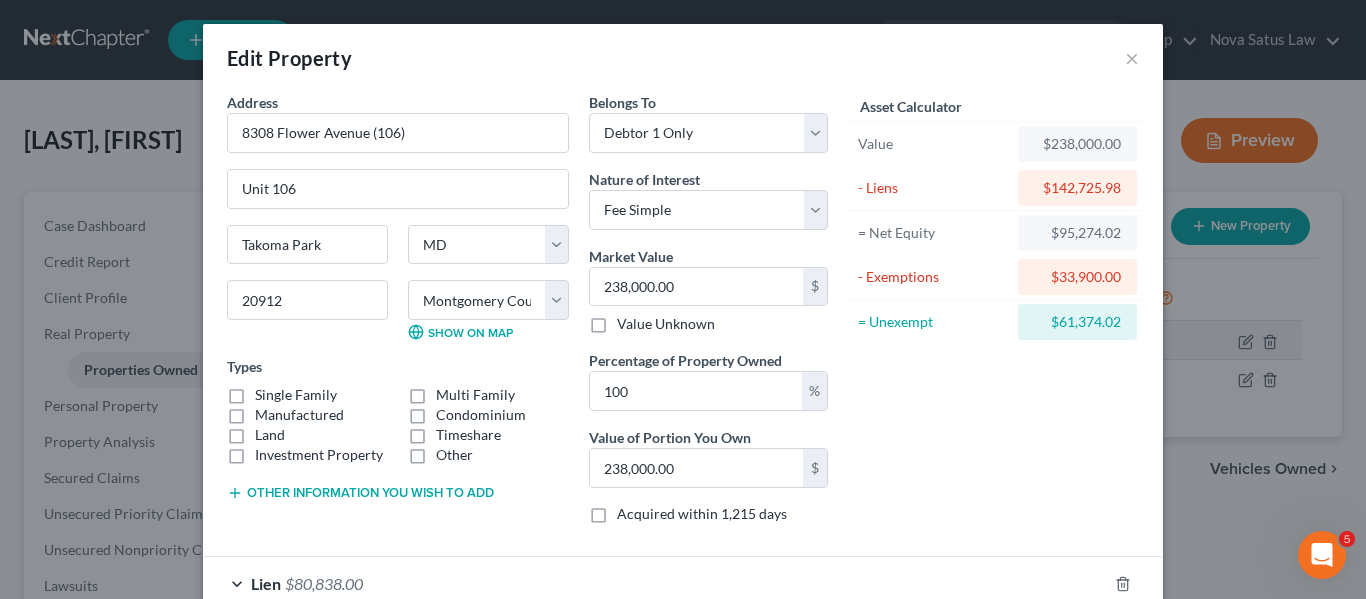 scroll, scrollTop: 339, scrollLeft: 0, axis: vertical 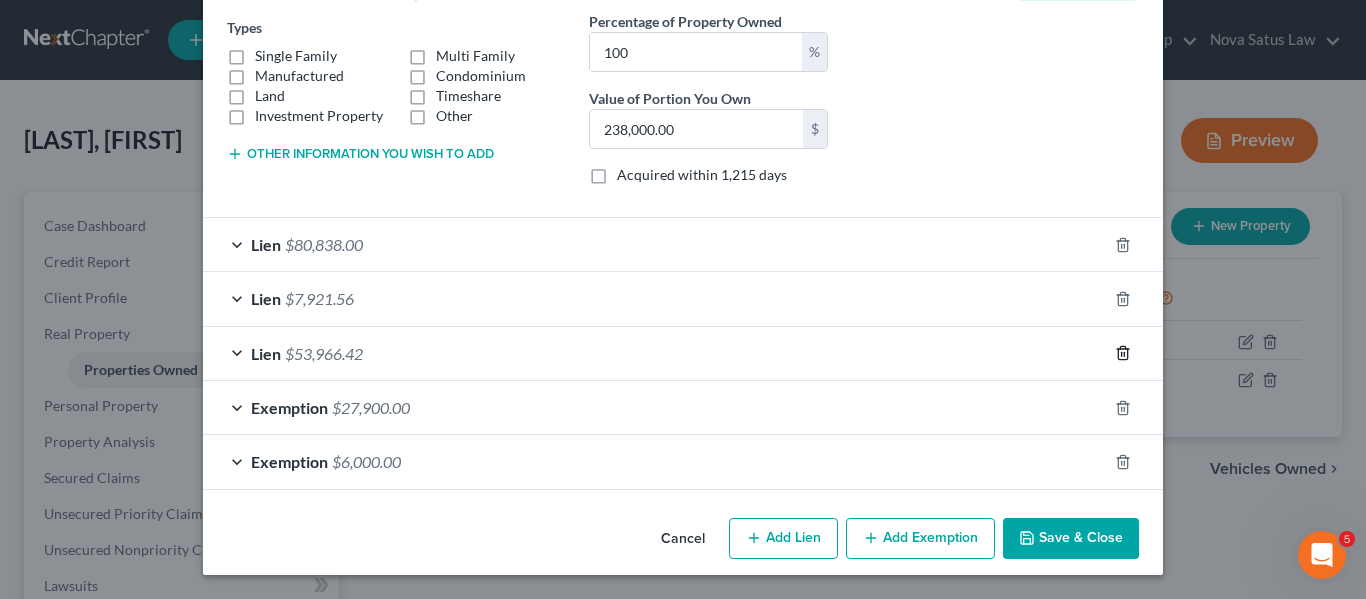 click 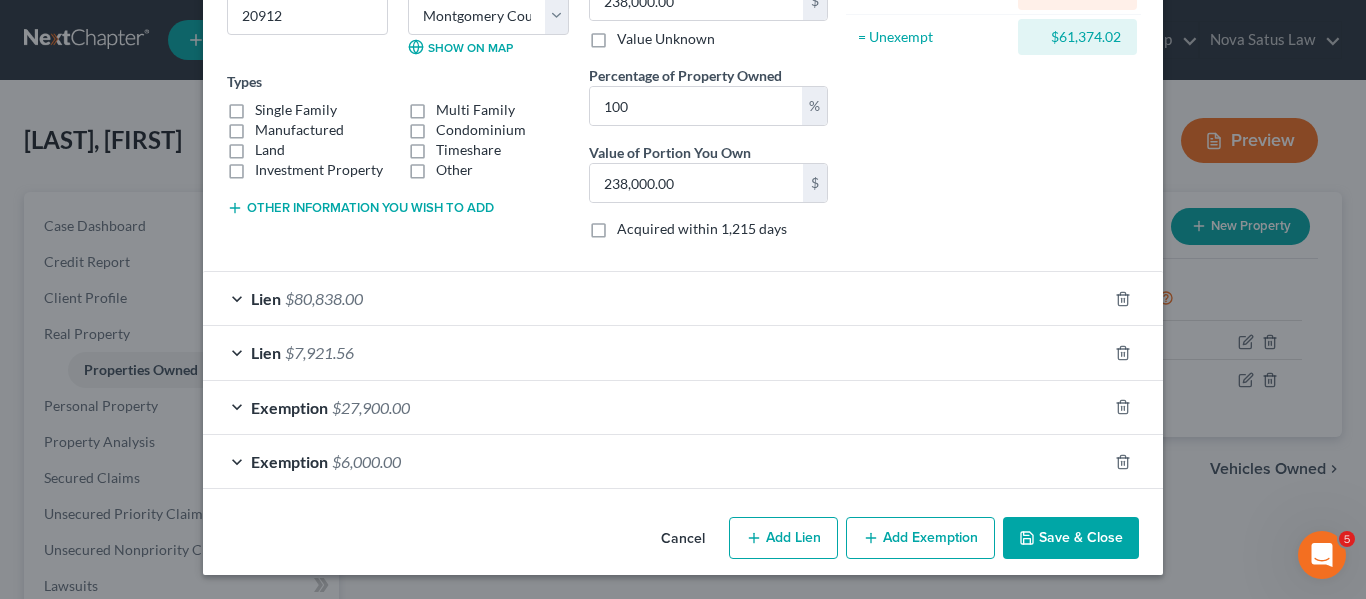 scroll, scrollTop: 285, scrollLeft: 0, axis: vertical 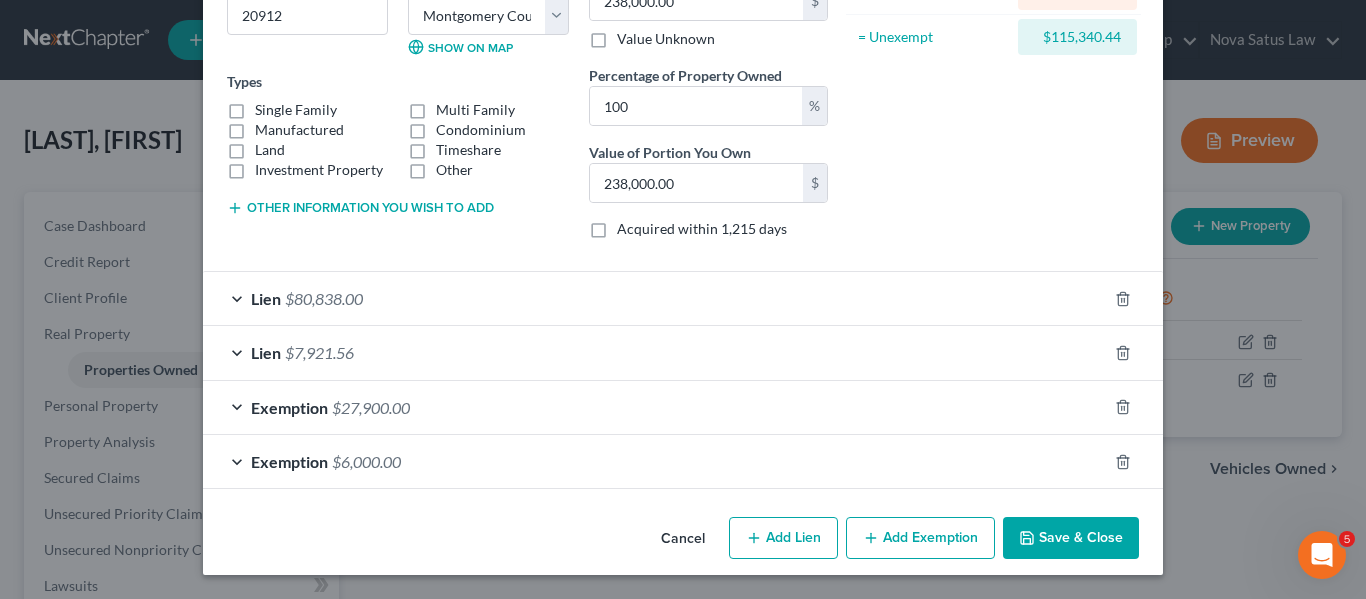 click on "Save & Close" at bounding box center (1071, 538) 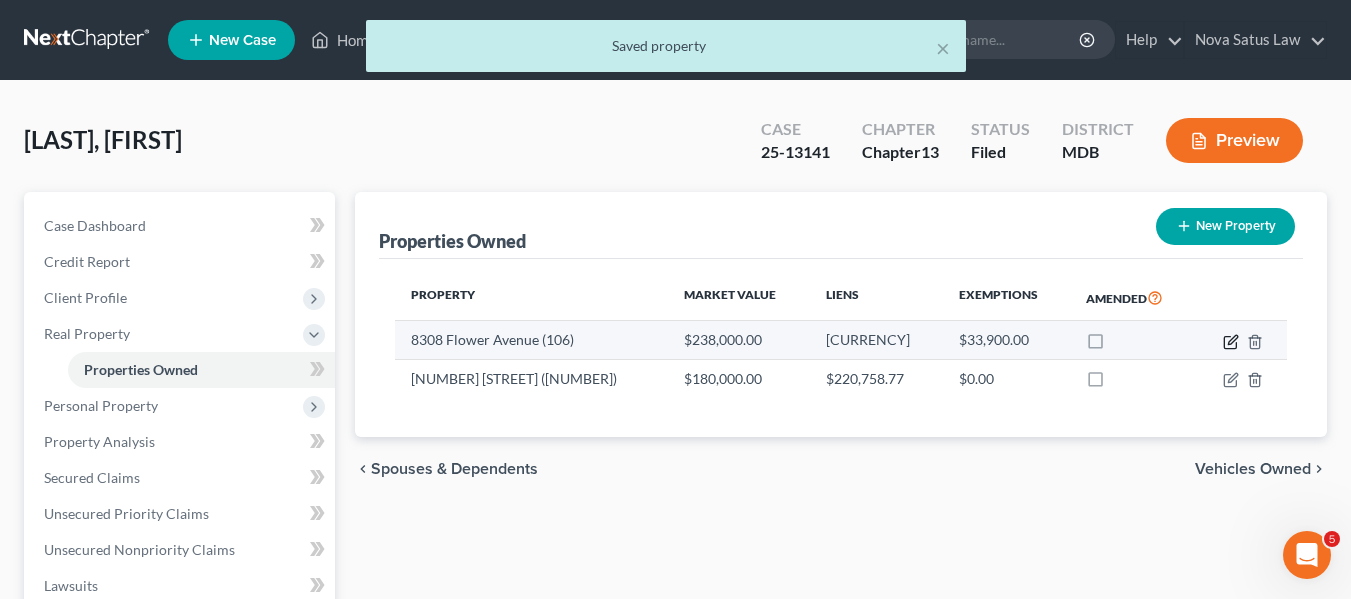 click 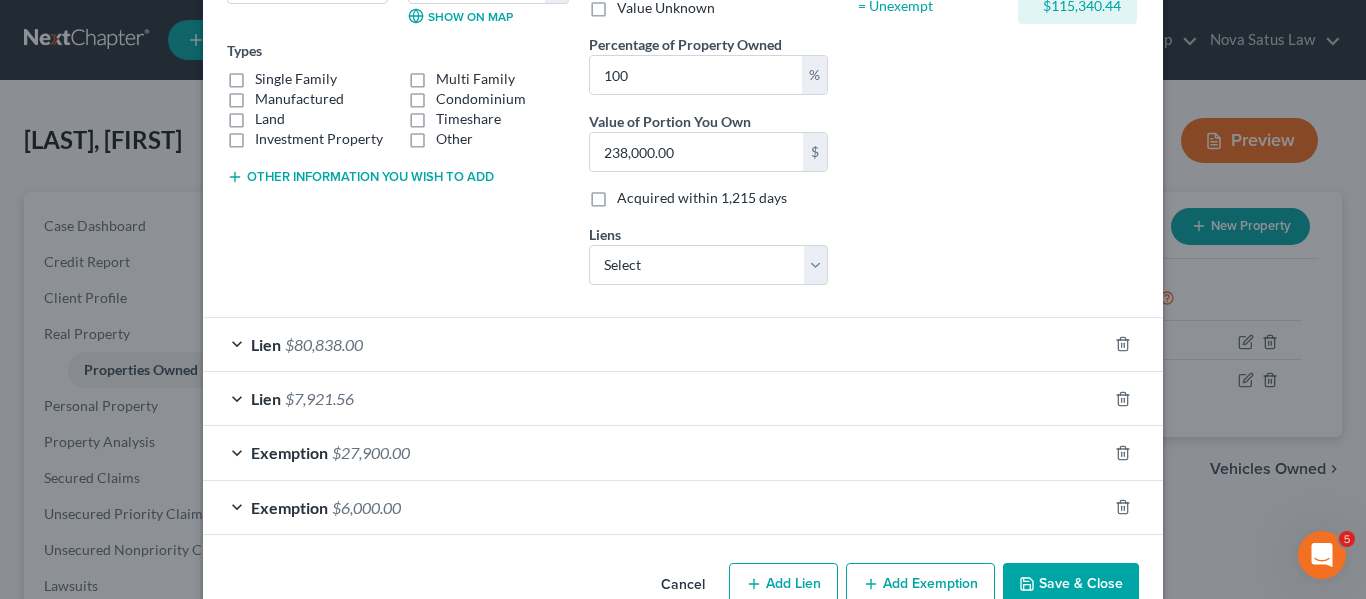 scroll, scrollTop: 317, scrollLeft: 0, axis: vertical 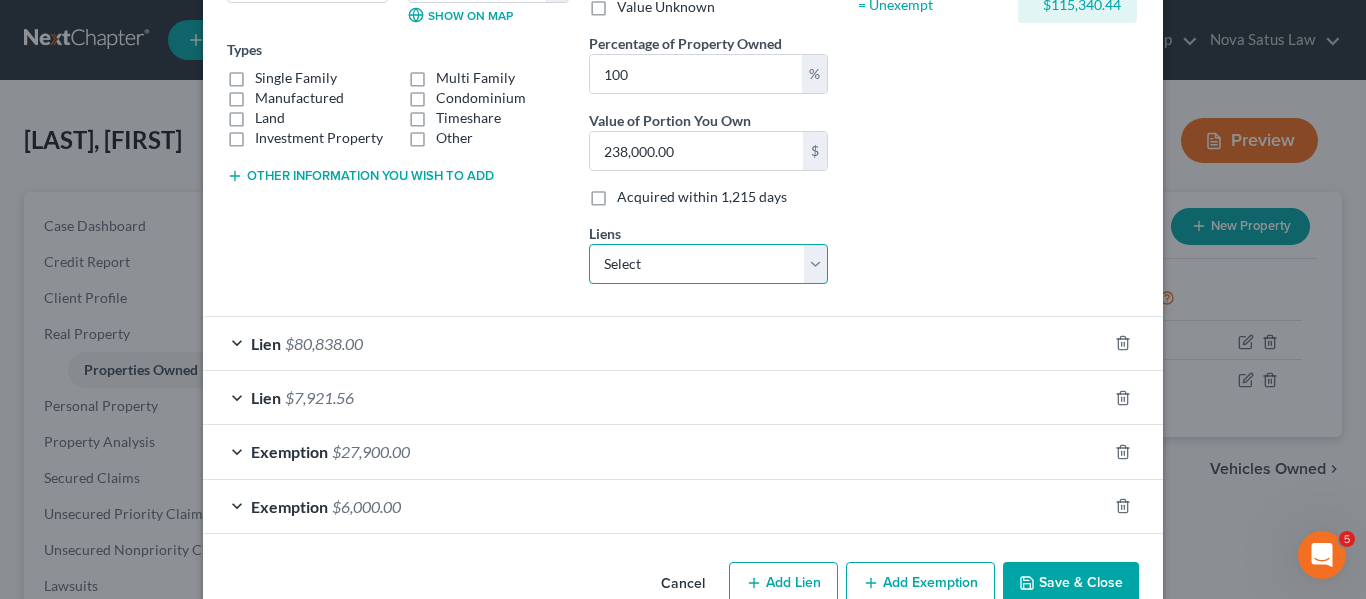 click on "Select Real Time Resolutions - $53,966.42" at bounding box center [708, 264] 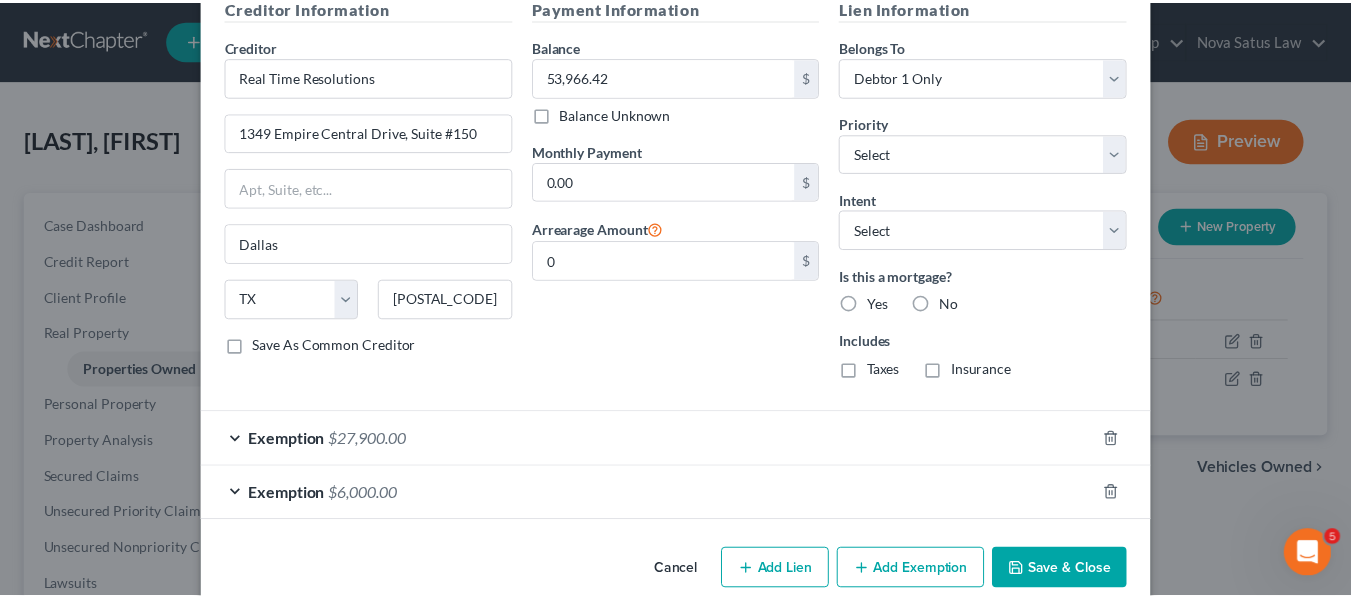 scroll, scrollTop: 781, scrollLeft: 0, axis: vertical 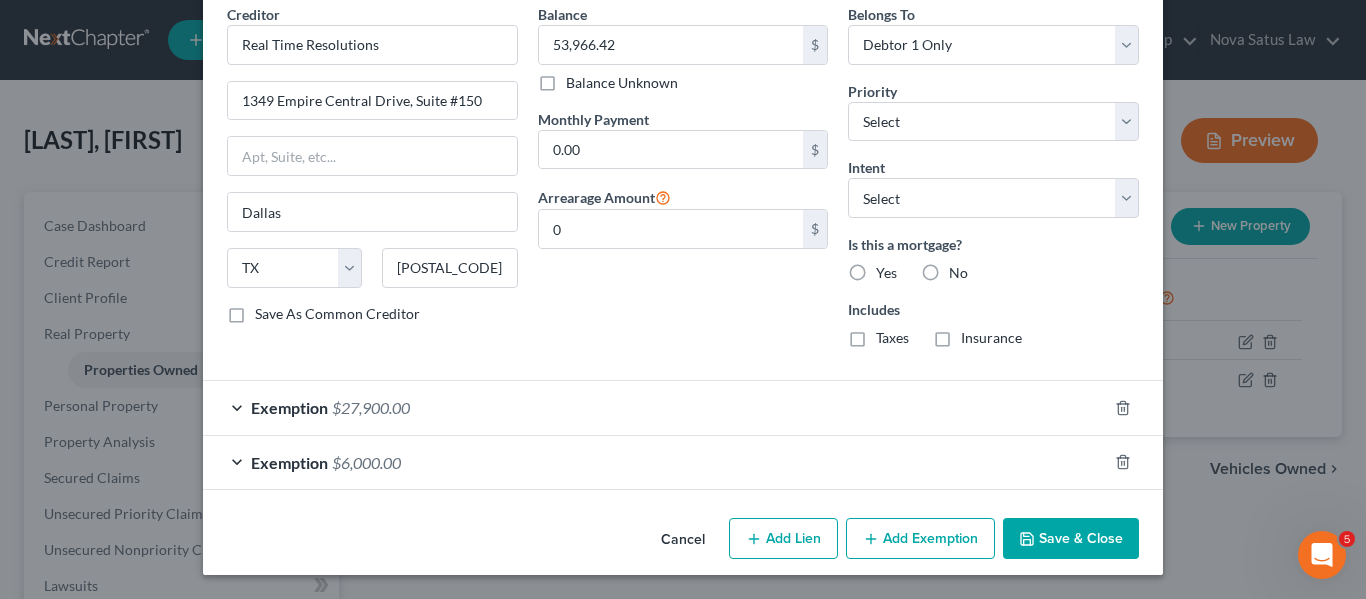 click on "Save & Close" at bounding box center (1071, 539) 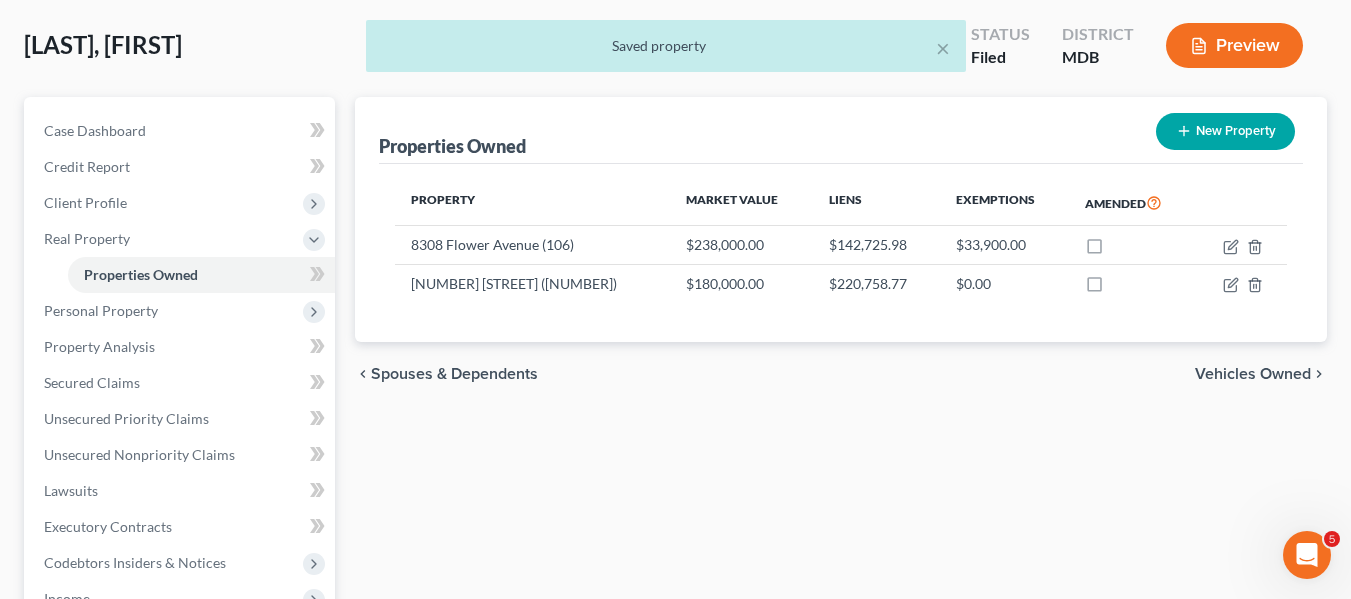 scroll, scrollTop: 169, scrollLeft: 0, axis: vertical 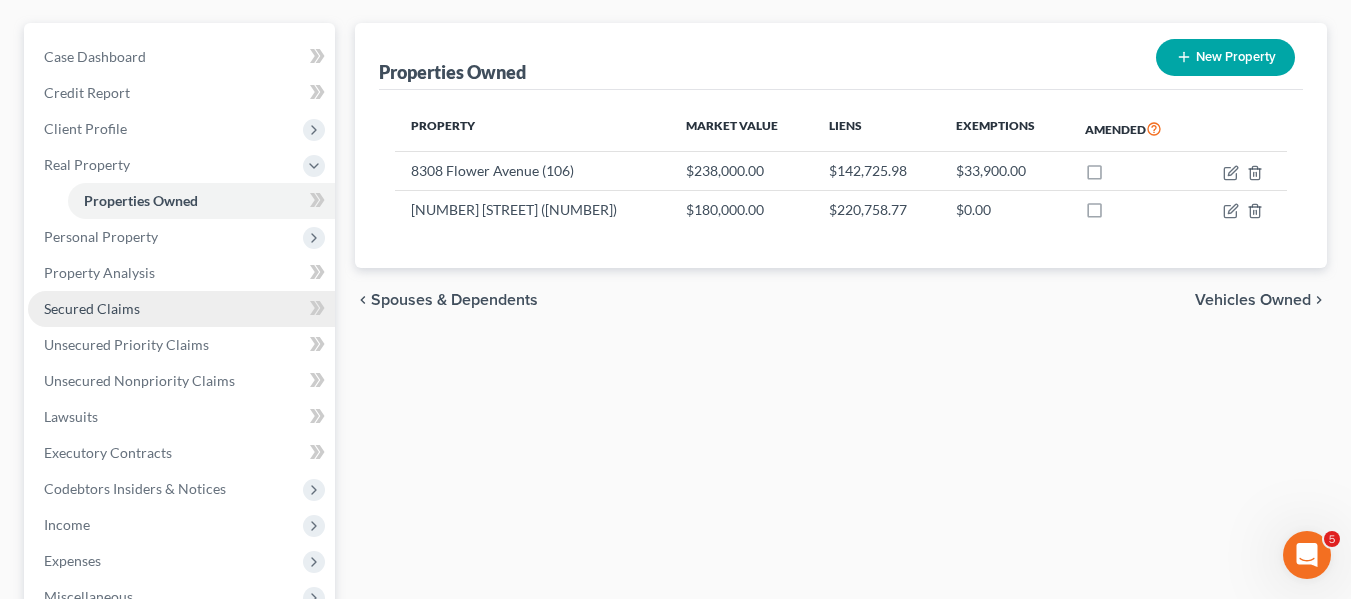 click on "Secured Claims" at bounding box center [92, 308] 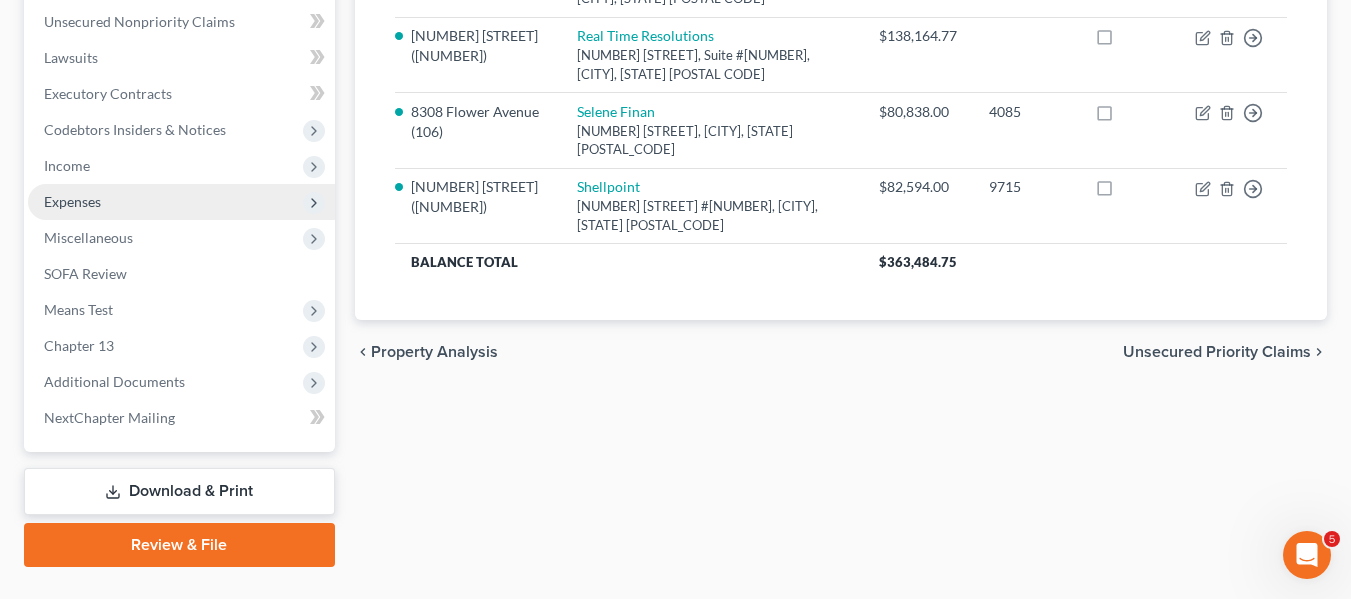 scroll, scrollTop: 493, scrollLeft: 0, axis: vertical 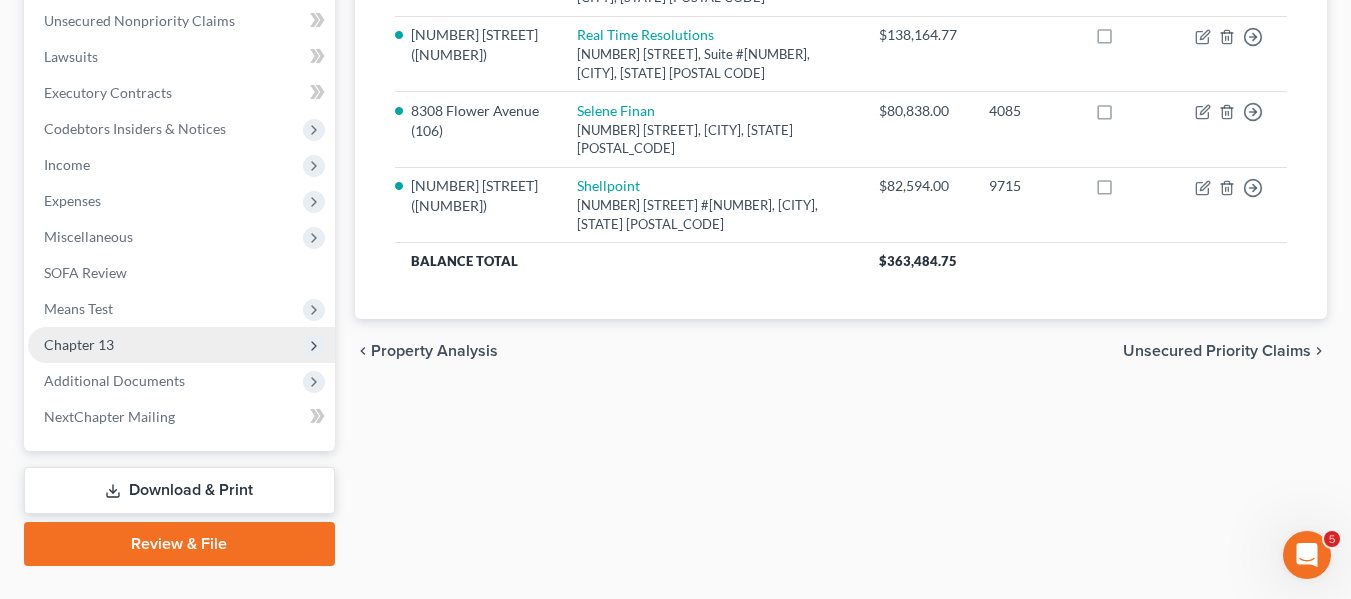 click on "Chapter 13" at bounding box center [79, 344] 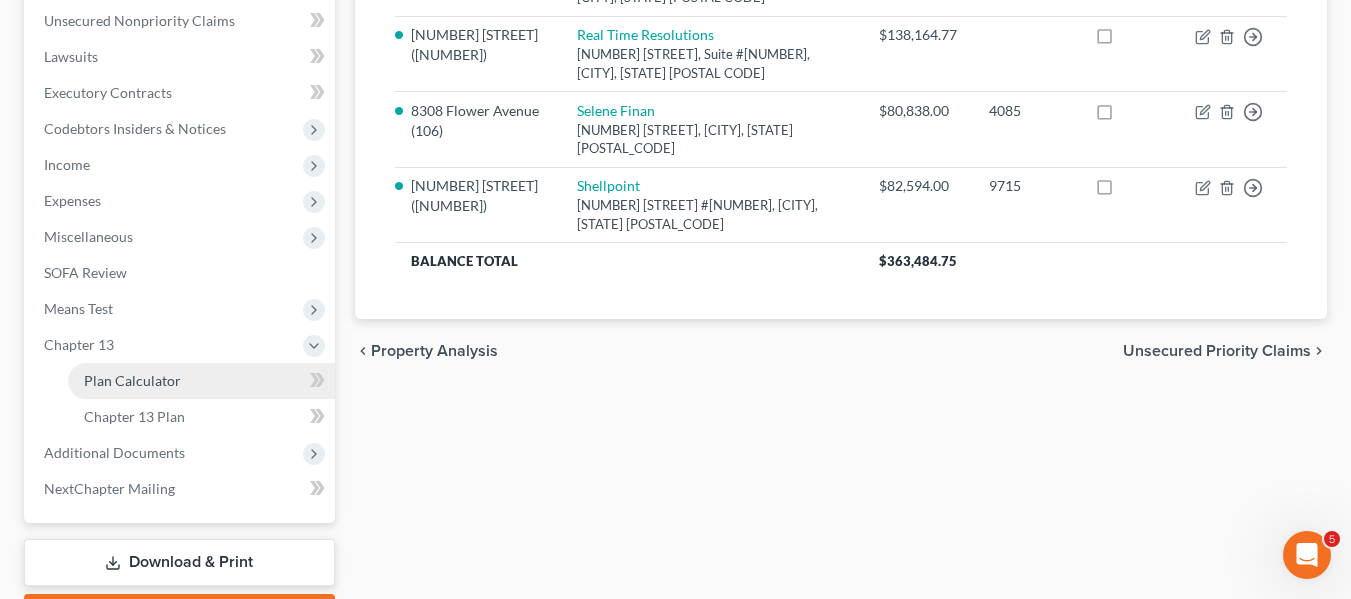 click on "Plan Calculator" at bounding box center [132, 380] 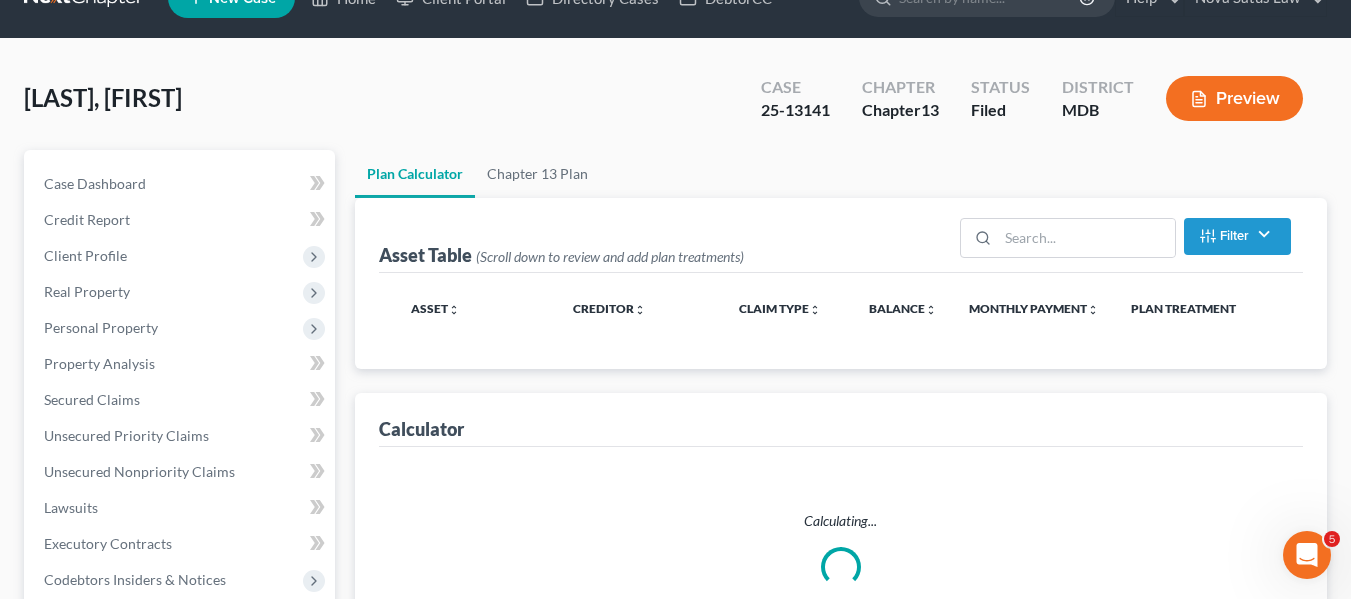 scroll, scrollTop: 0, scrollLeft: 0, axis: both 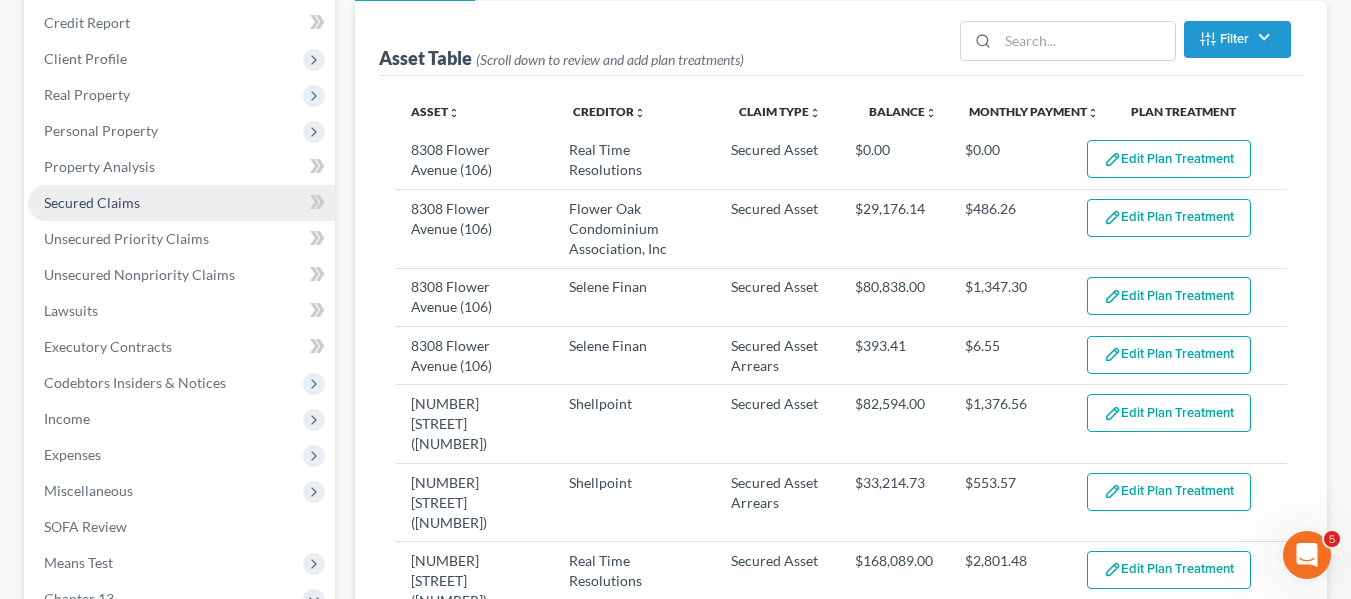 click on "Secured Claims" at bounding box center [92, 202] 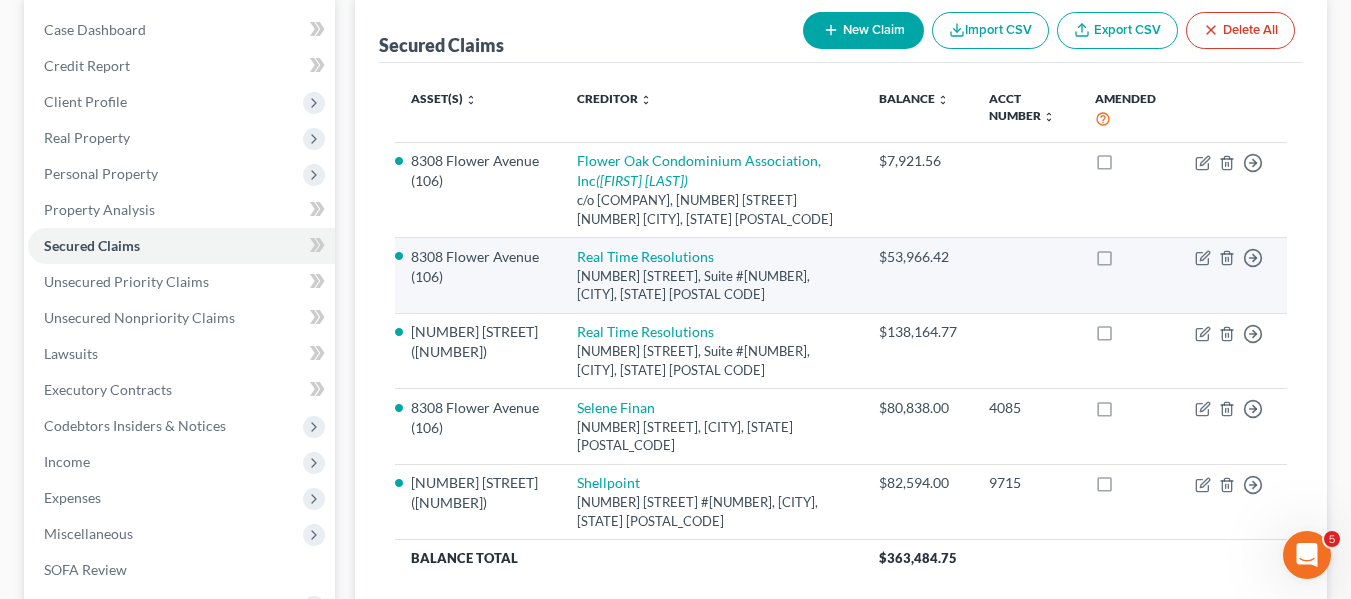 scroll, scrollTop: 197, scrollLeft: 0, axis: vertical 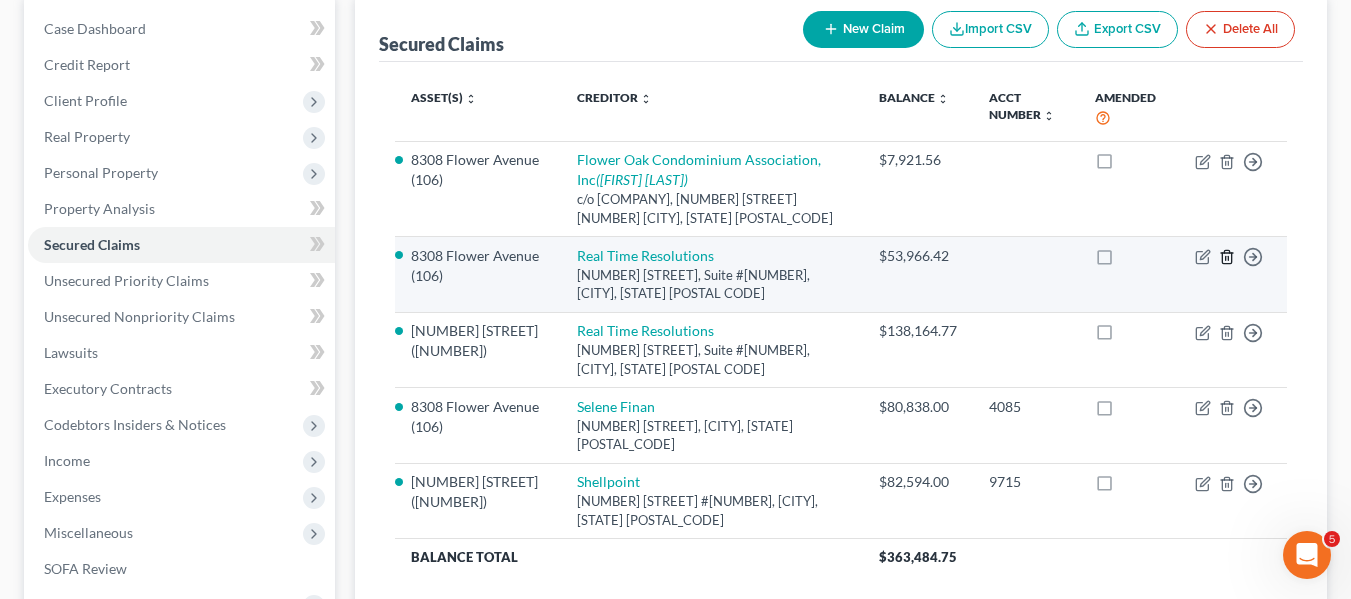 click 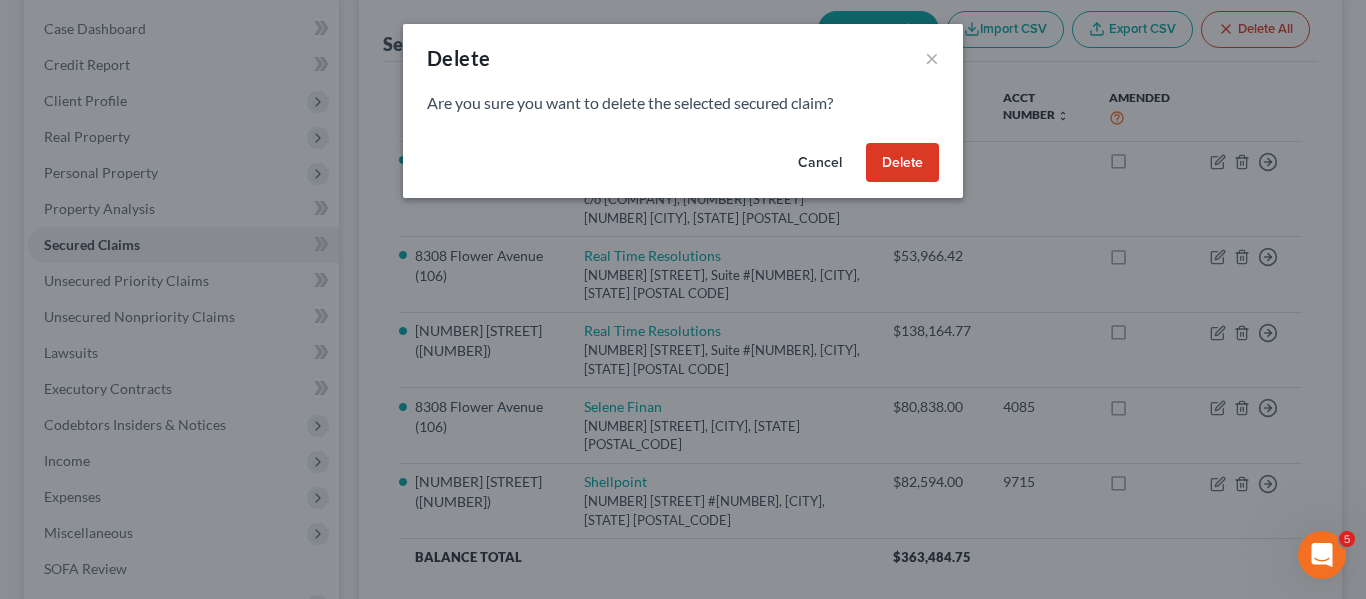 click on "Delete" at bounding box center (902, 163) 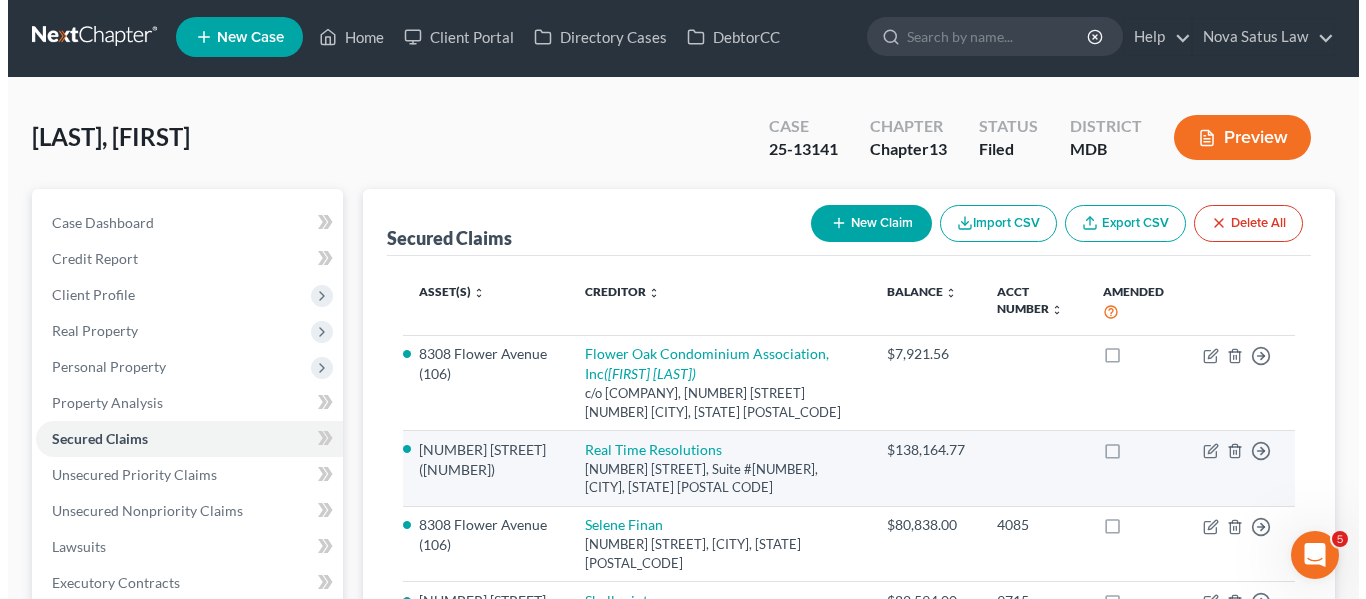 scroll, scrollTop: 0, scrollLeft: 0, axis: both 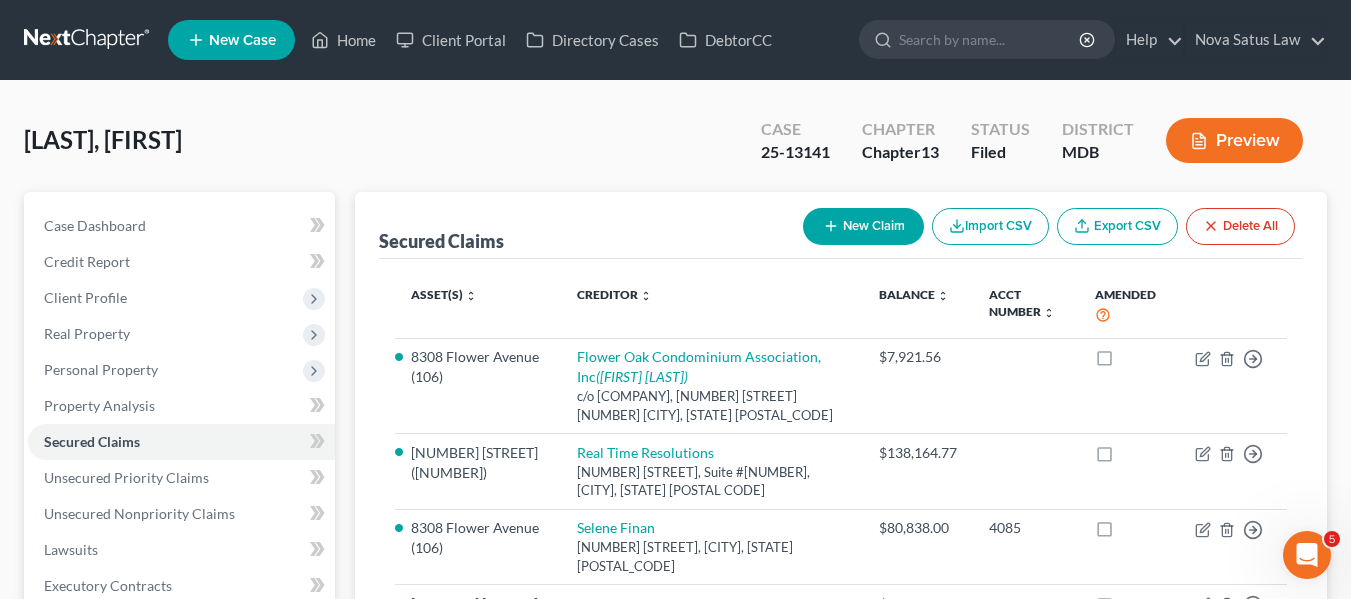 click on "New Claim" at bounding box center [863, 226] 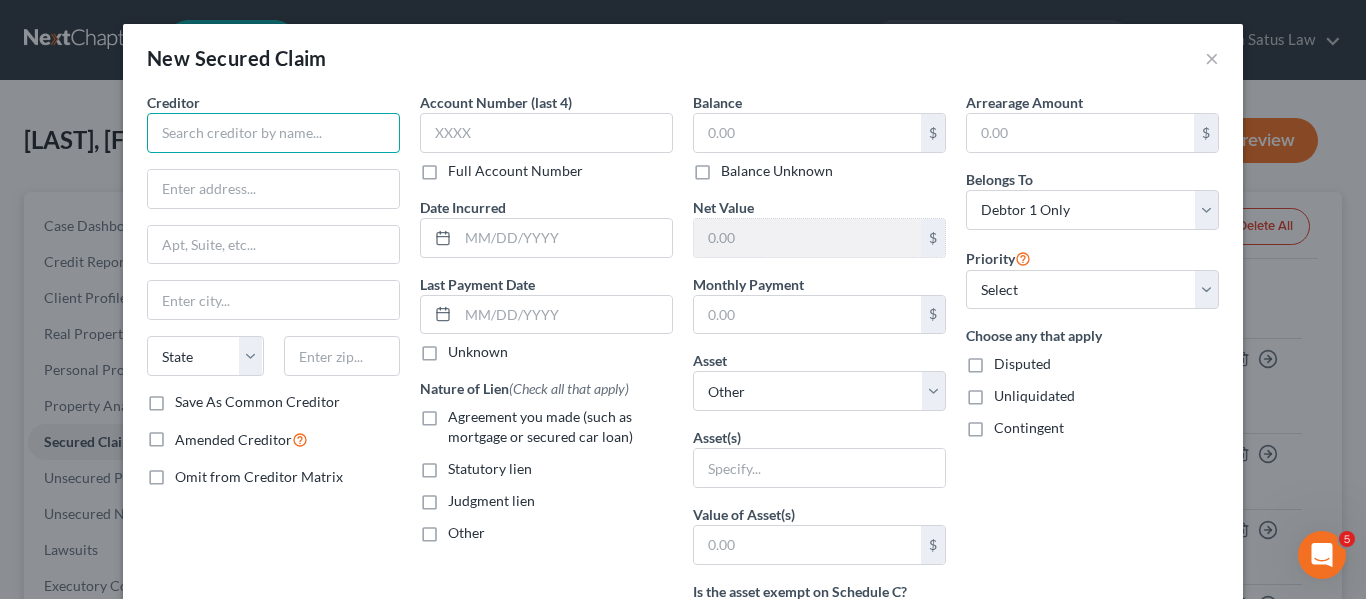 click at bounding box center (273, 133) 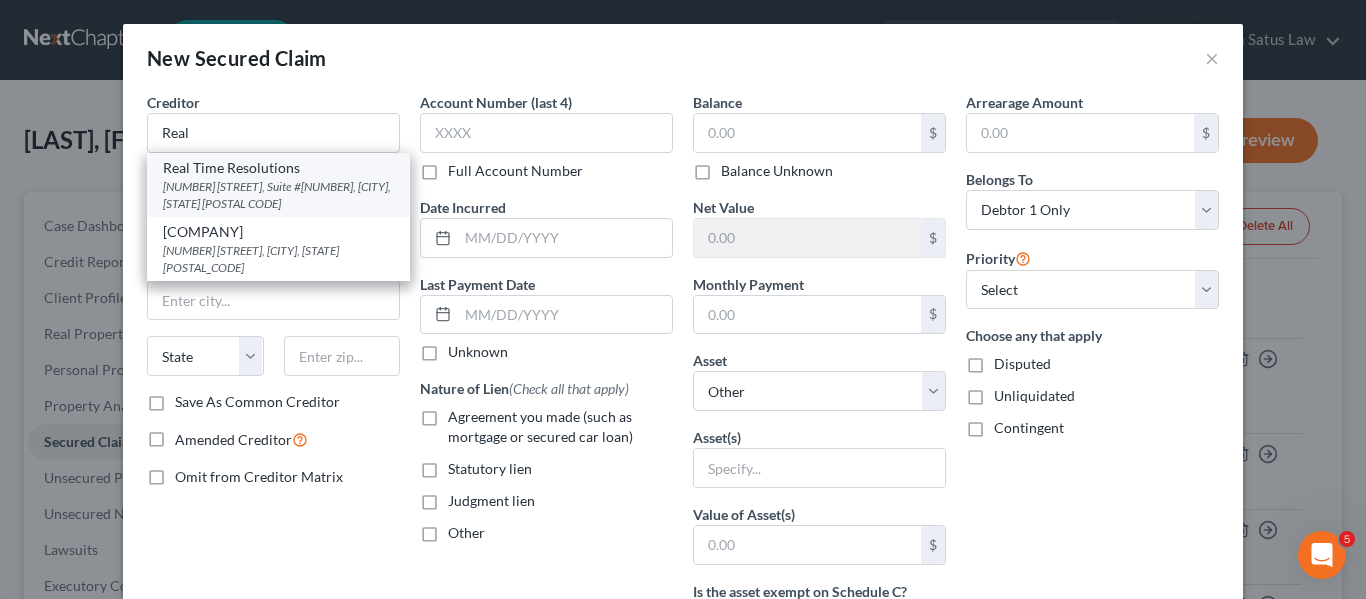click on "[NUMBER] [STREET], Suite #[NUMBER], [CITY], [STATE] [POSTAL CODE]" at bounding box center (278, 195) 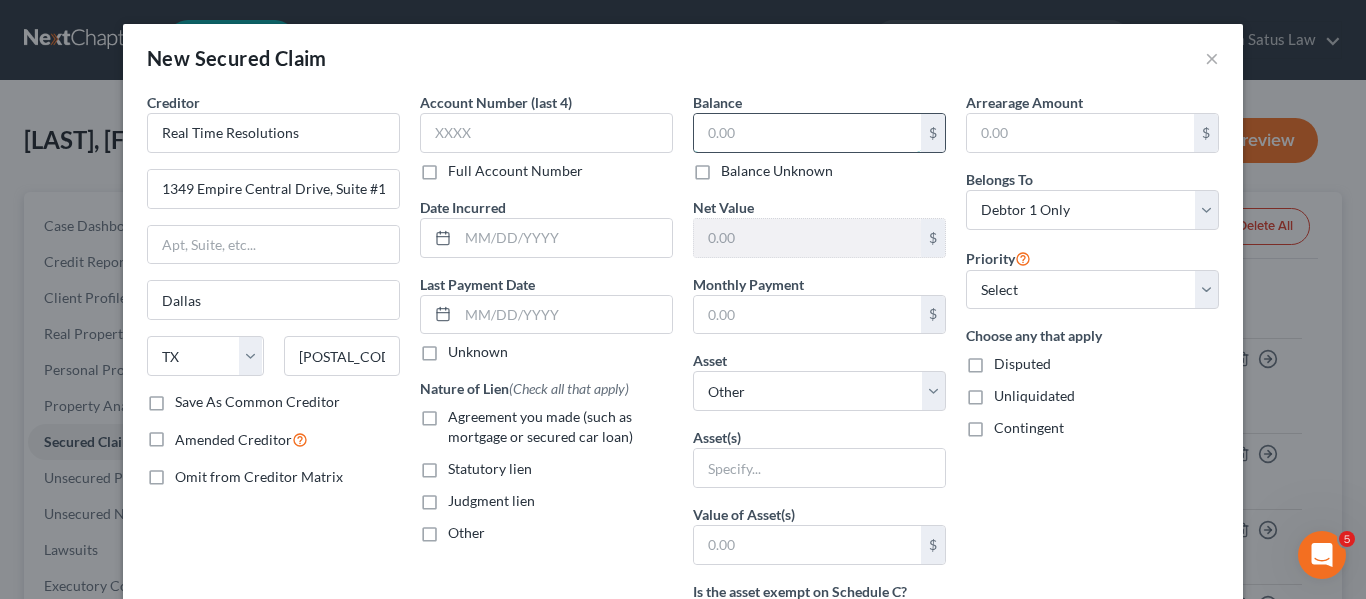 click at bounding box center (807, 133) 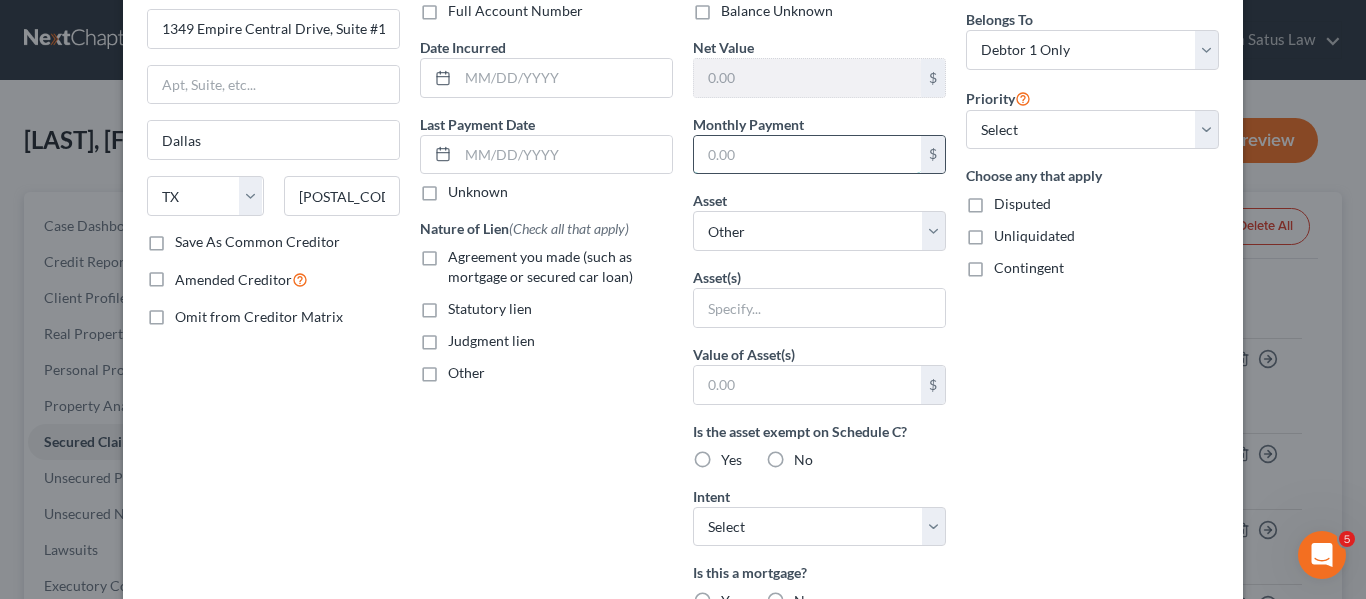 click at bounding box center (807, 155) 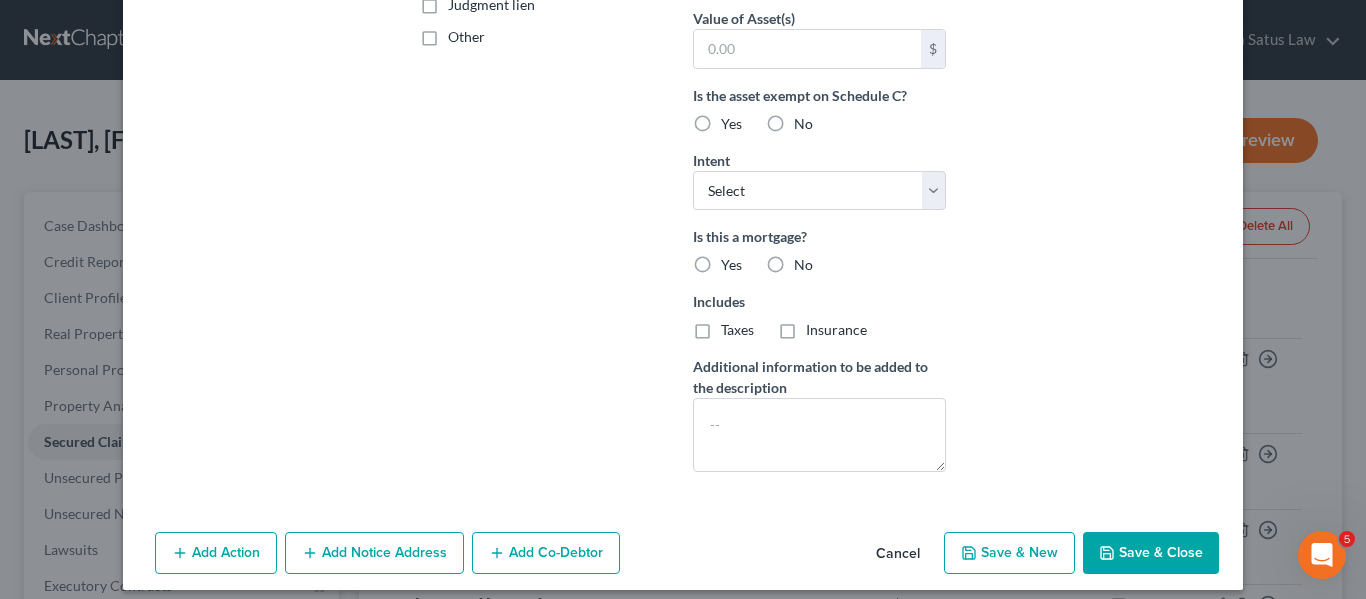 scroll, scrollTop: 508, scrollLeft: 0, axis: vertical 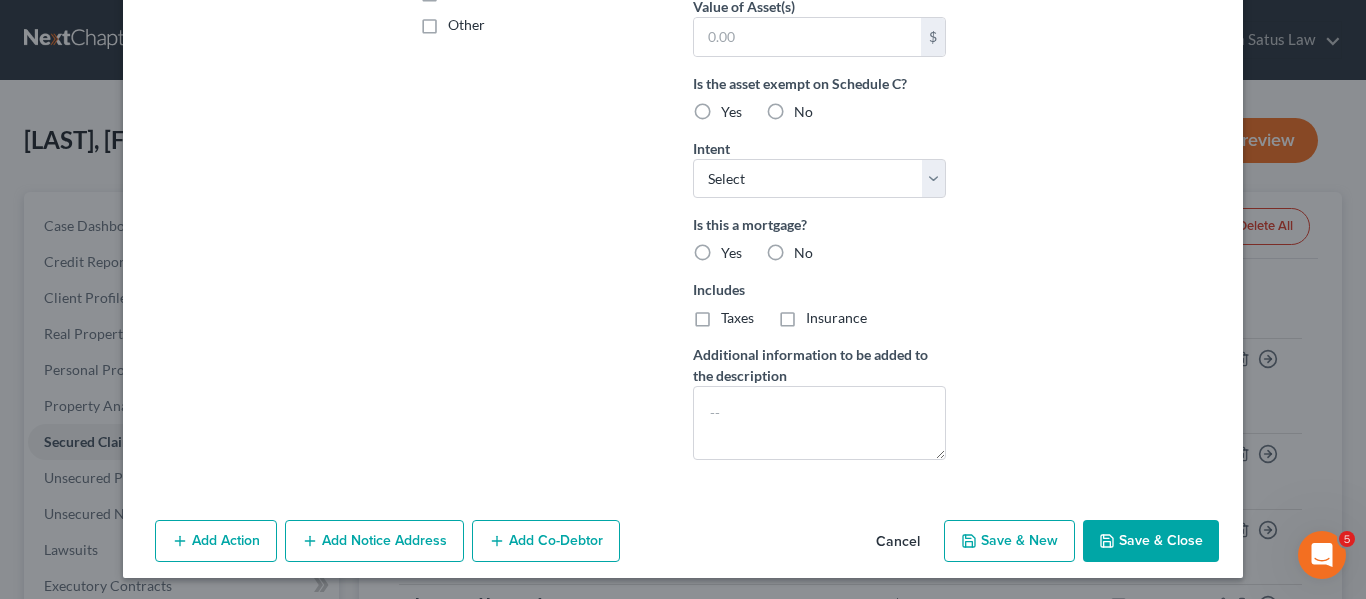 click on "Save & Close" at bounding box center (1151, 541) 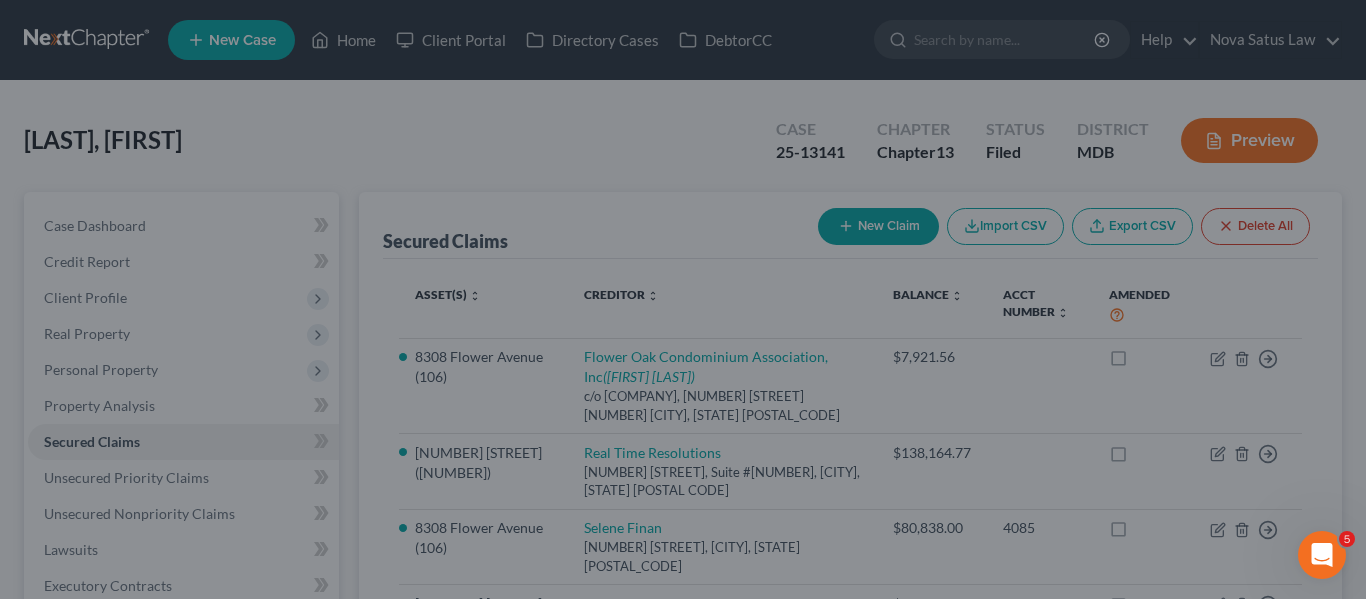 scroll, scrollTop: 293, scrollLeft: 0, axis: vertical 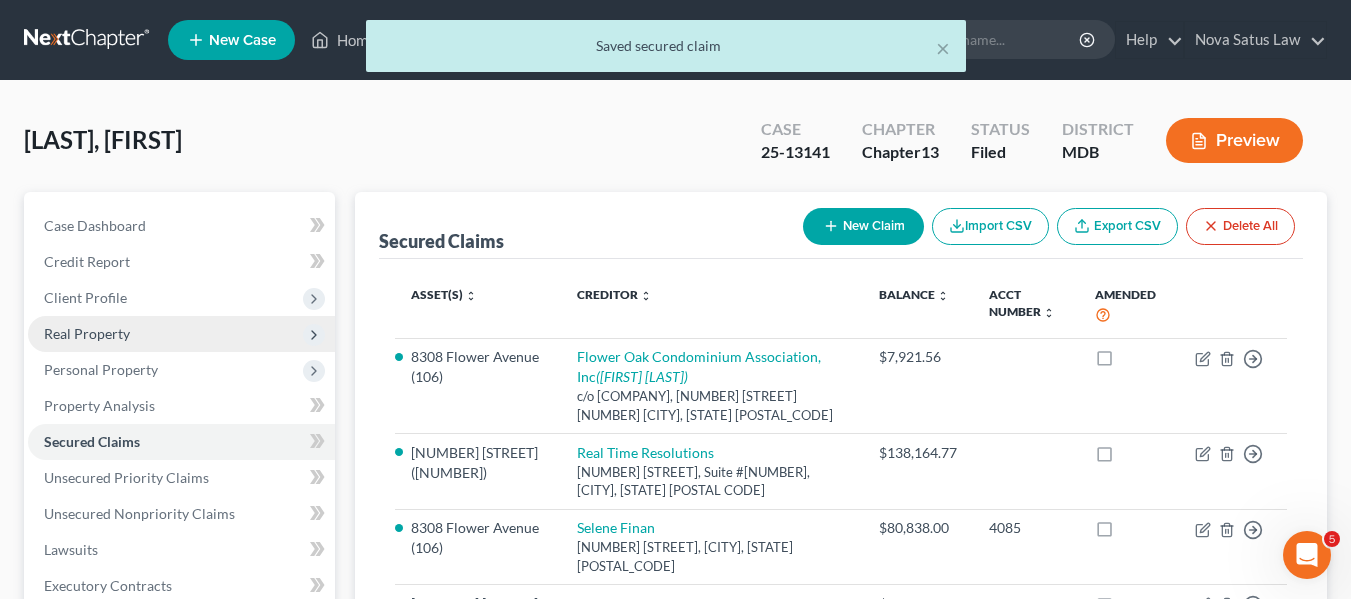 click on "Real Property" at bounding box center [87, 333] 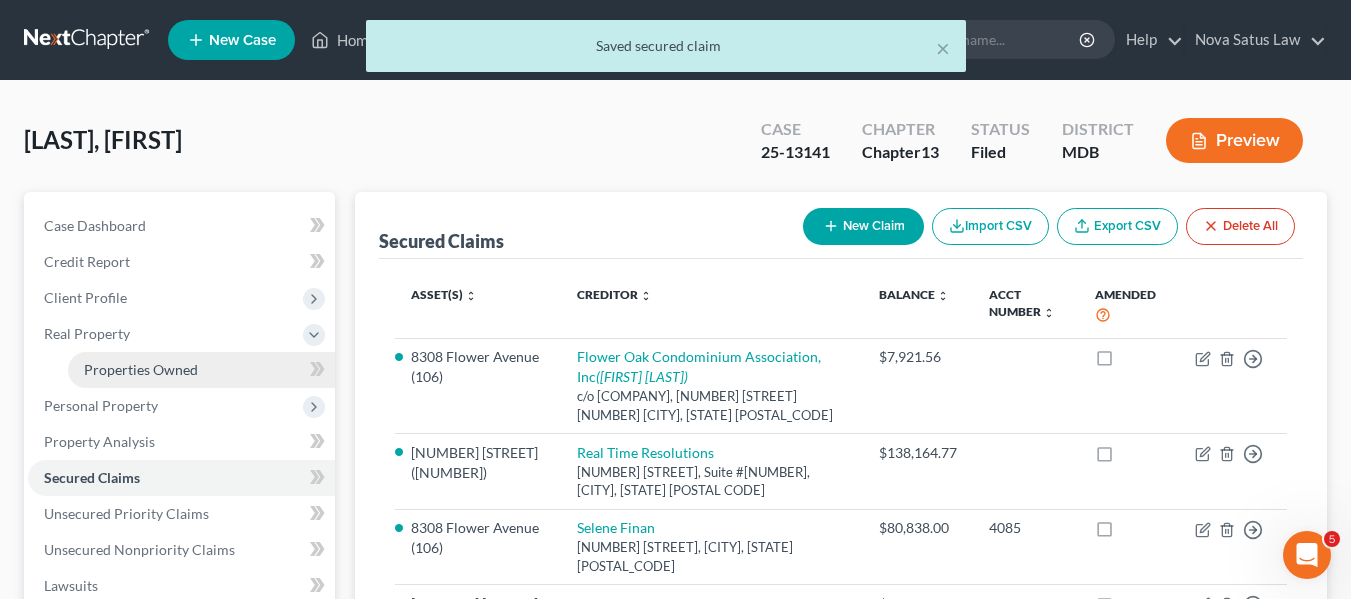 click on "Properties Owned" at bounding box center [141, 369] 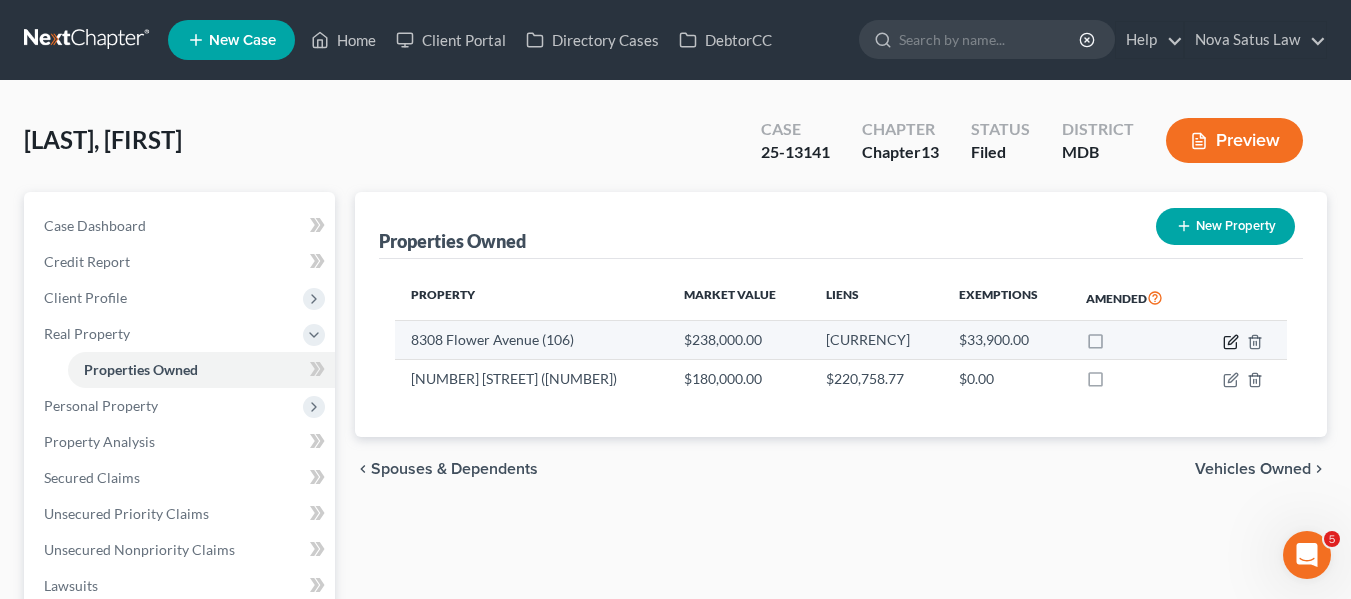 click 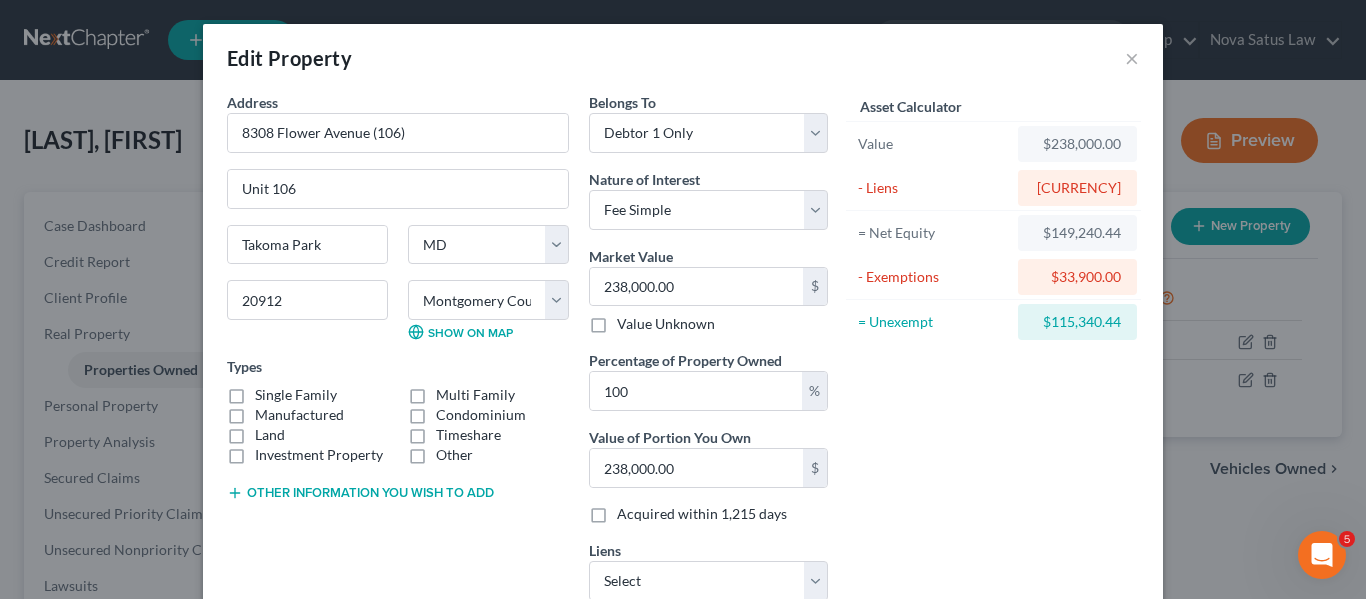 scroll, scrollTop: 362, scrollLeft: 0, axis: vertical 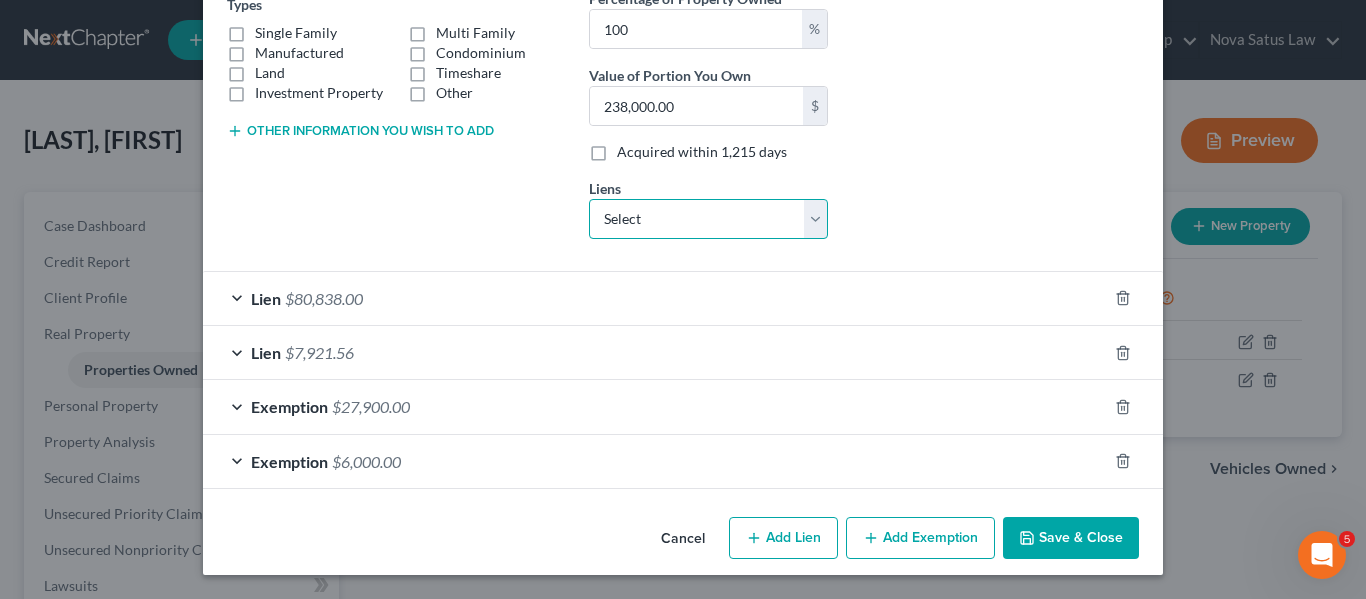 click on "Select Real Time Resolutions - $53,966.42" at bounding box center (708, 219) 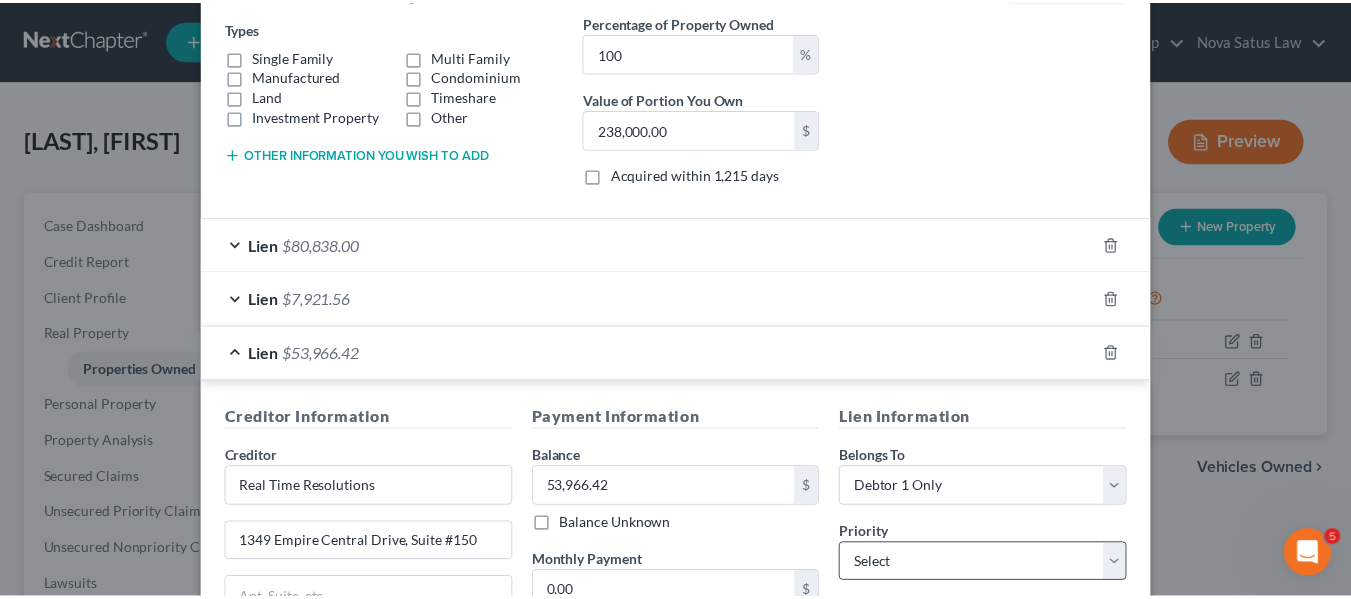 scroll, scrollTop: 781, scrollLeft: 0, axis: vertical 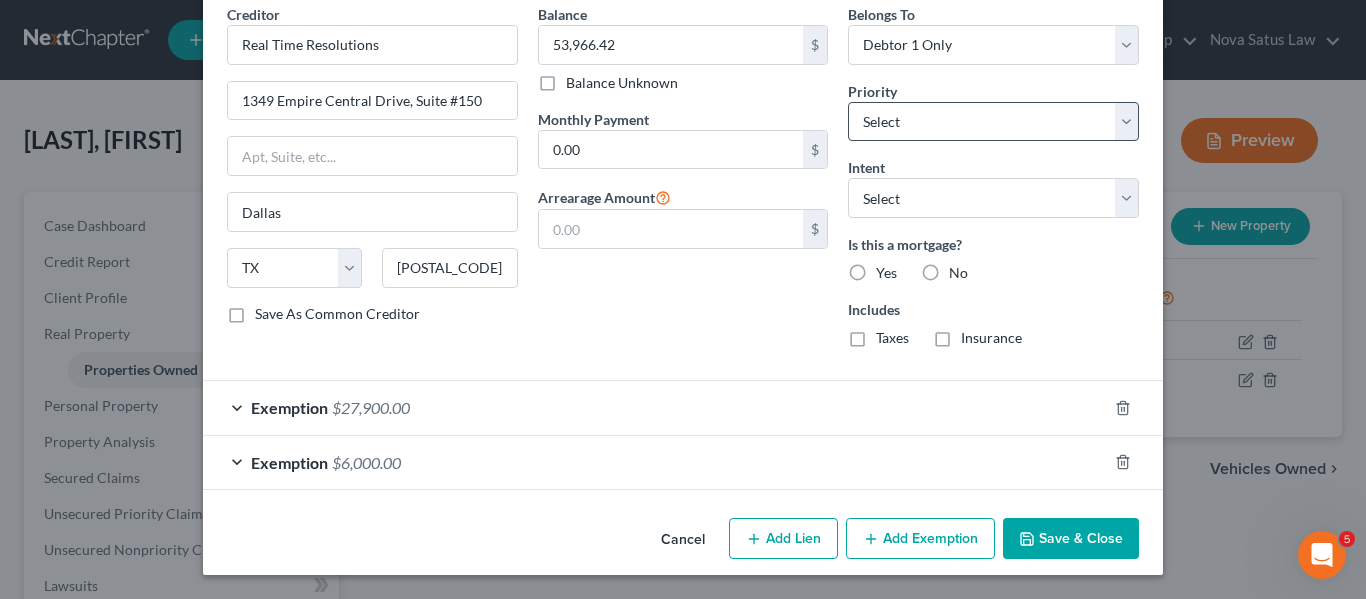 click on "Save & Close" at bounding box center (1071, 539) 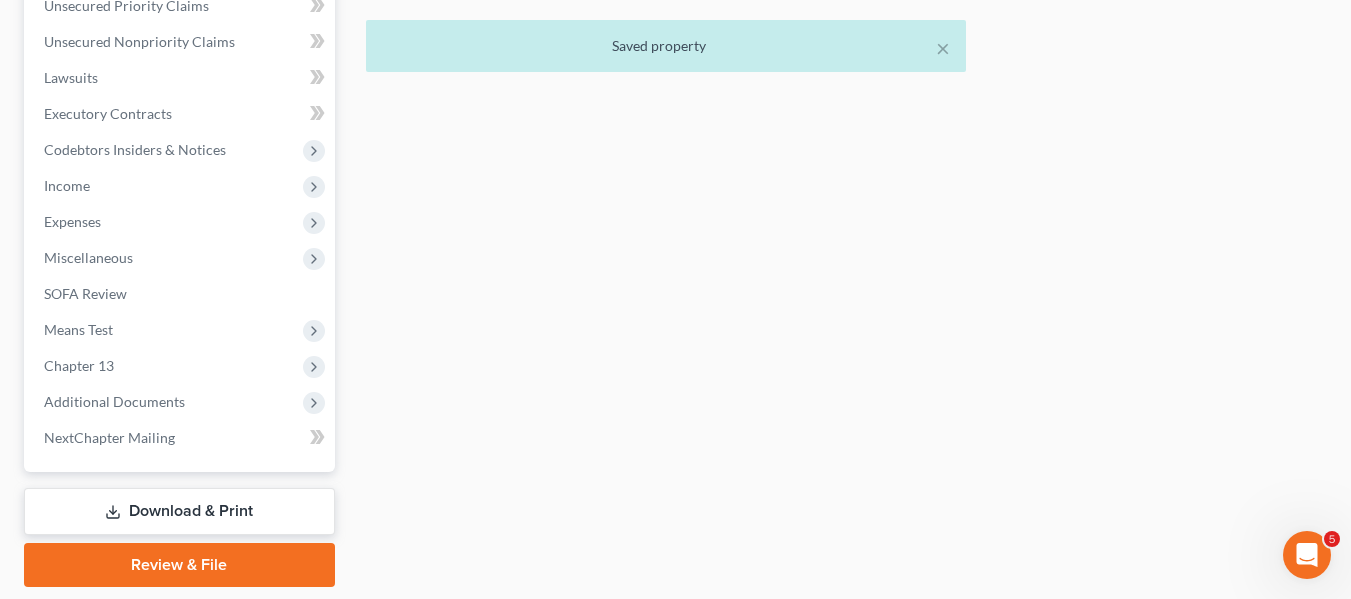 scroll, scrollTop: 572, scrollLeft: 0, axis: vertical 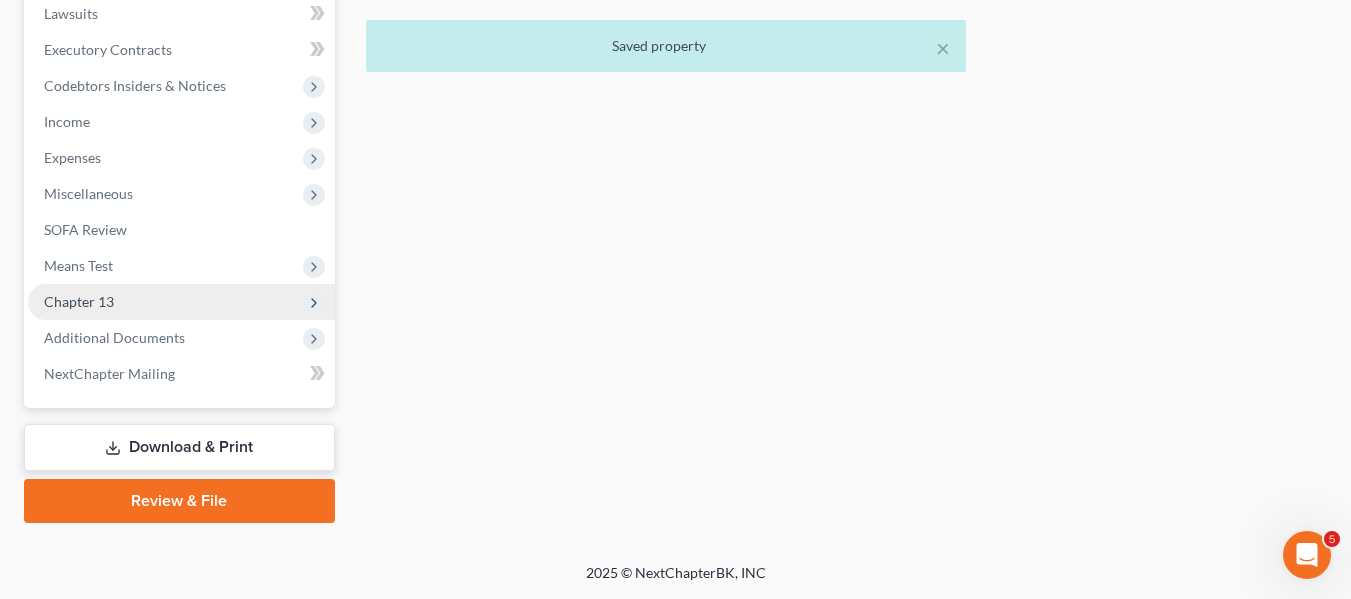 click on "Chapter 13" at bounding box center [181, 302] 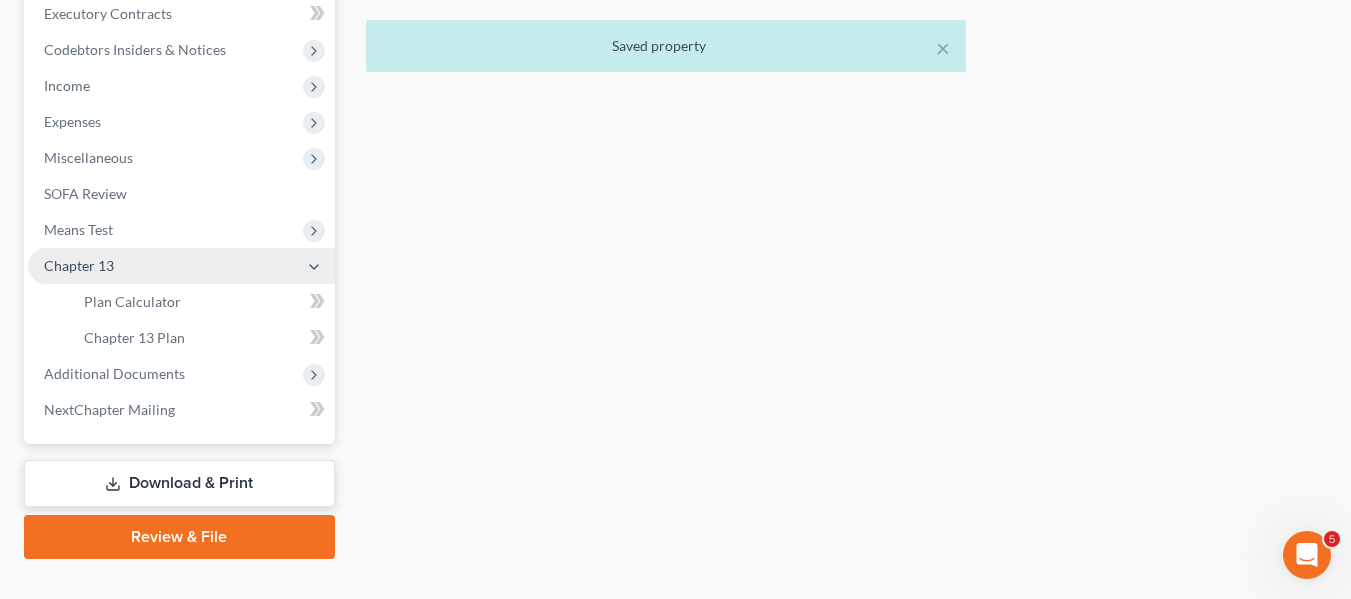 scroll, scrollTop: 536, scrollLeft: 0, axis: vertical 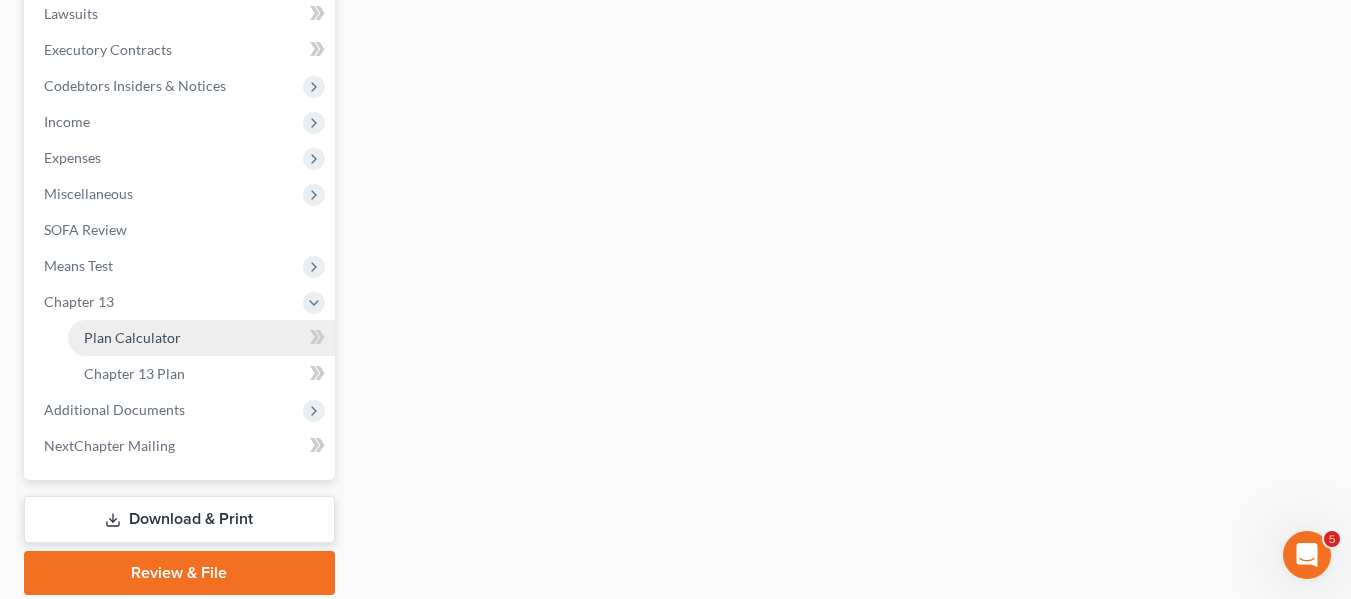 click on "Plan Calculator" at bounding box center (132, 337) 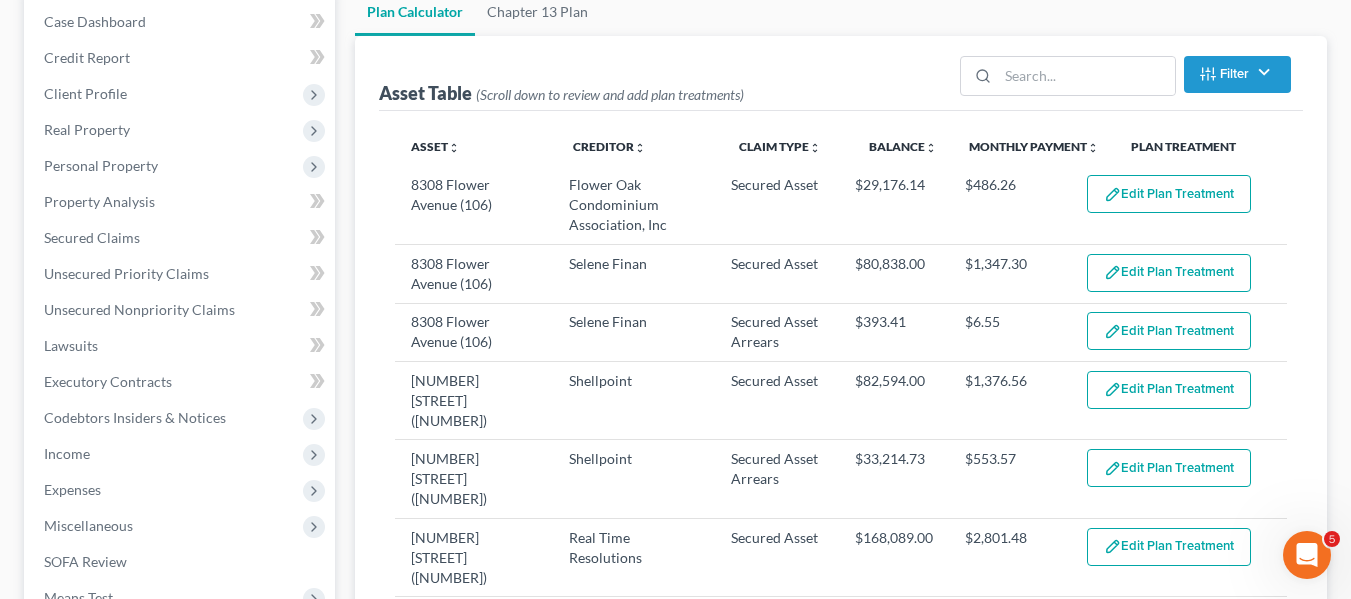 scroll, scrollTop: 205, scrollLeft: 0, axis: vertical 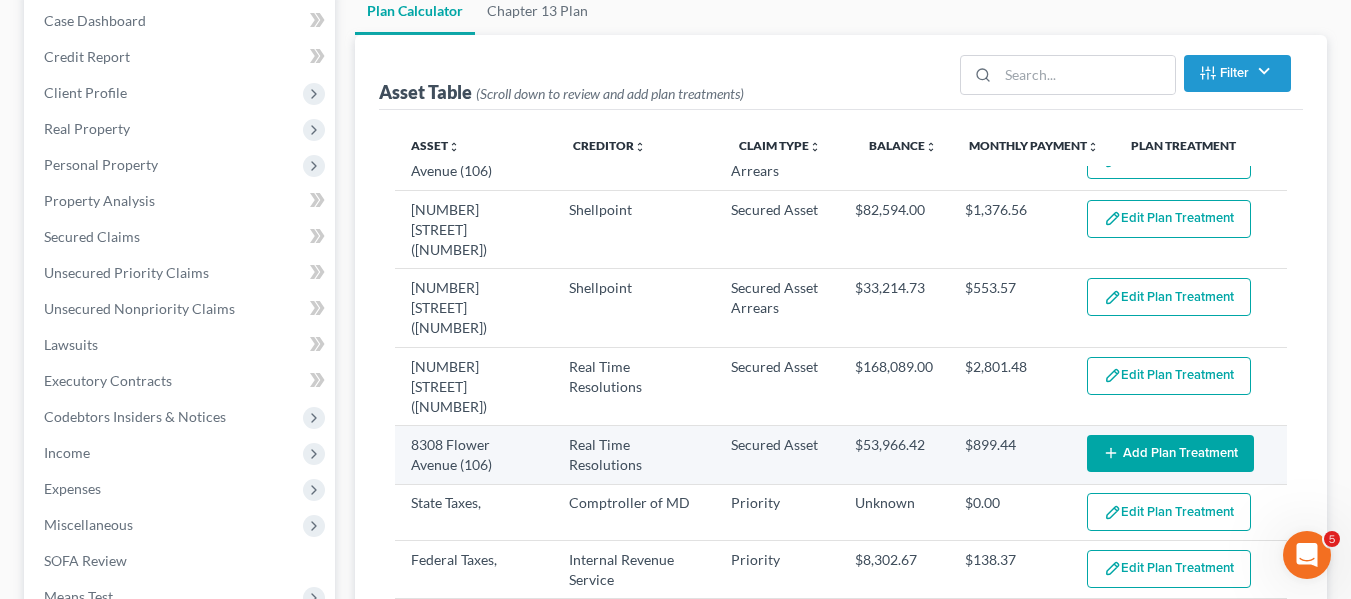 click on "Add Plan Treatment" at bounding box center [1170, 453] 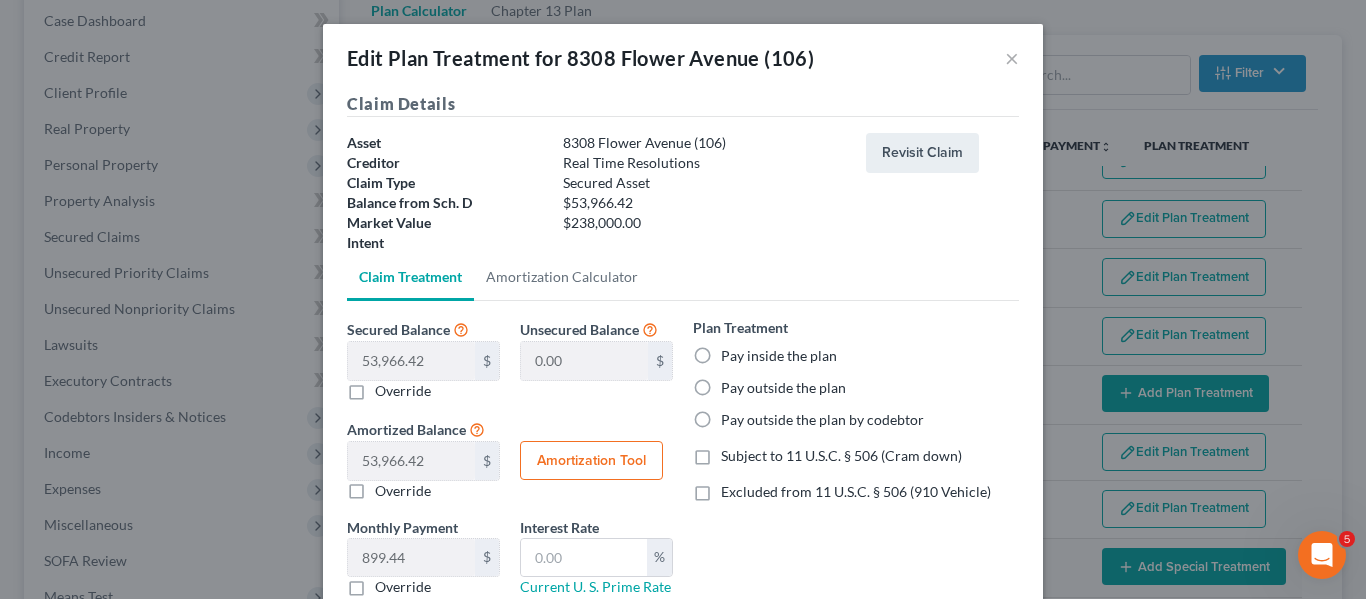 click on "Pay inside the plan" at bounding box center (779, 356) 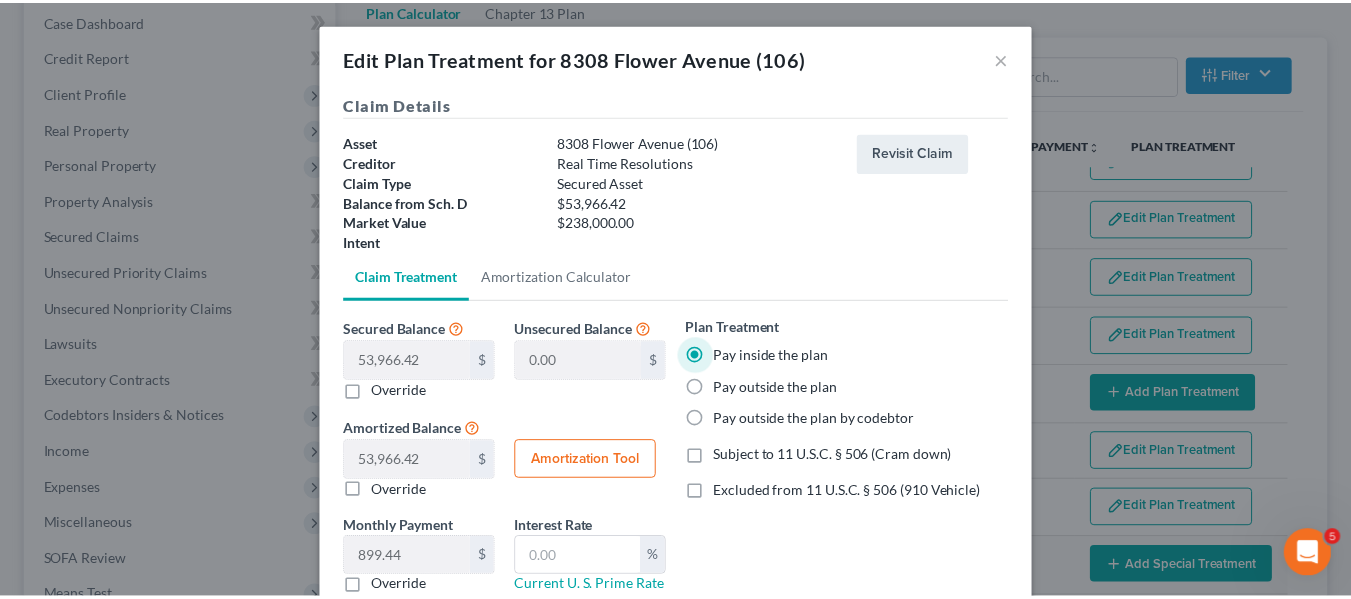 scroll, scrollTop: 140, scrollLeft: 0, axis: vertical 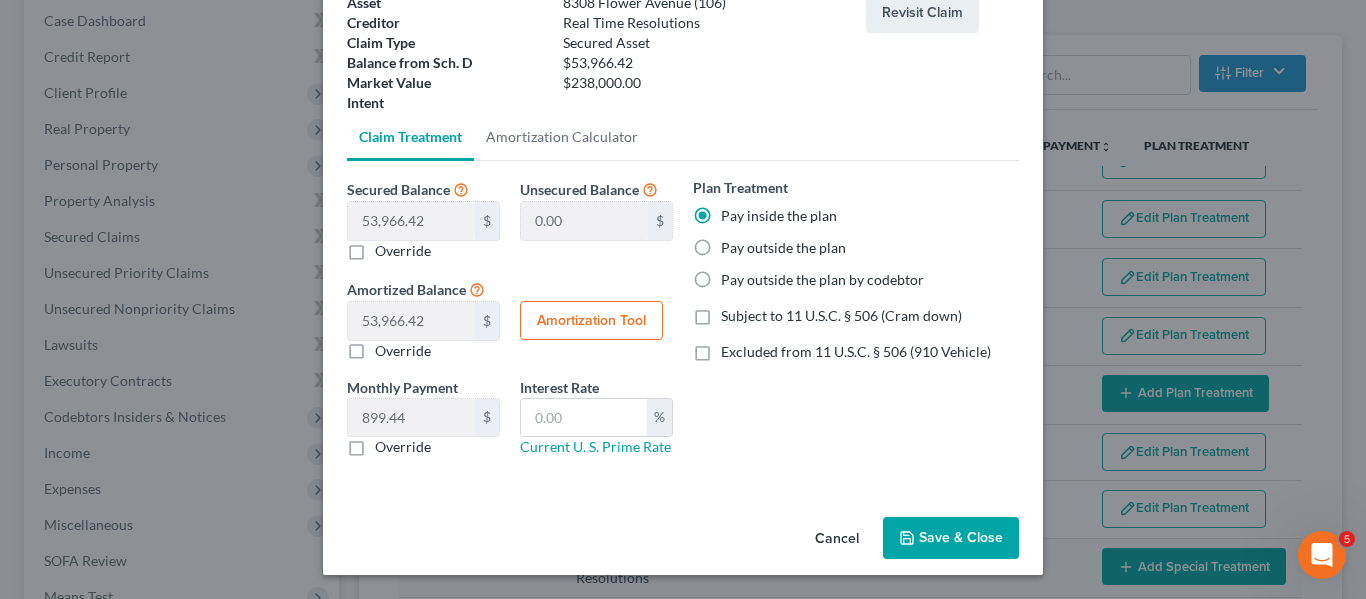 click on "Save & Close" at bounding box center (951, 538) 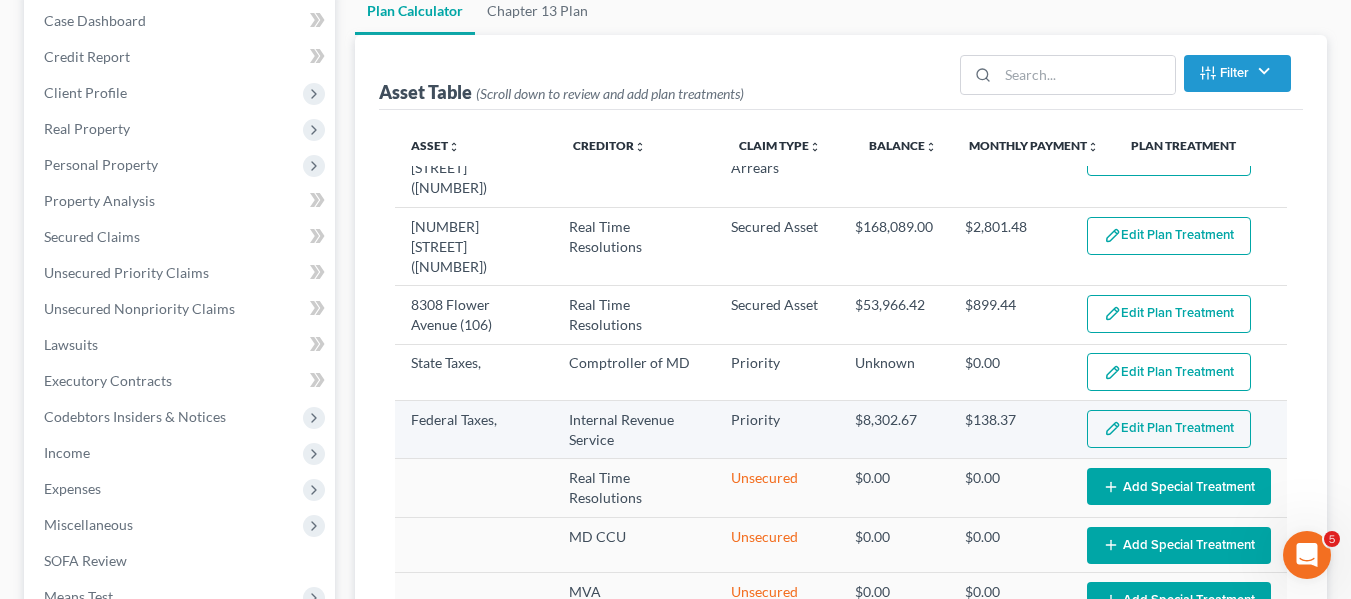 scroll, scrollTop: 606, scrollLeft: 0, axis: vertical 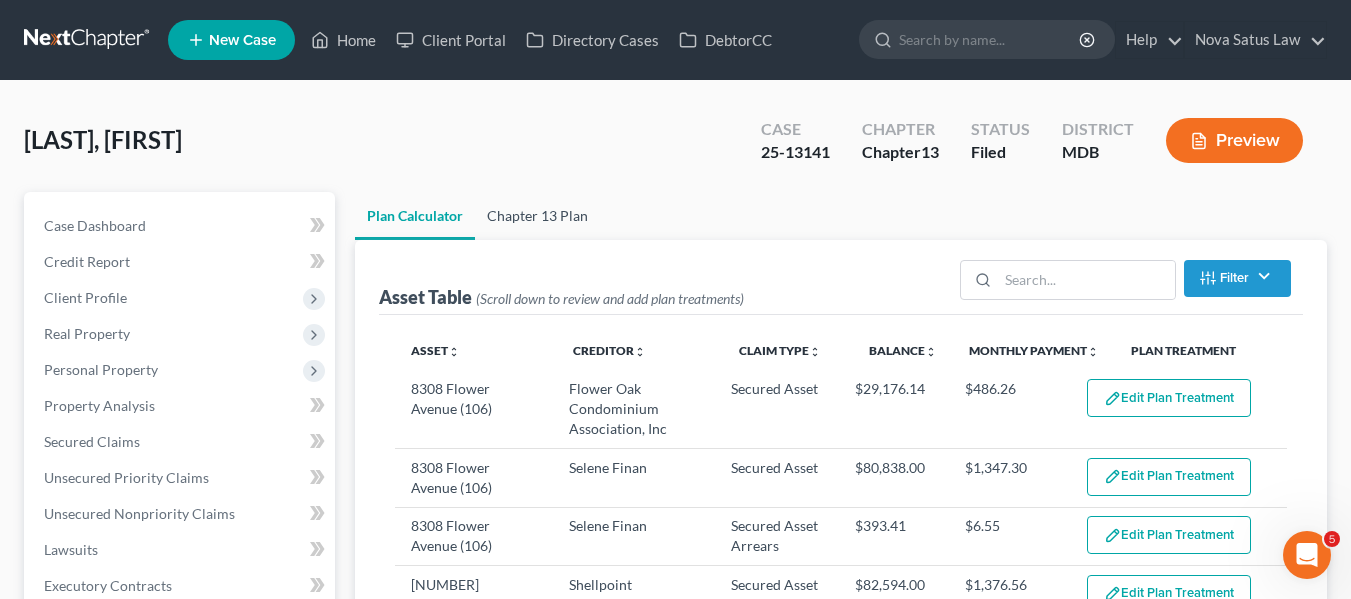 click on "Chapter 13 Plan" at bounding box center [537, 216] 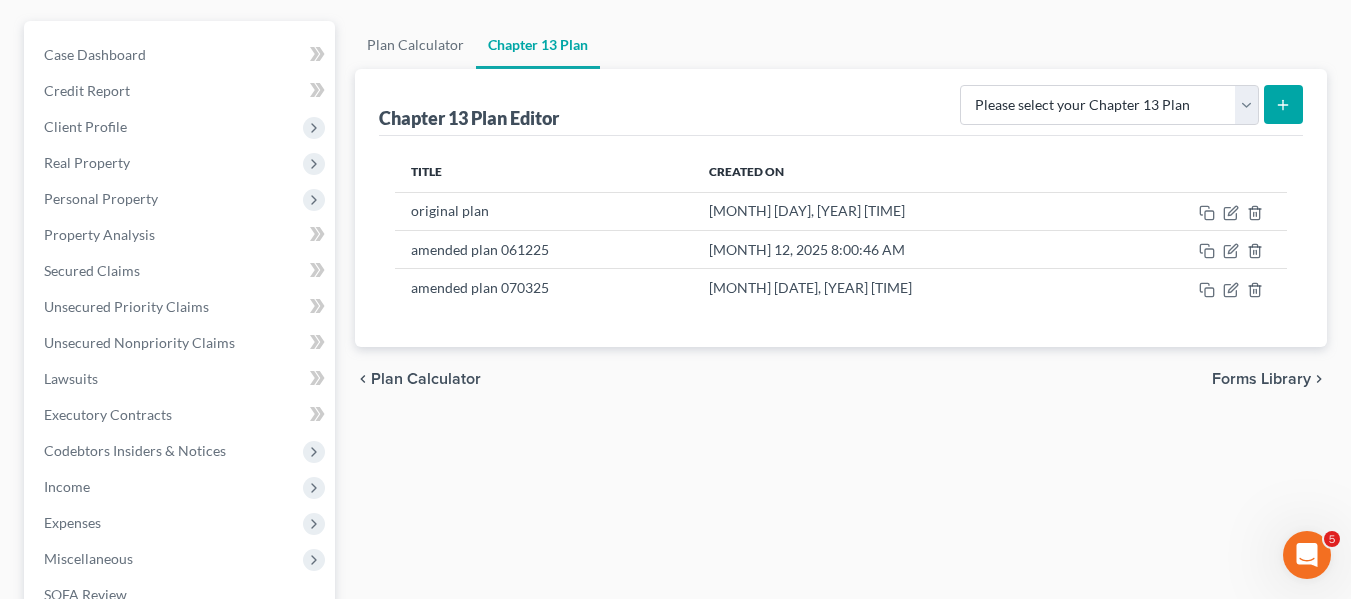 scroll, scrollTop: 172, scrollLeft: 0, axis: vertical 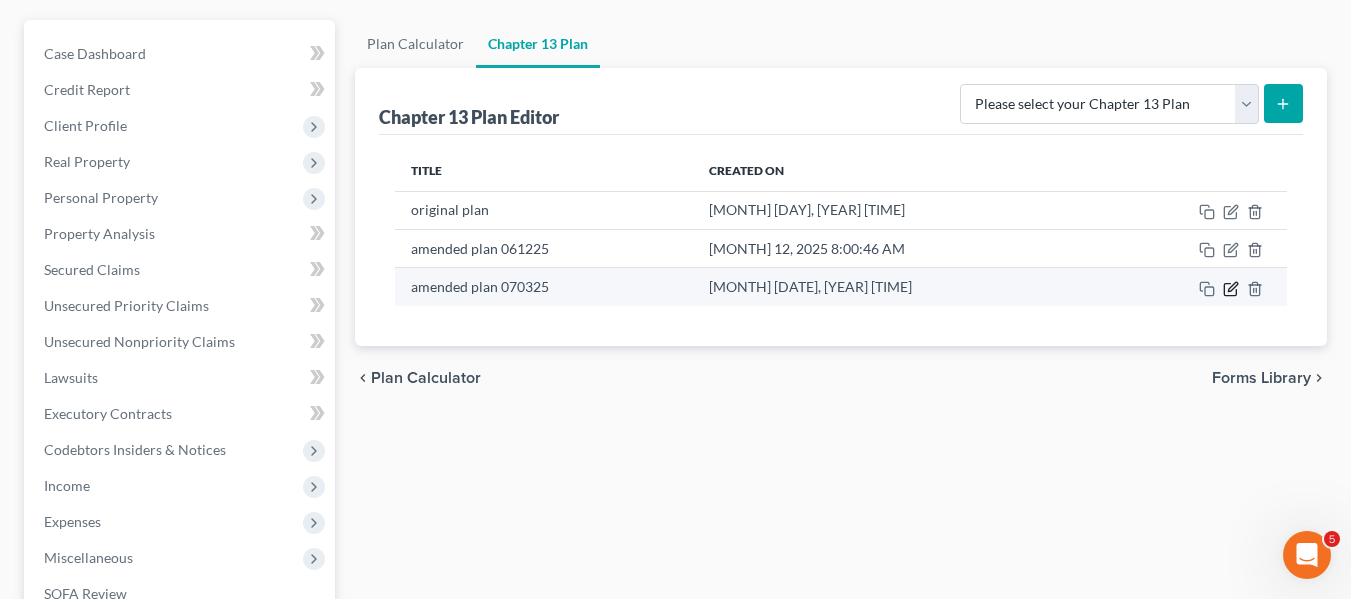 click 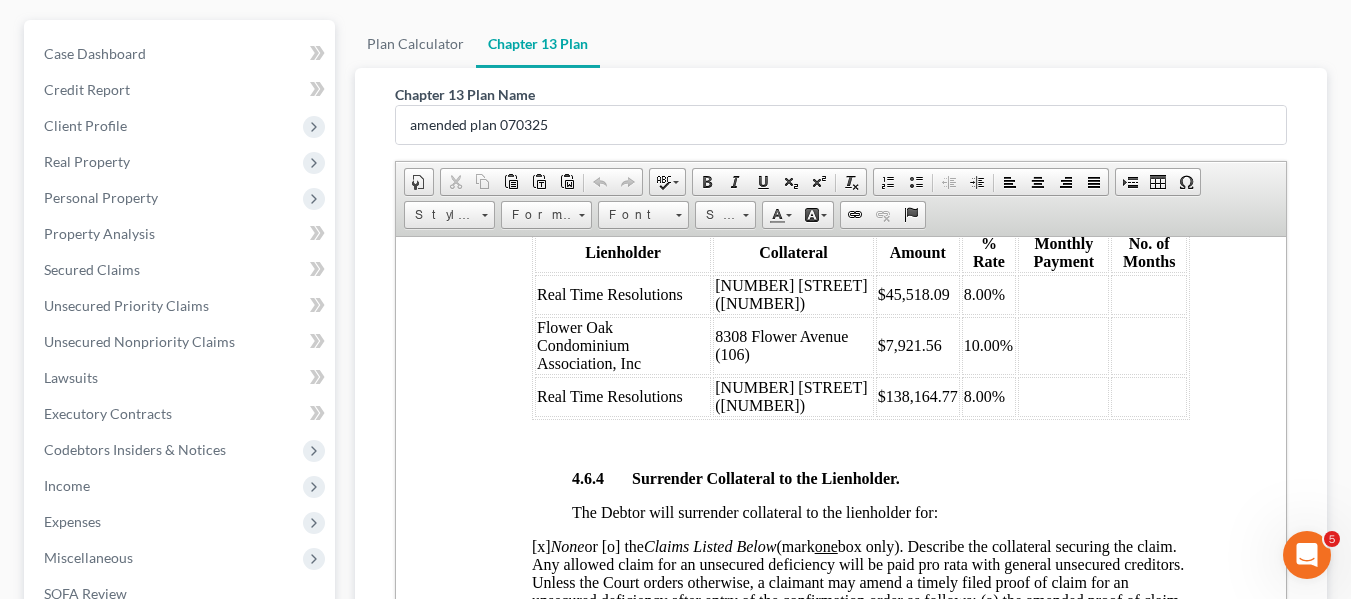 scroll, scrollTop: 4102, scrollLeft: 0, axis: vertical 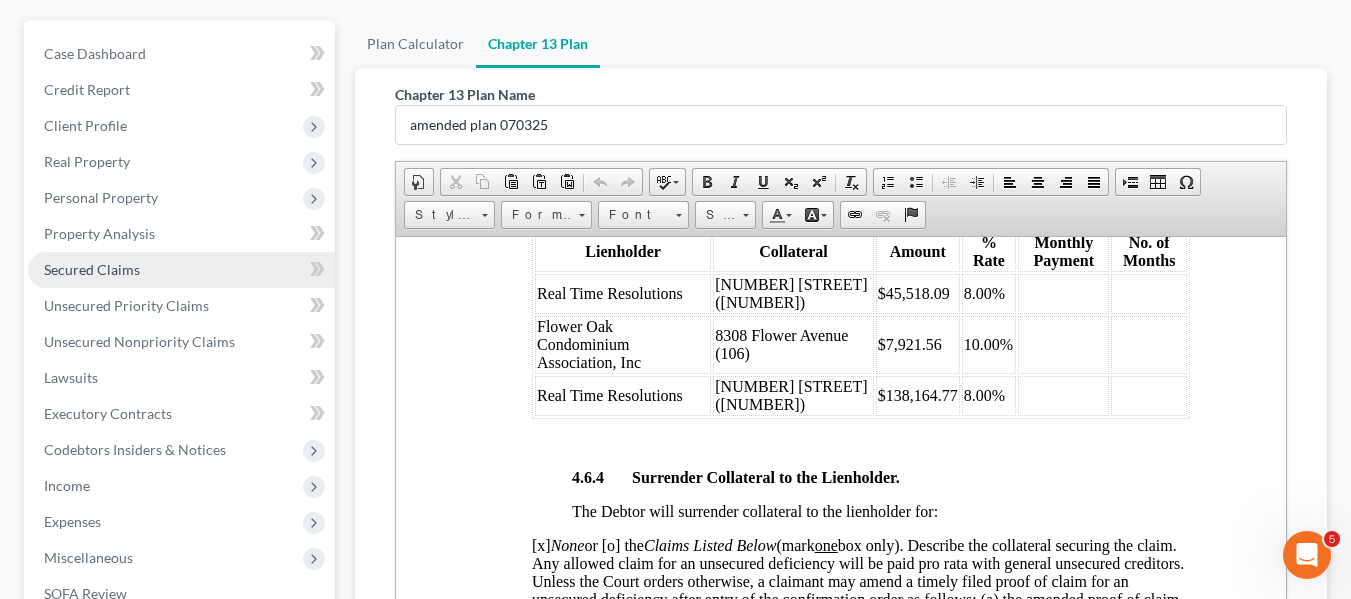 click on "Secured Claims" at bounding box center (92, 269) 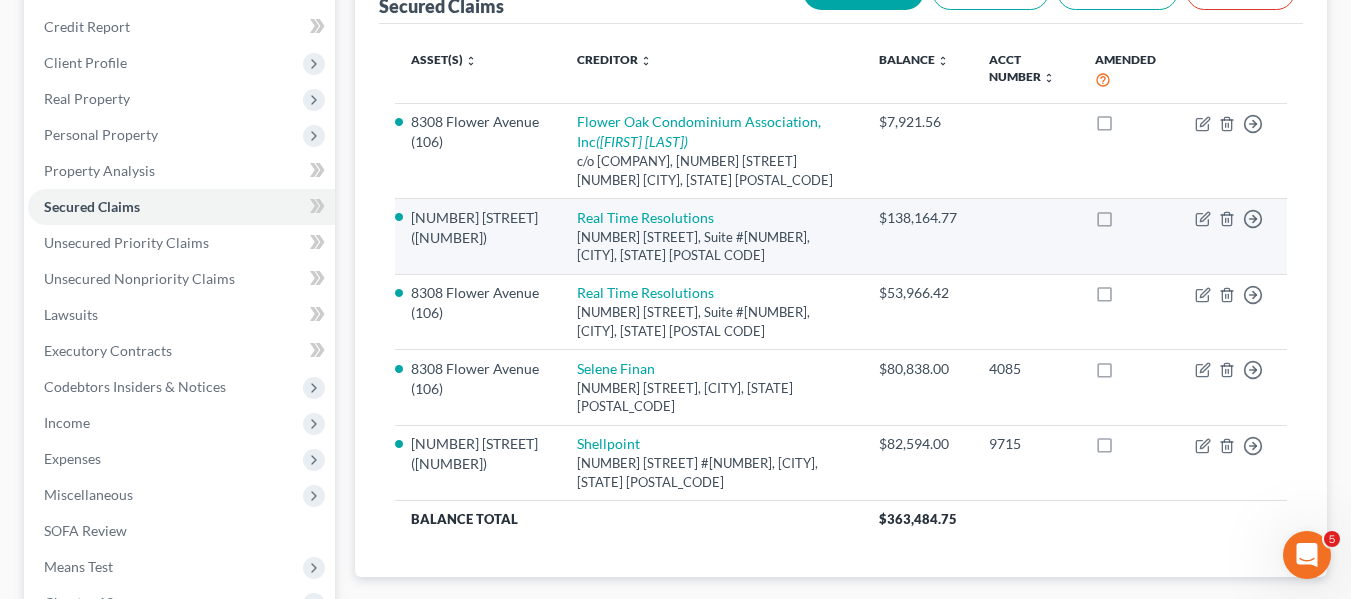 scroll, scrollTop: 236, scrollLeft: 0, axis: vertical 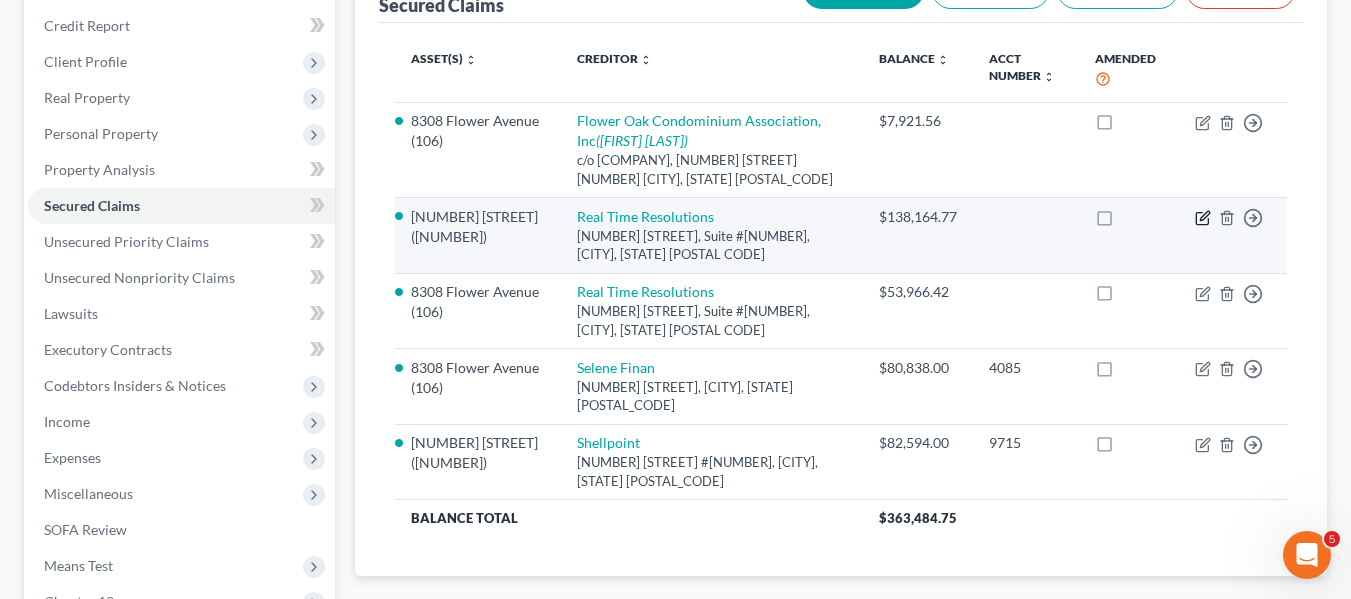 click 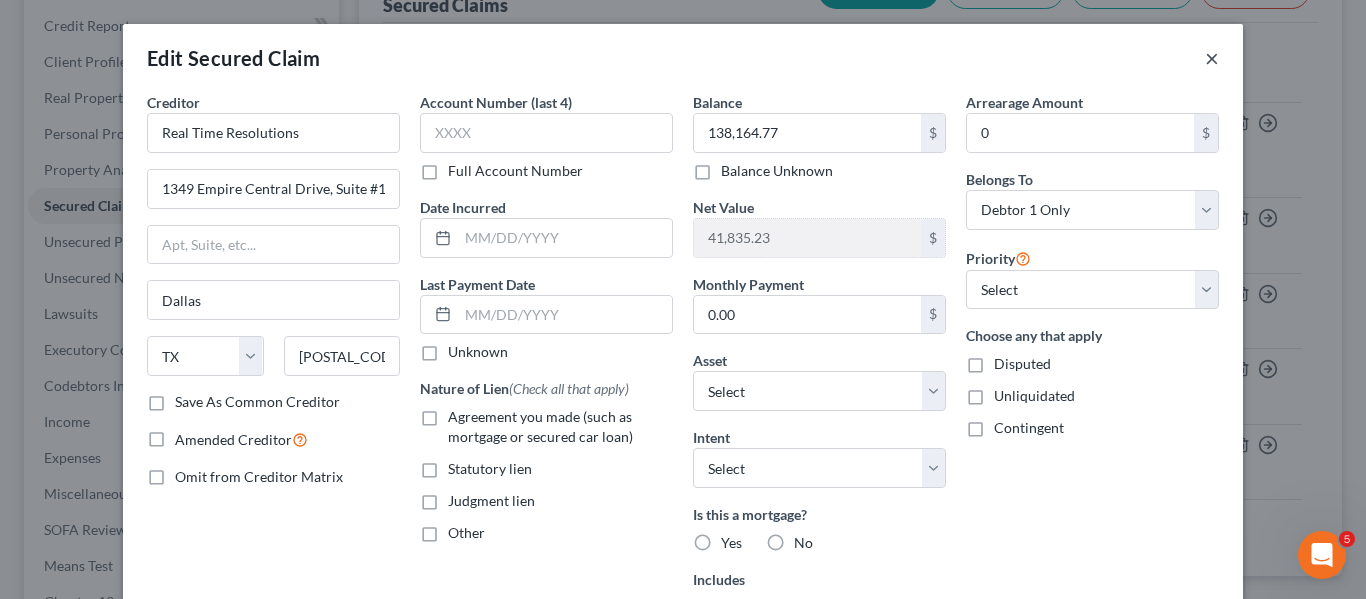 click on "×" at bounding box center (1212, 58) 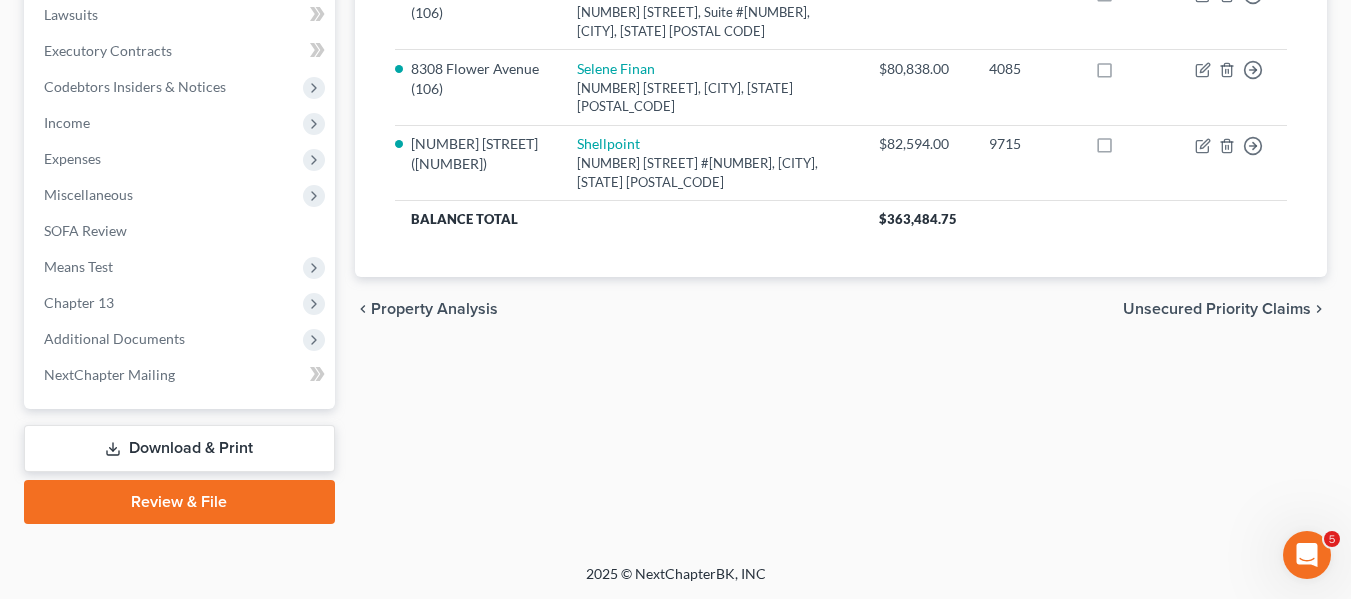 scroll, scrollTop: 536, scrollLeft: 0, axis: vertical 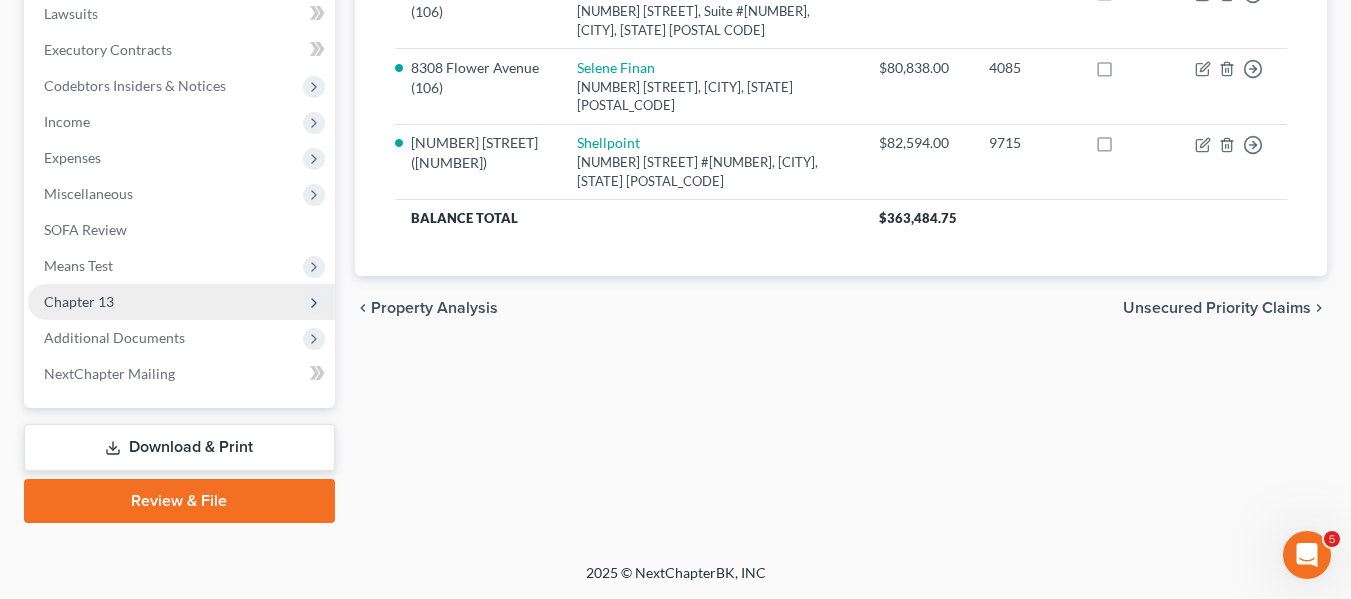 click on "Chapter 13" at bounding box center [79, 301] 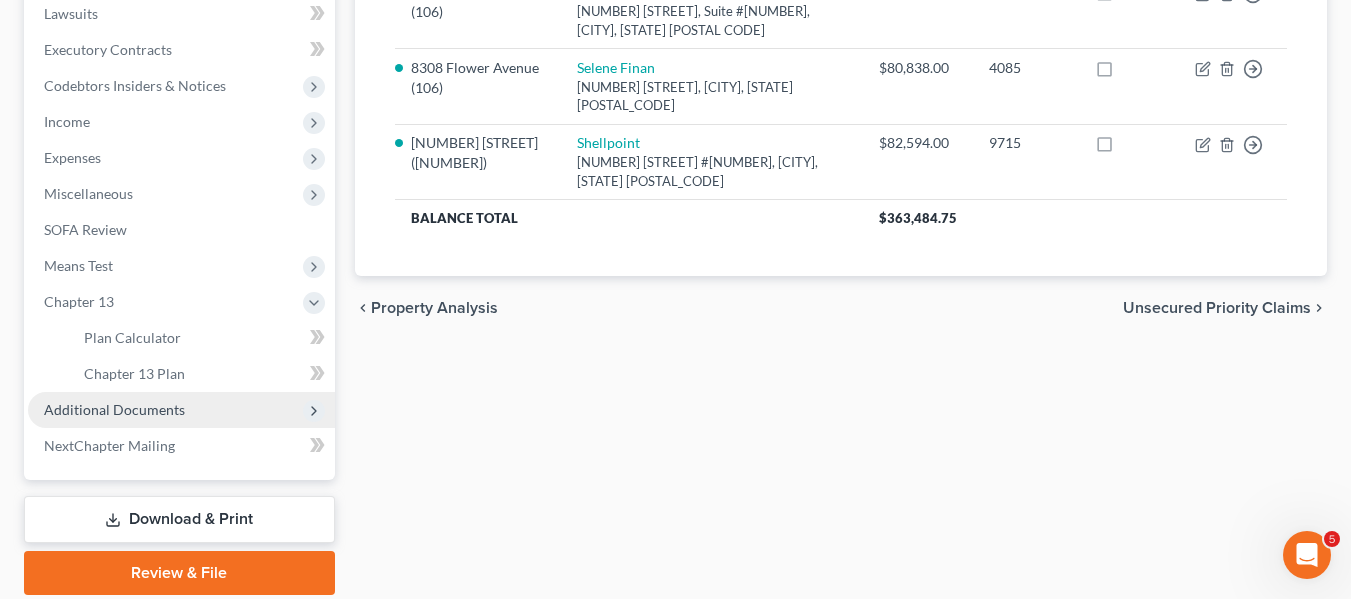 click on "Additional Documents" at bounding box center [114, 409] 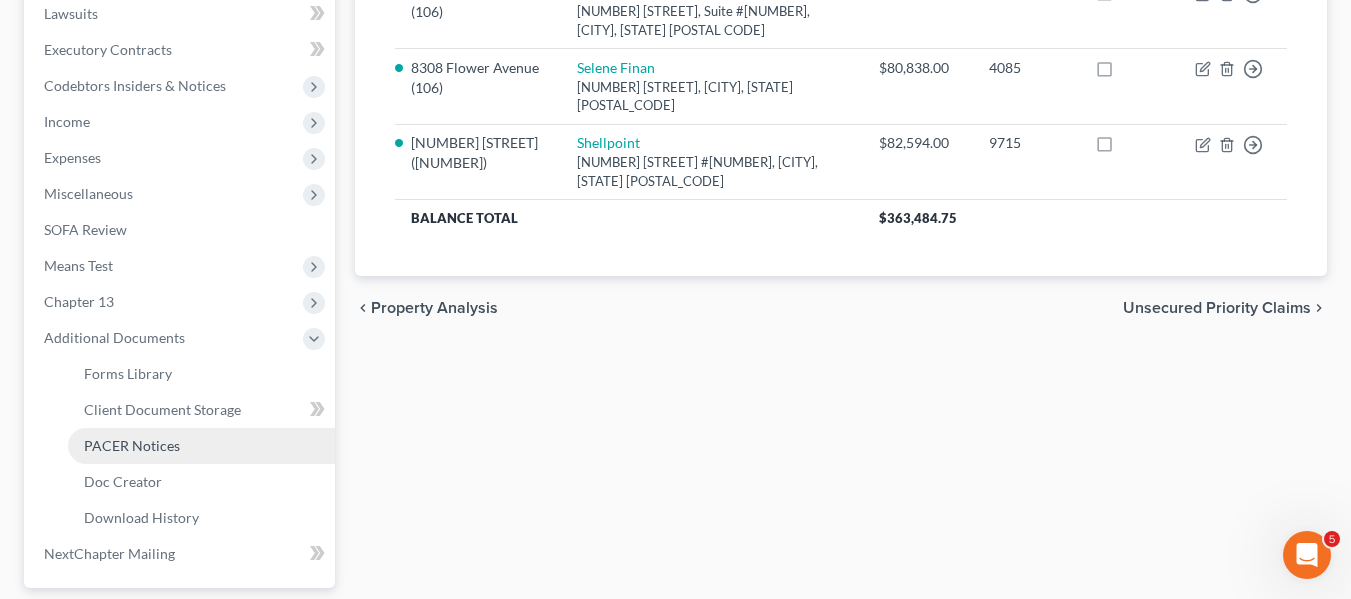 click on "PACER Notices" at bounding box center [132, 445] 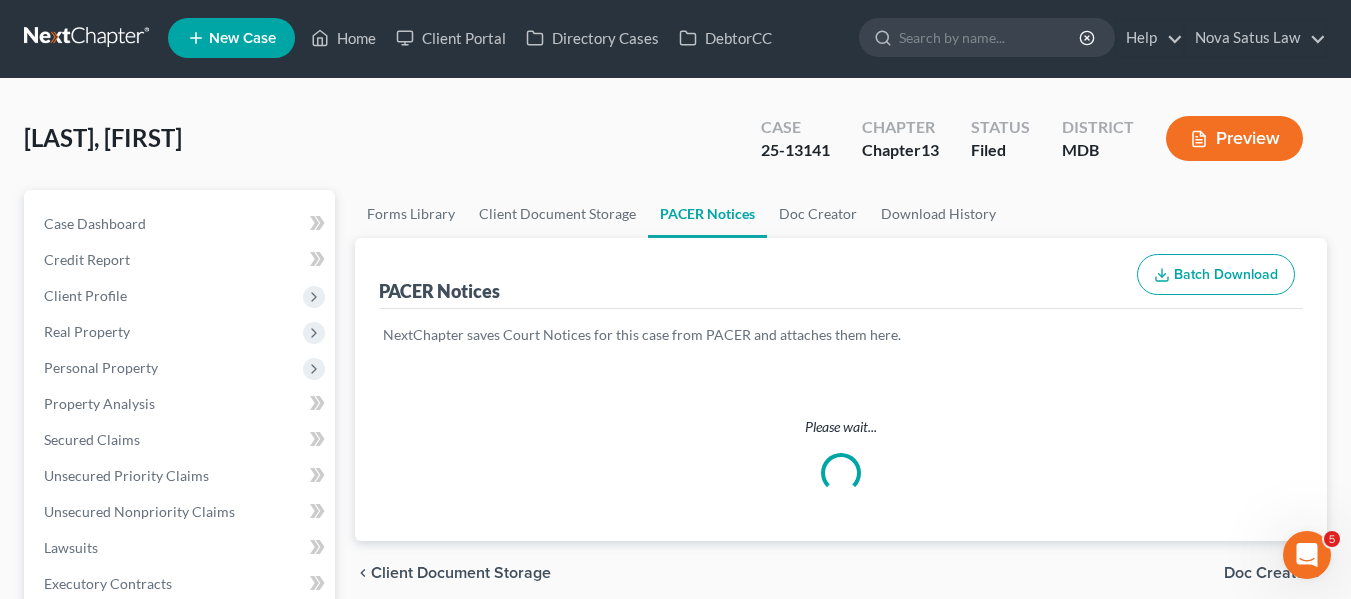 scroll, scrollTop: 0, scrollLeft: 0, axis: both 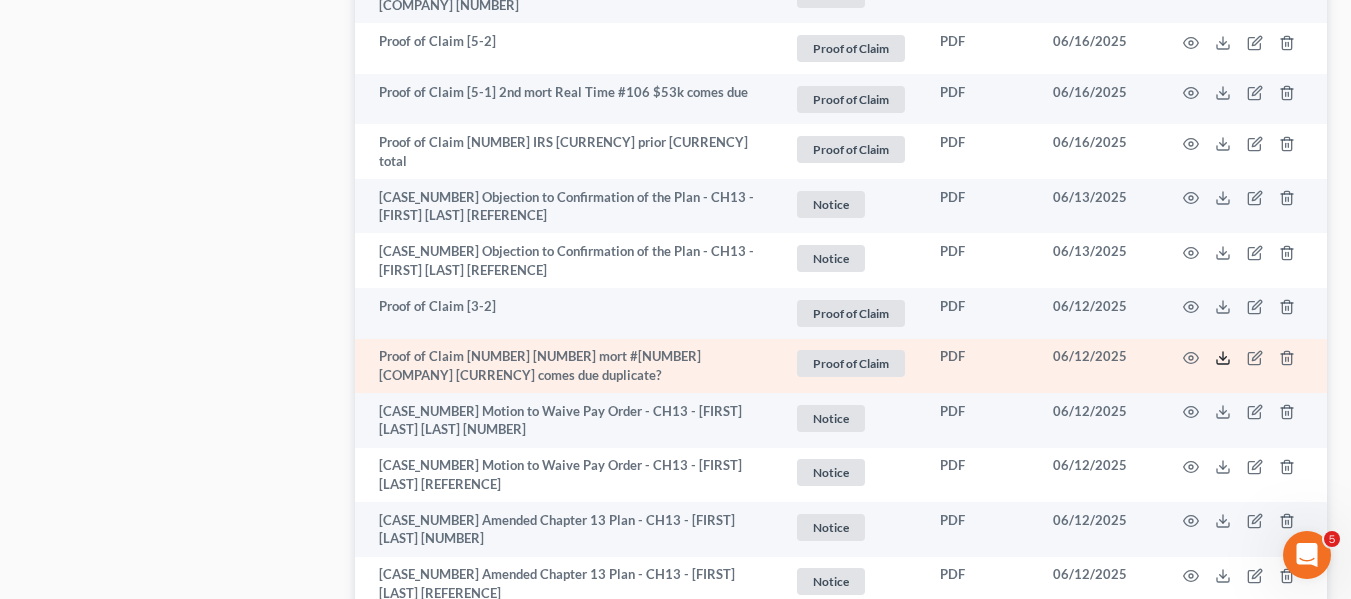 click 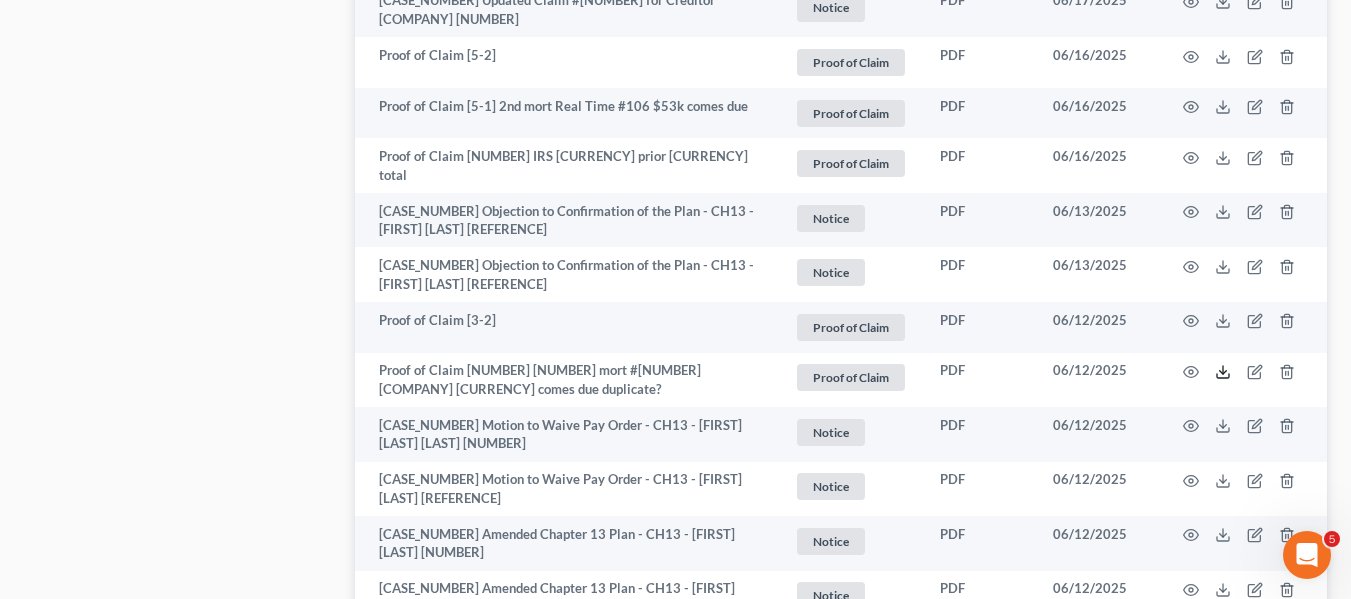 scroll, scrollTop: 1847, scrollLeft: 0, axis: vertical 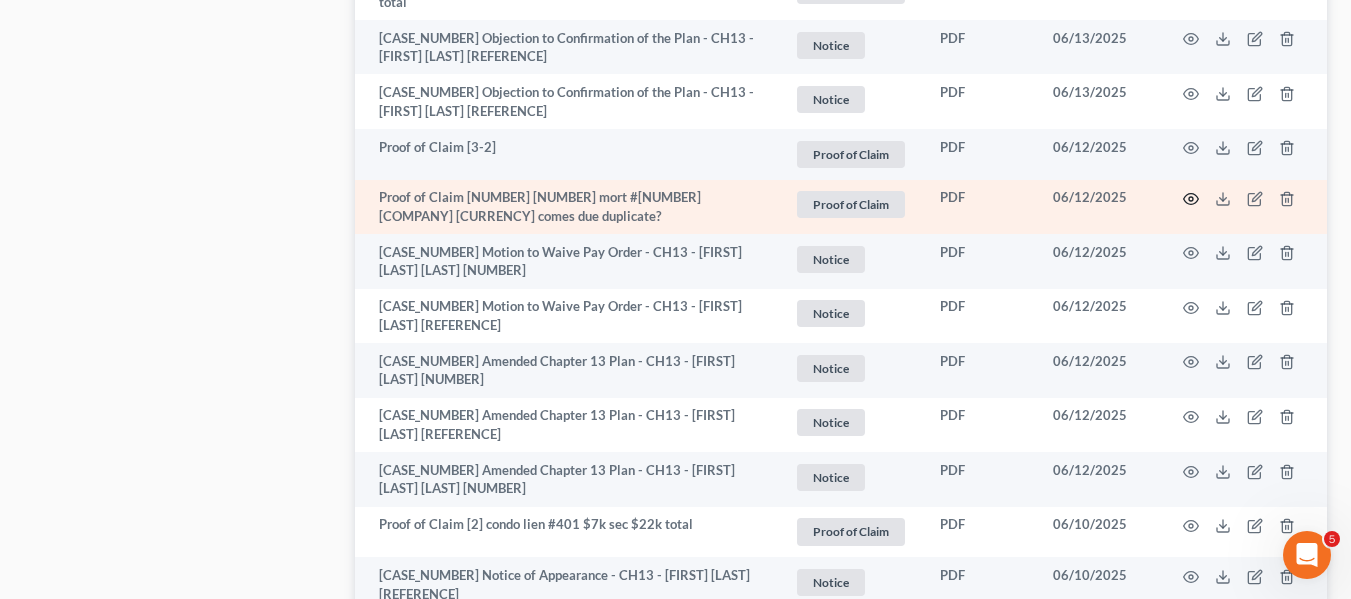 click 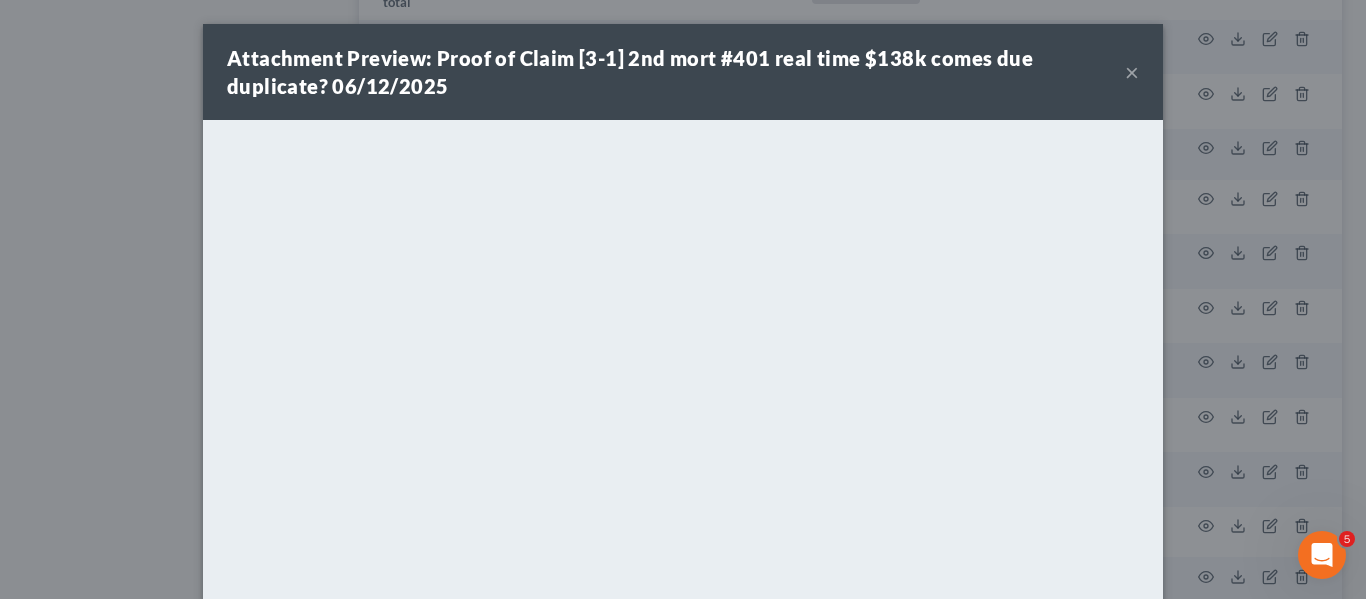 click on "×" at bounding box center [1132, 72] 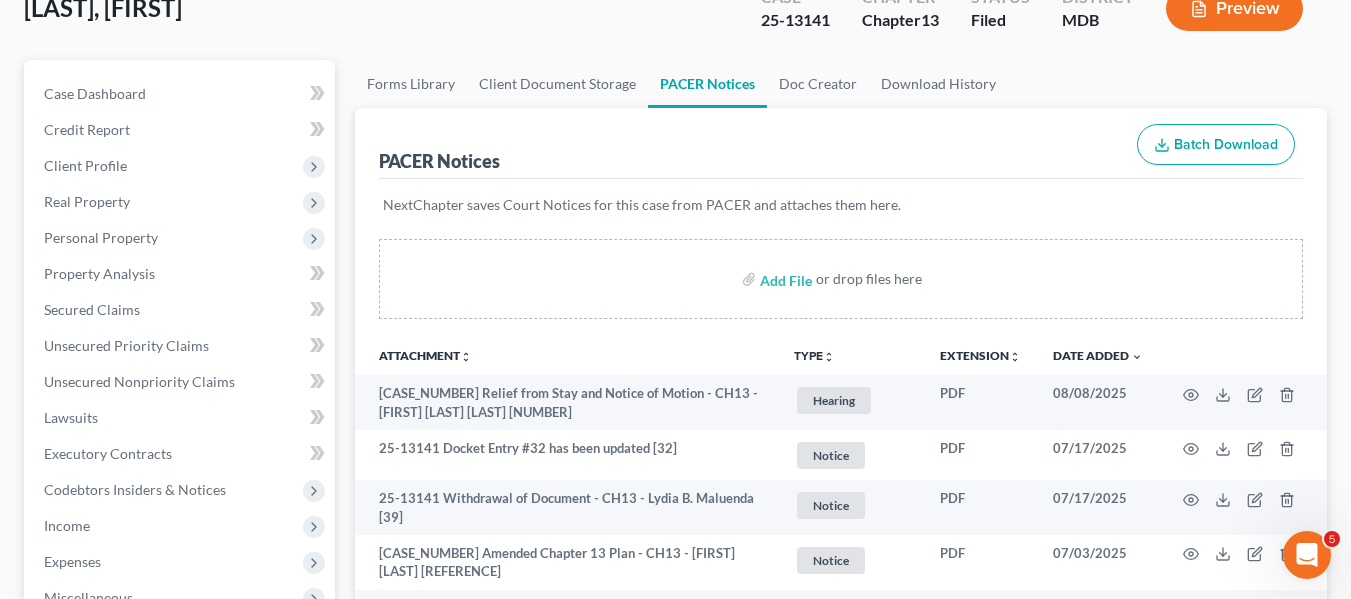 scroll, scrollTop: 0, scrollLeft: 0, axis: both 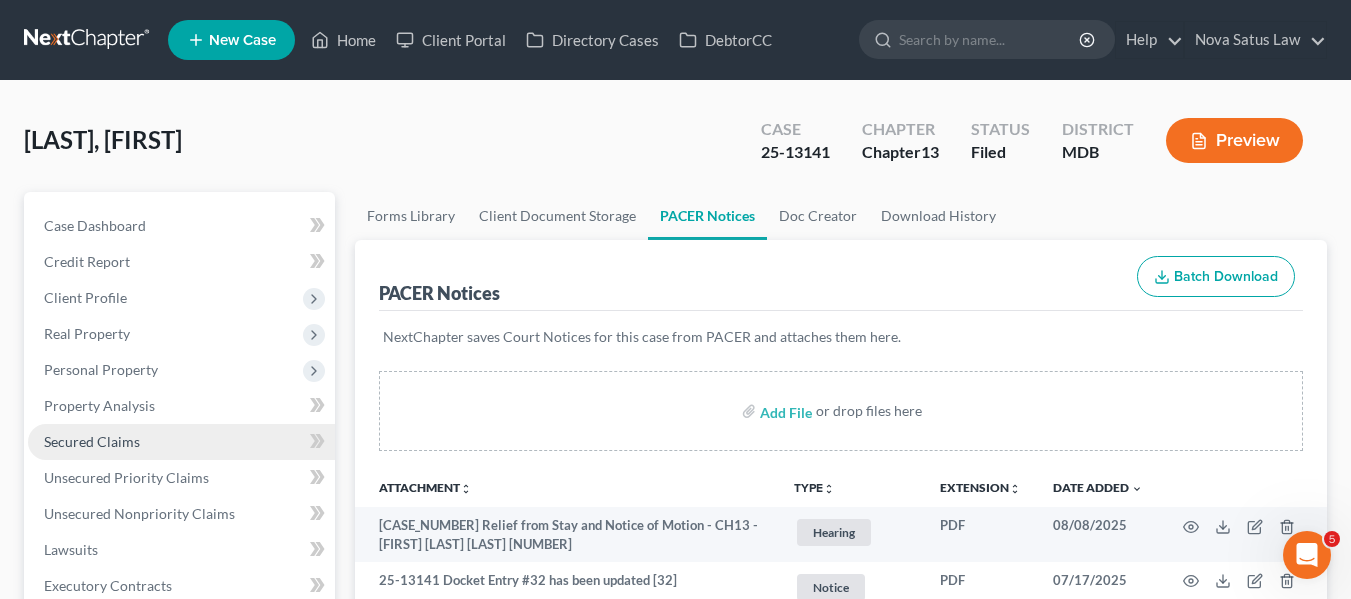 click on "Secured Claims" at bounding box center (92, 441) 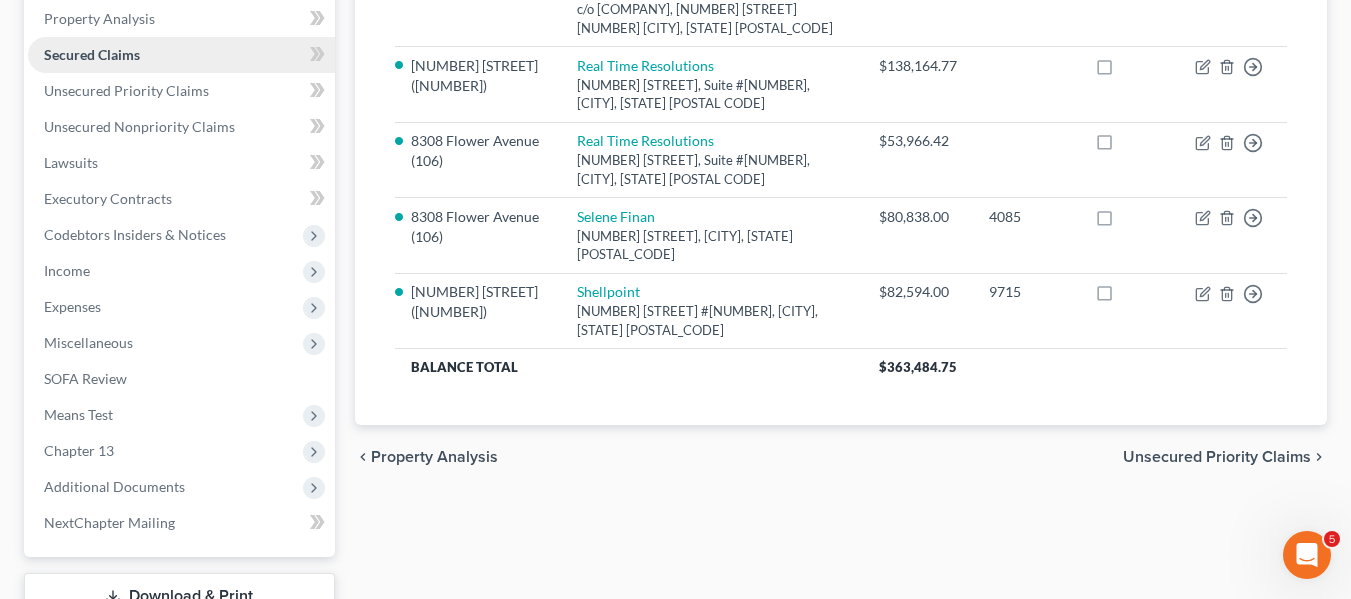 scroll, scrollTop: 386, scrollLeft: 0, axis: vertical 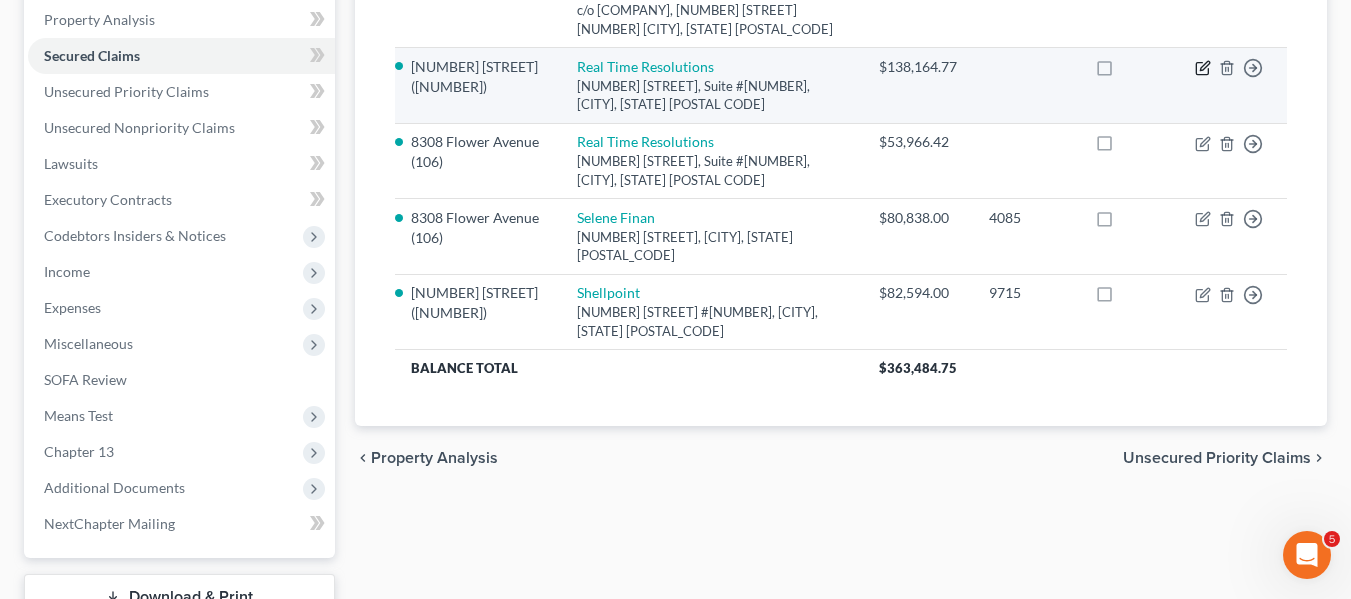 click 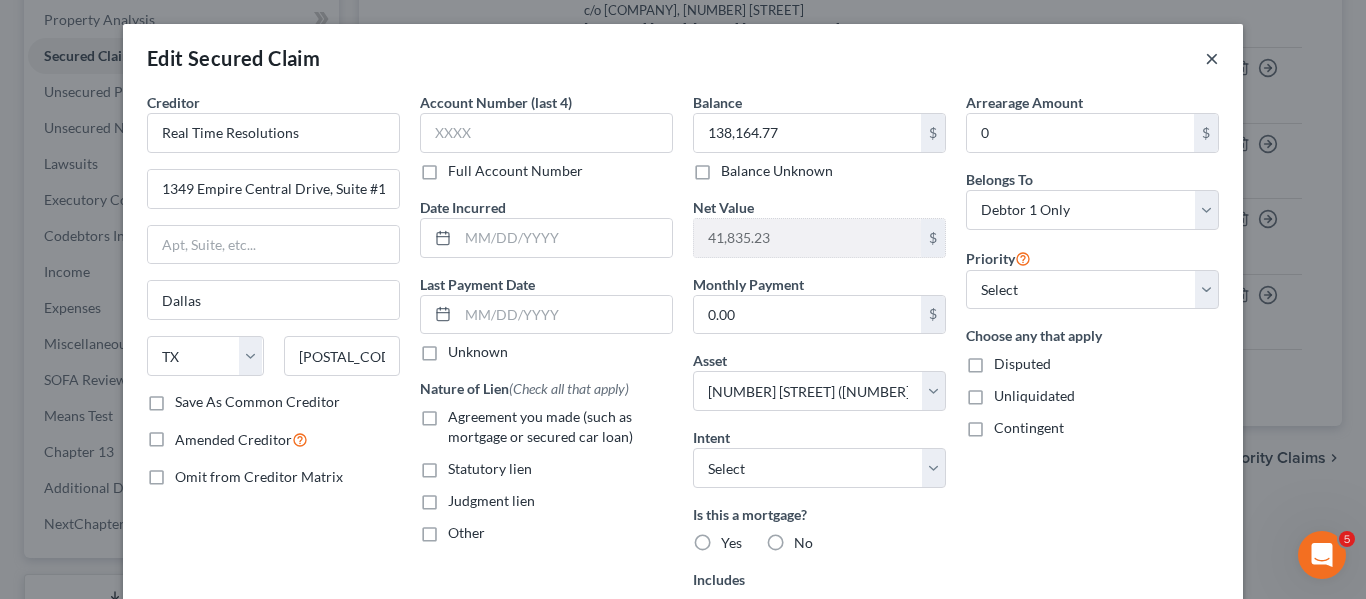 click on "×" at bounding box center [1212, 58] 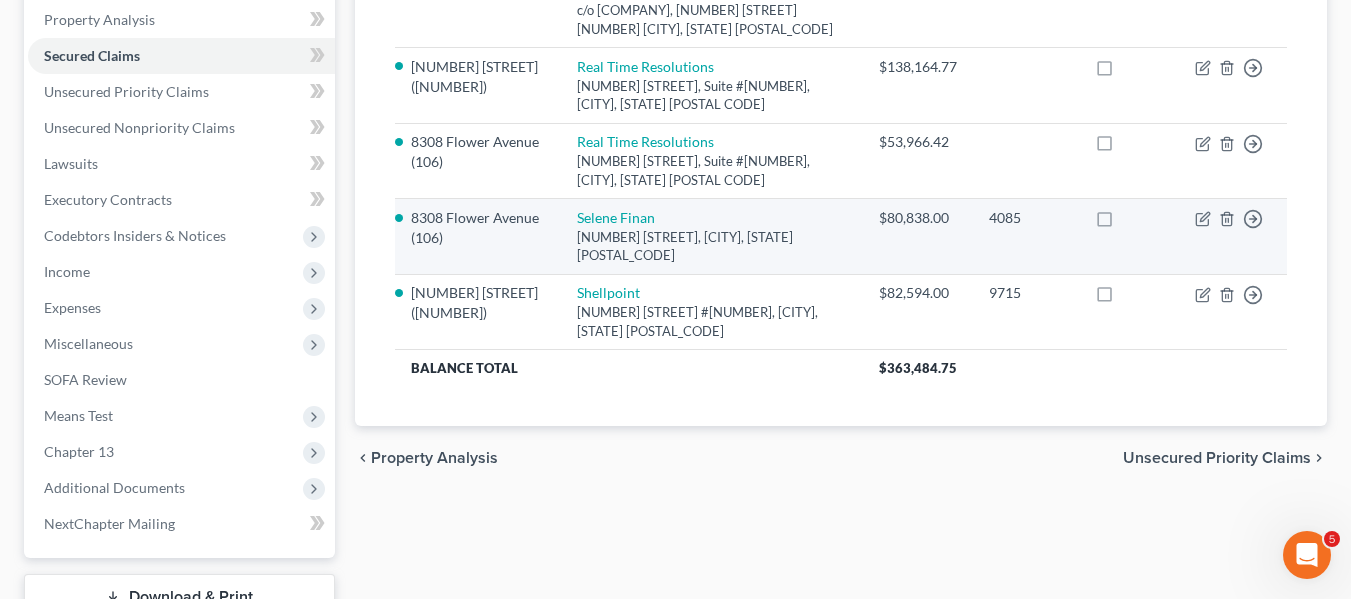 scroll, scrollTop: 536, scrollLeft: 0, axis: vertical 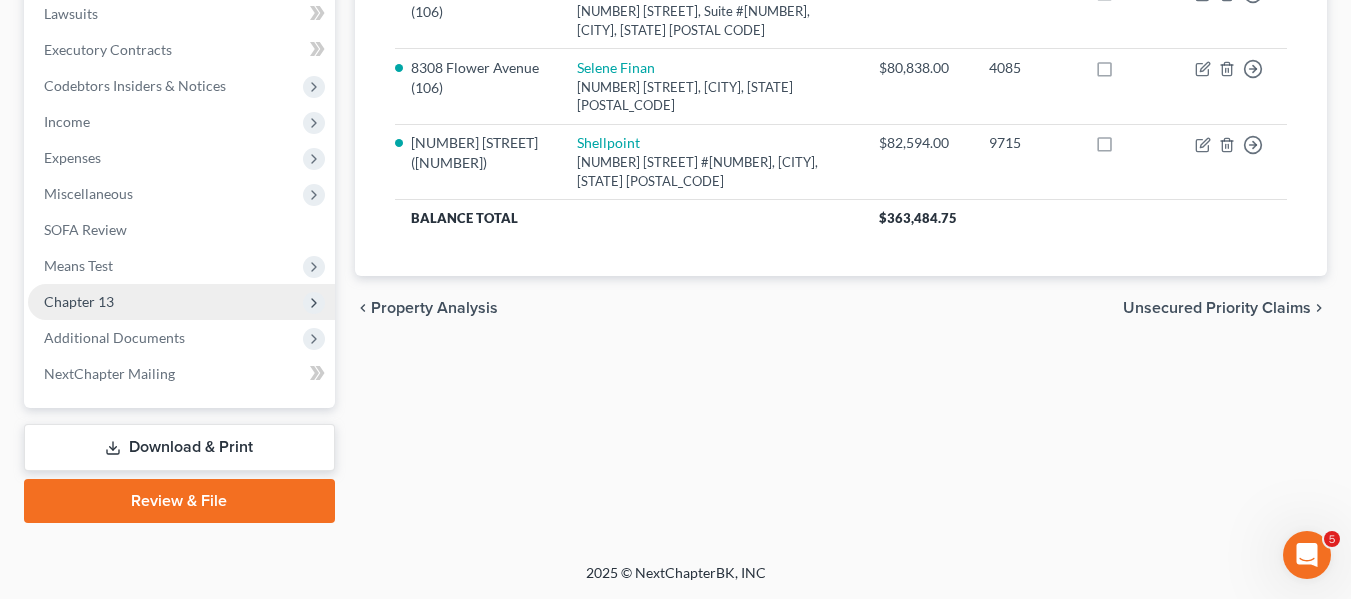click on "Chapter 13" at bounding box center (181, 302) 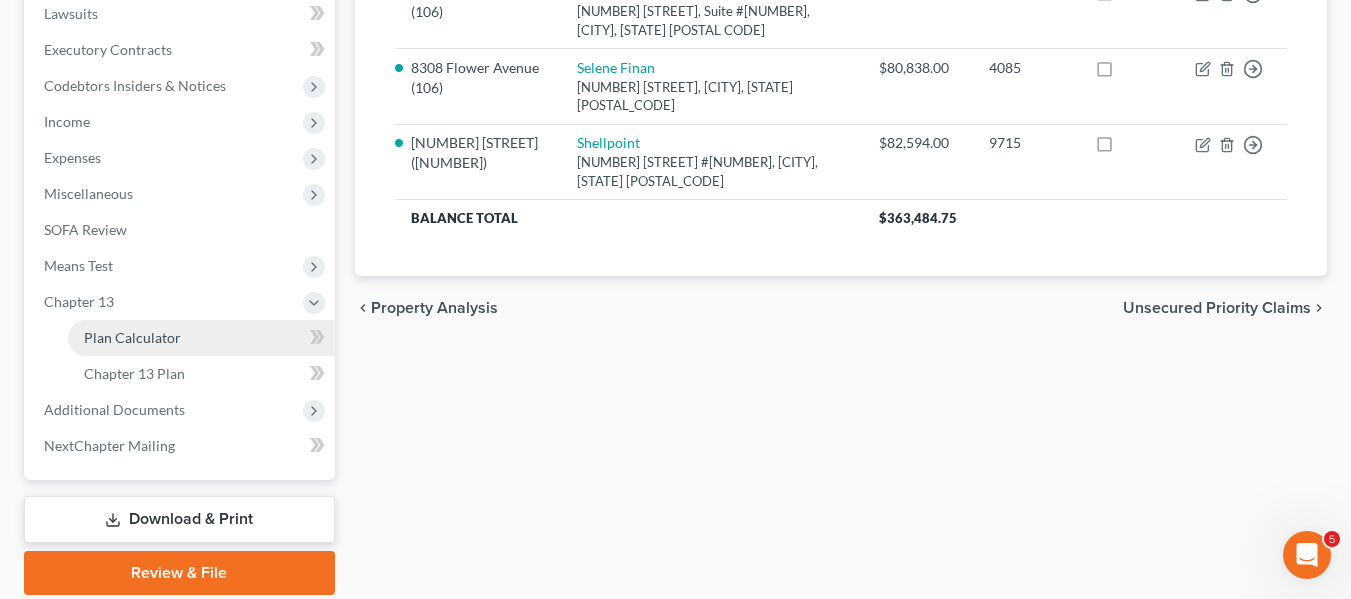 click on "Plan Calculator" at bounding box center (132, 337) 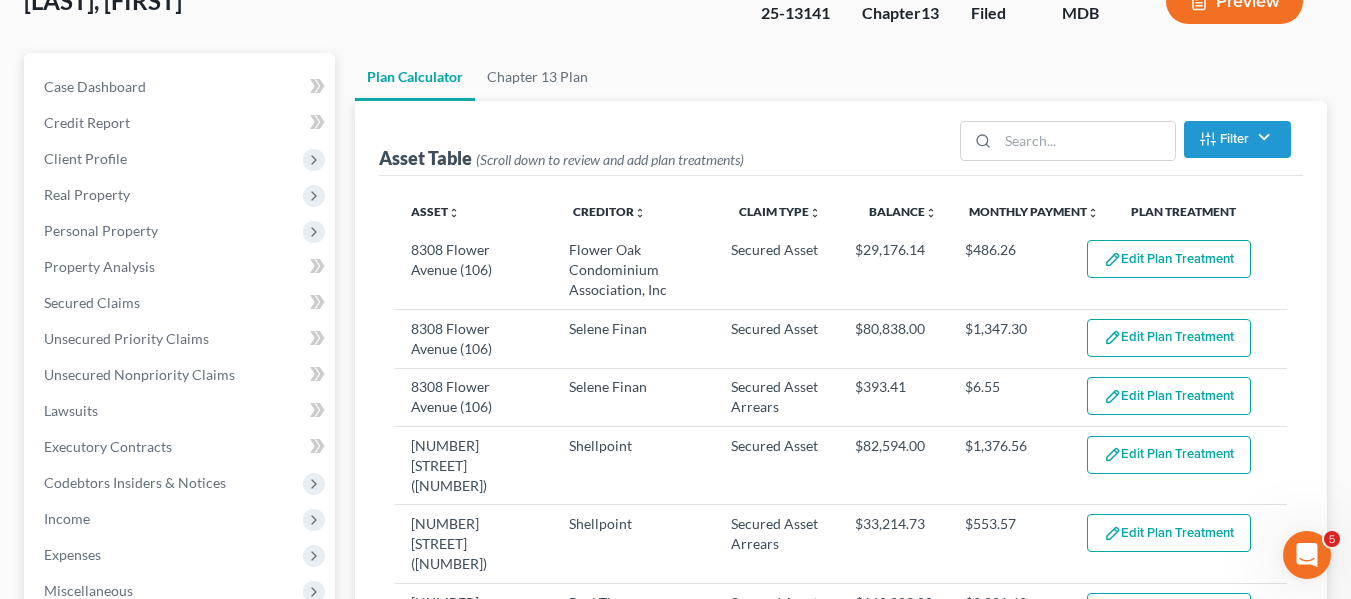 scroll, scrollTop: 141, scrollLeft: 0, axis: vertical 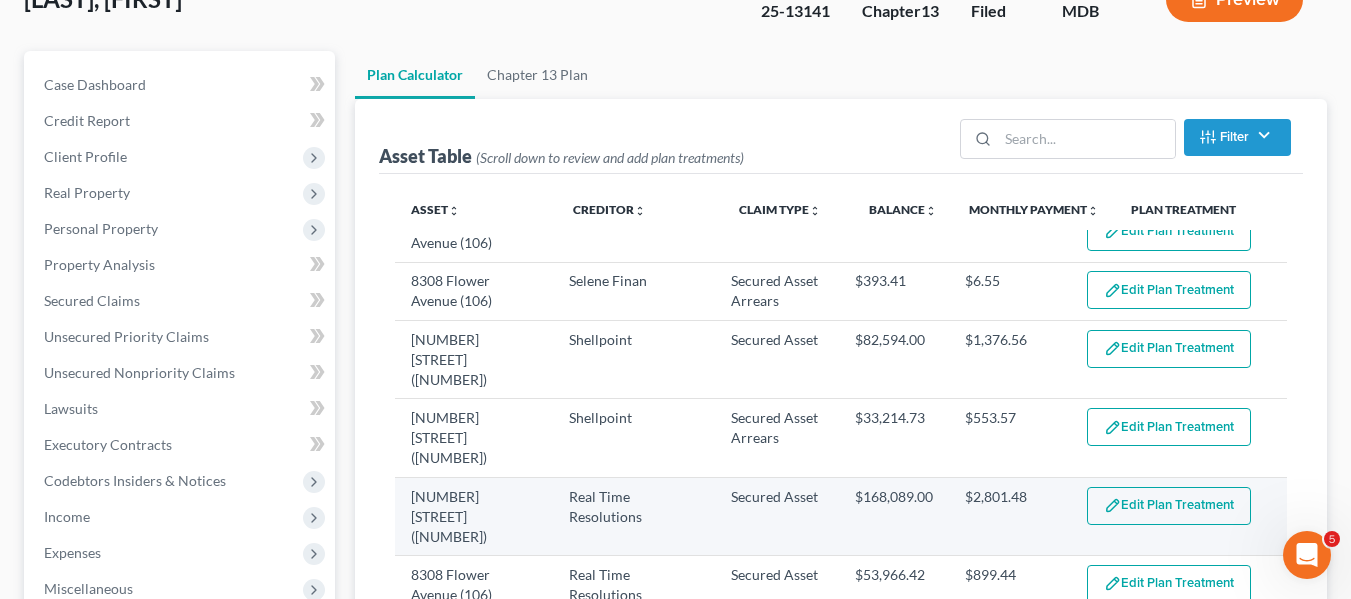 click on "Edit Plan Treatment" at bounding box center [1169, 506] 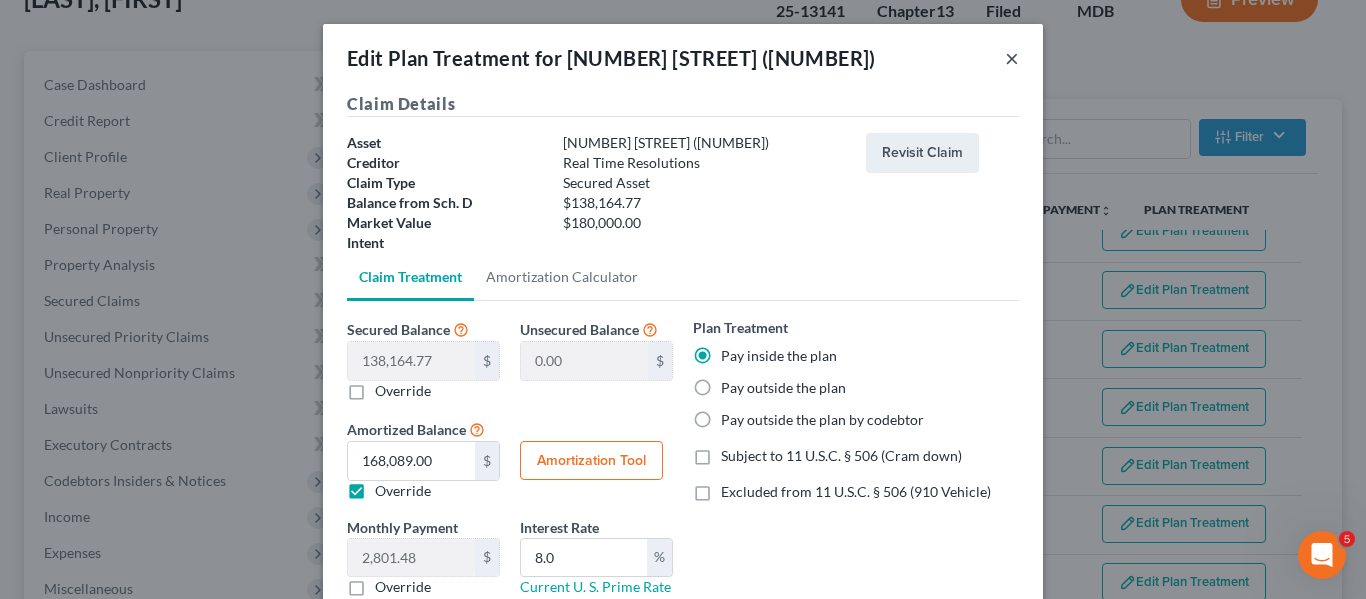 click on "×" at bounding box center (1012, 58) 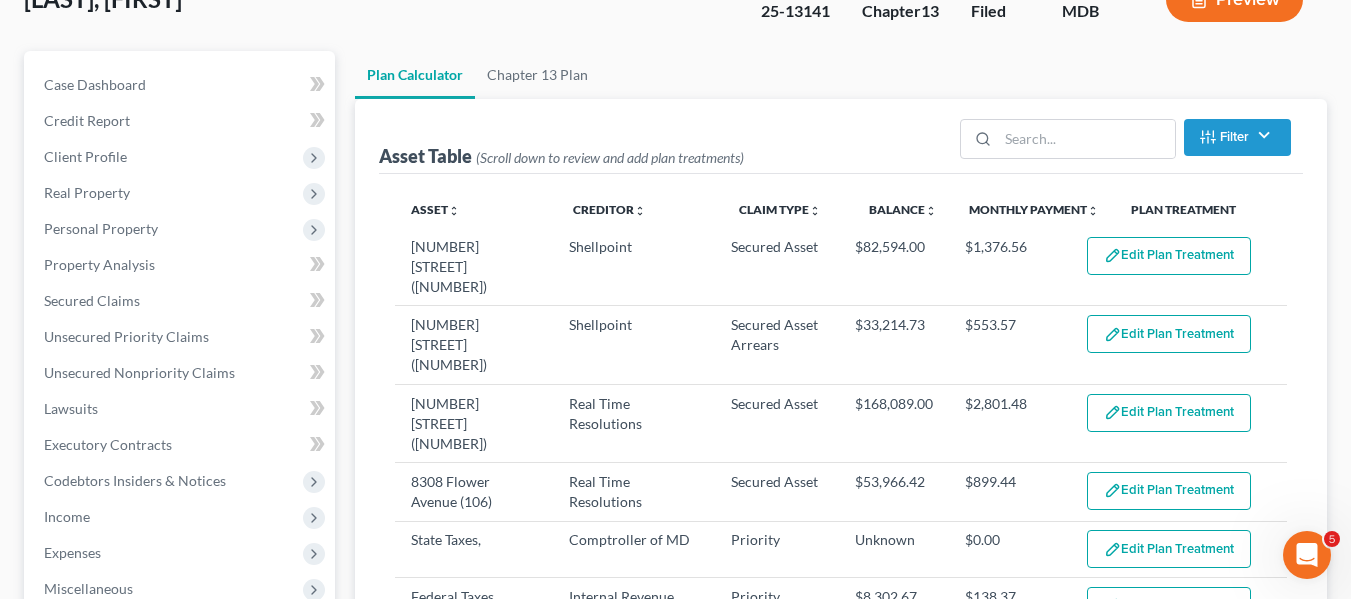 scroll, scrollTop: 198, scrollLeft: 0, axis: vertical 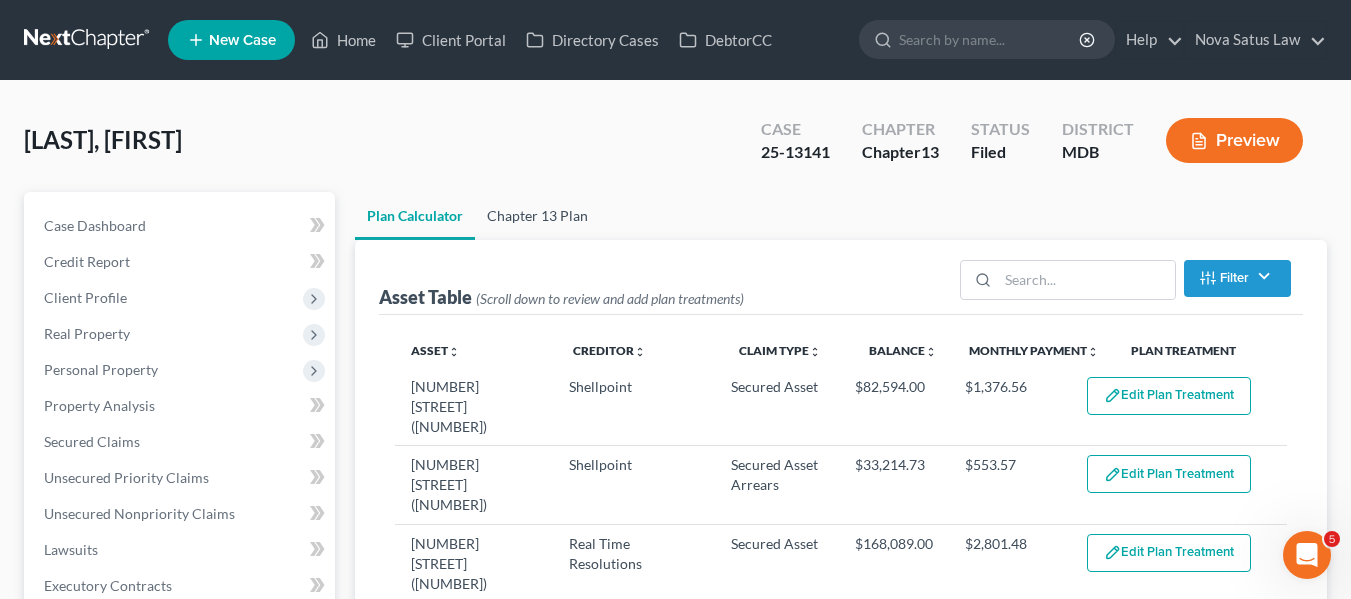 click on "Chapter 13 Plan" at bounding box center [537, 216] 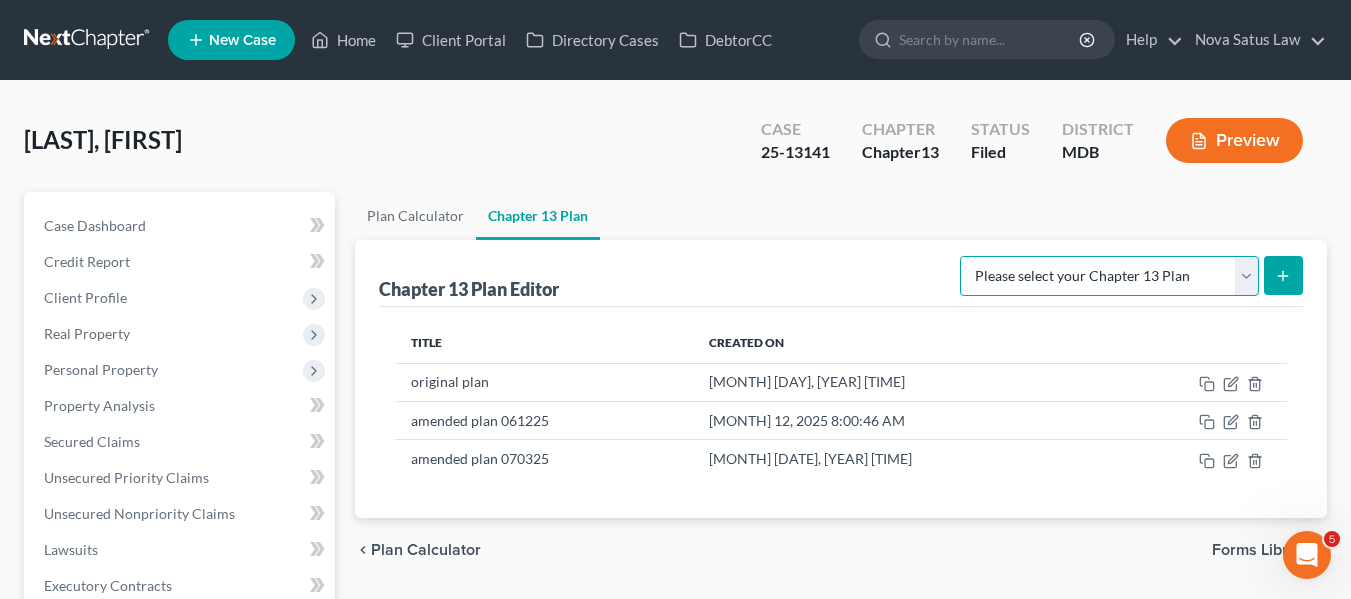 click on "Please select your Chapter 13 Plan District of Maryland District of Maryland - Effective 12/1/17 District of Maryland - Effective 12/1/24	 National Form Plan - Official Form 113" at bounding box center [1109, 276] 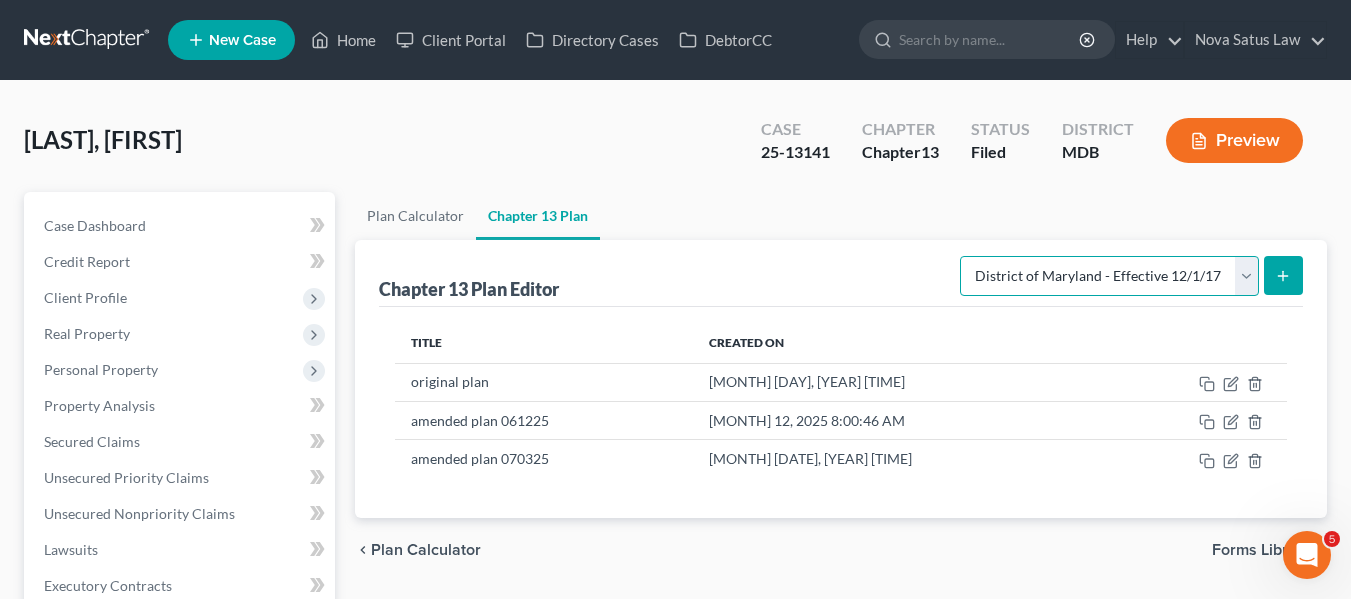 click on "Please select your Chapter 13 Plan District of Maryland District of Maryland - Effective 12/1/17 District of Maryland - Effective 12/1/24	 National Form Plan - Official Form 113" at bounding box center (1109, 276) 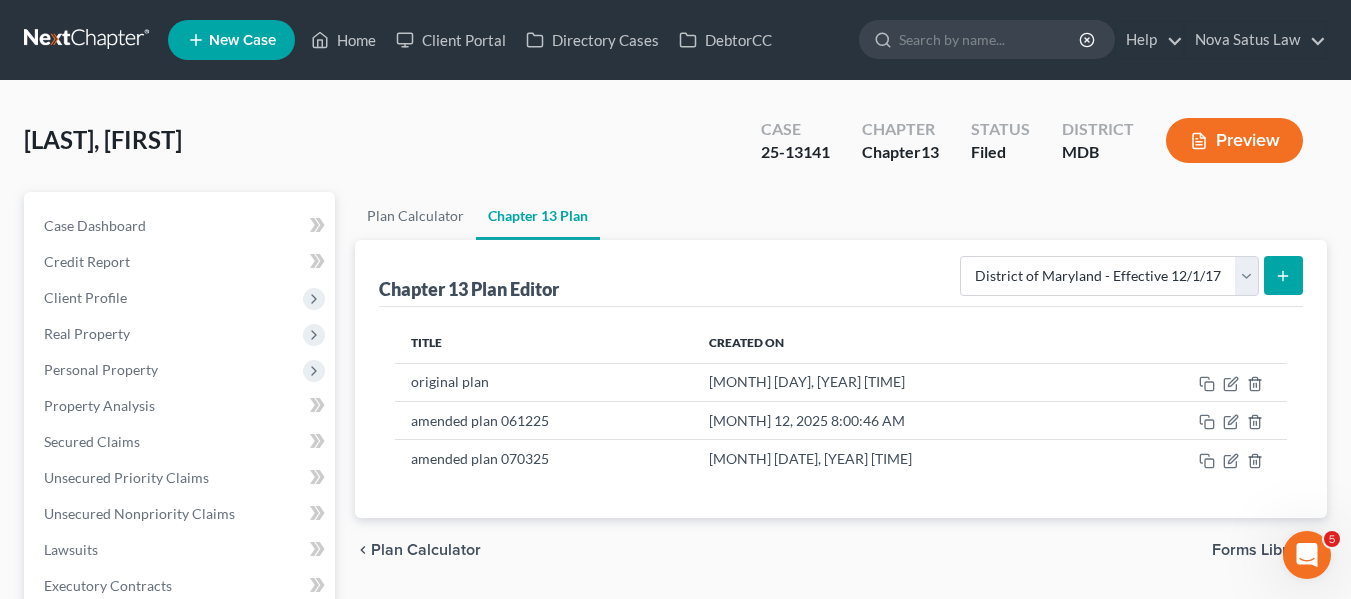 click at bounding box center (1283, 275) 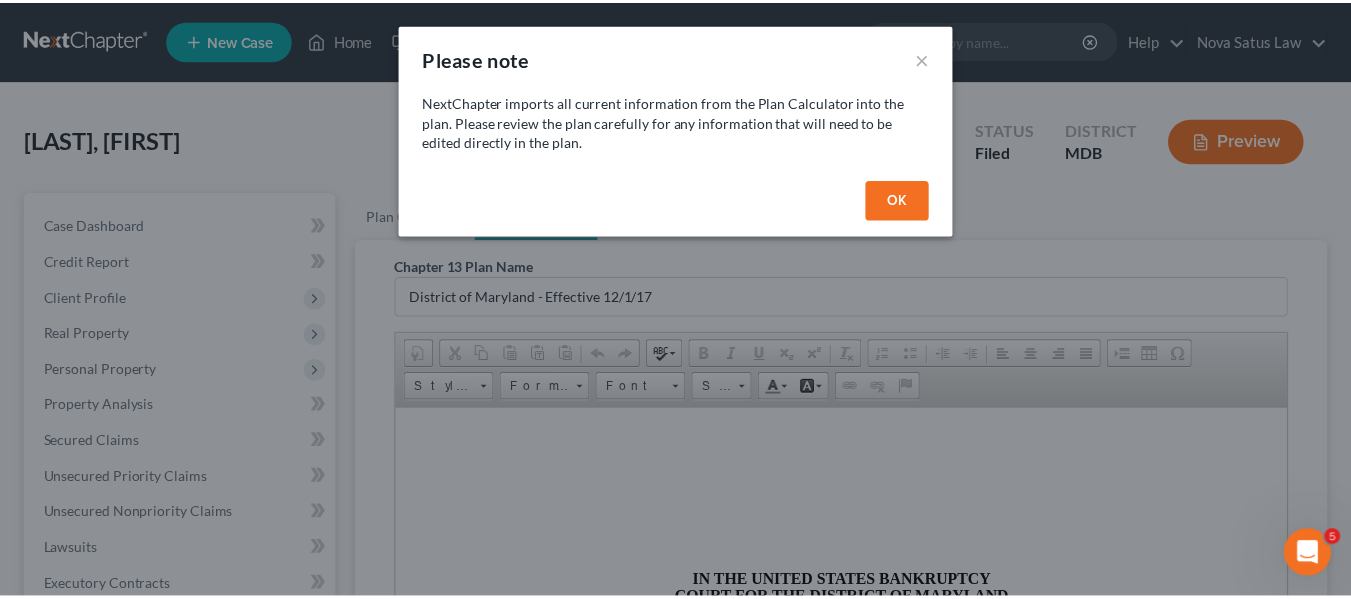 scroll, scrollTop: 0, scrollLeft: 0, axis: both 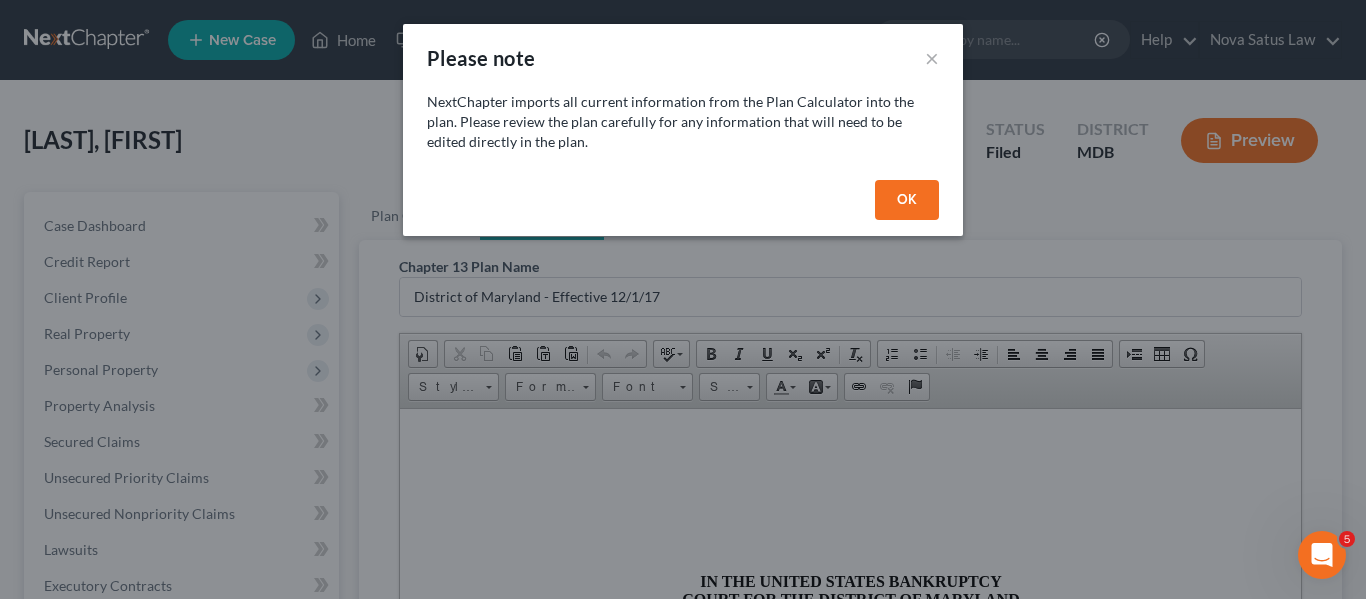 click on "OK" at bounding box center [907, 200] 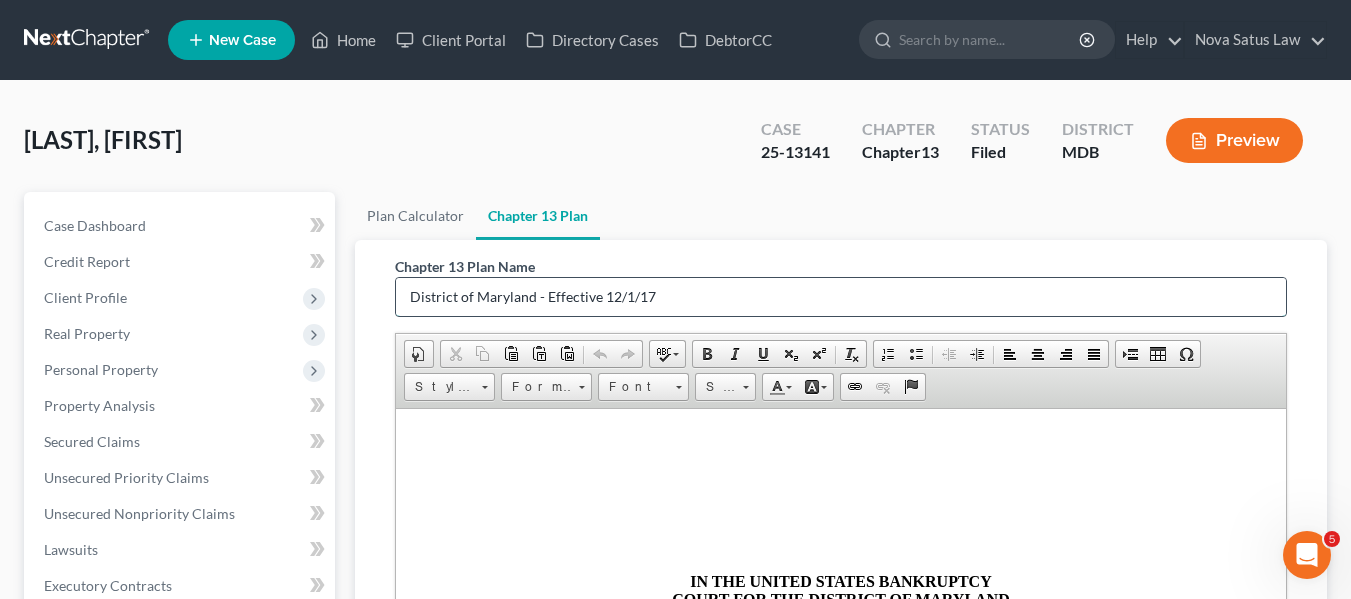 click on "District of Maryland - Effective 12/1/17" at bounding box center [841, 297] 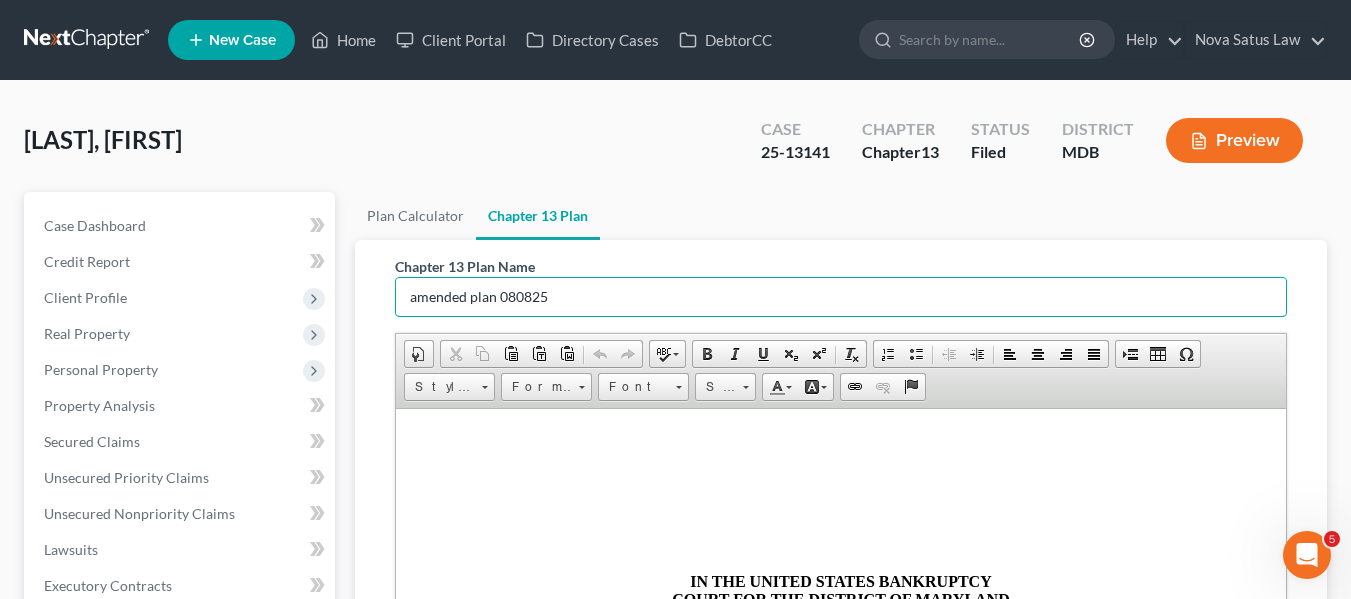 scroll, scrollTop: 524, scrollLeft: 0, axis: vertical 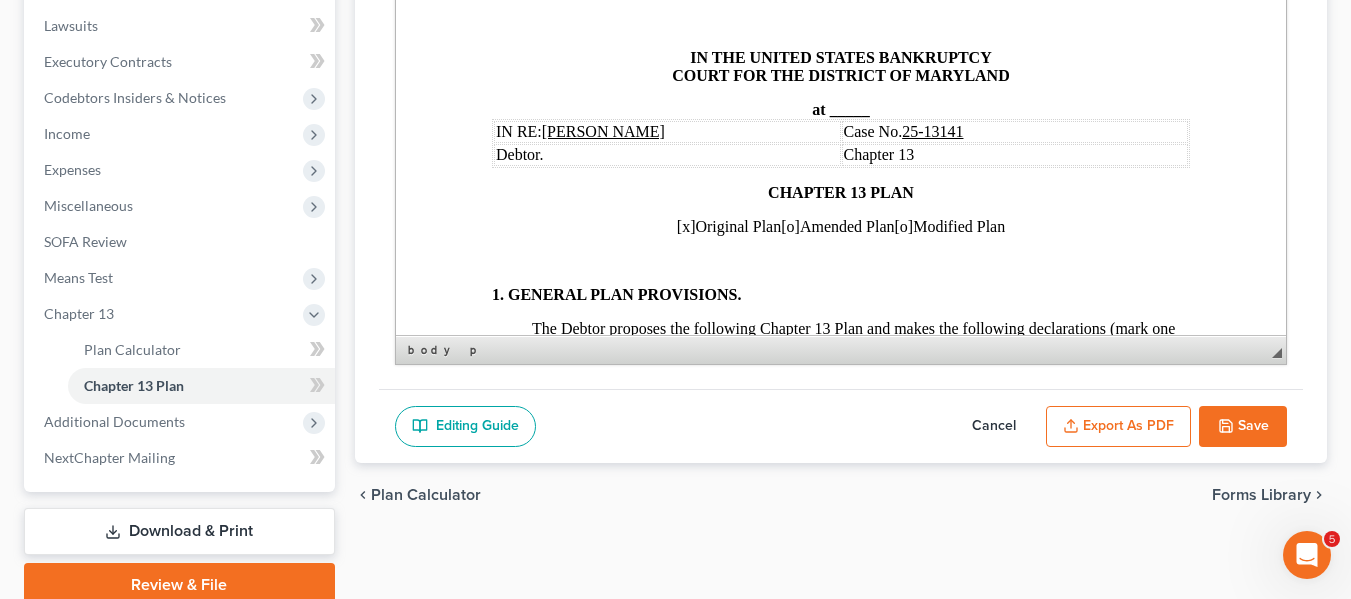 click on "_____" at bounding box center (849, 109) 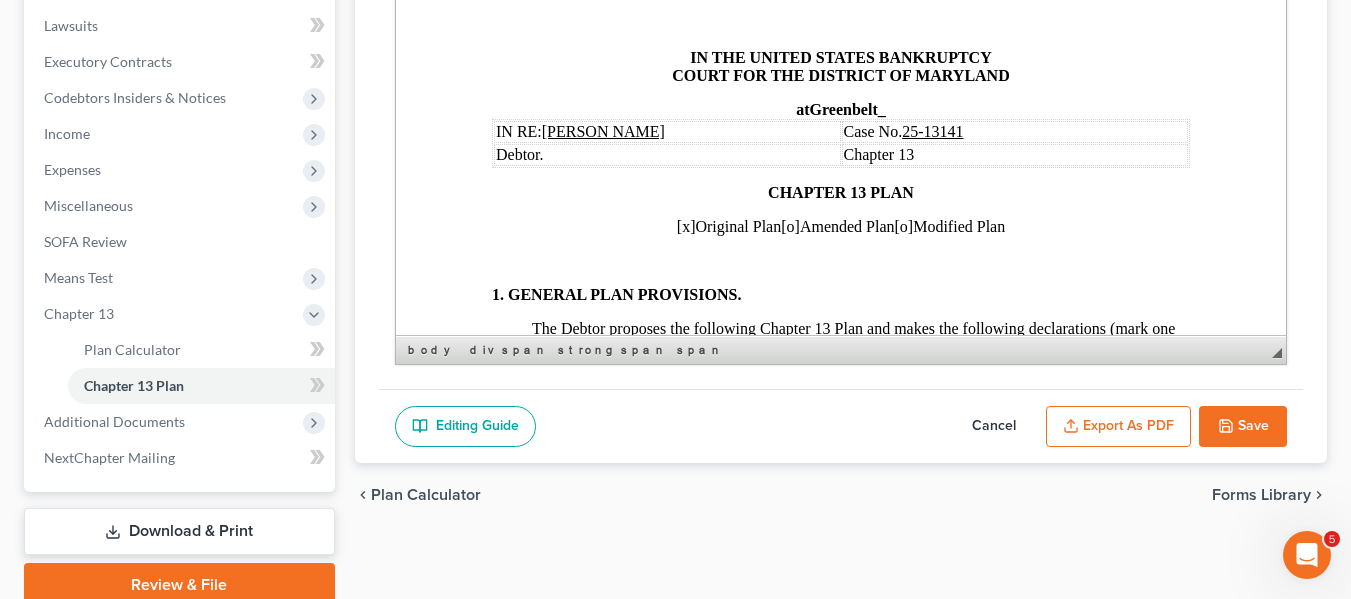 click on "[x]" at bounding box center [685, 226] 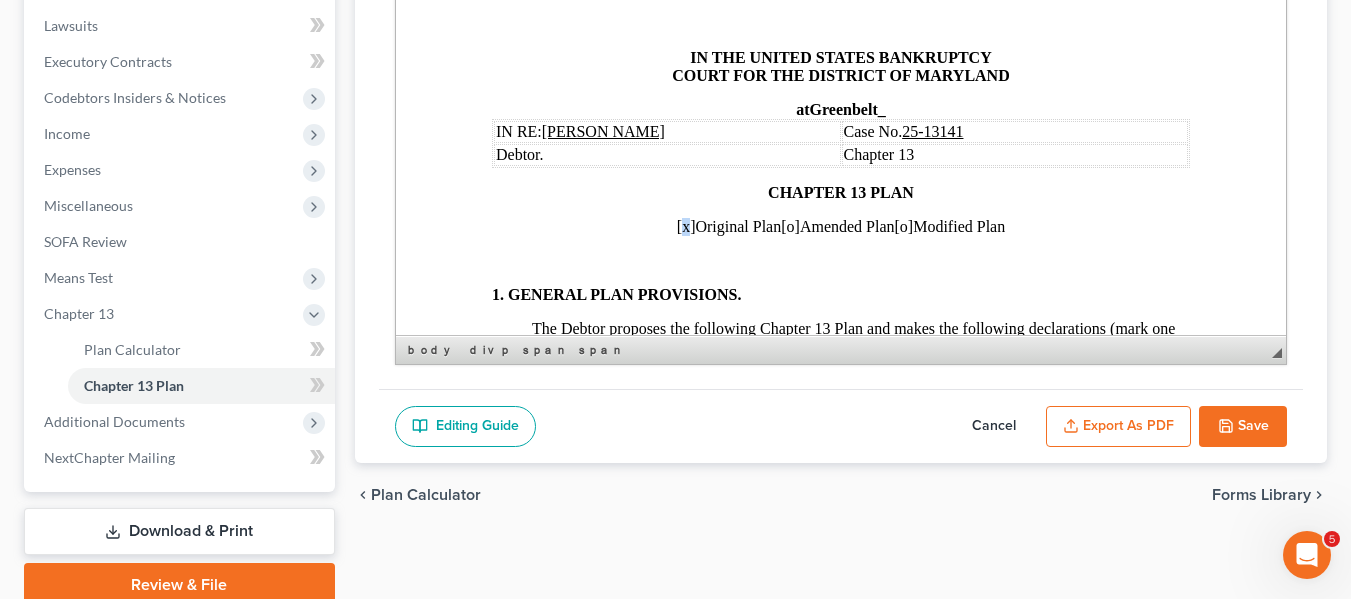 click on "[x]" at bounding box center [685, 226] 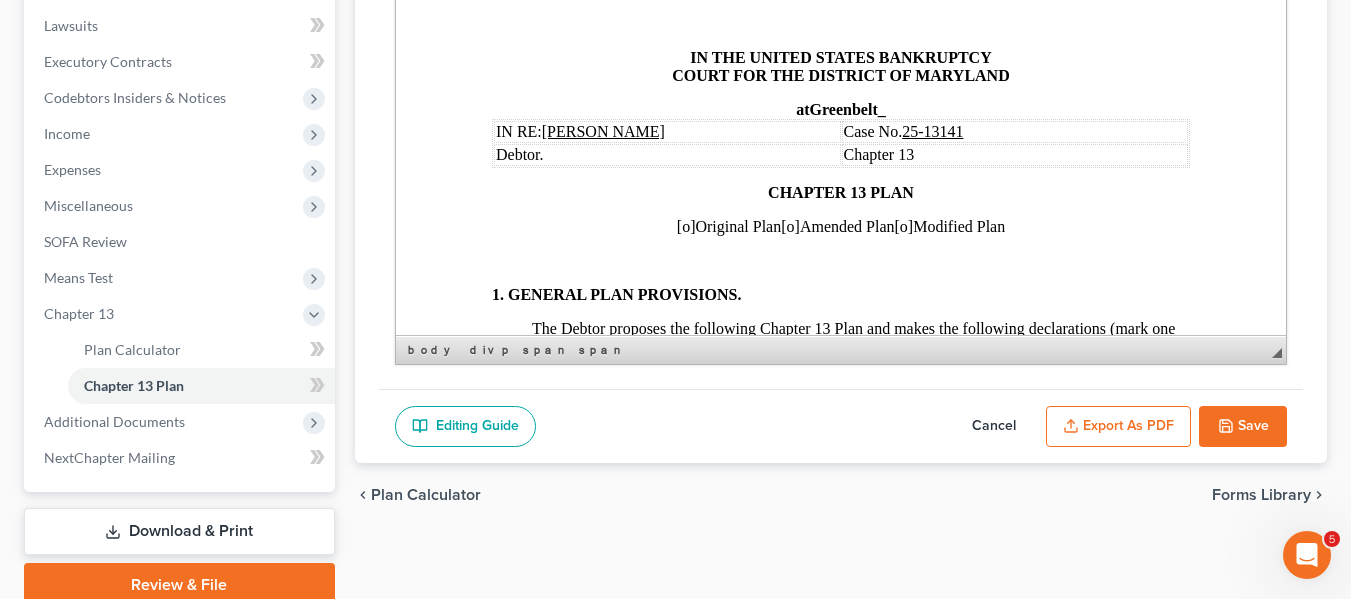 click on "[o]" at bounding box center (789, 226) 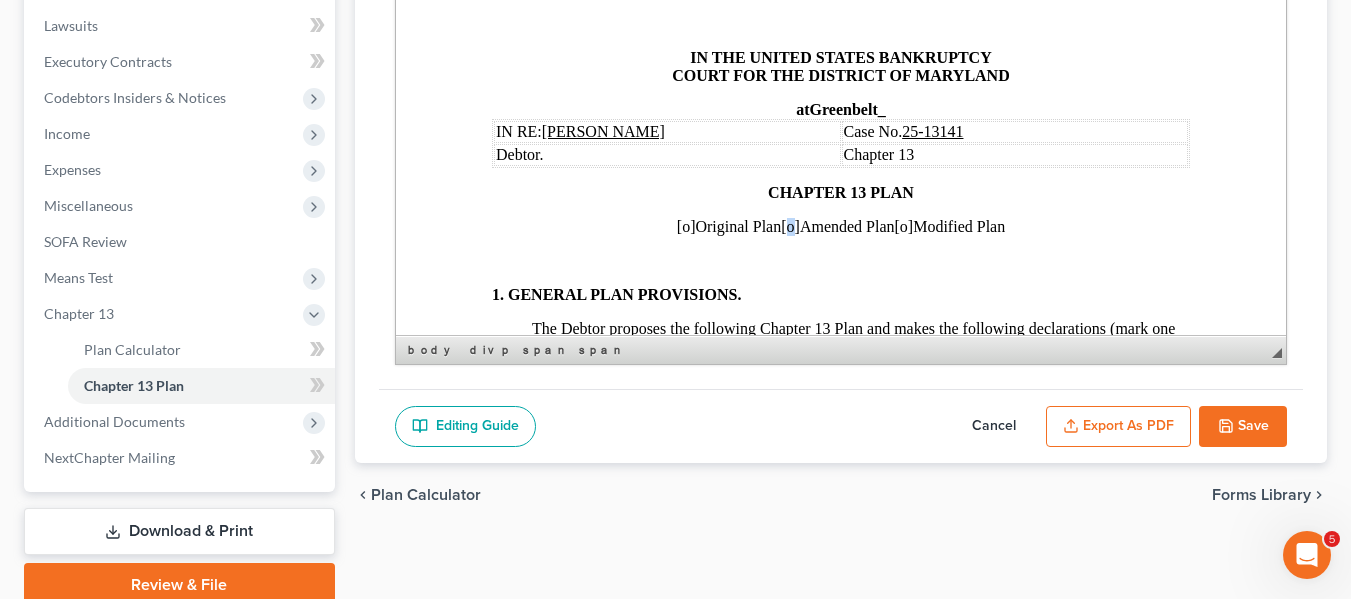 click on "[o]" at bounding box center (789, 226) 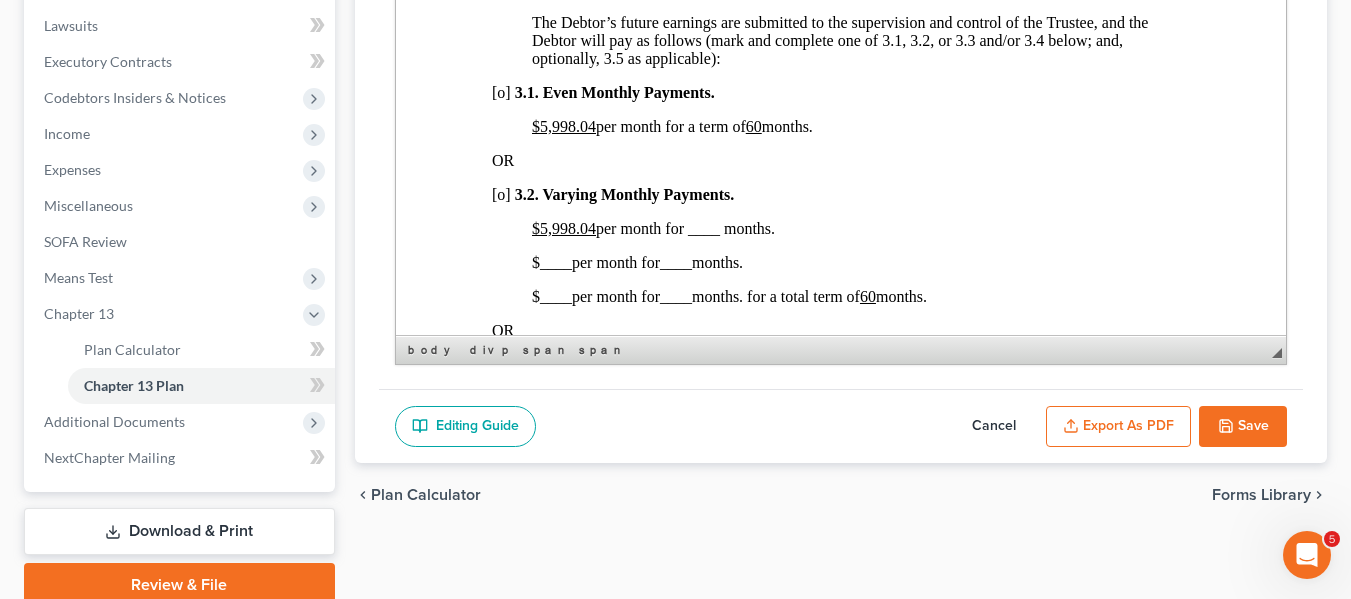 scroll, scrollTop: 1325, scrollLeft: 0, axis: vertical 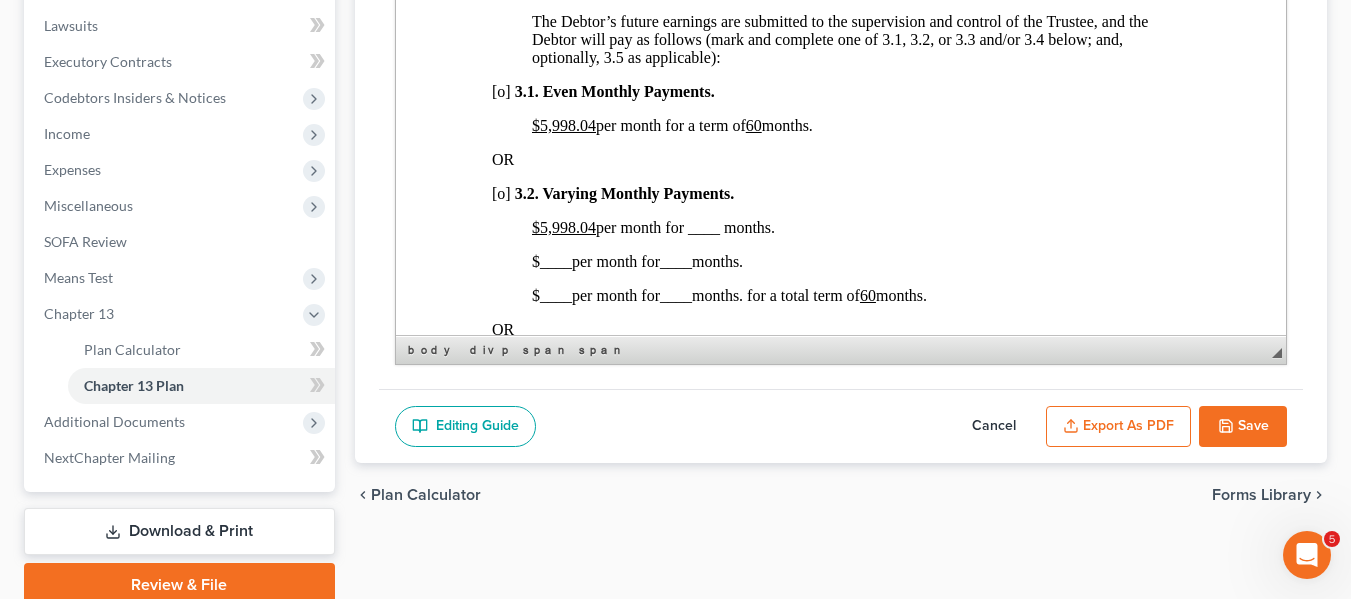 click on "$5,998.04" at bounding box center (563, 125) 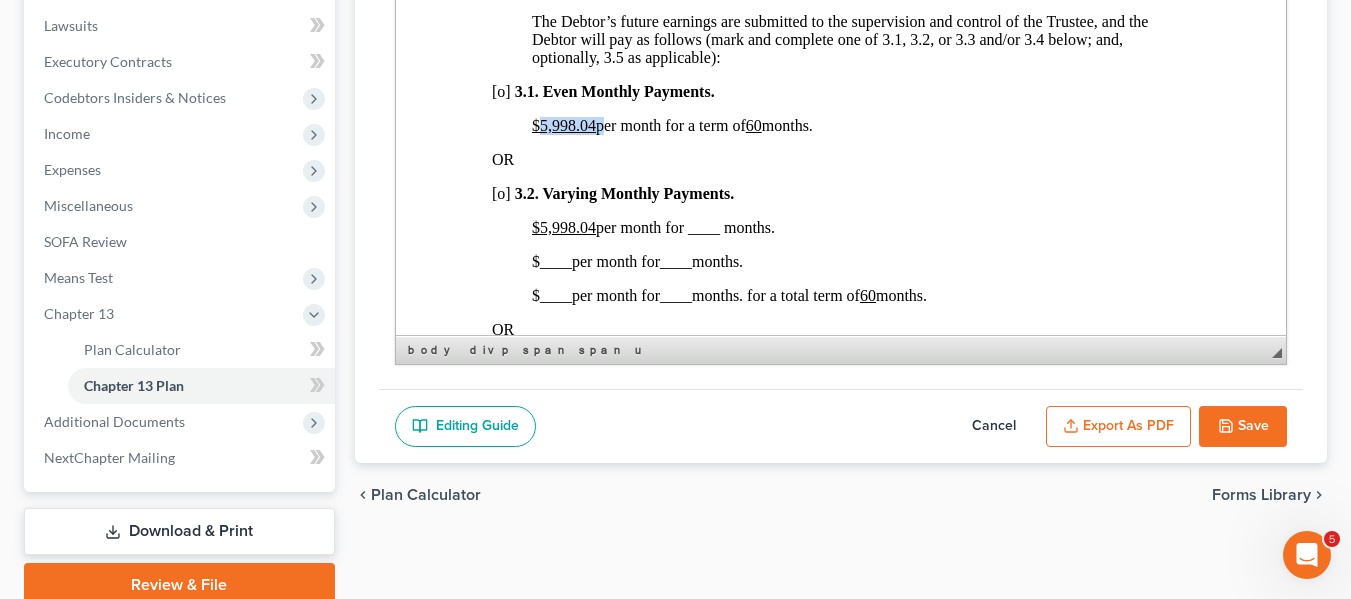 click on "$5,998.04" at bounding box center (563, 125) 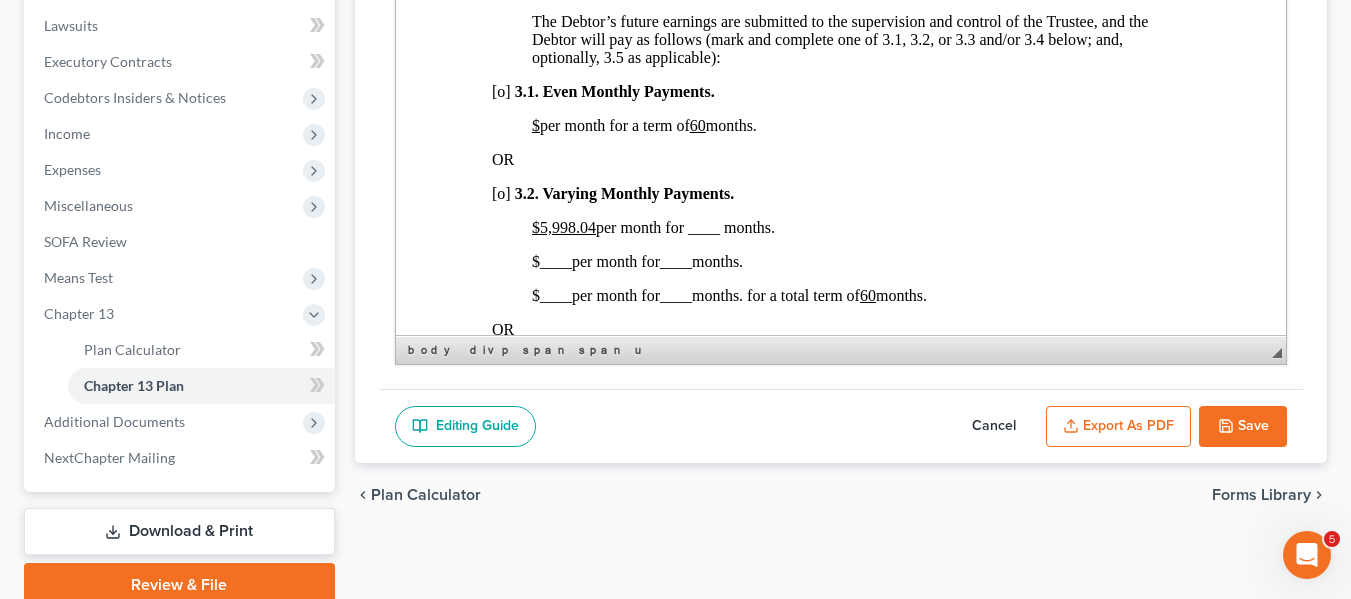click on "60" at bounding box center (697, 125) 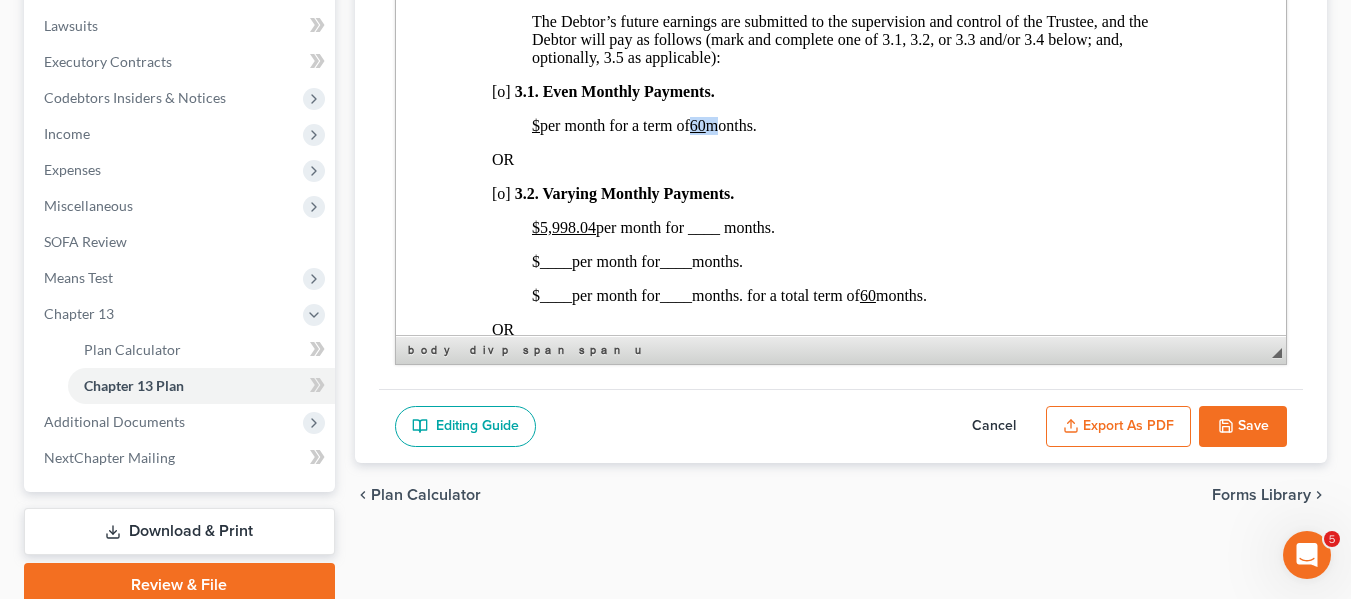 click on "60" at bounding box center [697, 125] 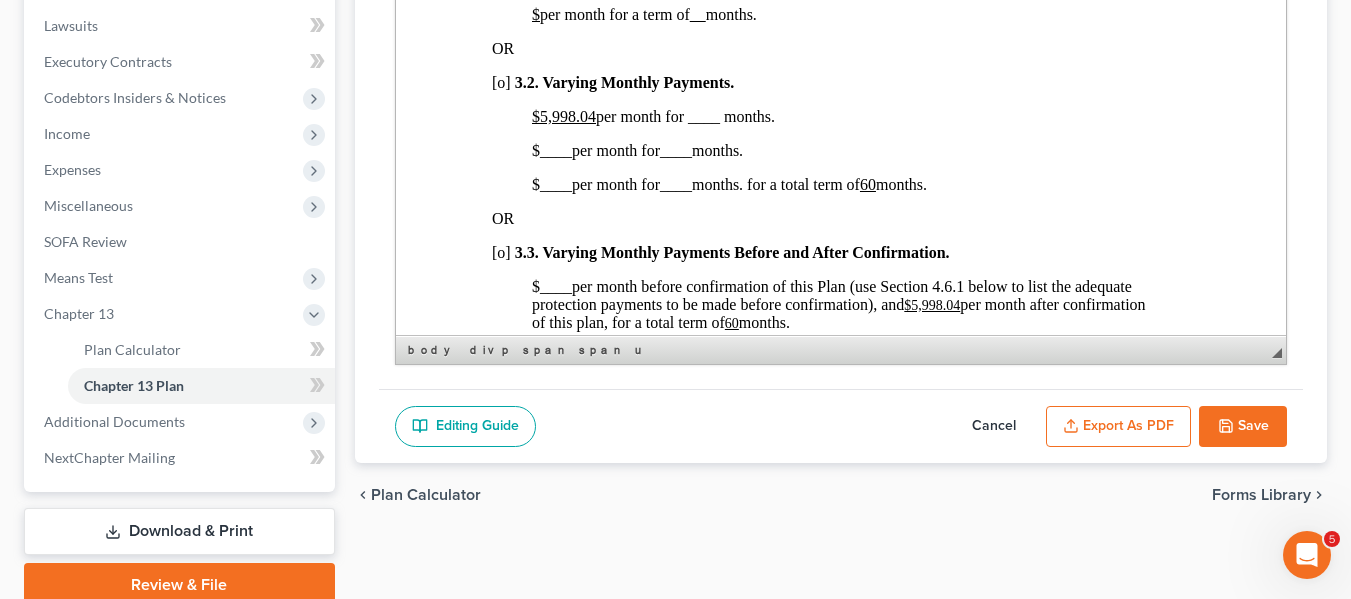 scroll, scrollTop: 1442, scrollLeft: 0, axis: vertical 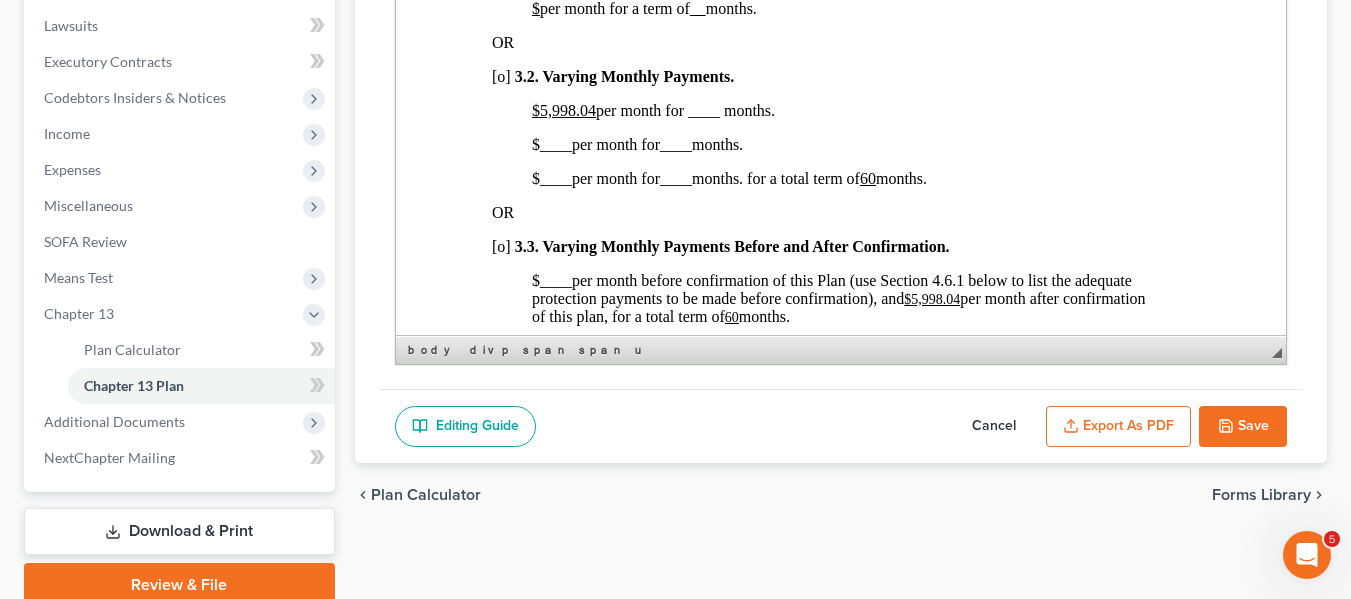click on "[o]" at bounding box center [500, 76] 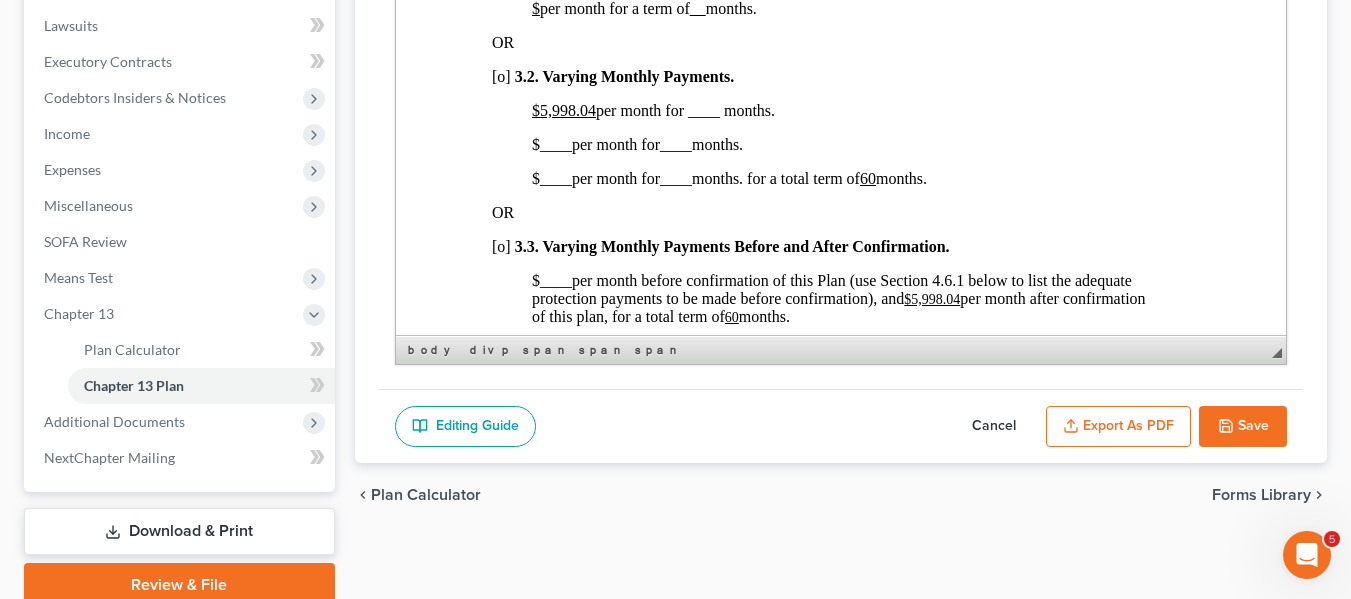 click on "[o]" at bounding box center [500, 76] 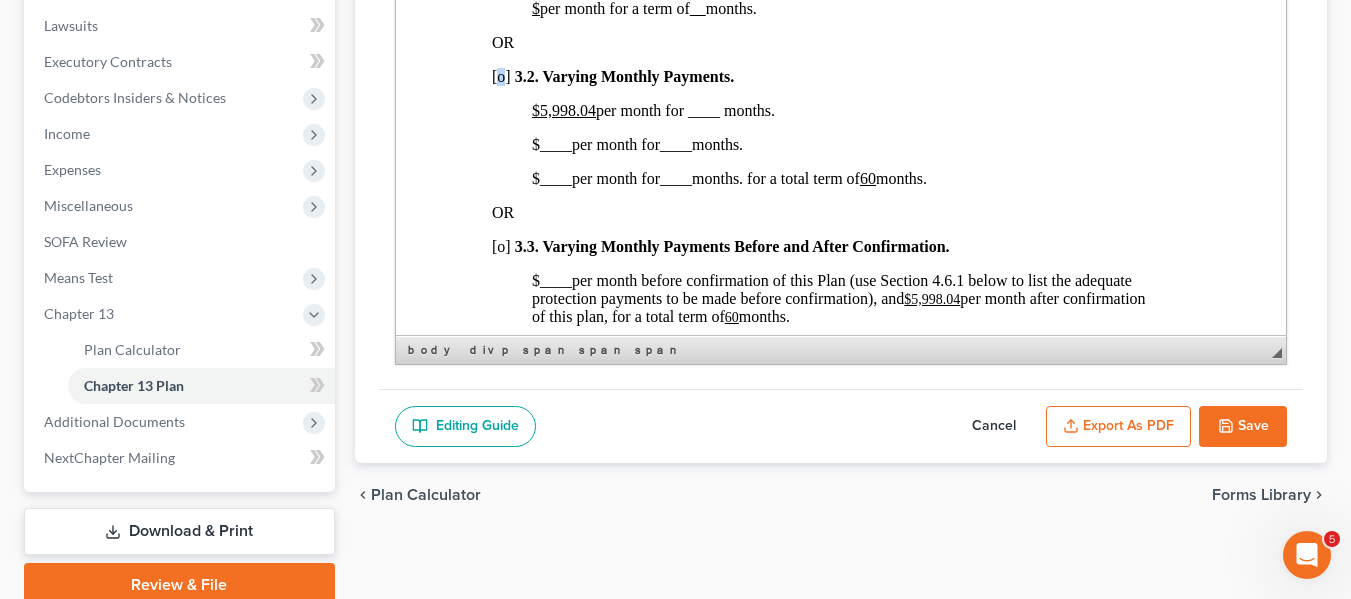 click on "[o]" at bounding box center [500, 76] 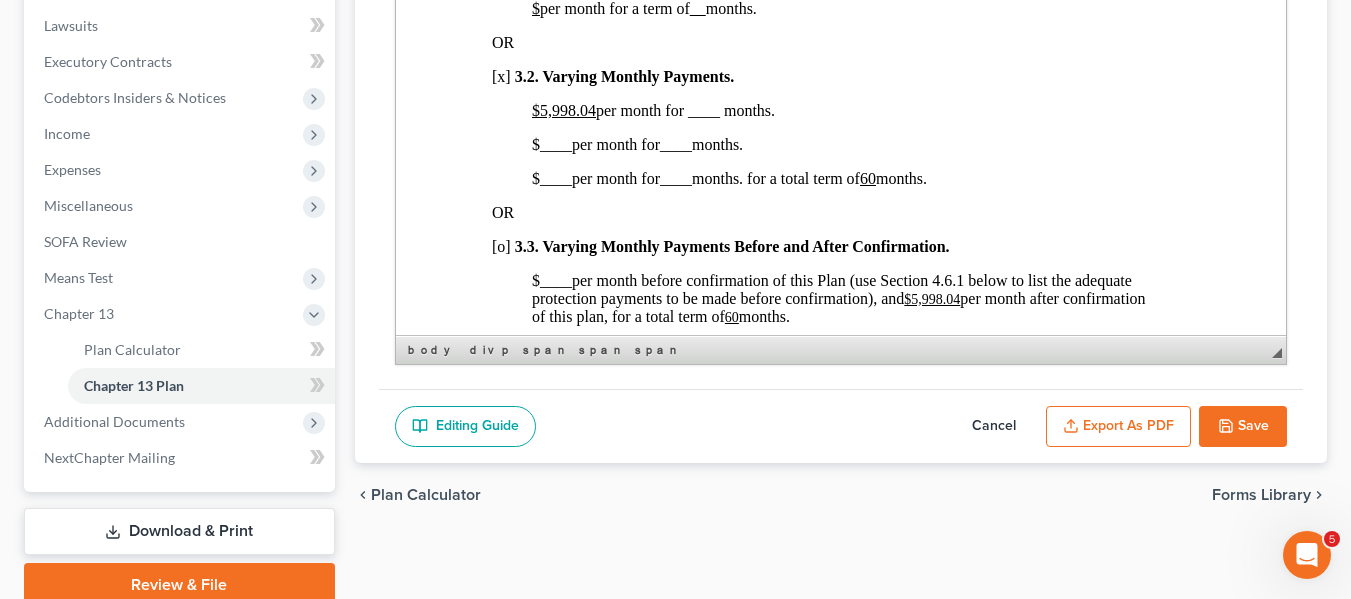 click on "$5,998.04" at bounding box center (563, 110) 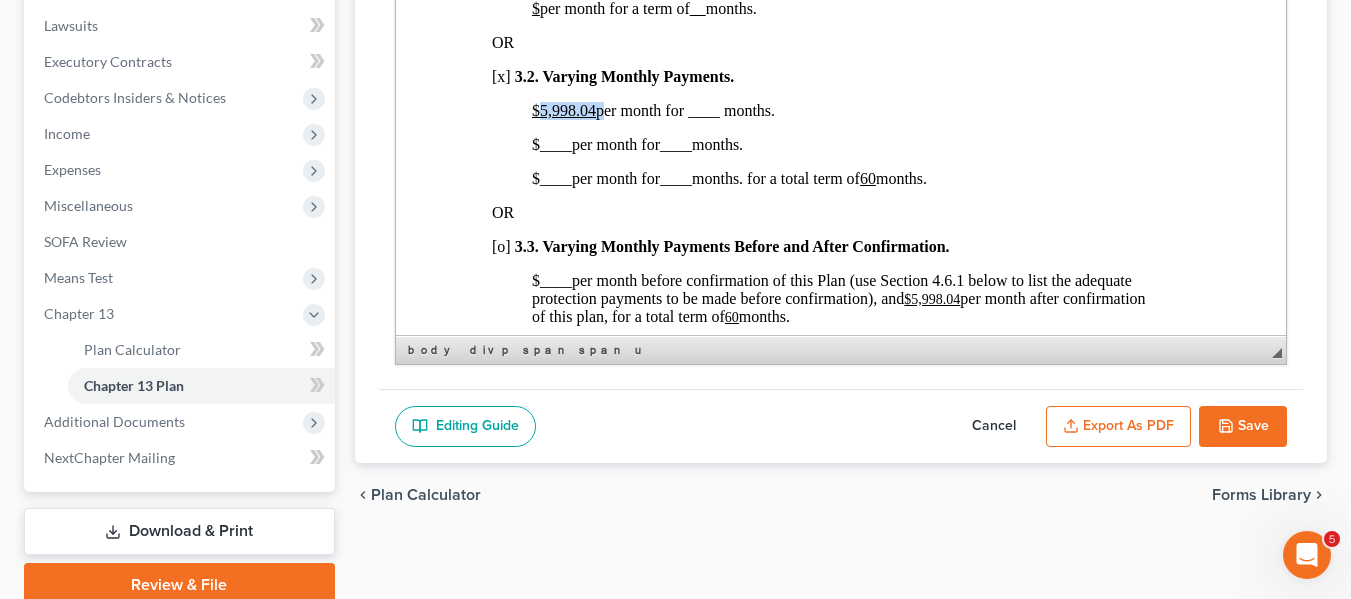 click on "$5,998.04" at bounding box center [563, 110] 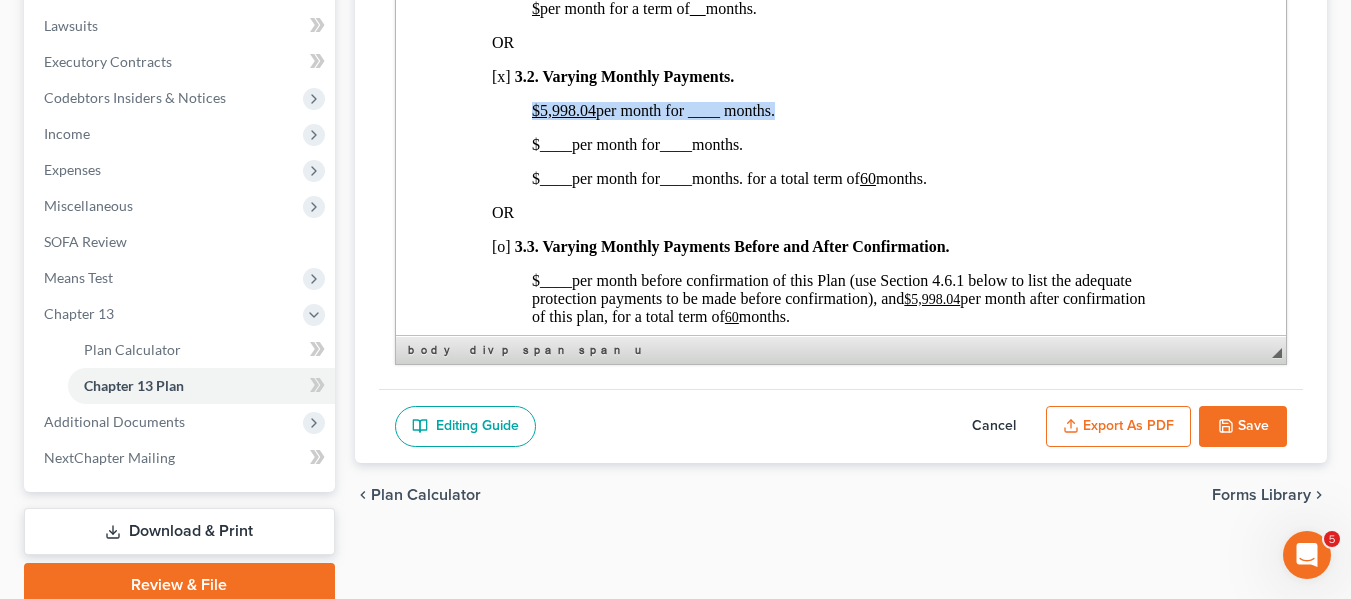 click on "$5,998.04" at bounding box center (563, 110) 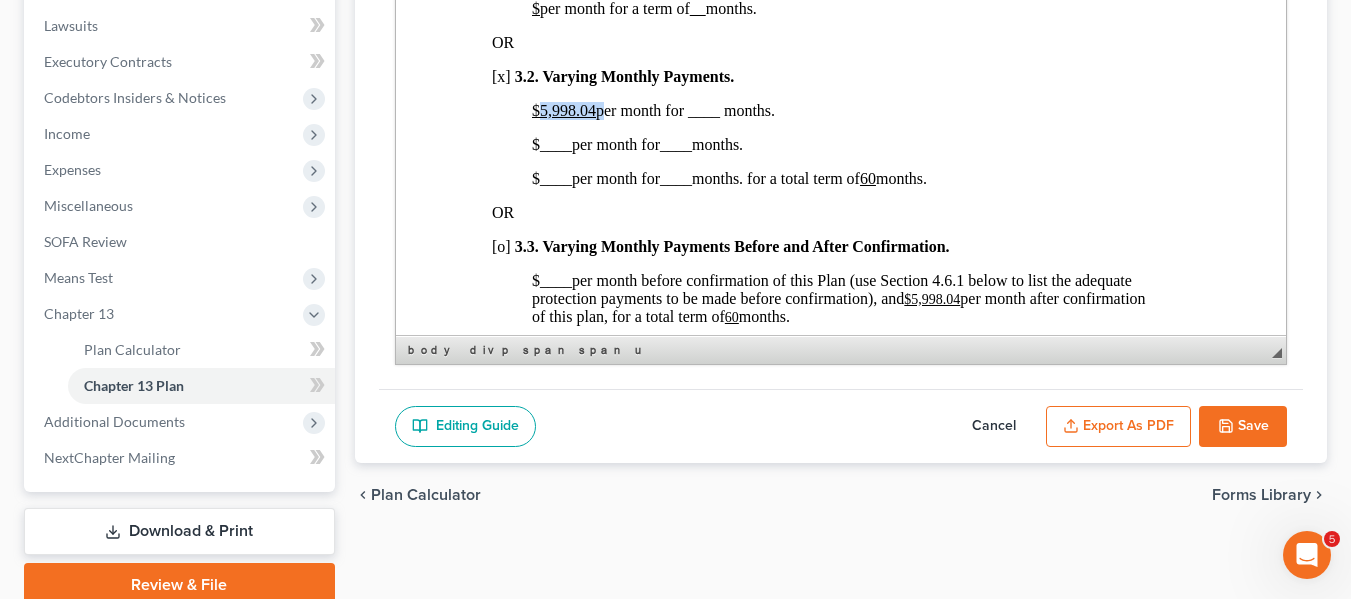click on "$5,998.04" at bounding box center (563, 110) 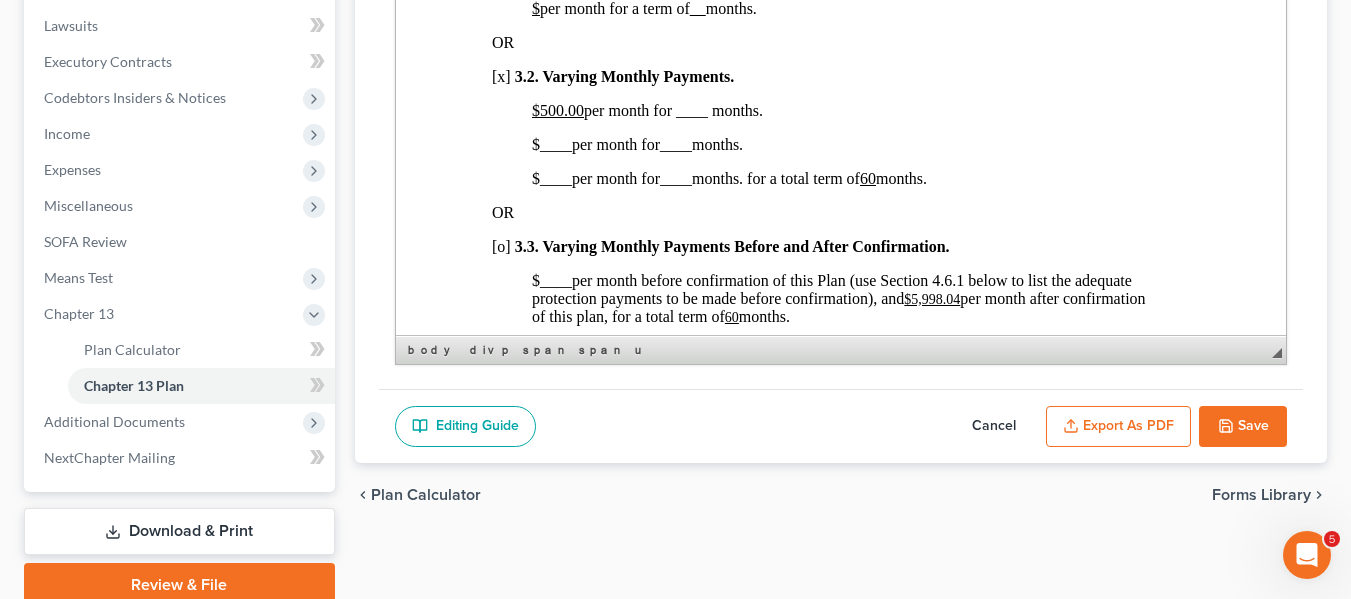 click on "$500.00 per month for ____ months." at bounding box center [646, 110] 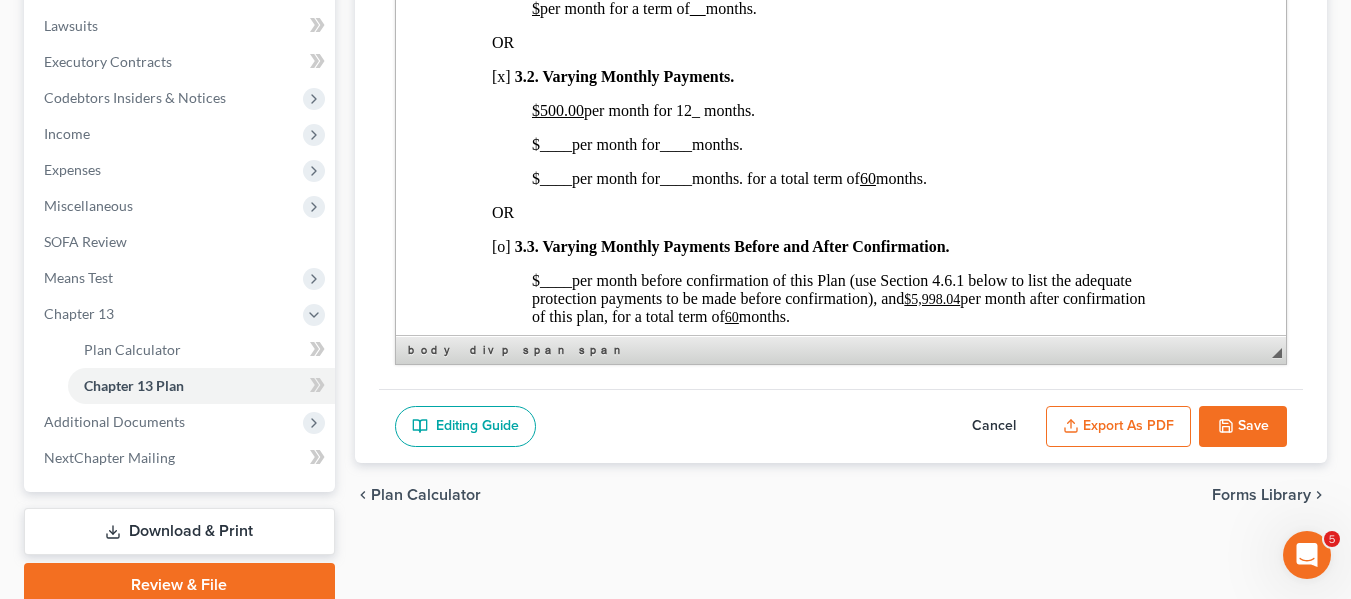 click on "____" at bounding box center (555, 144) 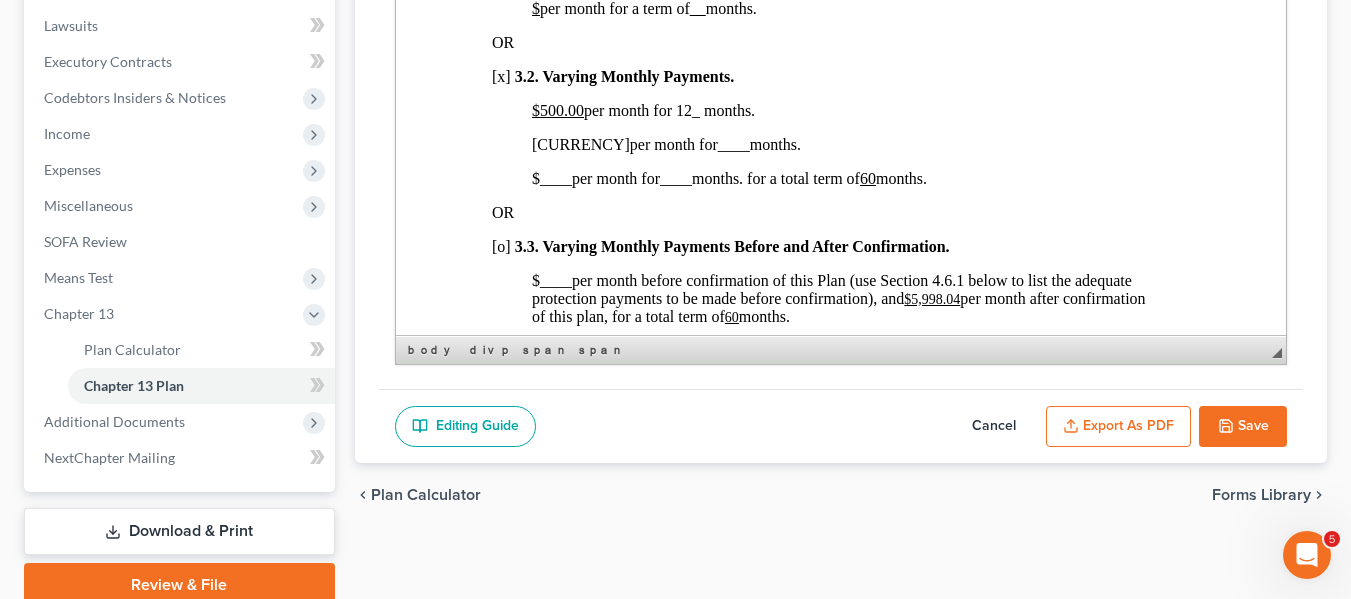 click on "____" at bounding box center (733, 144) 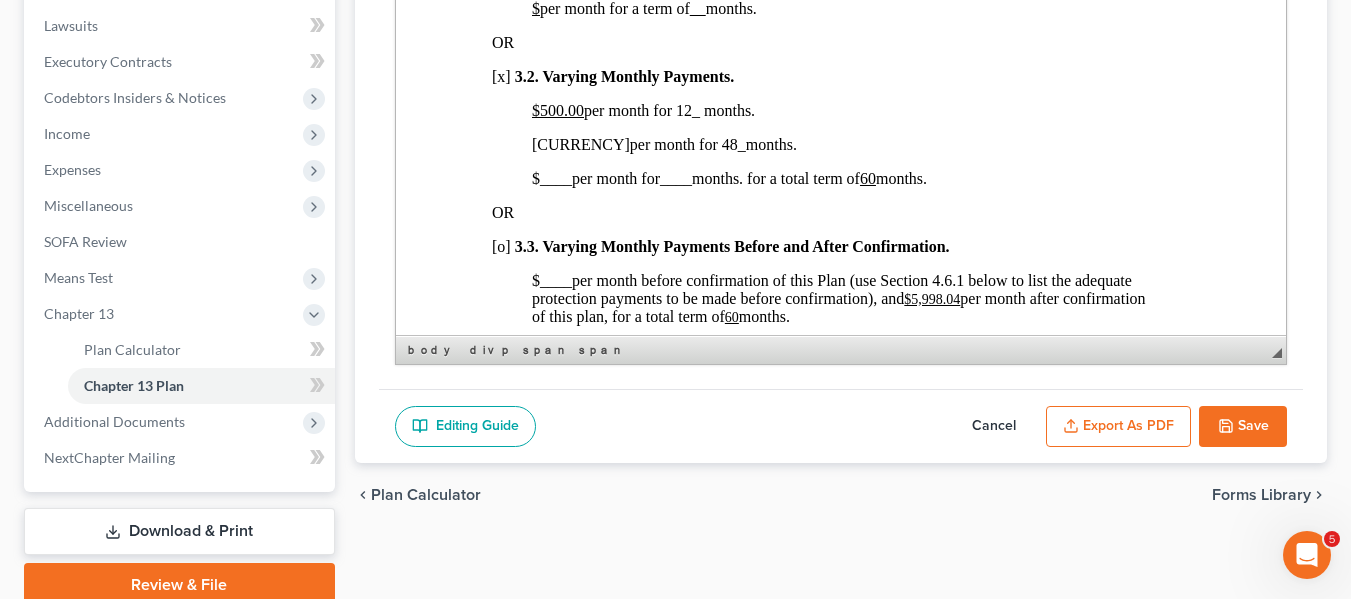 click on "$ ____  per month for  ____  months. for a total term of  60  months." at bounding box center [728, 178] 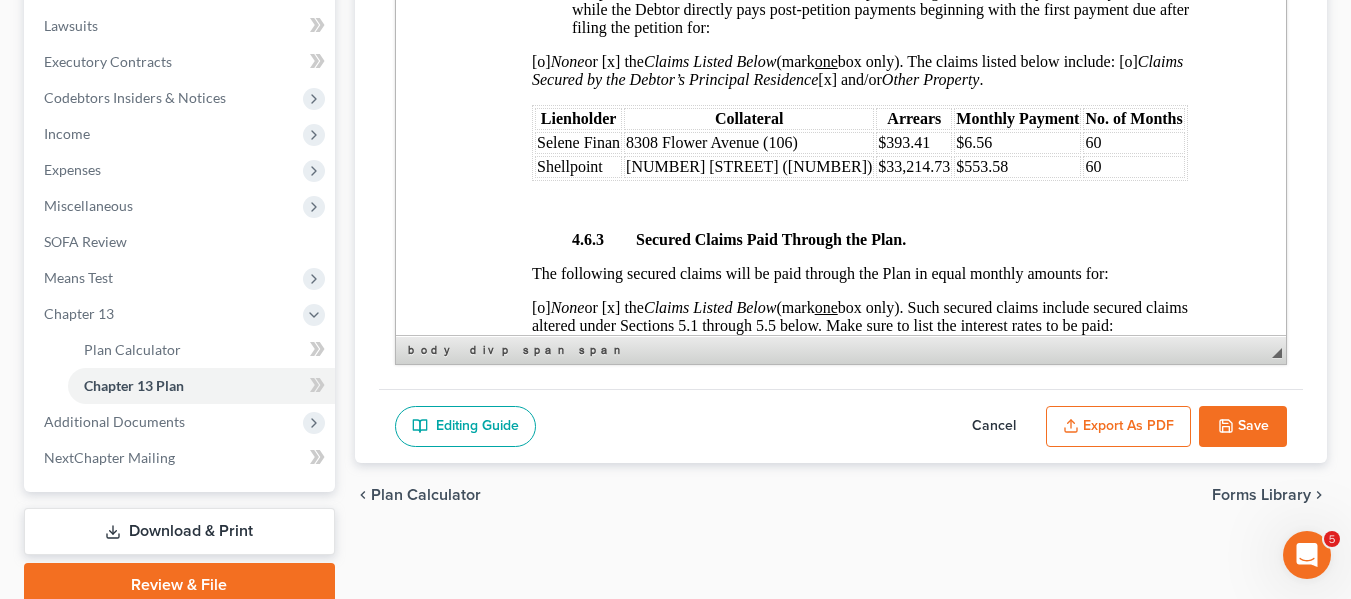 scroll, scrollTop: 3554, scrollLeft: 0, axis: vertical 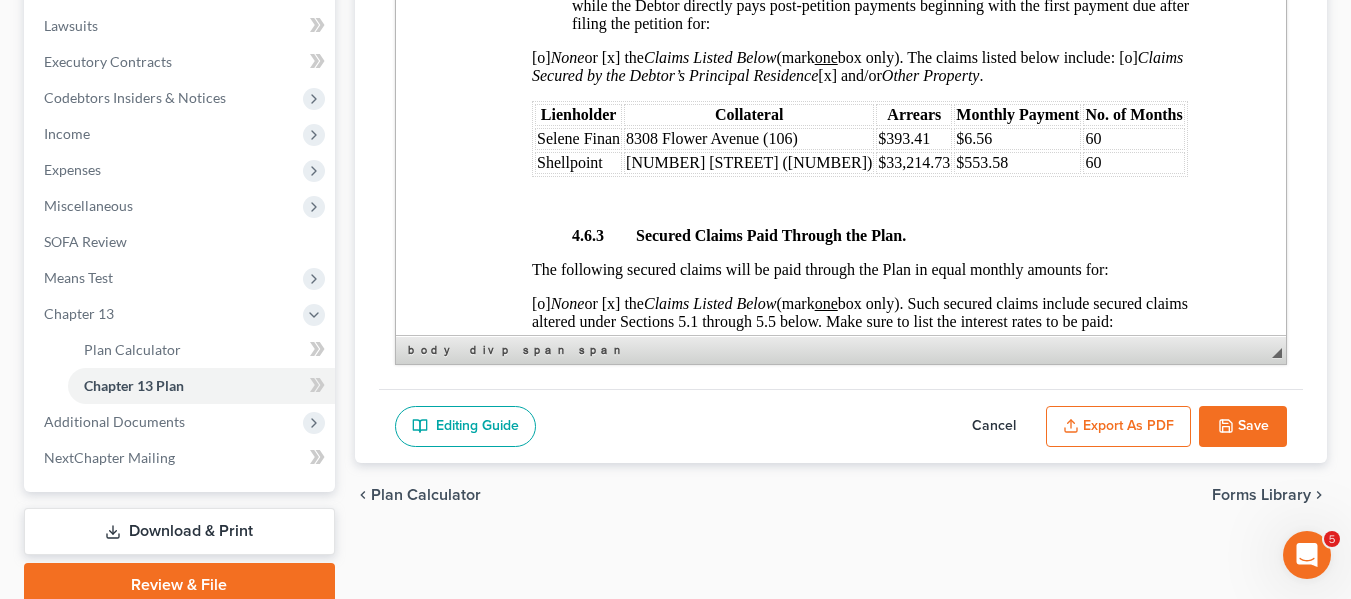 click on "$6.56" at bounding box center (1016, 139) 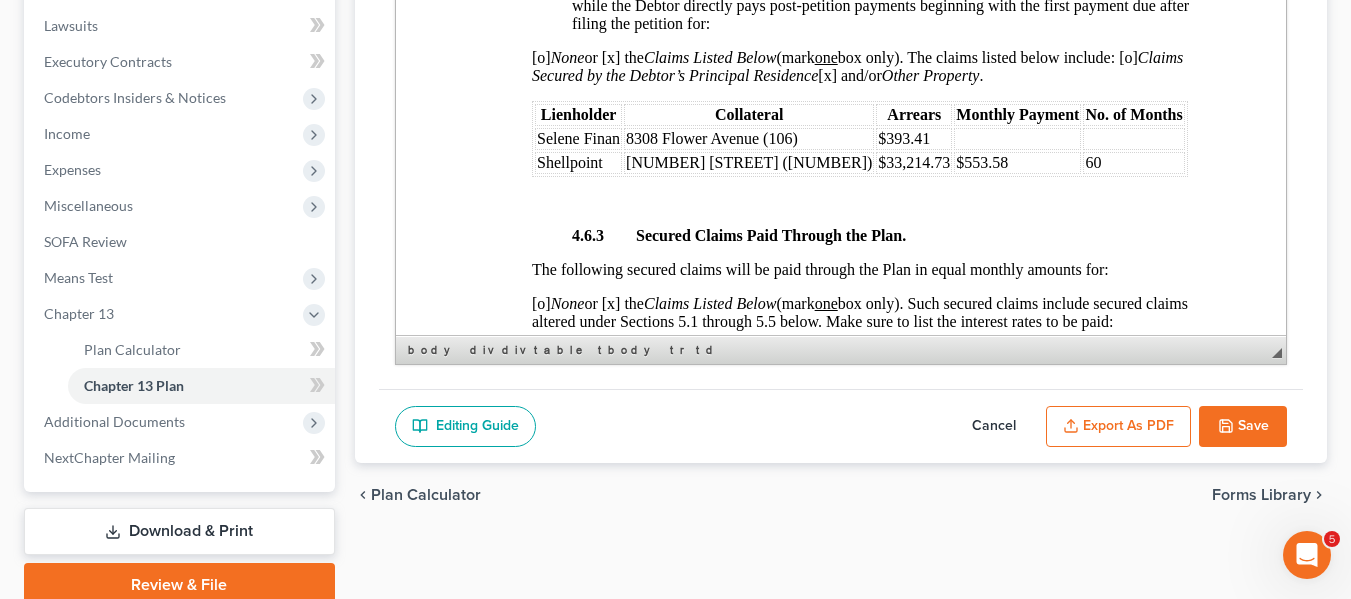click on "$553.58" at bounding box center [1016, 163] 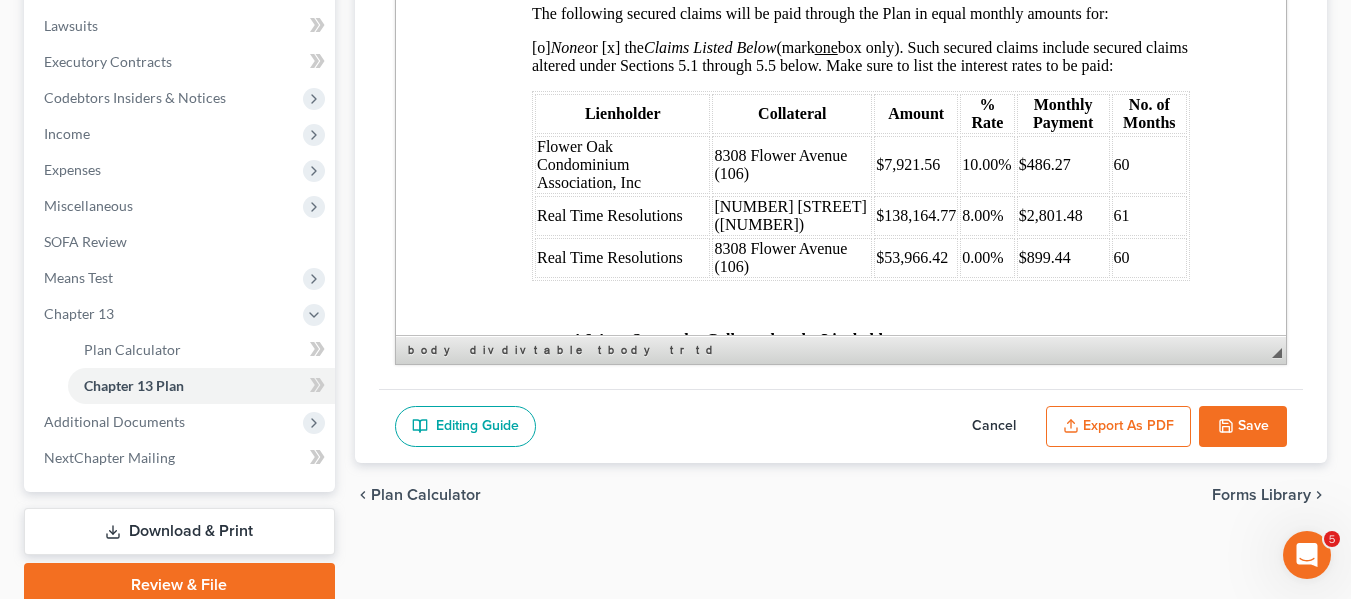 scroll, scrollTop: 3811, scrollLeft: 0, axis: vertical 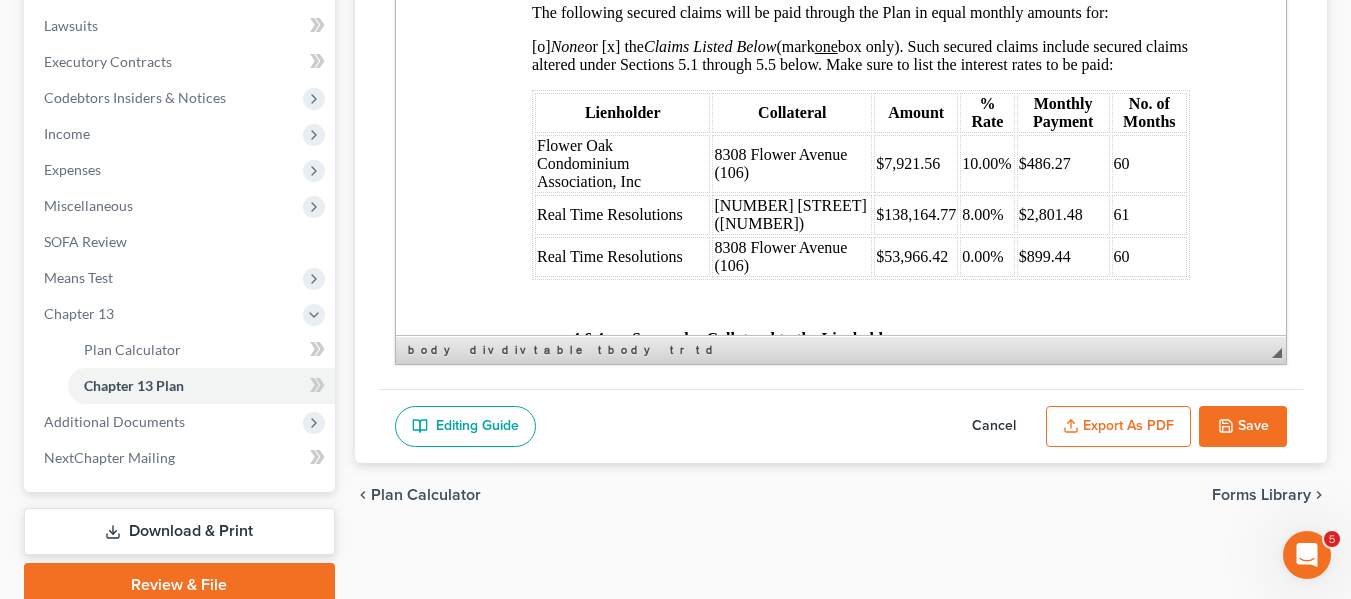 click on "$486.27" at bounding box center [1062, 164] 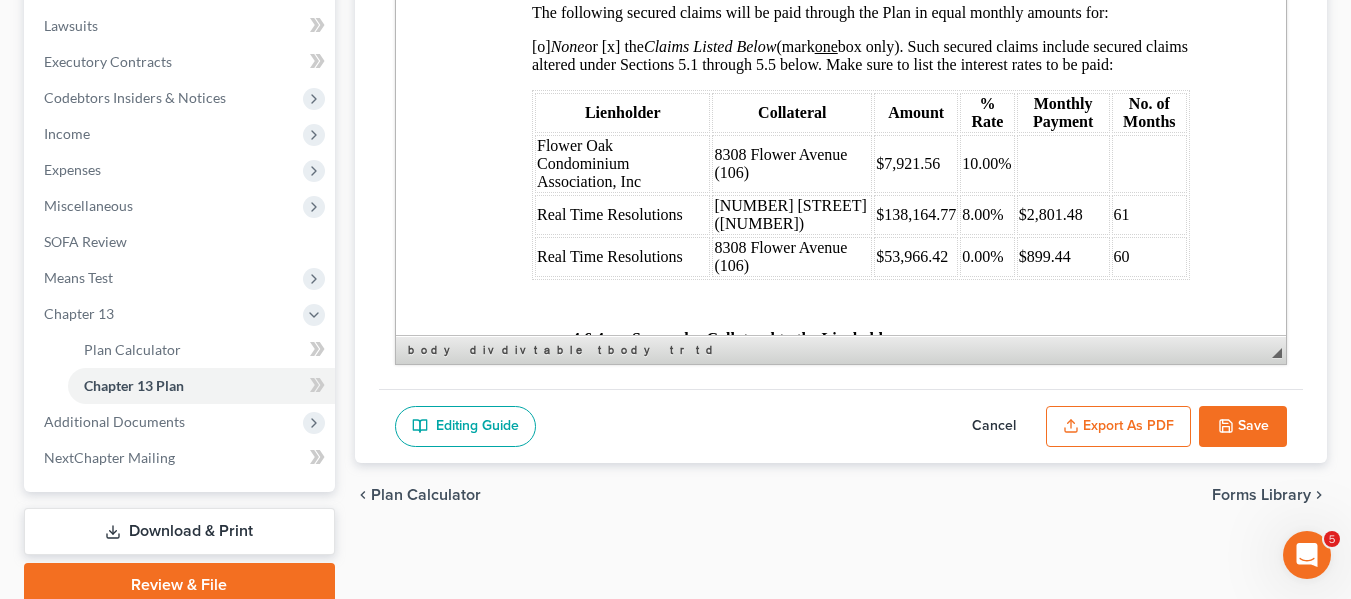click on "$2,801.48" at bounding box center (1062, 215) 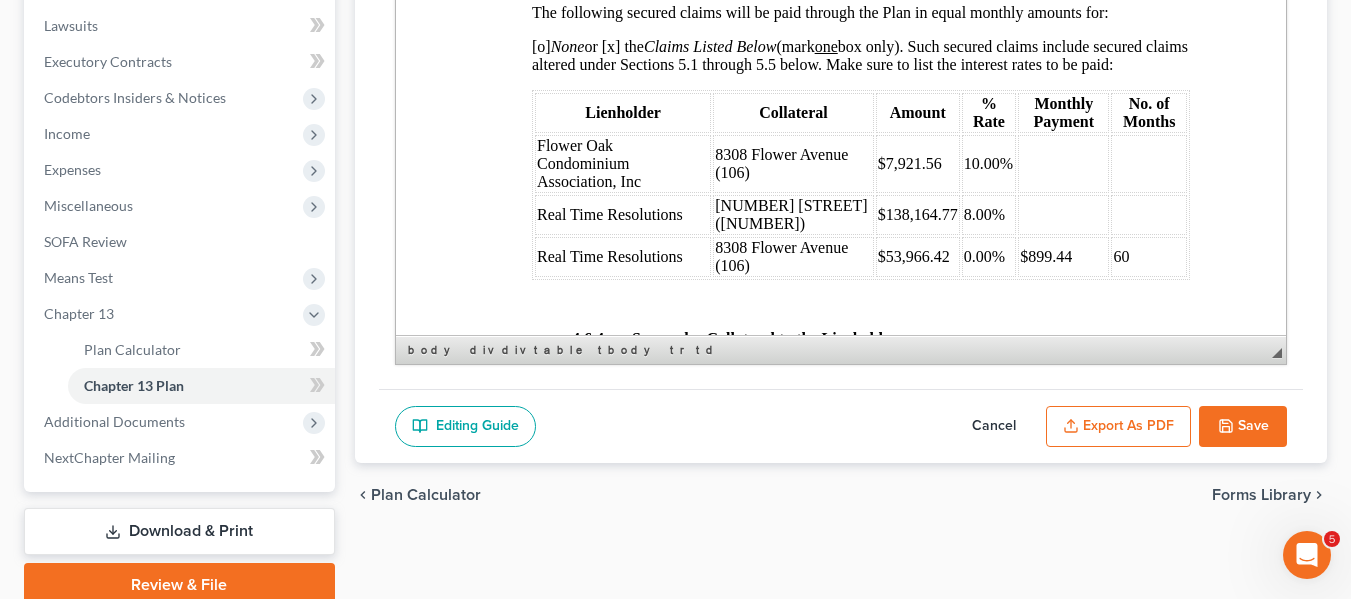 click on "$899.44" at bounding box center [1062, 257] 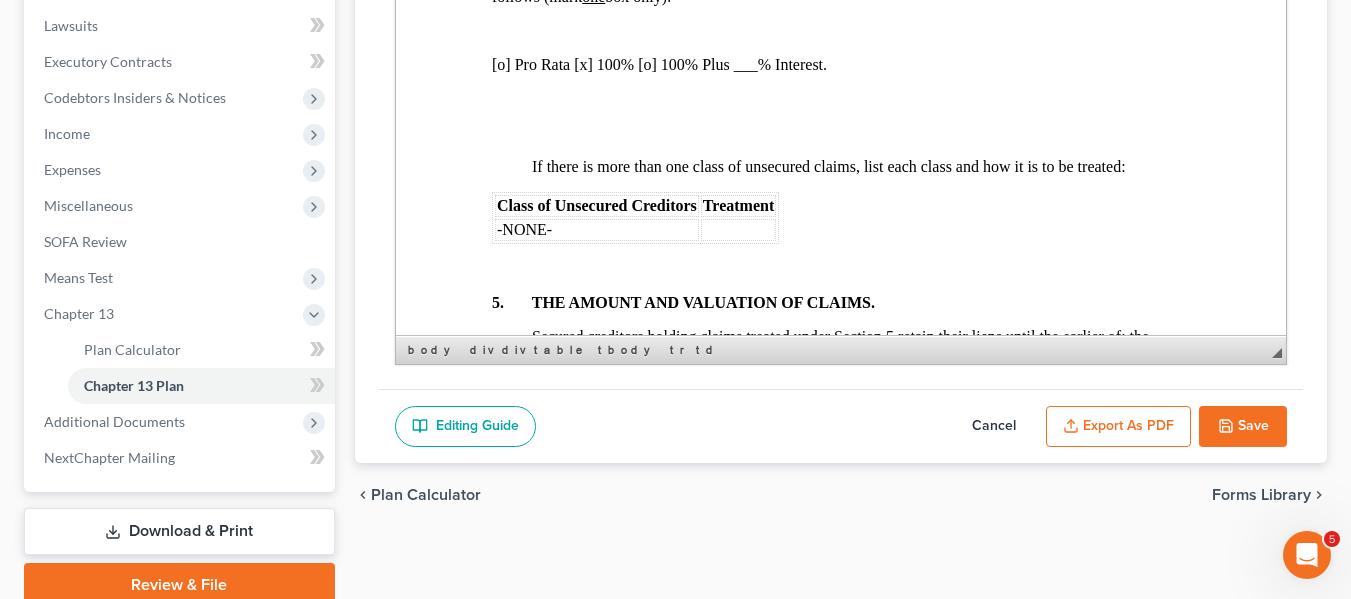 scroll, scrollTop: 5092, scrollLeft: 0, axis: vertical 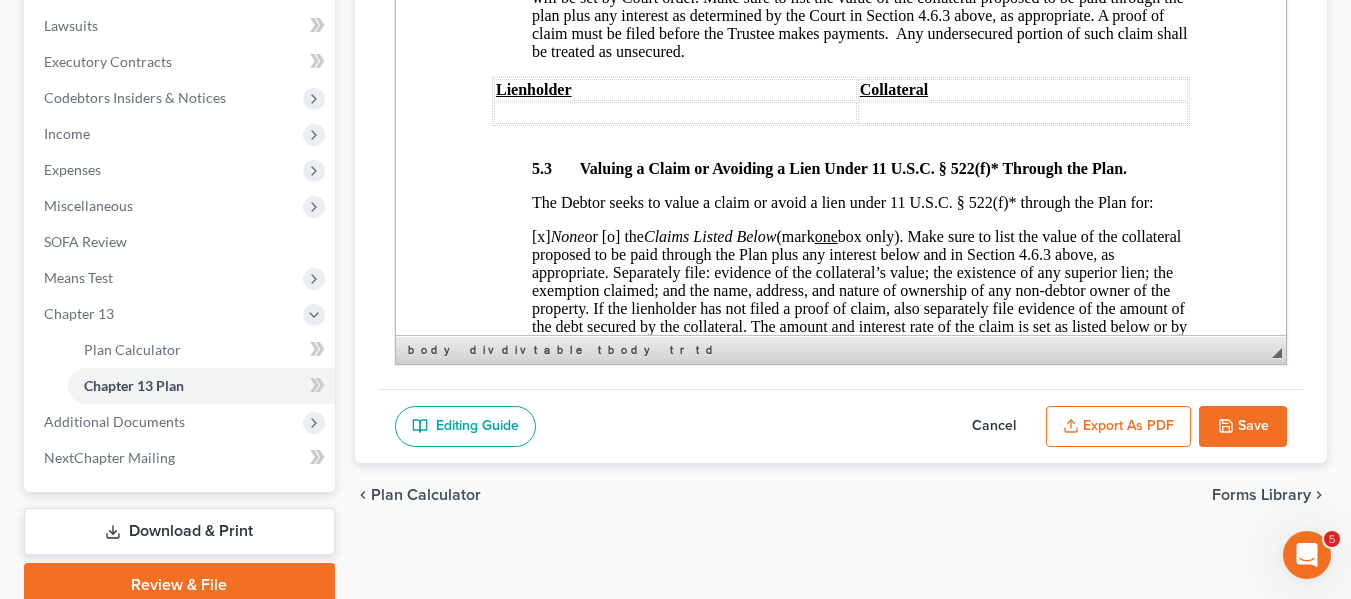 click on "[o]" at bounding box center [540, -21] 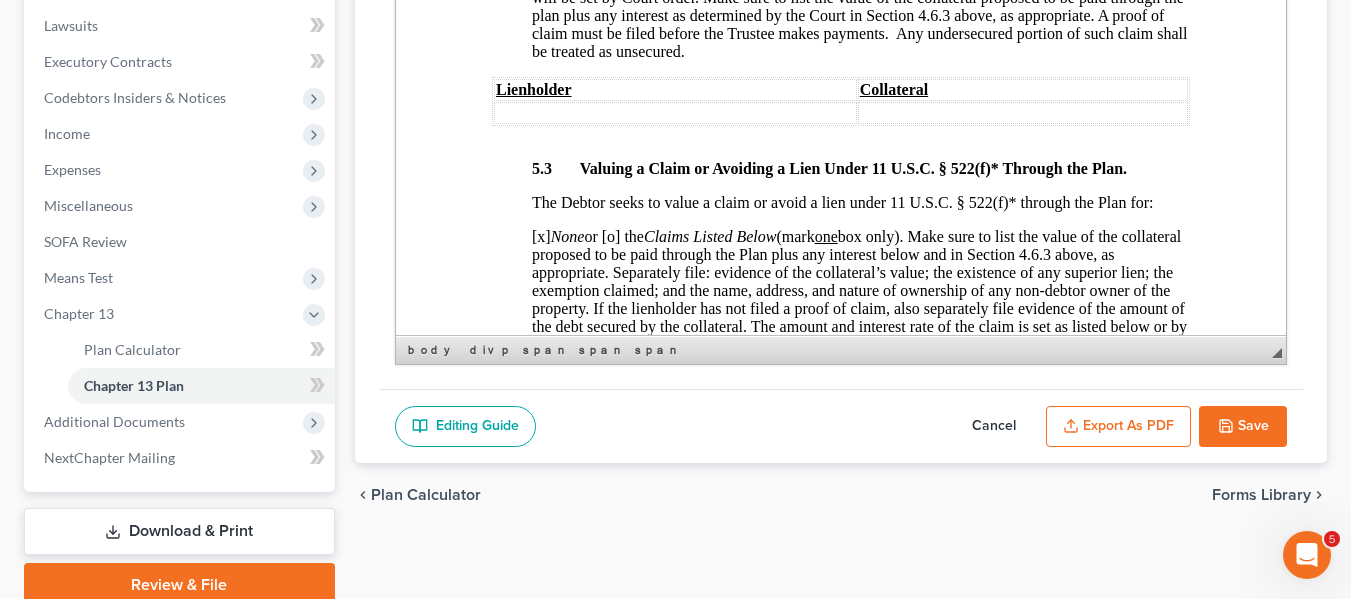 click on "[o]" at bounding box center [540, -21] 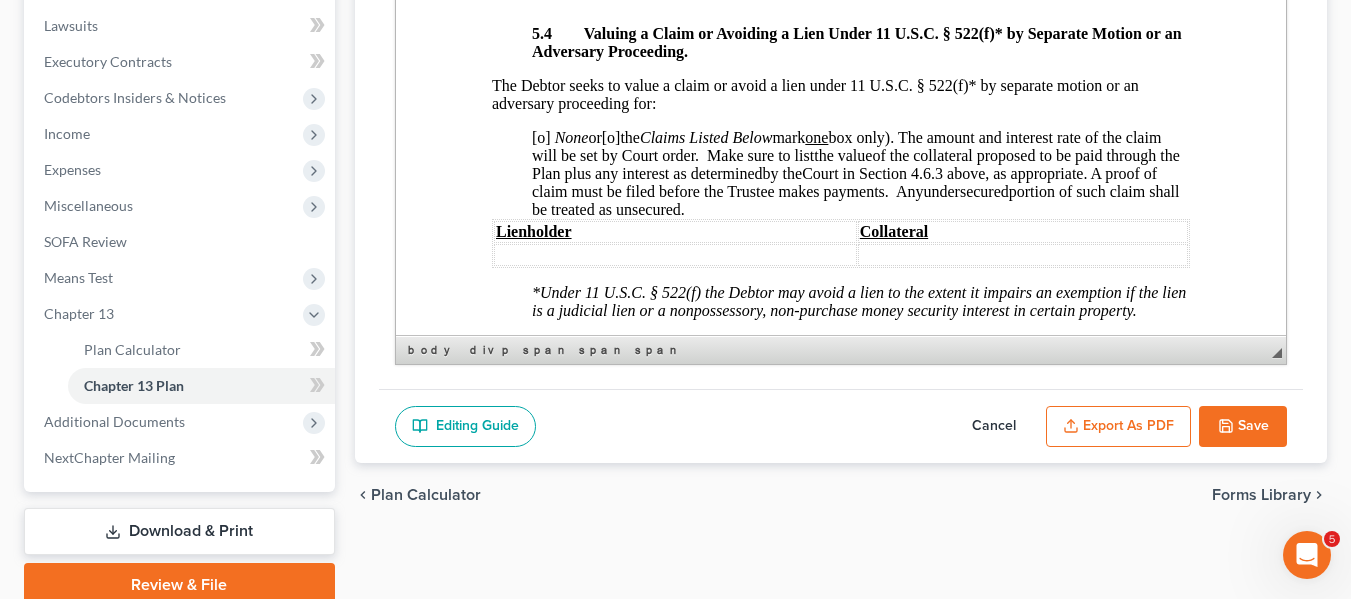 scroll, scrollTop: 6474, scrollLeft: 0, axis: vertical 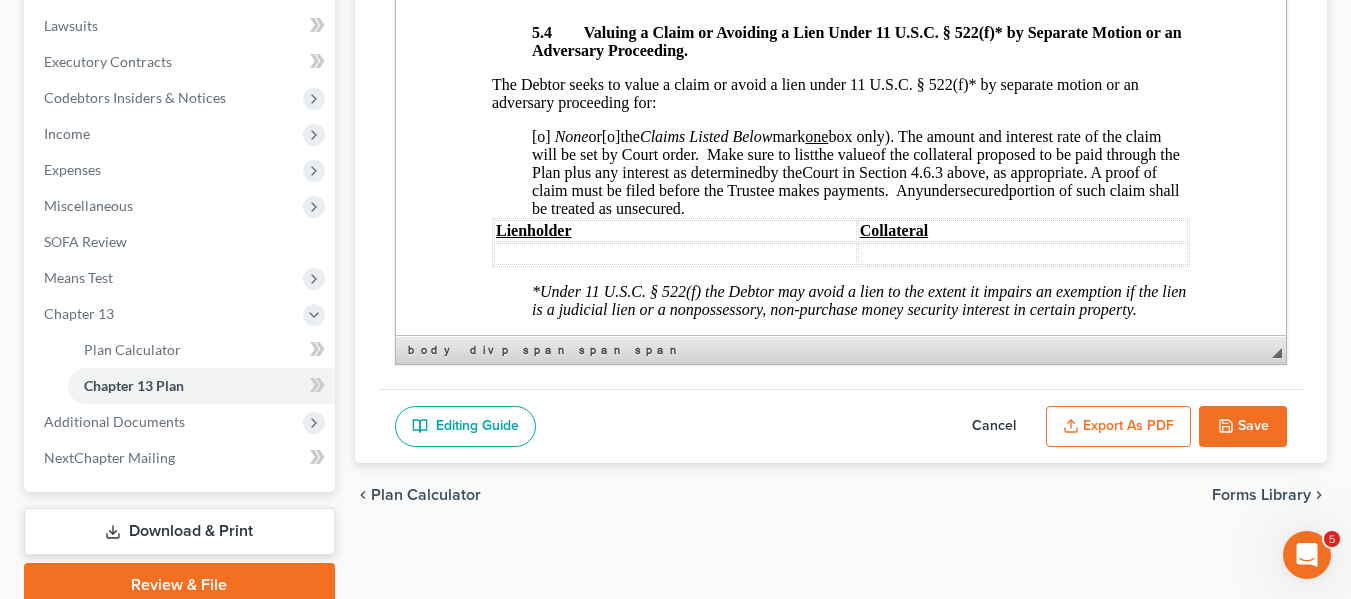 click on "[o]" at bounding box center [540, 136] 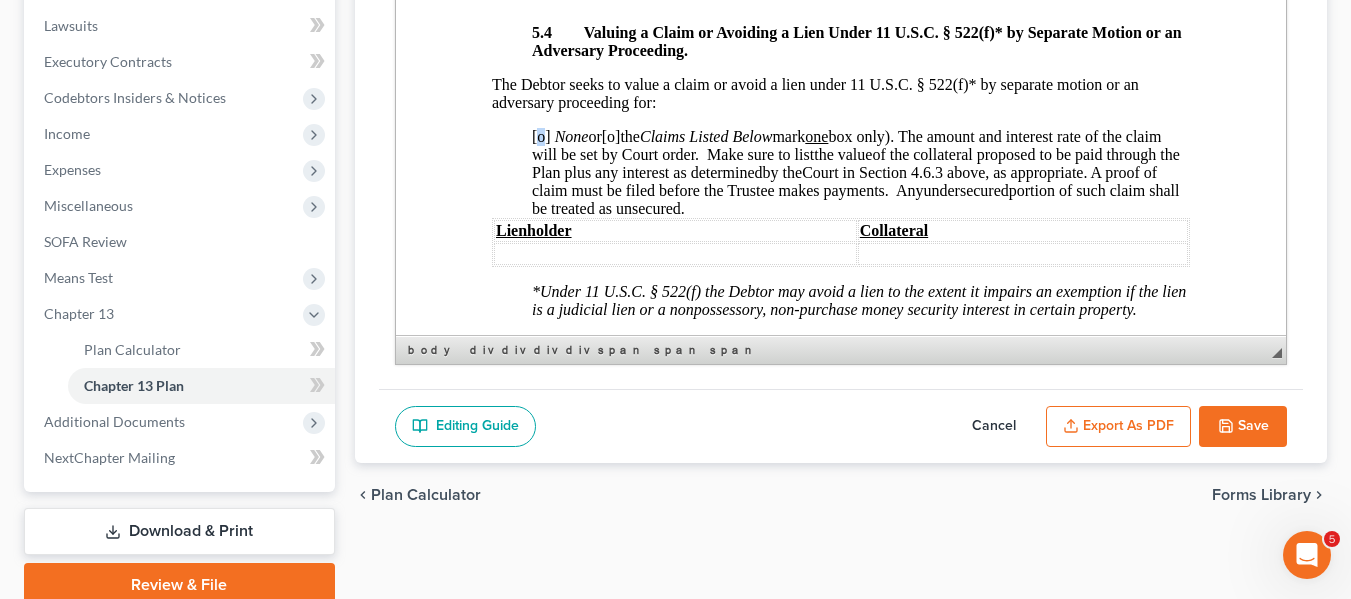 click on "[o]" at bounding box center [540, 136] 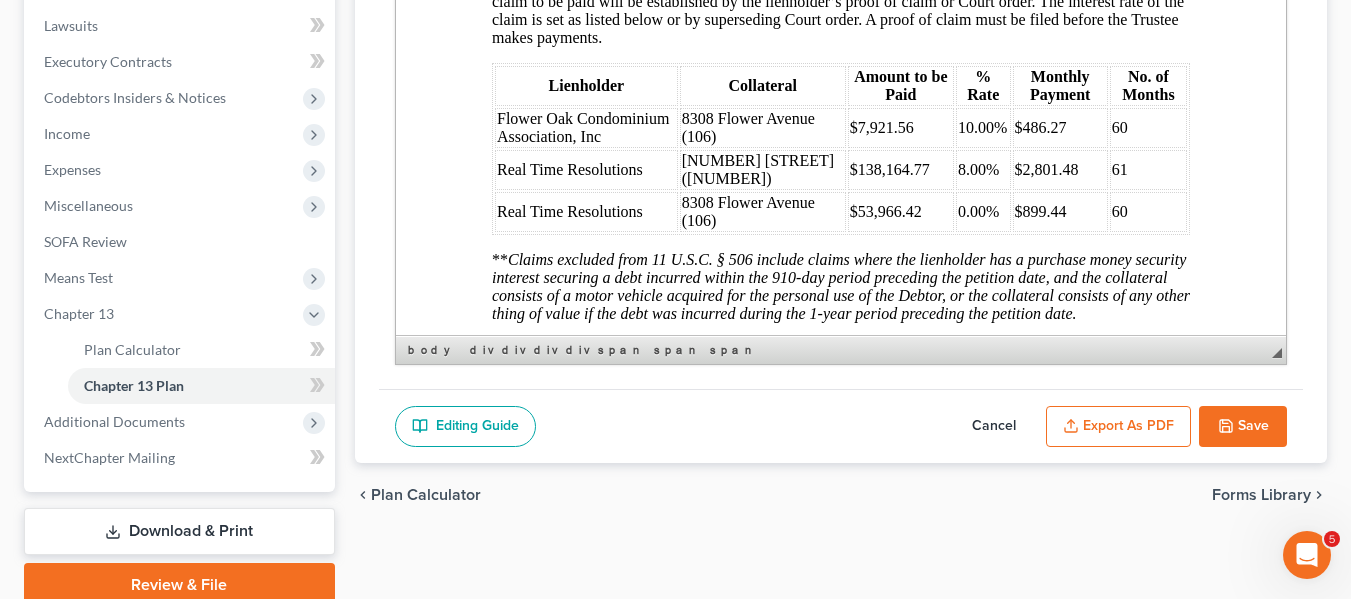 scroll, scrollTop: 6971, scrollLeft: 0, axis: vertical 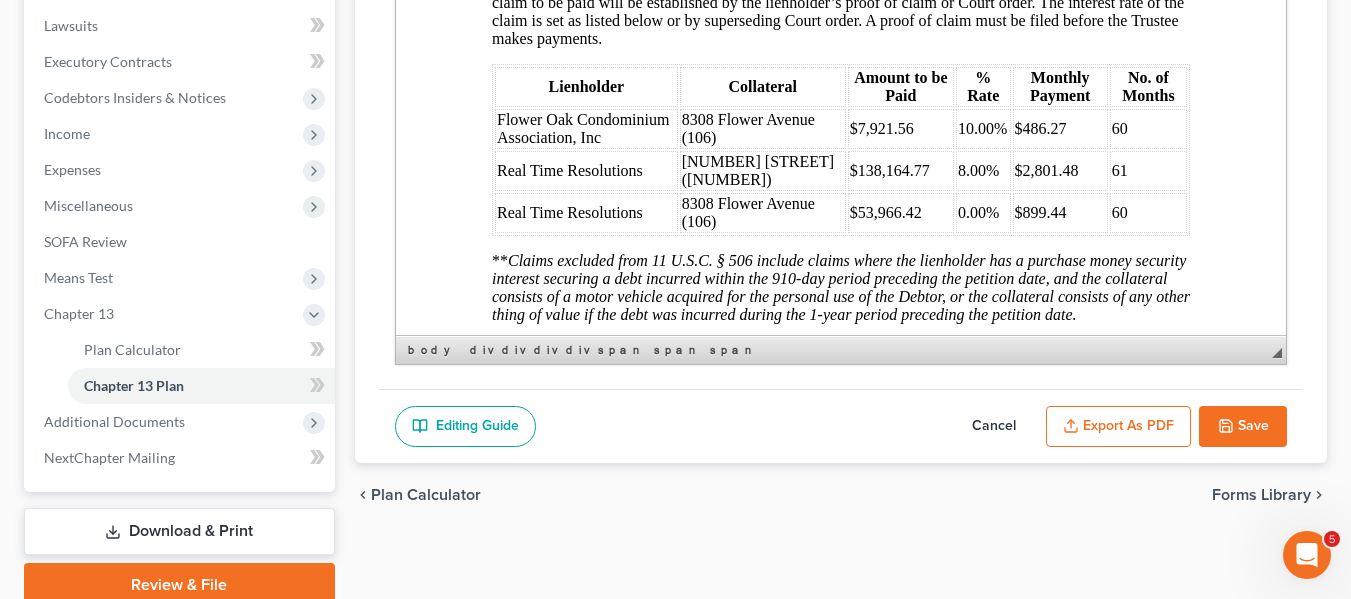 click on "[o]  None  or [x] the  Claims Listed Below  (mark  one  box only). Make sure to list the amount proposed to be paid through the Plan plus any interest below and in Section 4.6.3 above, as appropriate. The amount of each claim to be paid will be established by the lienholder’s proof of claim or Court order. The interest rate of the claim is set as listed below or by superseding Court order. A proof of claim must be filed before the Trustee makes payments." at bounding box center (837, 2) 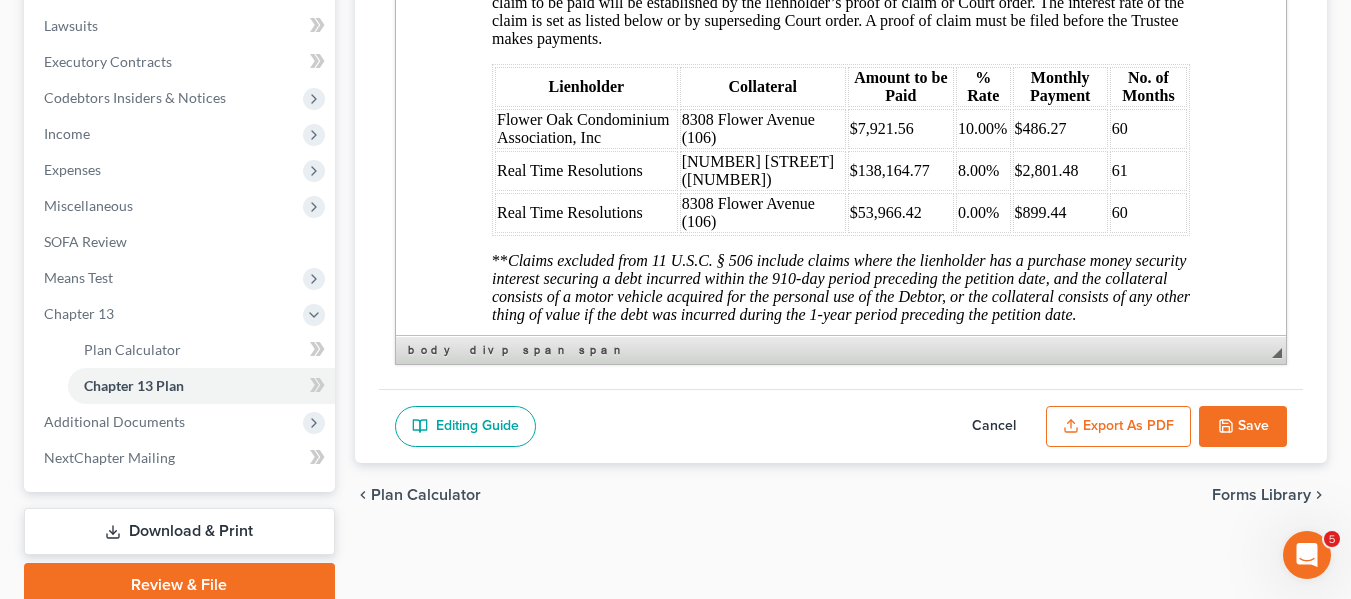 click on "[o]  None  or [x] the  Claims Listed Below  (mark  one  box only). Make sure to list the amount proposed to be paid through the Plan plus any interest below and in Section 4.6.3 above, as appropriate. The amount of each claim to be paid will be established by the lienholder’s proof of claim or Court order. The interest rate of the claim is set as listed below or by superseding Court order. A proof of claim must be filed before the Trustee makes payments." at bounding box center [837, 2] 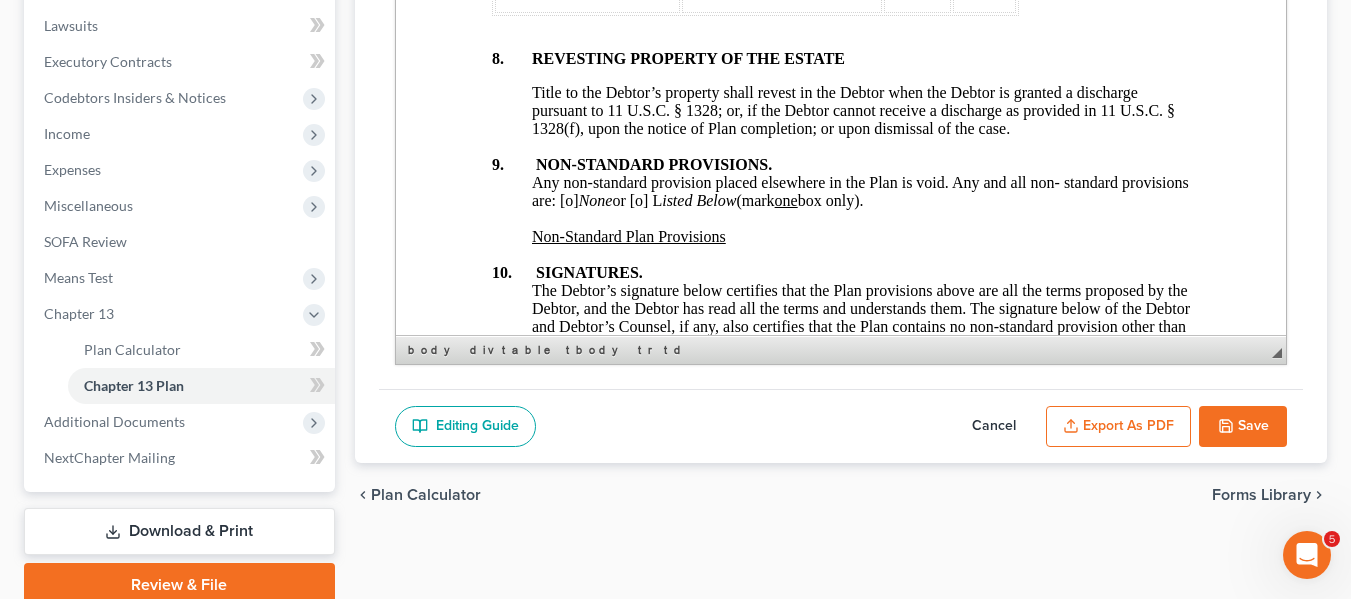 scroll, scrollTop: 7622, scrollLeft: 0, axis: vertical 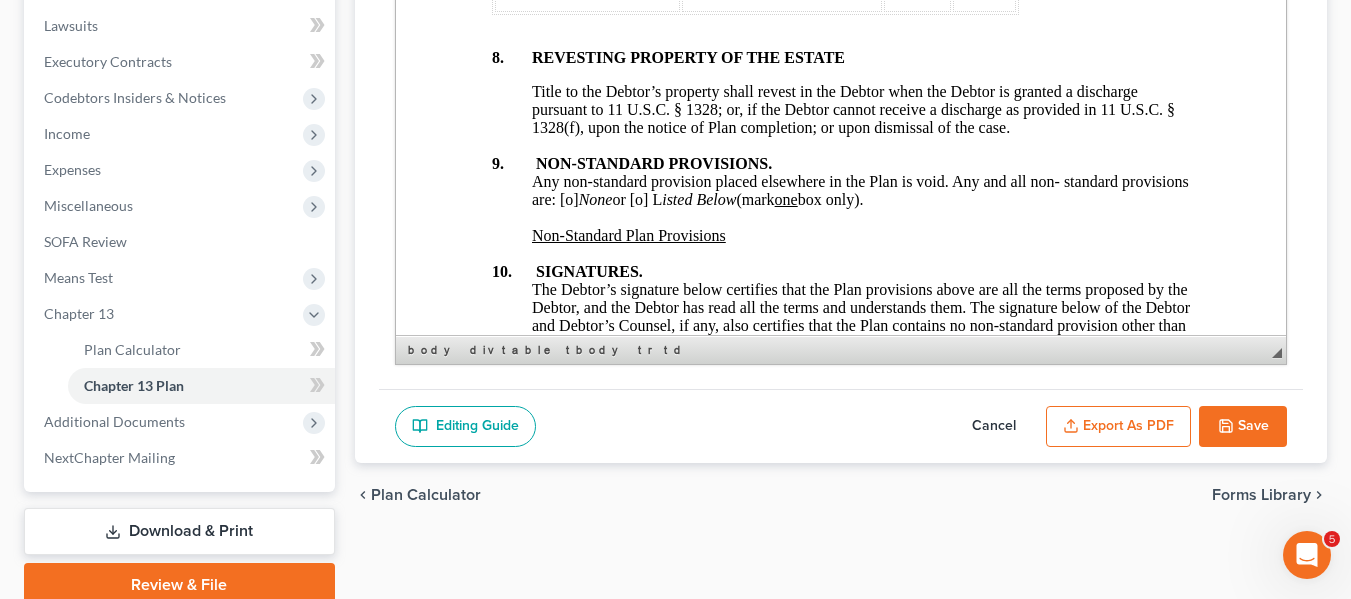click on "Any non-standard provision placed elsewhere in the Plan is void. Any and all non- standard provisions are: [o]  None  or [o] L isted Below  (mark  one  box only)." at bounding box center [859, 190] 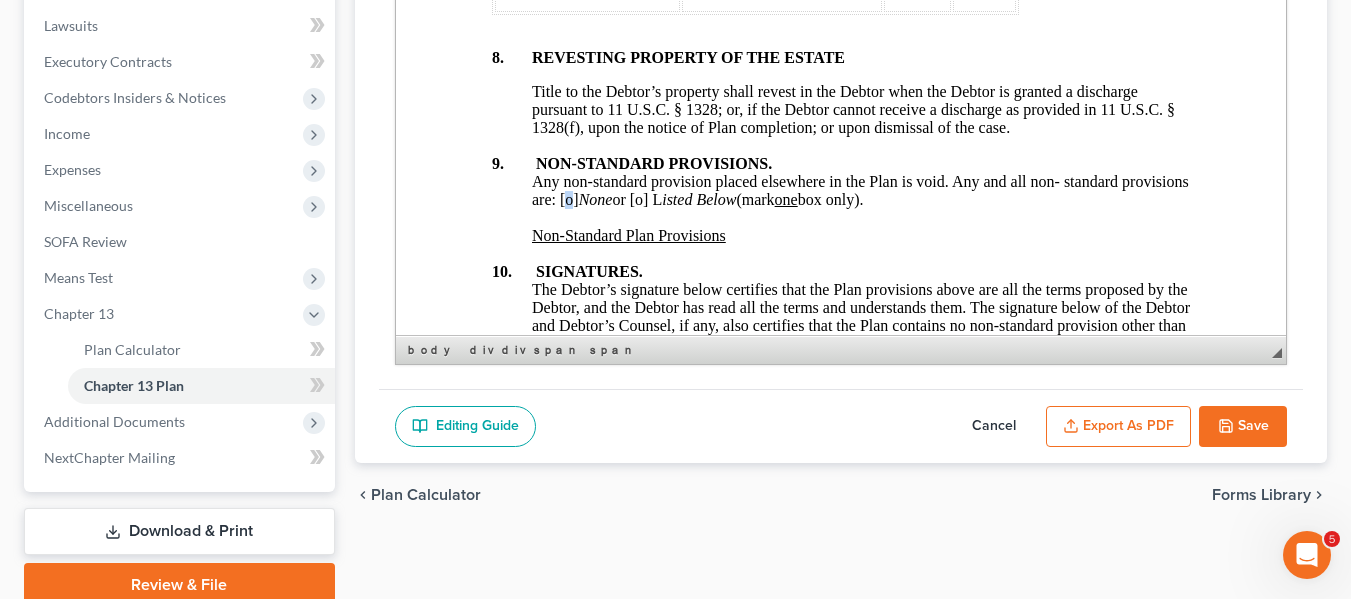 click on "Any non-standard provision placed elsewhere in the Plan is void. Any and all non- standard provisions are: [o]  None  or [o] L isted Below  (mark  one  box only)." at bounding box center [859, 190] 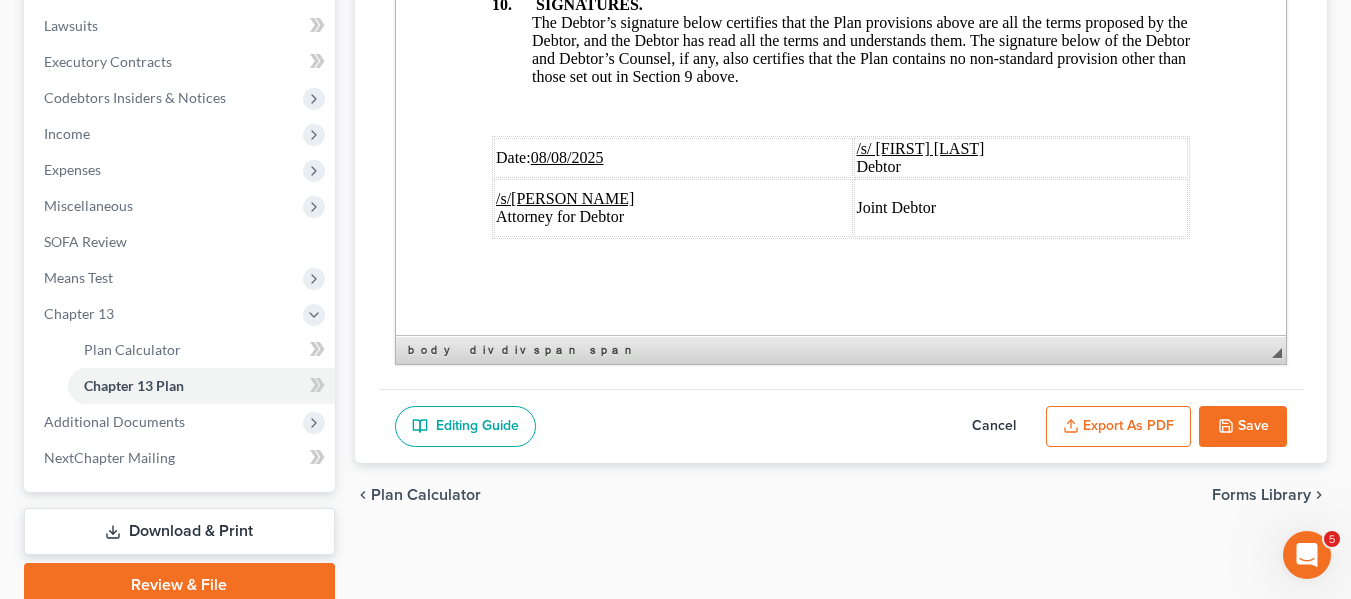 scroll, scrollTop: 7933, scrollLeft: 0, axis: vertical 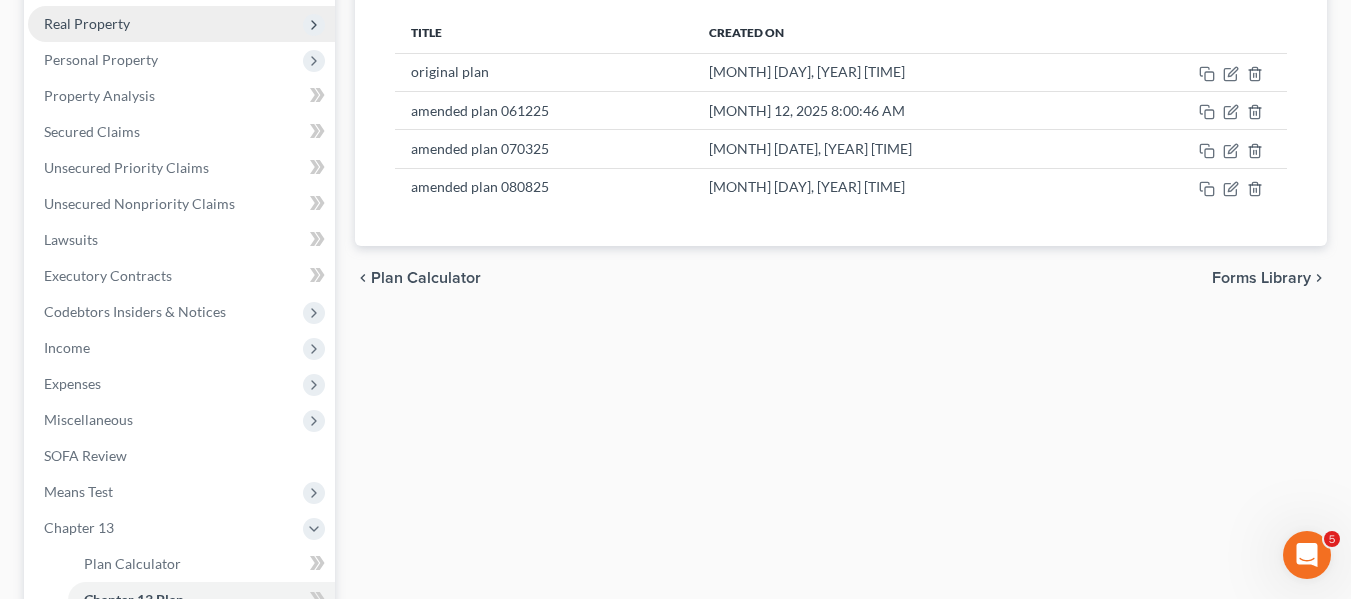 click on "Real Property" at bounding box center [87, 23] 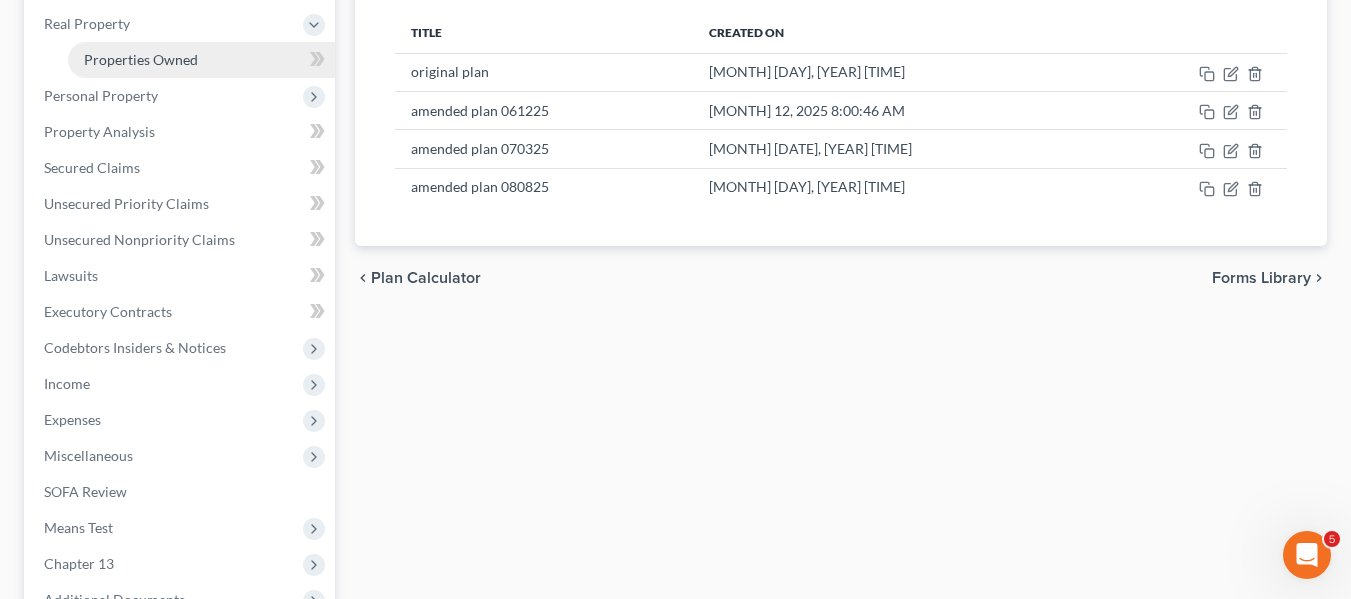click on "Properties Owned" at bounding box center (141, 59) 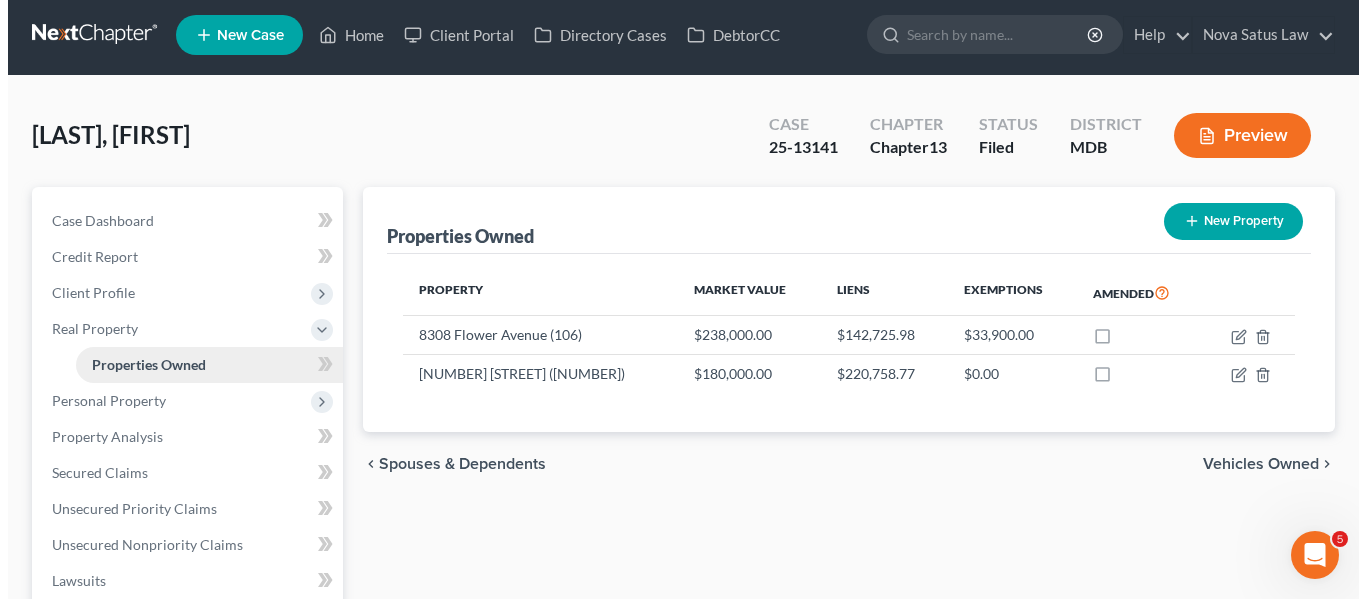 scroll, scrollTop: 0, scrollLeft: 0, axis: both 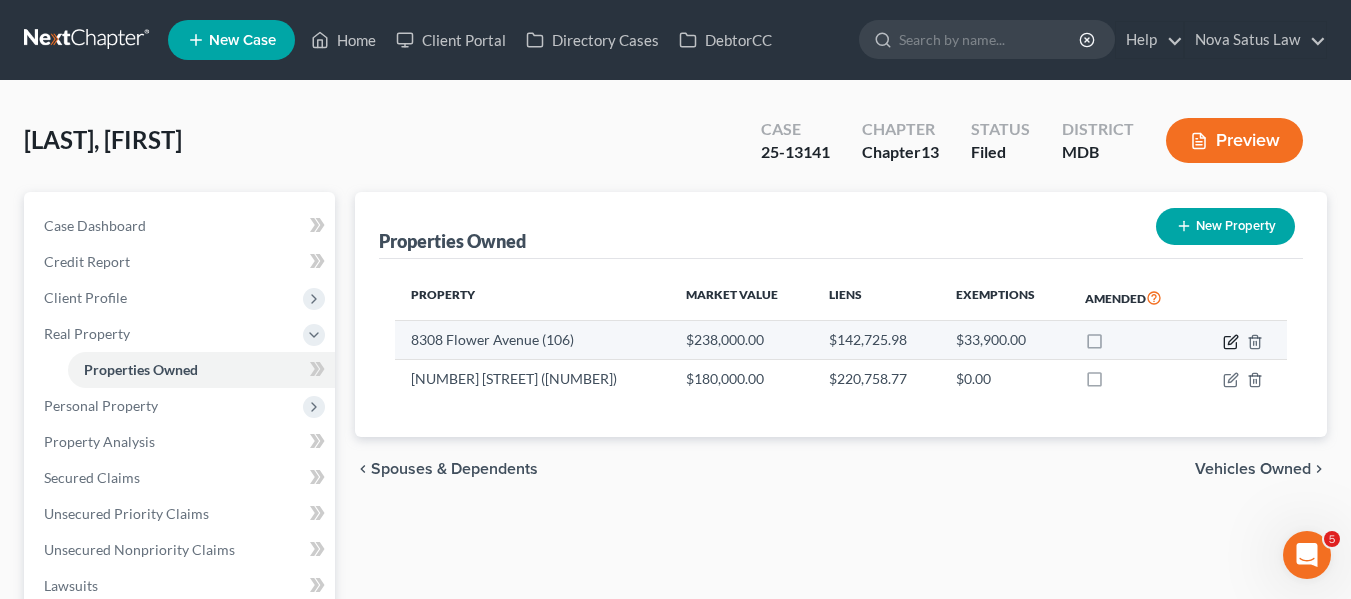 click 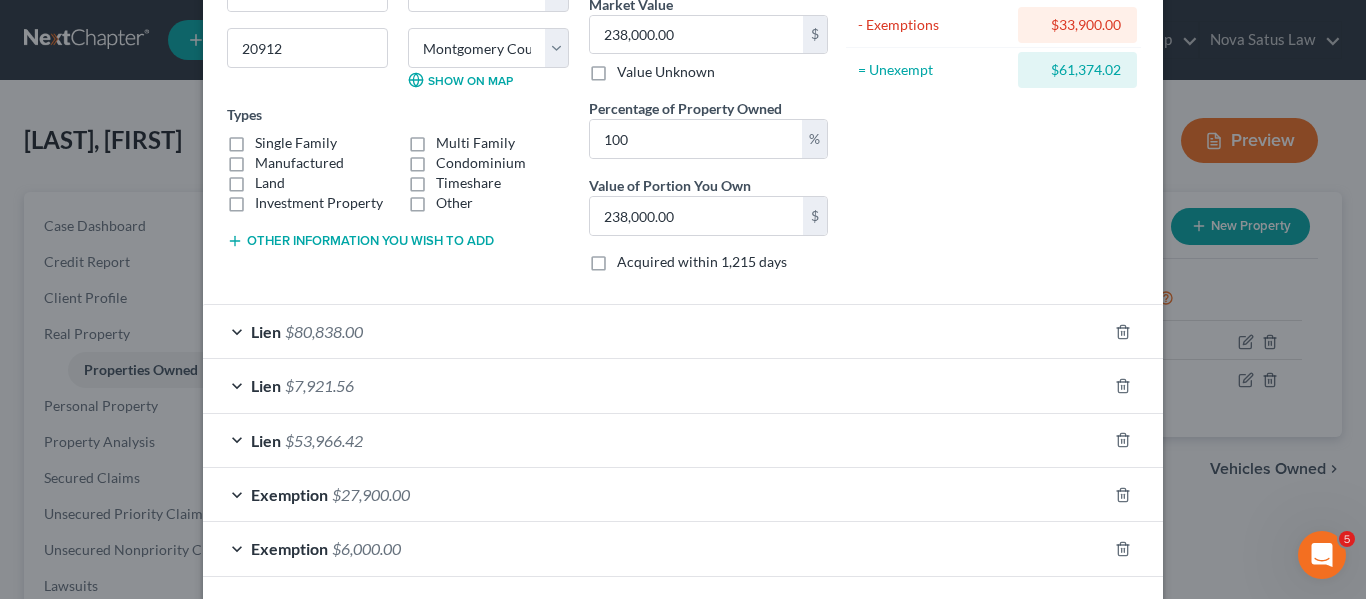 scroll, scrollTop: 339, scrollLeft: 0, axis: vertical 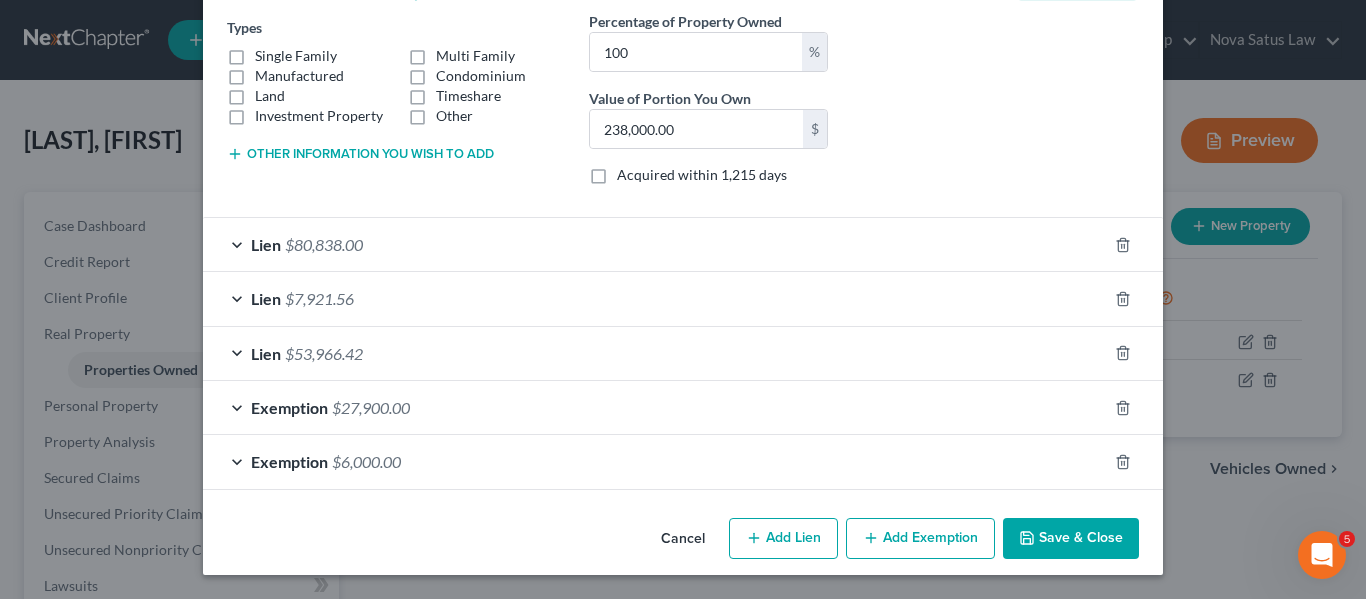 click on "Lien $80,838.00" at bounding box center [655, 244] 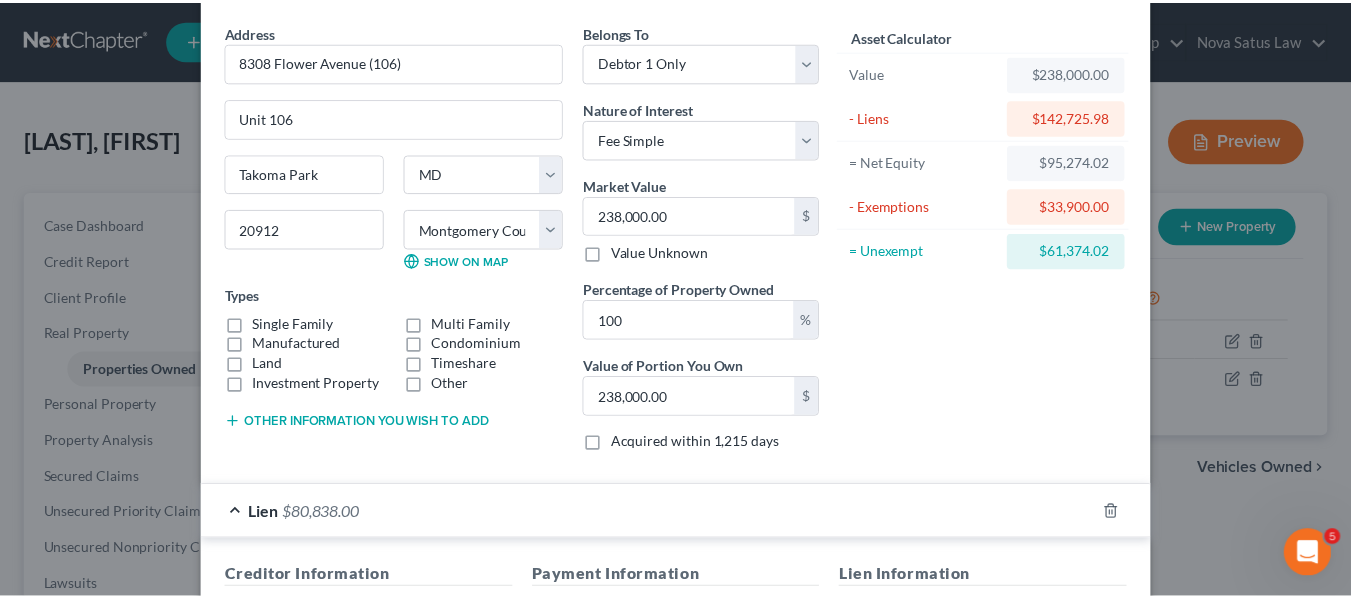 scroll, scrollTop: 0, scrollLeft: 0, axis: both 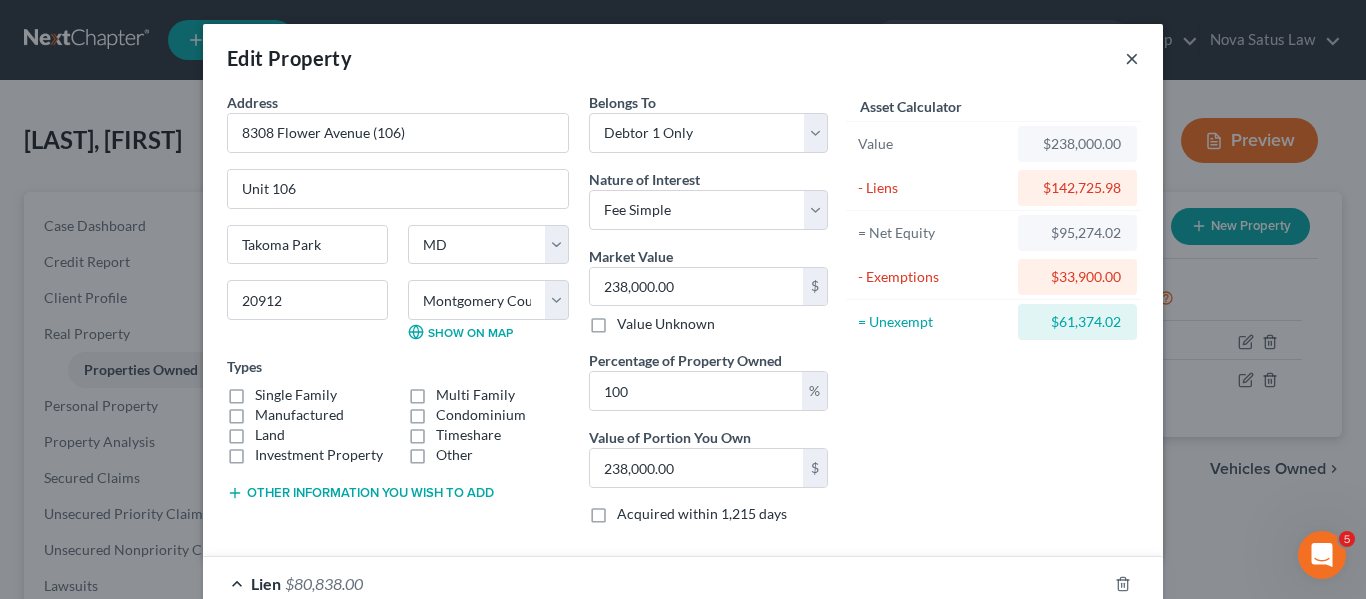 click on "×" at bounding box center [1132, 58] 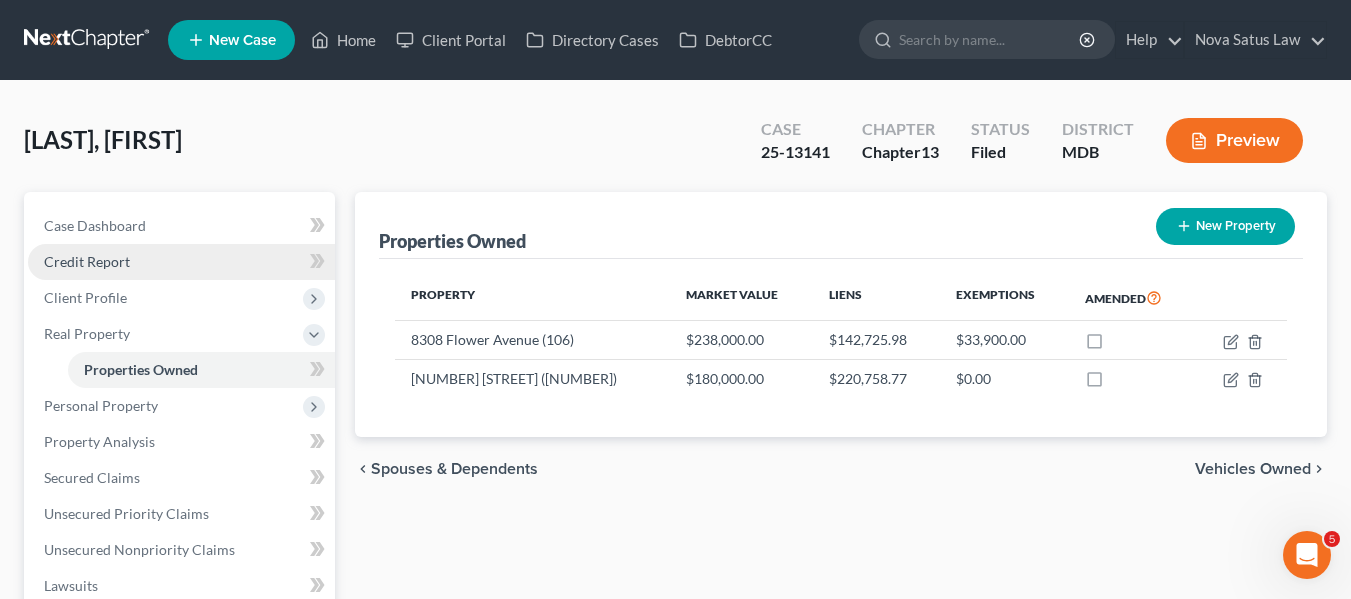click on "Credit Report" at bounding box center (181, 262) 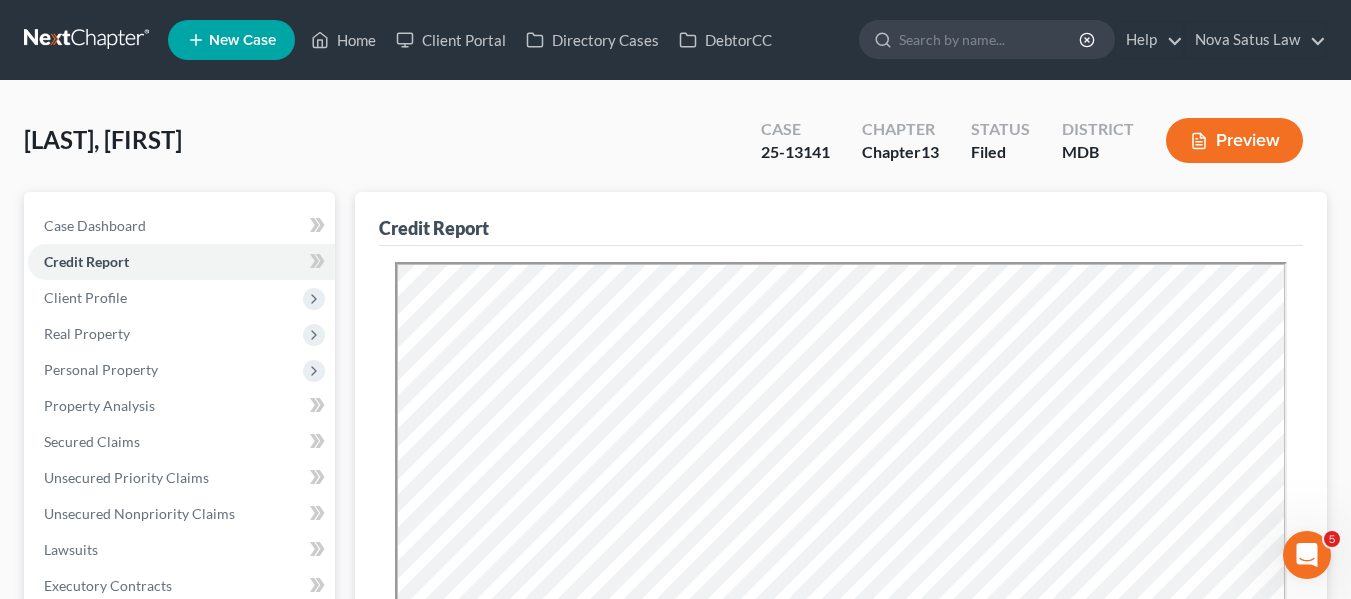 scroll, scrollTop: 0, scrollLeft: 0, axis: both 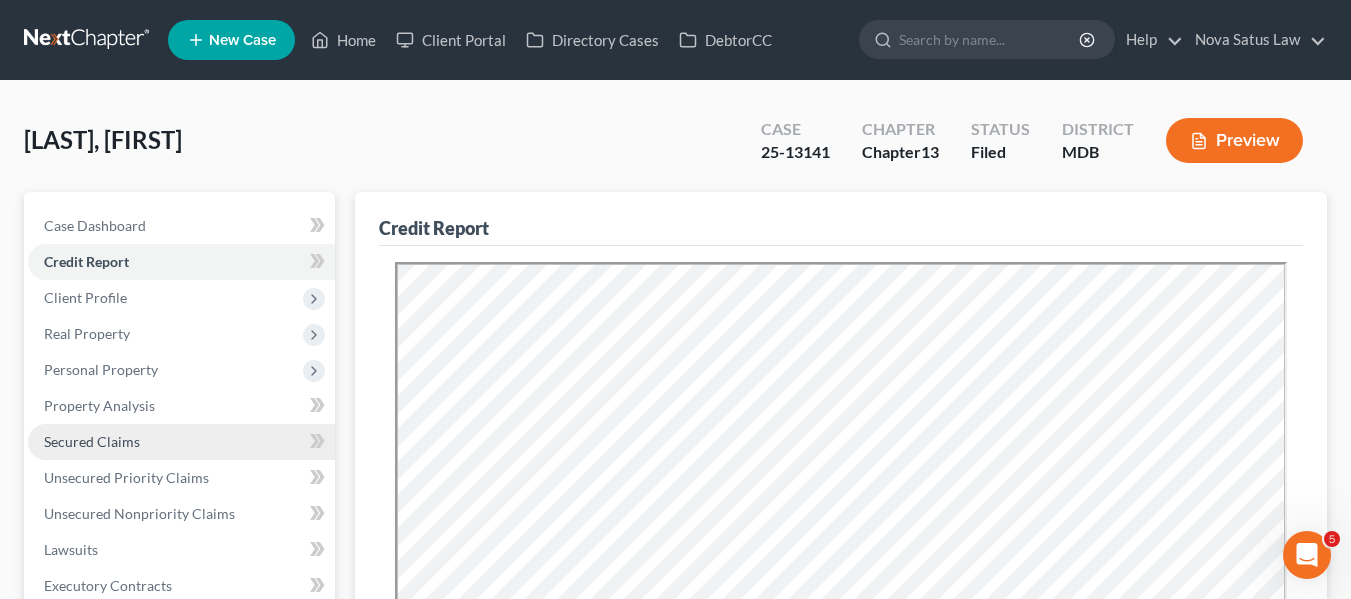 click on "Secured Claims" at bounding box center (92, 441) 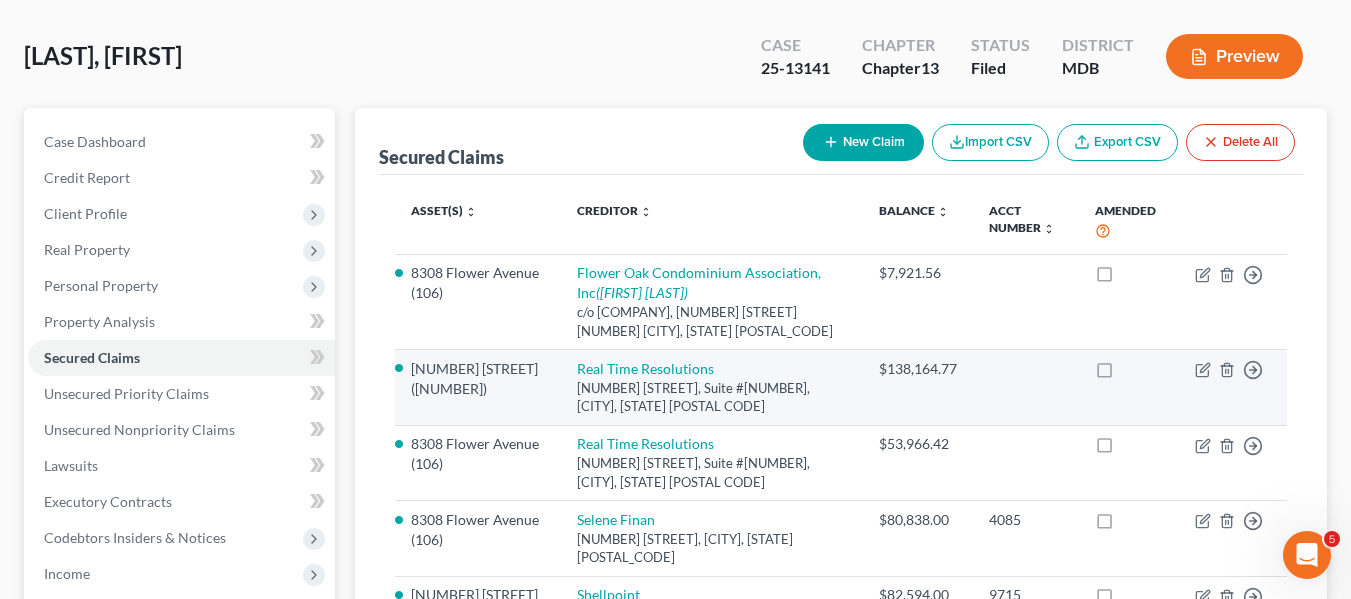 scroll, scrollTop: 85, scrollLeft: 0, axis: vertical 